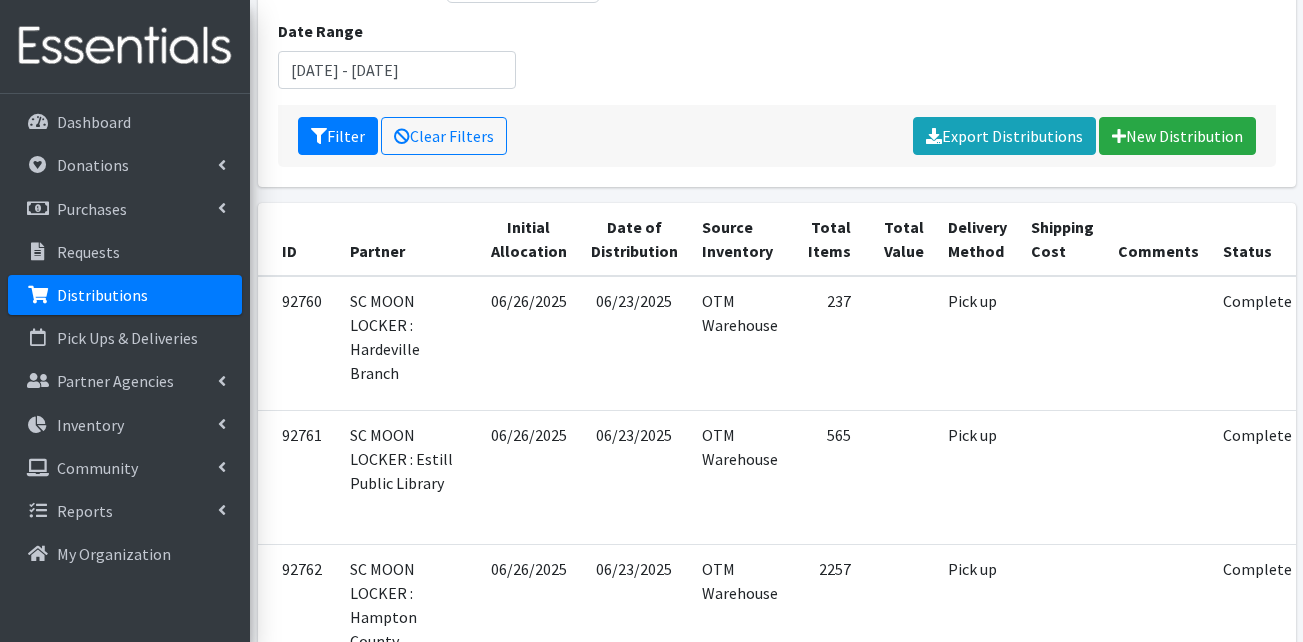scroll, scrollTop: 0, scrollLeft: 0, axis: both 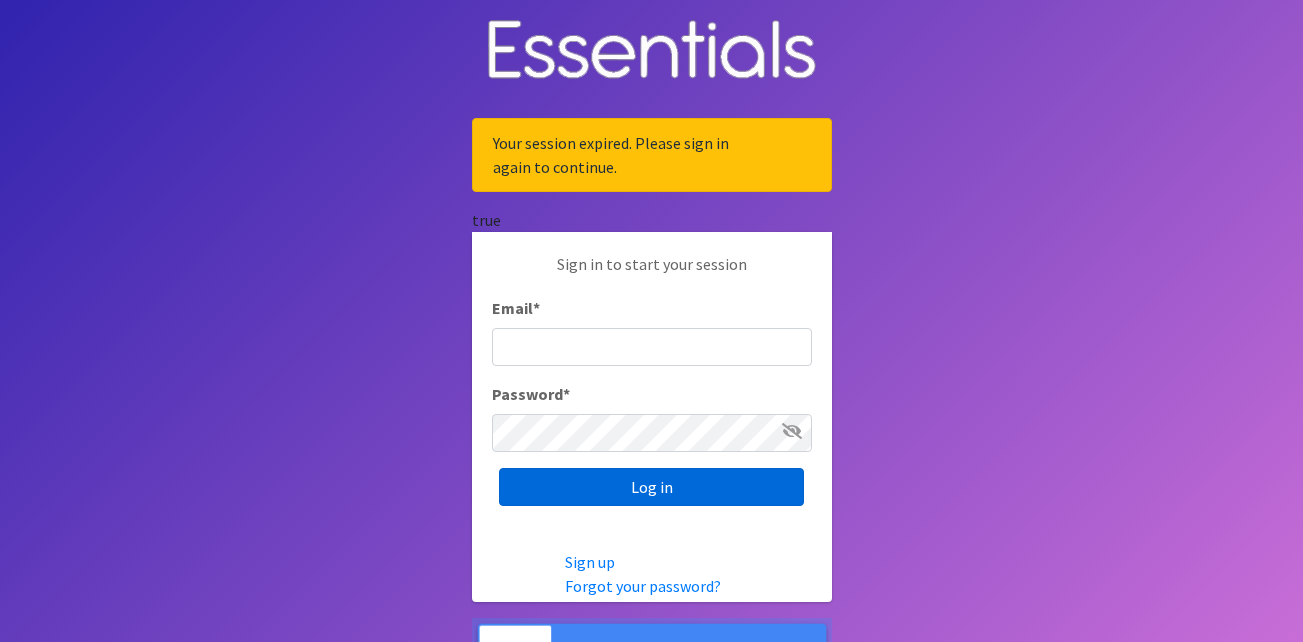 type on "[EMAIL]" 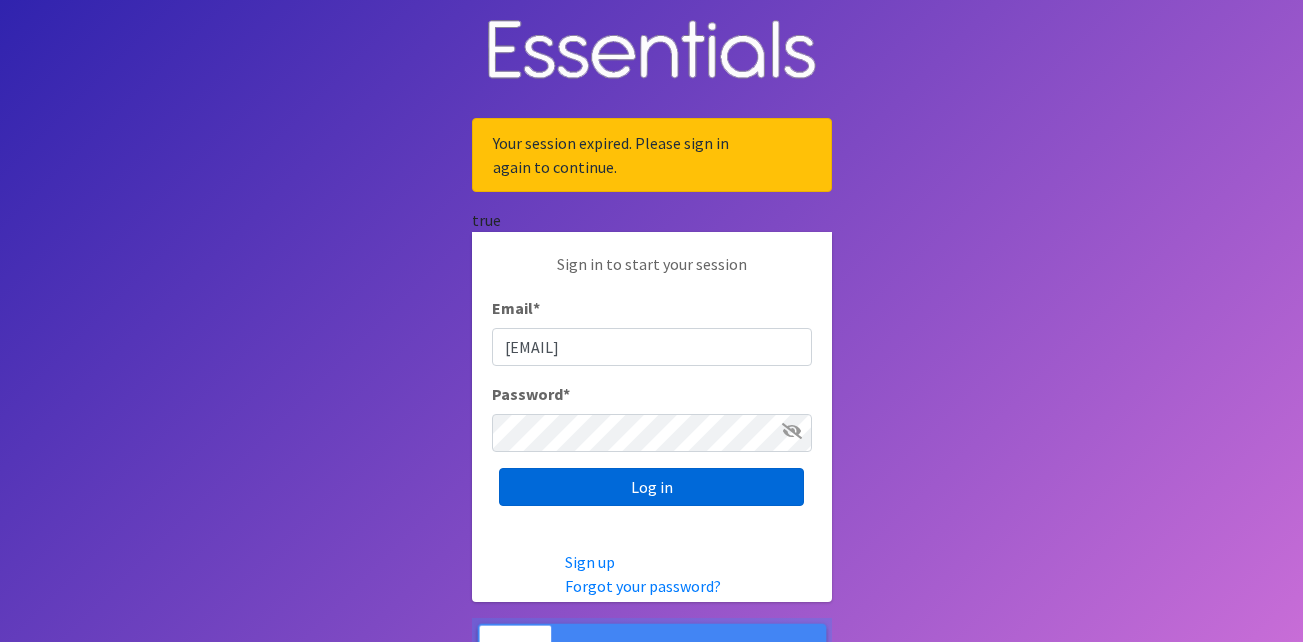 click on "Log in" at bounding box center [651, 487] 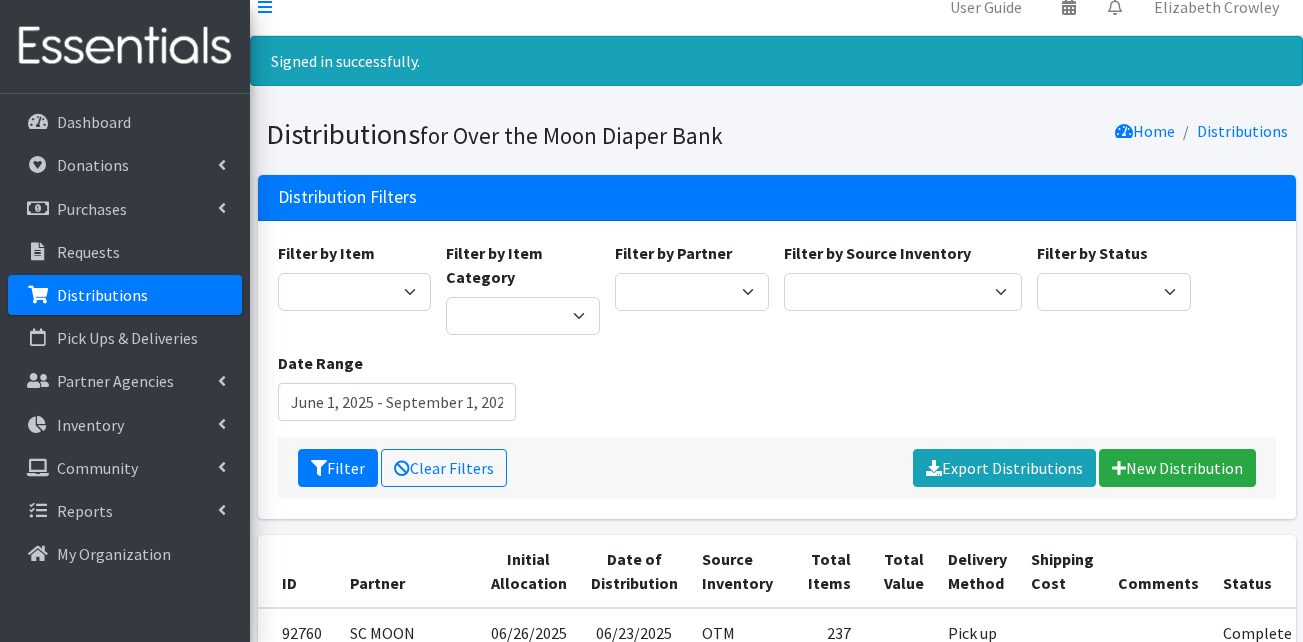 scroll, scrollTop: 0, scrollLeft: 0, axis: both 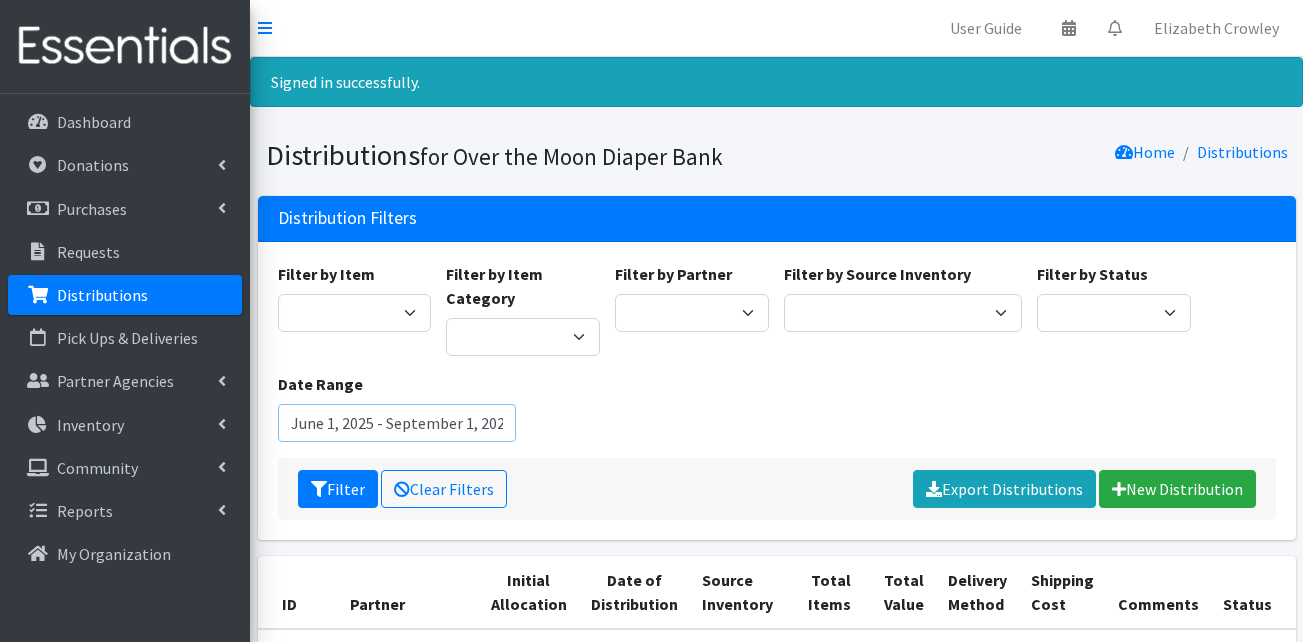 click on "June 1, 2025 - September 1, 2025" at bounding box center (397, 423) 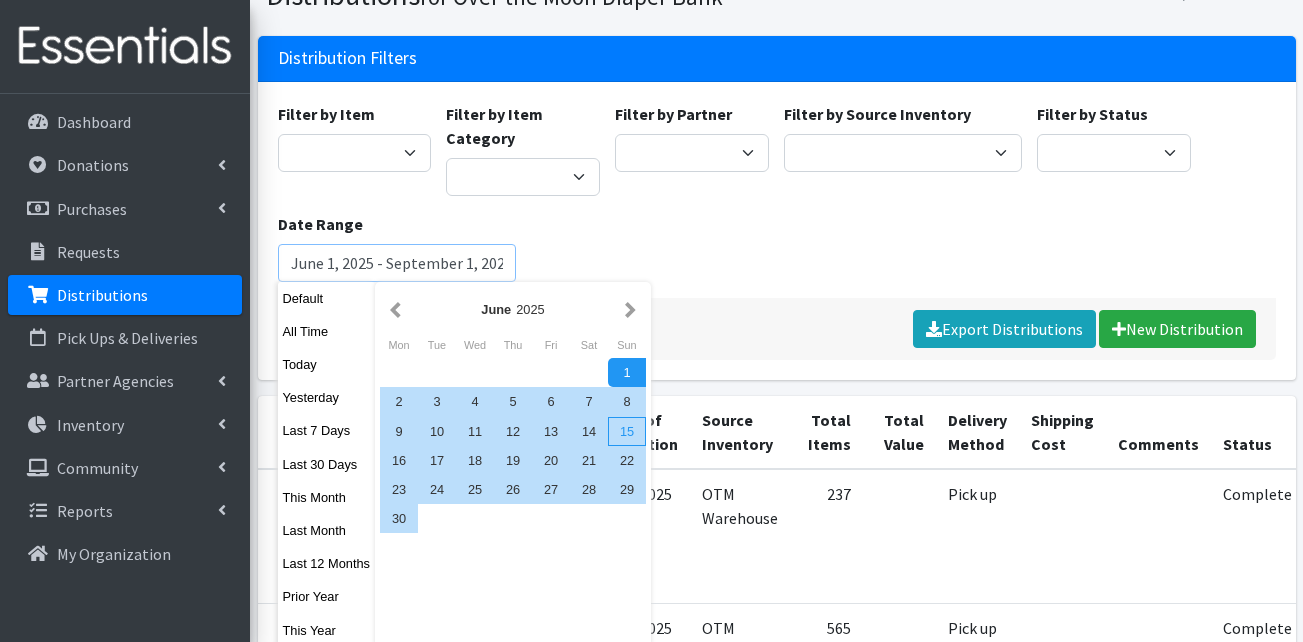 scroll, scrollTop: 200, scrollLeft: 0, axis: vertical 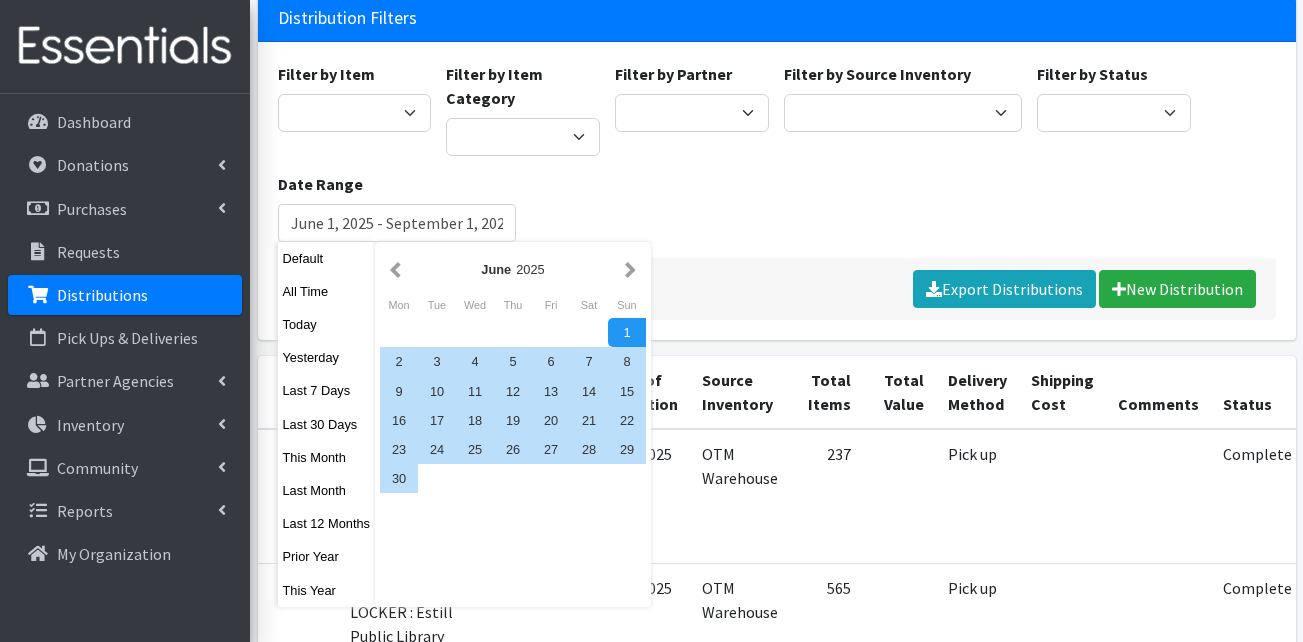 click on "Filter by Item
Adult Briefs (Large)
Adult Briefs (Medium)
Adult Briefs (Small)
Adult Briefs (X-Large)
Adult Briefs (XXL)
Adult Cloth Diapers (Large/XL/XXL)
Adult Cloth Diapers (Small/Medium)
Adult Incontinence Pads
Adult Liners
Bed Pads (Cloth)
Bed Pads (Disposable)
Bibs (Adult & Child)
Cloth Diapers (AIO's/Pocket)
Cloth Diapers (Covers)
Cloth Diapers (Plastic Cover Pants)
Cloth Diapers (Prefolds & Fitted)
Cloth Inserts (For Cloth Diapers)
Cloth Potty Training Pants/Underwear
Cloth Swimmers (Kids)
Diaper Rash Cream/Powder
Diapers (Newborn)
Diapers (Preemie)
Diapers (Size 1)
Diapers (Size 2)
Diapers (Size 3)
Diapers (Size 4)
Diapers (Size 5)
Diapers (Size 6)
Diapers (Size 7)
Disposable Inserts
Kids (Overnights - Older Kids)
Kids Pull-Ups (2T-3T)
Kids Pull-Ups (3T-4T)
Kids Pull-Ups (4T-5T)
Kit
Other
Pads
Period Packs
Period Panties (Large)
Period Panties (Medium)
Period Panties (Small)" at bounding box center [776, 160] 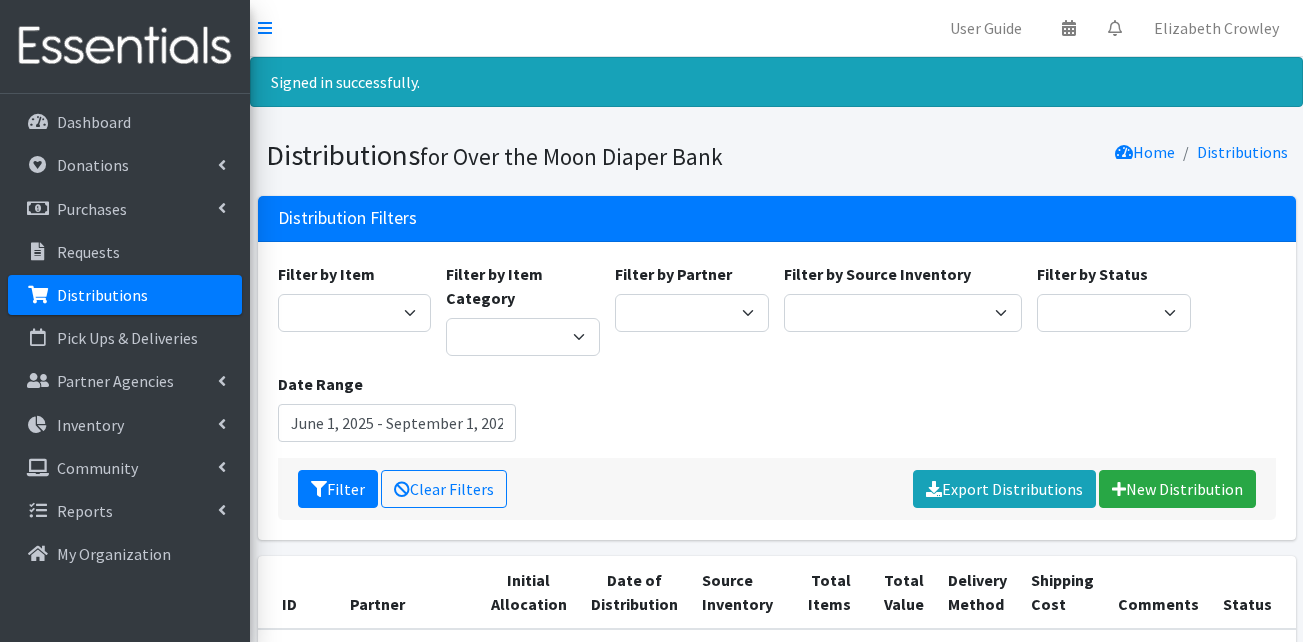 scroll, scrollTop: 100, scrollLeft: 0, axis: vertical 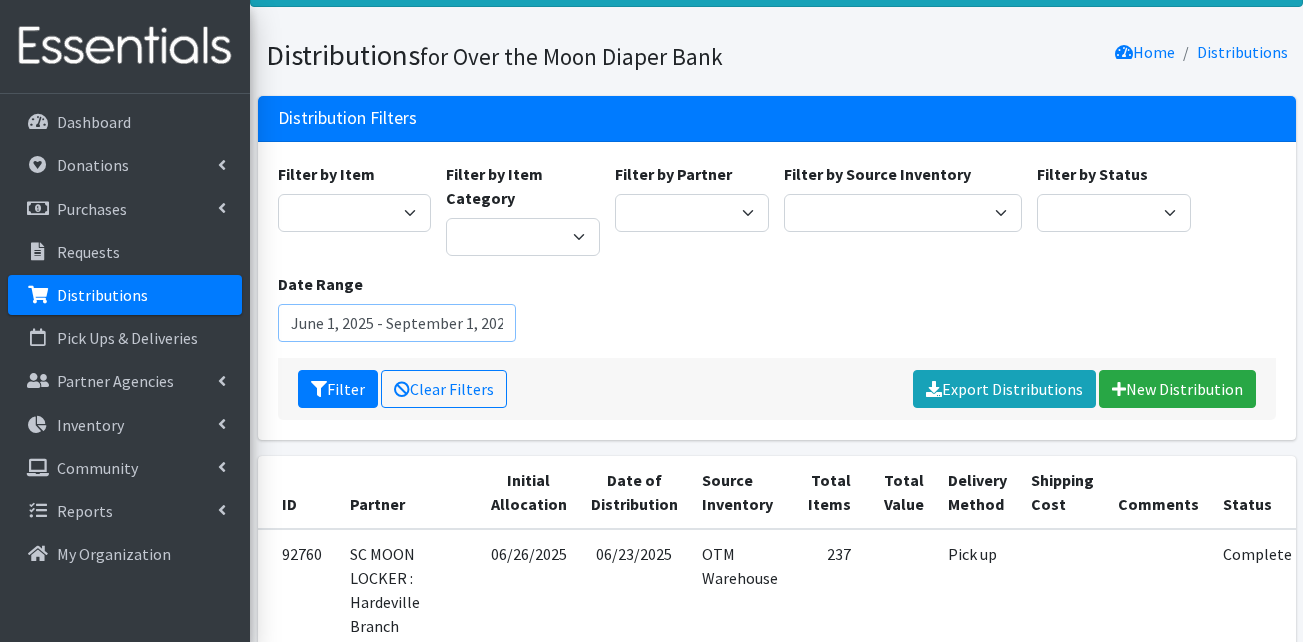 click on "June 1, 2025 - September 1, 2025" at bounding box center [397, 323] 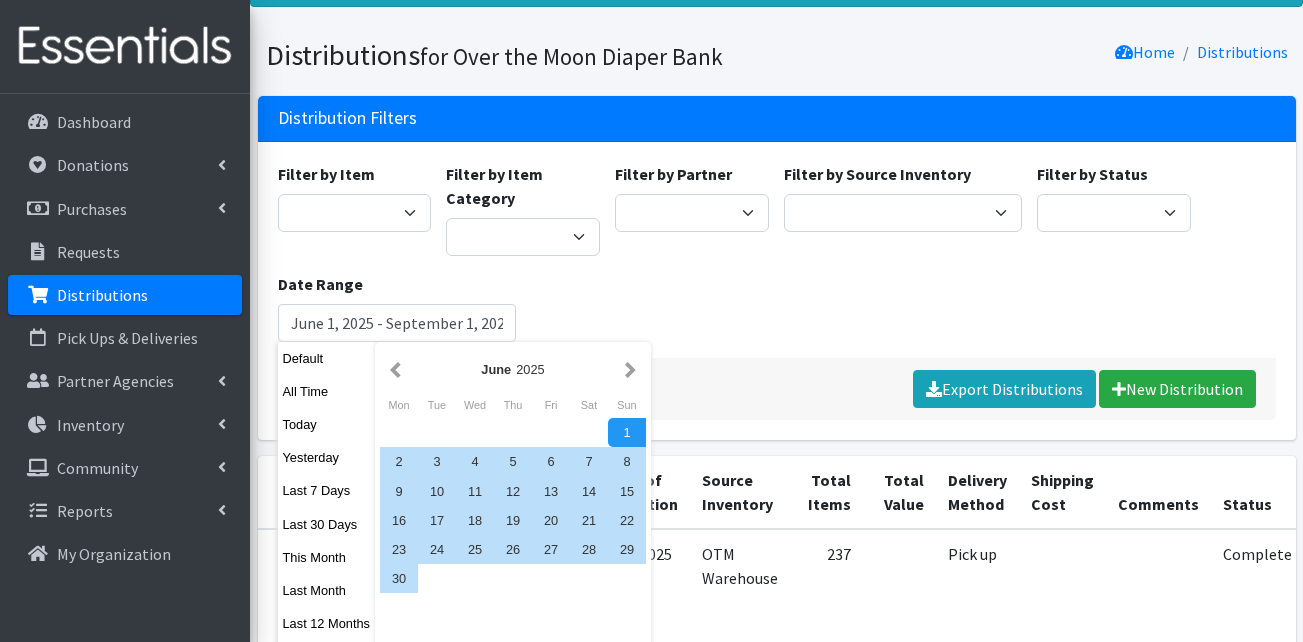 click on "June 2025" at bounding box center [513, 369] 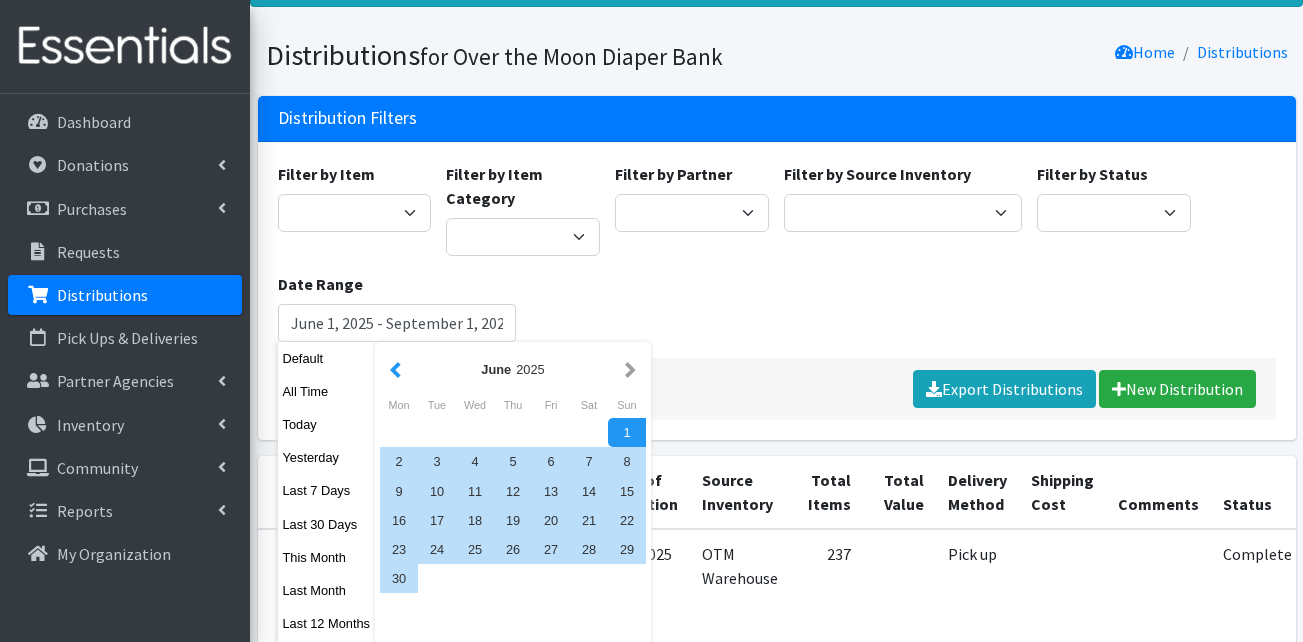 click at bounding box center [395, 369] 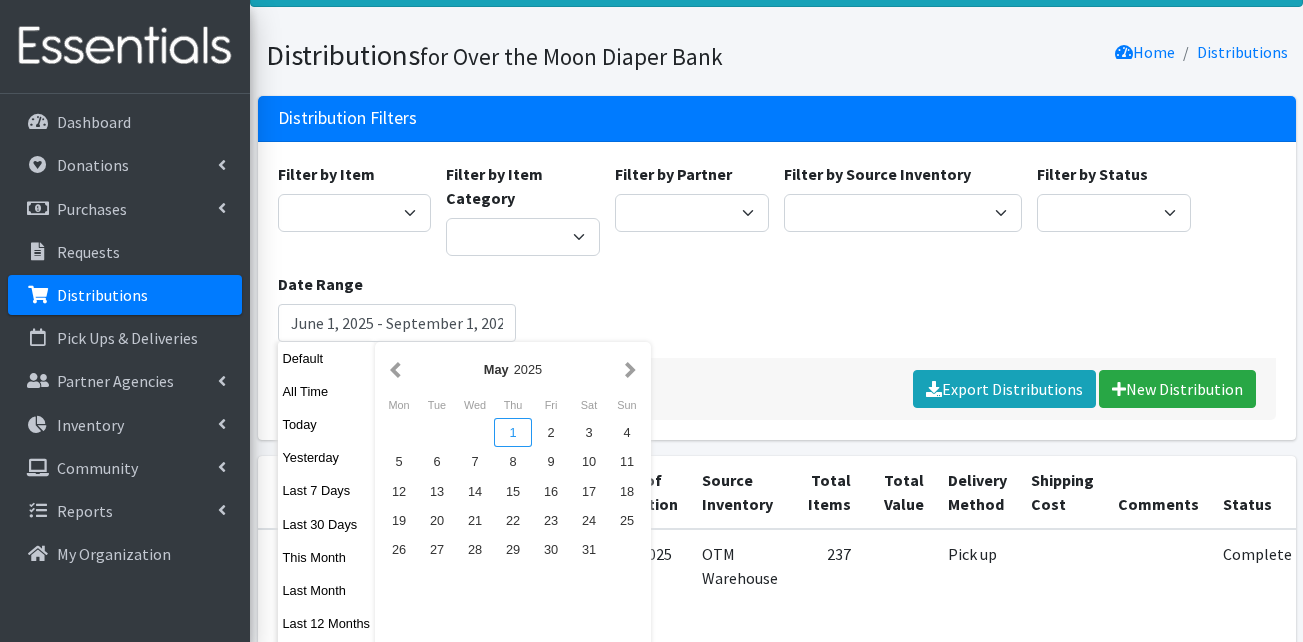 click on "1" at bounding box center [513, 432] 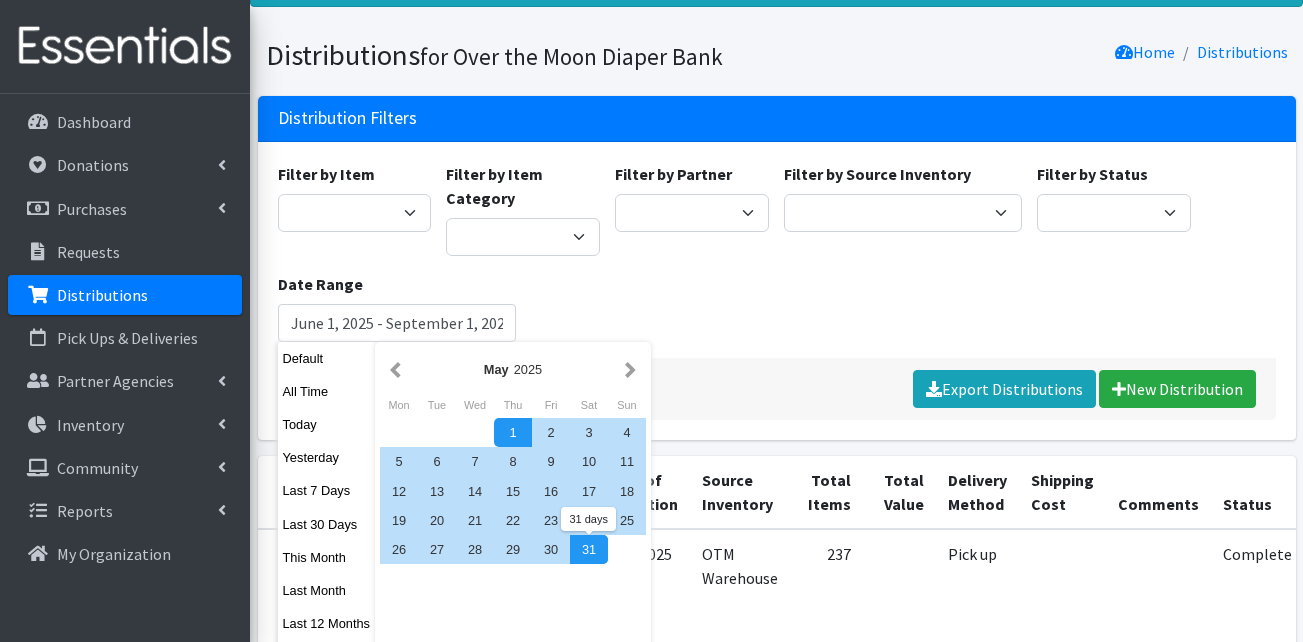 click on "31" at bounding box center [589, 549] 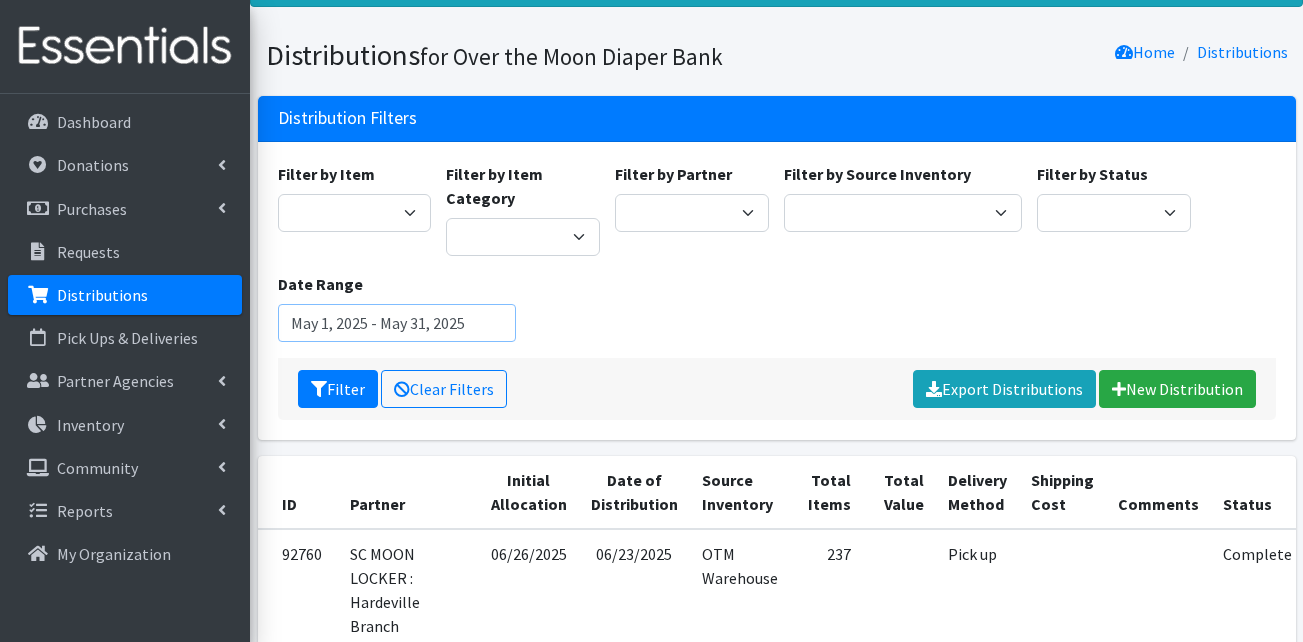 click on "May 1, 2025 - May 31, 2025" at bounding box center (397, 323) 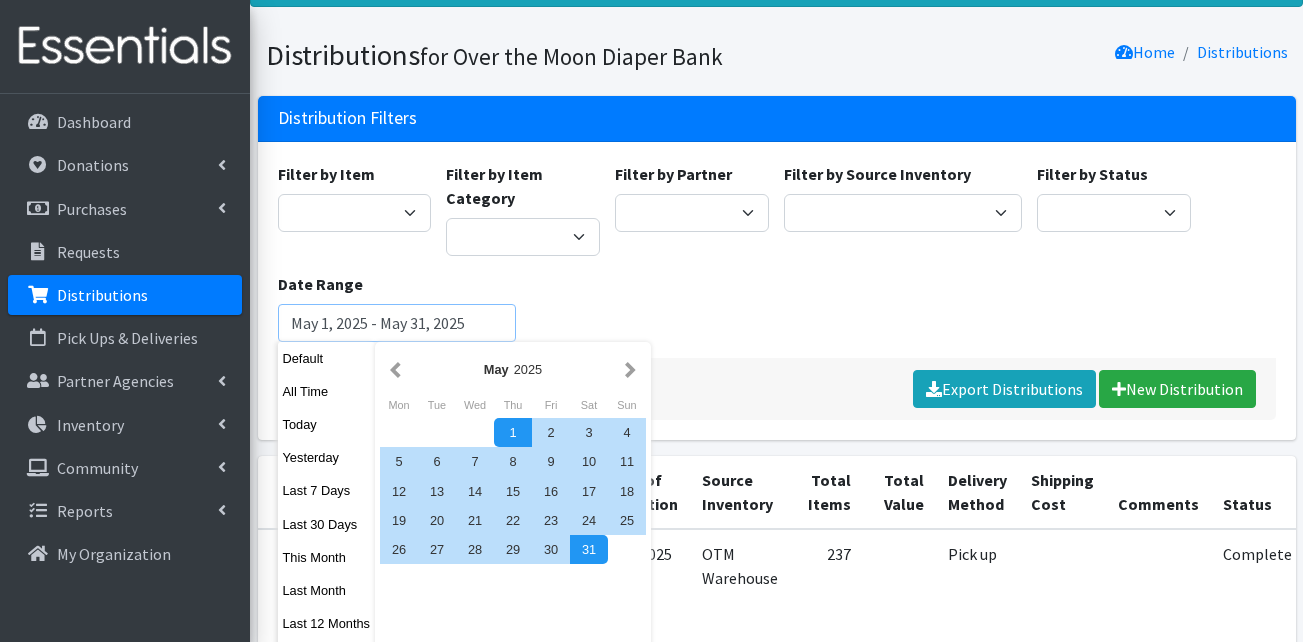 click on "Filter" at bounding box center (338, 389) 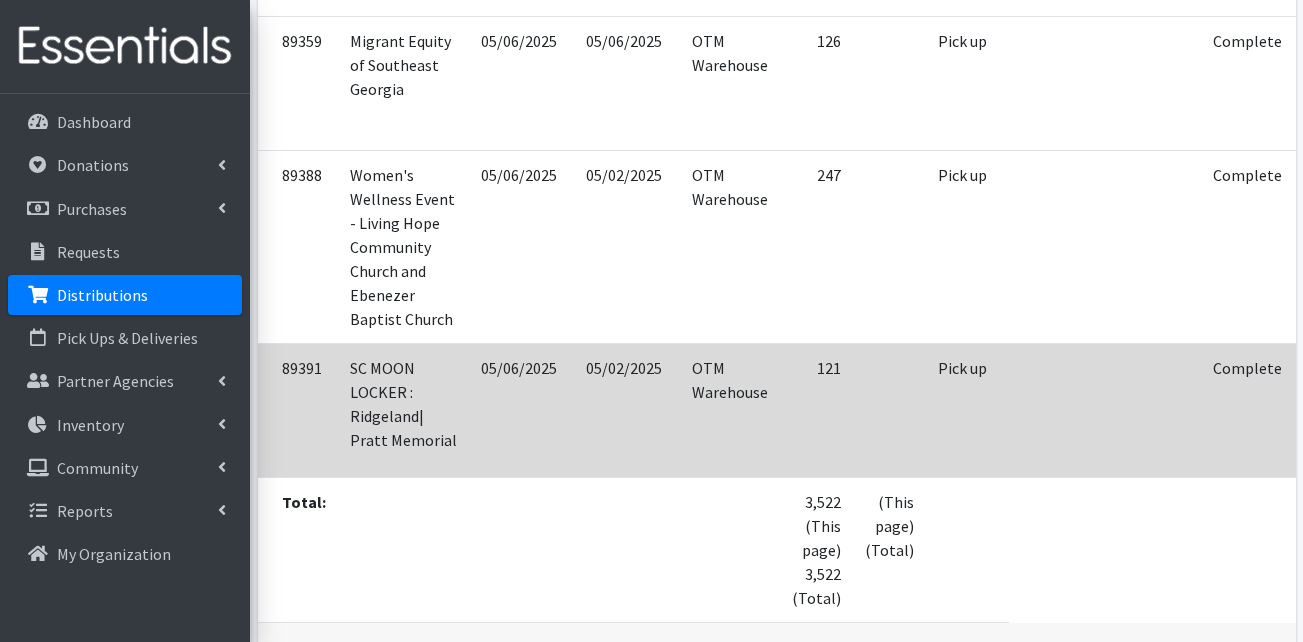 scroll, scrollTop: 2215, scrollLeft: 0, axis: vertical 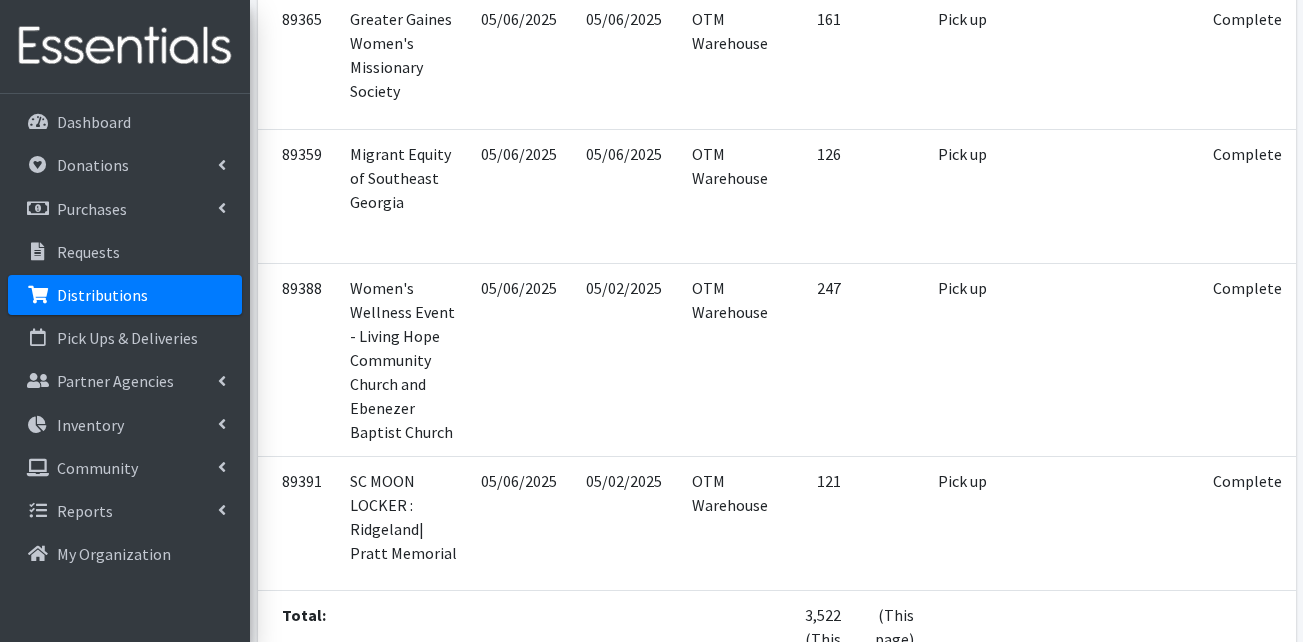 click on "ID
Partner
Initial Allocation
Date of Distribution
Source Inventory
Total Items
Total Value
Delivery Method
Shipping Cost
Comments
Status
Actions
89401
Urban Hope
05/06/2025
05/22/2025
OTM Warehouse
181
Pick up
Complete
View
Edit
Print
Reclaim
90359
General Donation
05/20/2025
05/20/2025
OTM Warehouse
64
Pick up
Complete
View
Edit
Print
Reclaim
90351
CCC Henderson Lighthouse
05/20/2025
05/19/2025
OTM Warehouse
82
Pick up" at bounding box center (825, -494) 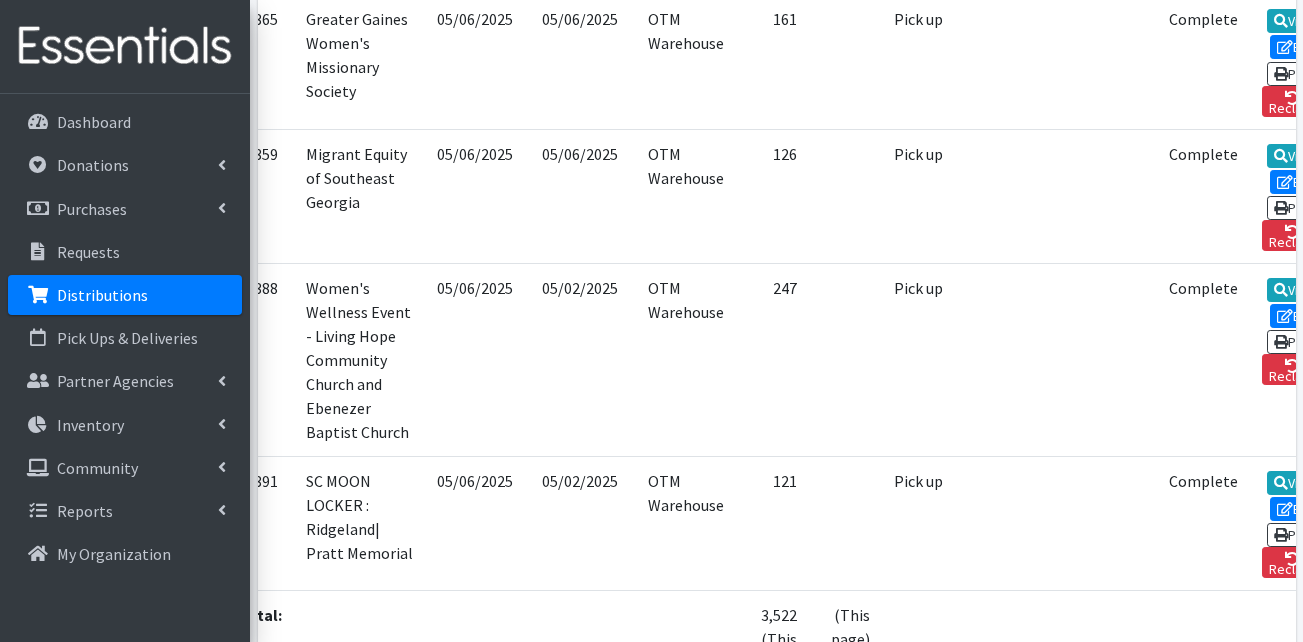 scroll, scrollTop: 0, scrollLeft: 63, axis: horizontal 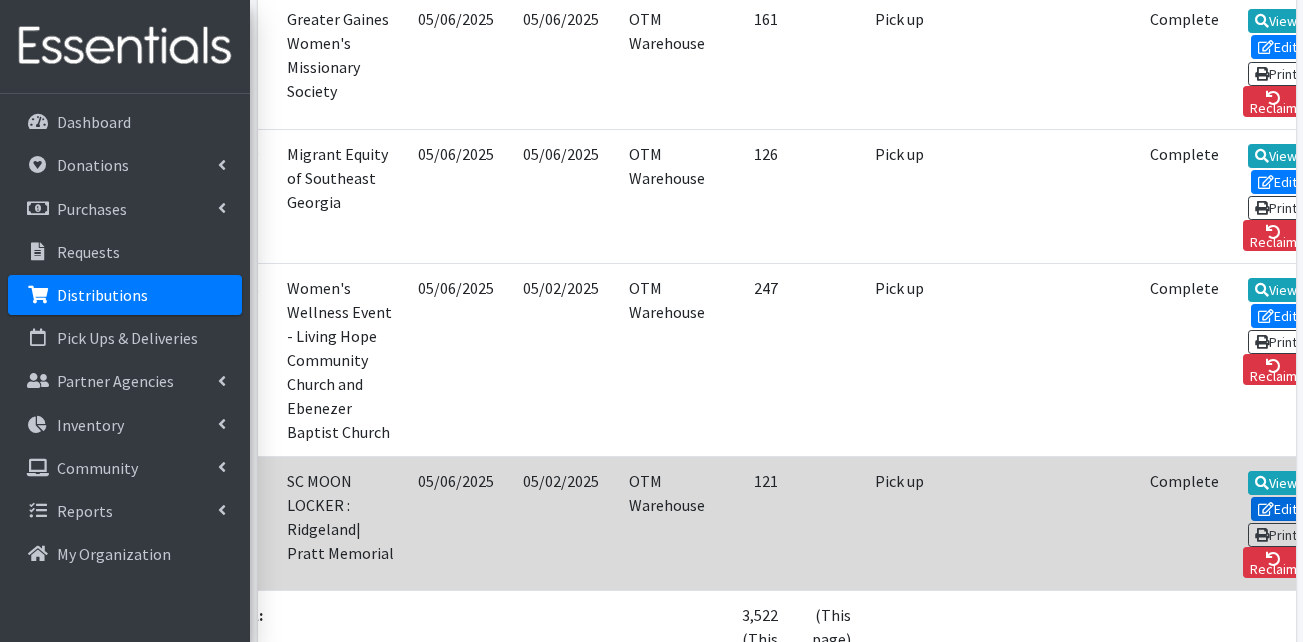 click on "Edit" at bounding box center [1278, 509] 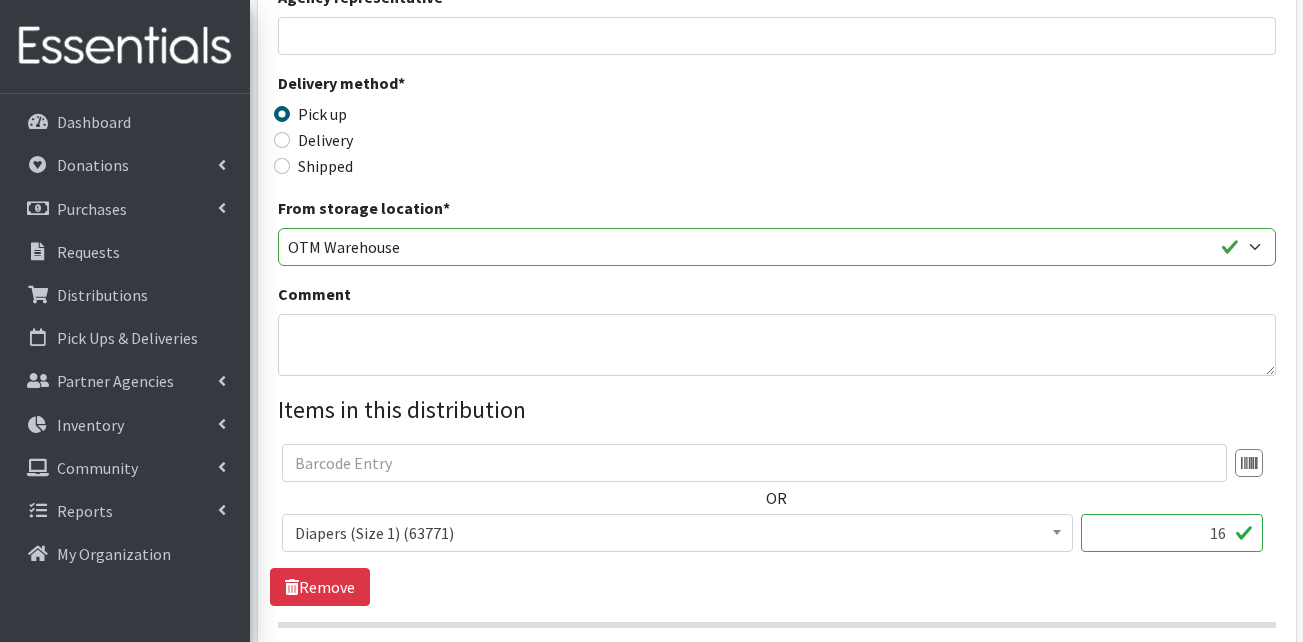 scroll, scrollTop: 500, scrollLeft: 0, axis: vertical 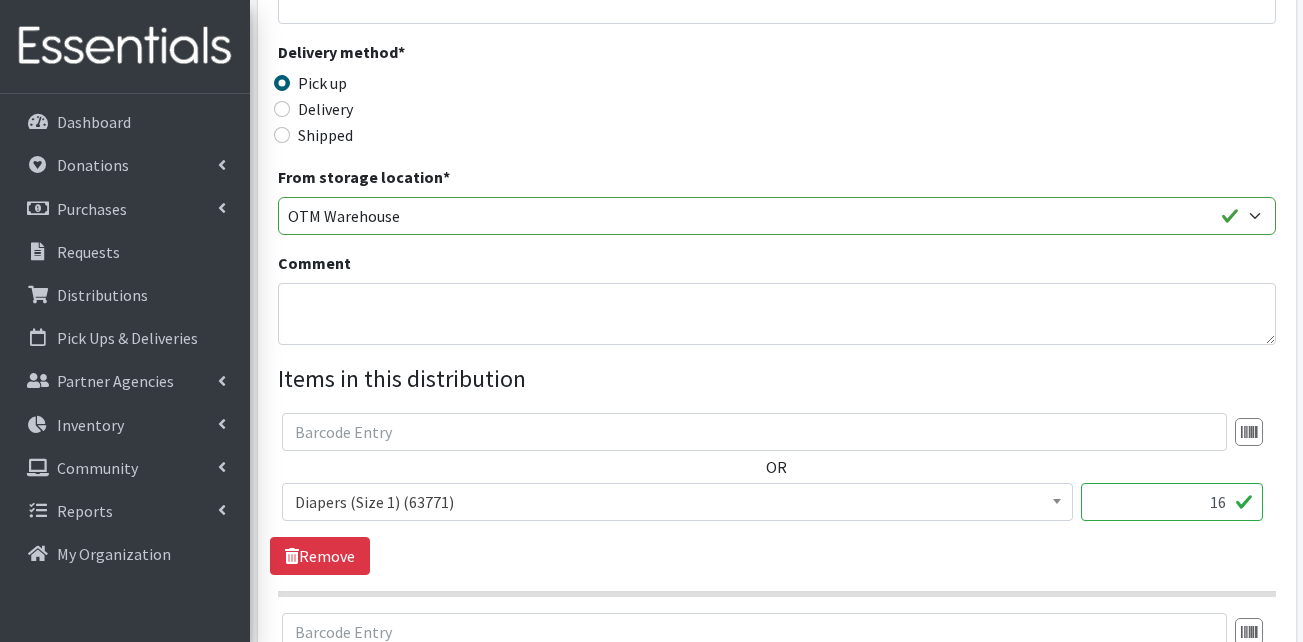 drag, startPoint x: 1193, startPoint y: 511, endPoint x: 1259, endPoint y: 511, distance: 66 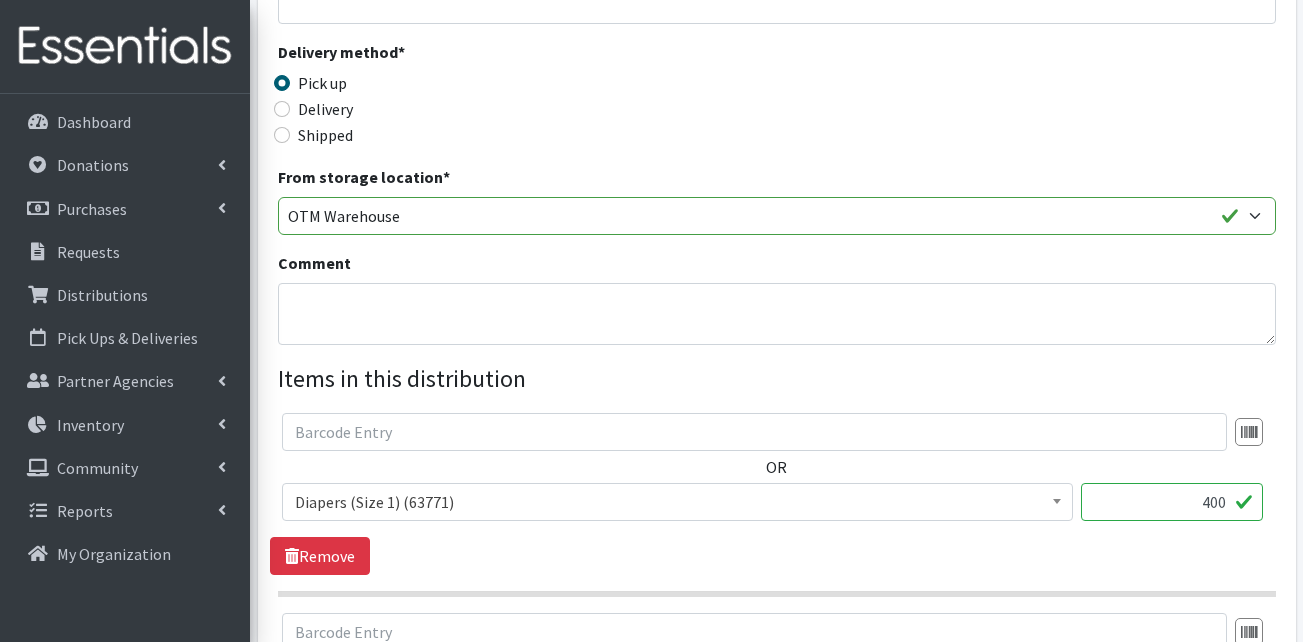 type on "400" 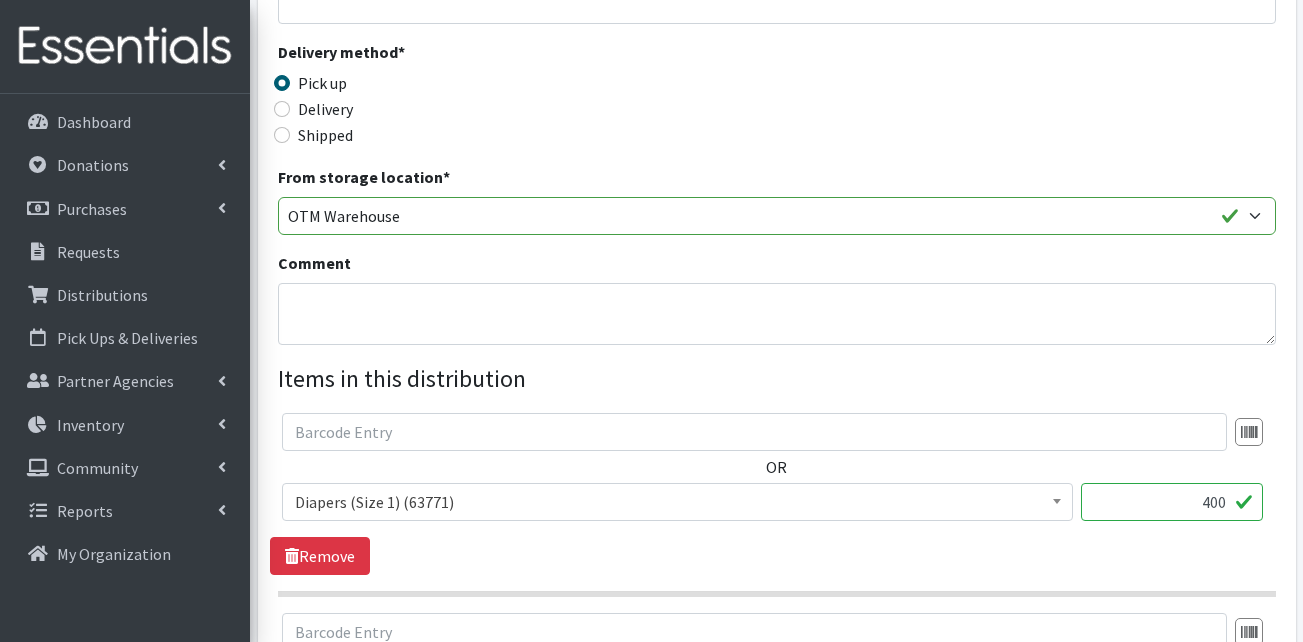 click on "OR
Adult Briefs (Large) (168717)
Adult Briefs (Medium) (109839)
Adult Briefs (Small) (111172)
Adult Briefs (X-Large) (164874)
Adult Briefs (XXL) (1304)
Adult Incontinence Pads (50000)
Adult Liners (50000)
Bed Pads (Disposable) (0)
Diapers (Newborn) (103260)
Diapers (Preemie) (114700)
Diapers (Size 1) (63771)
Diapers (Size 2) (67439)
Diapers (Size 3) (60985)
Diapers (Size 4) (88598)
Diapers (Size 5) (82784)
Diapers (Size 6) (82350)
Diapers (Size 7) (83866)
Kids (Overnights - Older Kids) (42464)
Kids Pull-Ups (2T-3T) (109025)
Kids Pull-Ups (3T-4T) (110996)
Kids Pull-Ups (4T-5T) (79650)
Other (0)
Pads (21976)
Period Packs  (99230)
Period Panties (Large) (365000)
Period Panties (Medium) (0)
Period Panties (Small) (0)" at bounding box center (776, 494) 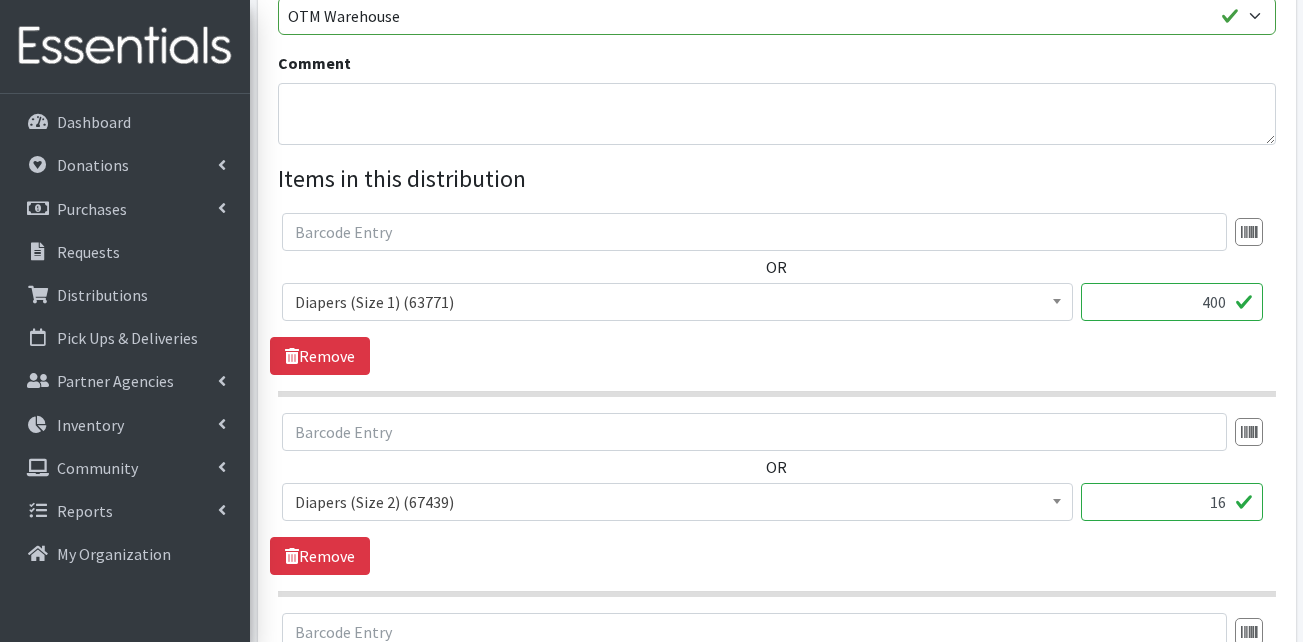 scroll, scrollTop: 900, scrollLeft: 0, axis: vertical 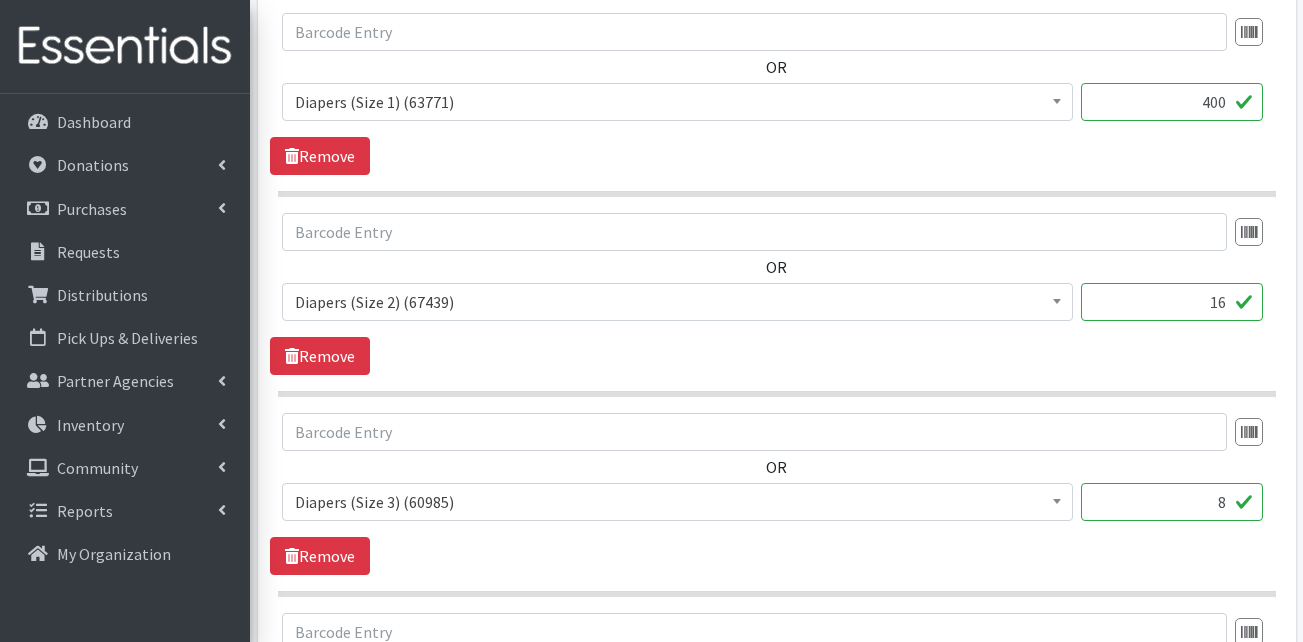 drag, startPoint x: 1206, startPoint y: 311, endPoint x: 1251, endPoint y: 313, distance: 45.044422 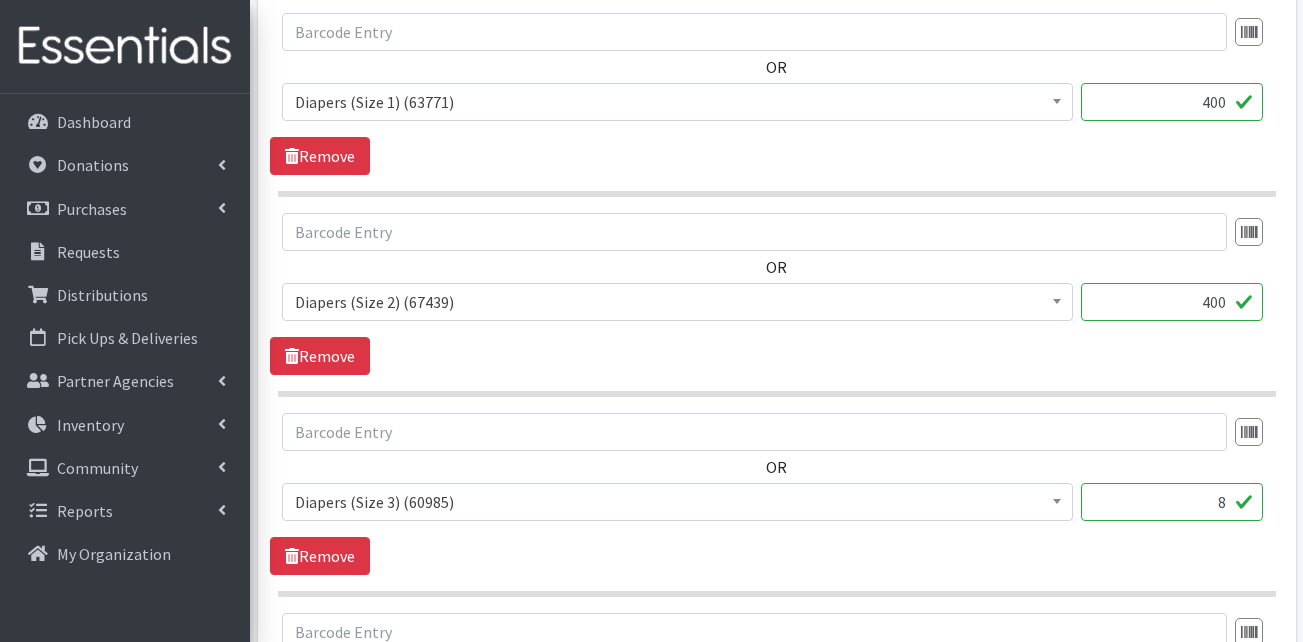 type on "400" 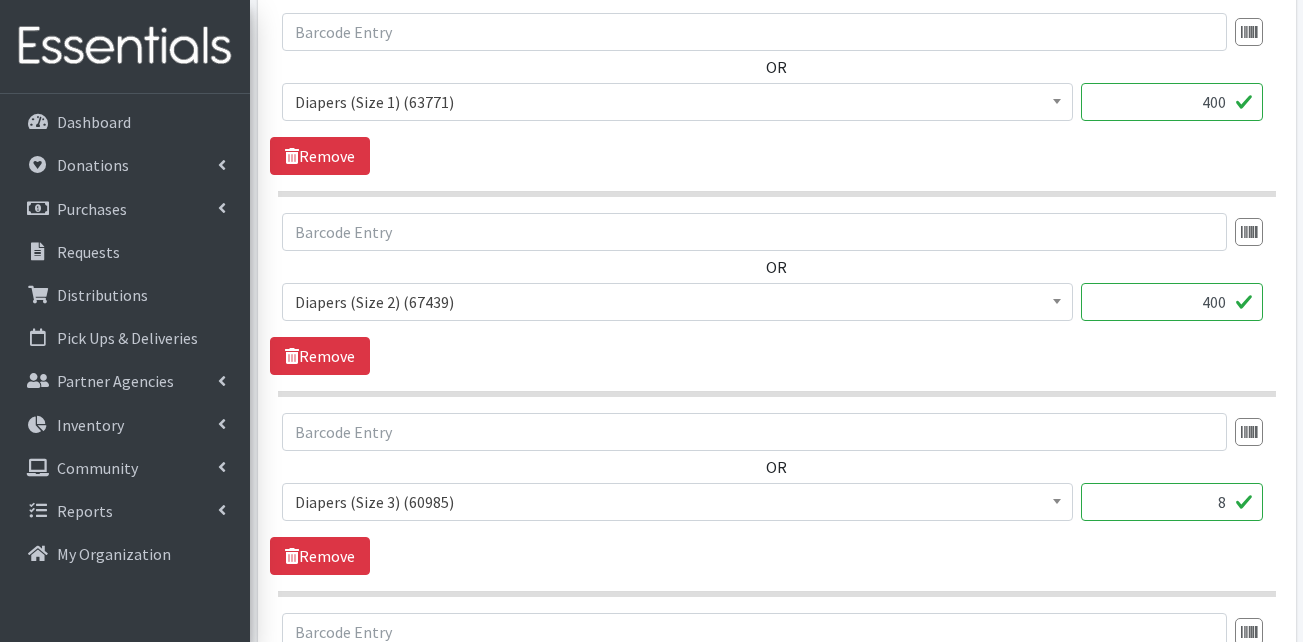 click on "OR
Adult Briefs (Large) (168717)
Adult Briefs (Medium) (109839)
Adult Briefs (Small) (111172)
Adult Briefs (X-Large) (164874)
Adult Briefs (XXL) (1304)
Adult Incontinence Pads (50000)
Adult Liners (50000)
Bed Pads (Disposable) (0)
Diapers (Newborn) (103260)
Diapers (Preemie) (114700)
Diapers (Size 1) (63771)
Diapers (Size 2) (67439)
Diapers (Size 3) (60985)
Diapers (Size 4) (88598)
Diapers (Size 5) (82784)
Diapers (Size 6) (82350)
Diapers (Size 7) (83866)
Kids (Overnights - Older Kids) (42464)
Kids Pull-Ups (2T-3T) (109025)
Kids Pull-Ups (3T-4T) (110996)
Kids Pull-Ups (4T-5T) (79650)
Other (0)
Pads (21976)
Period Packs  (99230)
Period Panties (Large) (365000)
Period Panties (Medium) (0)
Period Panties (Small) (0)" at bounding box center (776, 294) 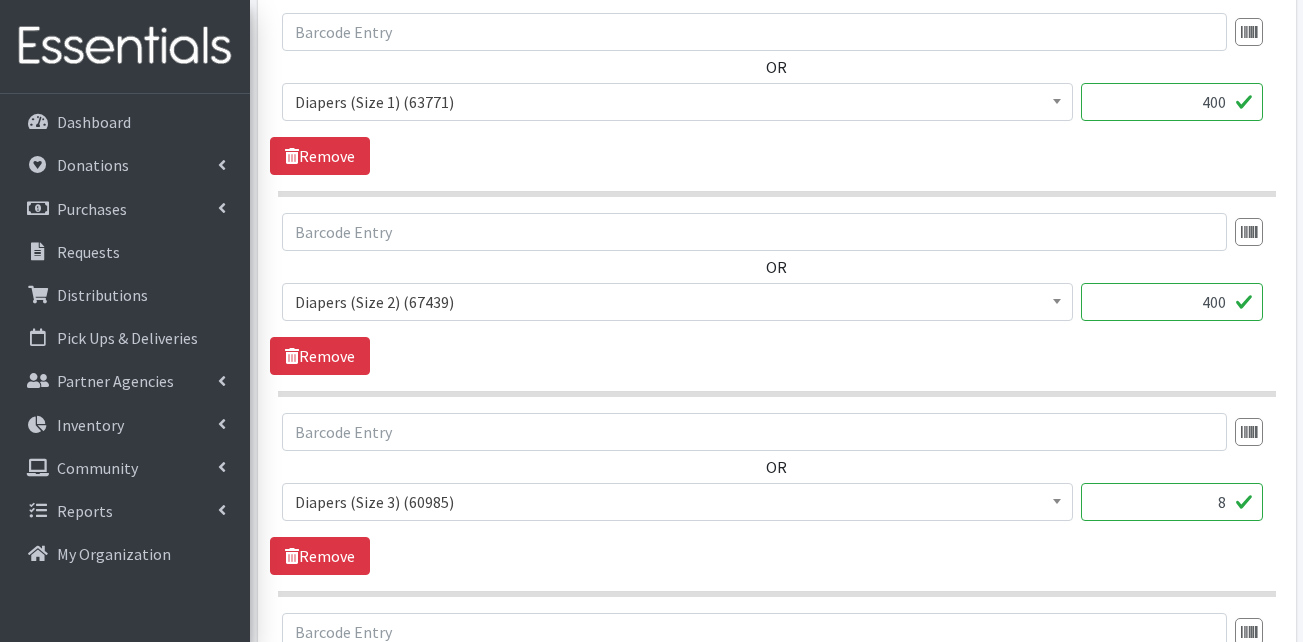 drag, startPoint x: 1210, startPoint y: 505, endPoint x: 1249, endPoint y: 506, distance: 39.012817 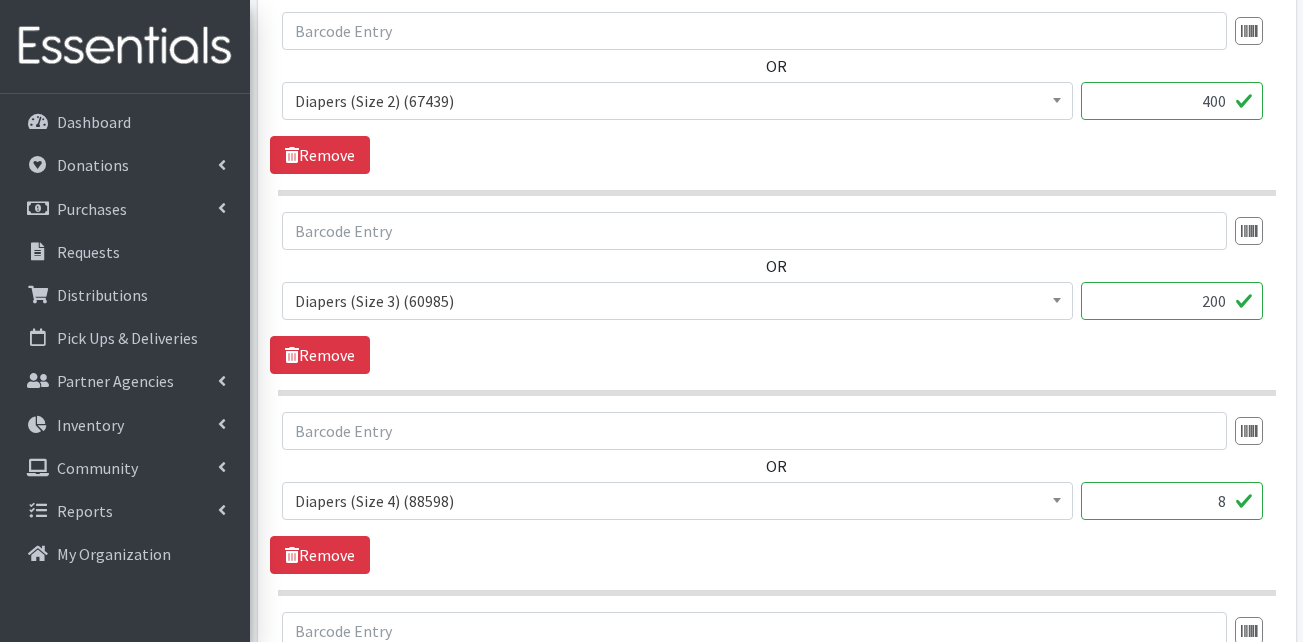 scroll, scrollTop: 1200, scrollLeft: 0, axis: vertical 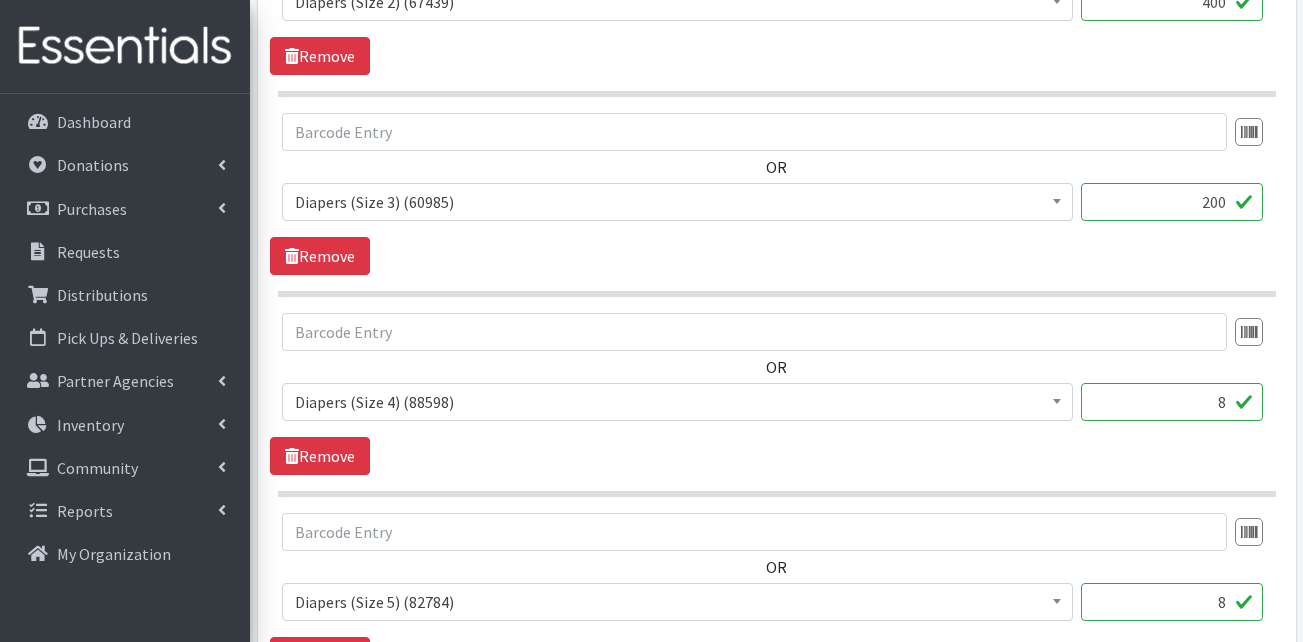 type on "200" 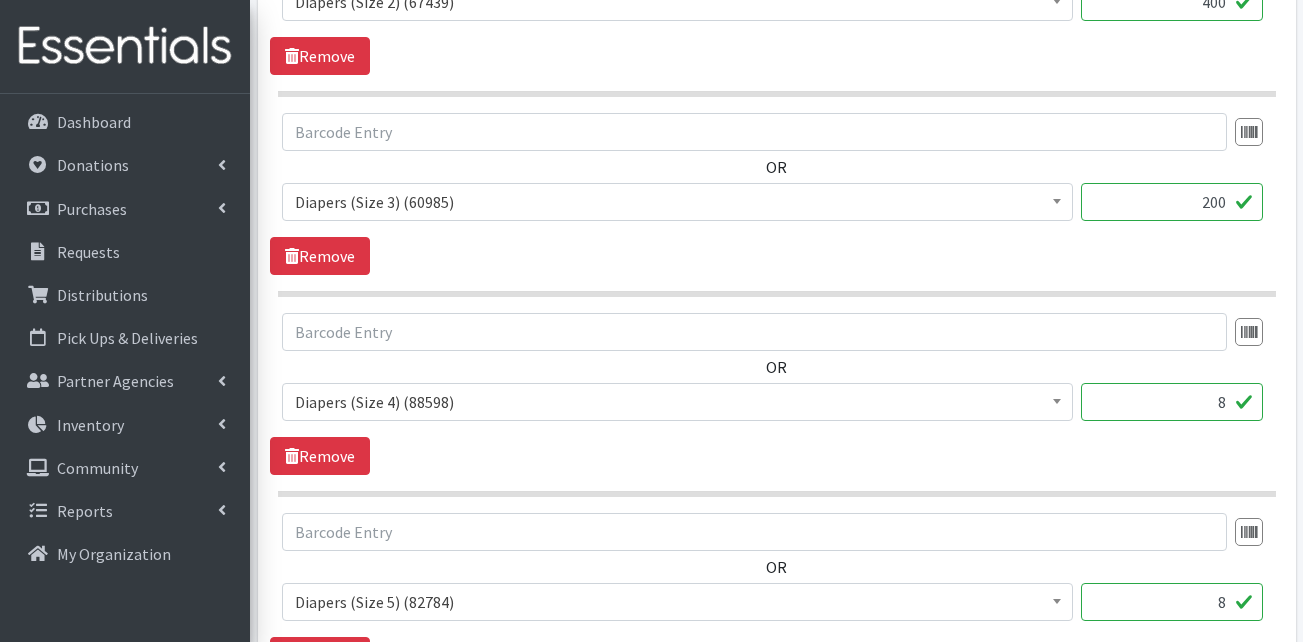 drag, startPoint x: 1178, startPoint y: 405, endPoint x: 1255, endPoint y: 407, distance: 77.02597 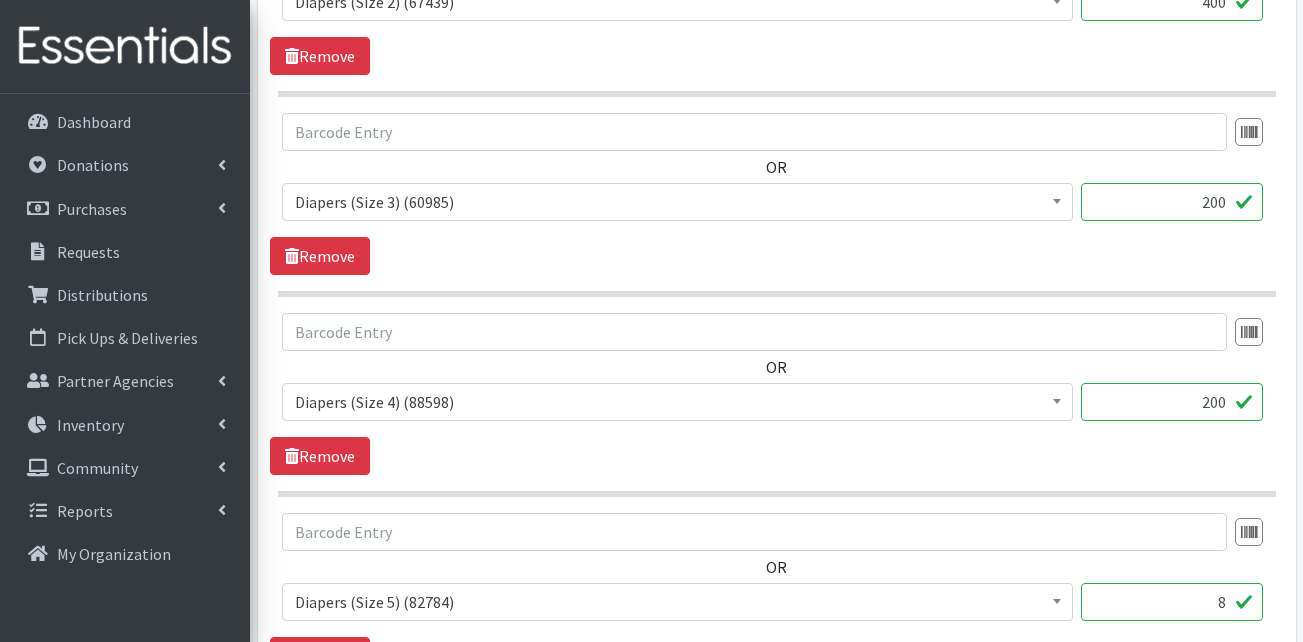 type on "200" 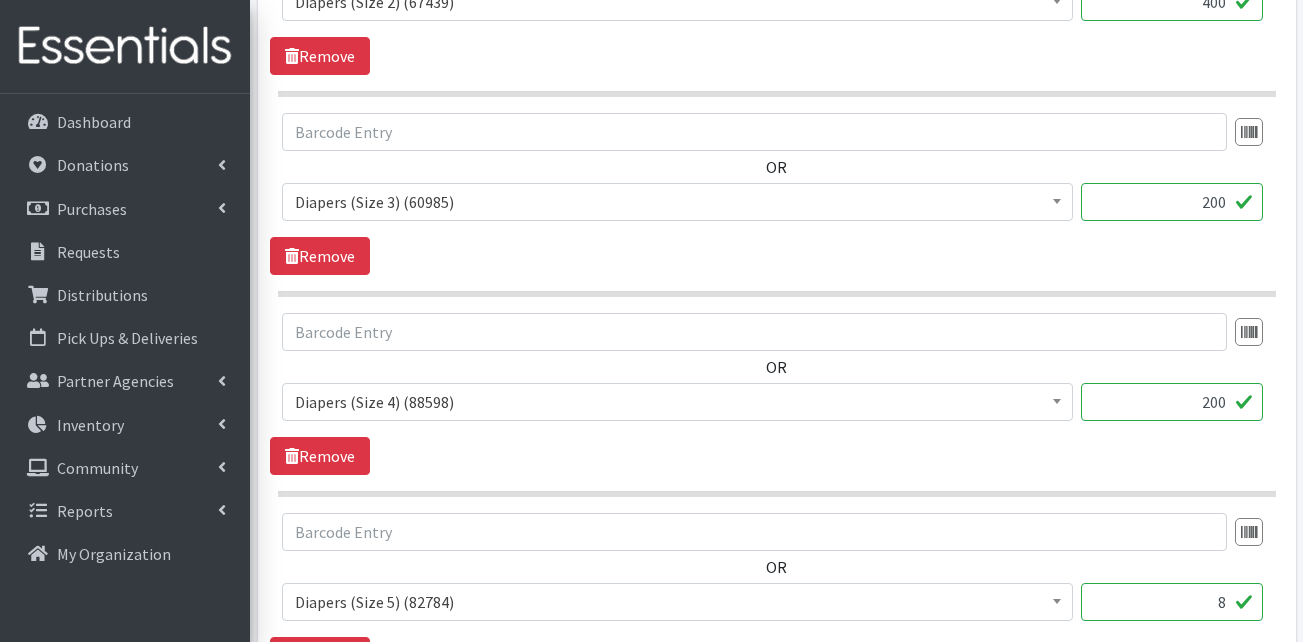 drag, startPoint x: 1204, startPoint y: 603, endPoint x: 1236, endPoint y: 607, distance: 32.24903 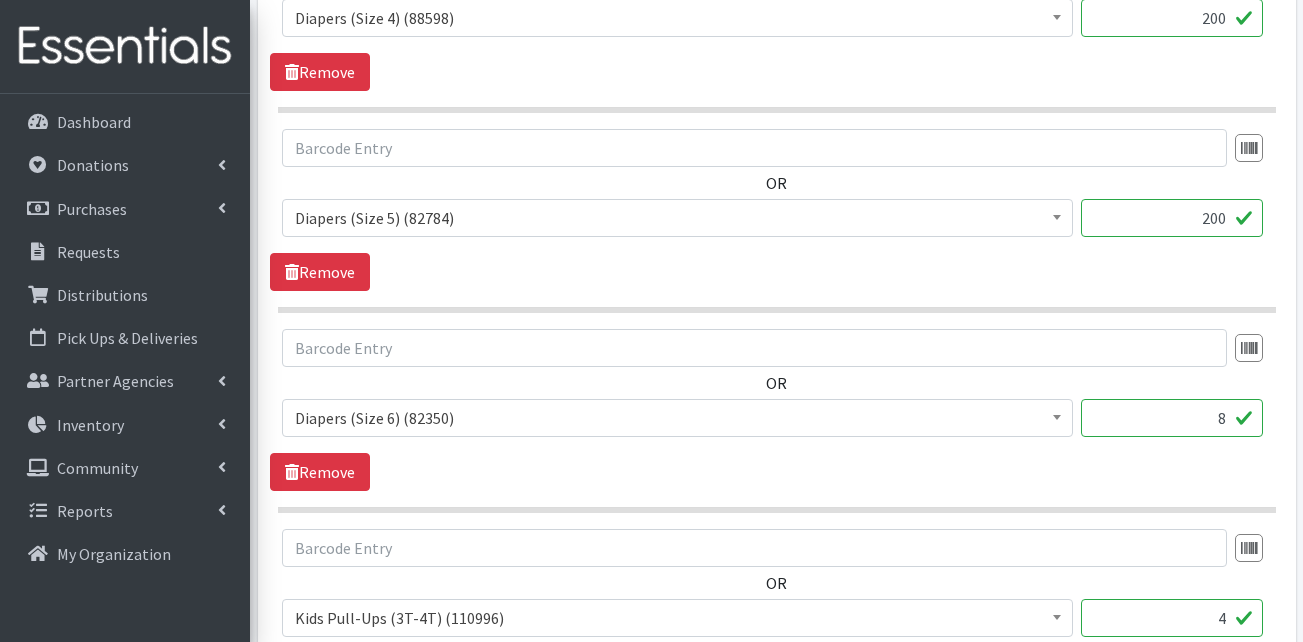 scroll, scrollTop: 1600, scrollLeft: 0, axis: vertical 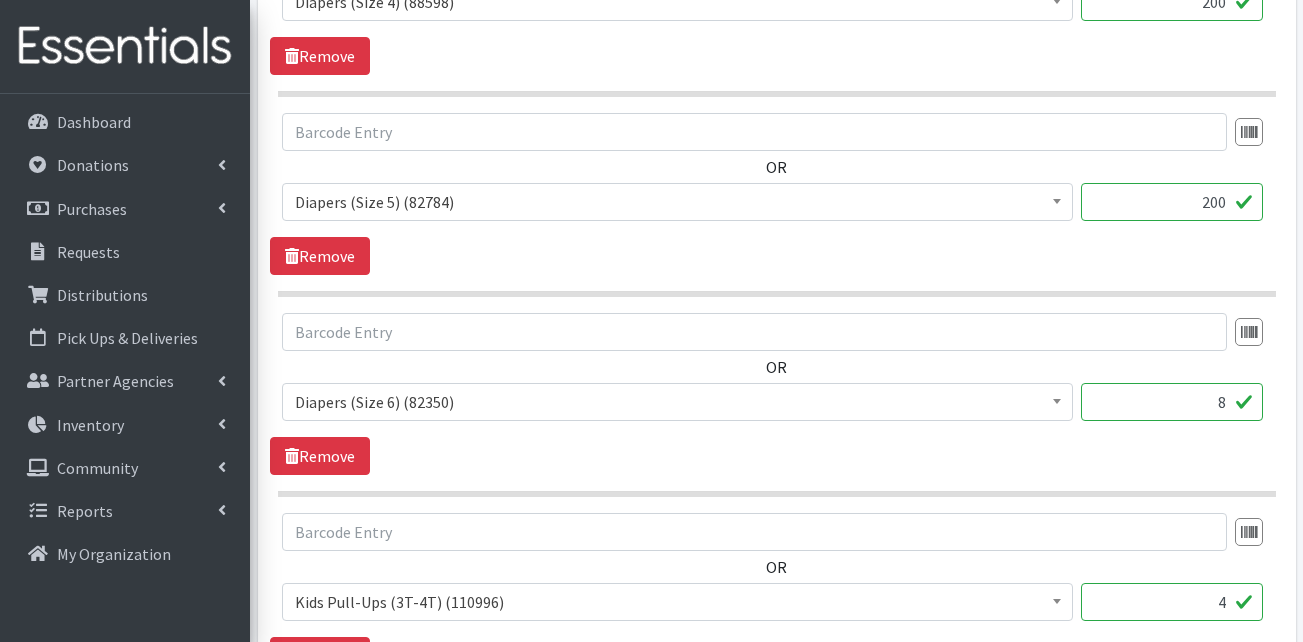 type on "200" 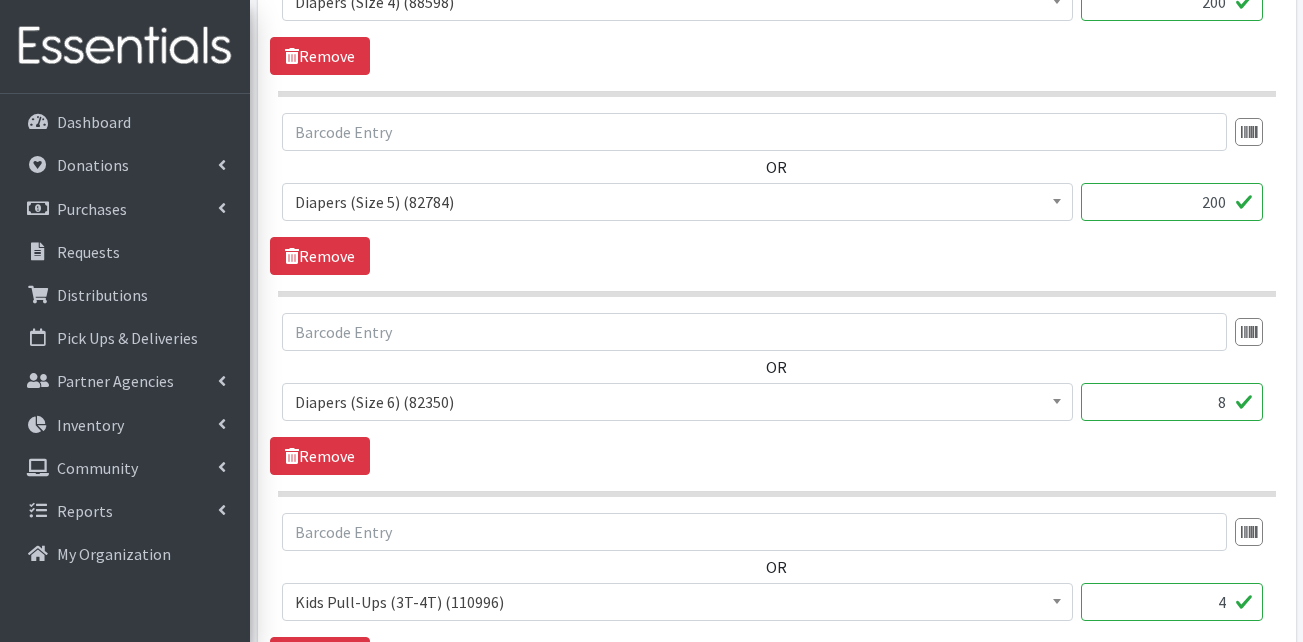 drag, startPoint x: 1200, startPoint y: 411, endPoint x: 1228, endPoint y: 405, distance: 28.635643 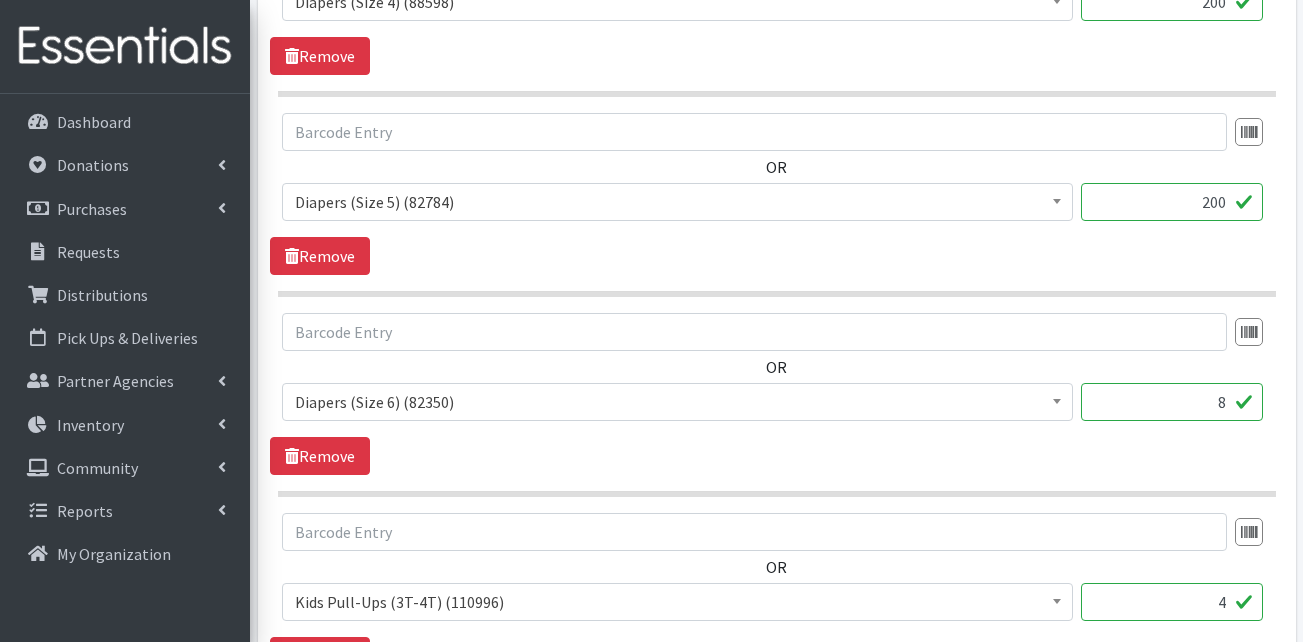 click on "8" at bounding box center (1172, 402) 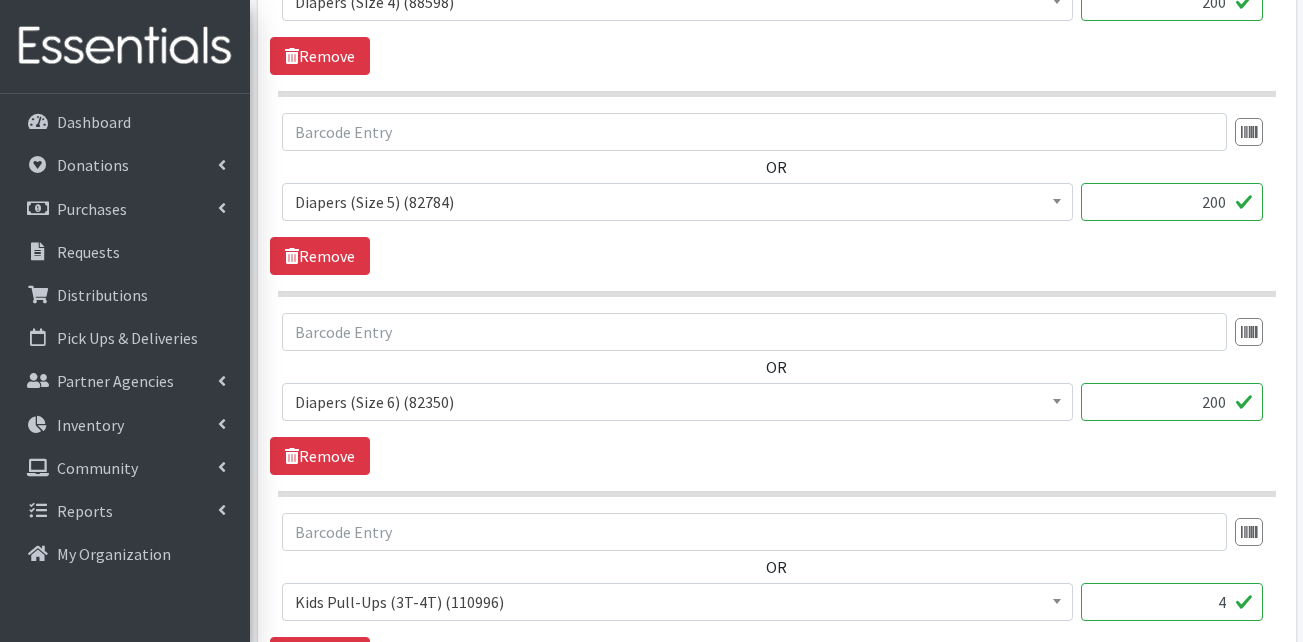 type on "200" 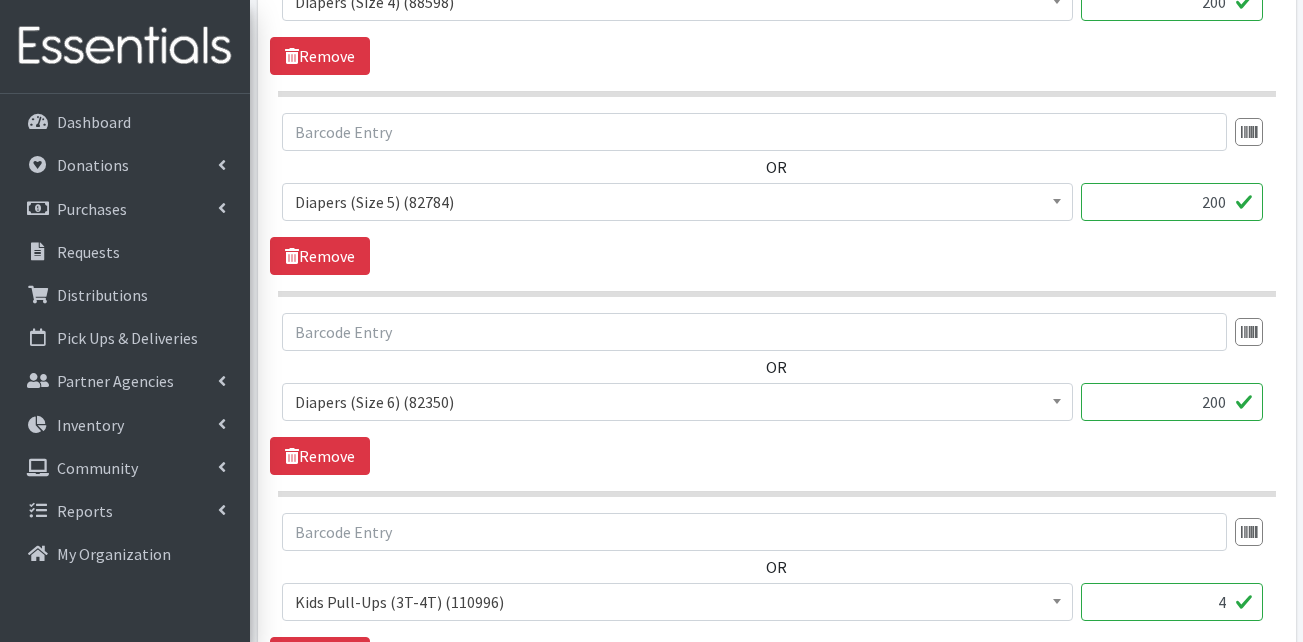 click on "OR
Adult Briefs (Large) (168717)
Adult Briefs (Medium) (109839)
Adult Briefs (Small) (111172)
Adult Briefs (X-Large) (164874)
Adult Briefs (XXL) (1304)
Adult Incontinence Pads (50000)
Adult Liners (50000)
Bed Pads (Disposable) (0)
Diapers (Newborn) (103260)
Diapers (Preemie) (114700)
Diapers (Size 1) (63771)
Diapers (Size 2) (67439)
Diapers (Size 3) (60985)
Diapers (Size 4) (88598)
Diapers (Size 5) (82784)
Diapers (Size 6) (82350)
Diapers (Size 7) (83866)
Kids (Overnights - Older Kids) (42464)
Kids Pull-Ups (2T-3T) (109025)
Kids Pull-Ups (3T-4T) (110996)
Kids Pull-Ups (4T-5T) (79650)
Other (0)
Pads (21976)
Period Packs  (99230)
Period Panties (Large) (365000)
Period Panties (Medium) (0)
Period Panties (Small) (0)" at bounding box center (776, 394) 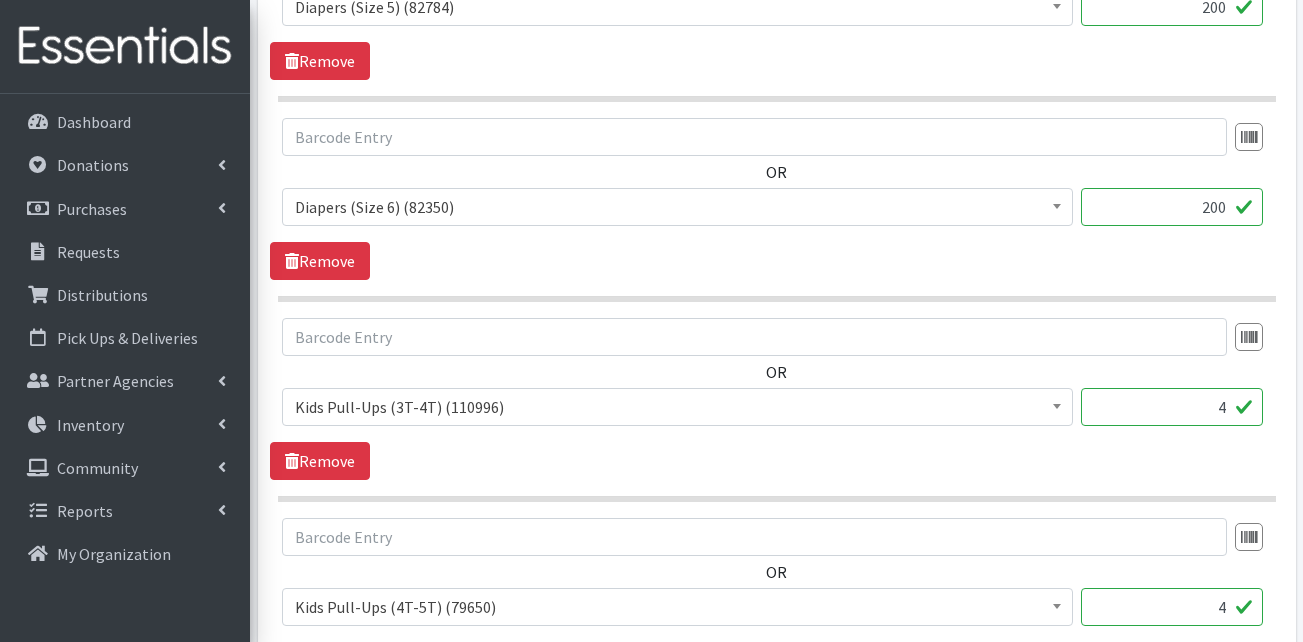 scroll, scrollTop: 1800, scrollLeft: 0, axis: vertical 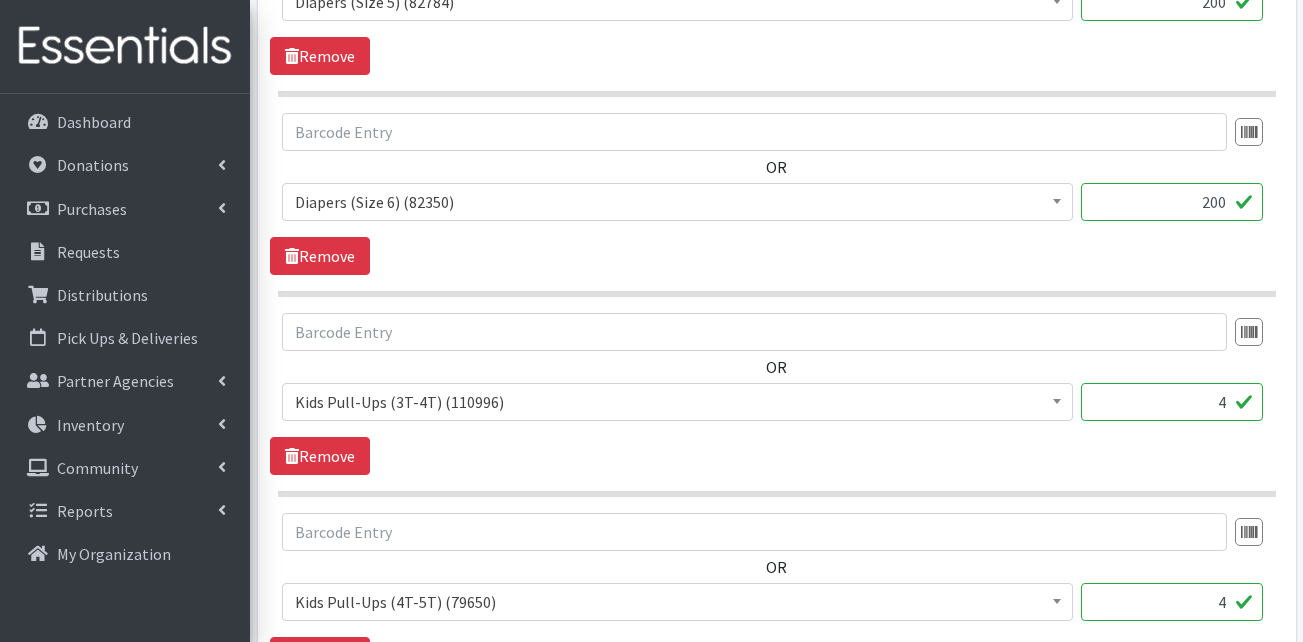 drag, startPoint x: 1212, startPoint y: 411, endPoint x: 1251, endPoint y: 410, distance: 39.012817 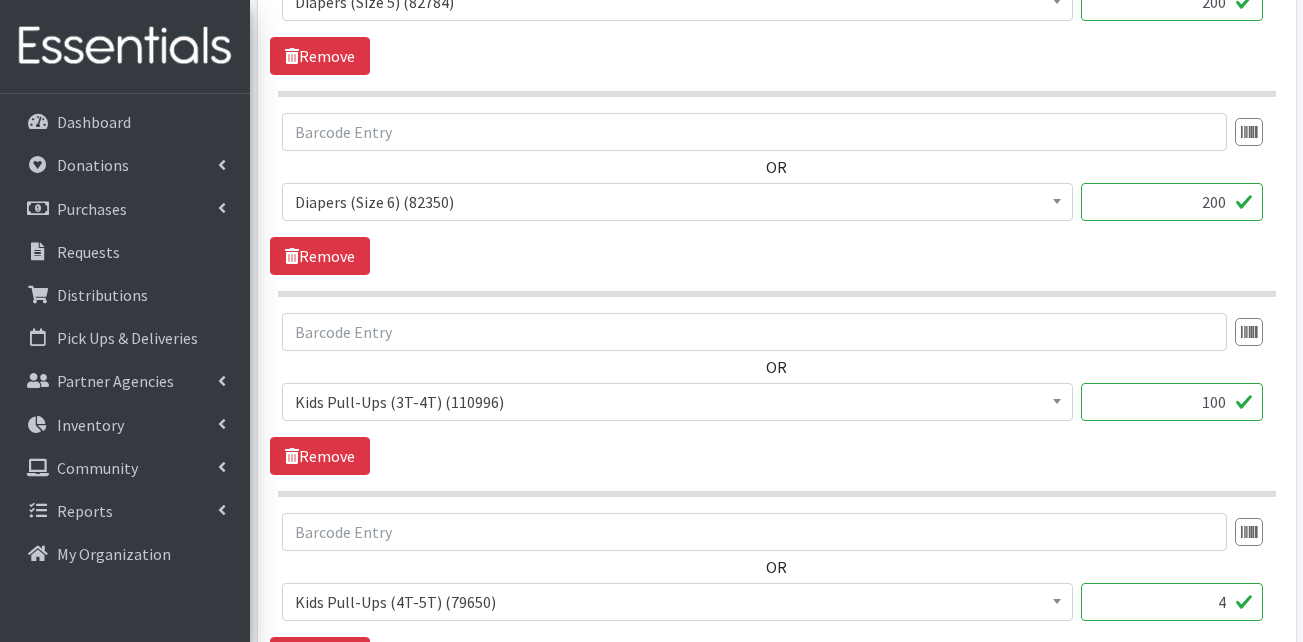 type on "100" 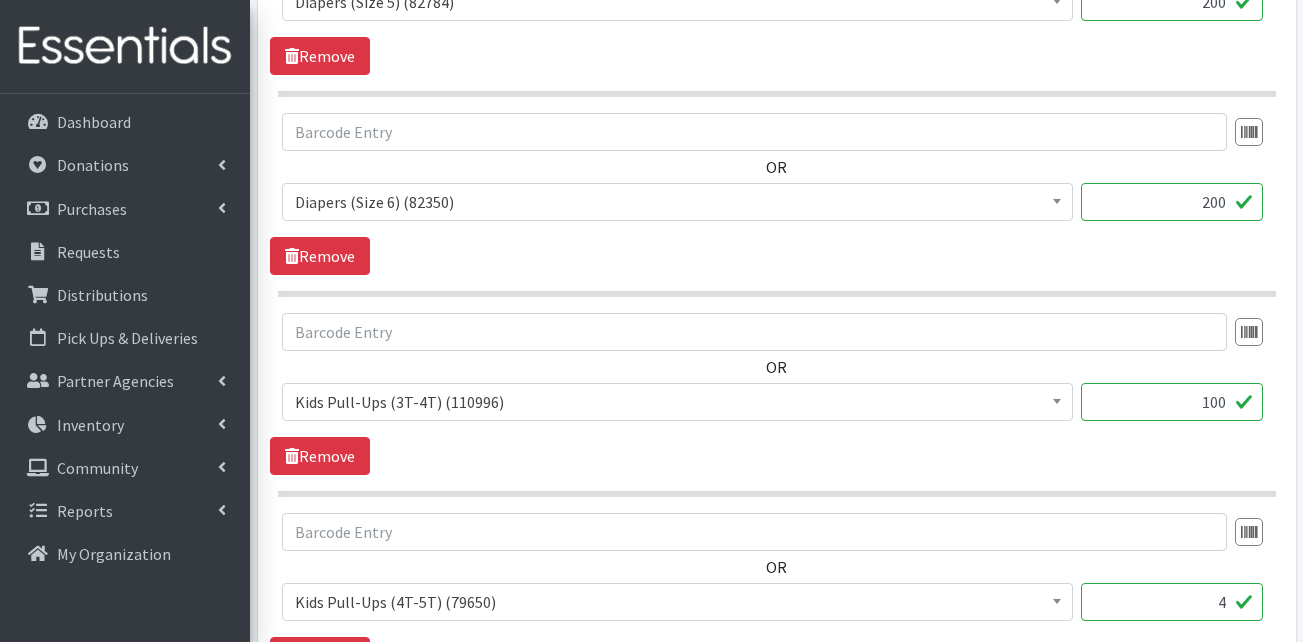 drag, startPoint x: 1216, startPoint y: 606, endPoint x: 1236, endPoint y: 605, distance: 20.024984 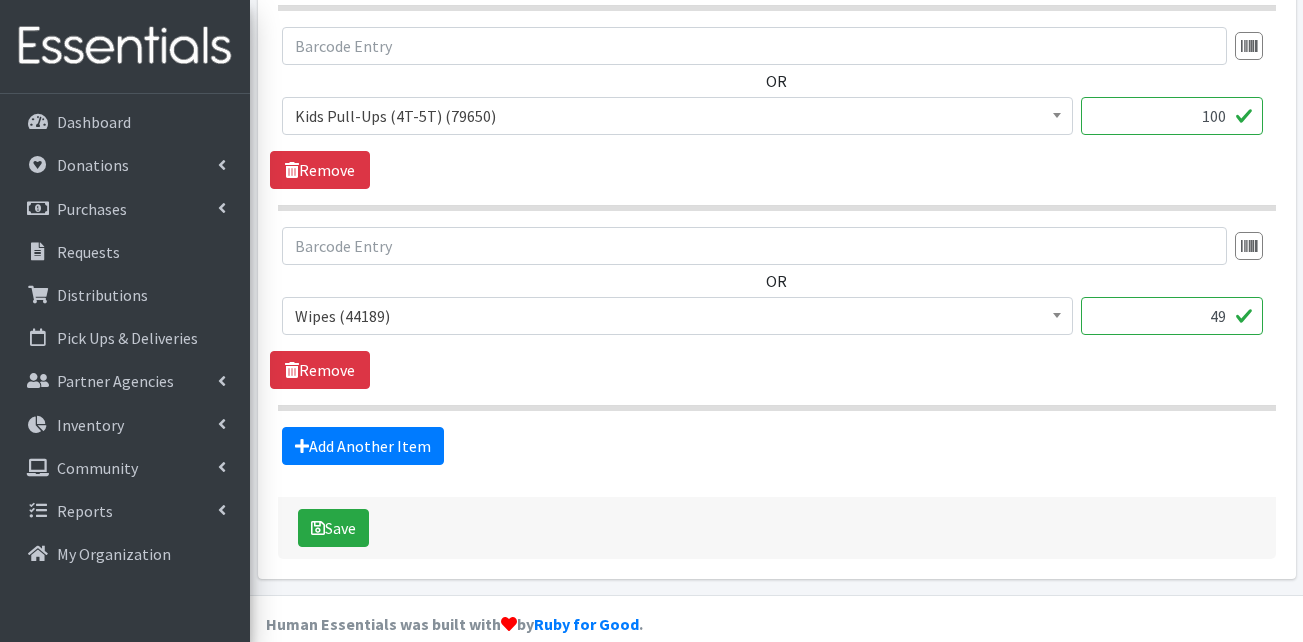 scroll, scrollTop: 2314, scrollLeft: 0, axis: vertical 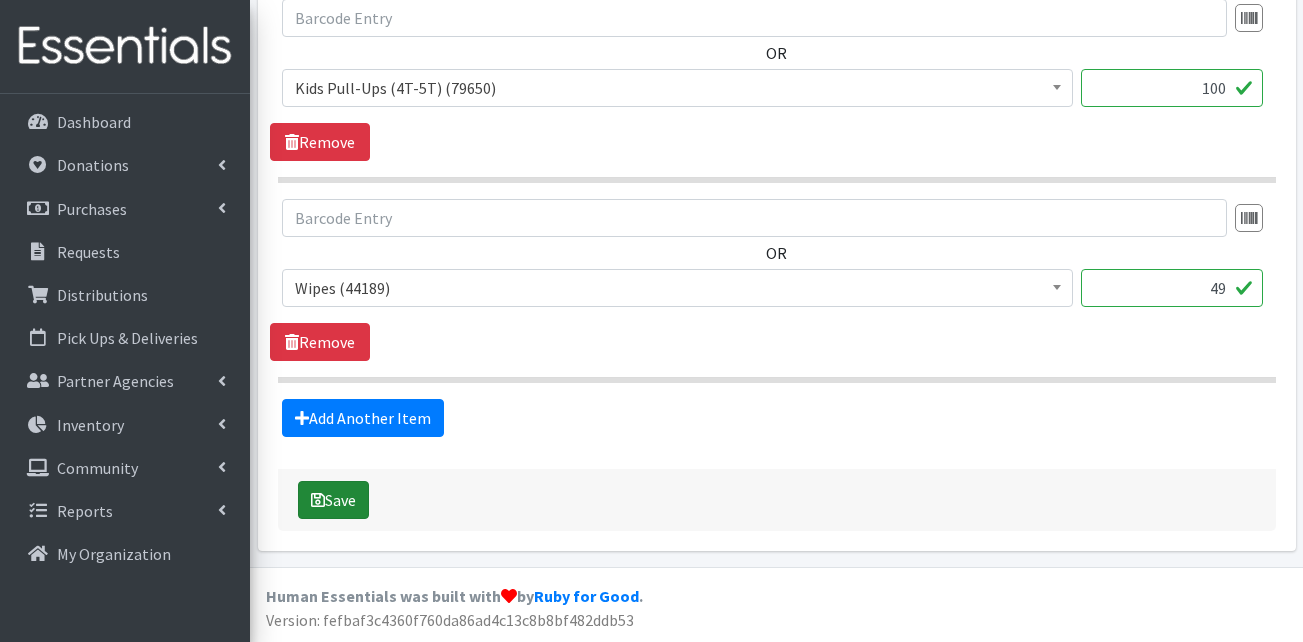 type on "100" 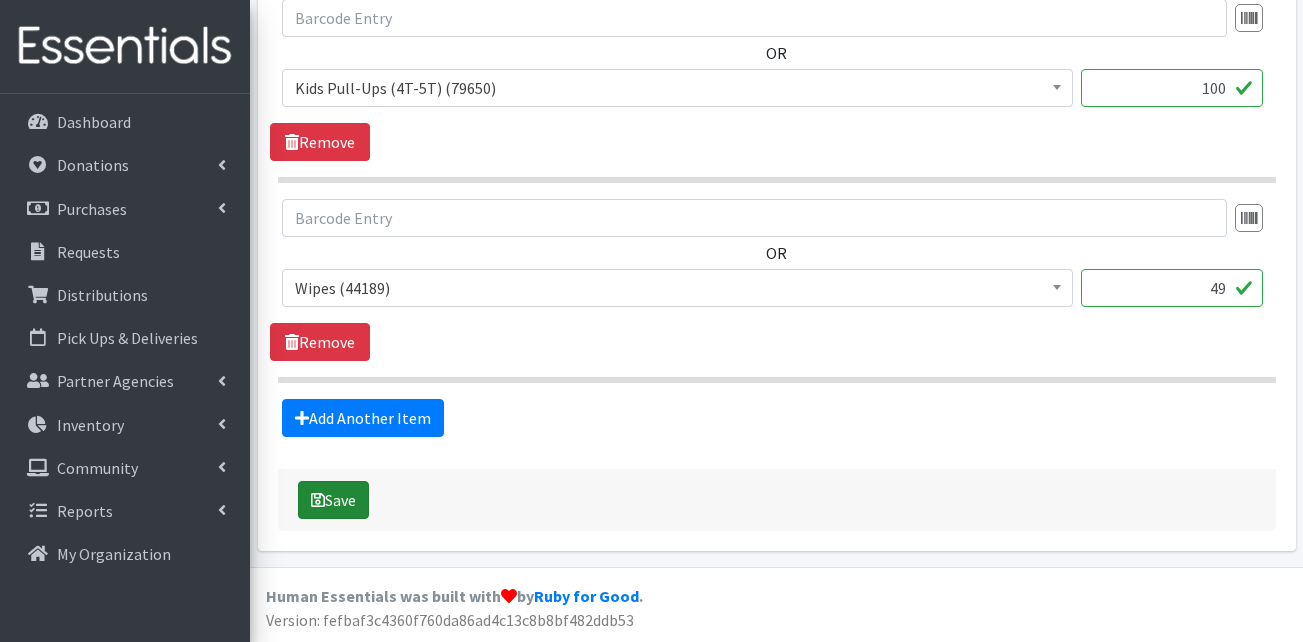click on "Save" at bounding box center (333, 500) 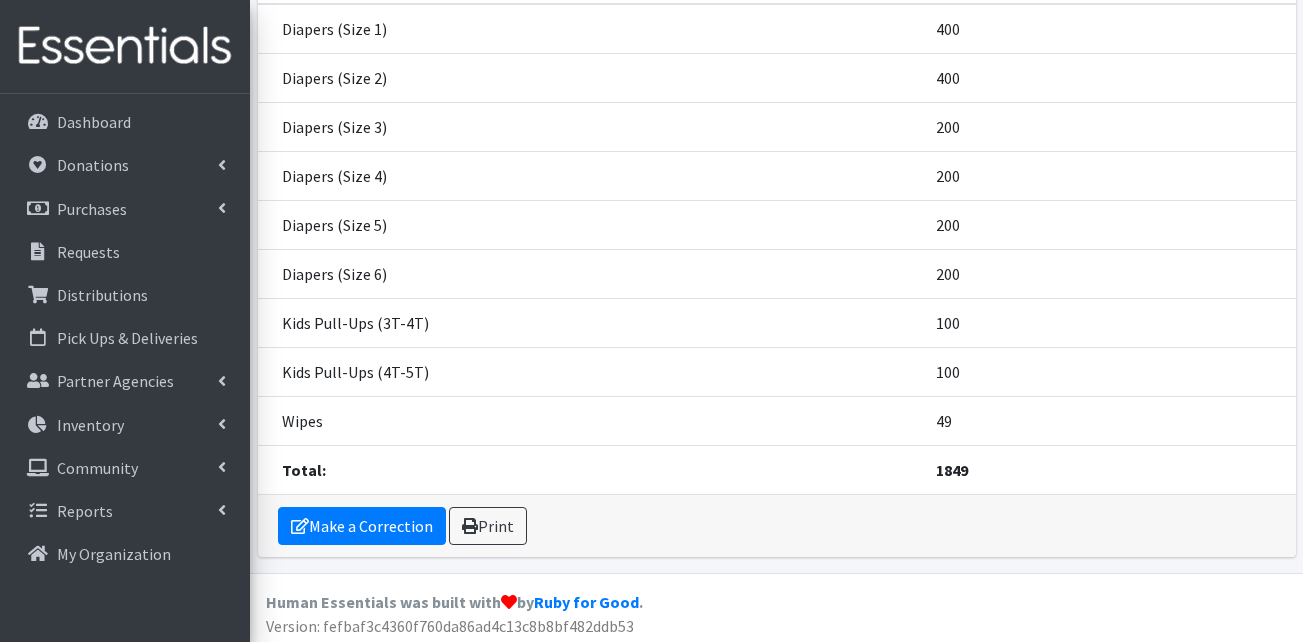 scroll, scrollTop: 396, scrollLeft: 0, axis: vertical 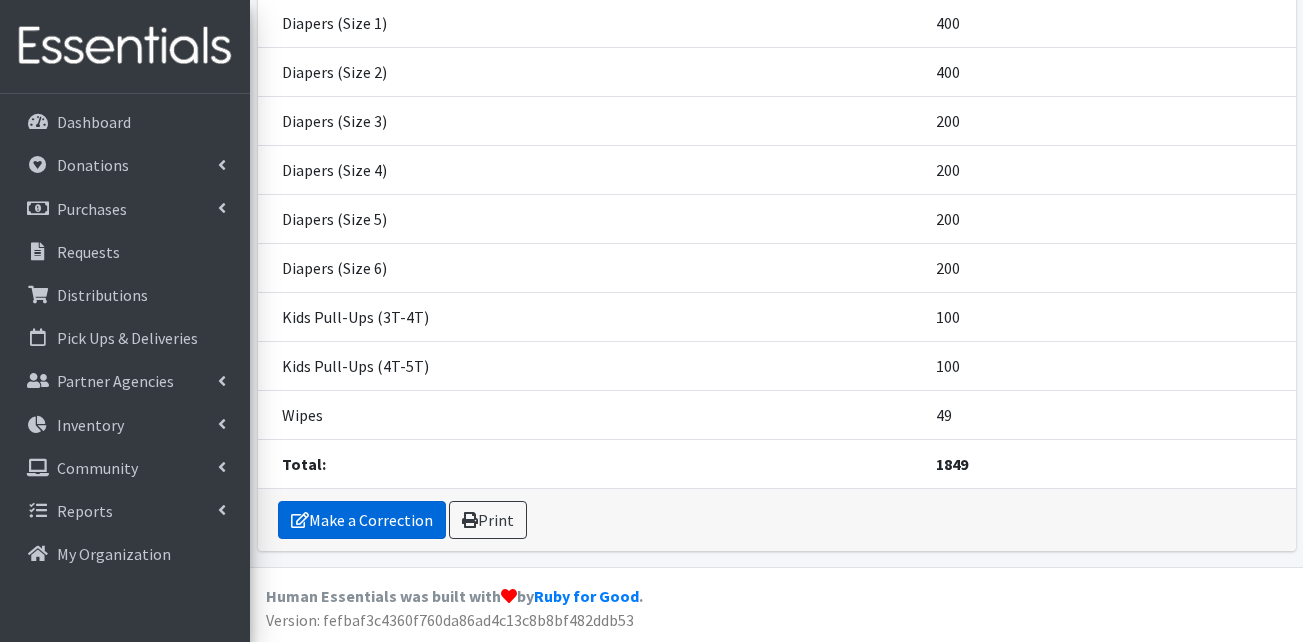 click on "Make a Correction" at bounding box center (362, 520) 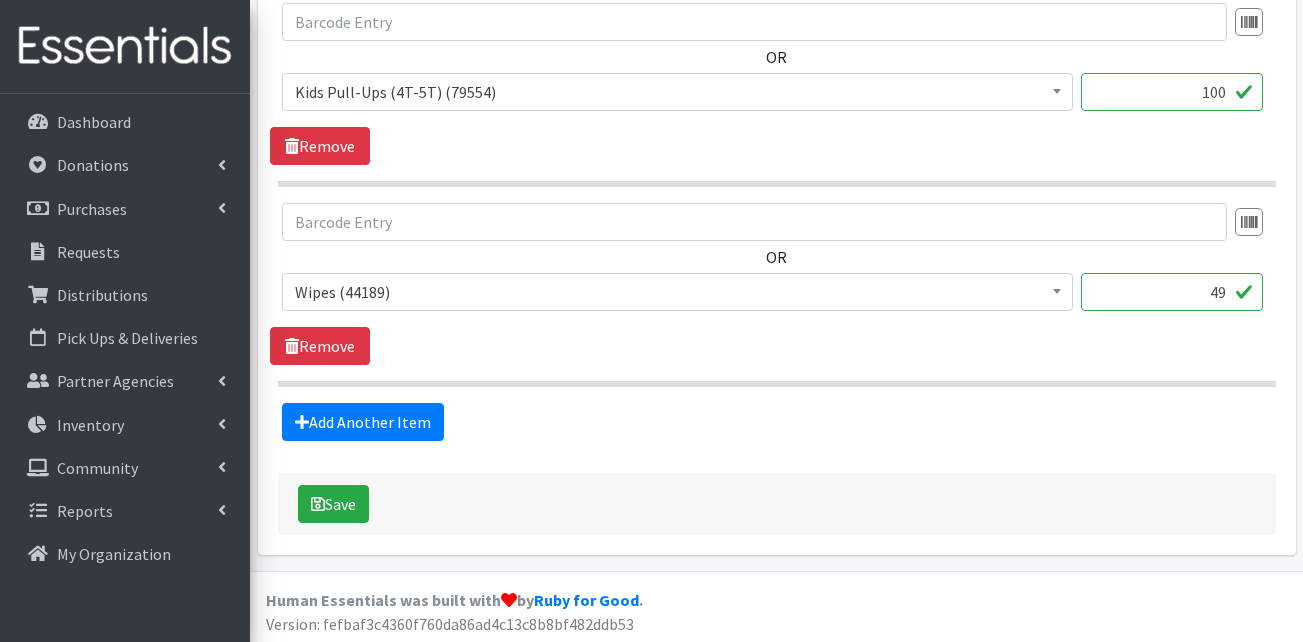 scroll, scrollTop: 2314, scrollLeft: 0, axis: vertical 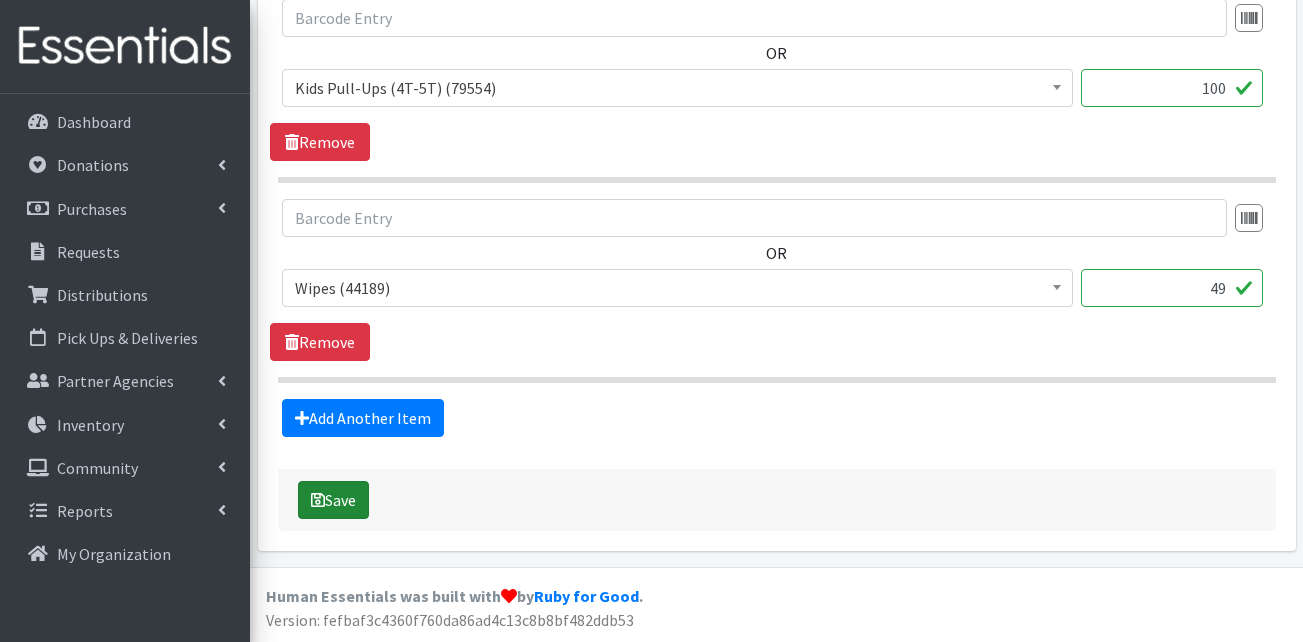 click on "Save" 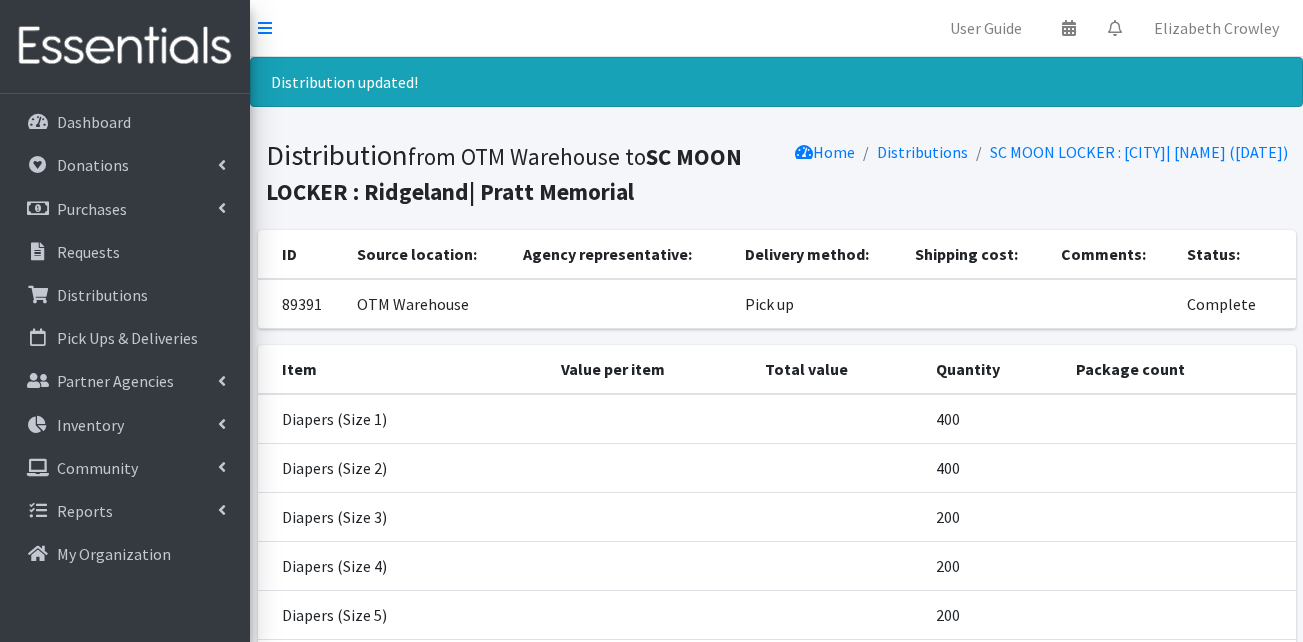scroll, scrollTop: 396, scrollLeft: 0, axis: vertical 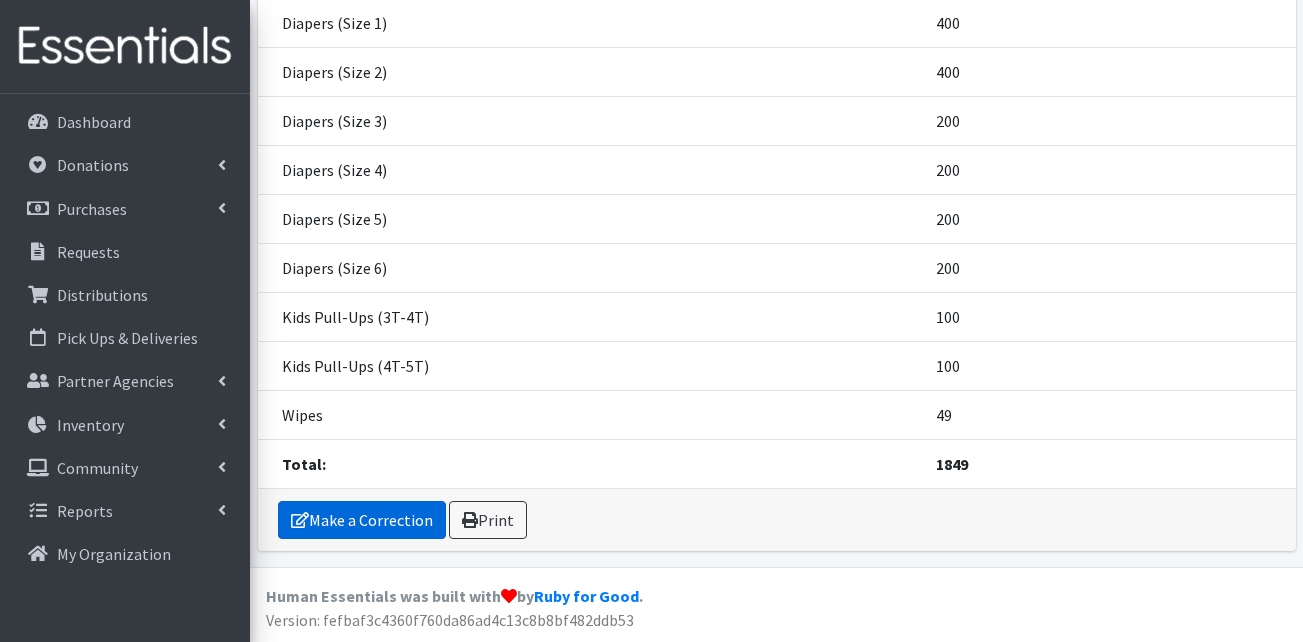 click on "Make a Correction" at bounding box center (362, 520) 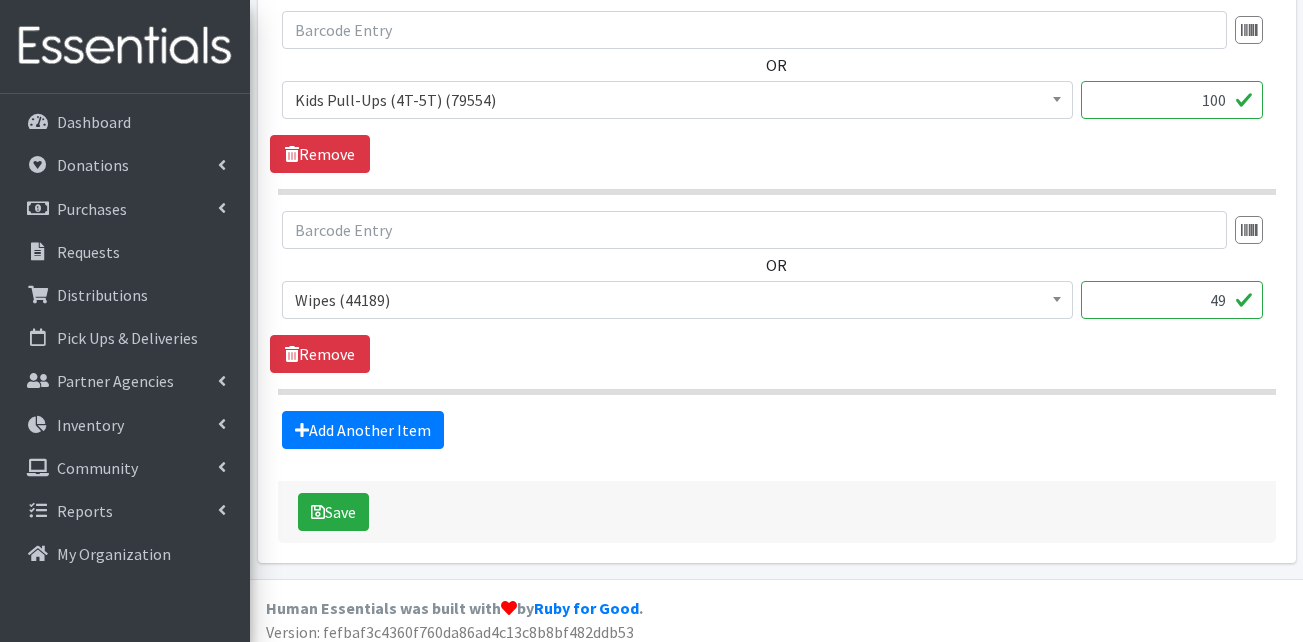 scroll, scrollTop: 2314, scrollLeft: 0, axis: vertical 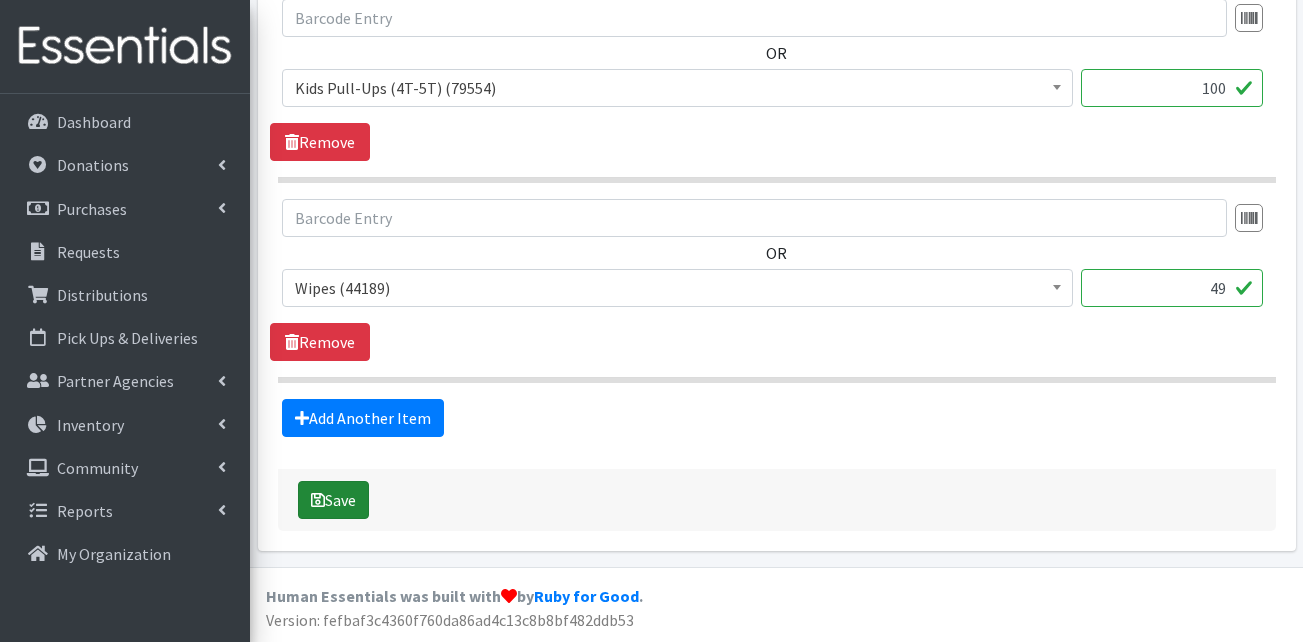 click on "Save" at bounding box center [333, 500] 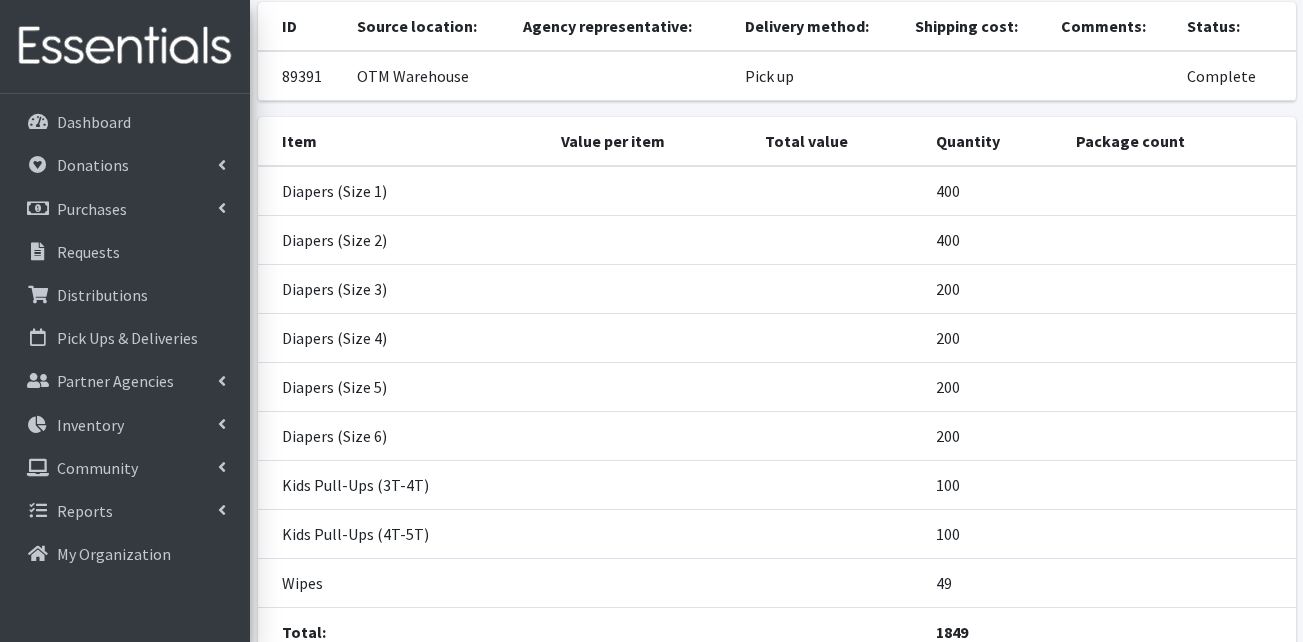 scroll, scrollTop: 0, scrollLeft: 0, axis: both 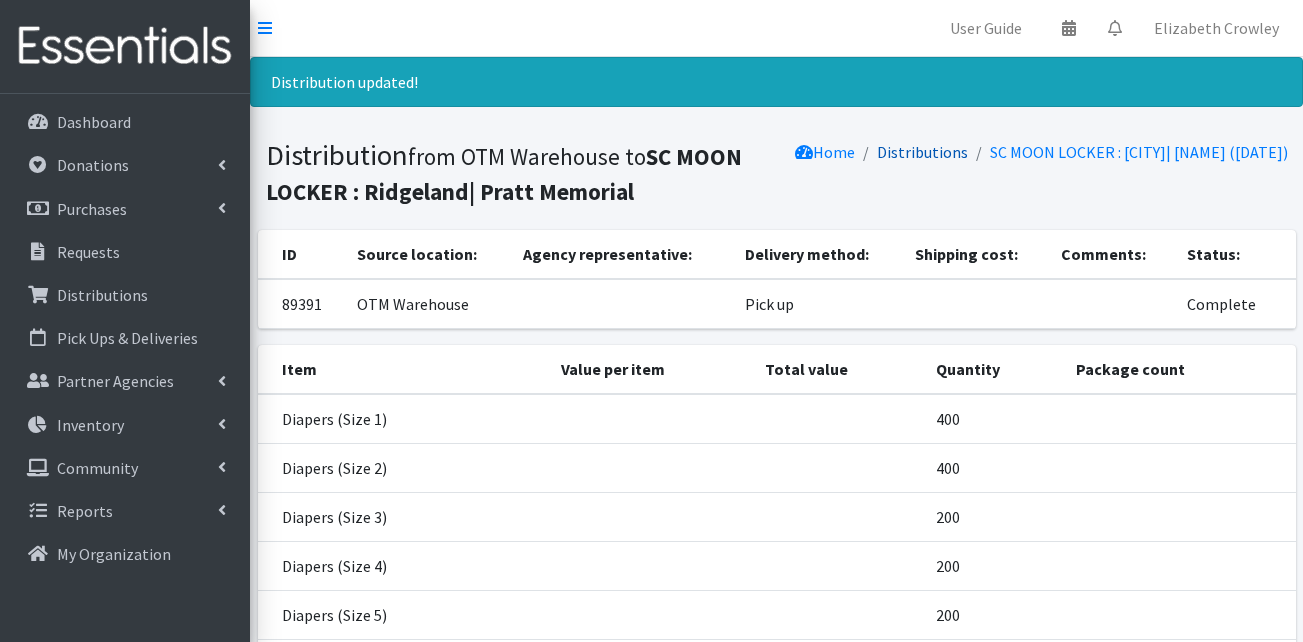 click on "Distributions" at bounding box center (922, 152) 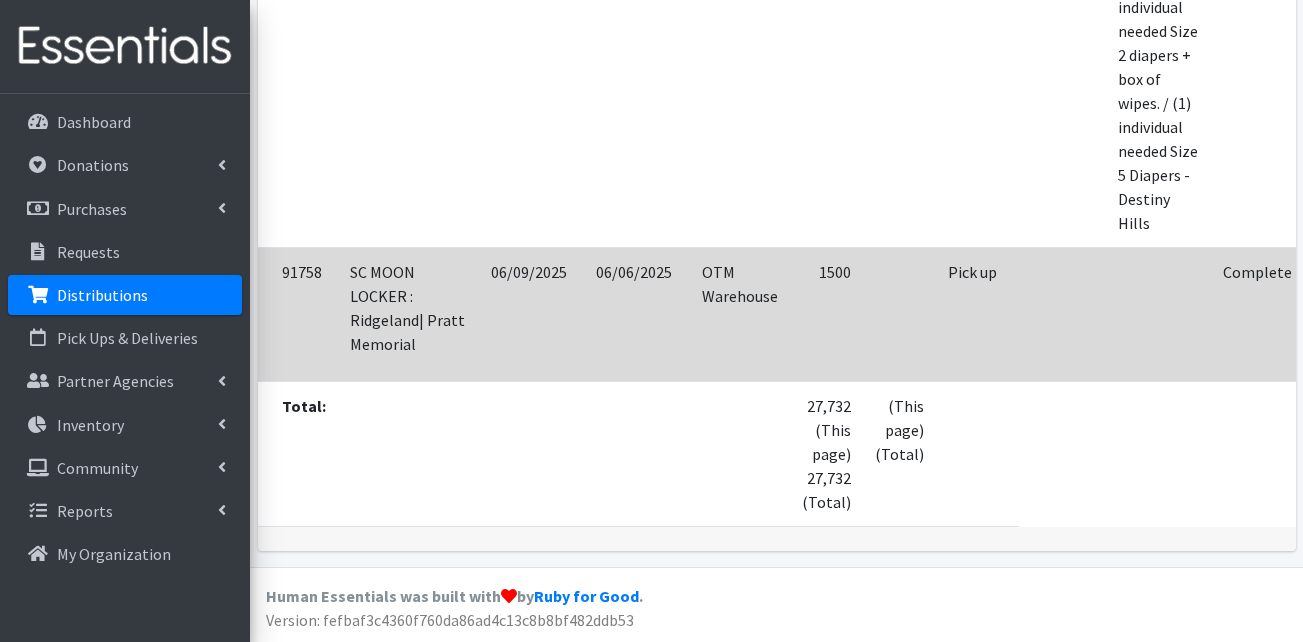 scroll, scrollTop: 2923, scrollLeft: 0, axis: vertical 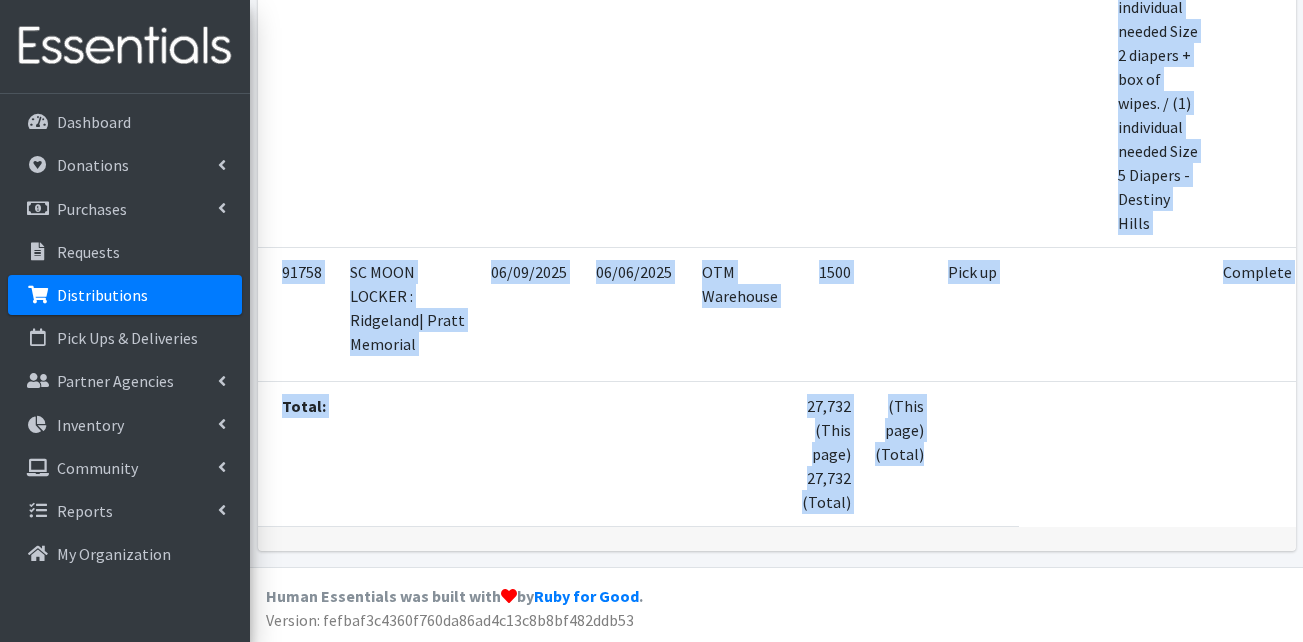 drag, startPoint x: 722, startPoint y: 528, endPoint x: 874, endPoint y: 523, distance: 152.08221 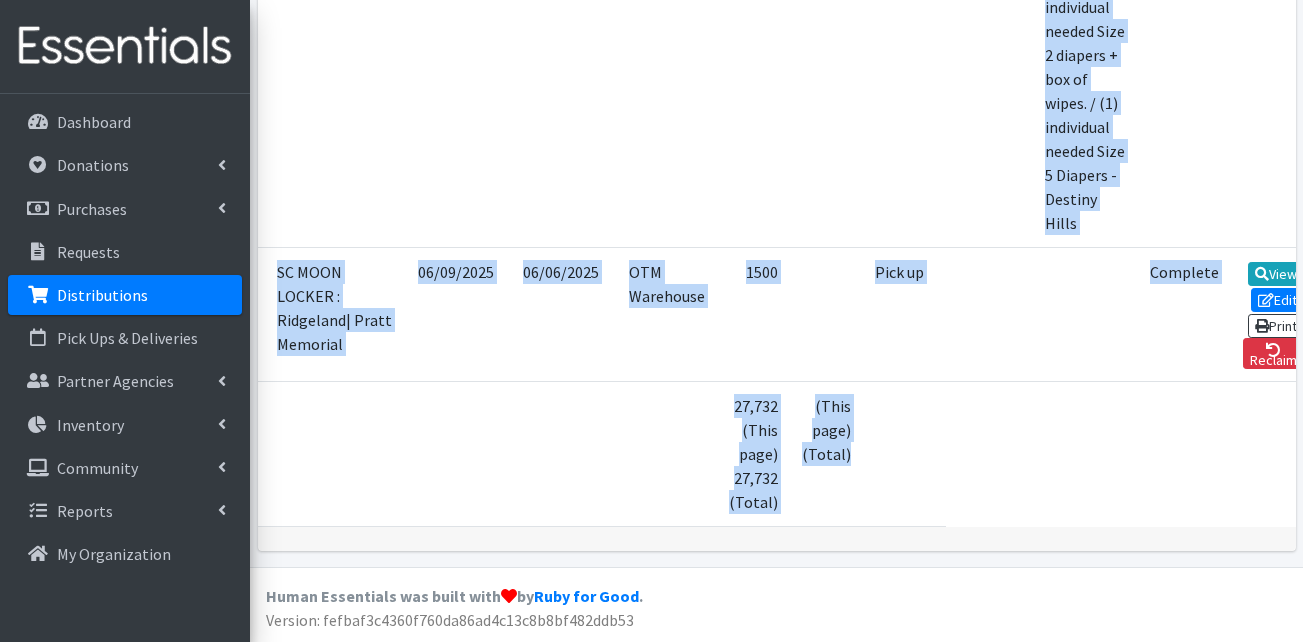 scroll, scrollTop: 0, scrollLeft: 0, axis: both 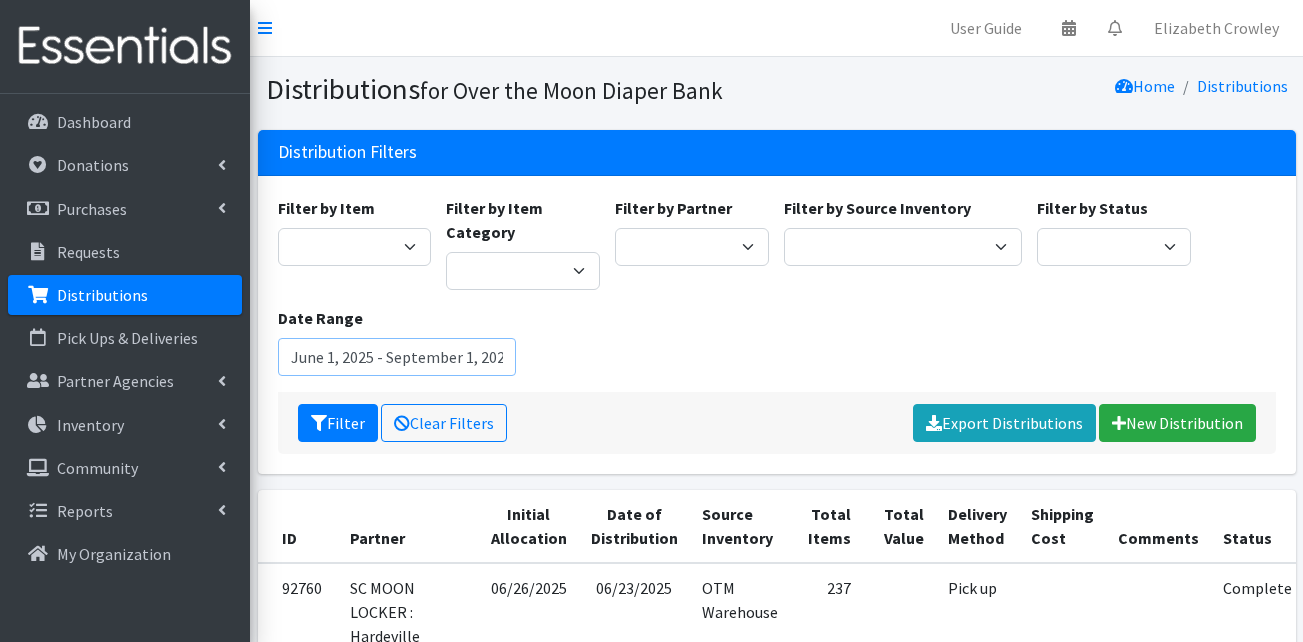click on "June 1, 2025 - September 1, 2025" at bounding box center [397, 357] 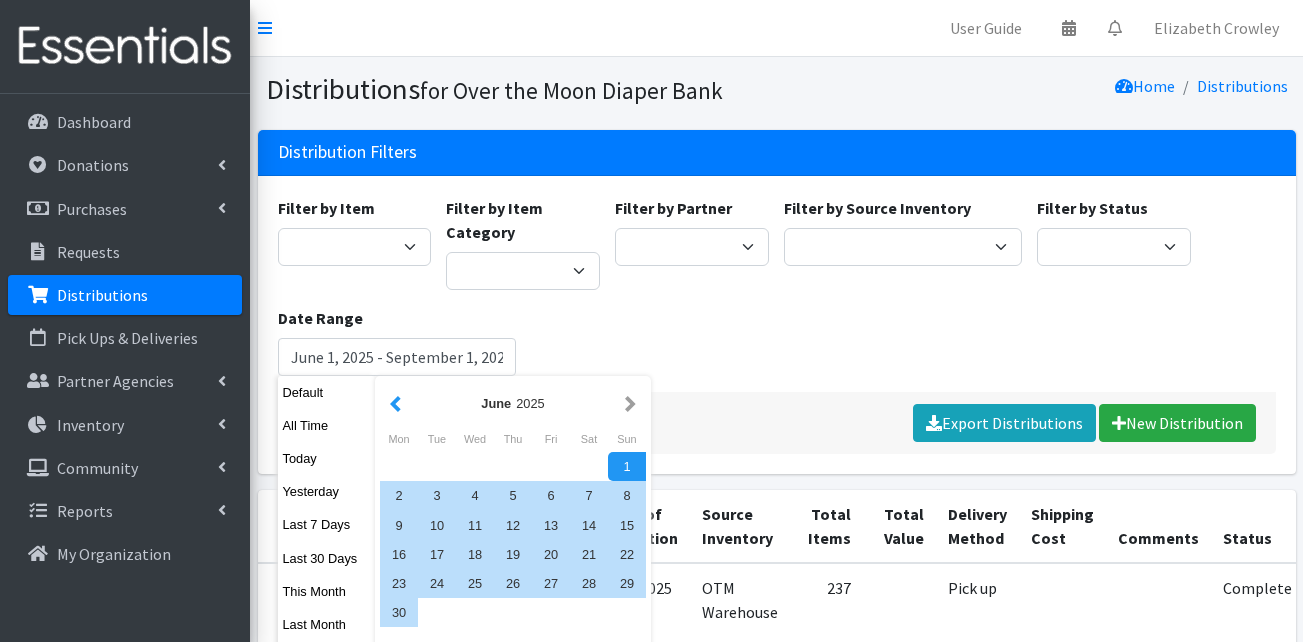 click at bounding box center (395, 403) 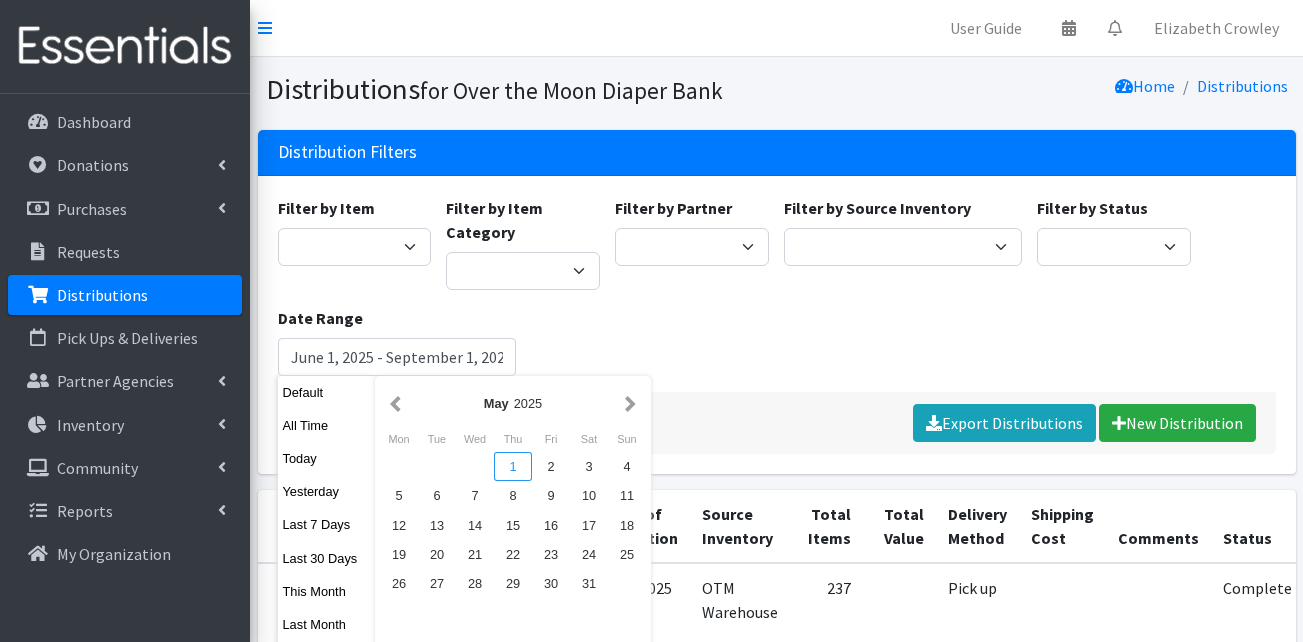 click on "1" at bounding box center (513, 466) 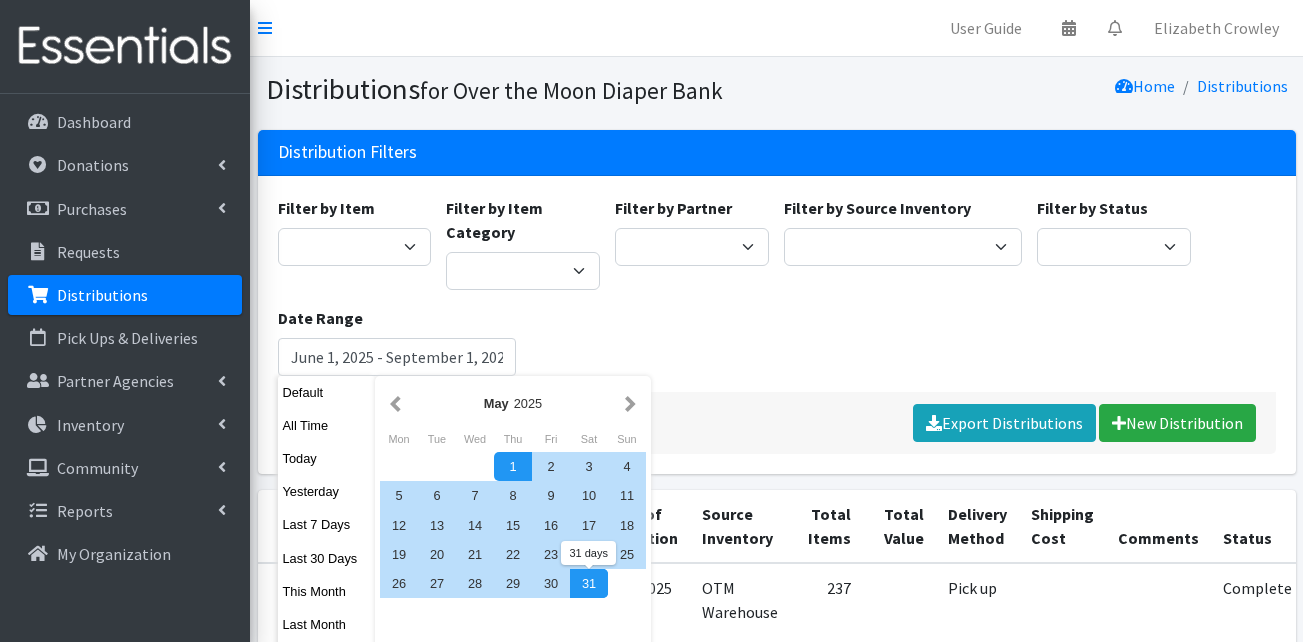 click on "31" at bounding box center [589, 583] 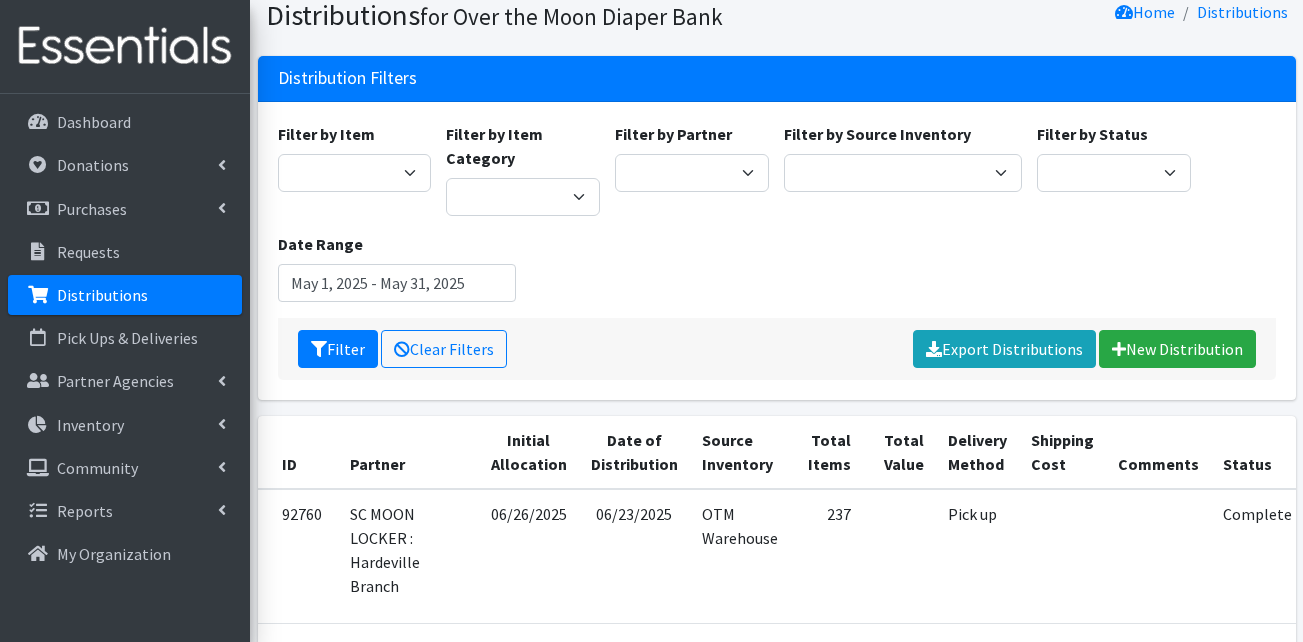 scroll, scrollTop: 200, scrollLeft: 0, axis: vertical 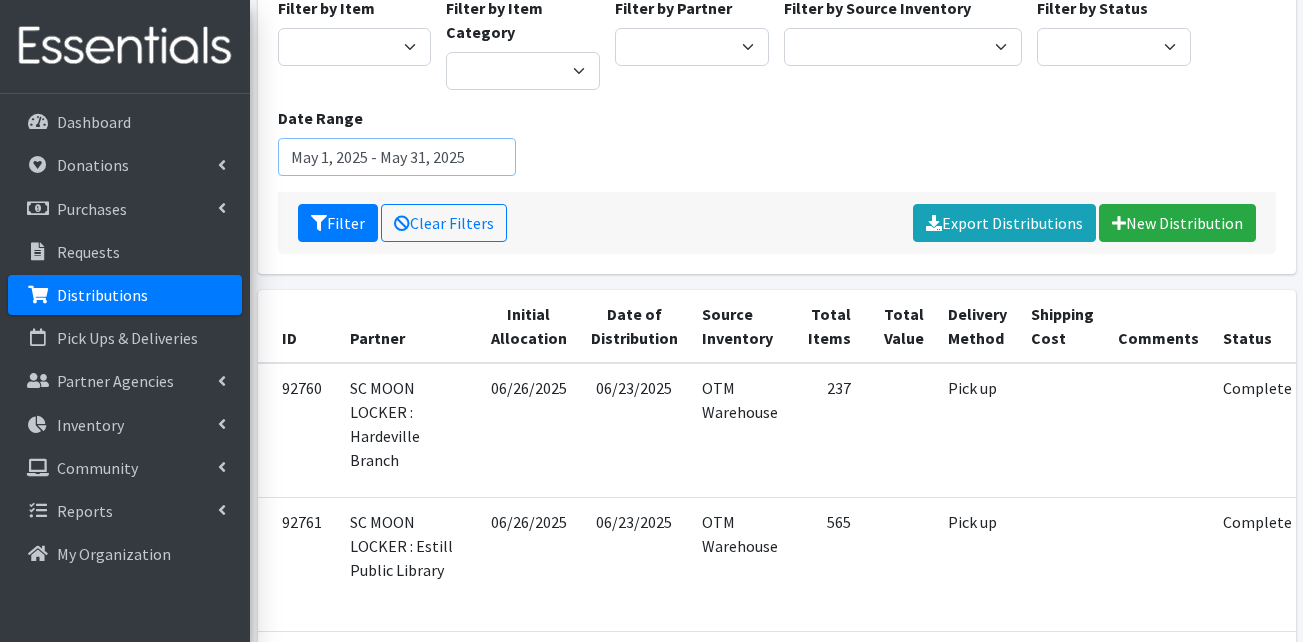 click on "May 1, 2025 - May 31, 2025" at bounding box center (397, 157) 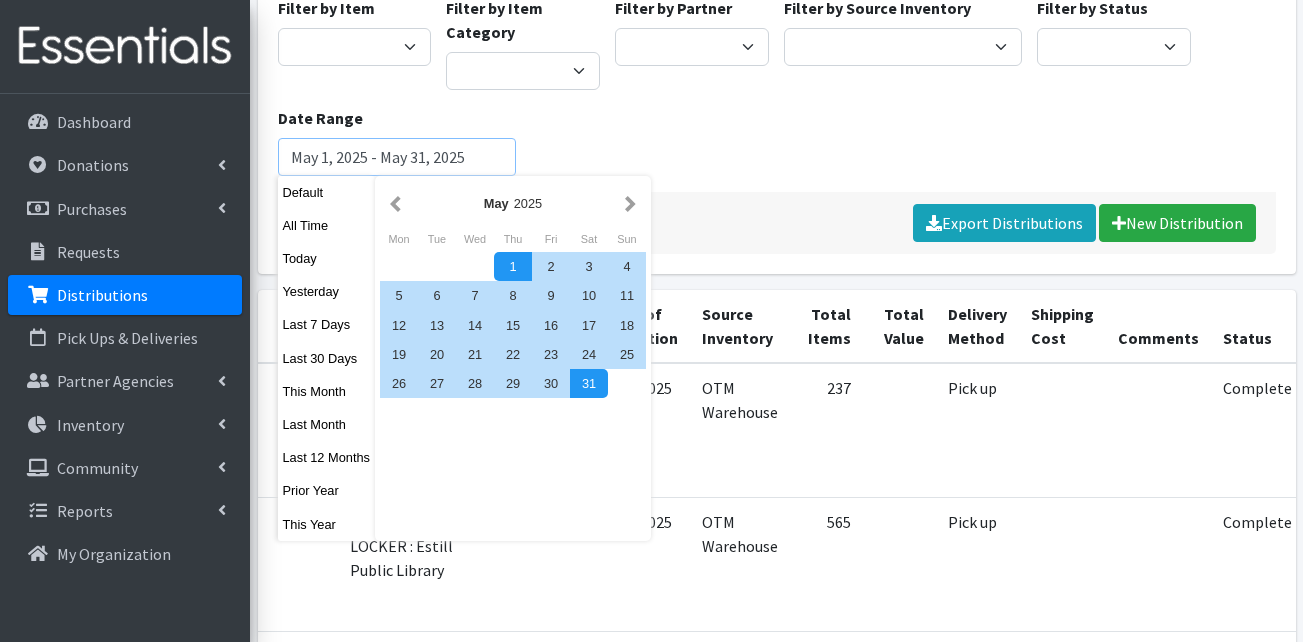 click on "Filter" at bounding box center (338, 223) 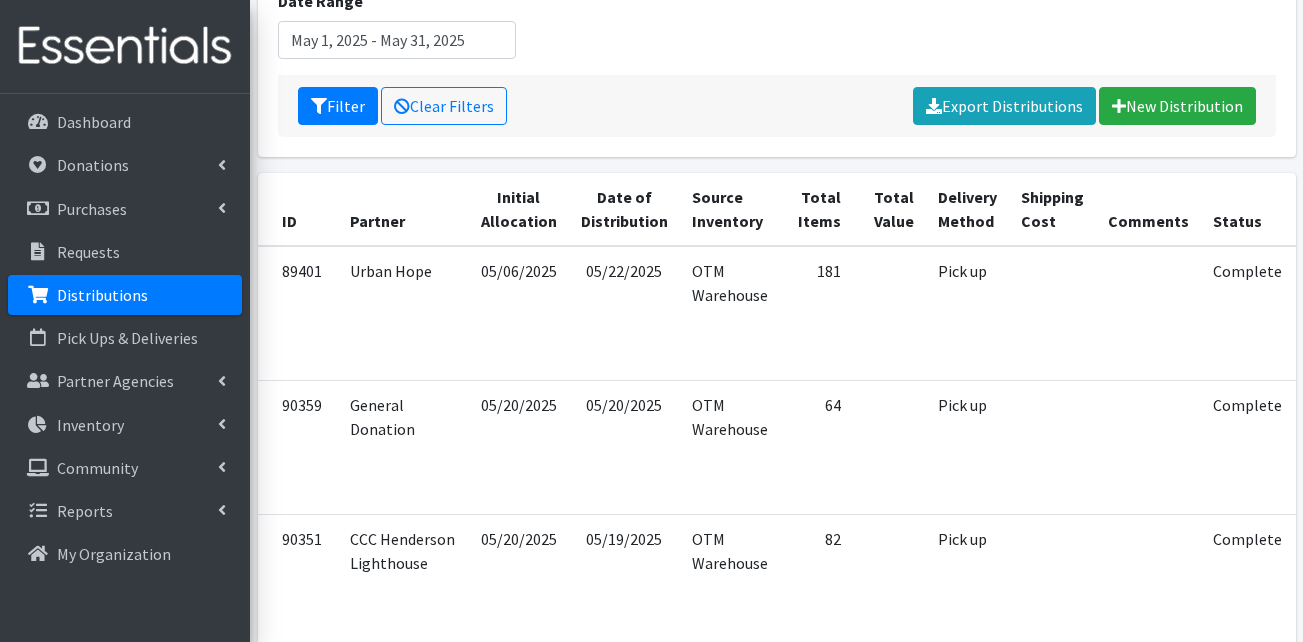 scroll, scrollTop: 300, scrollLeft: 0, axis: vertical 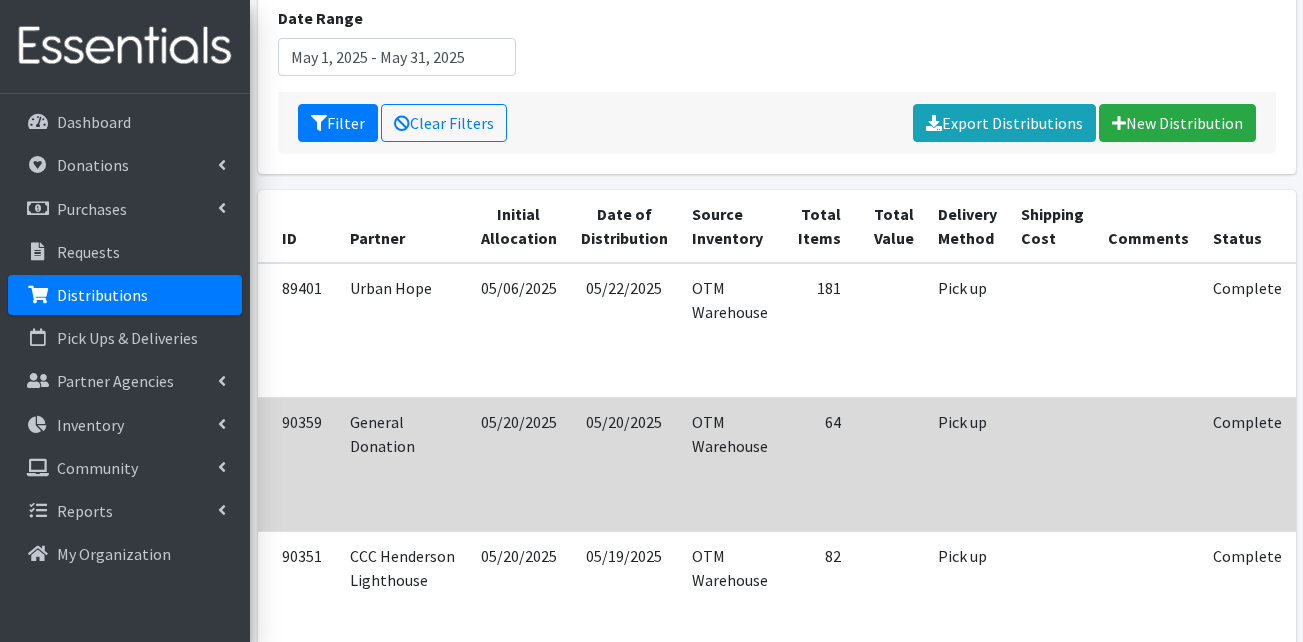 click on "Filter by Item
Adult Briefs (Large)
Adult Briefs (Medium)
Adult Briefs (Small)
Adult Briefs (X-Large)
Adult Briefs (XXL)
Adult Cloth Diapers (Large/XL/XXL)
Adult Cloth Diapers (Small/Medium)
Adult Incontinence Pads
Adult Liners
Bed Pads (Cloth)
Bed Pads (Disposable)
Bibs (Adult & Child)
Cloth Diapers (AIO's/Pocket)
Cloth Diapers (Covers)
Cloth Diapers (Plastic Cover Pants)
Cloth Diapers (Prefolds & Fitted)
Cloth Inserts (For Cloth Diapers)
Cloth Potty Training Pants/Underwear
Cloth Swimmers (Kids)
Diaper Rash Cream/Powder
Diapers (Newborn)
Diapers (Preemie)
Diapers (Size 1)
Diapers (Size 2)
Diapers (Size 3)
Diapers (Size 4)
Diapers (Size 5)
Diapers (Size 6)
Diapers (Size 7)
Disposable Inserts
Kids (Overnights - Older Kids)
Kids Pull-Ups (2T-3T)
Kids Pull-Ups (3T-4T)
Kids Pull-Ups (4T-5T)
Kit
Other
Pads
Period Packs
Period Panties (Large)
Period Panties (Medium)
Period Panties (Small)" at bounding box center [776, -6] 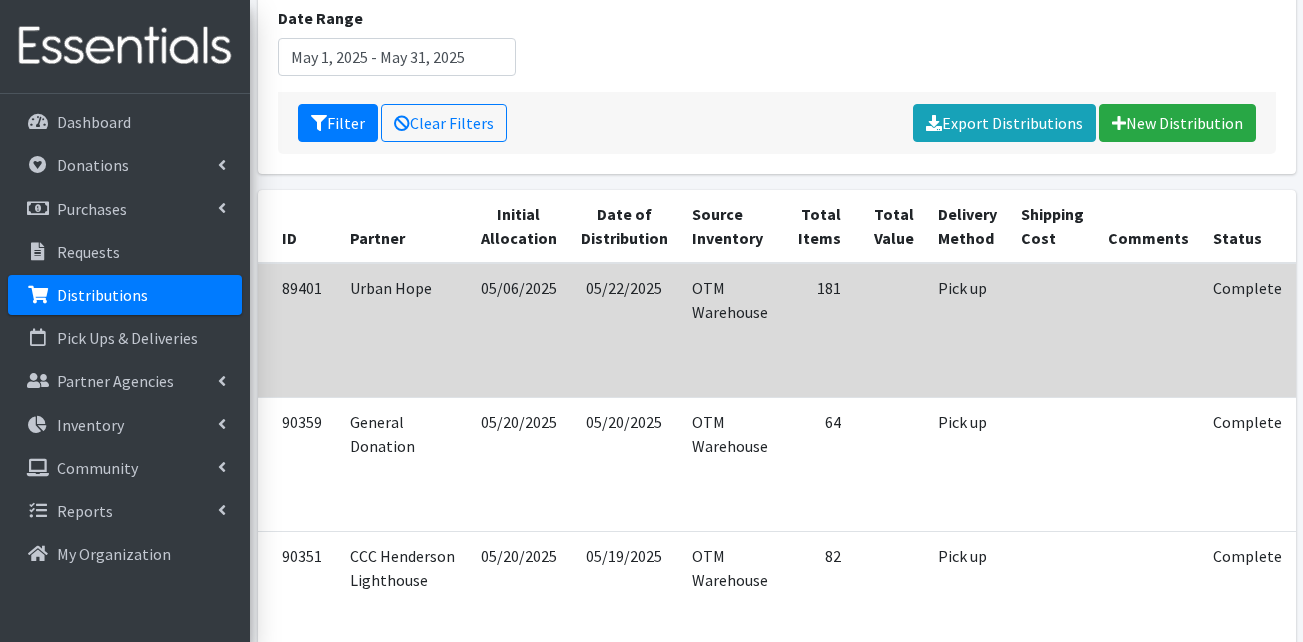 click at bounding box center [1052, 330] 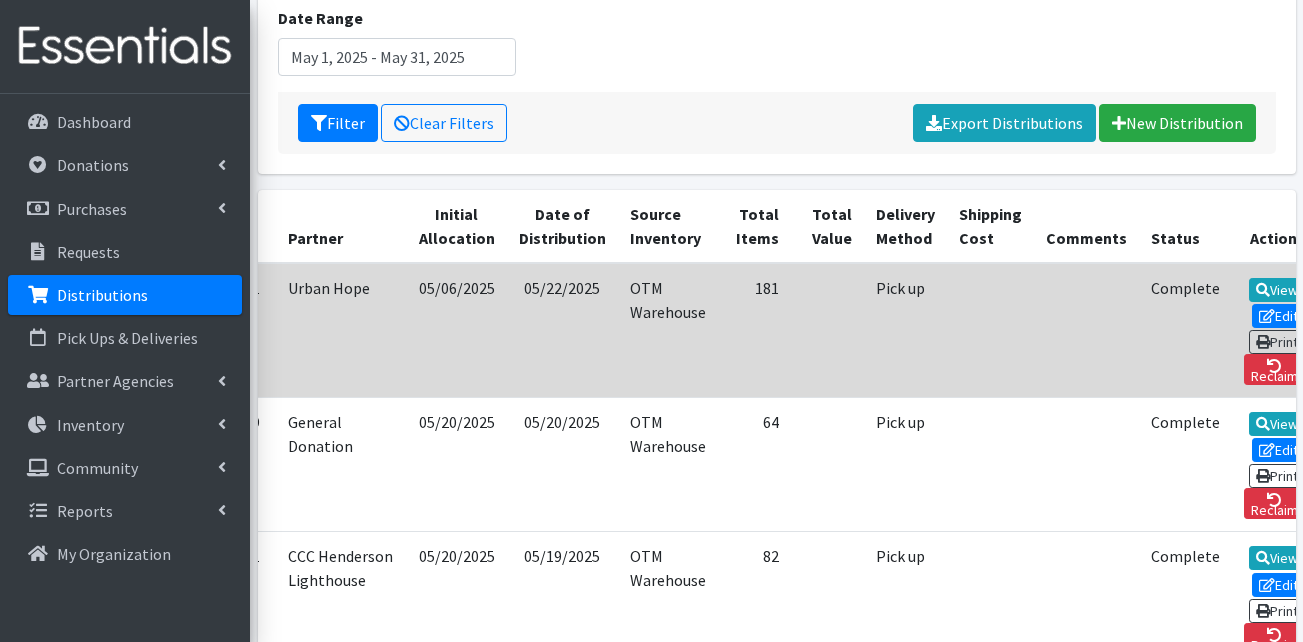 scroll, scrollTop: 0, scrollLeft: 63, axis: horizontal 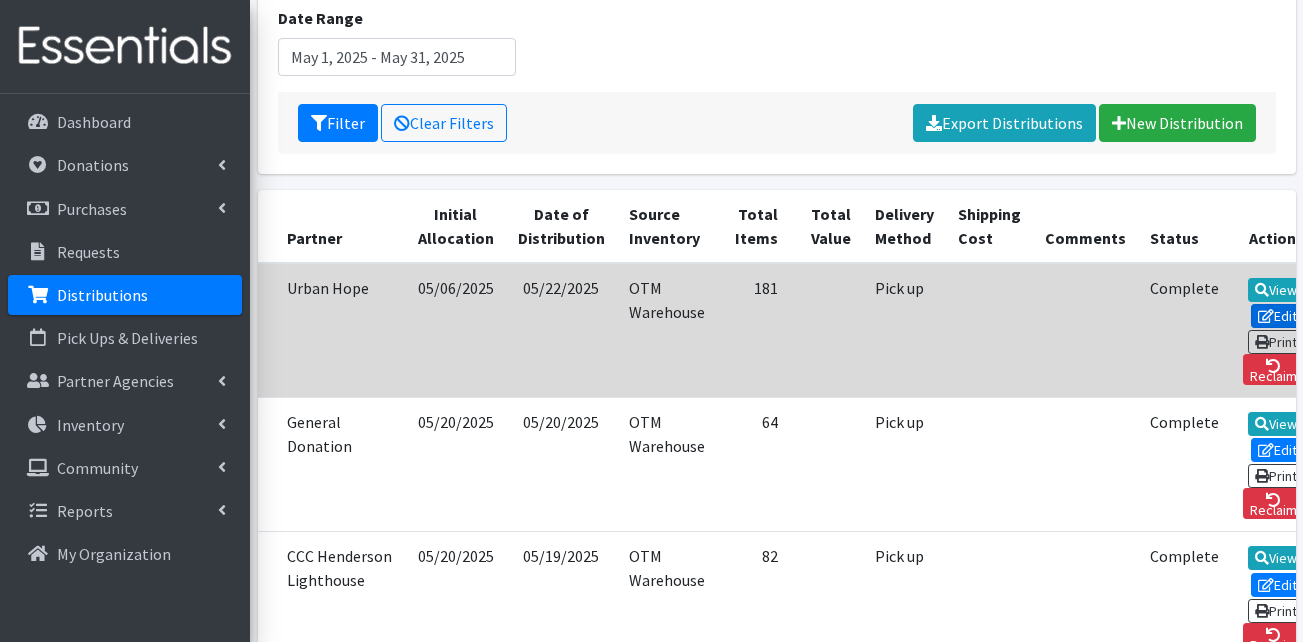 click at bounding box center (1266, 316) 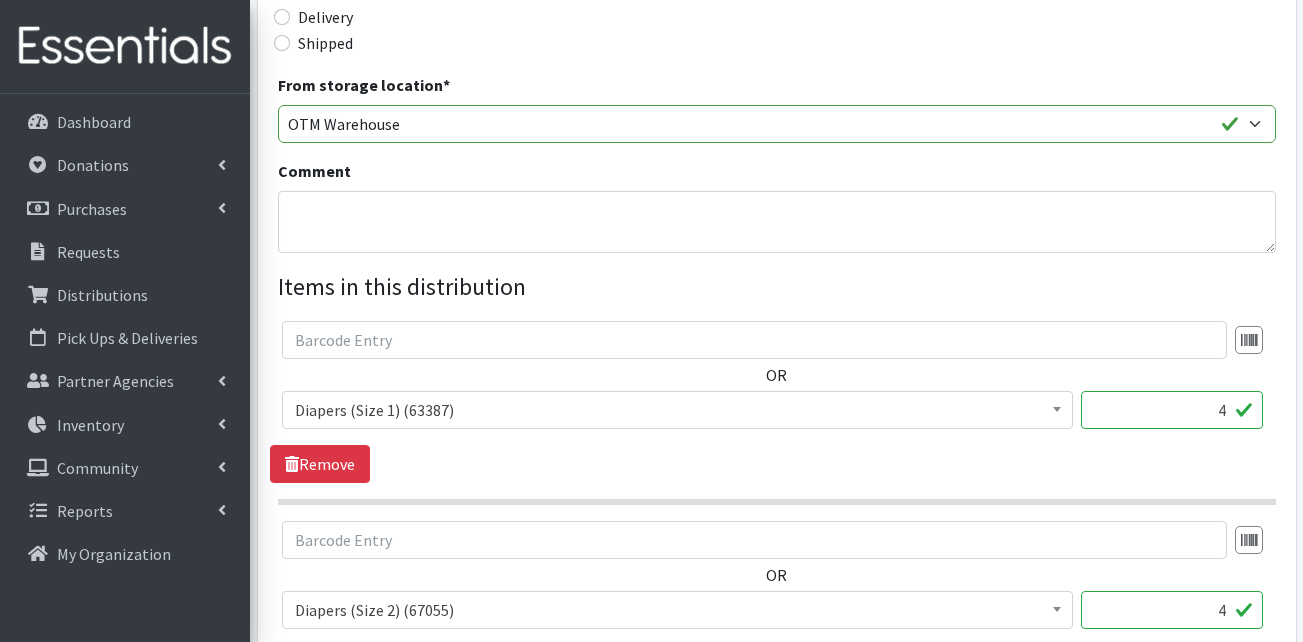 scroll, scrollTop: 600, scrollLeft: 0, axis: vertical 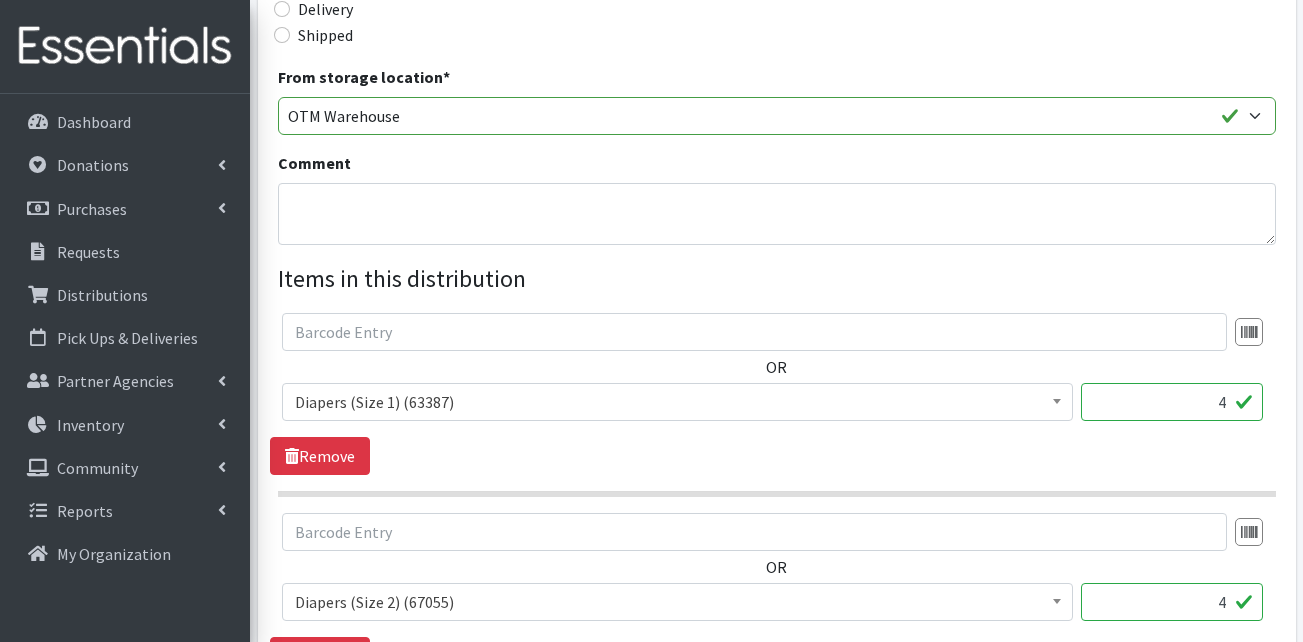 drag, startPoint x: 1217, startPoint y: 411, endPoint x: 1239, endPoint y: 411, distance: 22 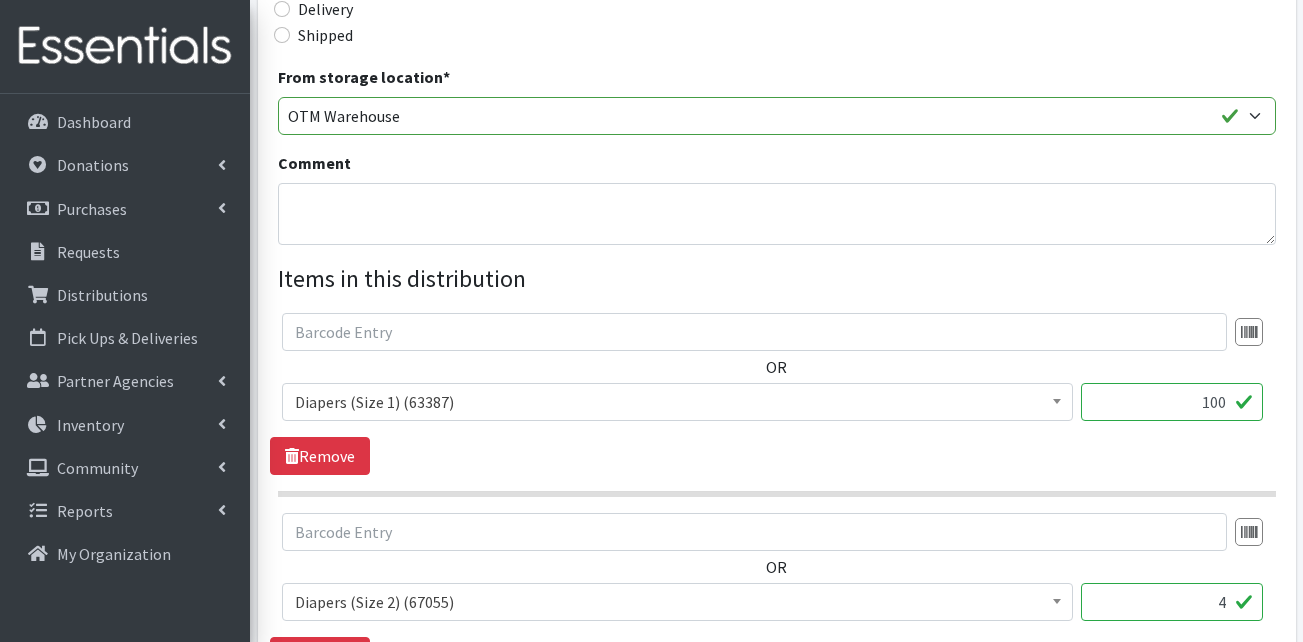 type on "100" 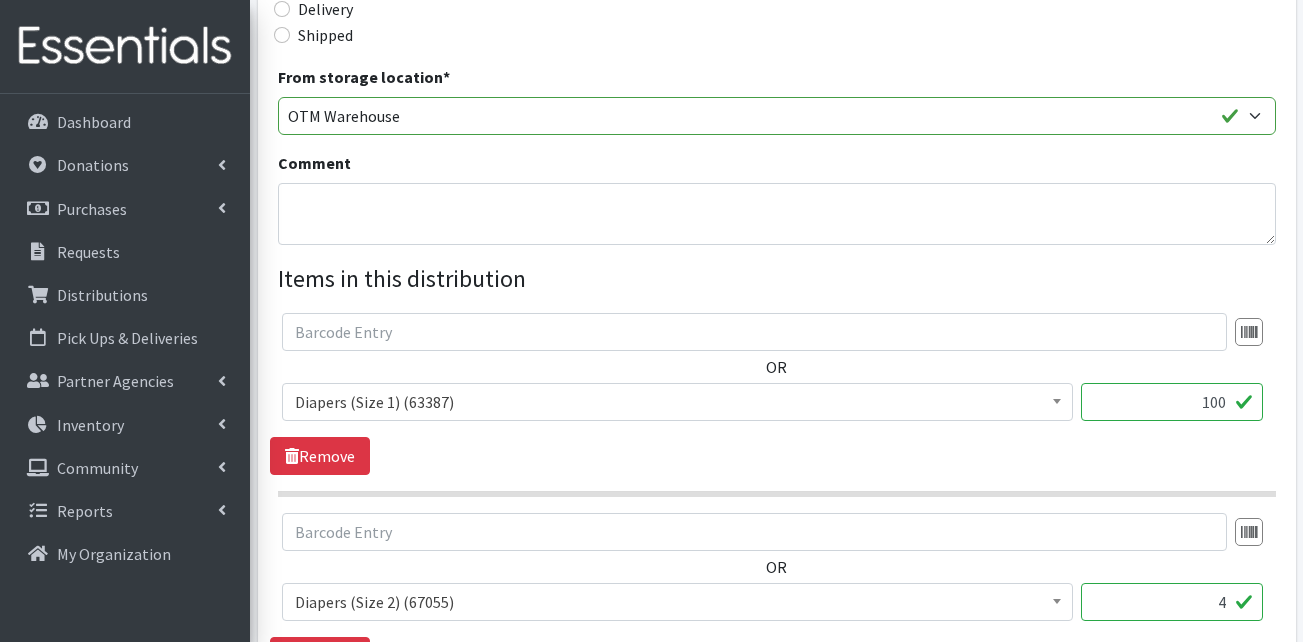 drag, startPoint x: 1219, startPoint y: 604, endPoint x: 1236, endPoint y: 609, distance: 17.720045 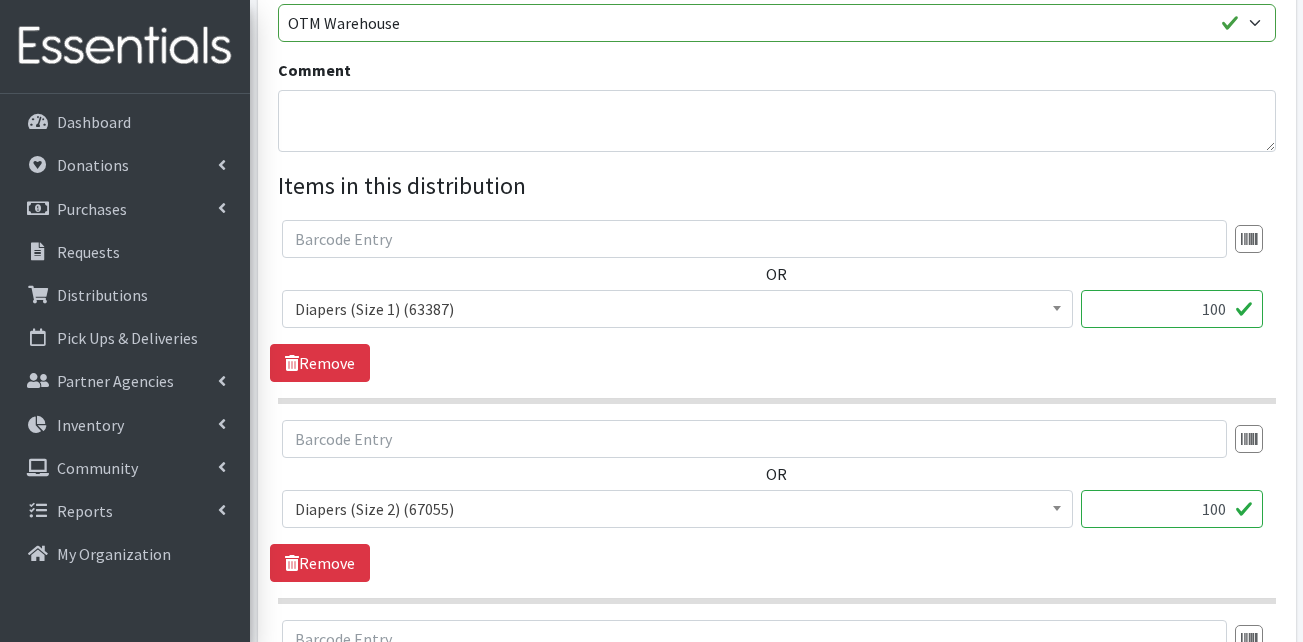 scroll, scrollTop: 900, scrollLeft: 0, axis: vertical 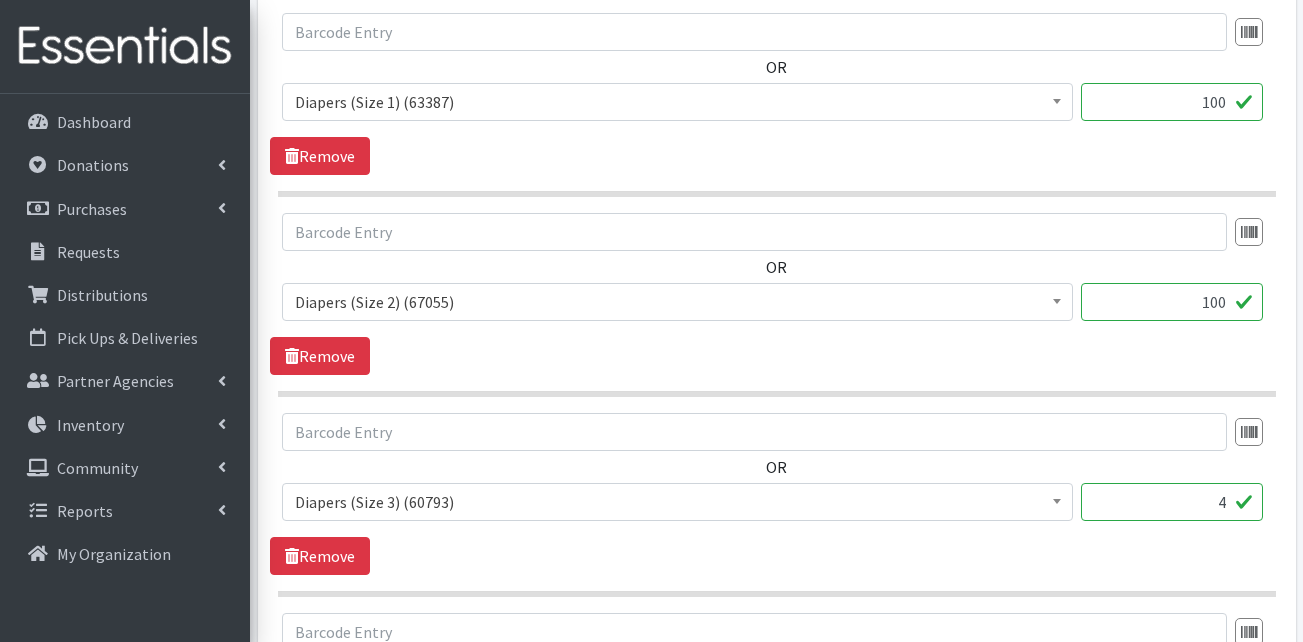 type on "100" 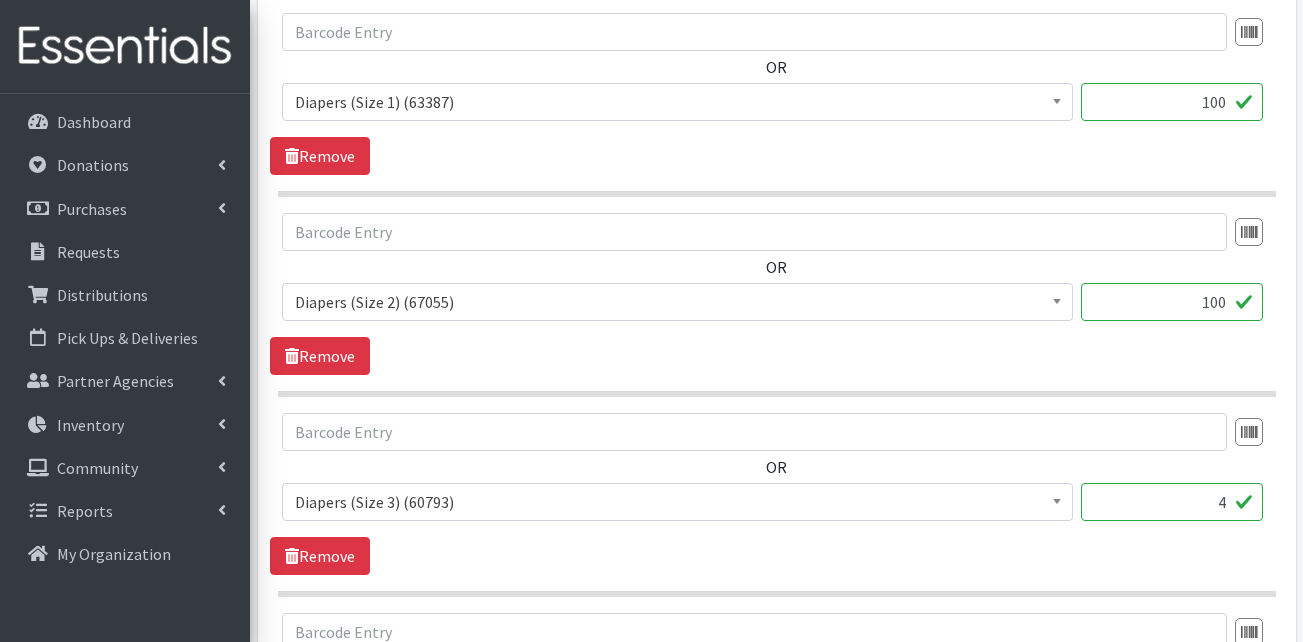 drag, startPoint x: 1215, startPoint y: 504, endPoint x: 1234, endPoint y: 504, distance: 19 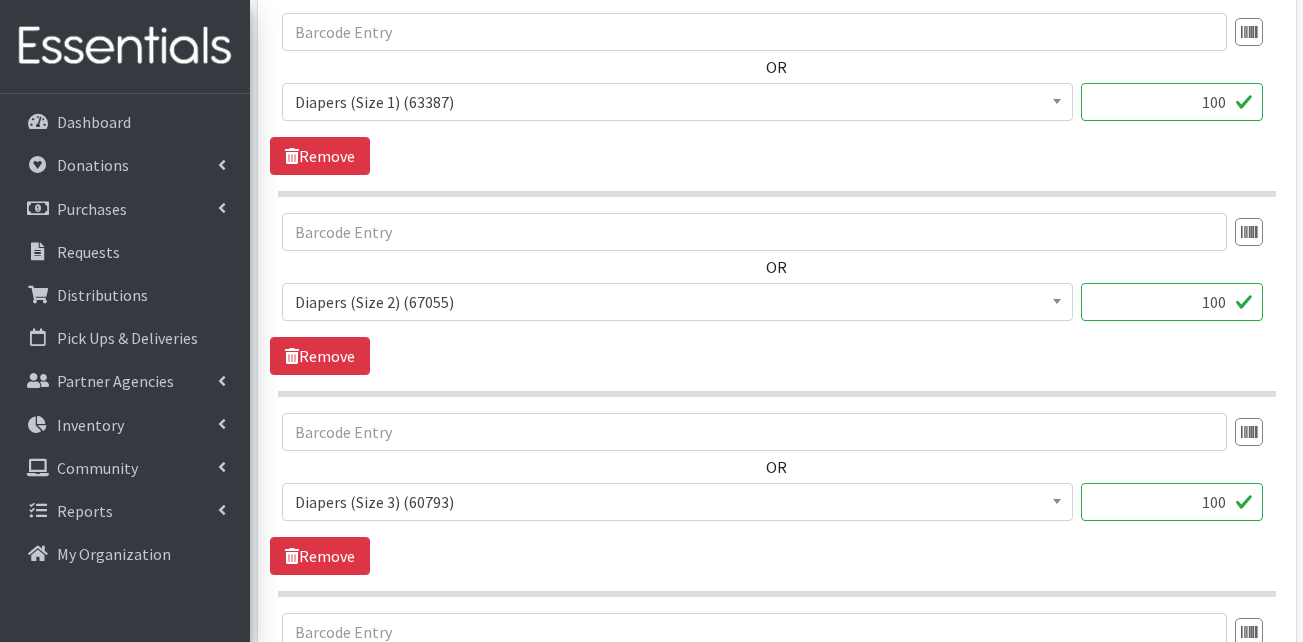 type on "100" 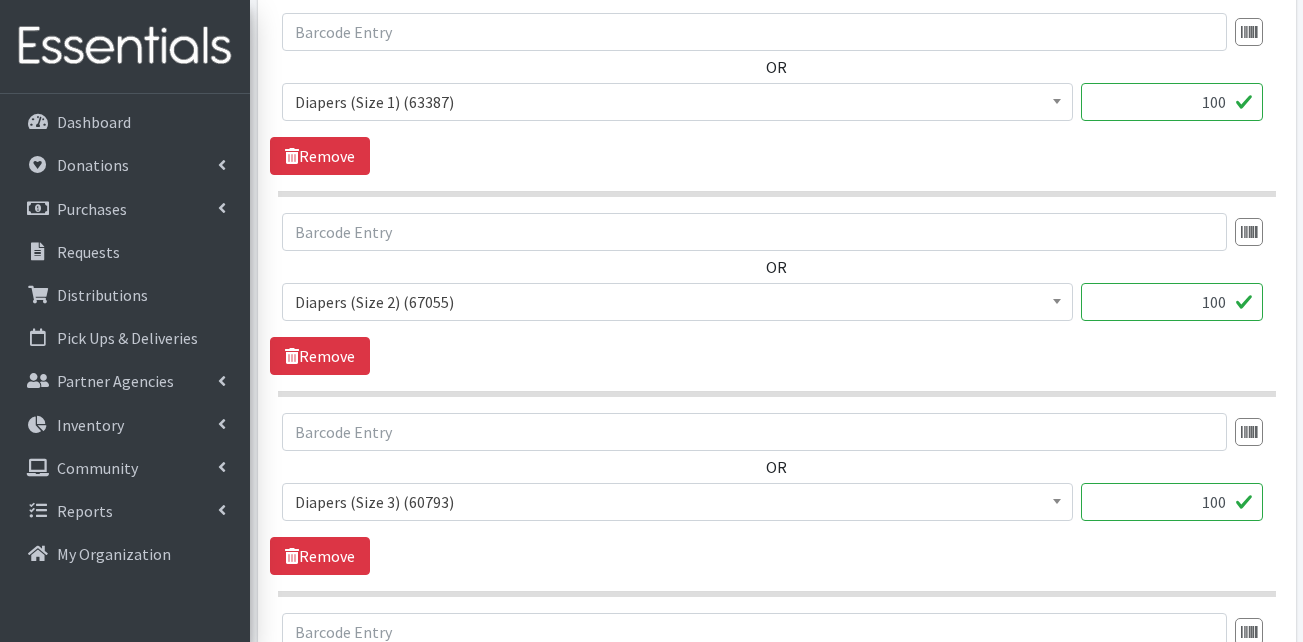 click on "100" at bounding box center [1172, 510] 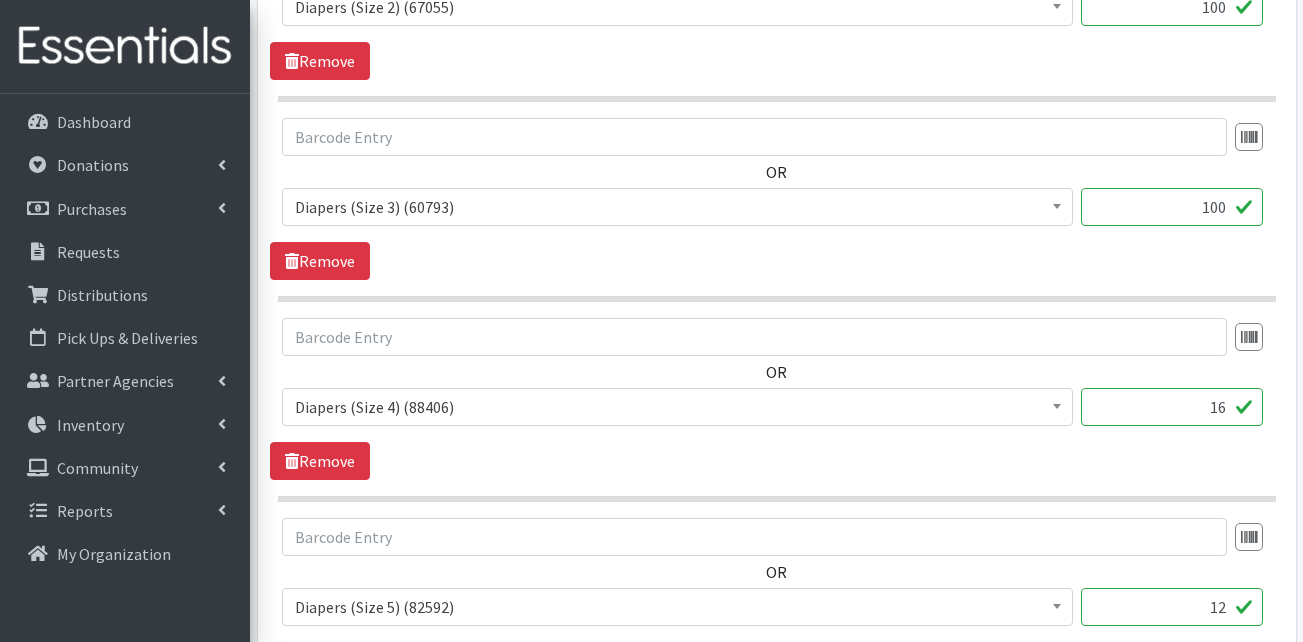 scroll, scrollTop: 1200, scrollLeft: 0, axis: vertical 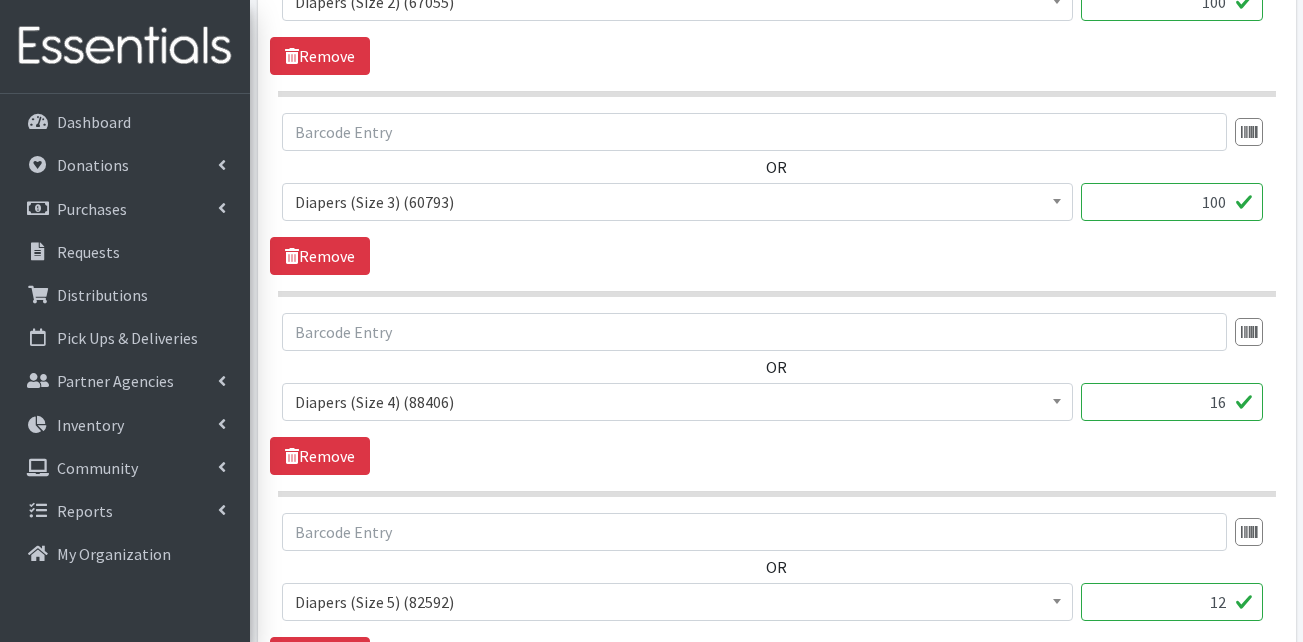drag, startPoint x: 1201, startPoint y: 408, endPoint x: 1259, endPoint y: 405, distance: 58.077534 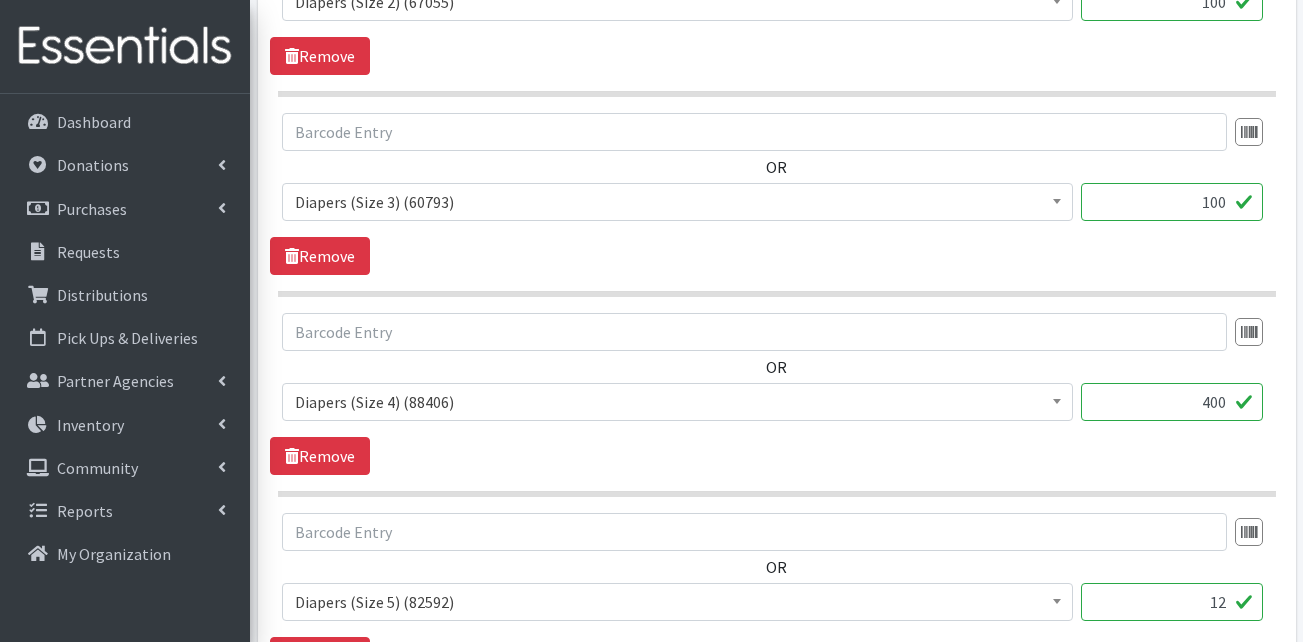 type on "400" 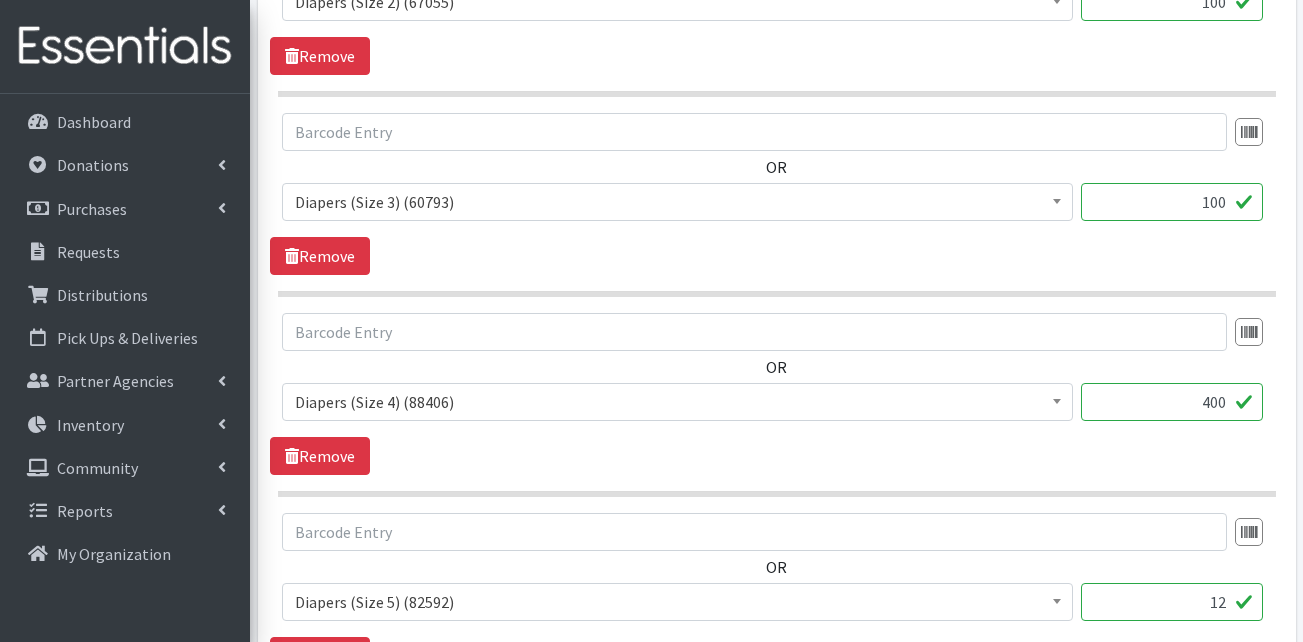 drag, startPoint x: 1216, startPoint y: 594, endPoint x: 1255, endPoint y: 594, distance: 39 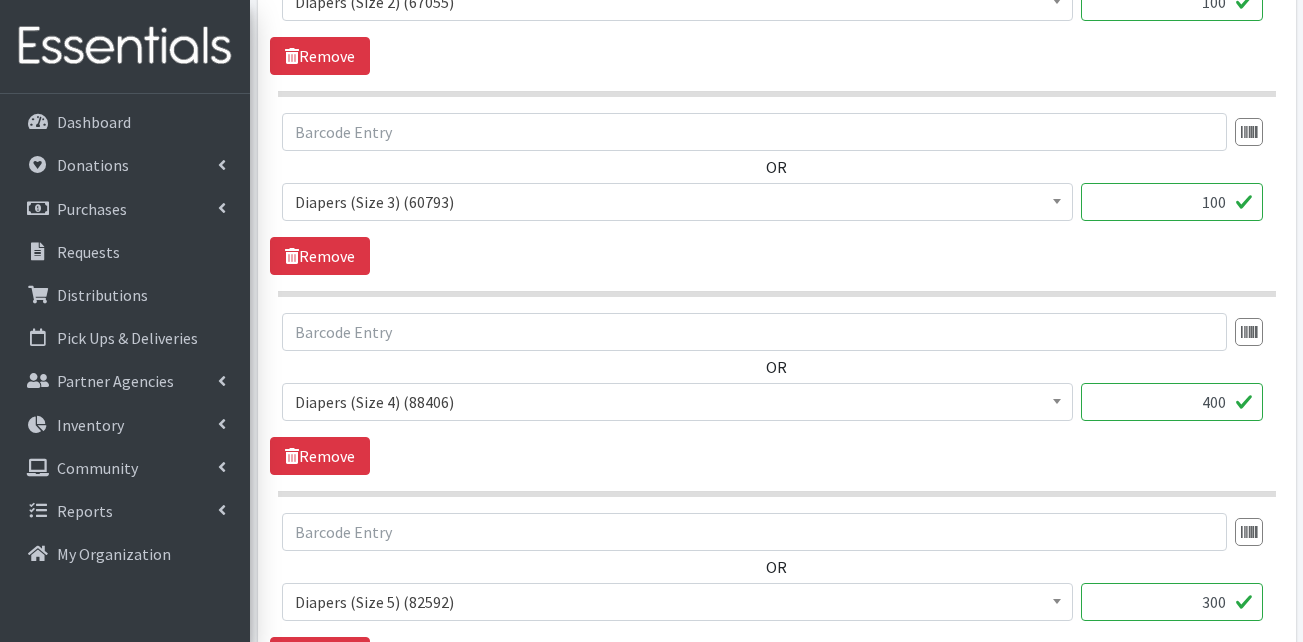 type on "300" 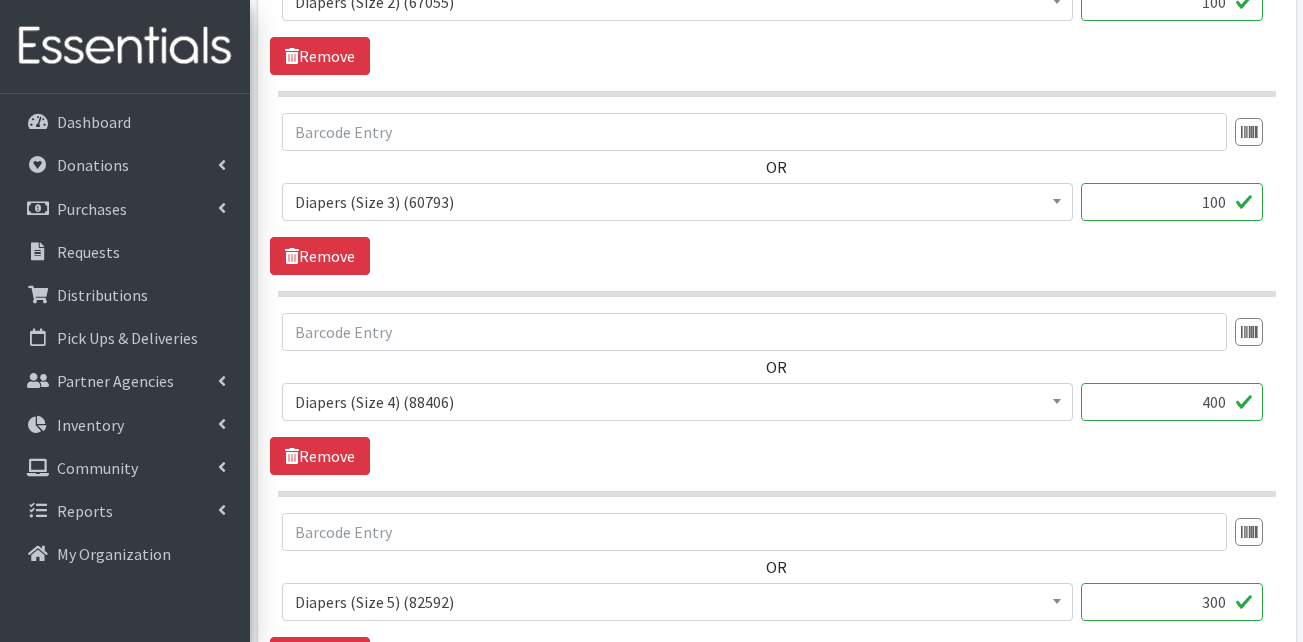click on "OR
Adult Briefs (Large) (168717)
Adult Briefs (Medium) (109839)
Adult Briefs (Small) (111172)
Adult Briefs (X-Large) (164874)
Adult Briefs (XXL) (1304)
Adult Incontinence Pads (50000)
Adult Liners (50000)
Bed Pads (Disposable) (0)
Diapers (Newborn) (103260)
Diapers (Preemie) (114700)
Diapers (Size 1) (63387)
Diapers (Size 2) (67055)
Diapers (Size 3) (60793)
Diapers (Size 4) (88406)
Diapers (Size 5) (82592)
Diapers (Size 6) (82158)
Diapers (Size 7) (83866)
Kids (Overnights - Older Kids) (42464)
Kids Pull-Ups (2T-3T) (109025)
Kids Pull-Ups (3T-4T) (110900)
Kids Pull-Ups (4T-5T) (79554)
Other (0)
Pads (21976)
Period Packs  (99230)
Period Panties (Large) (365000)
Period Panties (Medium) (0)
Period Panties (Small) (0)" at bounding box center (776, 394) 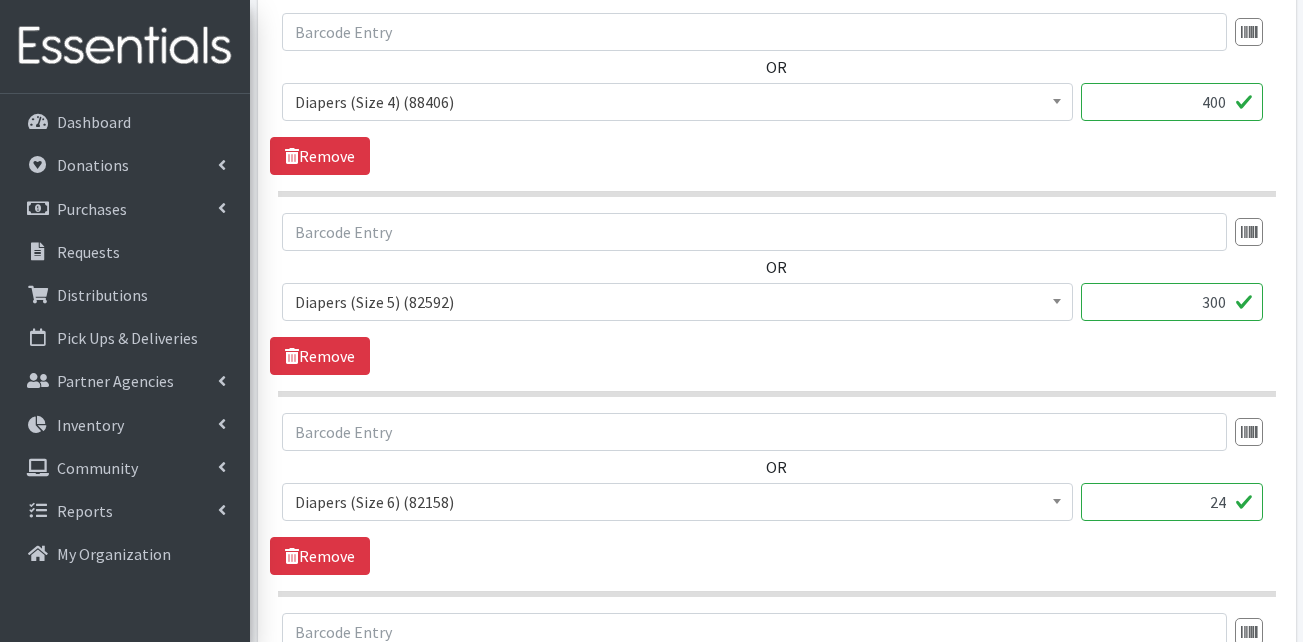 scroll, scrollTop: 1600, scrollLeft: 0, axis: vertical 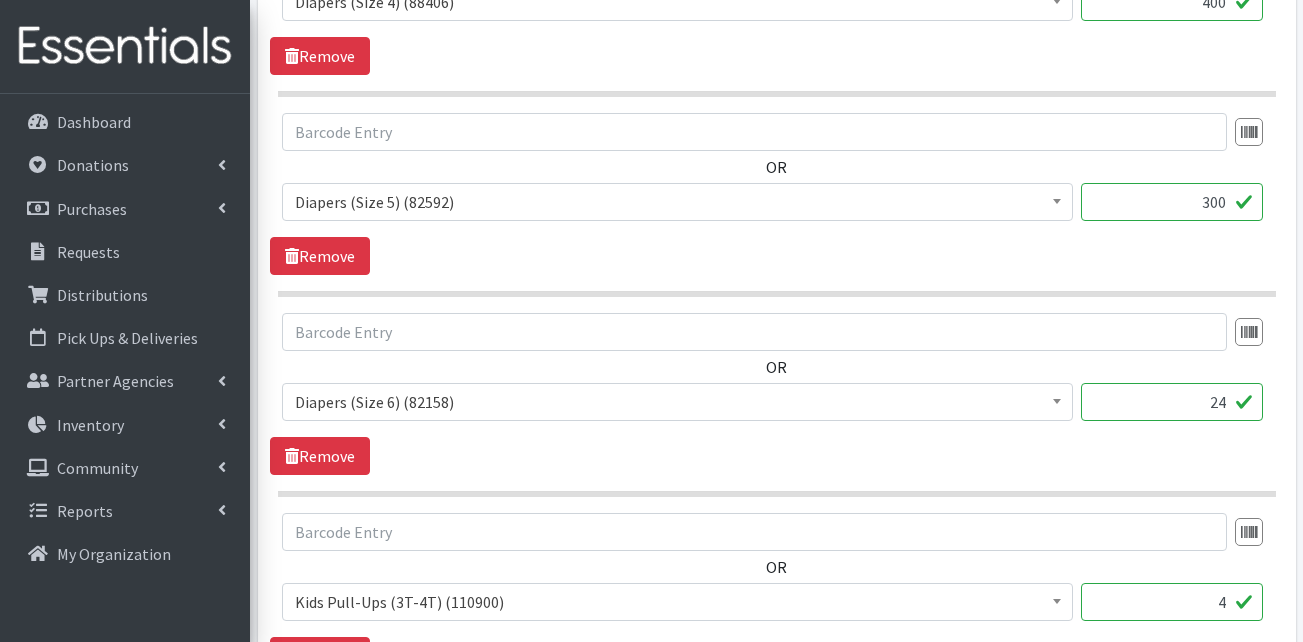 drag, startPoint x: 1198, startPoint y: 390, endPoint x: 1255, endPoint y: 399, distance: 57.706154 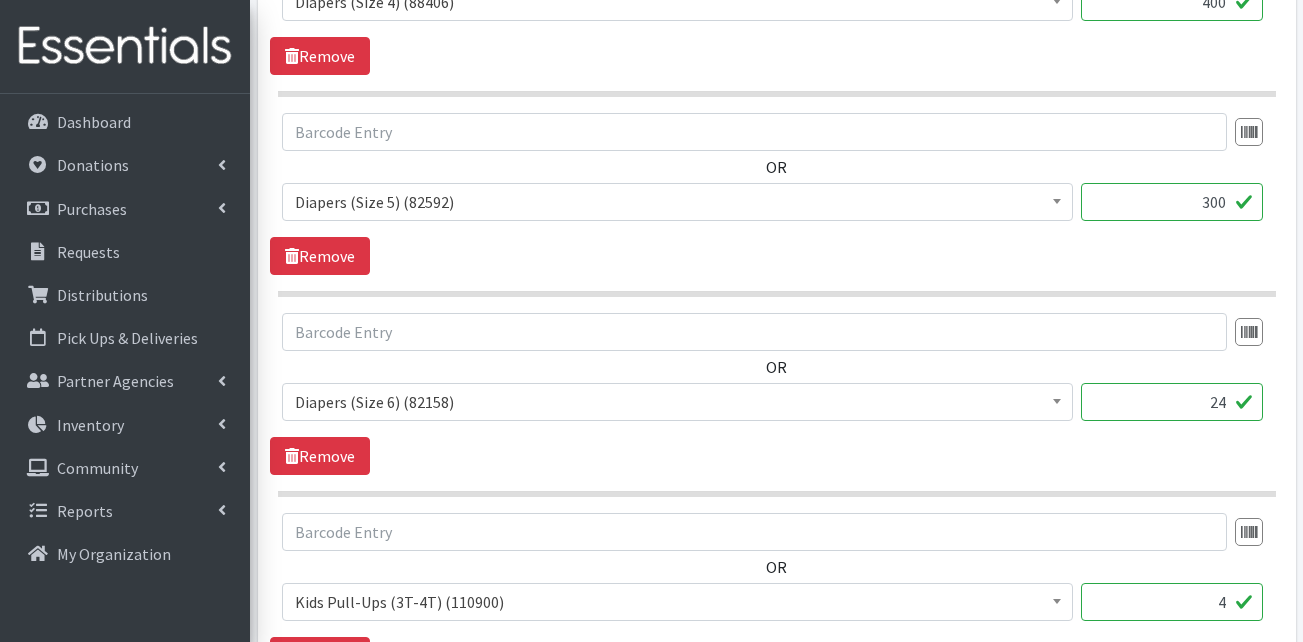 click on "24" at bounding box center (1172, 402) 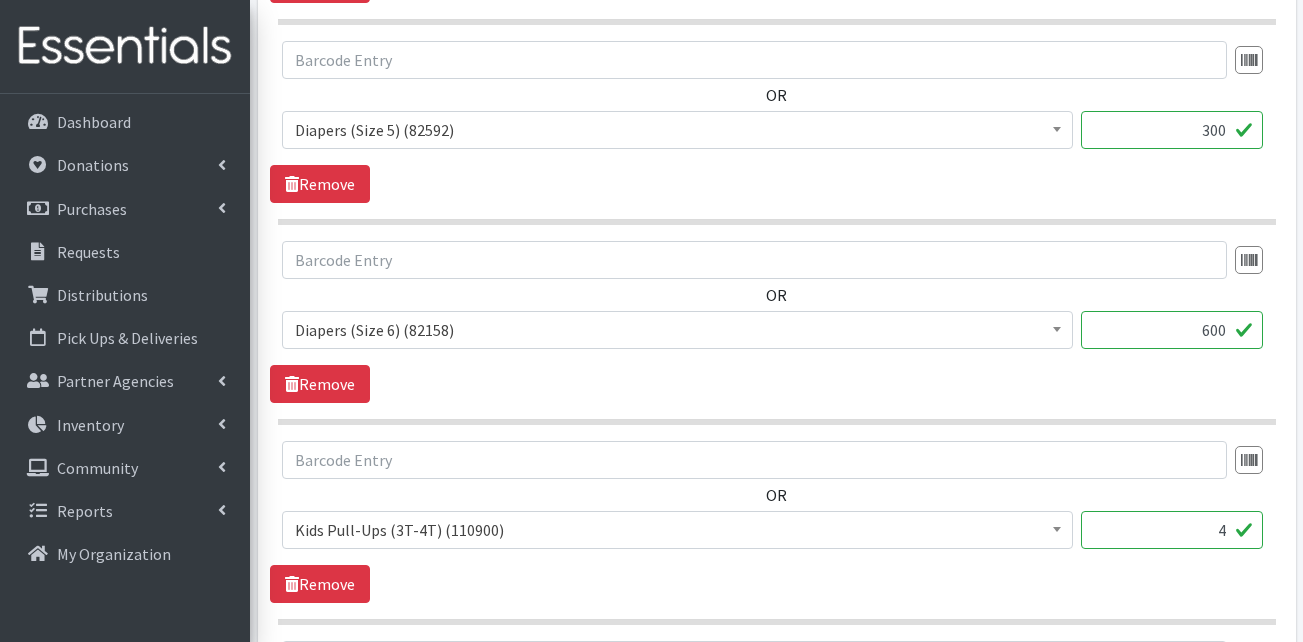 scroll, scrollTop: 1800, scrollLeft: 0, axis: vertical 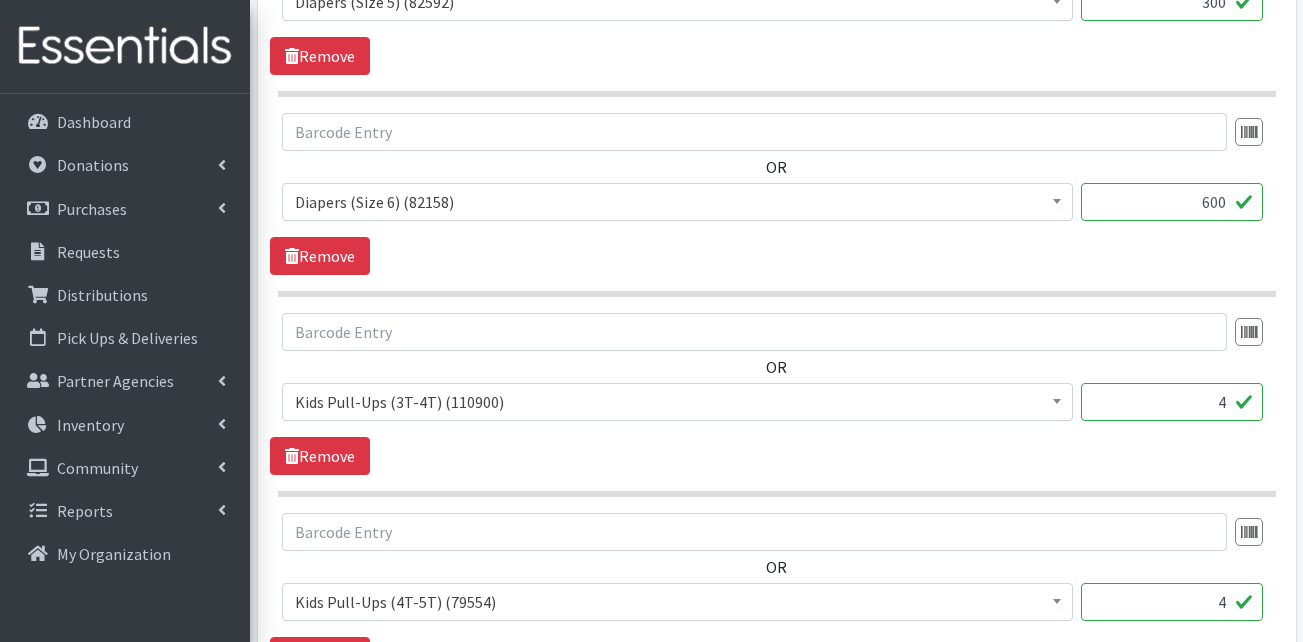 type on "600" 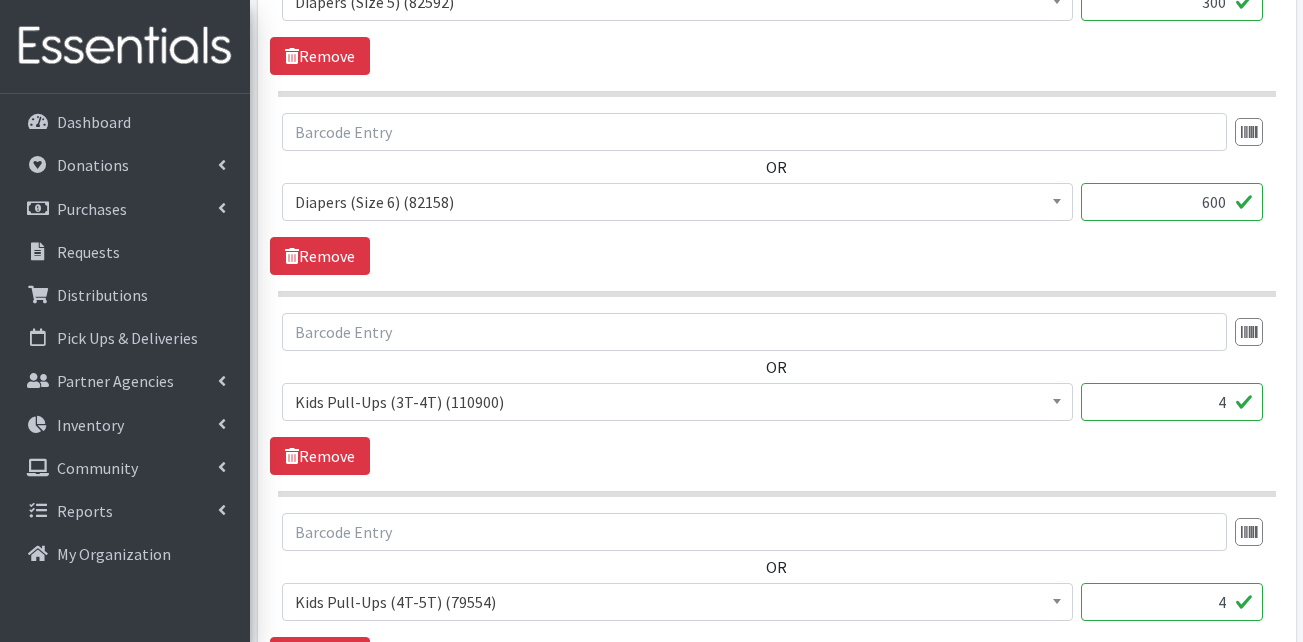 drag, startPoint x: 1191, startPoint y: 408, endPoint x: 1227, endPoint y: 404, distance: 36.221542 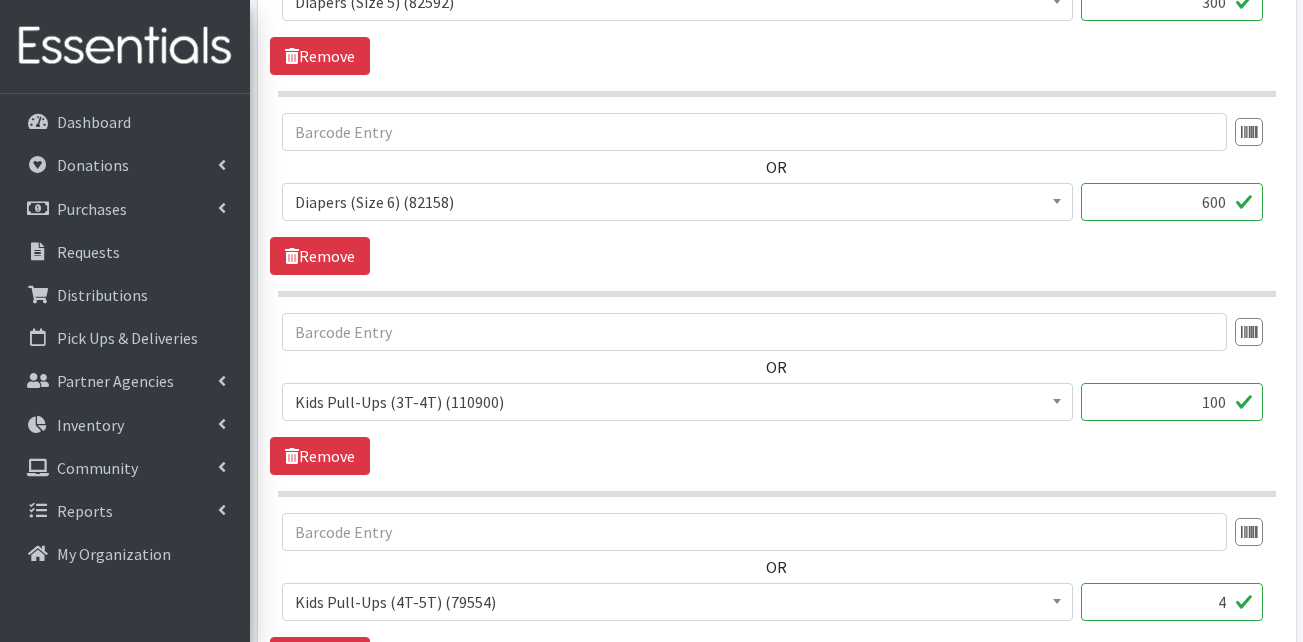 type on "100" 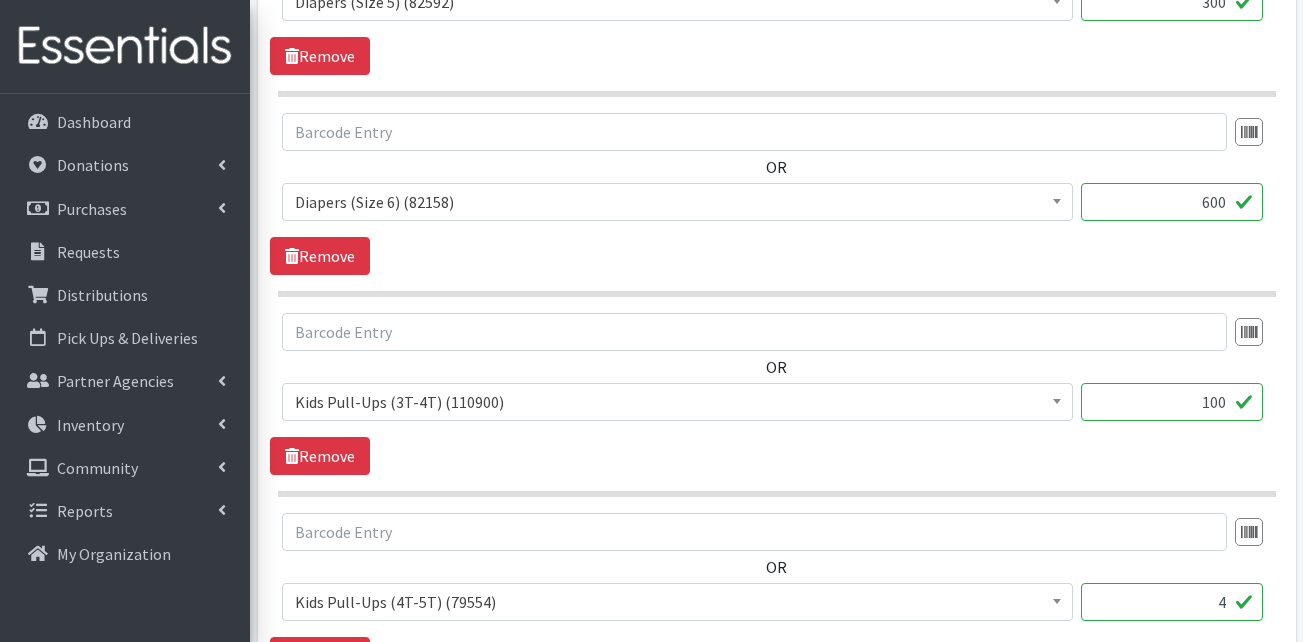 click on "4" at bounding box center [1172, 602] 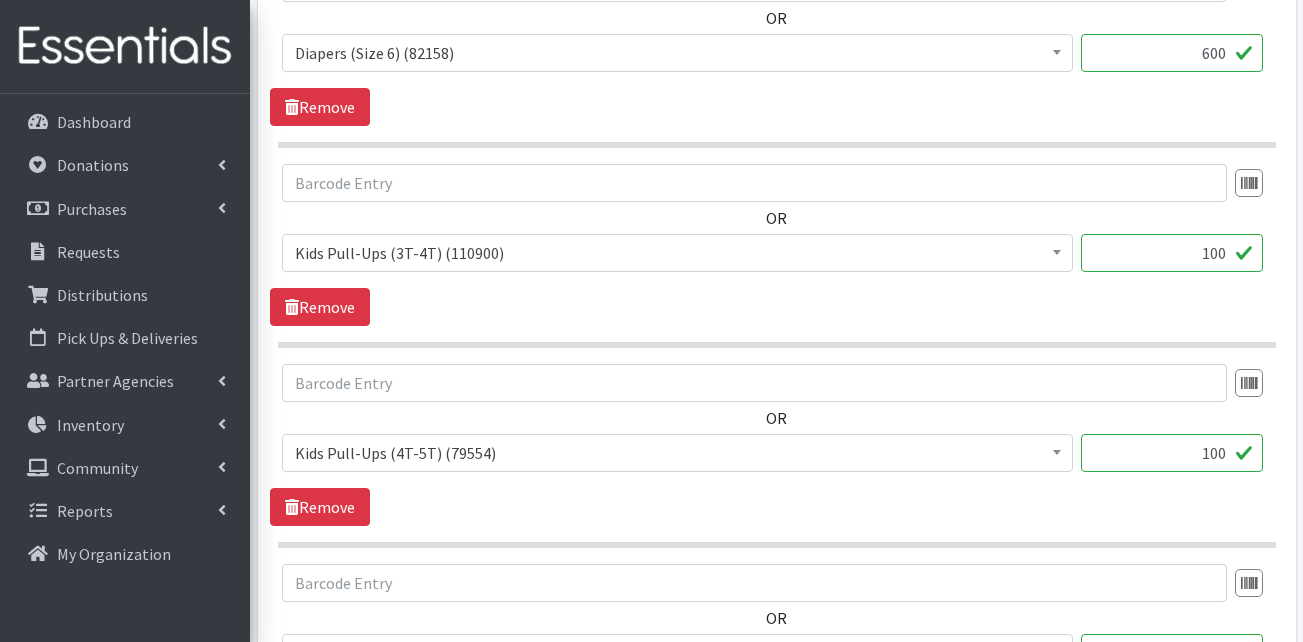 scroll, scrollTop: 2200, scrollLeft: 0, axis: vertical 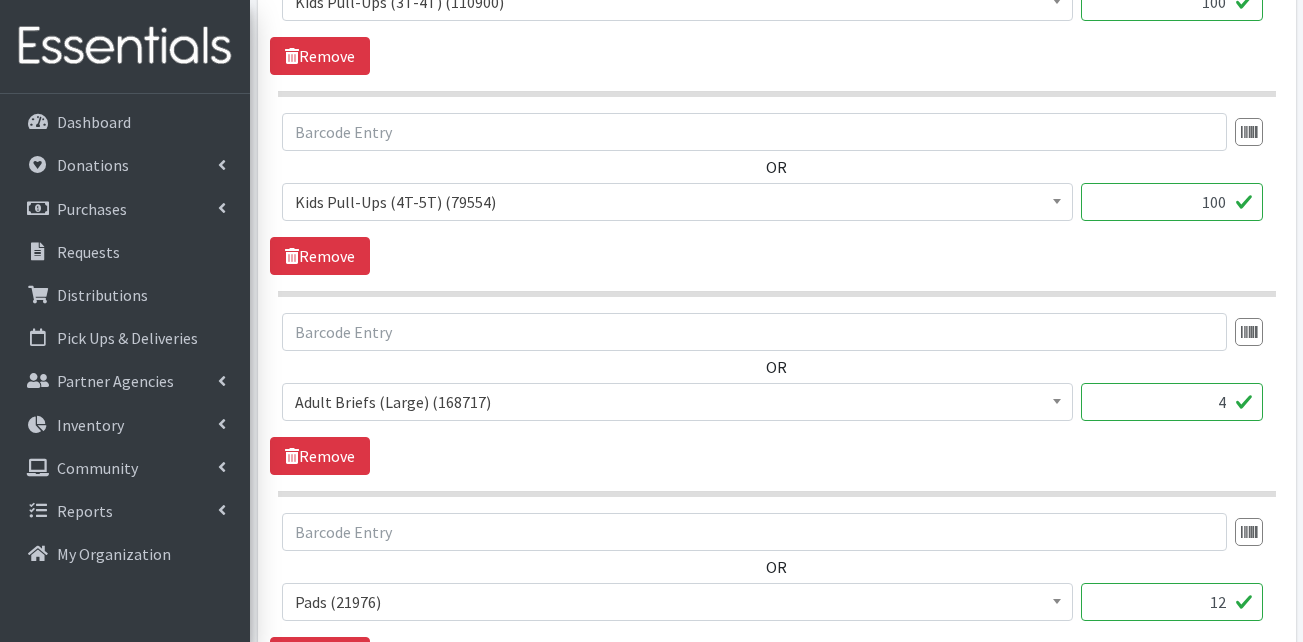 type on "100" 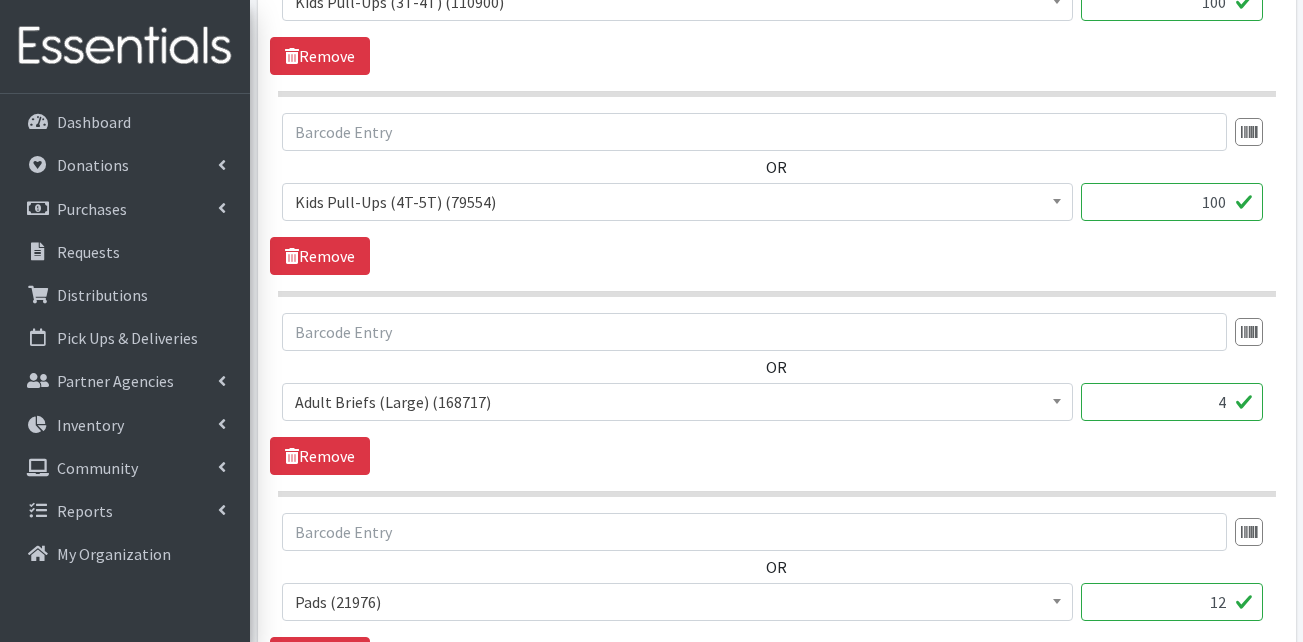 drag, startPoint x: 1192, startPoint y: 416, endPoint x: 1232, endPoint y: 413, distance: 40.112343 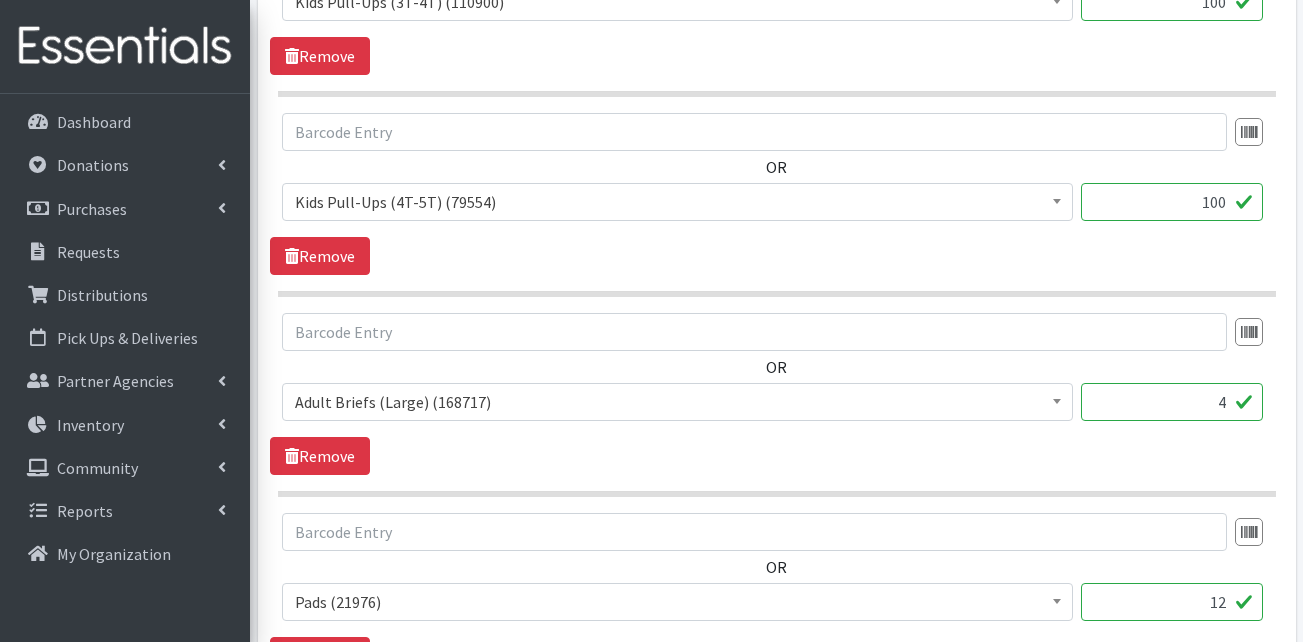 click on "4" at bounding box center (1172, 402) 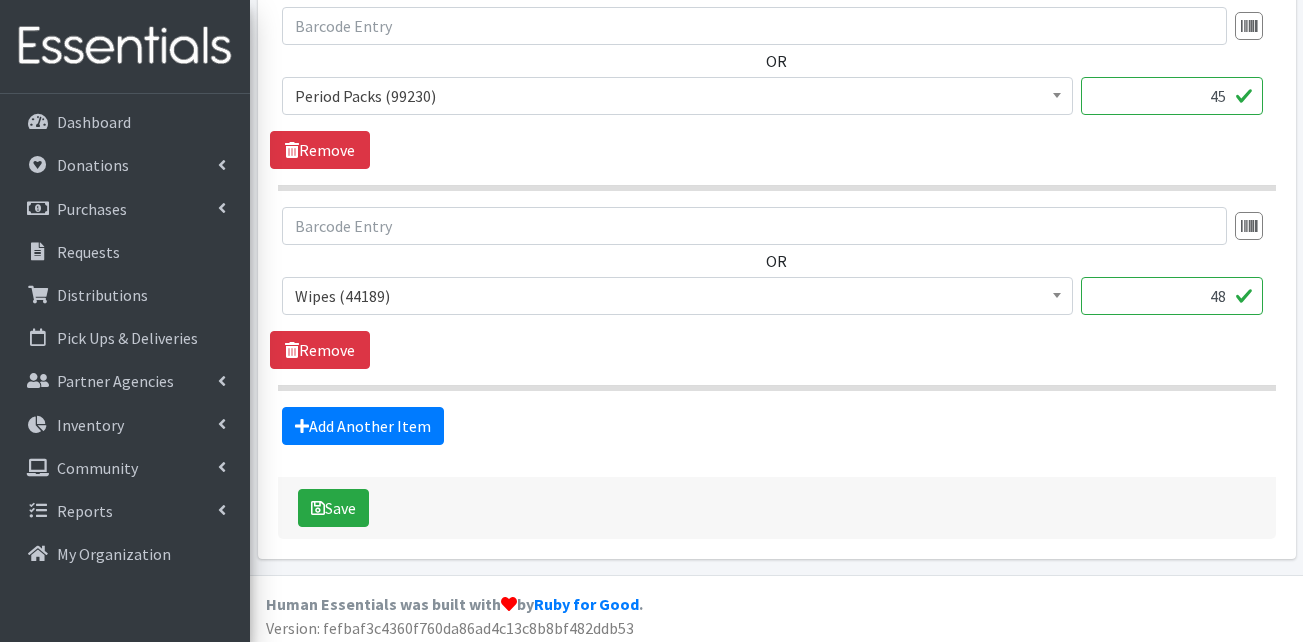 scroll, scrollTop: 2914, scrollLeft: 0, axis: vertical 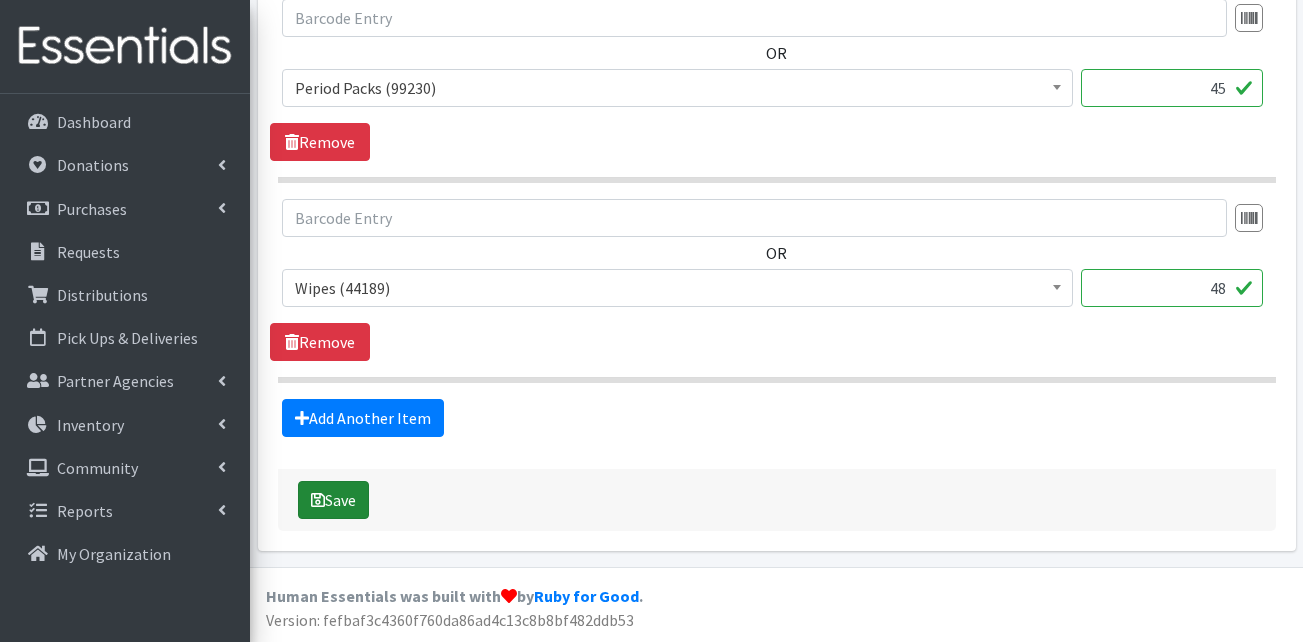 click on "Save" at bounding box center (333, 500) 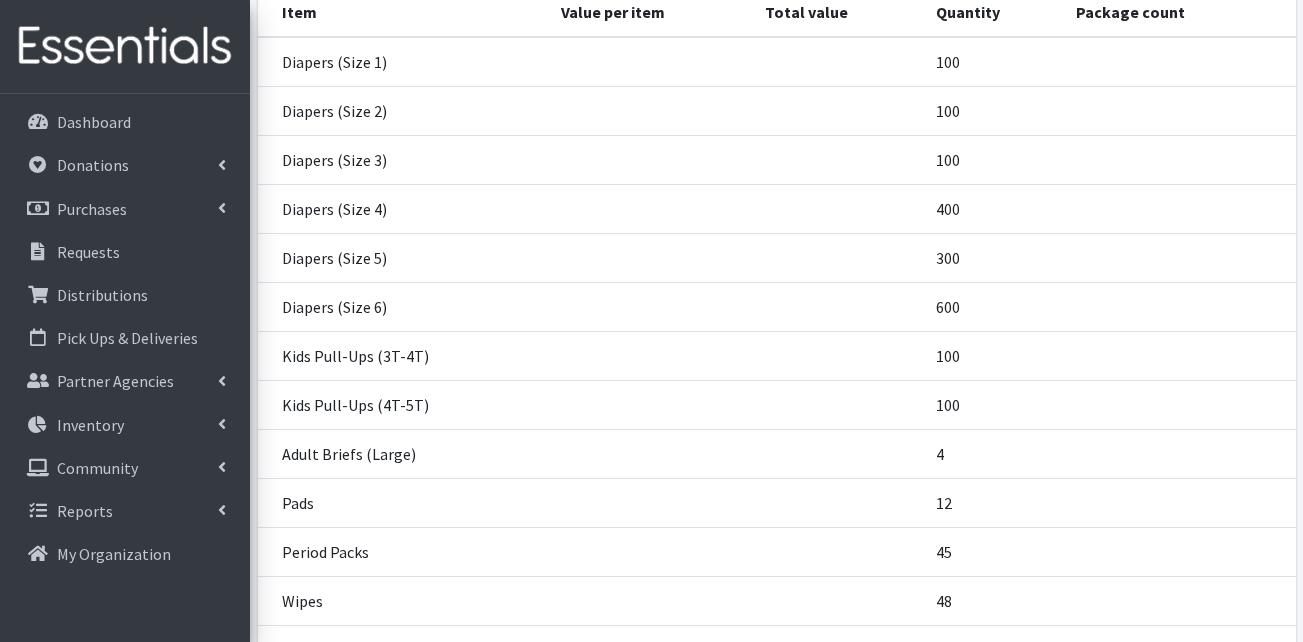 scroll, scrollTop: 0, scrollLeft: 0, axis: both 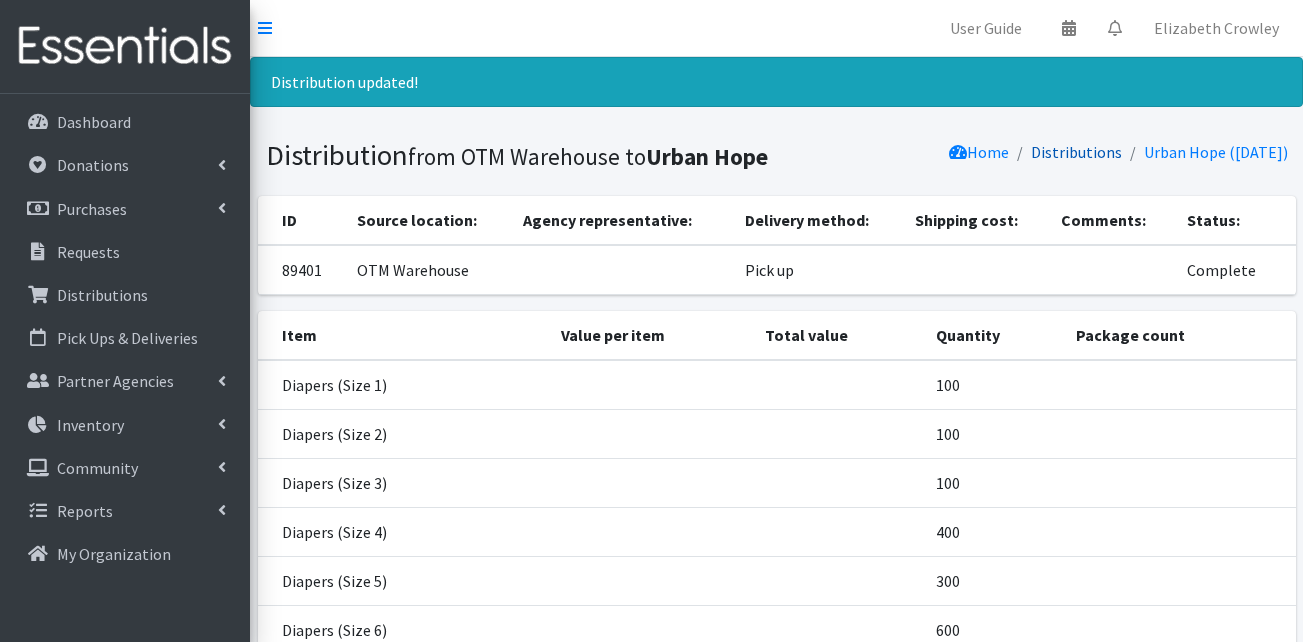 click on "Distributions" at bounding box center (1076, 152) 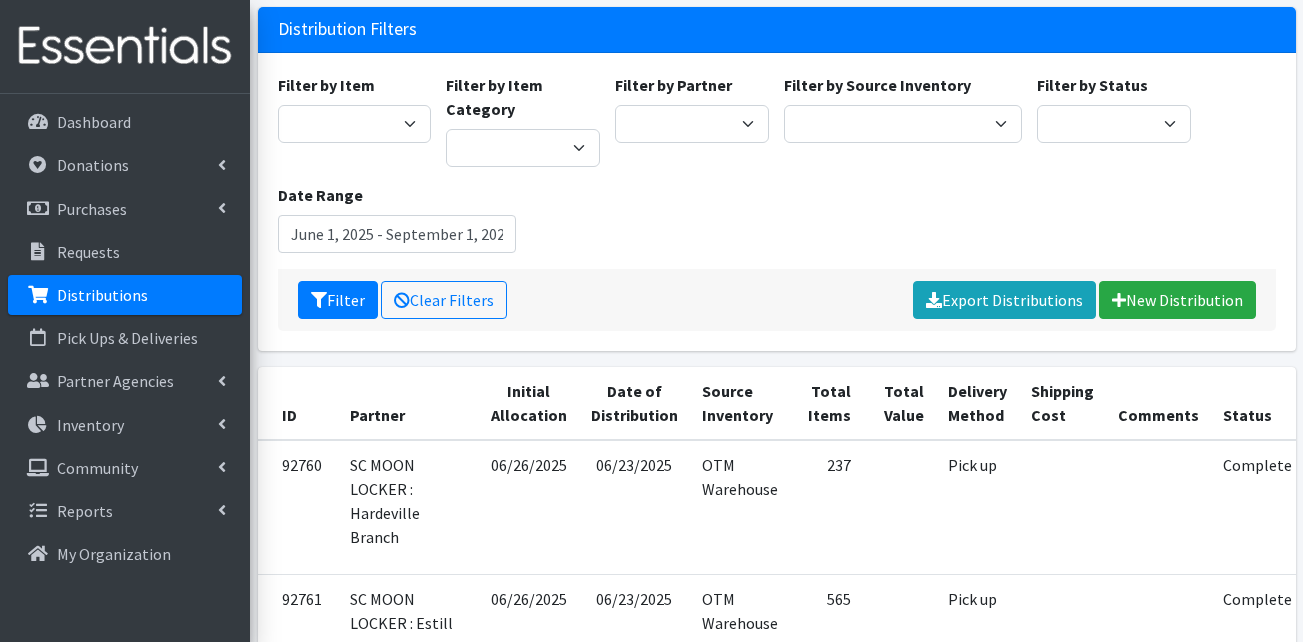scroll, scrollTop: 100, scrollLeft: 0, axis: vertical 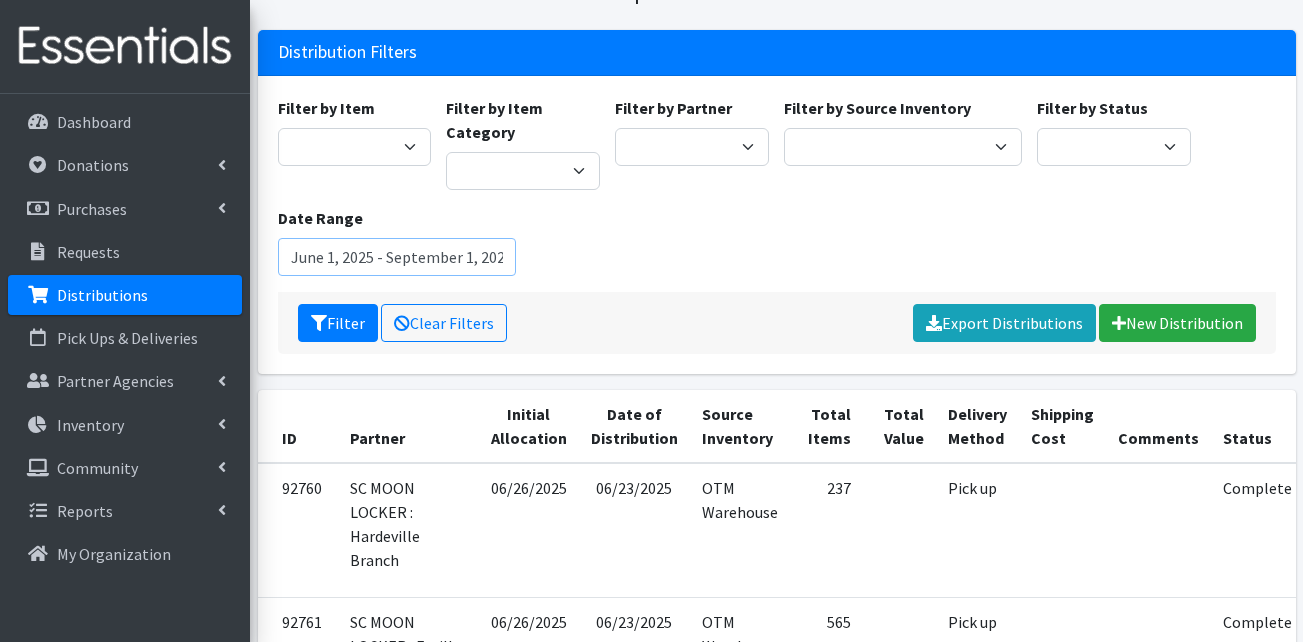 click on "June 1, 2025 - September 1, 2025" at bounding box center [397, 257] 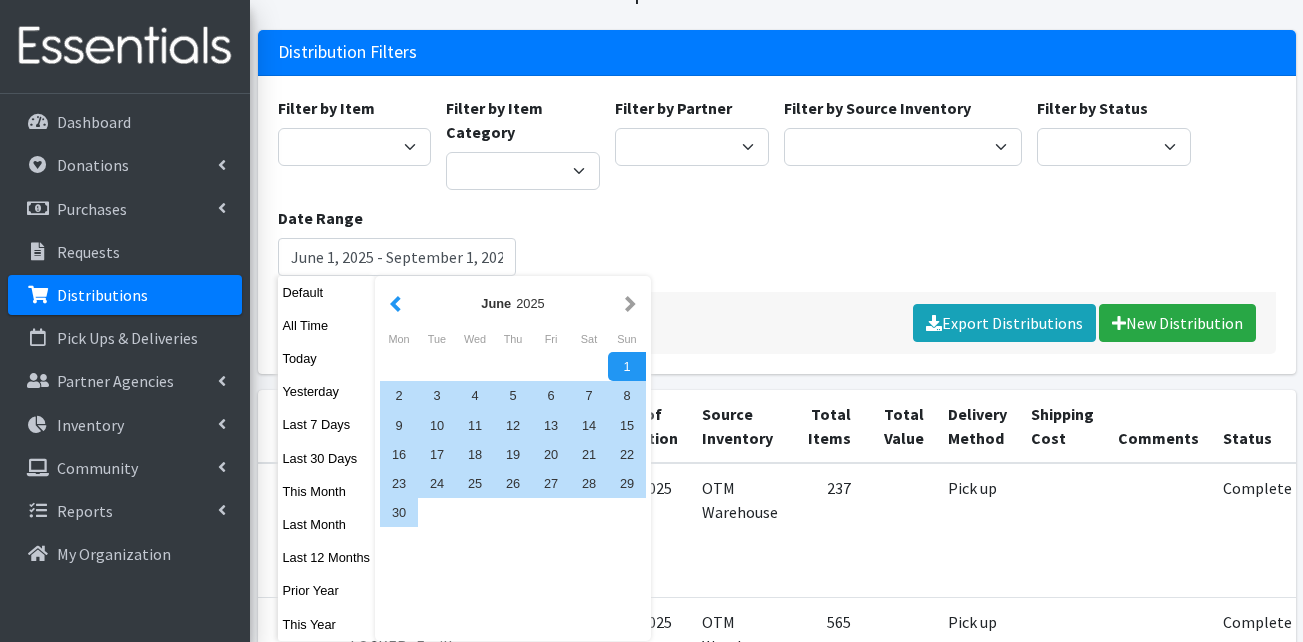 click at bounding box center (395, 303) 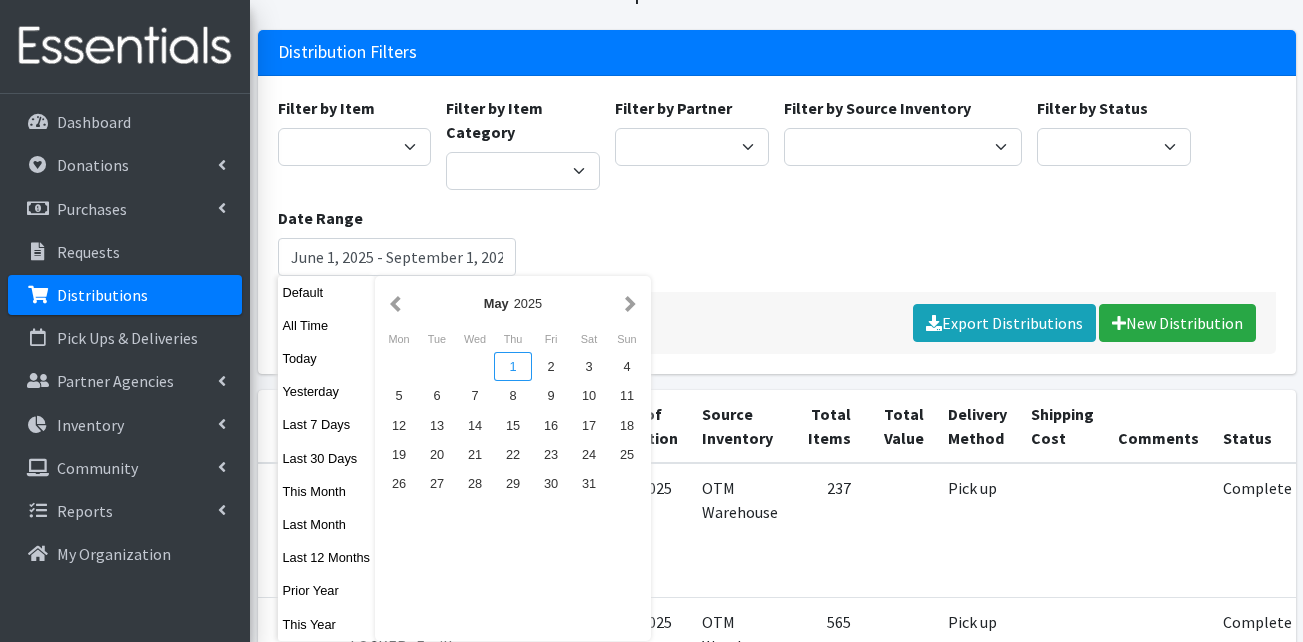 click on "1" at bounding box center (513, 366) 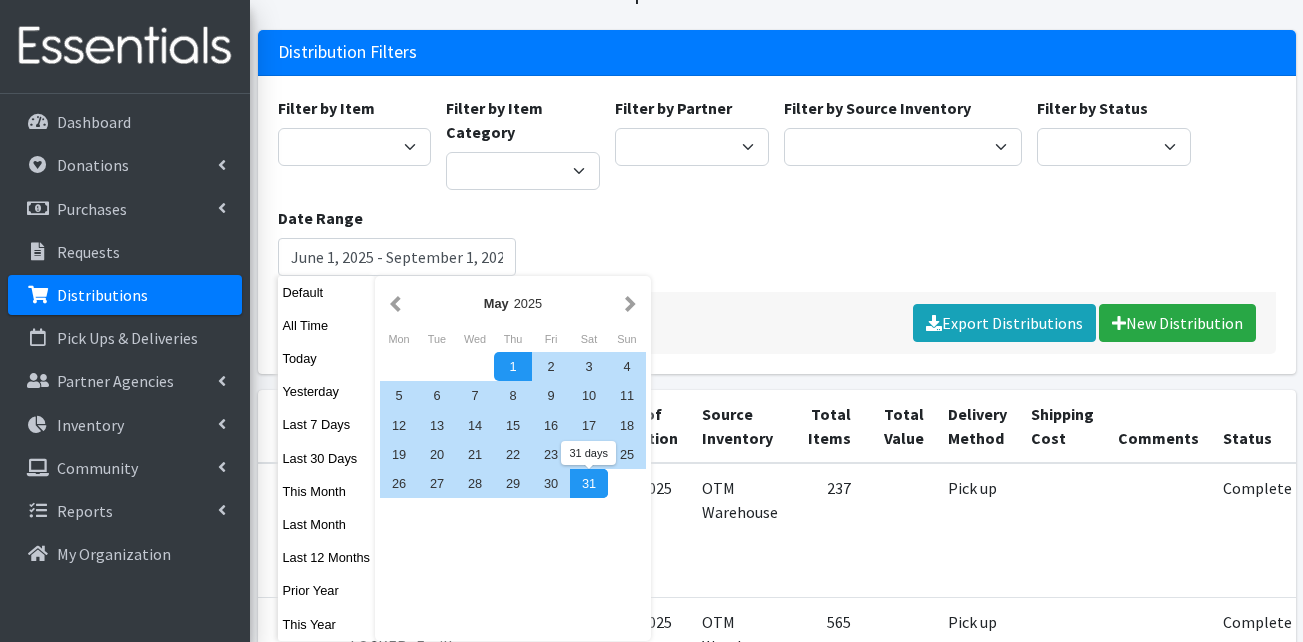 click on "31" at bounding box center [589, 483] 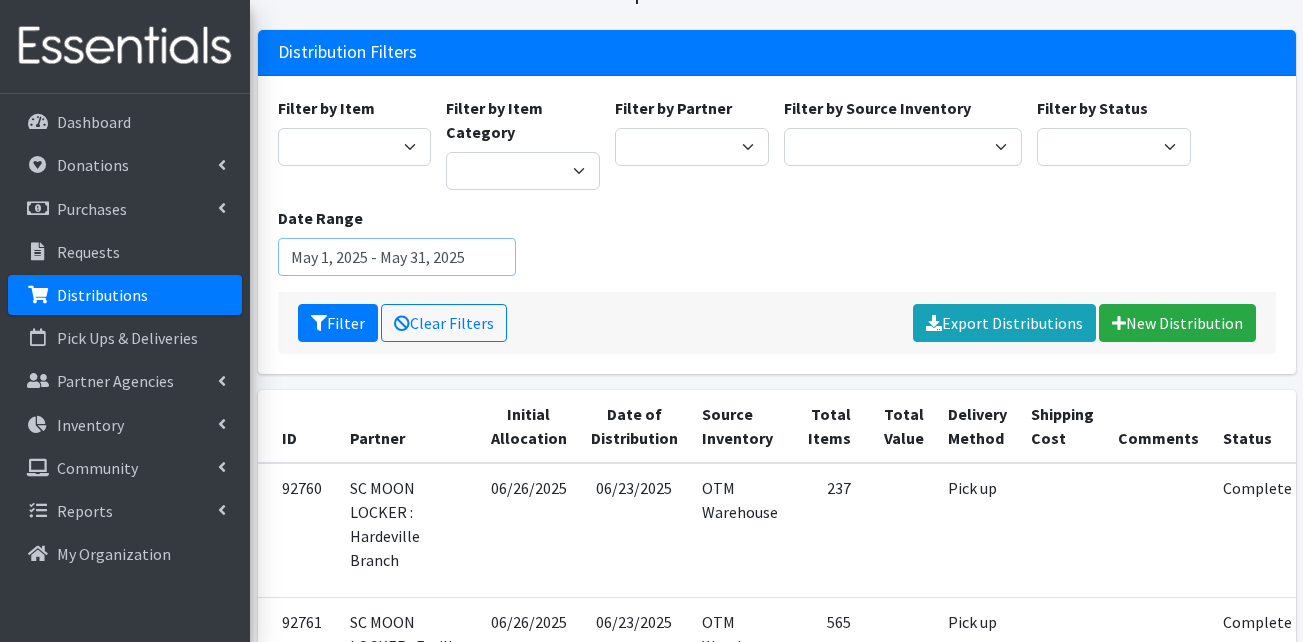 click on "May 1, 2025 - May 31, 2025" at bounding box center (397, 257) 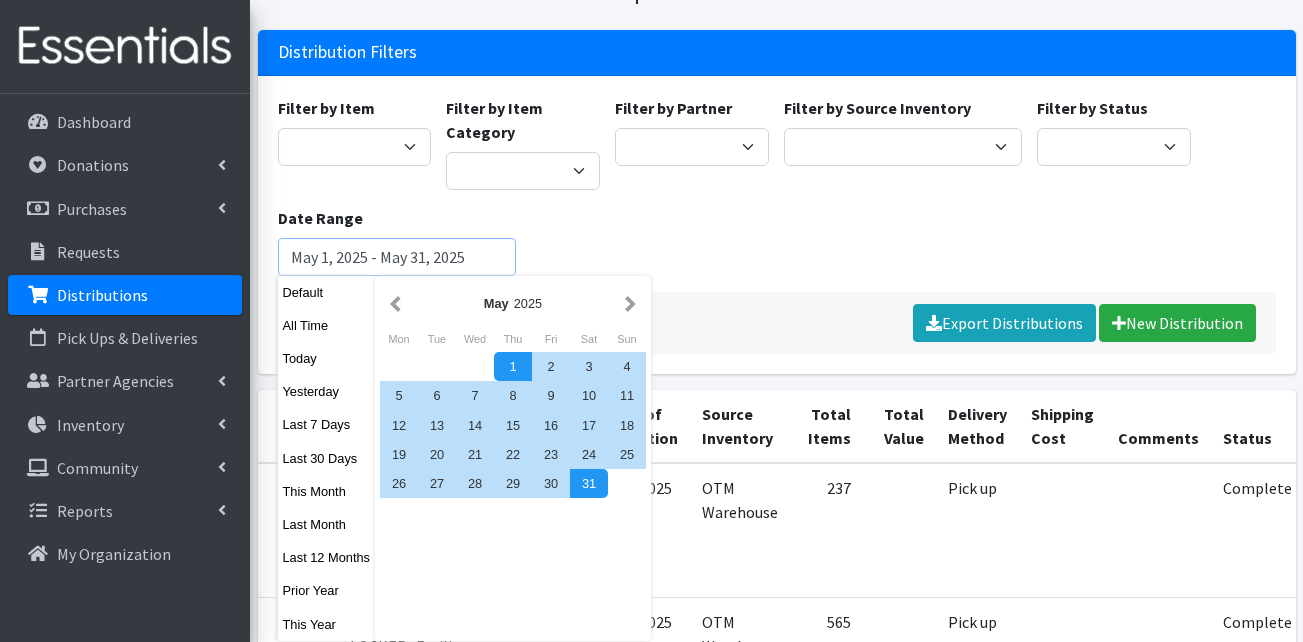 click on "Filter" at bounding box center [338, 323] 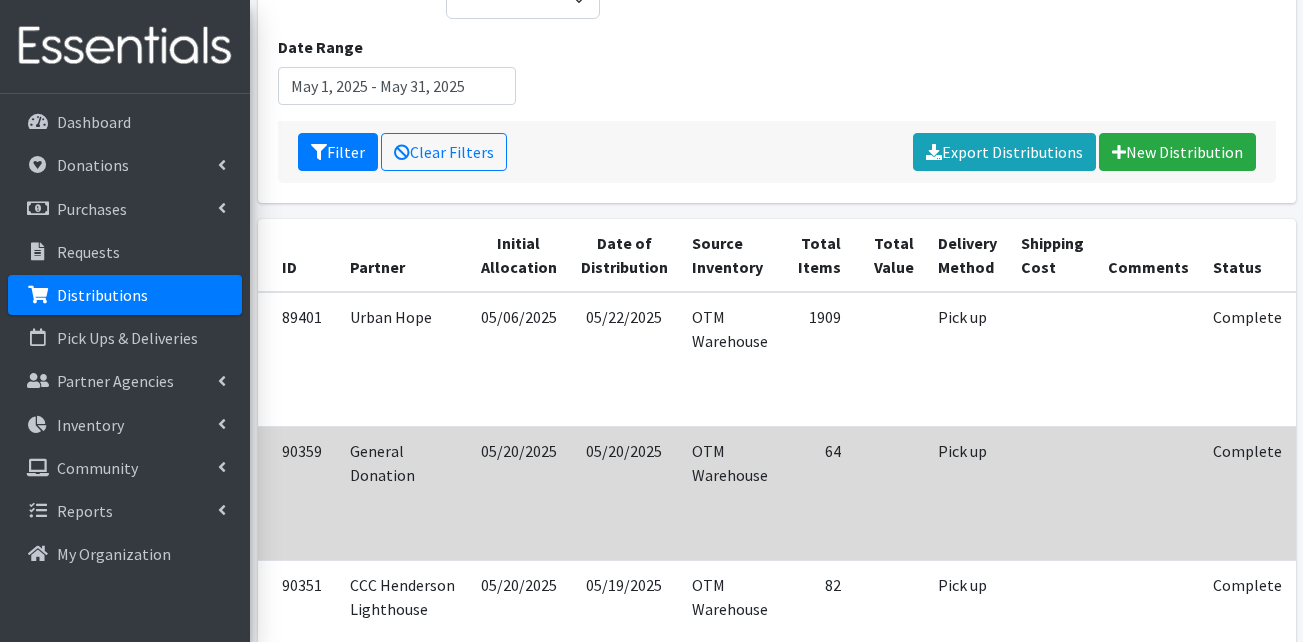 scroll, scrollTop: 300, scrollLeft: 0, axis: vertical 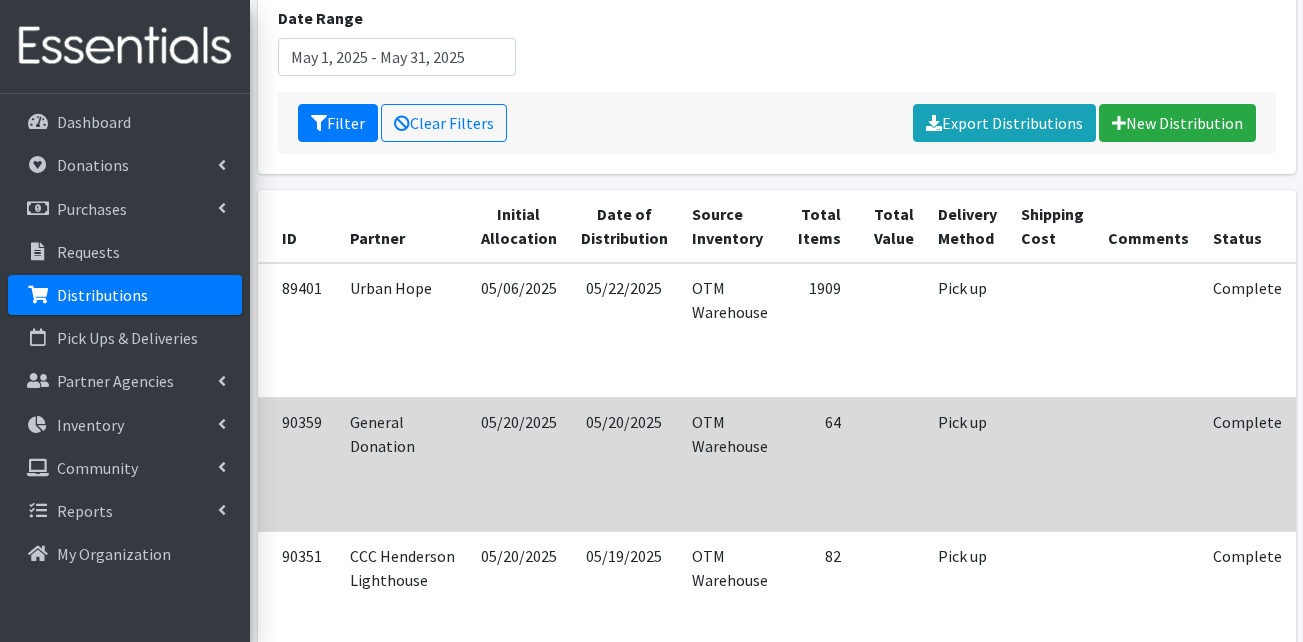 click on "Complete" at bounding box center (1247, 464) 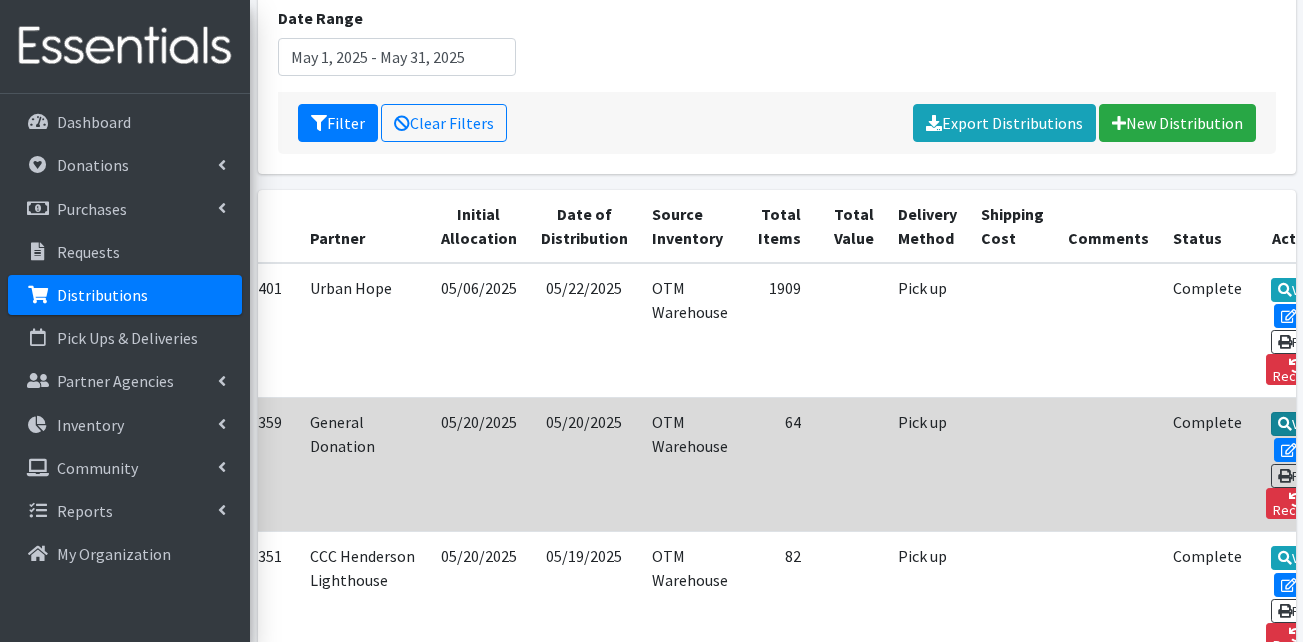 scroll, scrollTop: 0, scrollLeft: 63, axis: horizontal 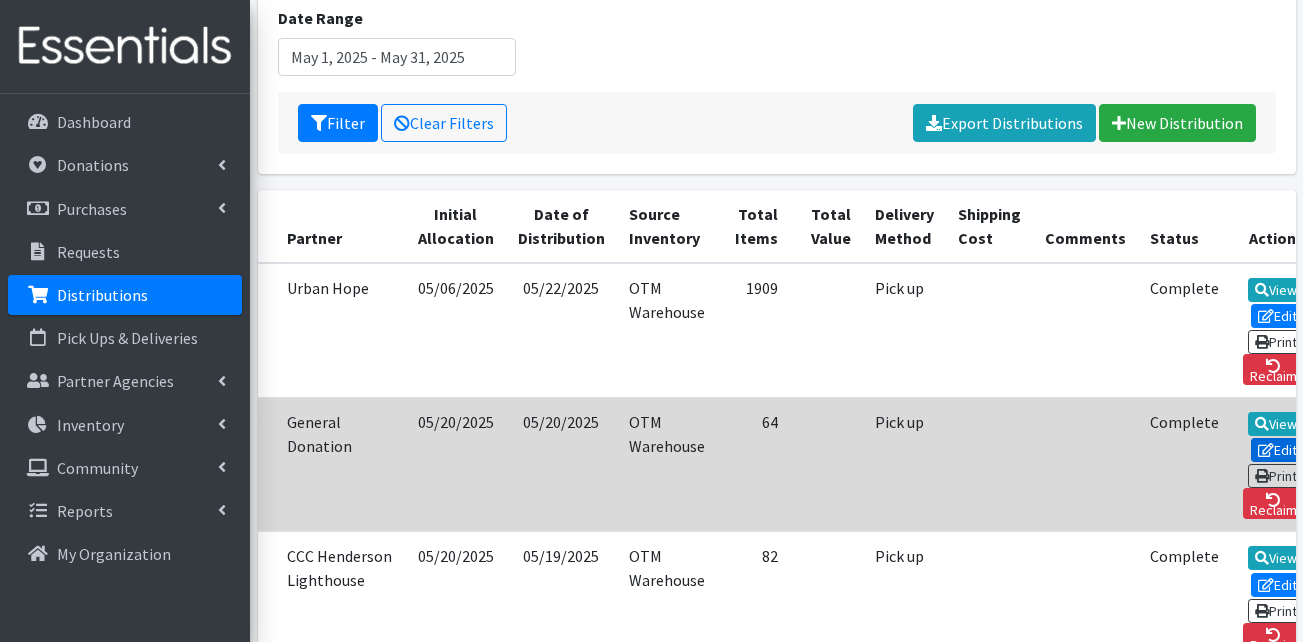 click on "Edit" at bounding box center [1278, 450] 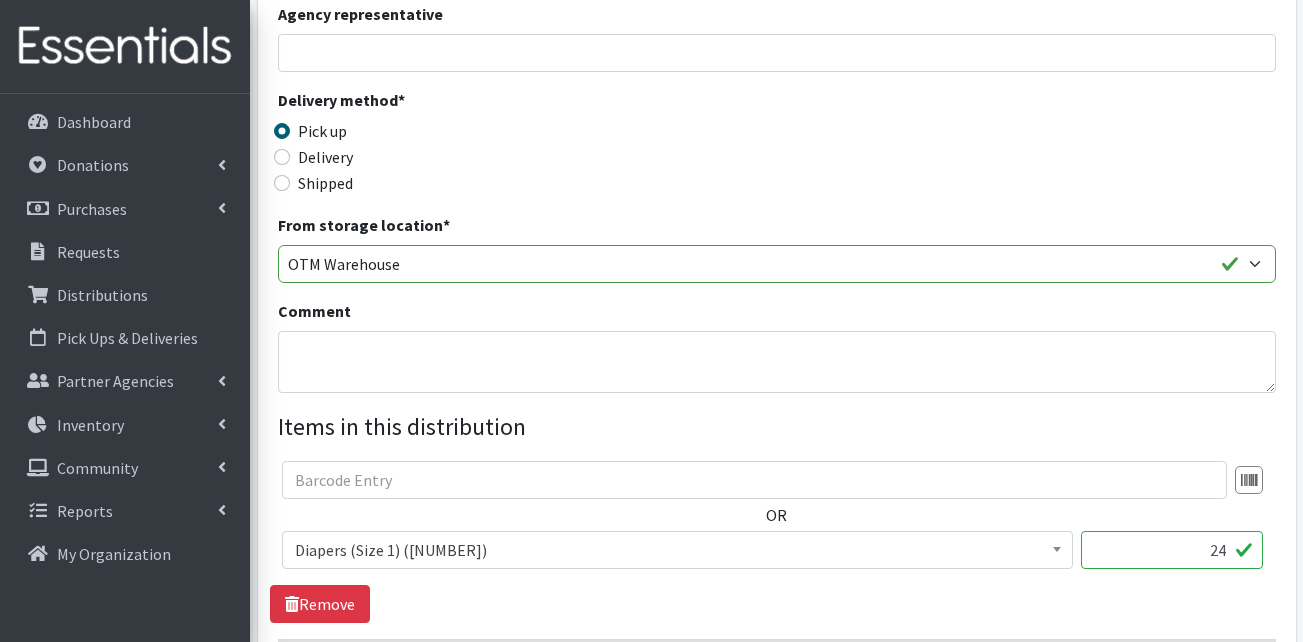 scroll, scrollTop: 600, scrollLeft: 0, axis: vertical 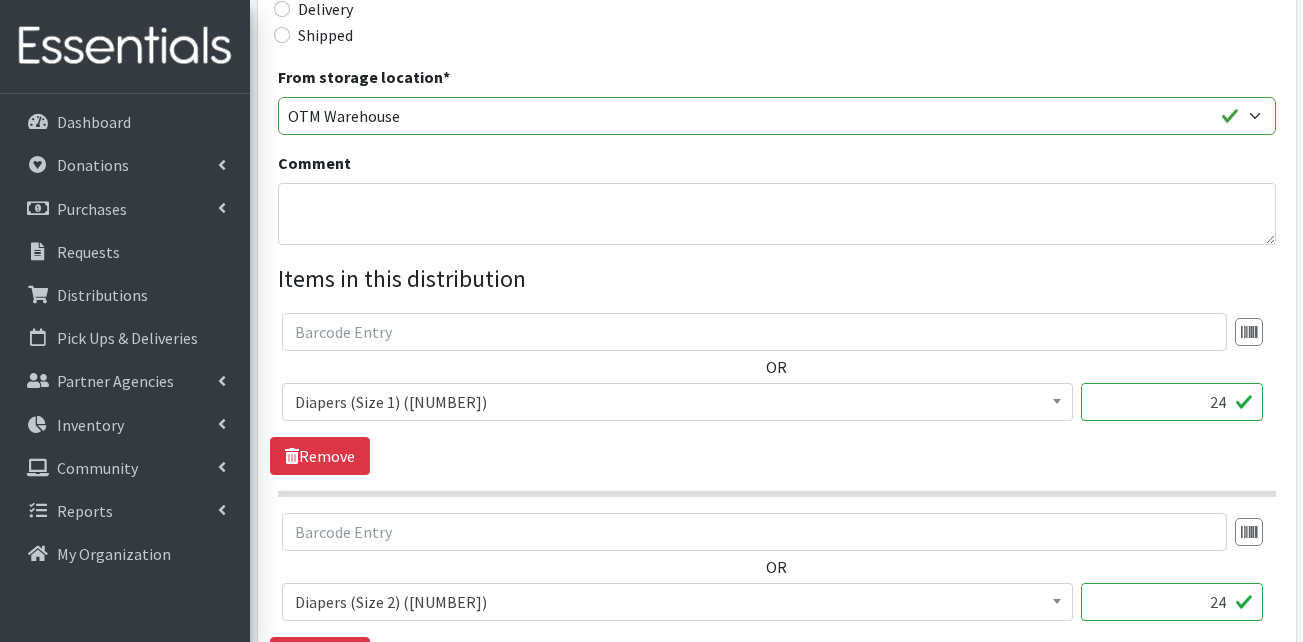 drag, startPoint x: 1202, startPoint y: 409, endPoint x: 1245, endPoint y: 411, distance: 43.046486 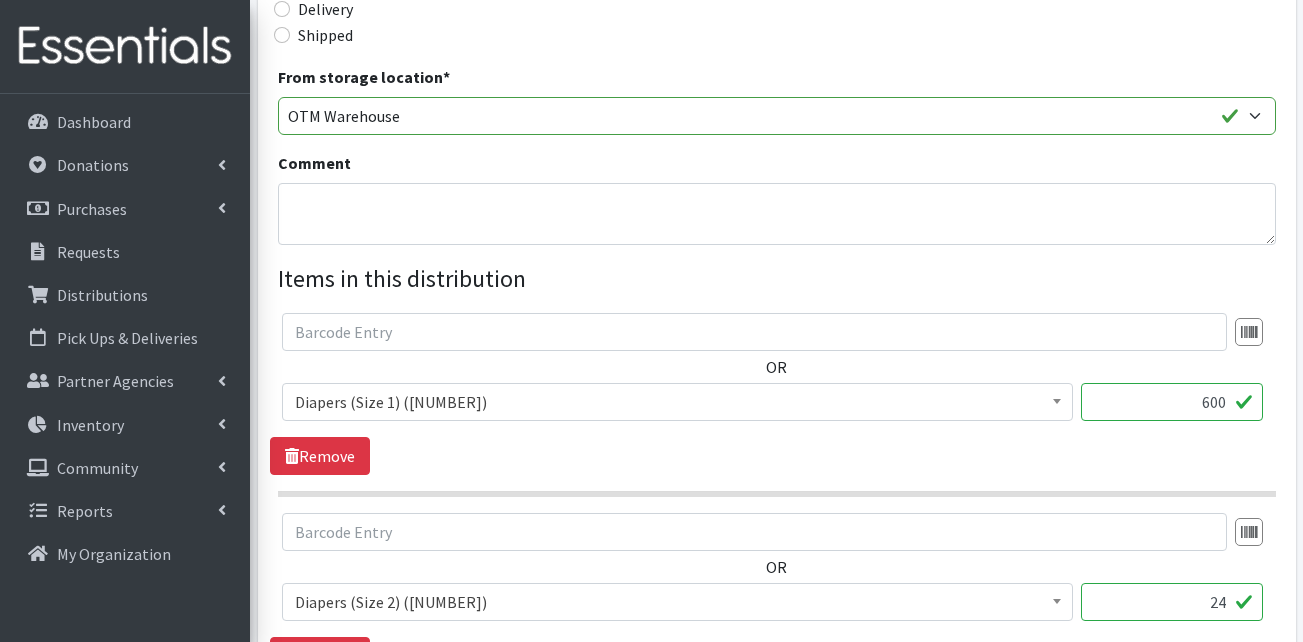 type on "600" 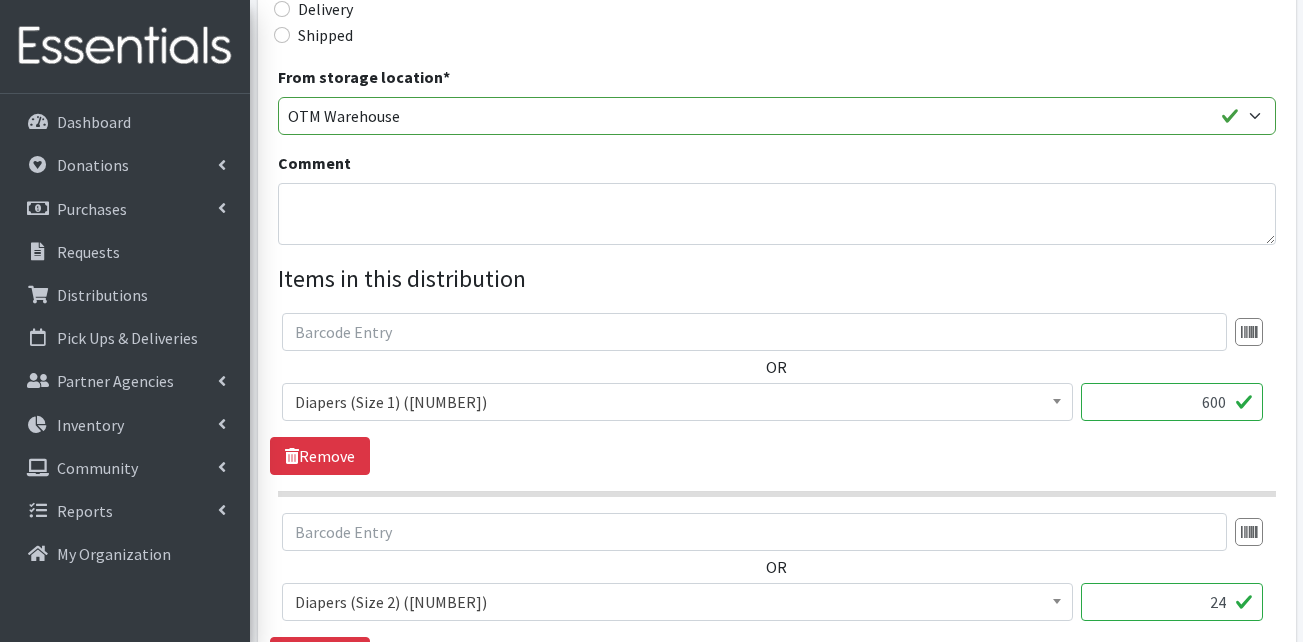 drag, startPoint x: 1217, startPoint y: 606, endPoint x: 1238, endPoint y: 607, distance: 21.023796 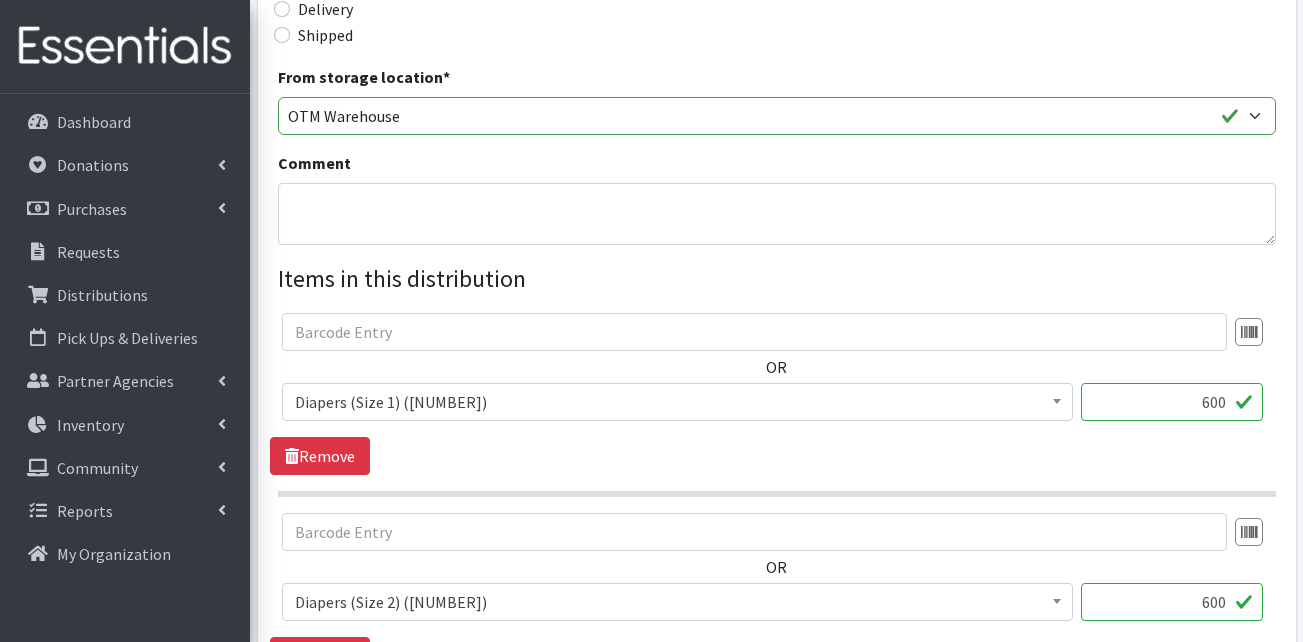 type on "600" 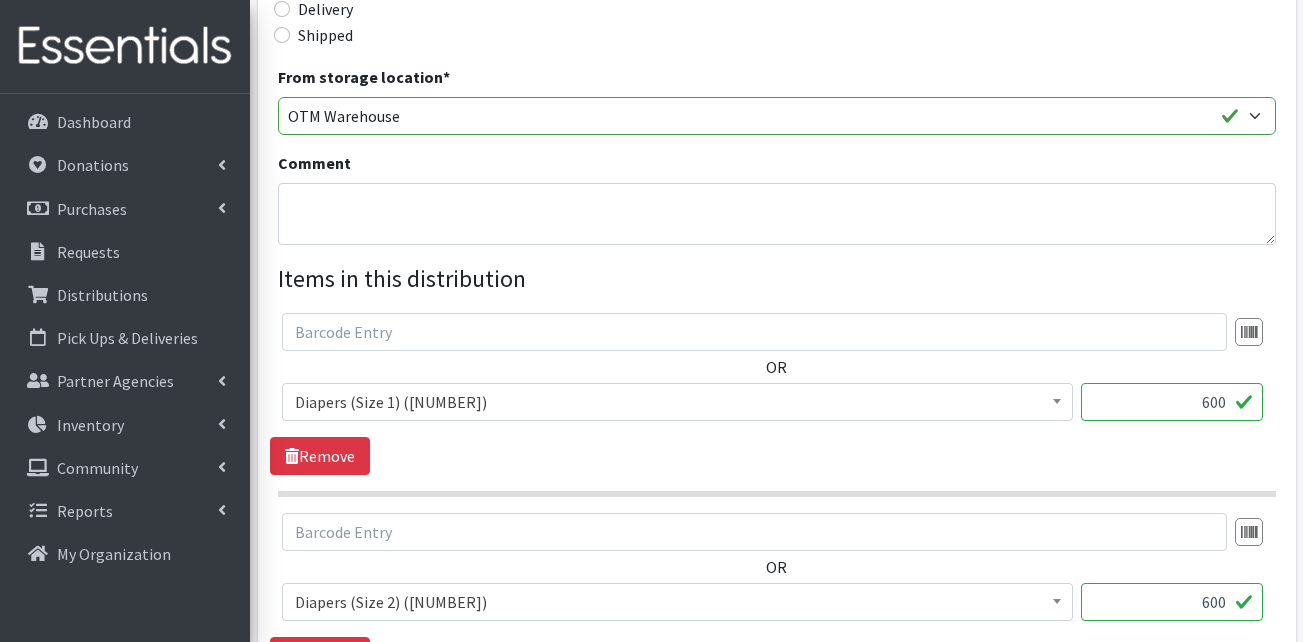 click at bounding box center [777, 494] 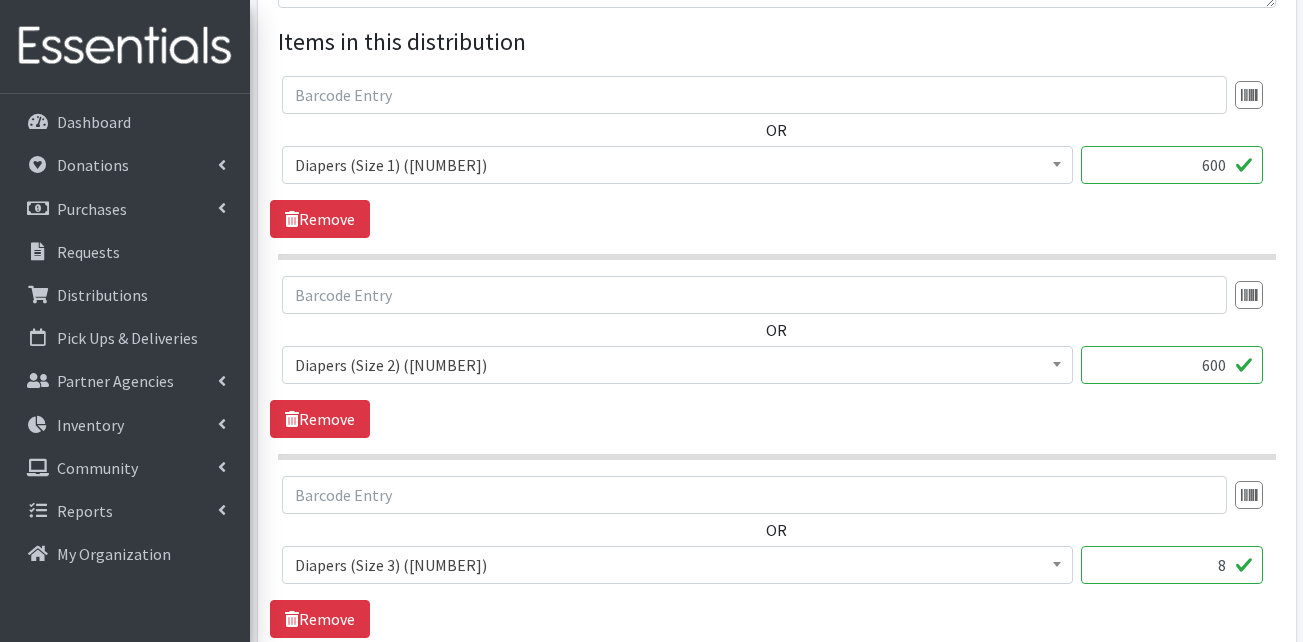 scroll, scrollTop: 900, scrollLeft: 0, axis: vertical 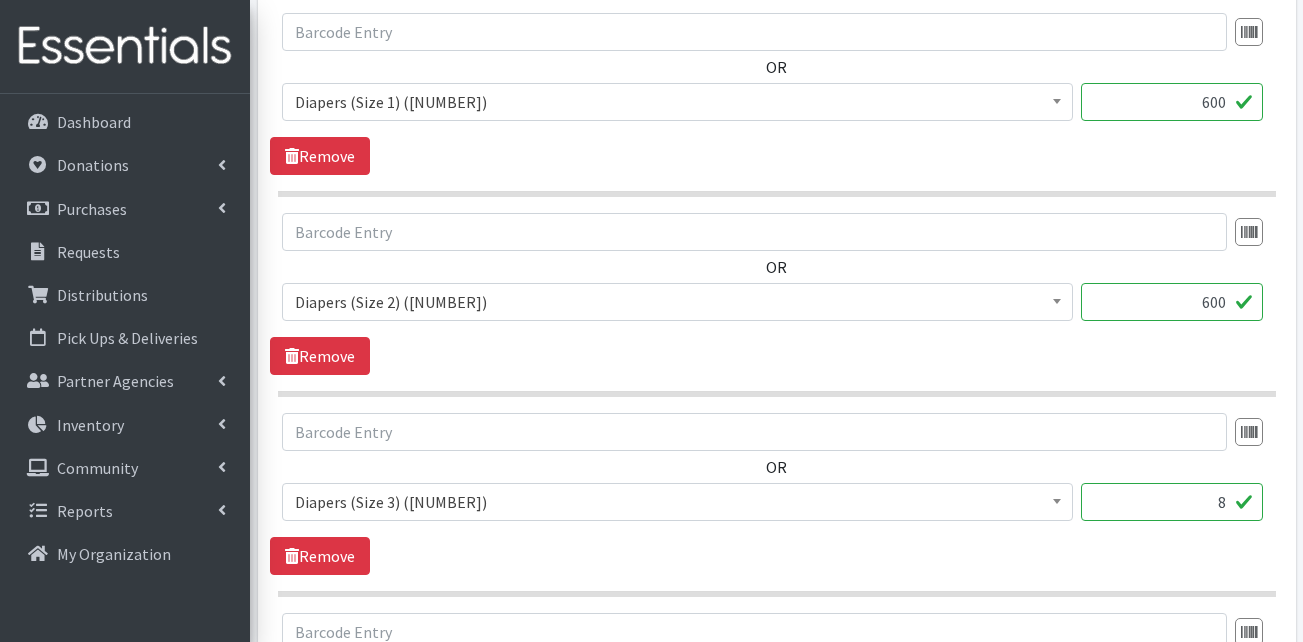 drag, startPoint x: 1232, startPoint y: 511, endPoint x: 1188, endPoint y: 509, distance: 44.04543 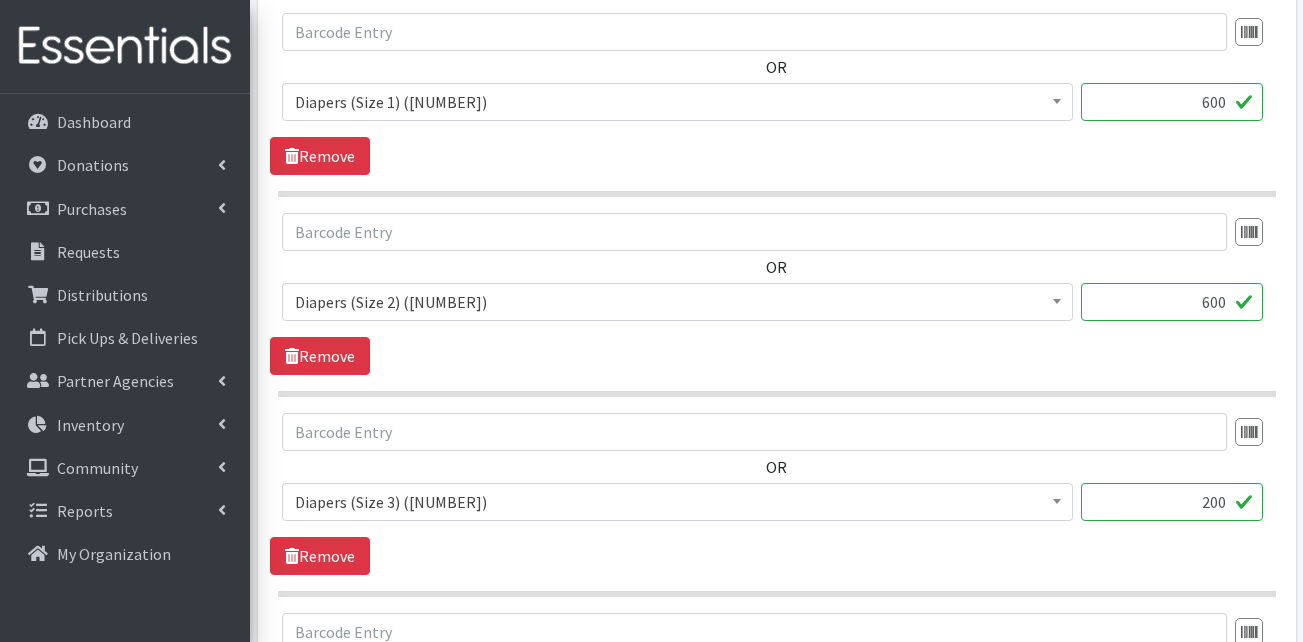 type on "200" 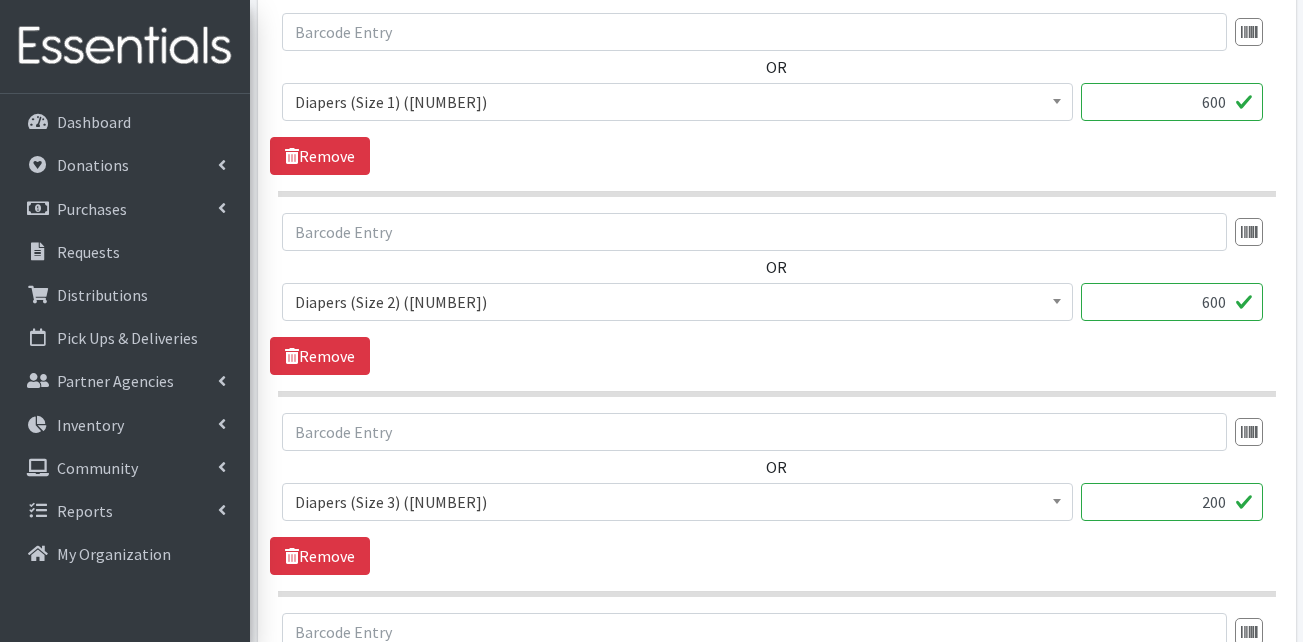 click on "OR
Adult Briefs (Large) (168717)
Adult Briefs (Medium) (109839)
Adult Briefs (Small) (111172)
Adult Briefs (X-Large) (164874)
Adult Briefs (XXL) (1304)
Adult Incontinence Pads (50000)
Adult Liners (50000)
Bed Pads (Disposable) (0)
Diapers (Newborn) (103260)
Diapers (Preemie) (114700)
Diapers (Size 1) (63291)
Diapers (Size 2) (66959)
Diapers (Size 3) (60697)
Diapers (Size 4) (88022)
Diapers (Size 5) (82304)
Diapers (Size 6) (81582)
Diapers (Size 7) (83866)
Kids (Overnights - Older Kids) (42464)
Kids Pull-Ups (2T-3T) (109025)
Kids Pull-Ups (3T-4T) (110804)
Kids Pull-Ups (4T-5T) (79458)
Other (0)
Pads (21976)
Period Packs  (99230)
Period Panties (Large) (365000)
Period Panties (Medium) (0)
Period Panties (Small) (0)
200" at bounding box center (776, 475) 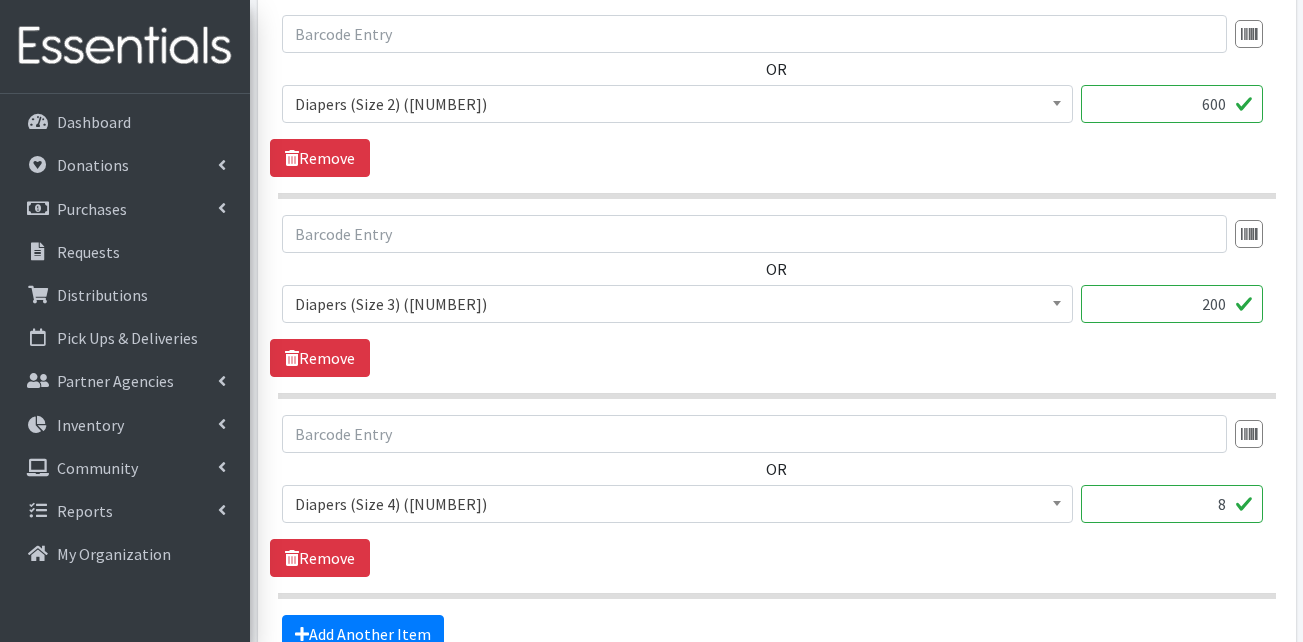 scroll, scrollTop: 1100, scrollLeft: 0, axis: vertical 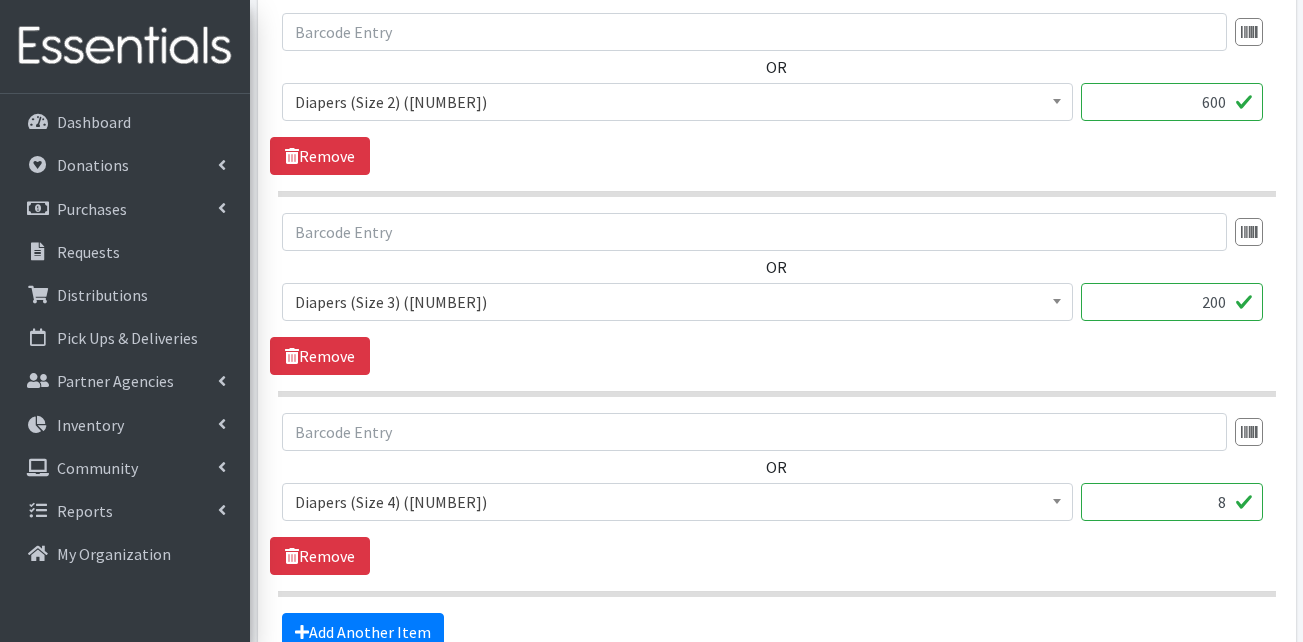 drag, startPoint x: 1188, startPoint y: 498, endPoint x: 1273, endPoint y: 508, distance: 85.58621 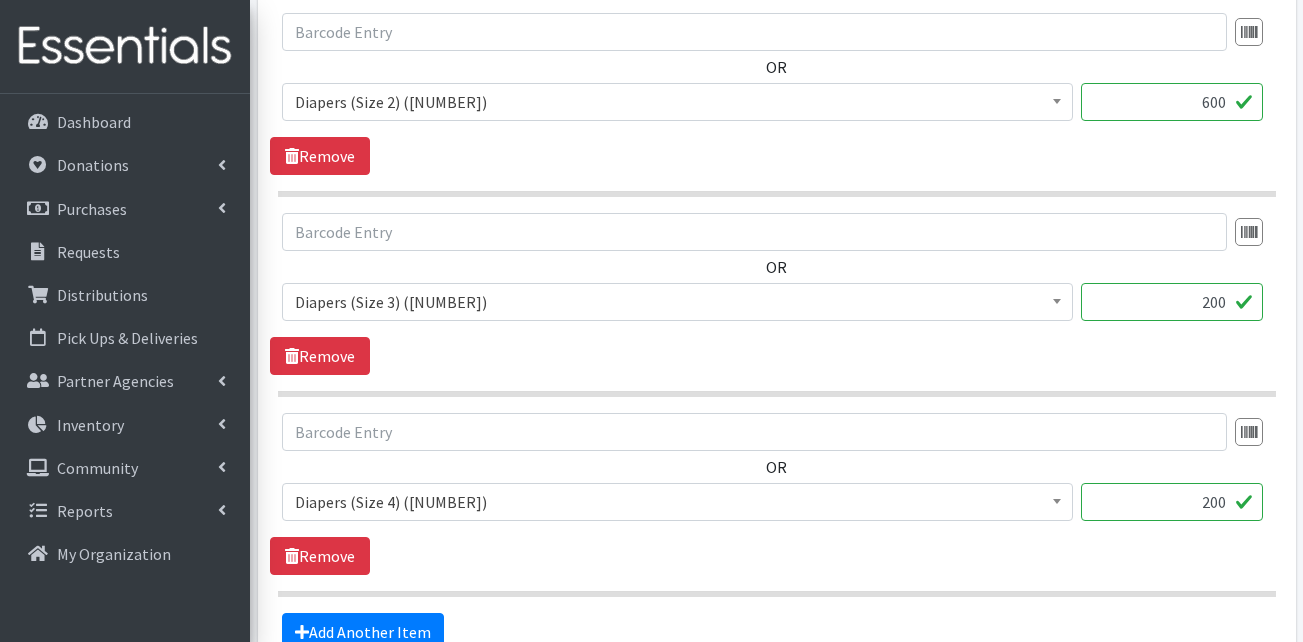 type on "200" 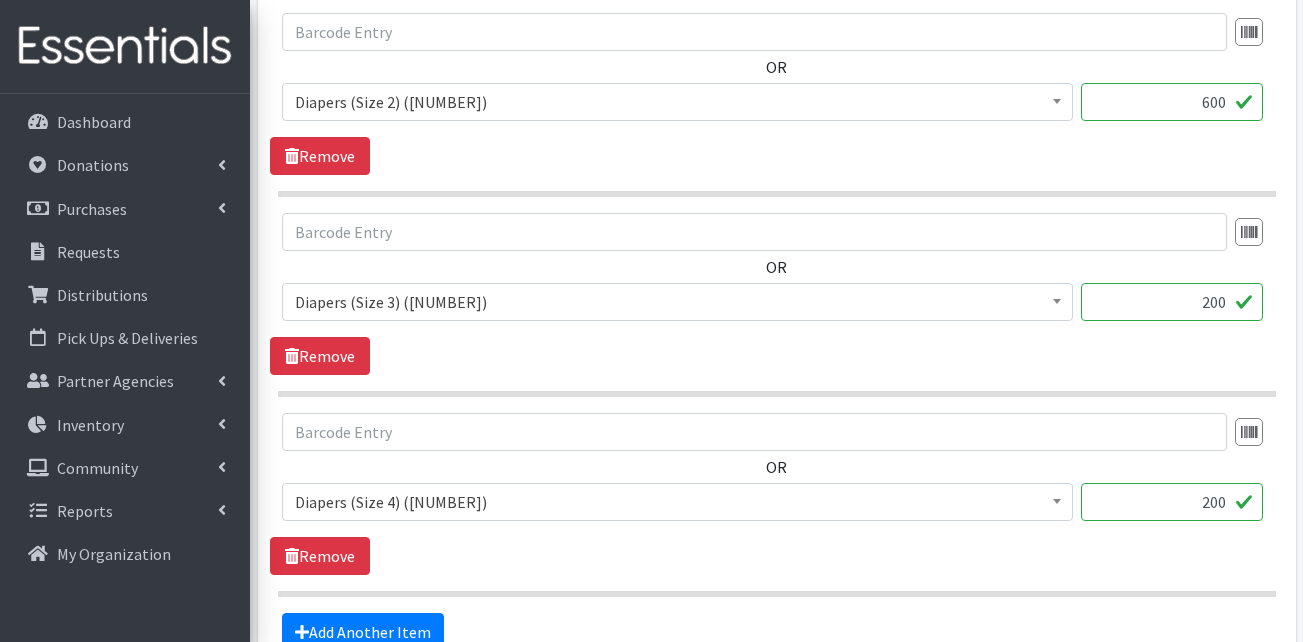 click on "OR
Adult Briefs (Large) (168717)
Adult Briefs (Medium) (109839)
Adult Briefs (Small) (111172)
Adult Briefs (X-Large) (164874)
Adult Briefs (XXL) (1304)
Adult Incontinence Pads (50000)
Adult Liners (50000)
Bed Pads (Disposable) (0)
Diapers (Newborn) (103260)
Diapers (Preemie) (114700)
Diapers (Size 1) (63291)
Diapers (Size 2) (66959)
Diapers (Size 3) (60697)
Diapers (Size 4) (88022)
Diapers (Size 5) (82304)
Diapers (Size 6) (81582)
Diapers (Size 7) (83866)
Kids (Overnights - Older Kids) (42464)
Kids Pull-Ups (2T-3T) (109025)
Kids Pull-Ups (3T-4T) (110804)
Kids Pull-Ups (4T-5T) (79458)
Other (0)
Pads (21976)
Period Packs  (99230)
Period Panties (Large) (365000)
Period Panties (Medium) (0)
Period Panties (Small) (0)
200" at bounding box center [776, 475] 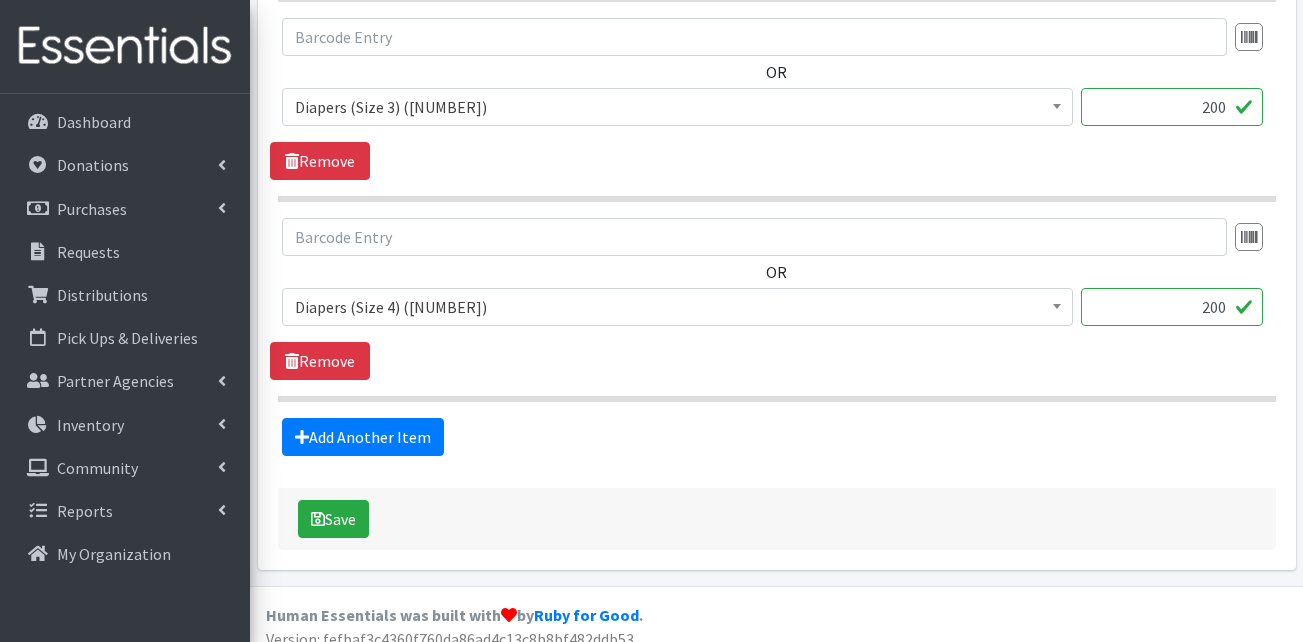 scroll, scrollTop: 1300, scrollLeft: 0, axis: vertical 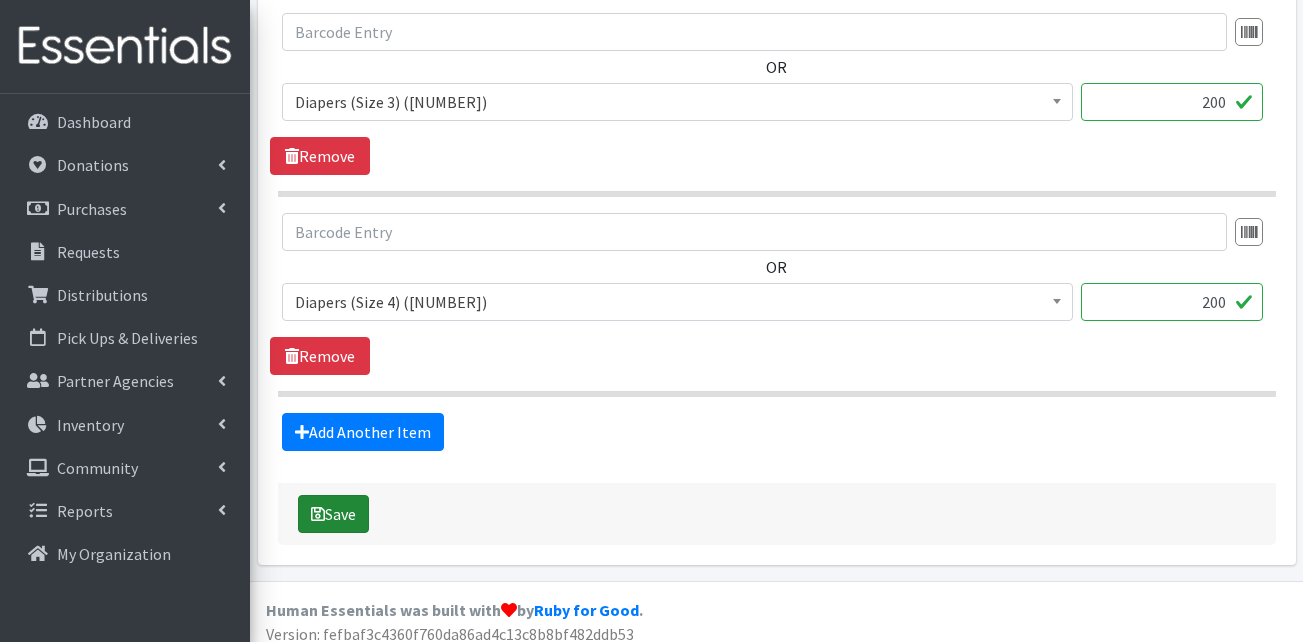 click on "Save" at bounding box center [333, 514] 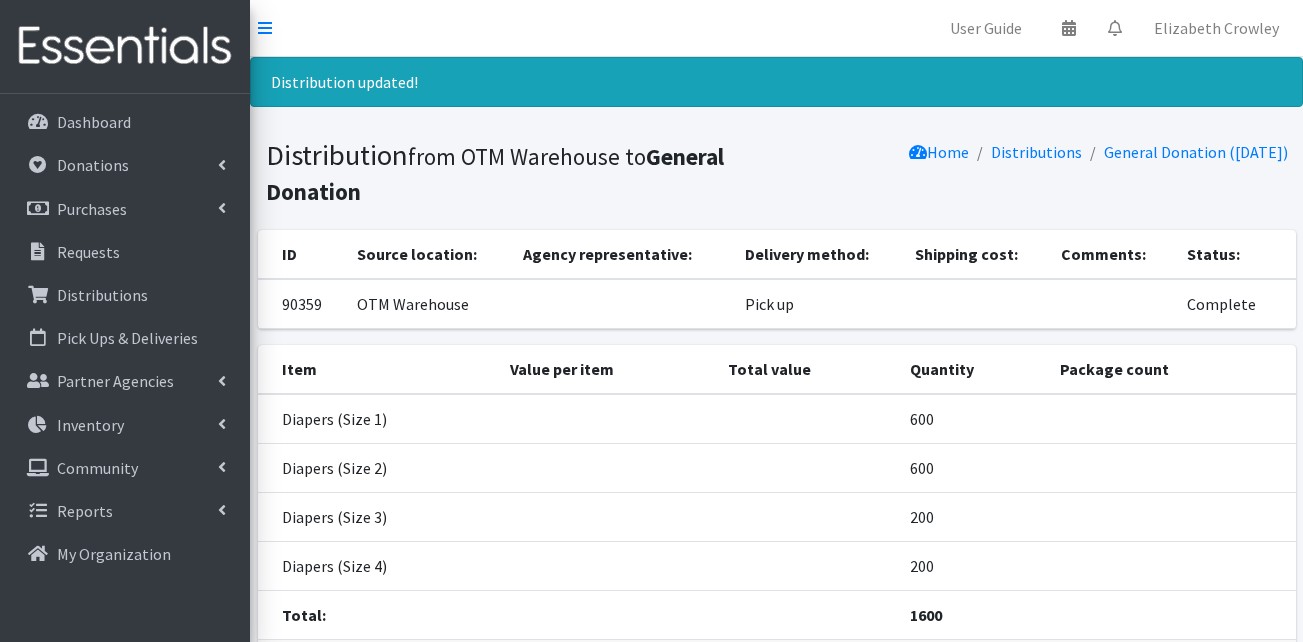 scroll, scrollTop: 0, scrollLeft: 0, axis: both 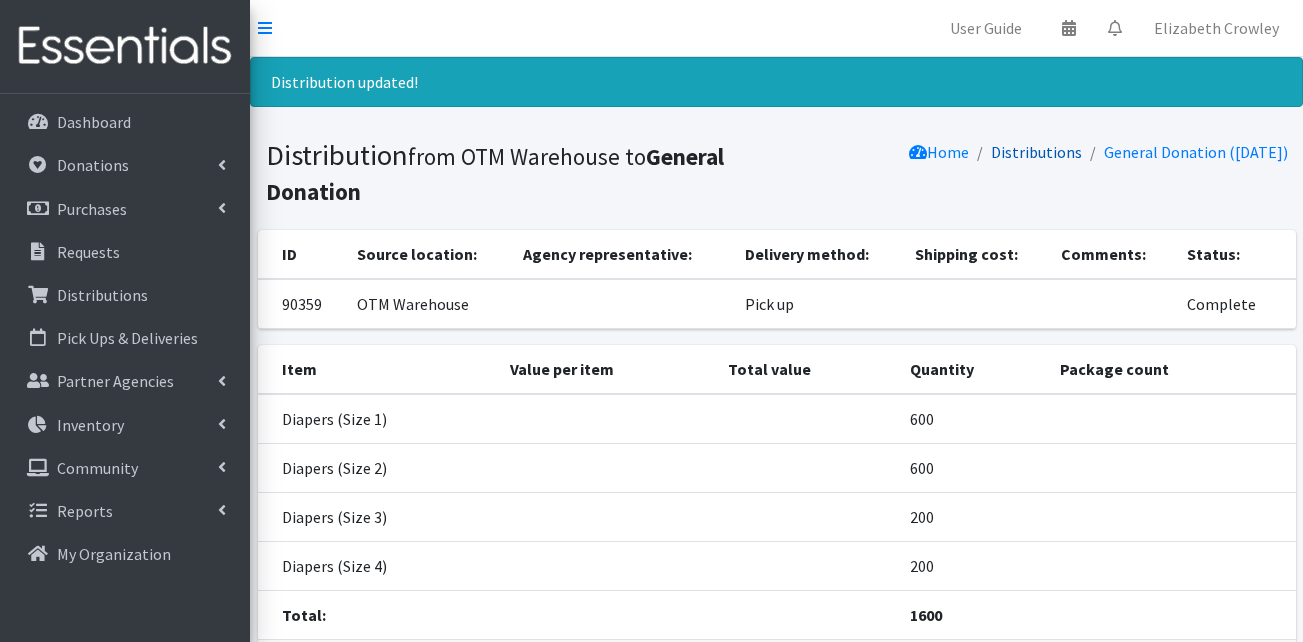 click on "Distributions" at bounding box center [1036, 152] 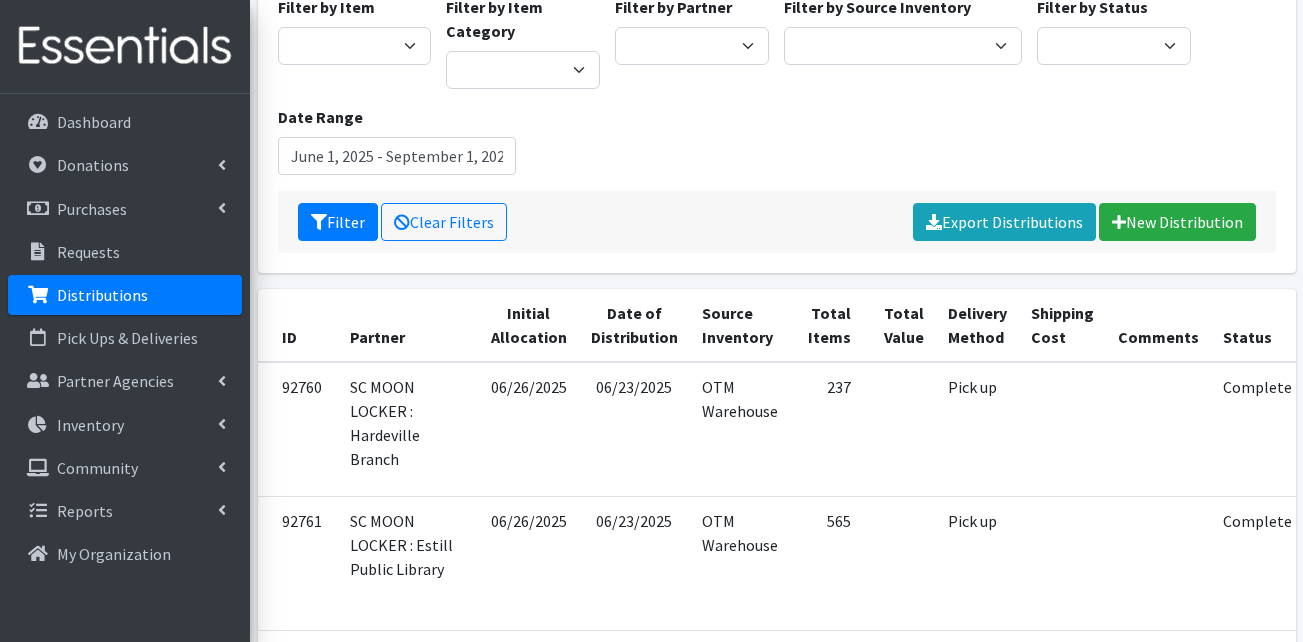 scroll, scrollTop: 200, scrollLeft: 0, axis: vertical 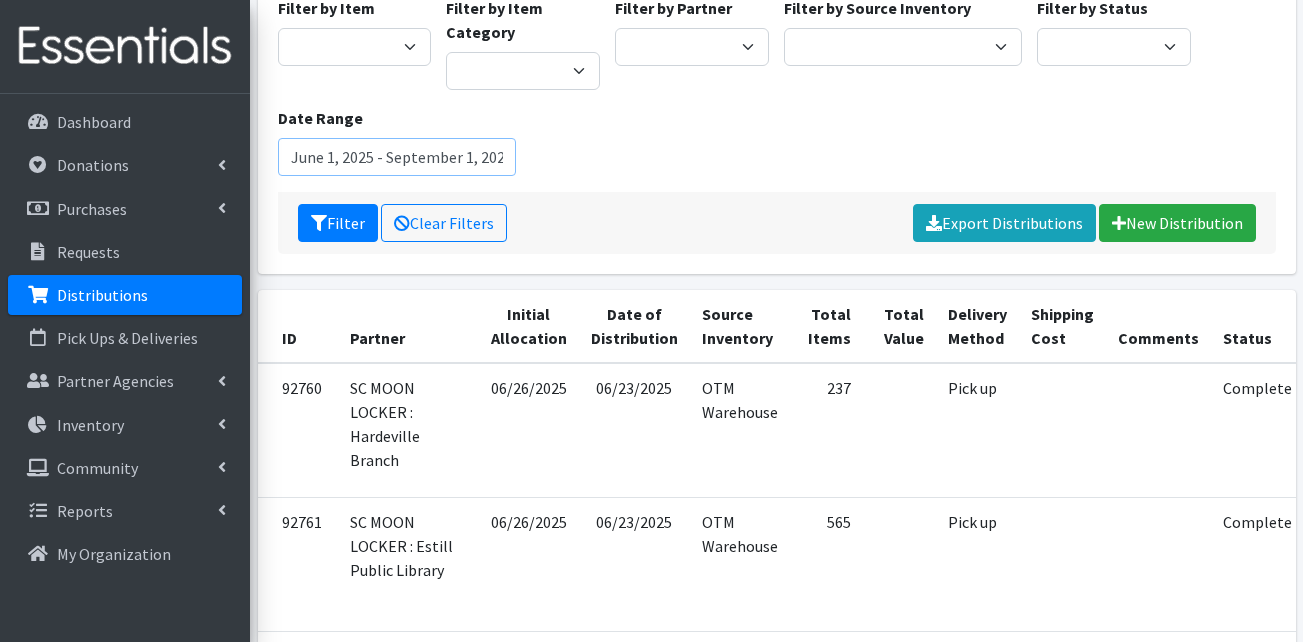 click on "June 1, 2025 - September 1, 2025" at bounding box center (397, 157) 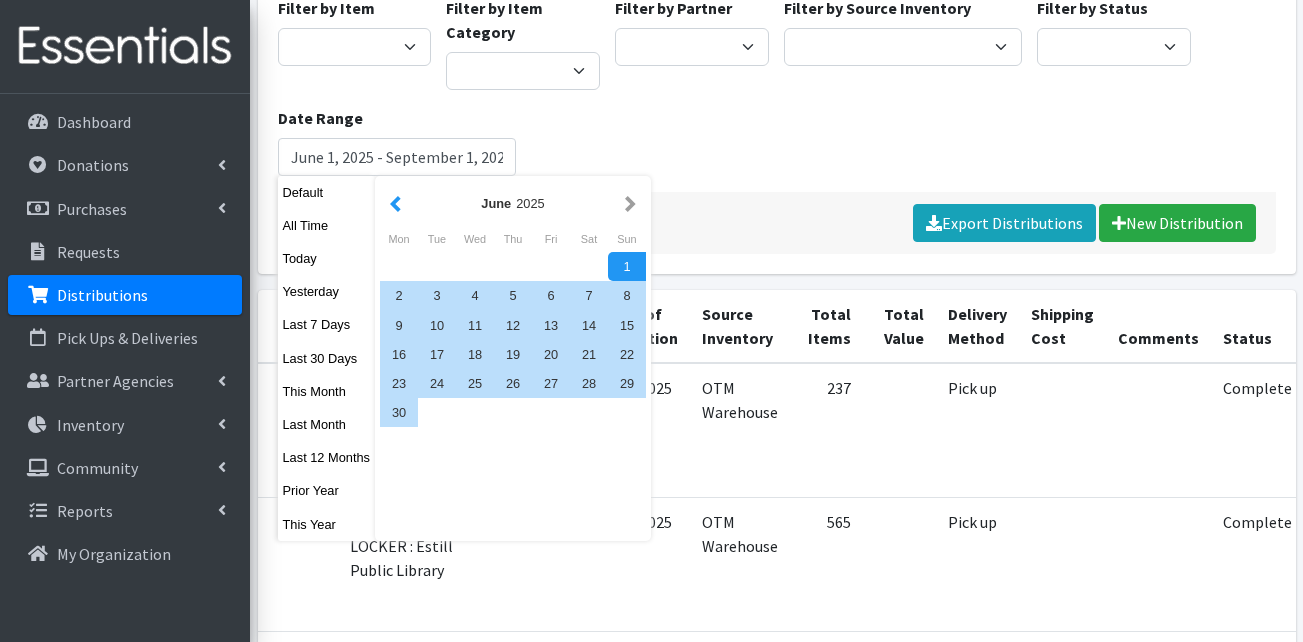 click at bounding box center (395, 203) 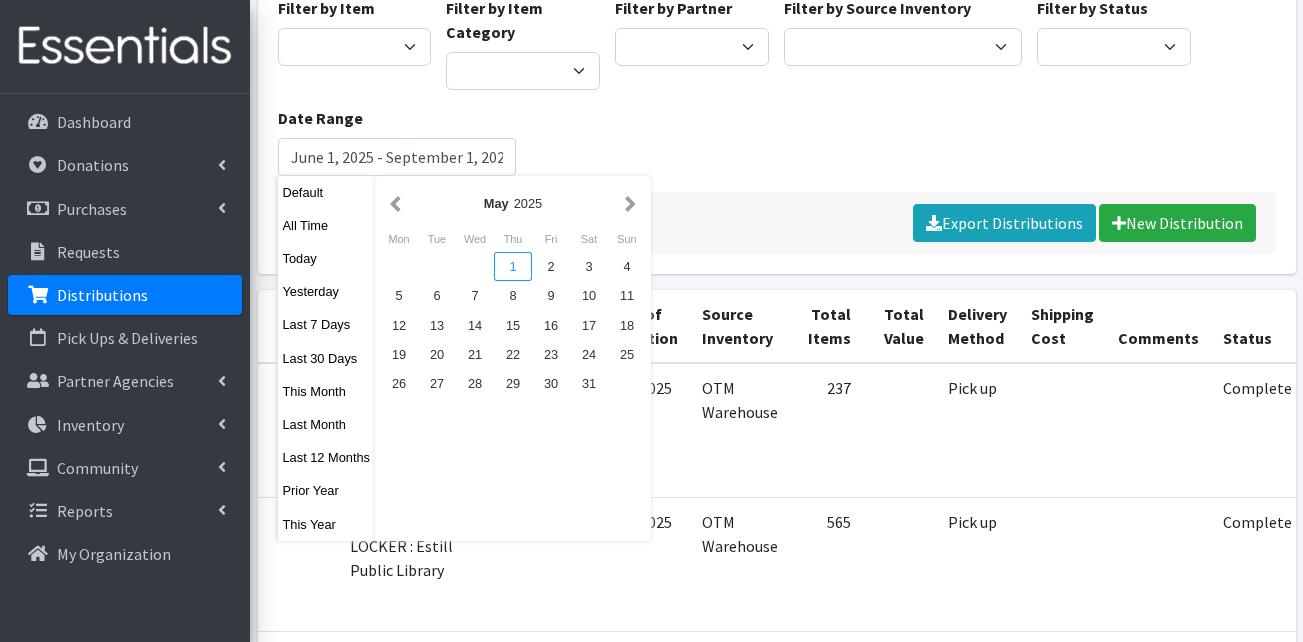 click on "1" at bounding box center (513, 266) 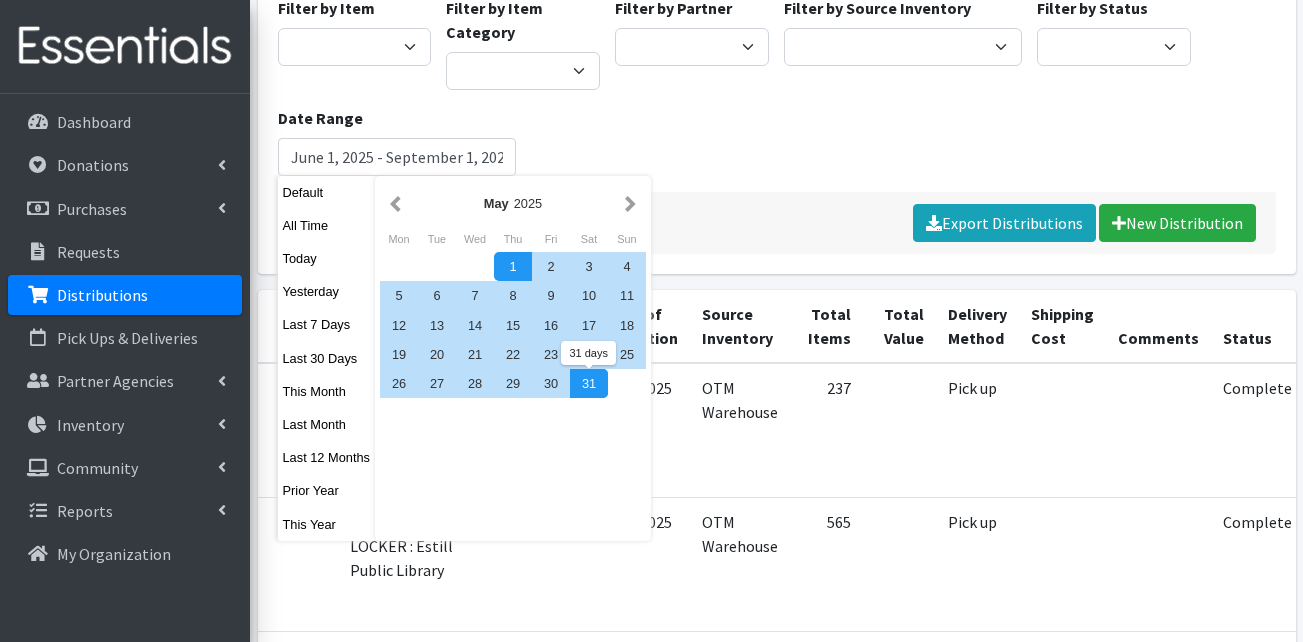 click on "31" at bounding box center (589, 383) 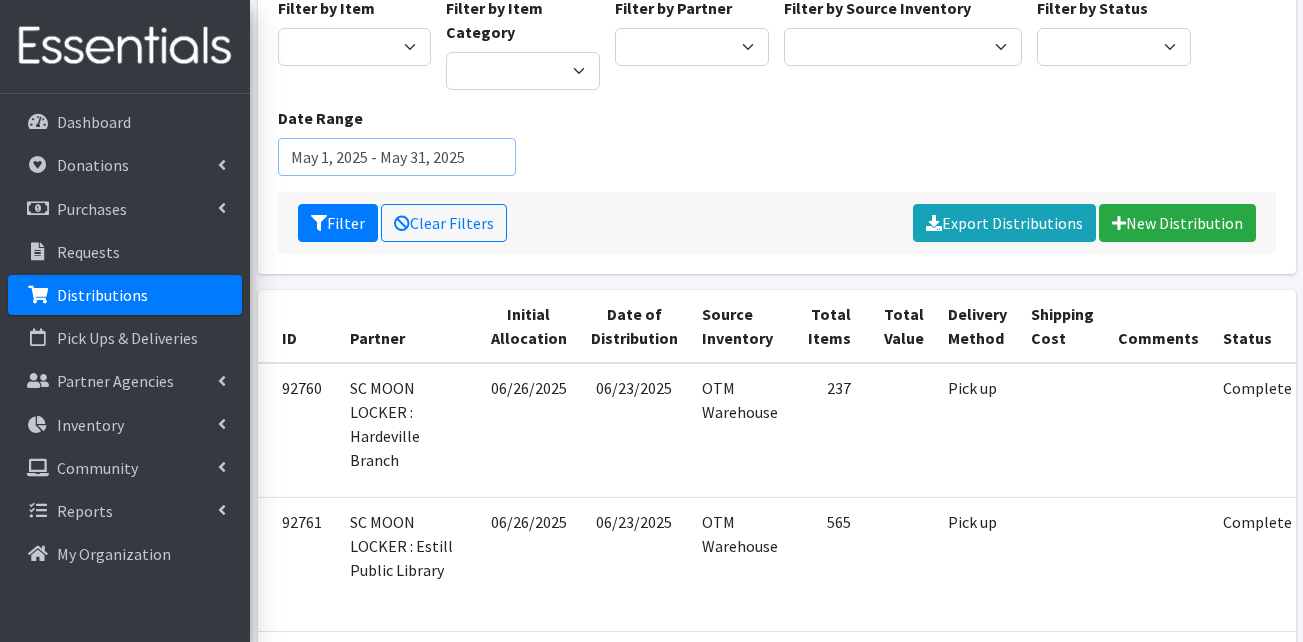 click on "May 1, 2025 - May 31, 2025" at bounding box center [397, 157] 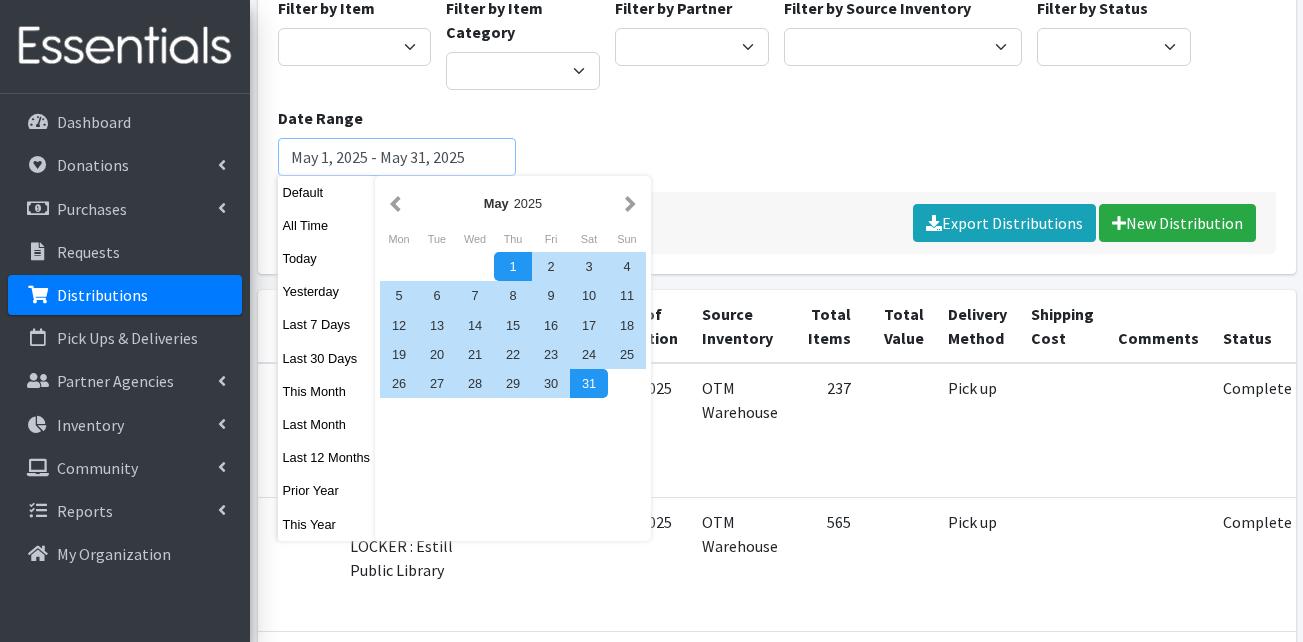 click on "Filter" at bounding box center (338, 223) 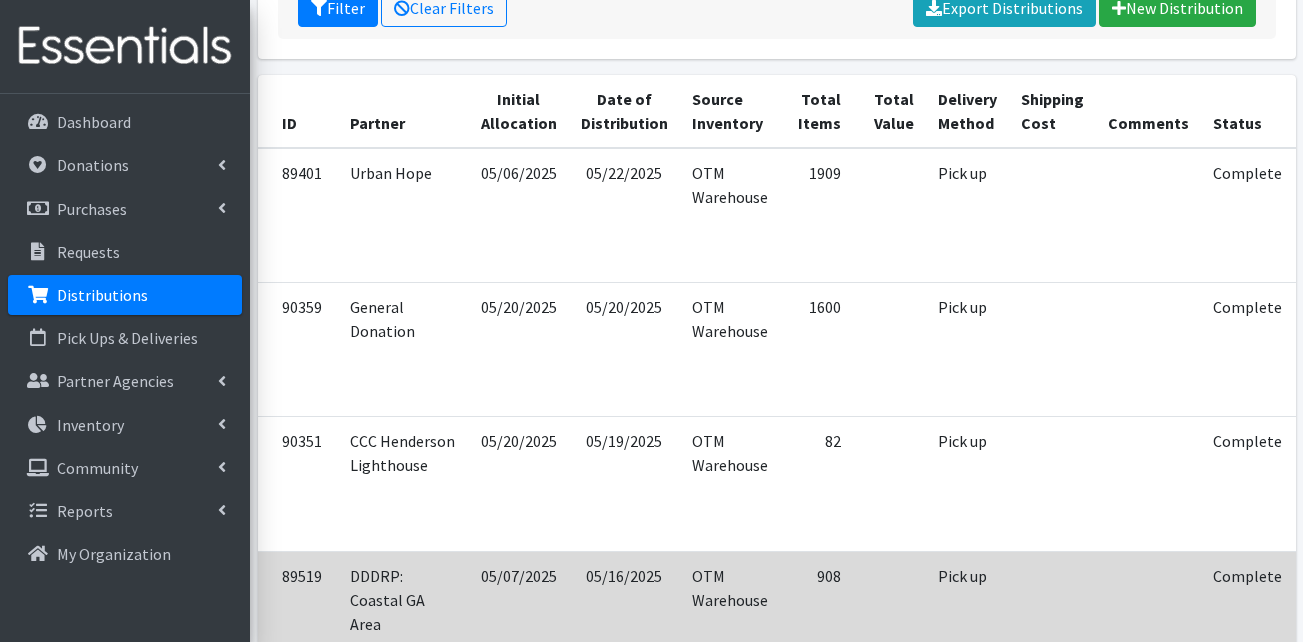 scroll, scrollTop: 500, scrollLeft: 0, axis: vertical 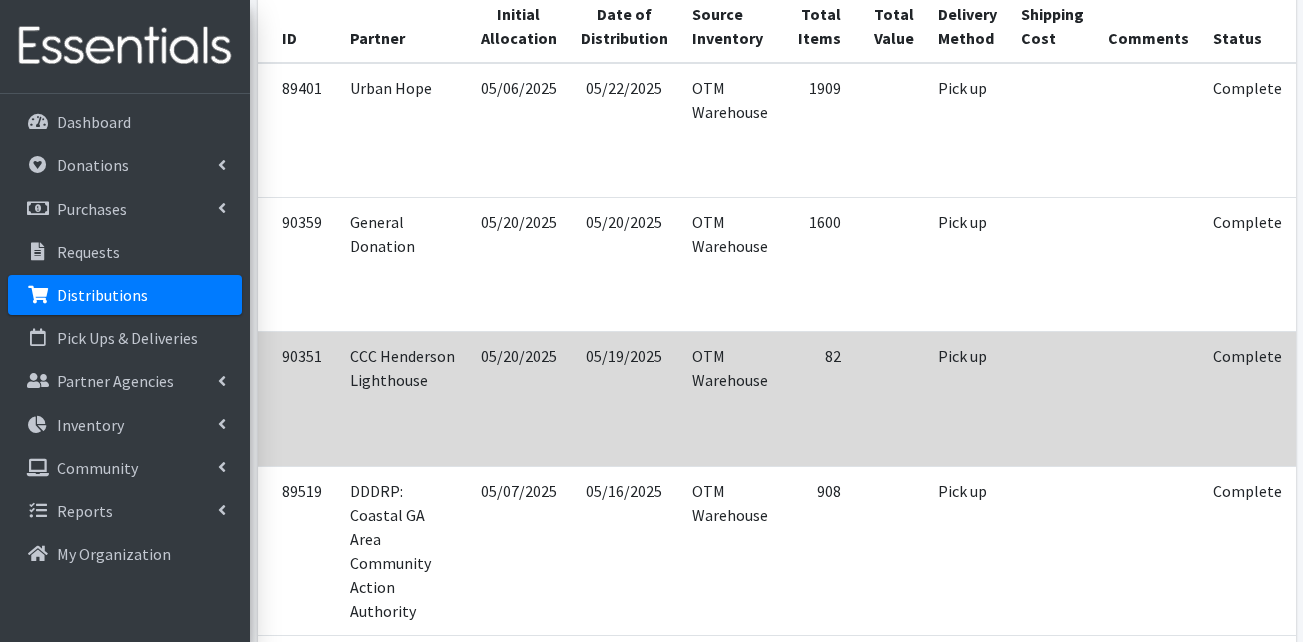 click at bounding box center (1325, 358) 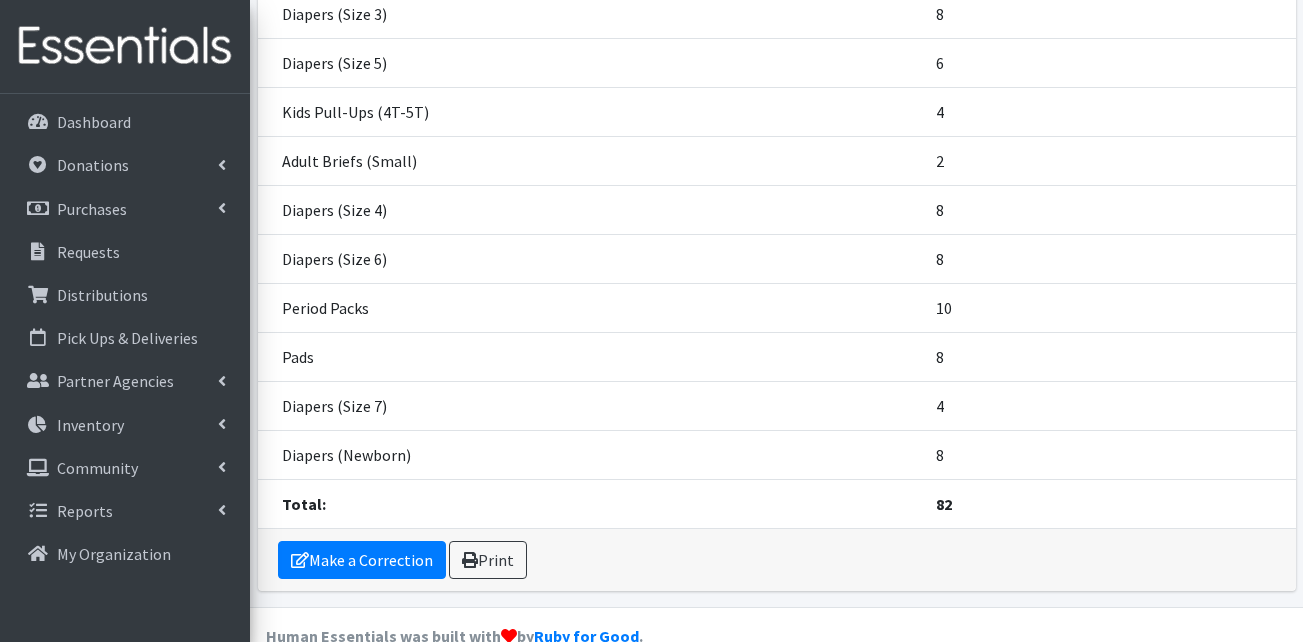 scroll, scrollTop: 477, scrollLeft: 0, axis: vertical 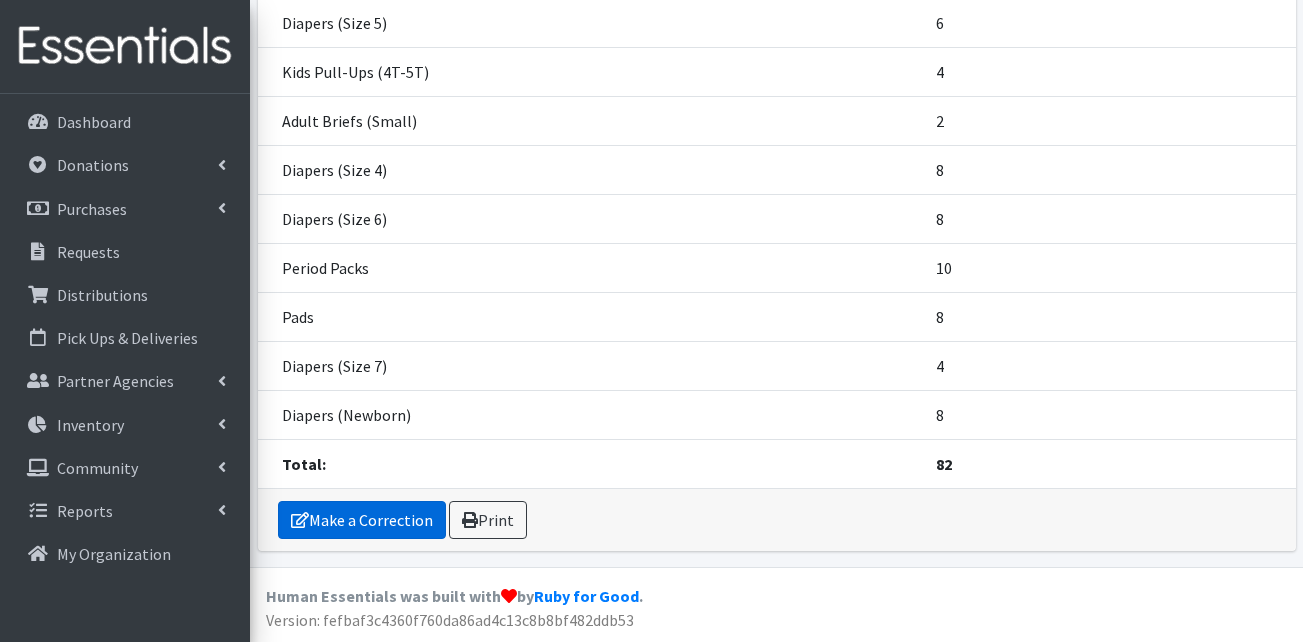 click on "Make a Correction" at bounding box center (362, 520) 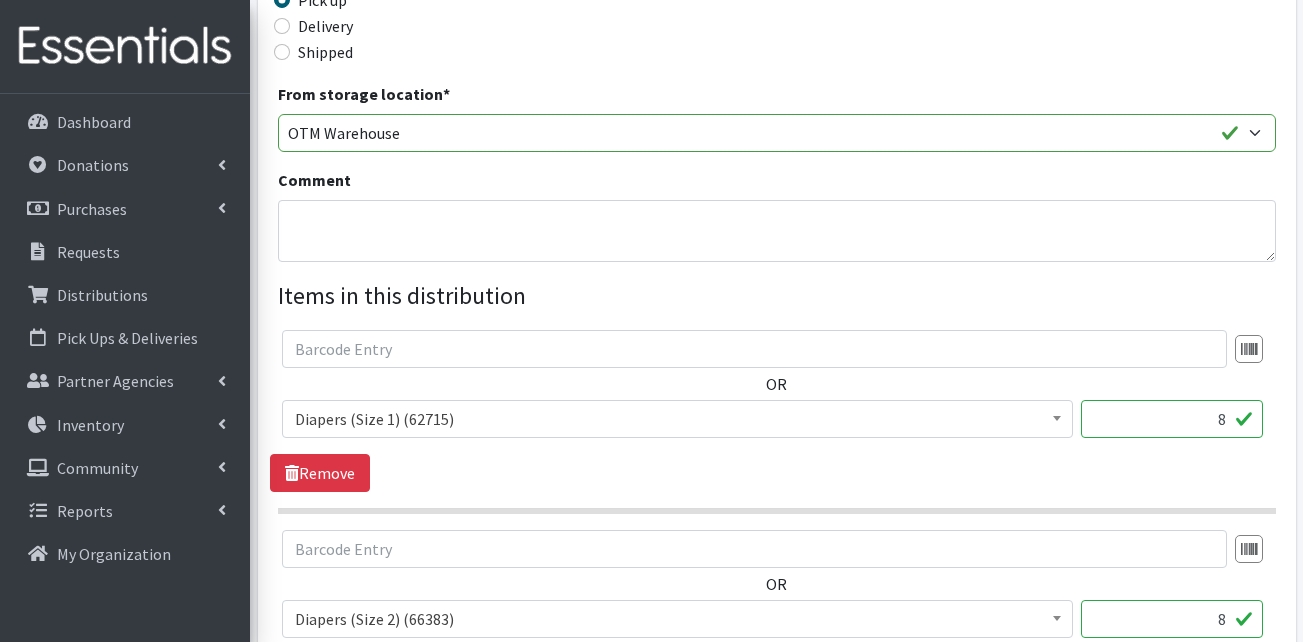 scroll, scrollTop: 600, scrollLeft: 0, axis: vertical 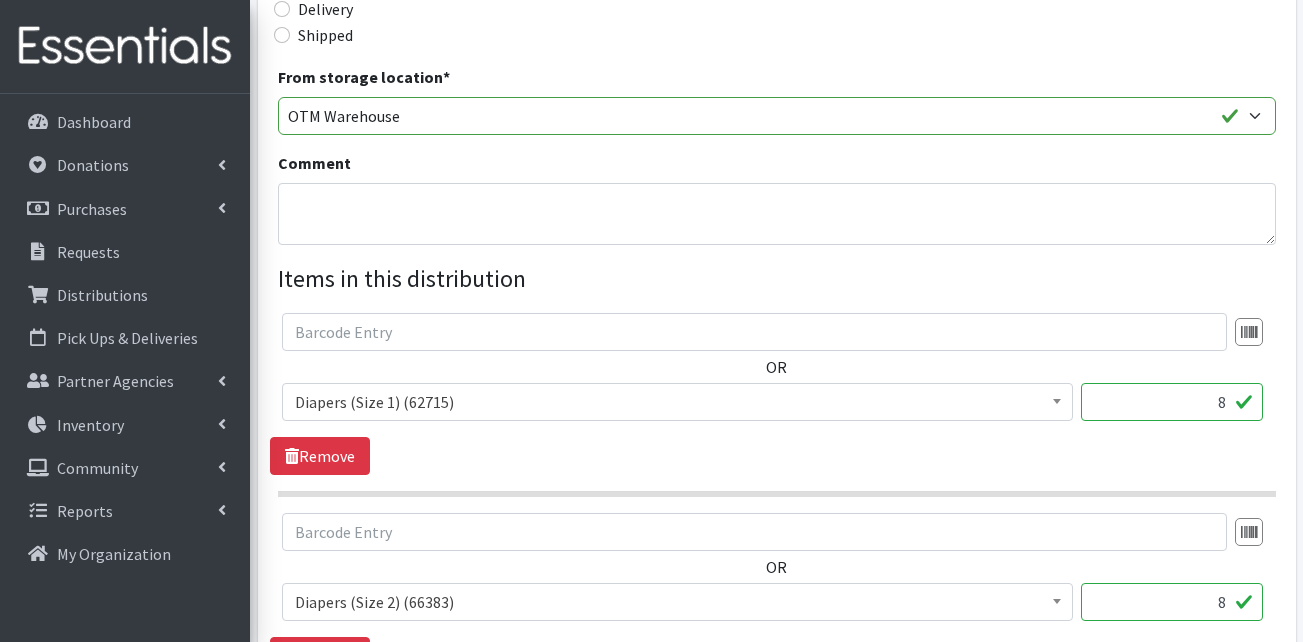 drag, startPoint x: 1174, startPoint y: 397, endPoint x: 1275, endPoint y: 403, distance: 101.17806 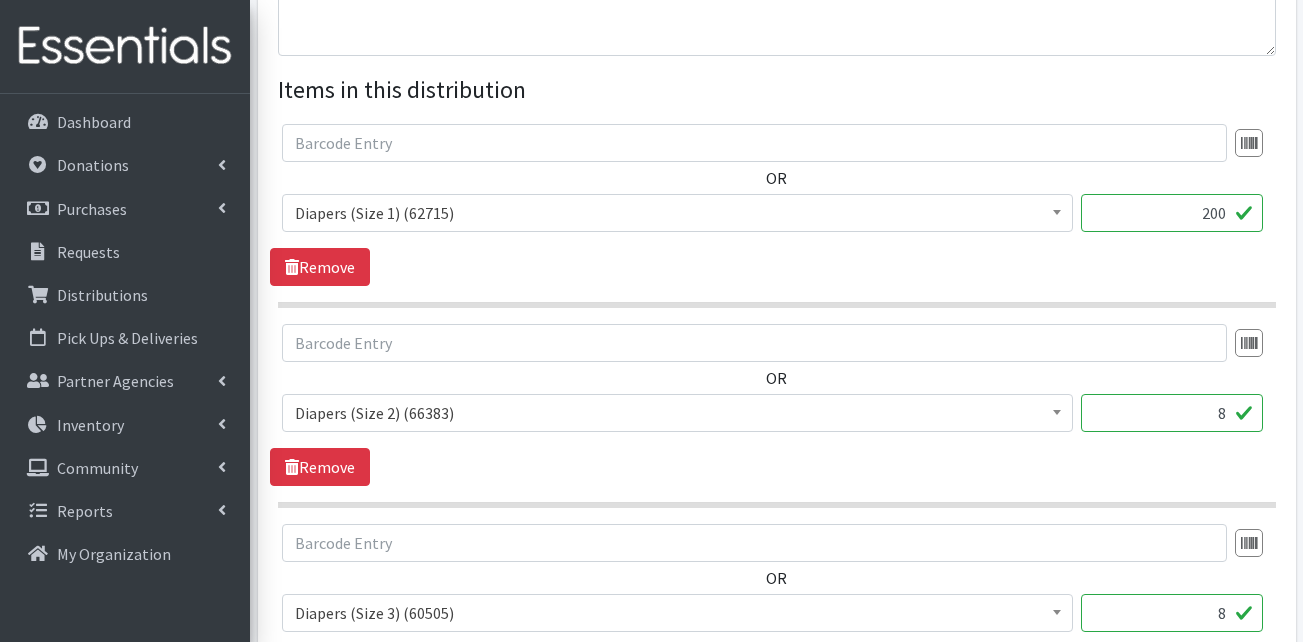 scroll, scrollTop: 800, scrollLeft: 0, axis: vertical 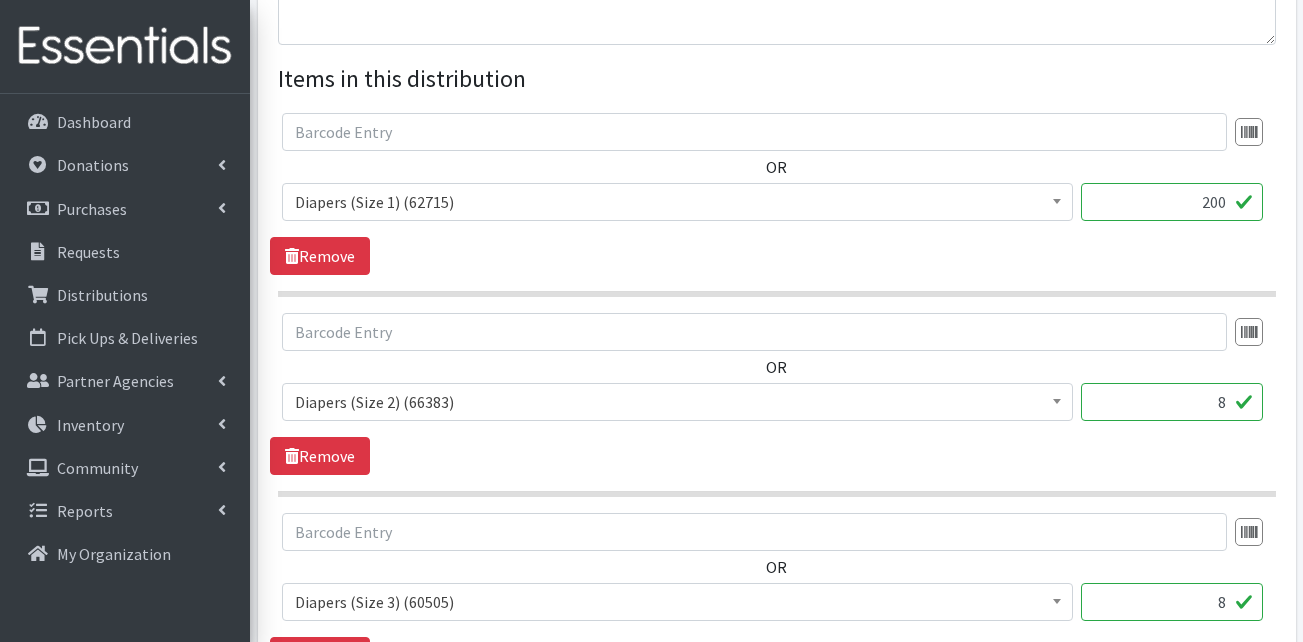 type on "200" 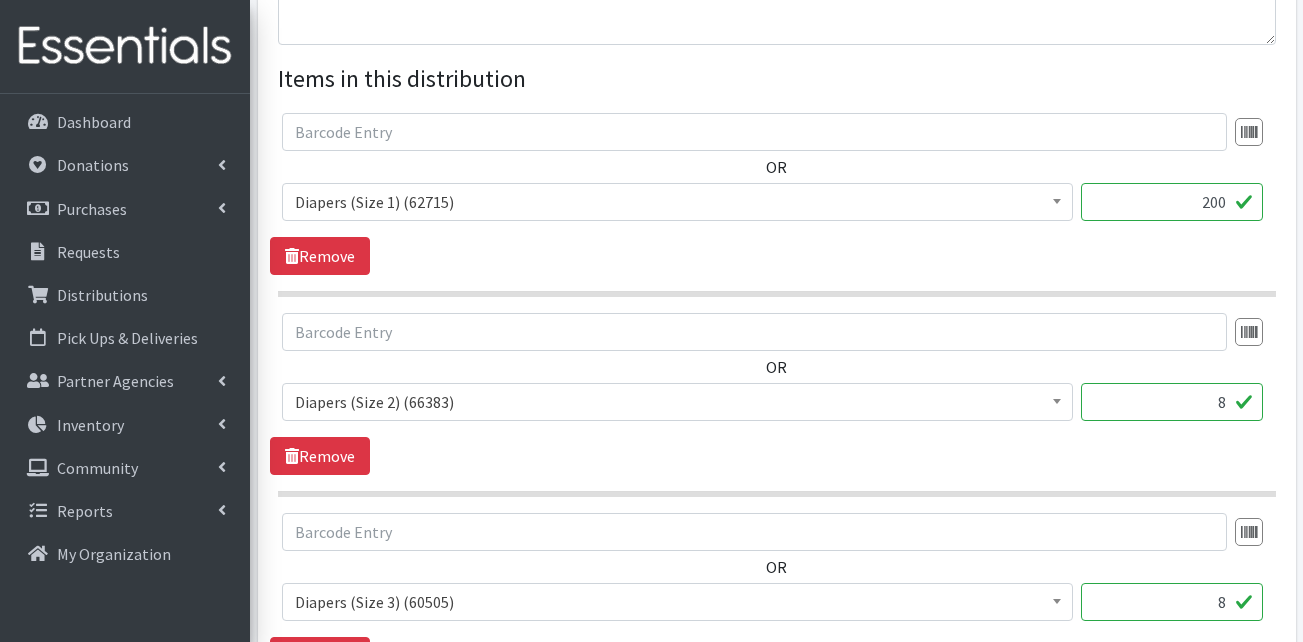 drag, startPoint x: 1208, startPoint y: 407, endPoint x: 1242, endPoint y: 407, distance: 34 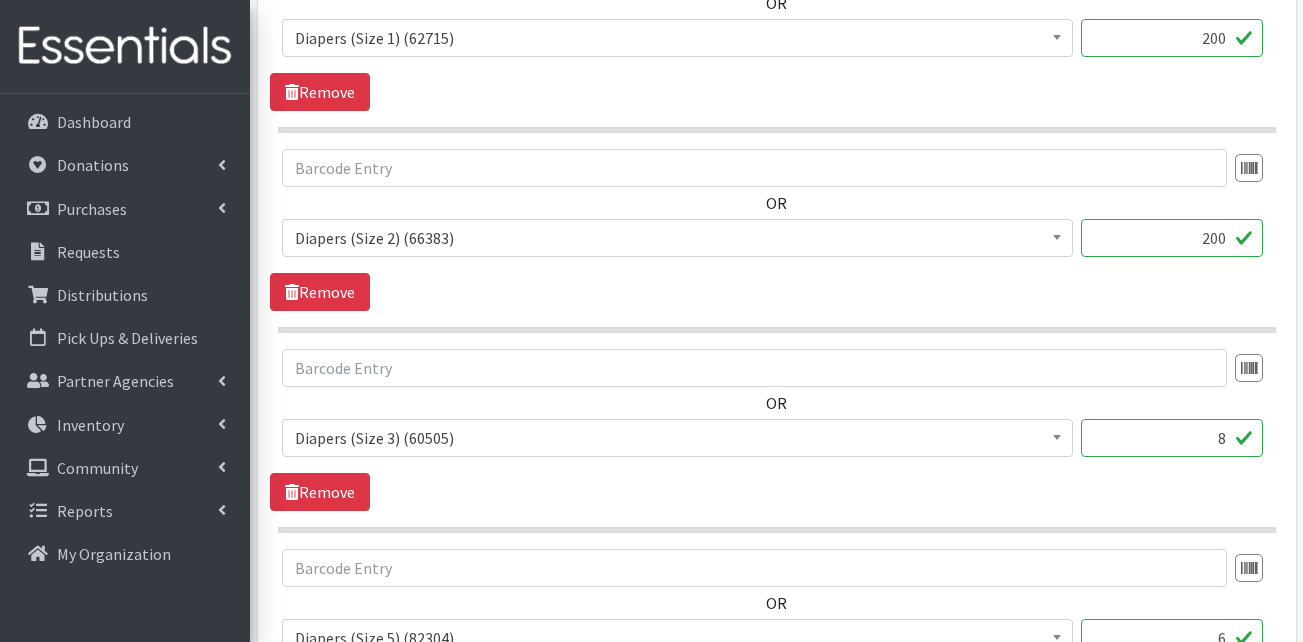 scroll, scrollTop: 1000, scrollLeft: 0, axis: vertical 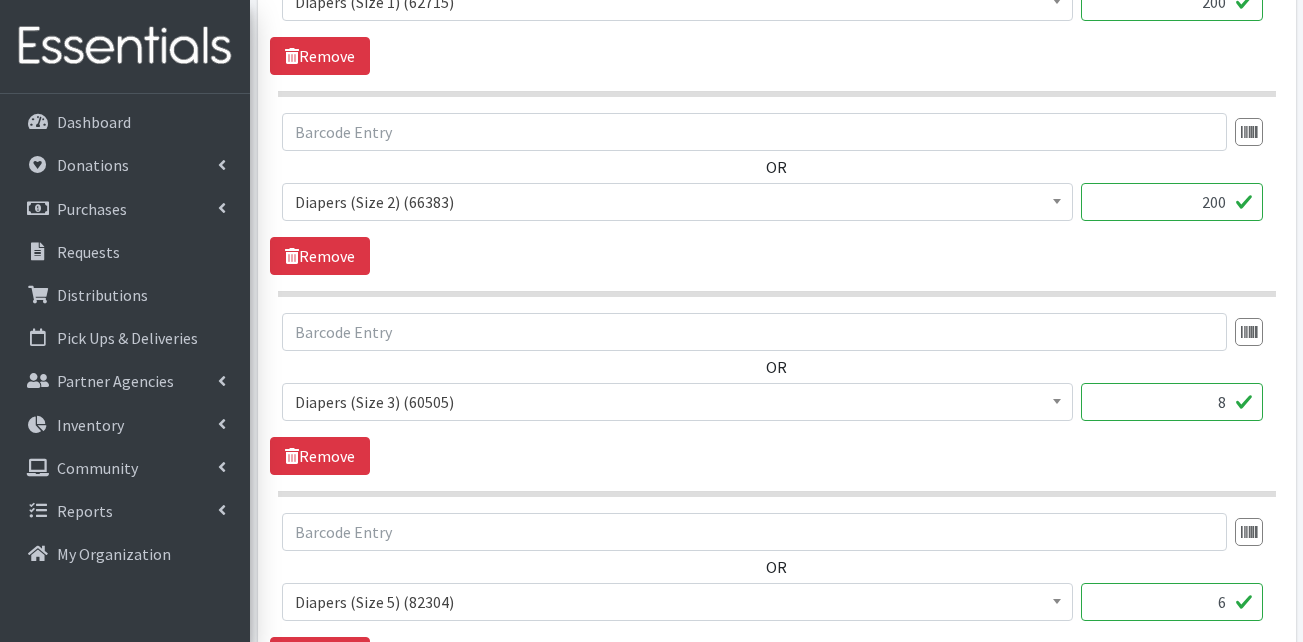 type on "200" 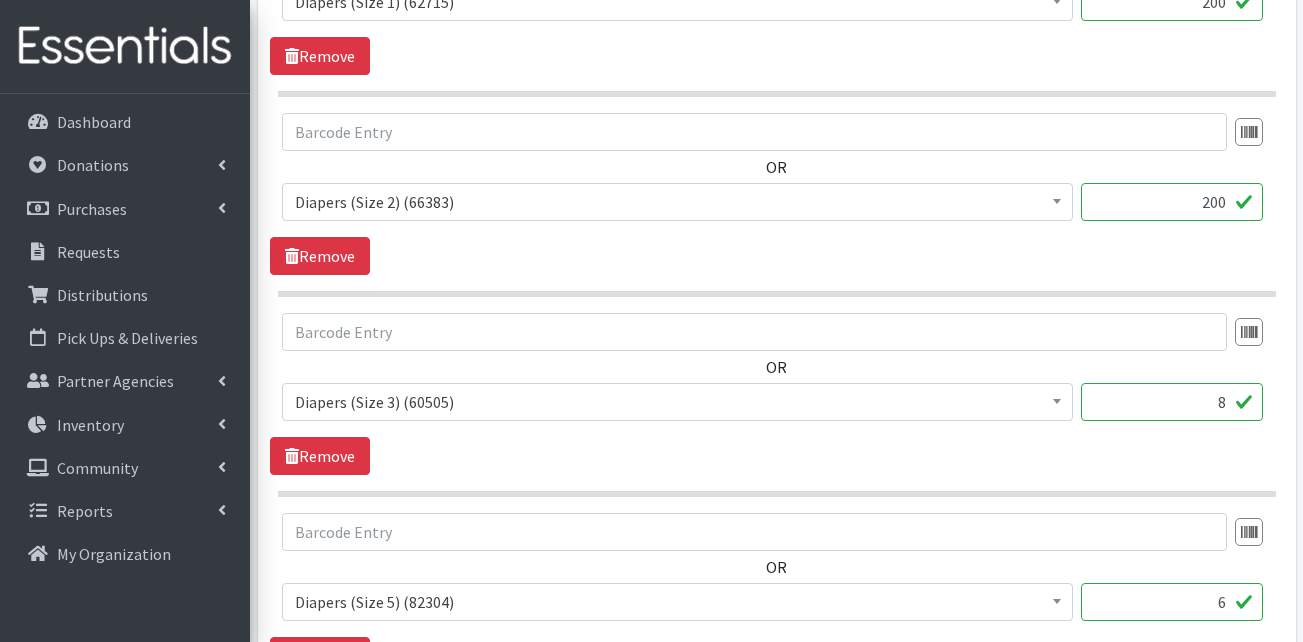 drag, startPoint x: 1207, startPoint y: 406, endPoint x: 1245, endPoint y: 404, distance: 38.052597 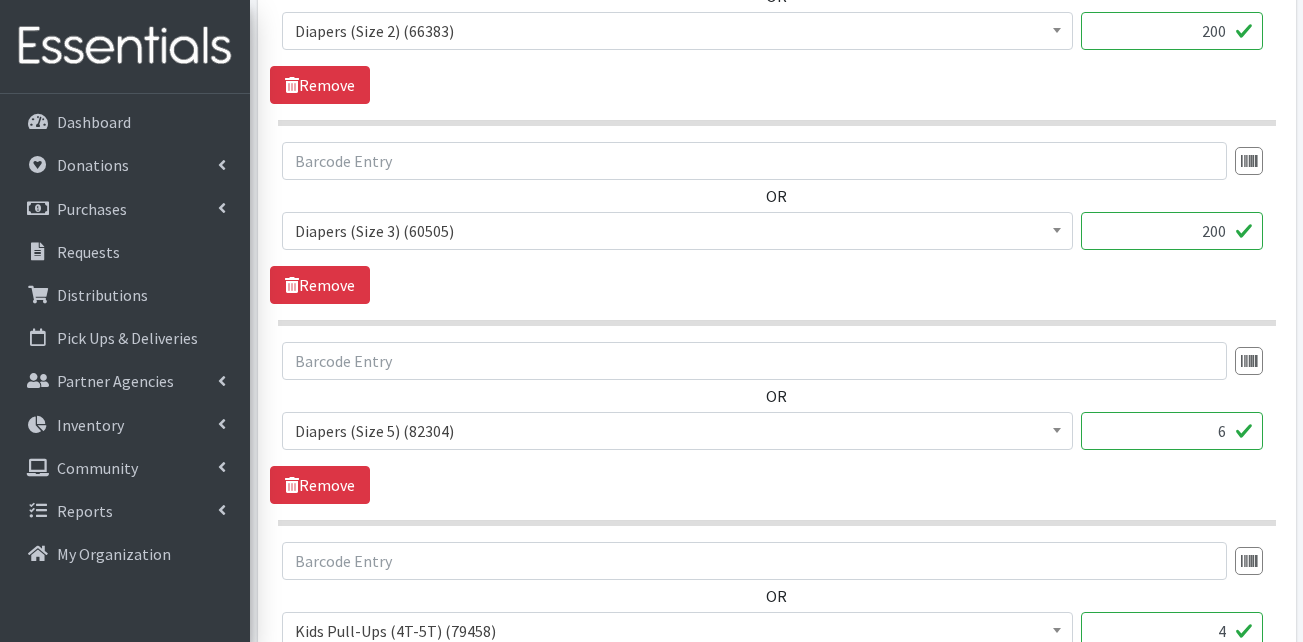 scroll, scrollTop: 1200, scrollLeft: 0, axis: vertical 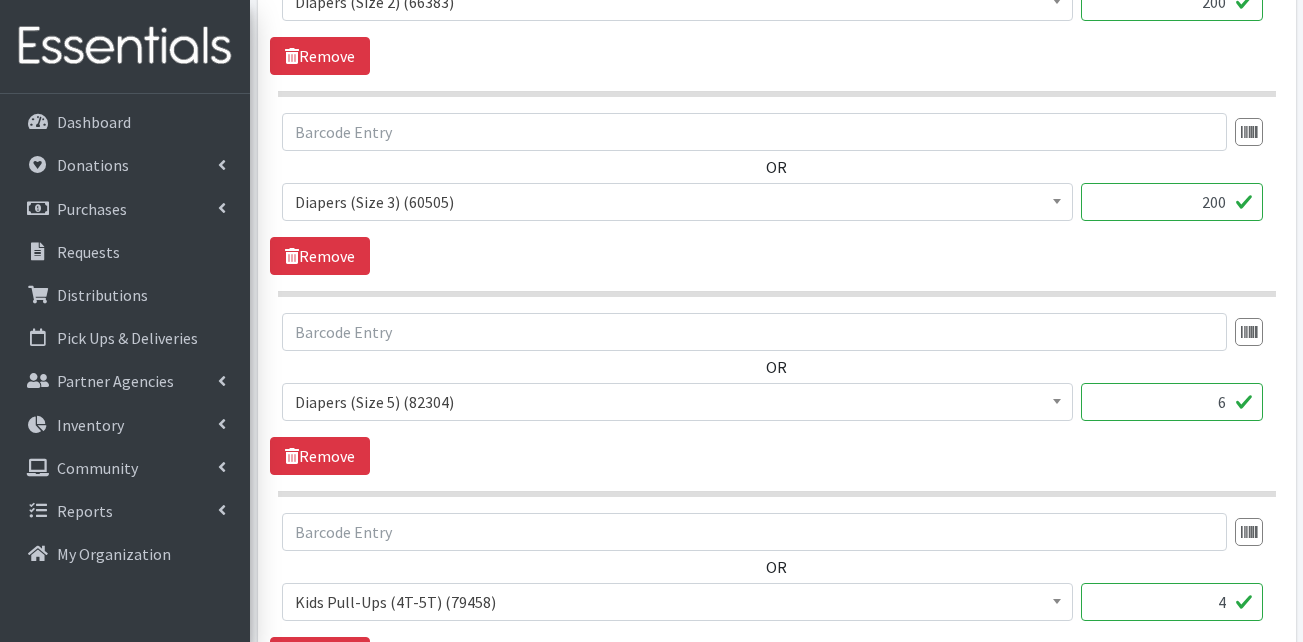 type on "200" 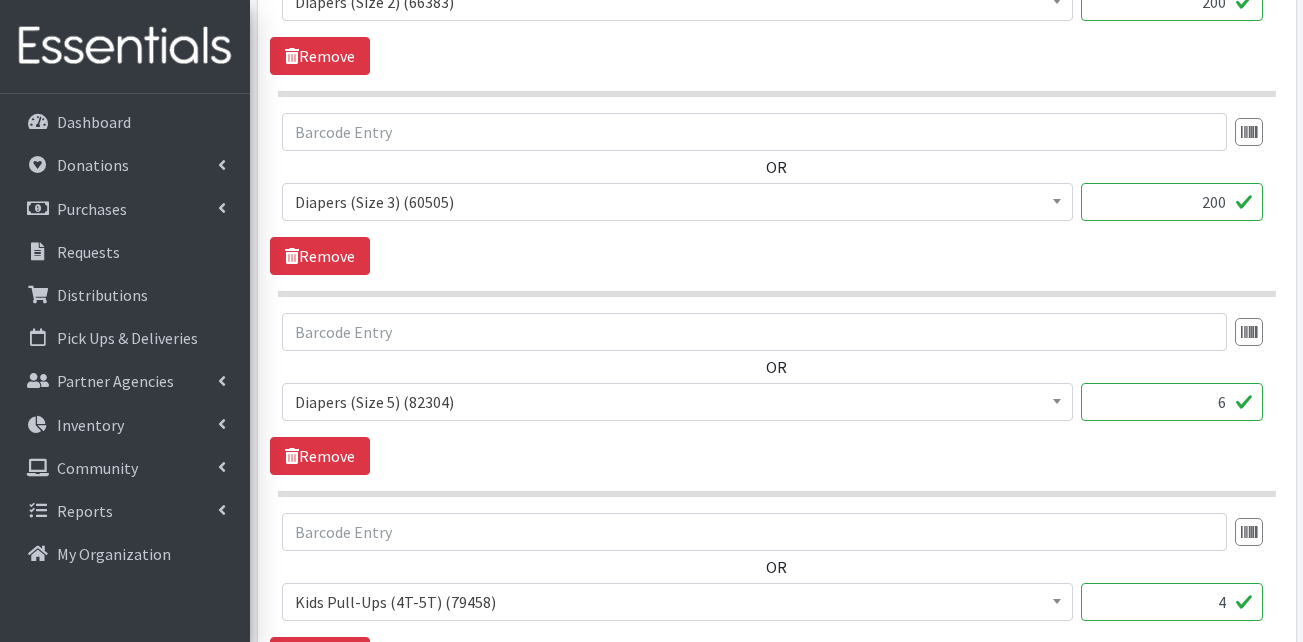 drag, startPoint x: 1201, startPoint y: 404, endPoint x: 1234, endPoint y: 404, distance: 33 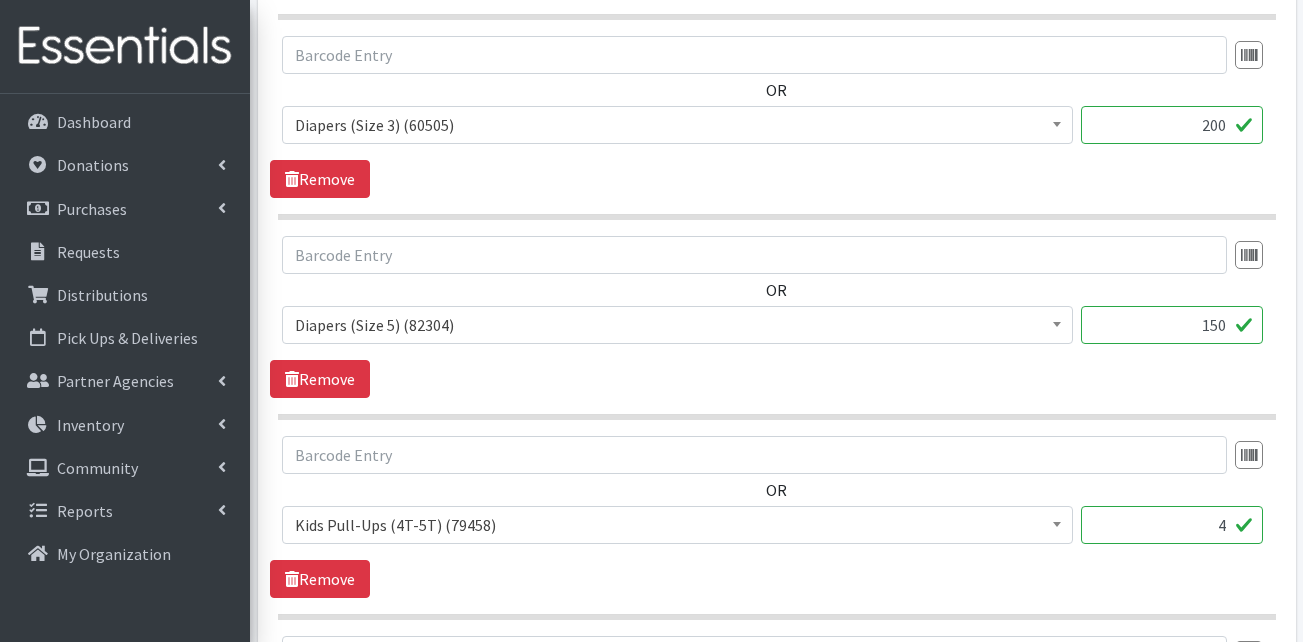 scroll, scrollTop: 1300, scrollLeft: 0, axis: vertical 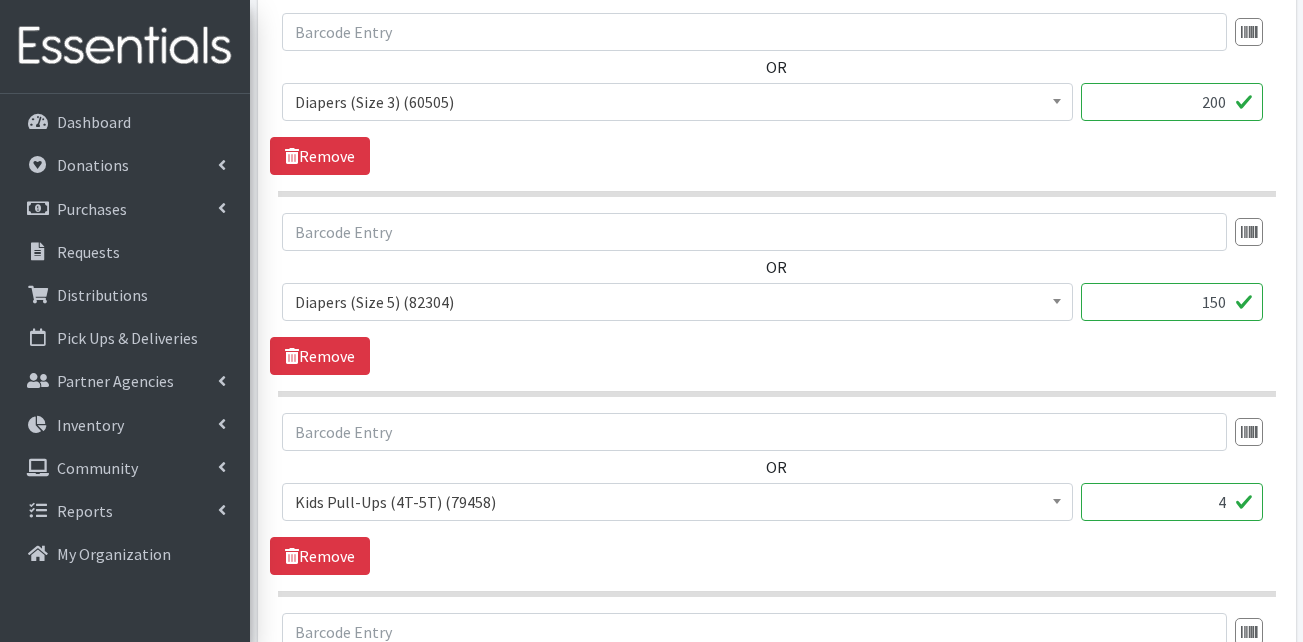type on "150" 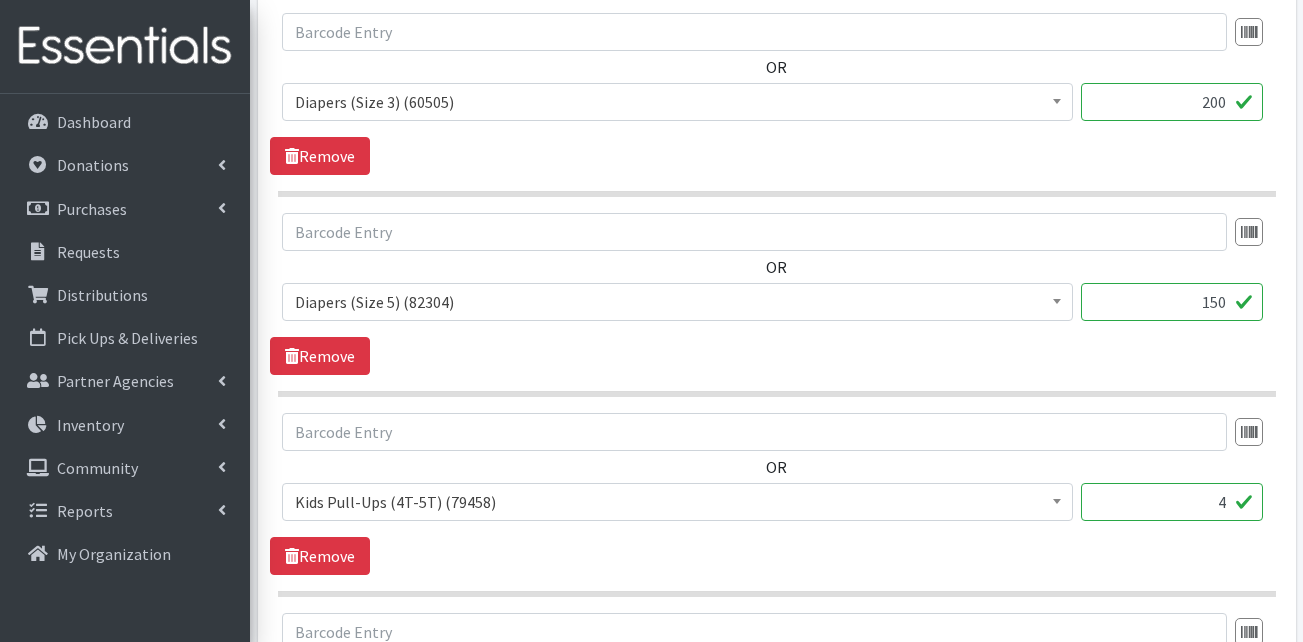 drag, startPoint x: 1200, startPoint y: 511, endPoint x: 1231, endPoint y: 510, distance: 31.016125 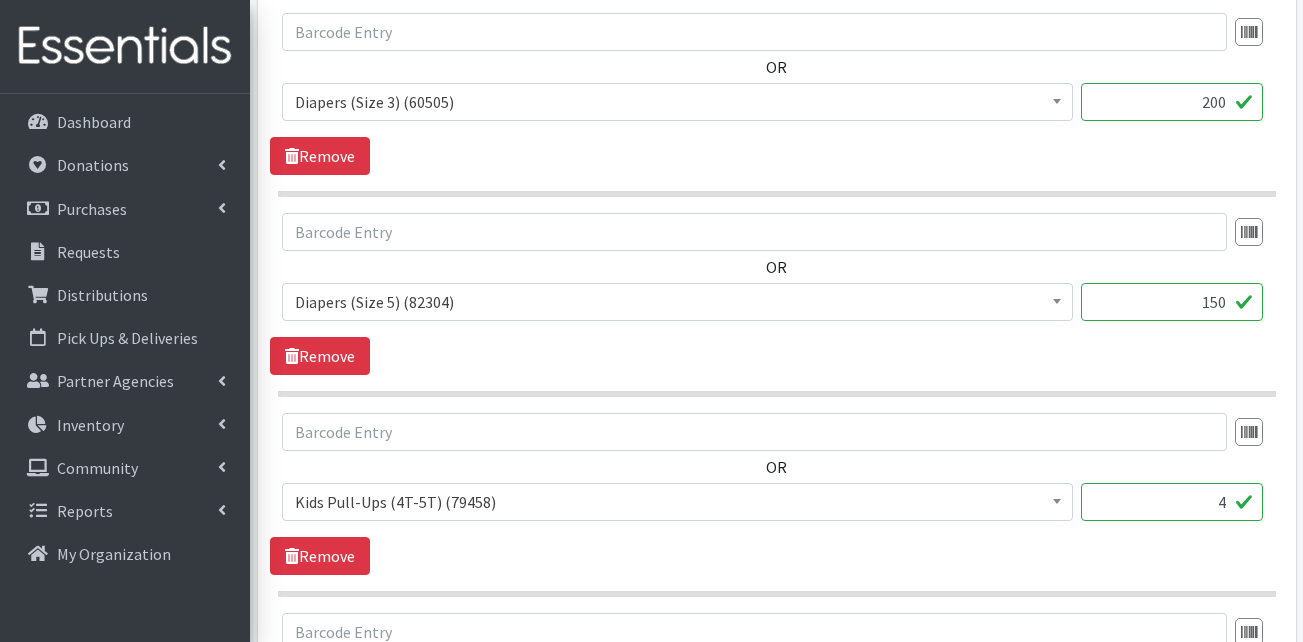 click on "4" at bounding box center (1172, 502) 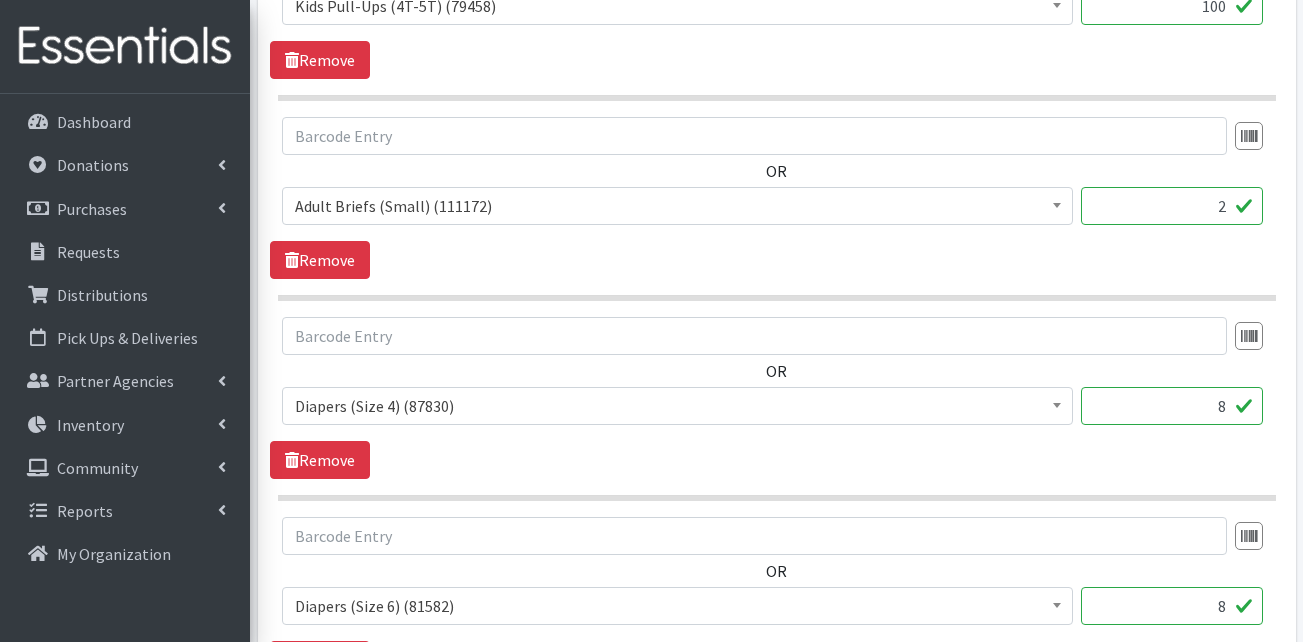 scroll, scrollTop: 1800, scrollLeft: 0, axis: vertical 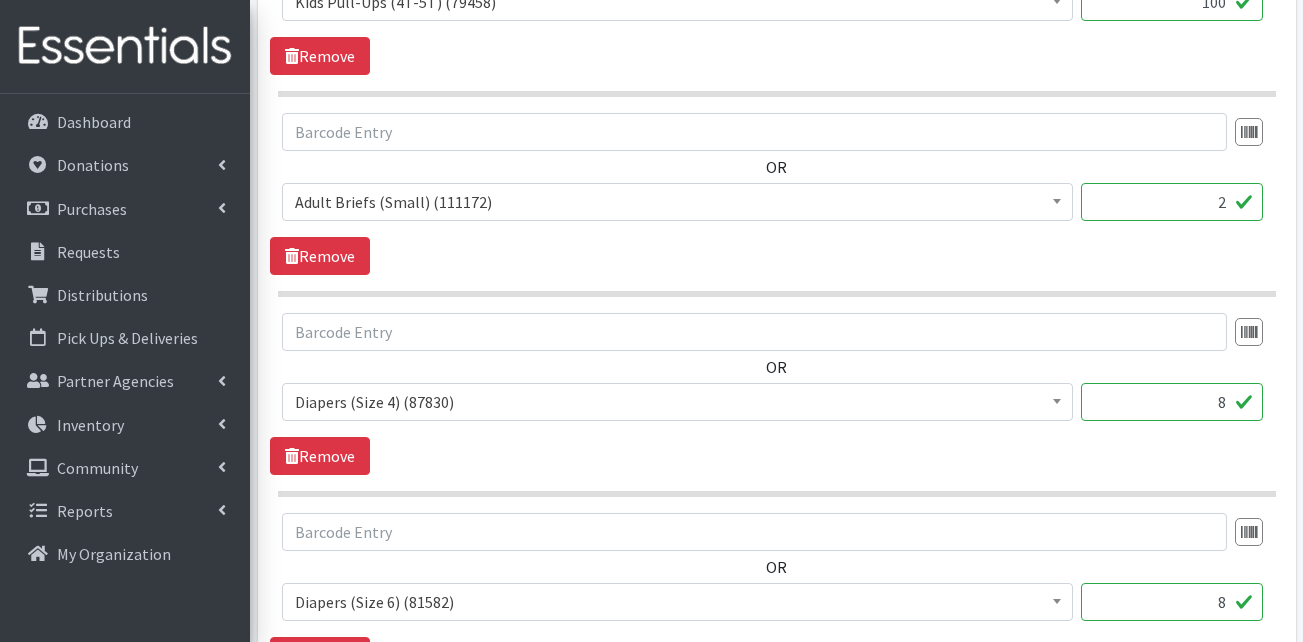 type on "100" 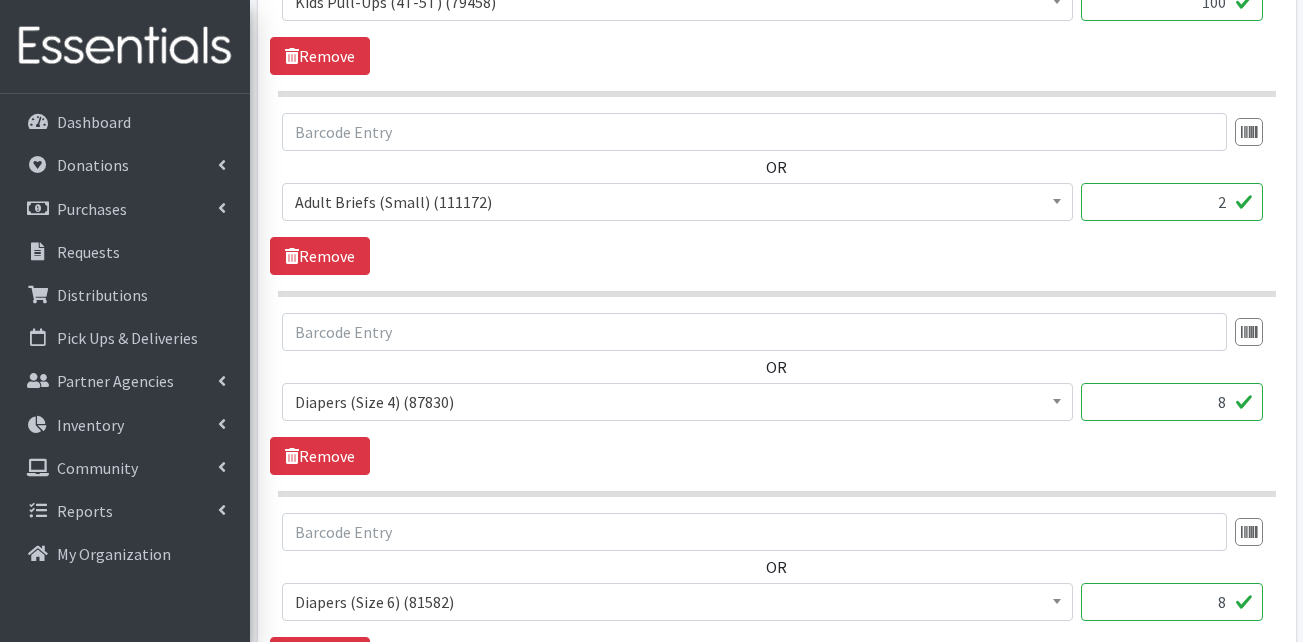 drag, startPoint x: 1193, startPoint y: 402, endPoint x: 1229, endPoint y: 405, distance: 36.124783 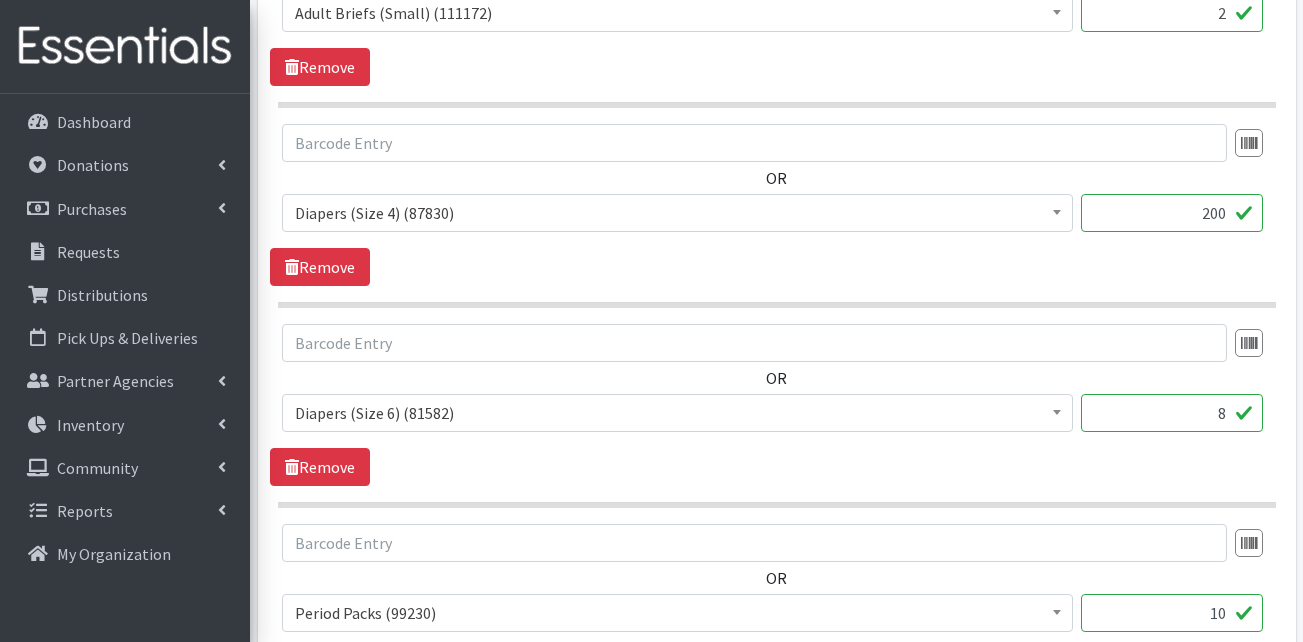 scroll, scrollTop: 2000, scrollLeft: 0, axis: vertical 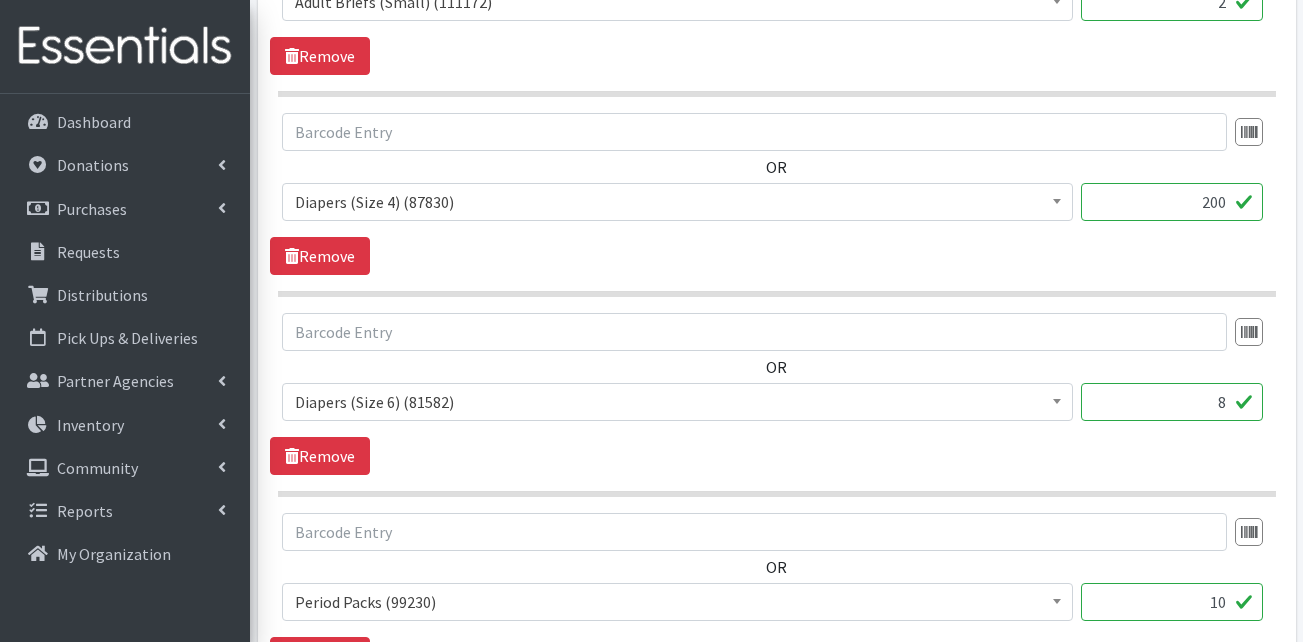 type on "200" 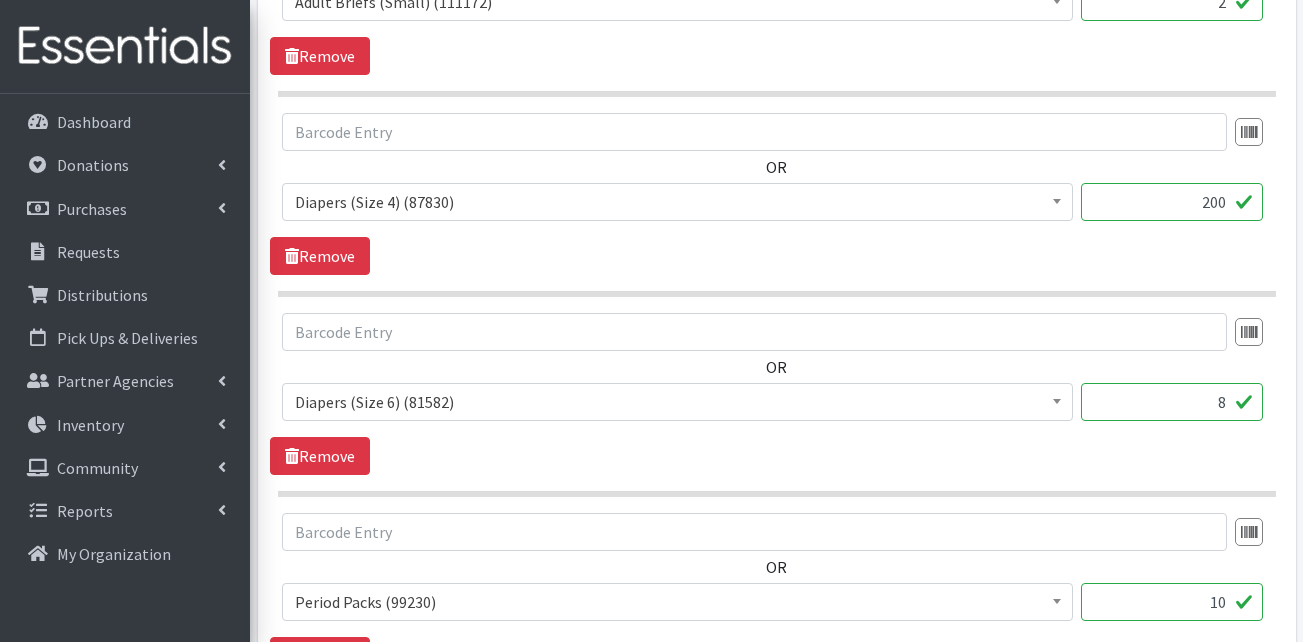 drag, startPoint x: 1208, startPoint y: 408, endPoint x: 1249, endPoint y: 406, distance: 41.04875 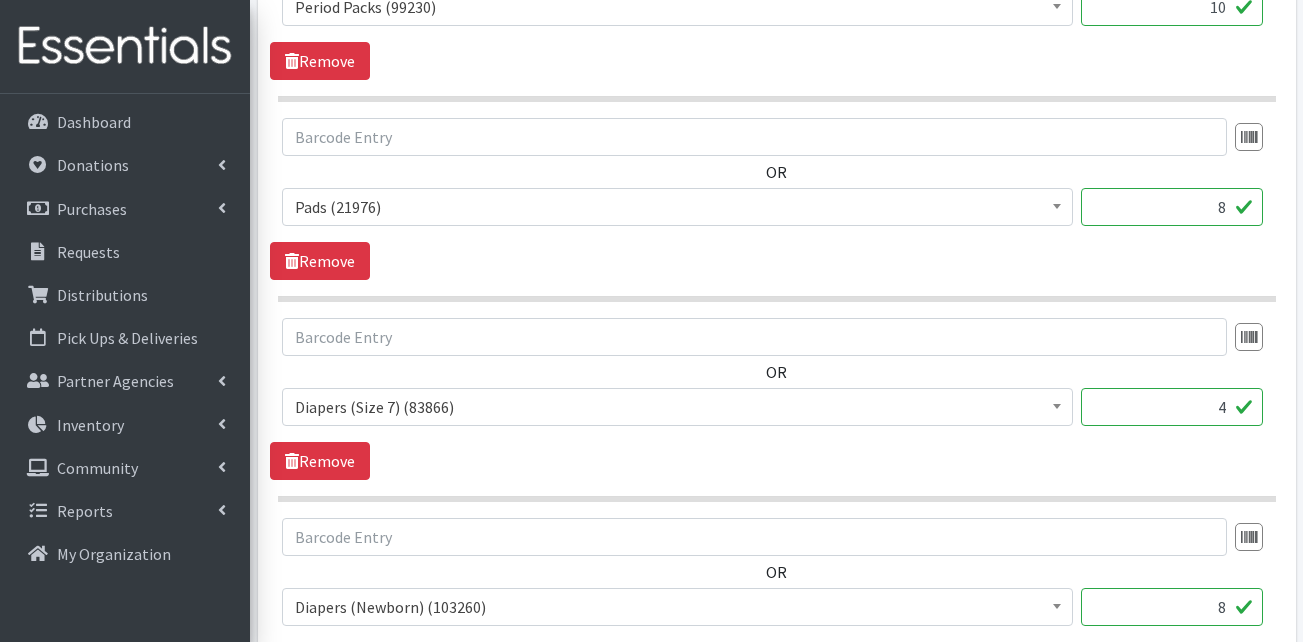 scroll, scrollTop: 2600, scrollLeft: 0, axis: vertical 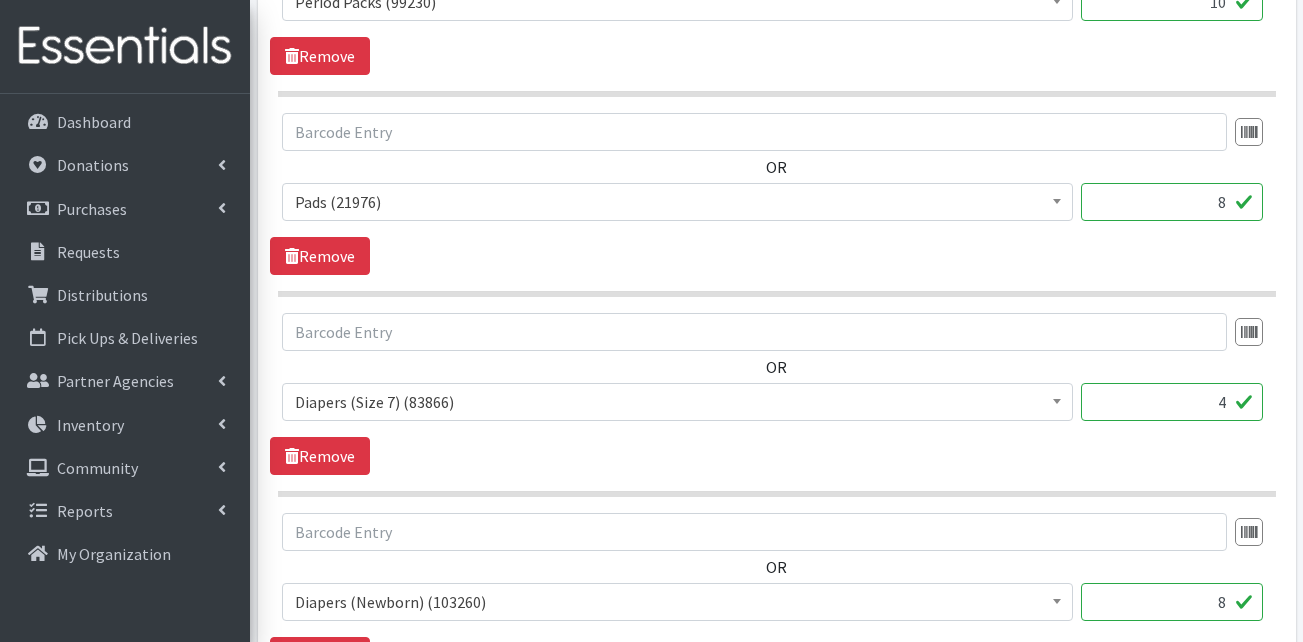 type on "200" 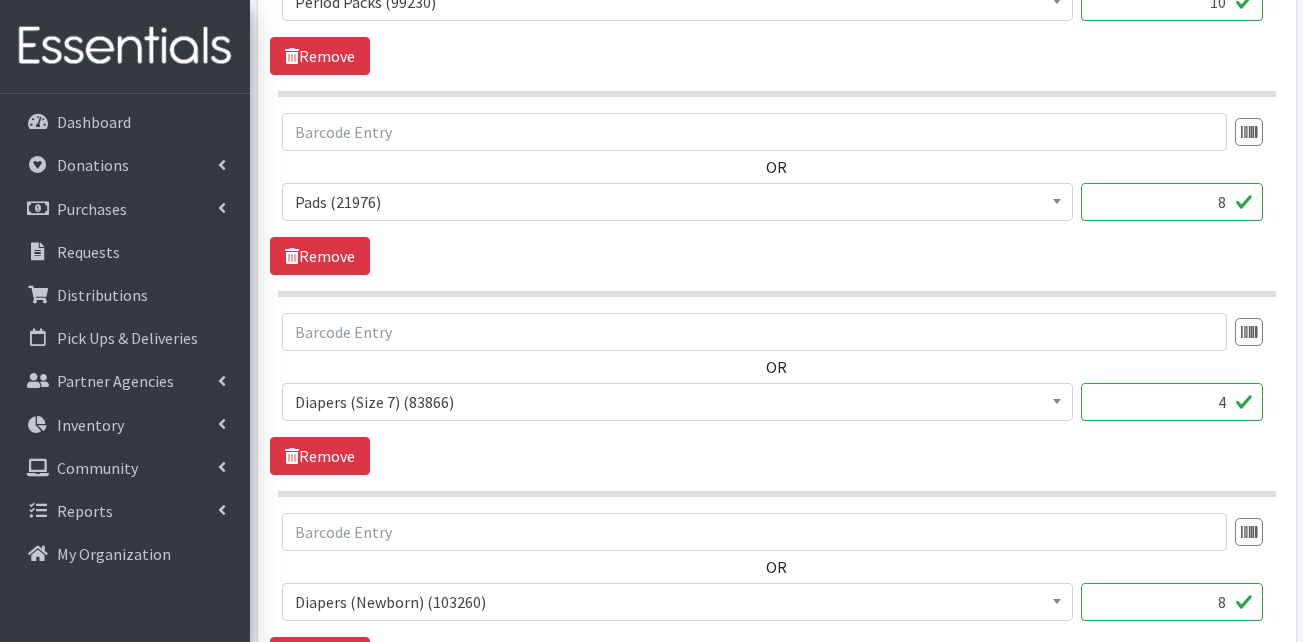 drag, startPoint x: 1179, startPoint y: 403, endPoint x: 1242, endPoint y: 400, distance: 63.07139 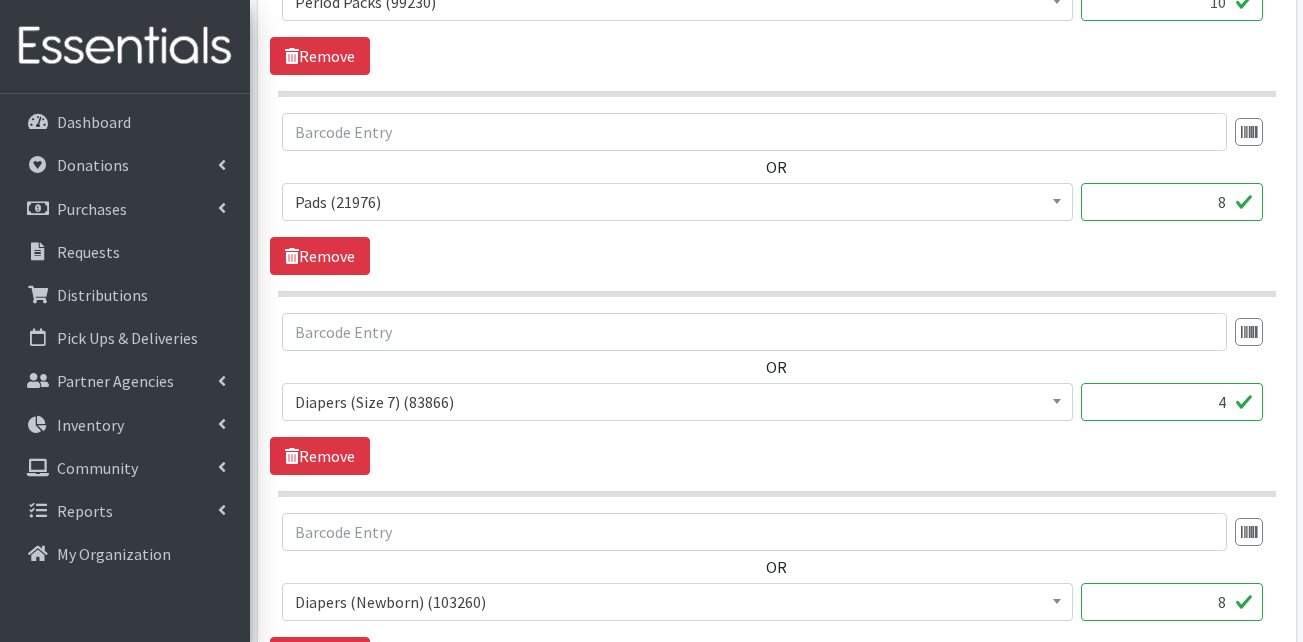 click on "4" at bounding box center (1172, 402) 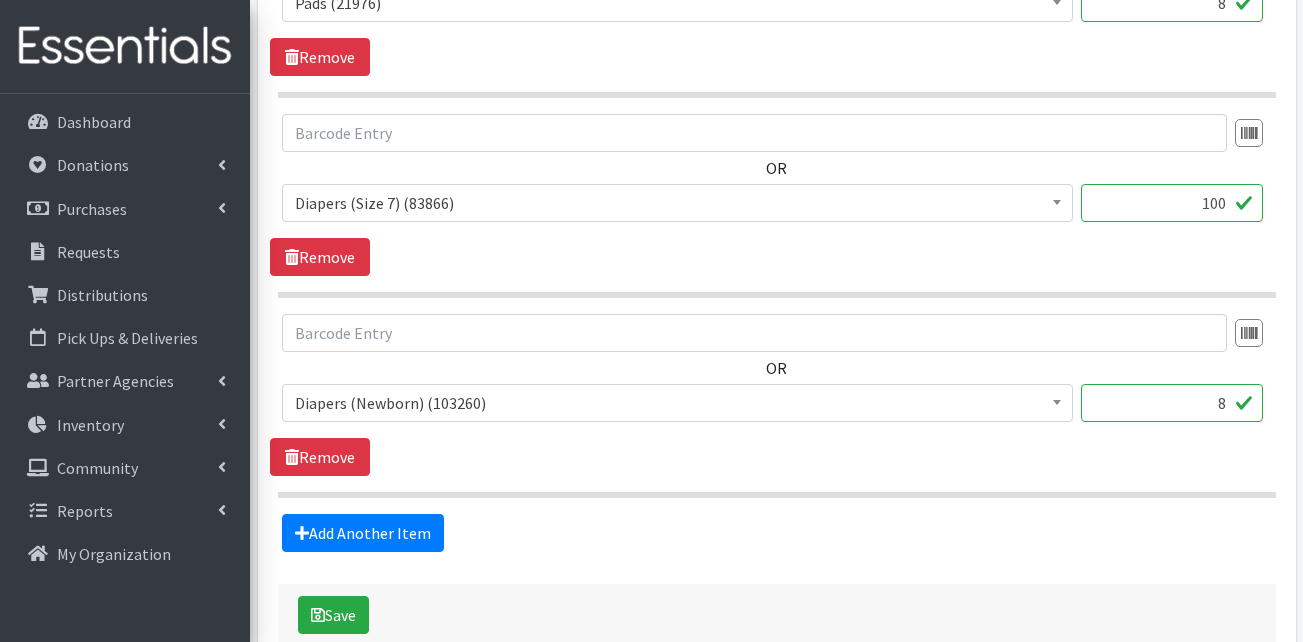scroll, scrollTop: 2800, scrollLeft: 0, axis: vertical 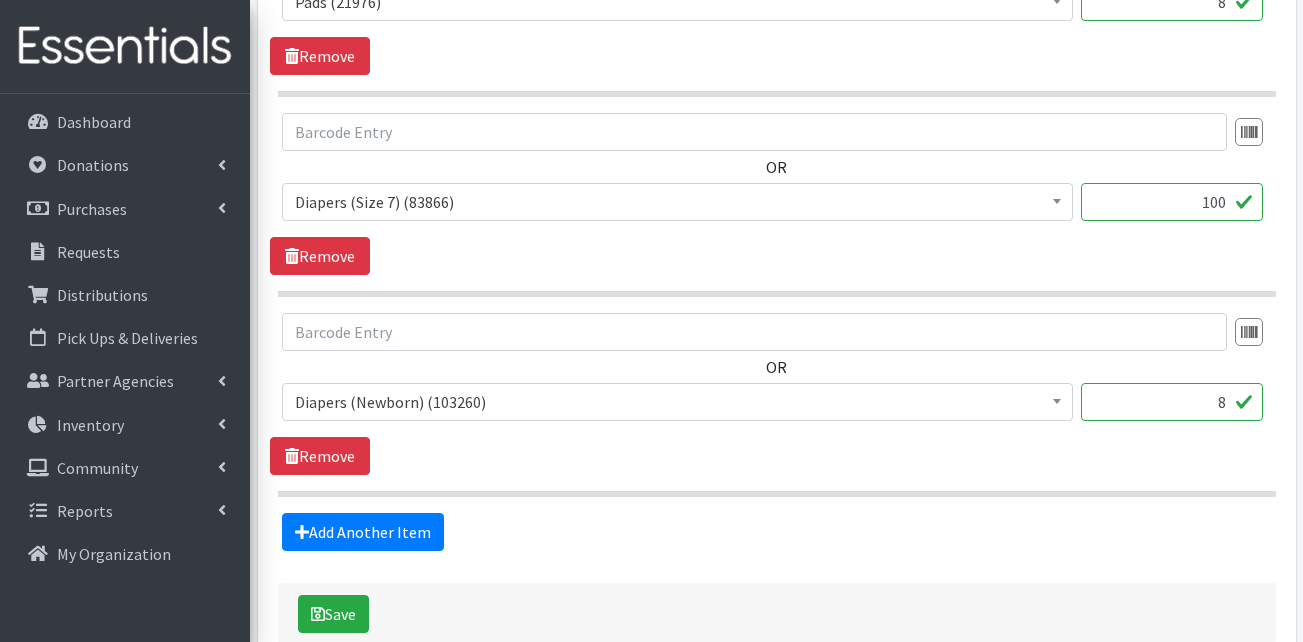 type on "100" 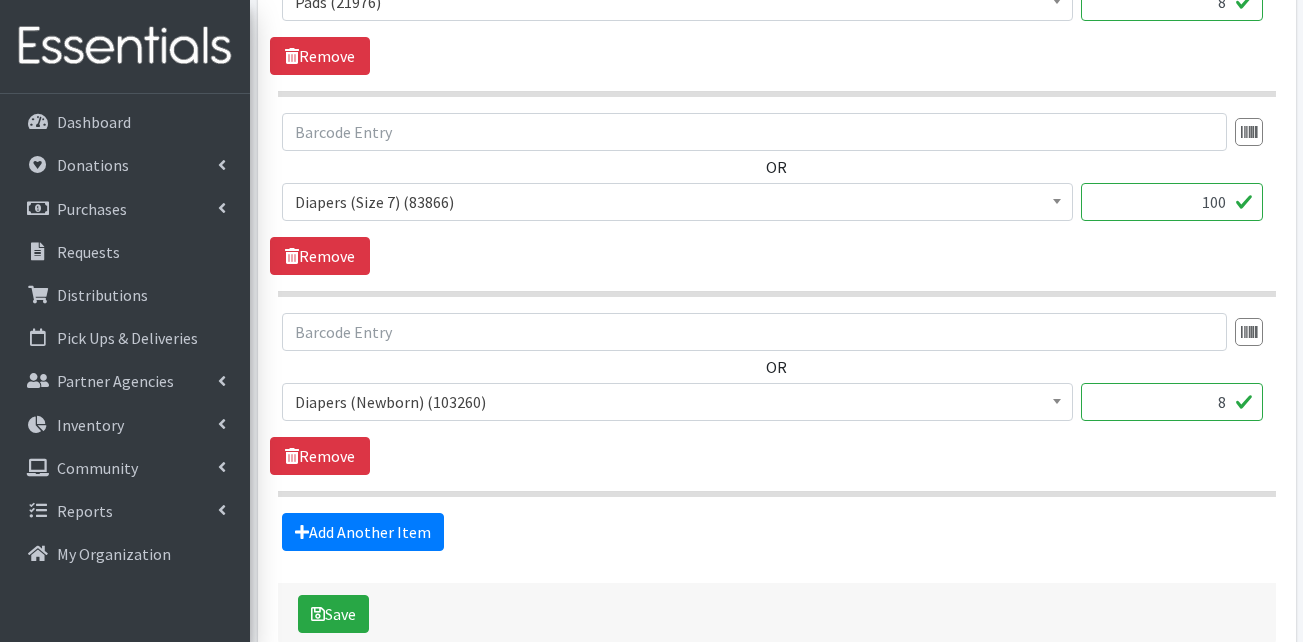 click on "8" at bounding box center (1172, 402) 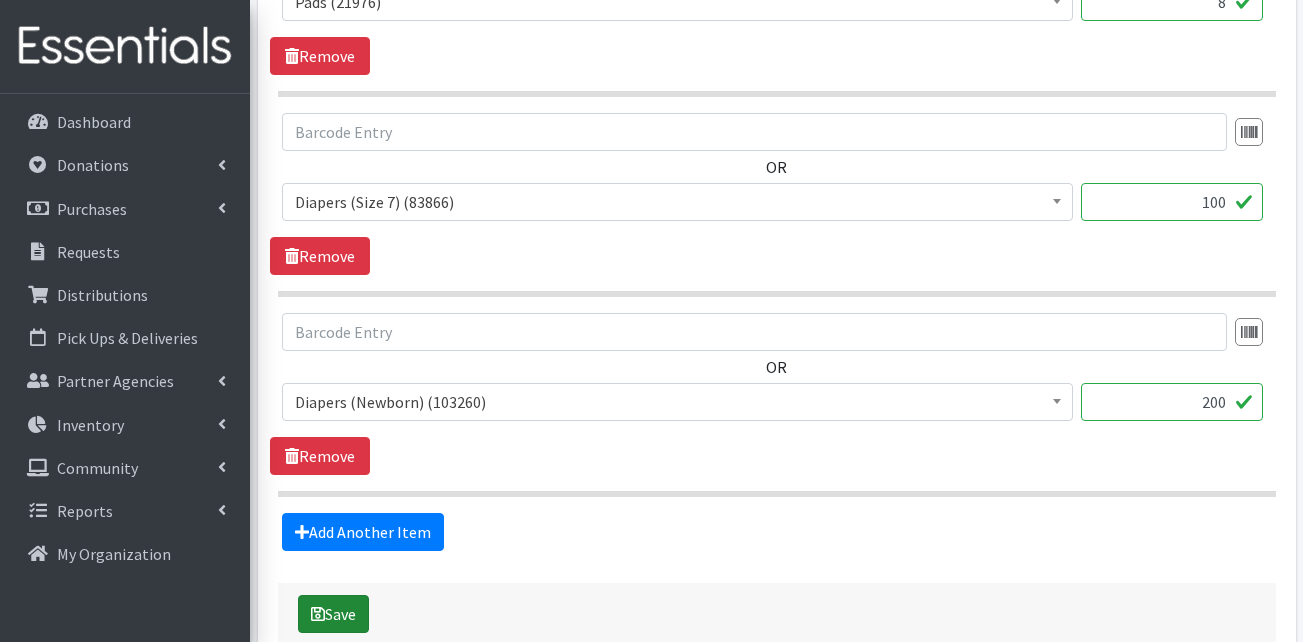 type on "200" 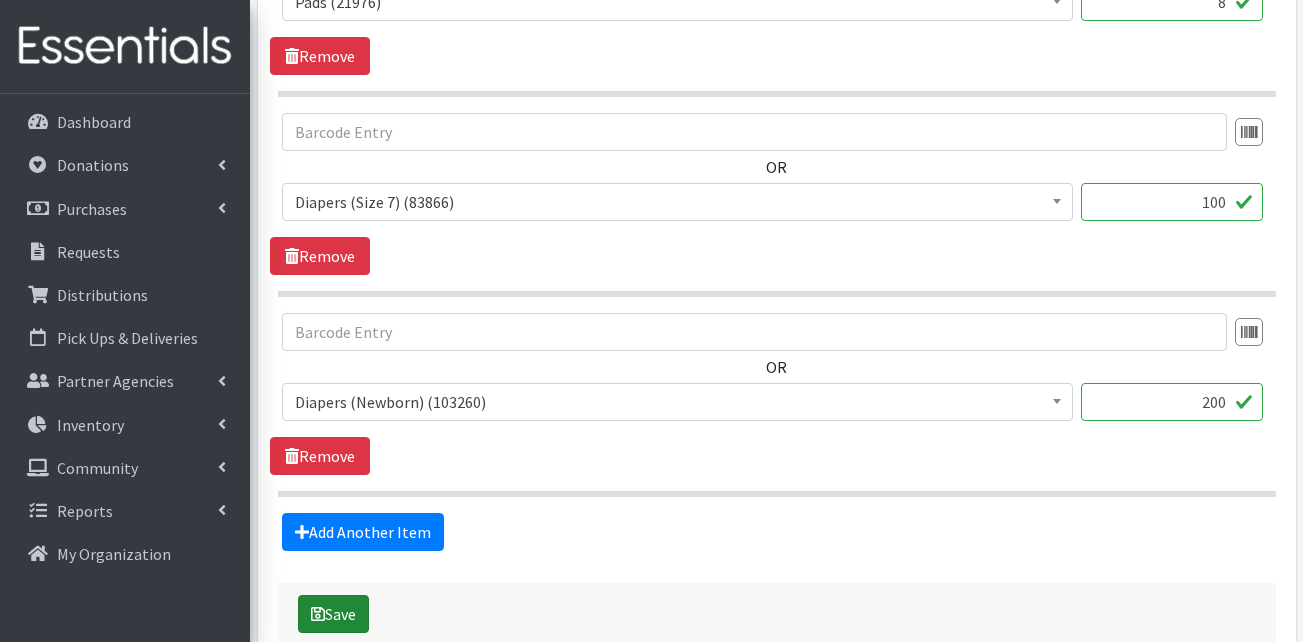 click on "Save" at bounding box center (333, 614) 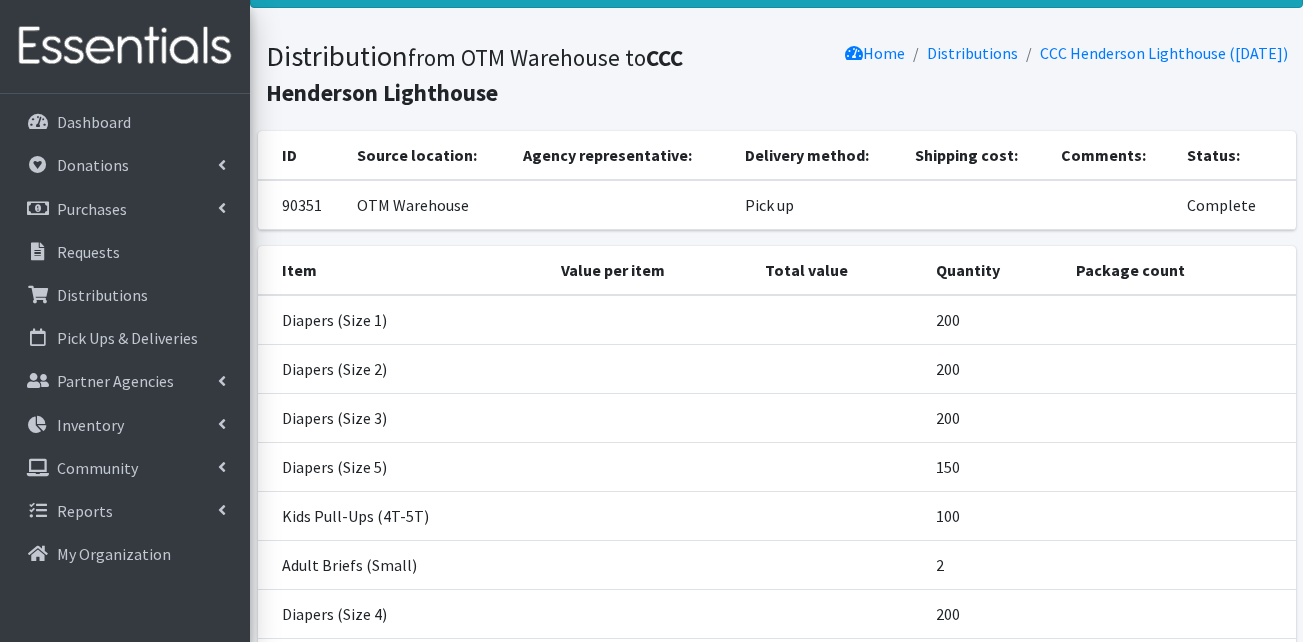 scroll, scrollTop: 0, scrollLeft: 0, axis: both 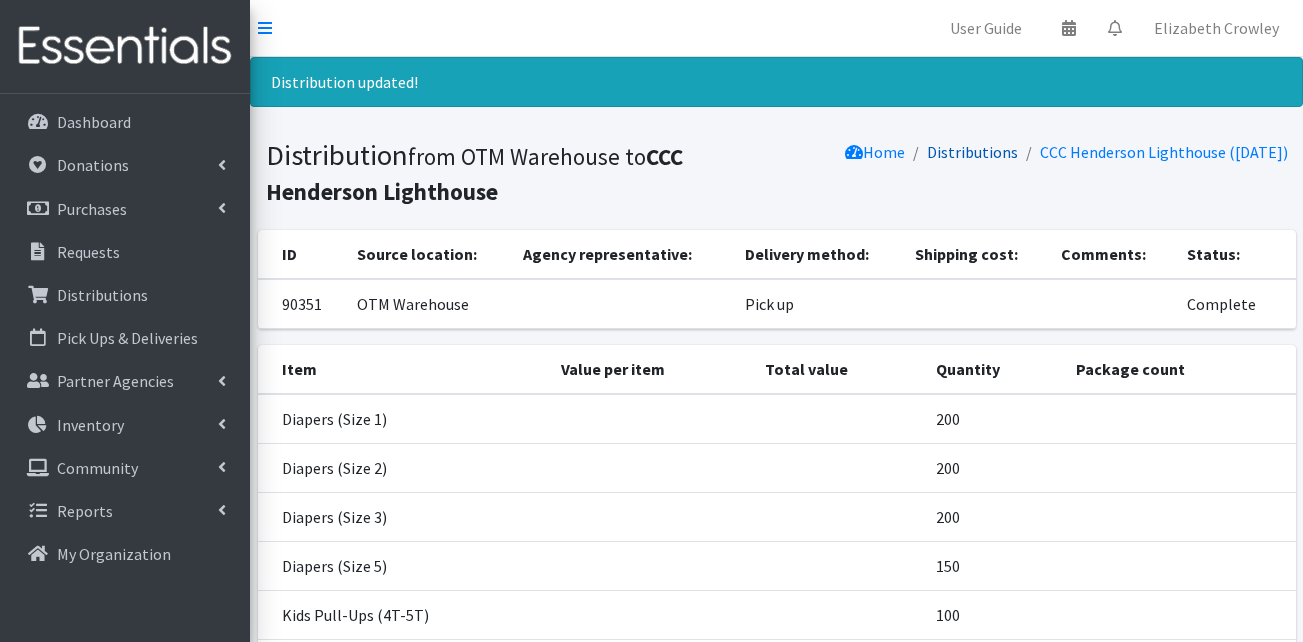 click on "Distributions" at bounding box center [972, 152] 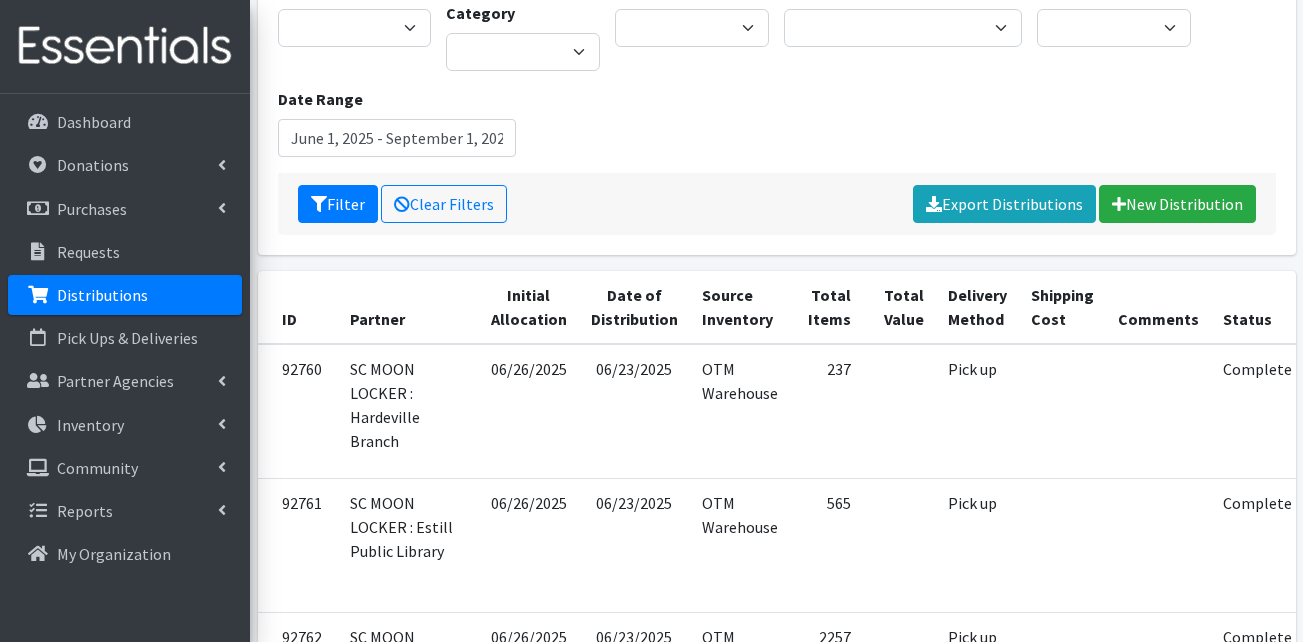 scroll, scrollTop: 200, scrollLeft: 0, axis: vertical 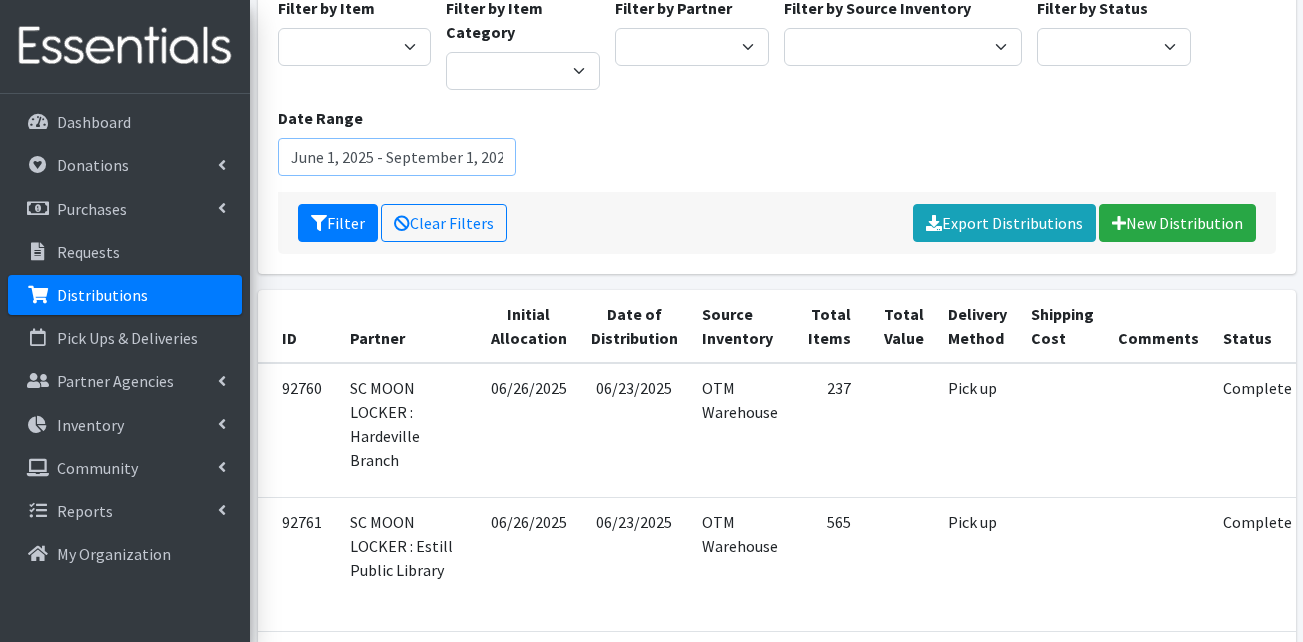 click on "June 1, 2025 - September 1, 2025" at bounding box center [397, 157] 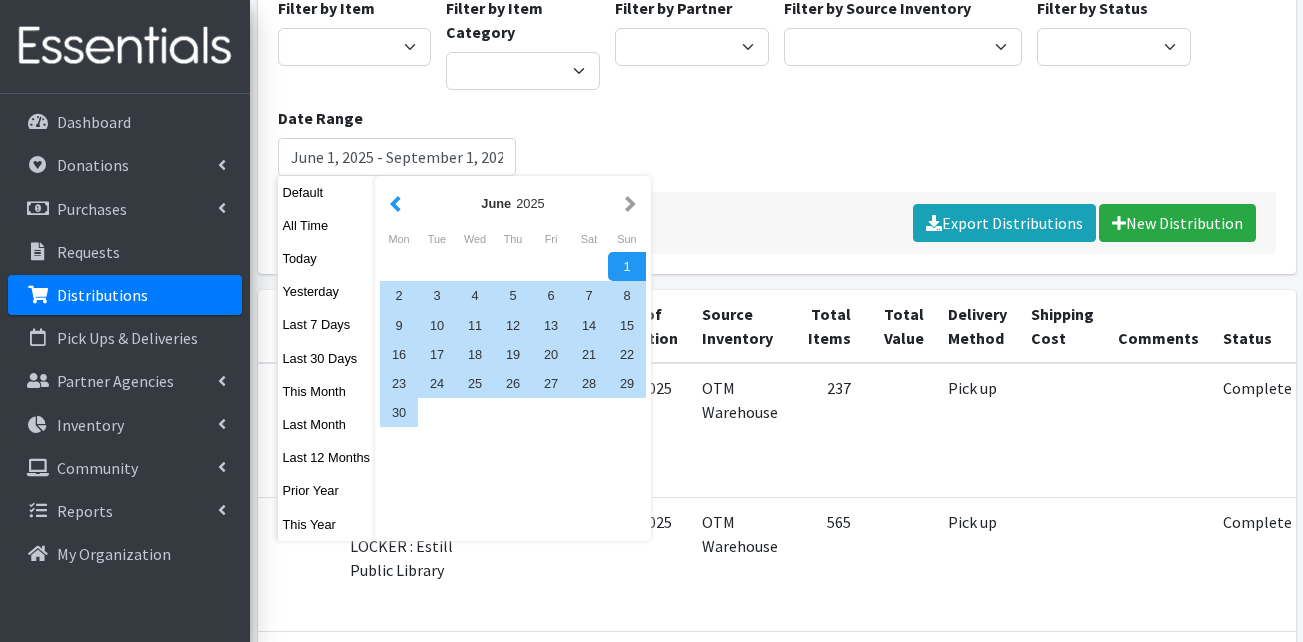 click at bounding box center (395, 203) 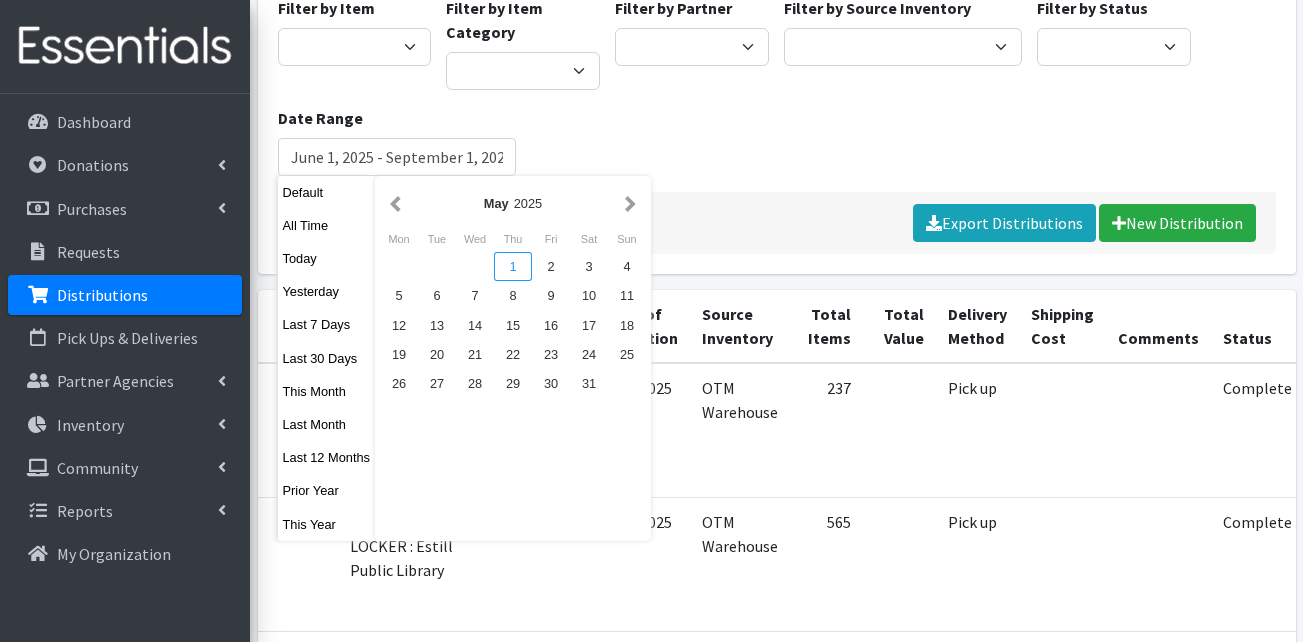 click on "1" at bounding box center [513, 266] 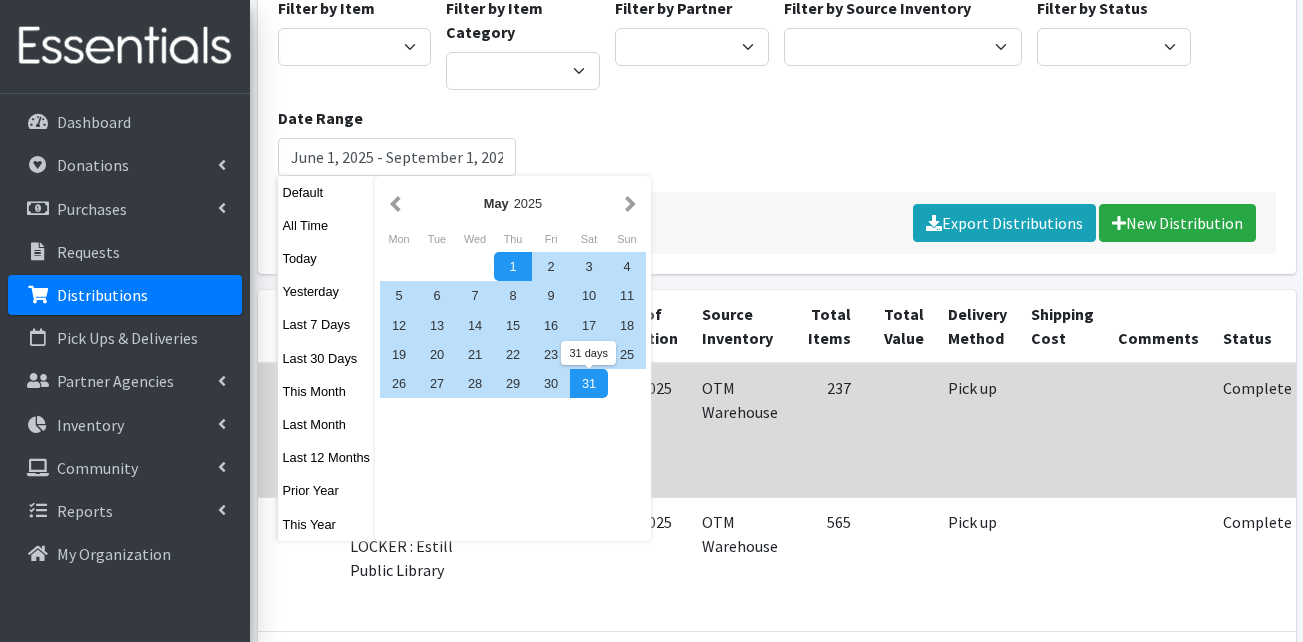 click on "31" at bounding box center [589, 383] 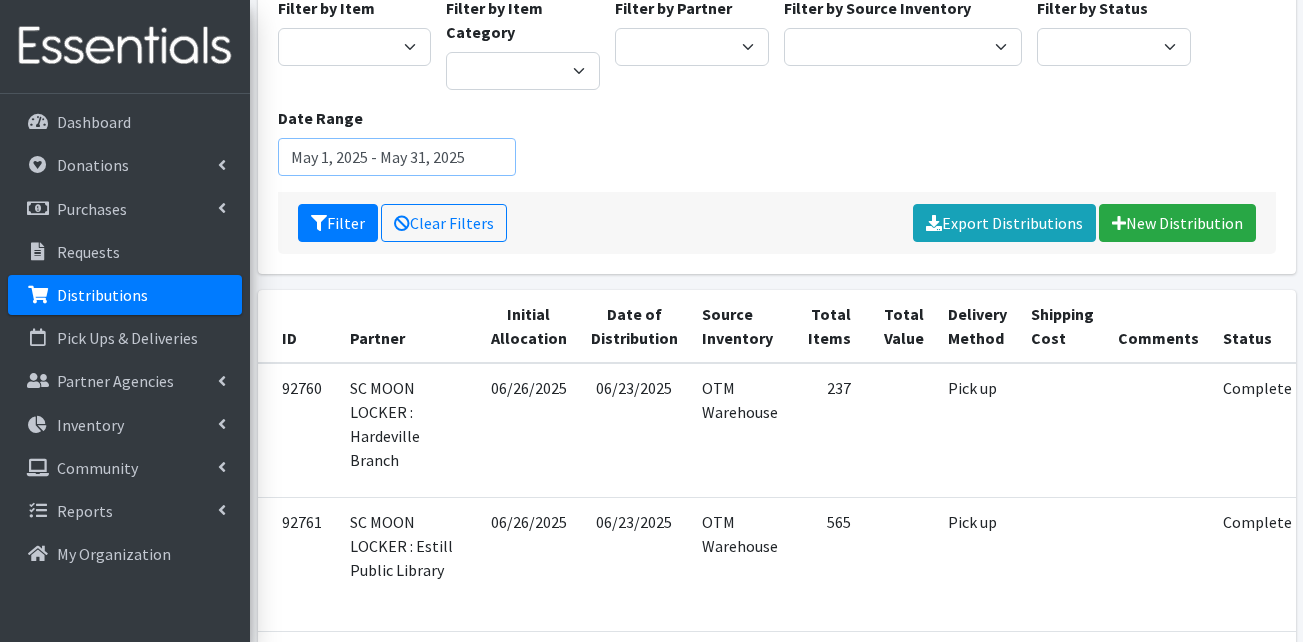 click on "May 1, 2025 - May 31, 2025" at bounding box center [397, 157] 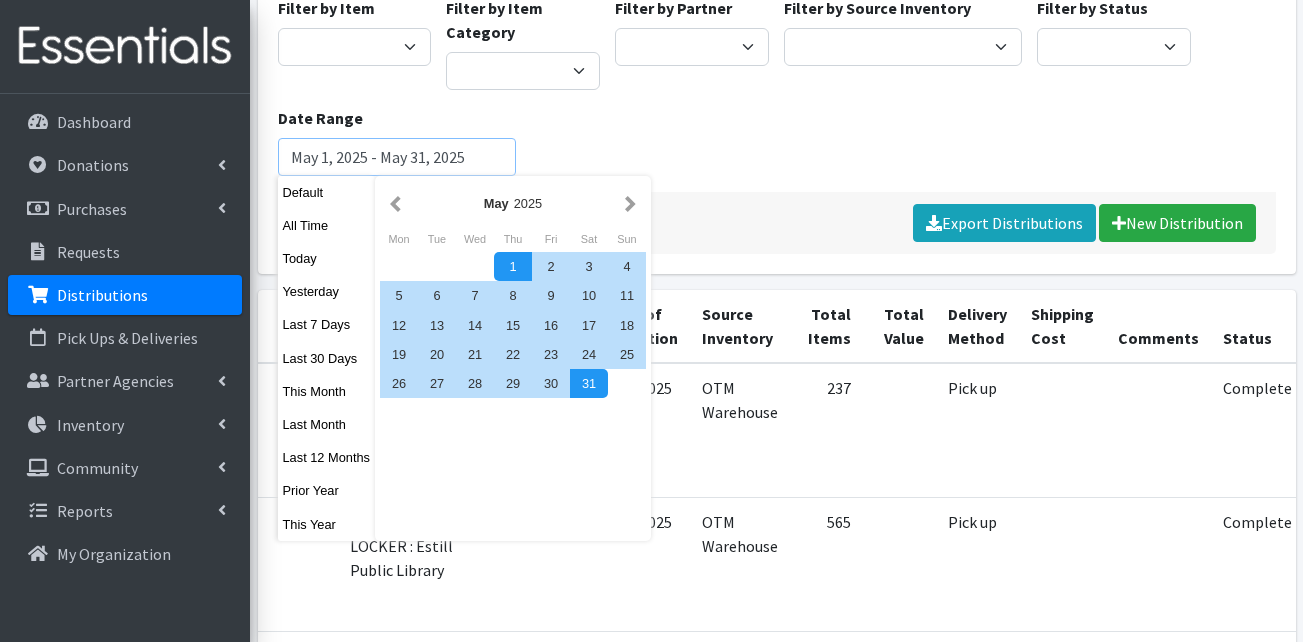 click on "Filter" at bounding box center (338, 223) 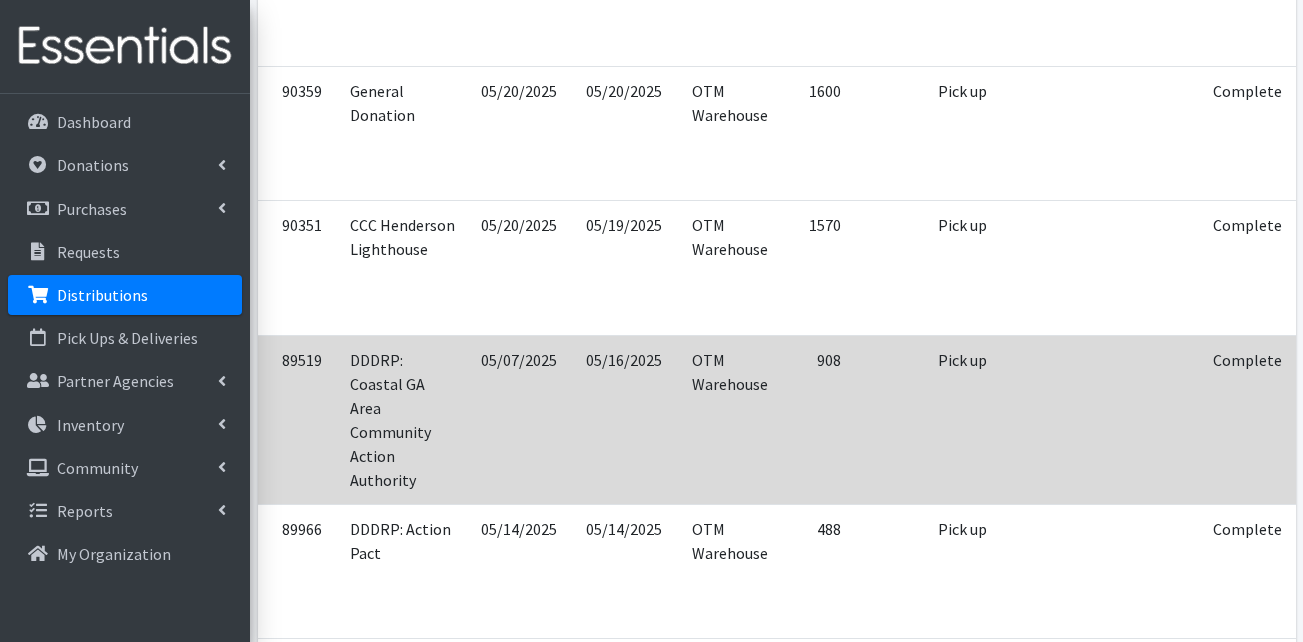 scroll, scrollTop: 700, scrollLeft: 0, axis: vertical 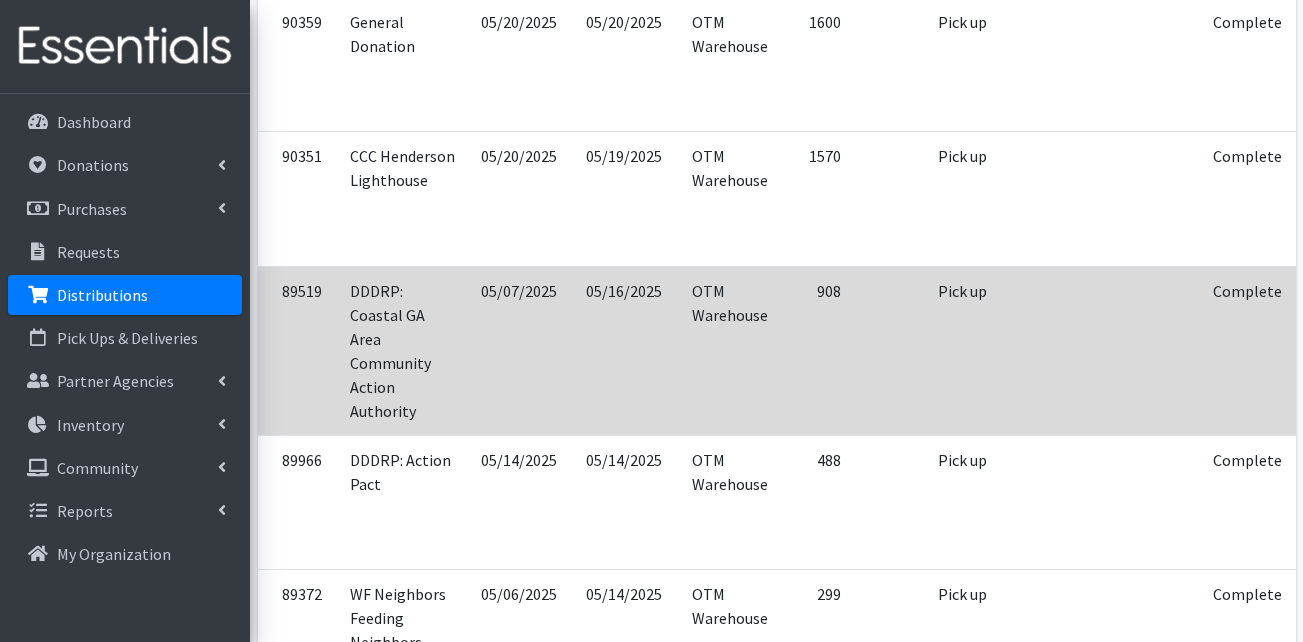 click on "Edit" at bounding box center [1341, 319] 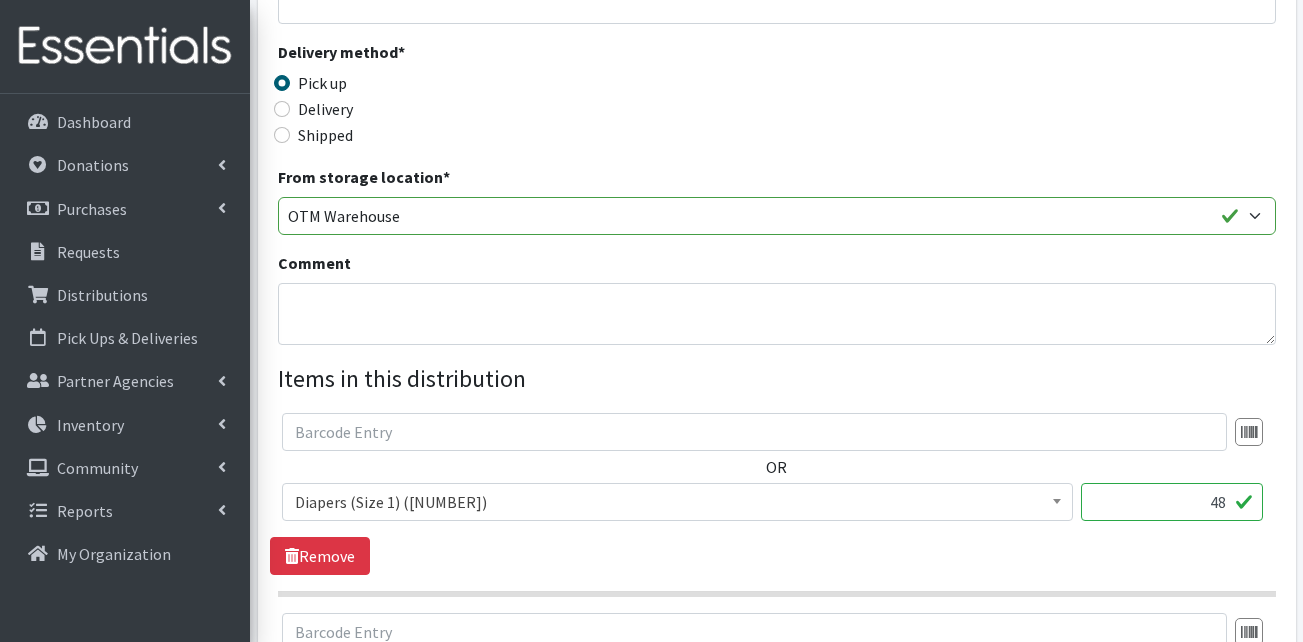scroll, scrollTop: 600, scrollLeft: 0, axis: vertical 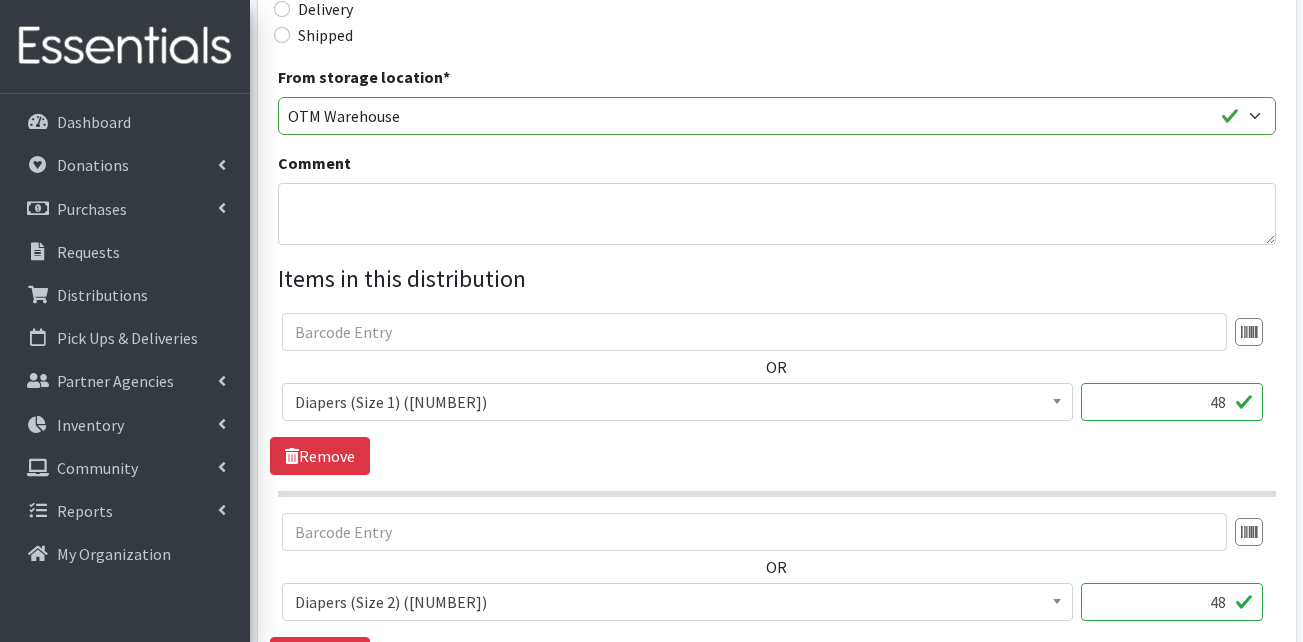 drag, startPoint x: 1190, startPoint y: 410, endPoint x: 1254, endPoint y: 417, distance: 64.381676 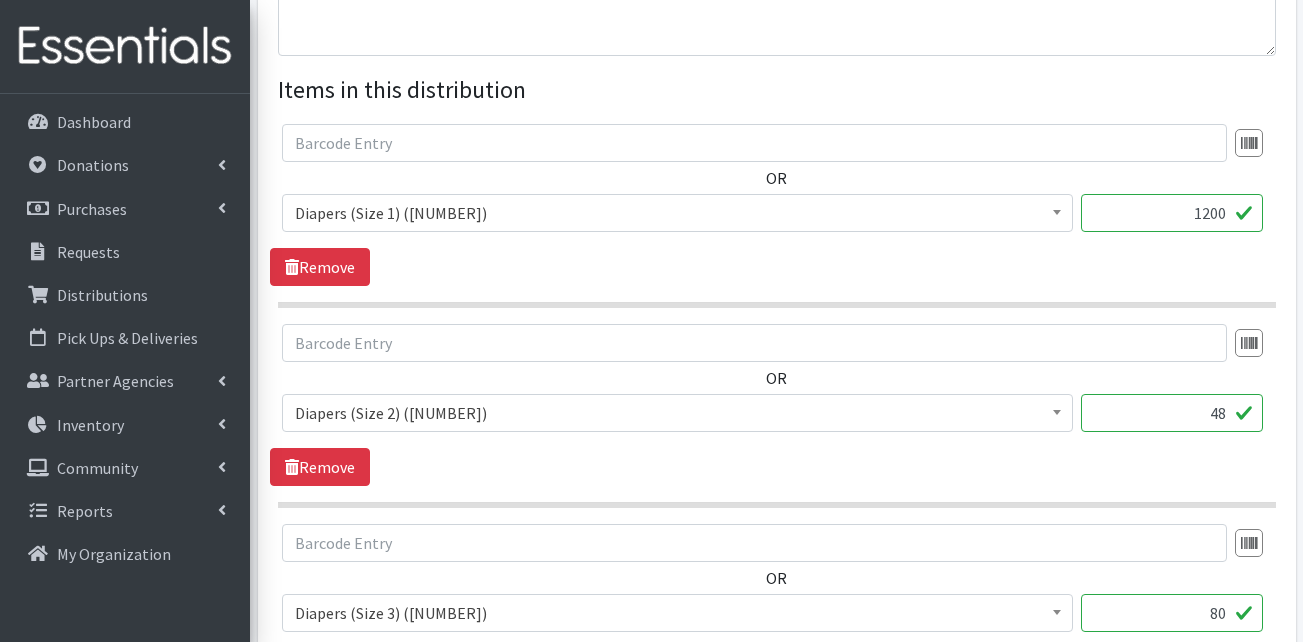 scroll, scrollTop: 800, scrollLeft: 0, axis: vertical 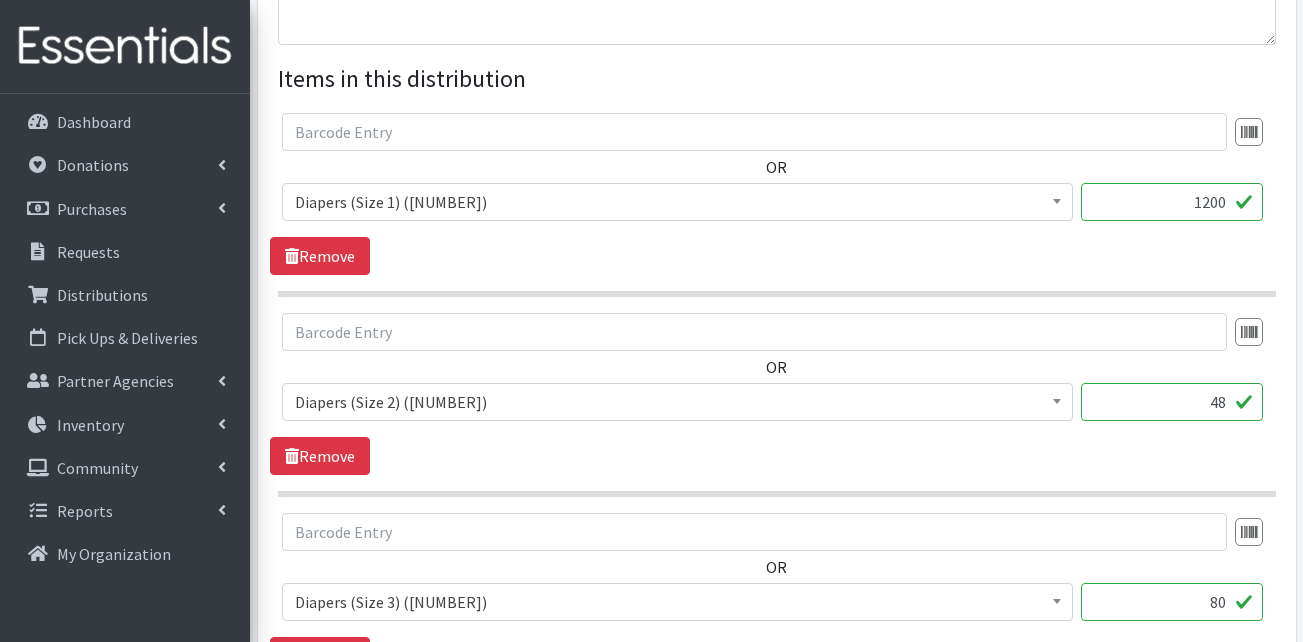 type on "1200" 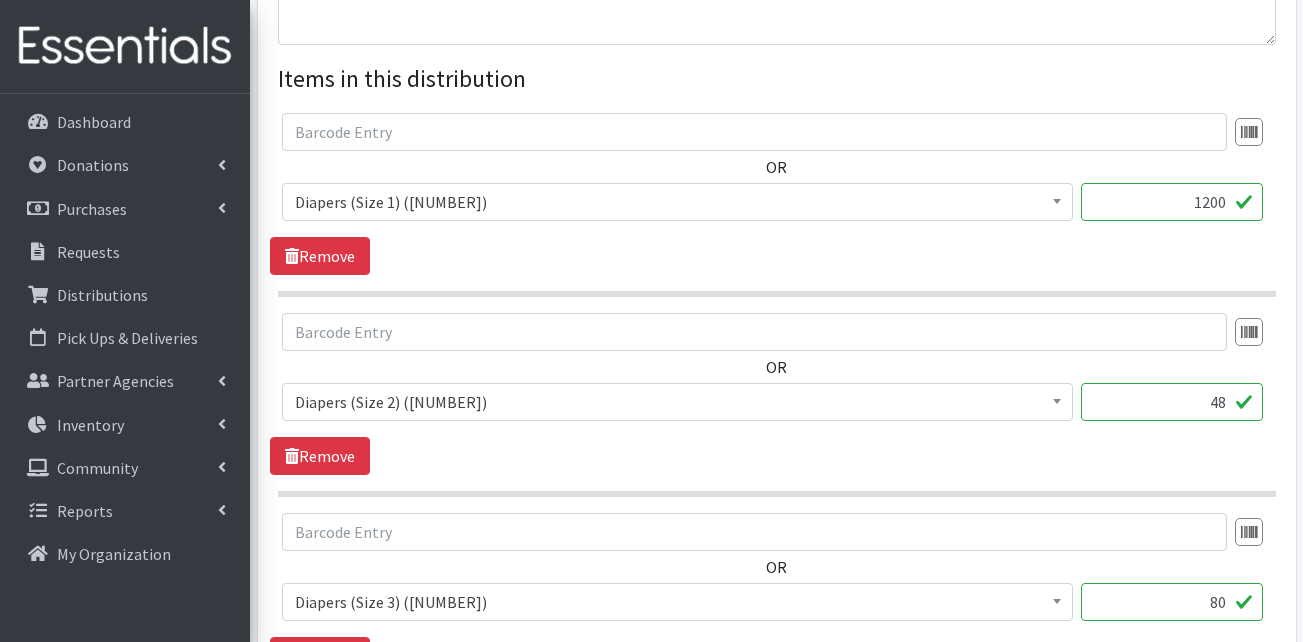 drag, startPoint x: 1210, startPoint y: 405, endPoint x: 1246, endPoint y: 402, distance: 36.124783 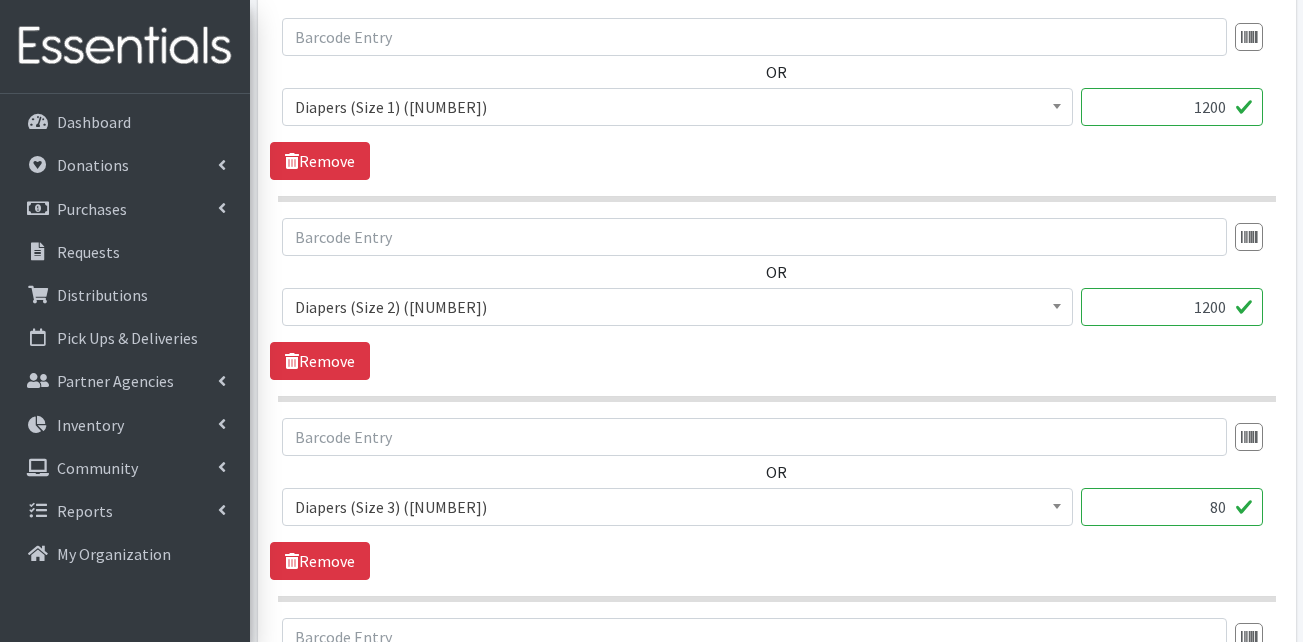 scroll, scrollTop: 900, scrollLeft: 0, axis: vertical 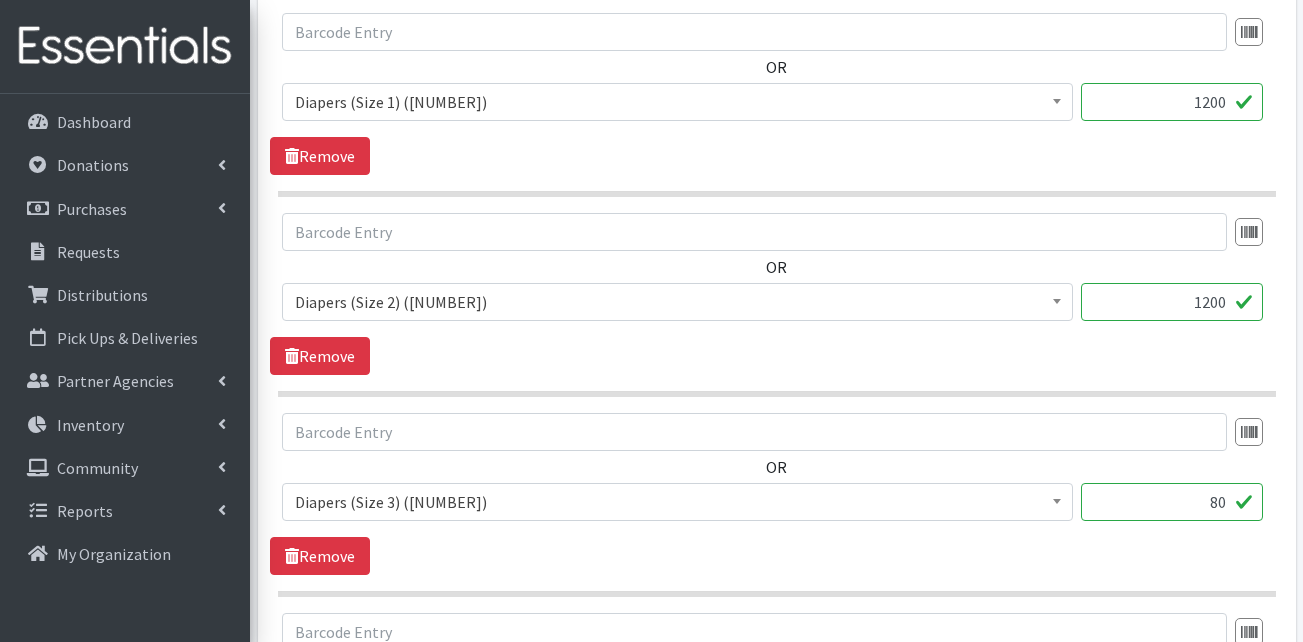 type on "1200" 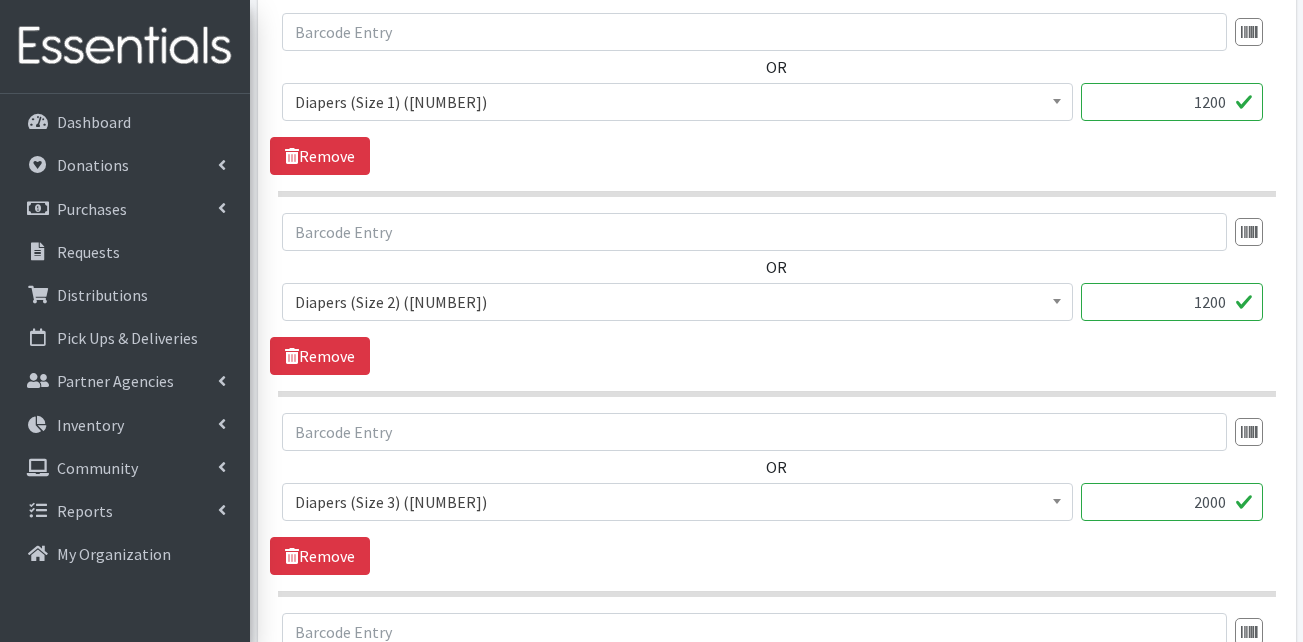 type on "2000" 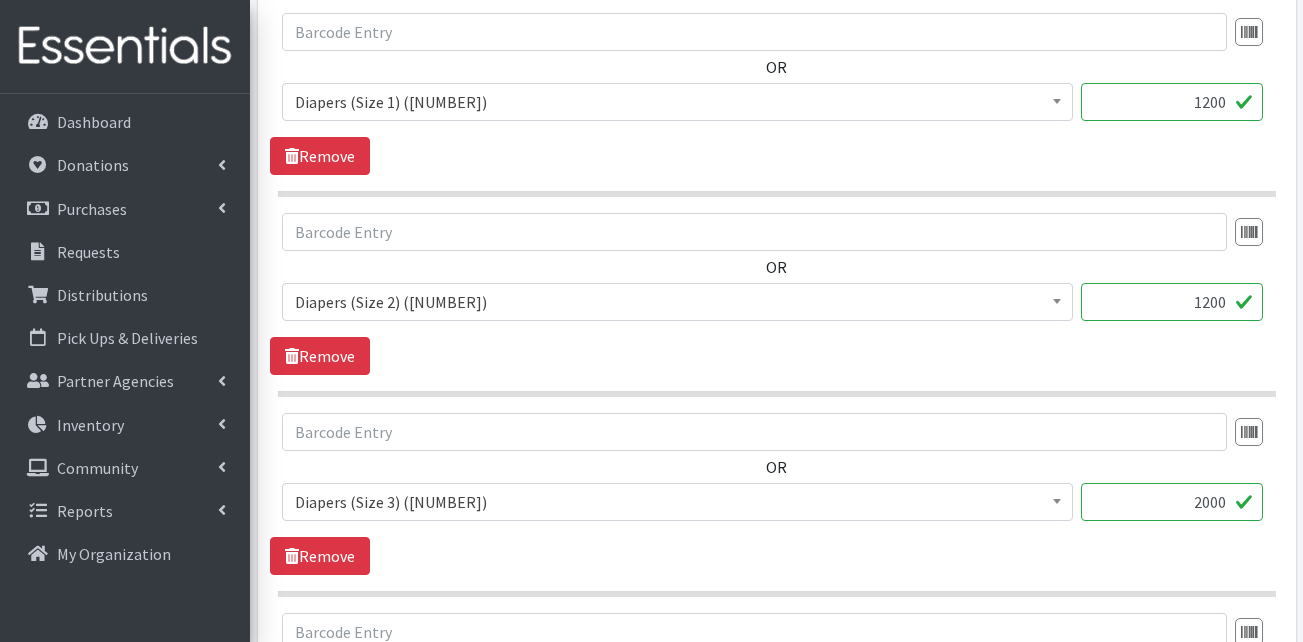 click on "OR
Adult Briefs (Large) (168717)
Adult Briefs (Medium) (109839)
Adult Briefs (Small) (111172)
Adult Briefs (X-Large) (164874)
Adult Briefs (XXL) (1304)
Adult Incontinence Pads (50000)
Adult Liners (50000)
Bed Pads (Disposable) (0)
Diapers (Newborn) (103068)
Diapers (Preemie) (114700)
Diapers (Size 1) (62523)
Diapers (Size 2) (66191)
Diapers (Size 3) (60313)
Diapers (Size 4) (87638)
Diapers (Size 5) (82160)
Diapers (Size 6) (81390)
Diapers (Size 7) (83770)
Kids (Overnights - Older Kids) (42464)
Kids Pull-Ups (2T-3T) (109025)
Kids Pull-Ups (3T-4T) (110804)
Kids Pull-Ups (4T-5T) (79362)
Other (0)
Pads (21976)
Period Packs  (99230)
Period Panties (Large) (365000)
Period Panties (Medium) (0)
Period Panties (Small) (0)" at bounding box center (776, 494) 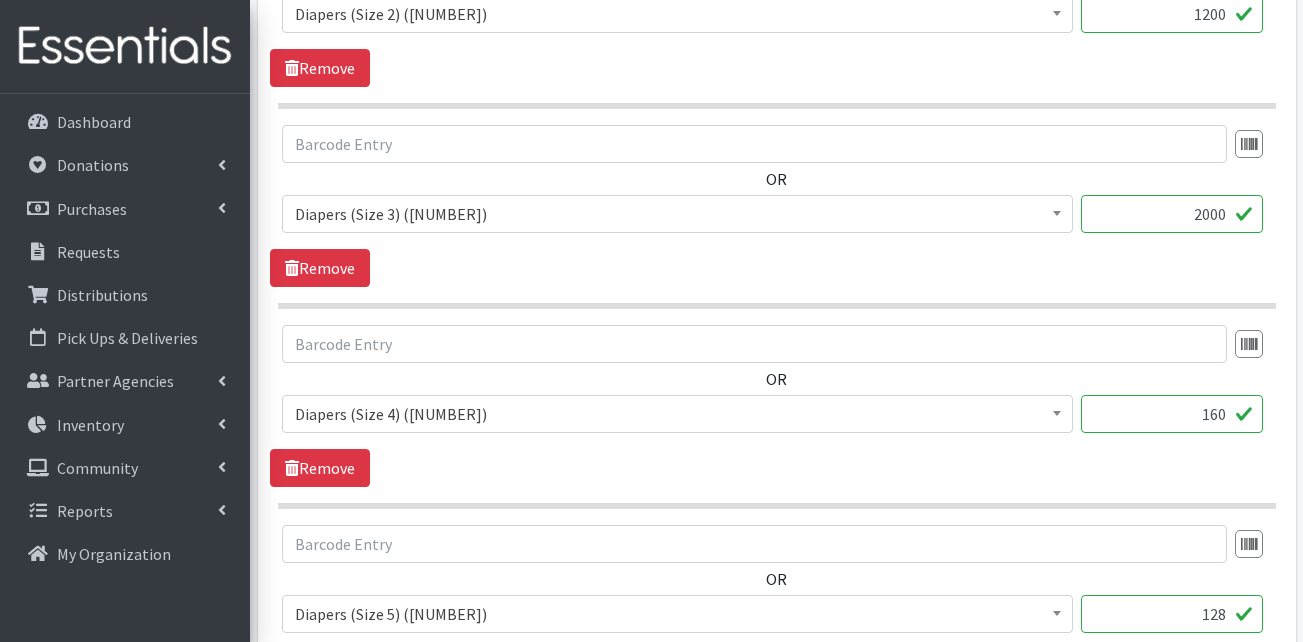 scroll, scrollTop: 1200, scrollLeft: 0, axis: vertical 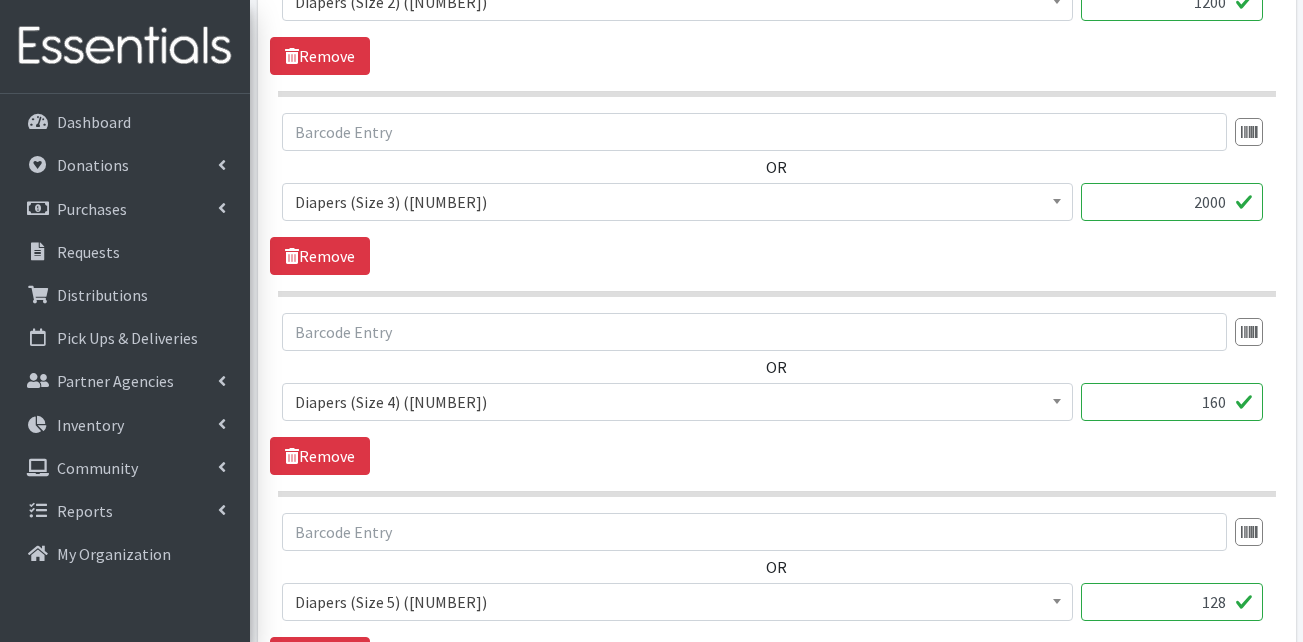 drag, startPoint x: 1187, startPoint y: 409, endPoint x: 1259, endPoint y: 414, distance: 72.1734 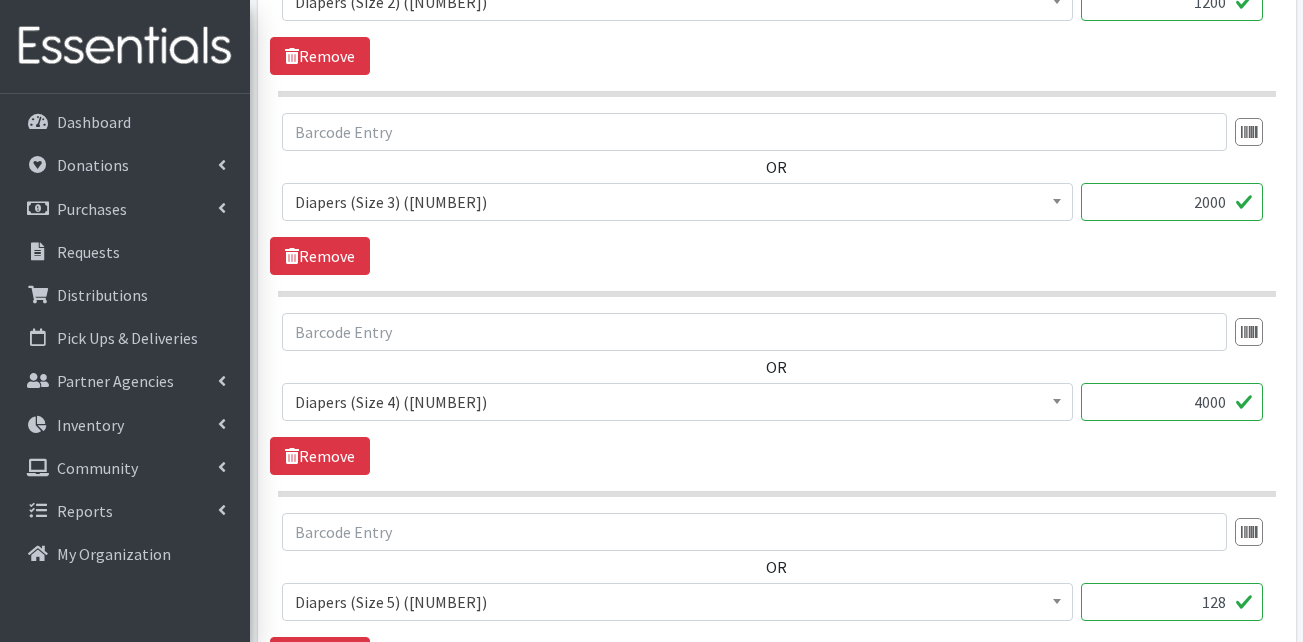 type on "4000" 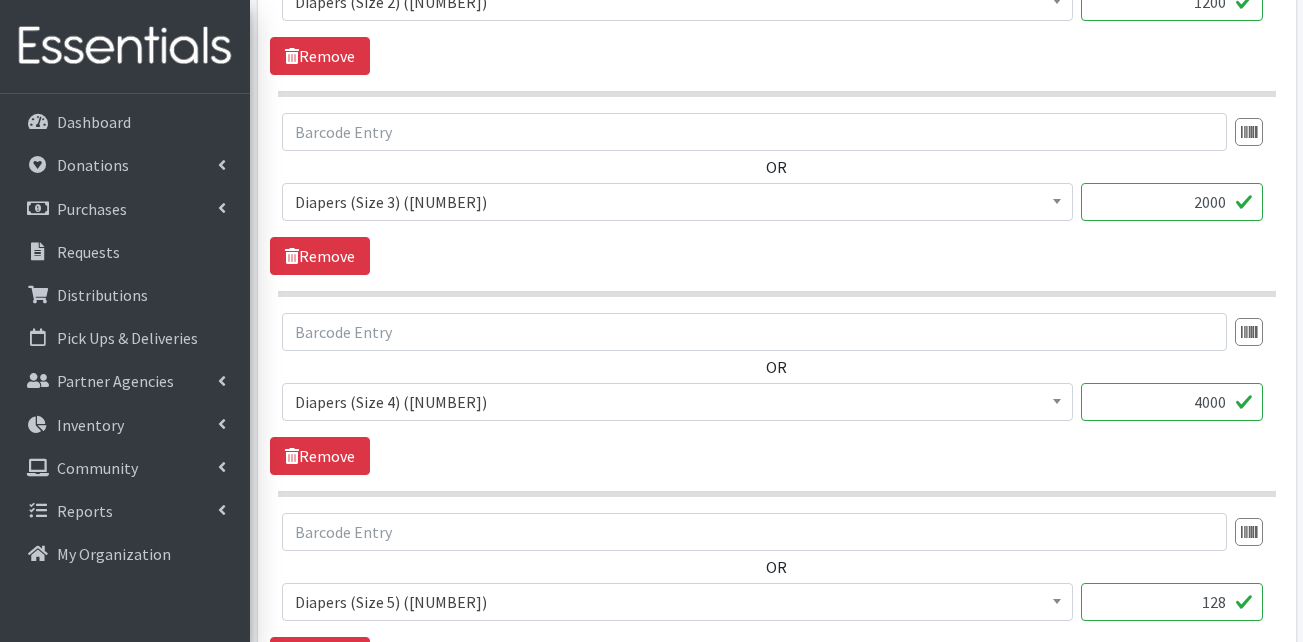 click at bounding box center (777, 494) 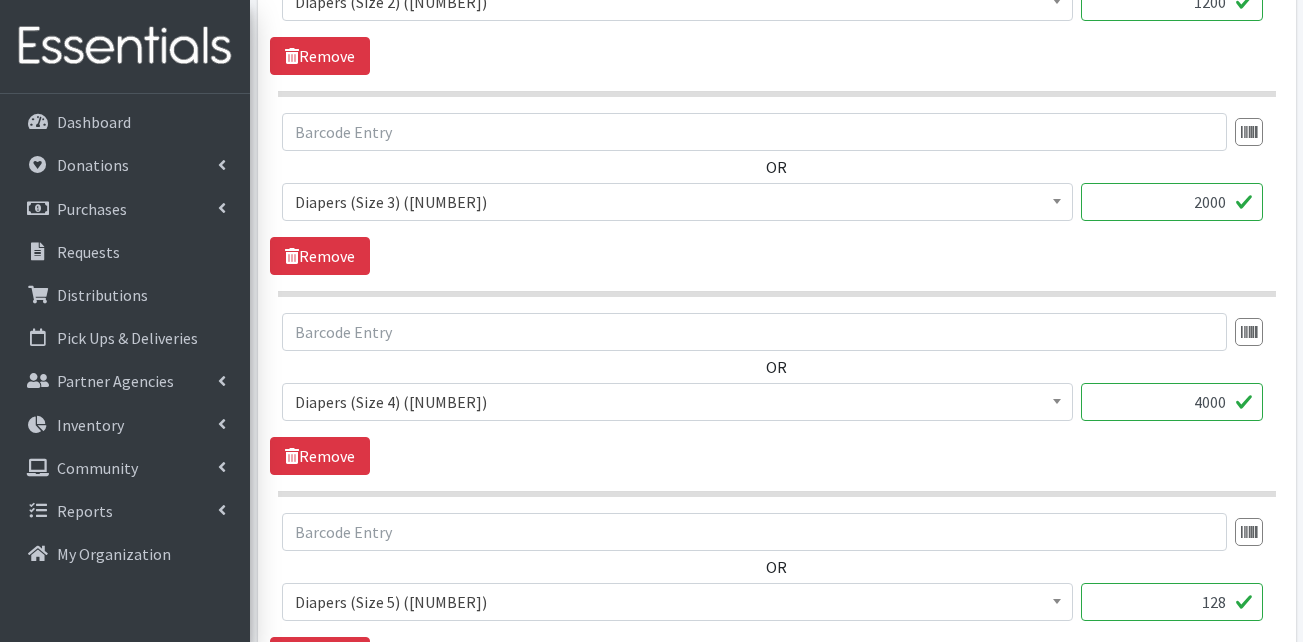 click on "128" at bounding box center (1172, 602) 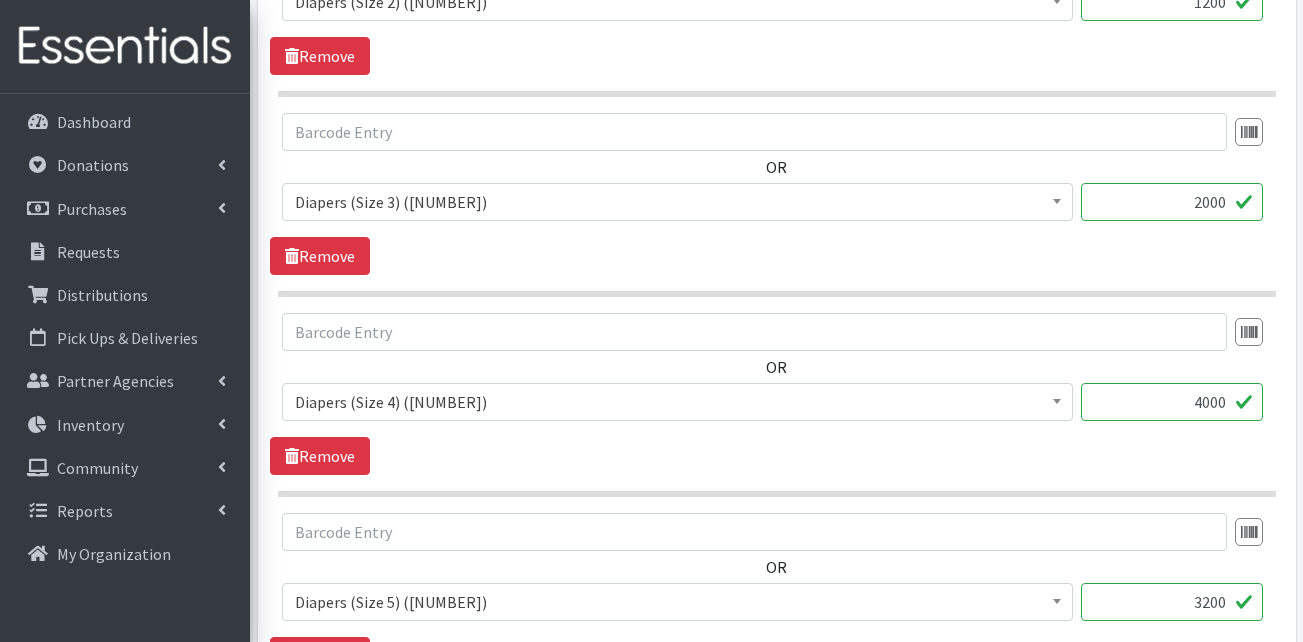 type on "3200" 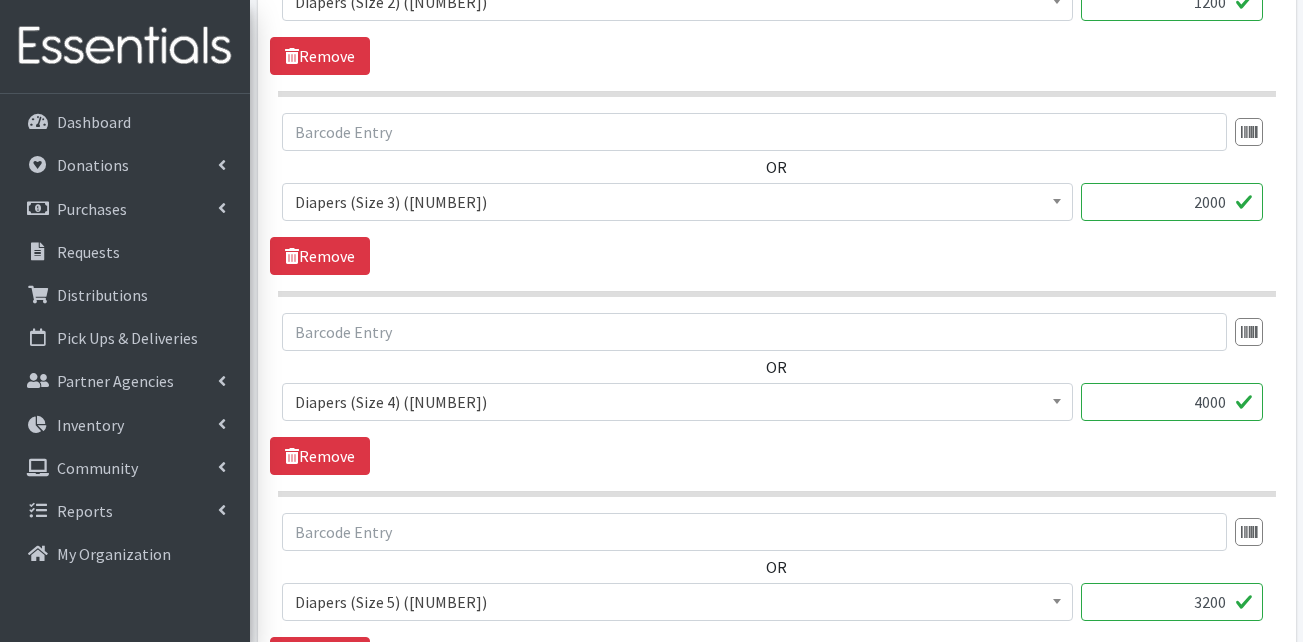 click at bounding box center (777, 494) 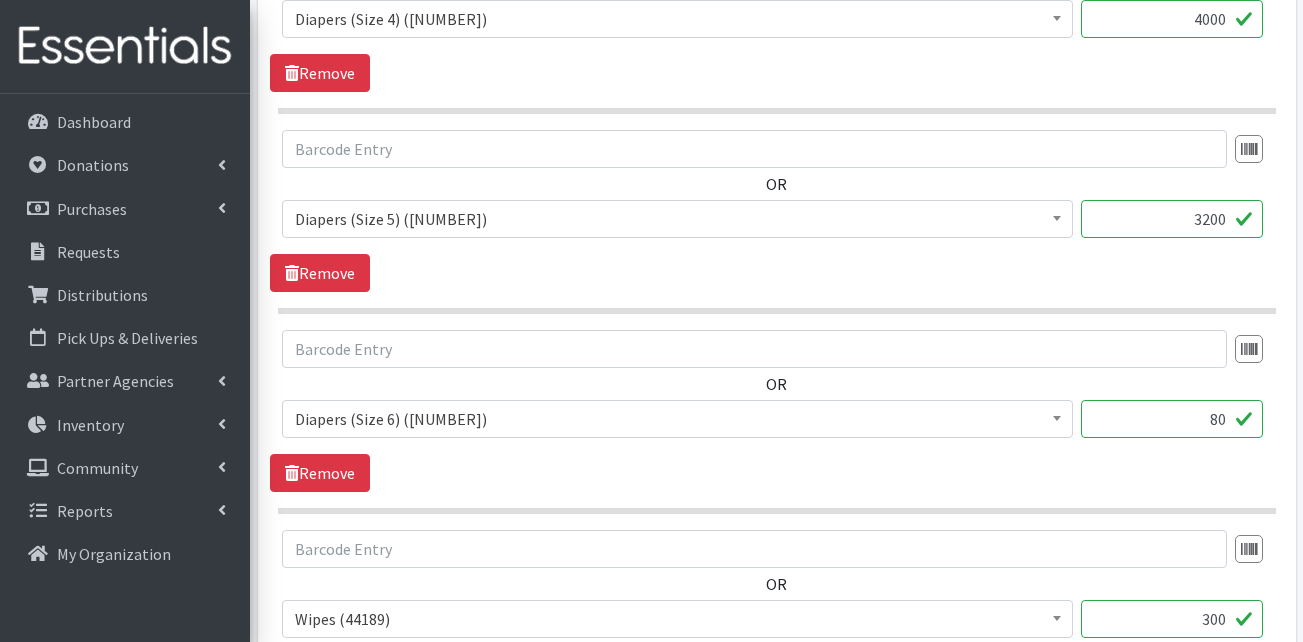 scroll, scrollTop: 1600, scrollLeft: 0, axis: vertical 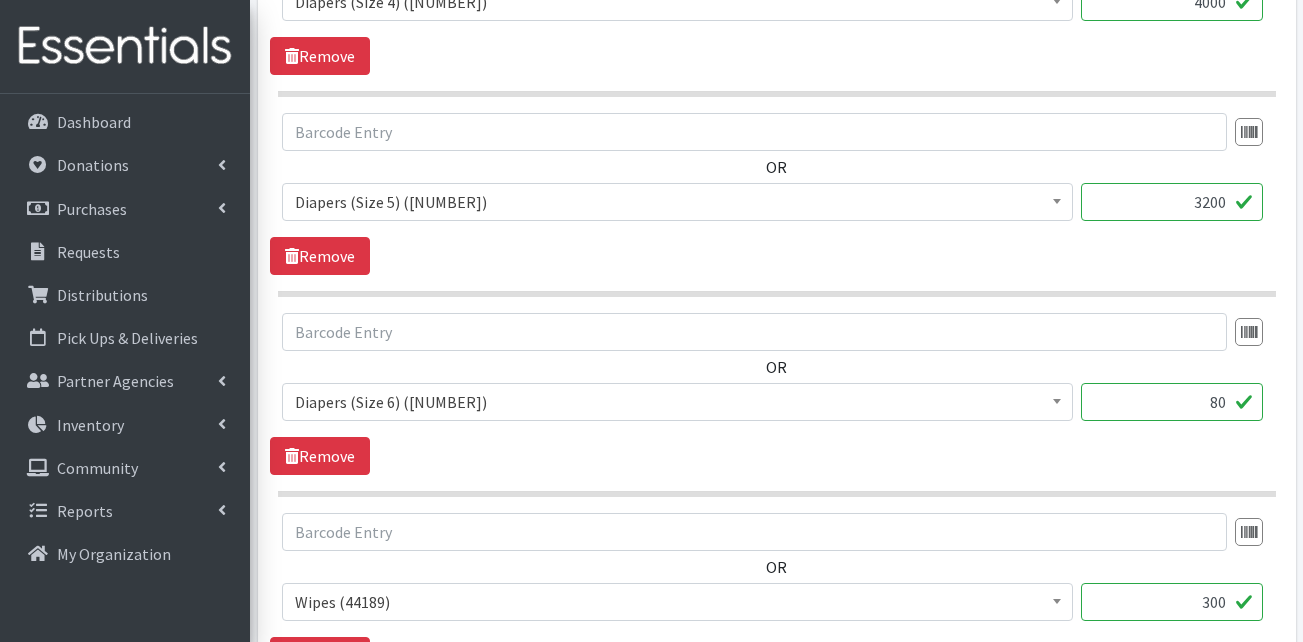 drag, startPoint x: 1170, startPoint y: 400, endPoint x: 1255, endPoint y: 400, distance: 85 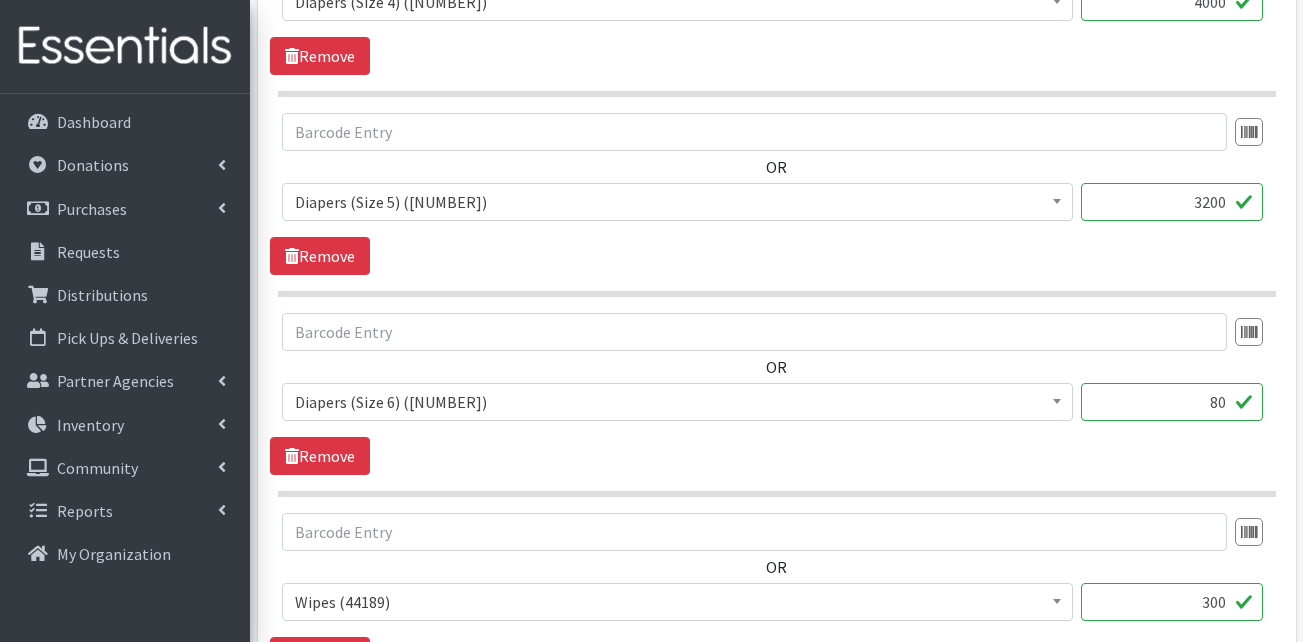 click on "80" at bounding box center (1172, 402) 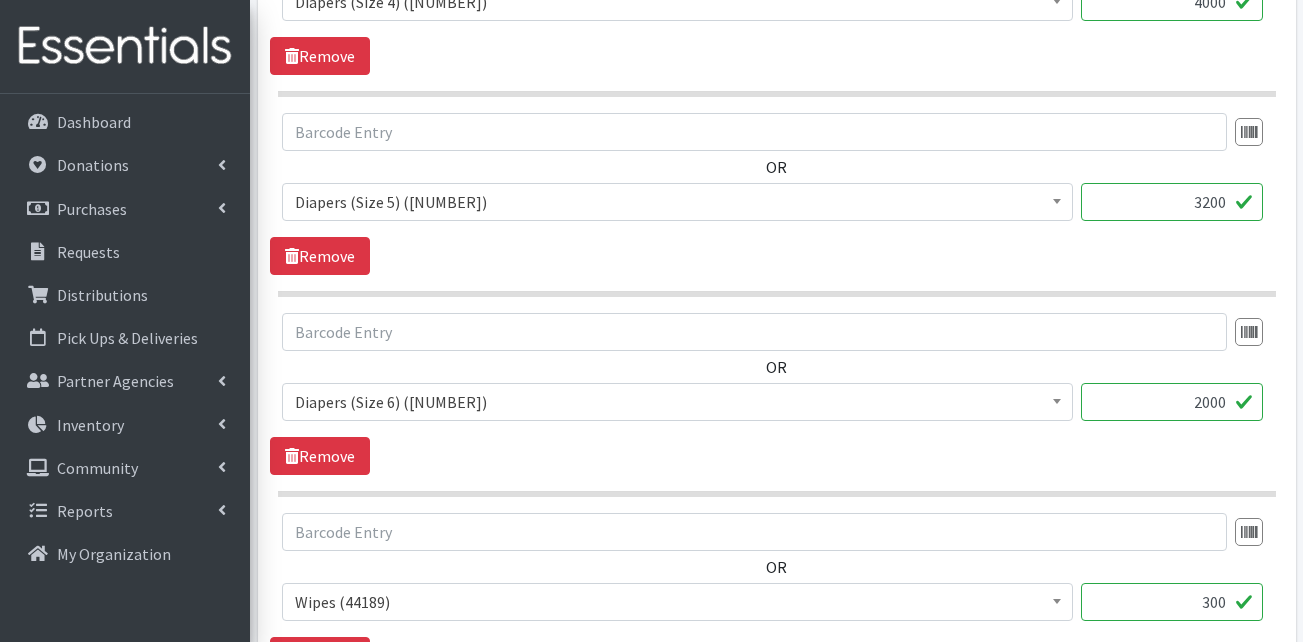 type on "2000" 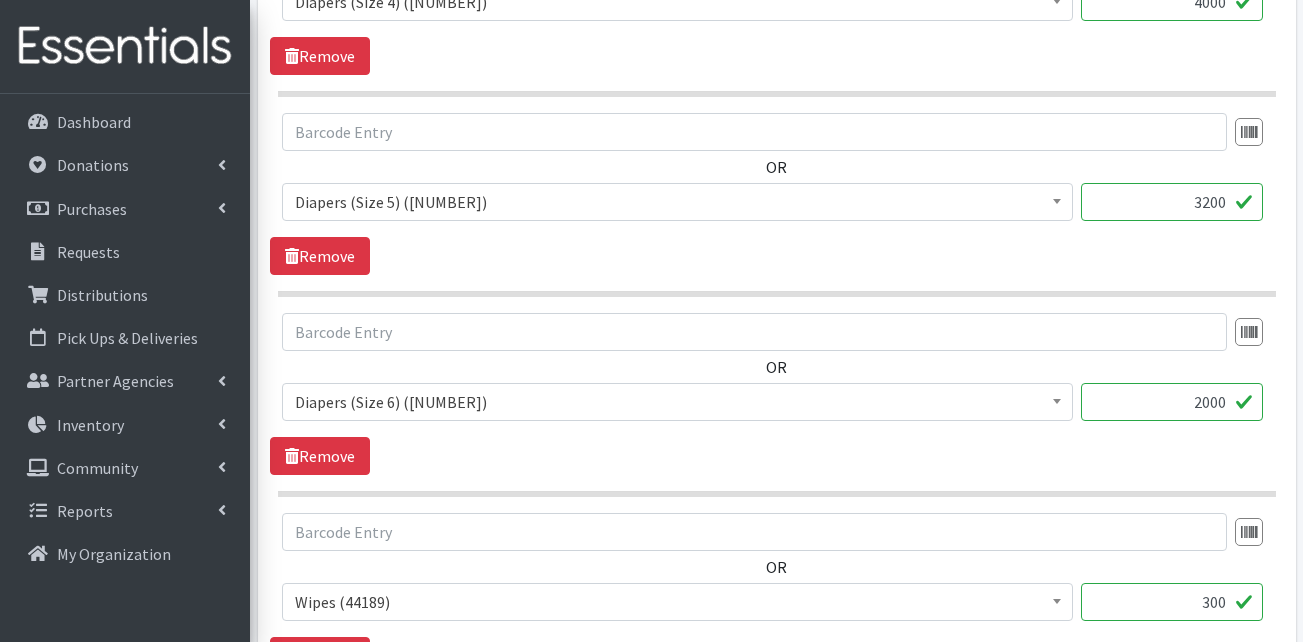 click on "OR
Adult Briefs (Large) (168717)
Adult Briefs (Medium) (109839)
Adult Briefs (Small) (111172)
Adult Briefs (X-Large) (164874)
Adult Briefs (XXL) (1304)
Adult Incontinence Pads (50000)
Adult Liners (50000)
Bed Pads (Disposable) (0)
Diapers (Newborn) (103068)
Diapers (Preemie) (114700)
Diapers (Size 1) (62523)
Diapers (Size 2) (66191)
Diapers (Size 3) (60313)
Diapers (Size 4) (87638)
Diapers (Size 5) (82160)
Diapers (Size 6) (81390)
Diapers (Size 7) (83770)
Kids (Overnights - Older Kids) (42464)
Kids Pull-Ups (2T-3T) (109025)
Kids Pull-Ups (3T-4T) (110804)
Kids Pull-Ups (4T-5T) (79362)
Other (0)
Pads (21976)
Period Packs  (99230)
Period Panties (Large) (365000)
Period Panties (Medium) (0)
Period Panties (Small) (0)" at bounding box center [776, 394] 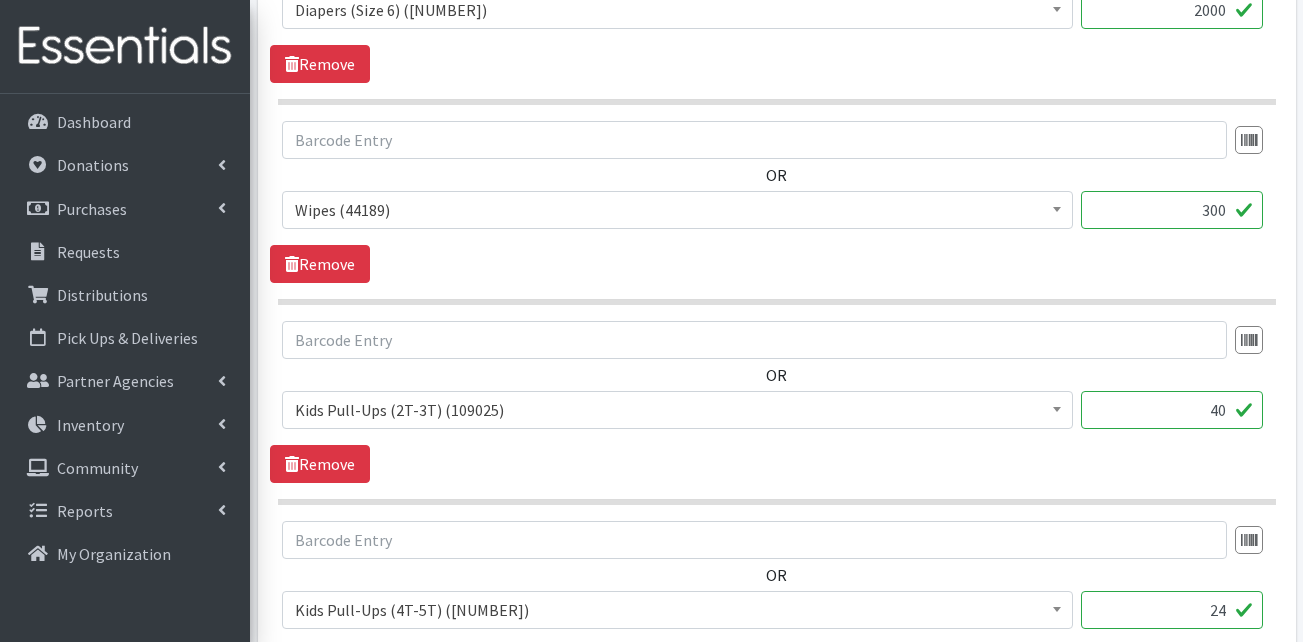 scroll, scrollTop: 2000, scrollLeft: 0, axis: vertical 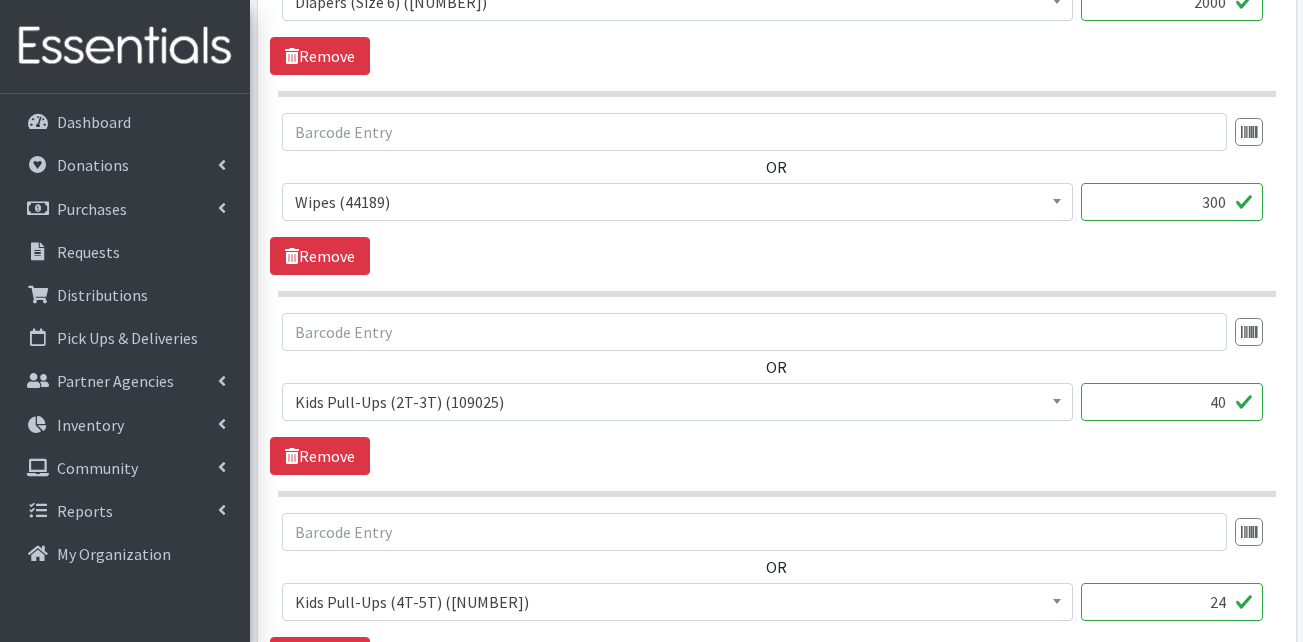 drag, startPoint x: 1193, startPoint y: 404, endPoint x: 1259, endPoint y: 409, distance: 66.189125 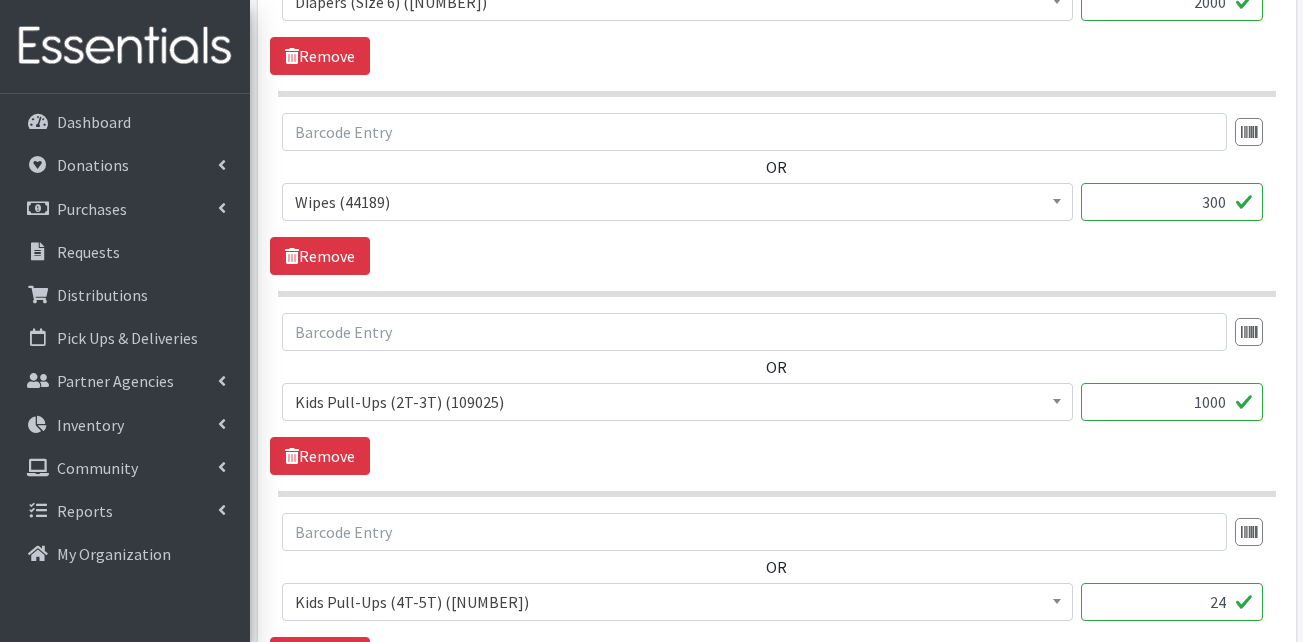 type on "1000" 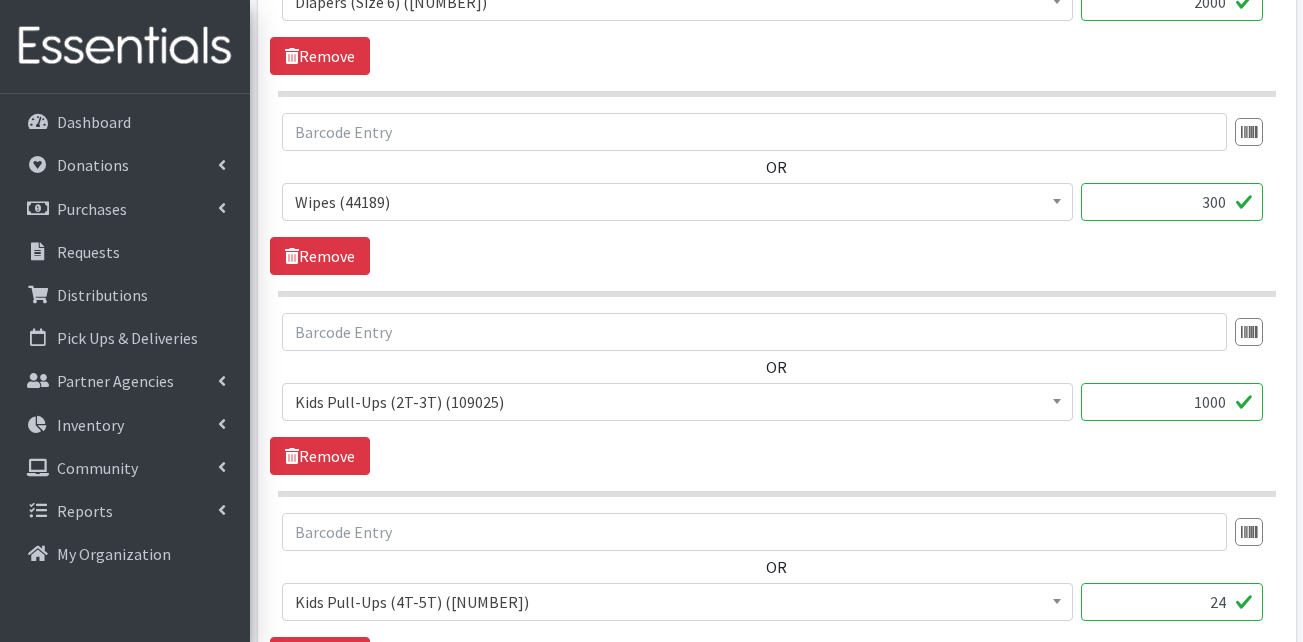 click on "OR
Adult Briefs (Large) (168717)
Adult Briefs (Medium) (109839)
Adult Briefs (Small) (111172)
Adult Briefs (X-Large) (164874)
Adult Briefs (XXL) (1304)
Adult Incontinence Pads (50000)
Adult Liners (50000)
Bed Pads (Disposable) (0)
Diapers (Newborn) (103068)
Diapers (Preemie) (114700)
Diapers (Size 1) (62523)
Diapers (Size 2) (66191)
Diapers (Size 3) (60313)
Diapers (Size 4) (87638)
Diapers (Size 5) (82160)
Diapers (Size 6) (81390)
Diapers (Size 7) (83770)
Kids (Overnights - Older Kids) (42464)
Kids Pull-Ups (2T-3T) (109025)
Kids Pull-Ups (3T-4T) (110804)
Kids Pull-Ups (4T-5T) (79362)
Other (0)
Pads (21976)
Period Packs  (99230)
Period Panties (Large) (365000)
Period Panties (Medium) (0)
Period Panties (Small) (0)" at bounding box center [776, 394] 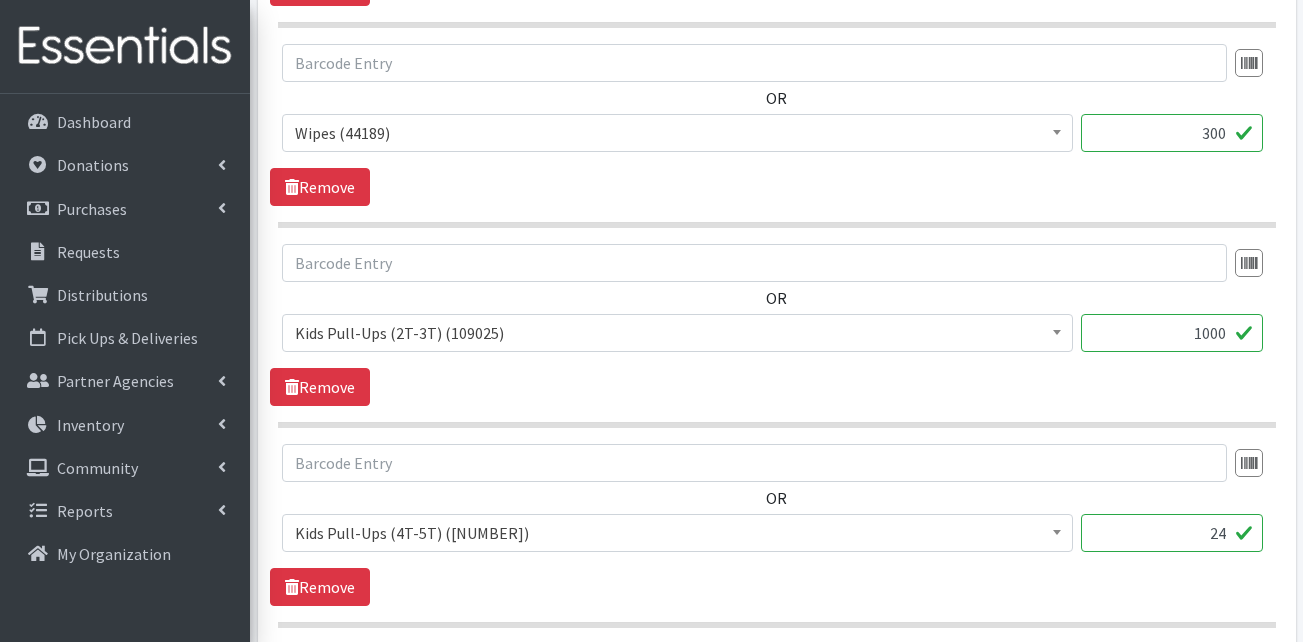 scroll, scrollTop: 2200, scrollLeft: 0, axis: vertical 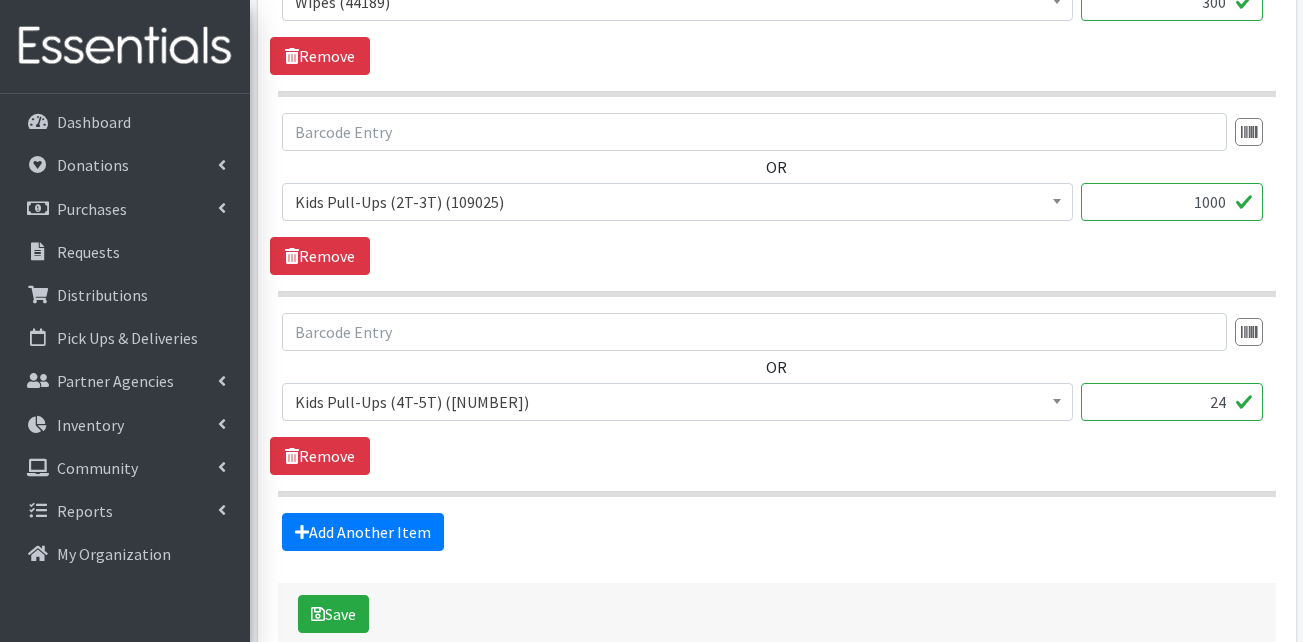 drag, startPoint x: 1188, startPoint y: 398, endPoint x: 1286, endPoint y: 401, distance: 98.045906 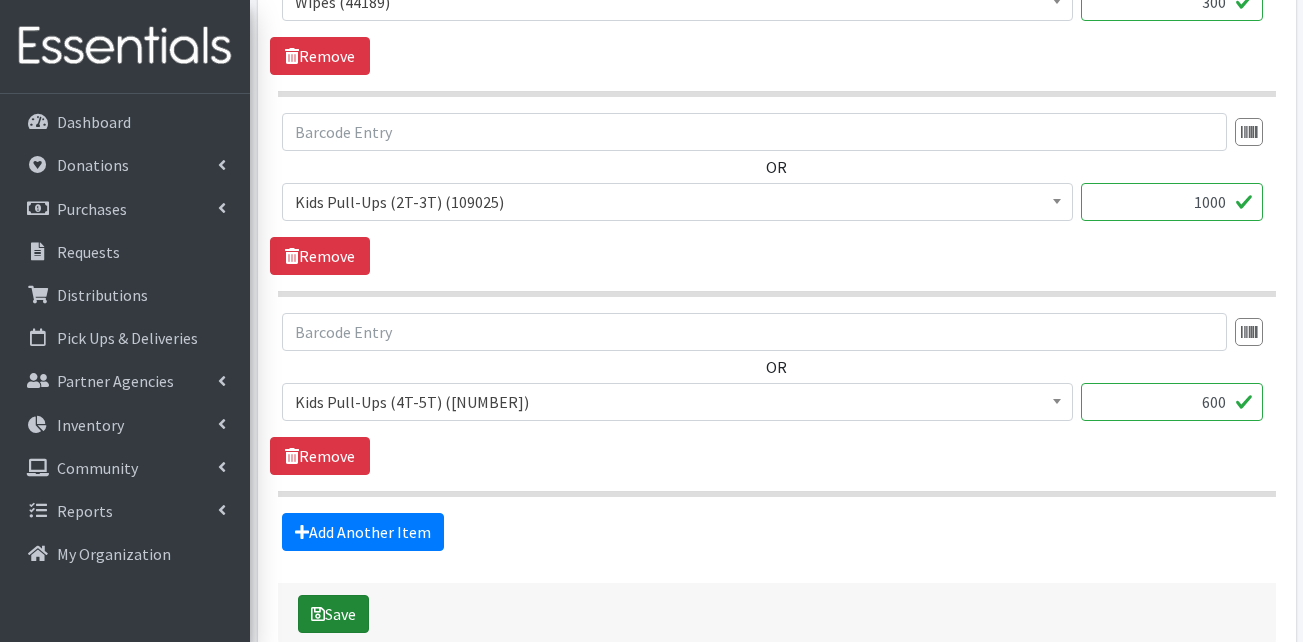 type on "600" 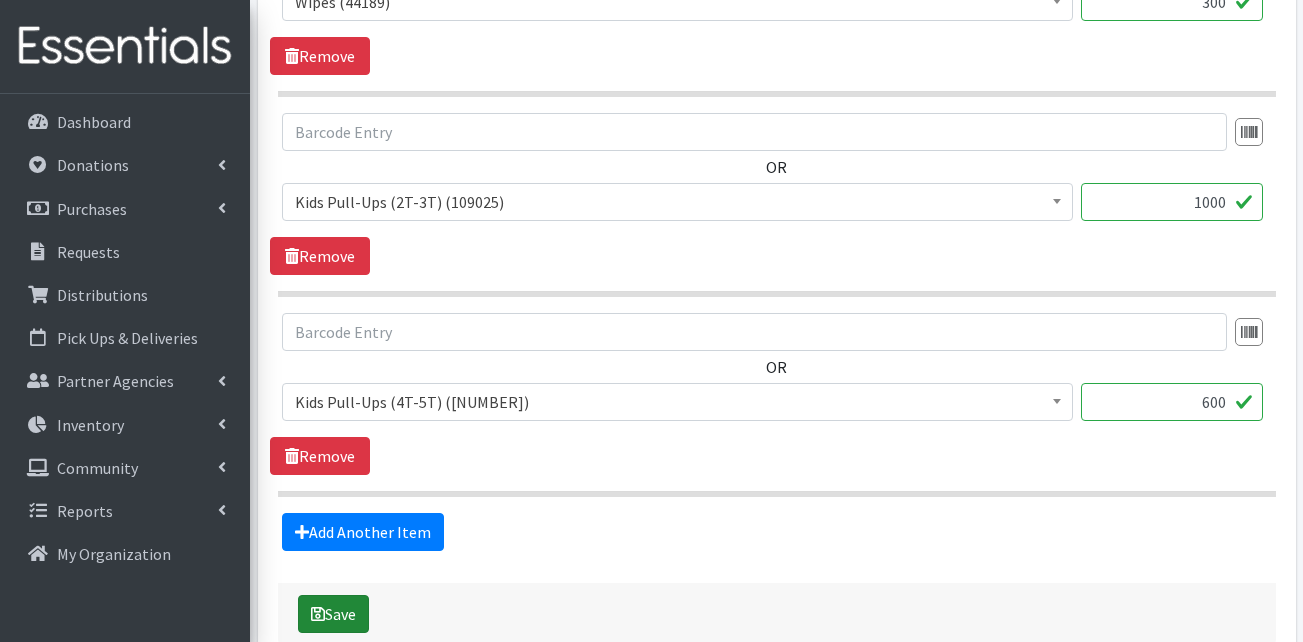 click on "Save" at bounding box center (333, 614) 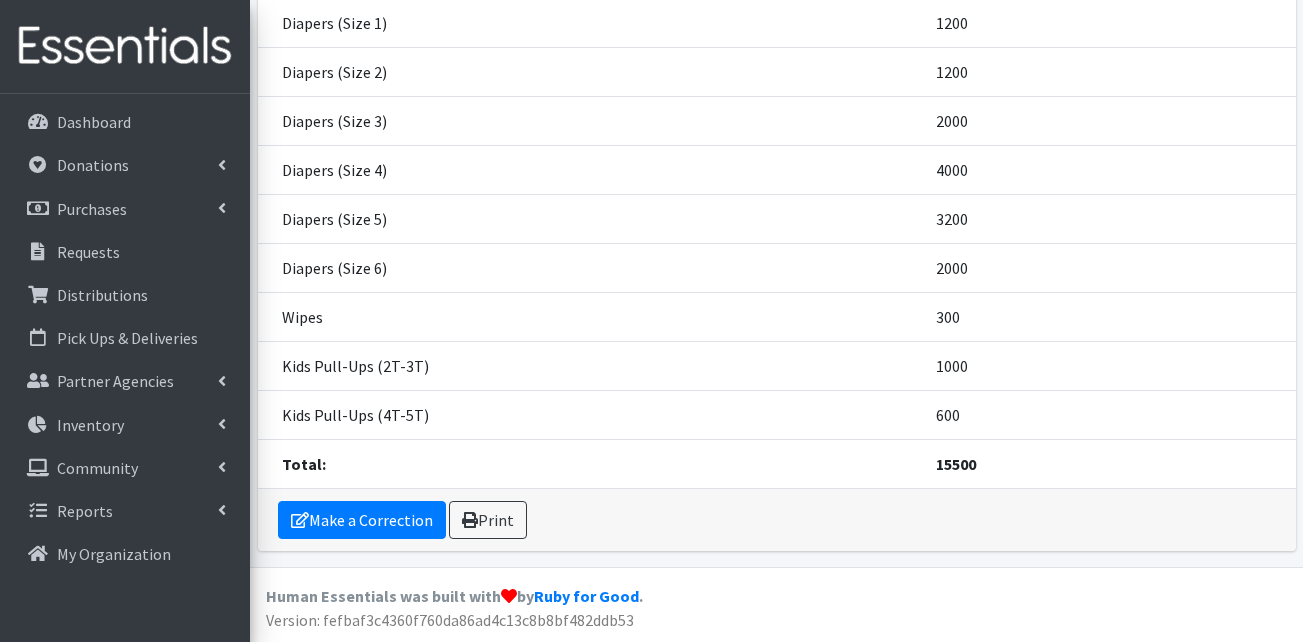 scroll, scrollTop: 0, scrollLeft: 0, axis: both 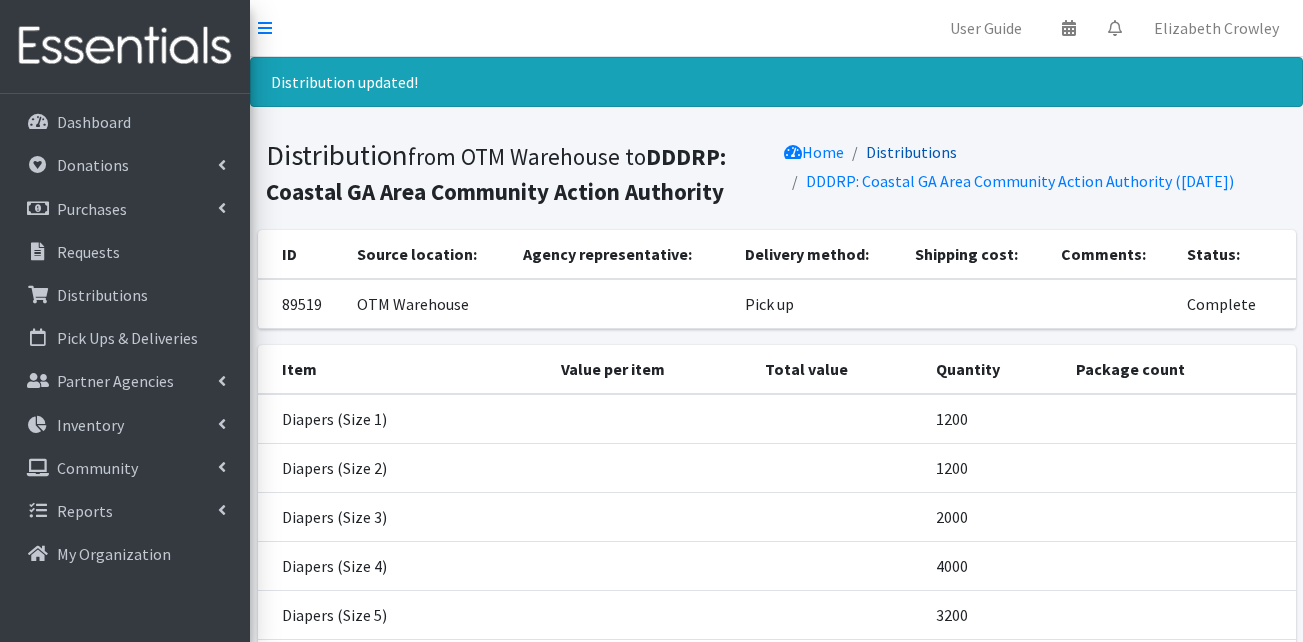 click on "Distributions" at bounding box center (911, 152) 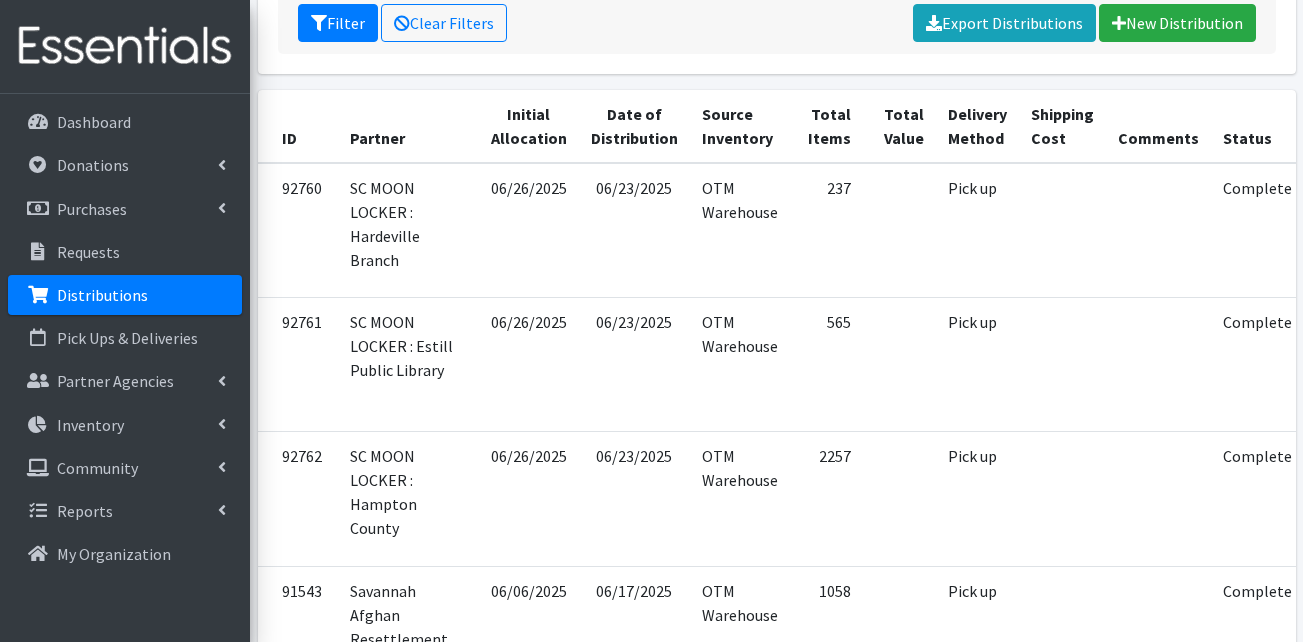 scroll, scrollTop: 0, scrollLeft: 0, axis: both 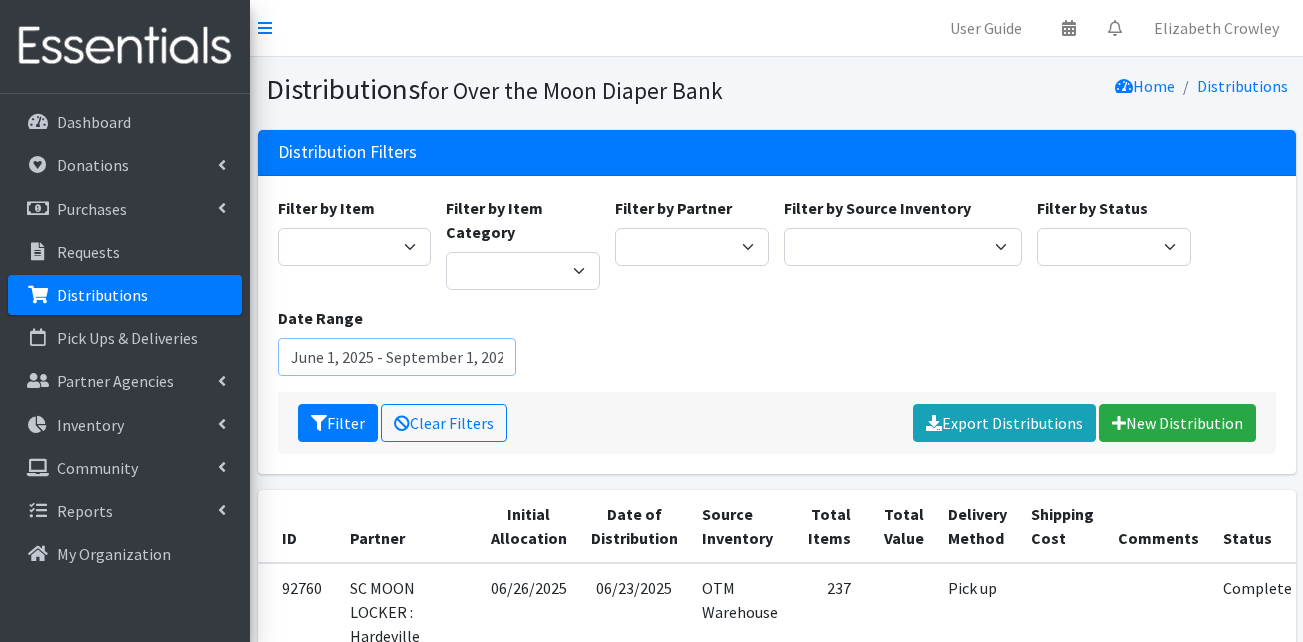 click on "June 1, 2025 - September 1, 2025" at bounding box center (397, 357) 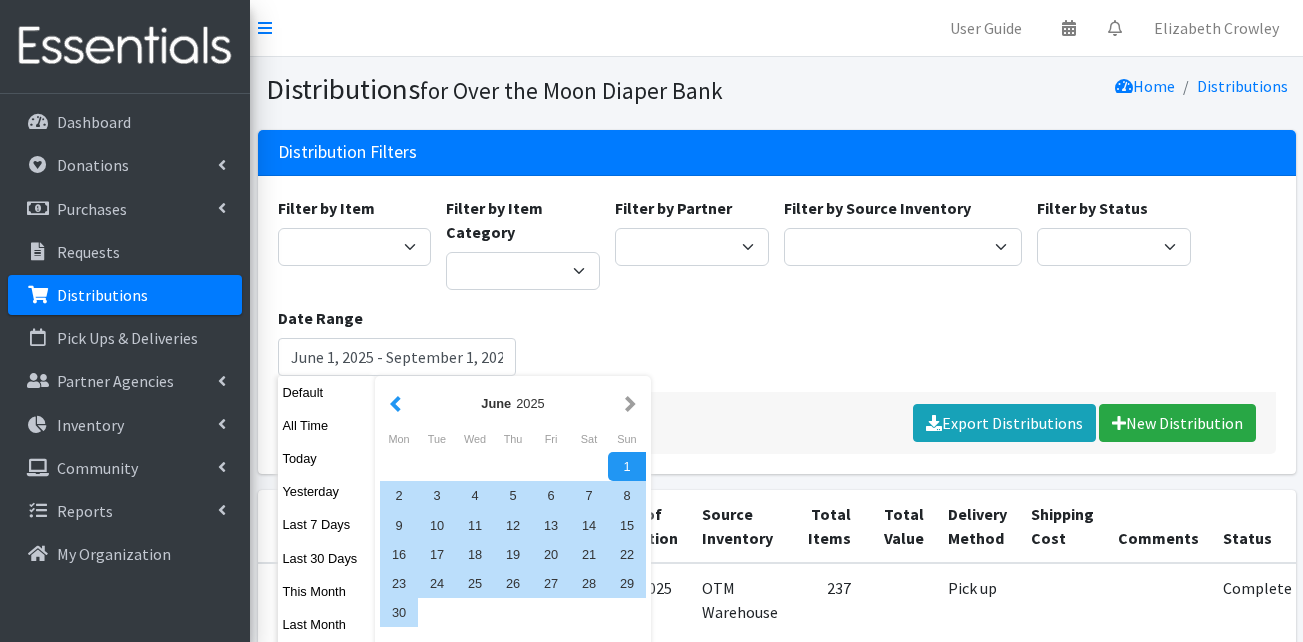 drag, startPoint x: 381, startPoint y: 406, endPoint x: 403, endPoint y: 406, distance: 22 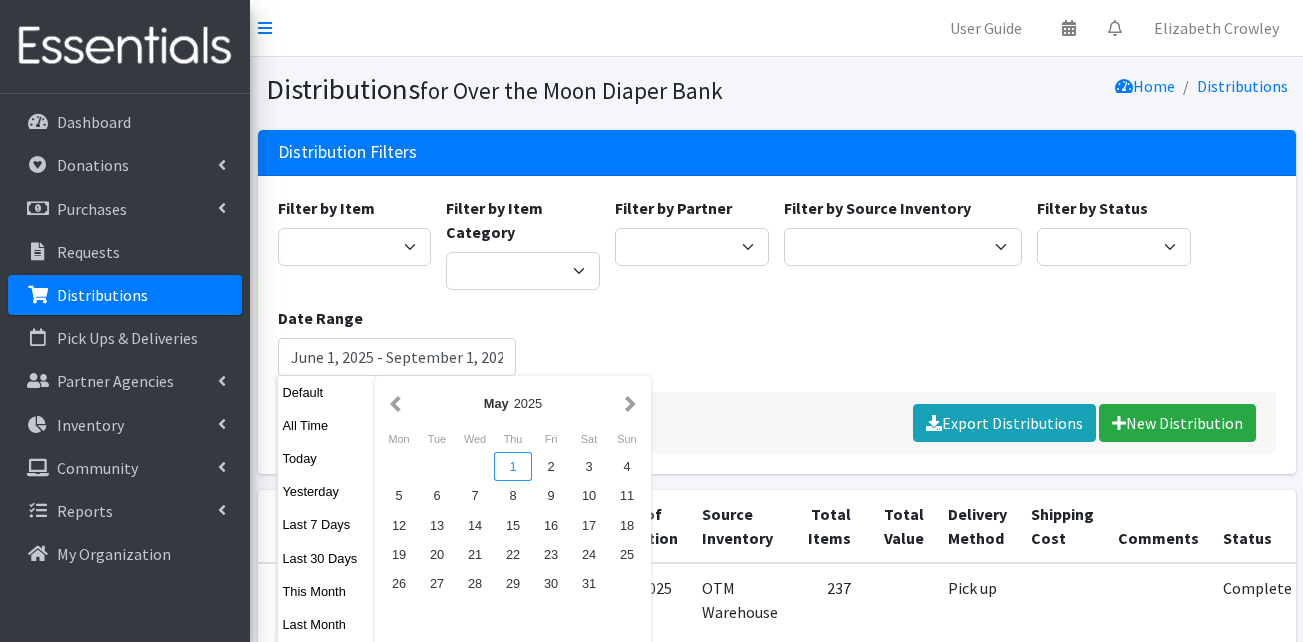 click on "1" at bounding box center [513, 466] 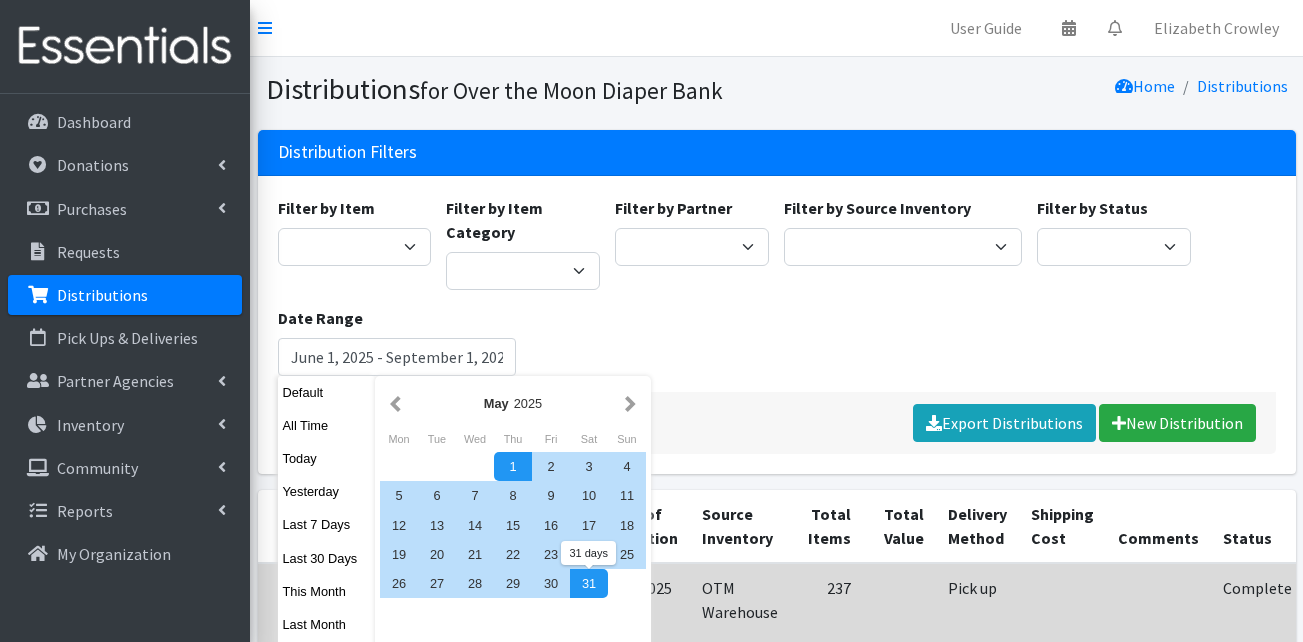 click on "31" at bounding box center (589, 583) 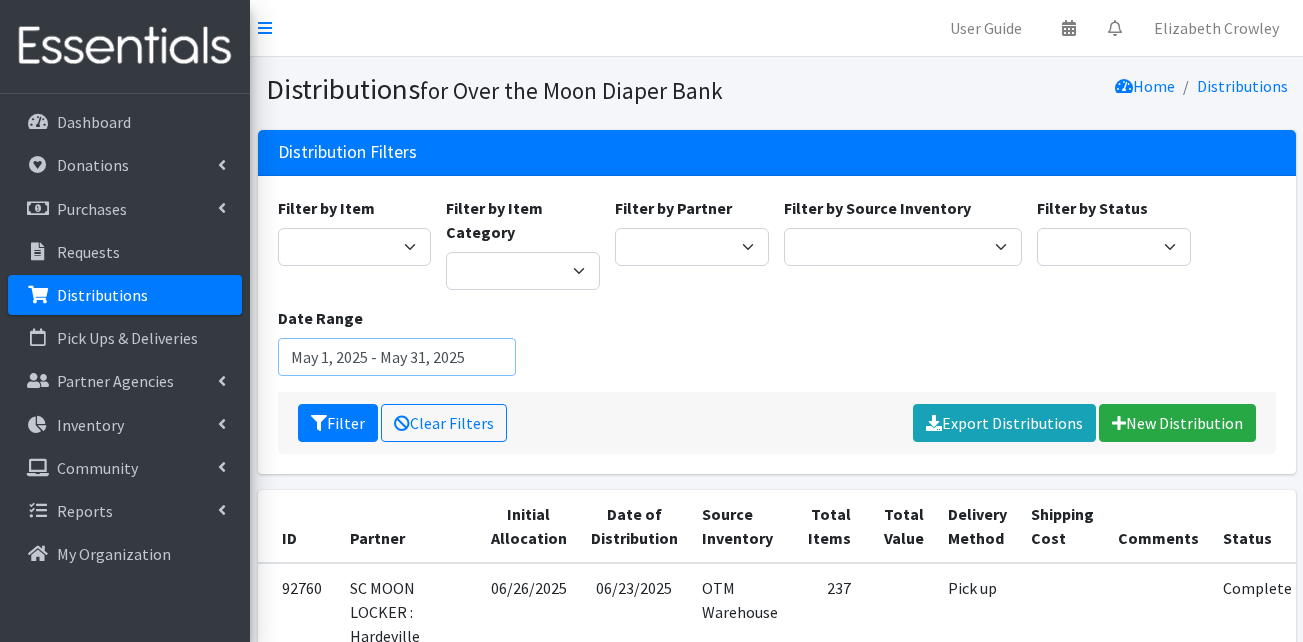 click on "May 1, 2025 - May 31, 2025" at bounding box center (397, 357) 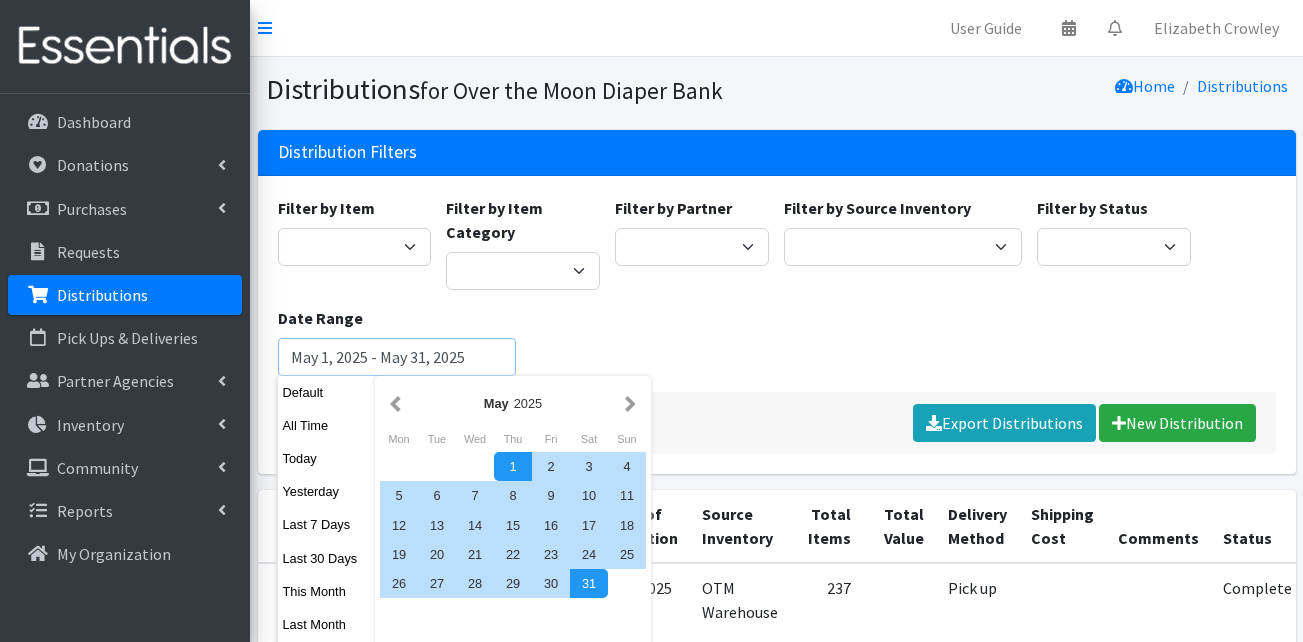 click on "Filter" at bounding box center [338, 423] 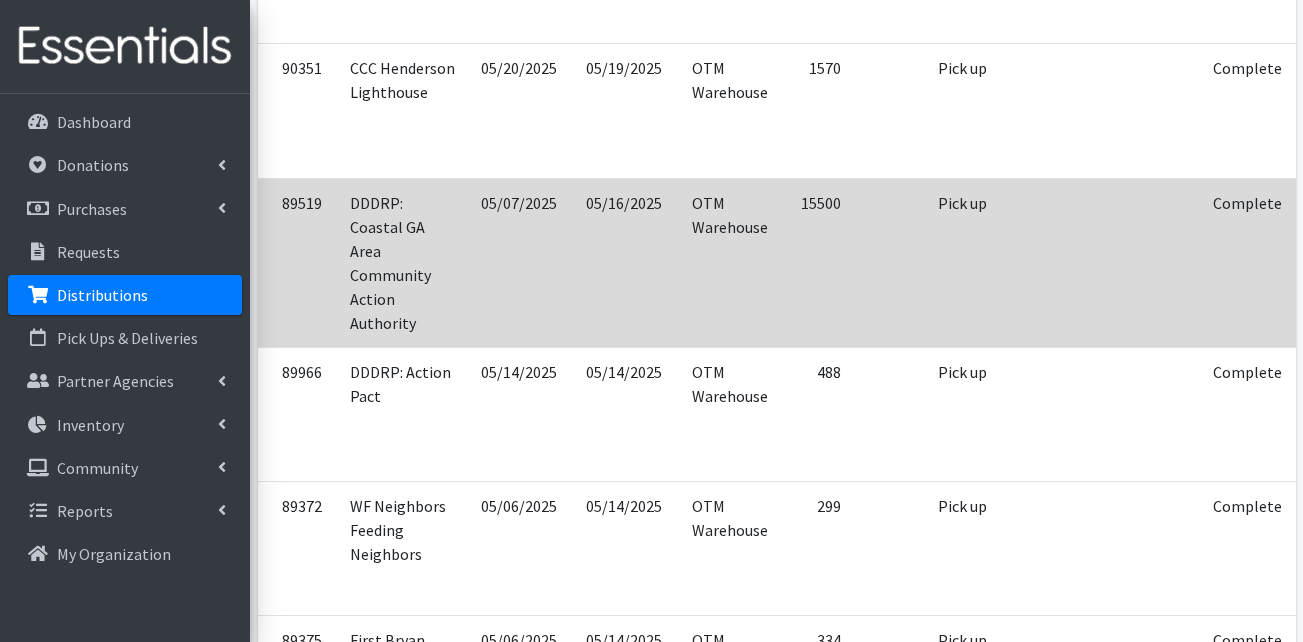 scroll, scrollTop: 800, scrollLeft: 0, axis: vertical 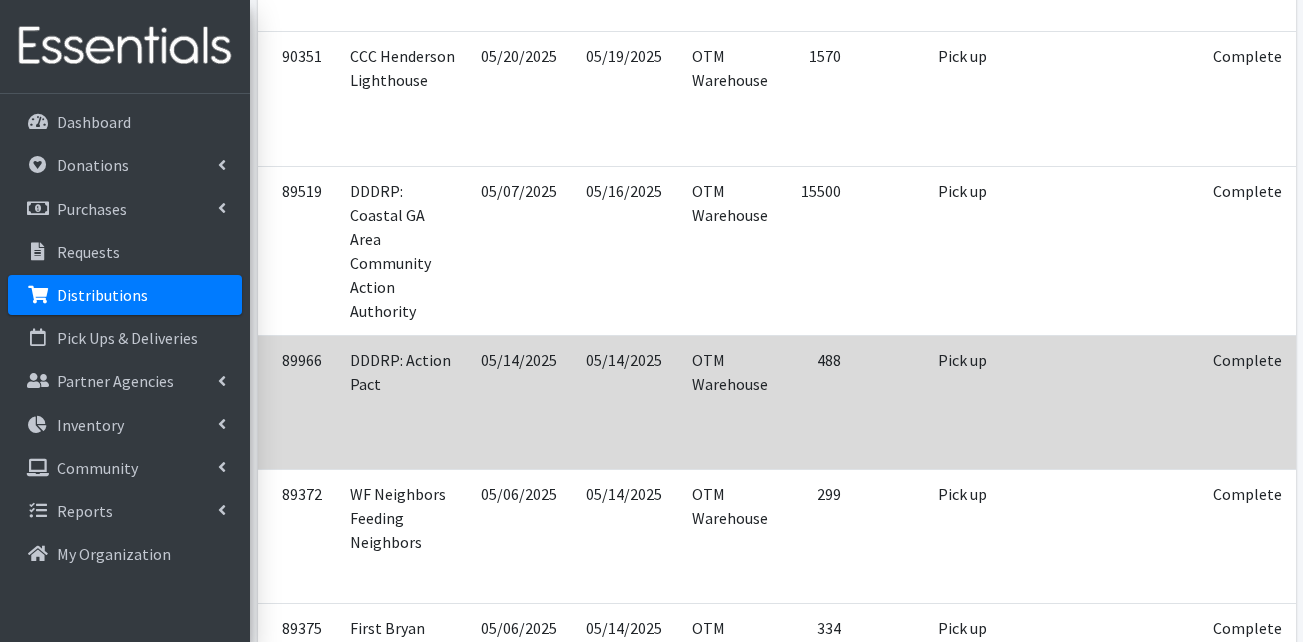 click on "DDDRP: Action Pact" at bounding box center (403, 402) 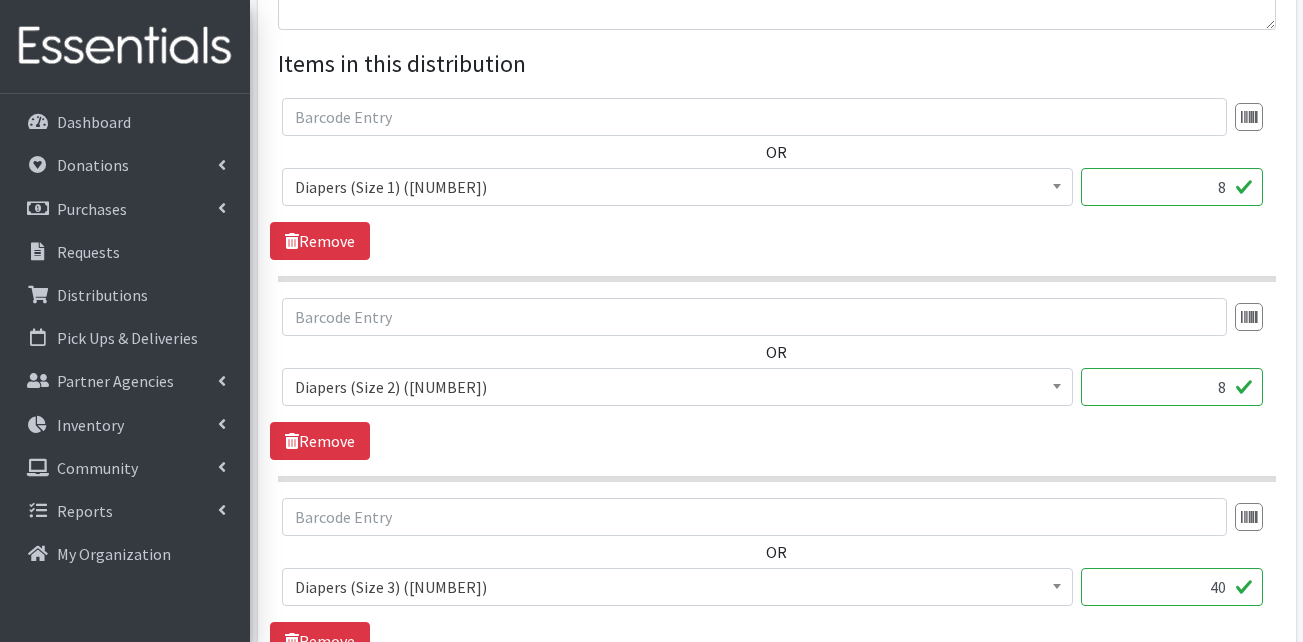 scroll, scrollTop: 700, scrollLeft: 0, axis: vertical 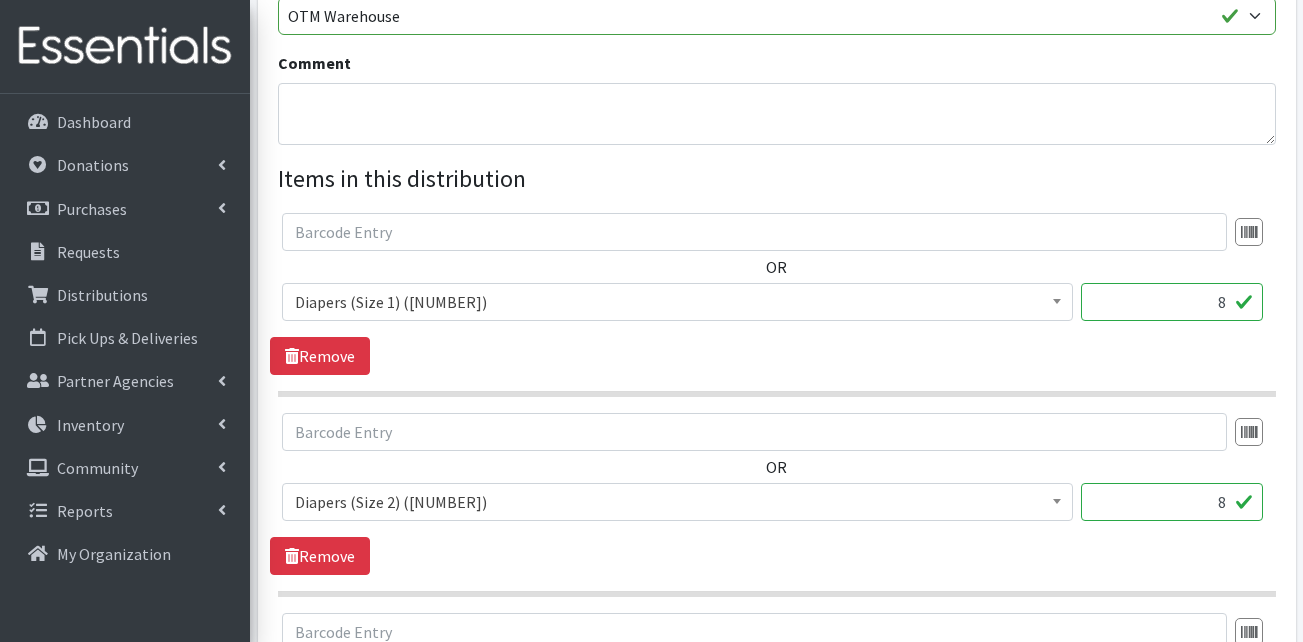 drag, startPoint x: 1212, startPoint y: 312, endPoint x: 1242, endPoint y: 307, distance: 30.413813 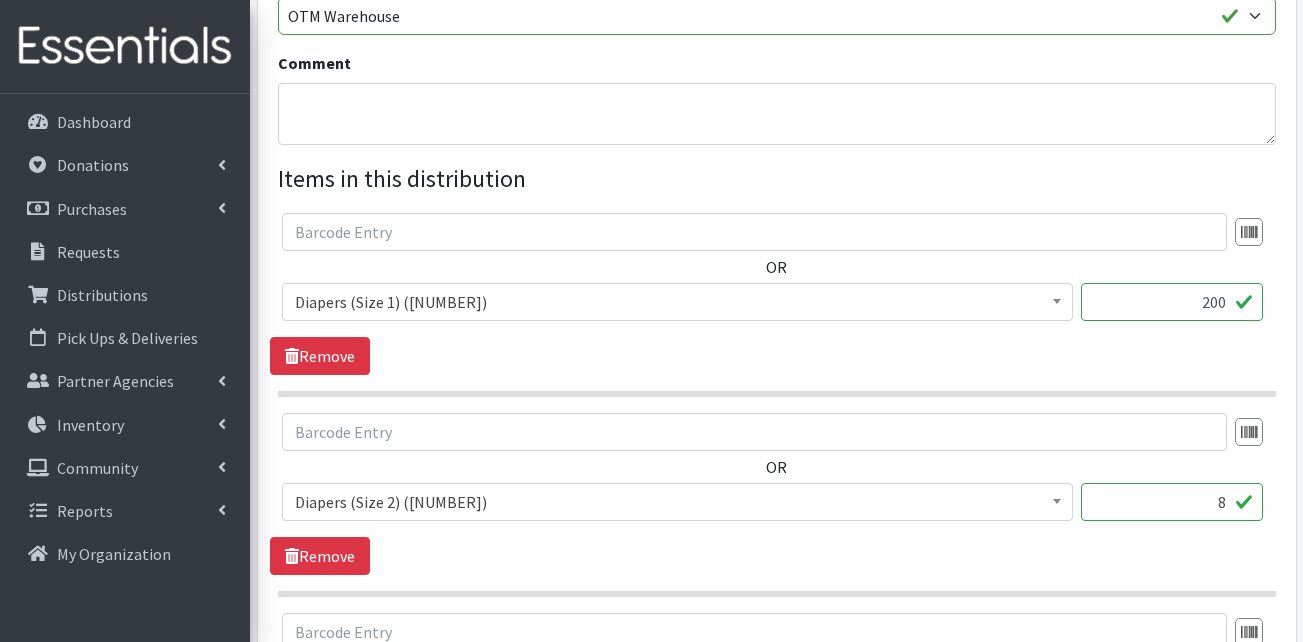 type on "200" 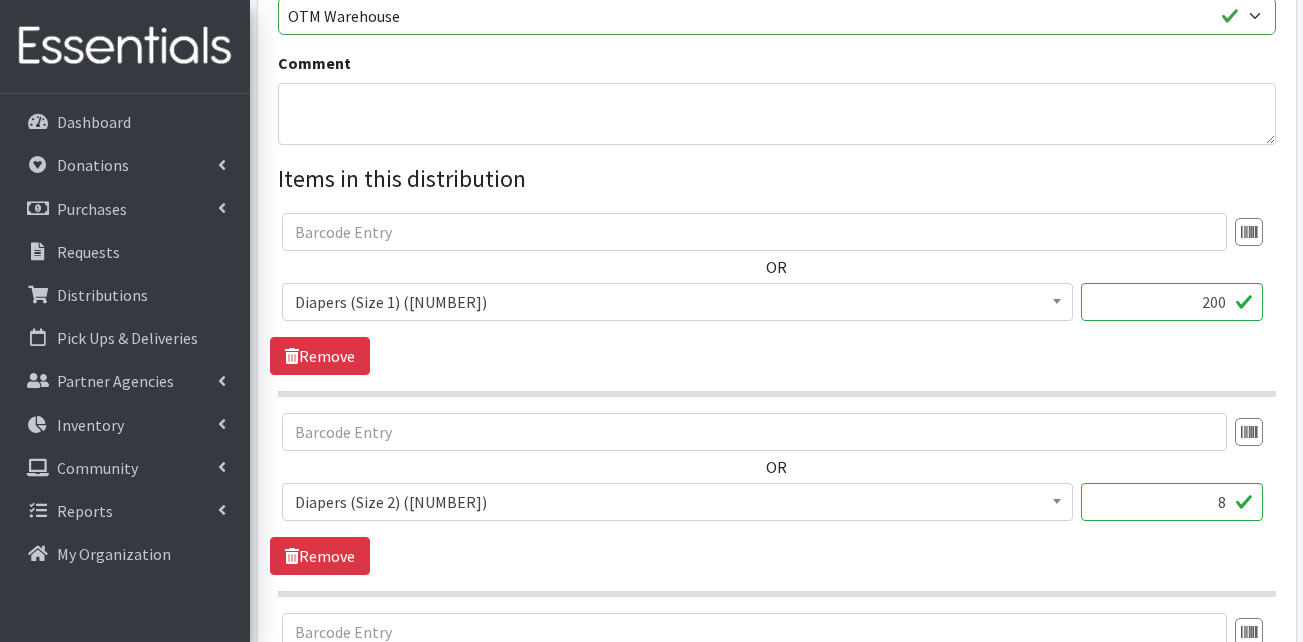 click on "OR
Adult Briefs (Large) (168717)
Adult Briefs (Medium) (109839)
Adult Briefs (Small) (111172)
Adult Briefs (X-Large) (164874)
Adult Briefs (XXL) (1304)
Adult Incontinence Pads (50000)
Adult Liners (50000)
Bed Pads (Disposable) (0)
Diapers (Newborn) (103068)
Diapers (Preemie) (114700)
Diapers (Size 1) (61371)
Diapers (Size 2) (65039)
Diapers (Size 3) (58393)
Diapers (Size 4) (83798)
Diapers (Size 5) (79088)
Diapers (Size 6) (79470)
Diapers (Size 7) (83770)
Kids (Overnights - Older Kids) (42464)
Kids Pull-Ups (2T-3T) (108065)
Kids Pull-Ups (3T-4T) (110804)
Kids Pull-Ups (4T-5T) (78786)
Other (0)
Pads (21976)
Period Packs  (99230)
Period Panties (Large) (365000)
Period Panties (Medium) (0)
Period Panties (Small) (0)
200" at bounding box center [776, 275] 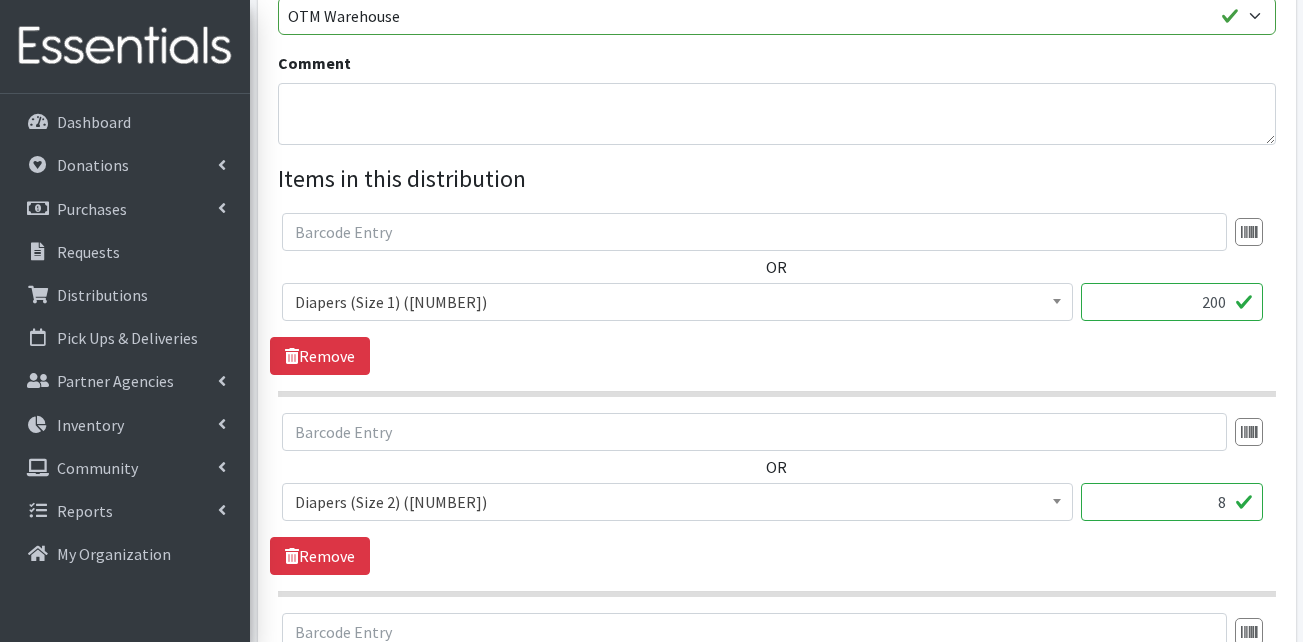 drag, startPoint x: 1197, startPoint y: 505, endPoint x: 1255, endPoint y: 497, distance: 58.549126 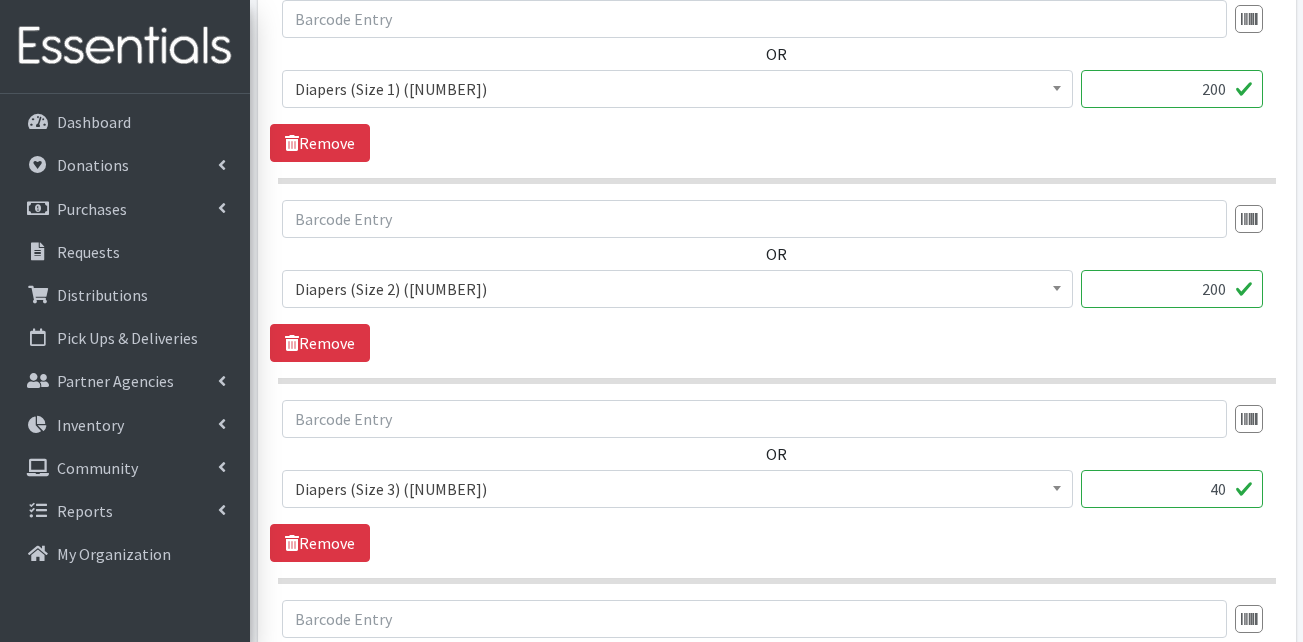 scroll, scrollTop: 1000, scrollLeft: 0, axis: vertical 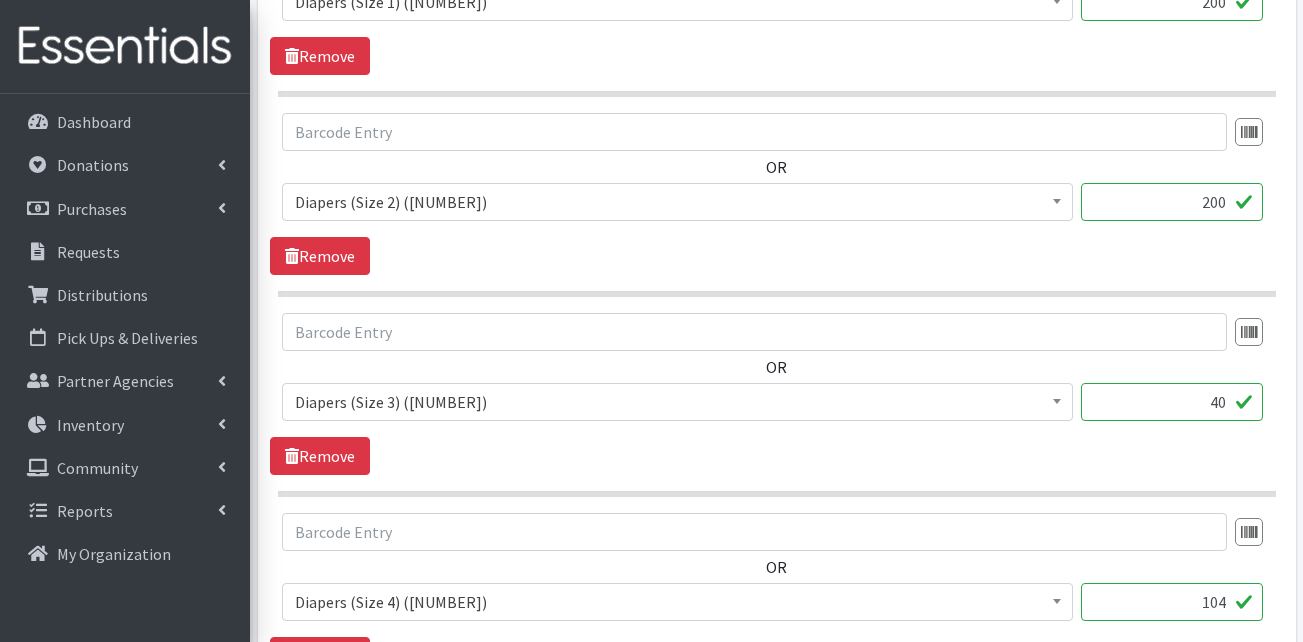 type on "200" 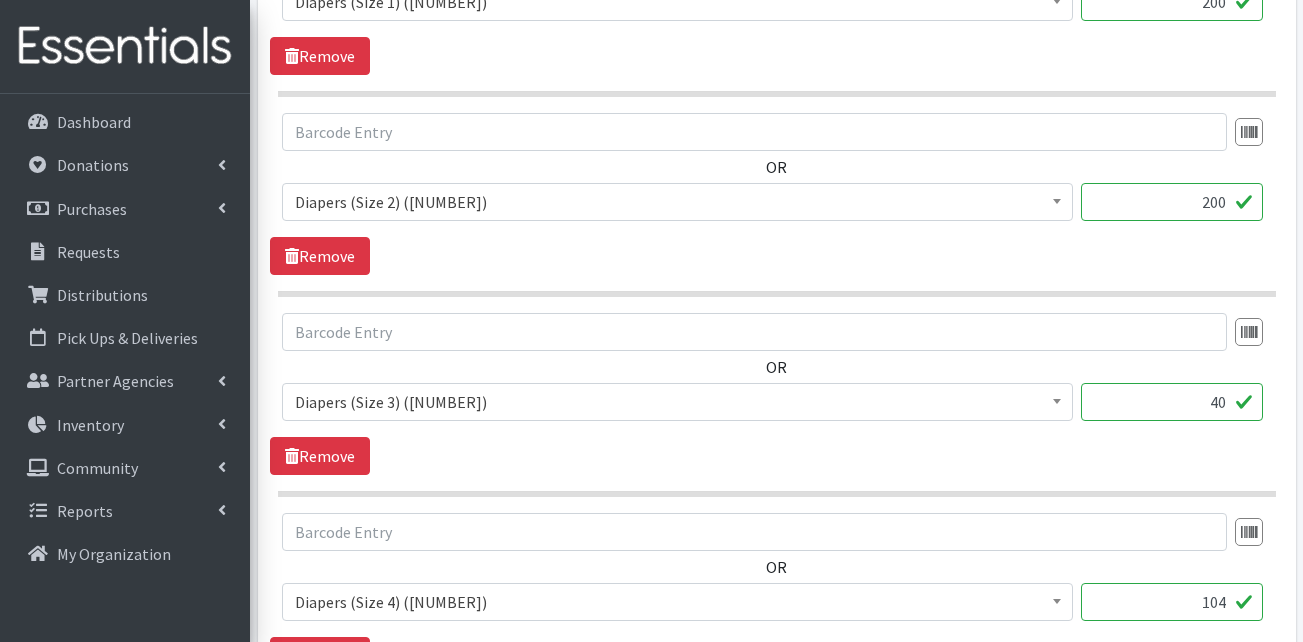 drag, startPoint x: 1198, startPoint y: 413, endPoint x: 1241, endPoint y: 407, distance: 43.416588 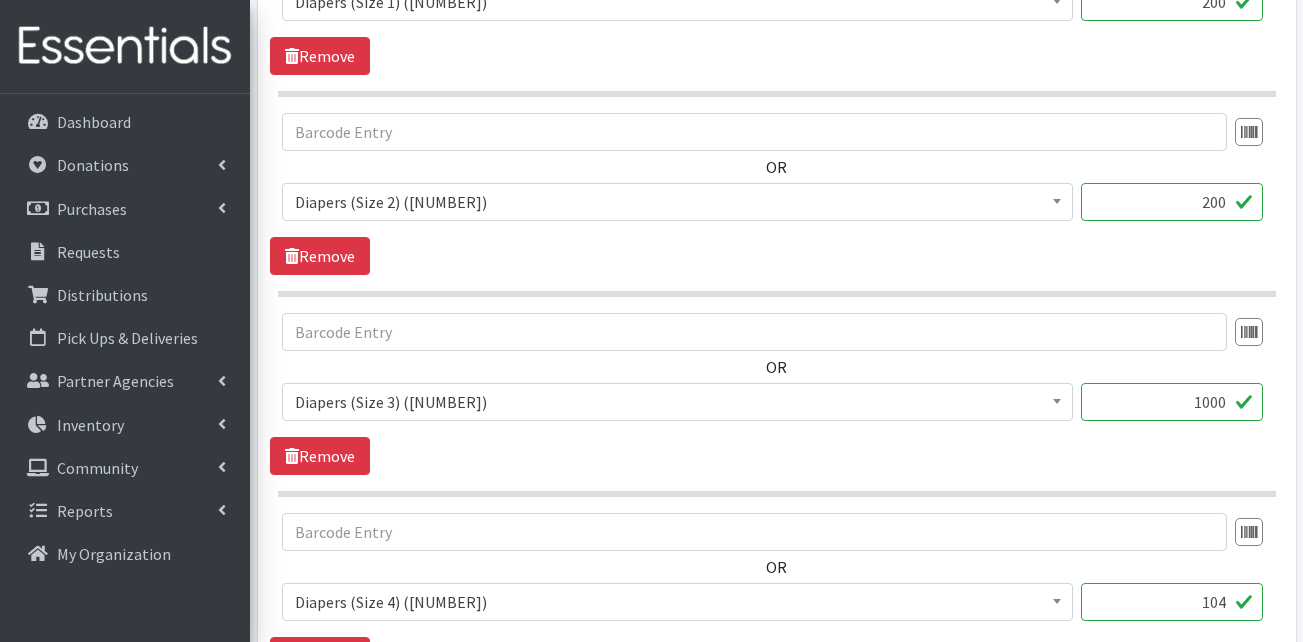 type on "1000" 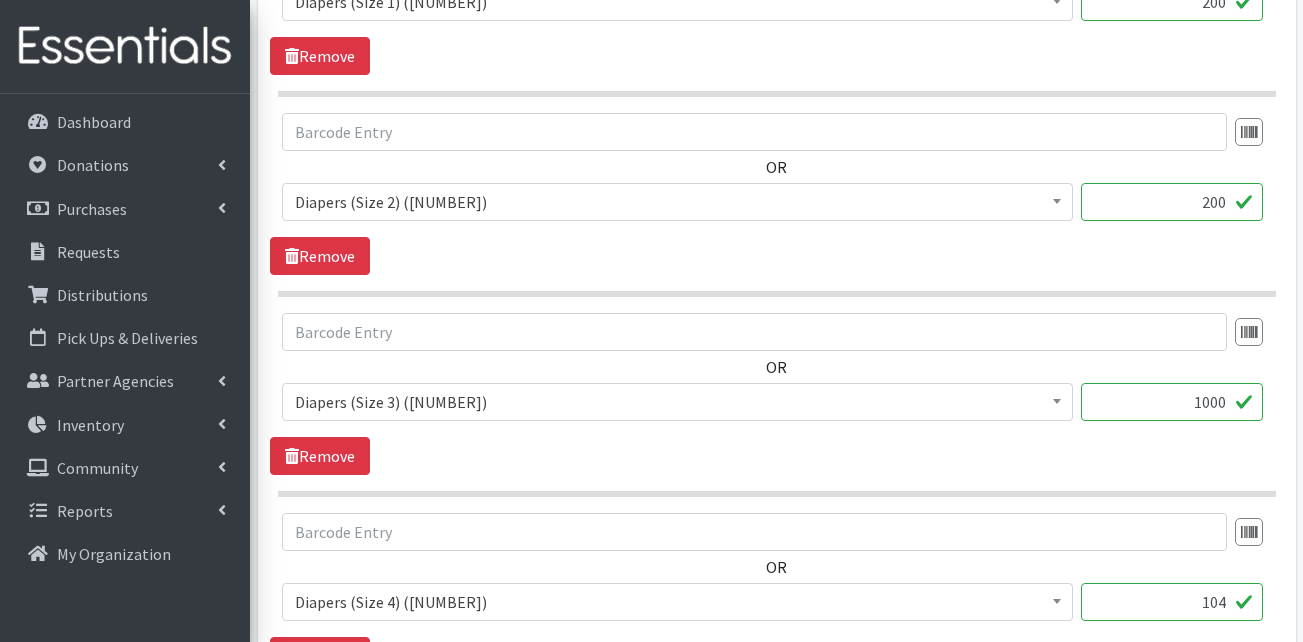 click on "OR
Adult Briefs (Large) (168717)
Adult Briefs (Medium) (109839)
Adult Briefs (Small) (111172)
Adult Briefs (X-Large) (164874)
Adult Briefs (XXL) (1304)
Adult Incontinence Pads (50000)
Adult Liners (50000)
Bed Pads (Disposable) (0)
Diapers (Newborn) (103068)
Diapers (Preemie) (114700)
Diapers (Size 1) (61371)
Diapers (Size 2) (65039)
Diapers (Size 3) (58393)
Diapers (Size 4) (83798)
Diapers (Size 5) (79088)
Diapers (Size 6) (79470)
Diapers (Size 7) (83770)
Kids (Overnights - Older Kids) (42464)
Kids Pull-Ups (2T-3T) (108065)
Kids Pull-Ups (3T-4T) (110804)
Kids Pull-Ups (4T-5T) (78786)
Other (0)
Pads (21976)
Period Packs  (99230)
Period Panties (Large) (365000)
Period Panties (Medium) (0)
Period Panties (Small) (0)" at bounding box center (776, 394) 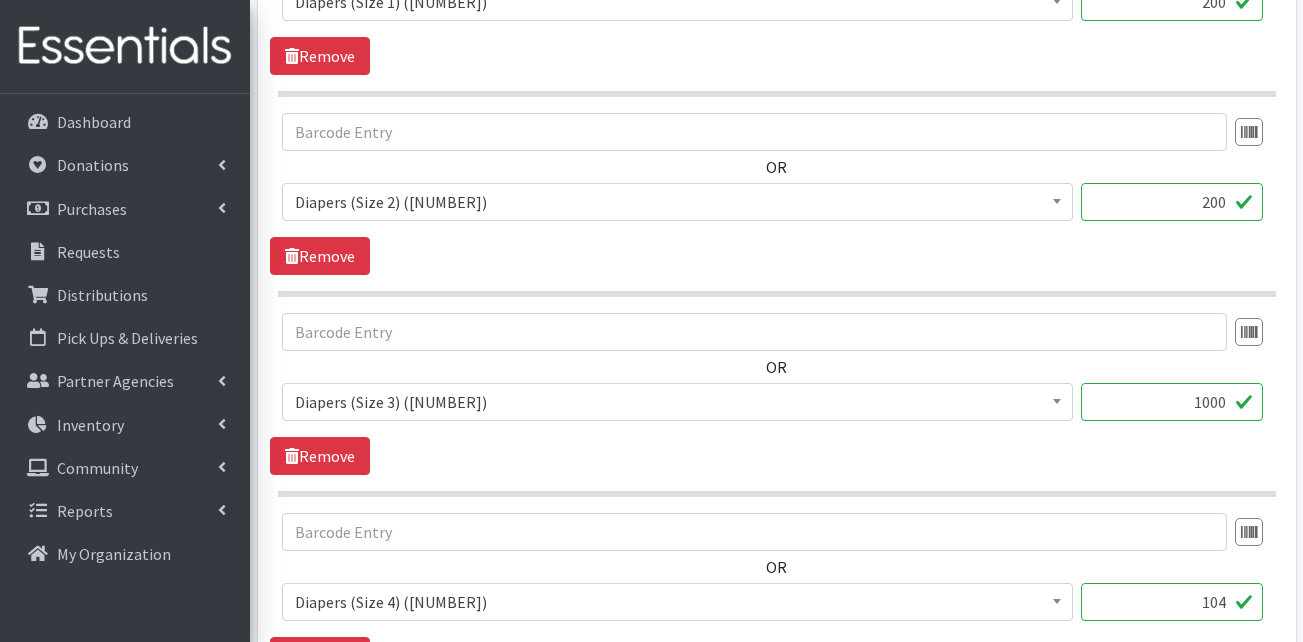 drag, startPoint x: 1187, startPoint y: 608, endPoint x: 1275, endPoint y: 608, distance: 88 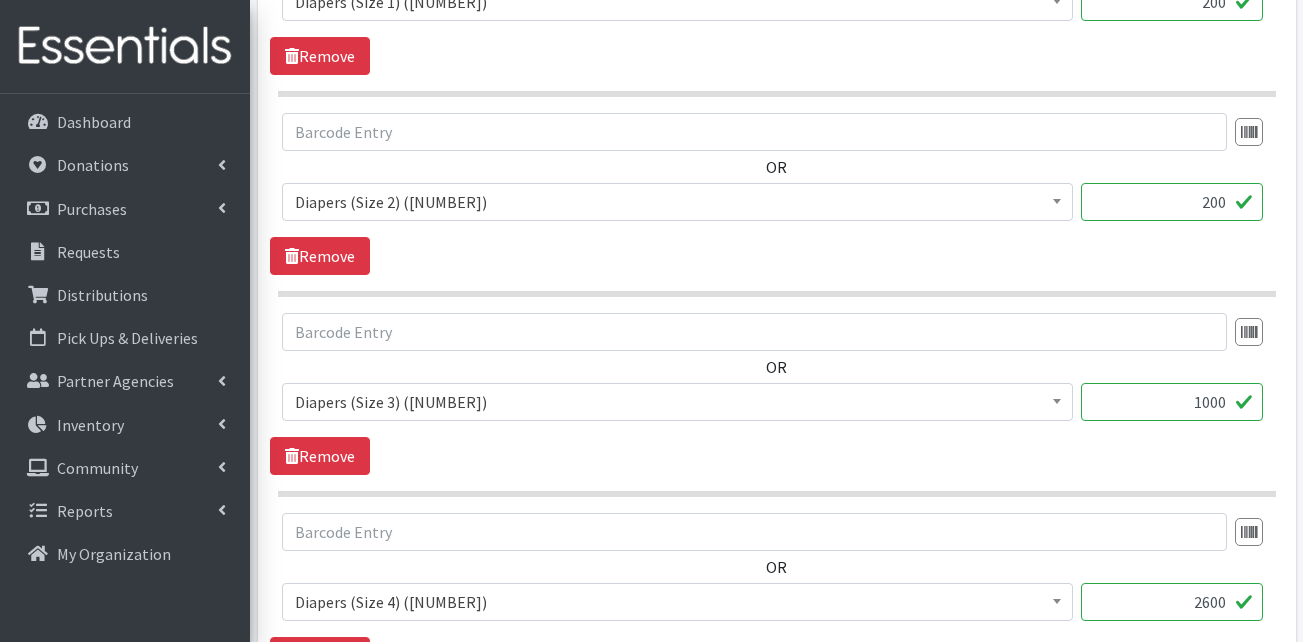 type on "2600" 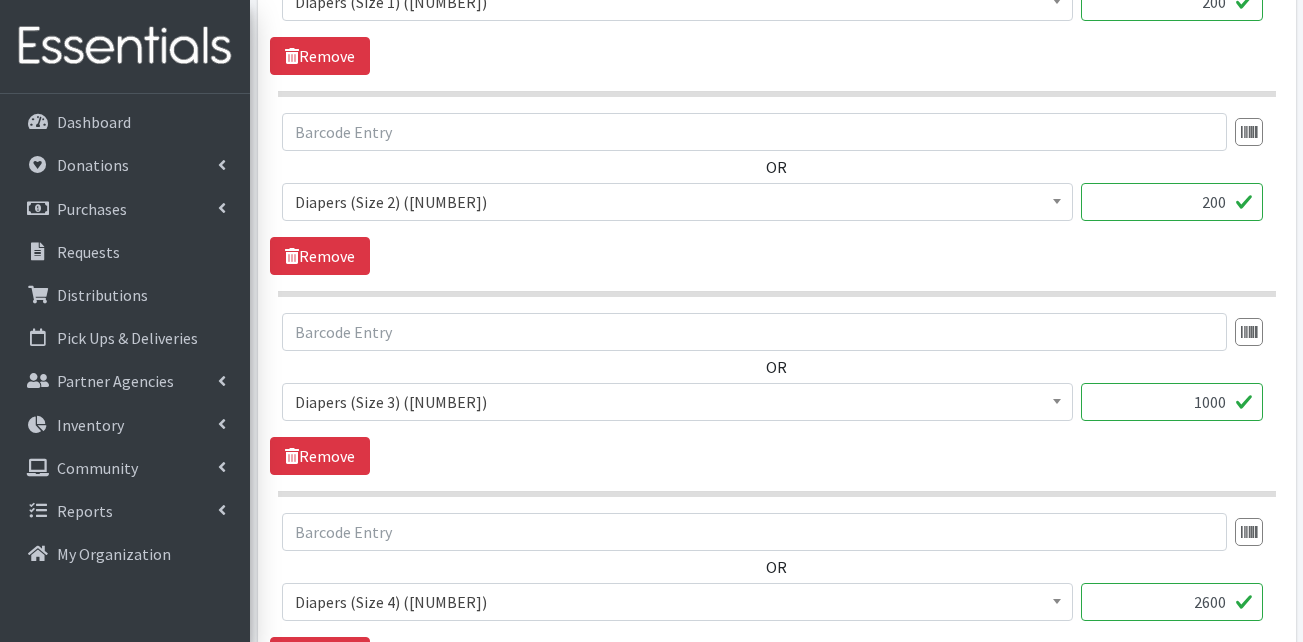 click on "OR
Adult Briefs (Large) (168717)
Adult Briefs (Medium) (109839)
Adult Briefs (Small) (111172)
Adult Briefs (X-Large) (164874)
Adult Briefs (XXL) (1304)
Adult Incontinence Pads (50000)
Adult Liners (50000)
Bed Pads (Disposable) (0)
Diapers (Newborn) (103068)
Diapers (Preemie) (114700)
Diapers (Size 1) (61371)
Diapers (Size 2) (65039)
Diapers (Size 3) (58393)
Diapers (Size 4) (83798)
Diapers (Size 5) (79088)
Diapers (Size 6) (79470)
Diapers (Size 7) (83770)
Kids (Overnights - Older Kids) (42464)
Kids Pull-Ups (2T-3T) (108065)
Kids Pull-Ups (3T-4T) (110804)
Kids Pull-Ups (4T-5T) (78786)
Other (0)
Pads (21976)
Period Packs  (99230)
Period Panties (Large) (365000)
Period Panties (Medium) (0)
Period Panties (Small) (0)
2600" at bounding box center [776, 575] 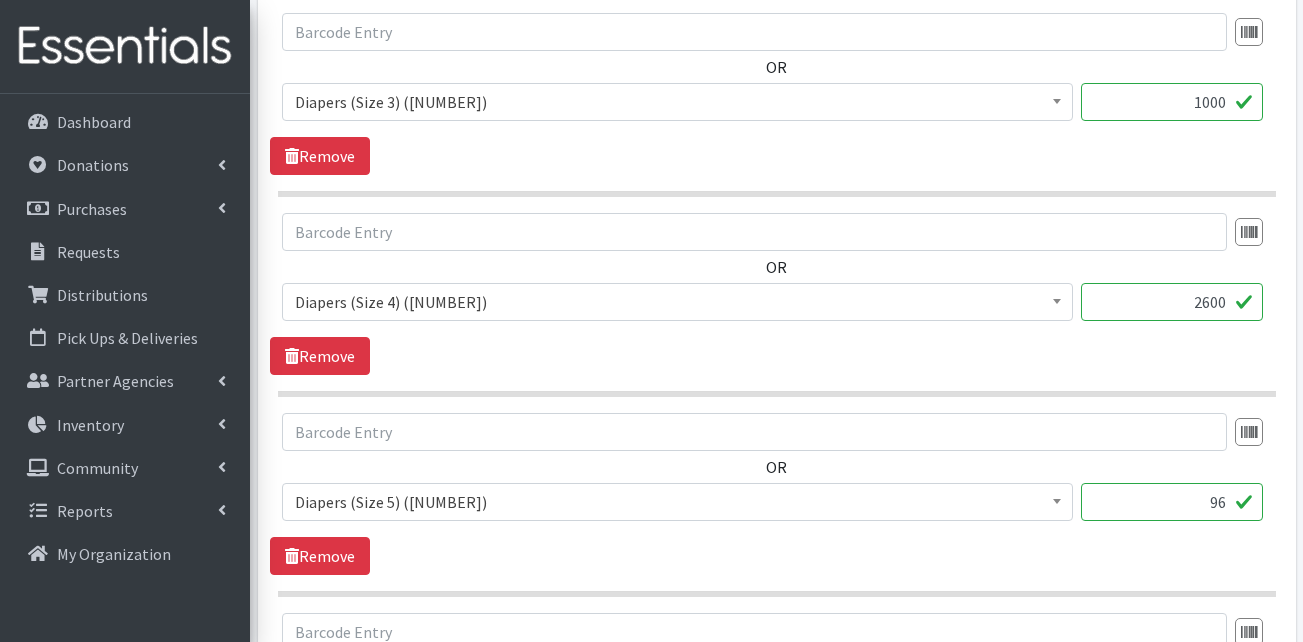 scroll, scrollTop: 1400, scrollLeft: 0, axis: vertical 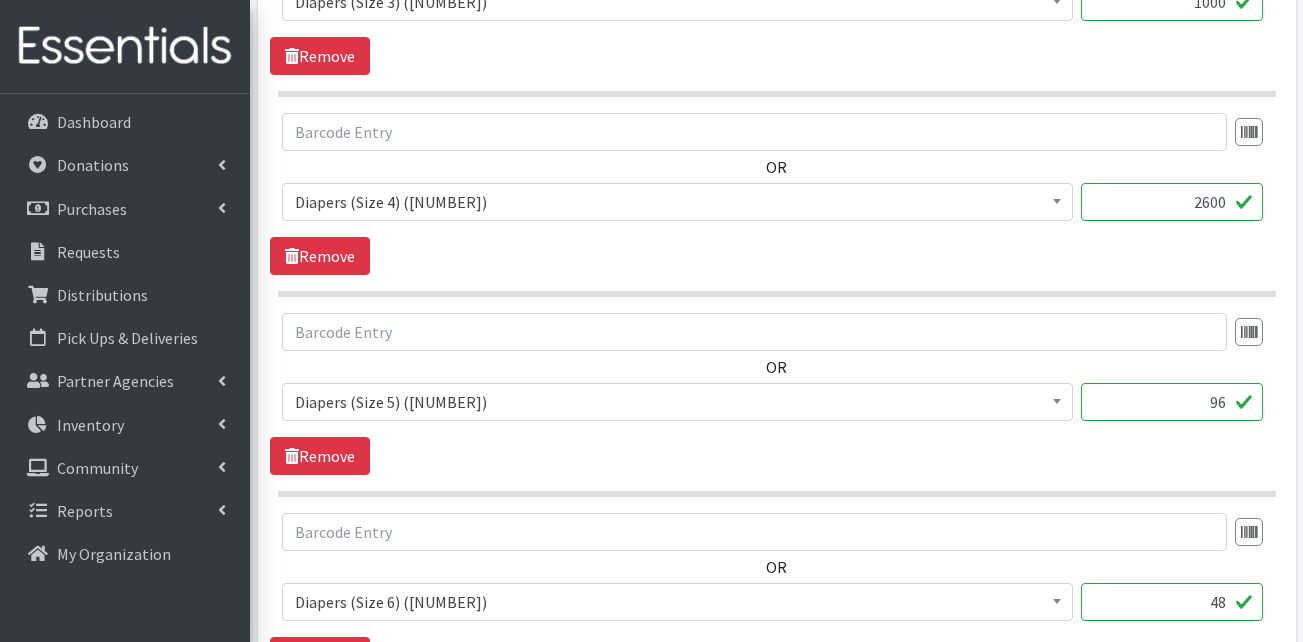 drag, startPoint x: 1245, startPoint y: 400, endPoint x: 1269, endPoint y: 400, distance: 24 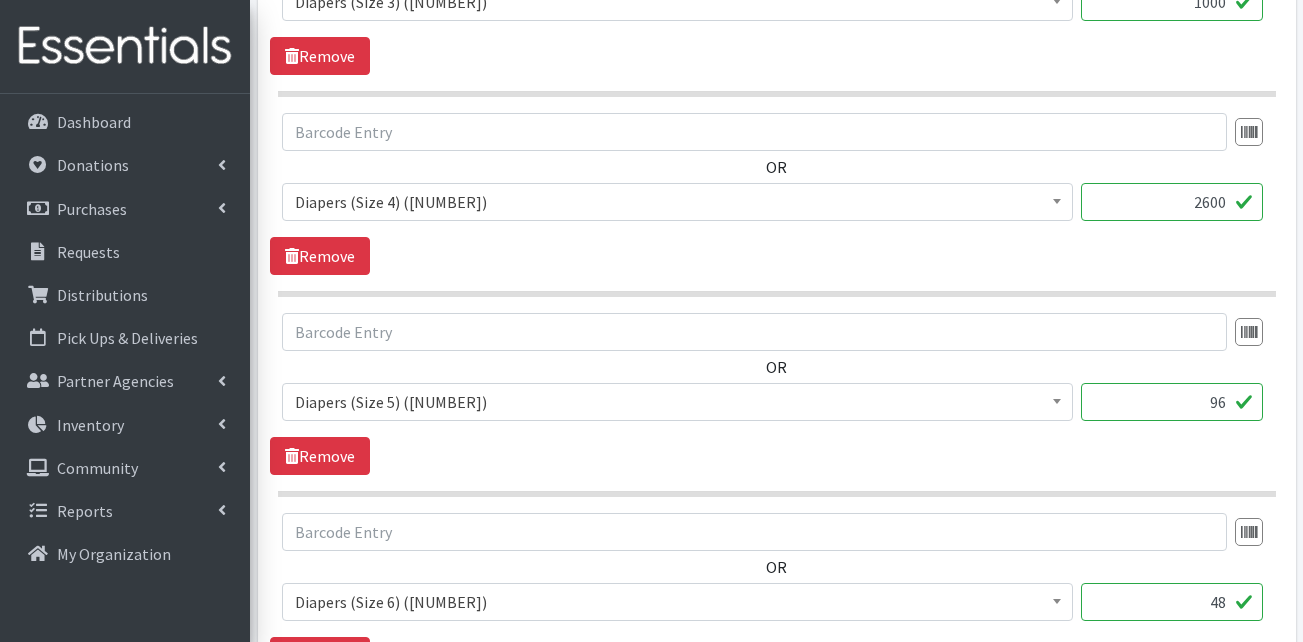 click on "Adult Briefs (Large) (168717)
Adult Briefs (Medium) (109839)
Adult Briefs (Small) (111172)
Adult Briefs (X-Large) (164874)
Adult Briefs (XXL) (1304)
Adult Incontinence Pads (50000)
Adult Liners (50000)
Bed Pads (Disposable) (0)
Diapers (Newborn) (103068)
Diapers (Preemie) (114700)
Diapers (Size 1) (61371)
Diapers (Size 2) (65039)
Diapers (Size 3) (58393)
Diapers (Size 4) (83798)
Diapers (Size 5) (79088)
Diapers (Size 6) (79470)
Diapers (Size 7) (83770)
Kids (Overnights - Older Kids) (42464)
Kids Pull-Ups (2T-3T) (108065)
Kids Pull-Ups (3T-4T) (110804)
Kids Pull-Ups (4T-5T) (78786)
Other (0)
Pads (21976)
Period Packs  (99230)
Period Panties (Large) (365000)
Period Panties (Medium) (0)
Period Panties (Small) (0)
Period Panties (X-Large) (0)
Swimmers (50000)
THINX (45859)
Tampons (39044)
96" at bounding box center [776, 410] 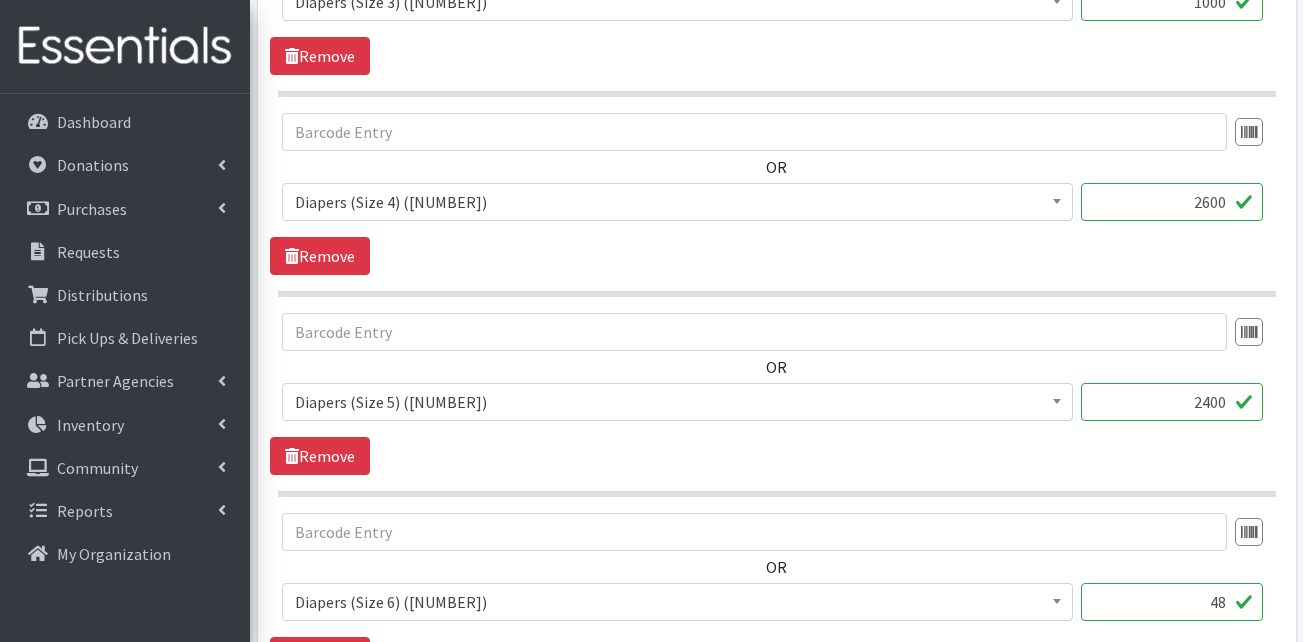 type on "2400" 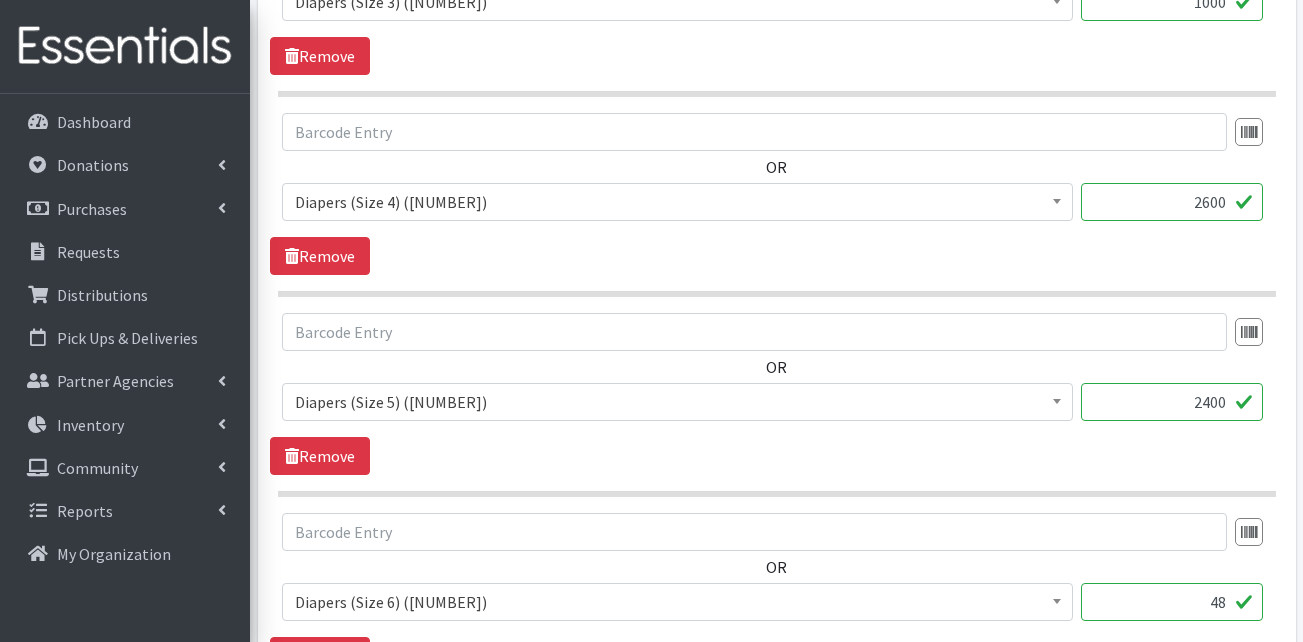 click on "OR
Adult Briefs (Large) (168717)
Adult Briefs (Medium) (109839)
Adult Briefs (Small) (111172)
Adult Briefs (X-Large) (164874)
Adult Briefs (XXL) (1304)
Adult Incontinence Pads (50000)
Adult Liners (50000)
Bed Pads (Disposable) (0)
Diapers (Newborn) (103068)
Diapers (Preemie) (114700)
Diapers (Size 1) (61371)
Diapers (Size 2) (65039)
Diapers (Size 3) (58393)
Diapers (Size 4) (83798)
Diapers (Size 5) (79088)
Diapers (Size 6) (79470)
Diapers (Size 7) (83770)
Kids (Overnights - Older Kids) (42464)
Kids Pull-Ups (2T-3T) (108065)
Kids Pull-Ups (3T-4T) (110804)
Kids Pull-Ups (4T-5T) (78786)
Other (0)
Pads (21976)
Period Packs  (99230)
Period Panties (Large) (365000)
Period Panties (Medium) (0)
Period Panties (Small) (0)" at bounding box center [776, 394] 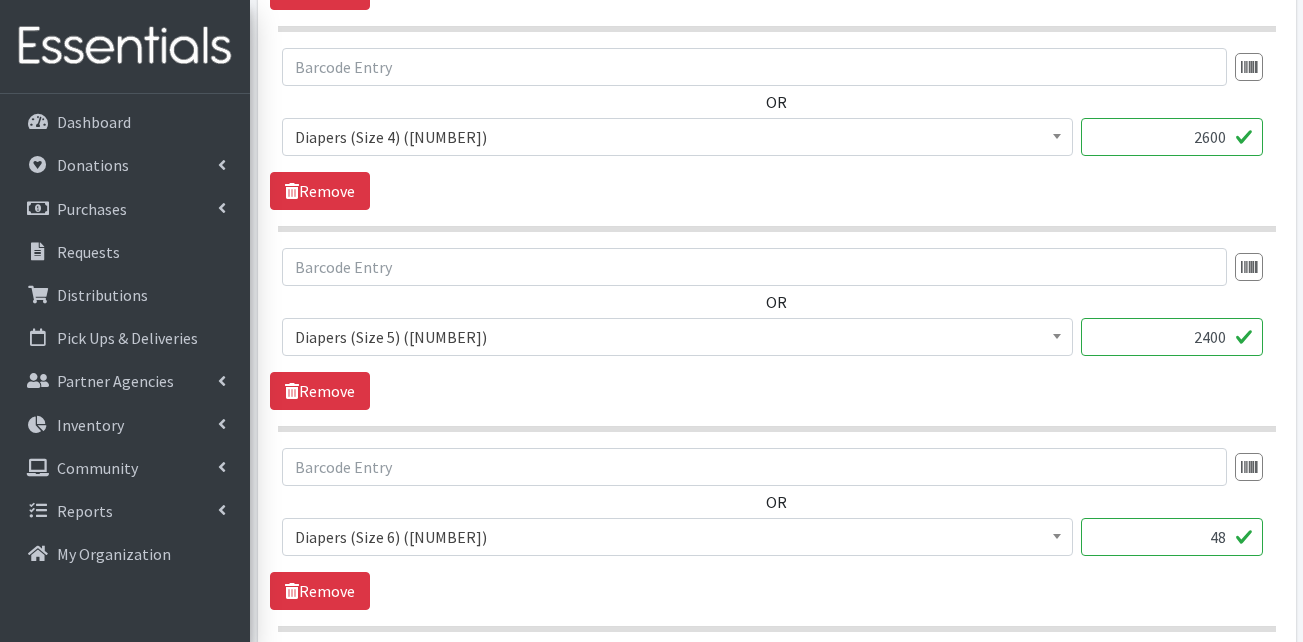 scroll, scrollTop: 1500, scrollLeft: 0, axis: vertical 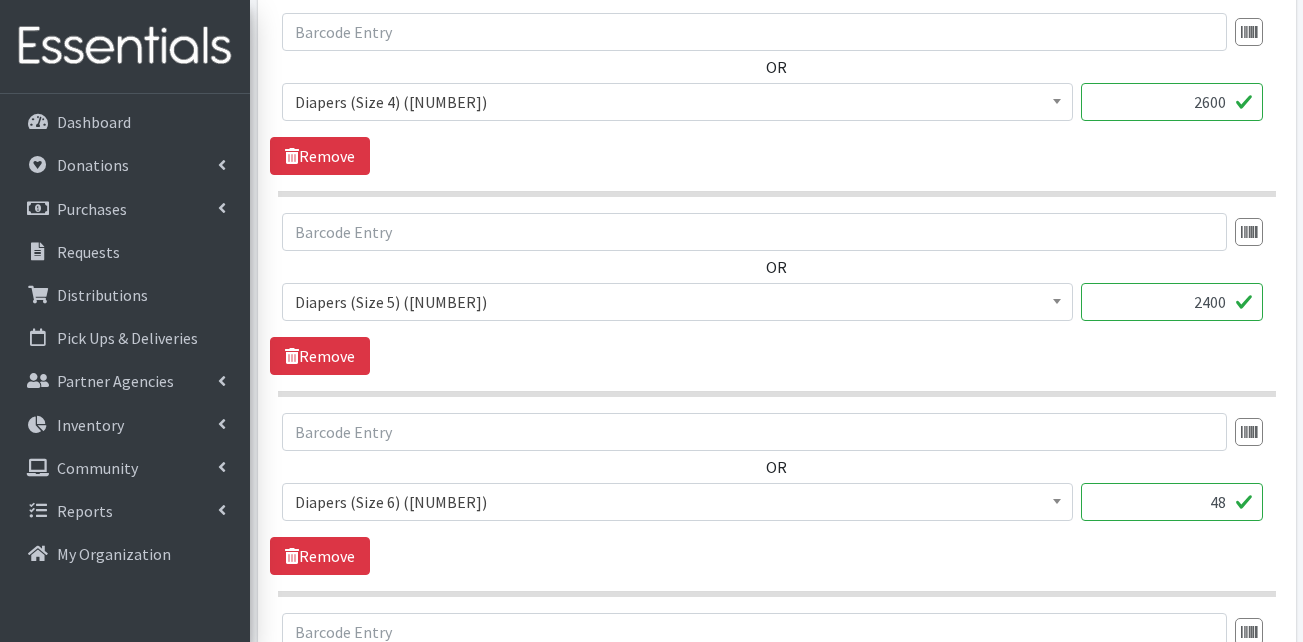 drag, startPoint x: 1203, startPoint y: 506, endPoint x: 1239, endPoint y: 517, distance: 37.64306 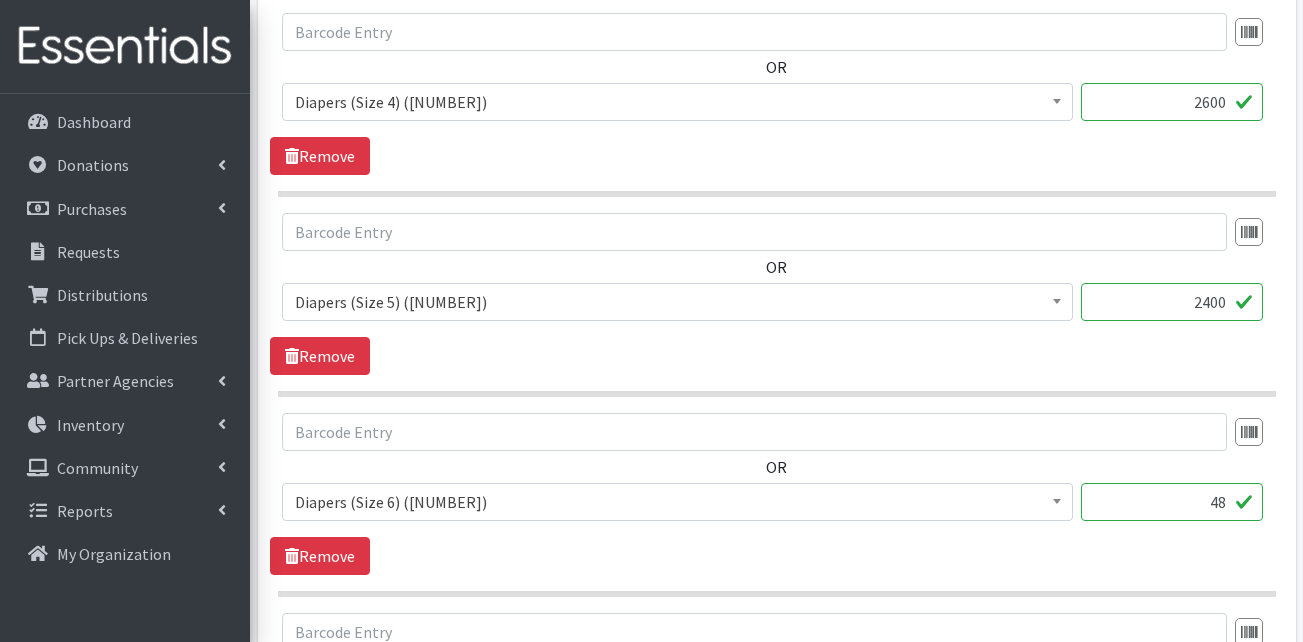 click on "48" at bounding box center [1172, 502] 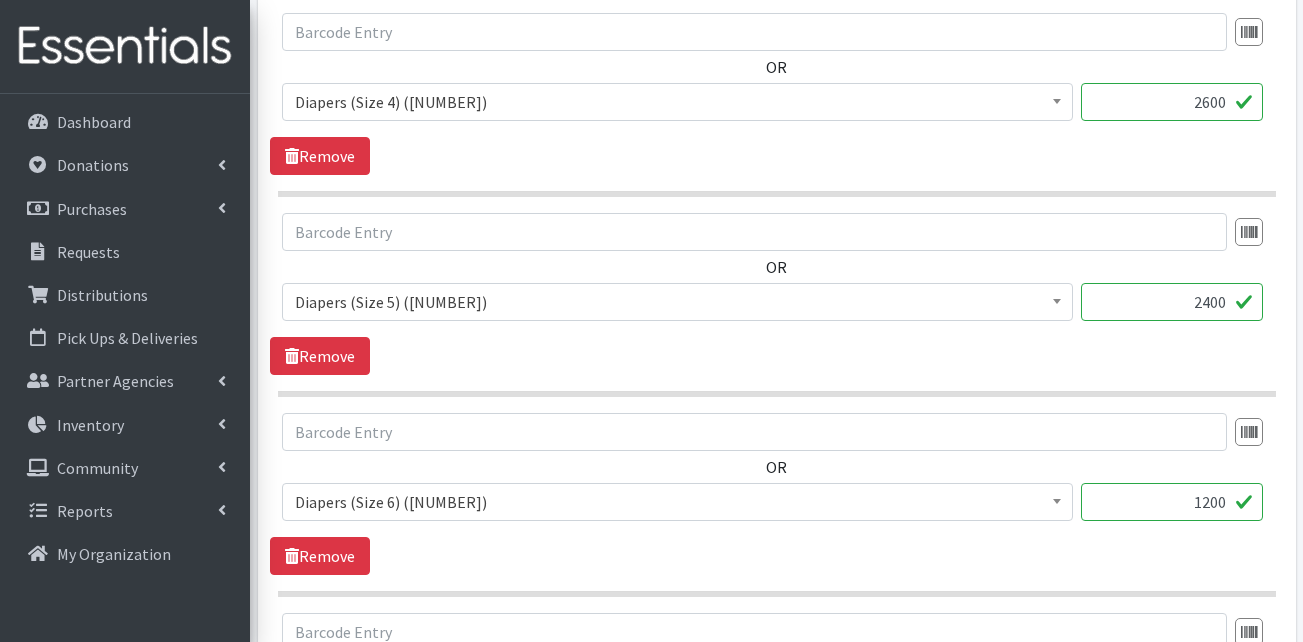 type on "1200" 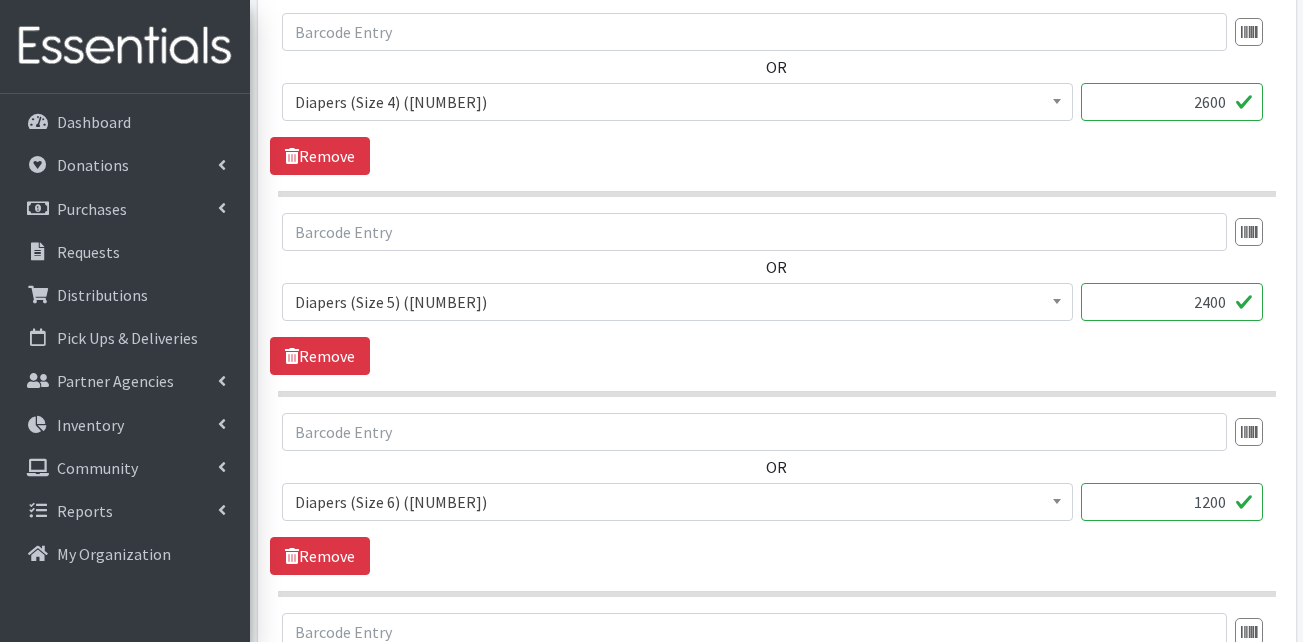 click on "OR
Adult Briefs (Large) (168717)
Adult Briefs (Medium) (109839)
Adult Briefs (Small) (111172)
Adult Briefs (X-Large) (164874)
Adult Briefs (XXL) (1304)
Adult Incontinence Pads (50000)
Adult Liners (50000)
Bed Pads (Disposable) (0)
Diapers (Newborn) (103068)
Diapers (Preemie) (114700)
Diapers (Size 1) (61371)
Diapers (Size 2) (65039)
Diapers (Size 3) (58393)
Diapers (Size 4) (83798)
Diapers (Size 5) (79088)
Diapers (Size 6) (79470)
Diapers (Size 7) (83770)
Kids (Overnights - Older Kids) (42464)
Kids Pull-Ups (2T-3T) (108065)
Kids Pull-Ups (3T-4T) (110804)
Kids Pull-Ups (4T-5T) (78786)
Other (0)
Pads (21976)
Period Packs  (99230)
Period Panties (Large) (365000)
Period Panties (Medium) (0)
Period Panties (Small) (0)
1200" at bounding box center (776, 475) 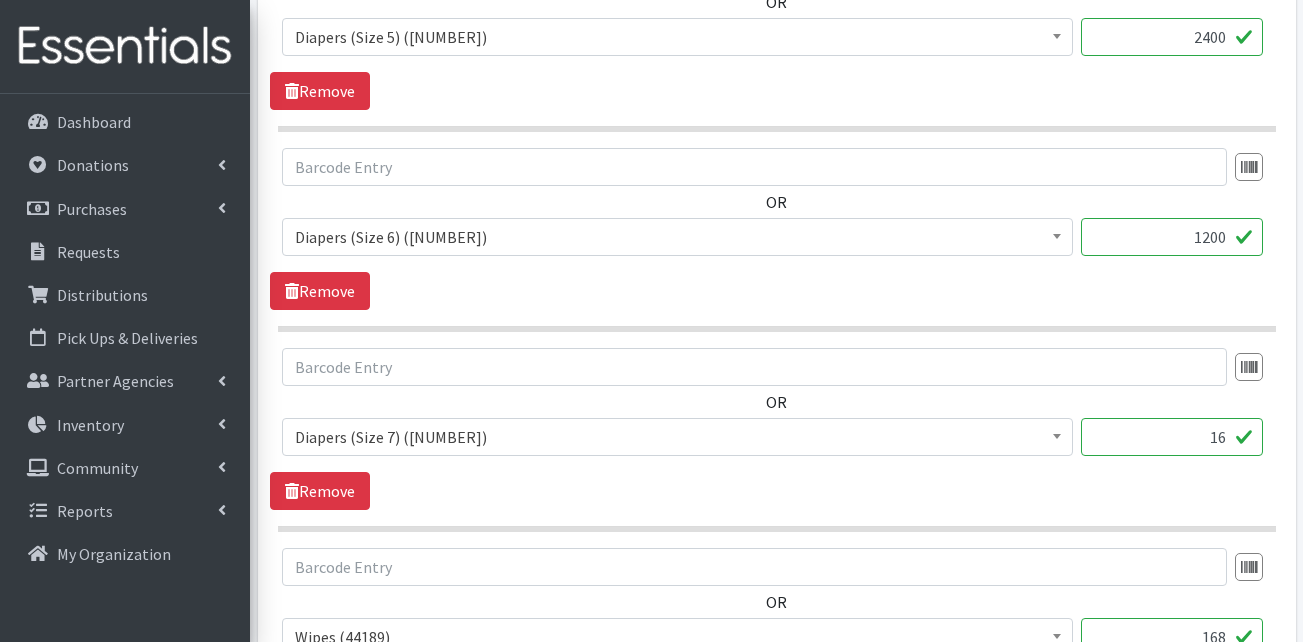 scroll, scrollTop: 1800, scrollLeft: 0, axis: vertical 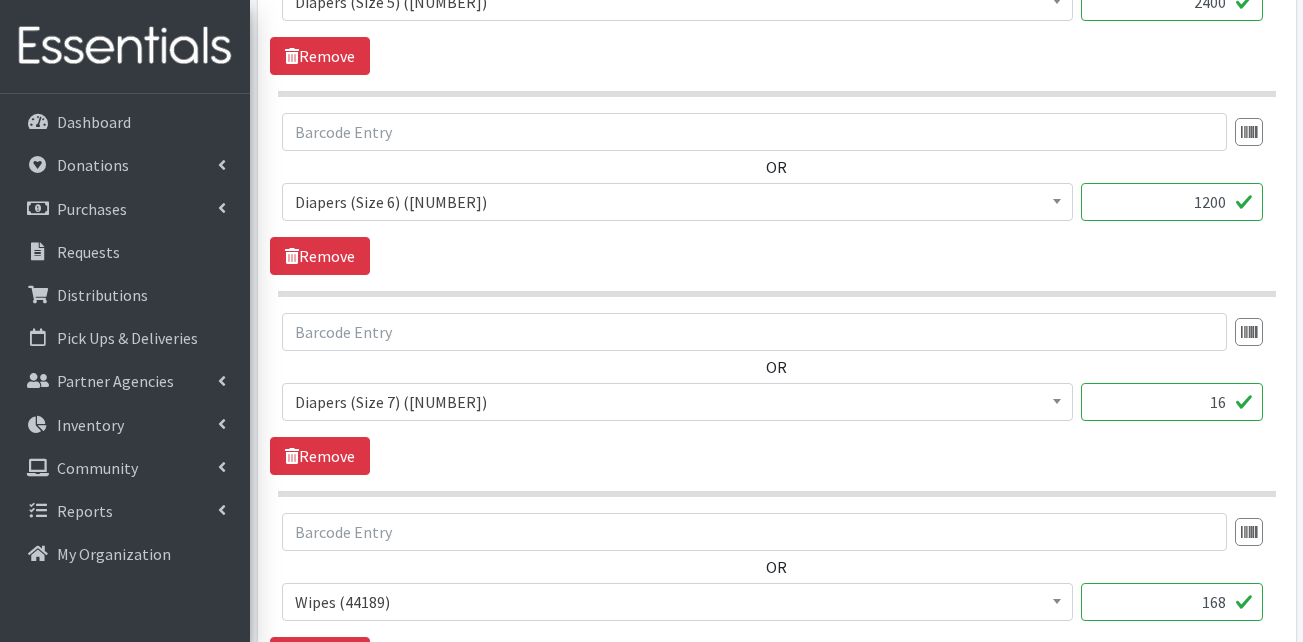 drag, startPoint x: 1184, startPoint y: 397, endPoint x: 1249, endPoint y: 398, distance: 65.00769 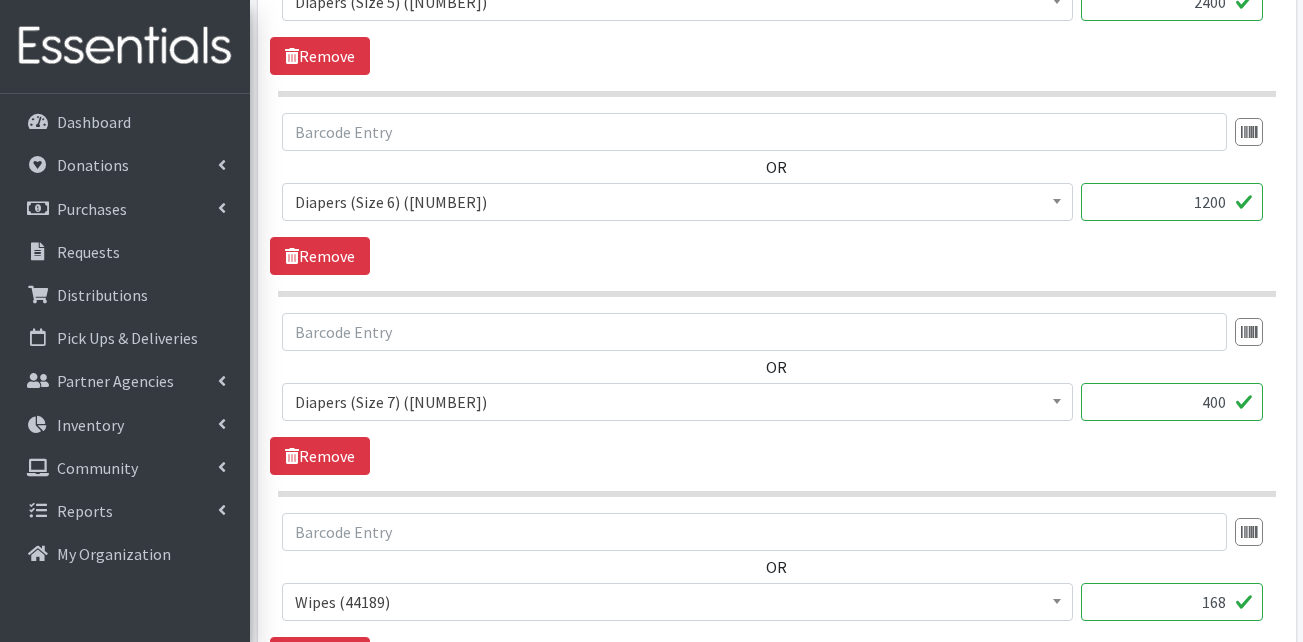 type on "400" 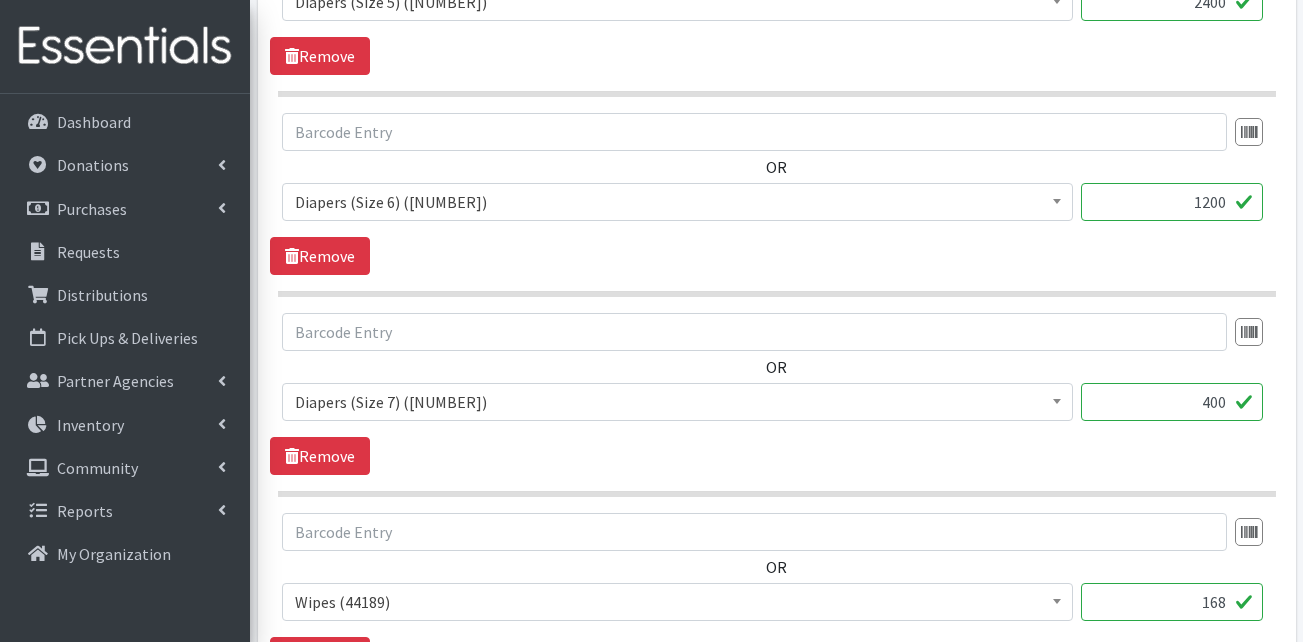 click on "OR
Adult Briefs (Large) (168717)
Adult Briefs (Medium) (109839)
Adult Briefs (Small) (111172)
Adult Briefs (X-Large) (164874)
Adult Briefs (XXL) (1304)
Adult Incontinence Pads (50000)
Adult Liners (50000)
Bed Pads (Disposable) (0)
Diapers (Newborn) (103068)
Diapers (Preemie) (114700)
Diapers (Size 1) (61371)
Diapers (Size 2) (65039)
Diapers (Size 3) (58393)
Diapers (Size 4) (83798)
Diapers (Size 5) (79088)
Diapers (Size 6) (79470)
Diapers (Size 7) (83770)
Kids (Overnights - Older Kids) (42464)
Kids Pull-Ups (2T-3T) (108065)
Kids Pull-Ups (3T-4T) (110804)
Kids Pull-Ups (4T-5T) (78786)
Other (0)
Pads (21976)
Period Packs  (99230)
Period Panties (Large) (365000)
Period Panties (Medium) (0)
Period Panties (Small) (0)" at bounding box center [776, 394] 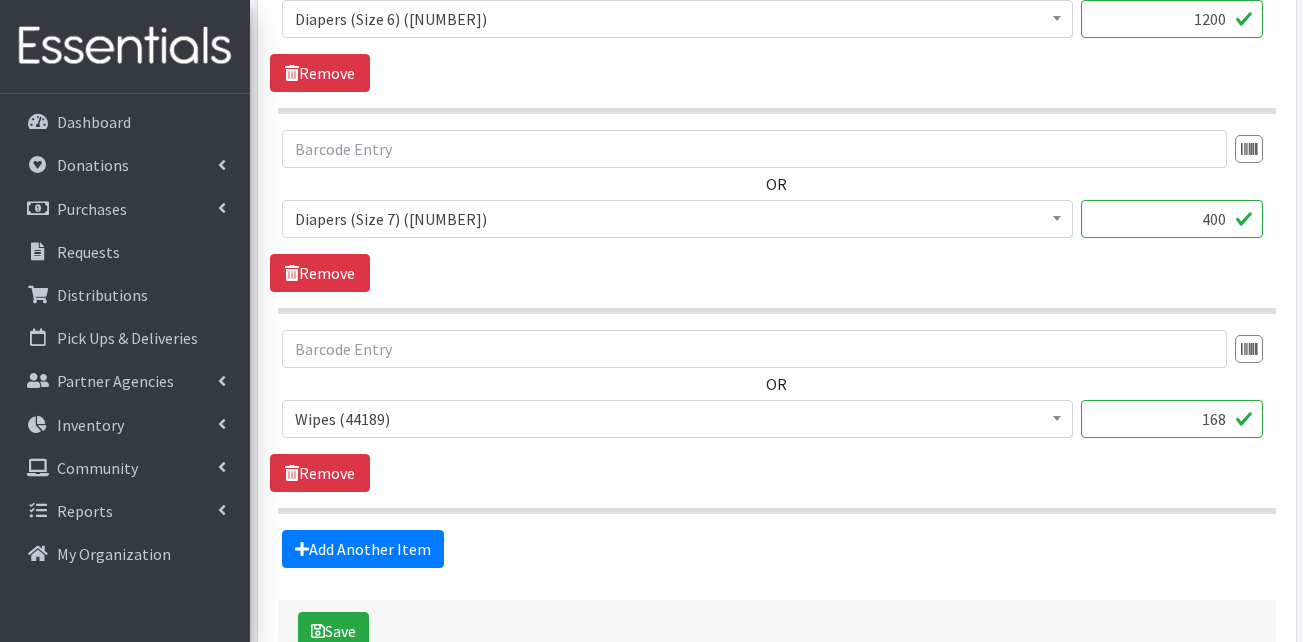 scroll, scrollTop: 2100, scrollLeft: 0, axis: vertical 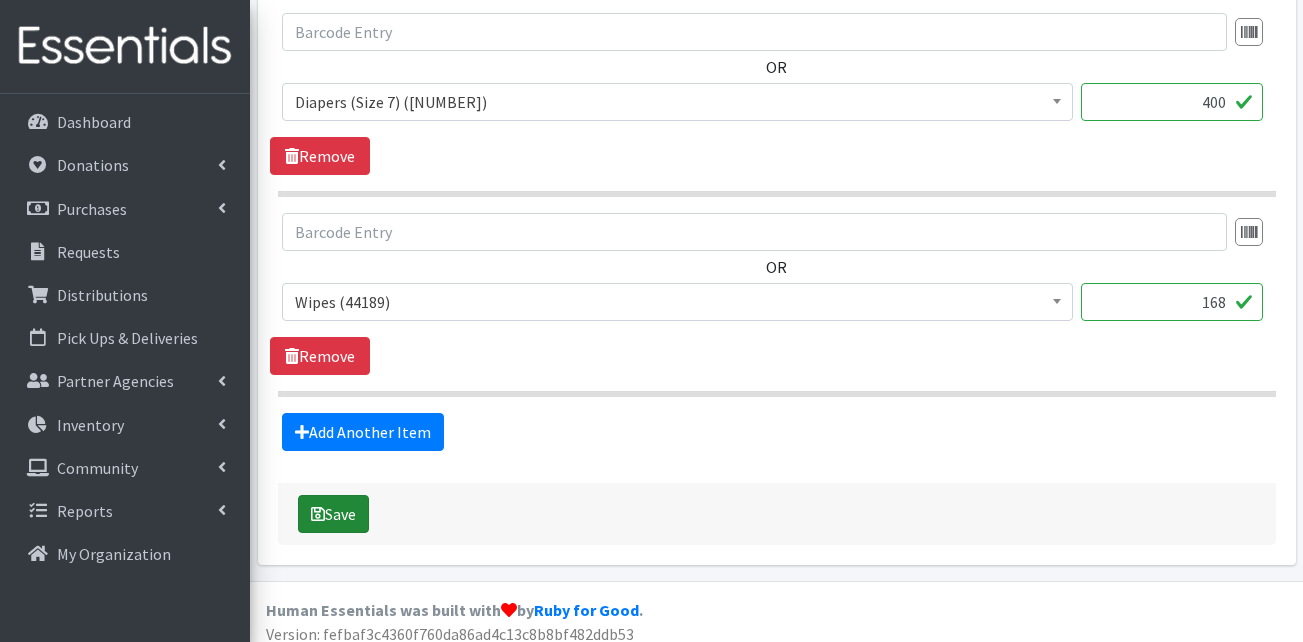 click on "Save" at bounding box center (333, 514) 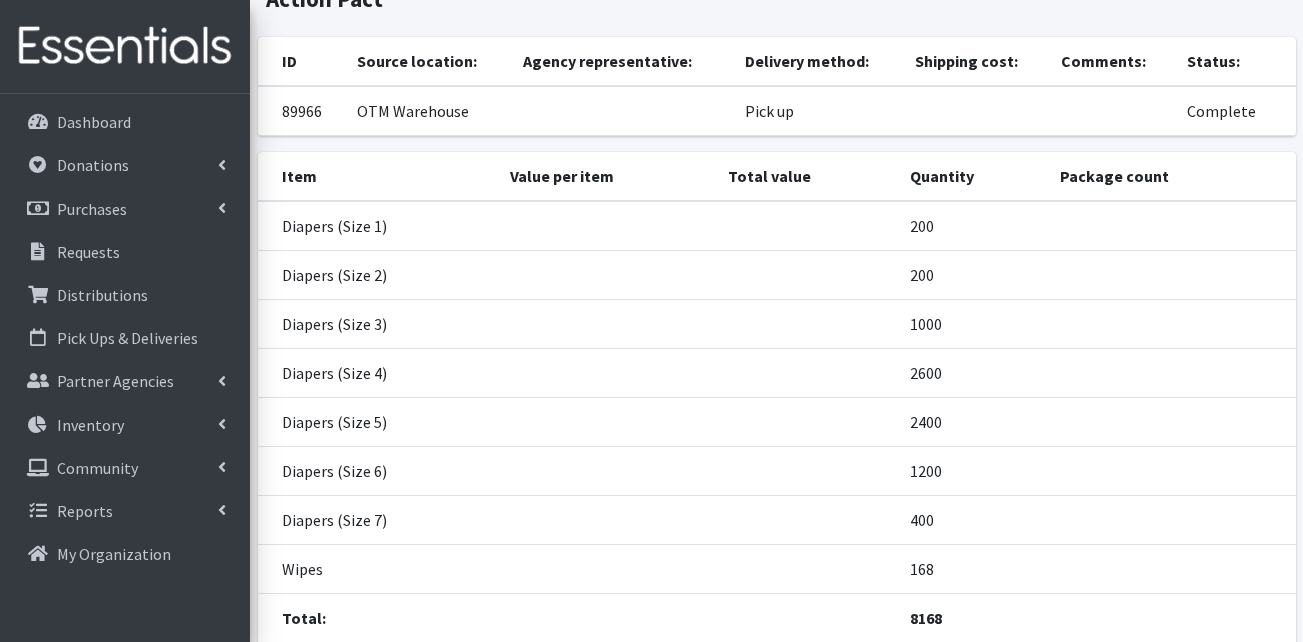 scroll, scrollTop: 0, scrollLeft: 0, axis: both 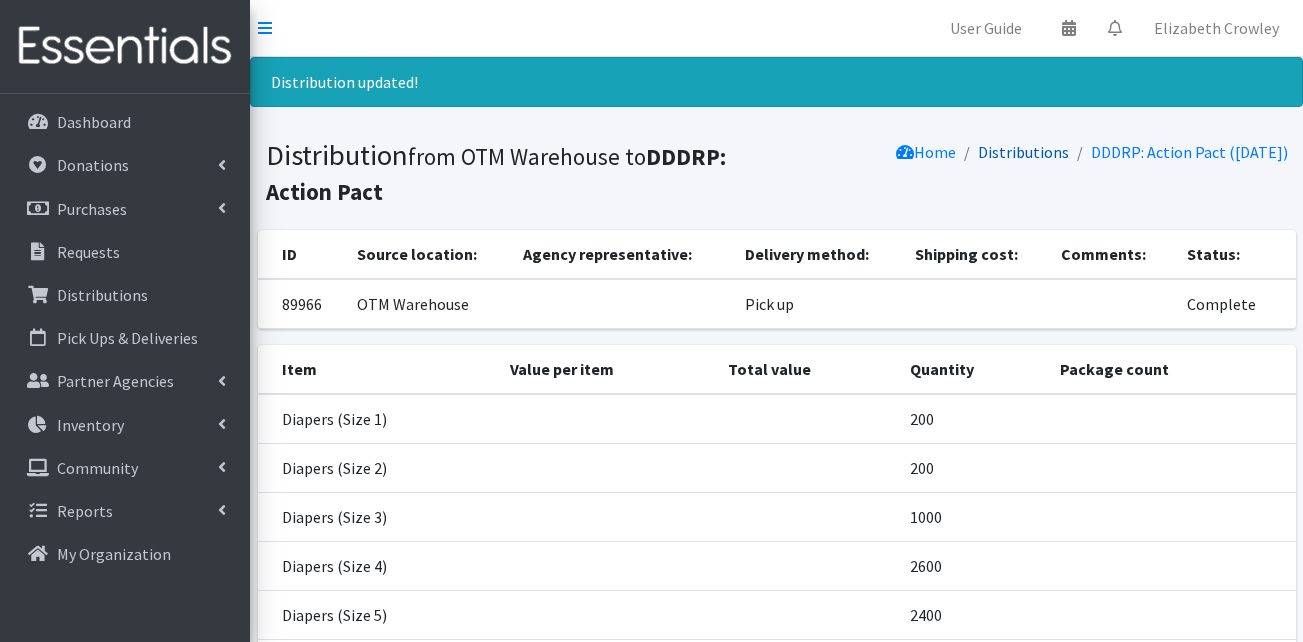 click on "Distributions" at bounding box center [1023, 152] 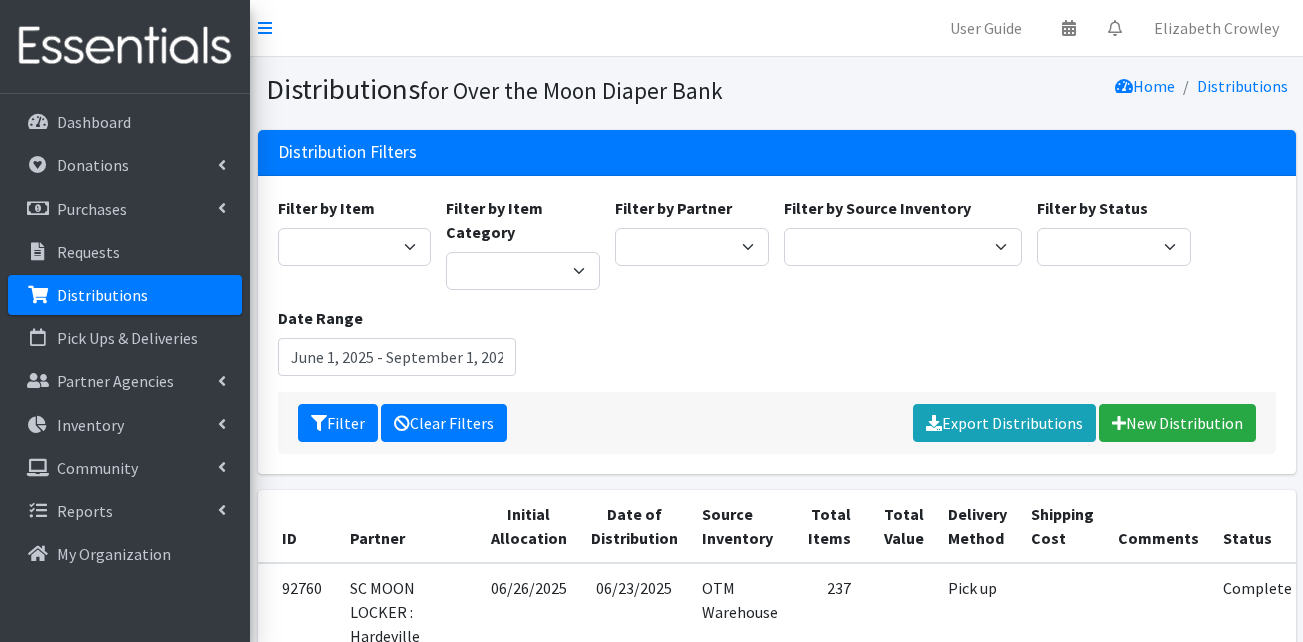 scroll, scrollTop: 200, scrollLeft: 0, axis: vertical 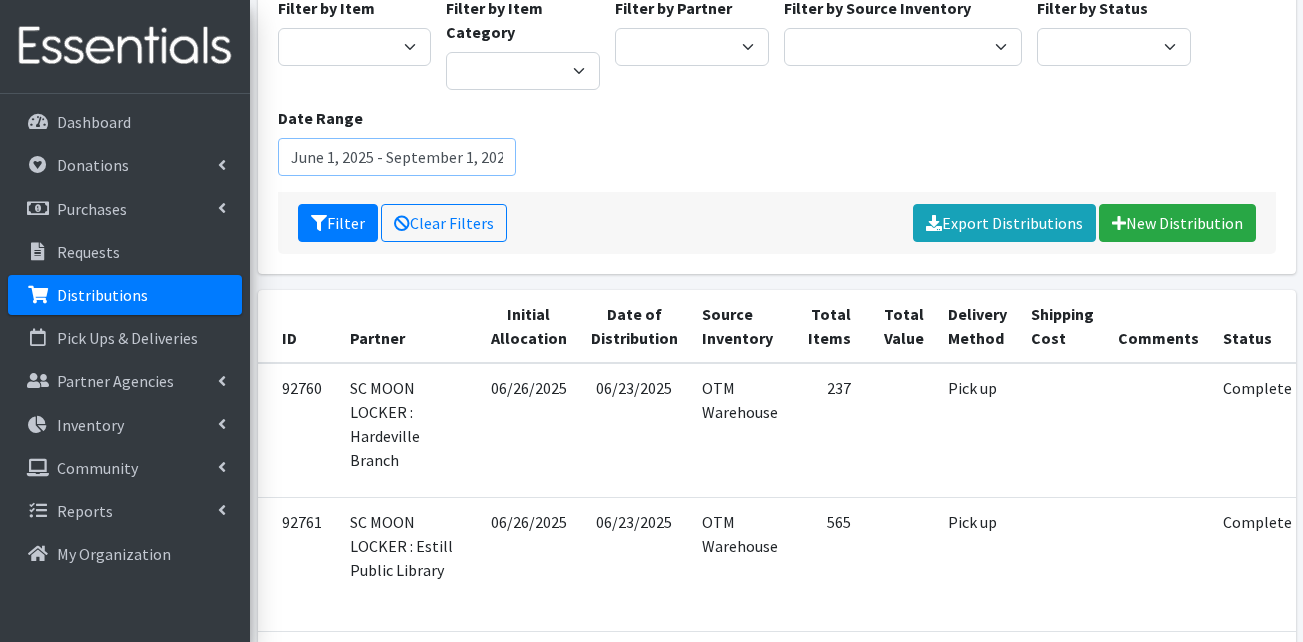 click on "June 1, 2025 - September 1, 2025" at bounding box center [397, 157] 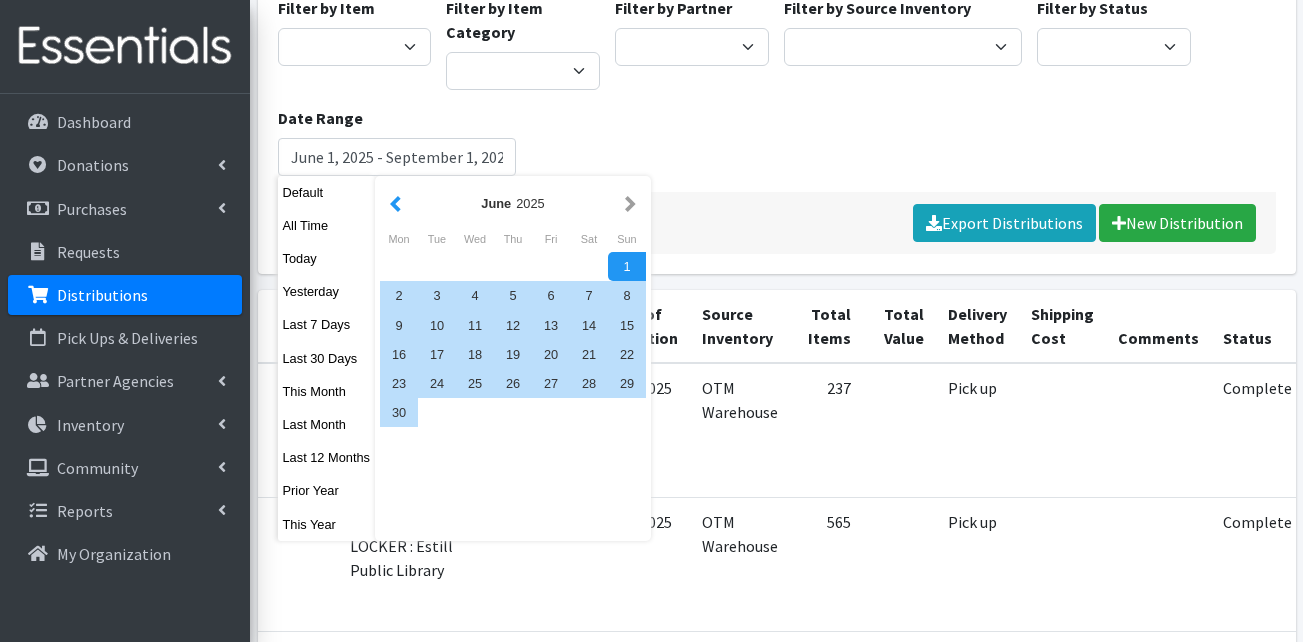 click at bounding box center (395, 203) 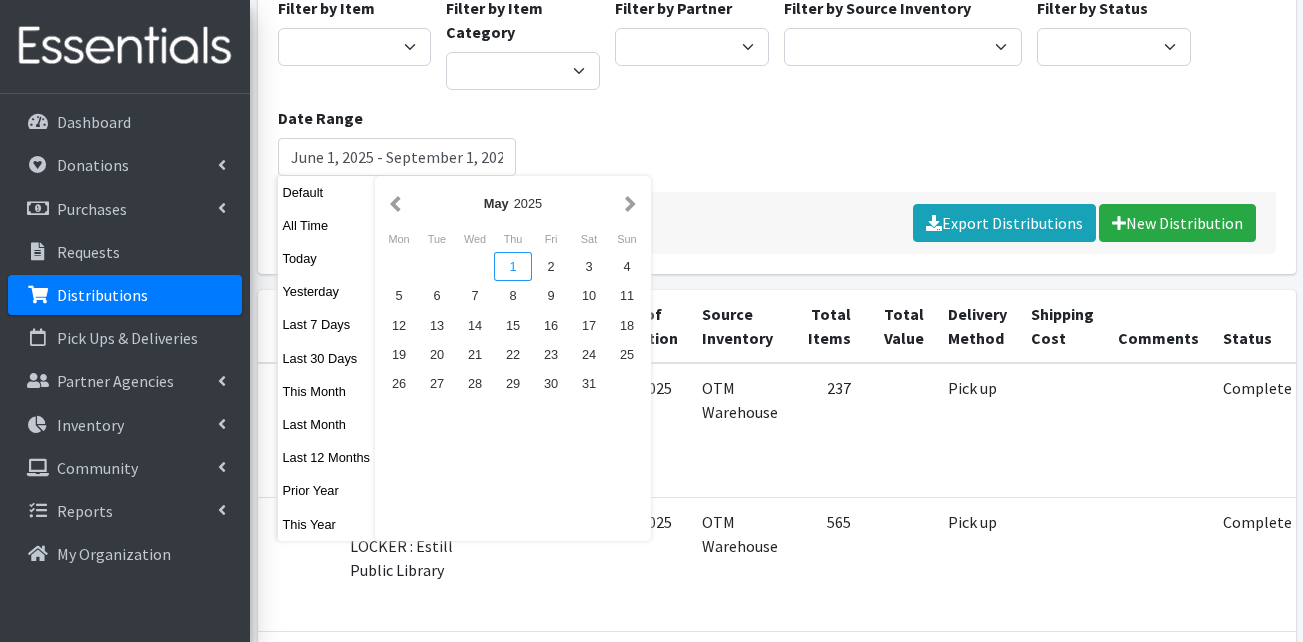 click on "1" at bounding box center [513, 266] 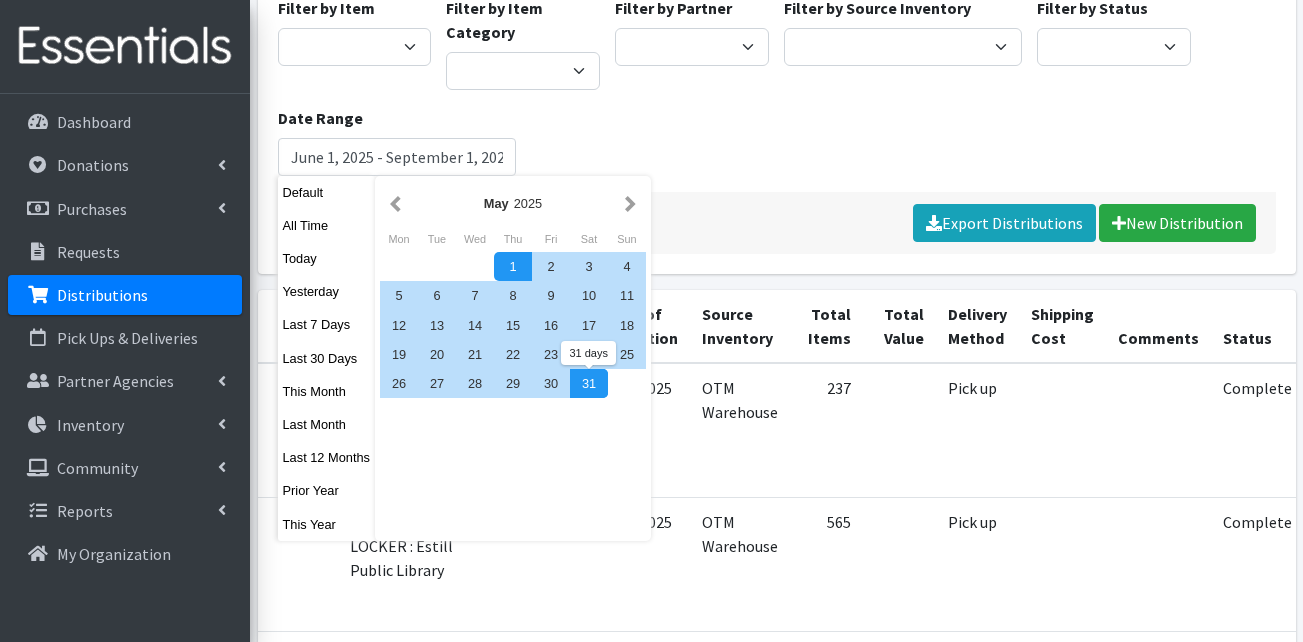 click on "31" at bounding box center (589, 383) 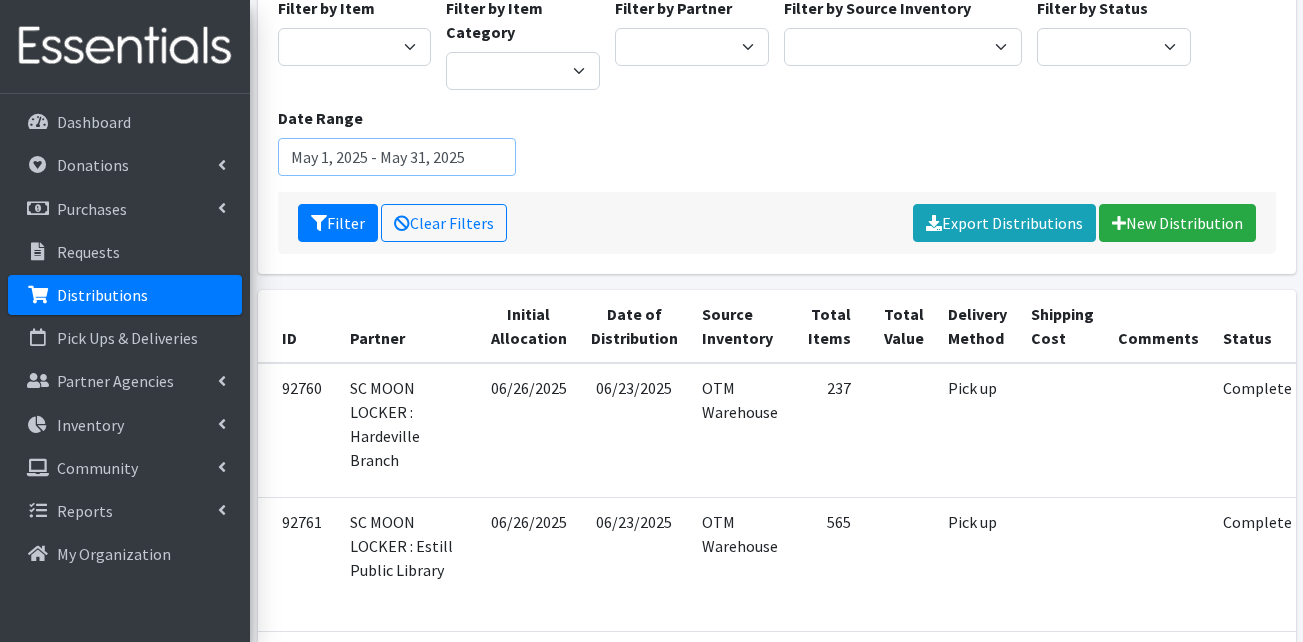 click on "May 1, 2025 - May 31, 2025" at bounding box center (397, 157) 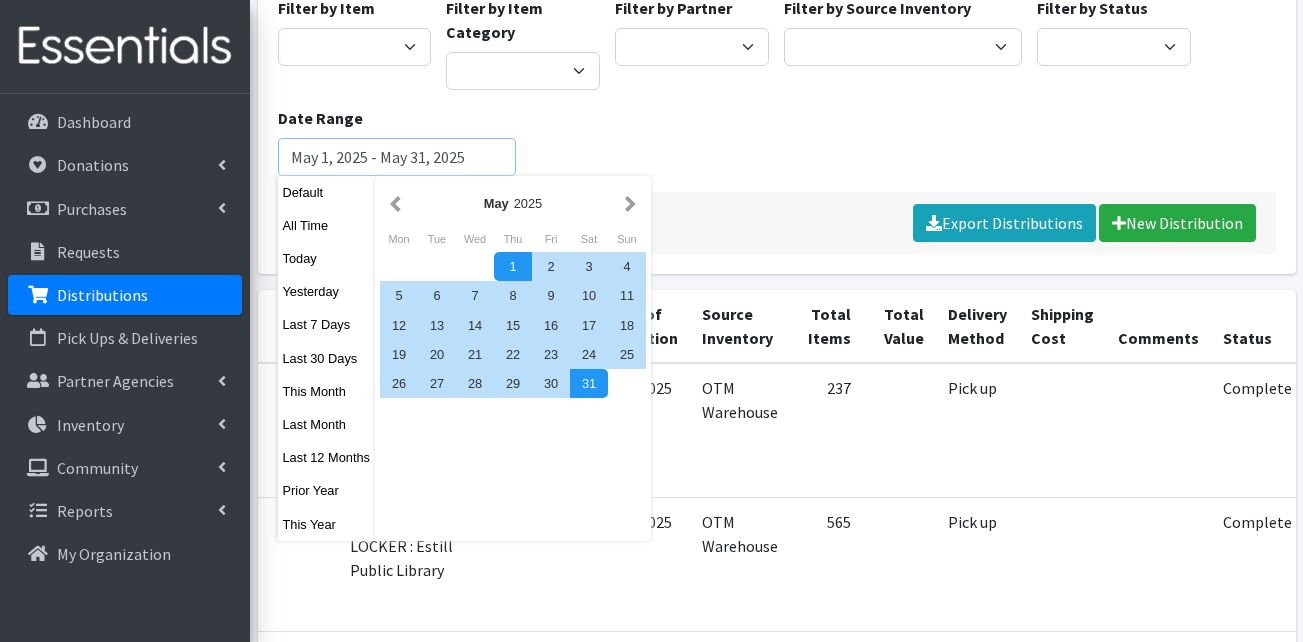 click on "Filter" at bounding box center (338, 223) 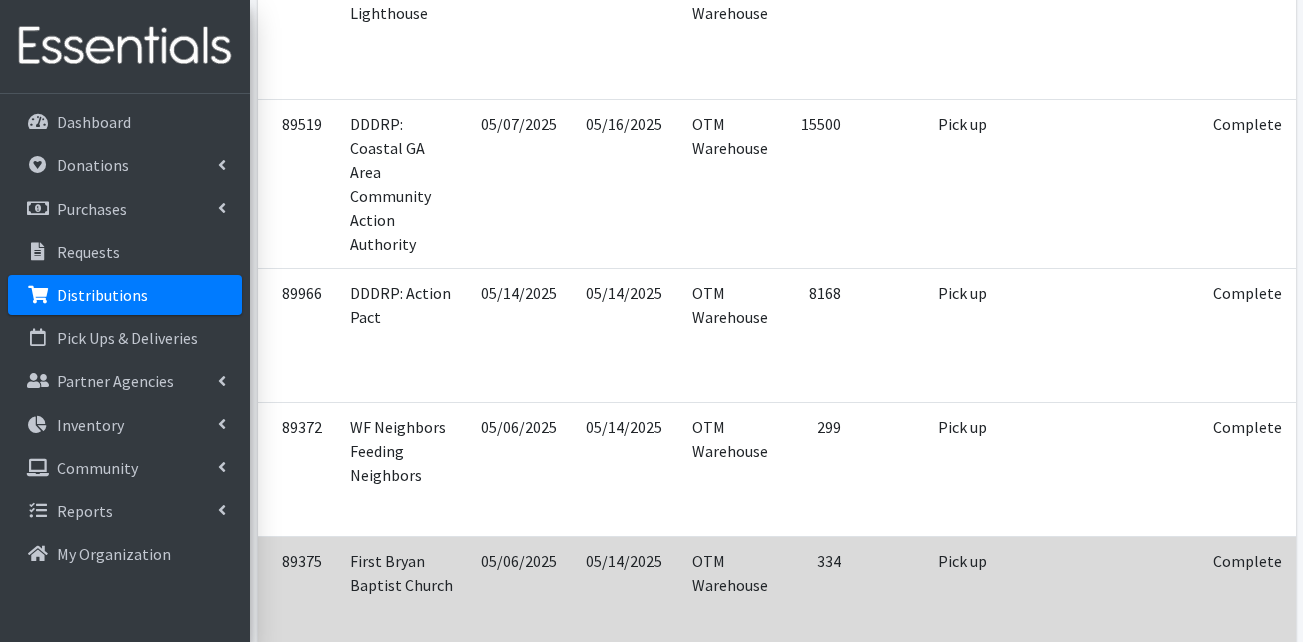 scroll, scrollTop: 1015, scrollLeft: 0, axis: vertical 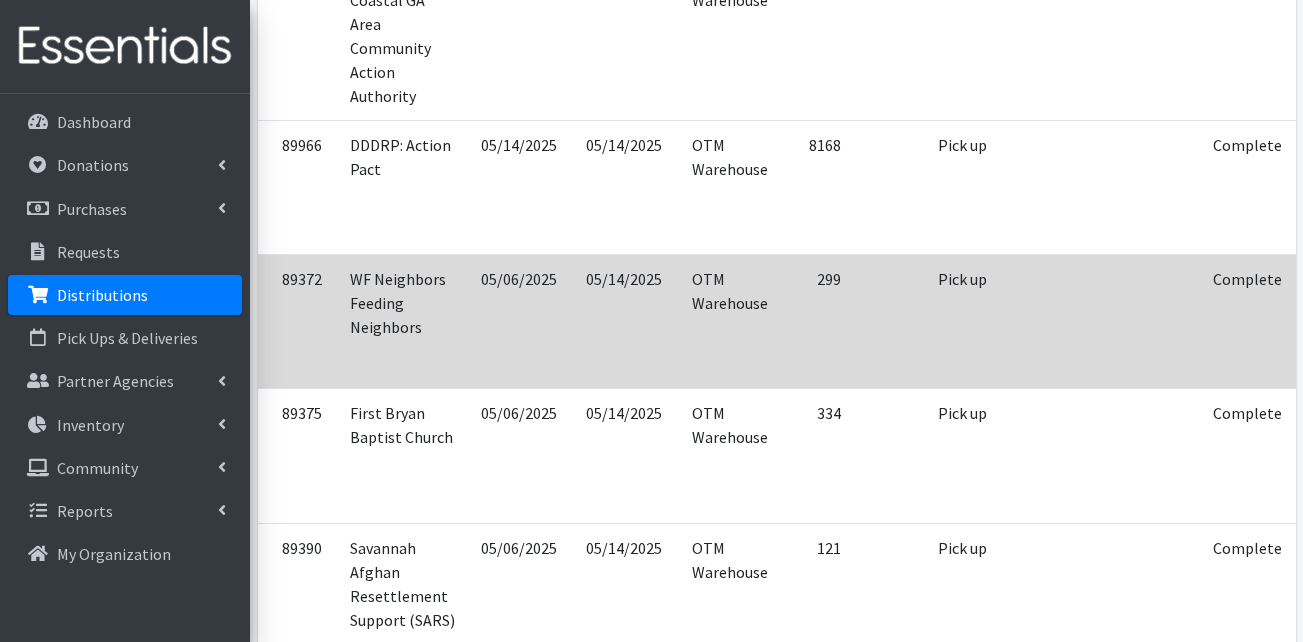 click at bounding box center (1329, 307) 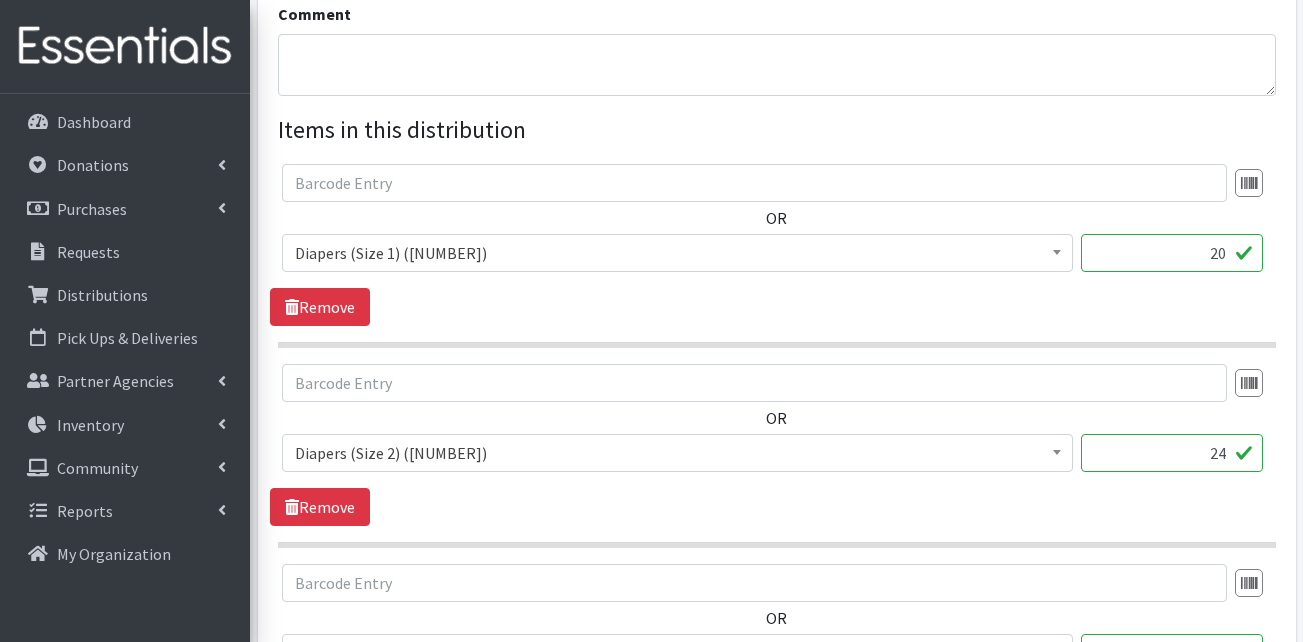 scroll, scrollTop: 700, scrollLeft: 0, axis: vertical 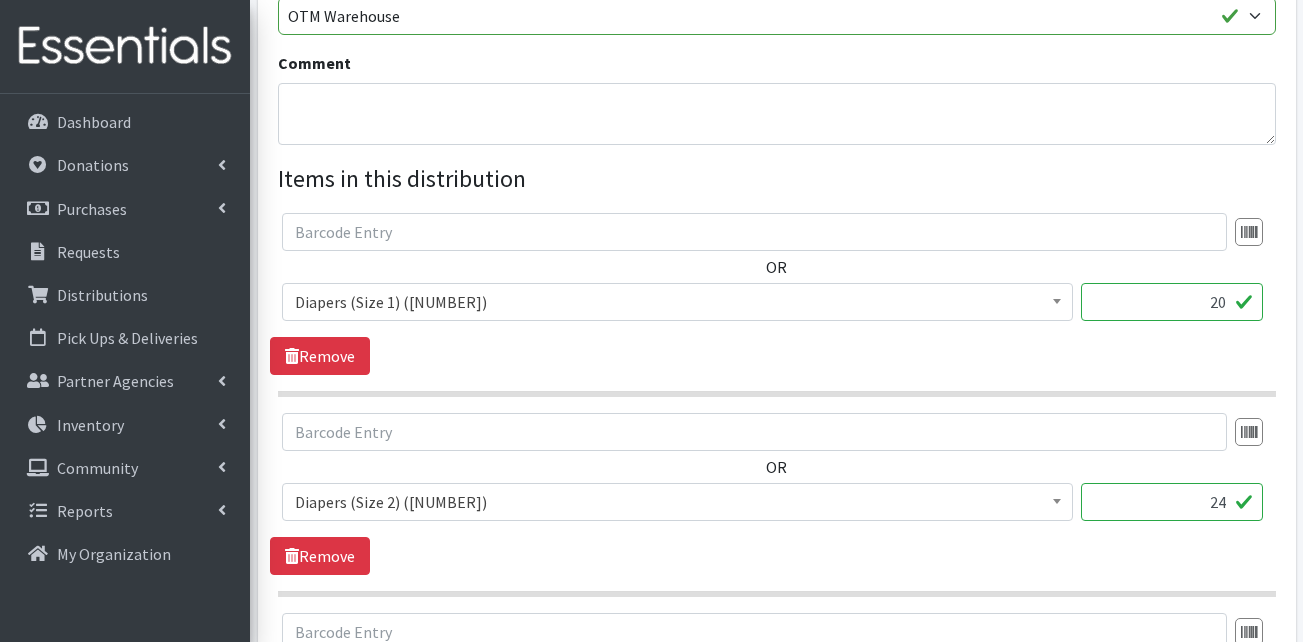 drag, startPoint x: 1202, startPoint y: 293, endPoint x: 1253, endPoint y: 293, distance: 51 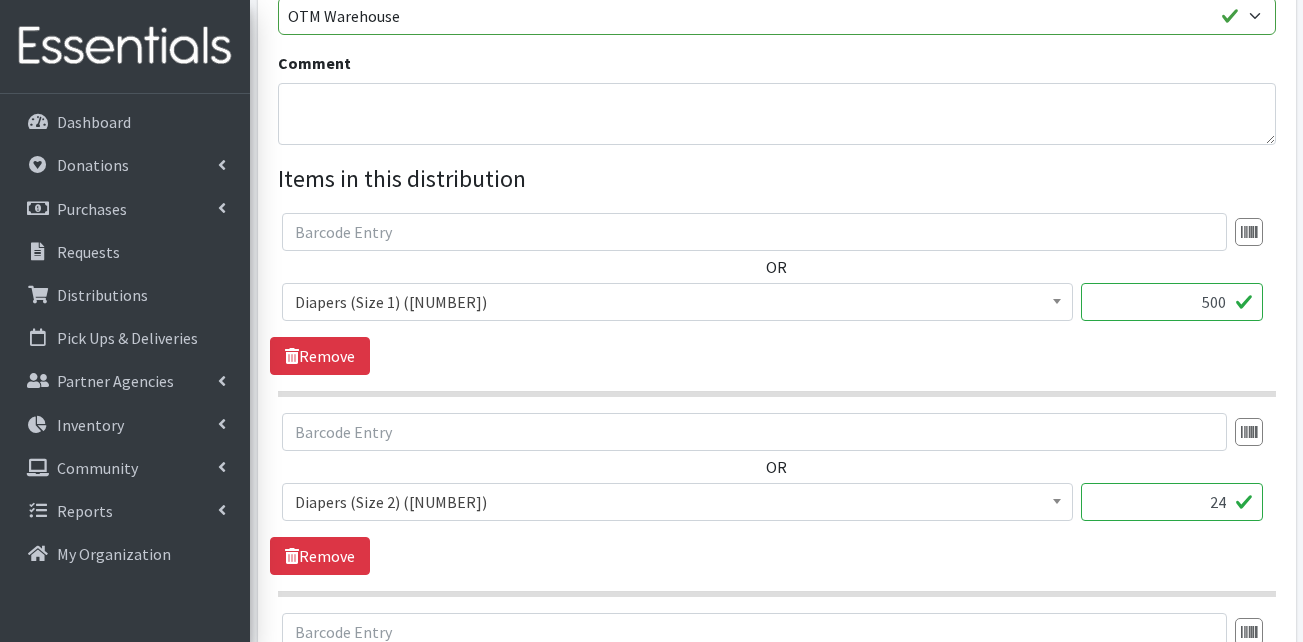 type on "500" 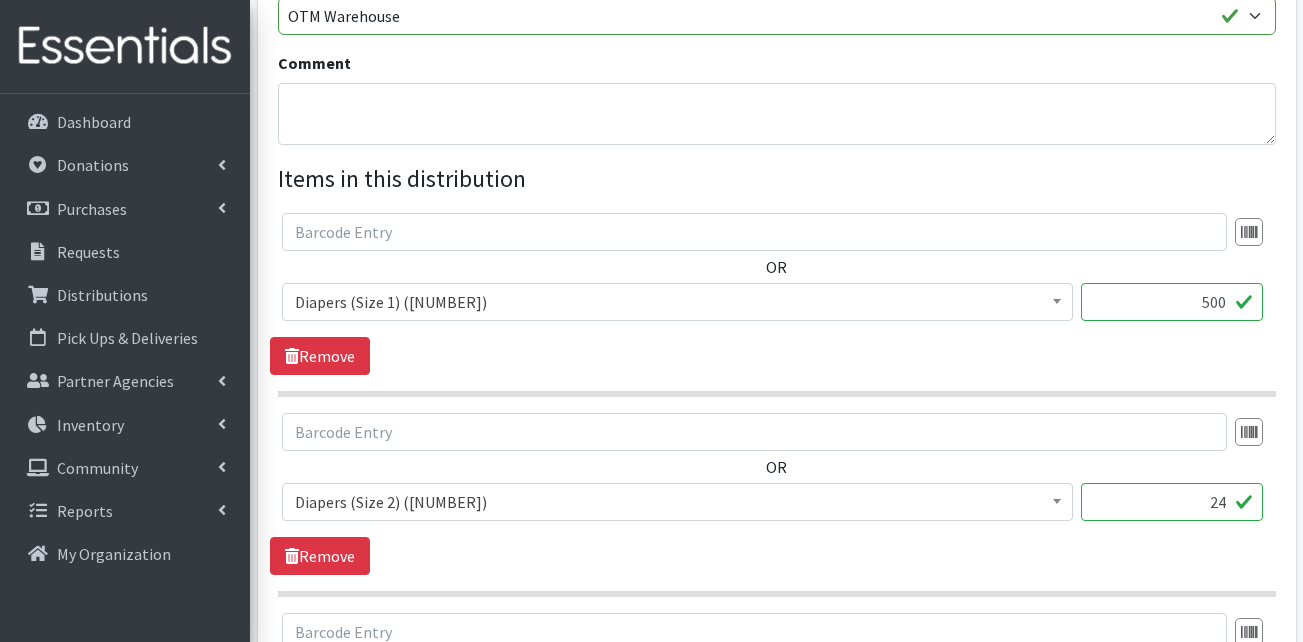 drag, startPoint x: 1179, startPoint y: 498, endPoint x: 1301, endPoint y: 502, distance: 122.06556 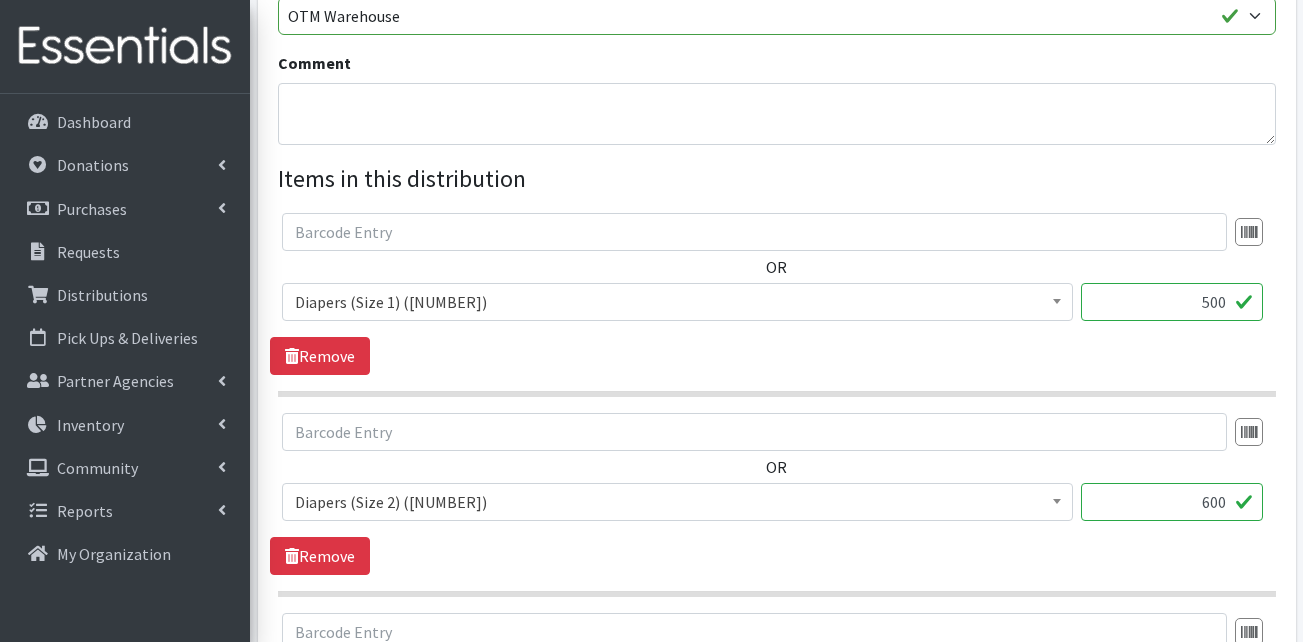 type on "600" 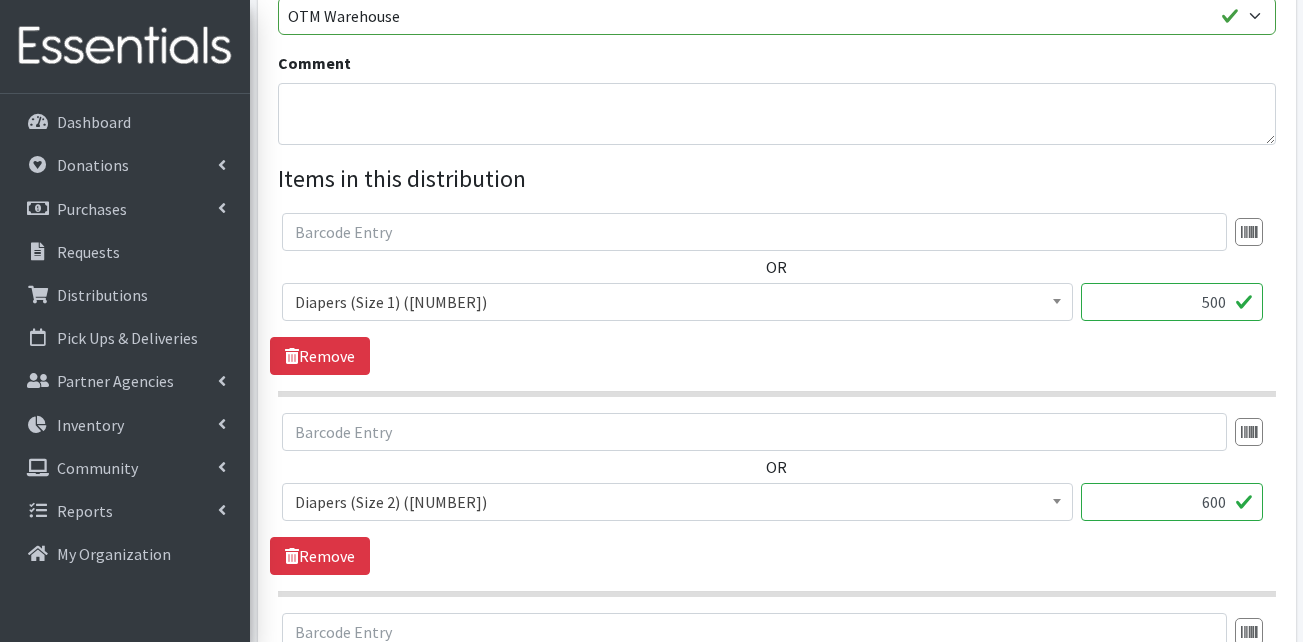 click on "Adult Briefs (Large) ([NUMBER])
Adult Briefs (Medium) ([NUMBER])
Adult Briefs (Small) ([NUMBER])
Adult Briefs (X-Large) ([NUMBER])
Adult Briefs (XXL) ([NUMBER])
Adult Incontinence Pads ([NUMBER])
Adult Liners ([NUMBER])
Bed Pads (Disposable) ([NUMBER])
Diapers (Newborn) ([NUMBER])
Diapers (Preemie) ([NUMBER])
Diapers (Size 1) ([NUMBER])
Diapers (Size 2) ([NUMBER])
Diapers (Size 3) ([NUMBER])
Diapers (Size 4) ([NUMBER])
Diapers (Size 5) ([NUMBER])
Diapers (Size 6) ([NUMBER])
Diapers (Size 7) ([NUMBER])
Kids (Overnights - Older Kids) ([NUMBER])
Kids Pull-Ups (2T-3T) ([NUMBER])
Kids Pull-Ups (3T-4T) ([NUMBER])
Kids Pull-Ups (4T-5T) ([NUMBER])
Other ([NUMBER])
Pads ([NUMBER])
Period Packs  ([NUMBER])
Period Panties (Large) ([NUMBER])
Period Panties (Medium) ([NUMBER])
Period Panties (Small) ([NUMBER])
Period Panties (X-Large) ([NUMBER])
Swimmers ([NUMBER])
THINX ([NUMBER])
Tampons ([NUMBER])
20" at bounding box center (776, 475) 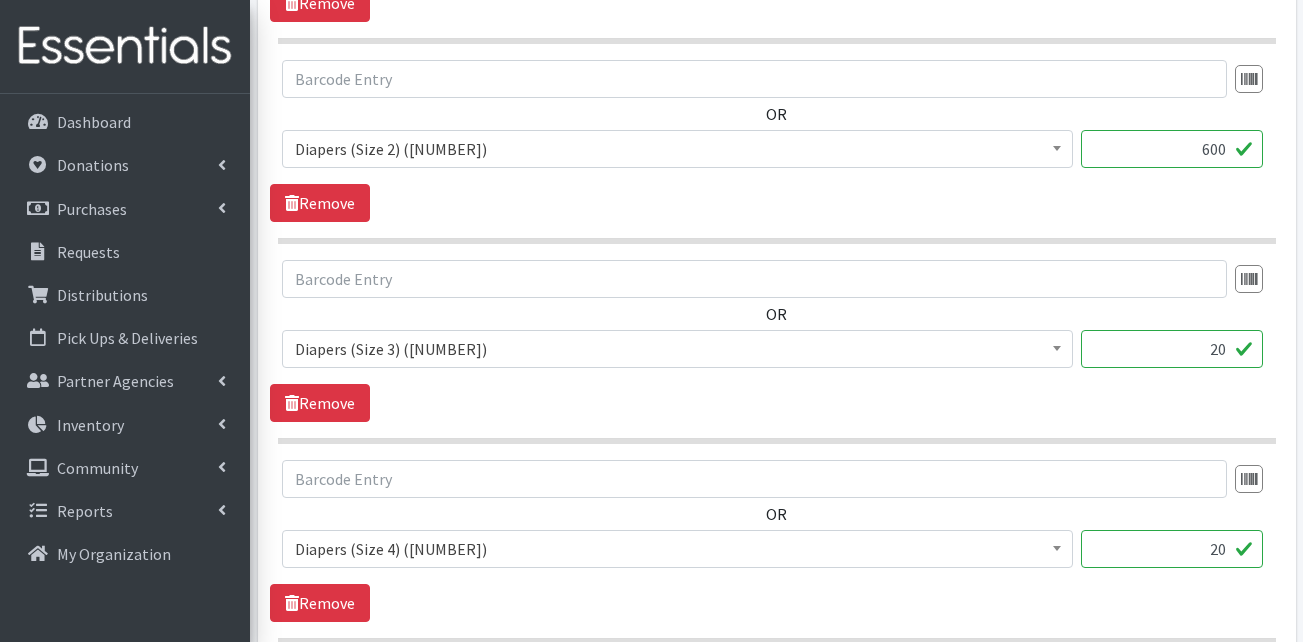 scroll, scrollTop: 1100, scrollLeft: 0, axis: vertical 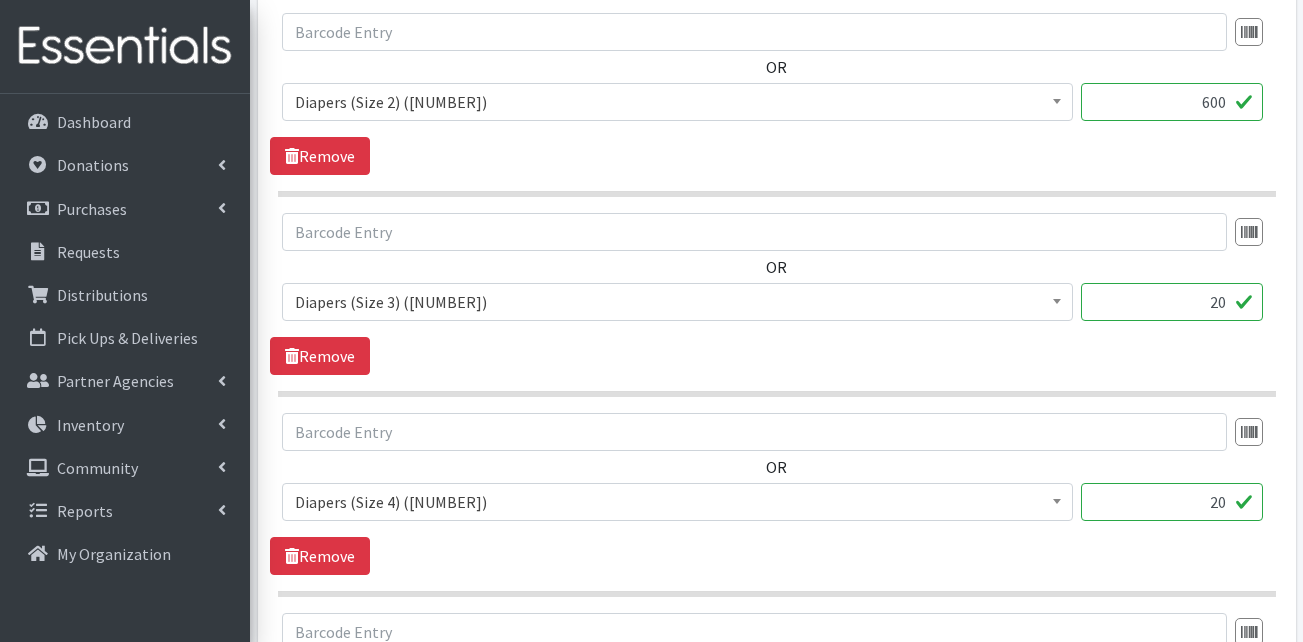 drag, startPoint x: 1157, startPoint y: 318, endPoint x: 1254, endPoint y: 313, distance: 97.128784 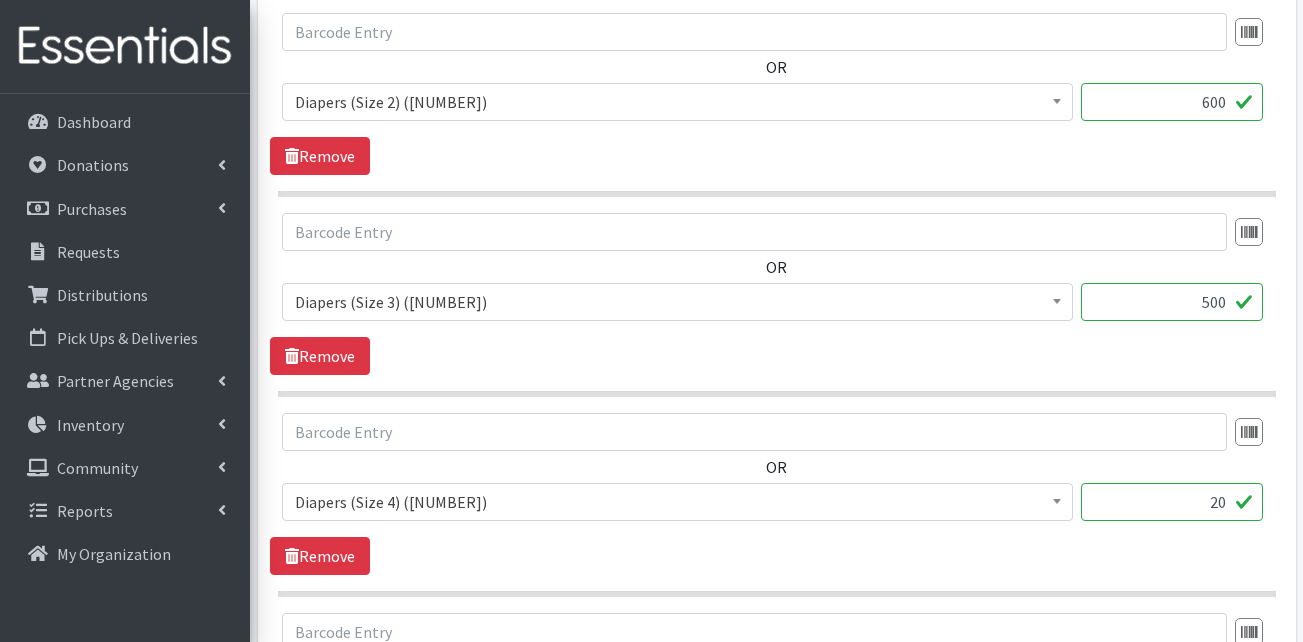 type on "500" 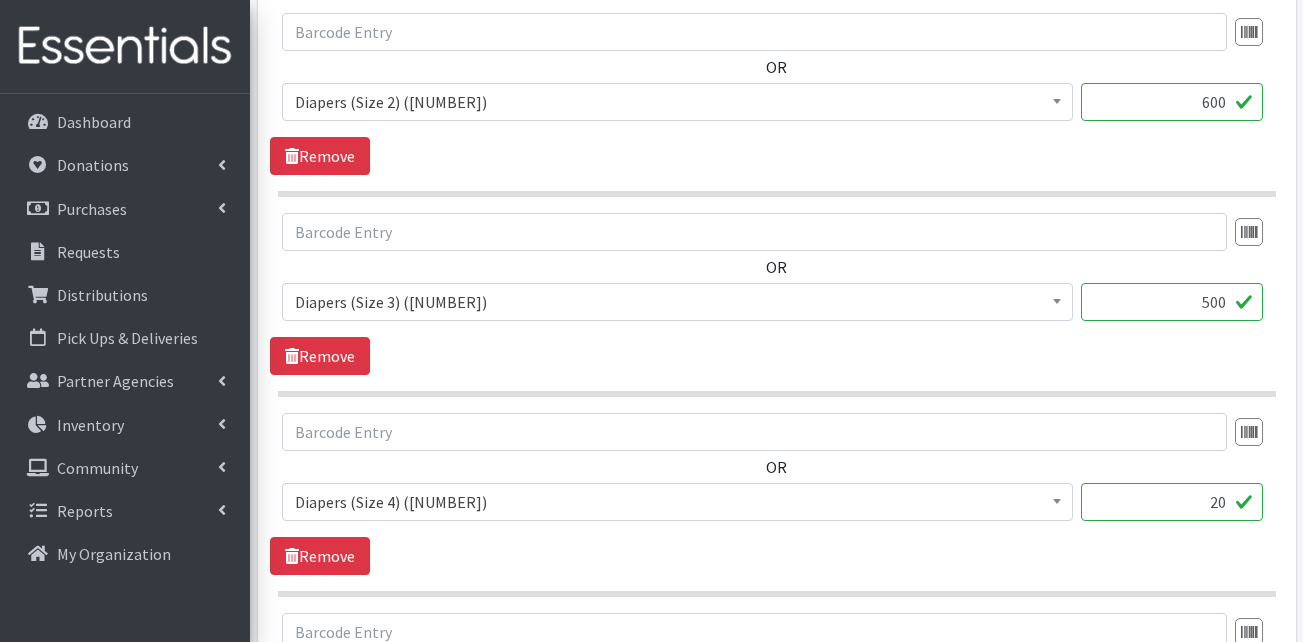 click on "OR
Adult Briefs (Large) (168717)
Adult Briefs (Medium) (109839)
Adult Briefs (Small) (111172)
Adult Briefs (X-Large) (164874)
Adult Briefs (XXL) (1304)
Adult Incontinence Pads (50000)
Adult Liners (50000)
Bed Pads (Disposable) (0)
Diapers (Newborn) (103068)
Diapers (Preemie) (114700)
Diapers (Size 1) (61179)
Diapers (Size 2) (64847)
Diapers (Size 3) (57433)
Diapers (Size 4) (81302)
Diapers (Size 5) (76784)
Diapers (Size 6) (78318)
Diapers (Size 7) (83386)
Kids (Overnights - Older Kids) (42464)
Kids Pull-Ups (2T-3T) (108065)
Kids Pull-Ups (3T-4T) (110804)
Kids Pull-Ups (4T-5T) (78786)
Other (0)
Pads (21976)
Period Packs  (99230)
Period Panties (Large) (365000)
Period Panties (Medium) (0)
Period Panties (Small) (0)" at bounding box center (776, 294) 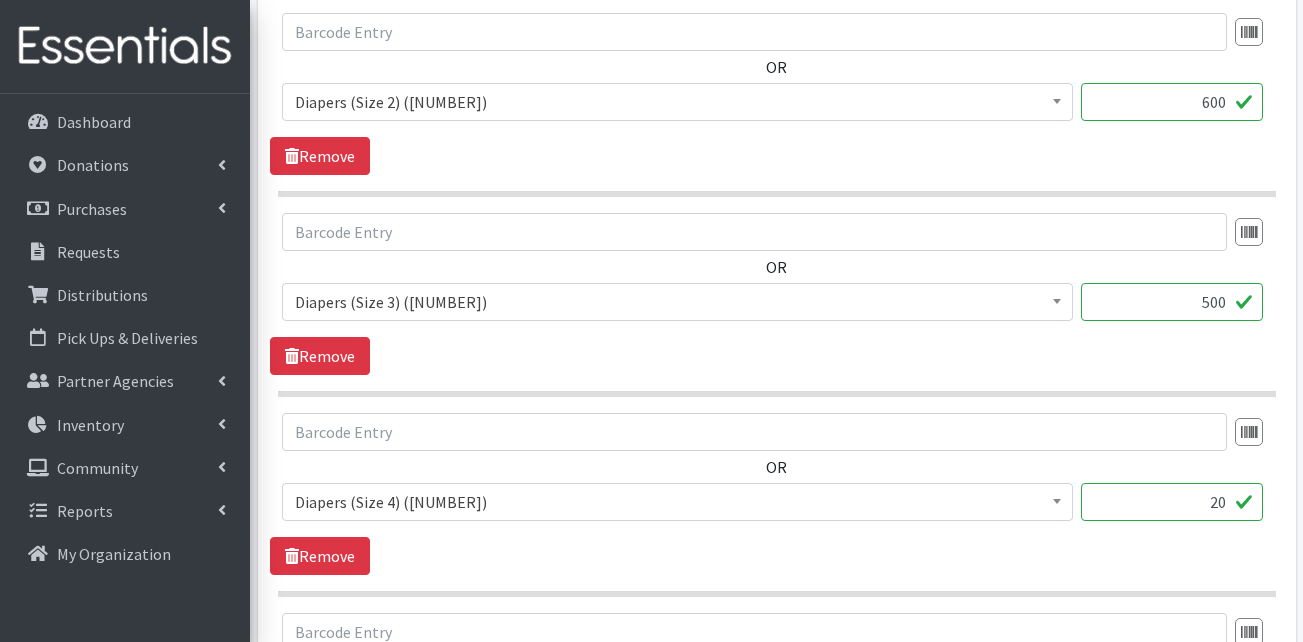 drag, startPoint x: 1195, startPoint y: 500, endPoint x: 1264, endPoint y: 500, distance: 69 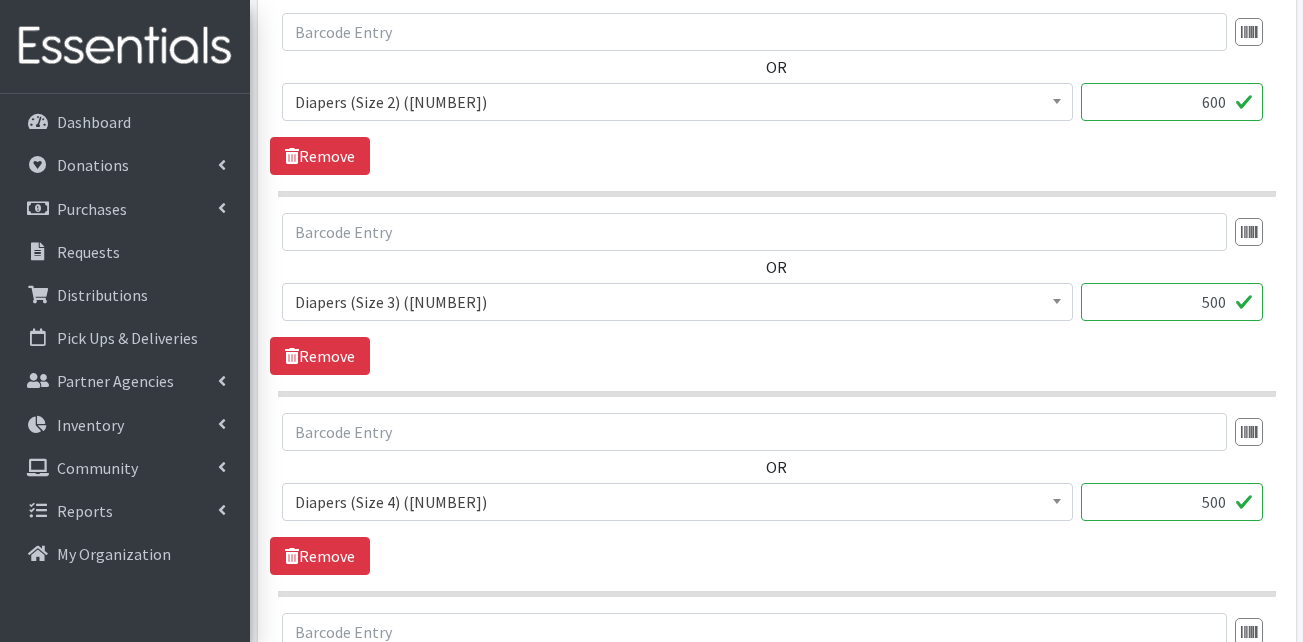 type on "500" 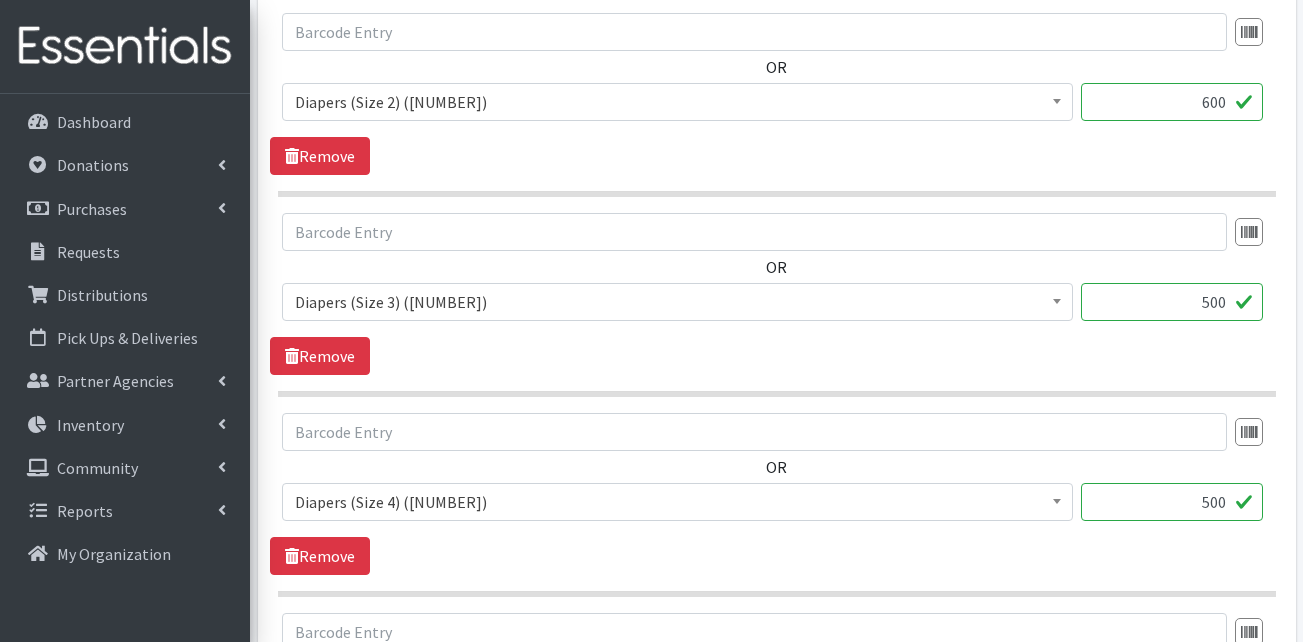 click on "OR
Adult Briefs (Large) (168717)
Adult Briefs (Medium) (109839)
Adult Briefs (Small) (111172)
Adult Briefs (X-Large) (164874)
Adult Briefs (XXL) (1304)
Adult Incontinence Pads (50000)
Adult Liners (50000)
Bed Pads (Disposable) (0)
Diapers (Newborn) (103068)
Diapers (Preemie) (114700)
Diapers (Size 1) (61179)
Diapers (Size 2) (64847)
Diapers (Size 3) (57433)
Diapers (Size 4) (81302)
Diapers (Size 5) (76784)
Diapers (Size 6) (78318)
Diapers (Size 7) (83386)
Kids (Overnights - Older Kids) (42464)
Kids Pull-Ups (2T-3T) (108065)
Kids Pull-Ups (3T-4T) (110804)
Kids Pull-Ups (4T-5T) (78786)
Other (0)
Pads (21976)
Period Packs  (99230)
Period Panties (Large) (365000)
Period Panties (Medium) (0)
Period Panties (Small) (0)
500" at bounding box center (776, 475) 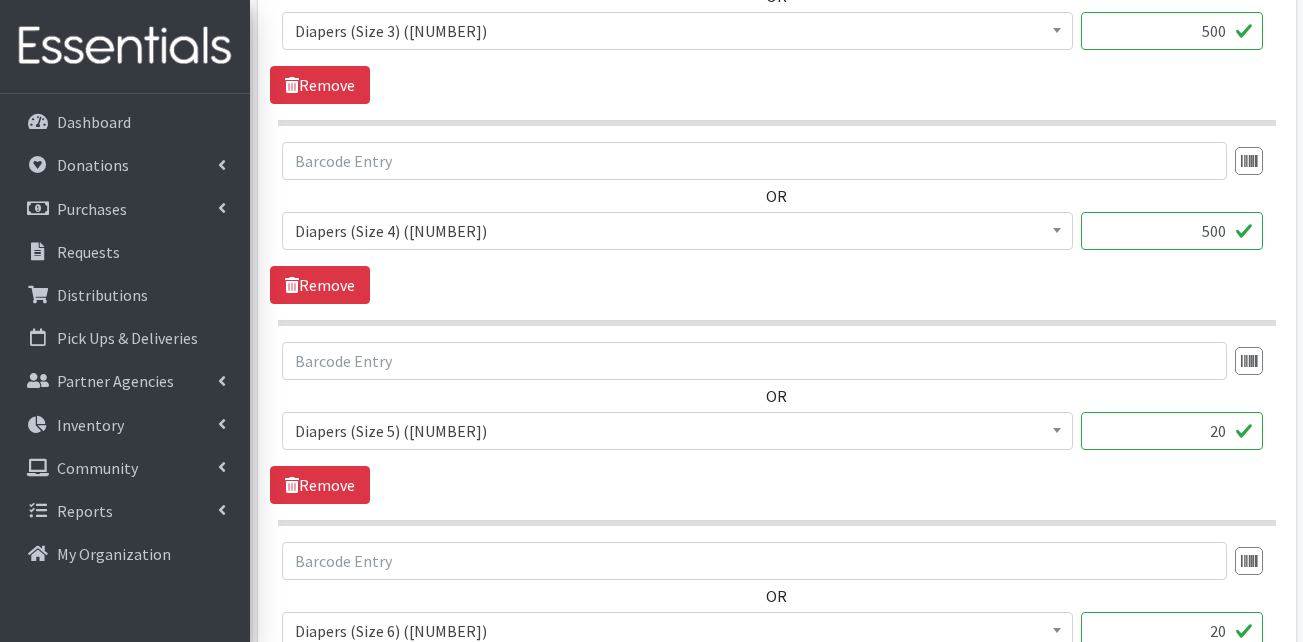 scroll, scrollTop: 1500, scrollLeft: 0, axis: vertical 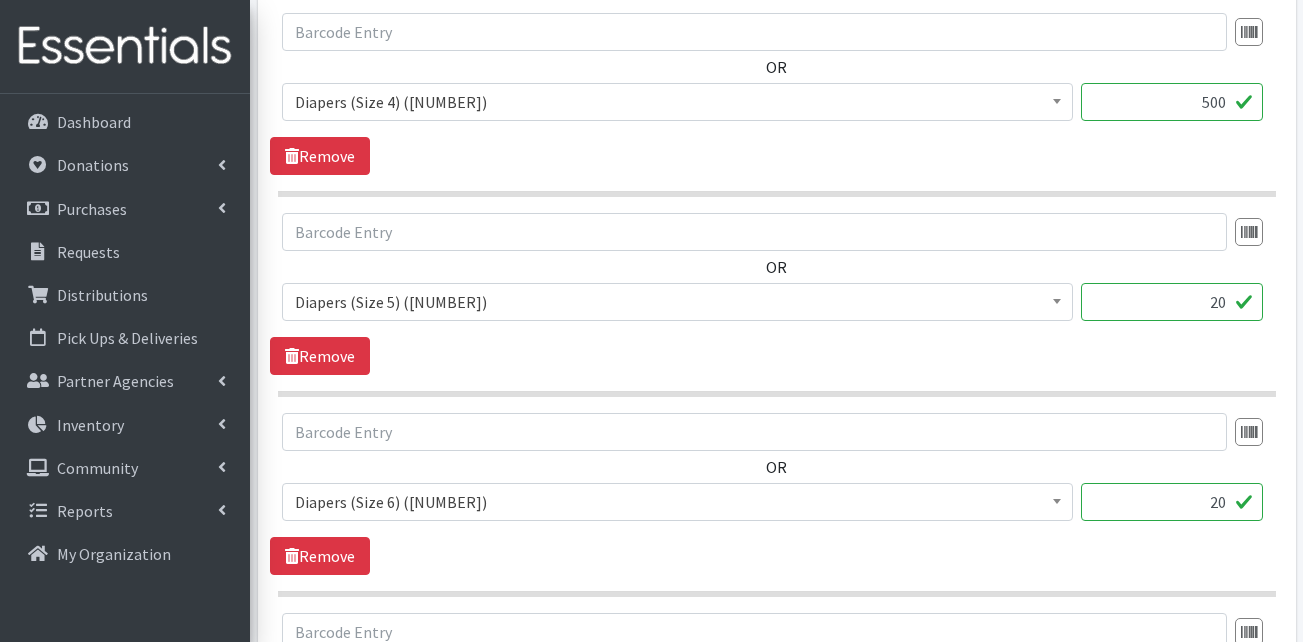 click on "20" at bounding box center [1172, 302] 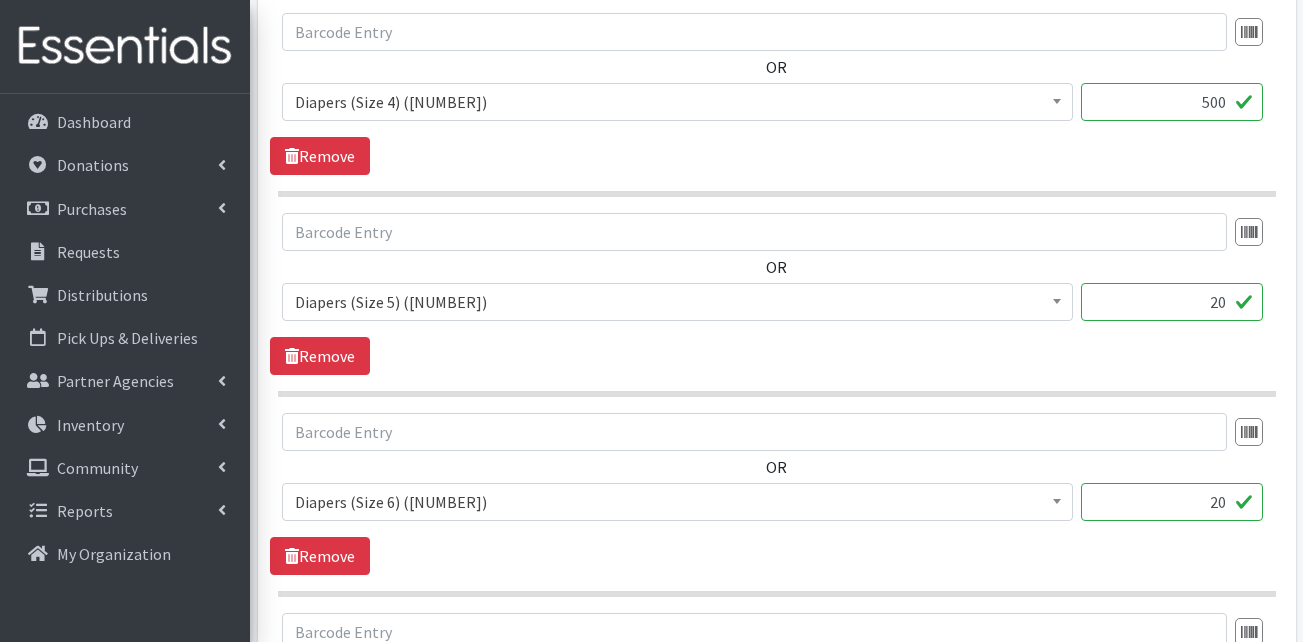 drag, startPoint x: 1181, startPoint y: 306, endPoint x: 1247, endPoint y: 305, distance: 66.007576 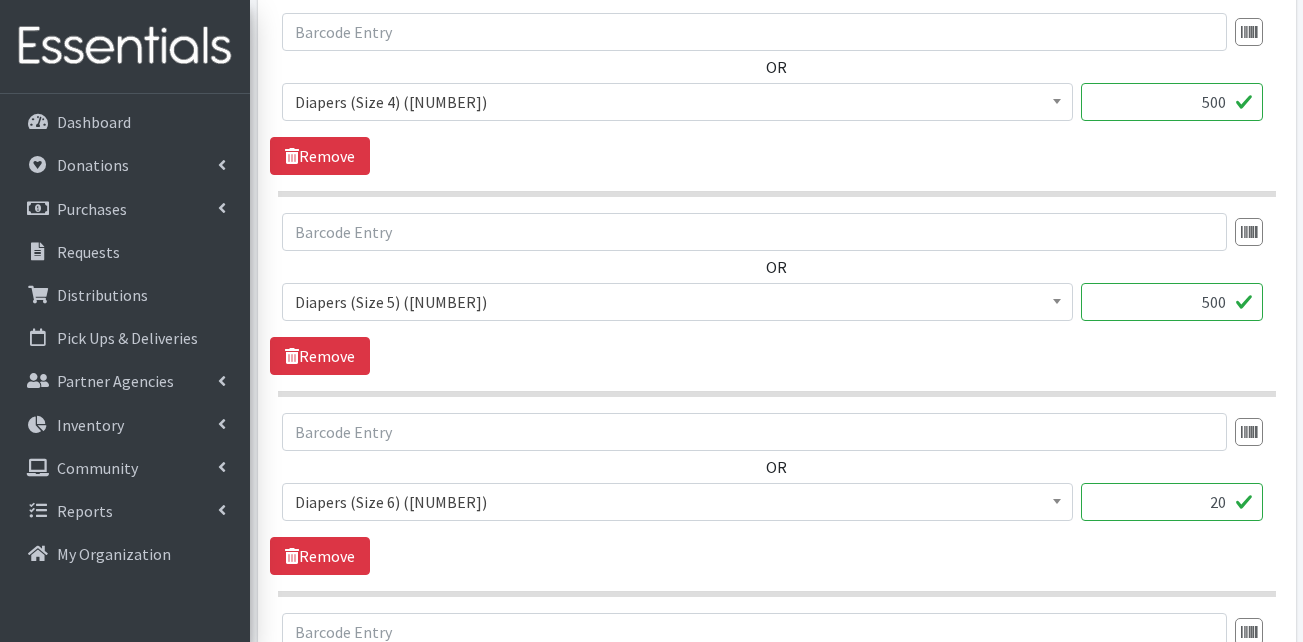 type on "500" 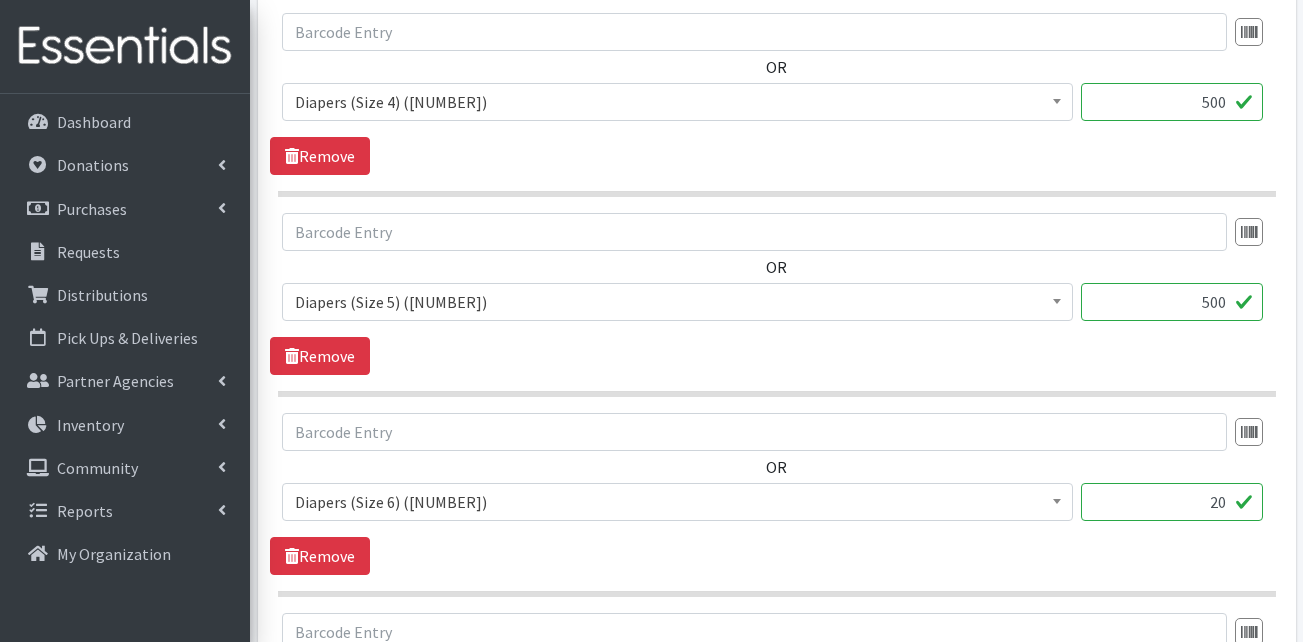 click on "OR
Adult Briefs (Large) (168717)
Adult Briefs (Medium) (109839)
Adult Briefs (Small) (111172)
Adult Briefs (X-Large) (164874)
Adult Briefs (XXL) (1304)
Adult Incontinence Pads (50000)
Adult Liners (50000)
Bed Pads (Disposable) (0)
Diapers (Newborn) (103068)
Diapers (Preemie) (114700)
Diapers (Size 1) (61179)
Diapers (Size 2) (64847)
Diapers (Size 3) (57433)
Diapers (Size 4) (81302)
Diapers (Size 5) (76784)
Diapers (Size 6) (78318)
Diapers (Size 7) (83386)
Kids (Overnights - Older Kids) (42464)
Kids Pull-Ups (2T-3T) (108065)
Kids Pull-Ups (3T-4T) (110804)
Kids Pull-Ups (4T-5T) (78786)
Other (0)
Pads (21976)
Period Packs  (99230)
Period Panties (Large) (365000)
Period Panties (Medium) (0)
Period Panties (Small) (0)" at bounding box center (777, 305) 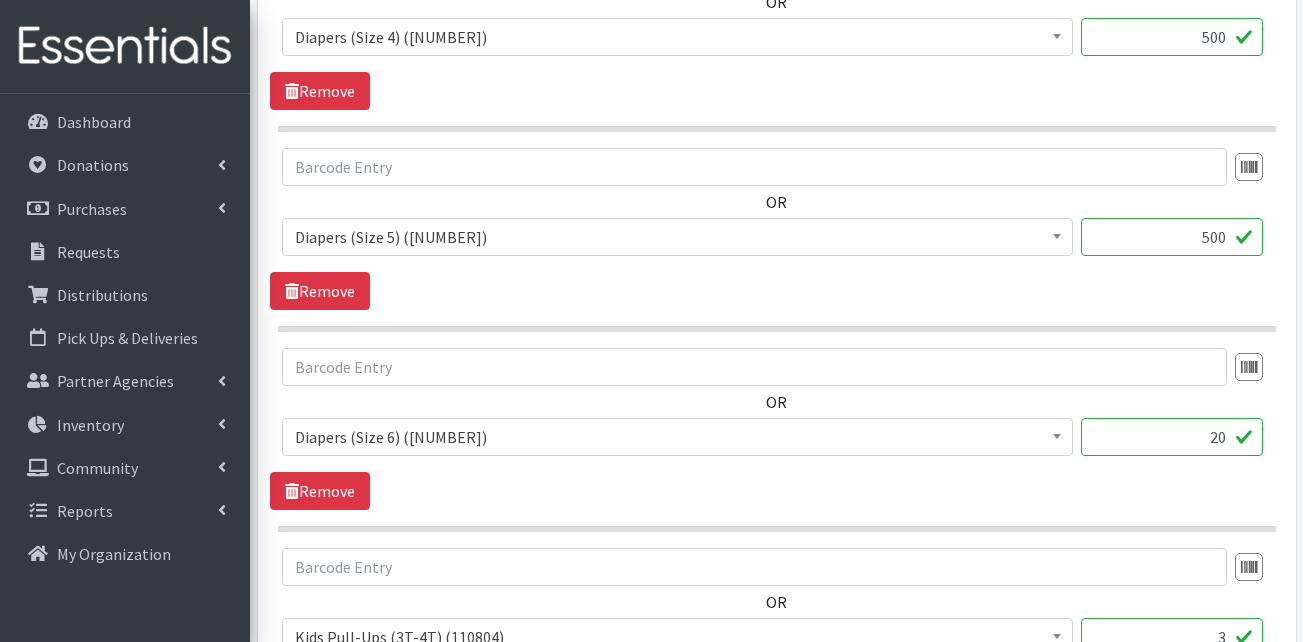 scroll, scrollTop: 1600, scrollLeft: 0, axis: vertical 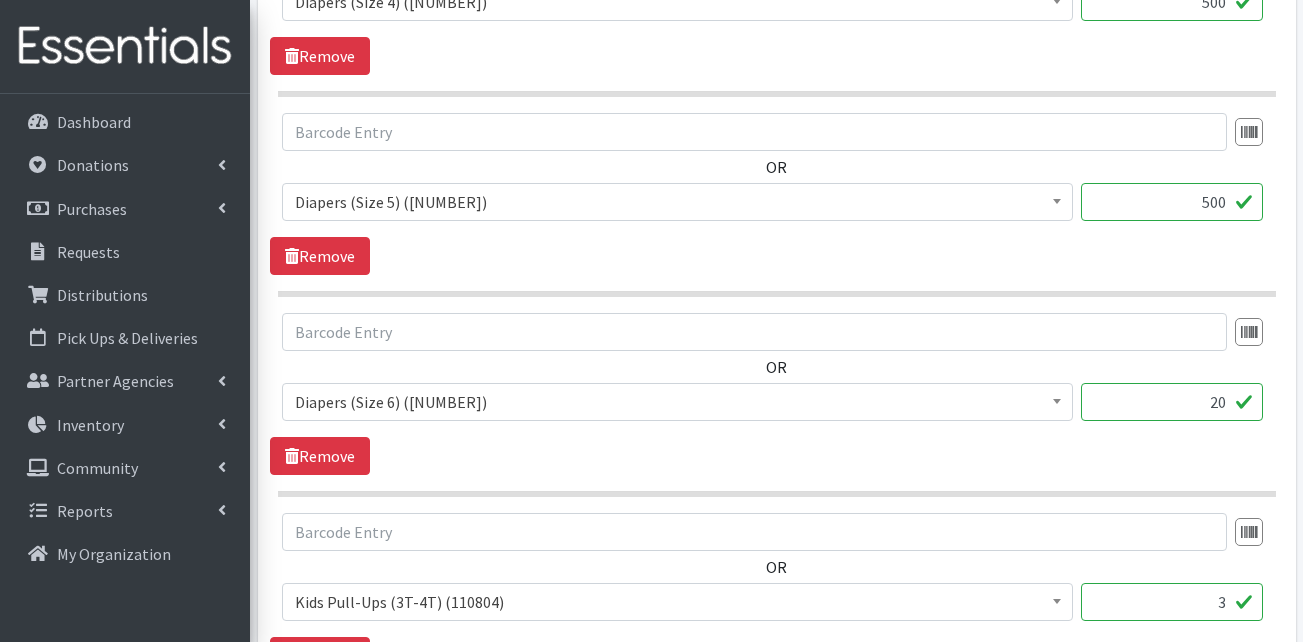 drag, startPoint x: 1197, startPoint y: 407, endPoint x: 1263, endPoint y: 407, distance: 66 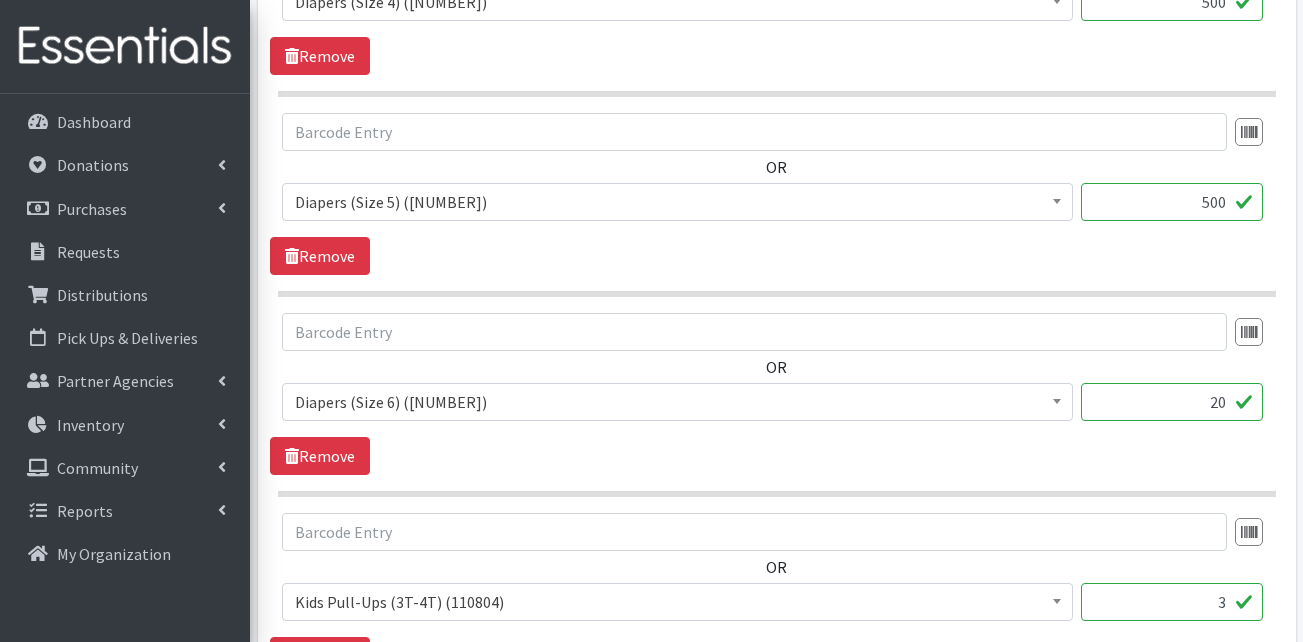 click on "Adult Briefs (Large) (168717)
Adult Briefs (Medium) (109839)
Adult Briefs (Small) (111172)
Adult Briefs (X-Large) (164874)
Adult Briefs (XXL) (1304)
Adult Incontinence Pads (50000)
Adult Liners (50000)
Bed Pads (Disposable) (0)
Diapers (Newborn) (103068)
Diapers (Preemie) (114700)
Diapers (Size 1) (61179)
Diapers (Size 2) (64847)
Diapers (Size 3) (57433)
Diapers (Size 4) (81302)
Diapers (Size 5) (76784)
Diapers (Size 6) (78318)
Diapers (Size 7) (83386)
Kids (Overnights - Older Kids) (42464)
Kids Pull-Ups (2T-3T) (108065)
Kids Pull-Ups (3T-4T) (110804)
Kids Pull-Ups (4T-5T) (78786)
Other (0)
Pads (21976)
Period Packs  (99230)
Period Panties (Large) (365000)
Period Panties (Medium) (0)
Period Panties (Small) (0)
Period Panties (X-Large) (0)
Swimmers (50000)
THINX (45859)
Tampons (39044)
20" at bounding box center [776, 410] 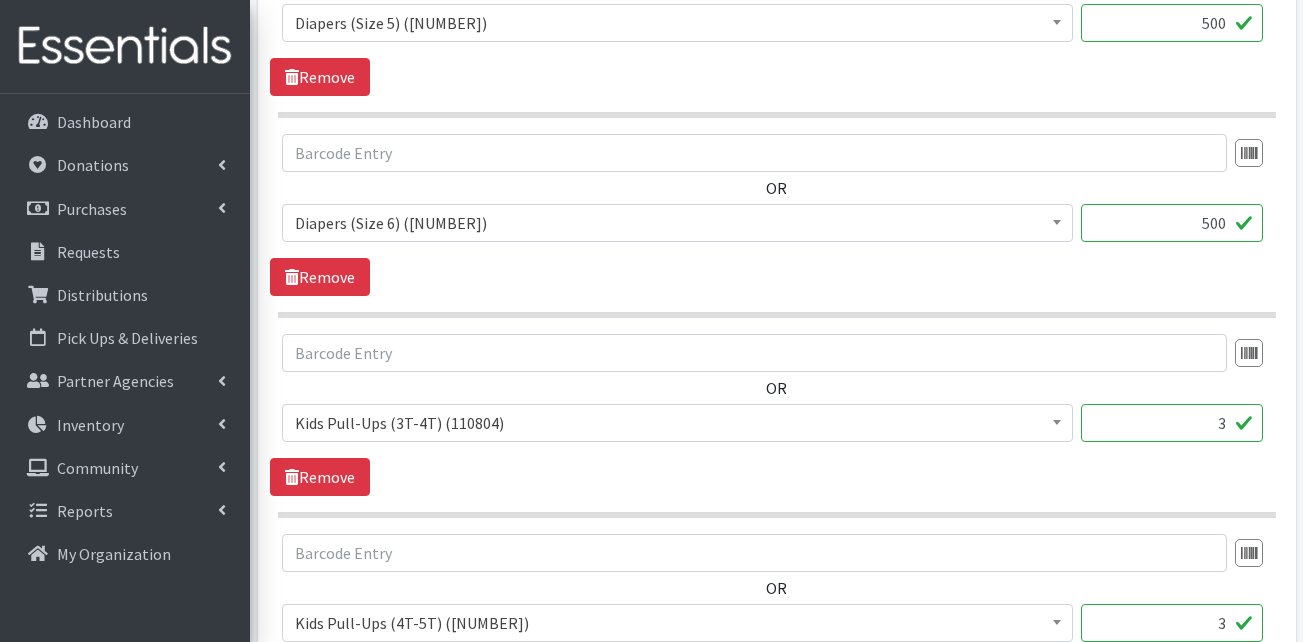 scroll, scrollTop: 1800, scrollLeft: 0, axis: vertical 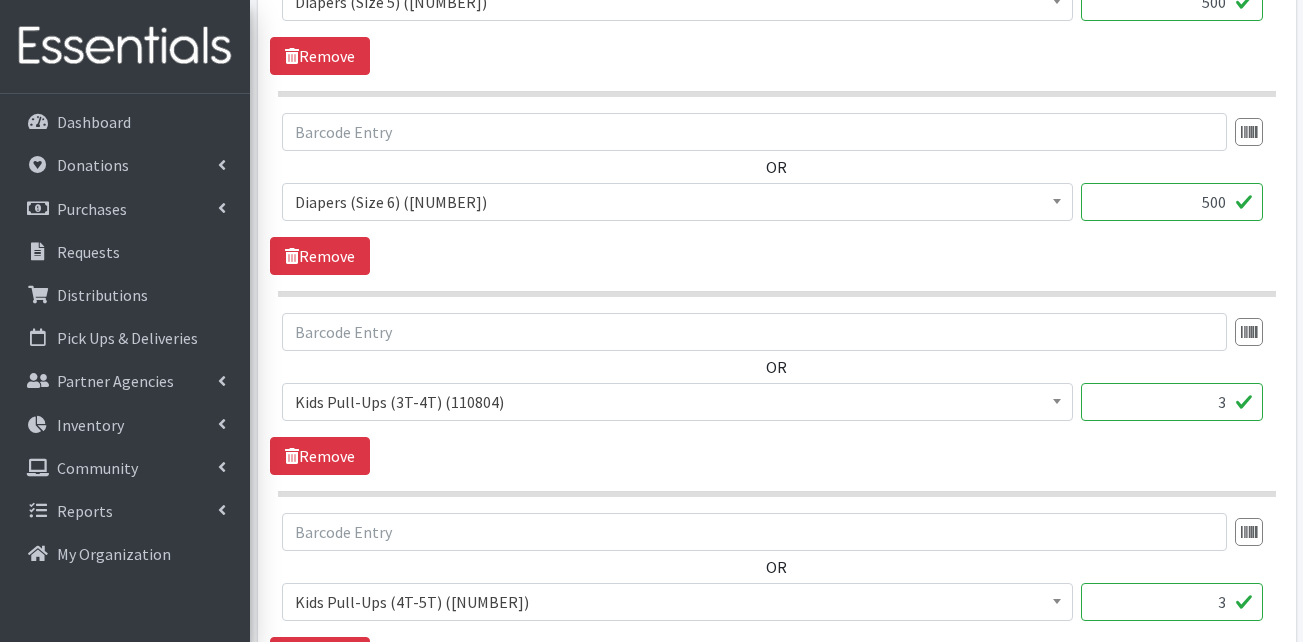 type on "500" 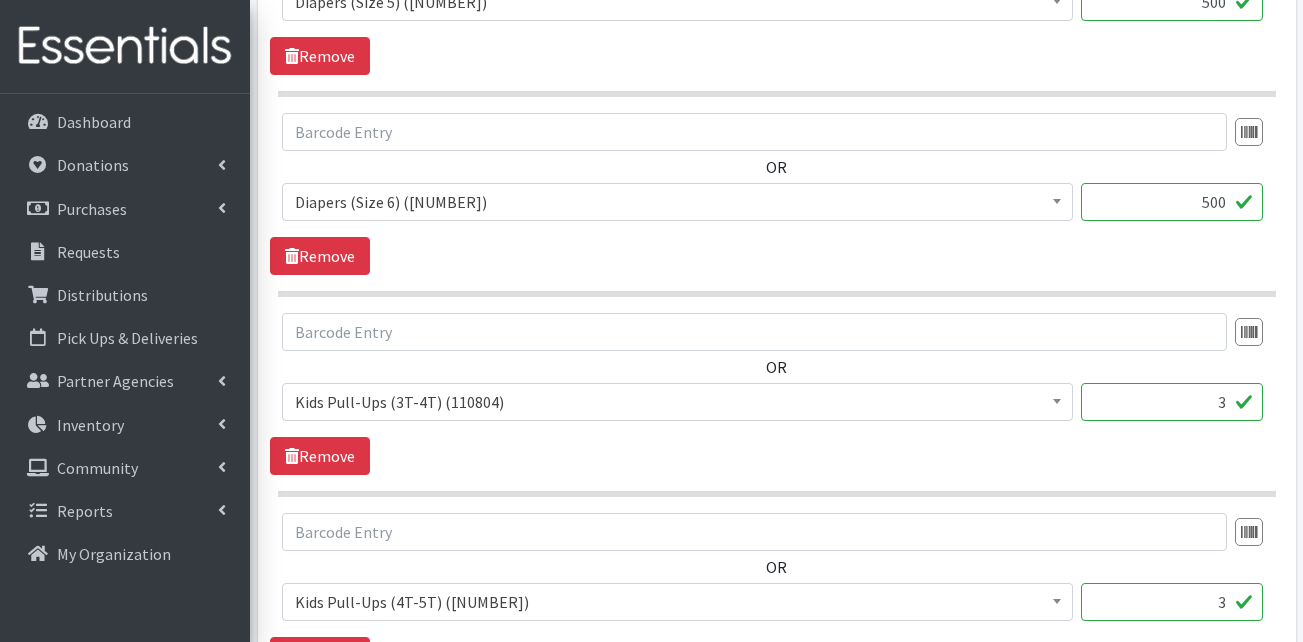 drag, startPoint x: 1202, startPoint y: 400, endPoint x: 1247, endPoint y: 403, distance: 45.099888 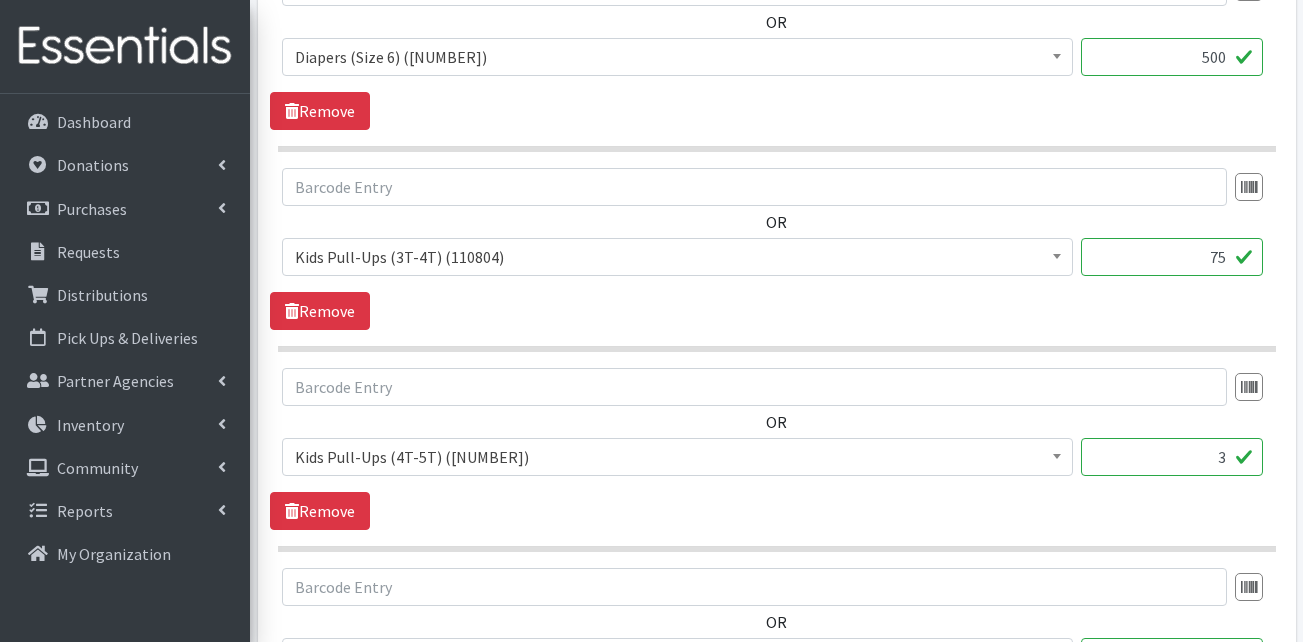 scroll, scrollTop: 2000, scrollLeft: 0, axis: vertical 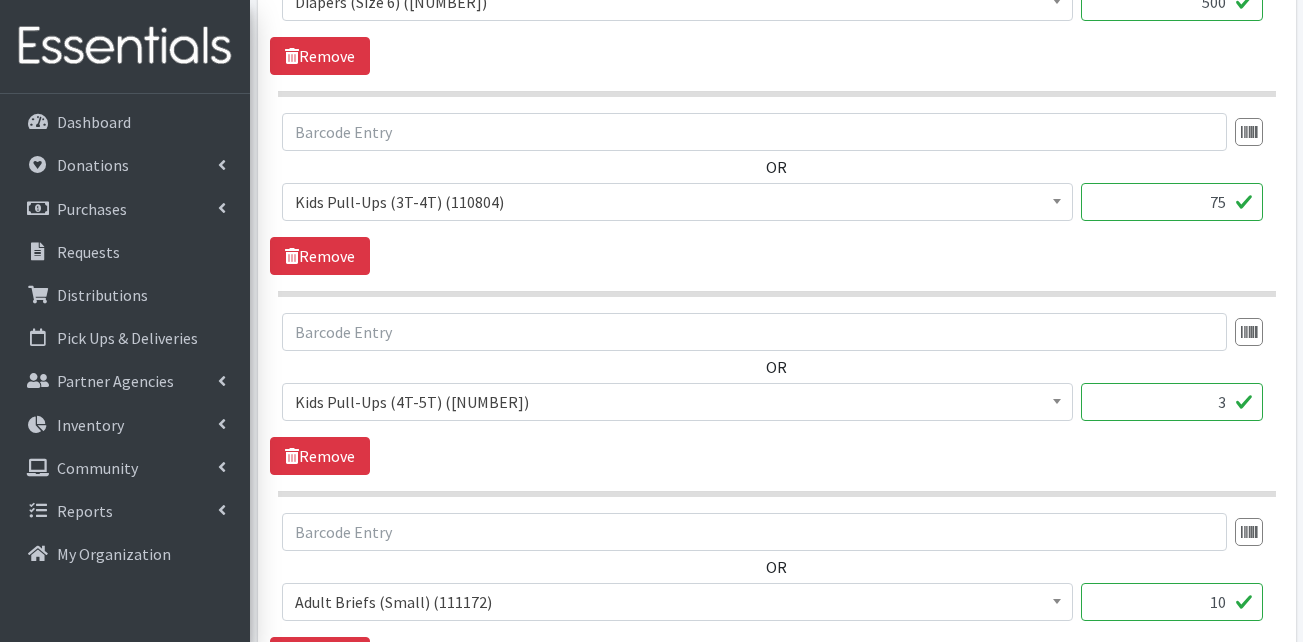 type on "75" 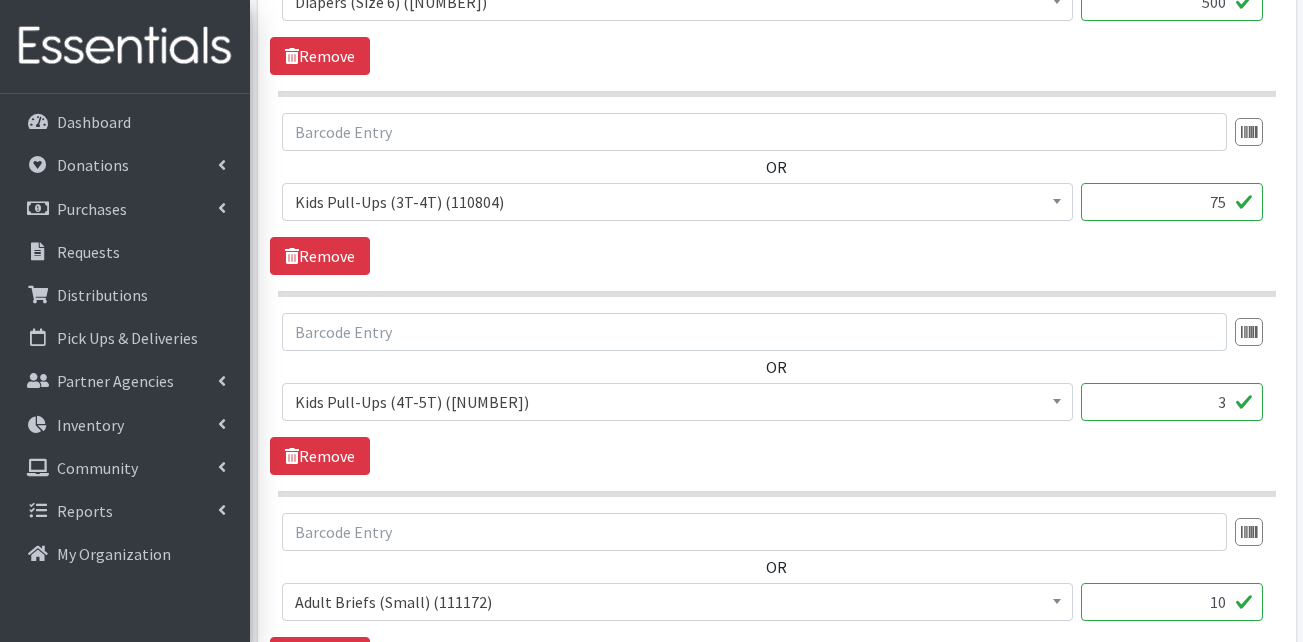 drag, startPoint x: 1184, startPoint y: 419, endPoint x: 1235, endPoint y: 415, distance: 51.156624 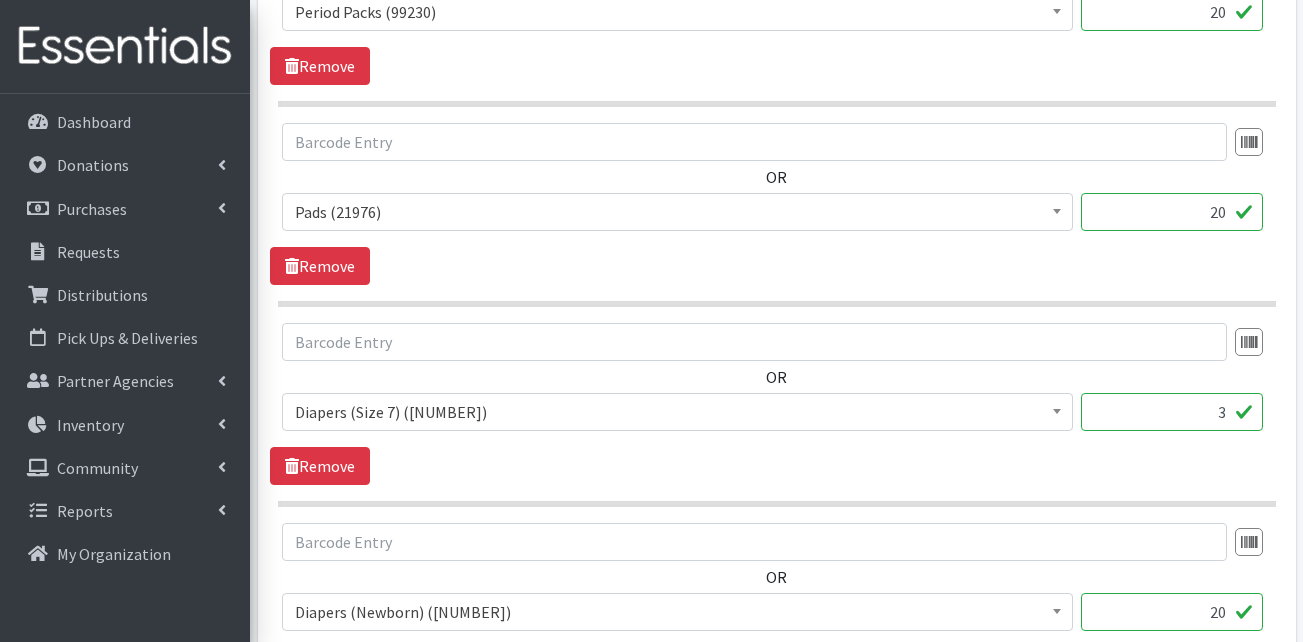 scroll, scrollTop: 3192, scrollLeft: 0, axis: vertical 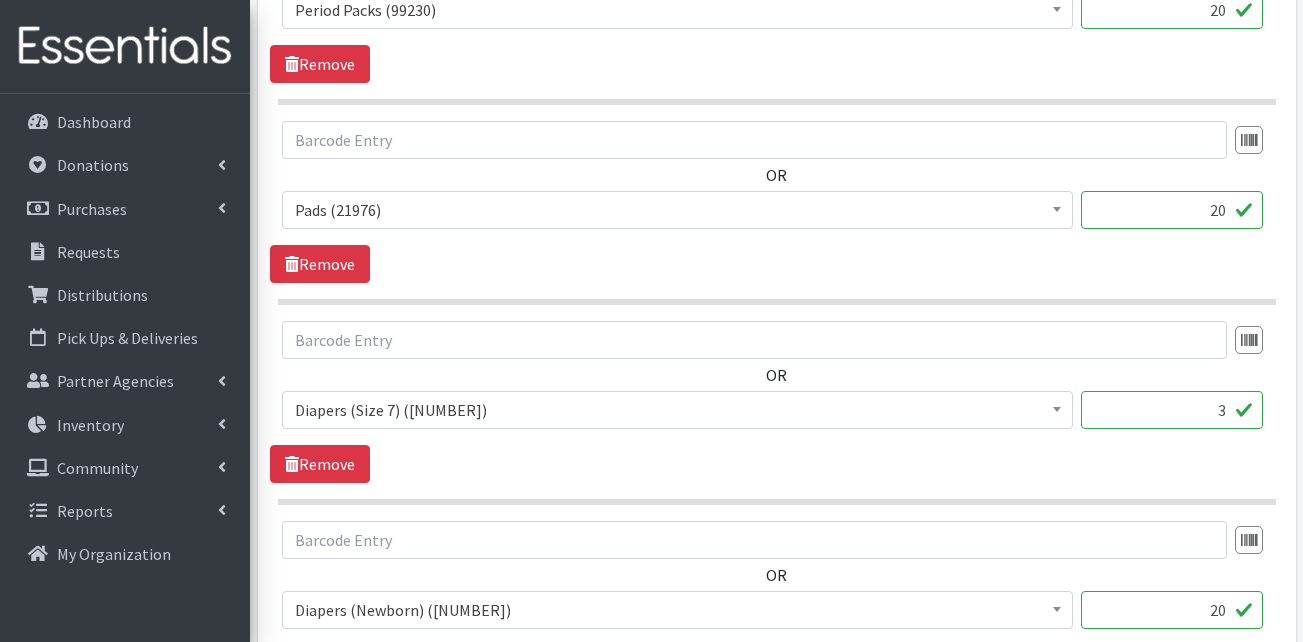 type on "75" 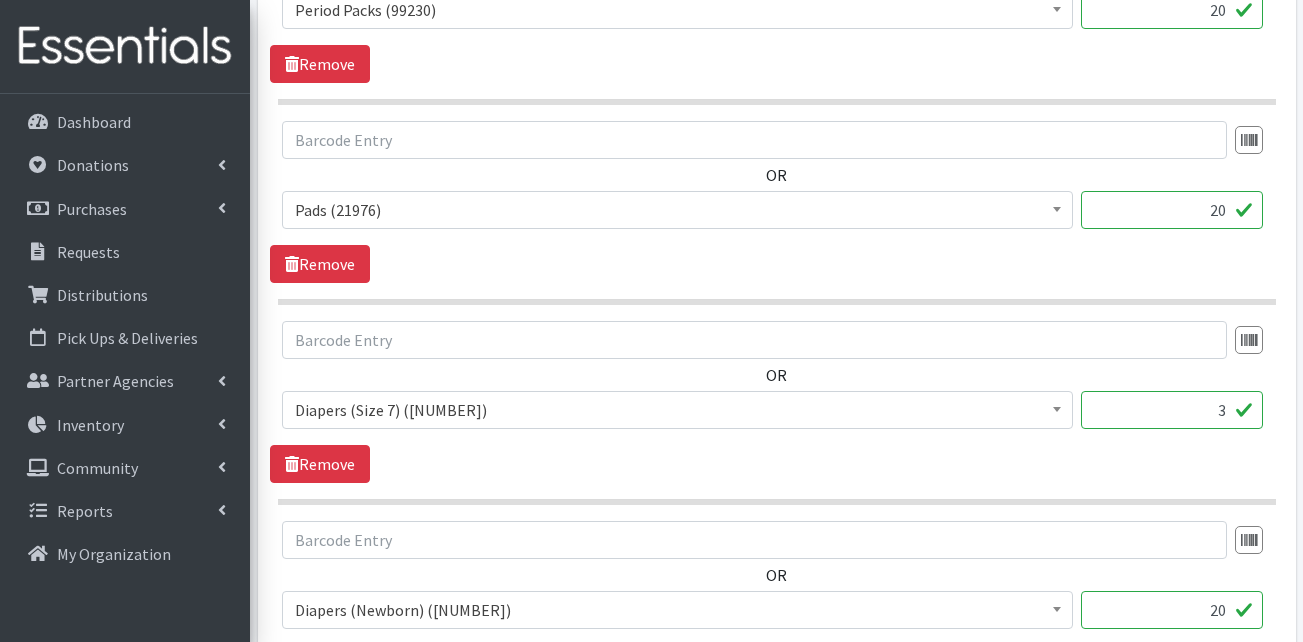 drag, startPoint x: 1195, startPoint y: 418, endPoint x: 1240, endPoint y: 410, distance: 45.705578 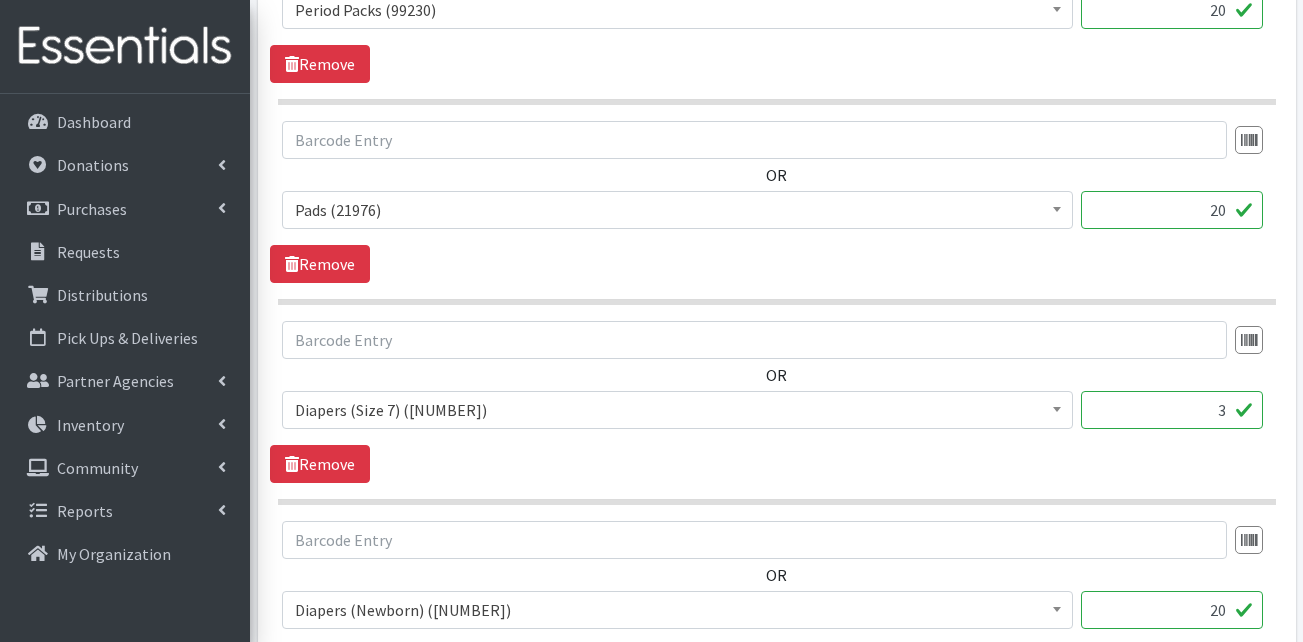 click on "3" at bounding box center (1172, 410) 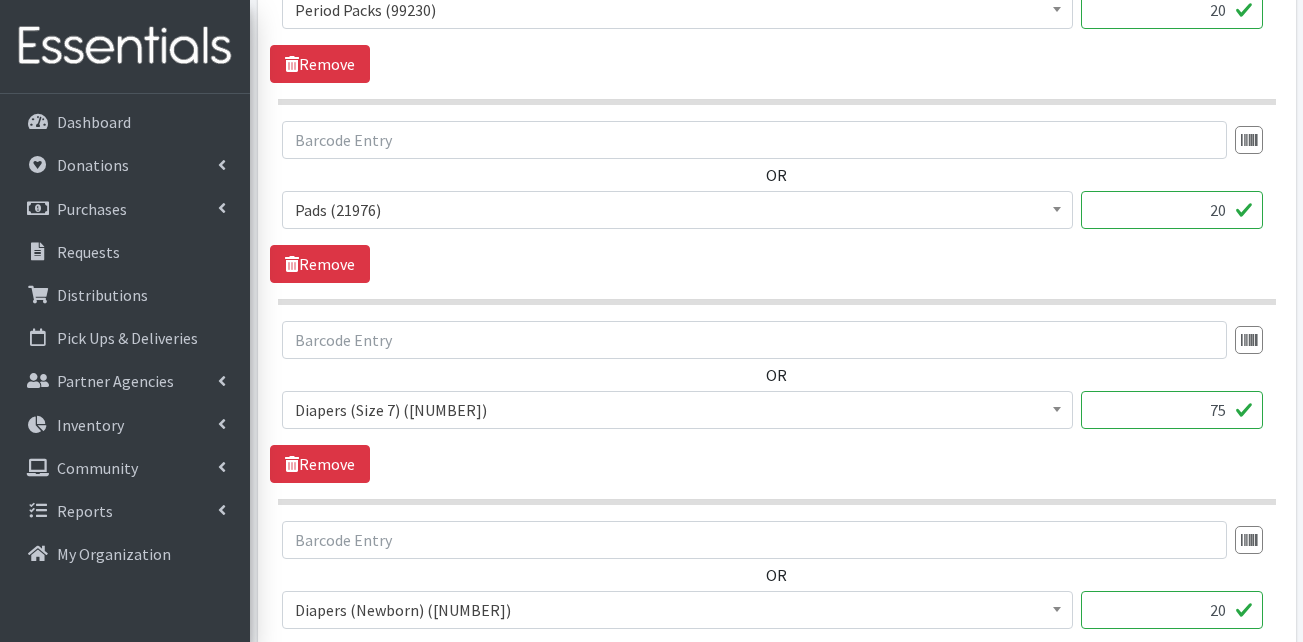 type on "75" 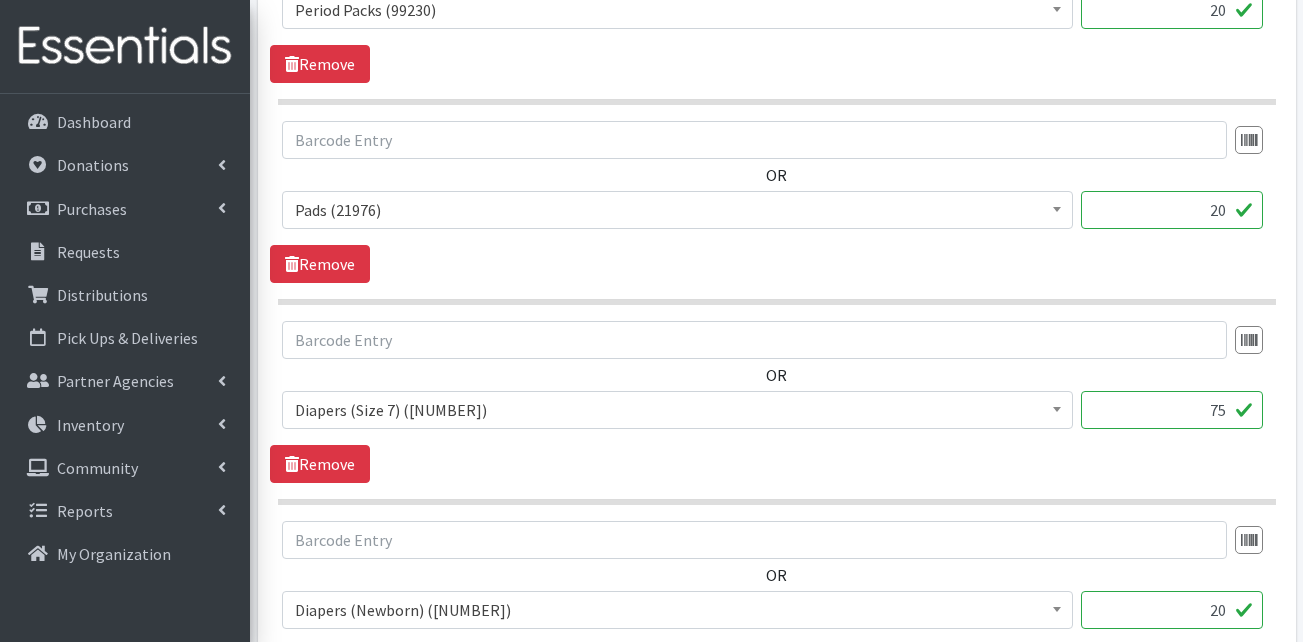 click on "OR
Adult Briefs (Large) (168717)
Adult Briefs (Medium) (109839)
Adult Briefs (Small) (111172)
Adult Briefs (X-Large) (164874)
Adult Briefs (XXL) (1304)
Adult Incontinence Pads (50000)
Adult Liners (50000)
Bed Pads (Disposable) (0)
Diapers (Newborn) (103068)
Diapers (Preemie) (114700)
Diapers (Size 1) (61179)
Diapers (Size 2) (64847)
Diapers (Size 3) (57433)
Diapers (Size 4) (81302)
Diapers (Size 5) (76784)
Diapers (Size 6) (78318)
Diapers (Size 7) (83386)
Kids (Overnights - Older Kids) (42464)
Kids Pull-Ups (2T-3T) (108065)
Kids Pull-Ups (3T-4T) (110804)
Kids Pull-Ups (4T-5T) (78786)
Other (0)
Pads (21976)
Period Packs  (99230)
Period Panties (Large) (365000)
Period Panties (Medium) (0)
Period Panties (Small) (0)" at bounding box center [777, 413] 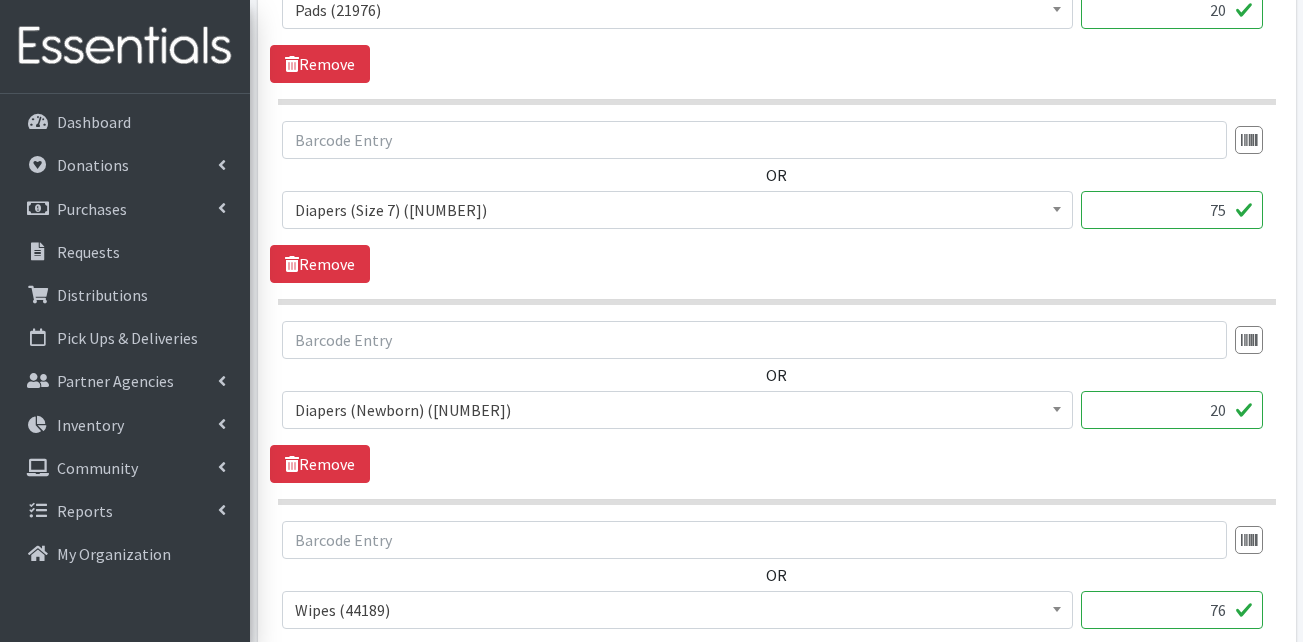 click on "20" at bounding box center (1172, 410) 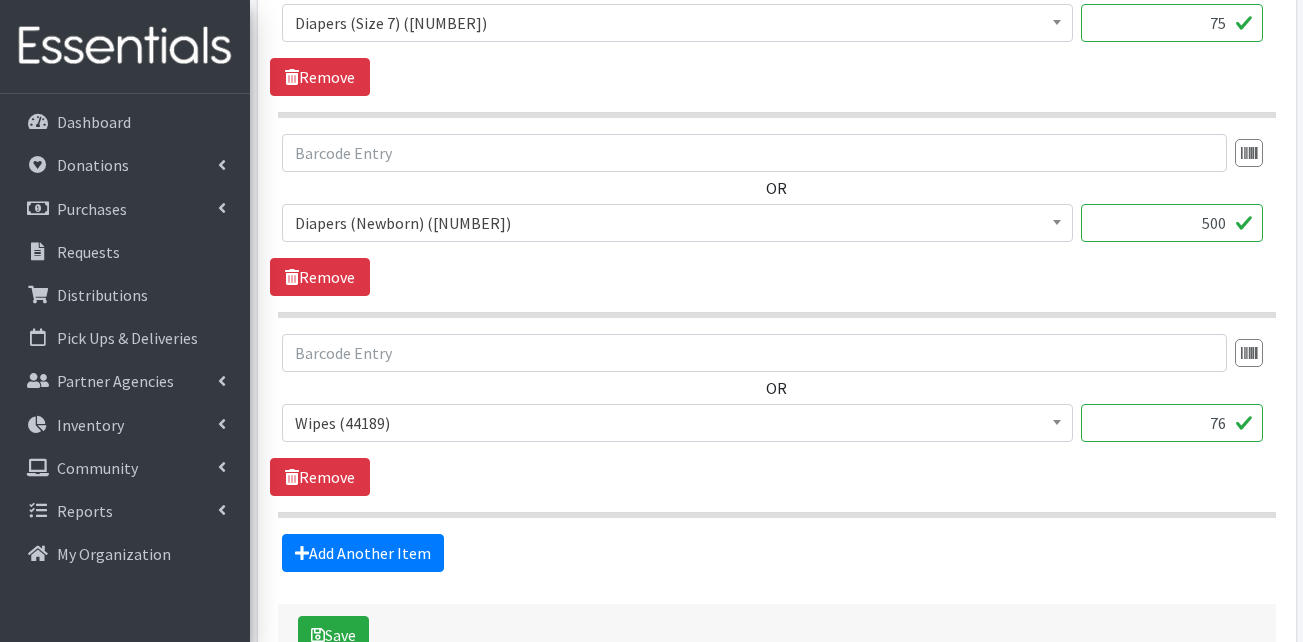 scroll, scrollTop: 3592, scrollLeft: 0, axis: vertical 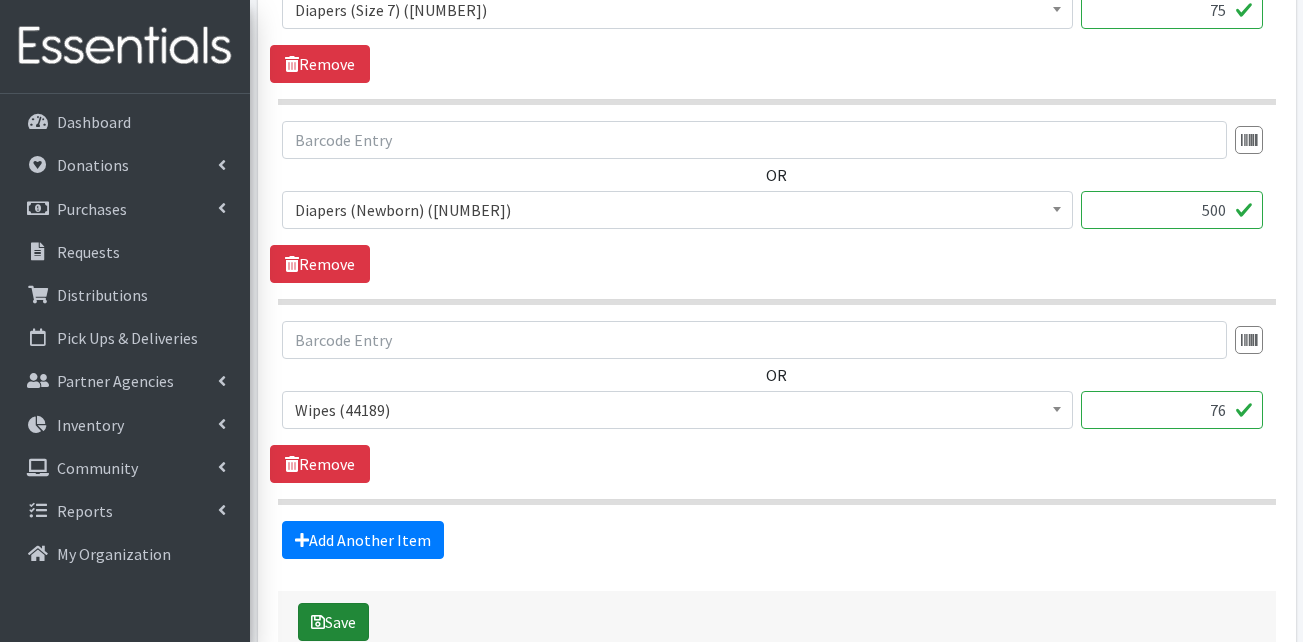 type on "500" 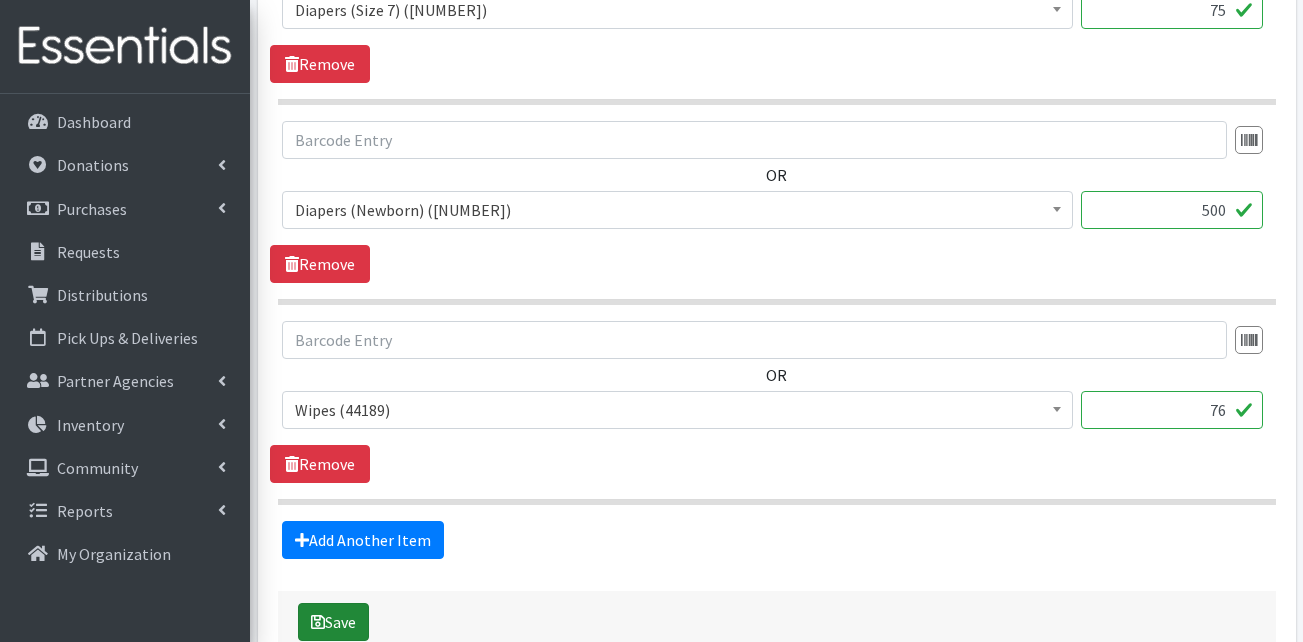 click on "Save" at bounding box center [333, 622] 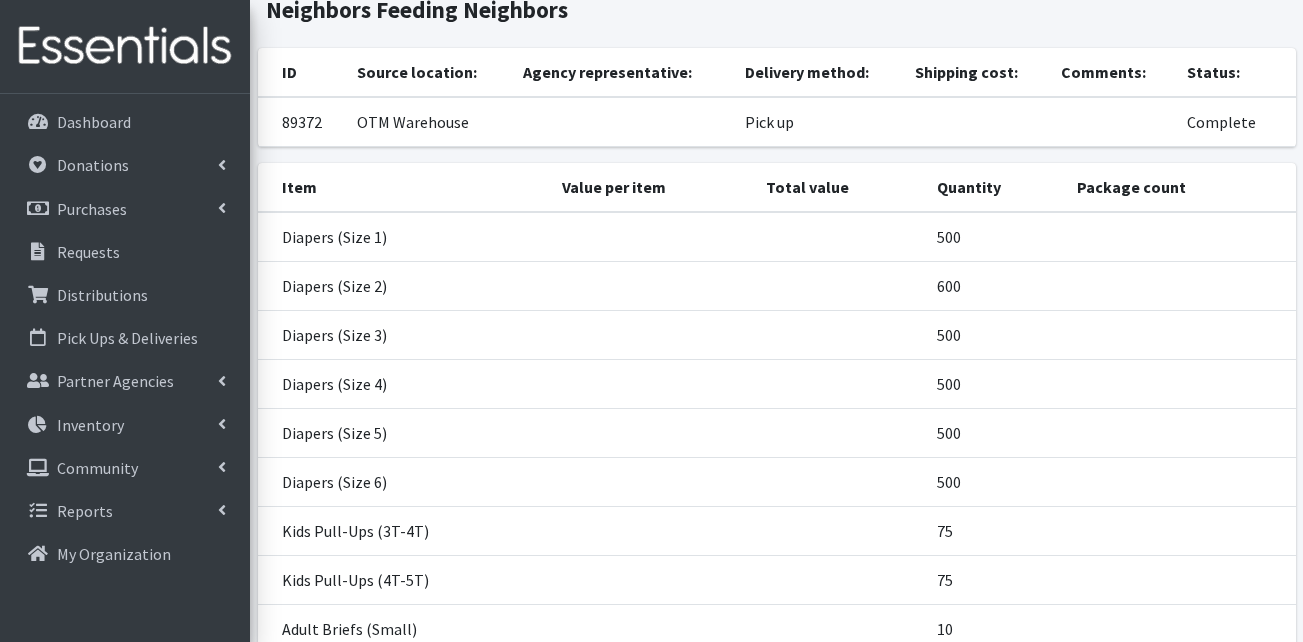 scroll, scrollTop: 0, scrollLeft: 0, axis: both 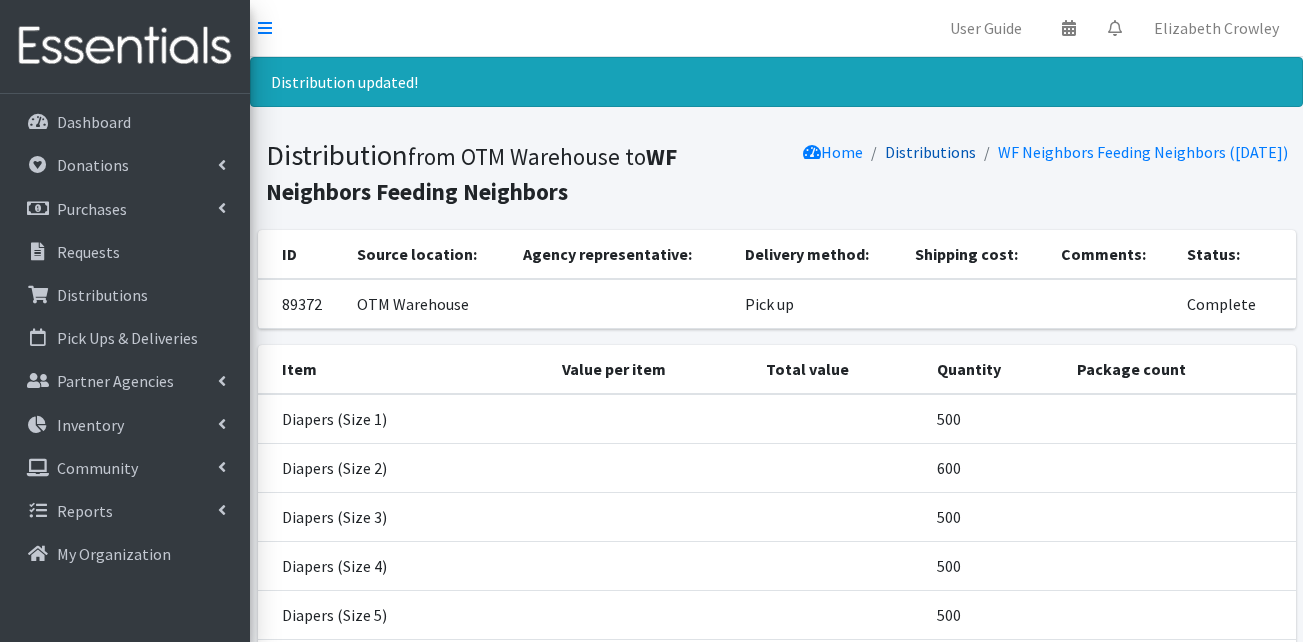 click on "Distributions" at bounding box center [930, 152] 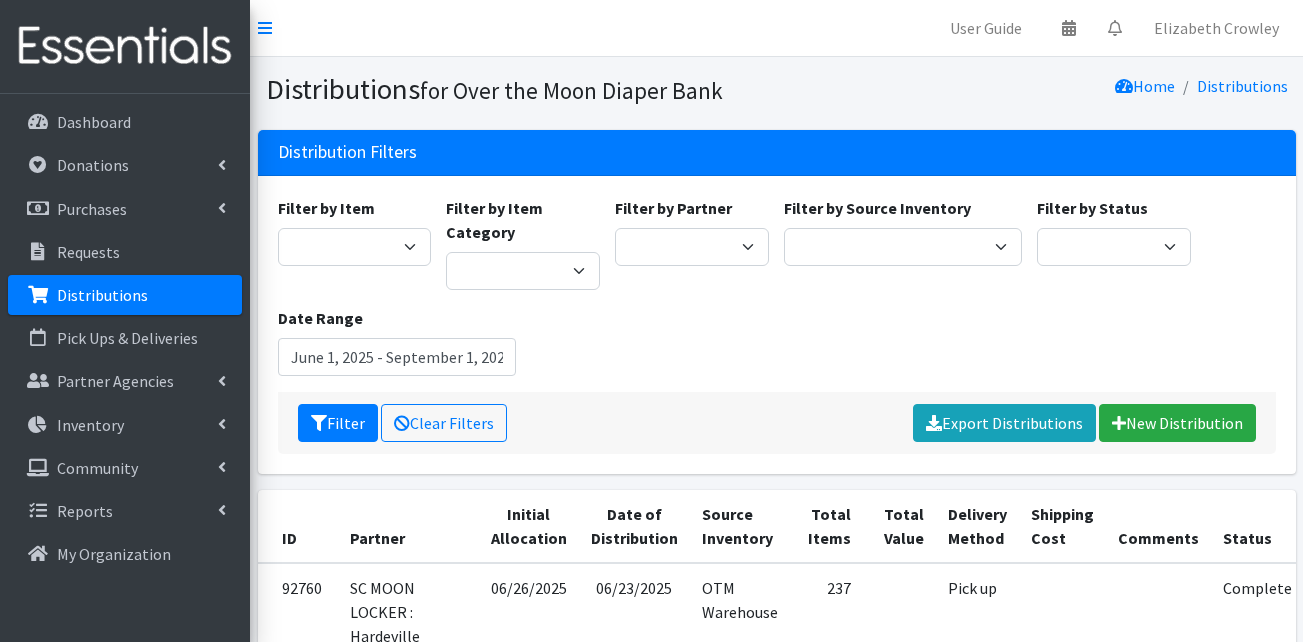 scroll, scrollTop: 0, scrollLeft: 0, axis: both 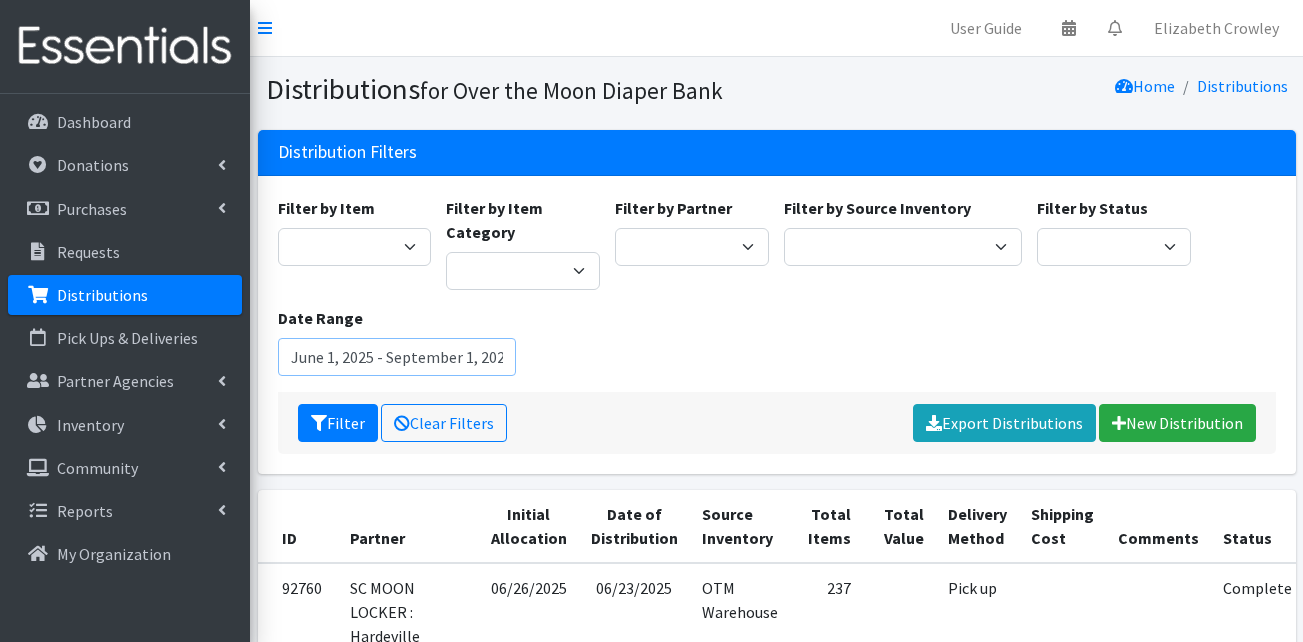click on "June 1, 2025 - September 1, 2025" at bounding box center (397, 357) 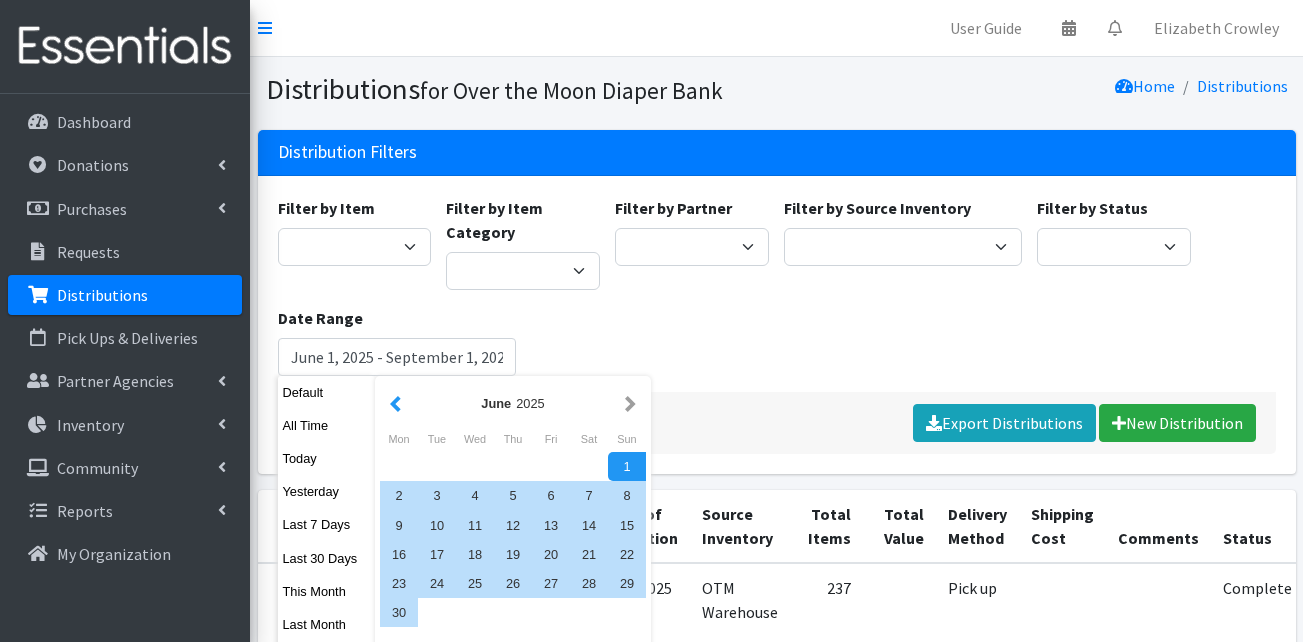 click at bounding box center [395, 403] 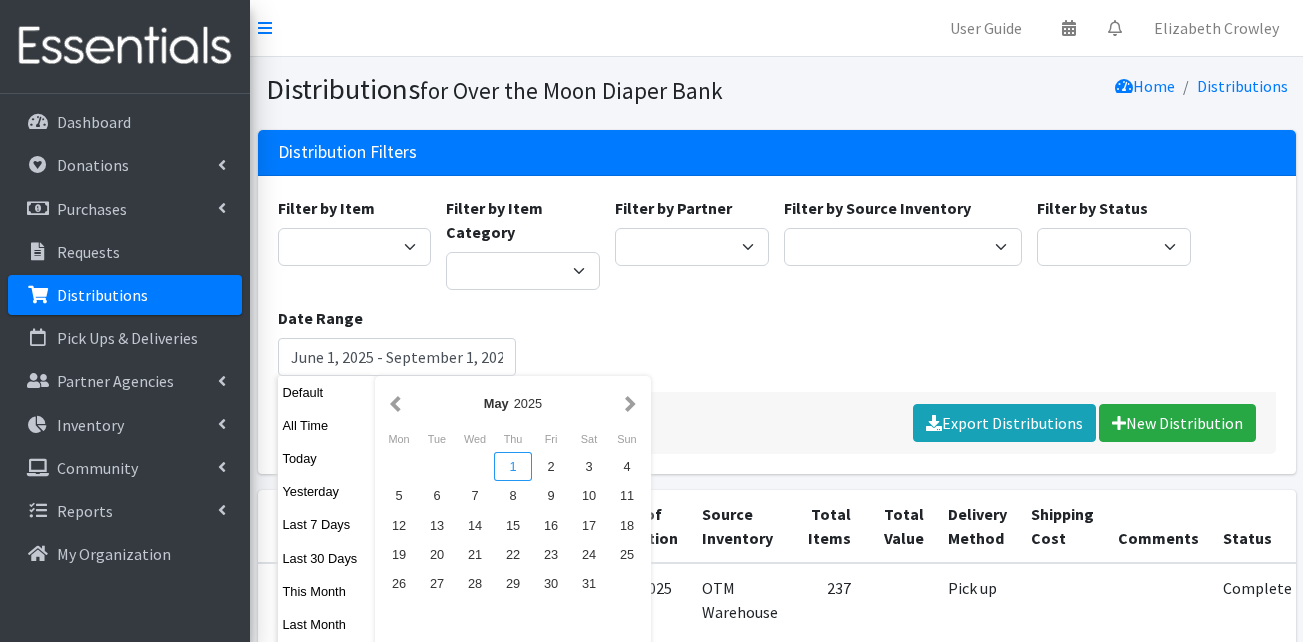 click on "1" at bounding box center [513, 466] 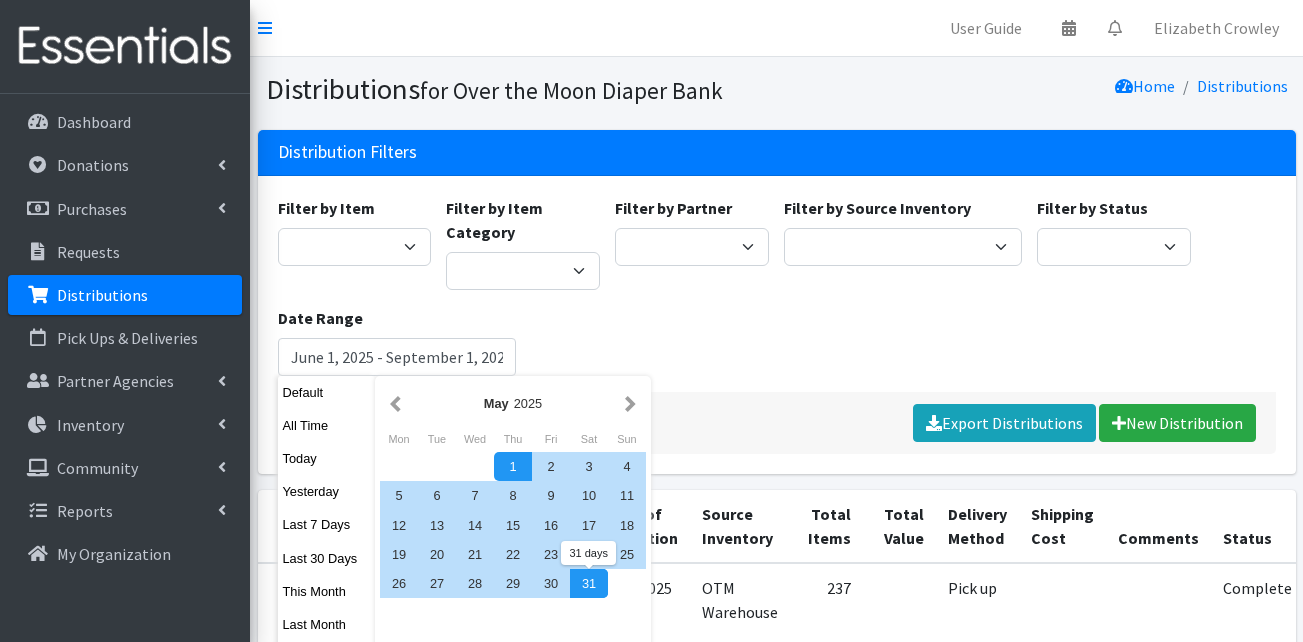 click on "31" at bounding box center (589, 583) 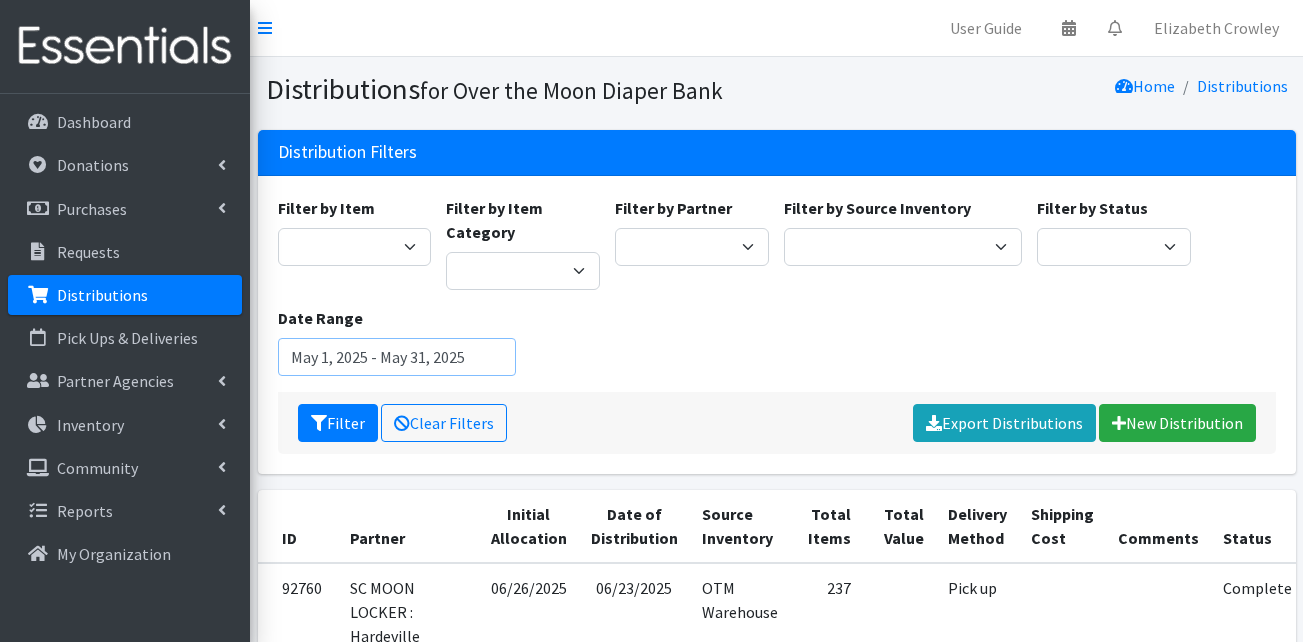 click on "May 1, 2025 - May 31, 2025" at bounding box center [397, 357] 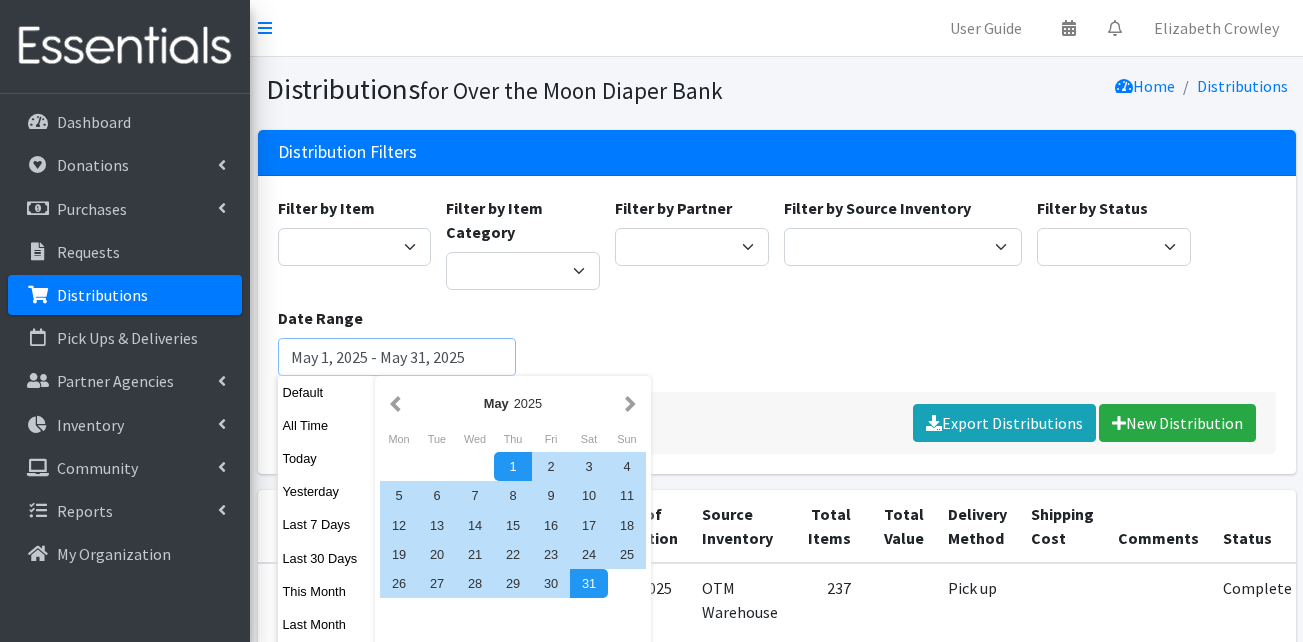 click on "Filter" at bounding box center [338, 423] 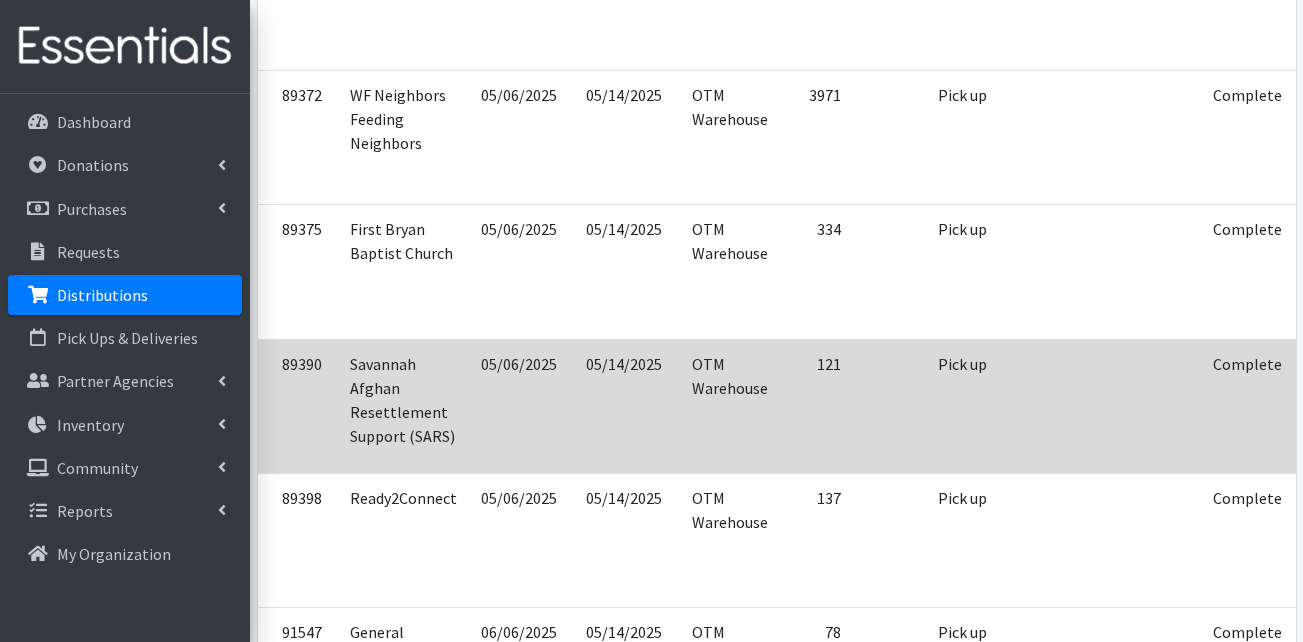scroll, scrollTop: 1200, scrollLeft: 0, axis: vertical 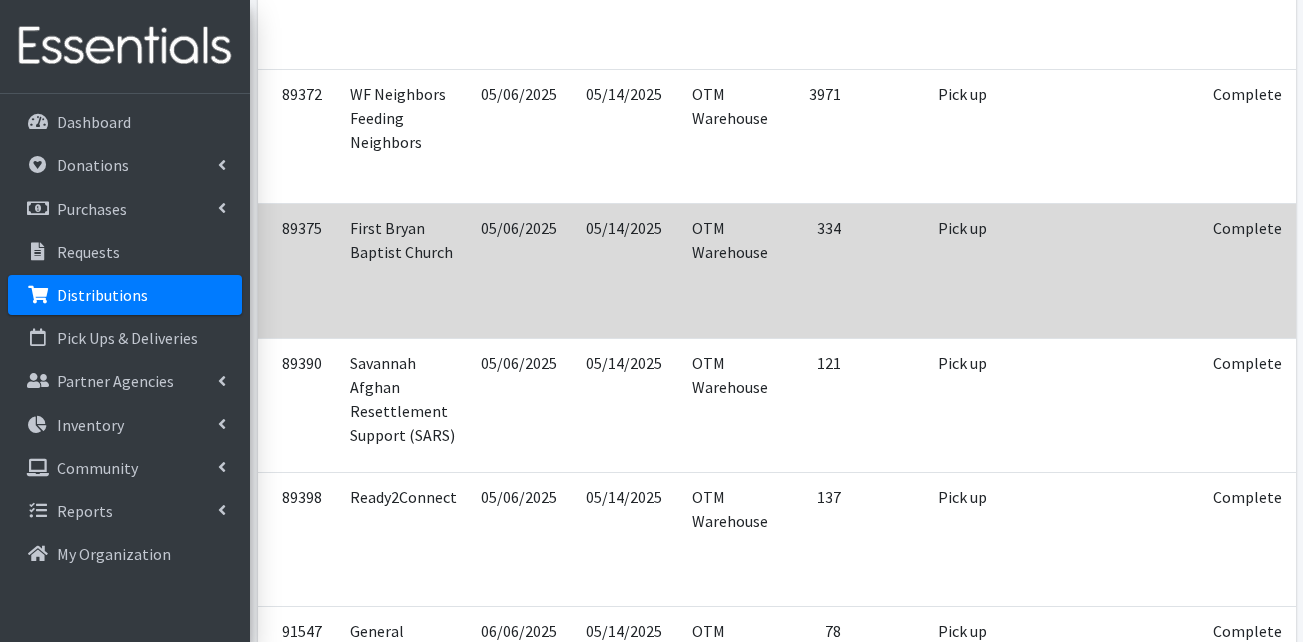 click at bounding box center (1329, 257) 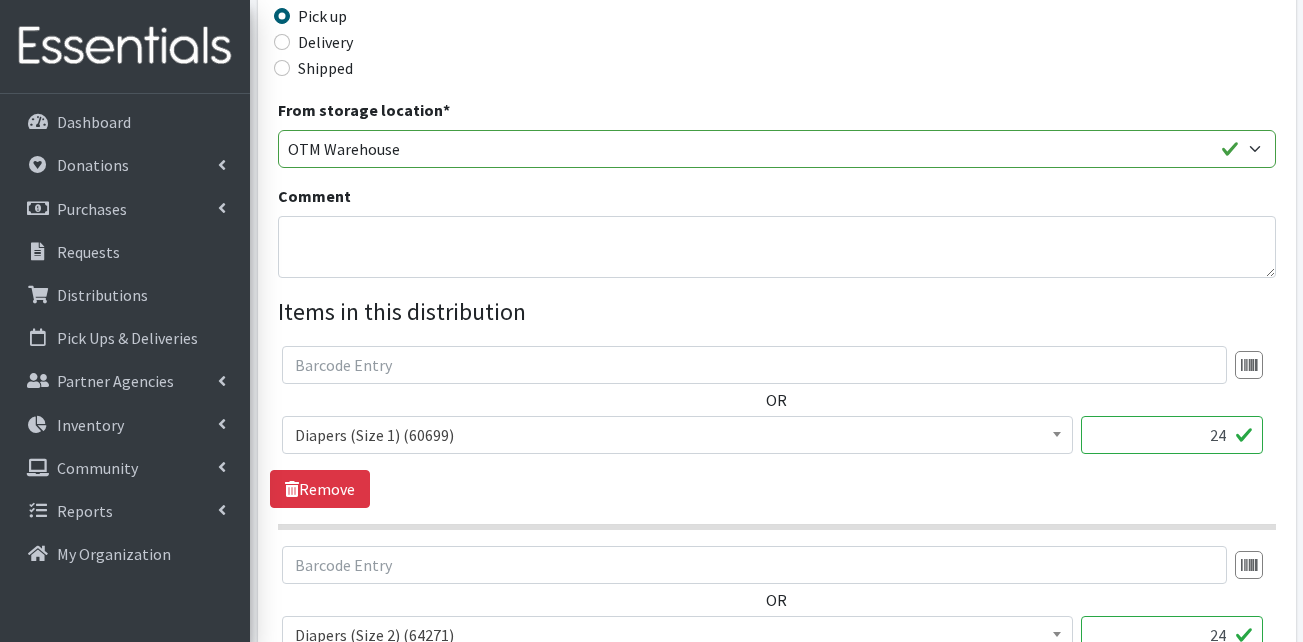 scroll, scrollTop: 600, scrollLeft: 0, axis: vertical 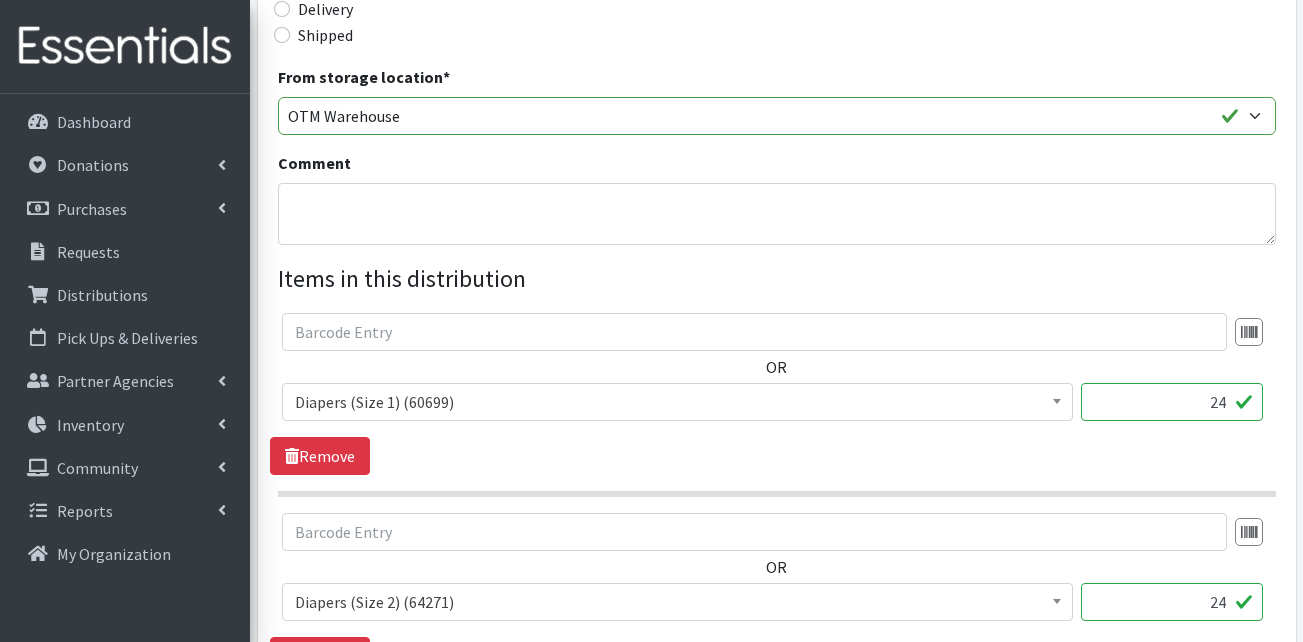 drag, startPoint x: 1176, startPoint y: 401, endPoint x: 1259, endPoint y: 421, distance: 85.37564 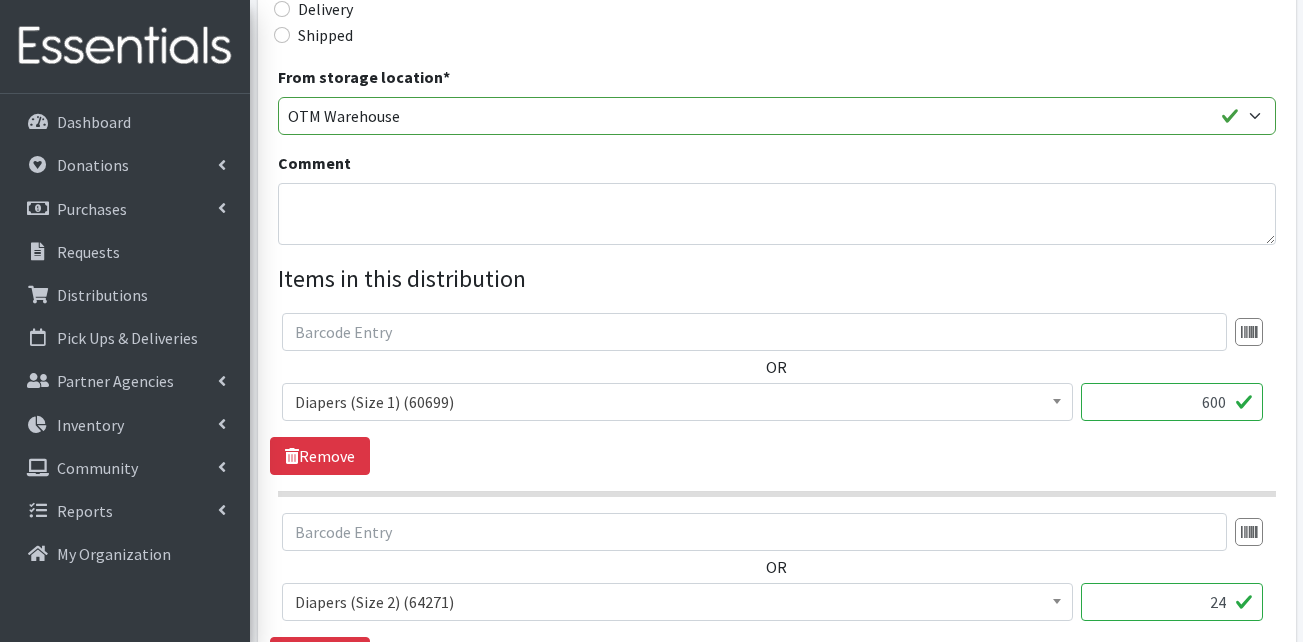 type on "600" 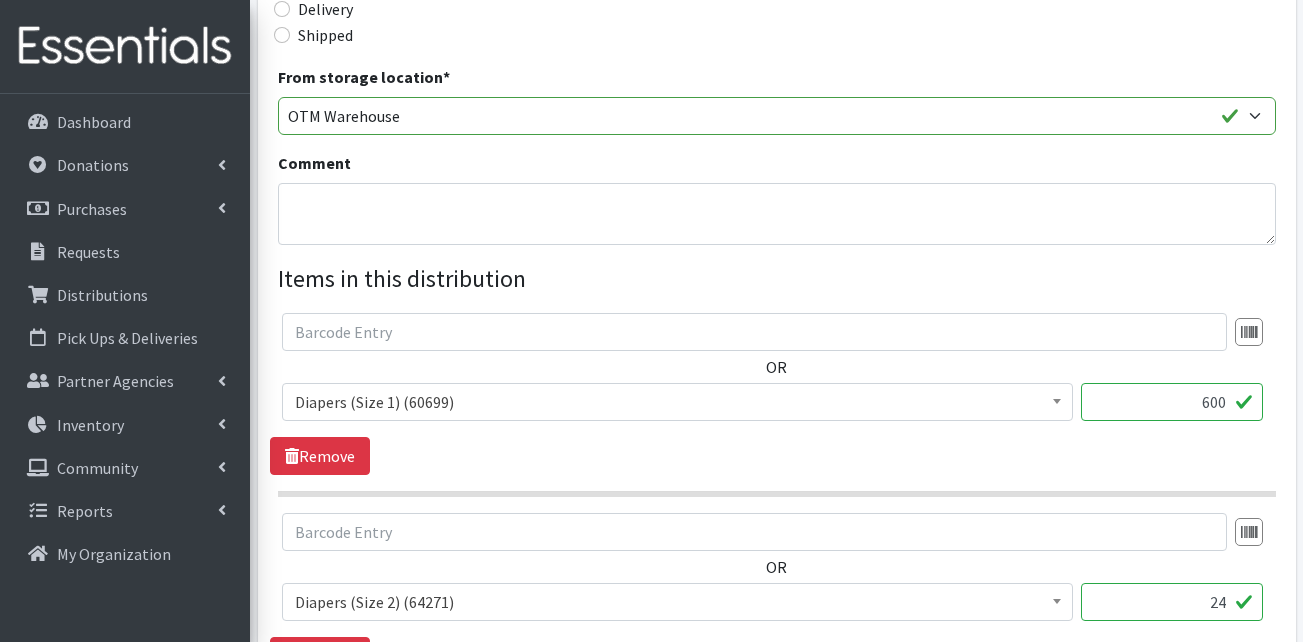 drag, startPoint x: 1204, startPoint y: 598, endPoint x: 1240, endPoint y: 599, distance: 36.013885 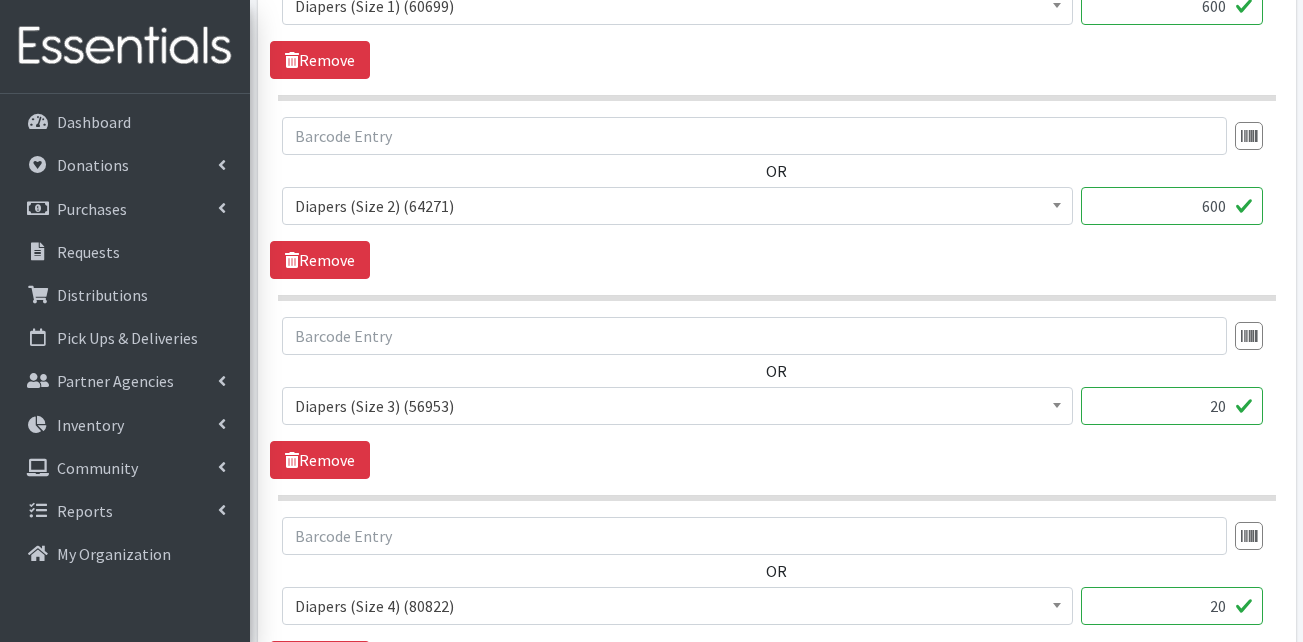 scroll, scrollTop: 1000, scrollLeft: 0, axis: vertical 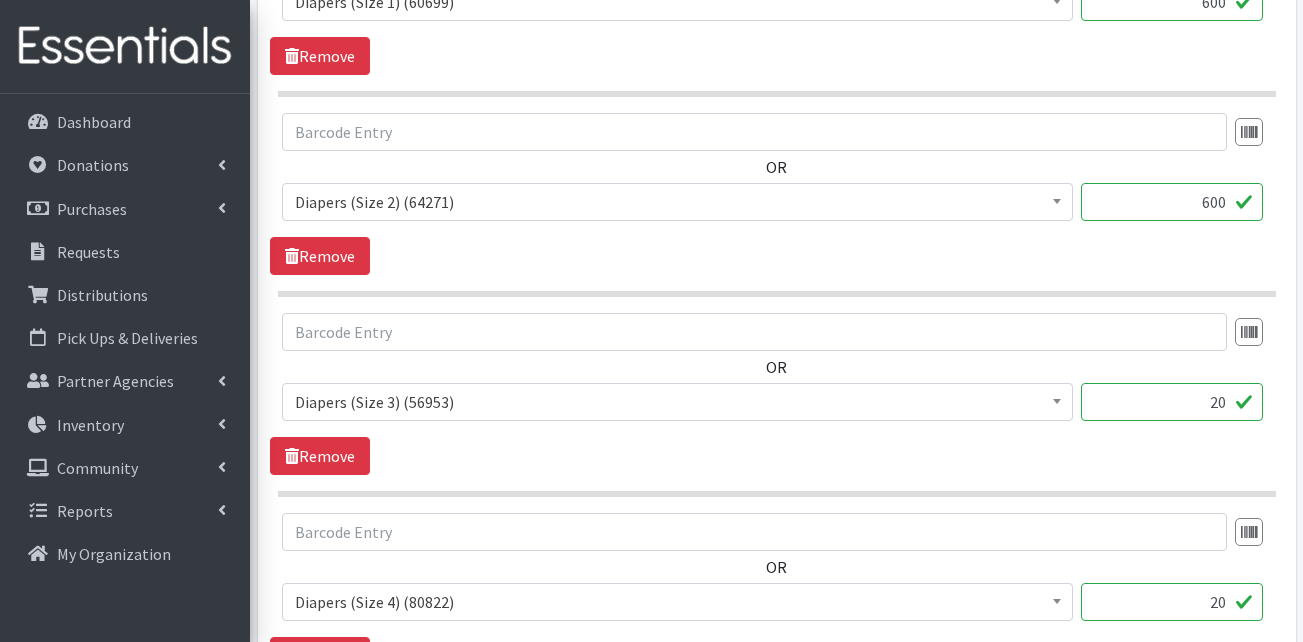 type on "600" 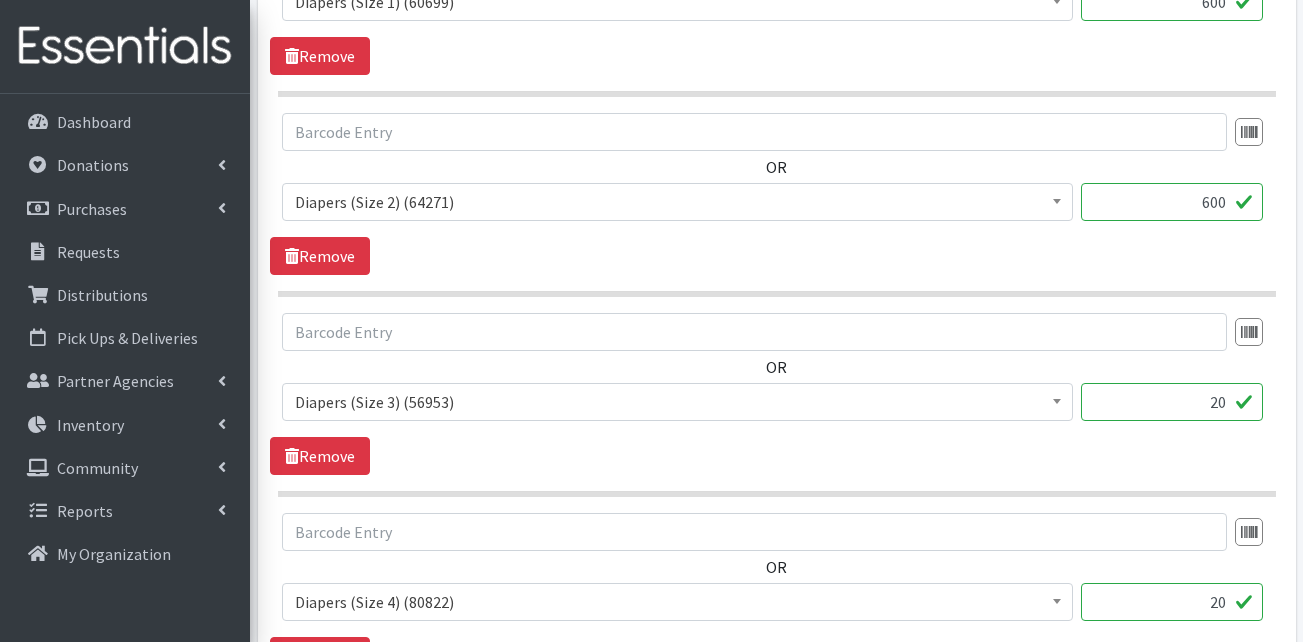 drag, startPoint x: 1193, startPoint y: 403, endPoint x: 1229, endPoint y: 400, distance: 36.124783 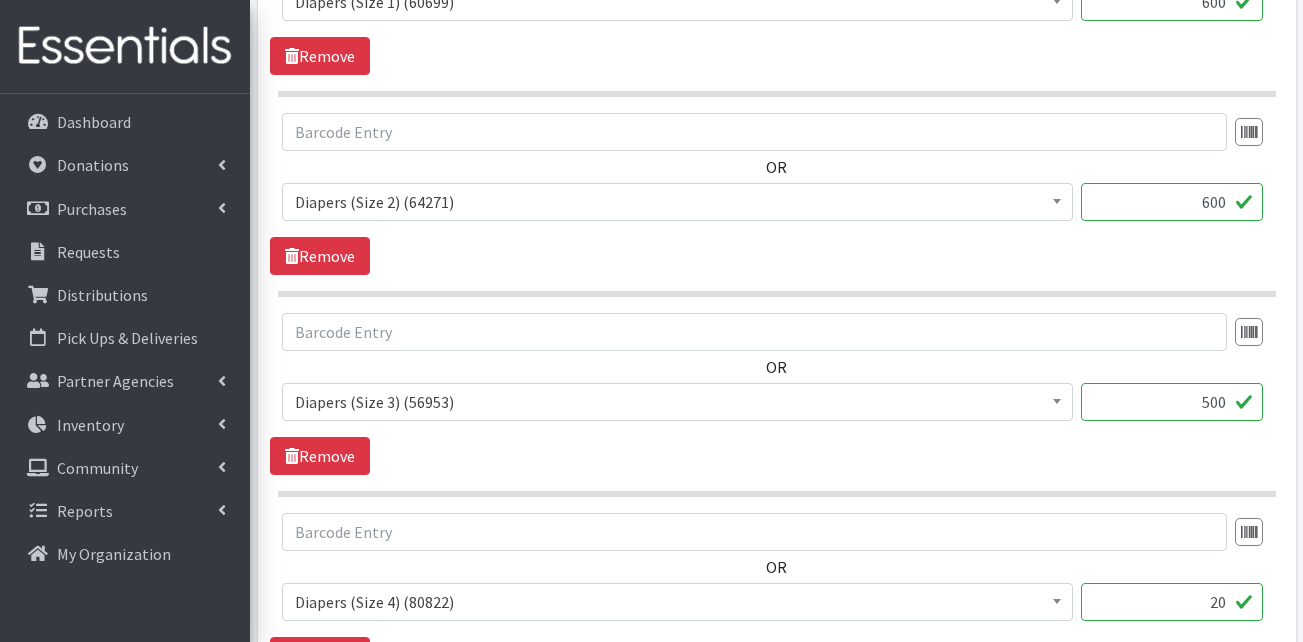 type on "500" 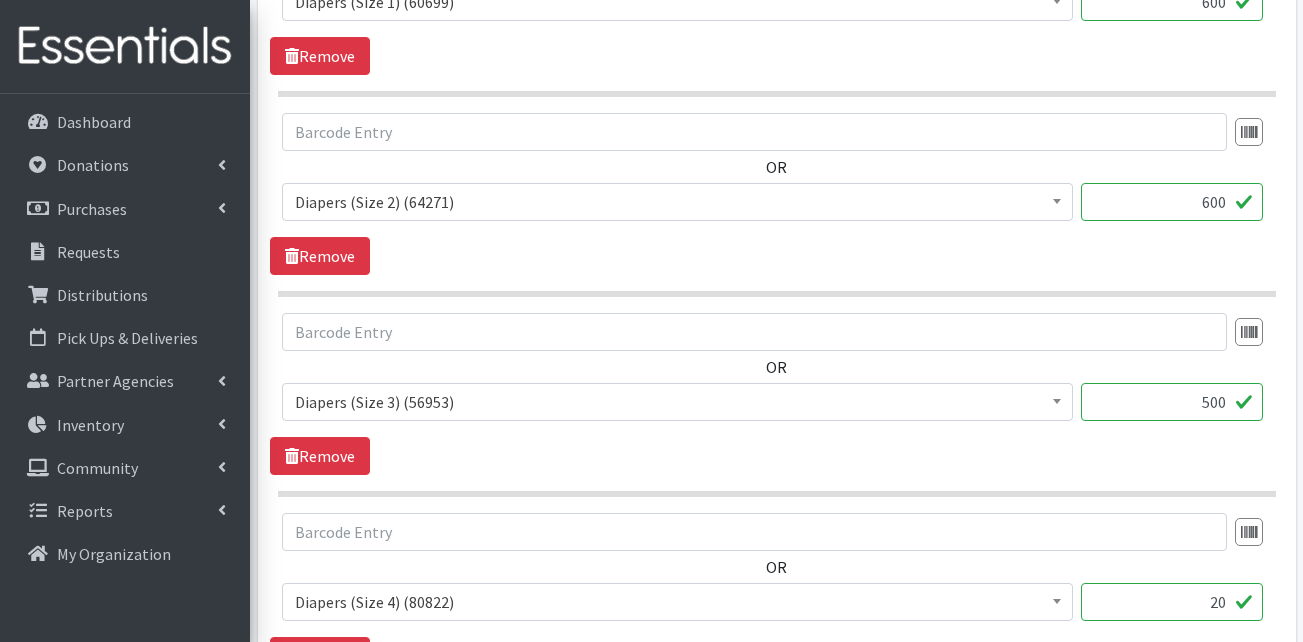 drag, startPoint x: 1194, startPoint y: 607, endPoint x: 1259, endPoint y: 607, distance: 65 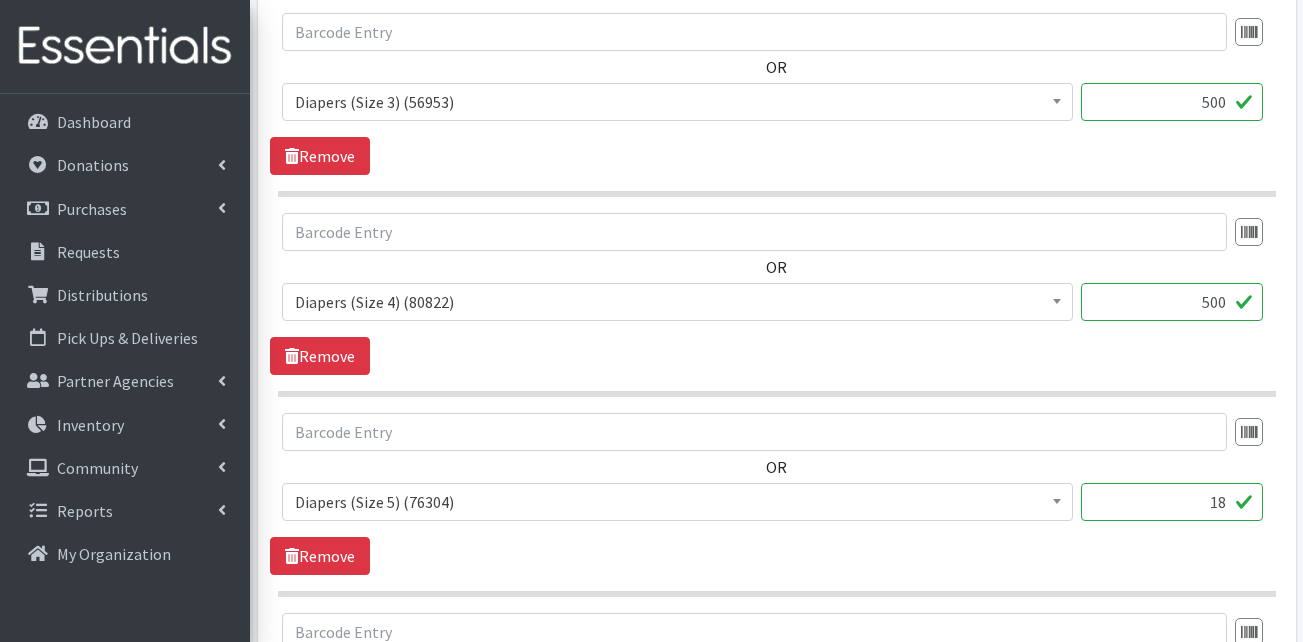 scroll, scrollTop: 1400, scrollLeft: 0, axis: vertical 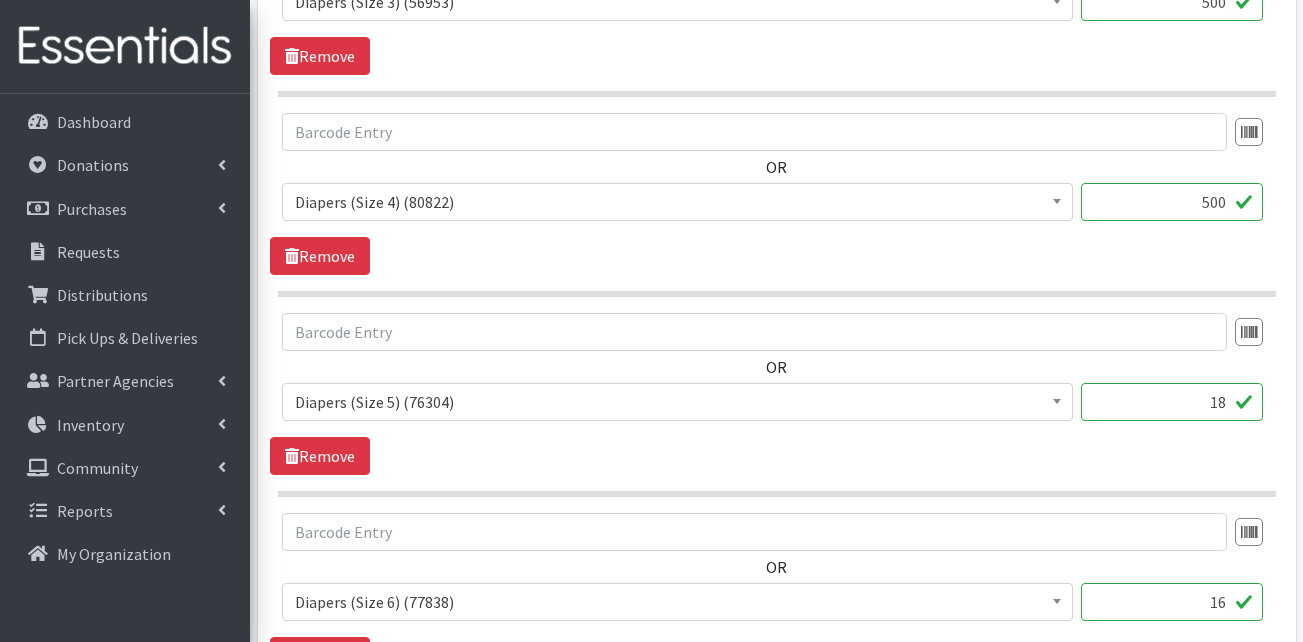 type on "500" 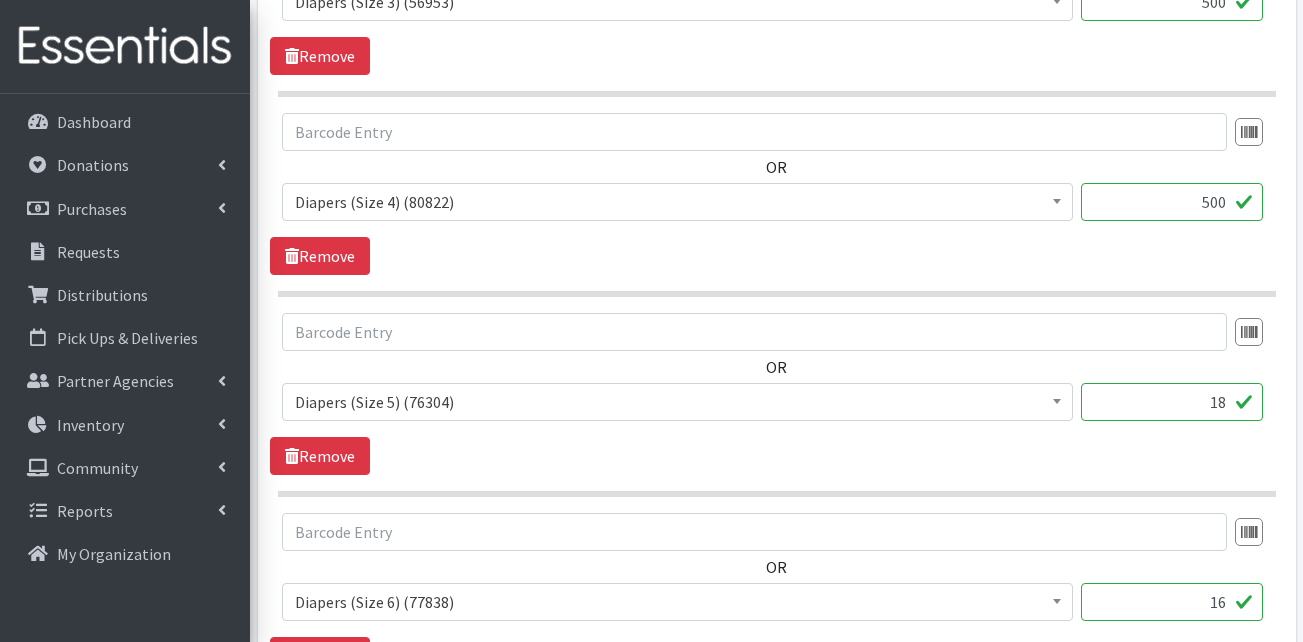 drag, startPoint x: 1191, startPoint y: 402, endPoint x: 1256, endPoint y: 408, distance: 65.27634 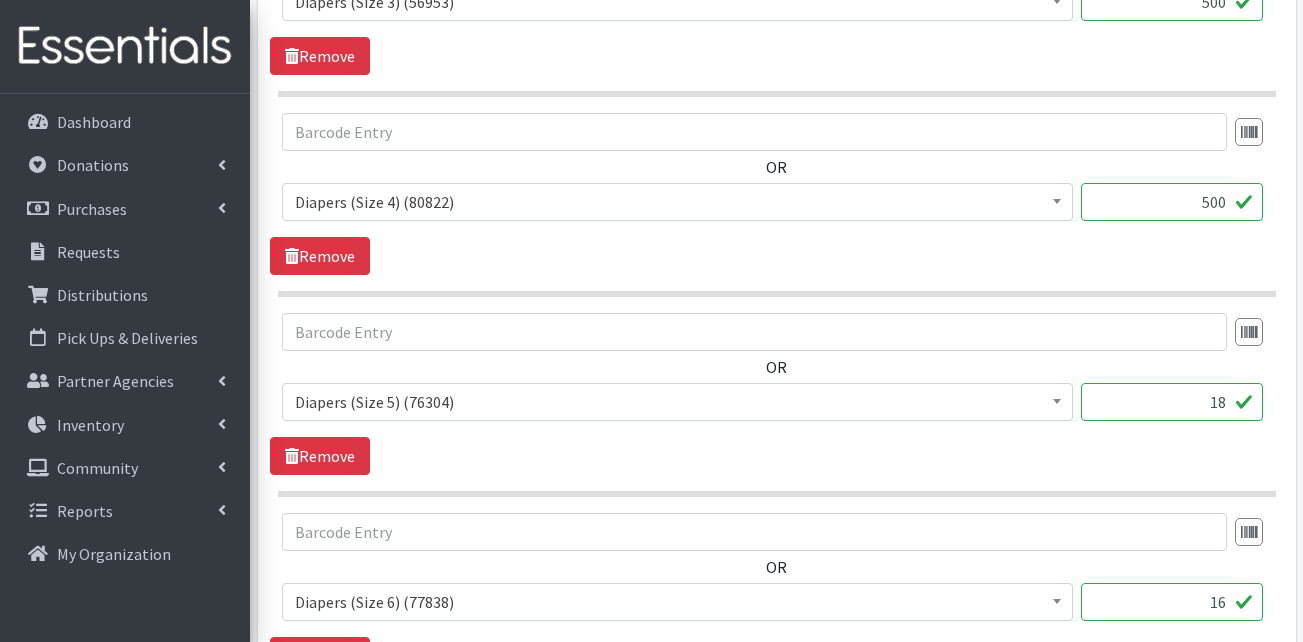 click on "18" at bounding box center (1172, 402) 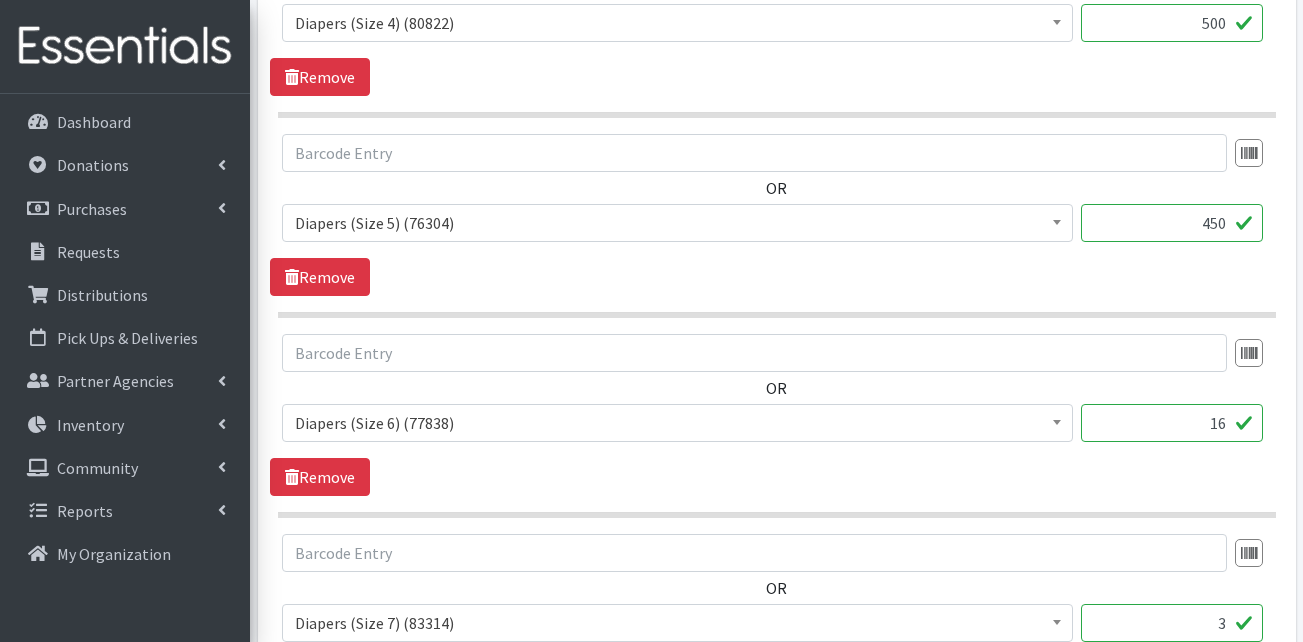 scroll, scrollTop: 1600, scrollLeft: 0, axis: vertical 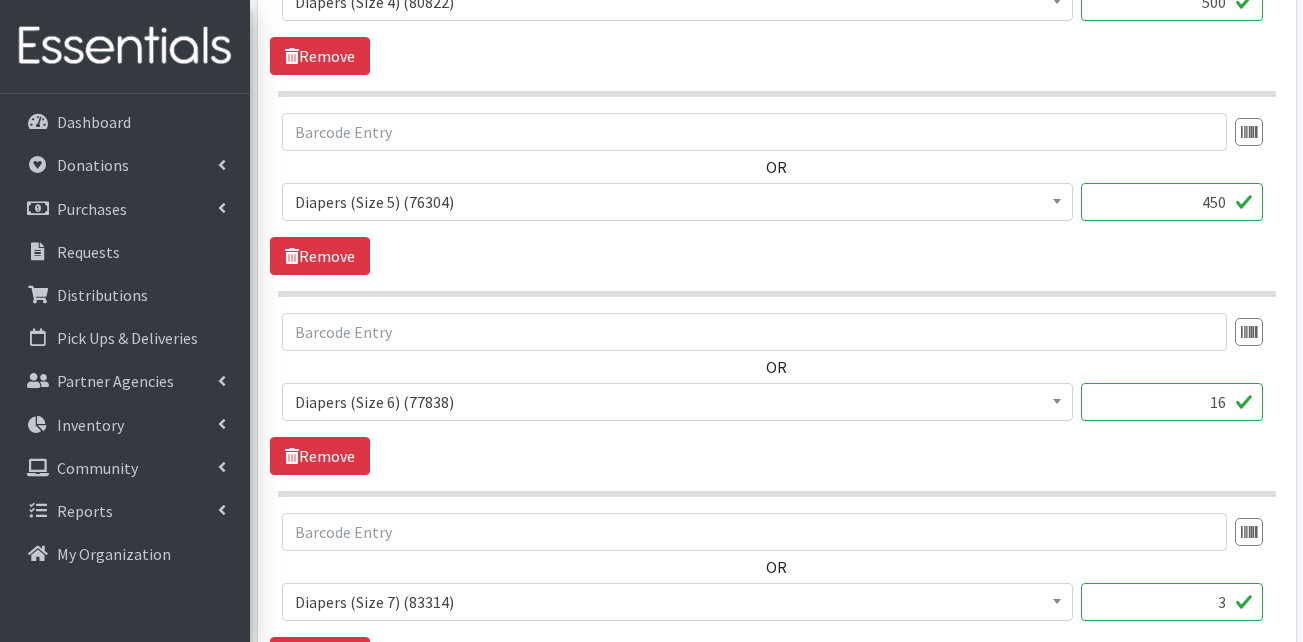 type on "450" 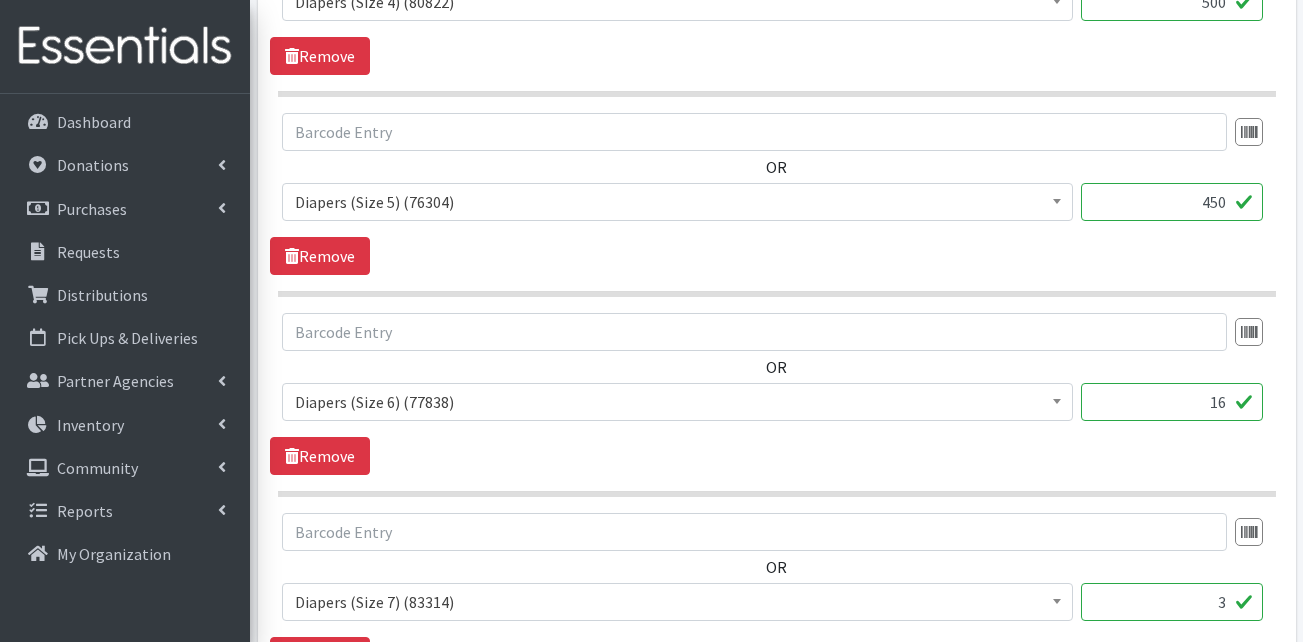 click on "16" at bounding box center (1172, 402) 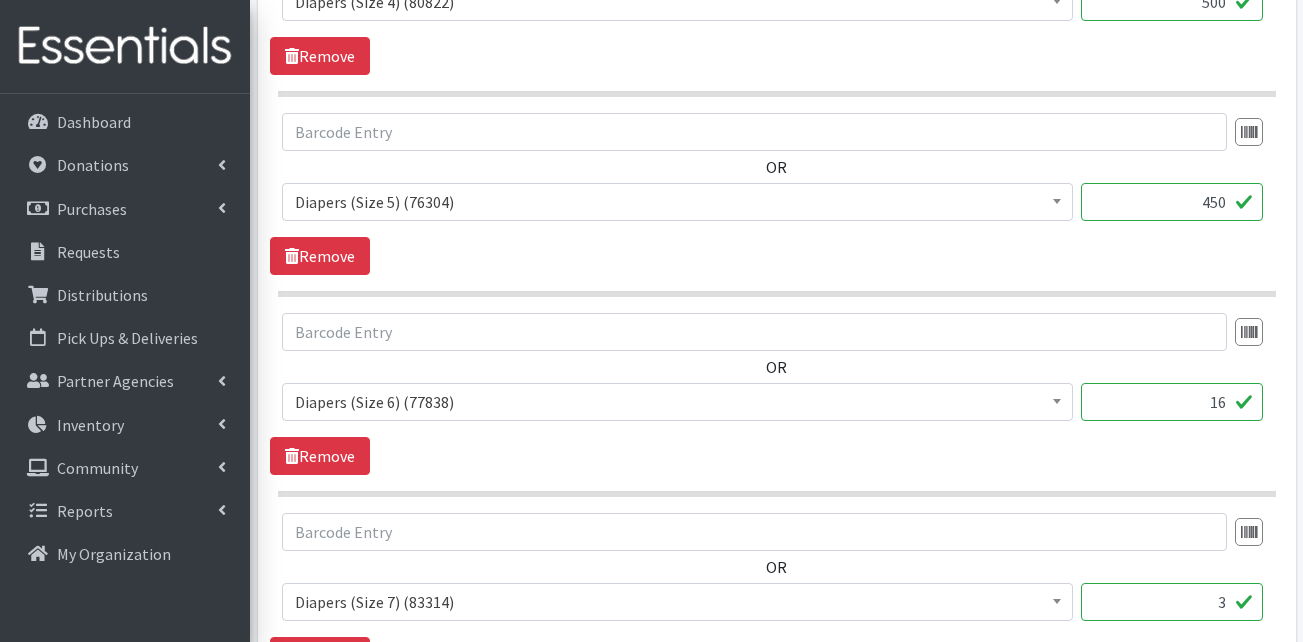 drag, startPoint x: 1201, startPoint y: 411, endPoint x: 1244, endPoint y: 403, distance: 43.737854 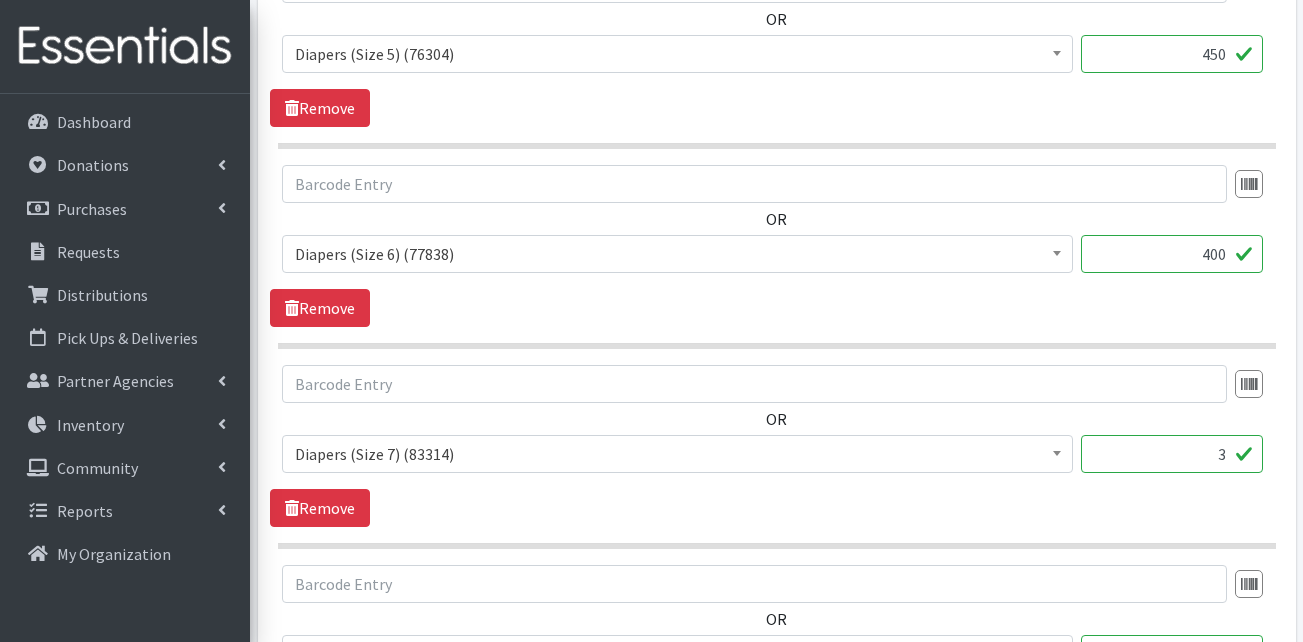 scroll, scrollTop: 1800, scrollLeft: 0, axis: vertical 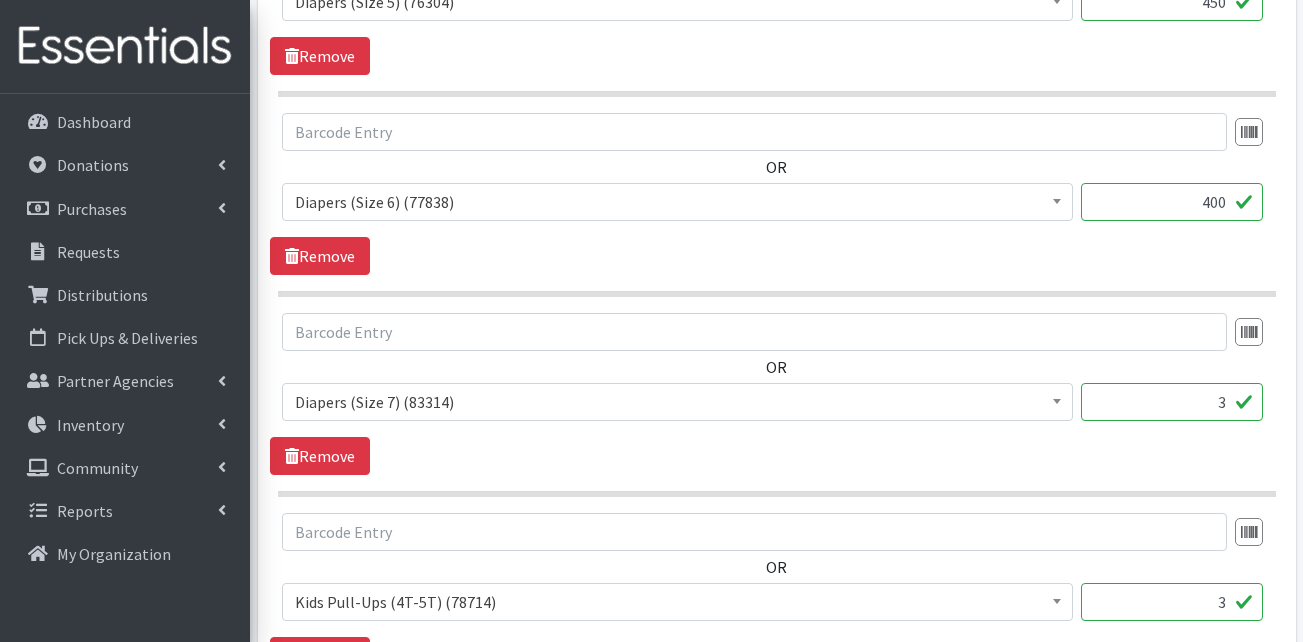 type on "400" 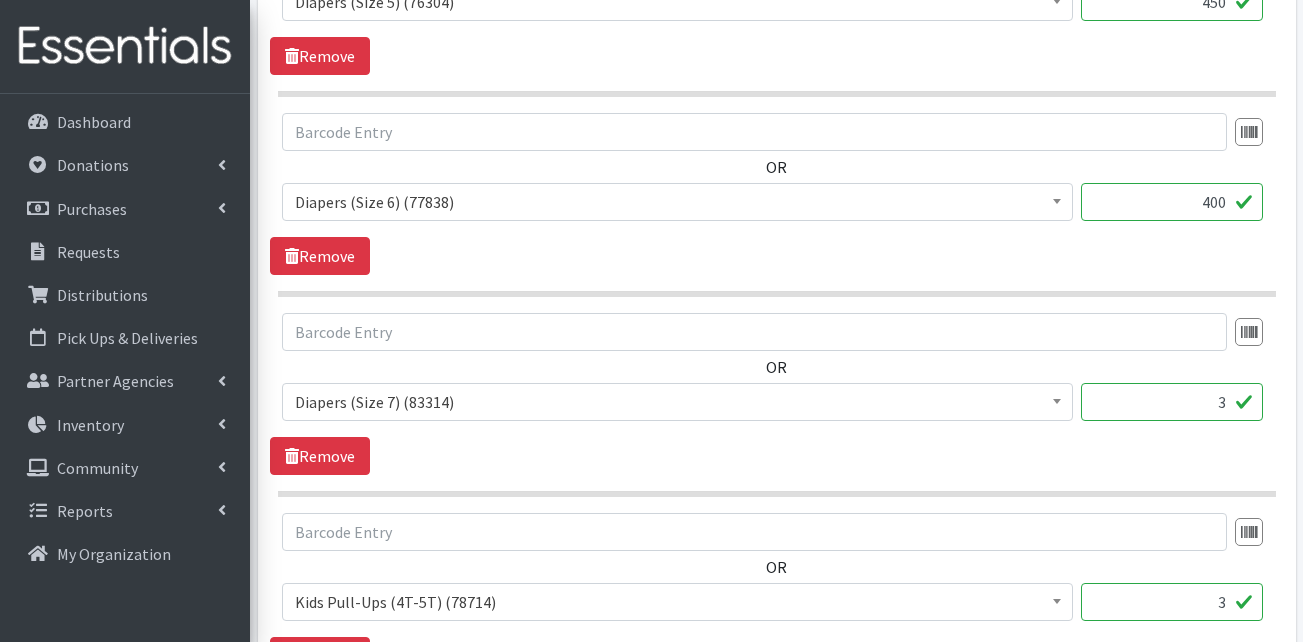 drag, startPoint x: 1215, startPoint y: 404, endPoint x: 1234, endPoint y: 405, distance: 19.026299 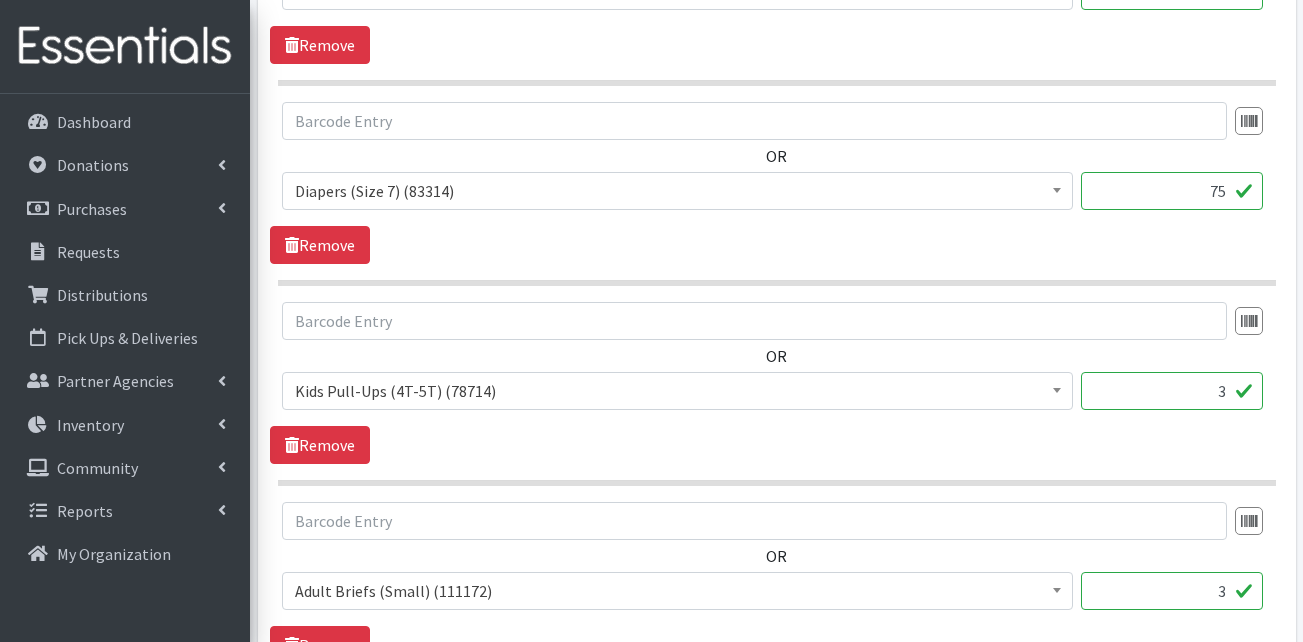scroll, scrollTop: 2100, scrollLeft: 0, axis: vertical 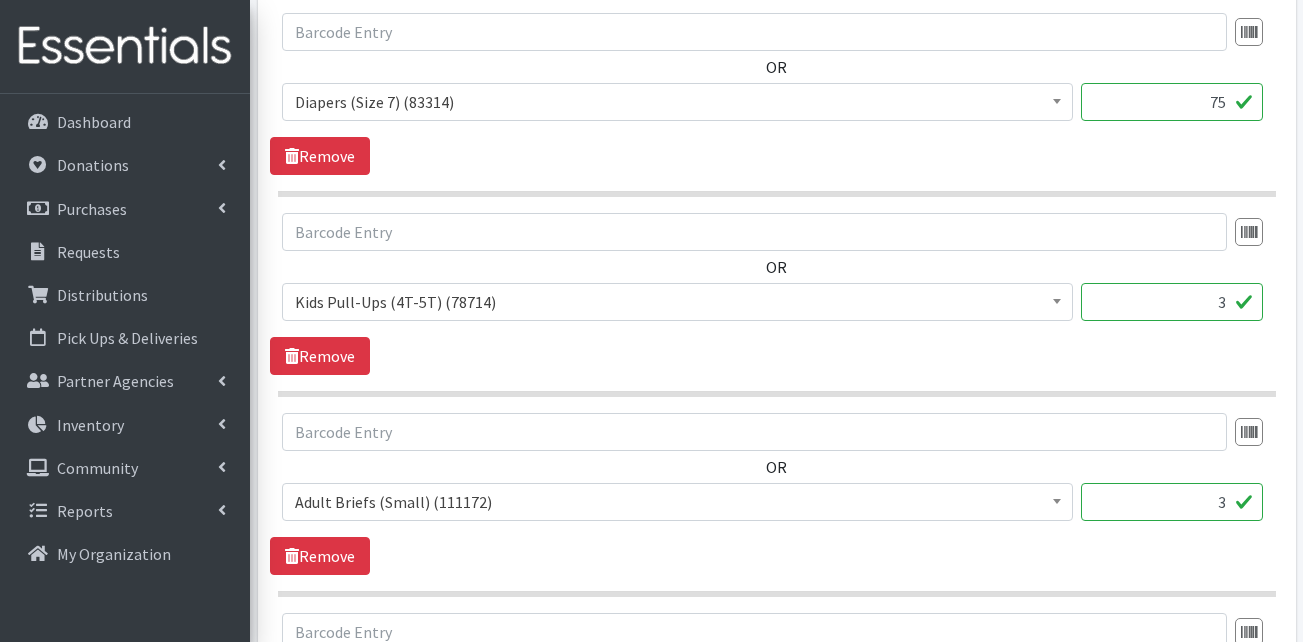 type on "75" 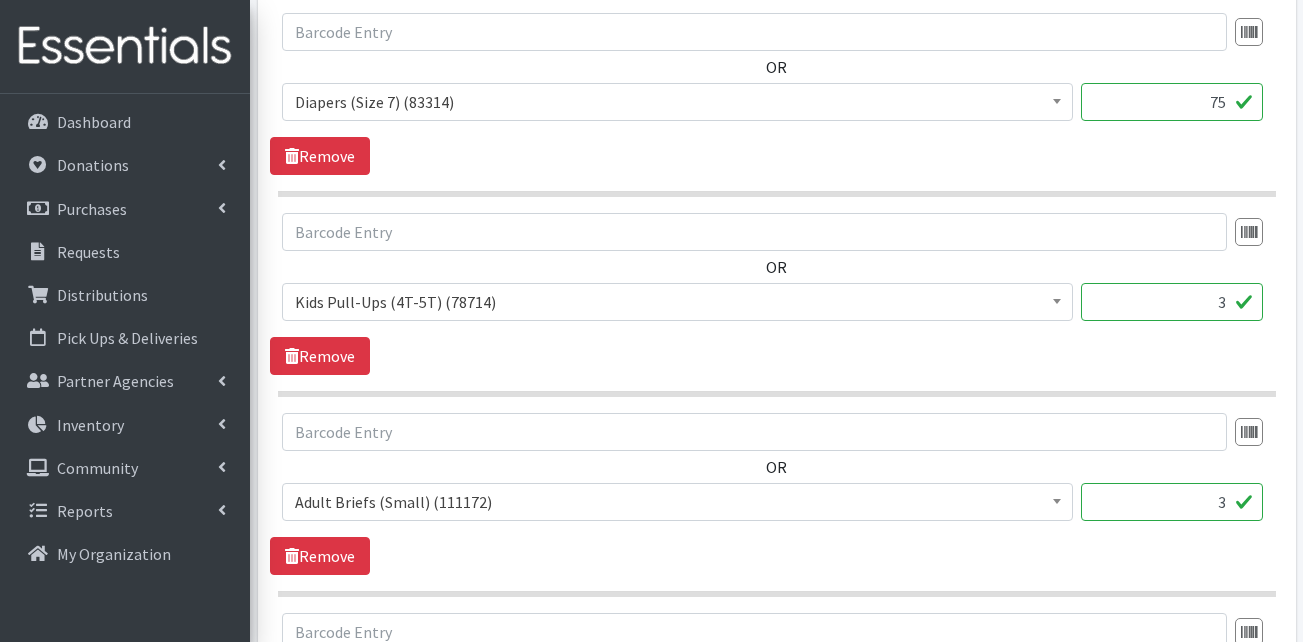 drag, startPoint x: 1217, startPoint y: 315, endPoint x: 1239, endPoint y: 315, distance: 22 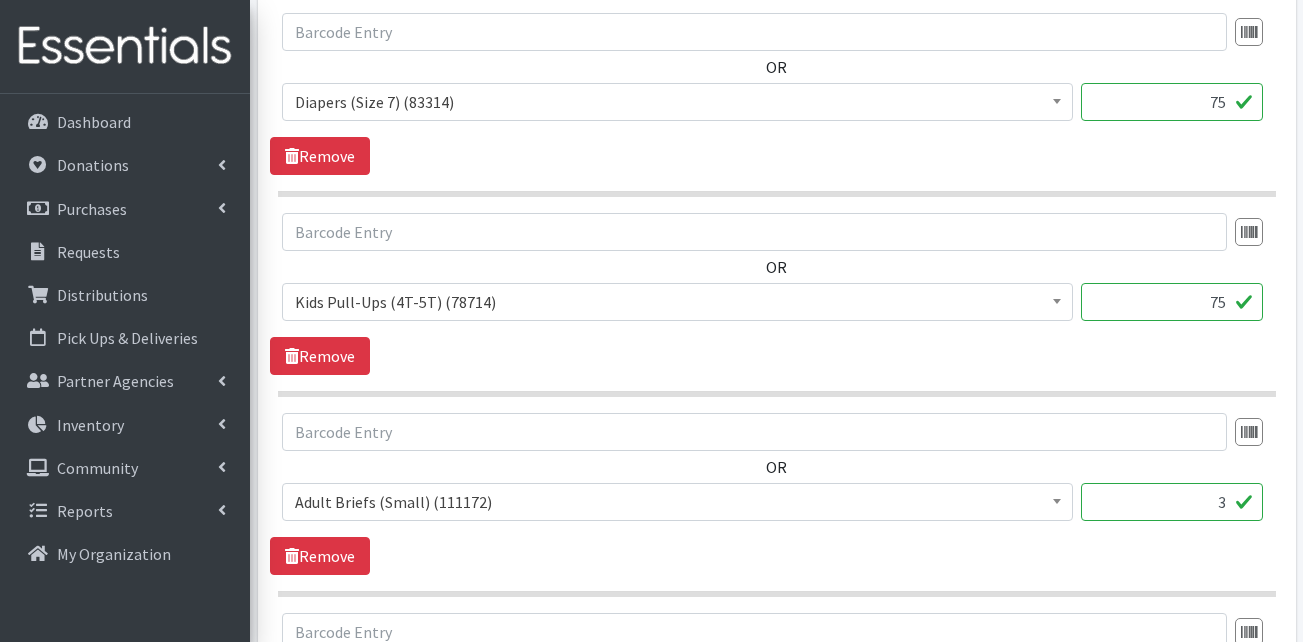 type on "75" 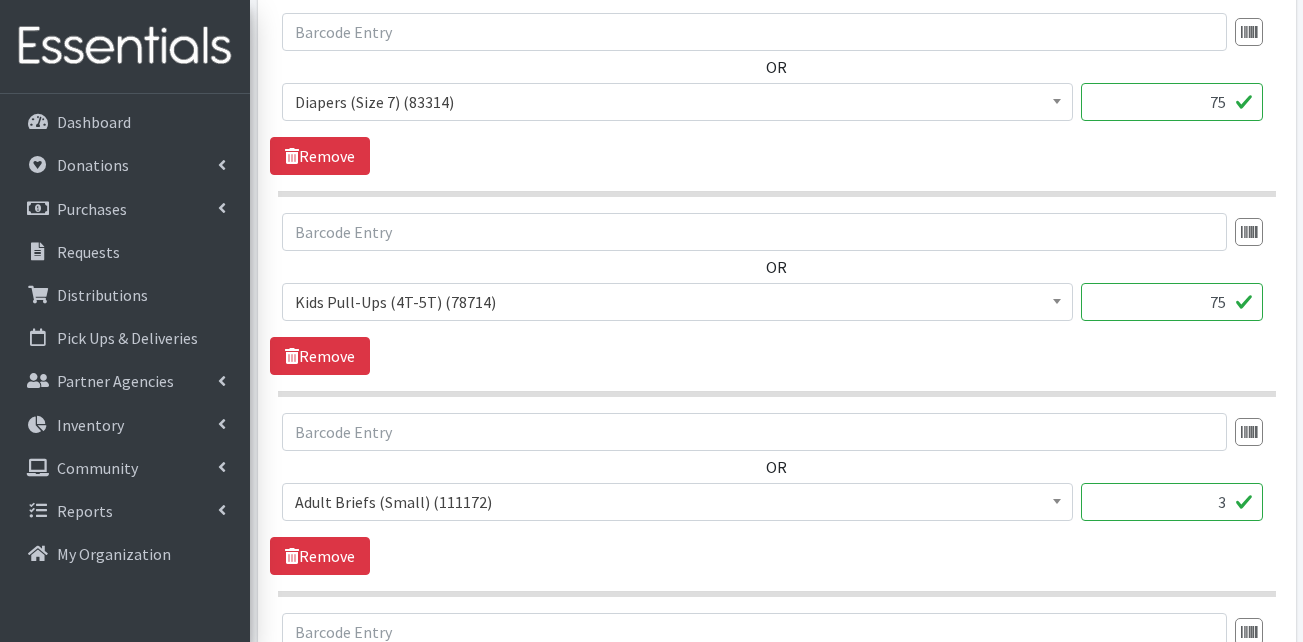 click on "3" at bounding box center [1172, 502] 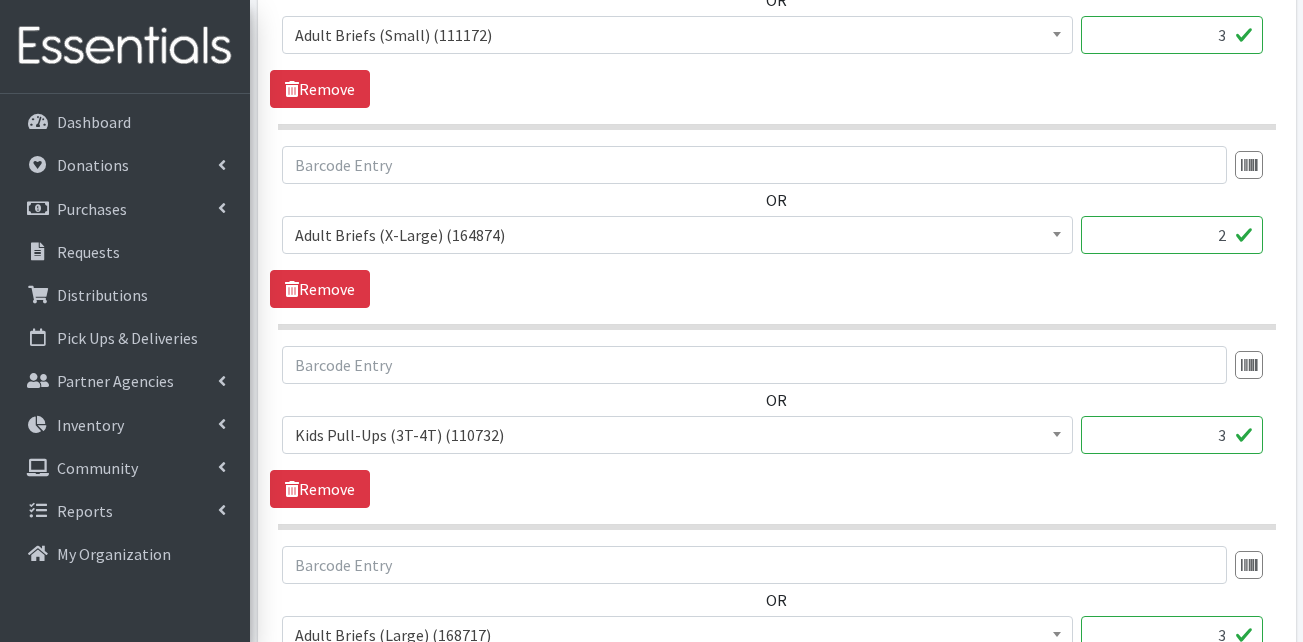 scroll, scrollTop: 2600, scrollLeft: 0, axis: vertical 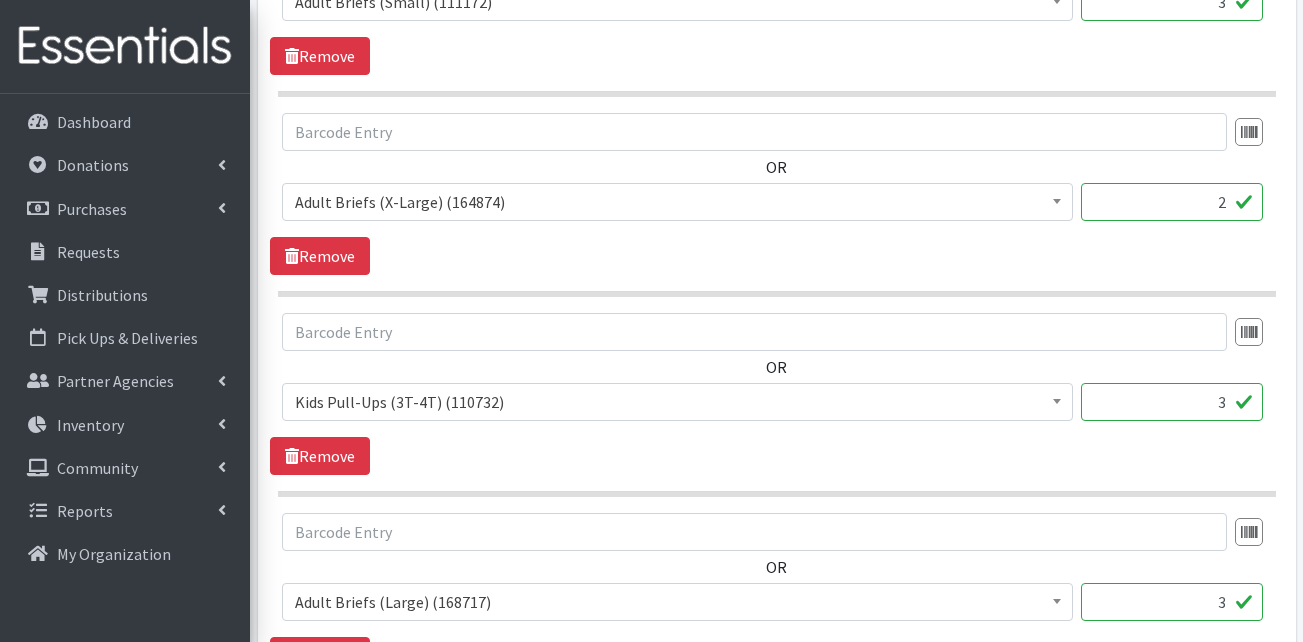 drag, startPoint x: 1197, startPoint y: 398, endPoint x: 1225, endPoint y: 405, distance: 28.86174 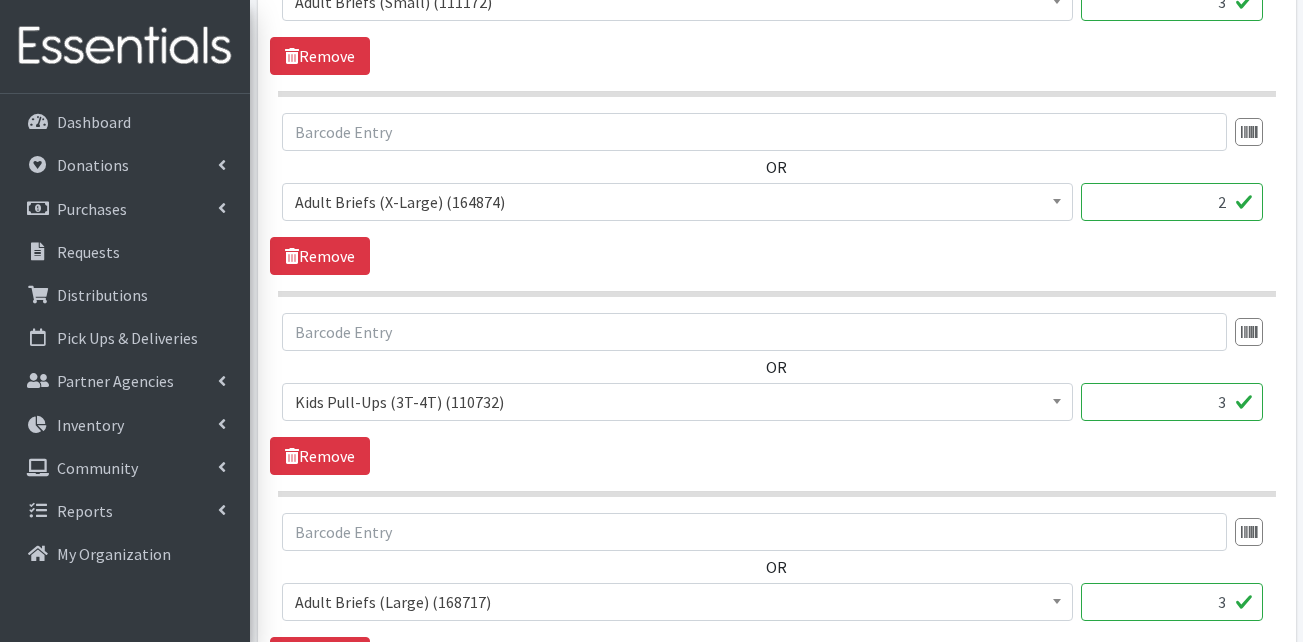 click on "3" at bounding box center (1172, 402) 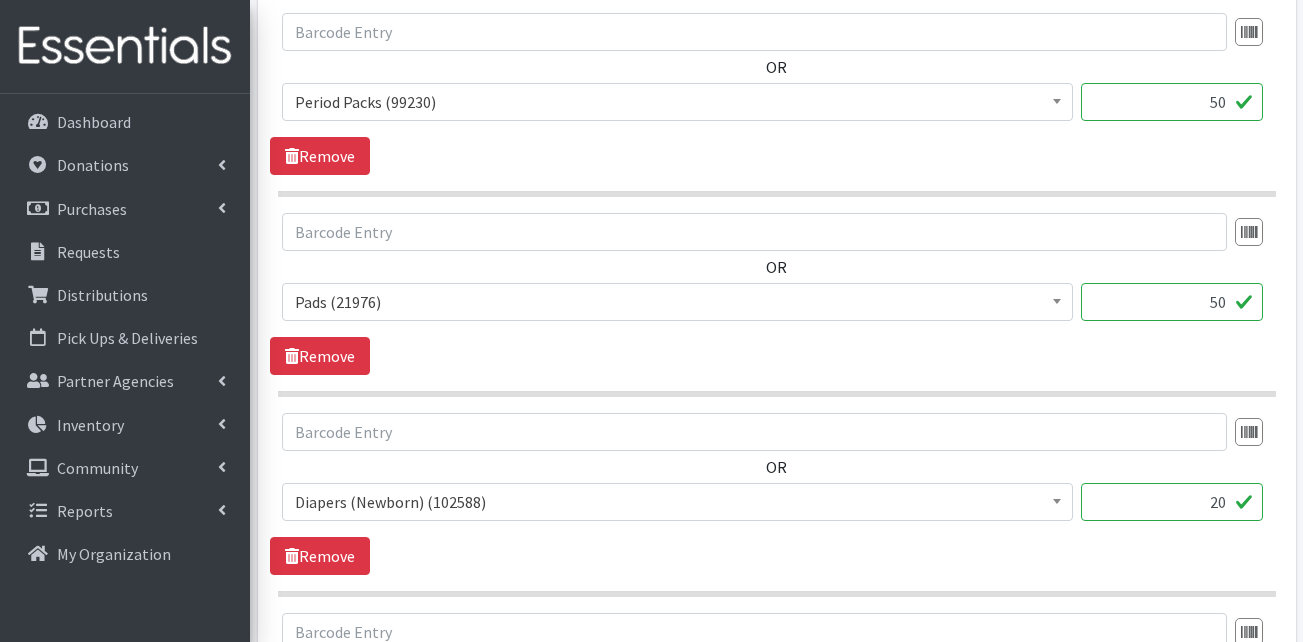 scroll, scrollTop: 3400, scrollLeft: 0, axis: vertical 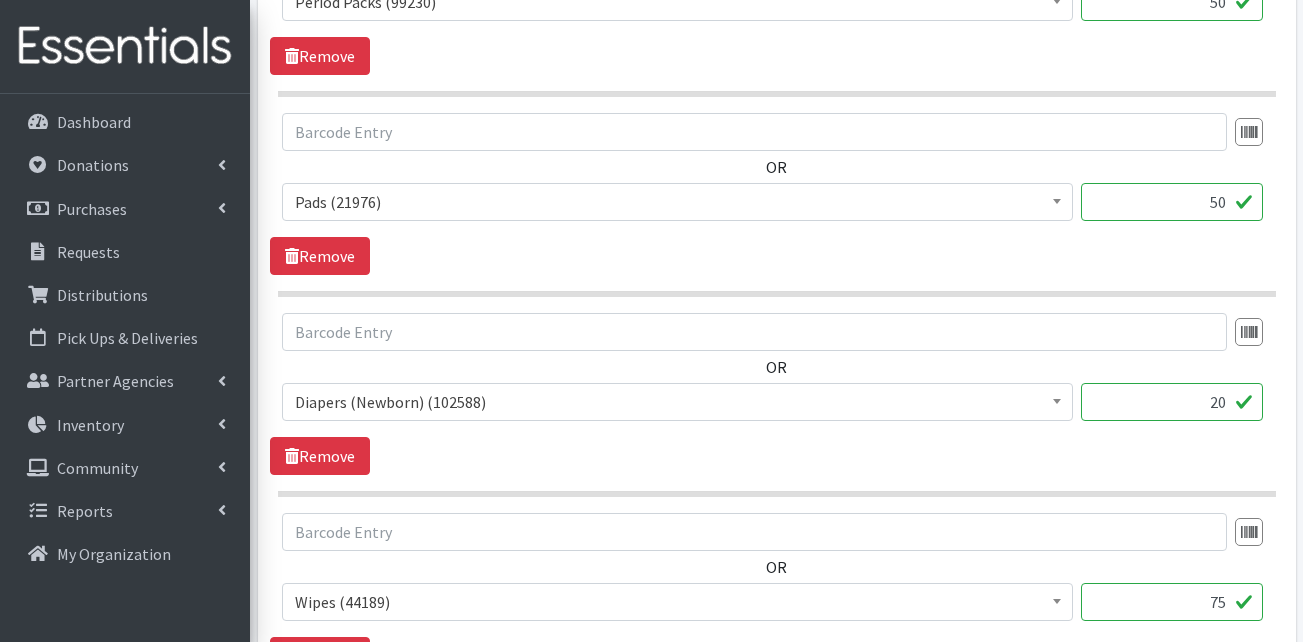 type on "75" 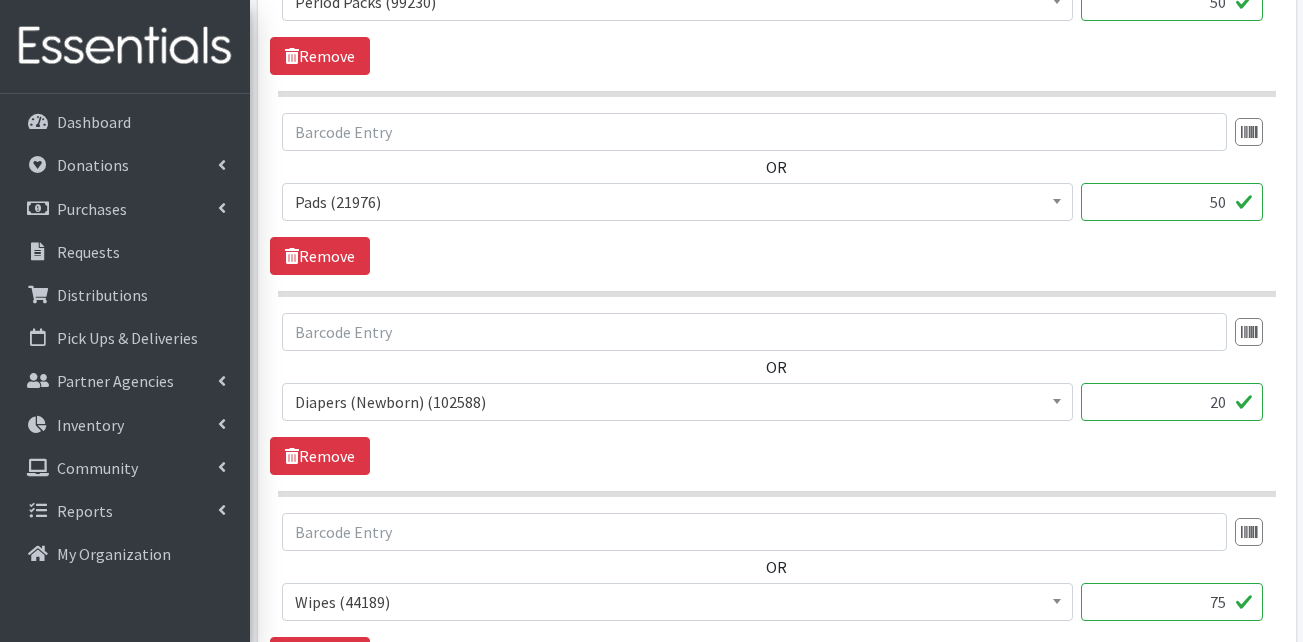 click on "20" at bounding box center (1172, 402) 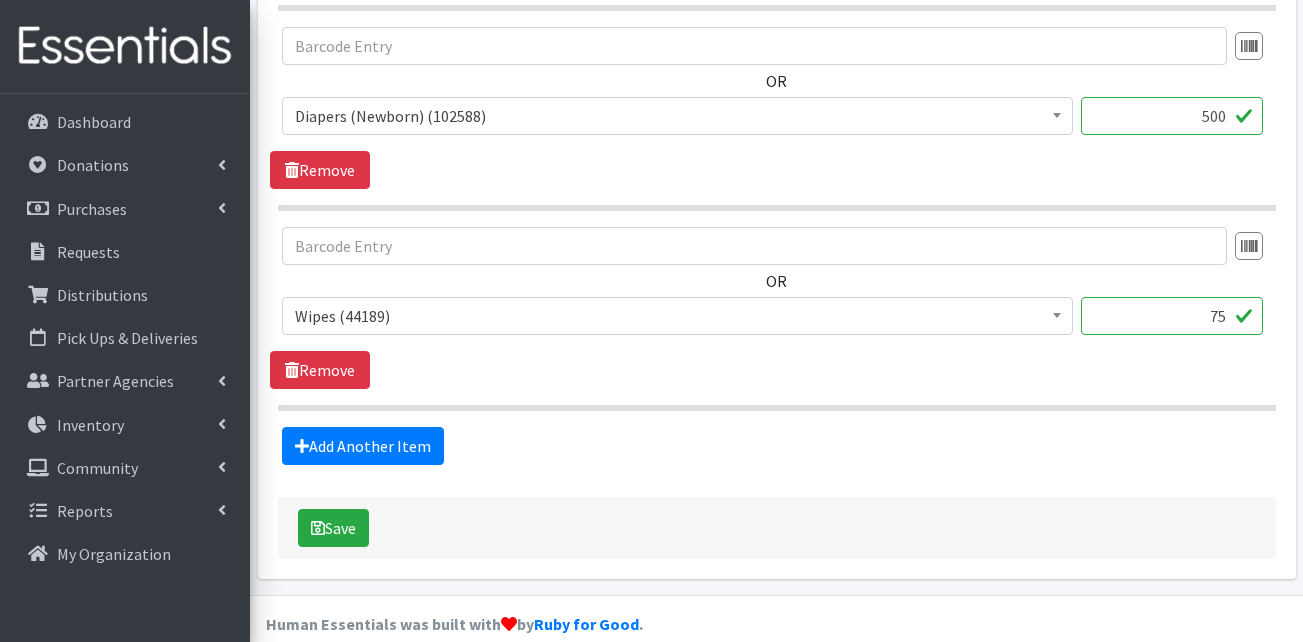 scroll, scrollTop: 3700, scrollLeft: 0, axis: vertical 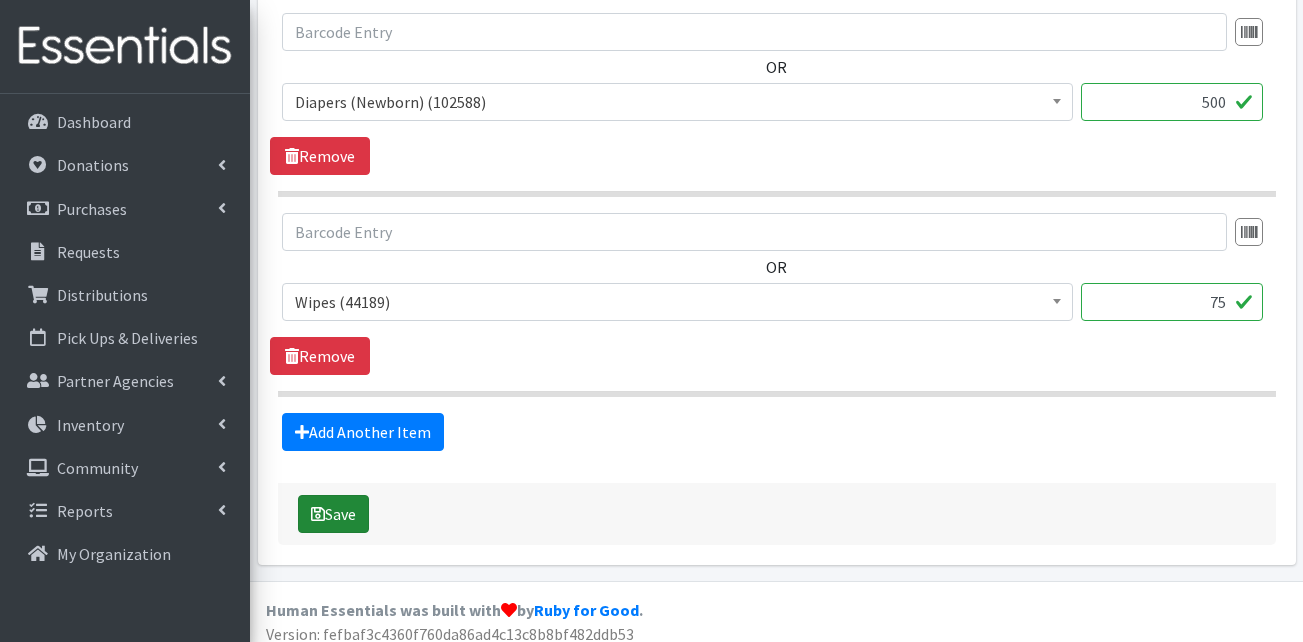 type on "500" 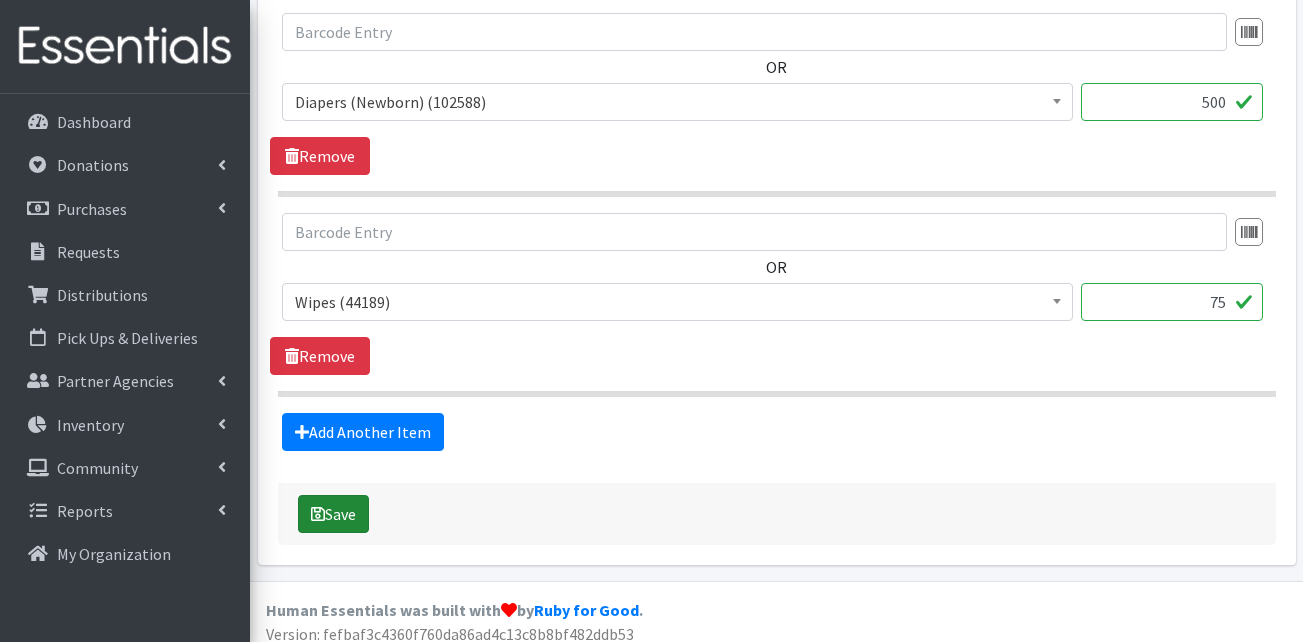 click on "Save" at bounding box center (333, 514) 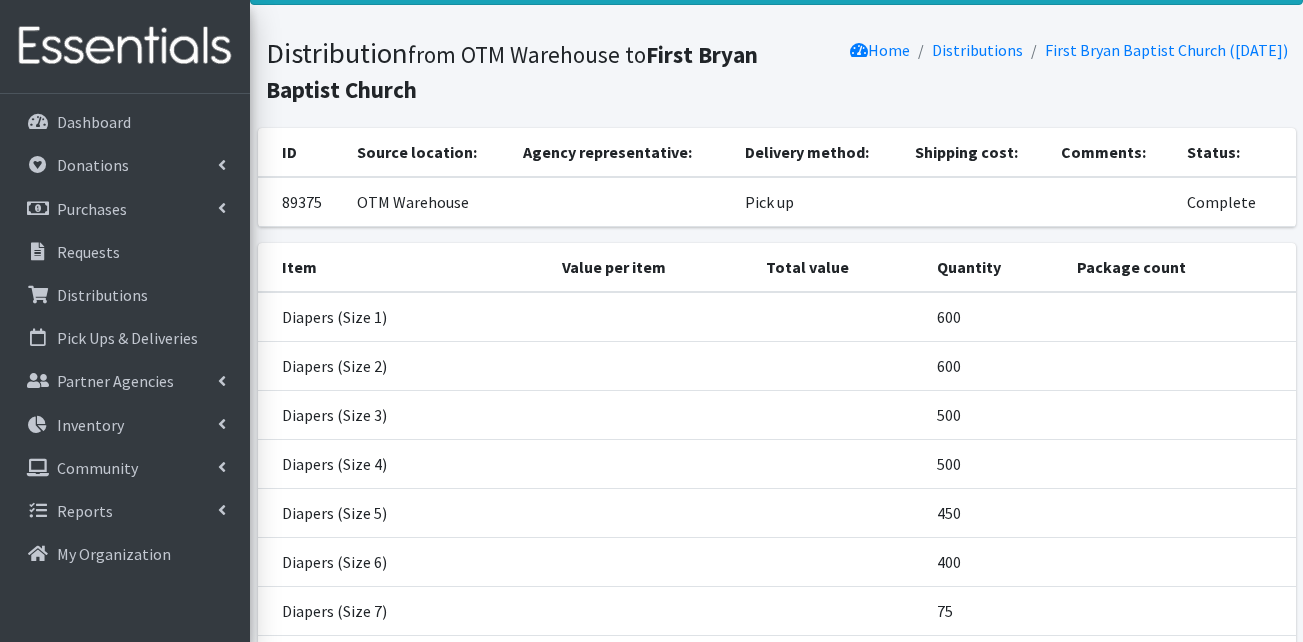 scroll, scrollTop: 0, scrollLeft: 0, axis: both 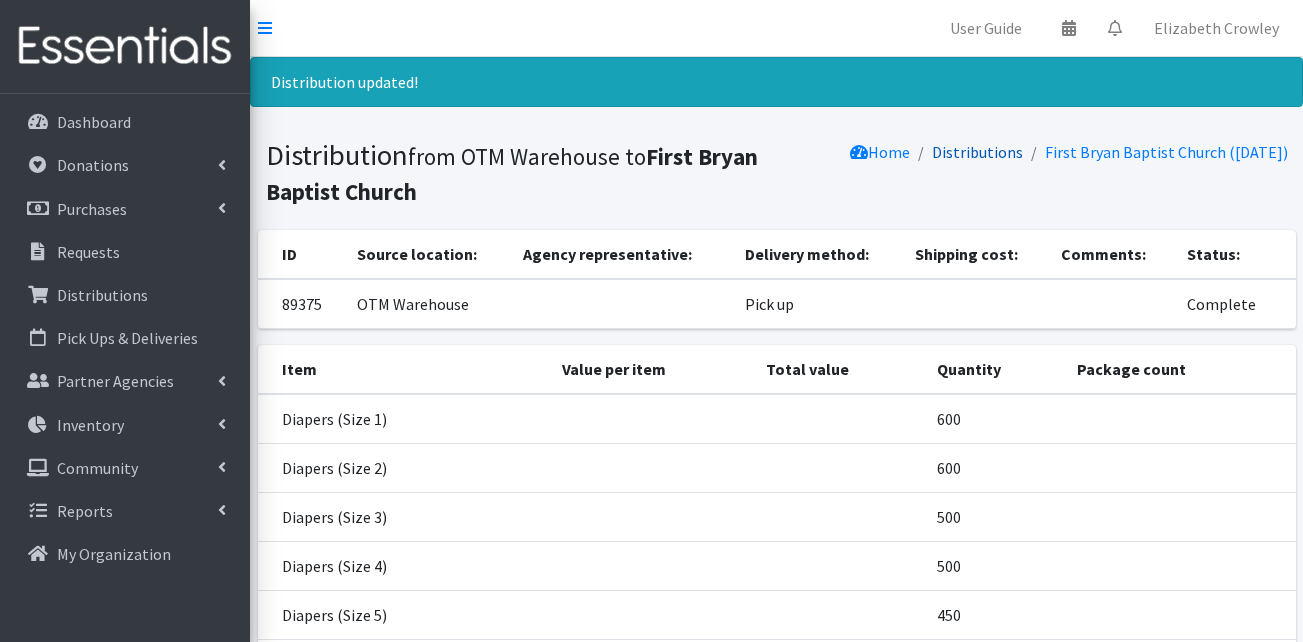 click on "Distributions" at bounding box center (977, 152) 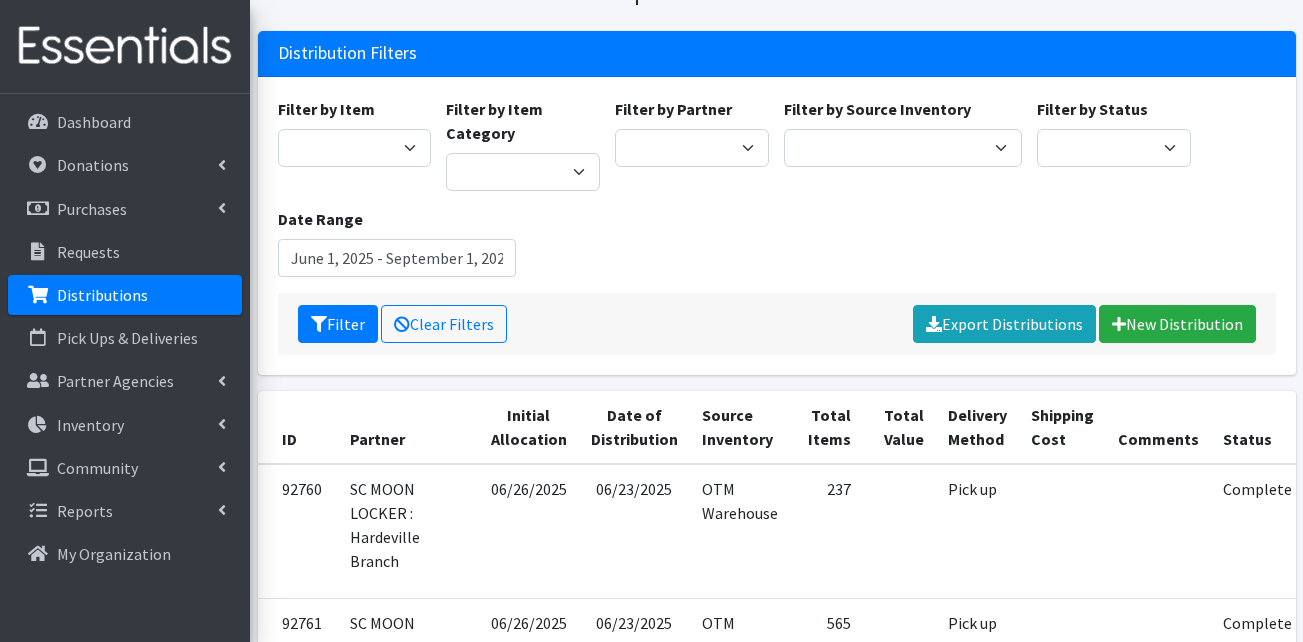 scroll, scrollTop: 100, scrollLeft: 0, axis: vertical 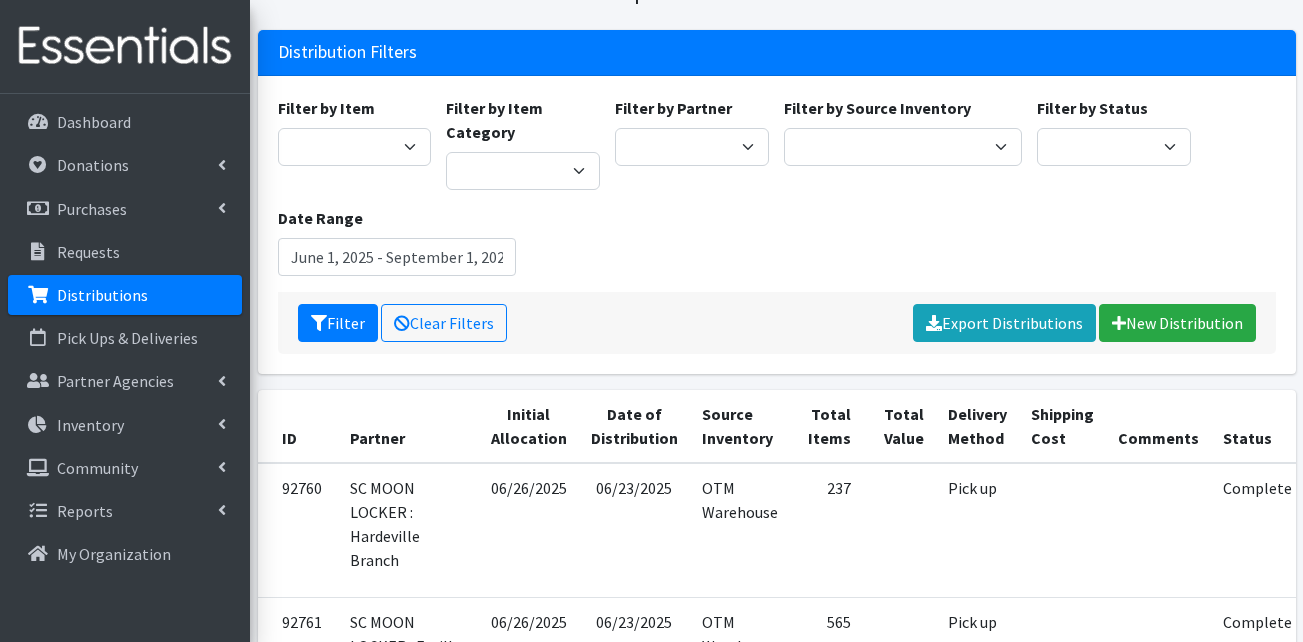 drag, startPoint x: 433, startPoint y: 296, endPoint x: 434, endPoint y: 283, distance: 13.038404 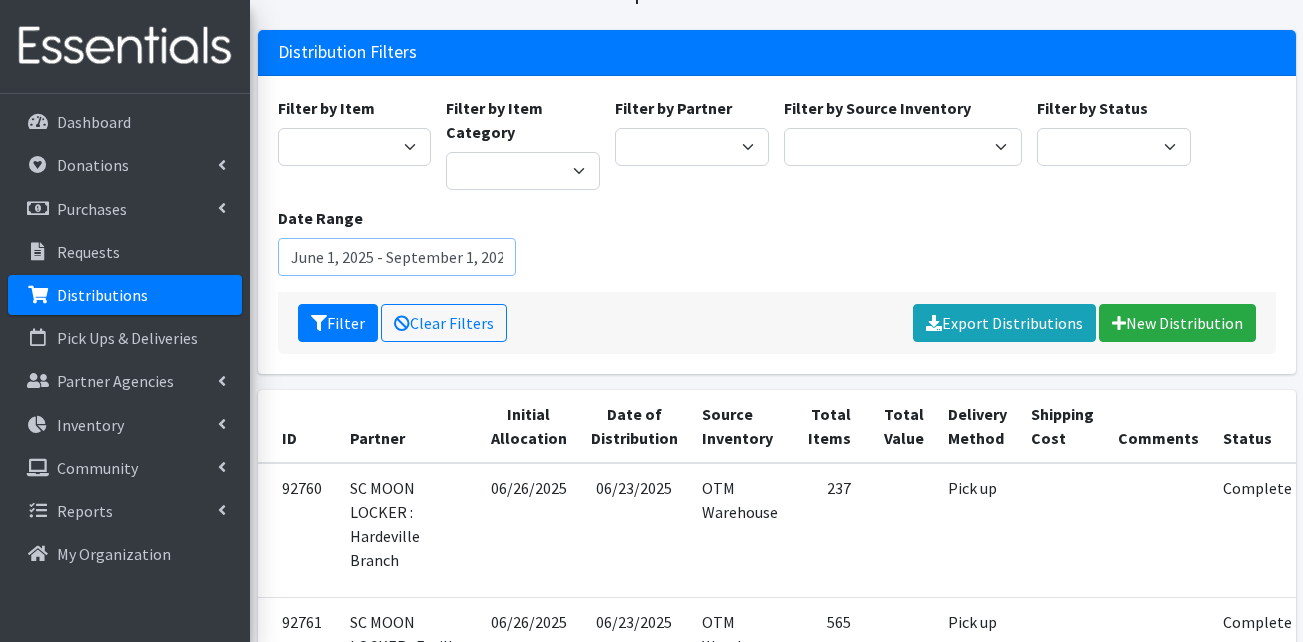 click on "June 1, 2025 - September 1, 2025" at bounding box center (397, 257) 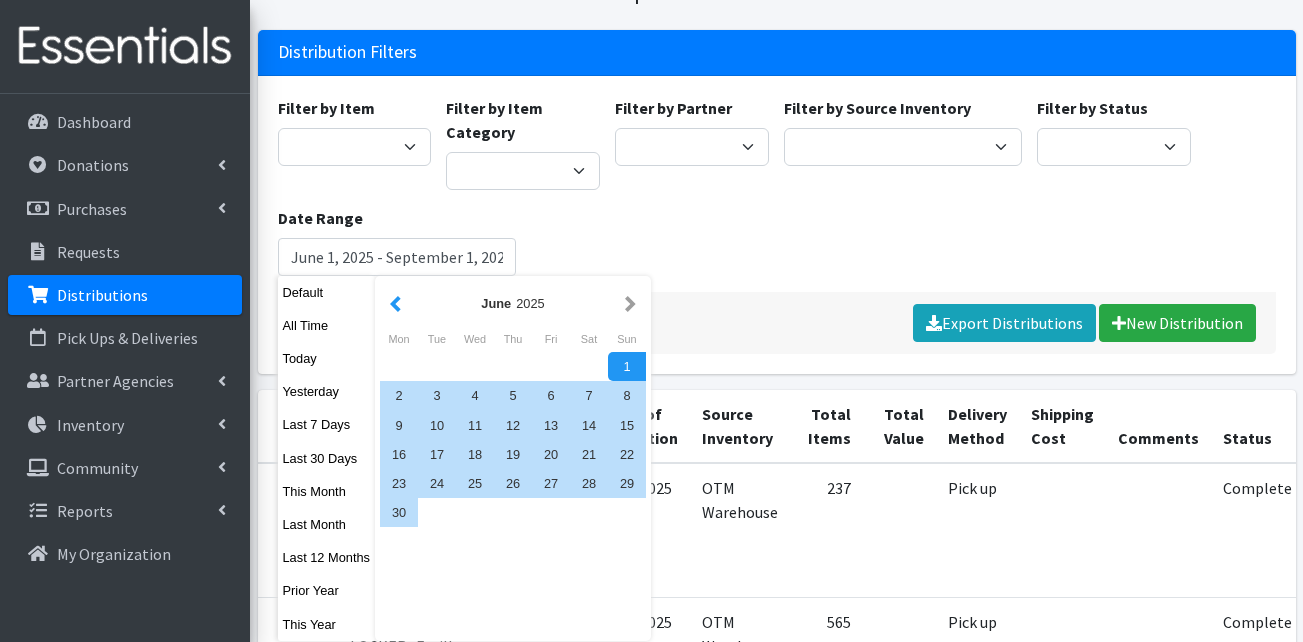click at bounding box center [395, 303] 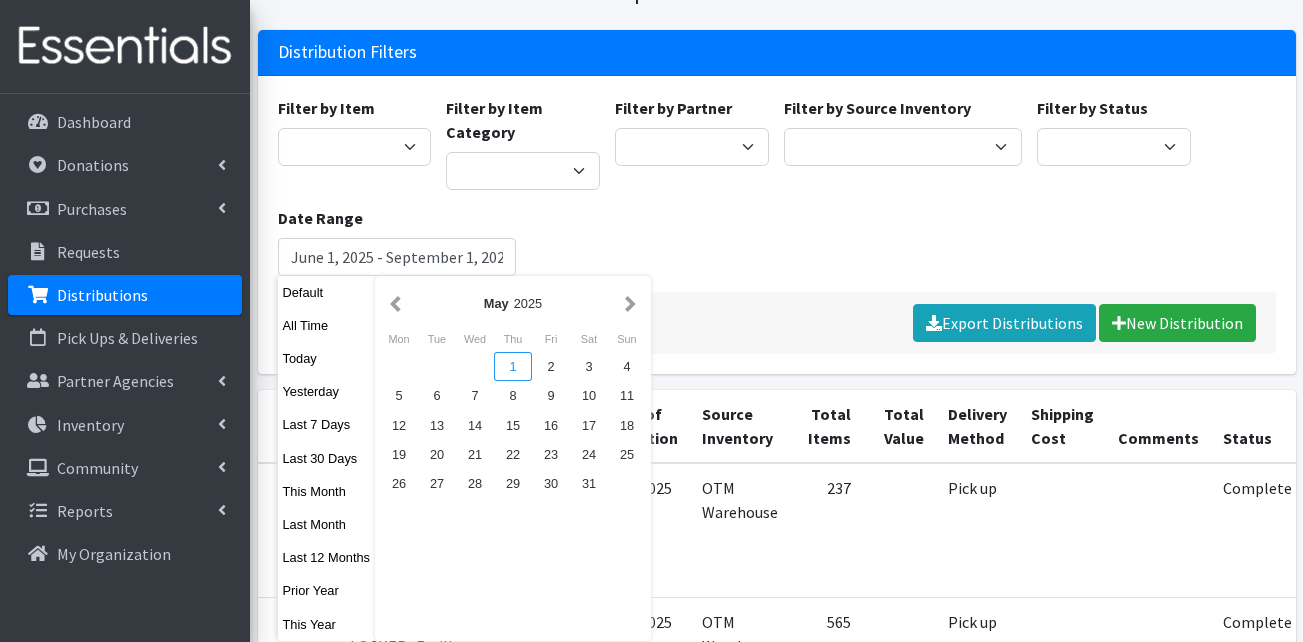 click on "1" at bounding box center (513, 366) 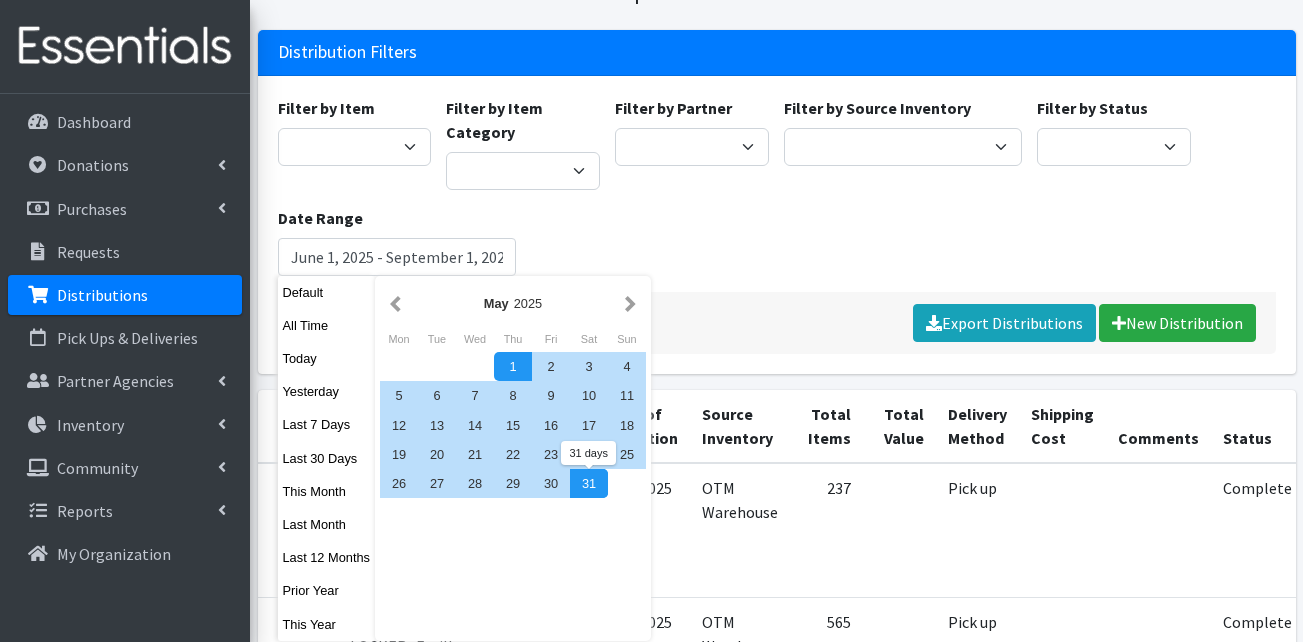 click on "31" at bounding box center (589, 483) 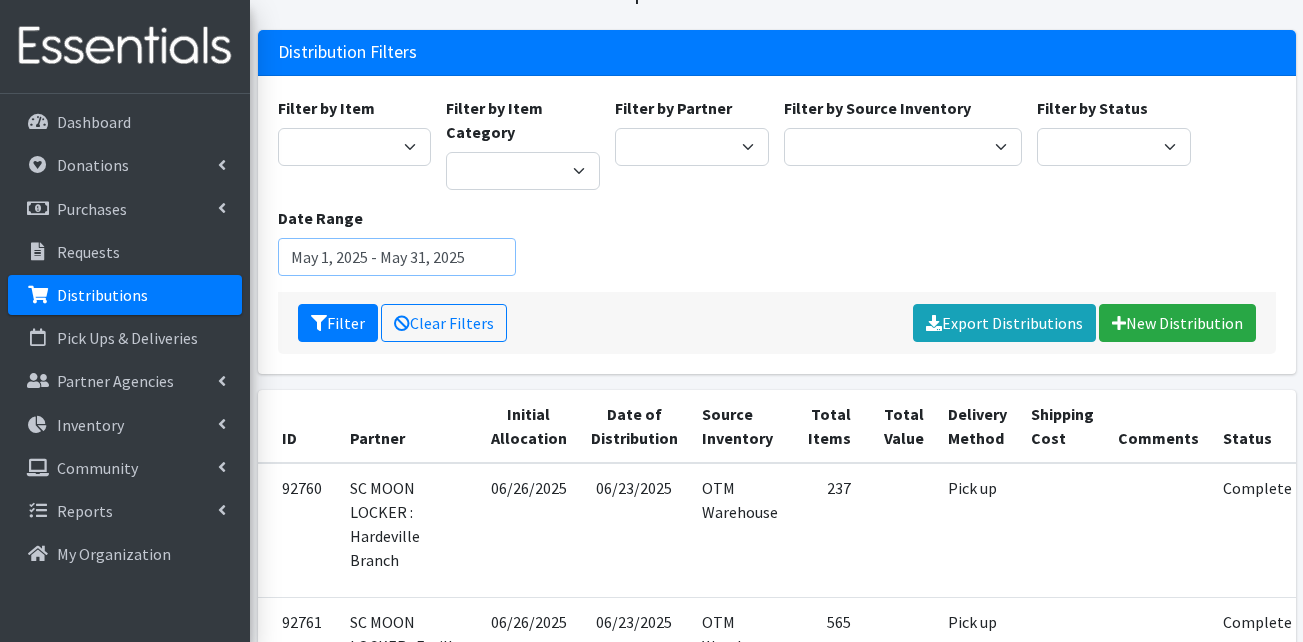 click on "May 1, 2025 - May 31, 2025" at bounding box center (397, 257) 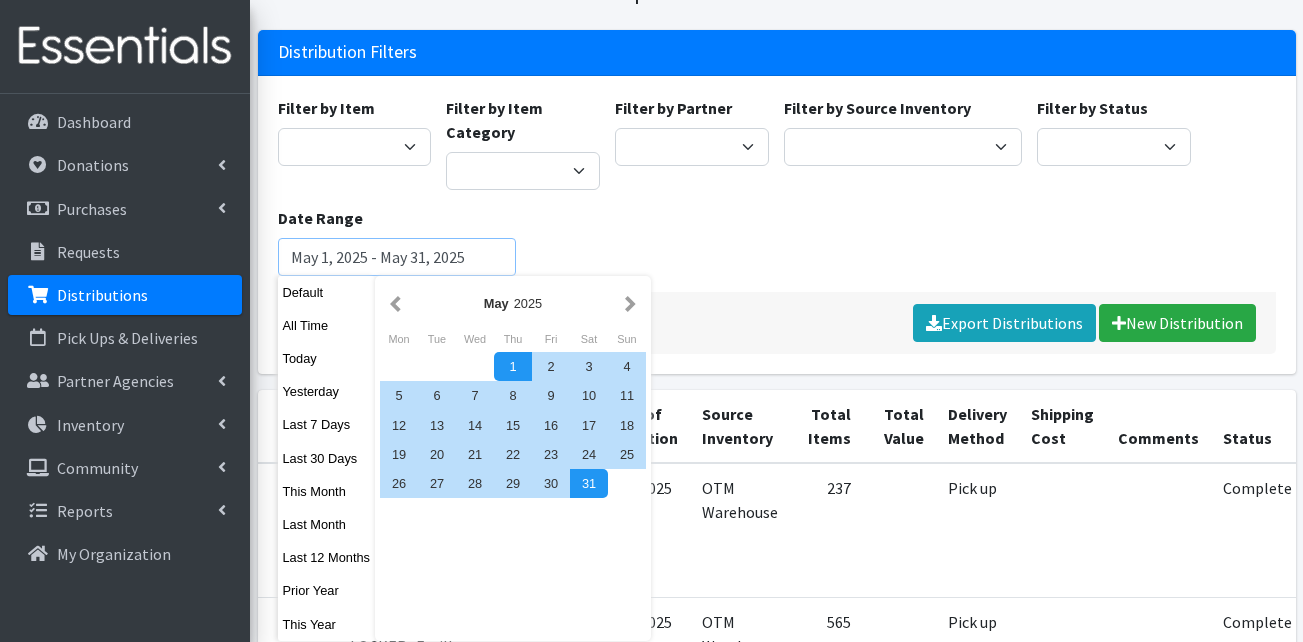 click on "Filter" at bounding box center [338, 323] 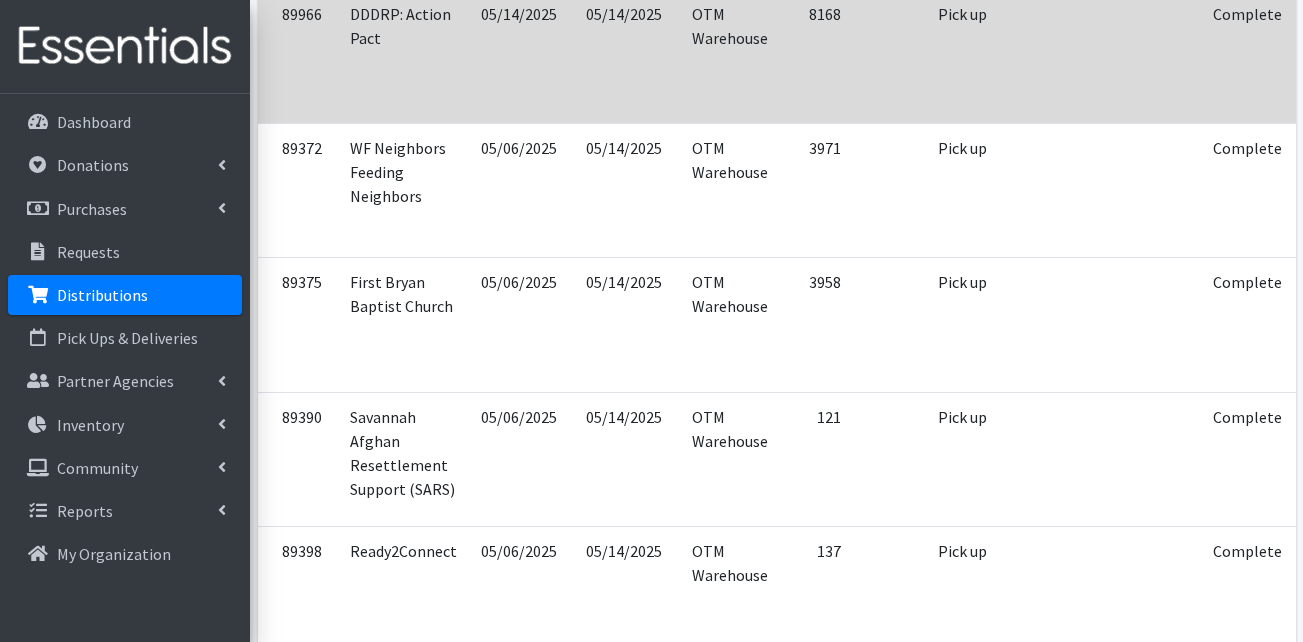scroll, scrollTop: 1200, scrollLeft: 0, axis: vertical 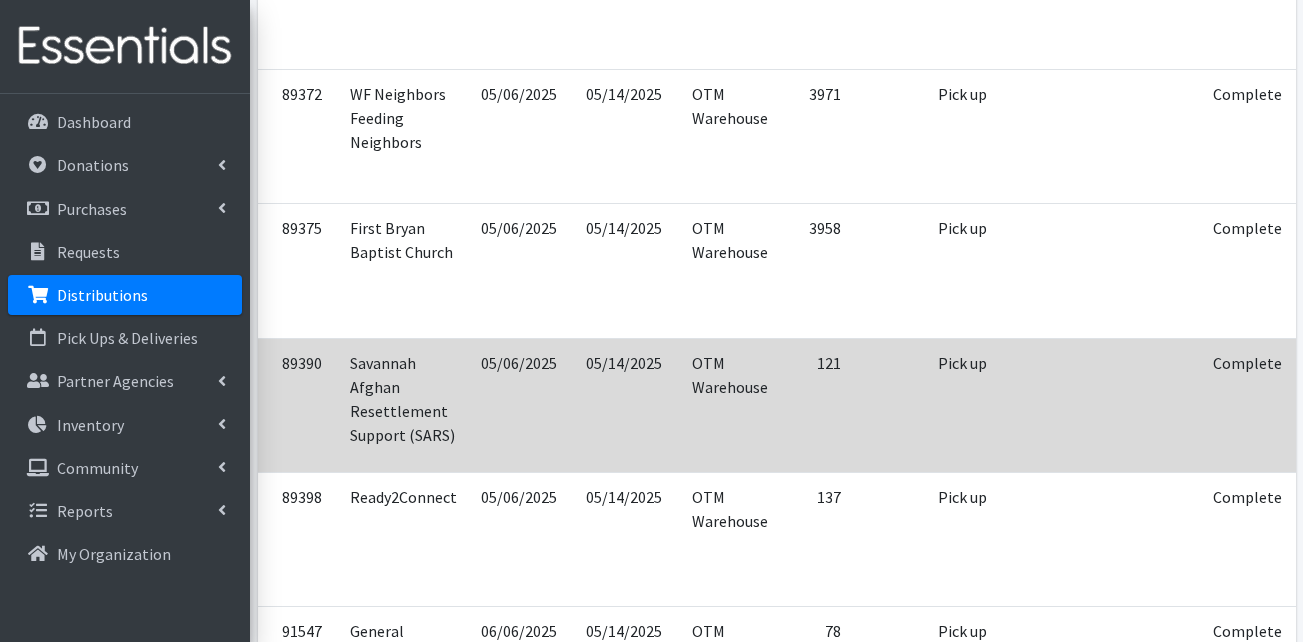 click on "Edit" at bounding box center [1341, 391] 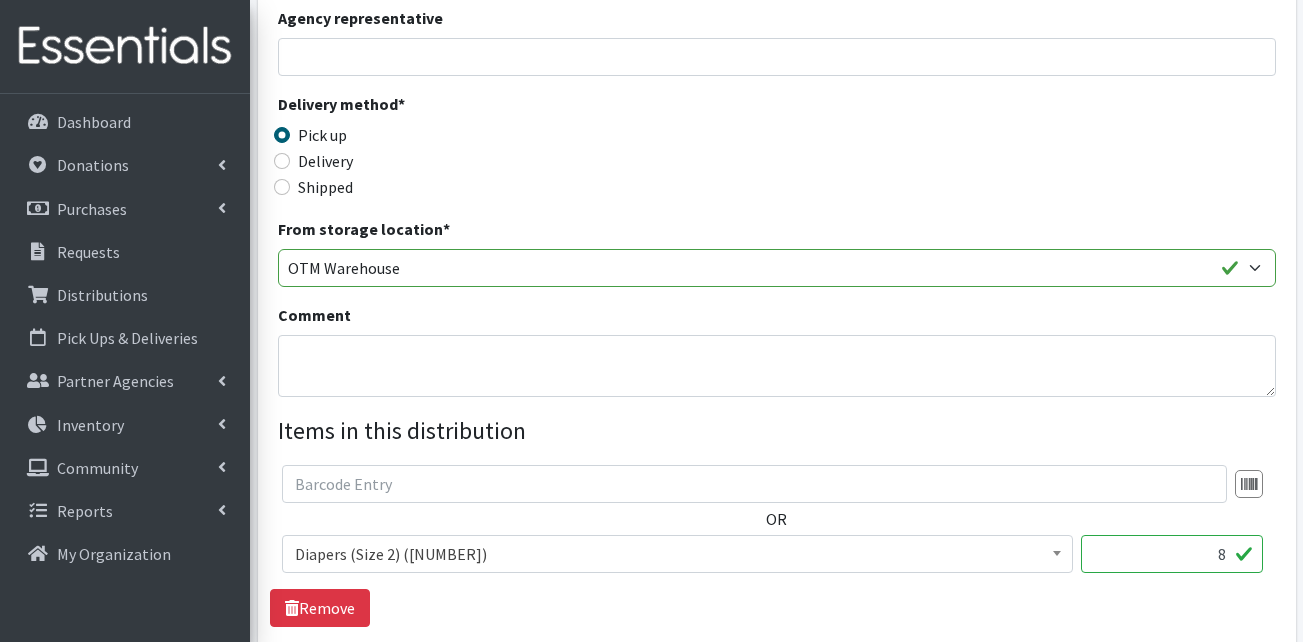 scroll, scrollTop: 500, scrollLeft: 0, axis: vertical 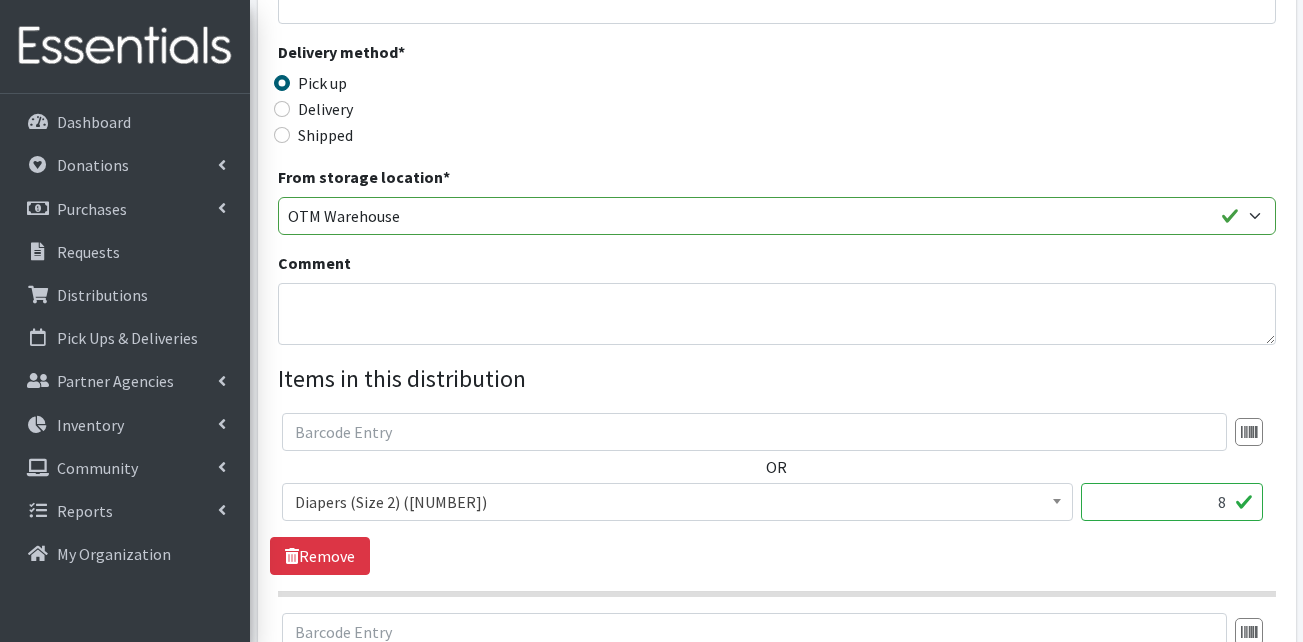 drag, startPoint x: 1231, startPoint y: 511, endPoint x: 1242, endPoint y: 511, distance: 11 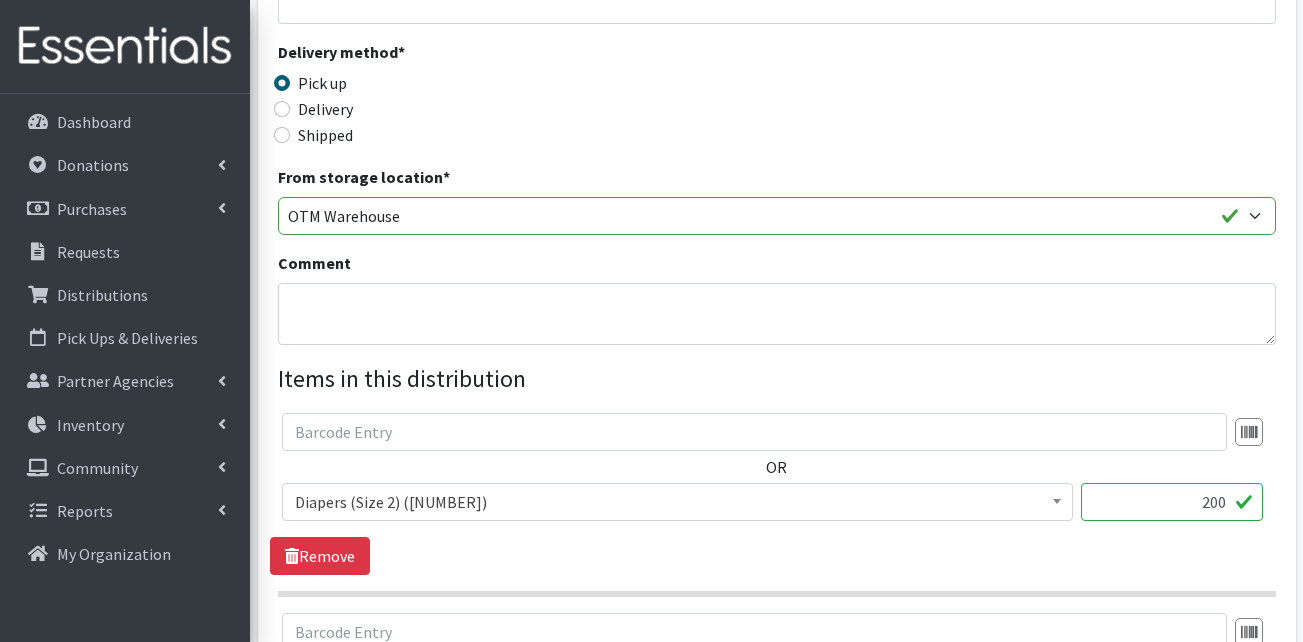 scroll, scrollTop: 700, scrollLeft: 0, axis: vertical 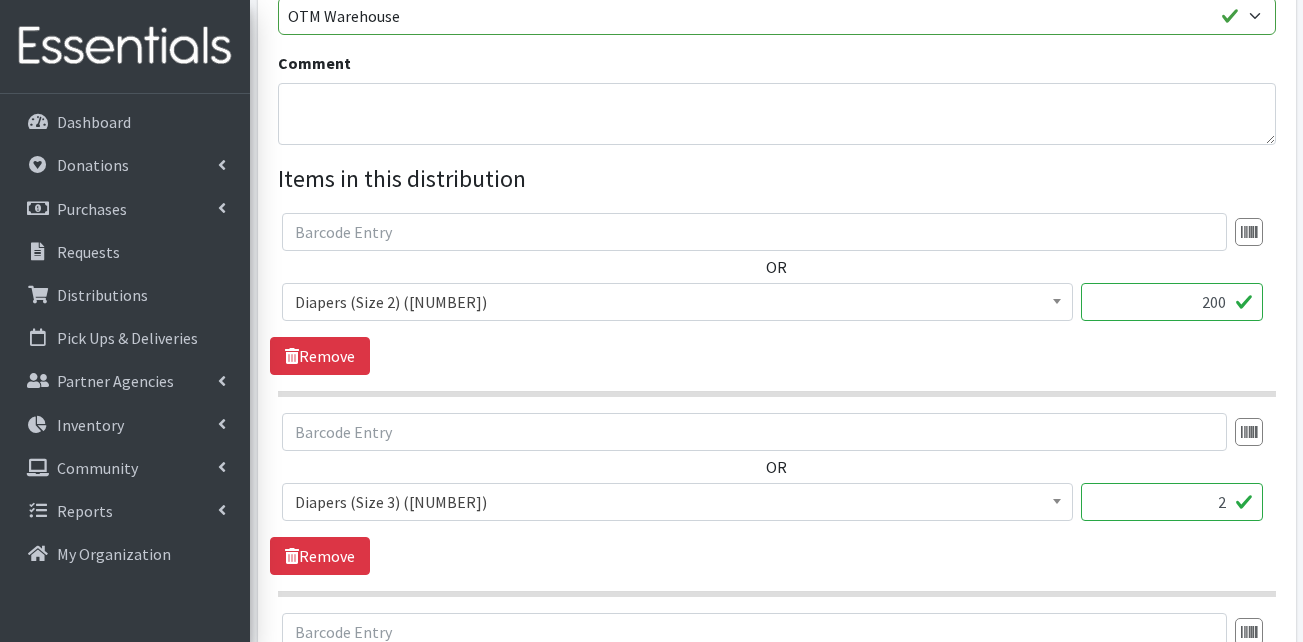 type on "200" 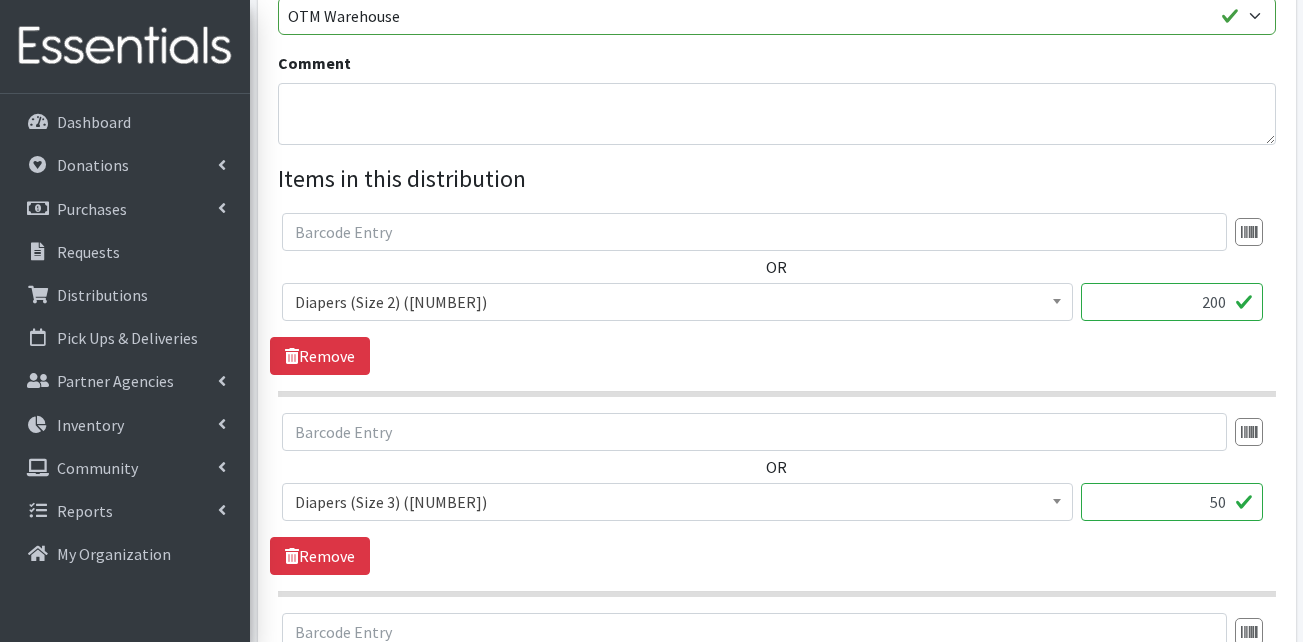 type on "50" 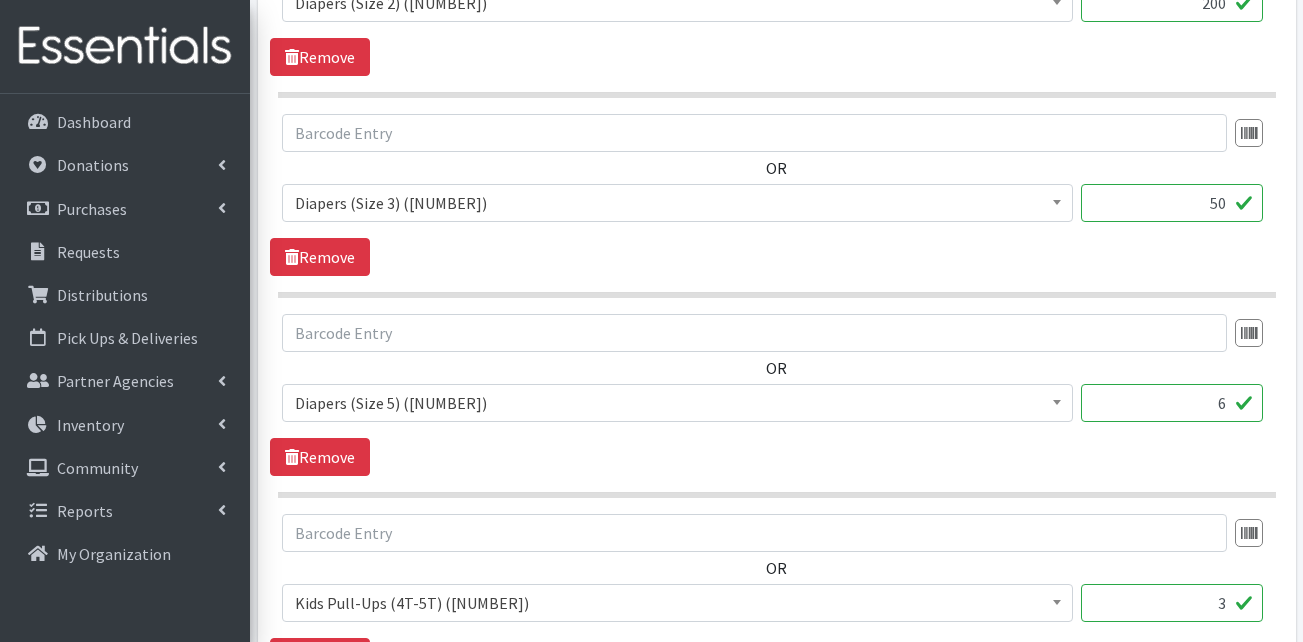 scroll, scrollTop: 1000, scrollLeft: 0, axis: vertical 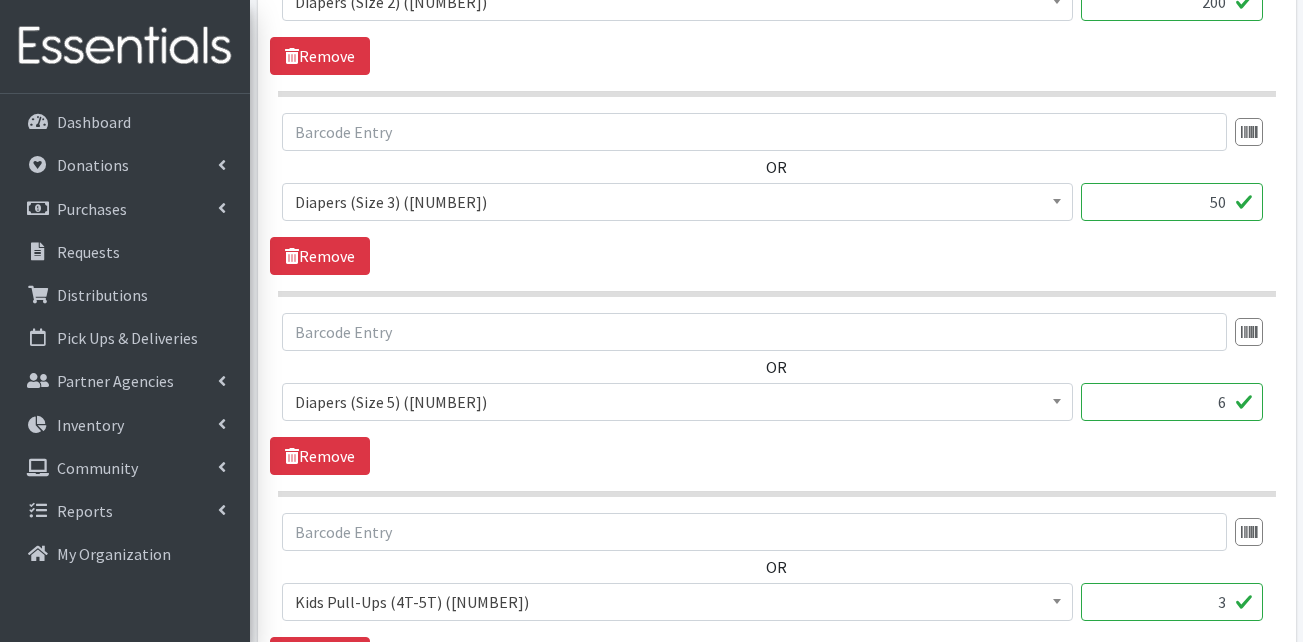 drag, startPoint x: 1202, startPoint y: 410, endPoint x: 1221, endPoint y: 410, distance: 19 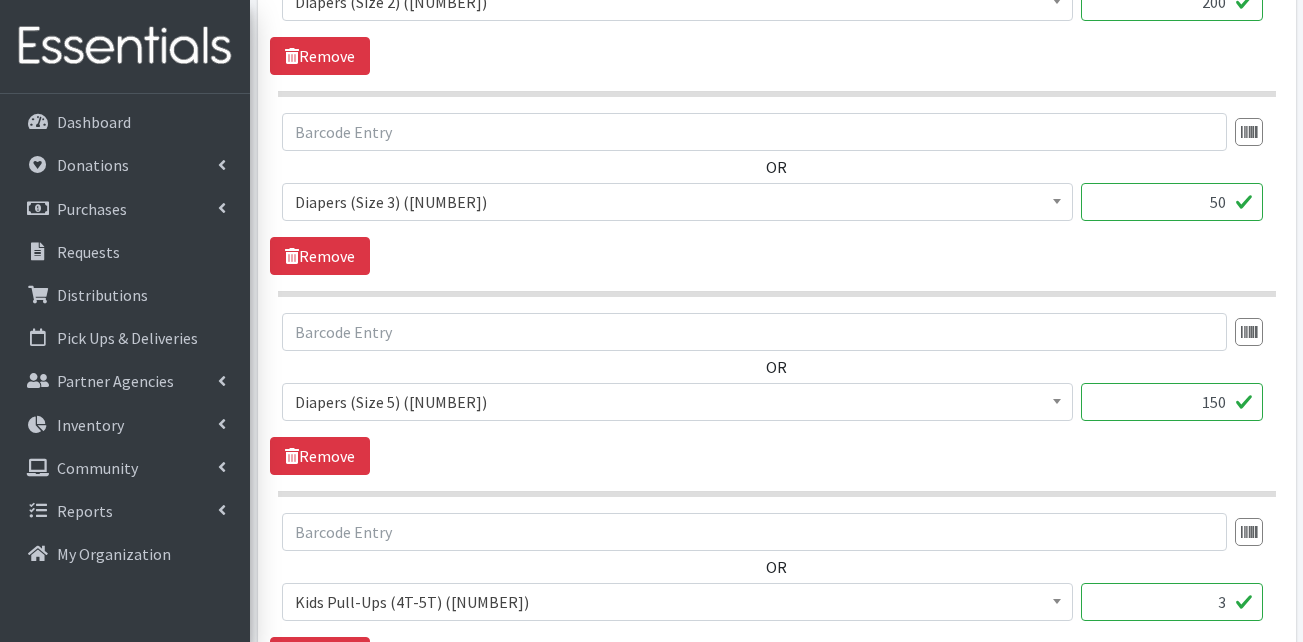 type on "150" 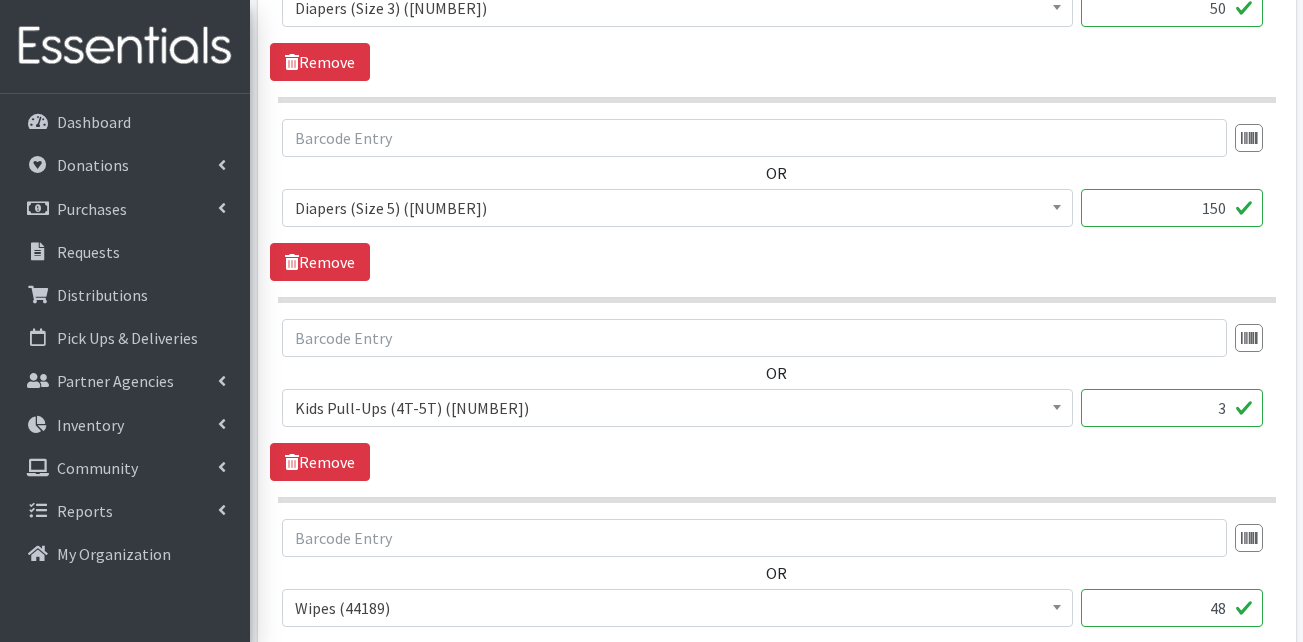 scroll, scrollTop: 1200, scrollLeft: 0, axis: vertical 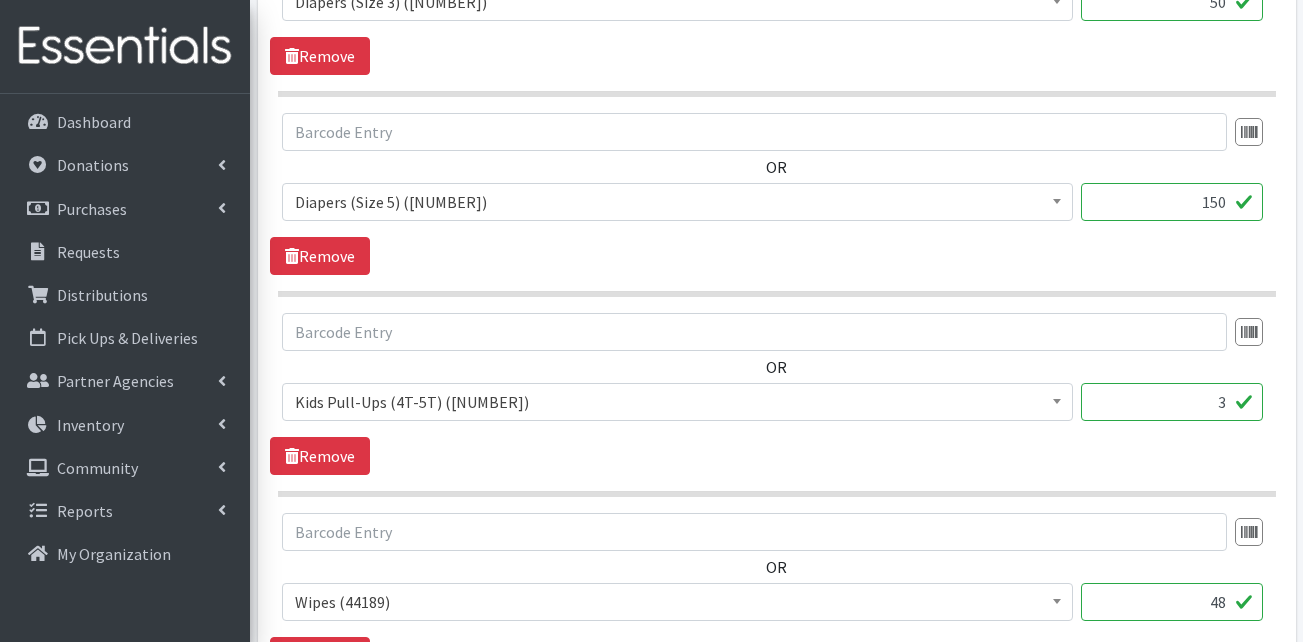 drag, startPoint x: 1206, startPoint y: 415, endPoint x: 1230, endPoint y: 409, distance: 24.738634 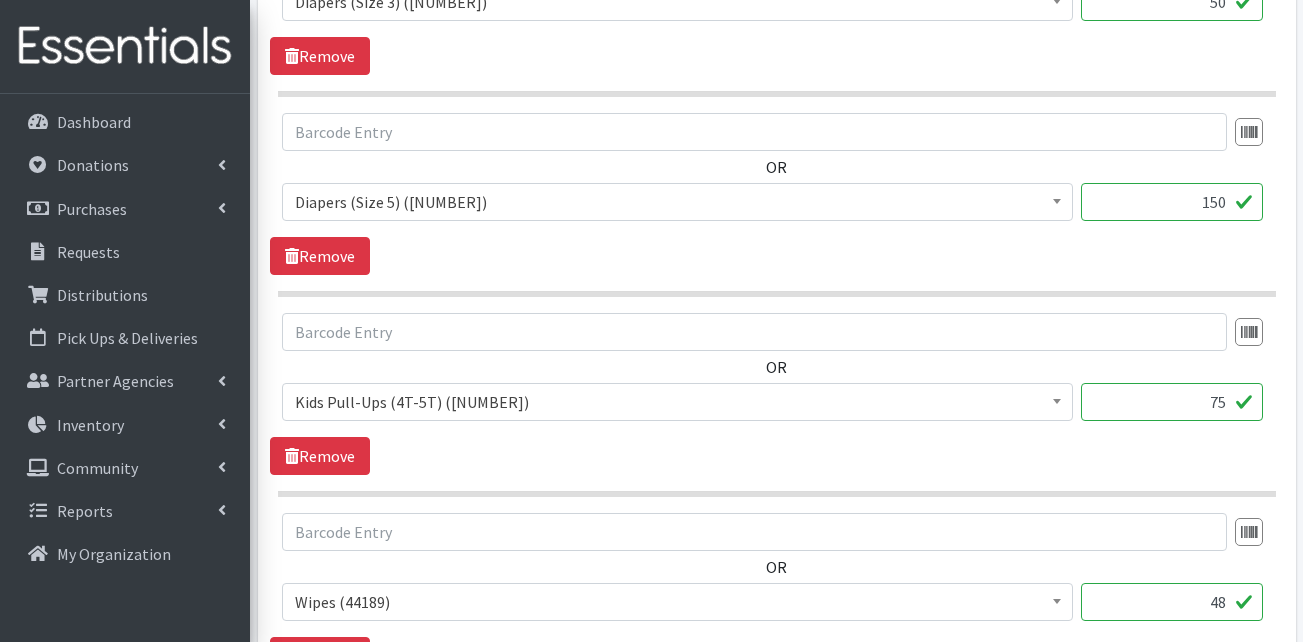 type on "75" 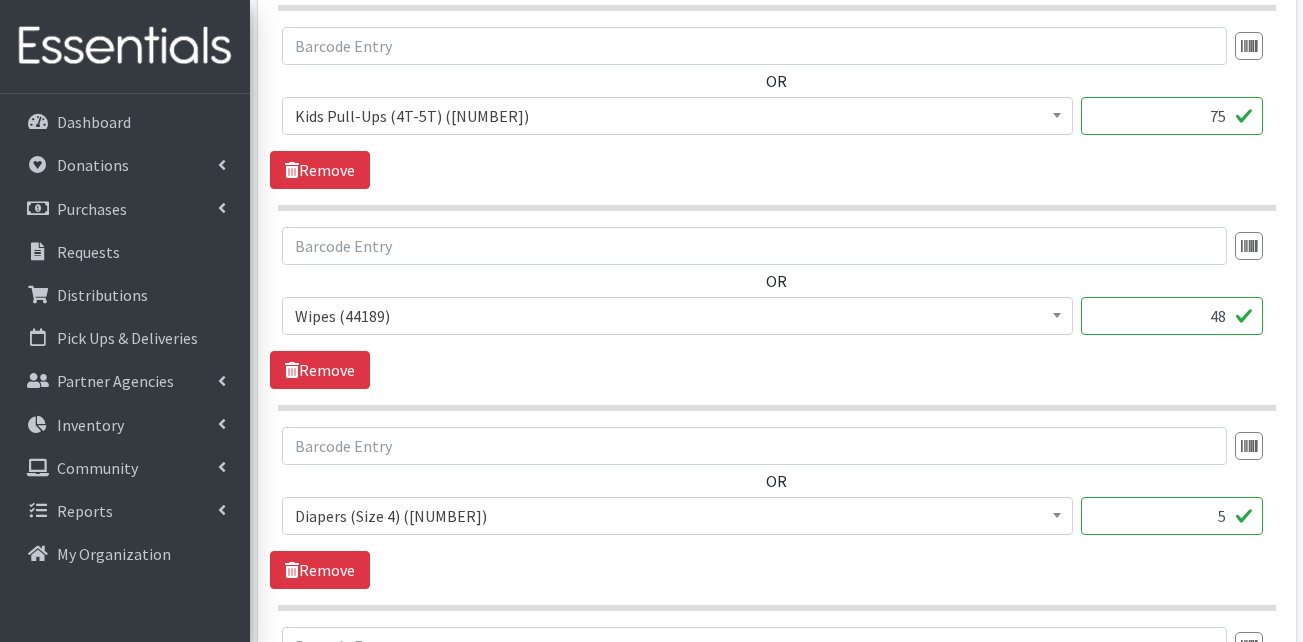 scroll, scrollTop: 1600, scrollLeft: 0, axis: vertical 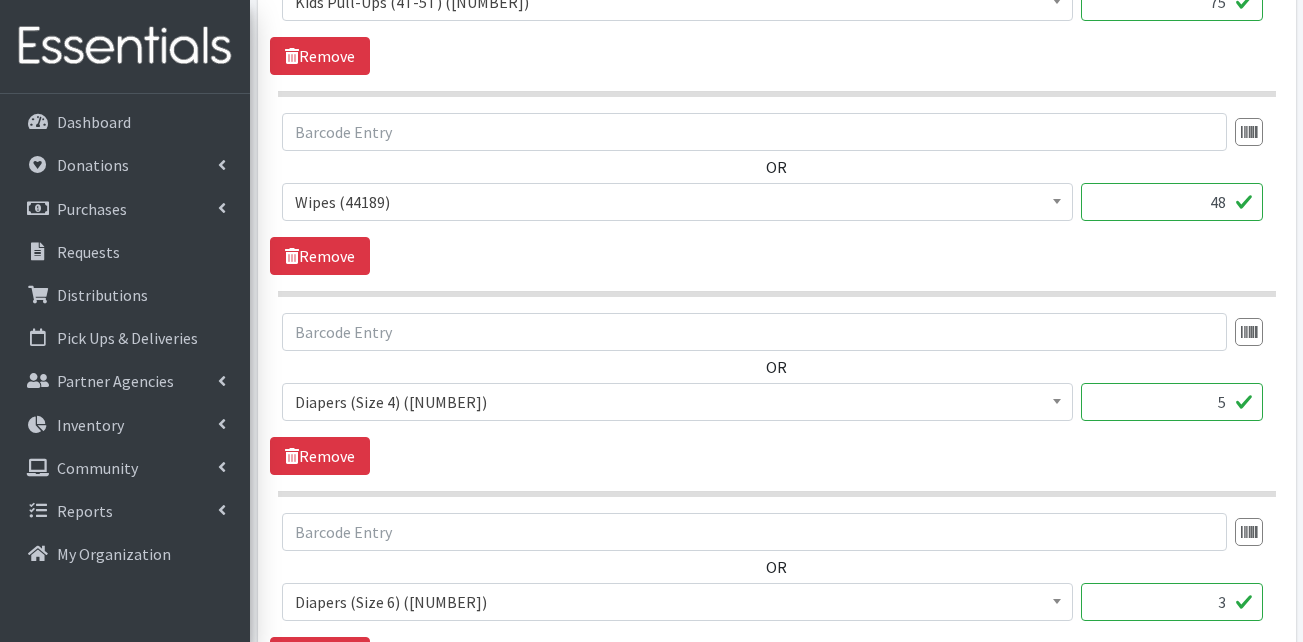 click on "5" at bounding box center (1172, 410) 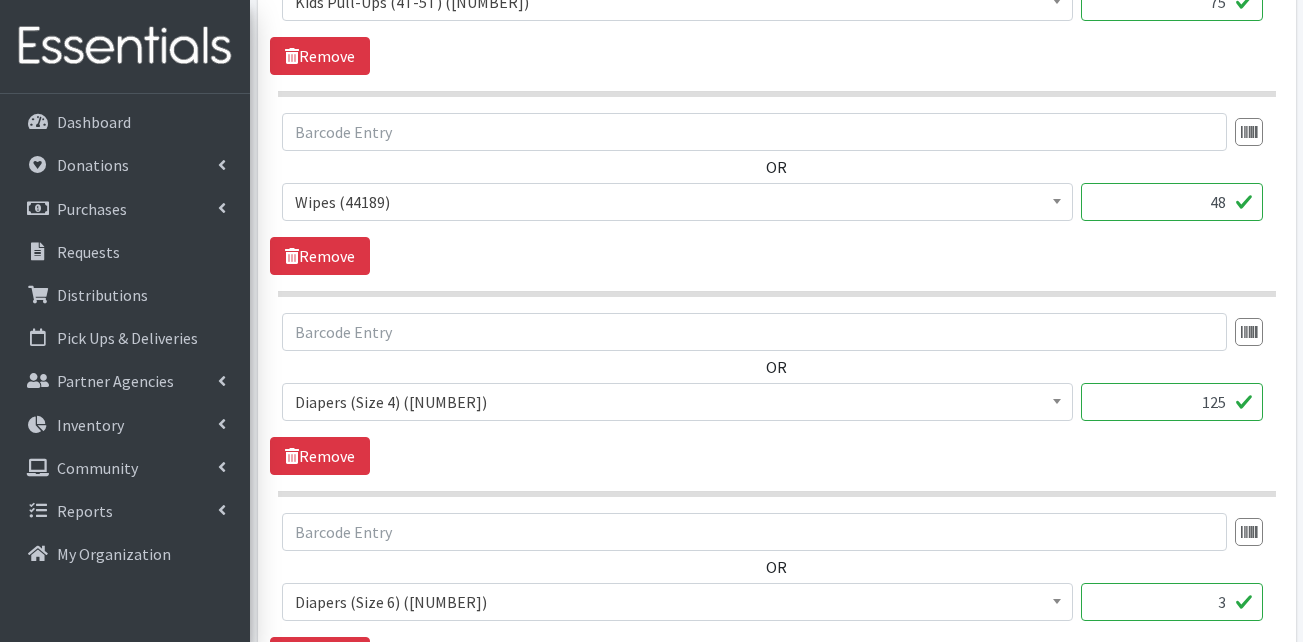 type on "125" 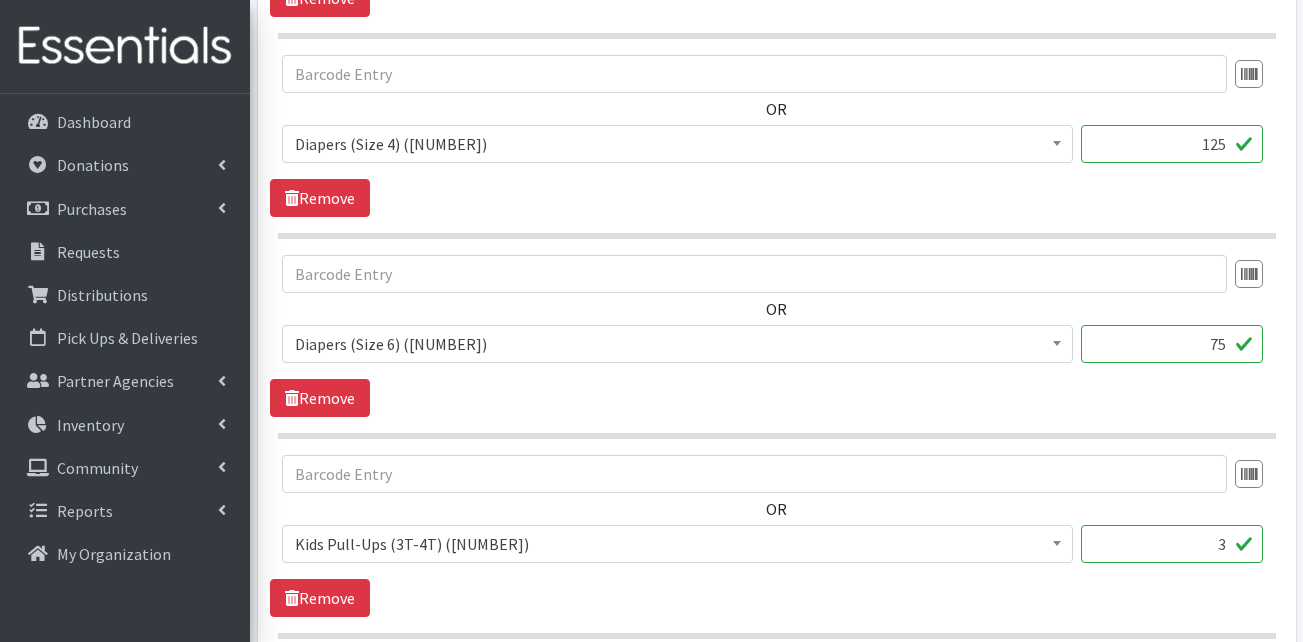 scroll, scrollTop: 1900, scrollLeft: 0, axis: vertical 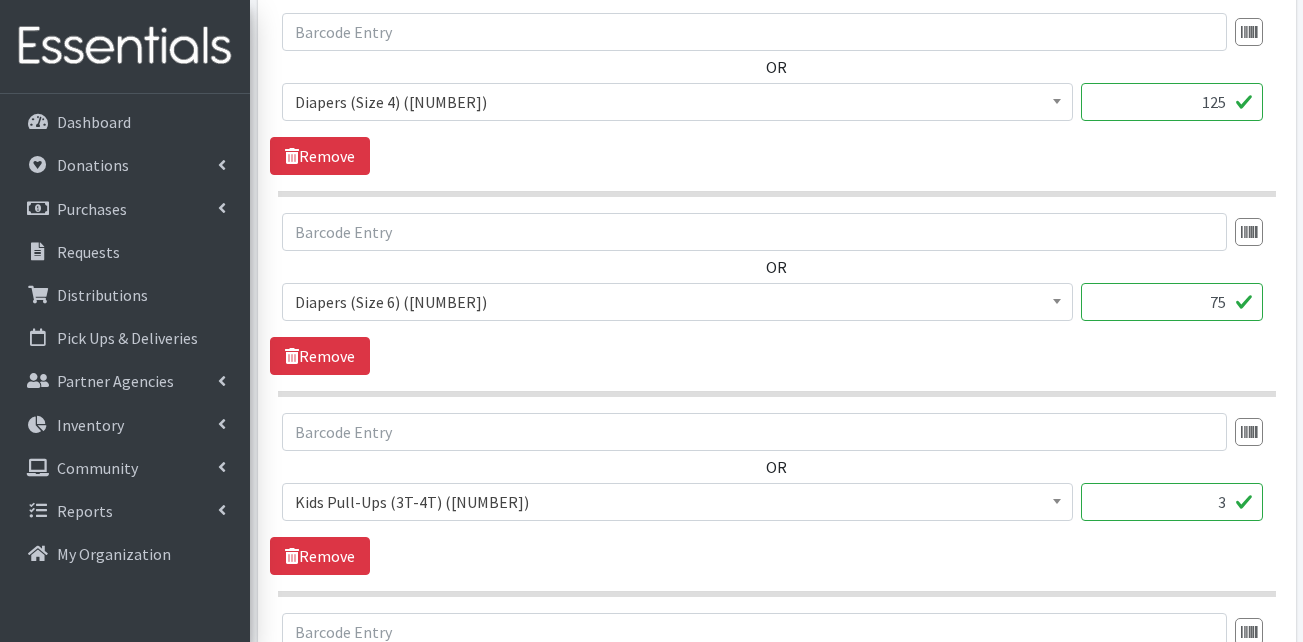 type on "75" 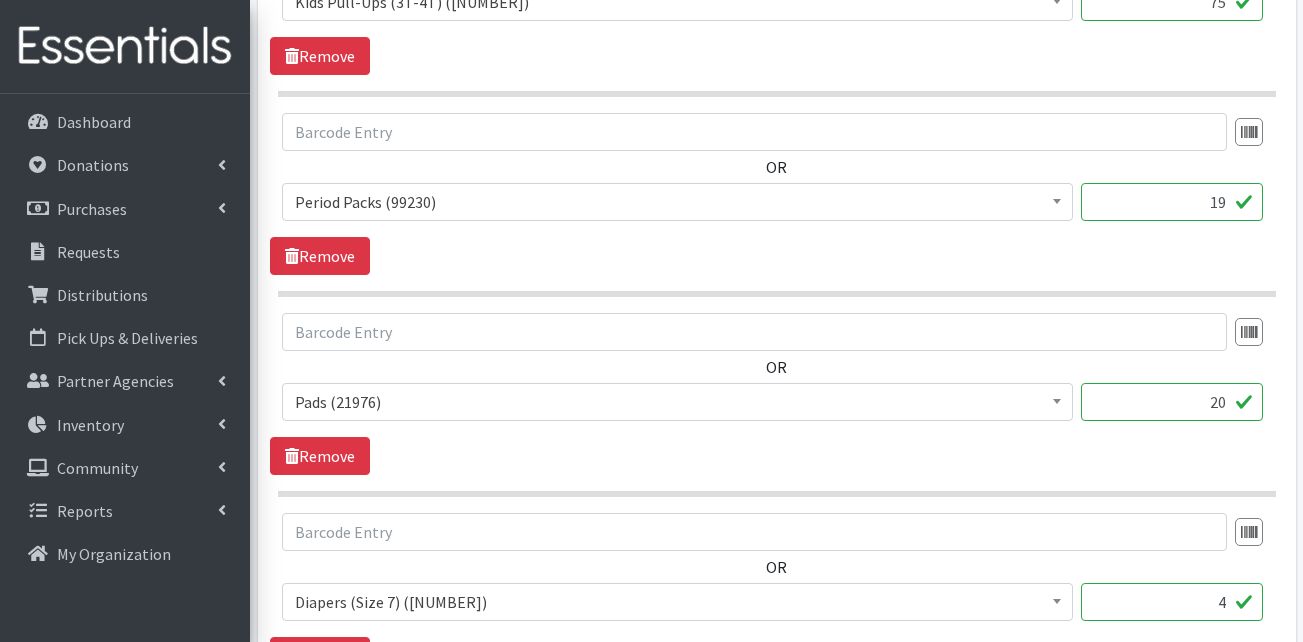 scroll, scrollTop: 2600, scrollLeft: 0, axis: vertical 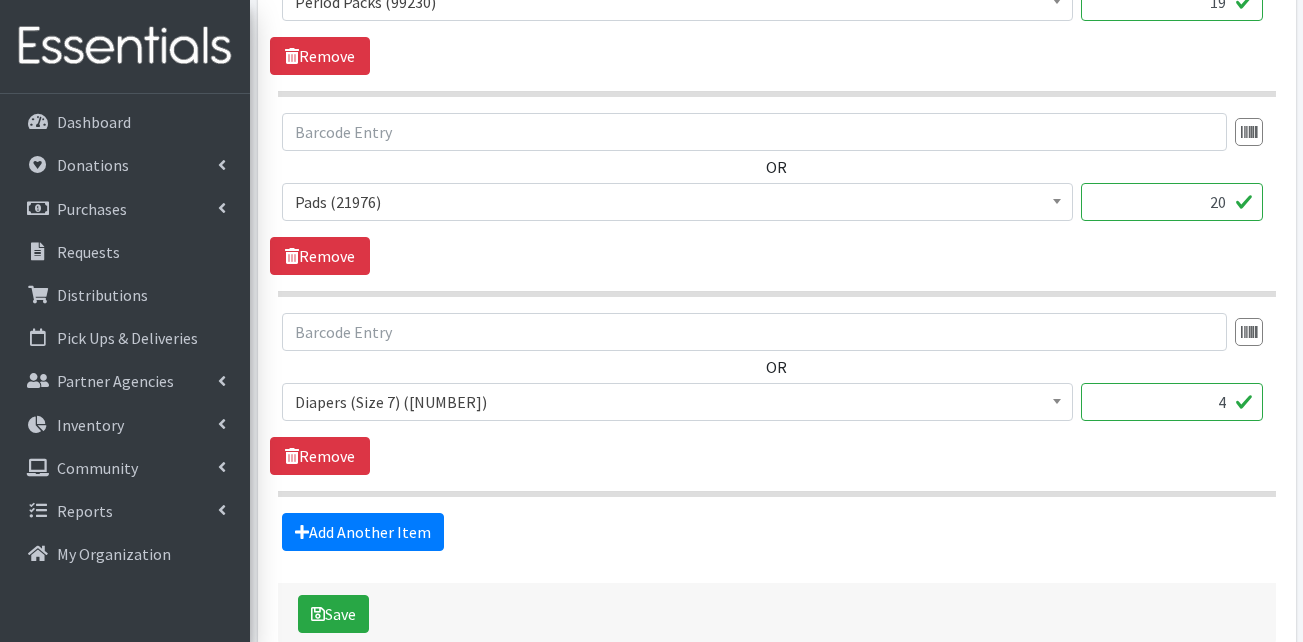 type on "75" 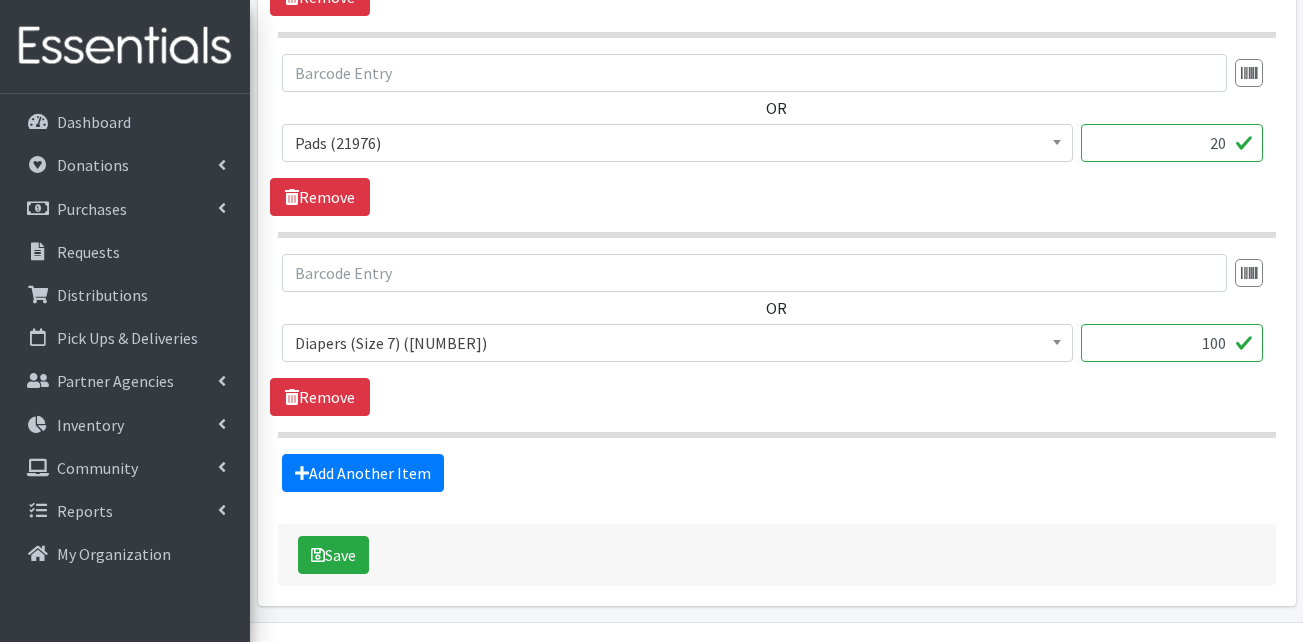 scroll, scrollTop: 2714, scrollLeft: 0, axis: vertical 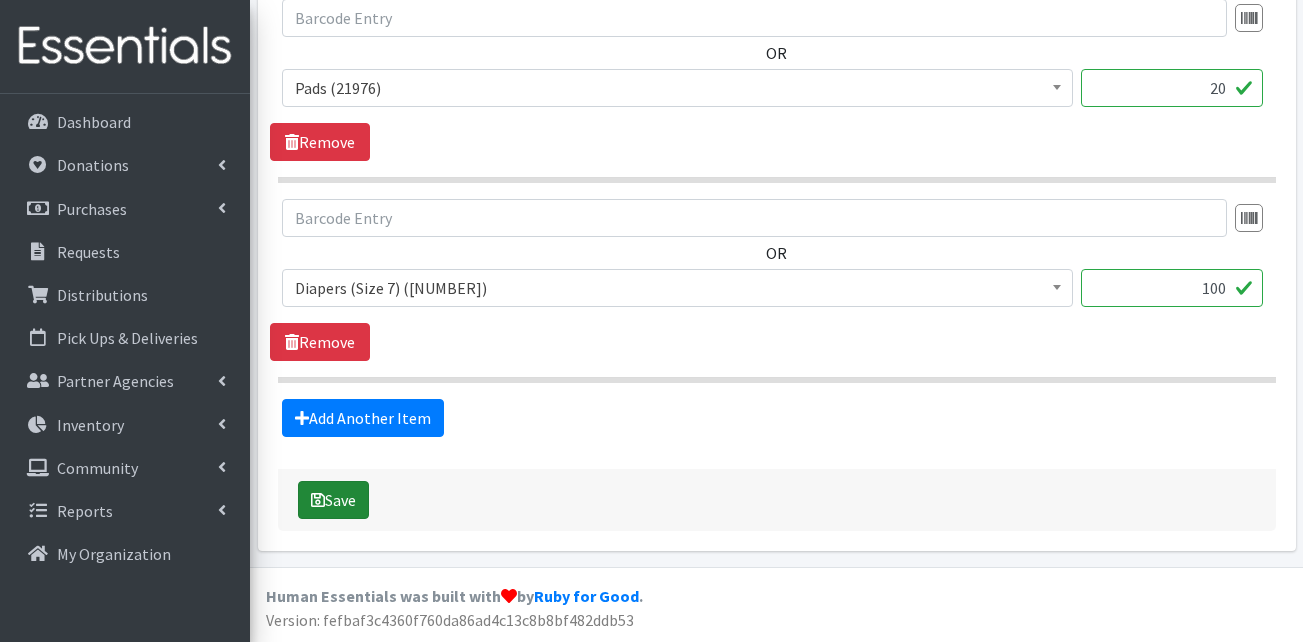 type on "100" 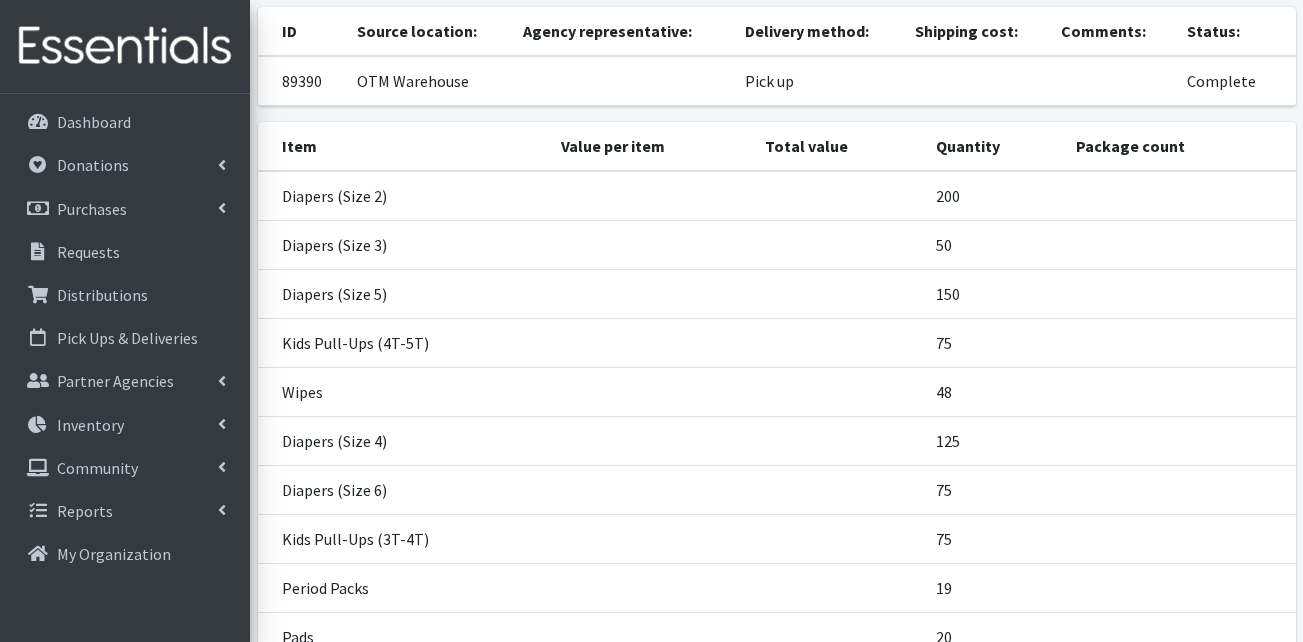 scroll, scrollTop: 0, scrollLeft: 0, axis: both 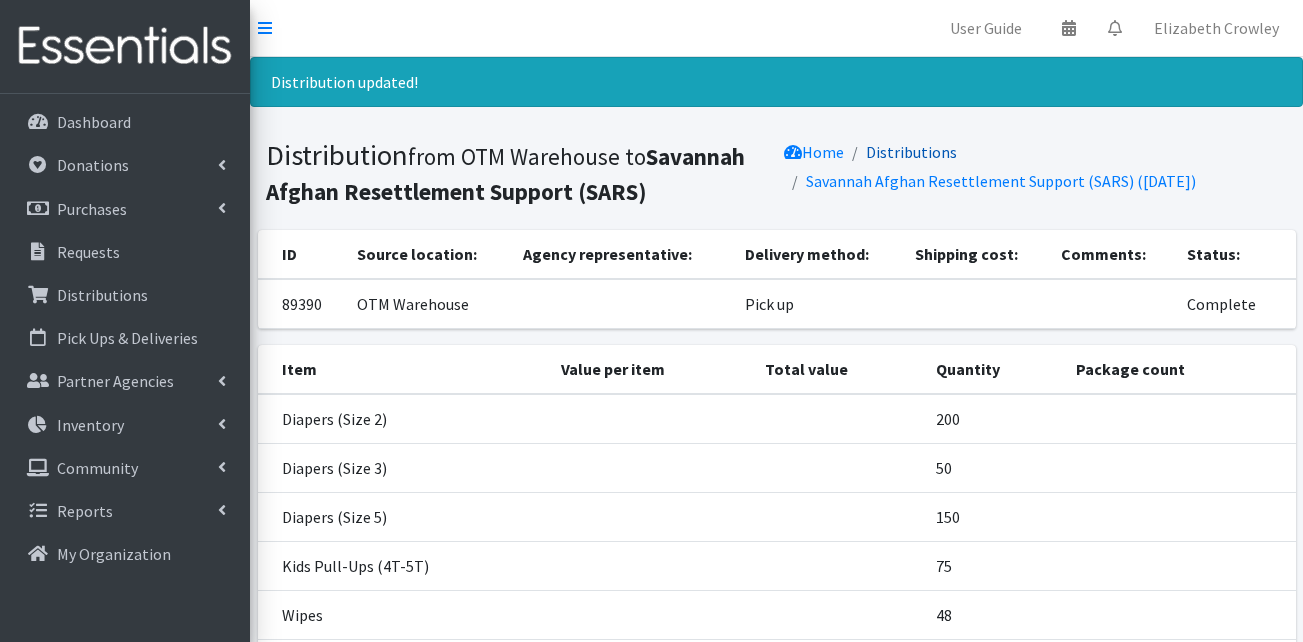 click on "Distributions" at bounding box center (911, 152) 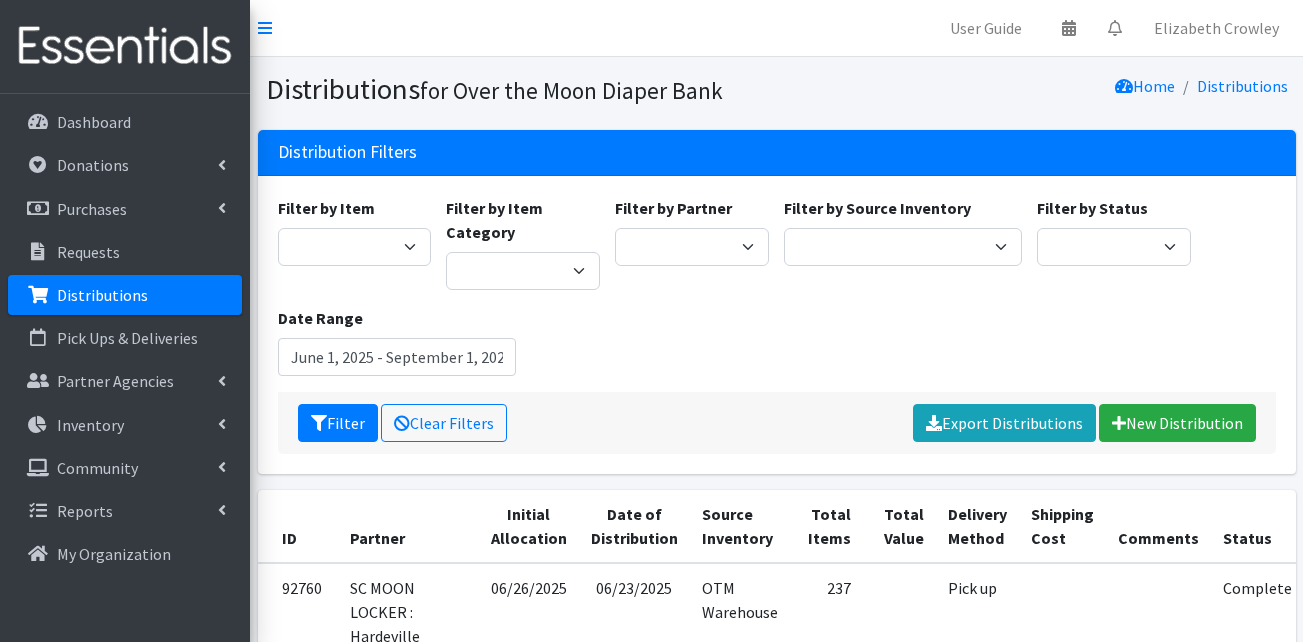 scroll, scrollTop: 0, scrollLeft: 0, axis: both 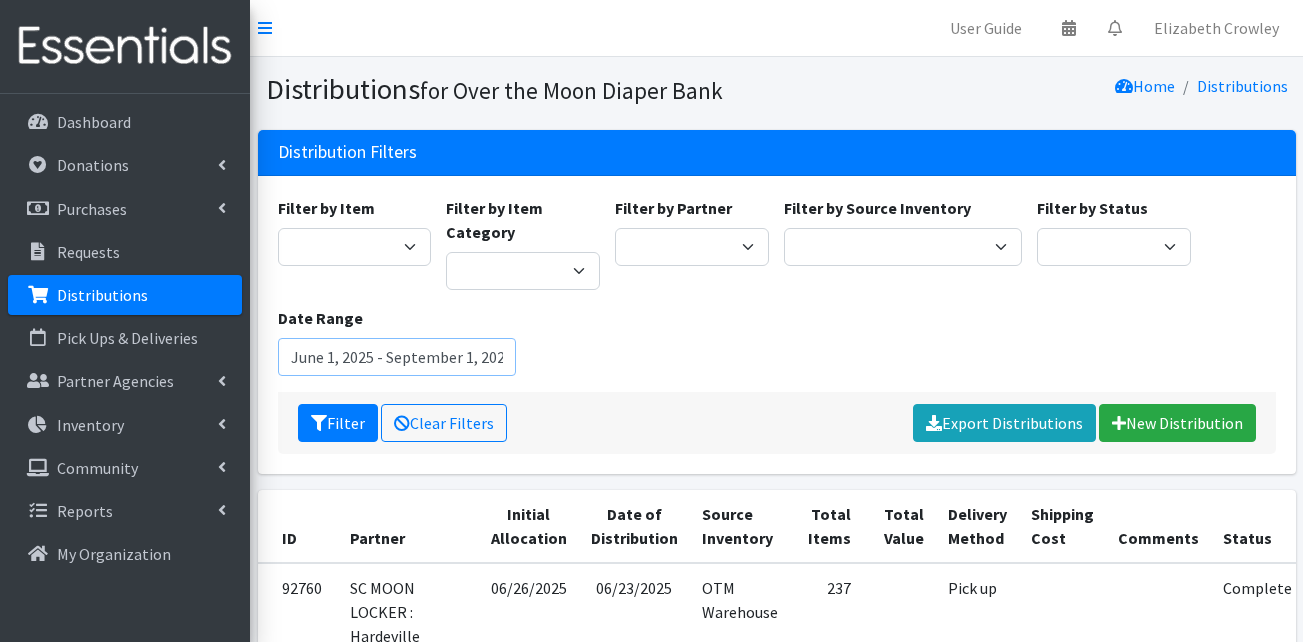 click on "June 1, 2025 - September 1, 2025" at bounding box center (397, 357) 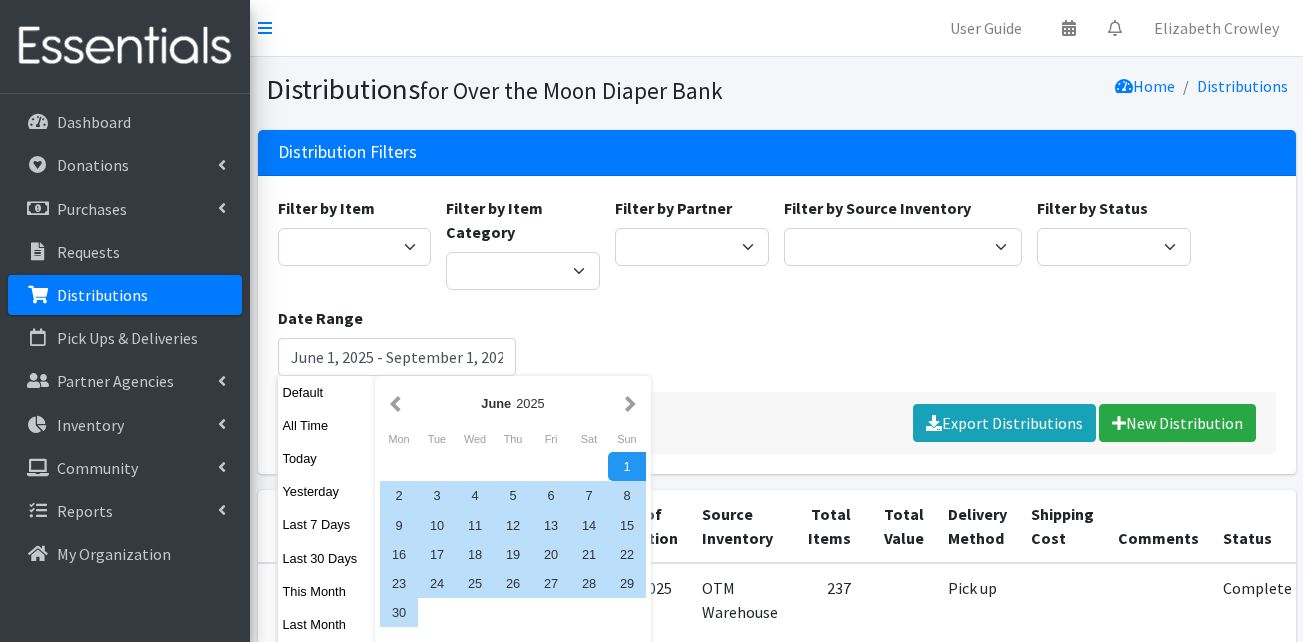 click on "[MONTH] [YEAR]" at bounding box center [513, 403] 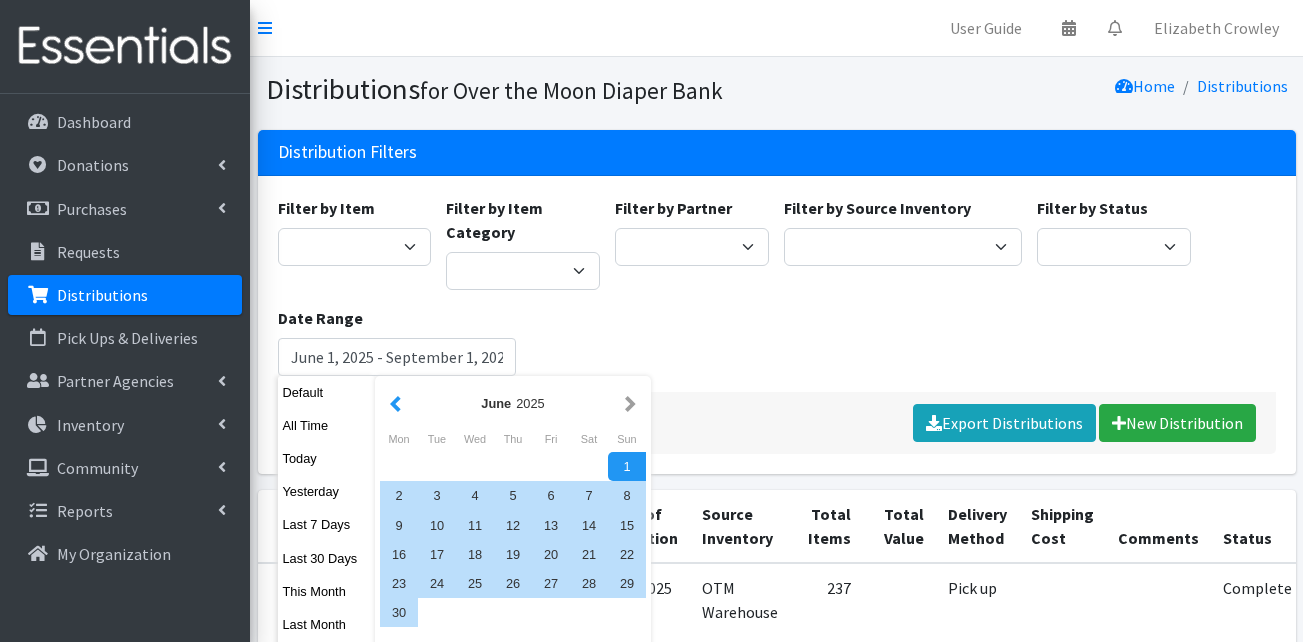 click at bounding box center (395, 403) 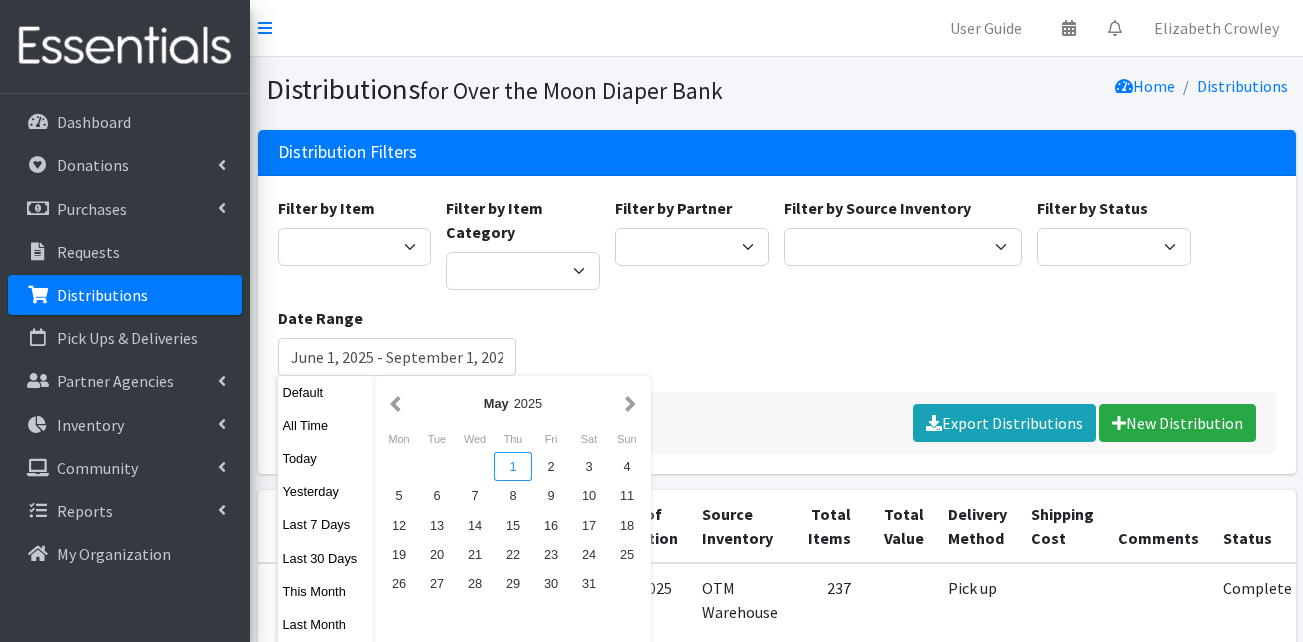 click on "1" at bounding box center [513, 466] 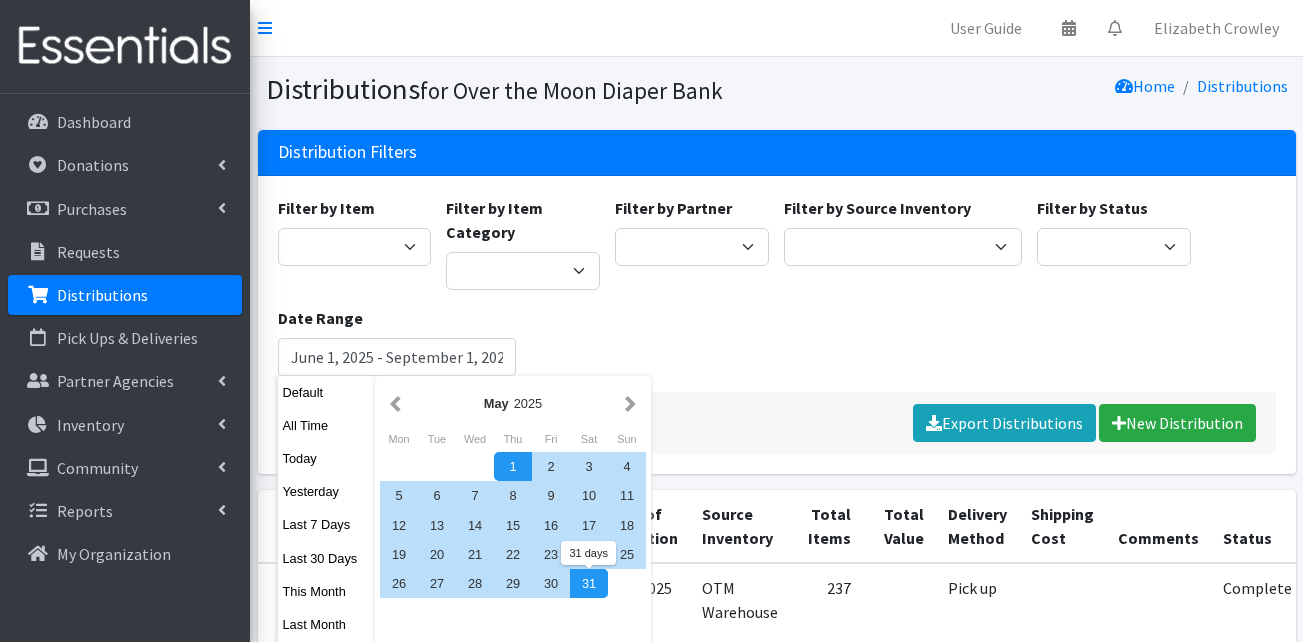 click on "31" at bounding box center [589, 583] 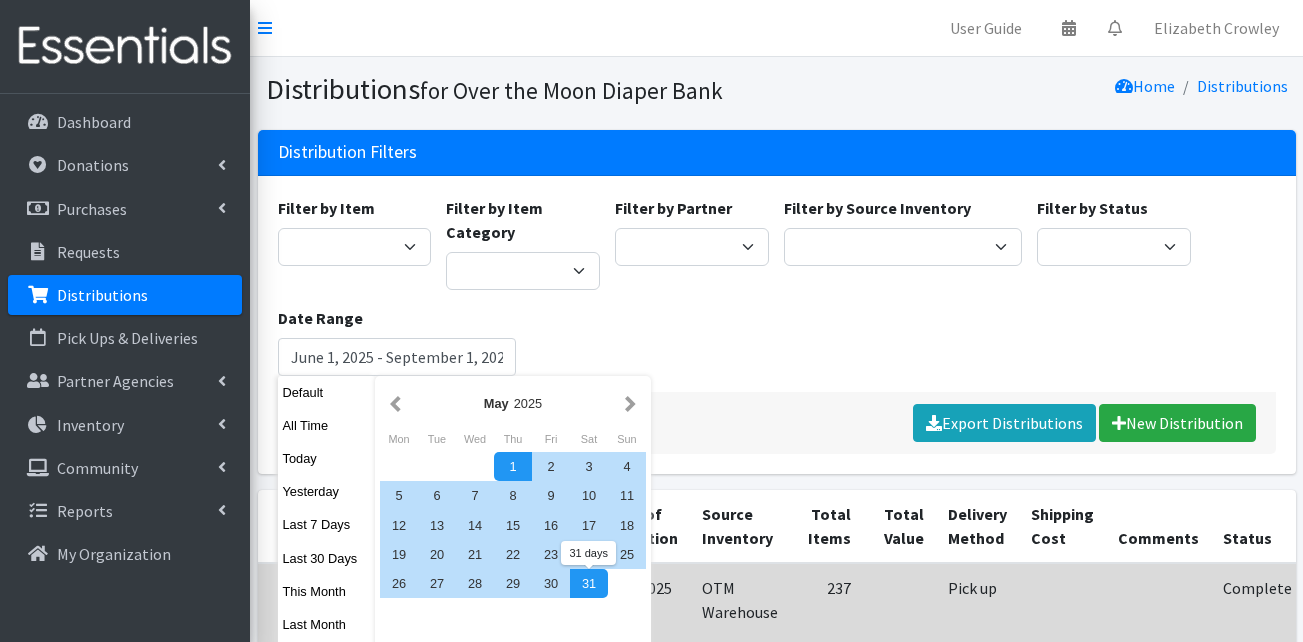 type on "May 1, 2025 - May 31, 2025" 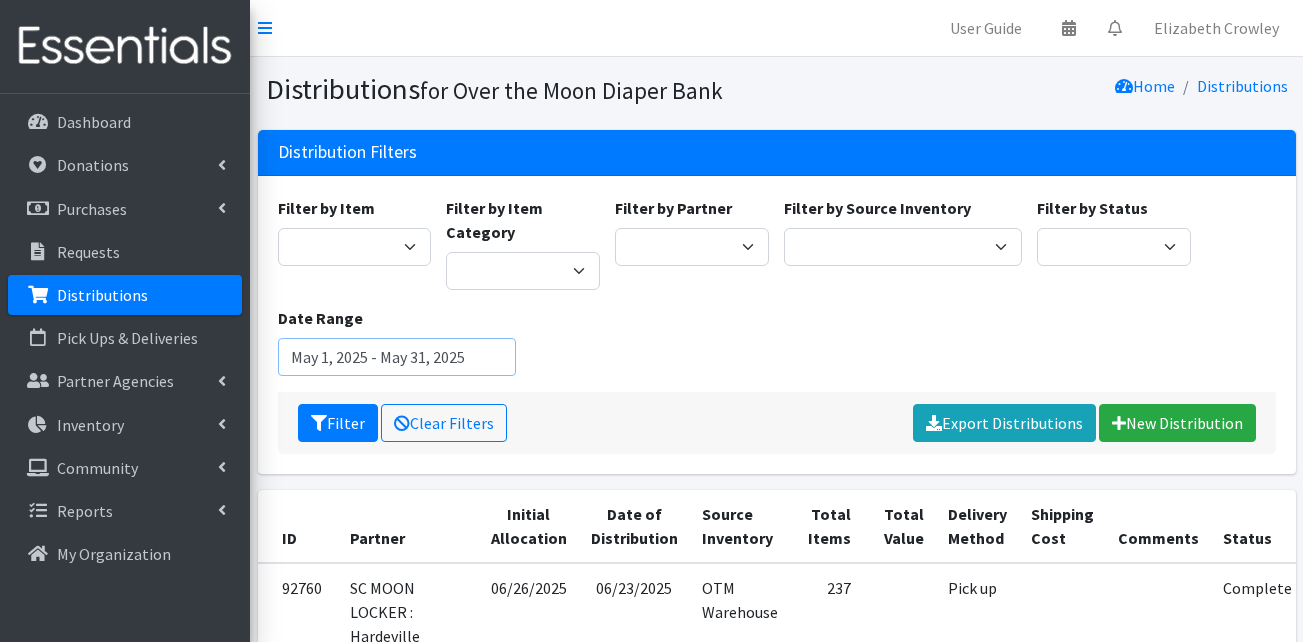 click on "May 1, 2025 - May 31, 2025" at bounding box center [397, 357] 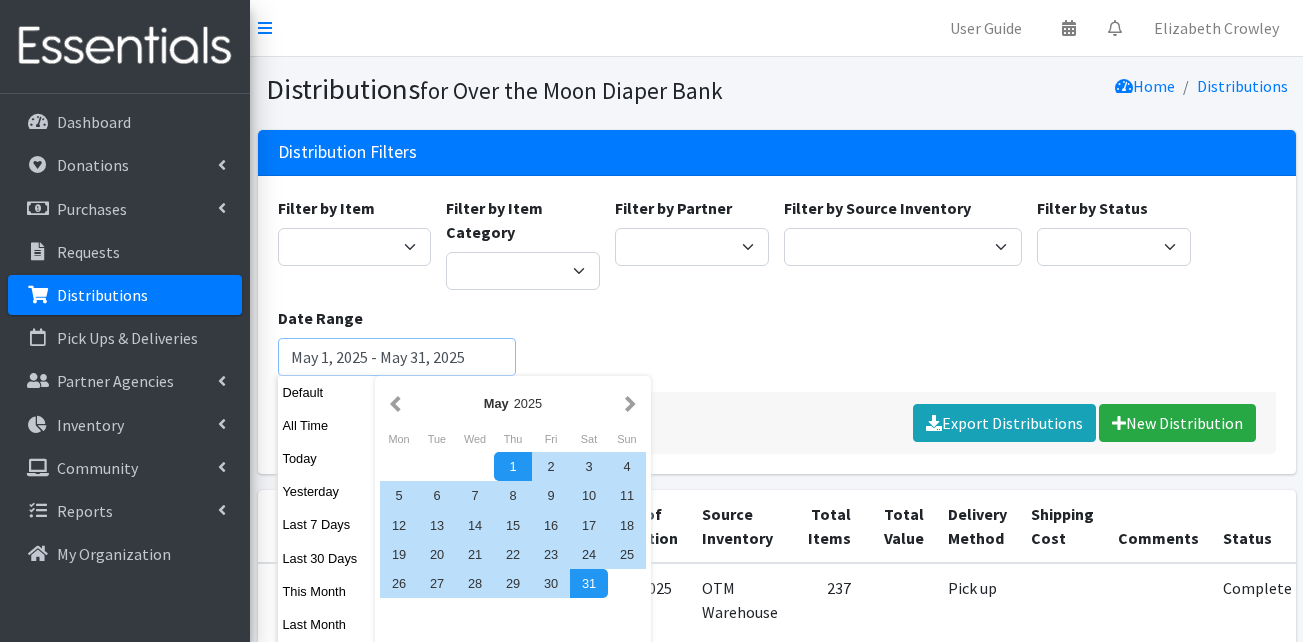 click on "Filter" at bounding box center (338, 423) 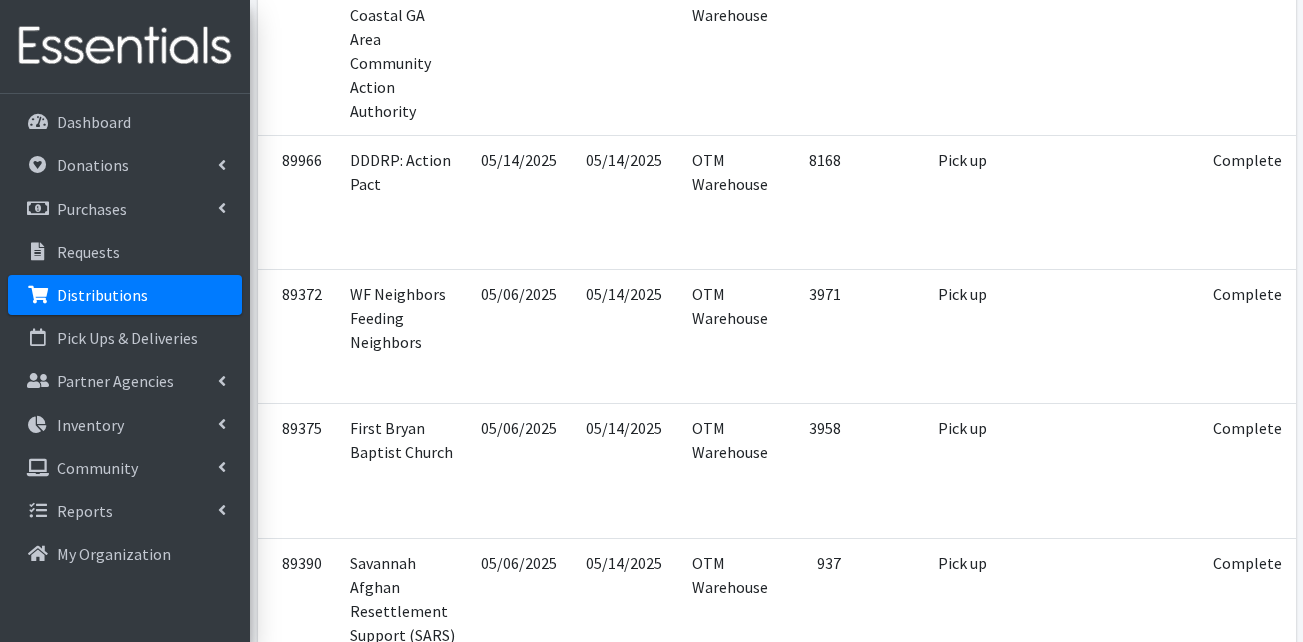 scroll, scrollTop: 1300, scrollLeft: 0, axis: vertical 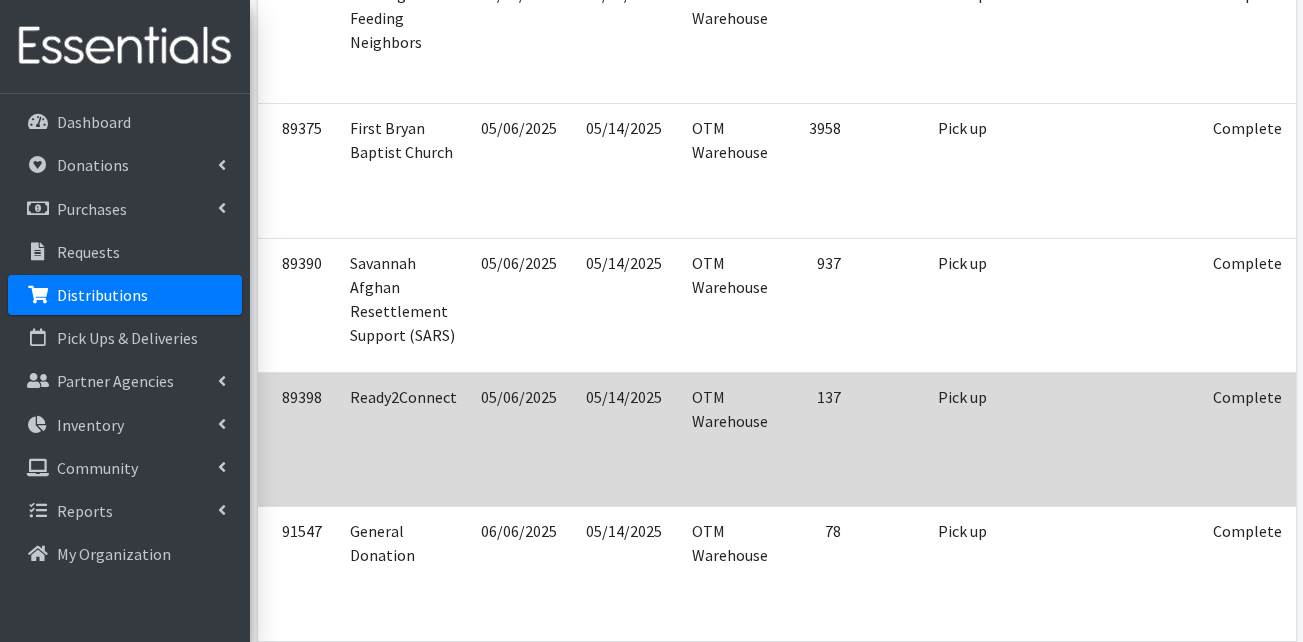 click at bounding box center [1329, 425] 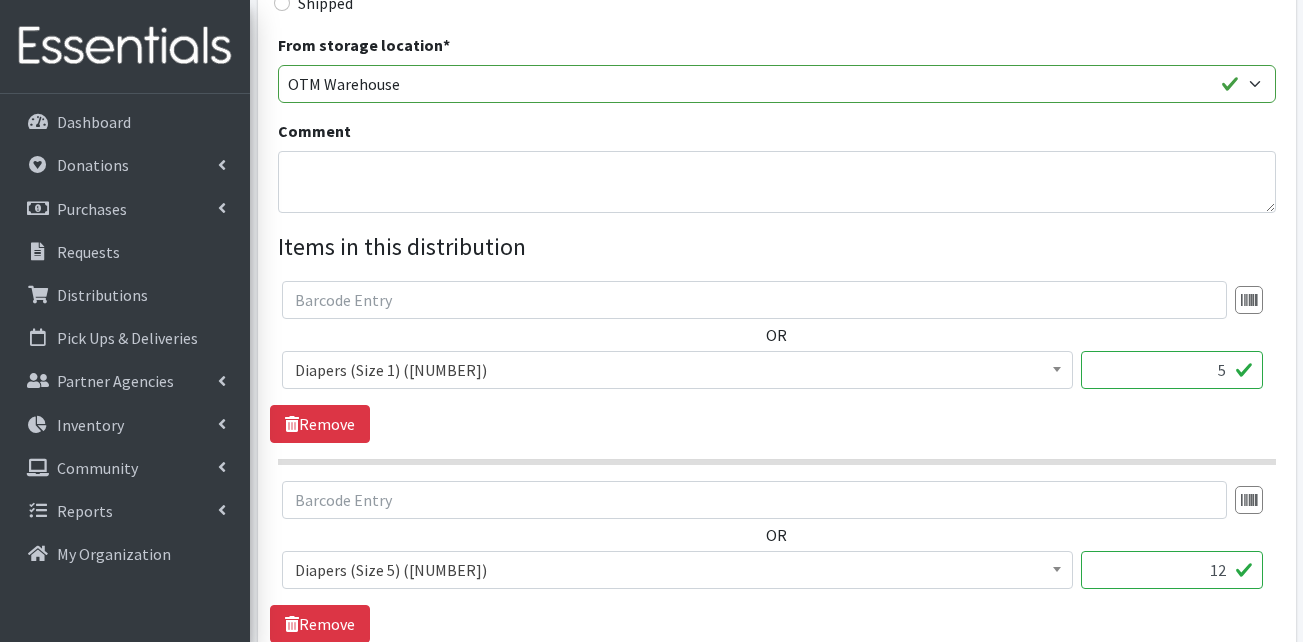 scroll, scrollTop: 700, scrollLeft: 0, axis: vertical 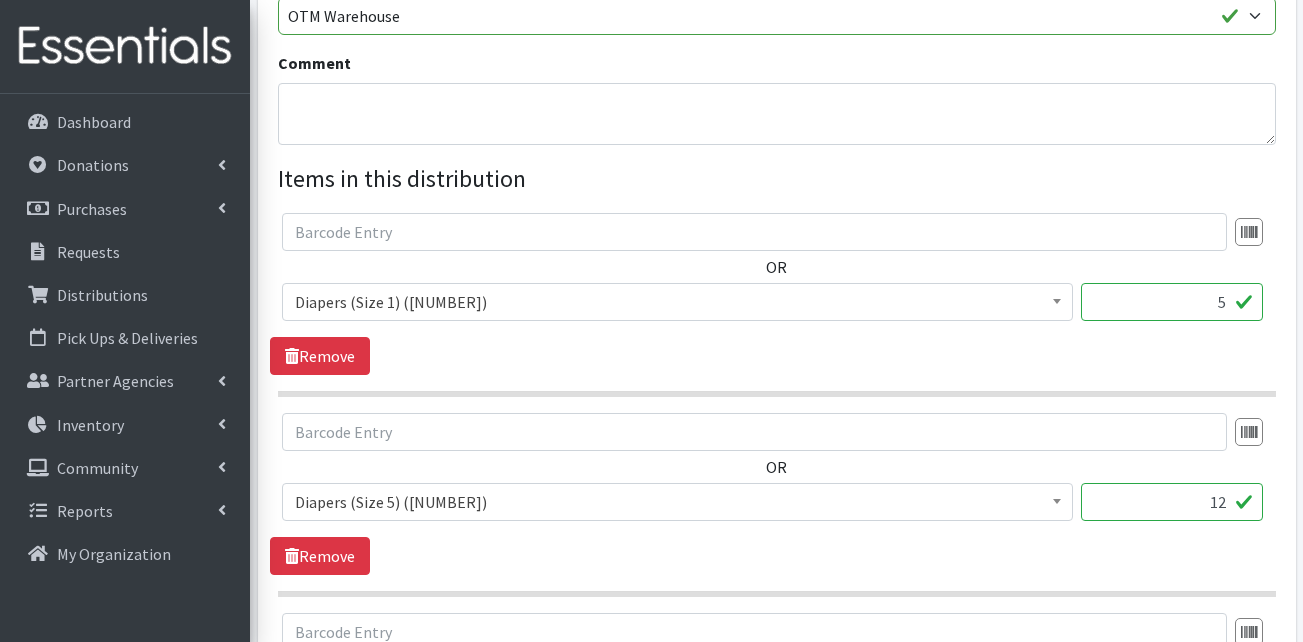 click on "5" at bounding box center [1172, 302] 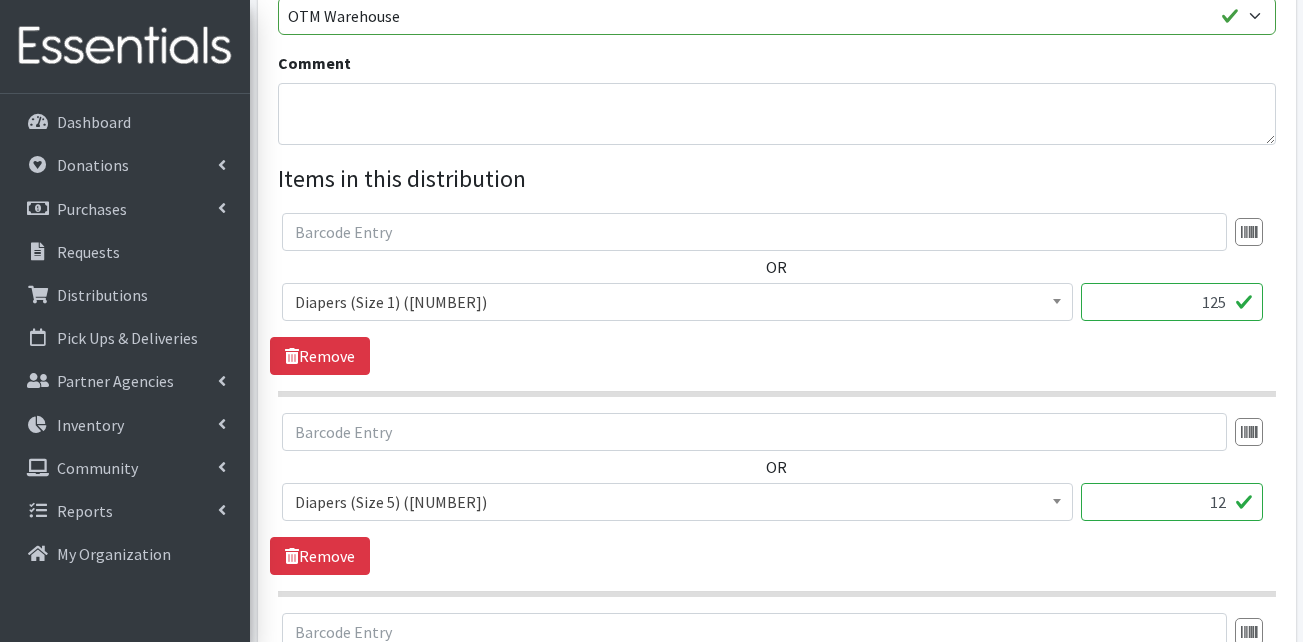 type on "125" 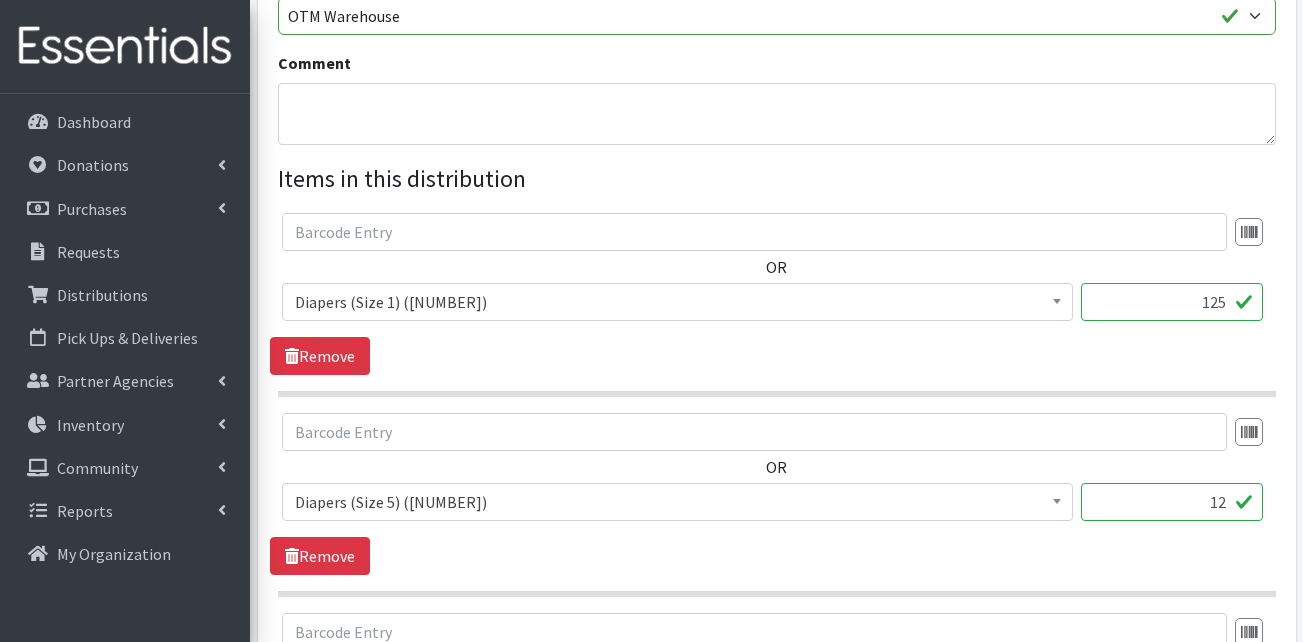 click on "12" at bounding box center (1172, 502) 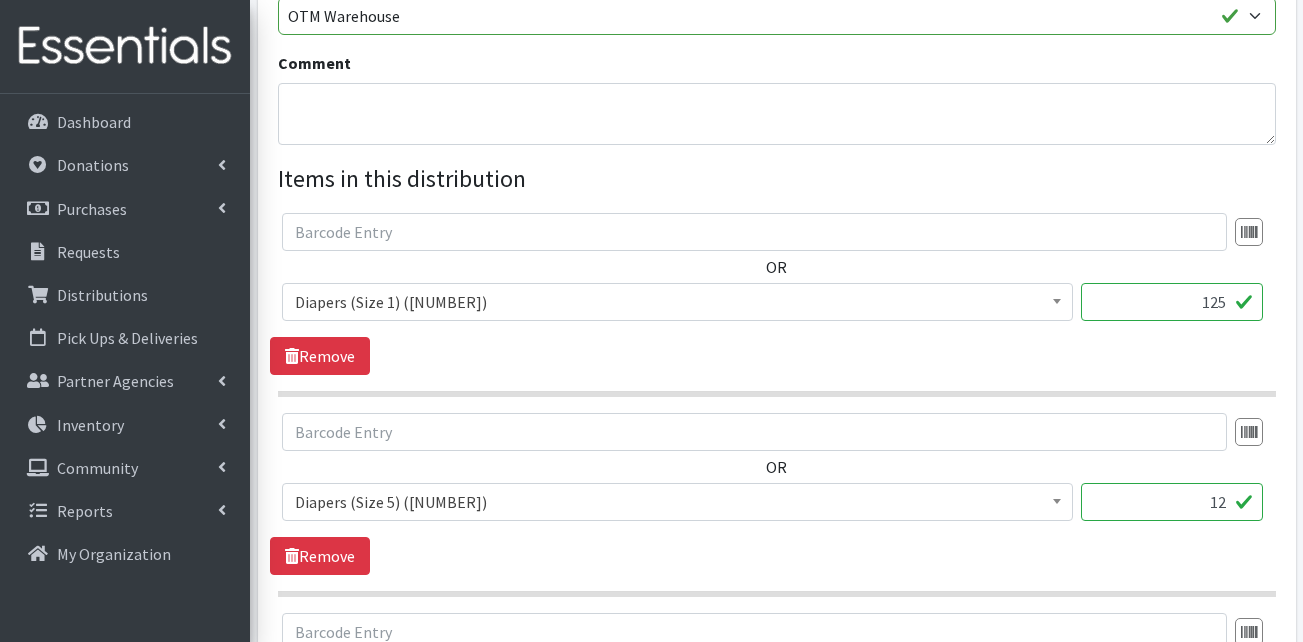 click on "12" at bounding box center [1172, 502] 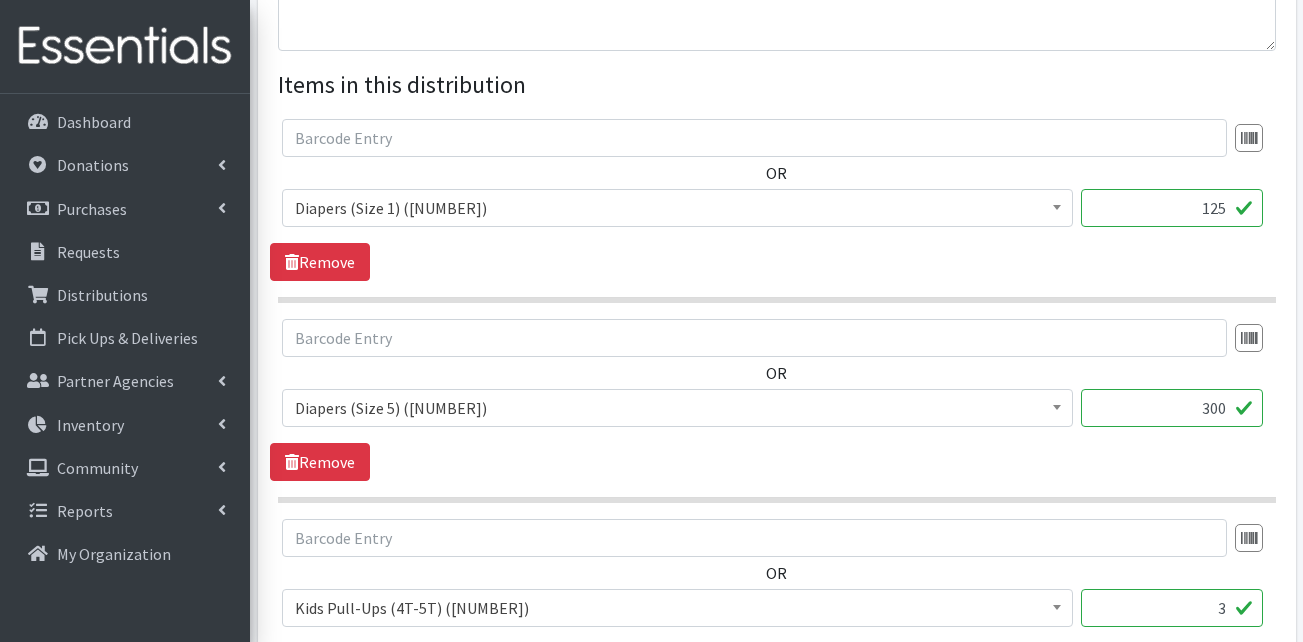 scroll, scrollTop: 1000, scrollLeft: 0, axis: vertical 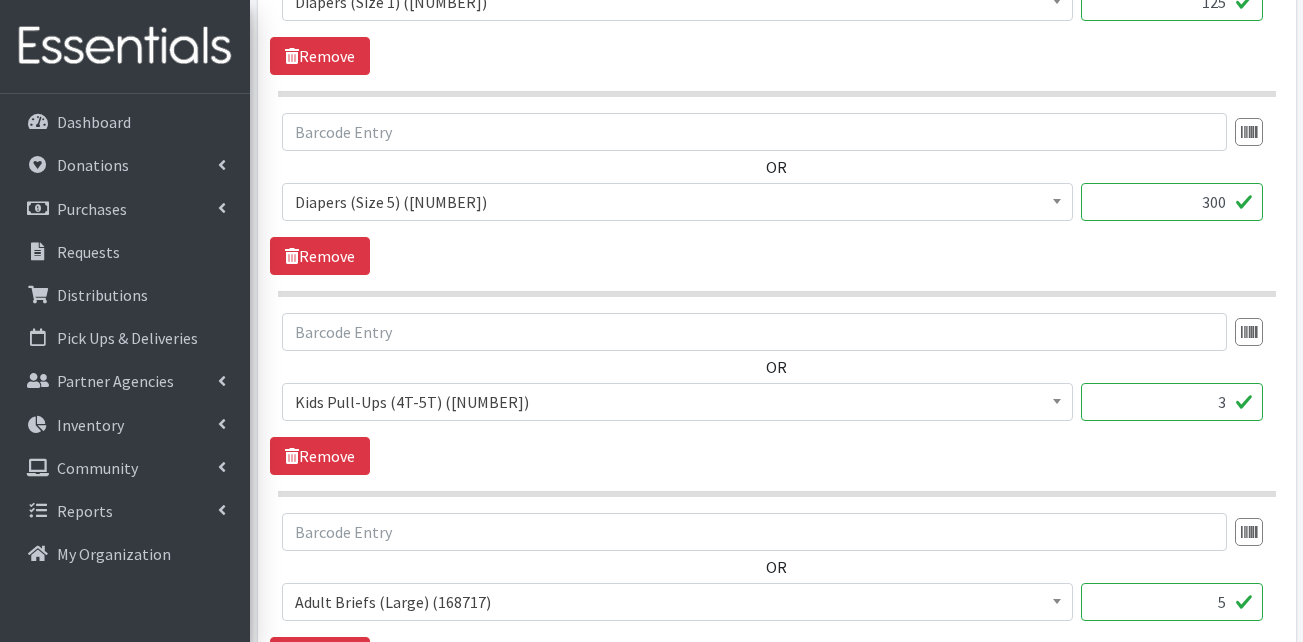 type on "300" 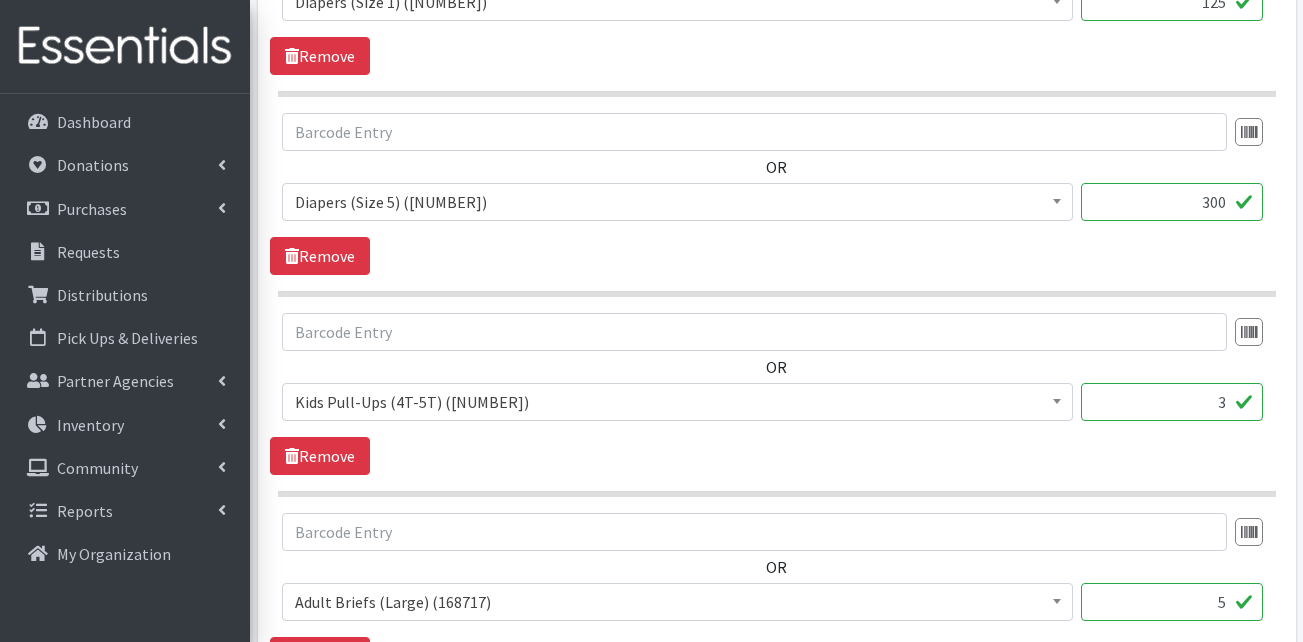 click on "3" at bounding box center (1172, 402) 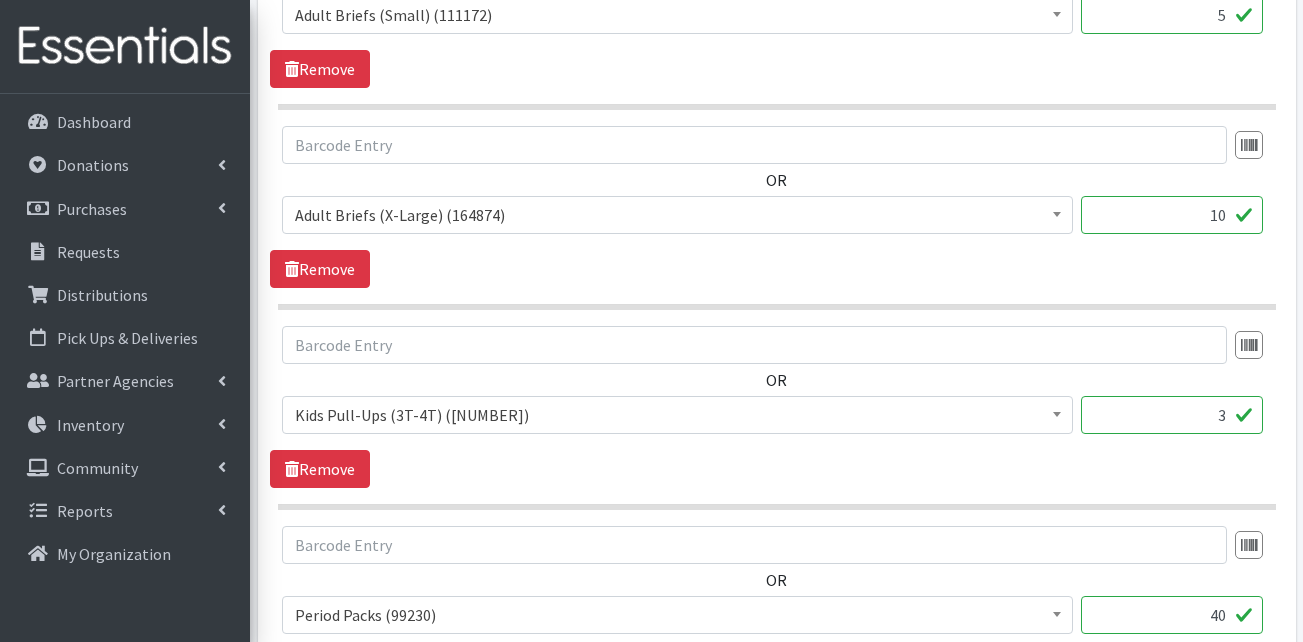 scroll, scrollTop: 1900, scrollLeft: 0, axis: vertical 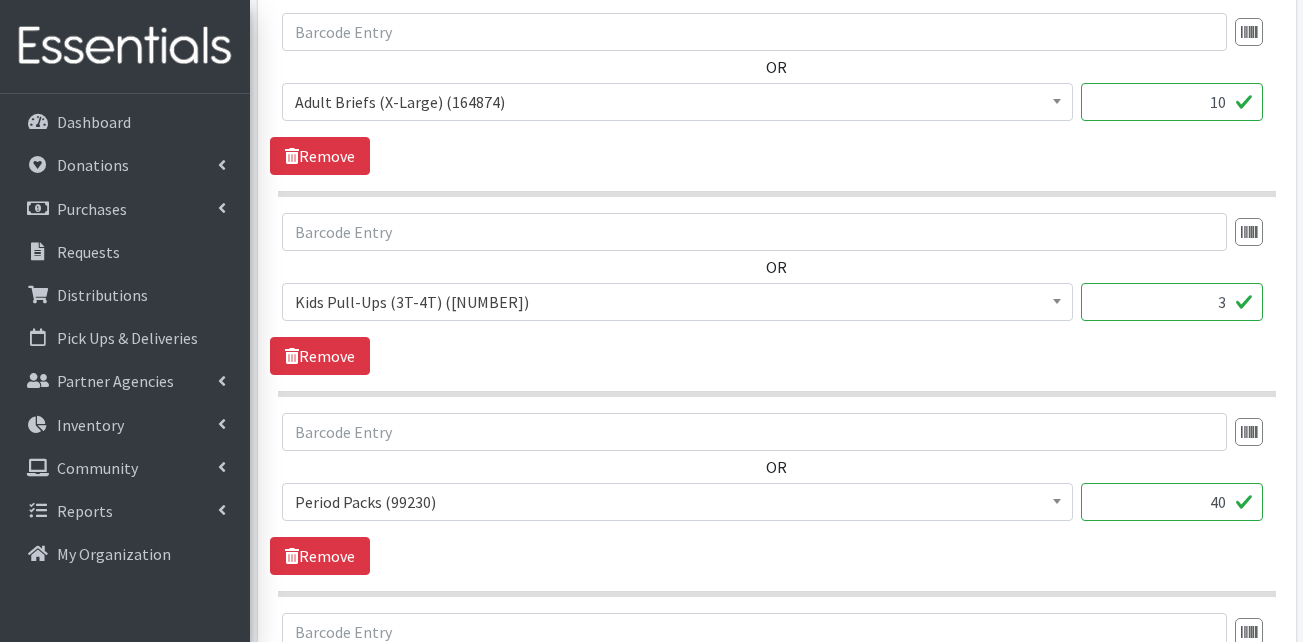 type on "75" 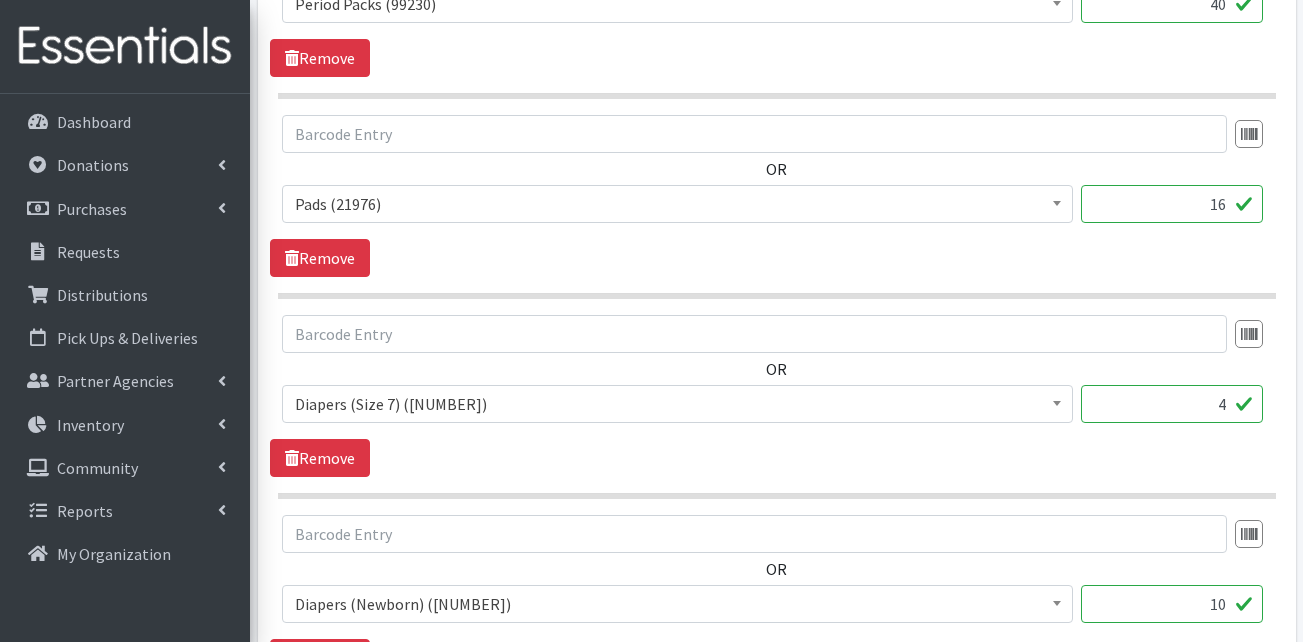scroll, scrollTop: 2400, scrollLeft: 0, axis: vertical 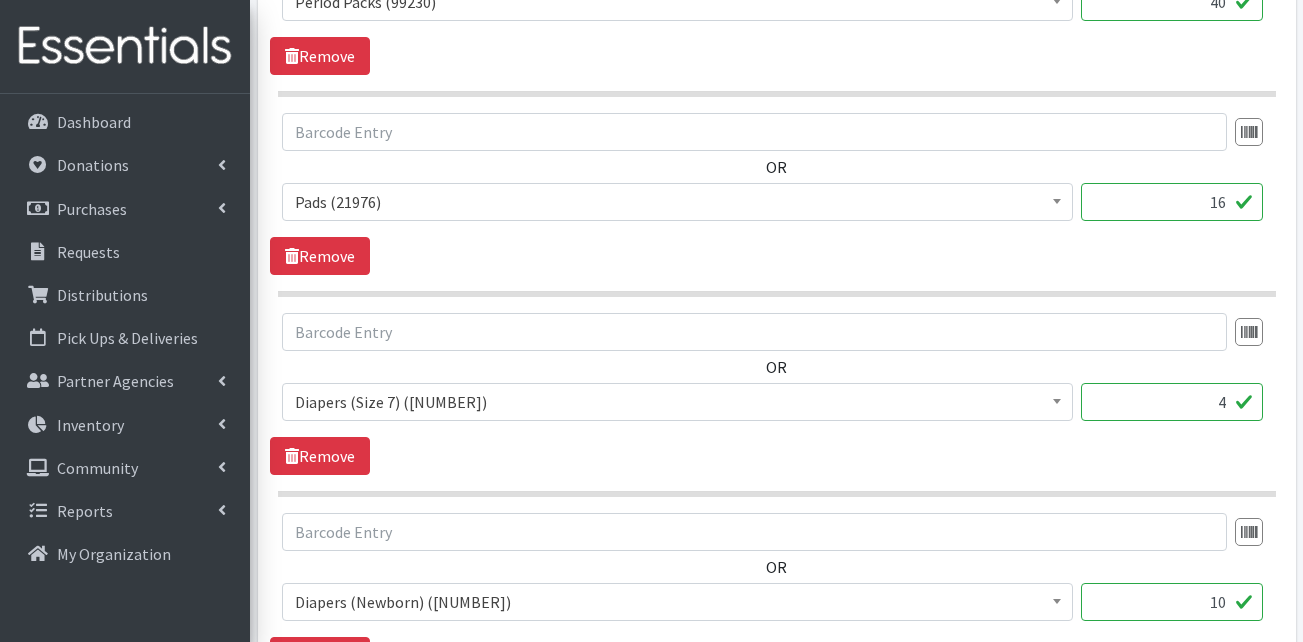 type on "75" 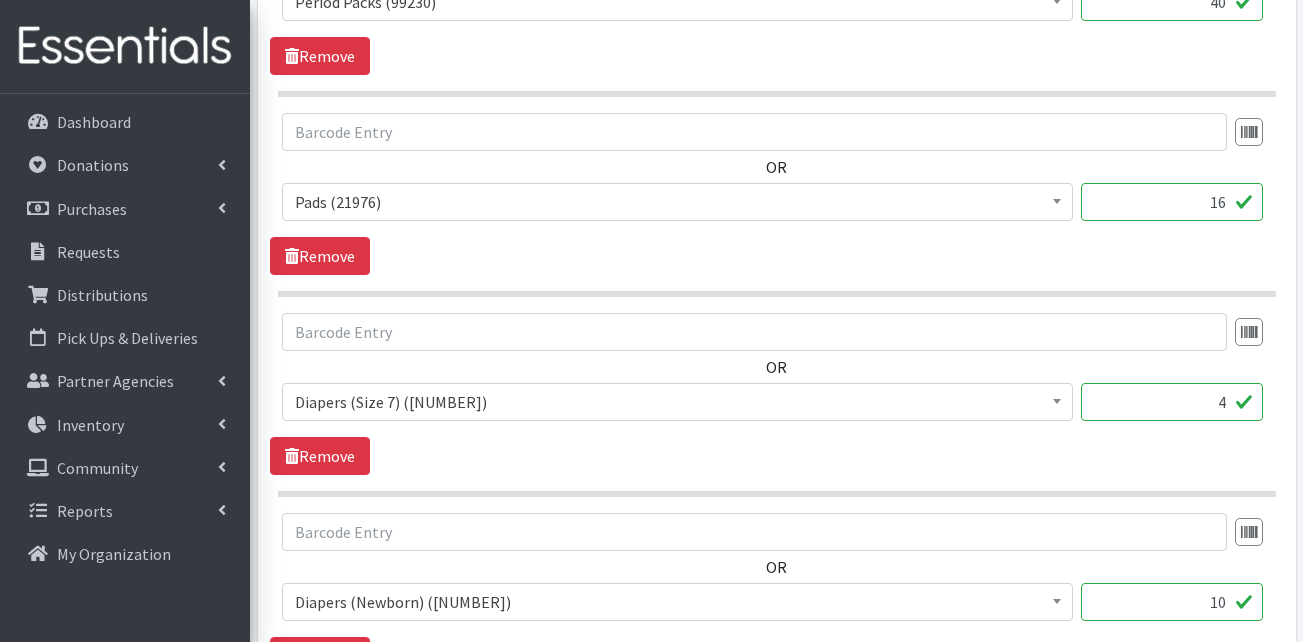 drag, startPoint x: 1195, startPoint y: 403, endPoint x: 1255, endPoint y: 399, distance: 60.133186 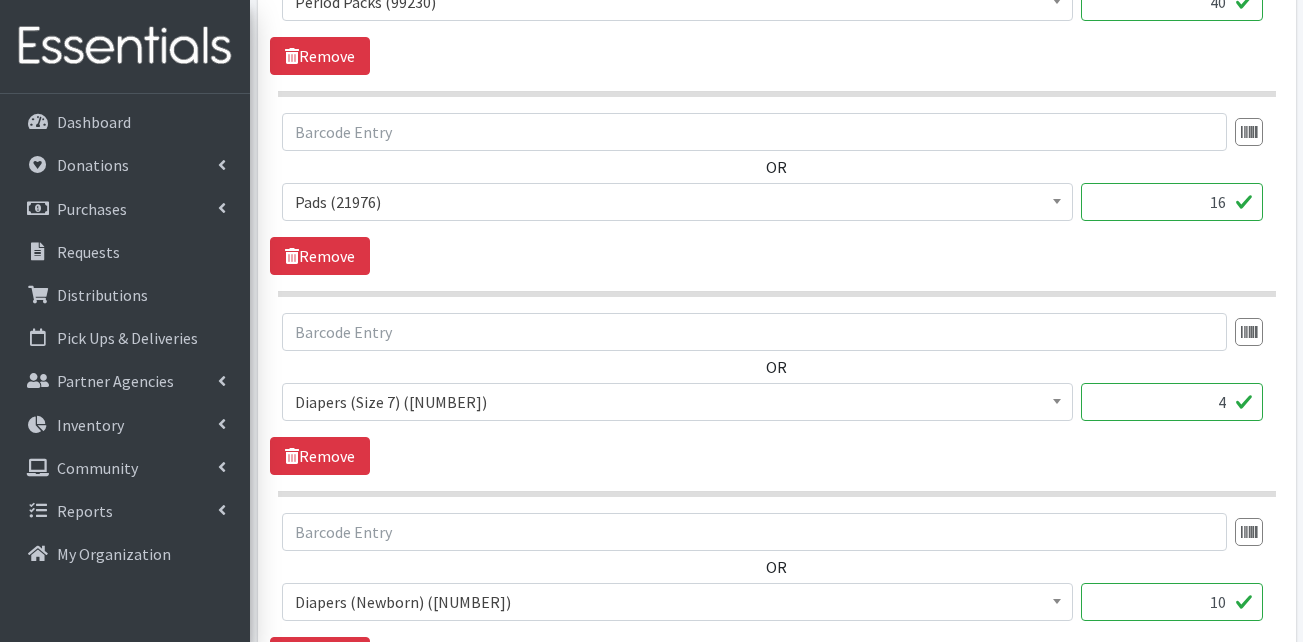 click on "4" at bounding box center (1172, 402) 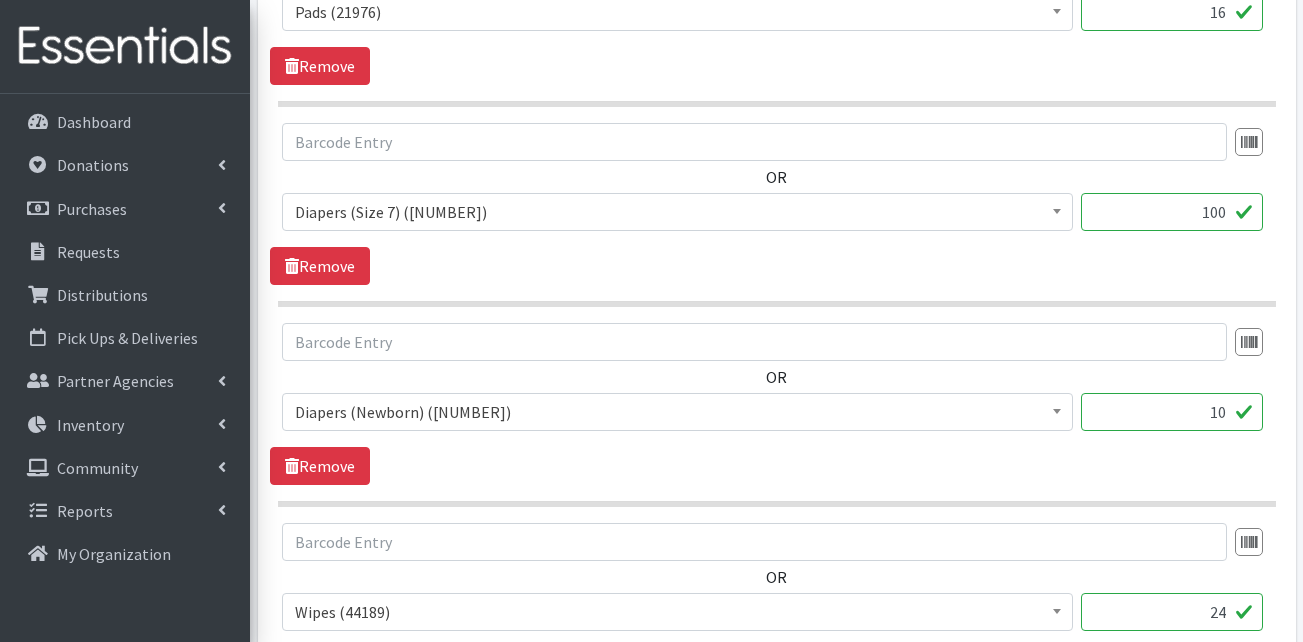 scroll, scrollTop: 2600, scrollLeft: 0, axis: vertical 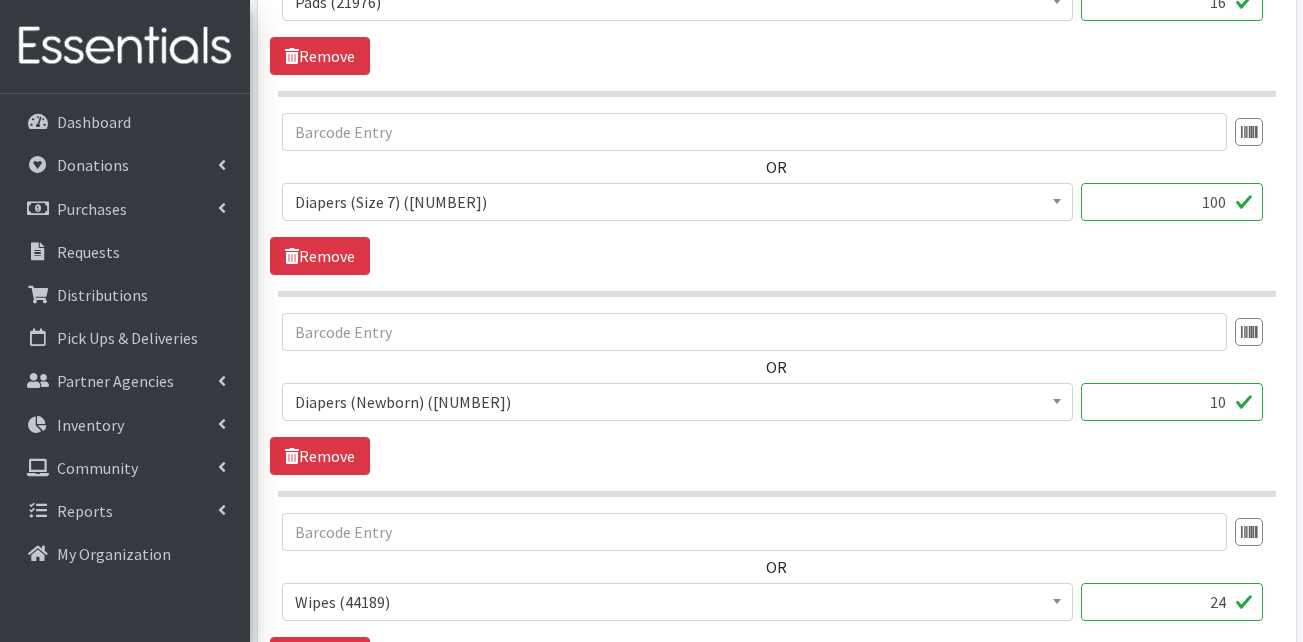 type on "100" 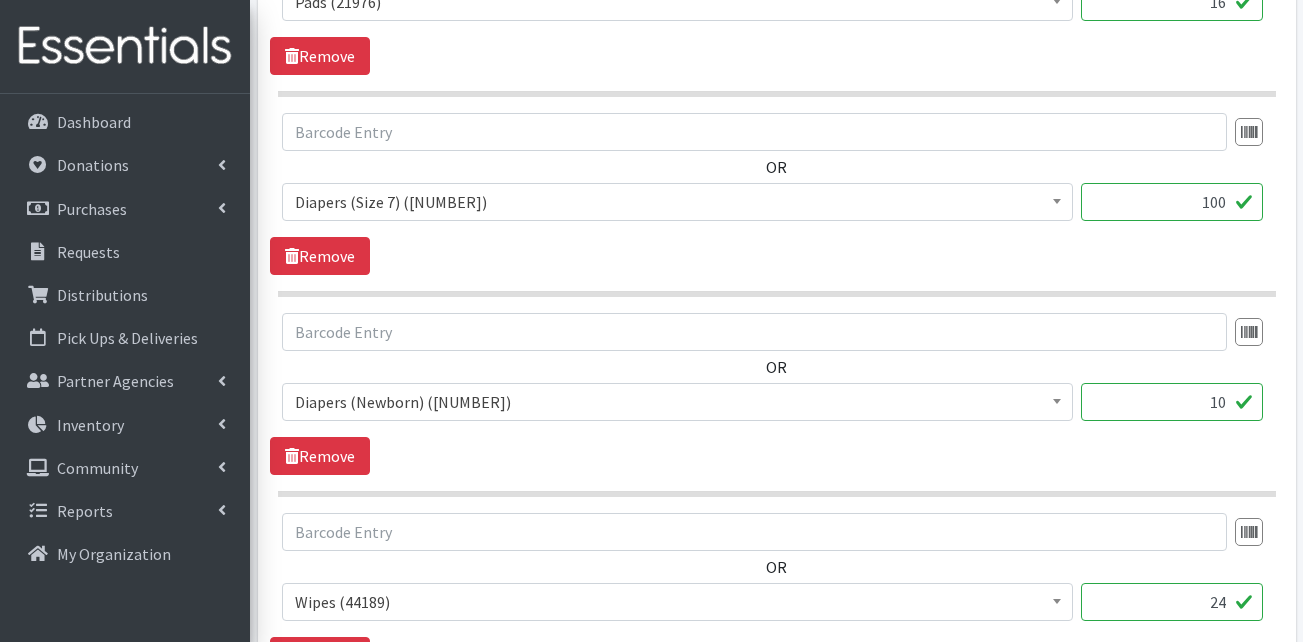 click on "10" at bounding box center [1172, 402] 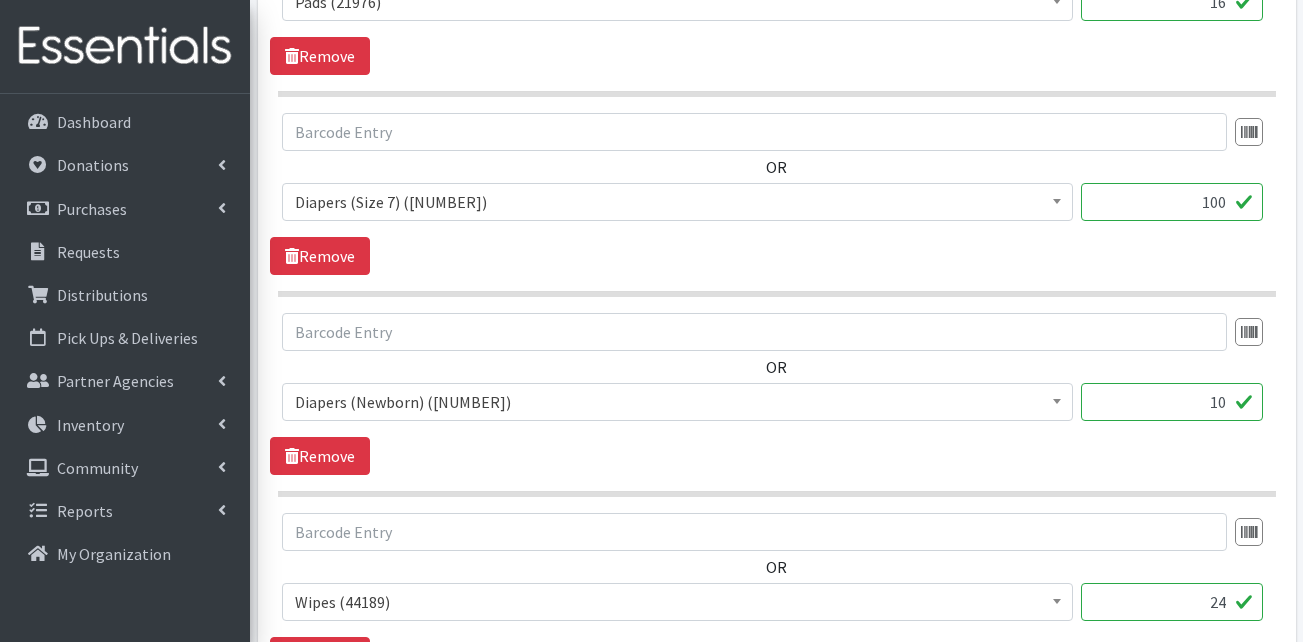 drag, startPoint x: 1199, startPoint y: 399, endPoint x: 1259, endPoint y: 401, distance: 60.033325 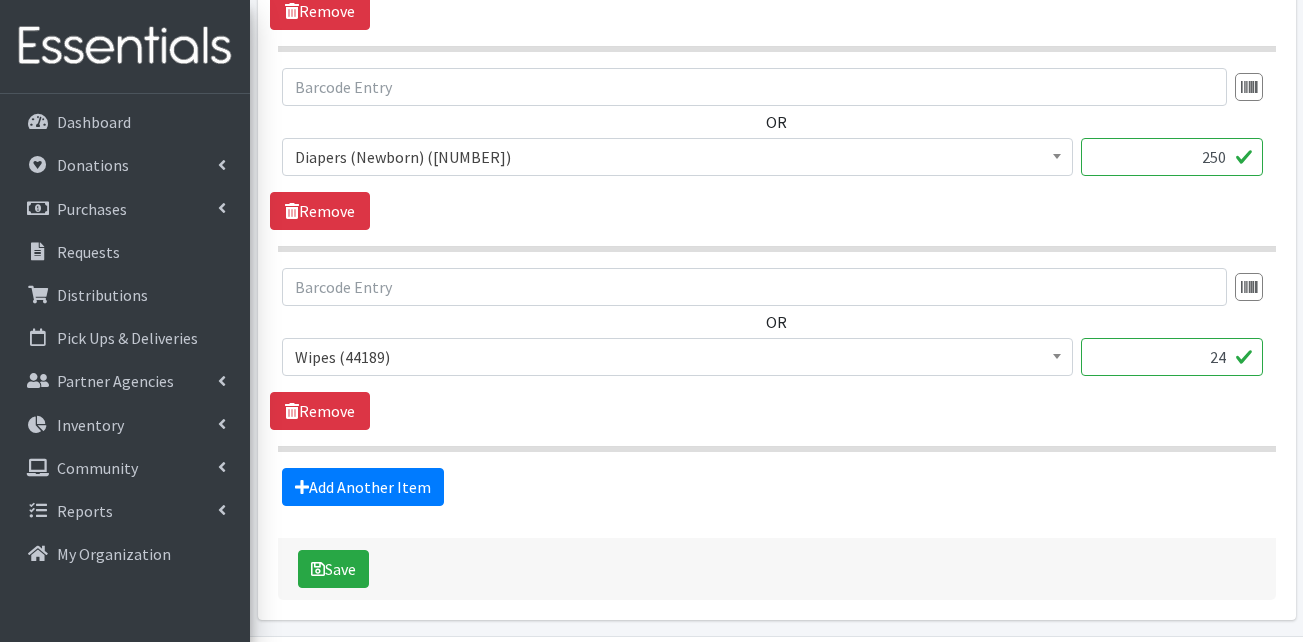 scroll, scrollTop: 2900, scrollLeft: 0, axis: vertical 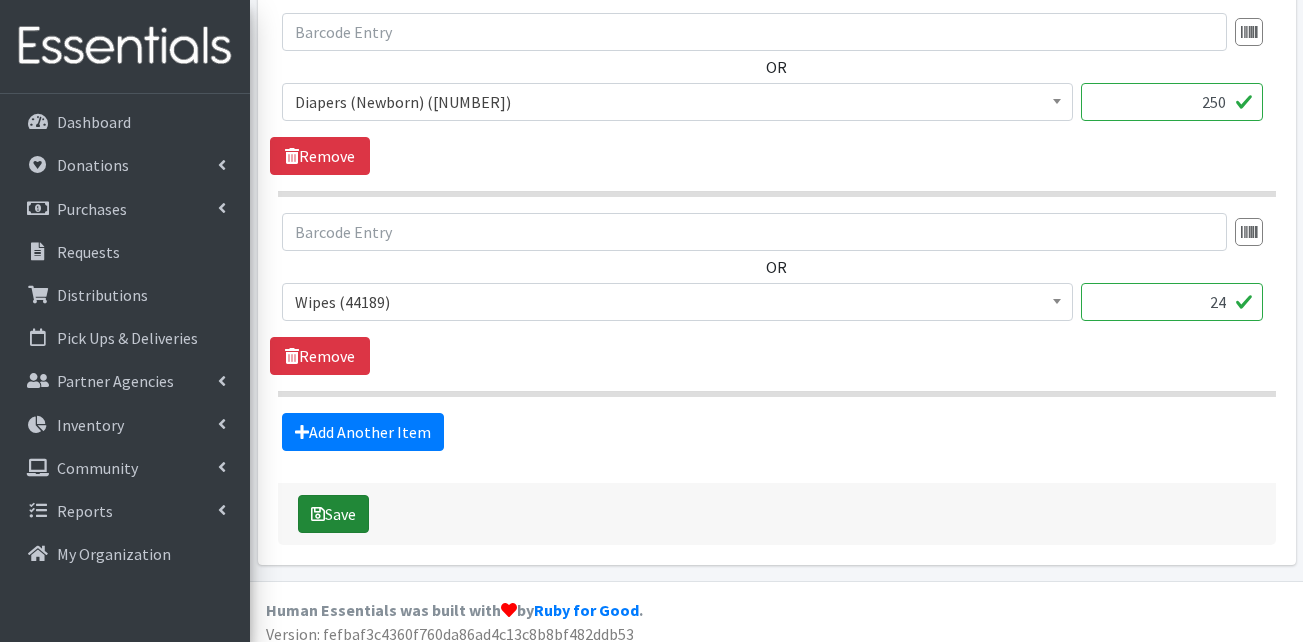 type on "250" 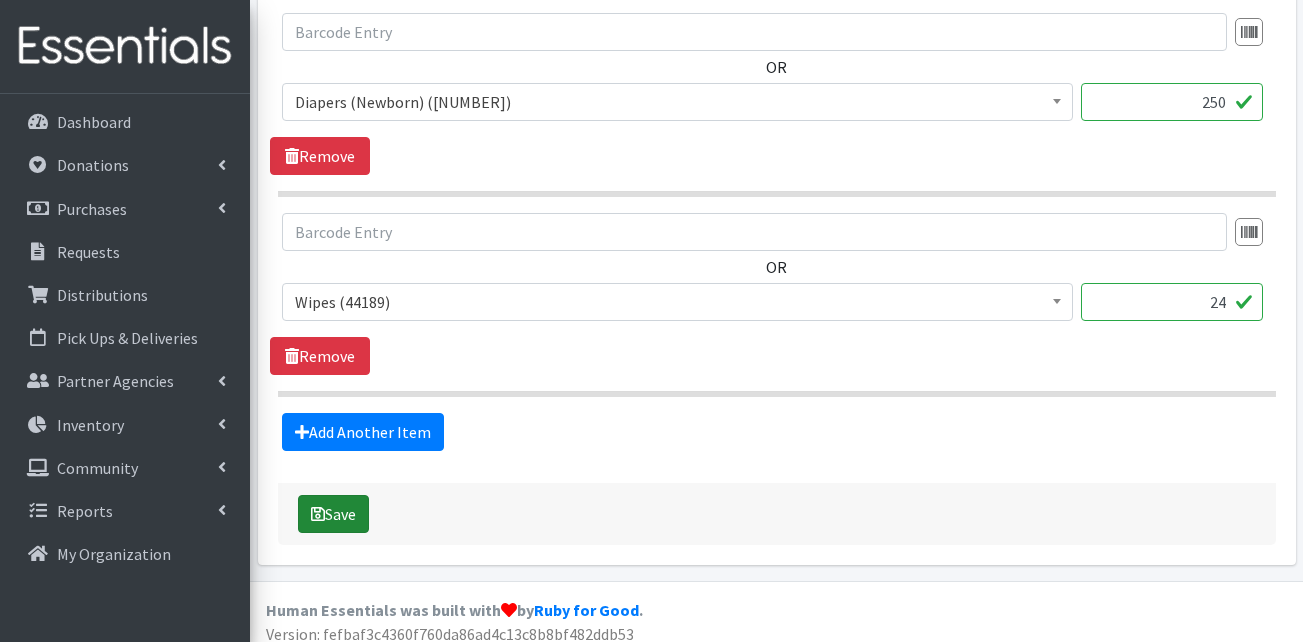click on "Save" at bounding box center (333, 514) 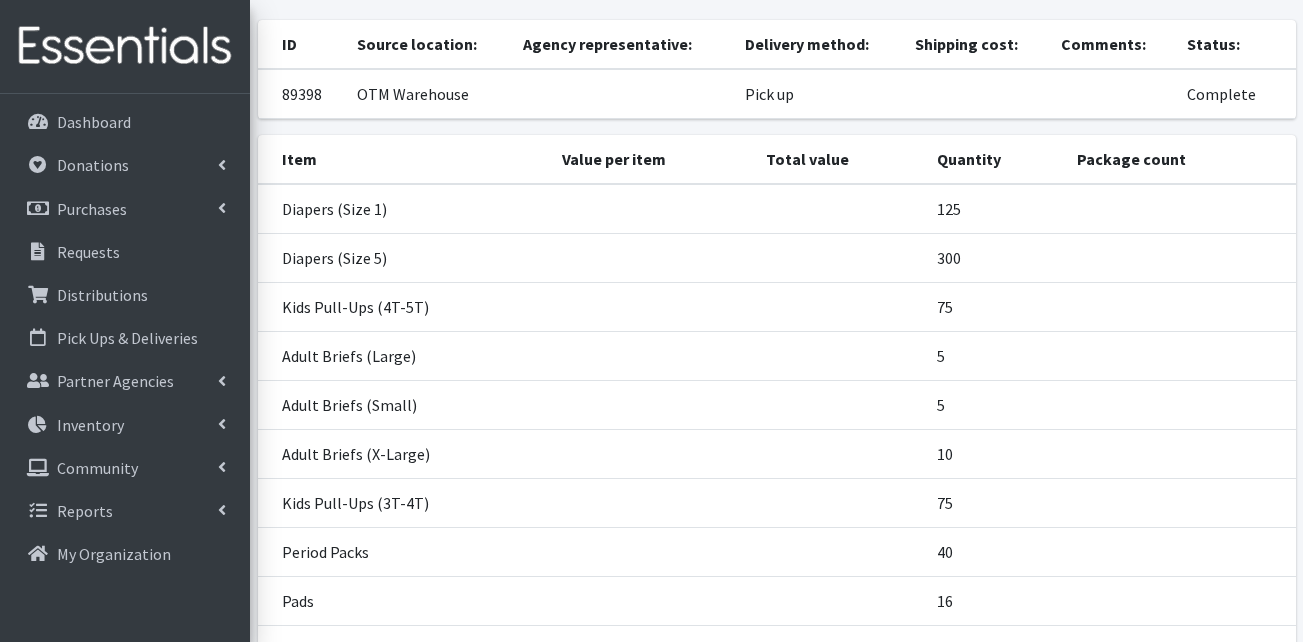 scroll, scrollTop: 0, scrollLeft: 0, axis: both 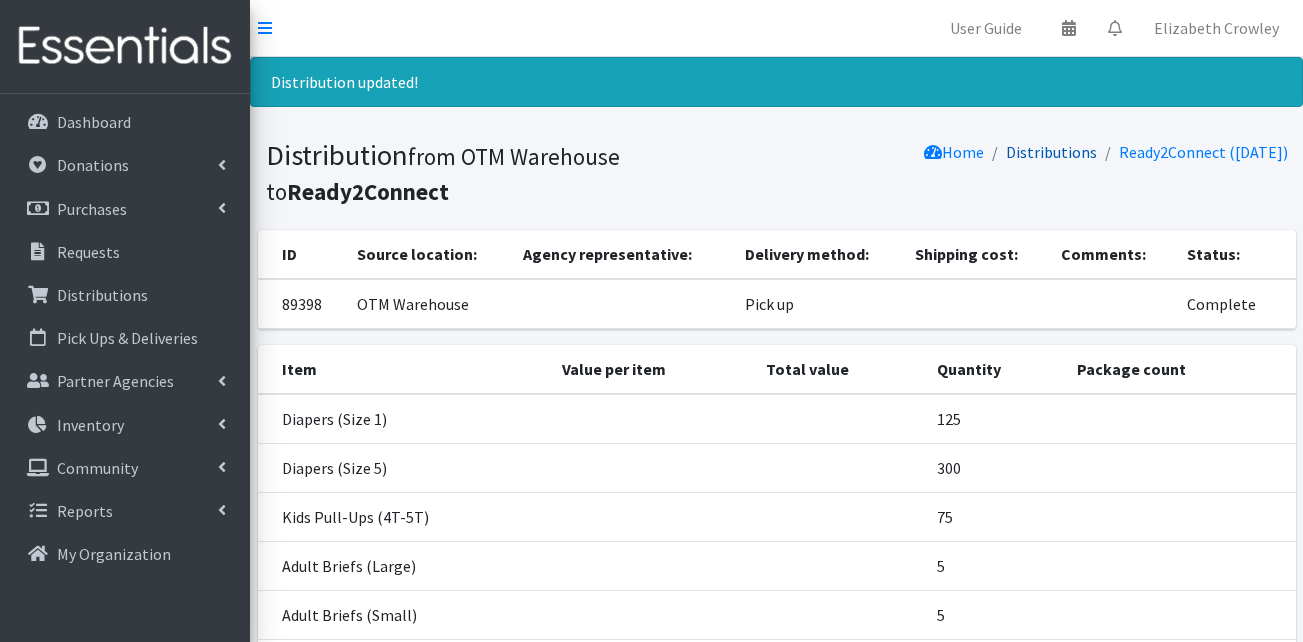 click on "Distributions" at bounding box center (1051, 152) 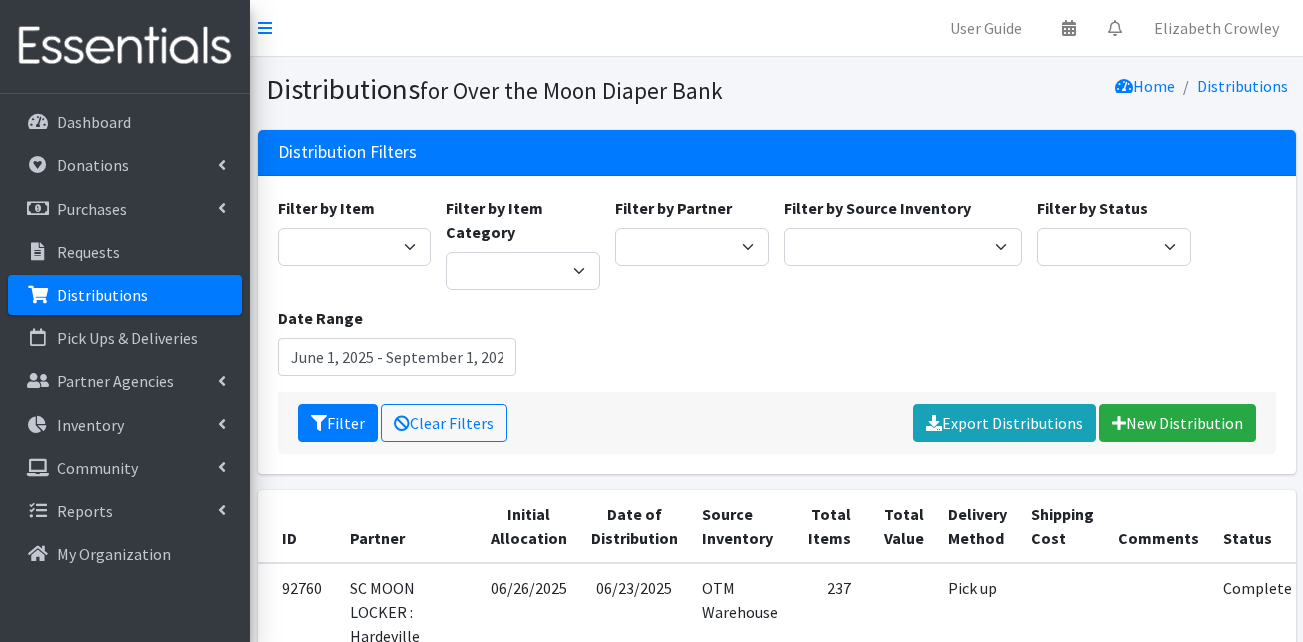 scroll, scrollTop: 0, scrollLeft: 0, axis: both 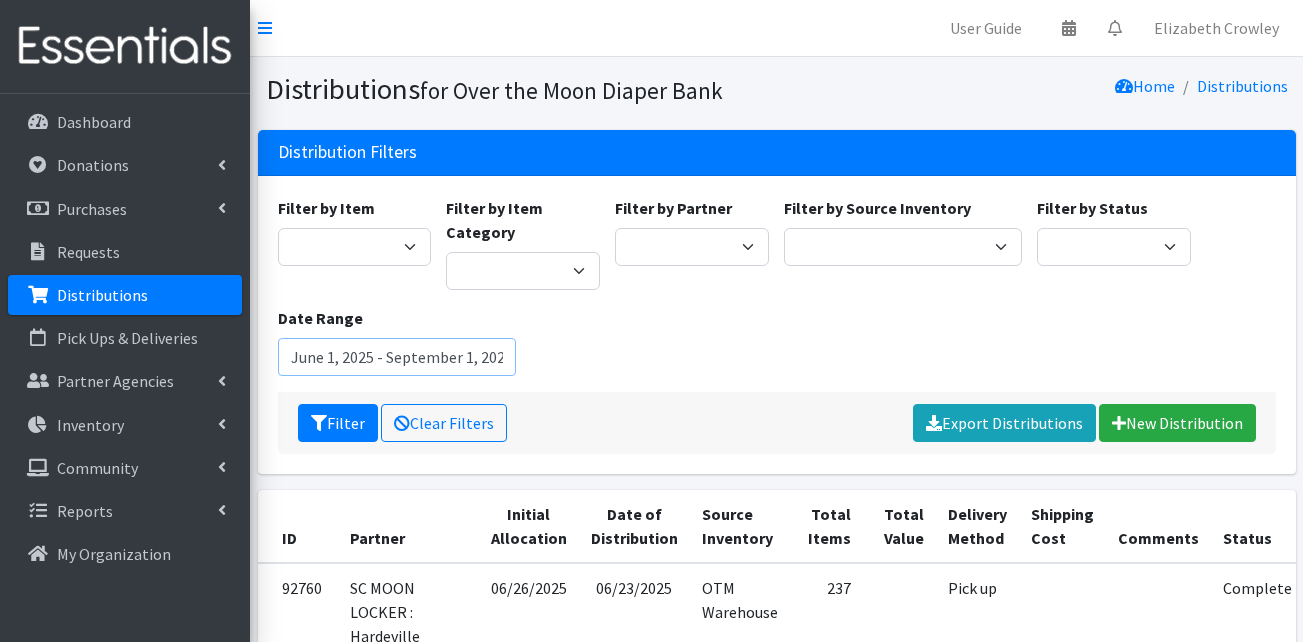 click on "June 1, 2025 - September 1, 2025" at bounding box center [397, 357] 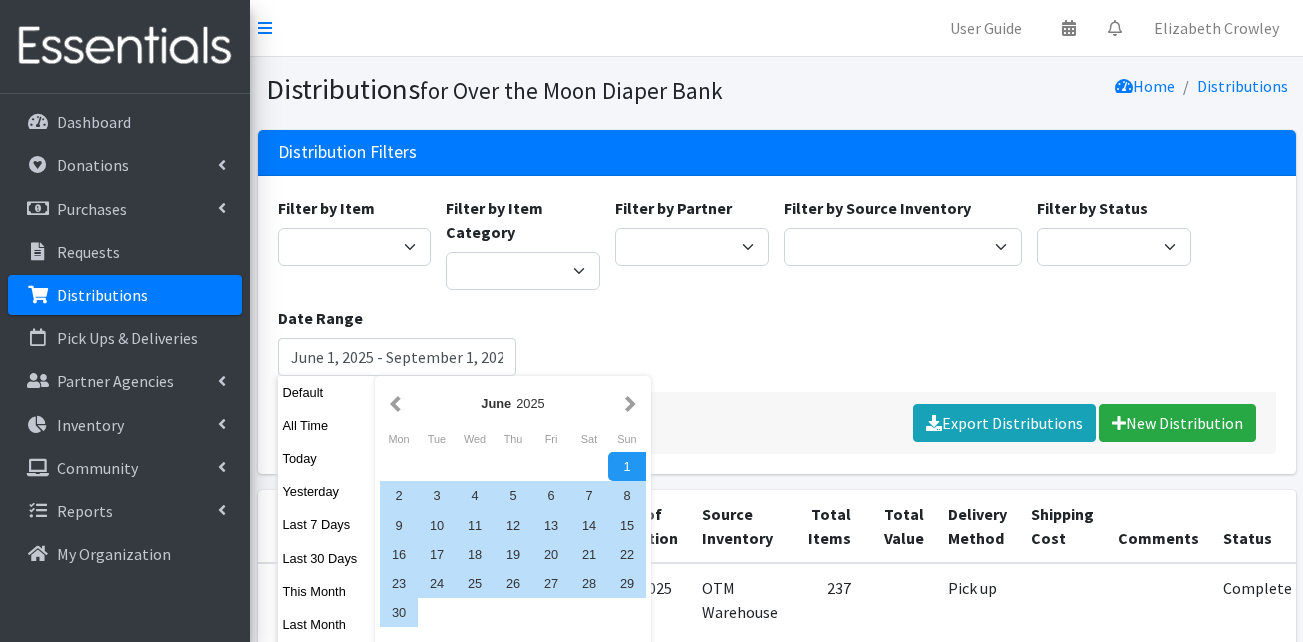 click on "[MONTH] [YEAR]" at bounding box center [513, 403] 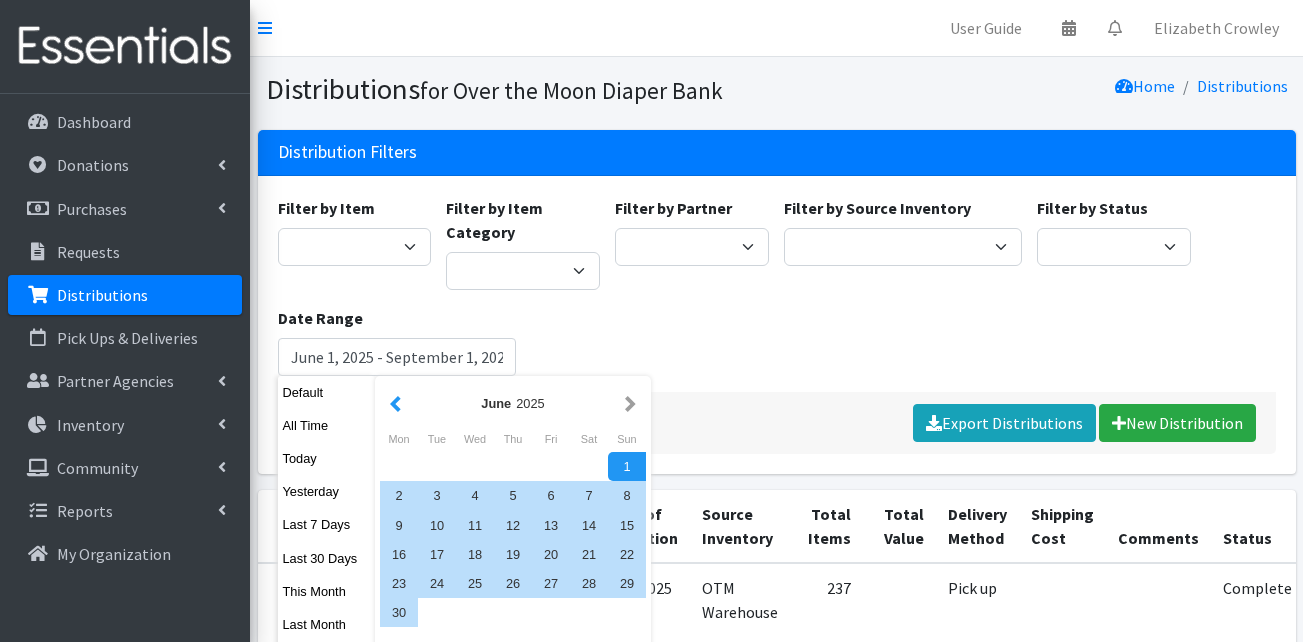 click at bounding box center (395, 403) 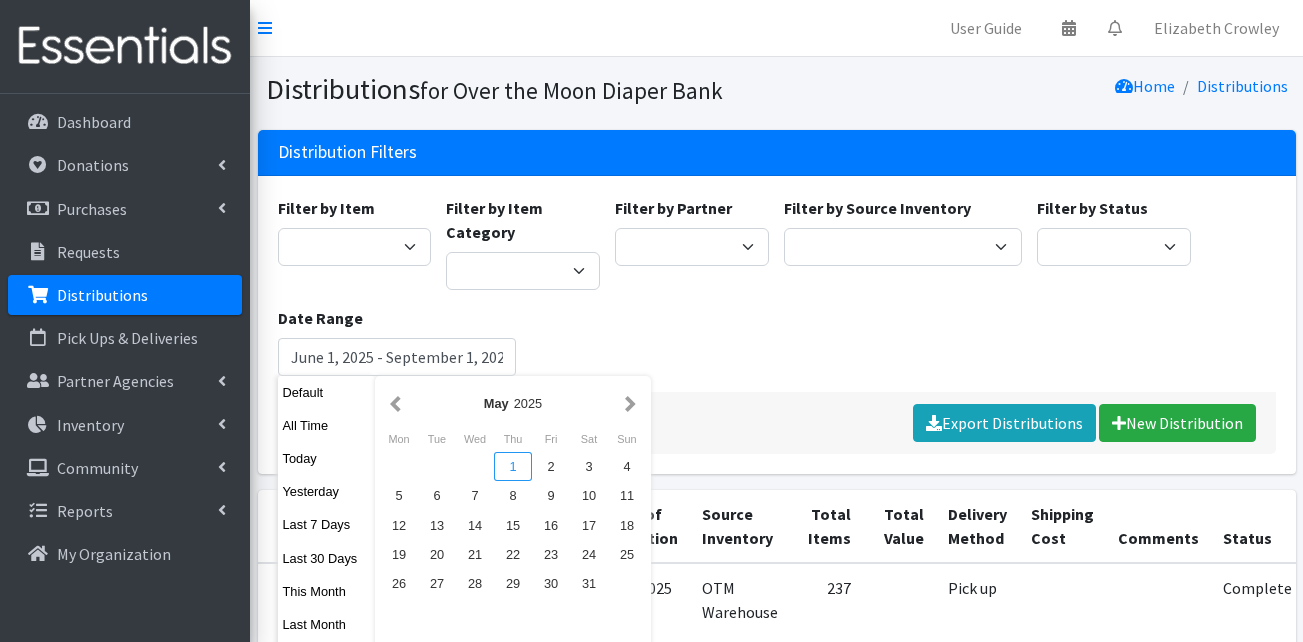 click on "1" at bounding box center [513, 466] 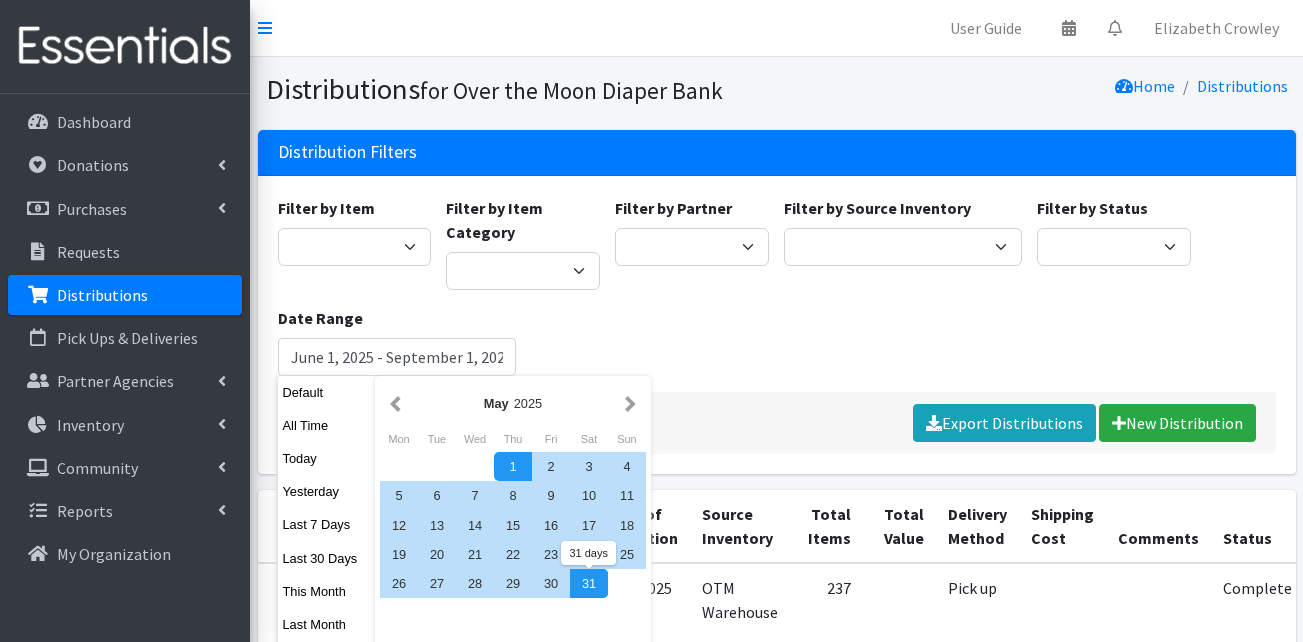 click on "31" at bounding box center [589, 583] 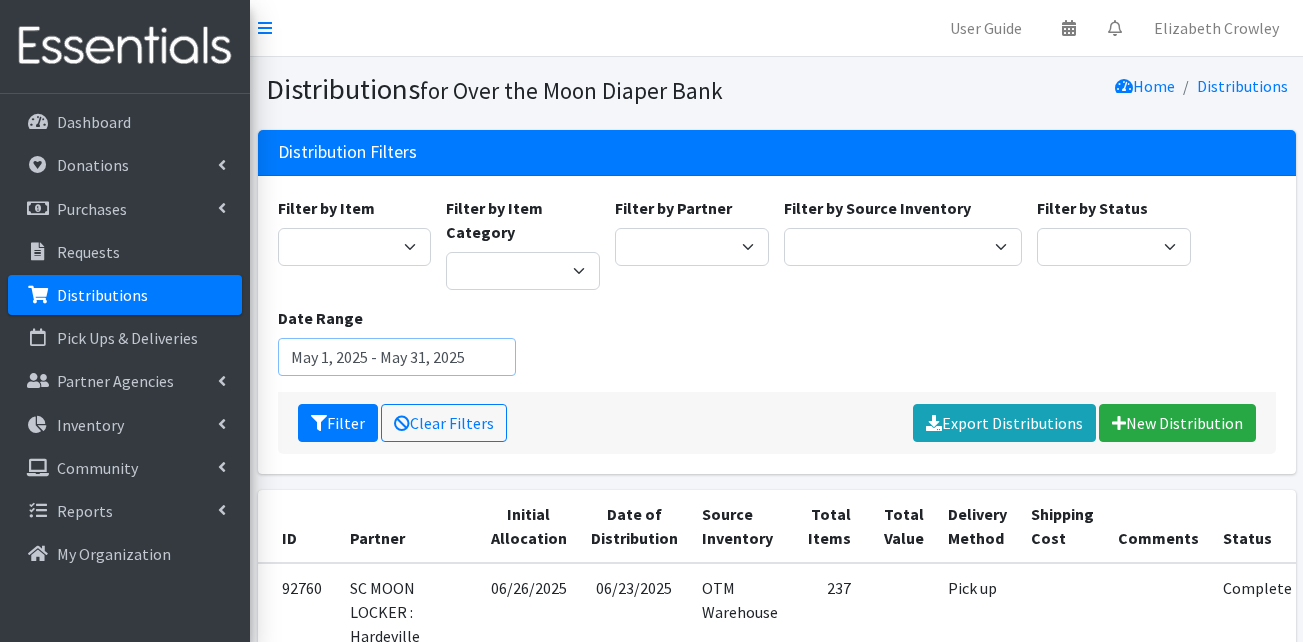 click on "May 1, 2025 - May 31, 2025" at bounding box center [397, 357] 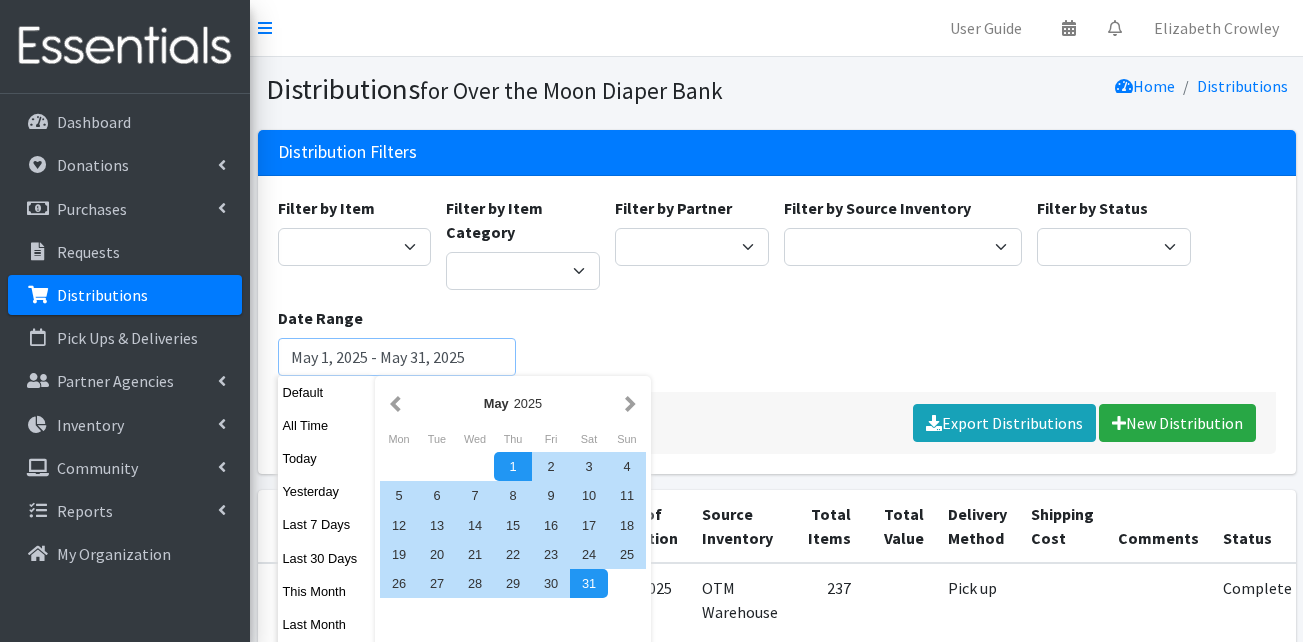 click on "Filter" at bounding box center (338, 423) 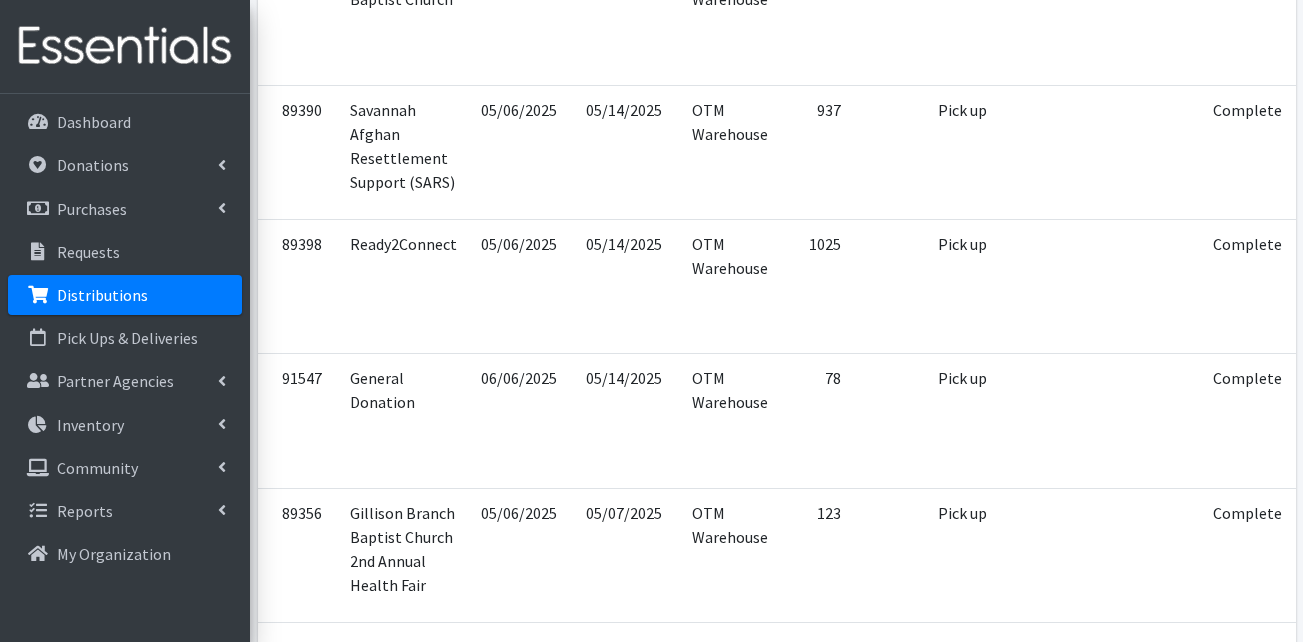 scroll, scrollTop: 1500, scrollLeft: 0, axis: vertical 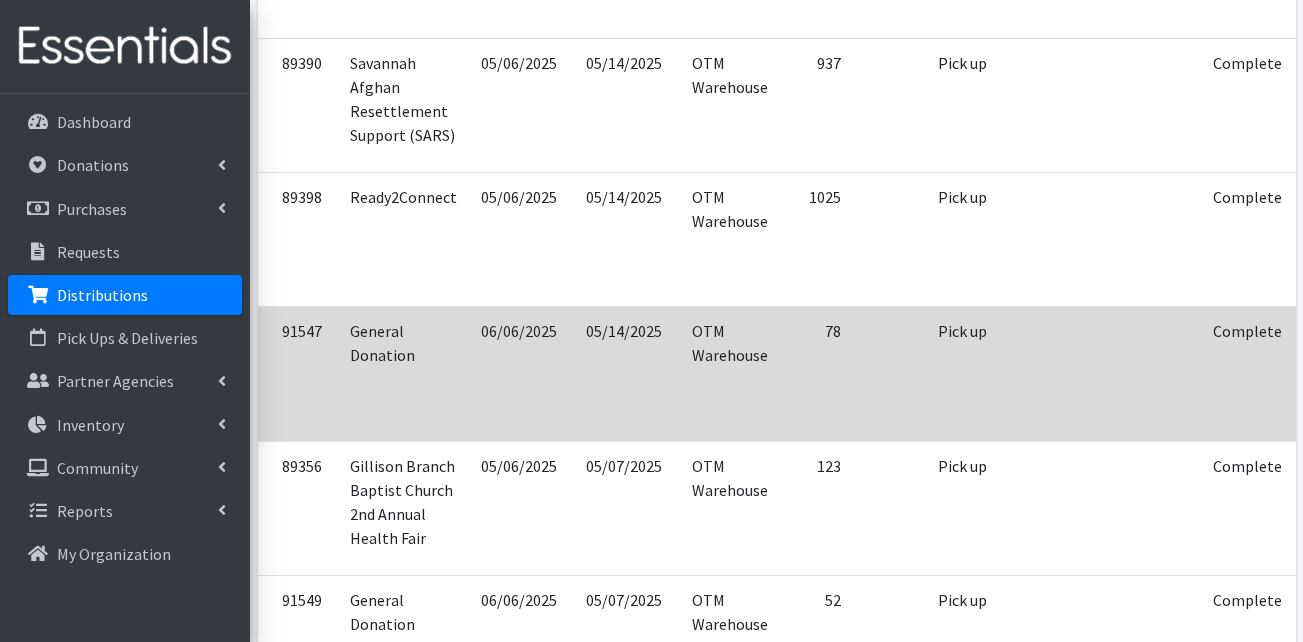 drag, startPoint x: 1288, startPoint y: 338, endPoint x: 1252, endPoint y: 357, distance: 40.706264 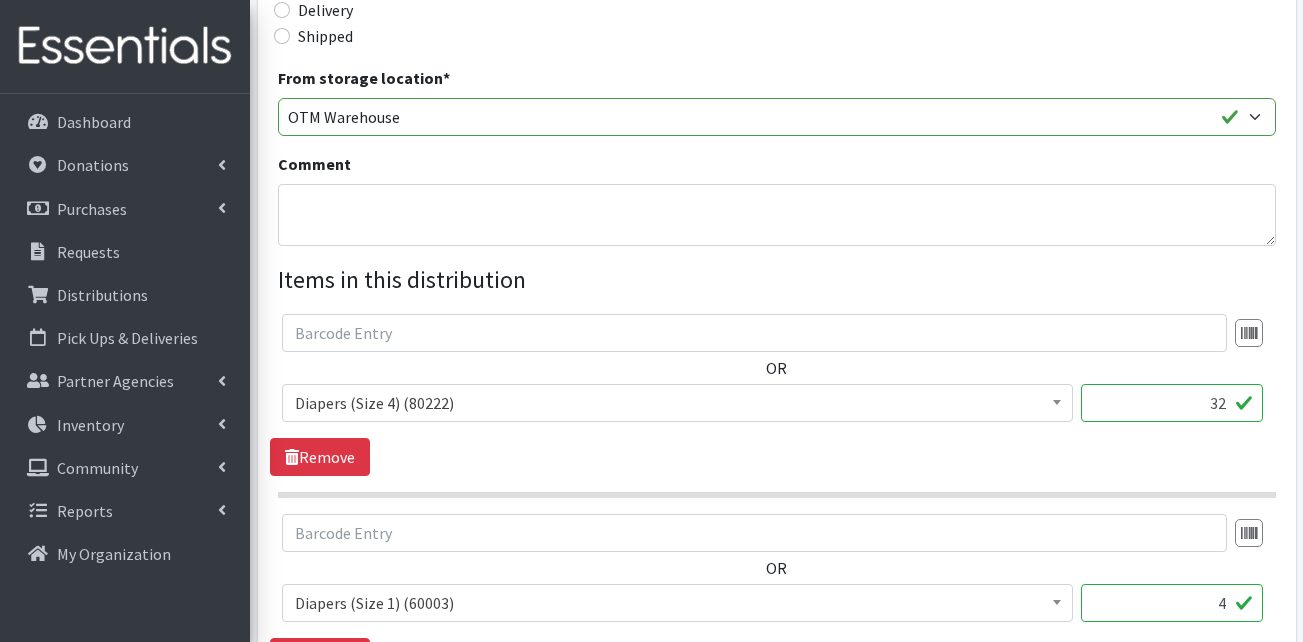 scroll, scrollTop: 600, scrollLeft: 0, axis: vertical 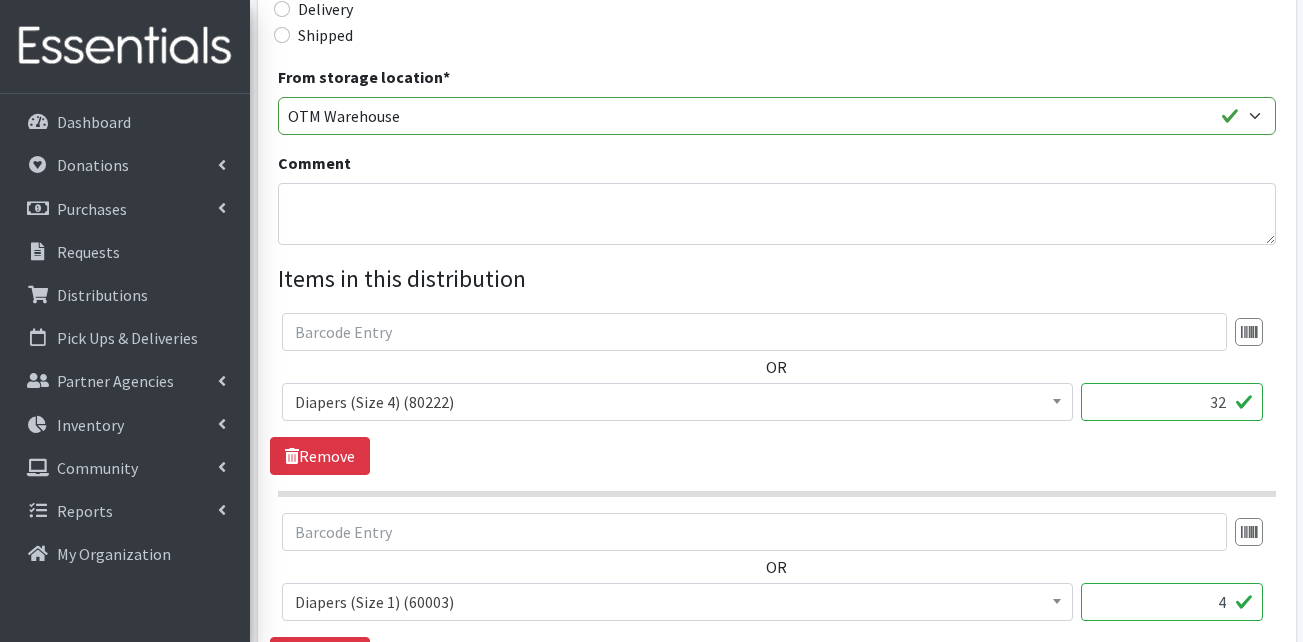 drag, startPoint x: 1213, startPoint y: 399, endPoint x: 1245, endPoint y: 404, distance: 32.38827 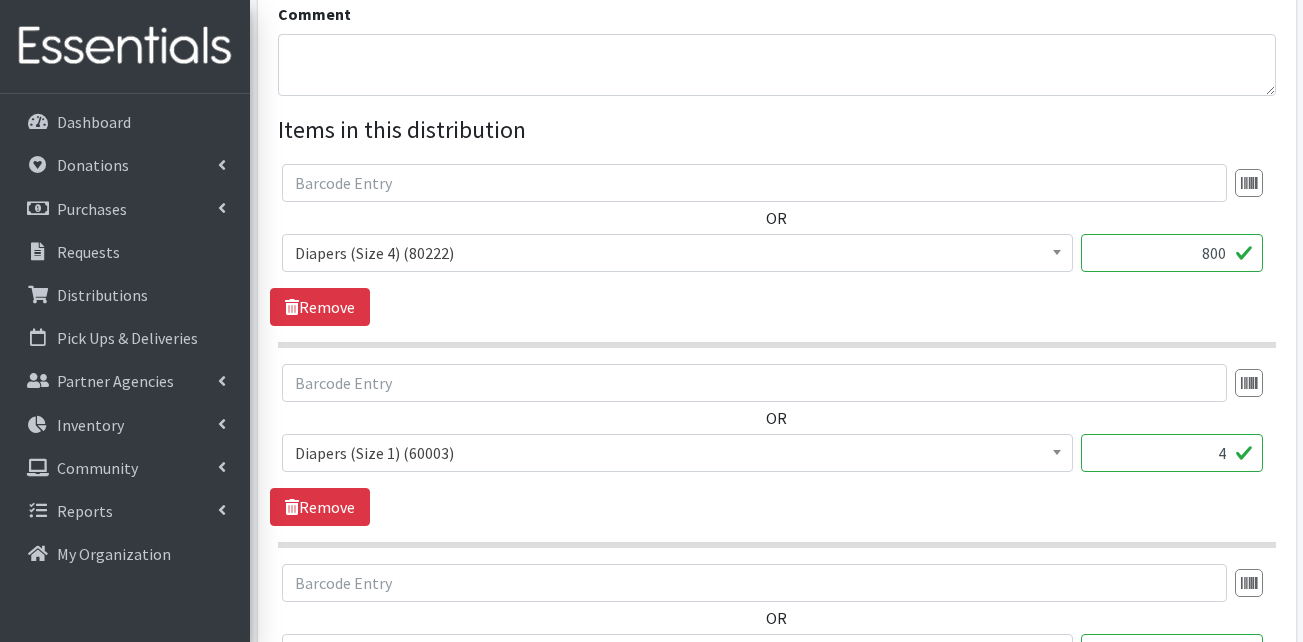 scroll, scrollTop: 800, scrollLeft: 0, axis: vertical 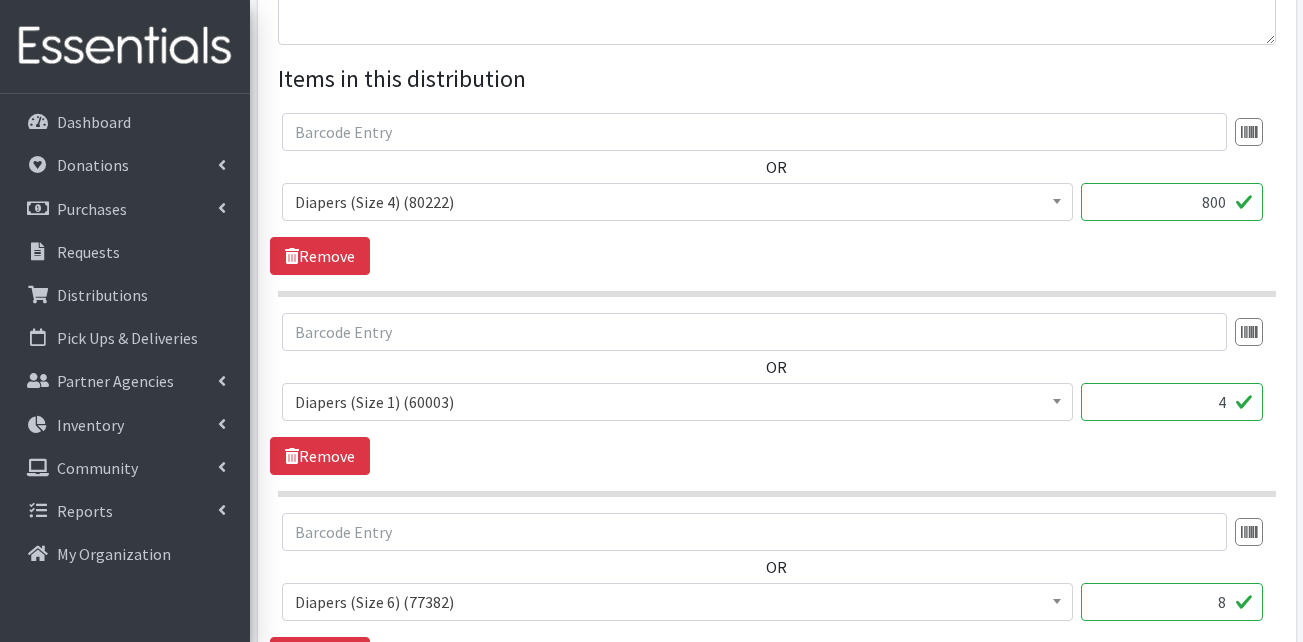 type on "800" 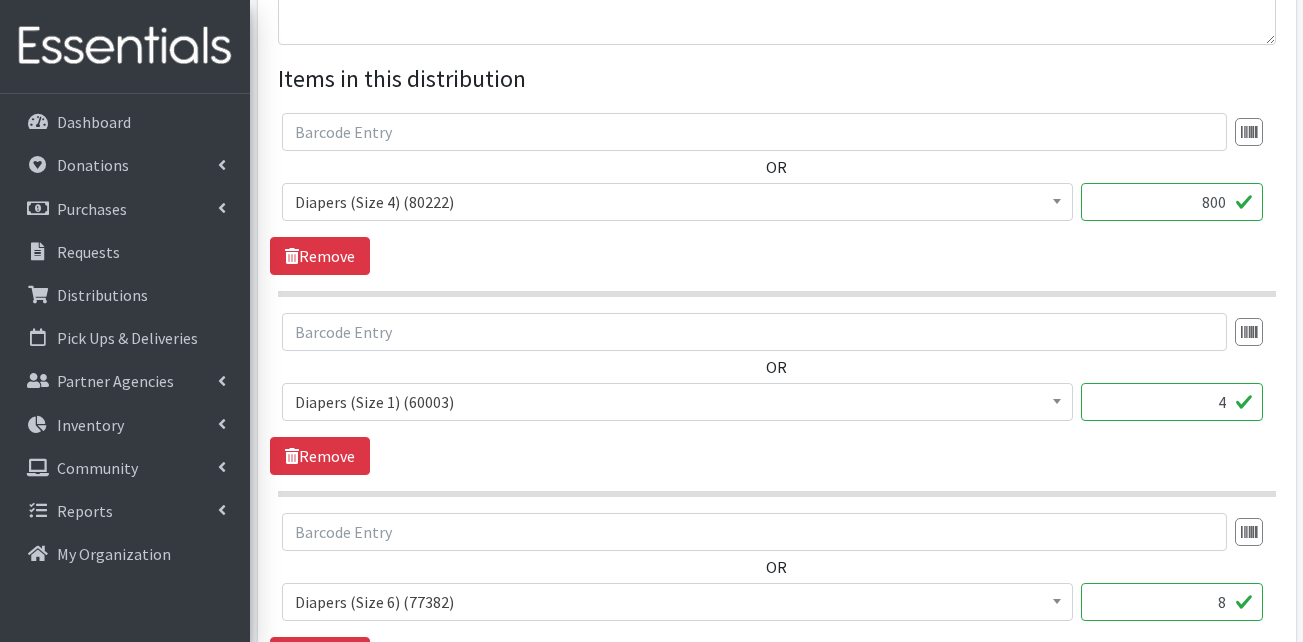 drag, startPoint x: 1197, startPoint y: 401, endPoint x: 1253, endPoint y: 402, distance: 56.008926 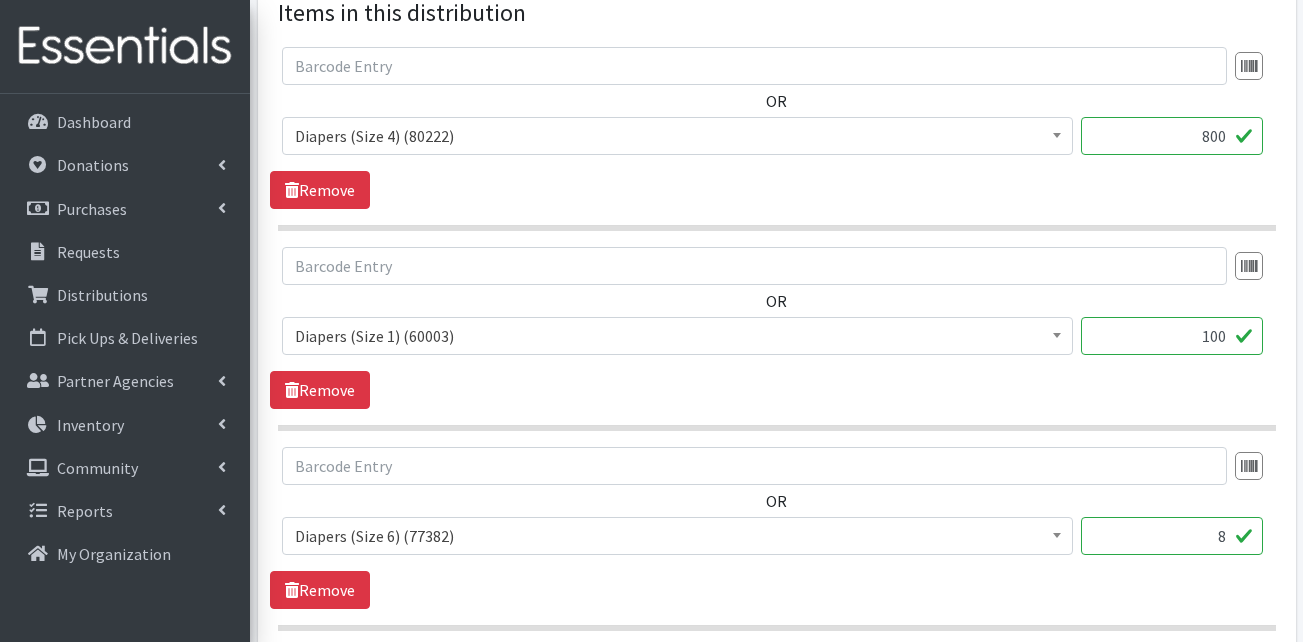 scroll, scrollTop: 1000, scrollLeft: 0, axis: vertical 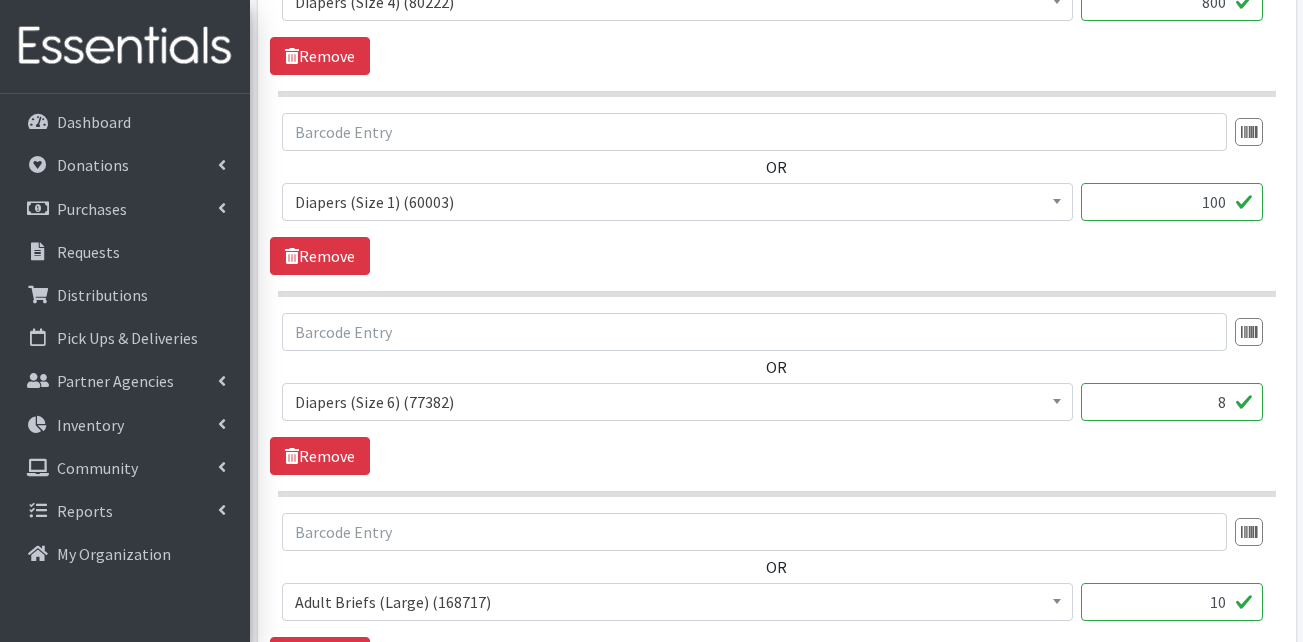type on "100" 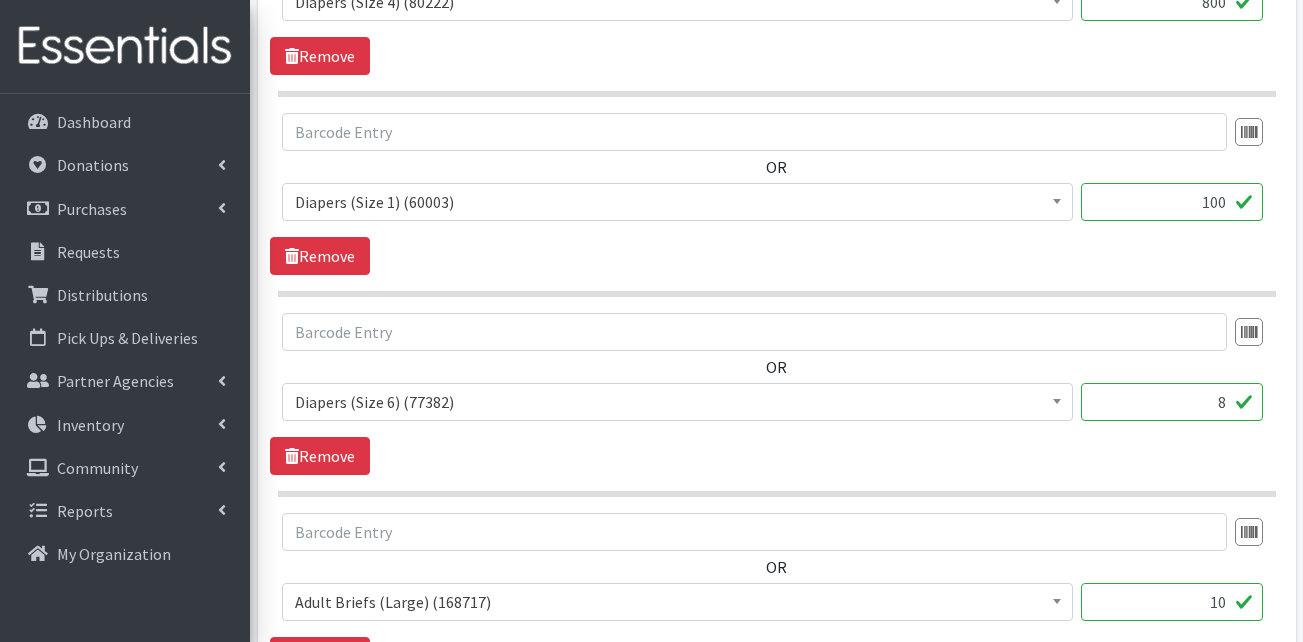 drag, startPoint x: 1211, startPoint y: 396, endPoint x: 1252, endPoint y: 401, distance: 41.303753 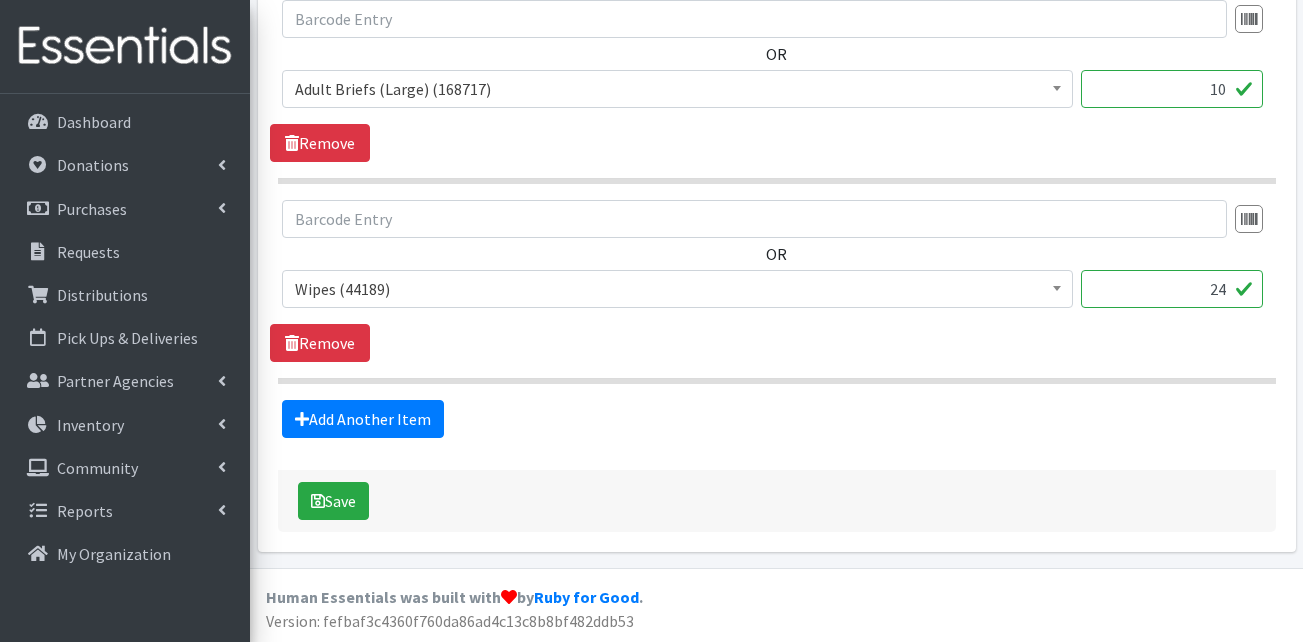 scroll, scrollTop: 1514, scrollLeft: 0, axis: vertical 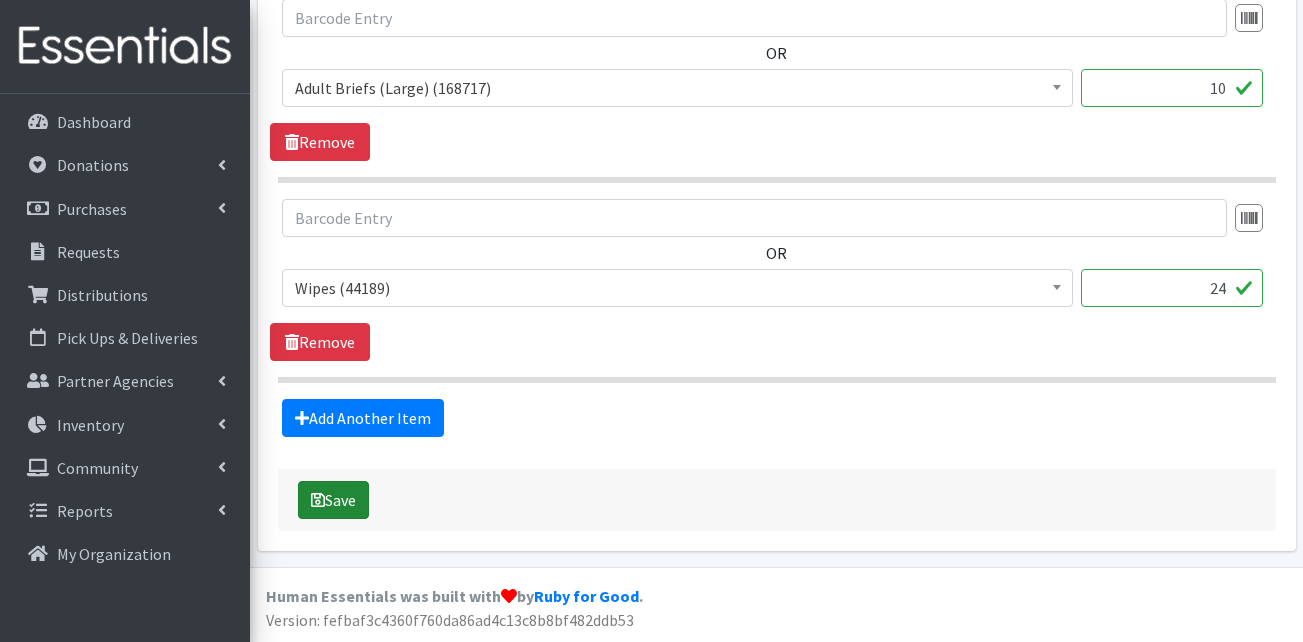 type on "200" 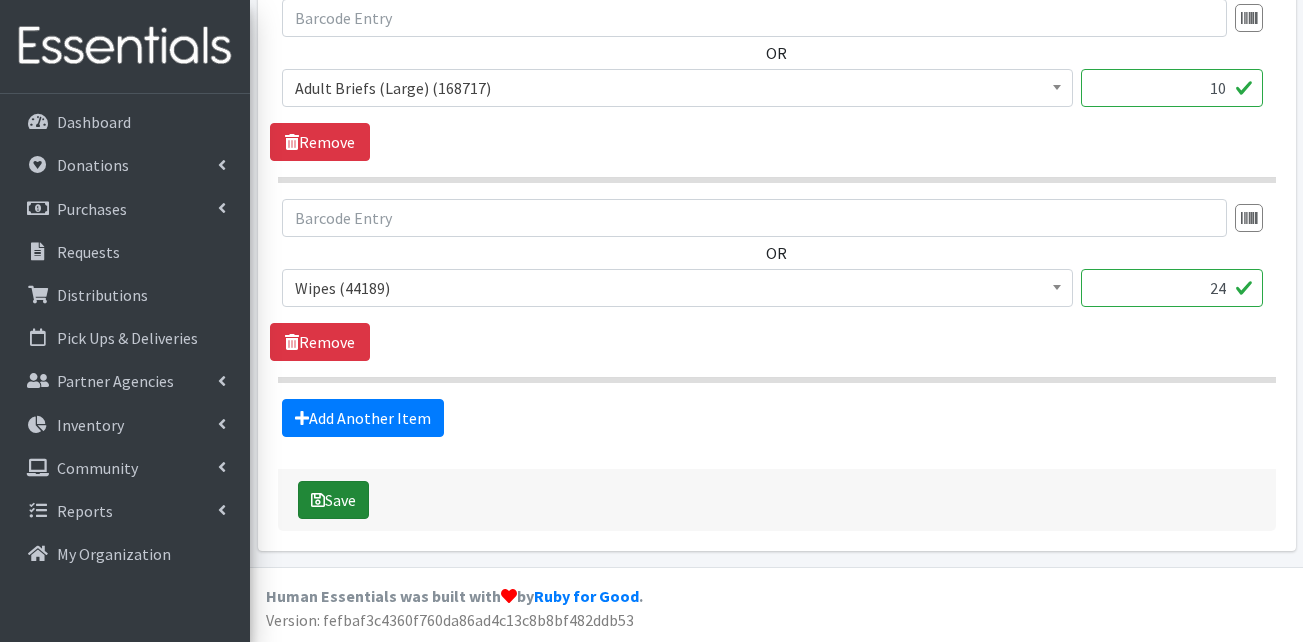click on "Save" at bounding box center [333, 500] 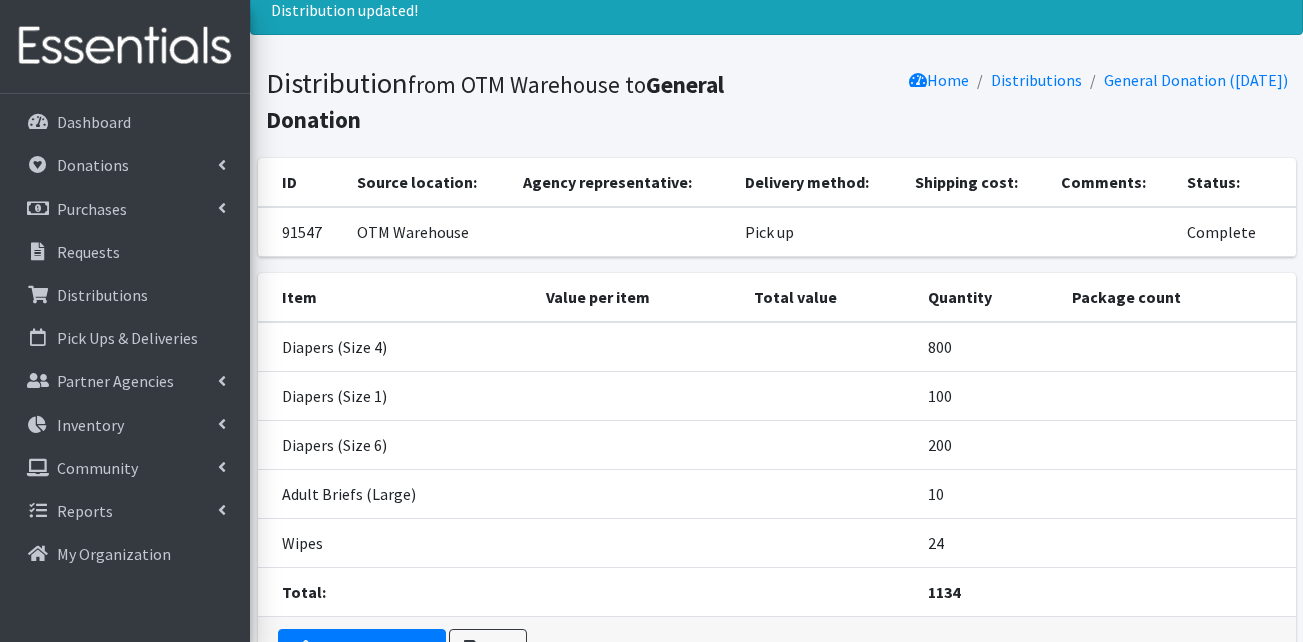 scroll, scrollTop: 0, scrollLeft: 0, axis: both 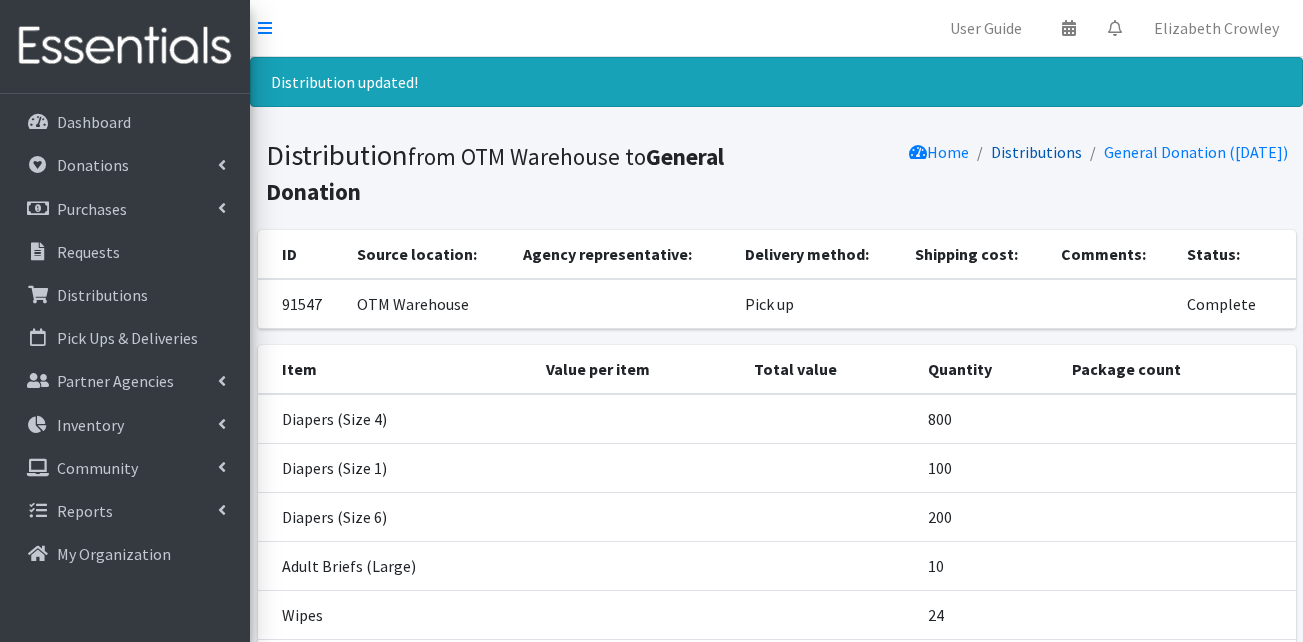 click on "Distributions" at bounding box center (1036, 152) 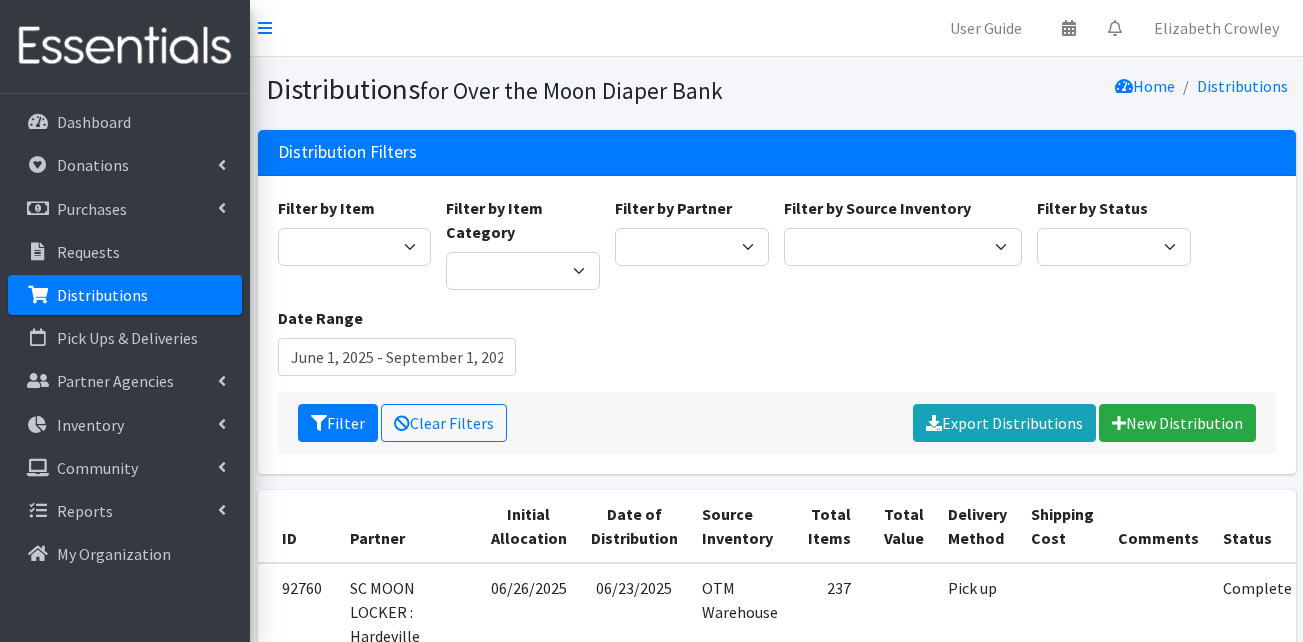 scroll, scrollTop: 0, scrollLeft: 0, axis: both 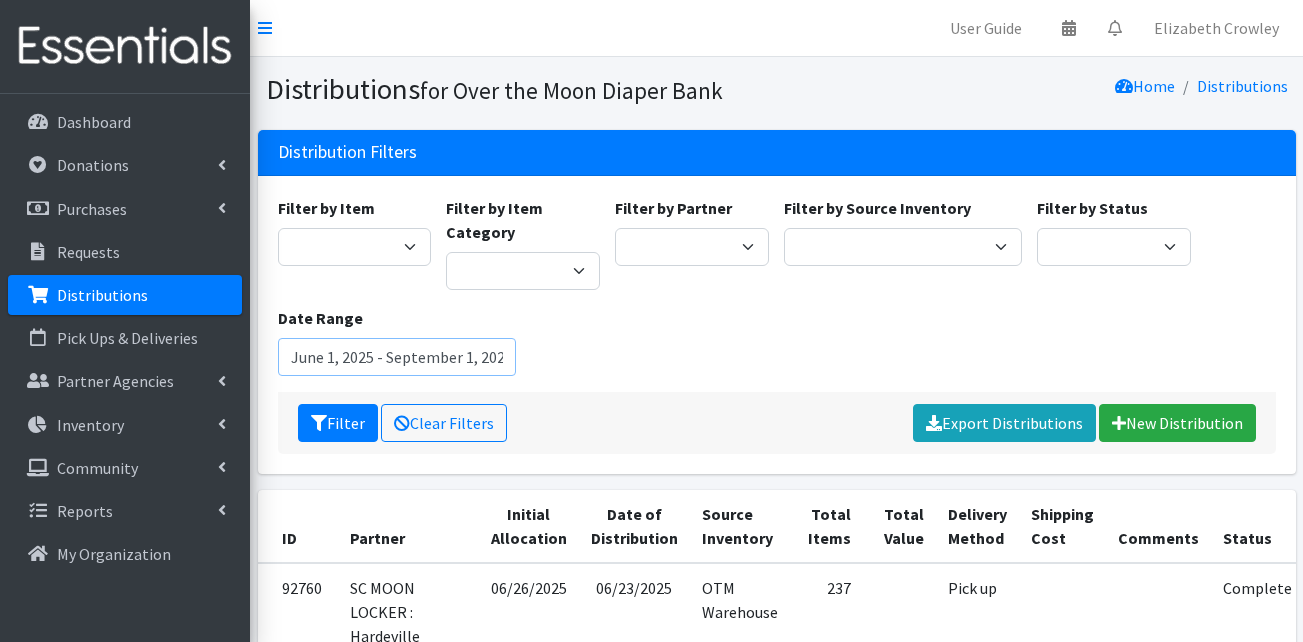 click on "June 1, 2025 - September 1, 2025" at bounding box center (397, 357) 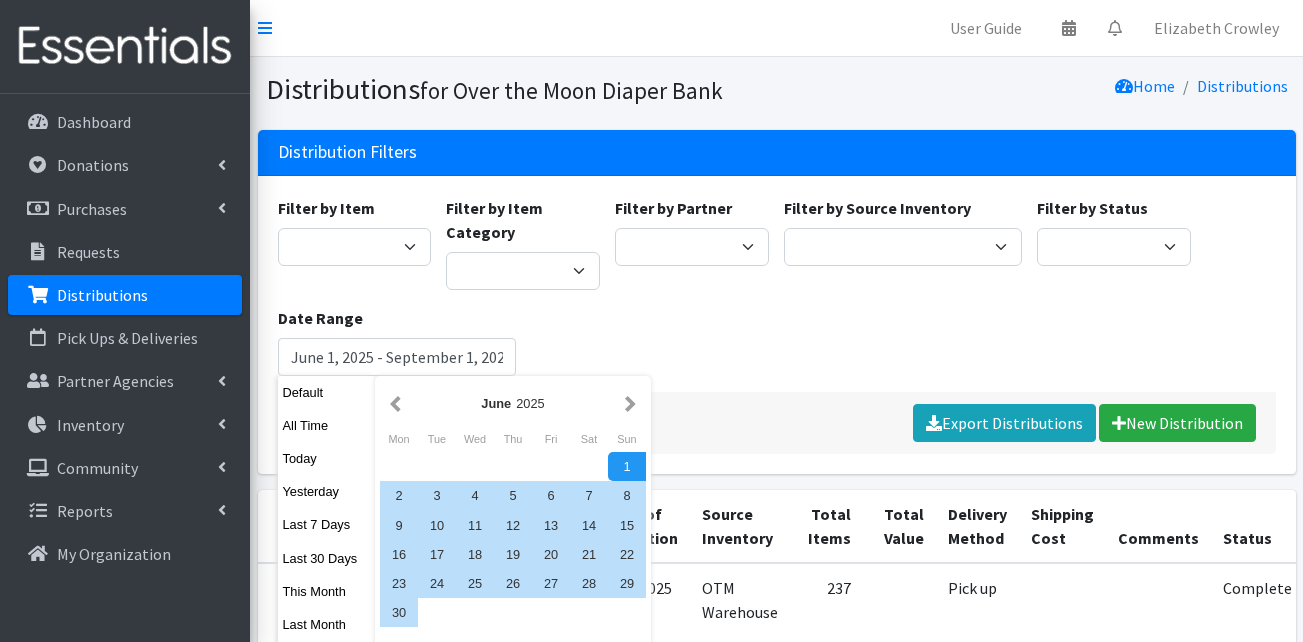 click on "[DATE]" at bounding box center (513, 403) 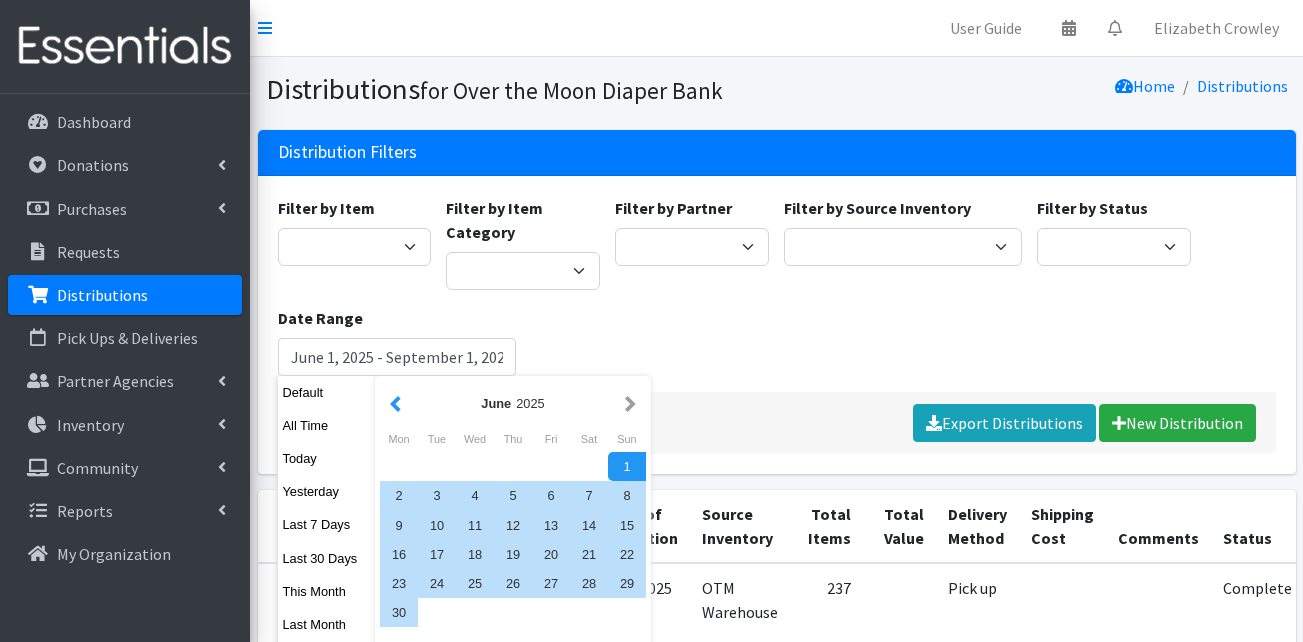 click at bounding box center [395, 403] 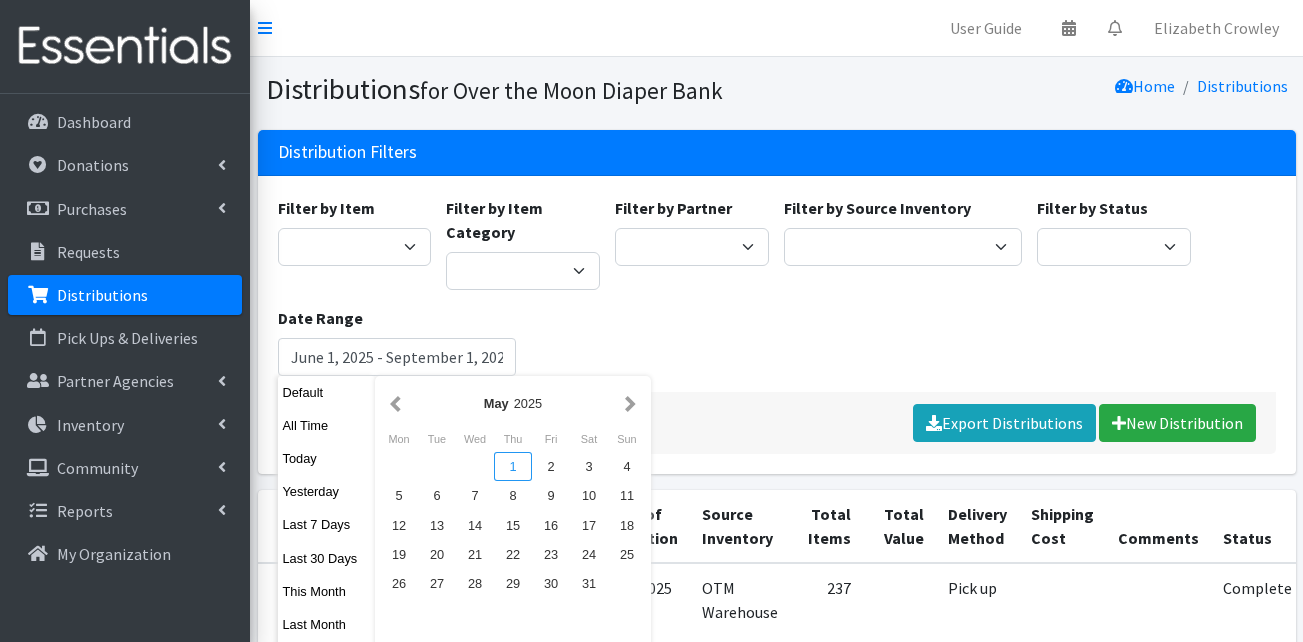 click on "1" at bounding box center [513, 466] 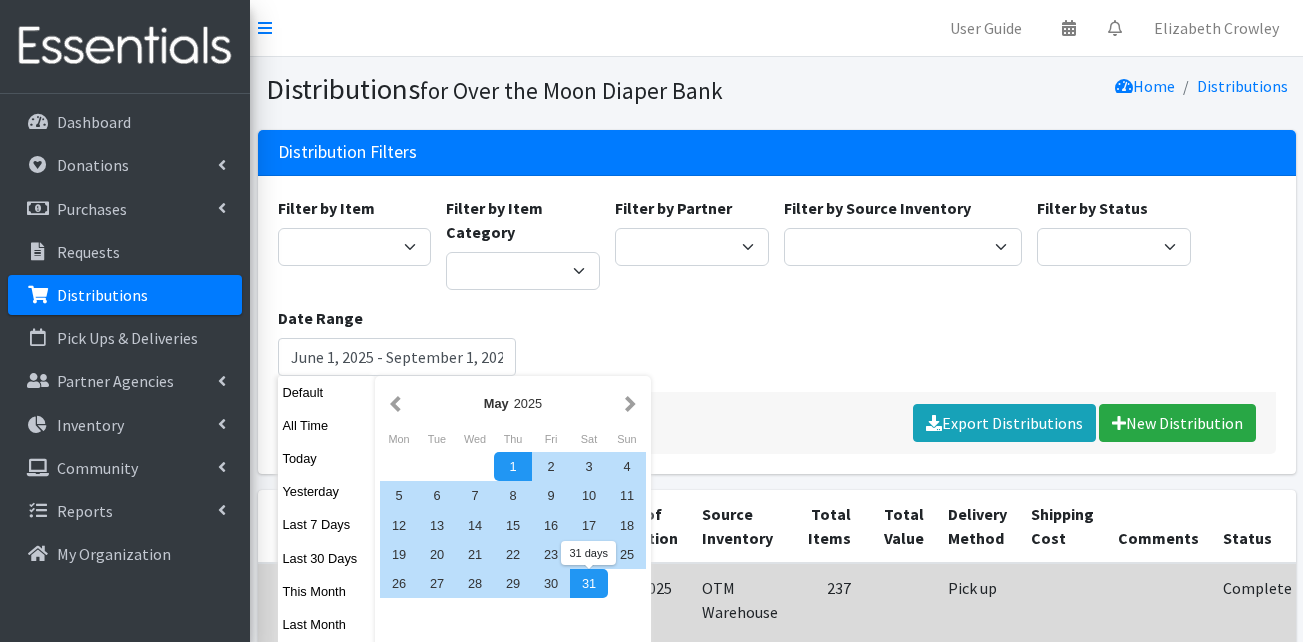 click on "31" at bounding box center (589, 583) 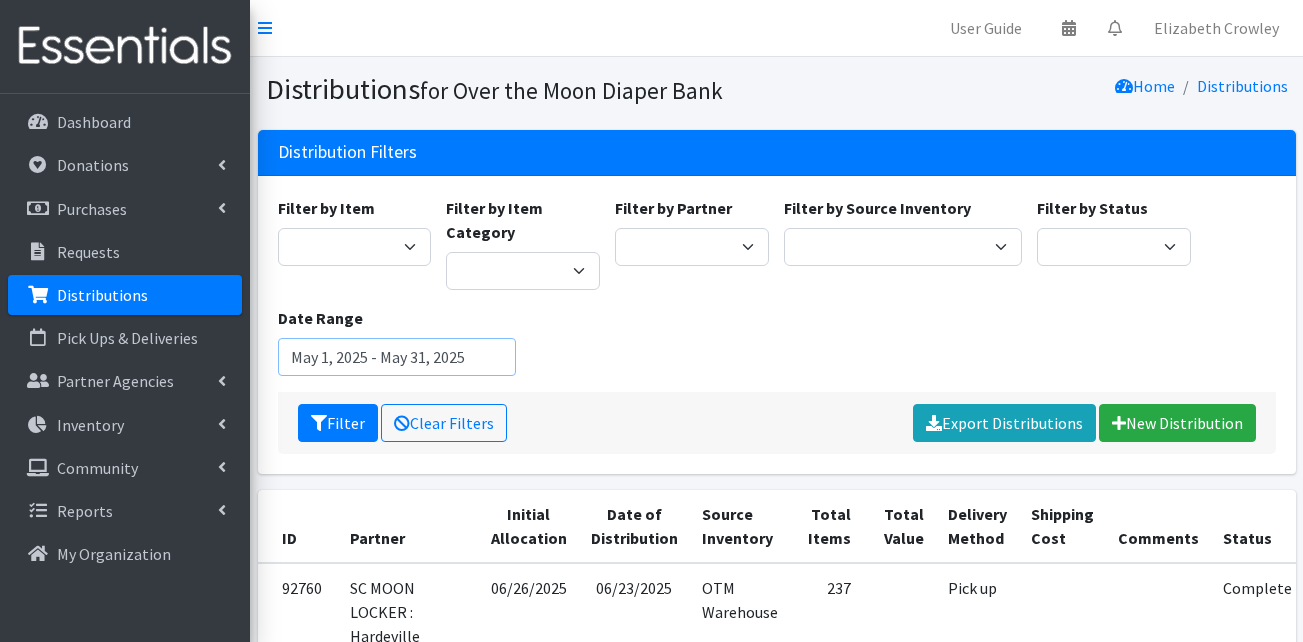 click on "May 1, 2025 - May 31, 2025" at bounding box center (397, 357) 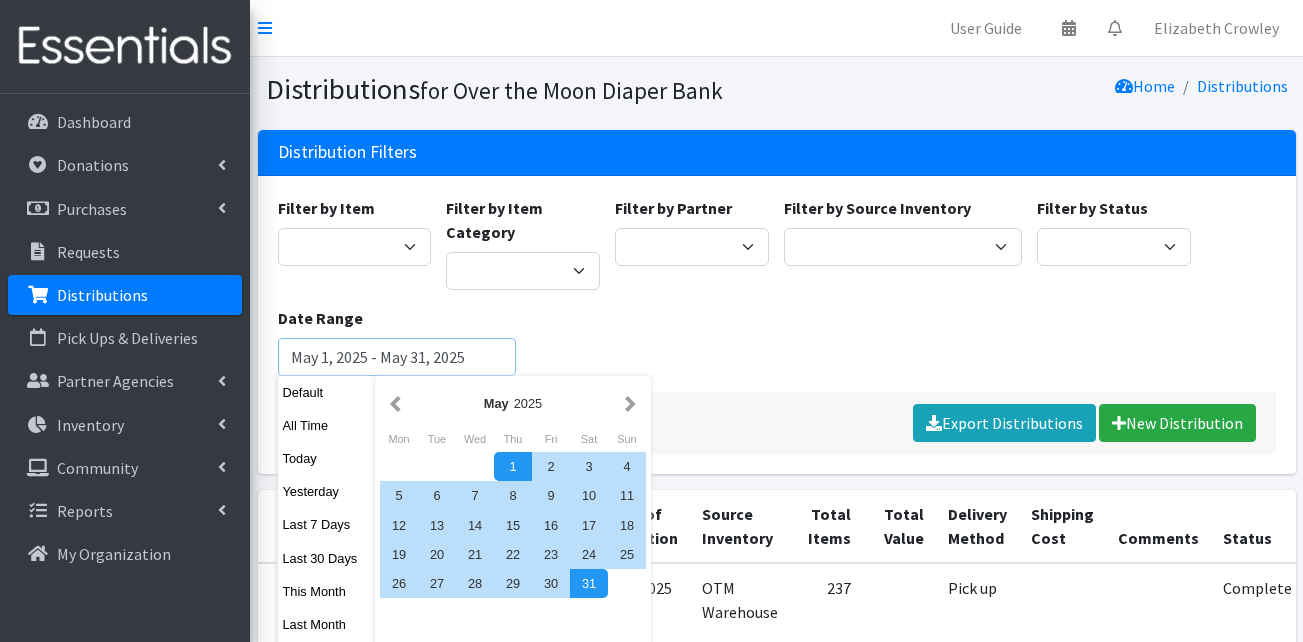 click on "Filter" at bounding box center (338, 423) 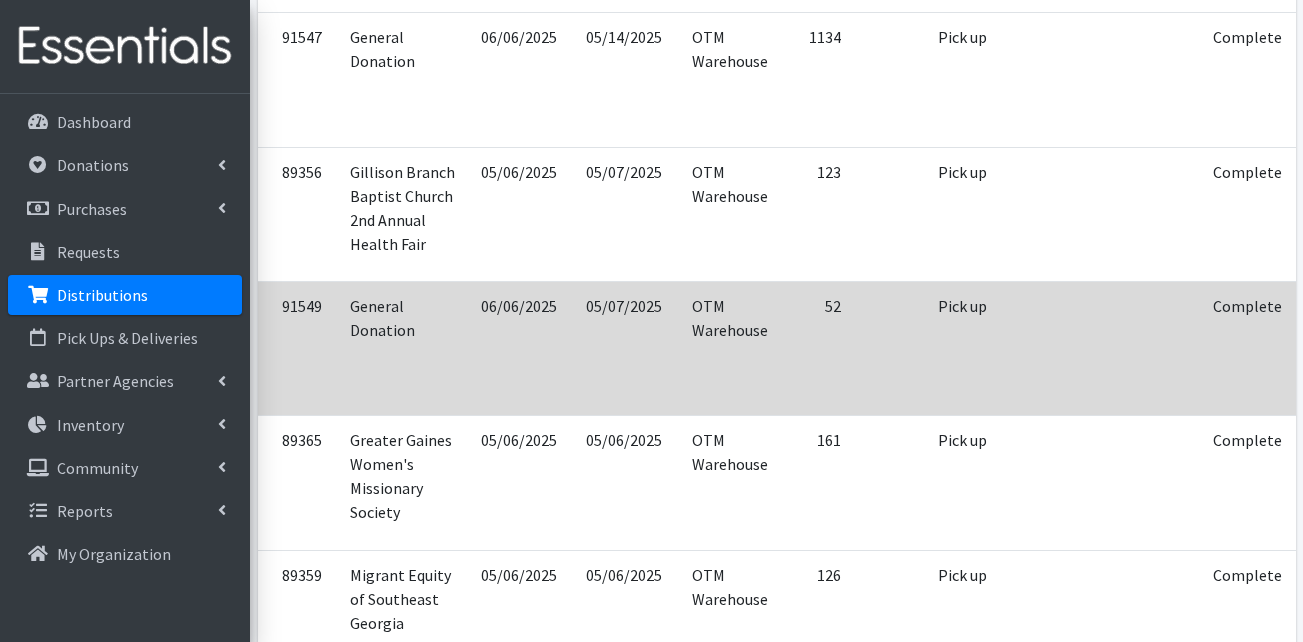 scroll, scrollTop: 1600, scrollLeft: 0, axis: vertical 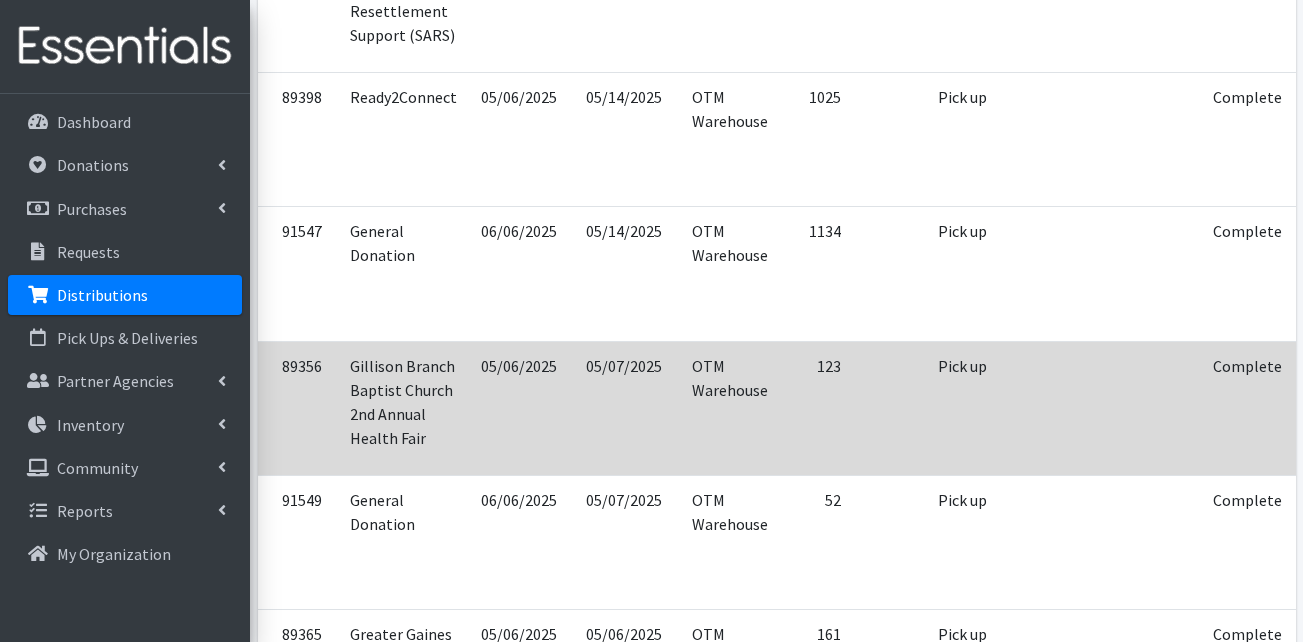 click at bounding box center (1329, 394) 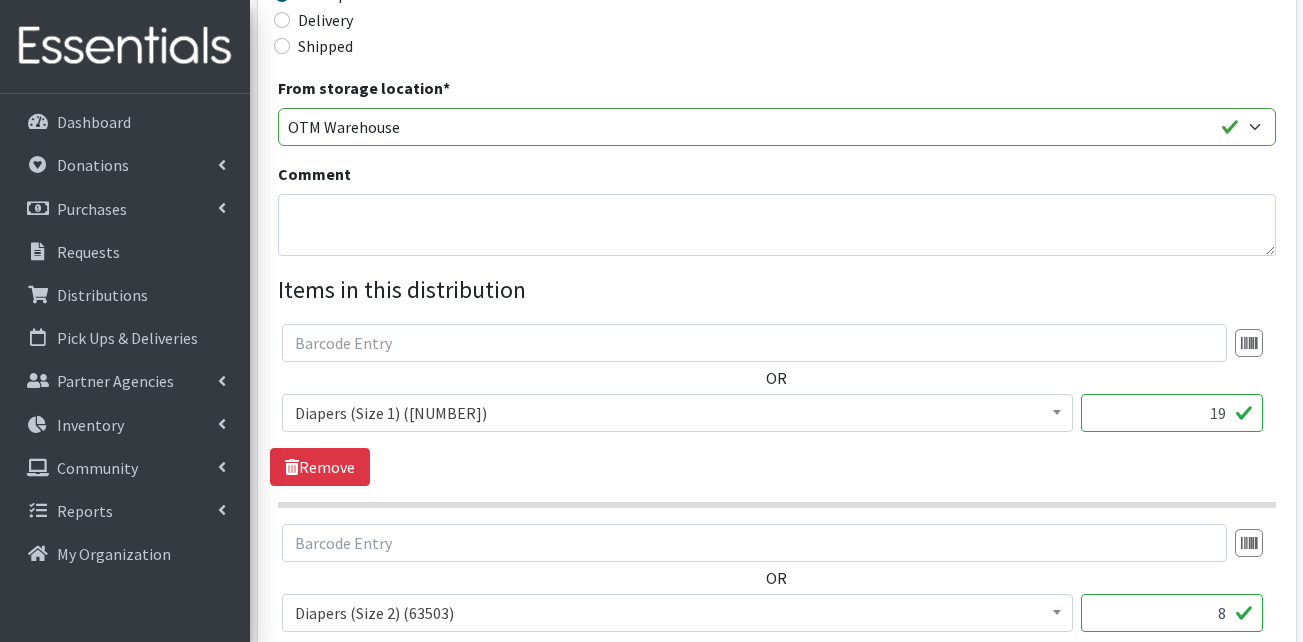 scroll, scrollTop: 600, scrollLeft: 0, axis: vertical 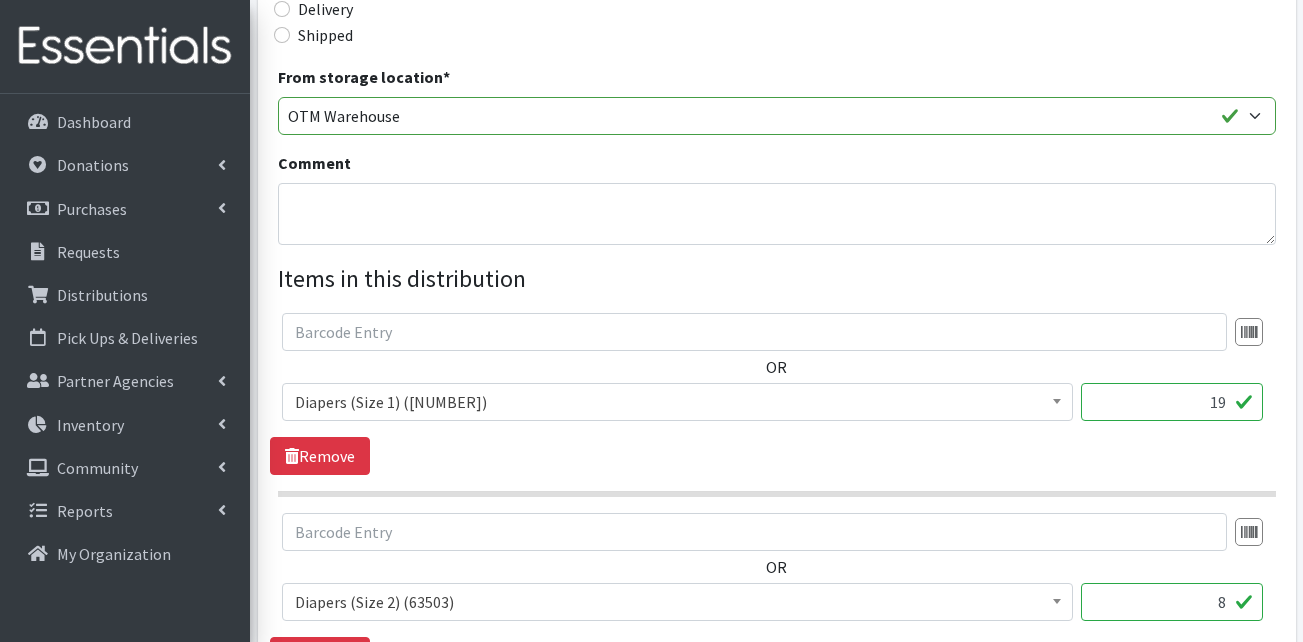 drag, startPoint x: 1237, startPoint y: 403, endPoint x: 1313, endPoint y: 402, distance: 76.00658 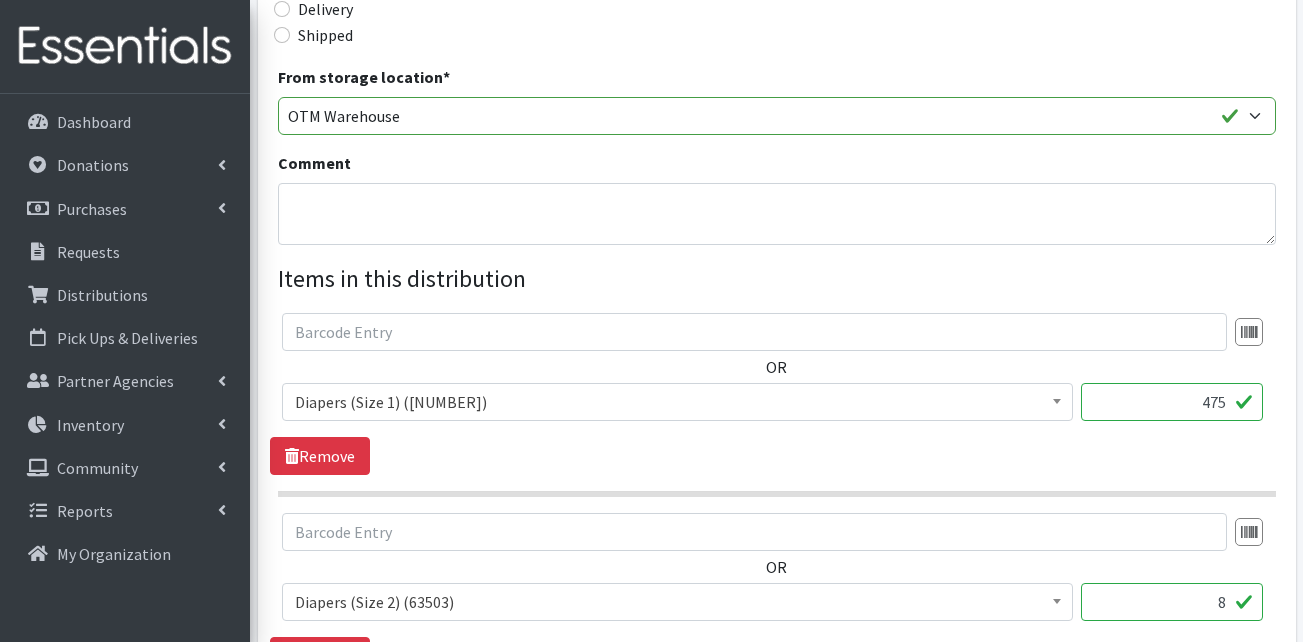 type on "475" 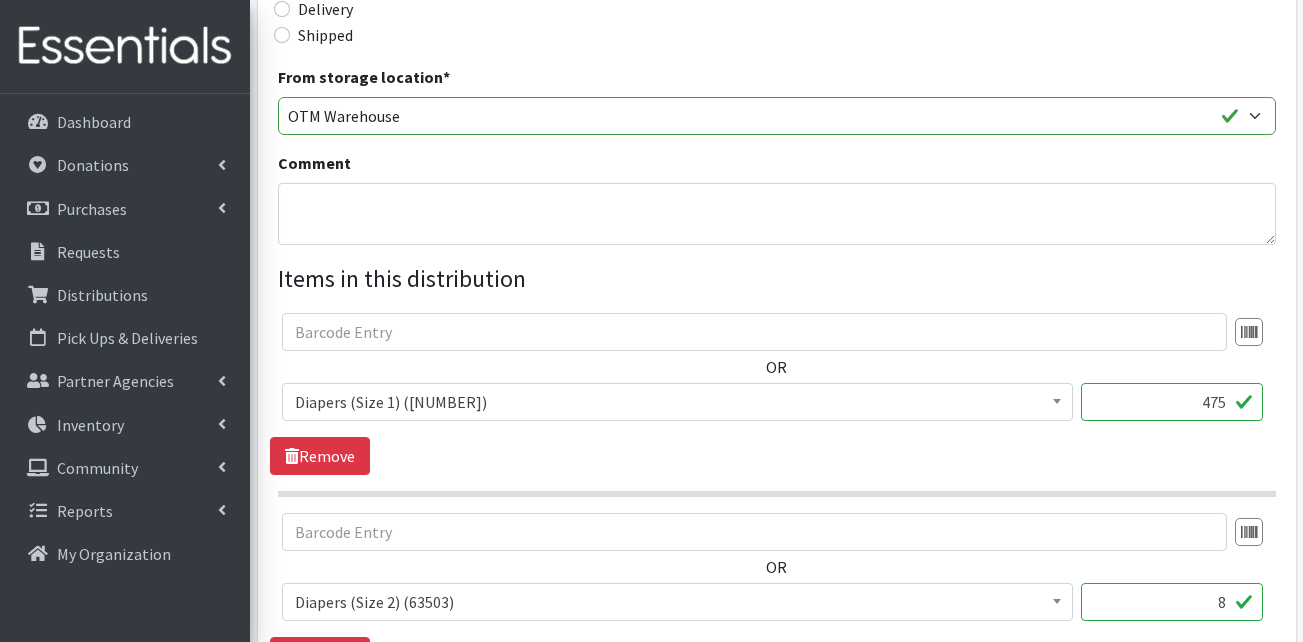 click on "OR
Adult Briefs (Large) (168717)
Adult Briefs (Medium) (109839)
Adult Briefs (Small) (111172)
Adult Briefs (X-Large) (164874)
Adult Briefs (XXL) (1304)
Adult Incontinence Pads (50000)
Adult Liners (50000)
Bed Pads (Disposable) (0)
Diapers (Newborn) (101868)
Diapers (Preemie) (114700)
Diapers (Size 1) (59907)
Diapers (Size 2) (63503)
Diapers (Size 3) (56425)
Diapers (Size 4) (79454)
Diapers (Size 5) (75440)
Diapers (Size 6) (77190)
Diapers (Size 7) (83050)
Kids (Overnights - Older Kids) (42464)
Kids Pull-Ups (2T-3T) (108065)
Kids Pull-Ups (3T-4T) (110516)
Kids Pull-Ups (4T-5T) (78498)
Other (0)
Pads (21976)
Period Packs  (99230)
Period Panties (Large) (365000)
Period Panties (Medium) (0)
Period Panties (Small) (0)
8" at bounding box center [776, 575] 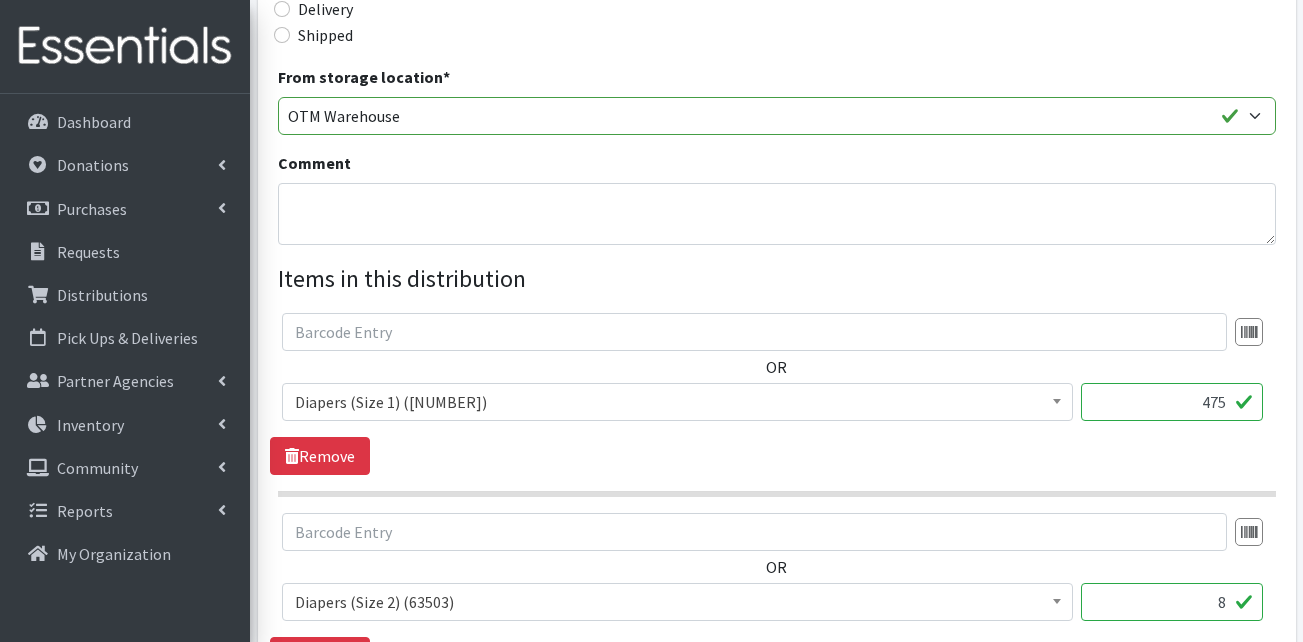 drag, startPoint x: 1177, startPoint y: 604, endPoint x: 1265, endPoint y: 602, distance: 88.02273 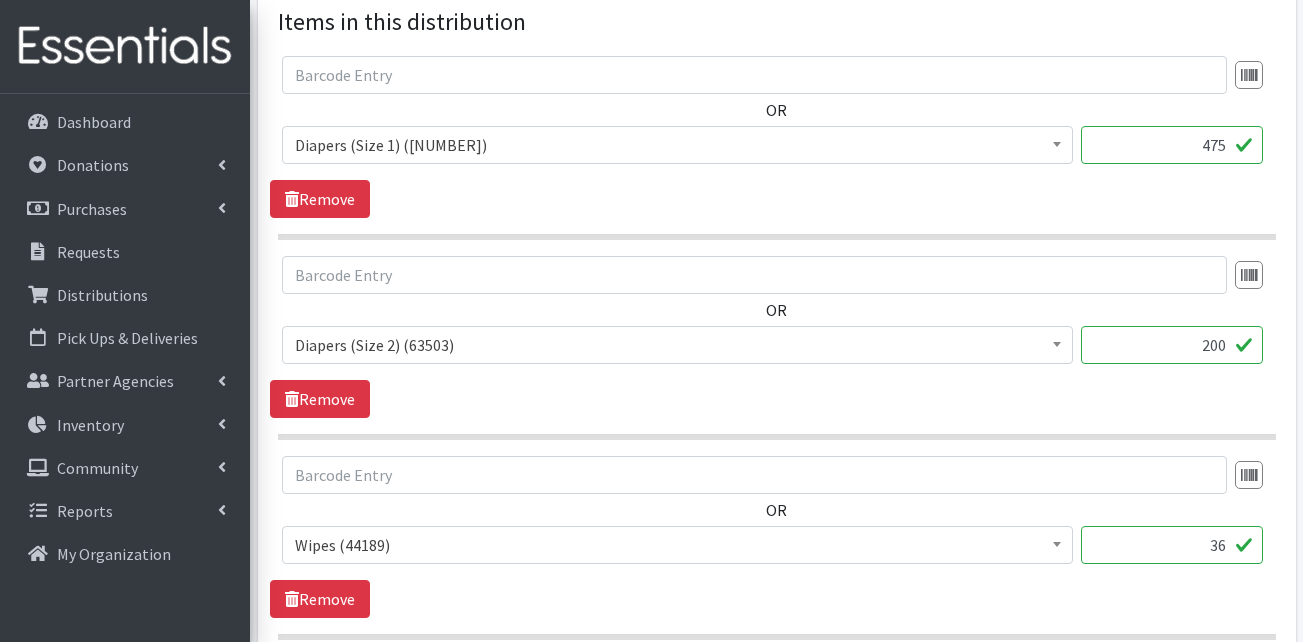 scroll, scrollTop: 900, scrollLeft: 0, axis: vertical 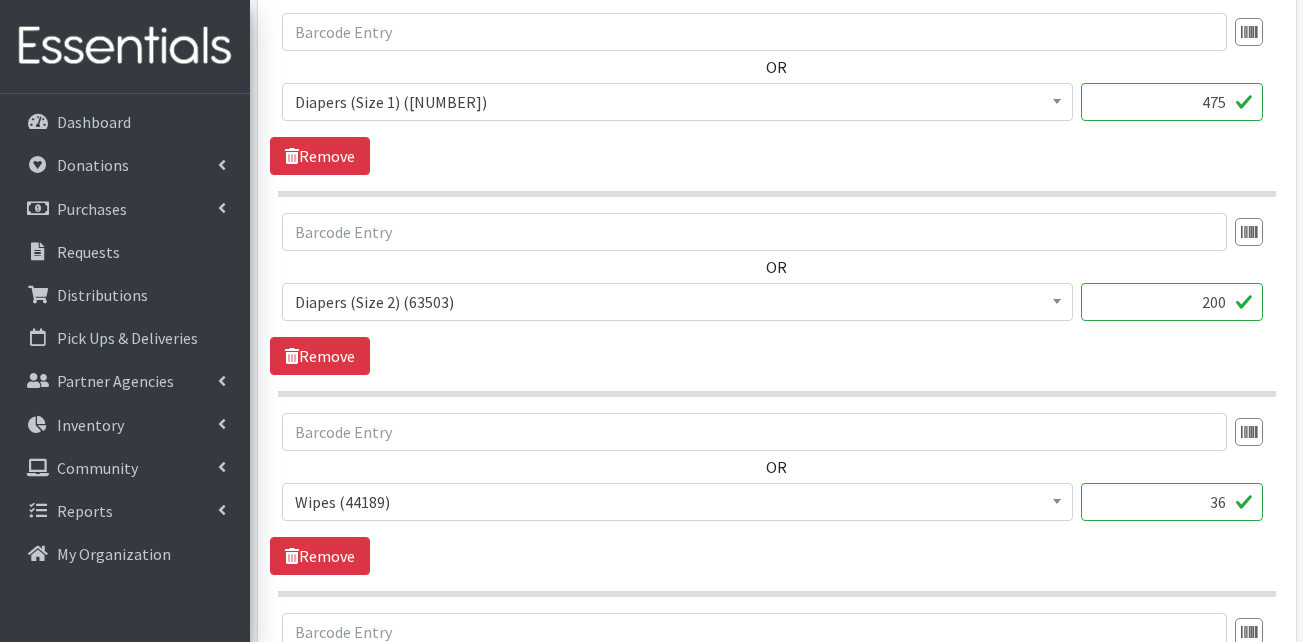 type on "200" 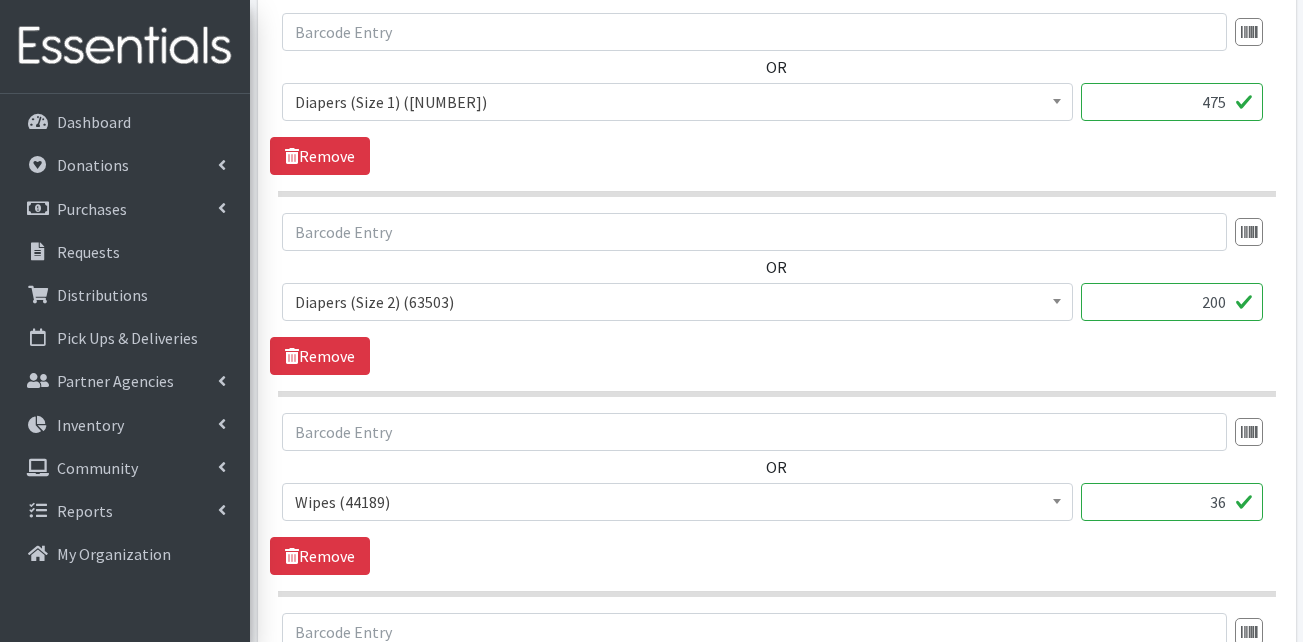 click on "36" at bounding box center (1172, 502) 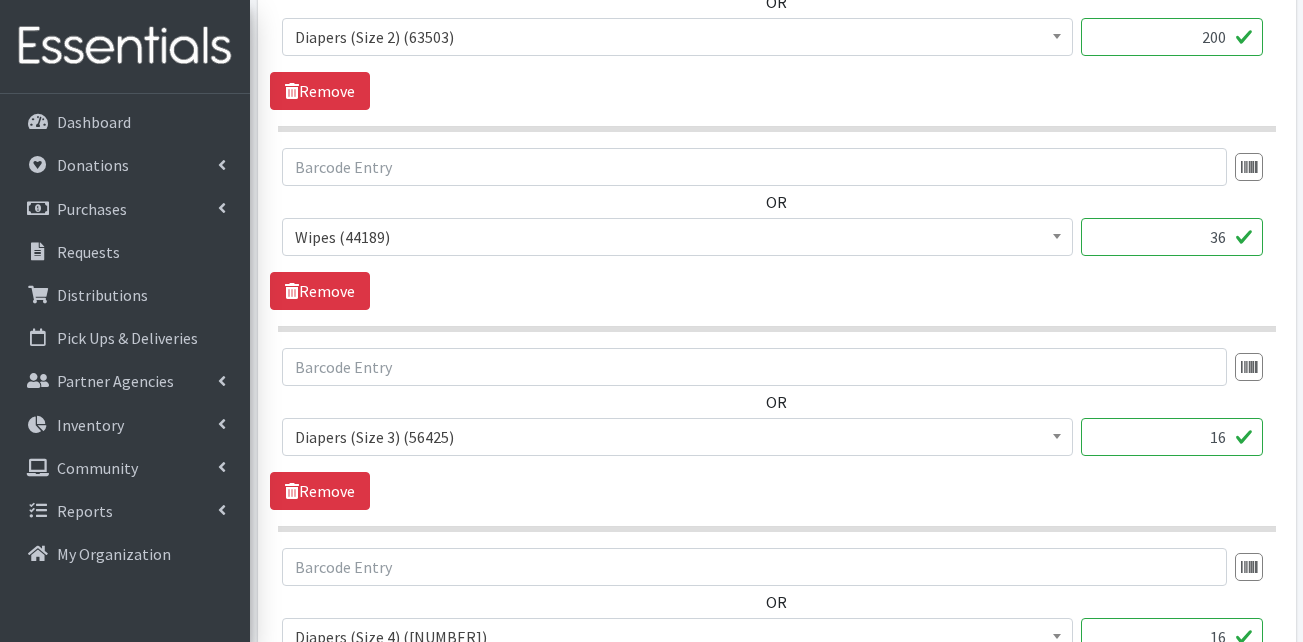 scroll, scrollTop: 1200, scrollLeft: 0, axis: vertical 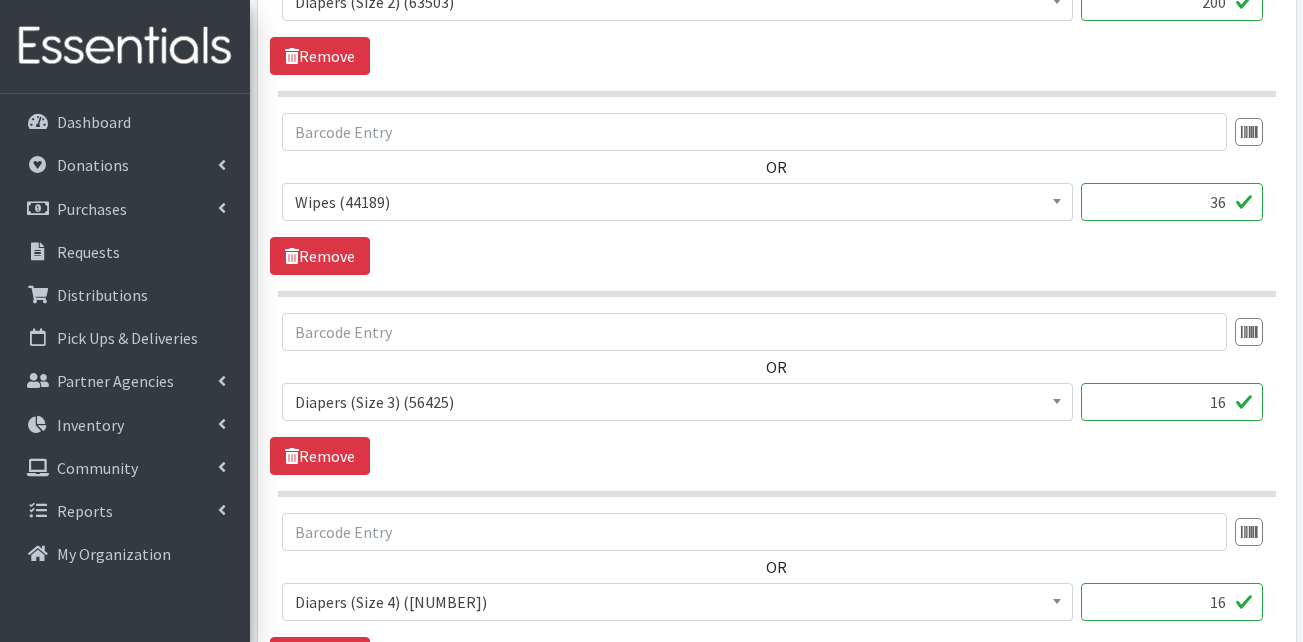 click on "16" at bounding box center [1172, 402] 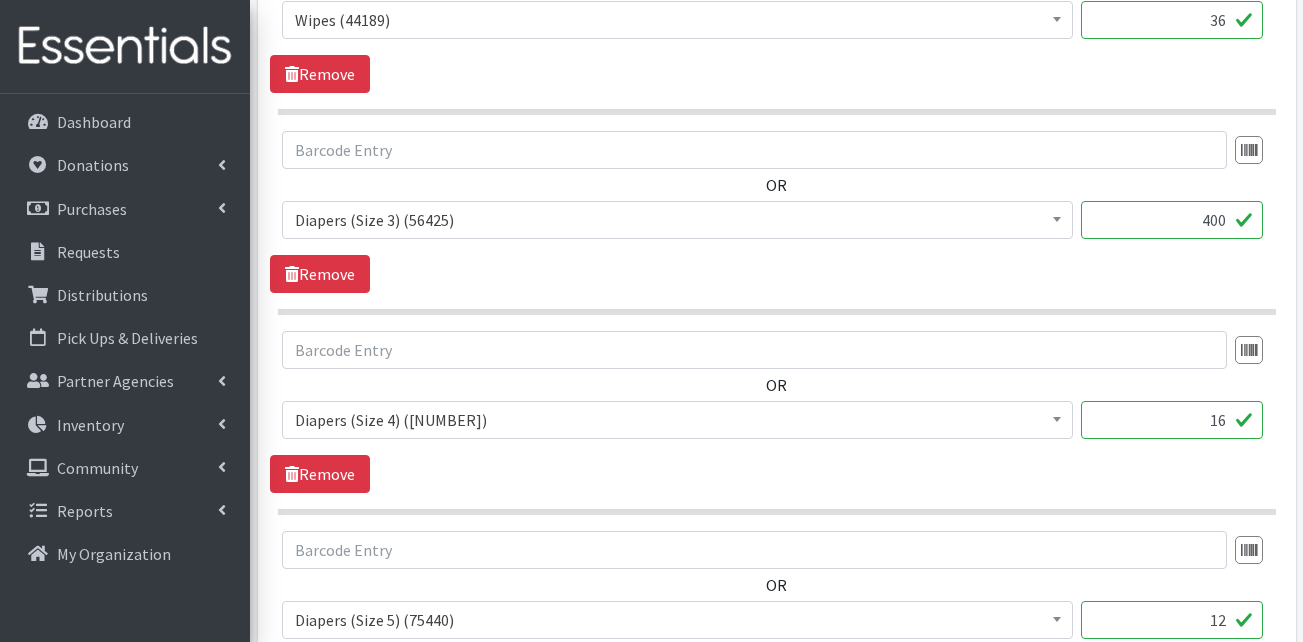 scroll, scrollTop: 1400, scrollLeft: 0, axis: vertical 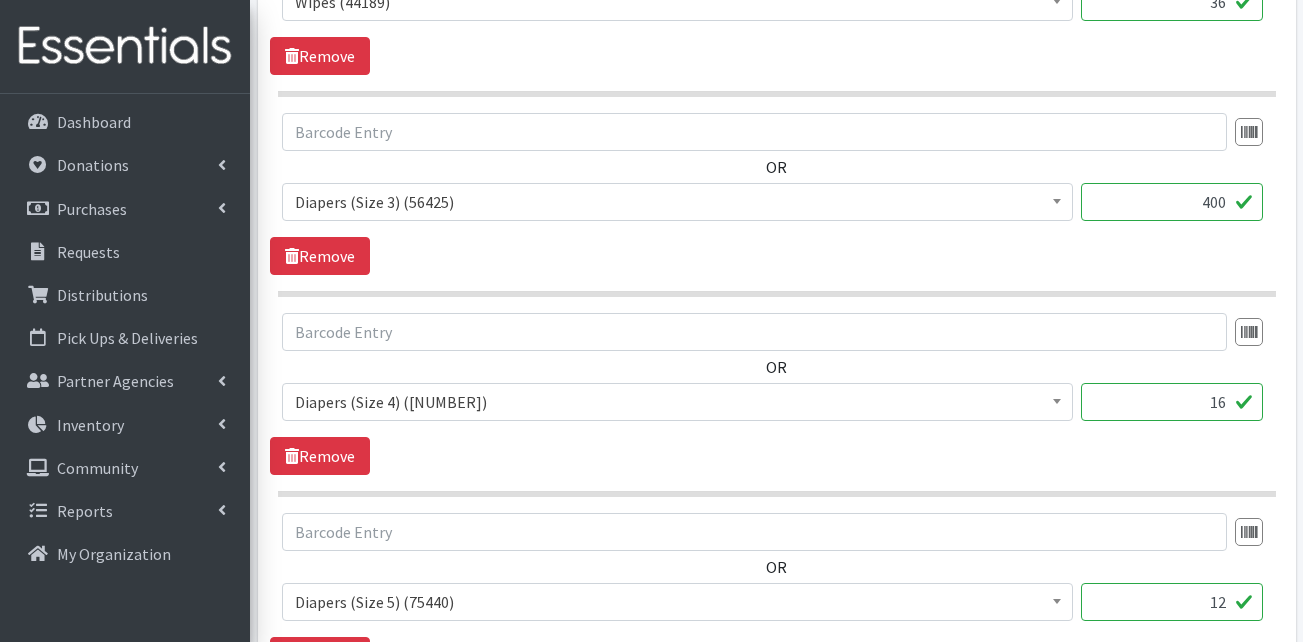 type on "400" 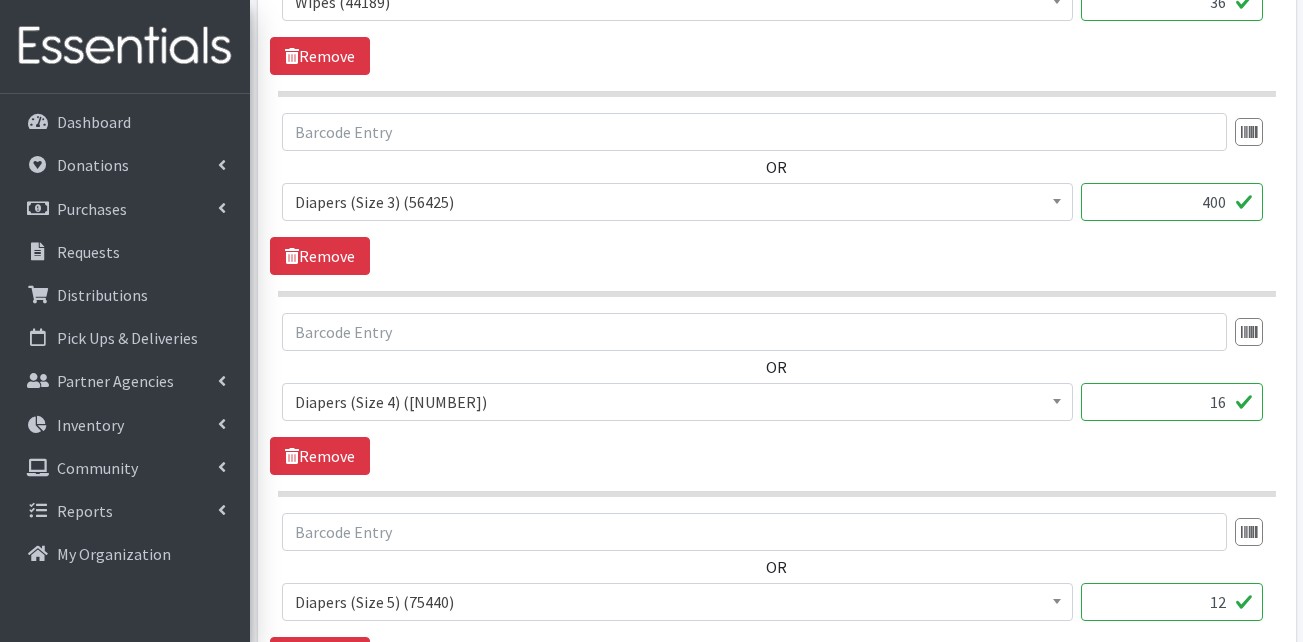 drag, startPoint x: 1199, startPoint y: 410, endPoint x: 1232, endPoint y: 410, distance: 33 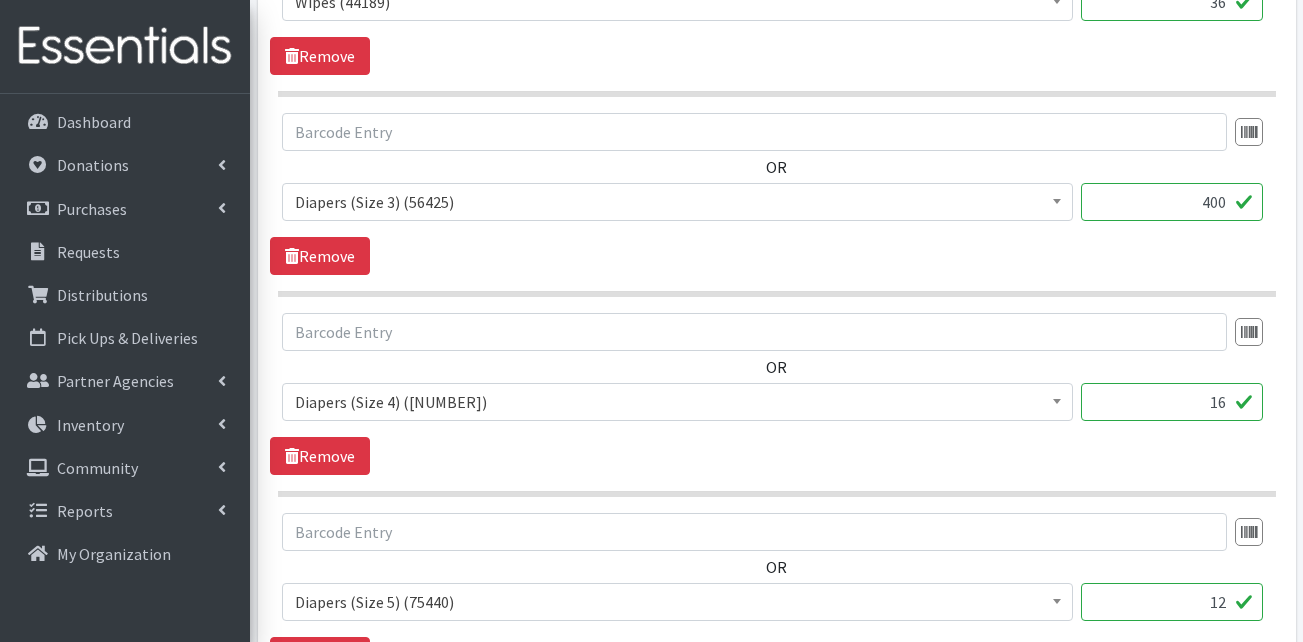 click on "16" at bounding box center [1172, 402] 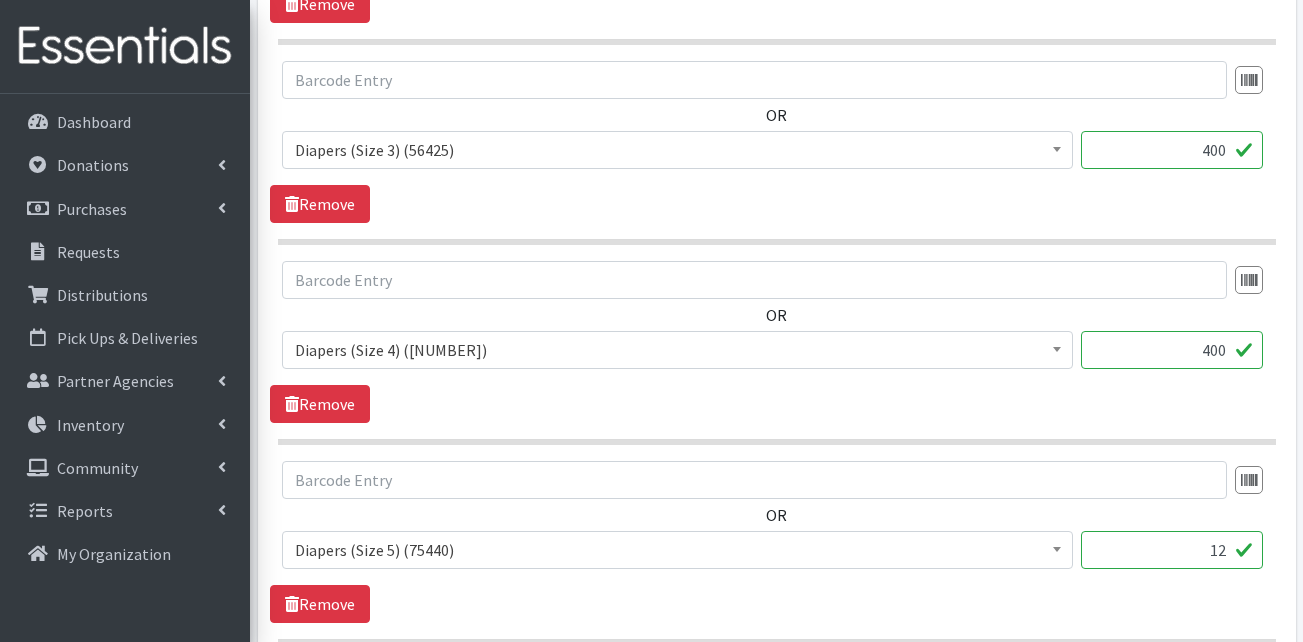 scroll, scrollTop: 1600, scrollLeft: 0, axis: vertical 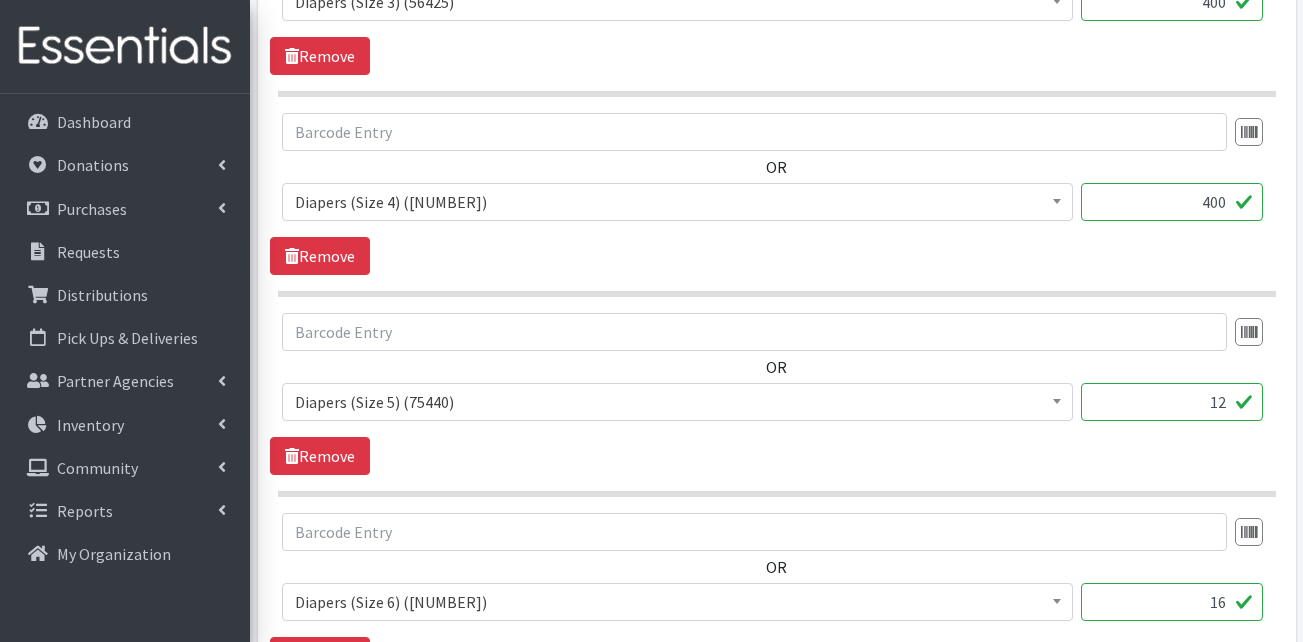 type on "400" 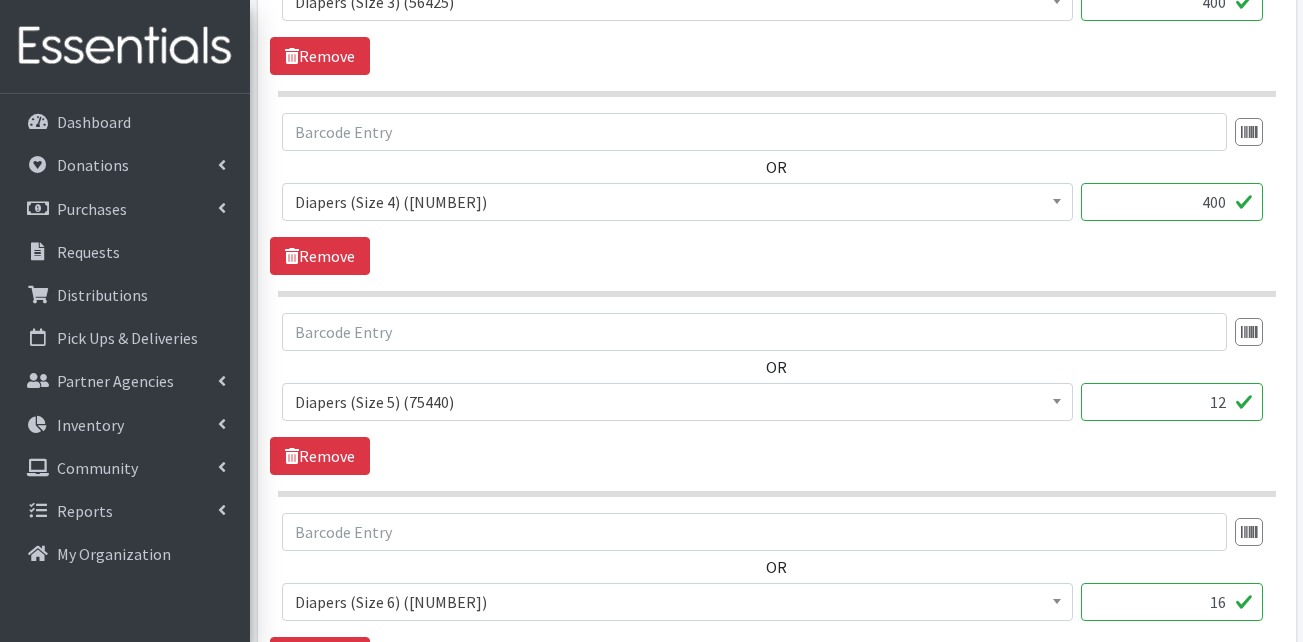click on "12" at bounding box center [1172, 402] 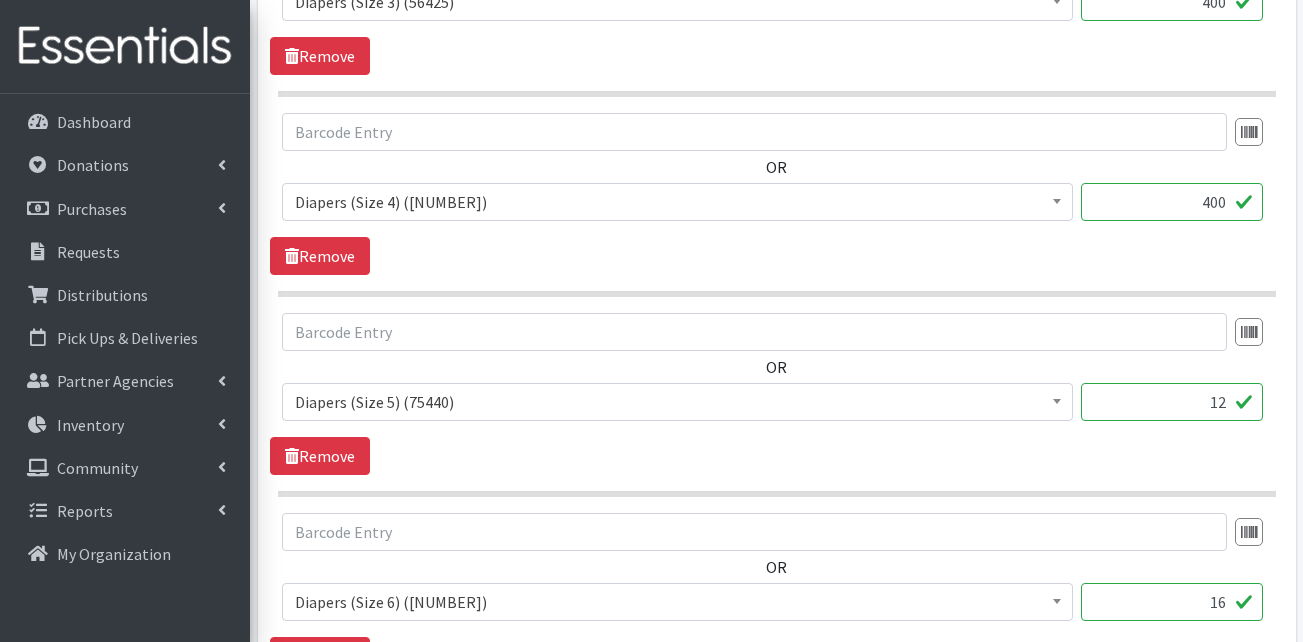 drag, startPoint x: 1191, startPoint y: 407, endPoint x: 1303, endPoint y: 410, distance: 112.04017 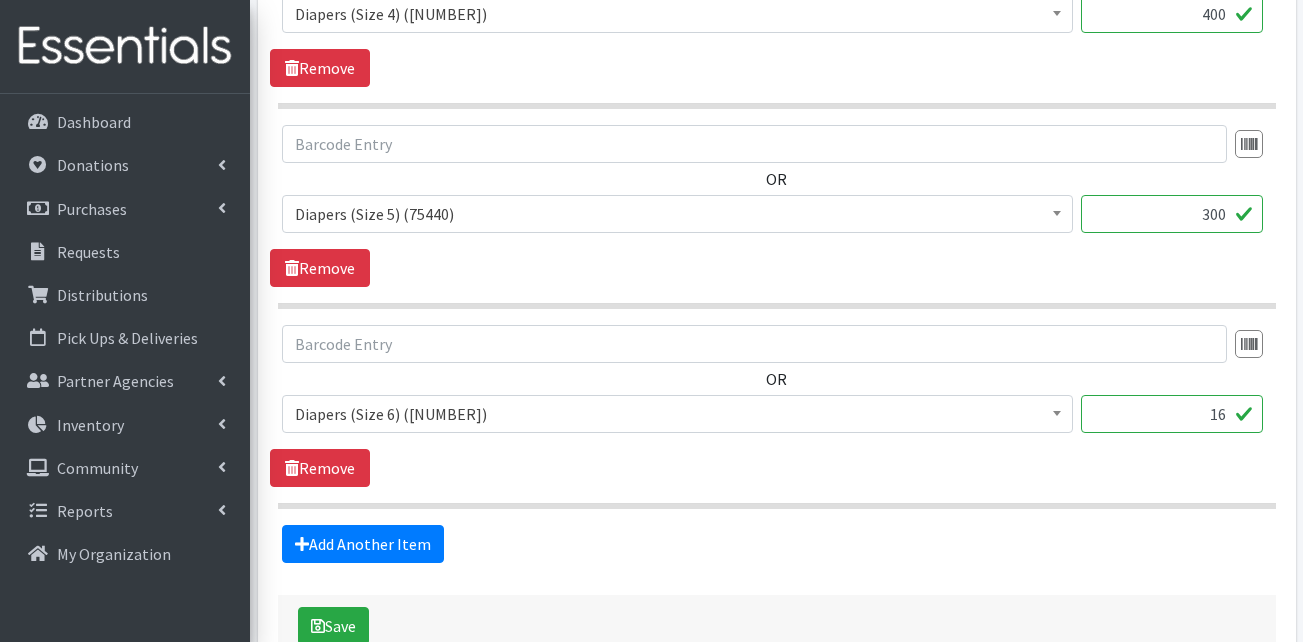 scroll, scrollTop: 1800, scrollLeft: 0, axis: vertical 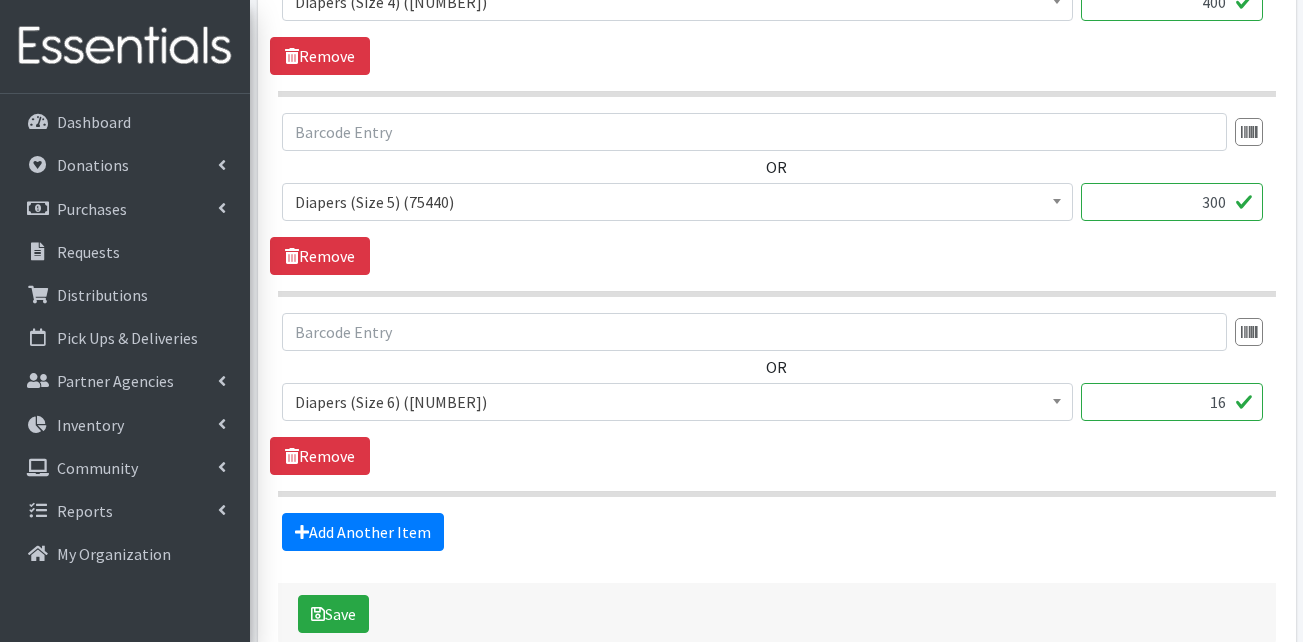 type on "300" 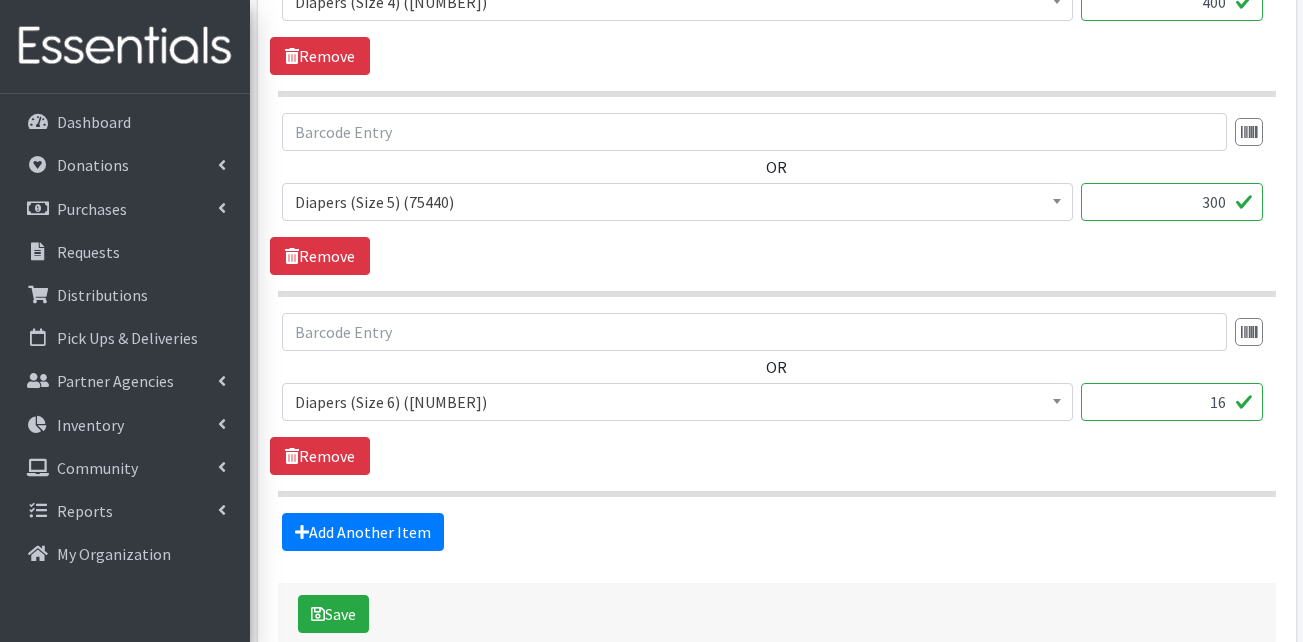 click on "16" at bounding box center (1172, 402) 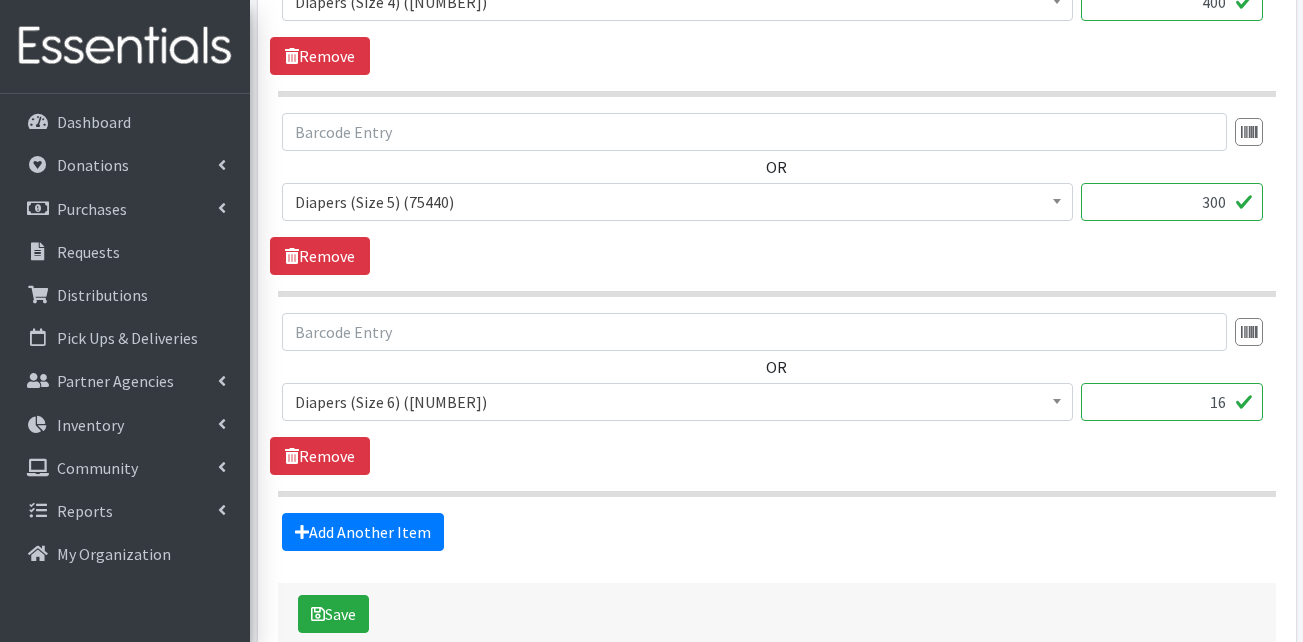 click on "User Guide
0 Pick-ups
remaining this week
View Calendar
0
Requests
0
Partner Agencies Pending Review
Elizabeth Crowley
Account Settings
My Organization
Log Out
Dashboard
Donations
All Donations
New Donation
Purchases
All Purchases
New Purchase
Requests
Distributions" at bounding box center (651, -522) 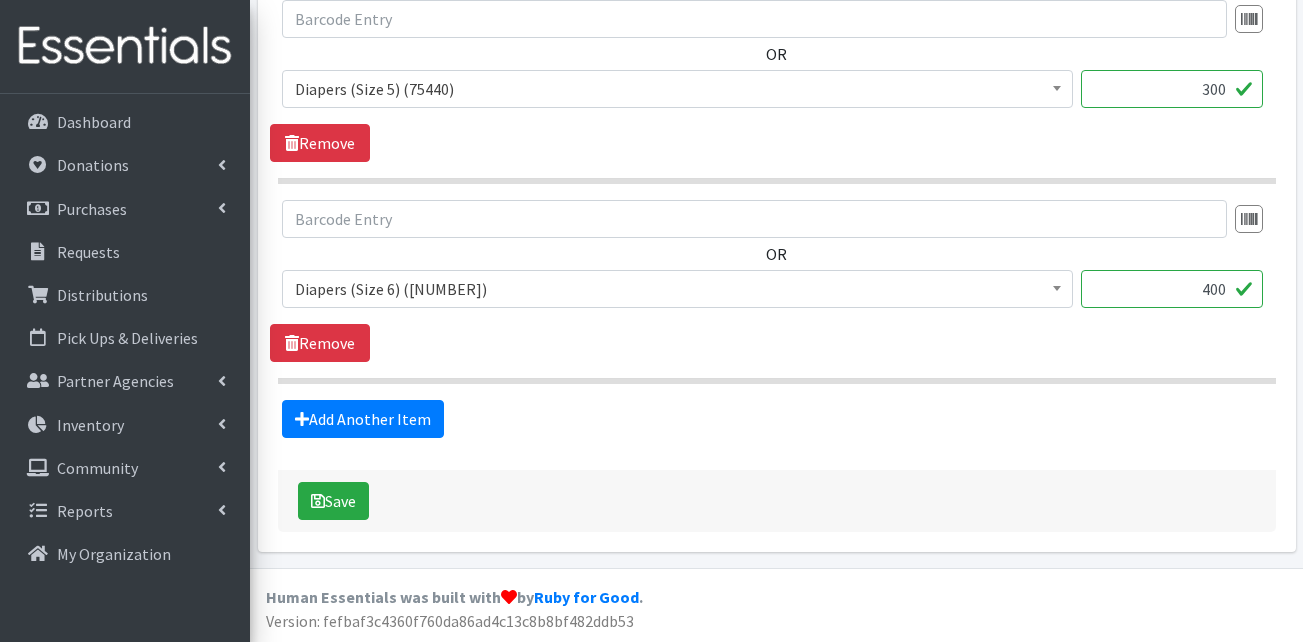 scroll, scrollTop: 1914, scrollLeft: 0, axis: vertical 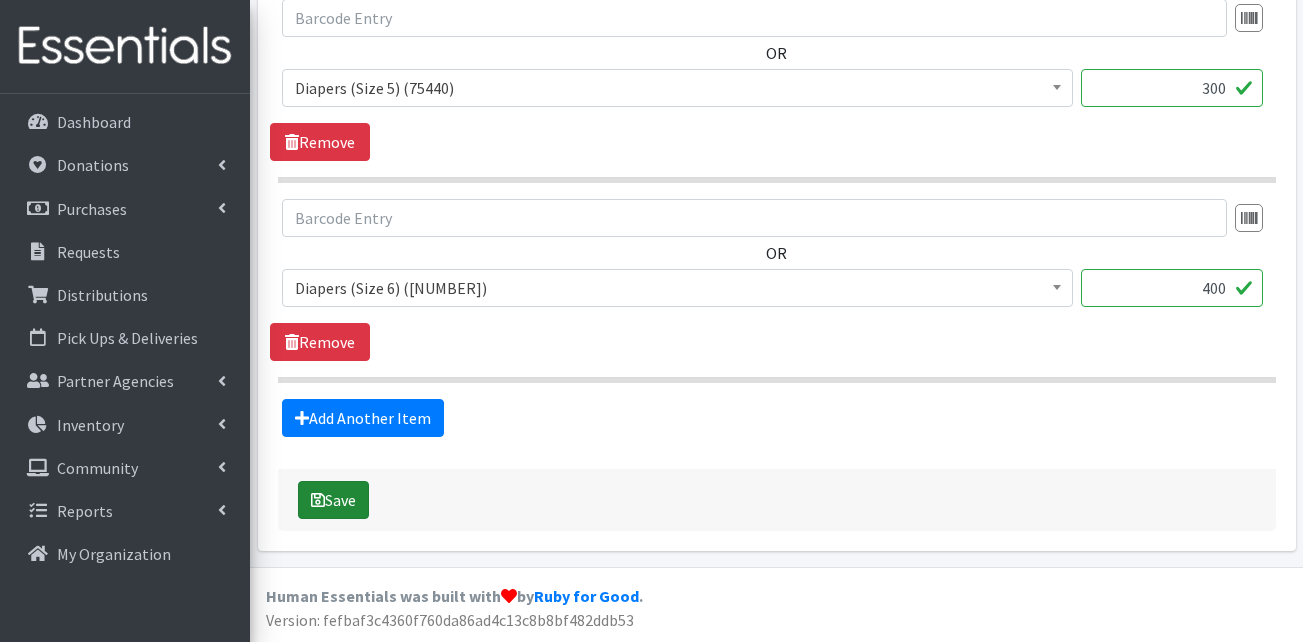 type on "400" 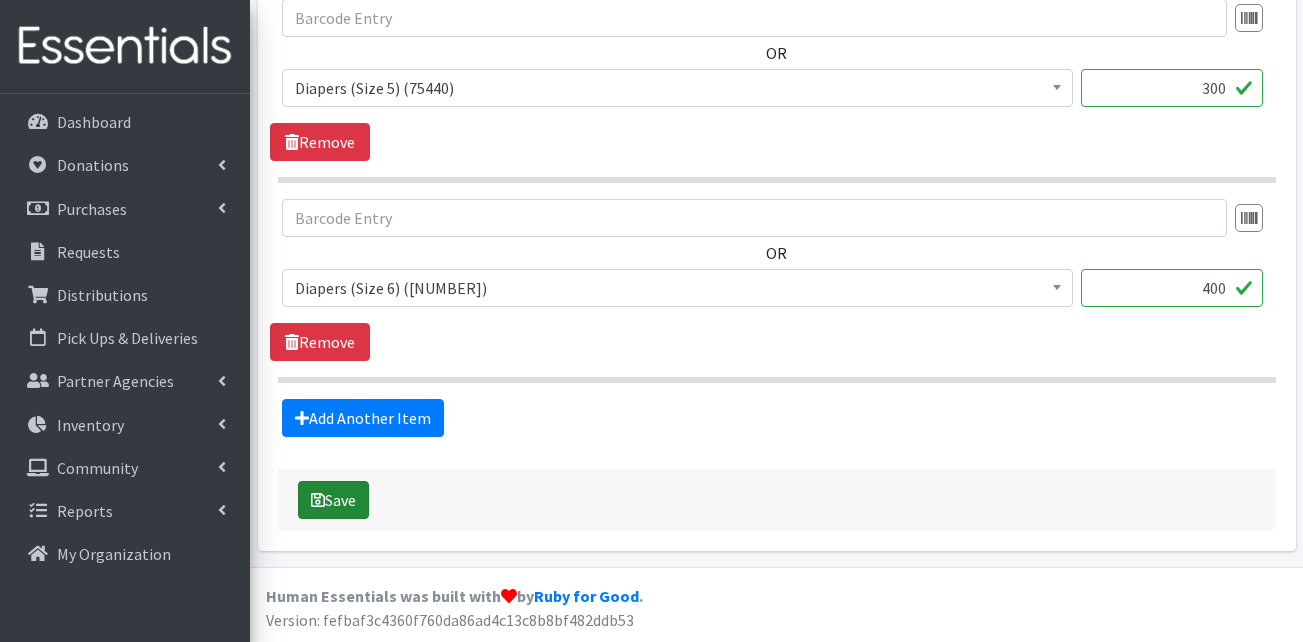 click on "Save" at bounding box center [333, 500] 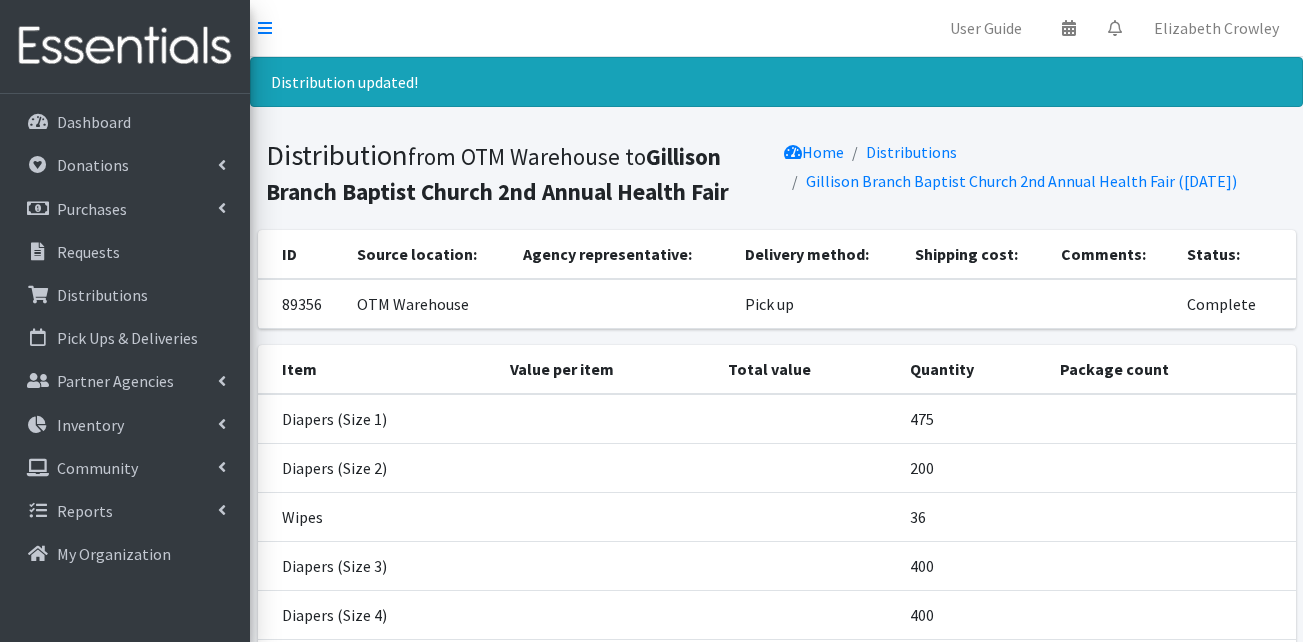 scroll, scrollTop: 0, scrollLeft: 0, axis: both 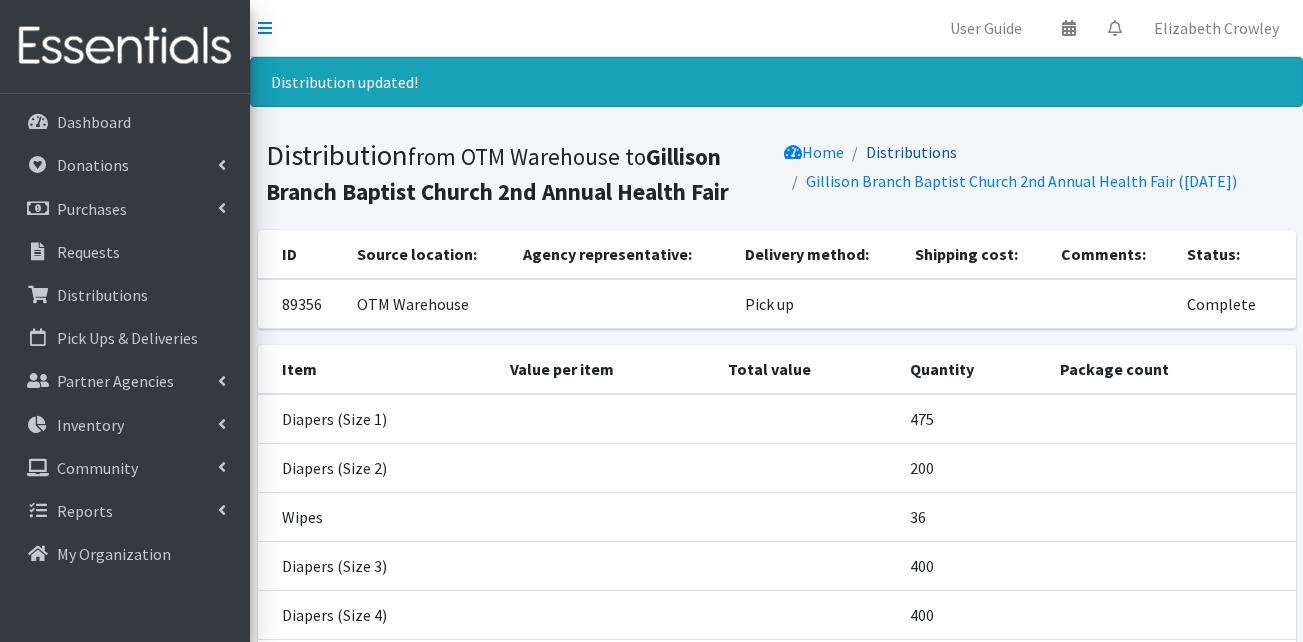 click on "Distributions" at bounding box center (911, 152) 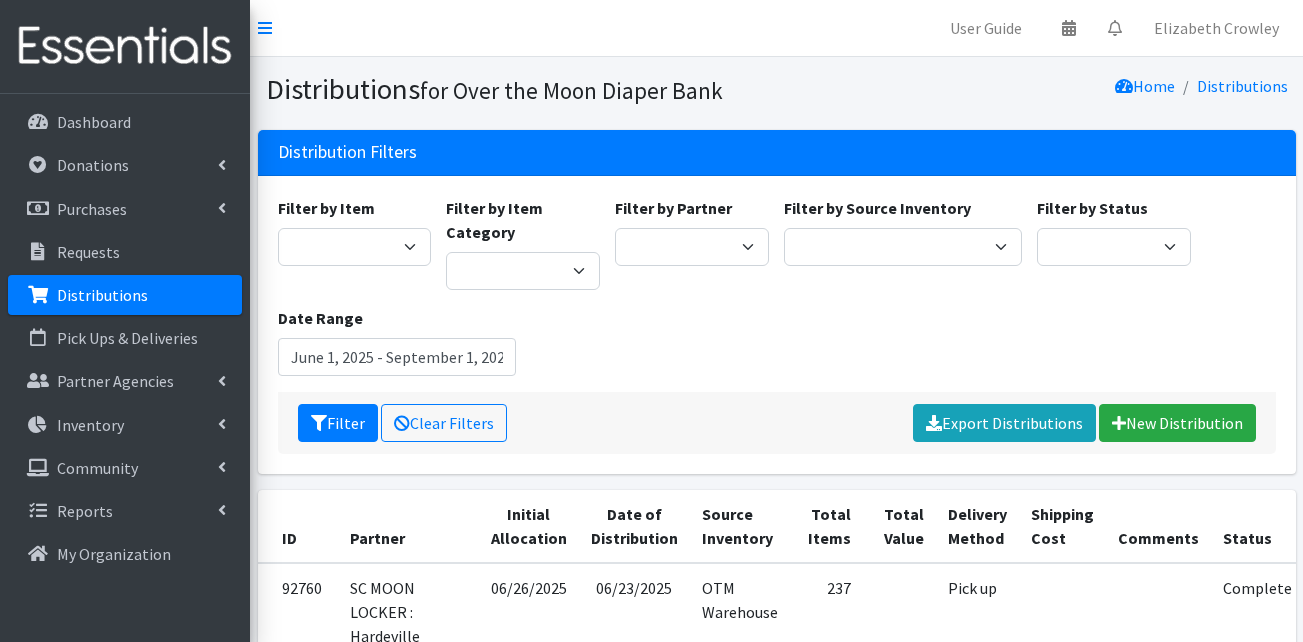 scroll, scrollTop: 0, scrollLeft: 0, axis: both 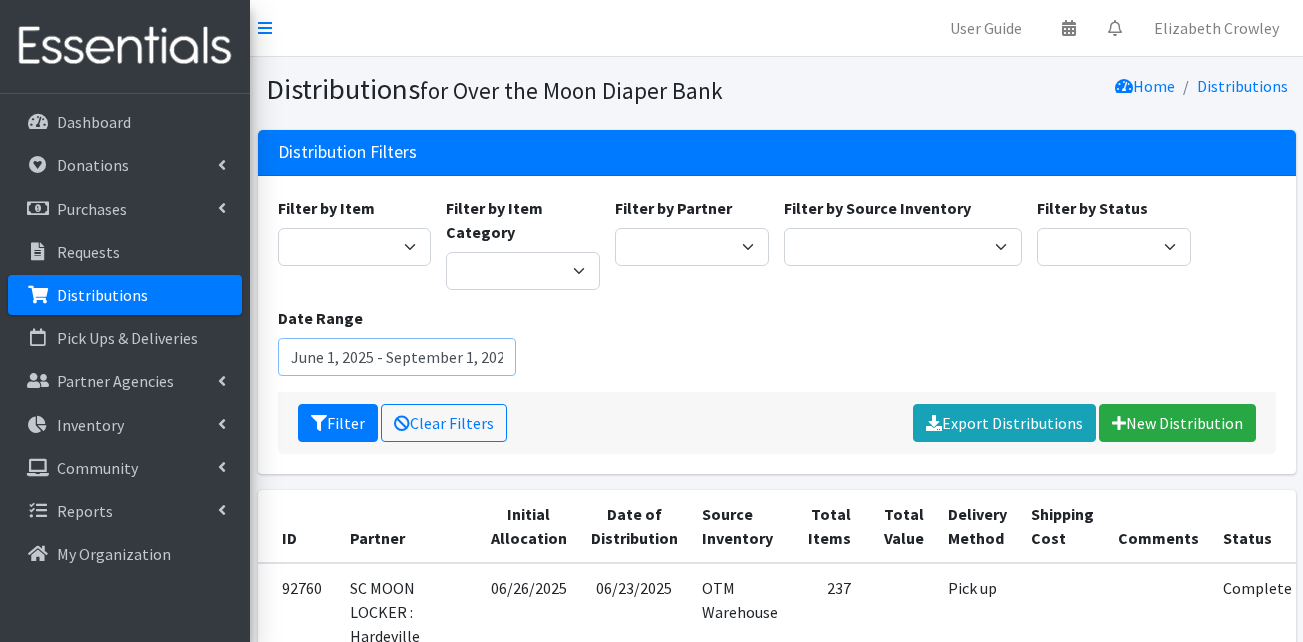 click on "June 1, 2025 - September 1, 2025" at bounding box center (397, 357) 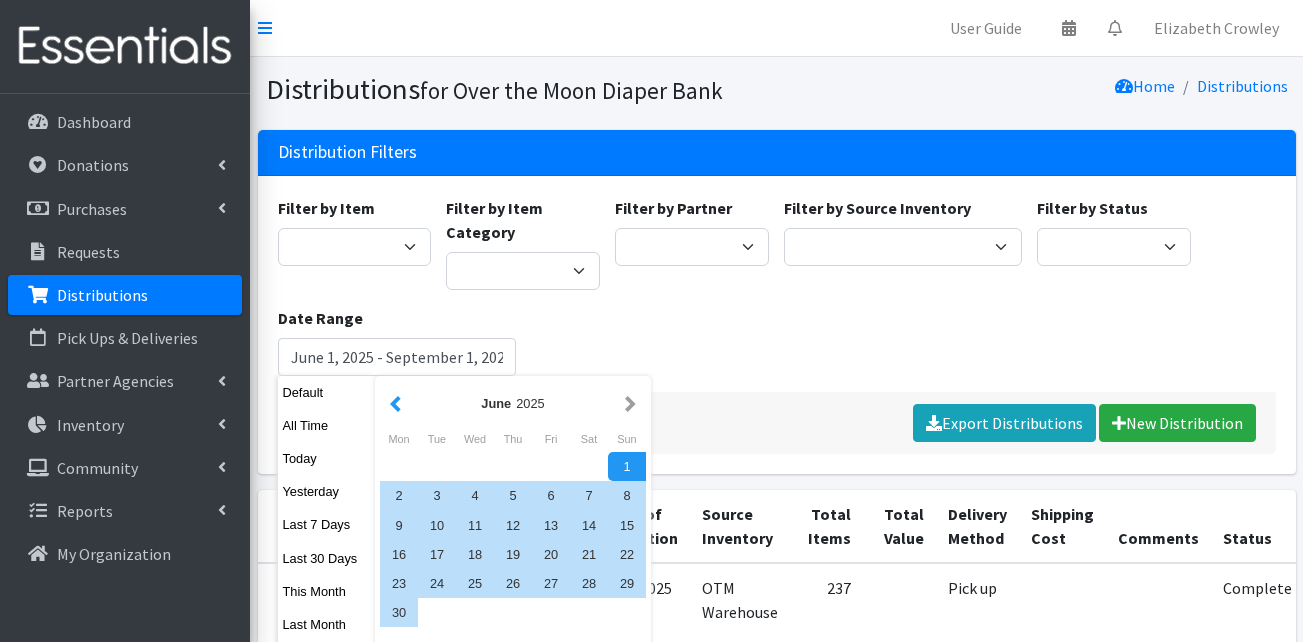 click at bounding box center [395, 403] 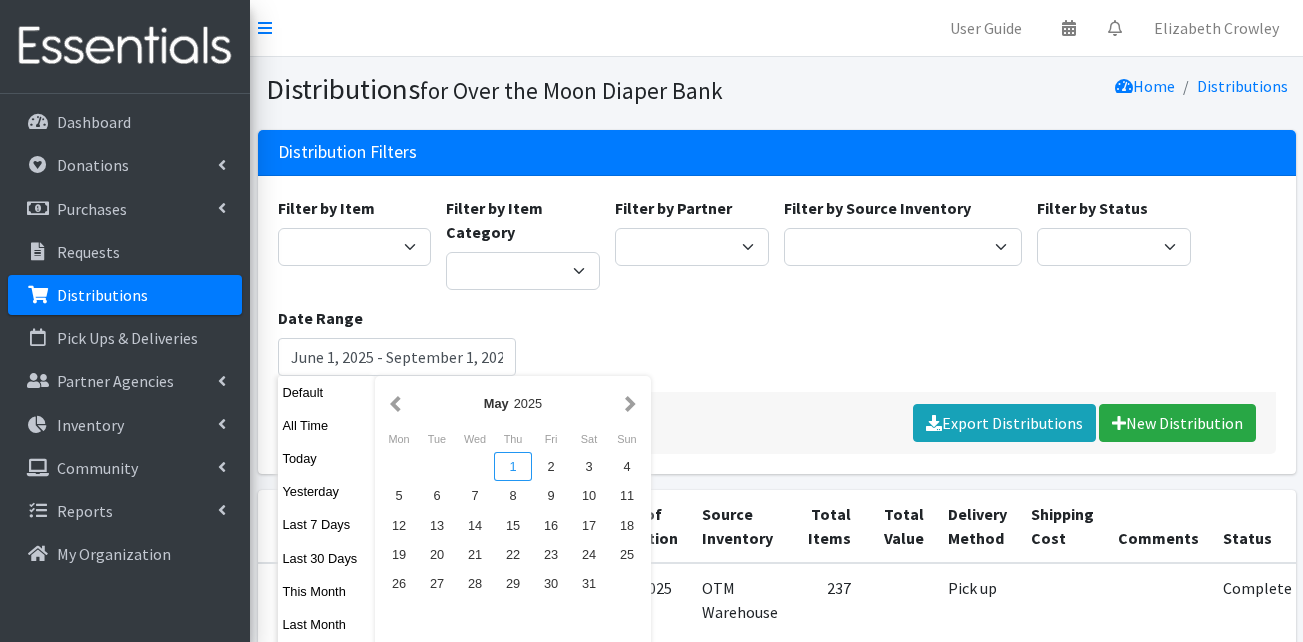 click on "1" at bounding box center [513, 466] 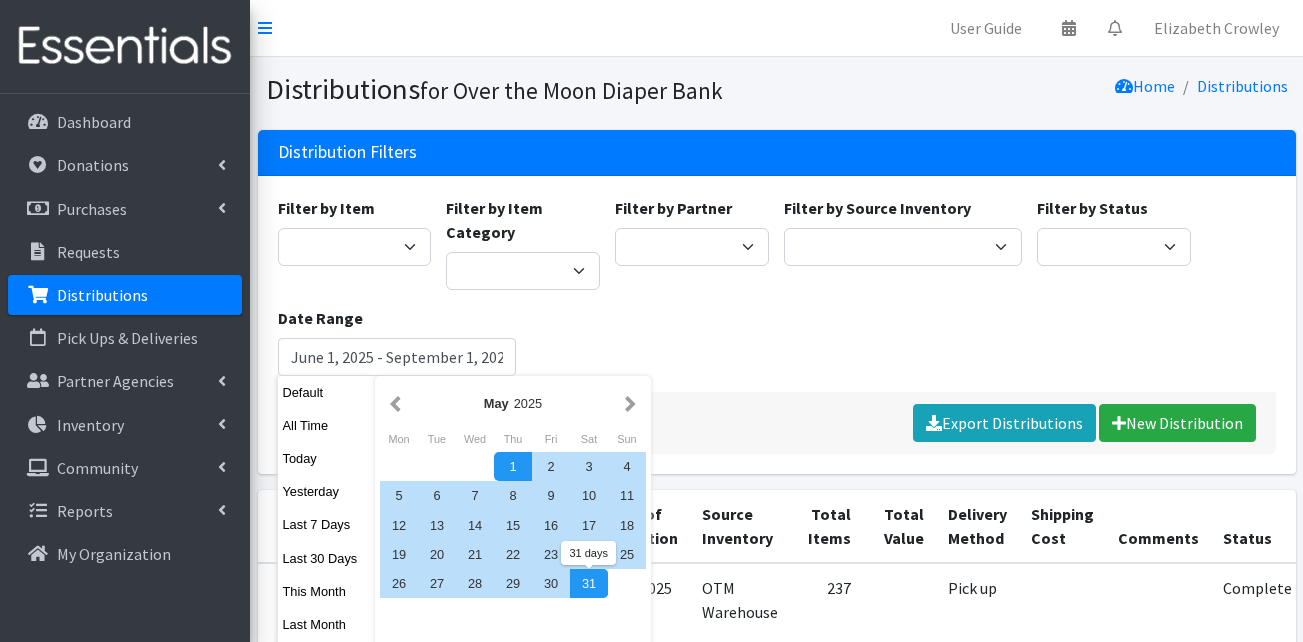 click on "31" at bounding box center [589, 583] 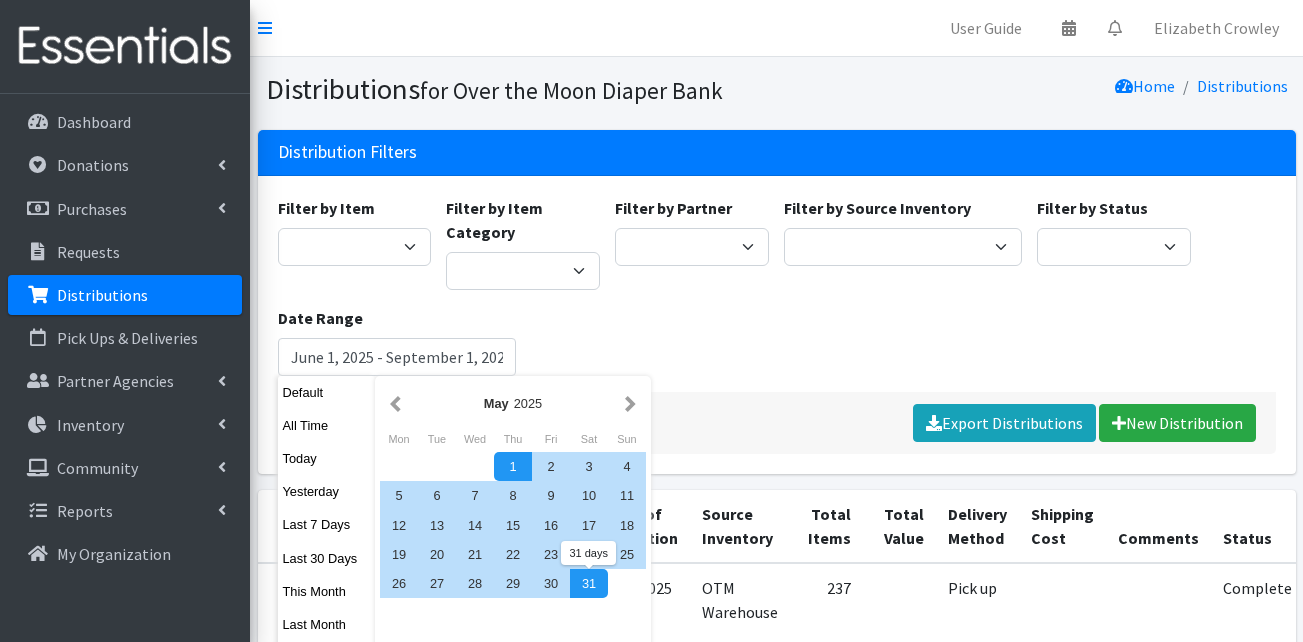 type on "May 1, 2025 - May 31, 2025" 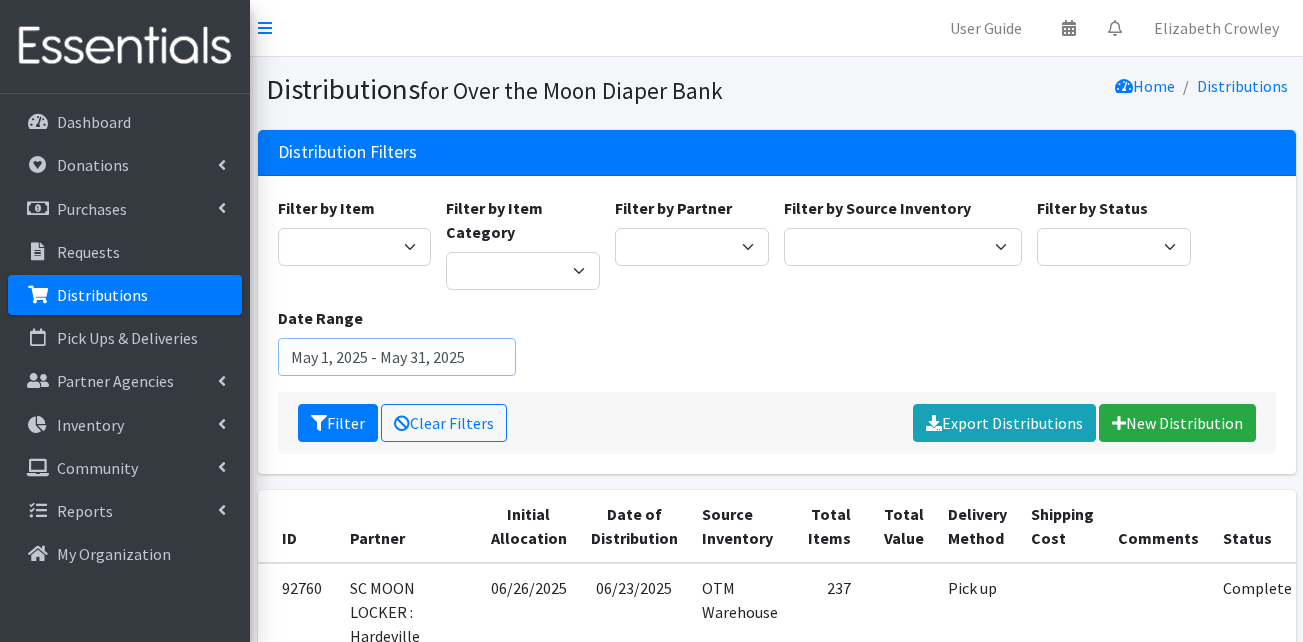 click on "May 1, 2025 - May 31, 2025" at bounding box center [397, 357] 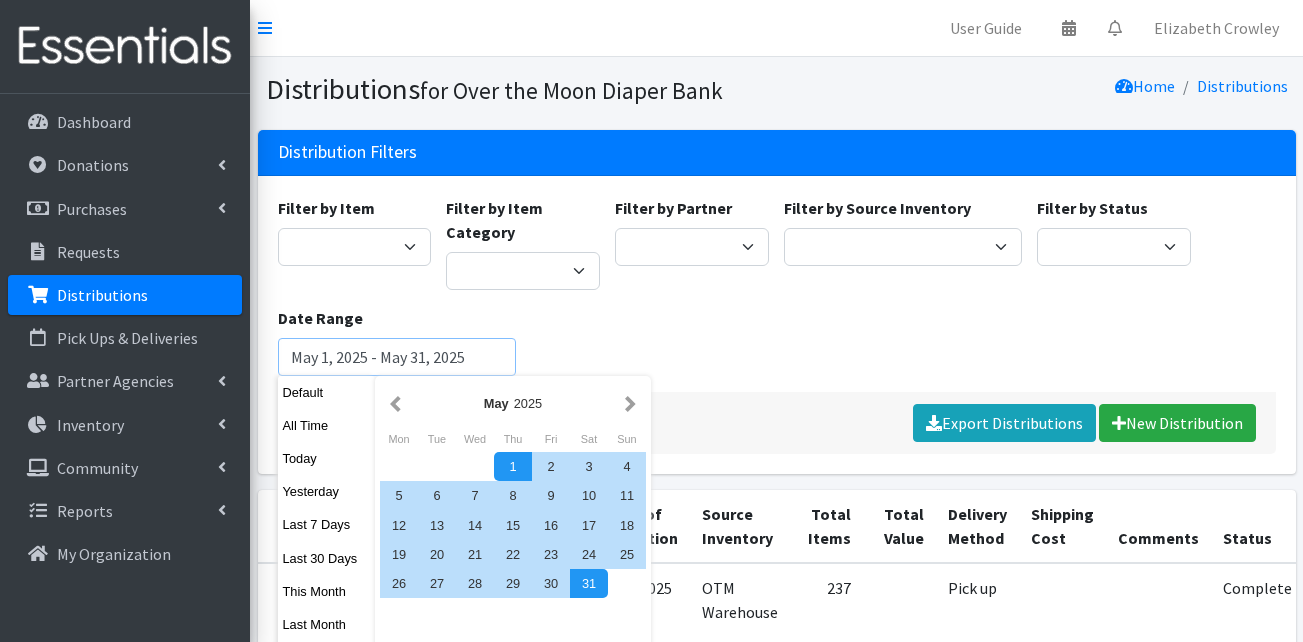 click on "Filter" at bounding box center [338, 423] 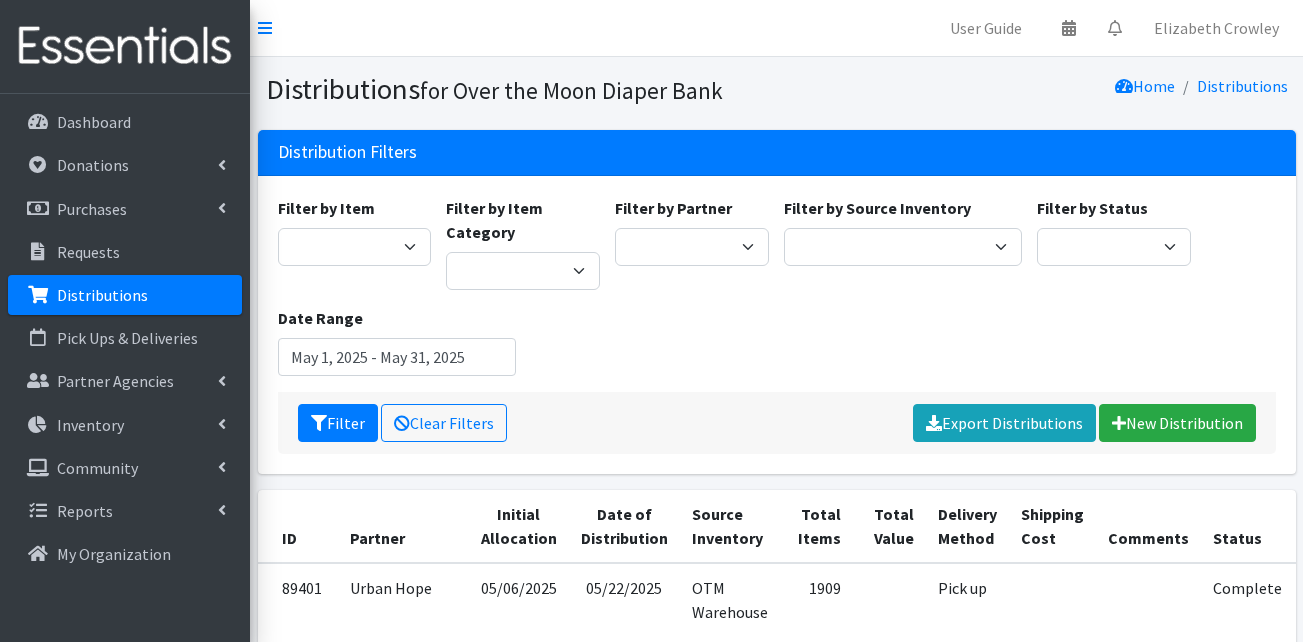 scroll, scrollTop: 0, scrollLeft: 0, axis: both 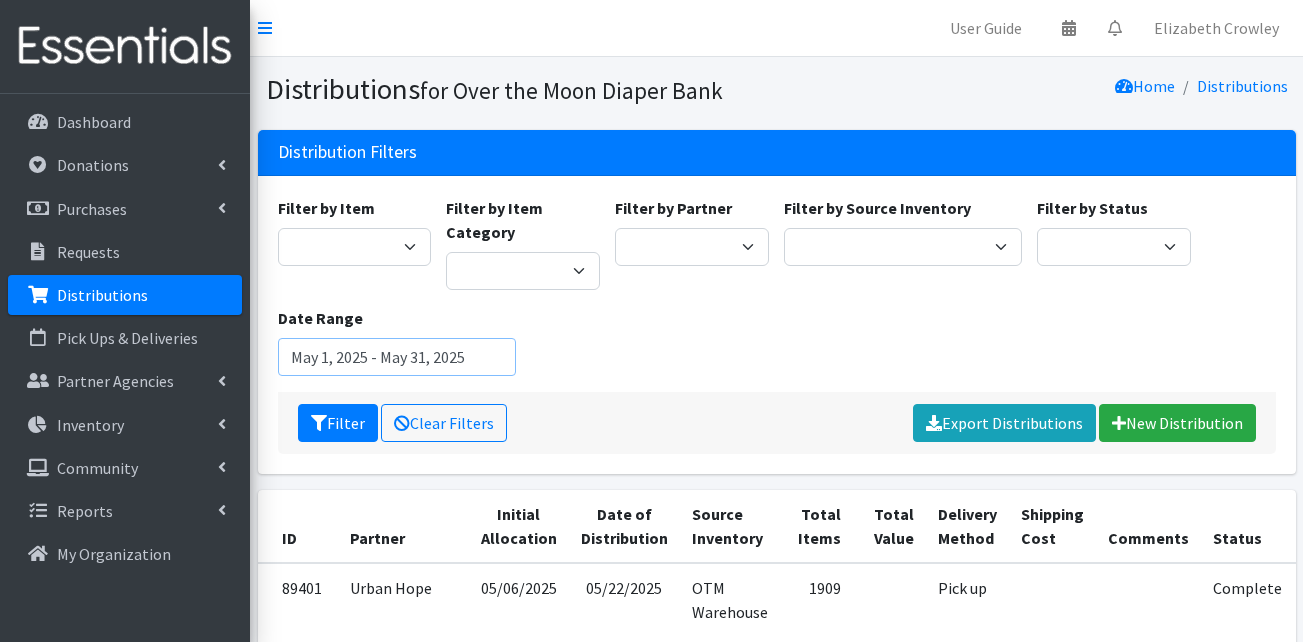 click on "May 1, 2025 - May 31, 2025" at bounding box center [397, 357] 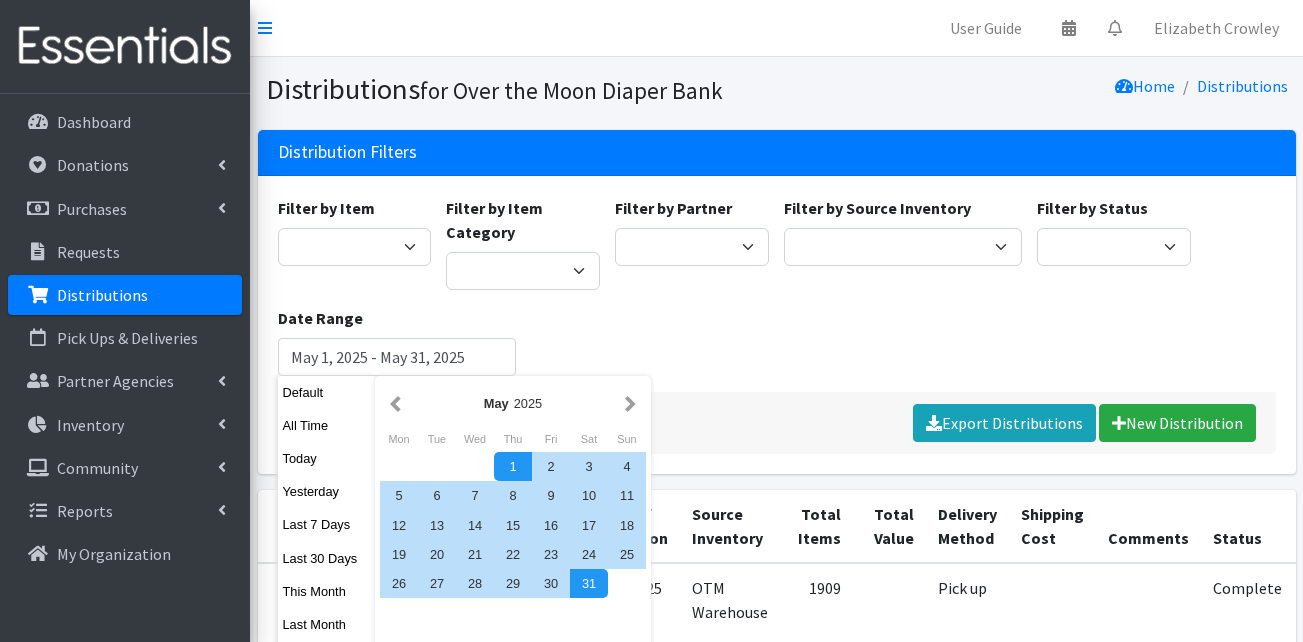 click on "Filter by Item
Adult Briefs (Large)
Adult Briefs (Medium)
Adult Briefs (Small)
Adult Briefs (X-Large)
Adult Briefs (XXL)
Adult Cloth Diapers (Large/XL/XXL)
Adult Cloth Diapers (Small/Medium)
Adult Incontinence Pads
Adult Liners
Bed Pads (Cloth)
Bed Pads (Disposable)
Bibs (Adult & Child)
Cloth Diapers (AIO's/Pocket)
Cloth Diapers (Covers)
Cloth Diapers (Plastic Cover Pants)
Cloth Diapers (Prefolds & Fitted)
Cloth Inserts (For Cloth Diapers)
Cloth Potty Training Pants/Underwear
Cloth Swimmers (Kids)
Diaper Rash Cream/Powder
Diapers (Newborn)
Diapers (Preemie)
Diapers (Size 1)
Diapers (Size 2)
Diapers (Size 3)
Diapers (Size 4)
Diapers (Size 5)
Diapers (Size 6)
Diapers (Size 7)
Disposable Inserts
Kids (Overnights - Older Kids)
Kids Pull-Ups (2T-3T)
Kids Pull-Ups (3T-4T)
Kids Pull-Ups (4T-5T)
Kit
Other
Pads
Period Packs
Period Panties (Large)
Period Panties (Medium)
Period Panties (Small)" at bounding box center (776, 294) 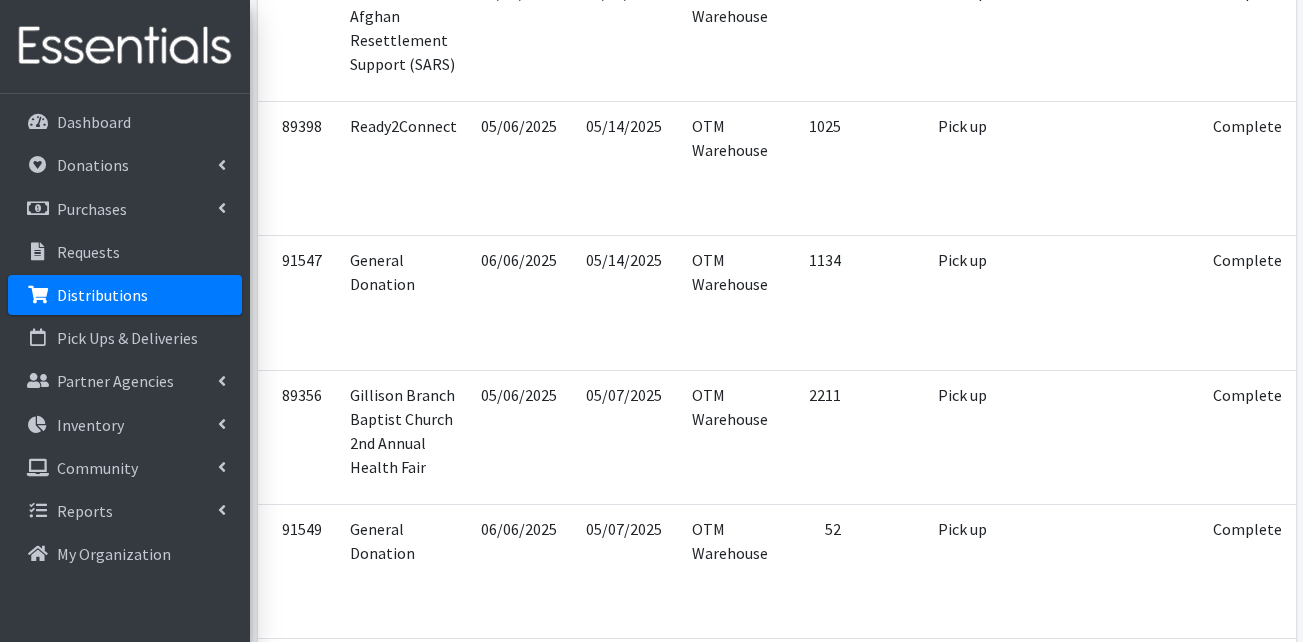 scroll, scrollTop: 1700, scrollLeft: 0, axis: vertical 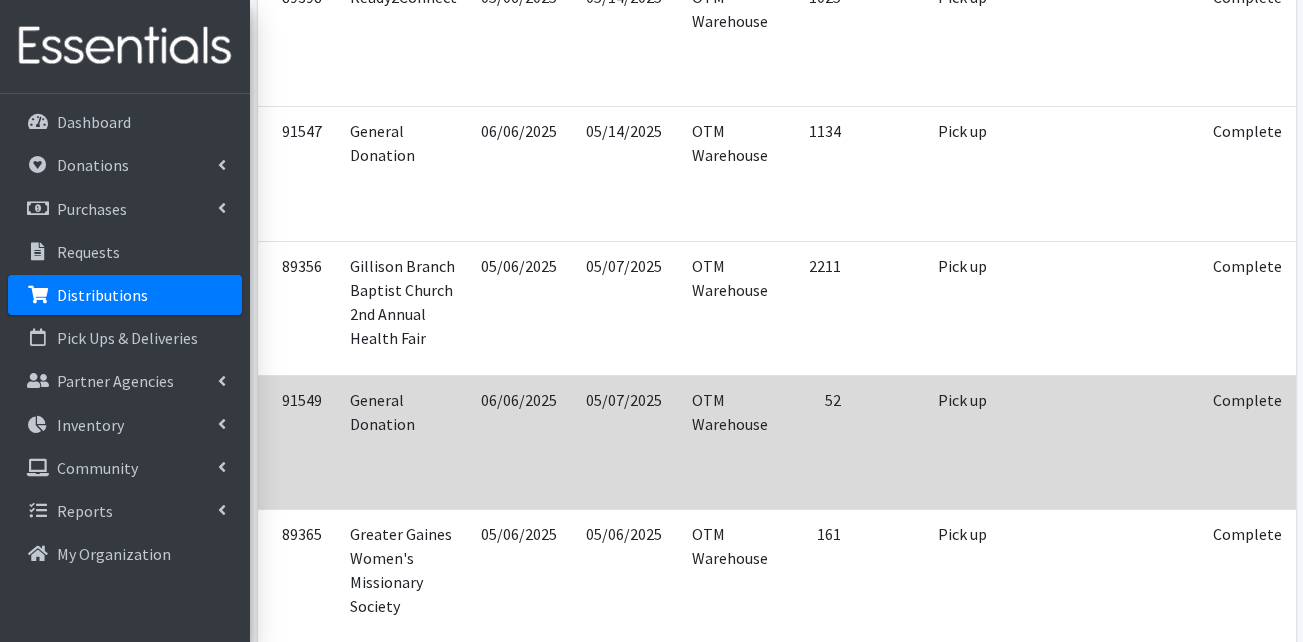 click on "Edit" at bounding box center (1341, 428) 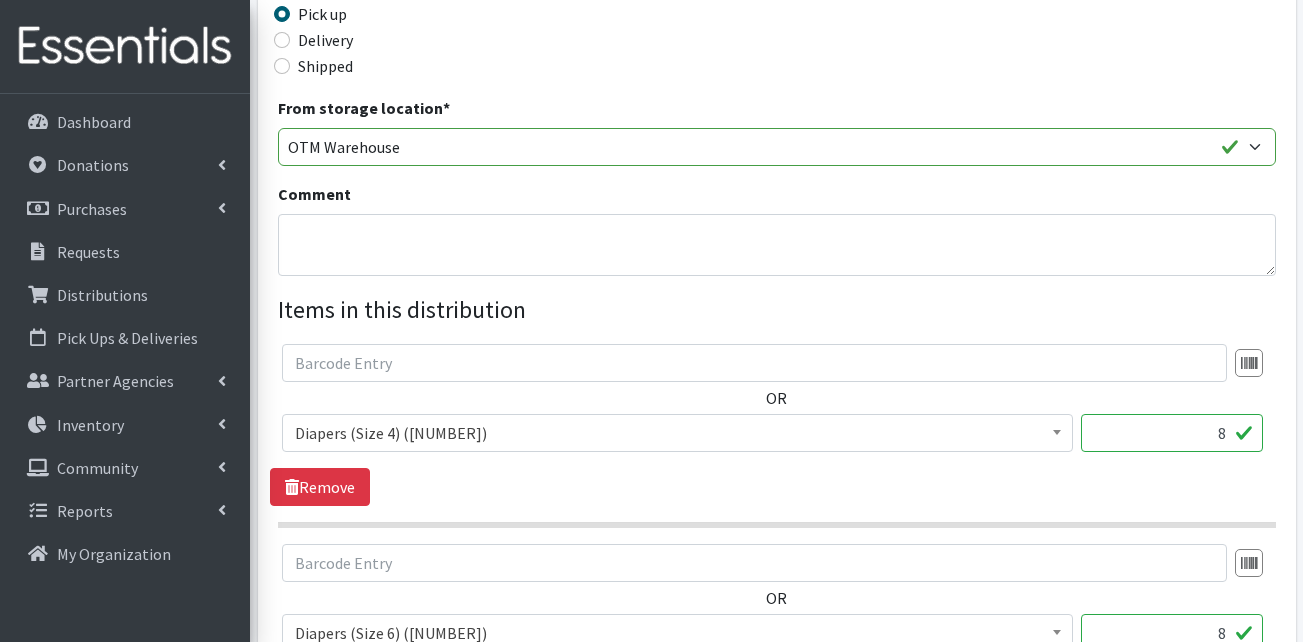 scroll, scrollTop: 600, scrollLeft: 0, axis: vertical 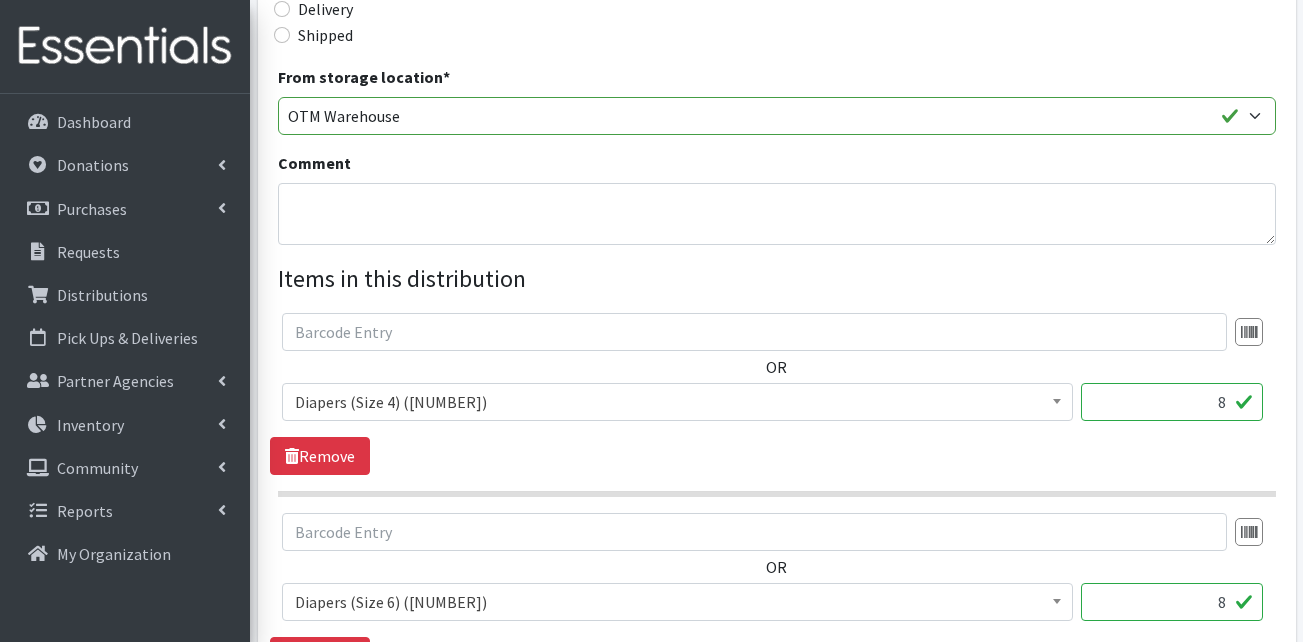 drag, startPoint x: 1185, startPoint y: 399, endPoint x: 1269, endPoint y: 398, distance: 84.00595 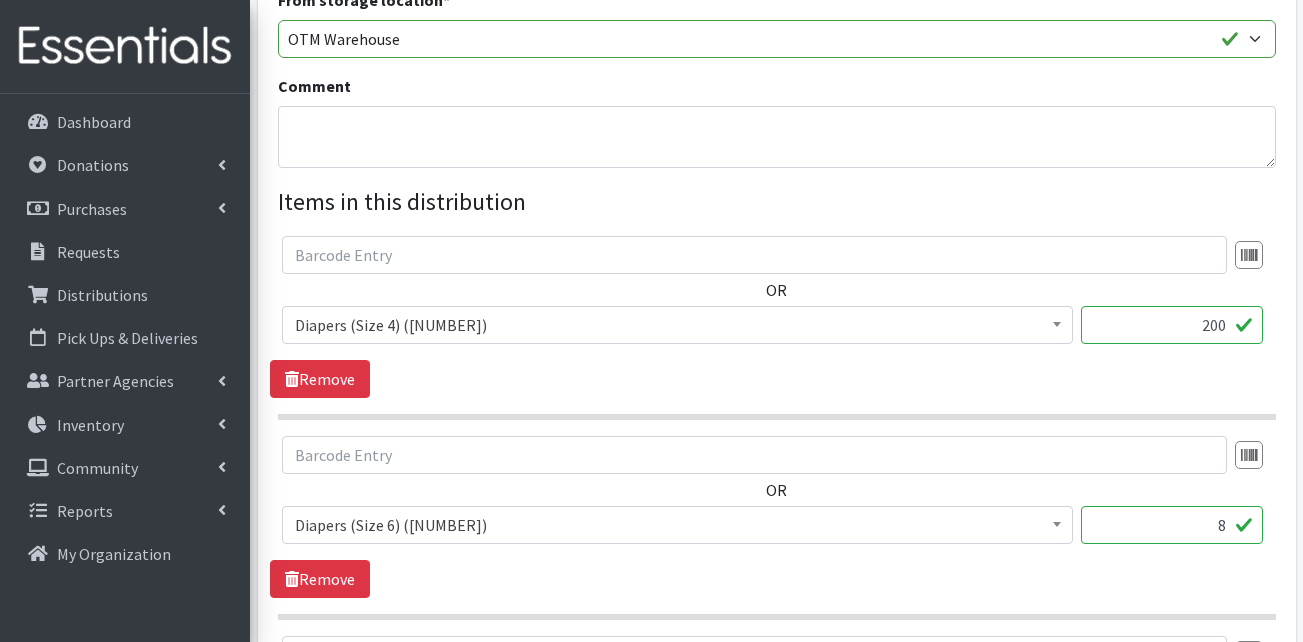 scroll, scrollTop: 900, scrollLeft: 0, axis: vertical 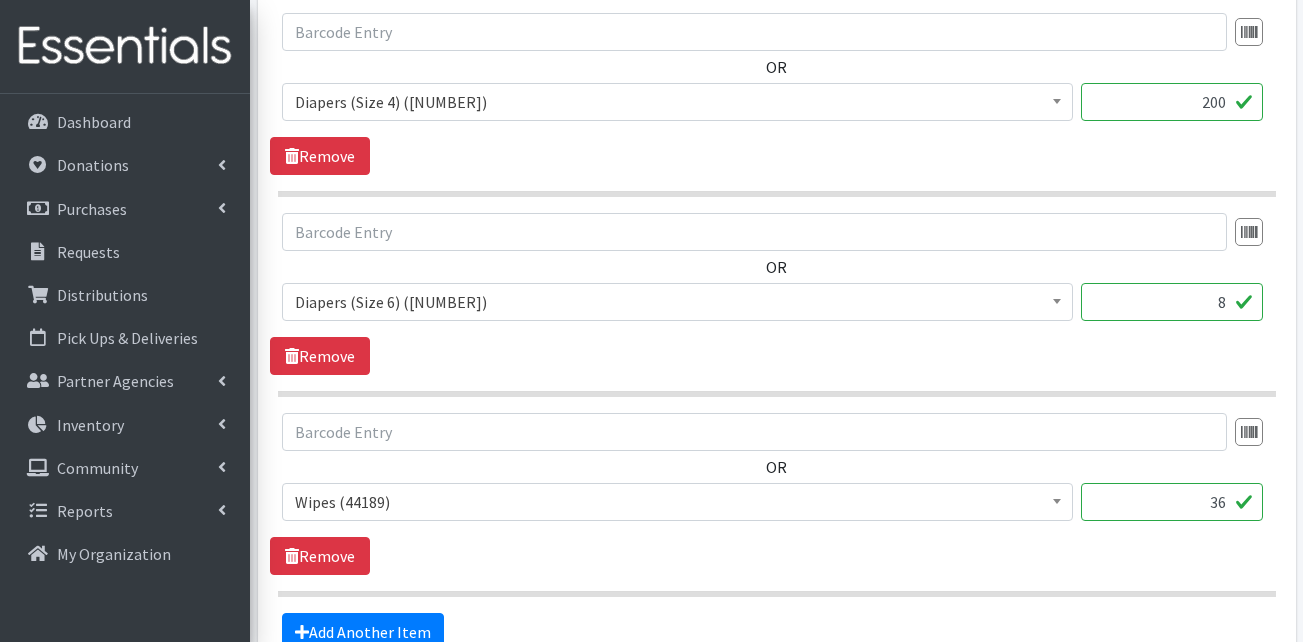 type on "200" 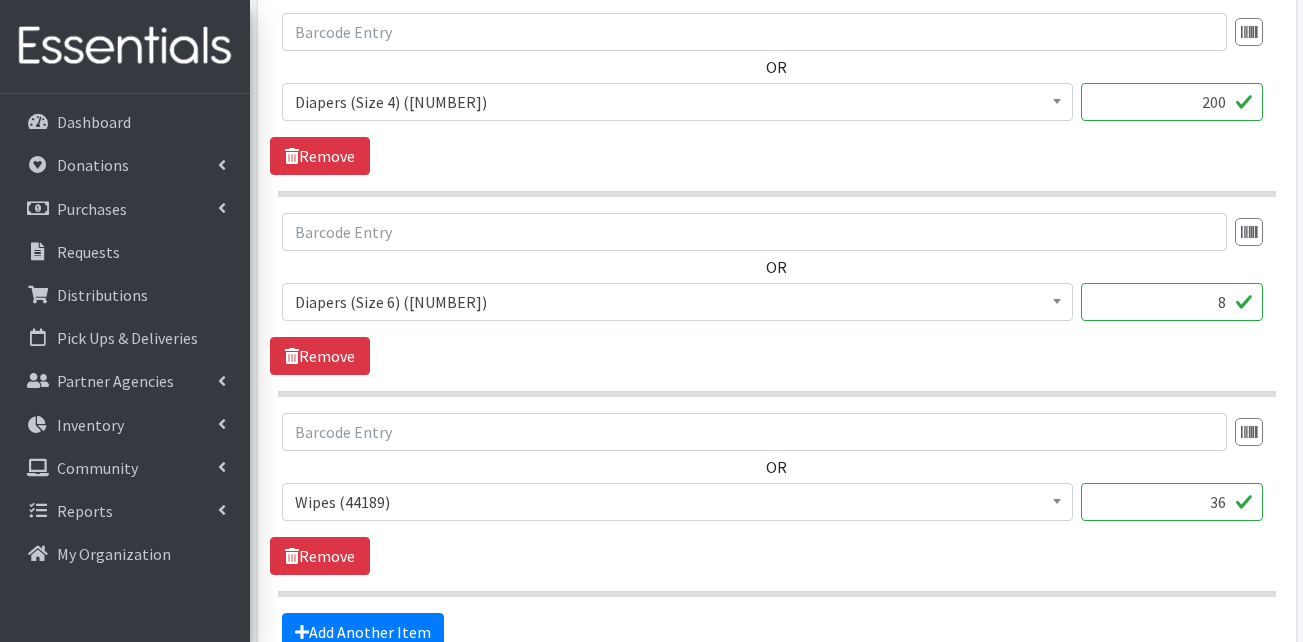 drag, startPoint x: 1205, startPoint y: 306, endPoint x: 1280, endPoint y: 318, distance: 75.95393 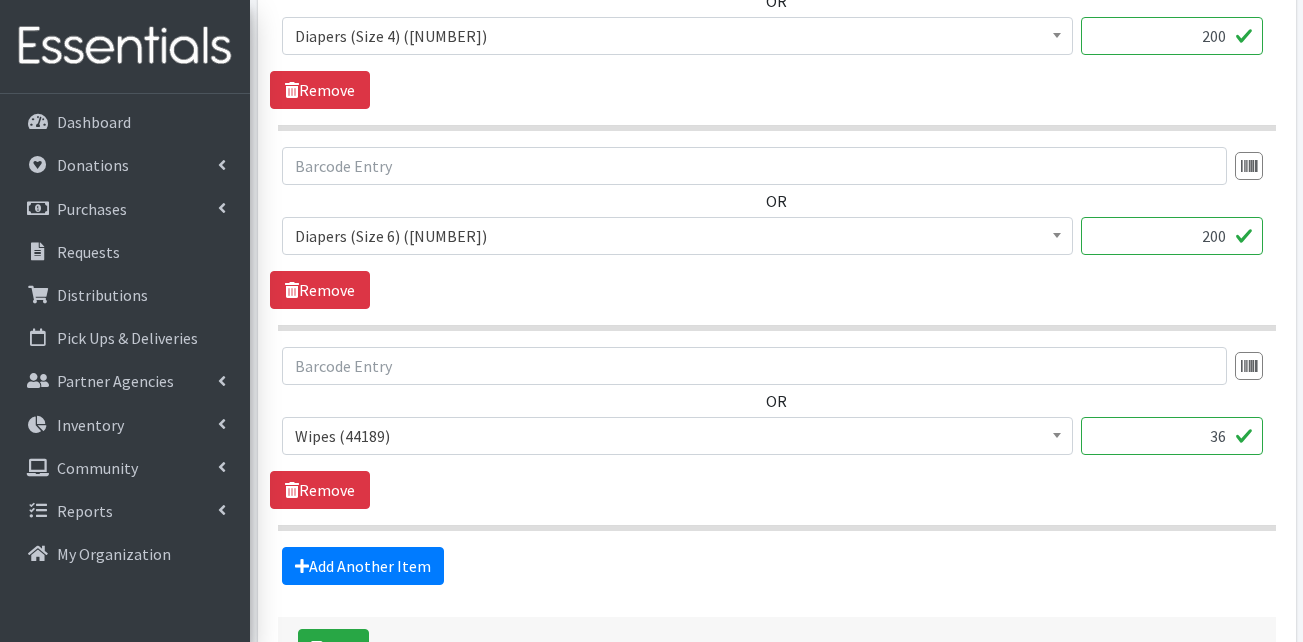 scroll, scrollTop: 1100, scrollLeft: 0, axis: vertical 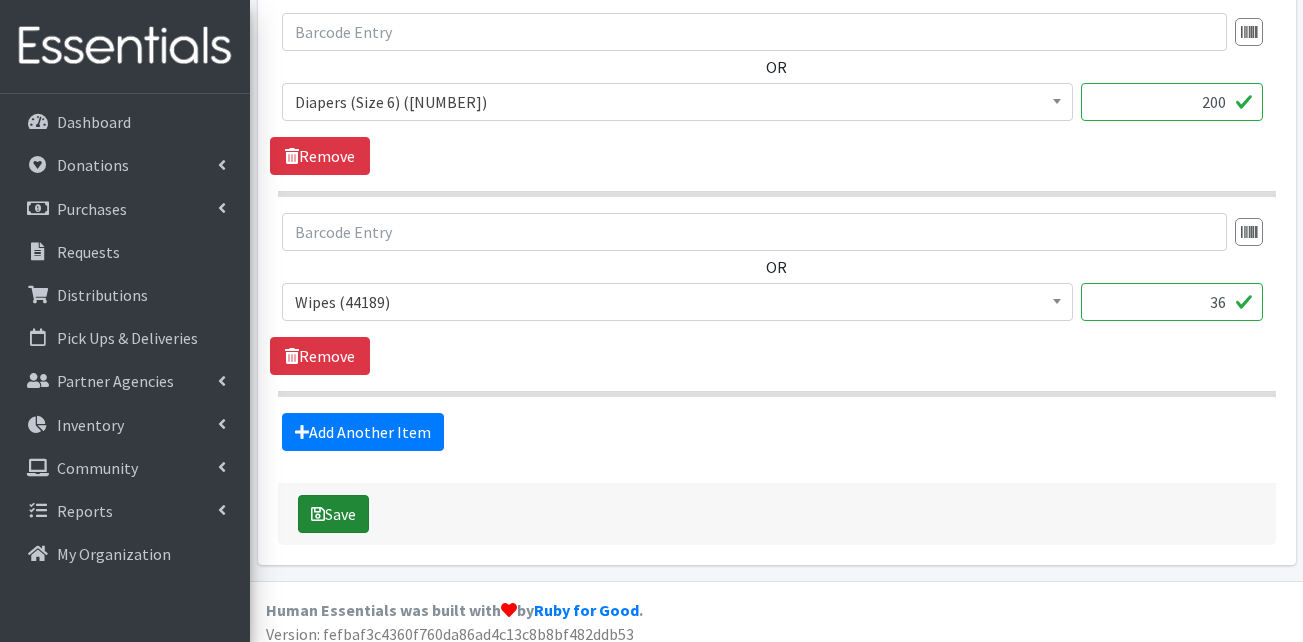 type on "200" 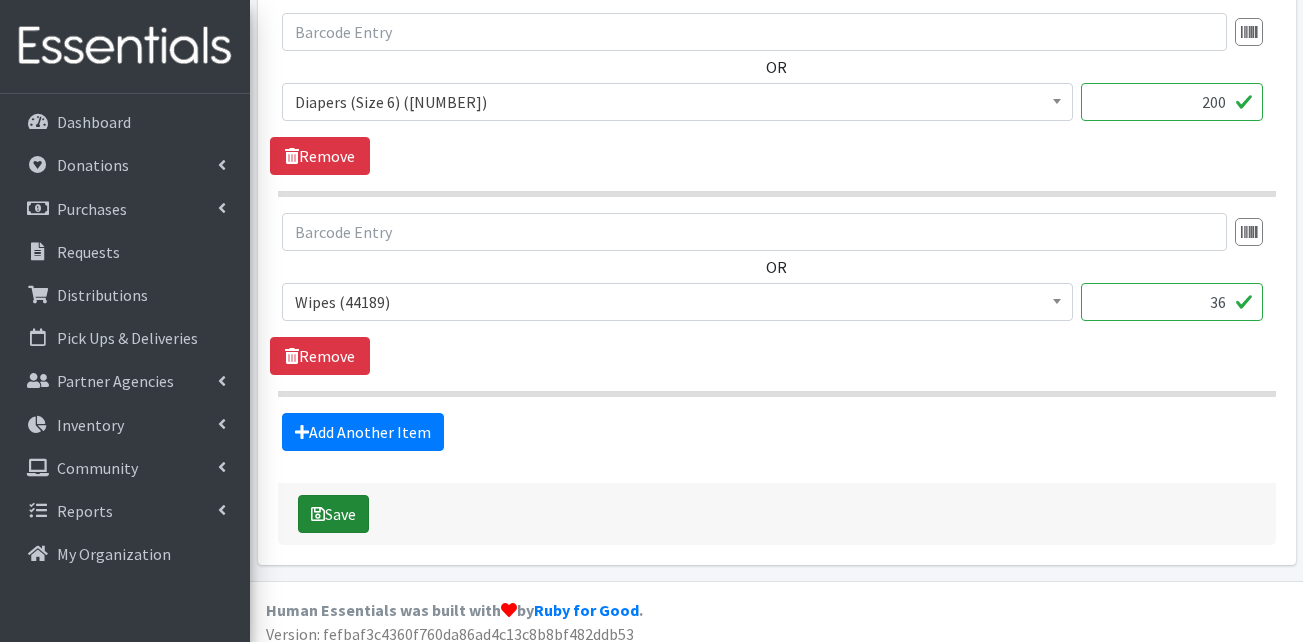 click on "Save" at bounding box center (333, 514) 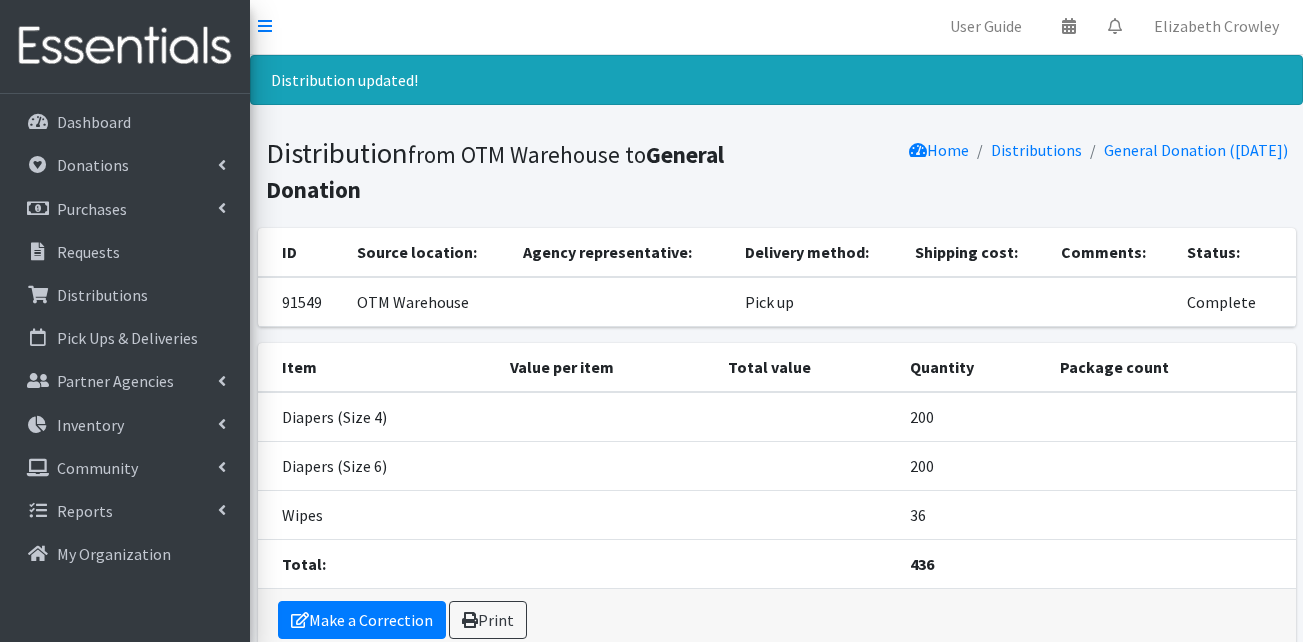 scroll, scrollTop: 0, scrollLeft: 0, axis: both 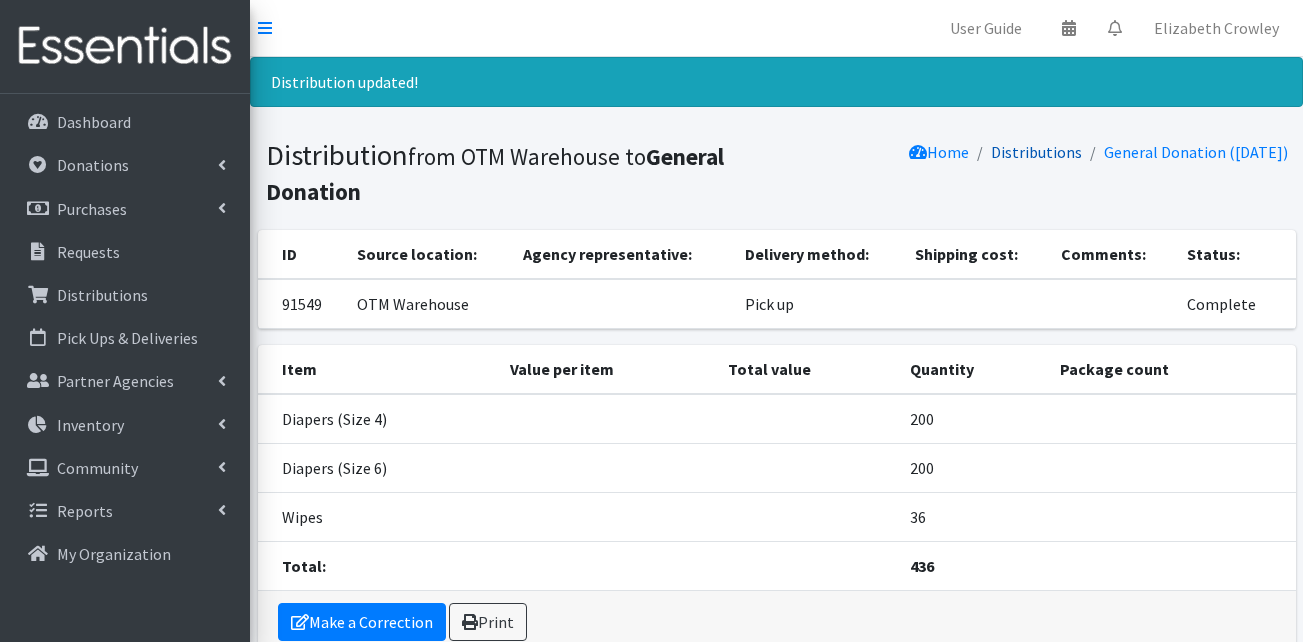 click on "Distributions" at bounding box center (1036, 152) 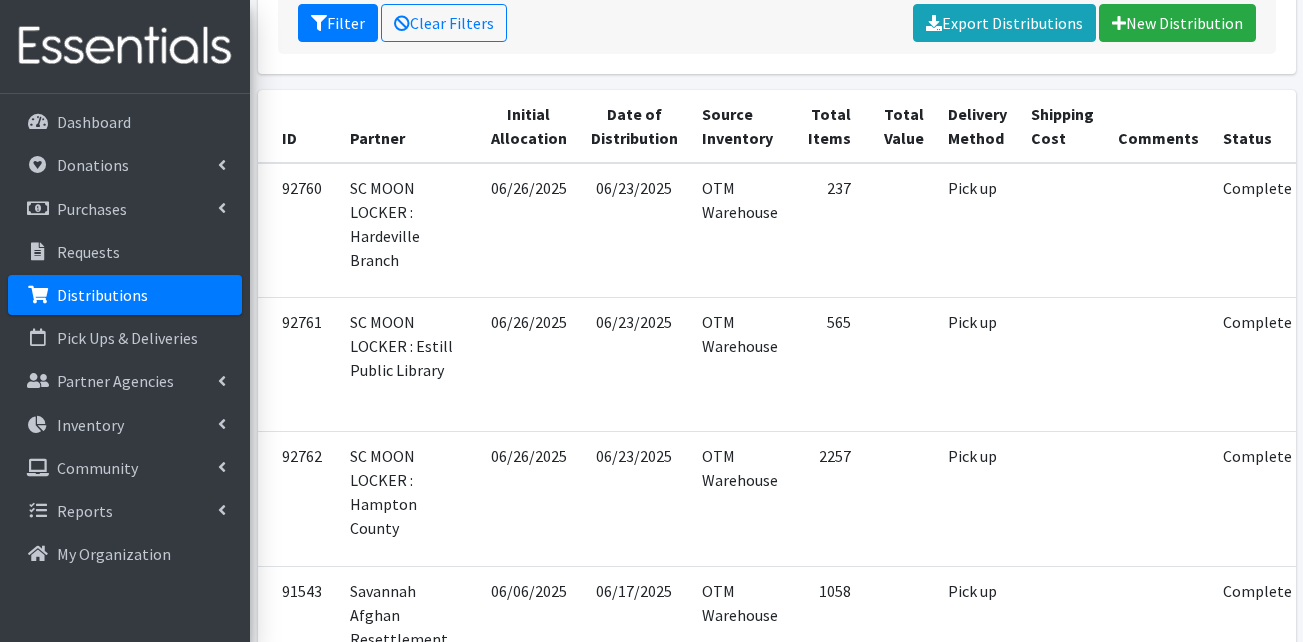 scroll, scrollTop: 0, scrollLeft: 0, axis: both 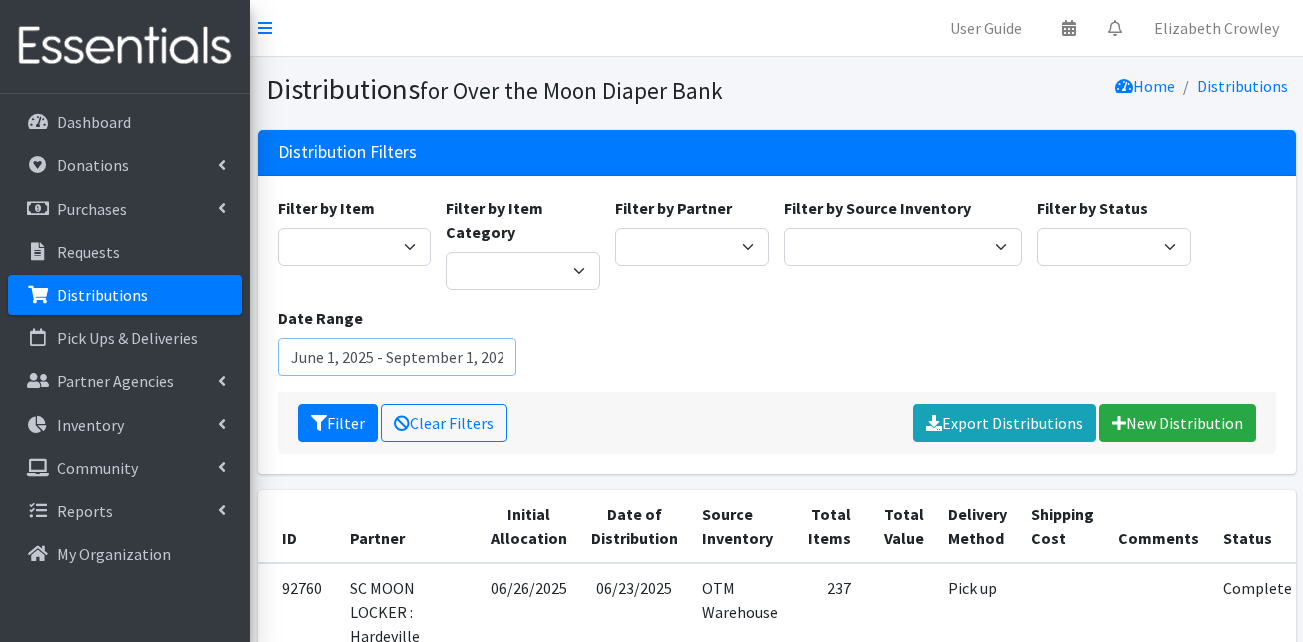 click on "June 1, 2025 - September 1, 2025" at bounding box center (397, 357) 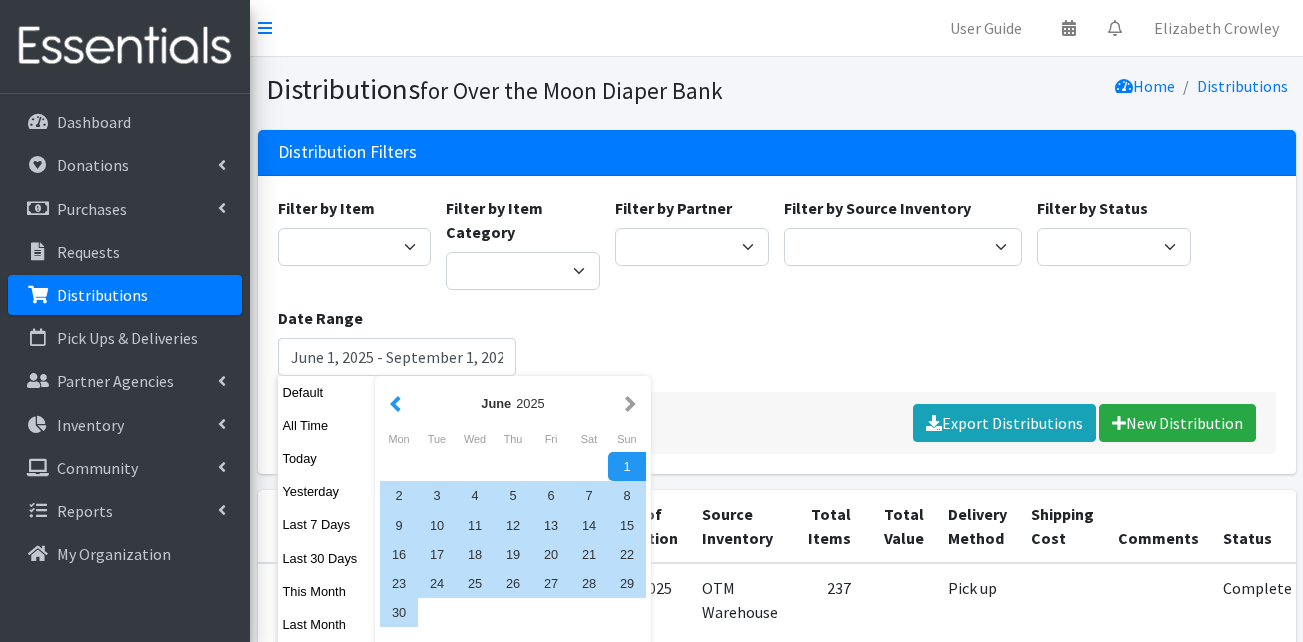 click at bounding box center [395, 403] 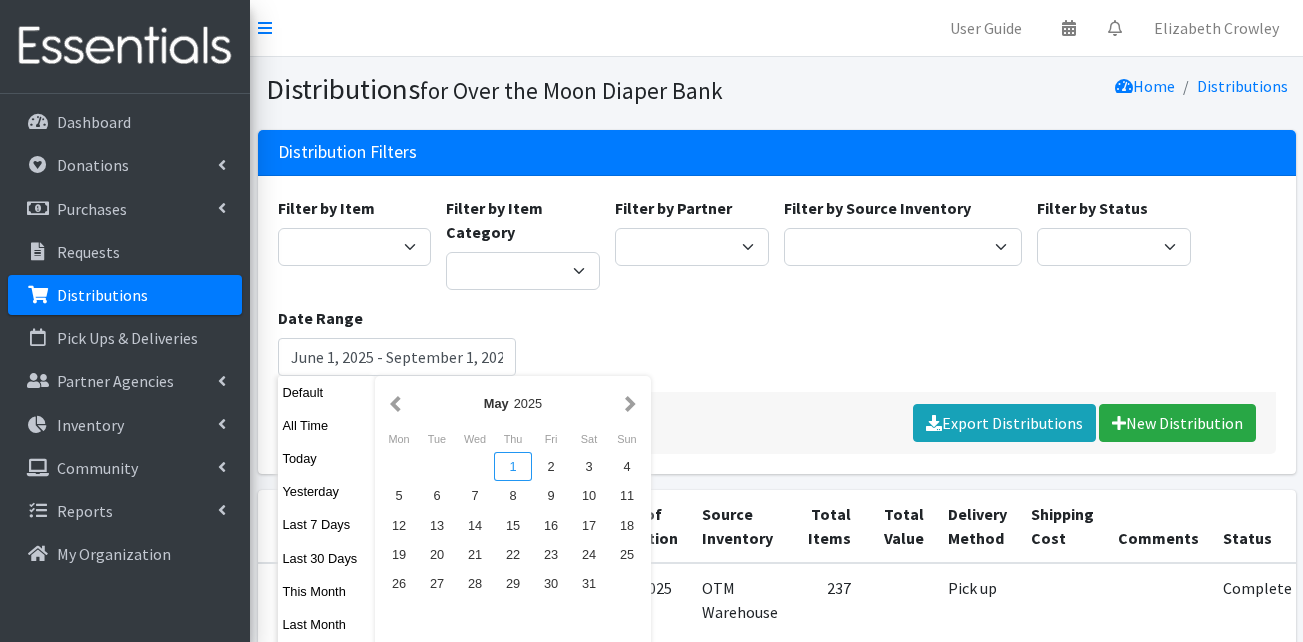 click on "1" at bounding box center [513, 466] 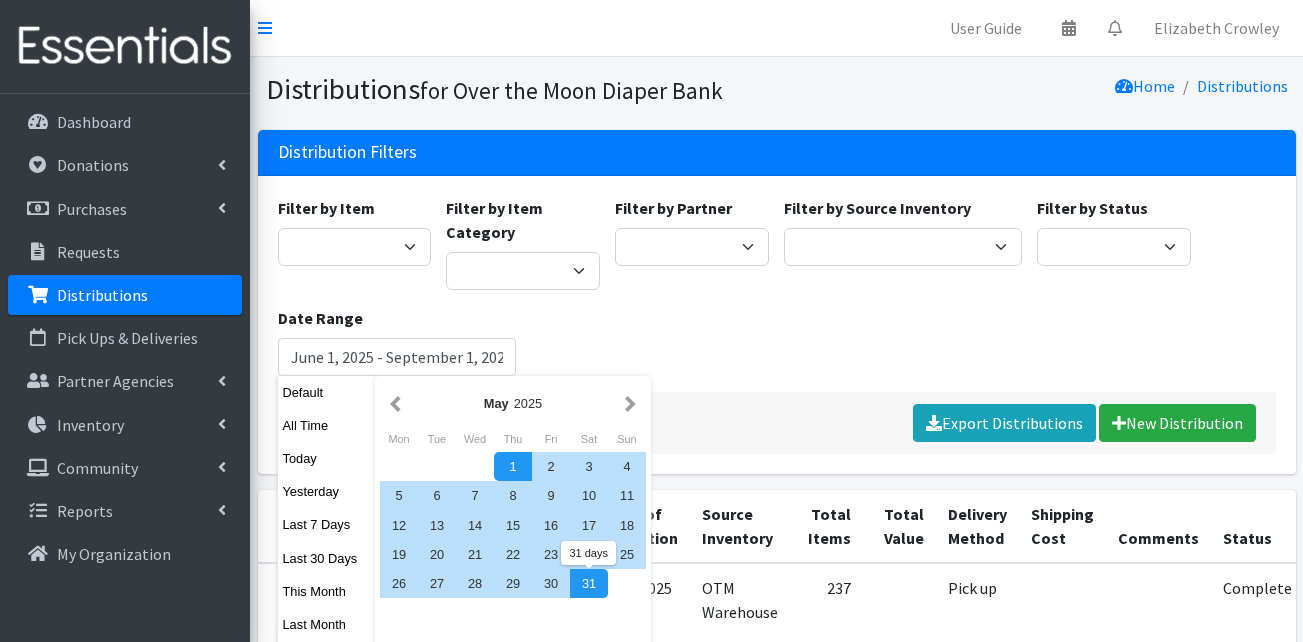 click on "31" at bounding box center [589, 583] 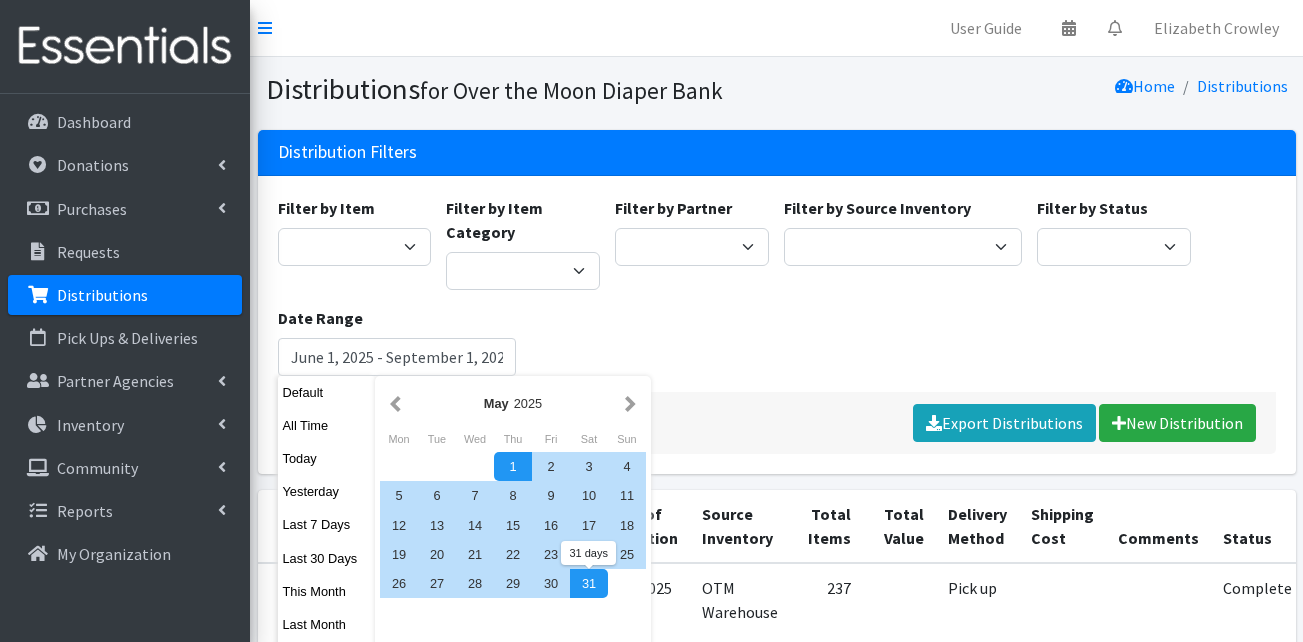 type on "May 1, 2025 - May 31, 2025" 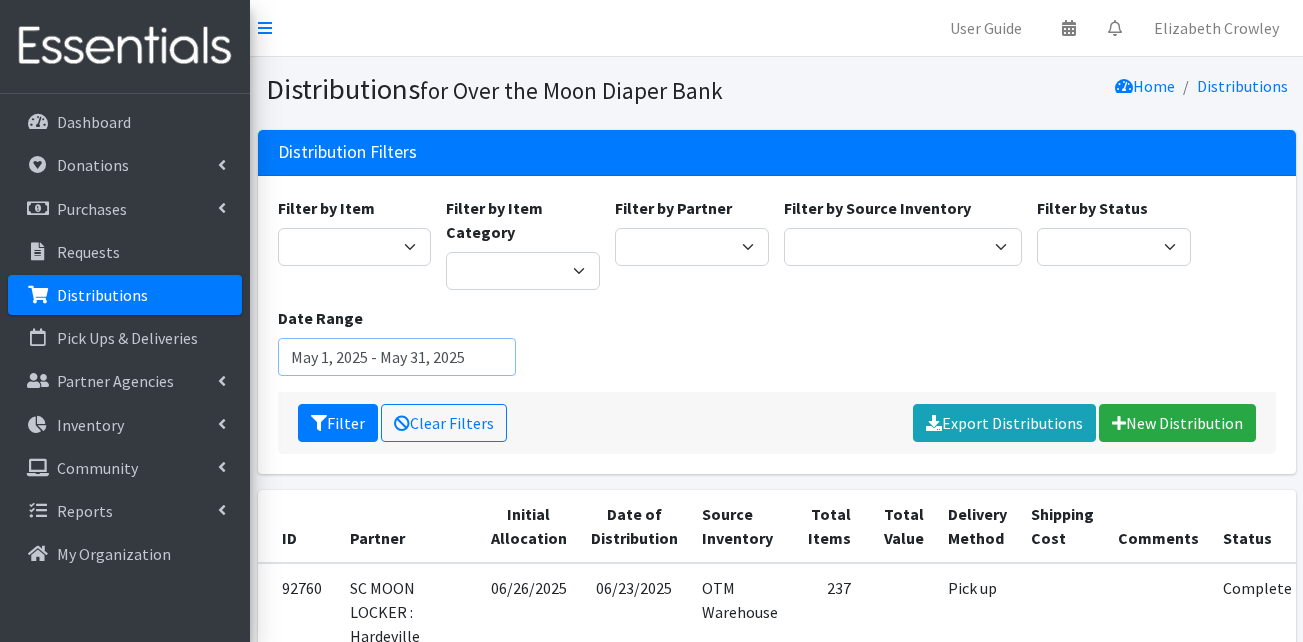 click on "May 1, 2025 - May 31, 2025" at bounding box center (397, 357) 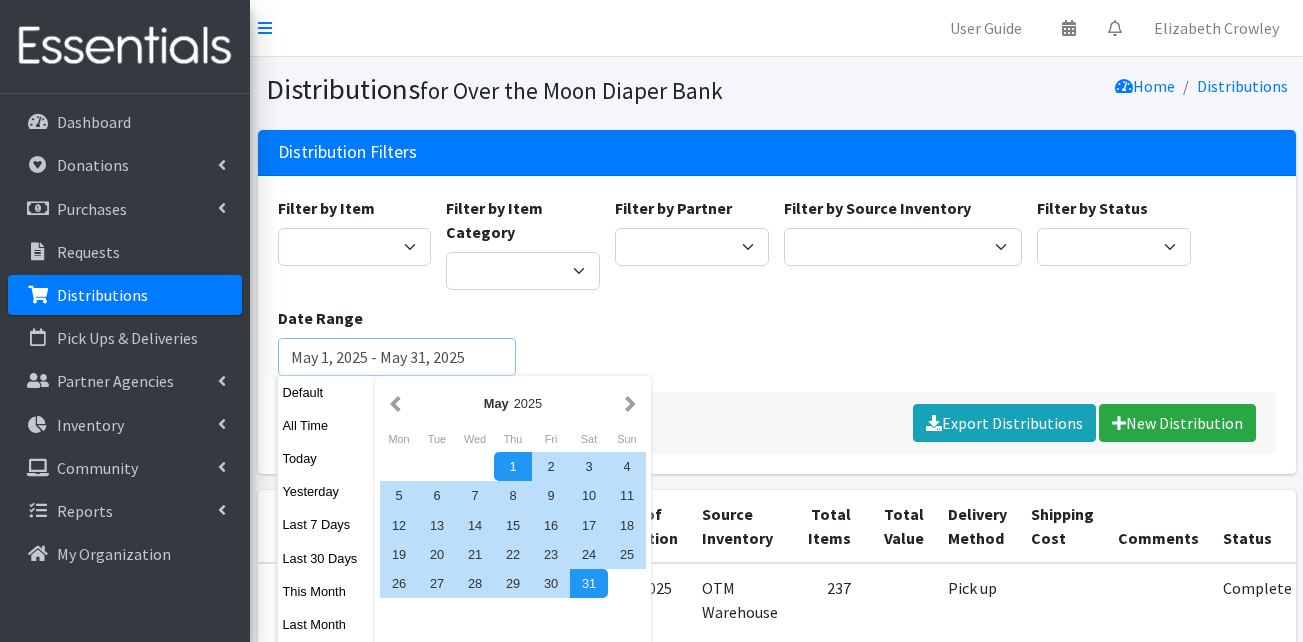 click on "Filter" at bounding box center (338, 423) 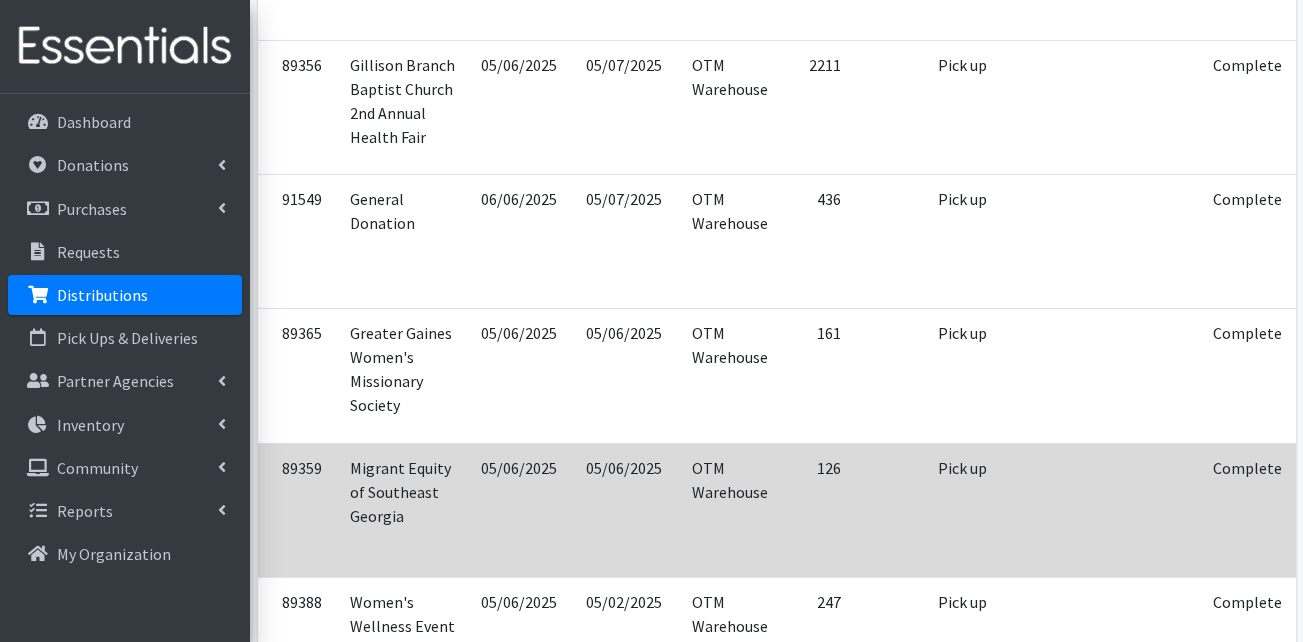 scroll, scrollTop: 1900, scrollLeft: 0, axis: vertical 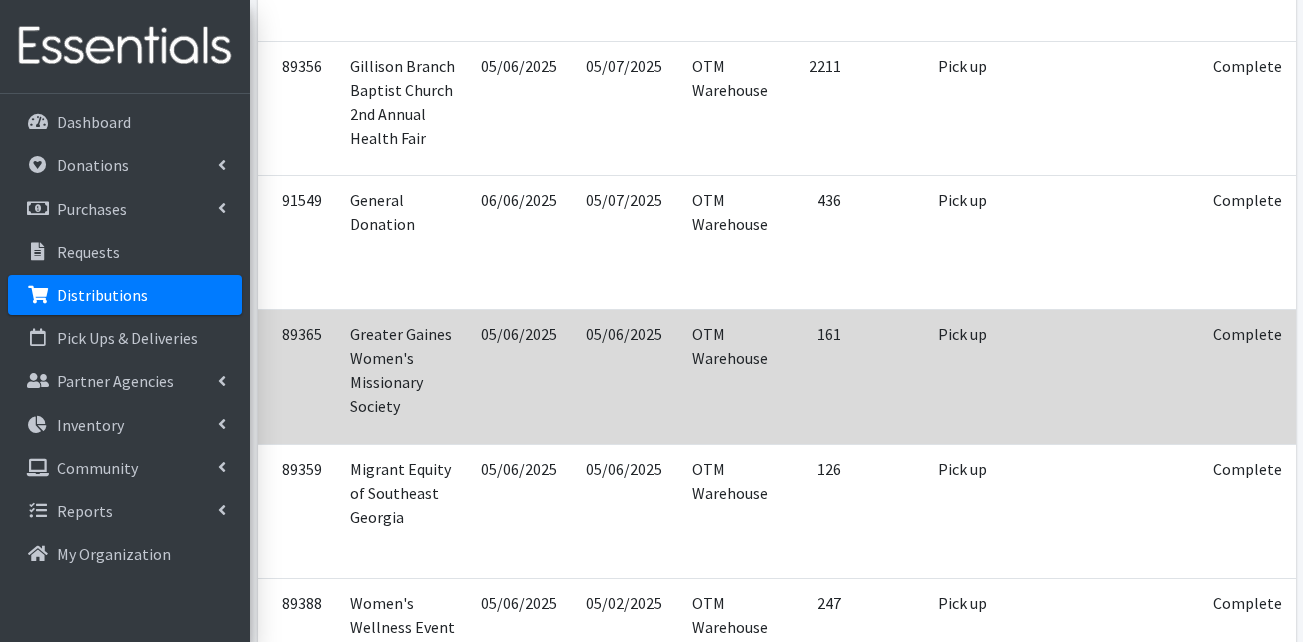 click at bounding box center [1329, 362] 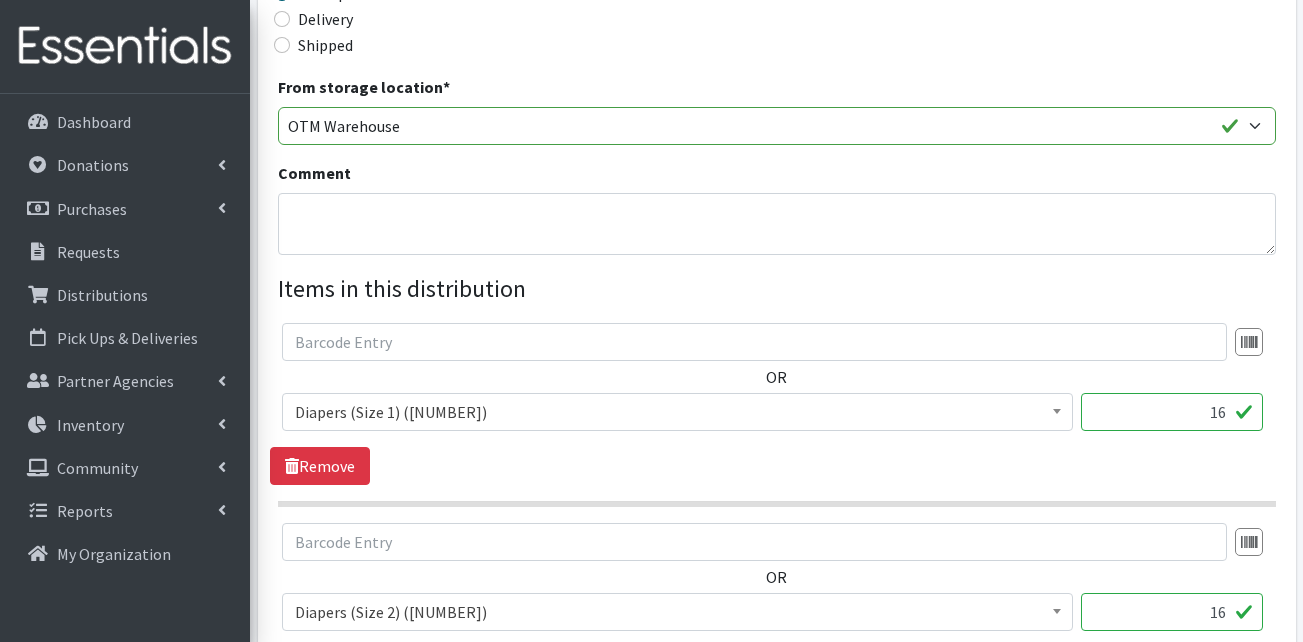 scroll, scrollTop: 600, scrollLeft: 0, axis: vertical 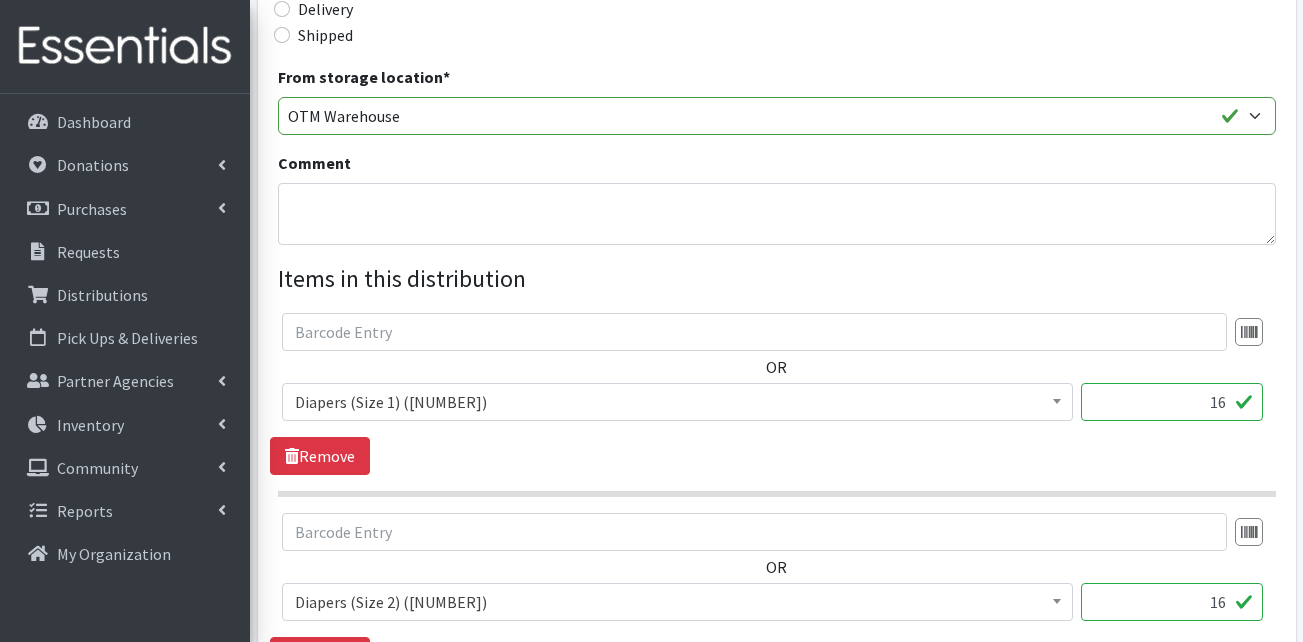 click on "16" at bounding box center [1172, 402] 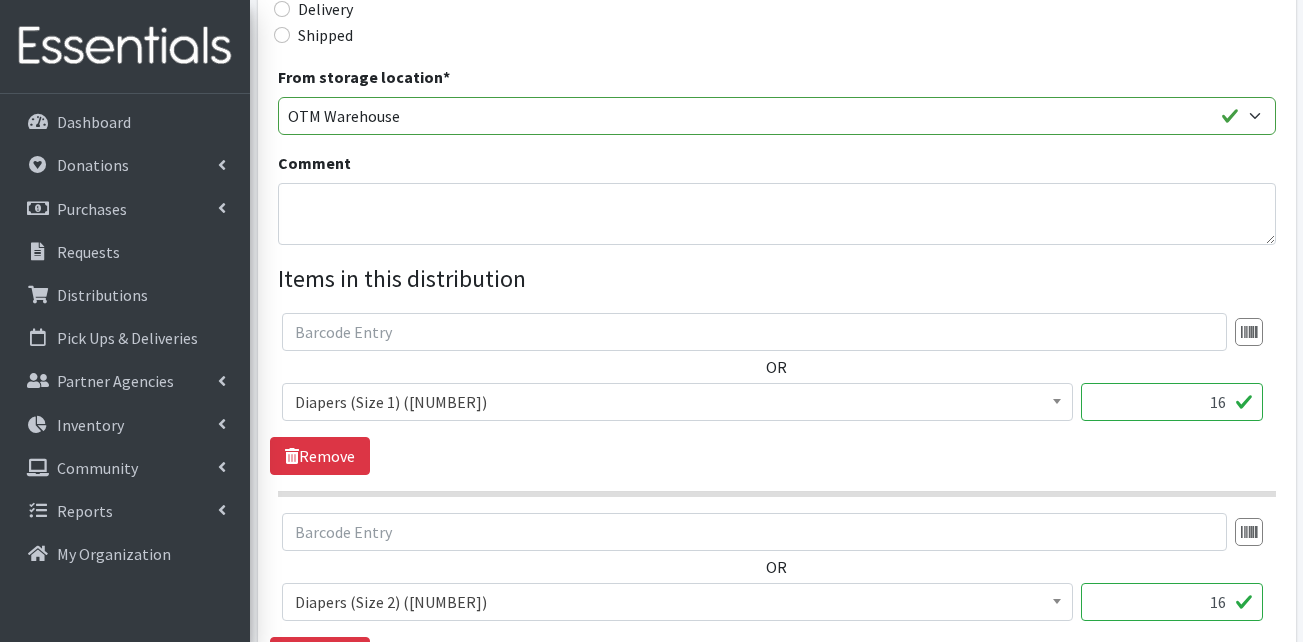 drag, startPoint x: 1229, startPoint y: 402, endPoint x: 1285, endPoint y: 402, distance: 56 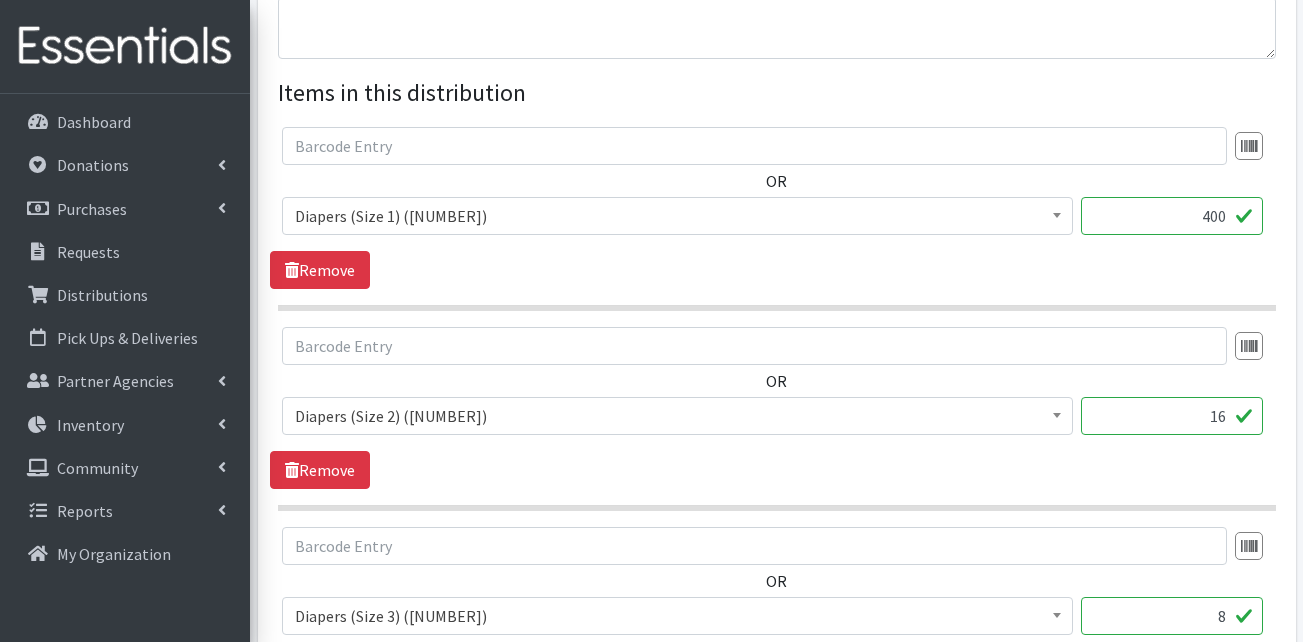 scroll, scrollTop: 800, scrollLeft: 0, axis: vertical 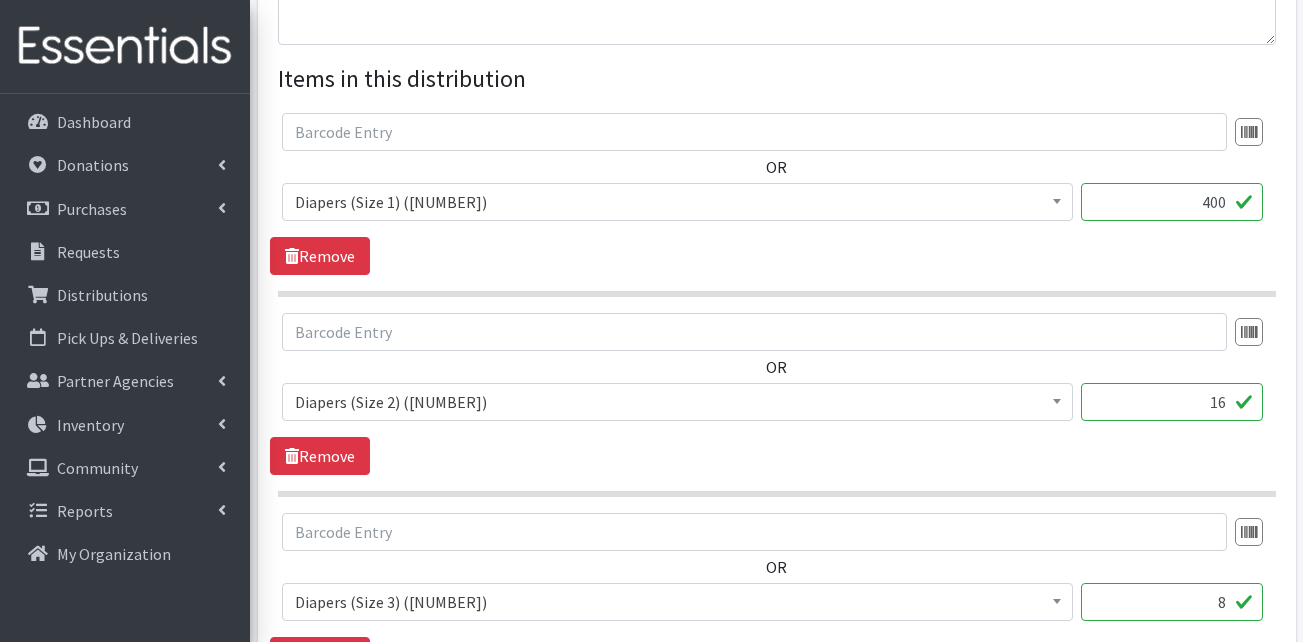 type on "400" 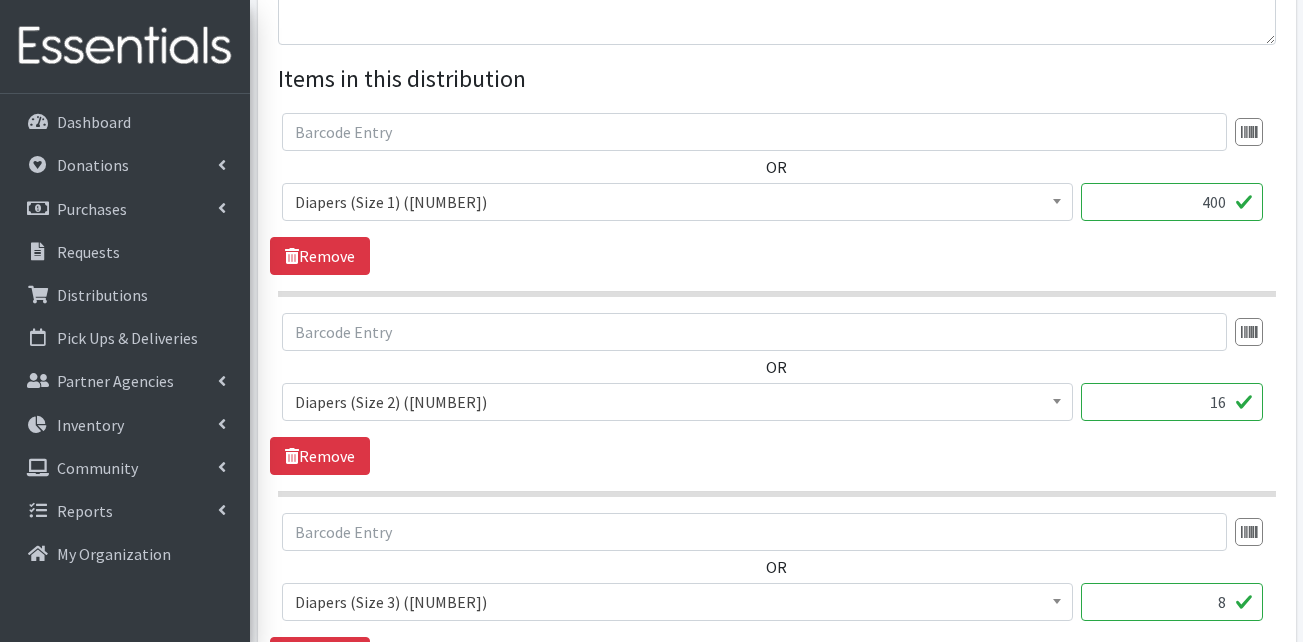 drag, startPoint x: 1190, startPoint y: 399, endPoint x: 1242, endPoint y: 404, distance: 52.23983 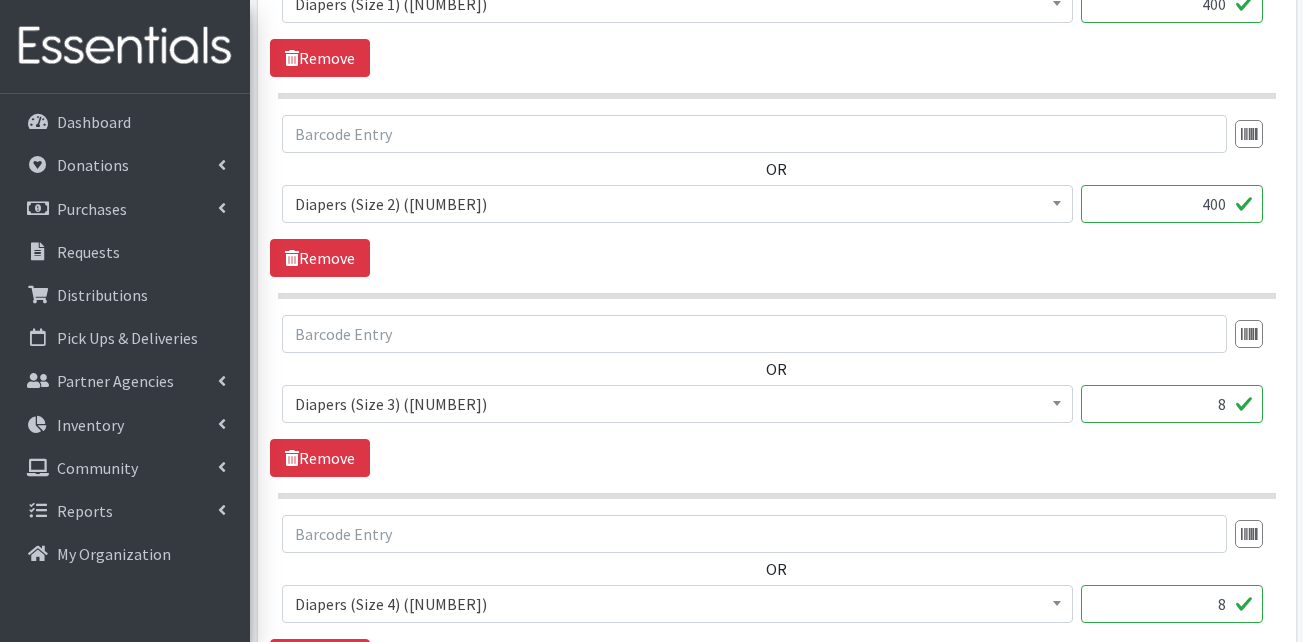 scroll, scrollTop: 1000, scrollLeft: 0, axis: vertical 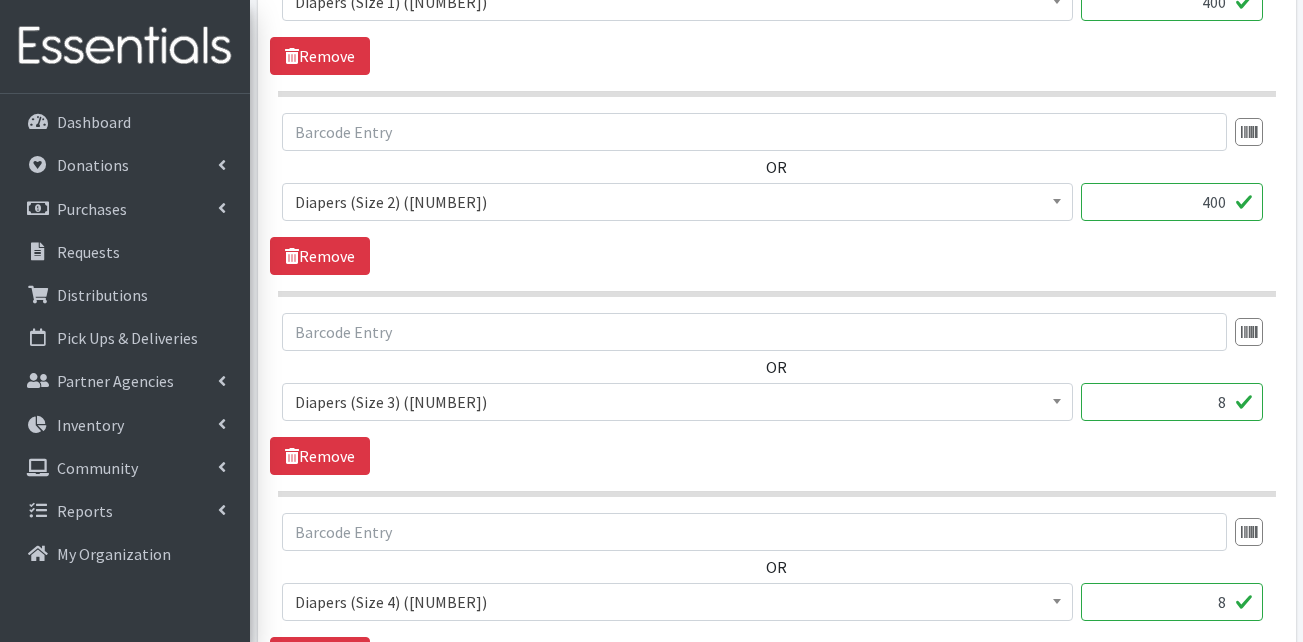 type on "400" 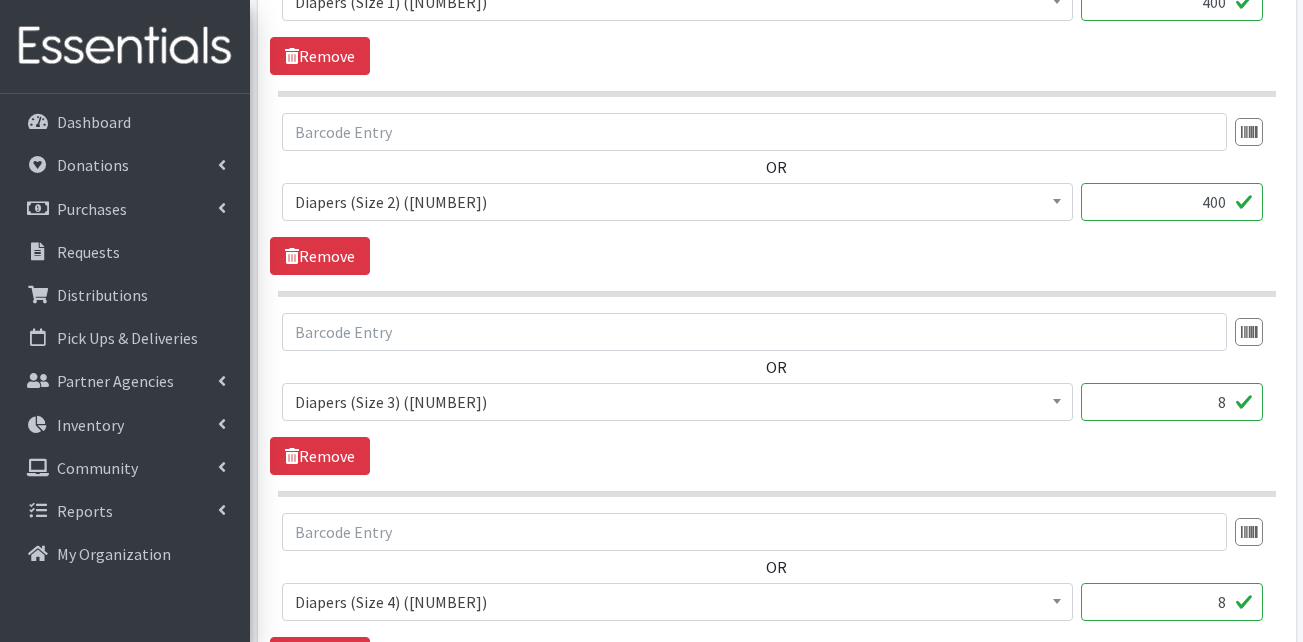 drag, startPoint x: 1198, startPoint y: 403, endPoint x: 1243, endPoint y: 409, distance: 45.39824 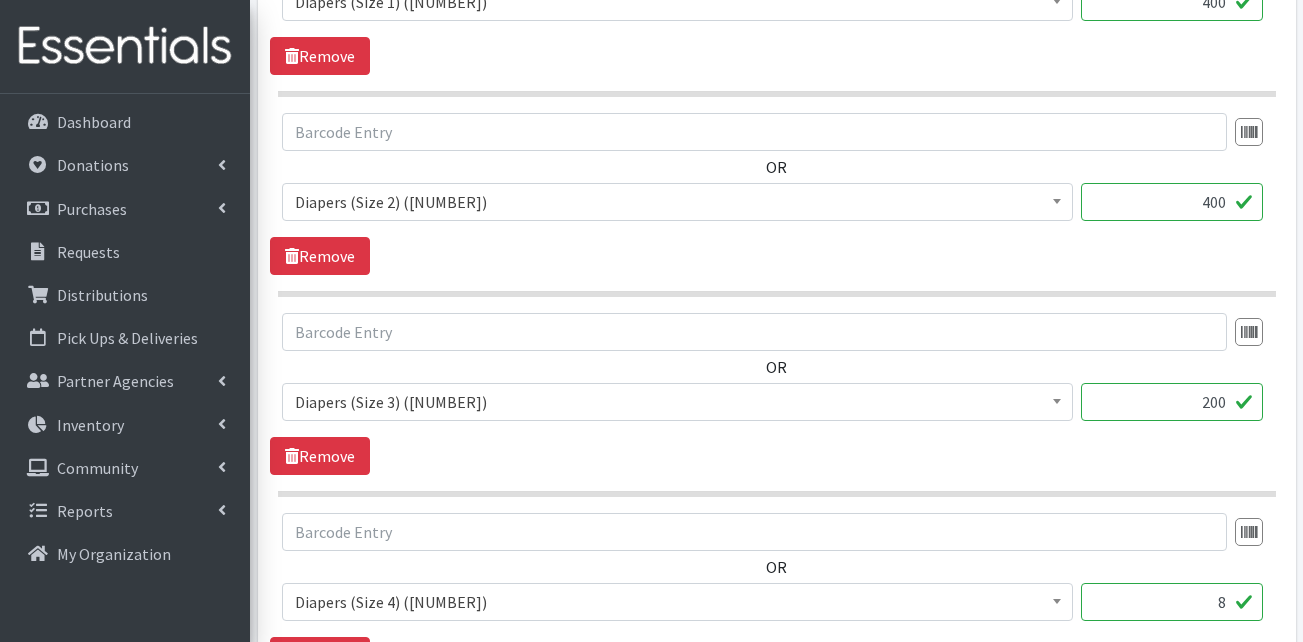 type on "200" 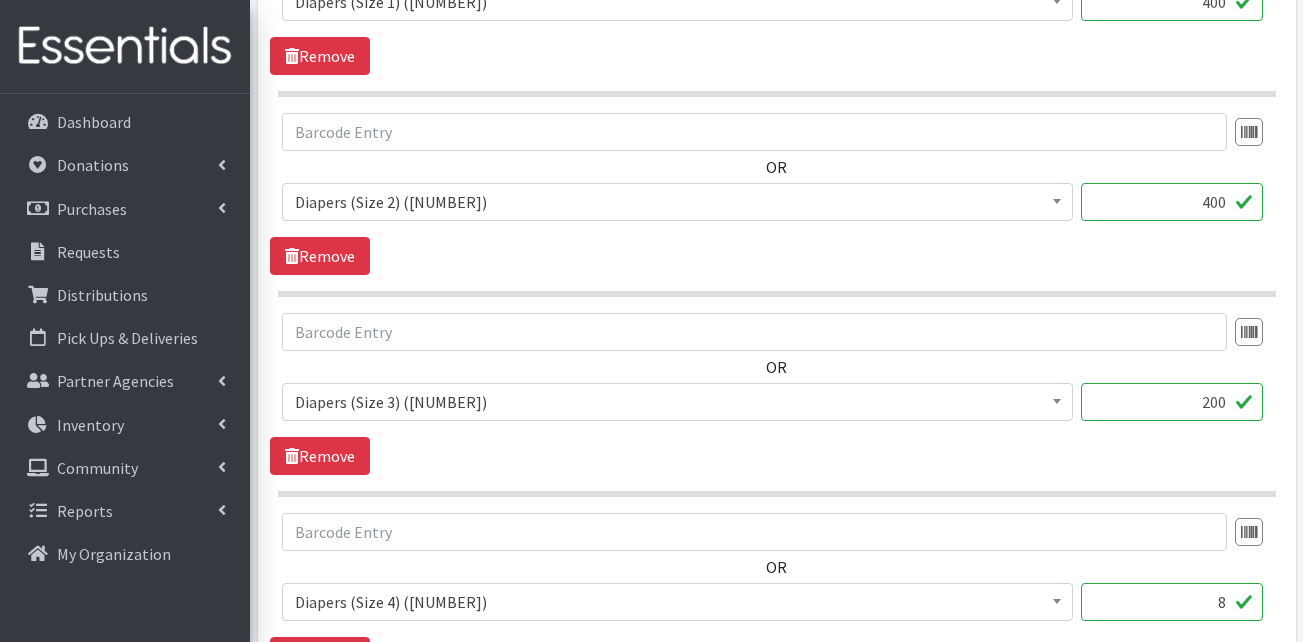 drag, startPoint x: 1198, startPoint y: 595, endPoint x: 1287, endPoint y: 587, distance: 89.358826 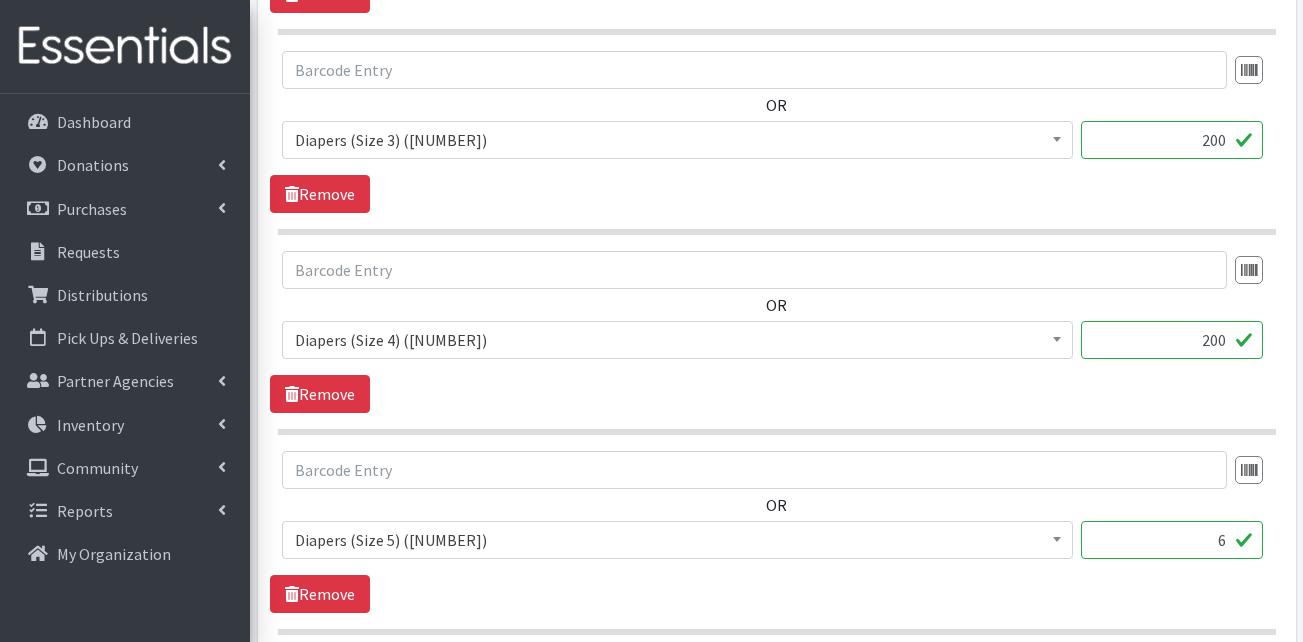 scroll, scrollTop: 1300, scrollLeft: 0, axis: vertical 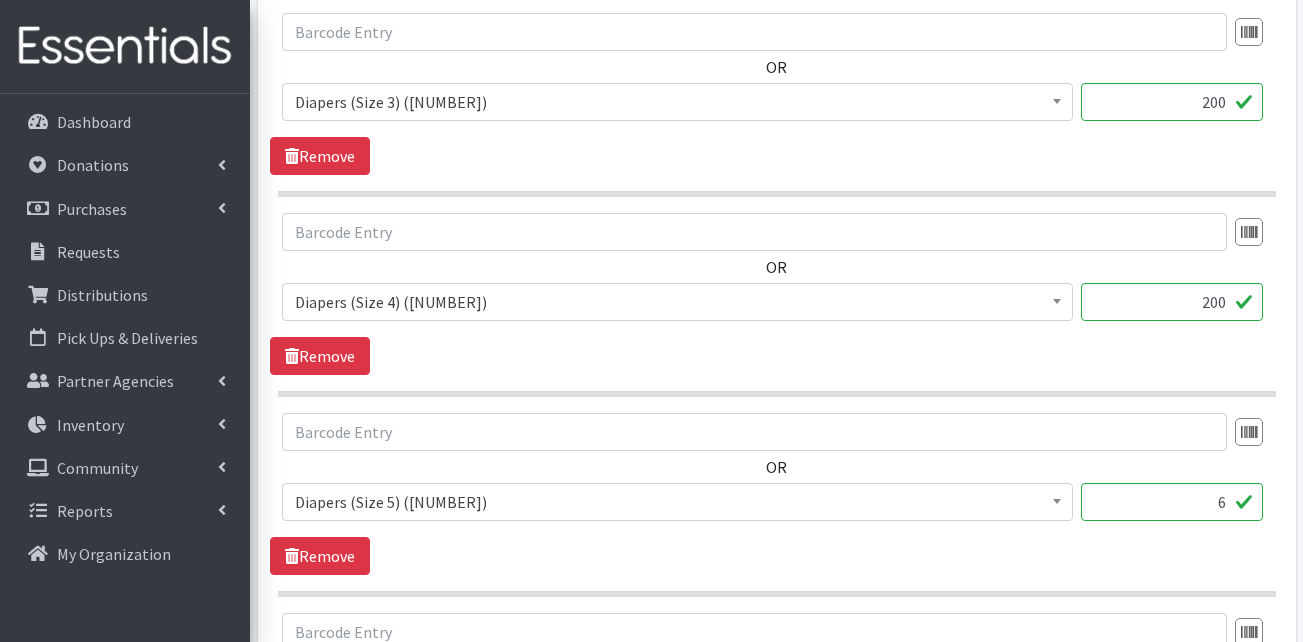 type on "200" 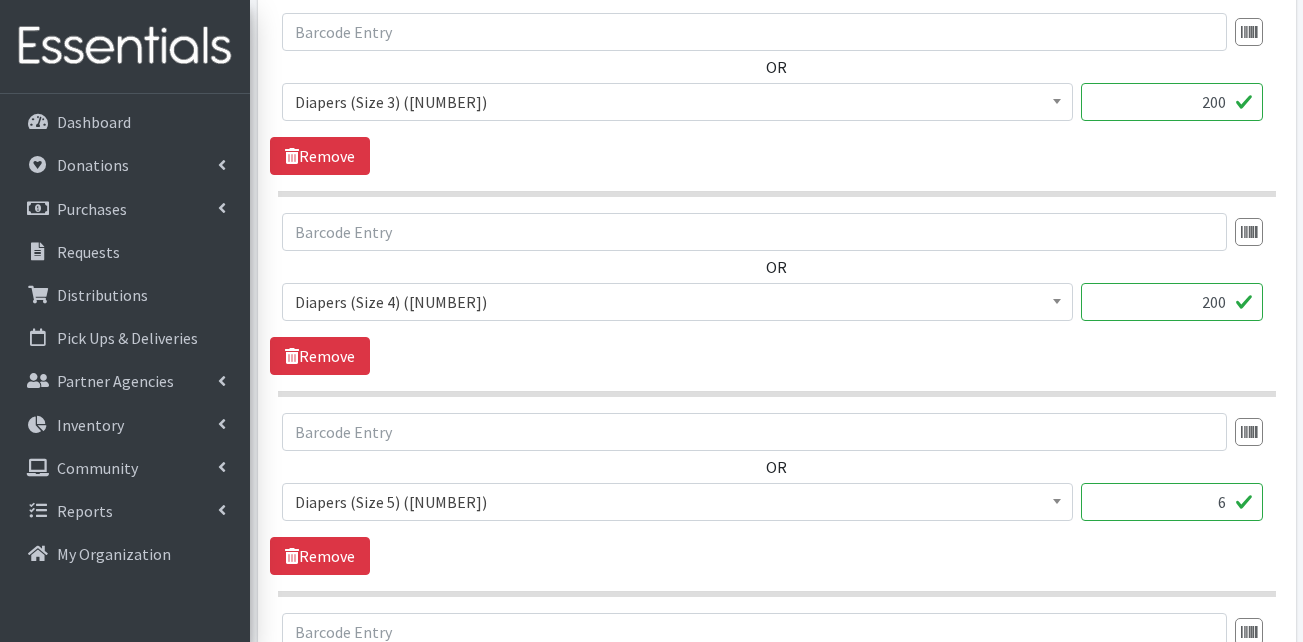 drag, startPoint x: 1205, startPoint y: 505, endPoint x: 1253, endPoint y: 500, distance: 48.259712 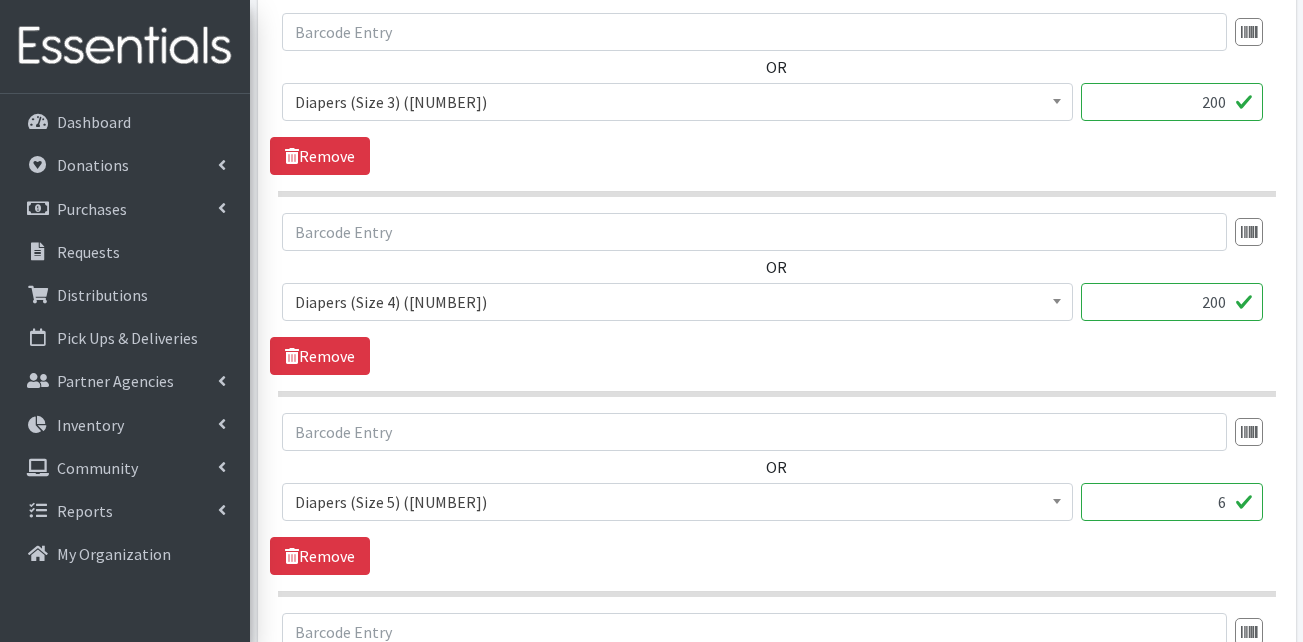 click on "6" at bounding box center (1172, 502) 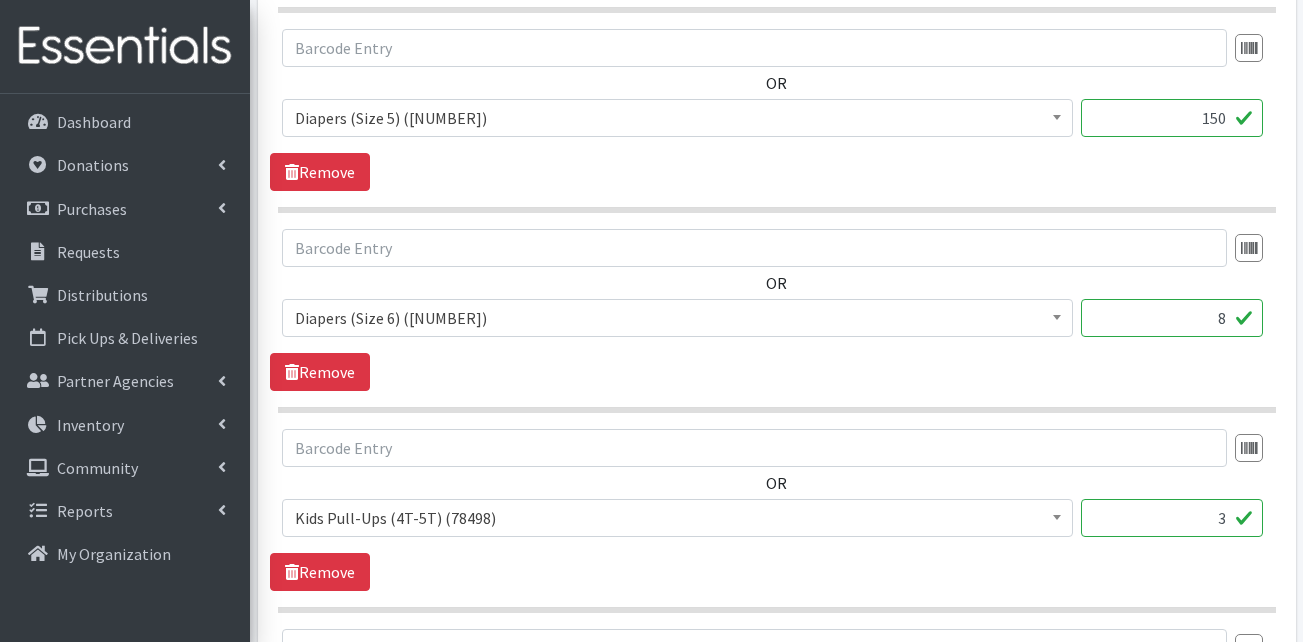 scroll, scrollTop: 1700, scrollLeft: 0, axis: vertical 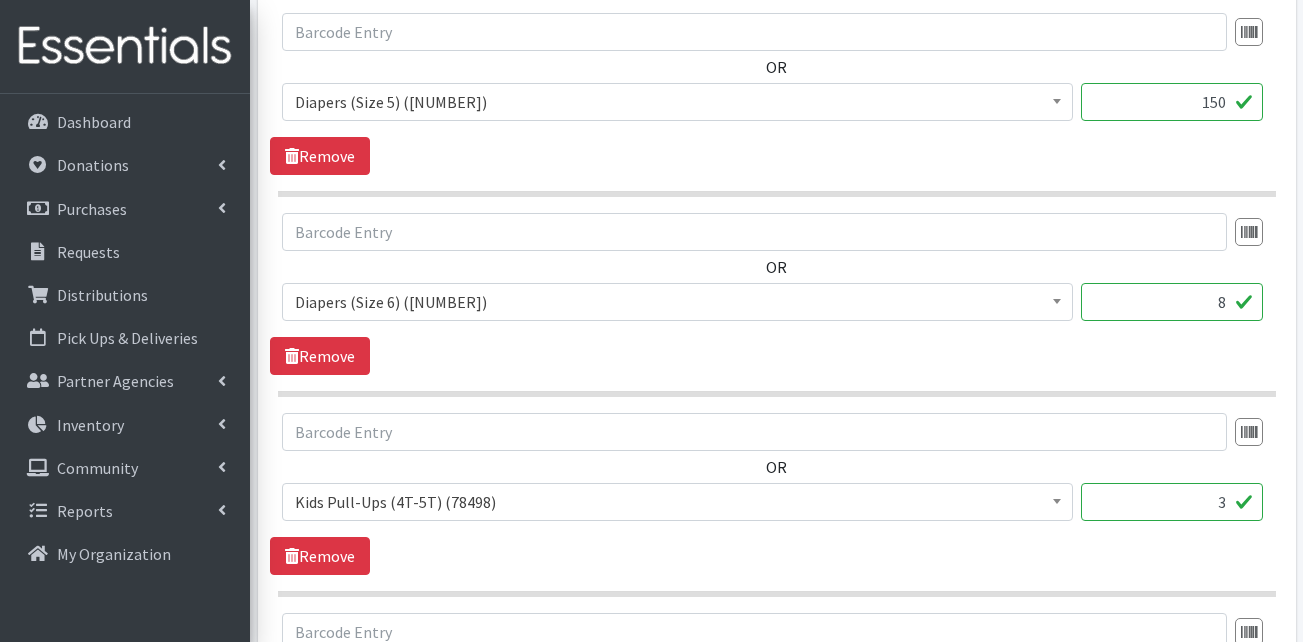 type on "150" 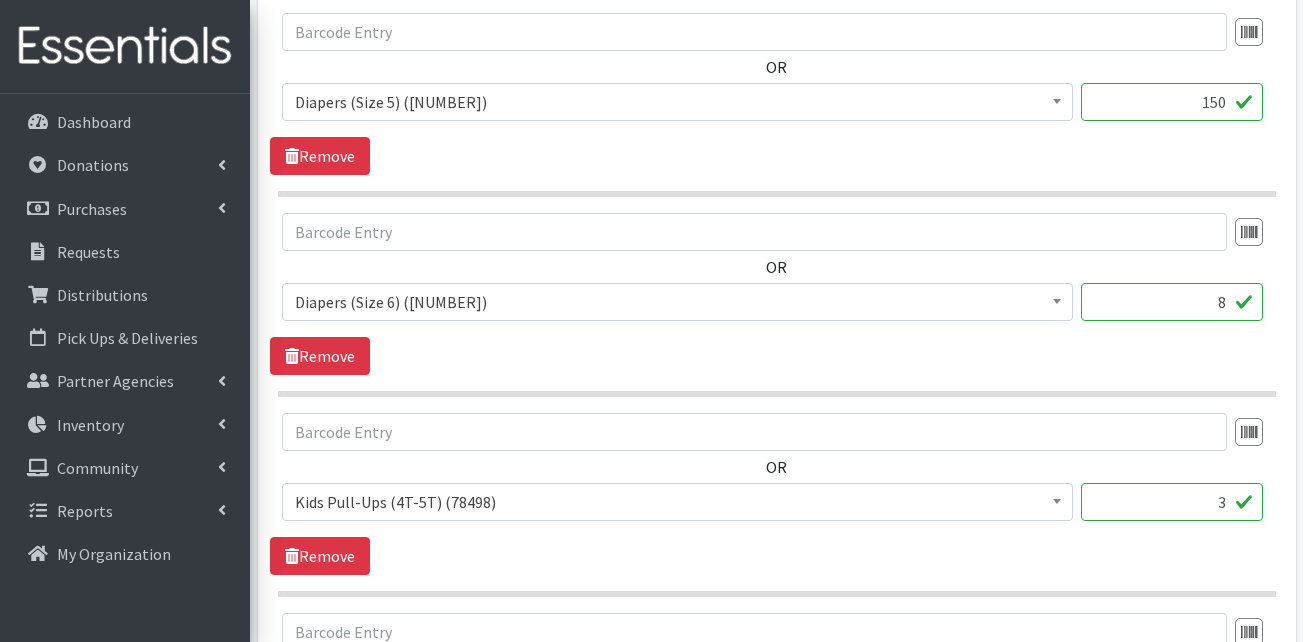 drag, startPoint x: 1187, startPoint y: 310, endPoint x: 1263, endPoint y: 310, distance: 76 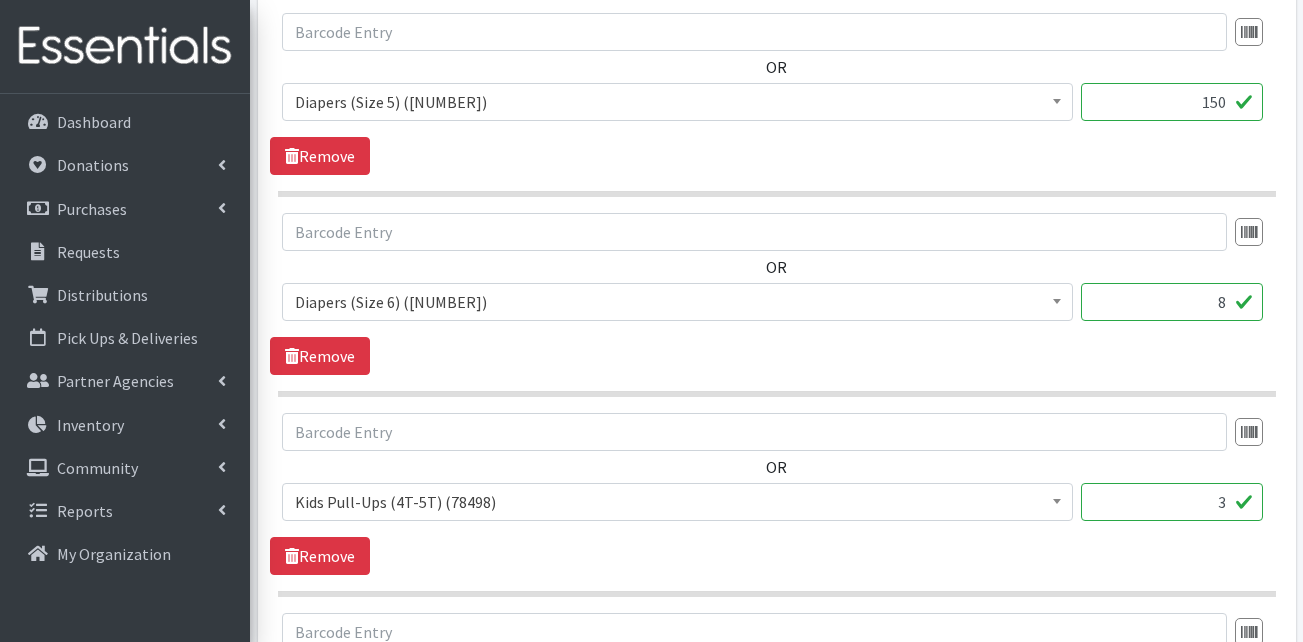 click on "Adult Briefs (Large) (168717)
Adult Briefs (Medium) (109839)
Adult Briefs (Small) (111172)
Adult Briefs (X-Large) (164874)
Adult Briefs (XXL) (1304)
Adult Incontinence Pads (50000)
Adult Liners (50000)
Bed Pads (Disposable) (0)
Diapers (Newborn) (101868)
Diapers (Preemie) (114700)
Diapers (Size 1) (59451)
Diapers (Size 2) (63311)
Diapers (Size 3) (56041)
Diapers (Size 4) (78878)
Diapers (Size 5) (75152)
Diapers (Size 6) (76614)
Diapers (Size 7) (83050)
Kids (Overnights - Older Kids) (42464)
Kids Pull-Ups (2T-3T) (108065)
Kids Pull-Ups (3T-4T) (110516)
Kids Pull-Ups (4T-5T) (78498)
Other (0)
Pads (21976)
Period Packs  (99230)
Period Panties (Large) (365000)
Period Panties (Medium) (0)
Period Panties (Small) (0)
Period Panties (X-Large) (0)
Swimmers (50000)
THINX (45859)
Tampons (39044)
8" at bounding box center (776, 310) 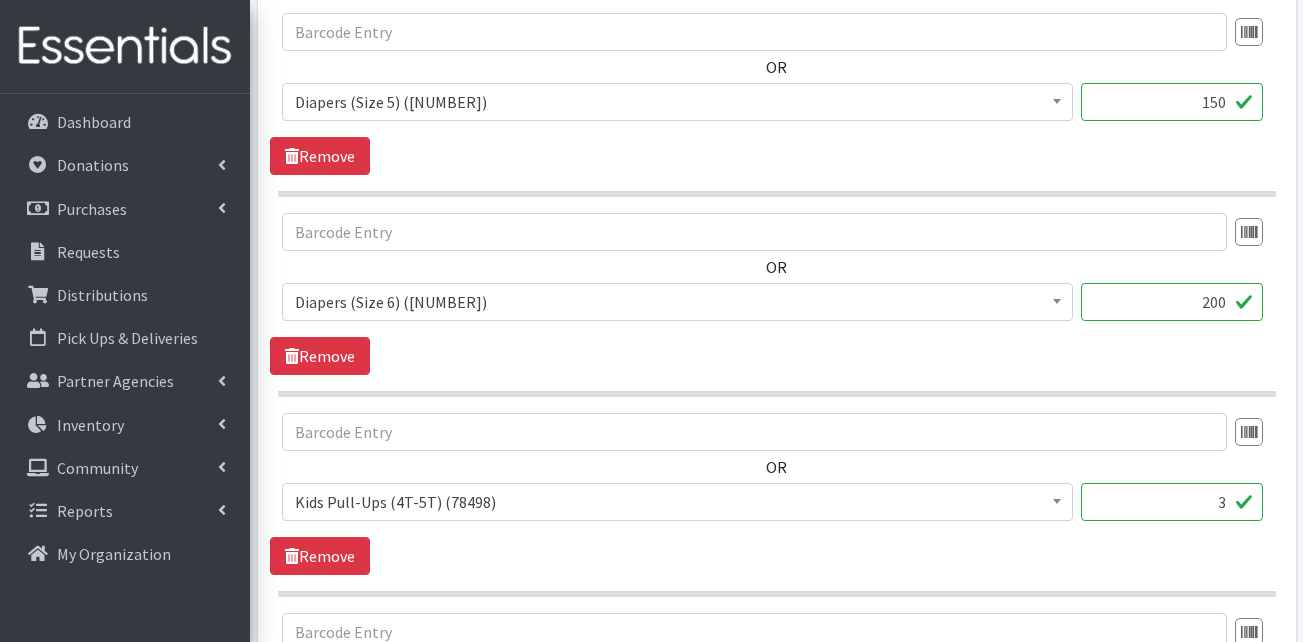type on "200" 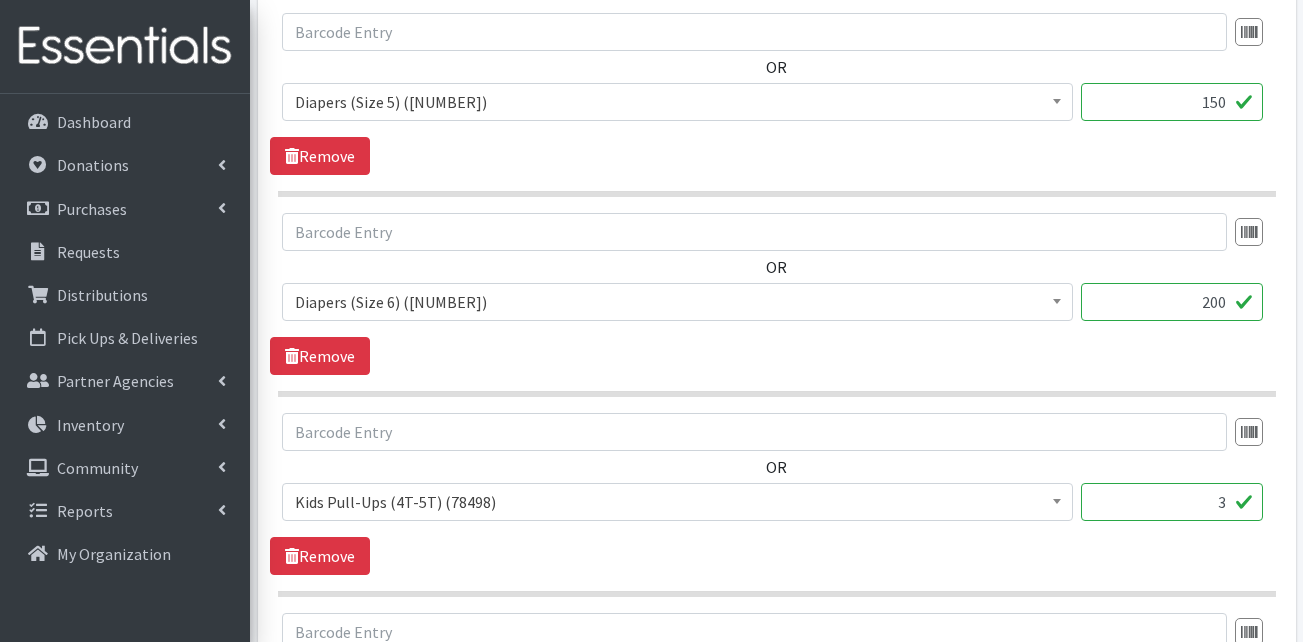 drag, startPoint x: 1259, startPoint y: 514, endPoint x: 1284, endPoint y: 515, distance: 25.019993 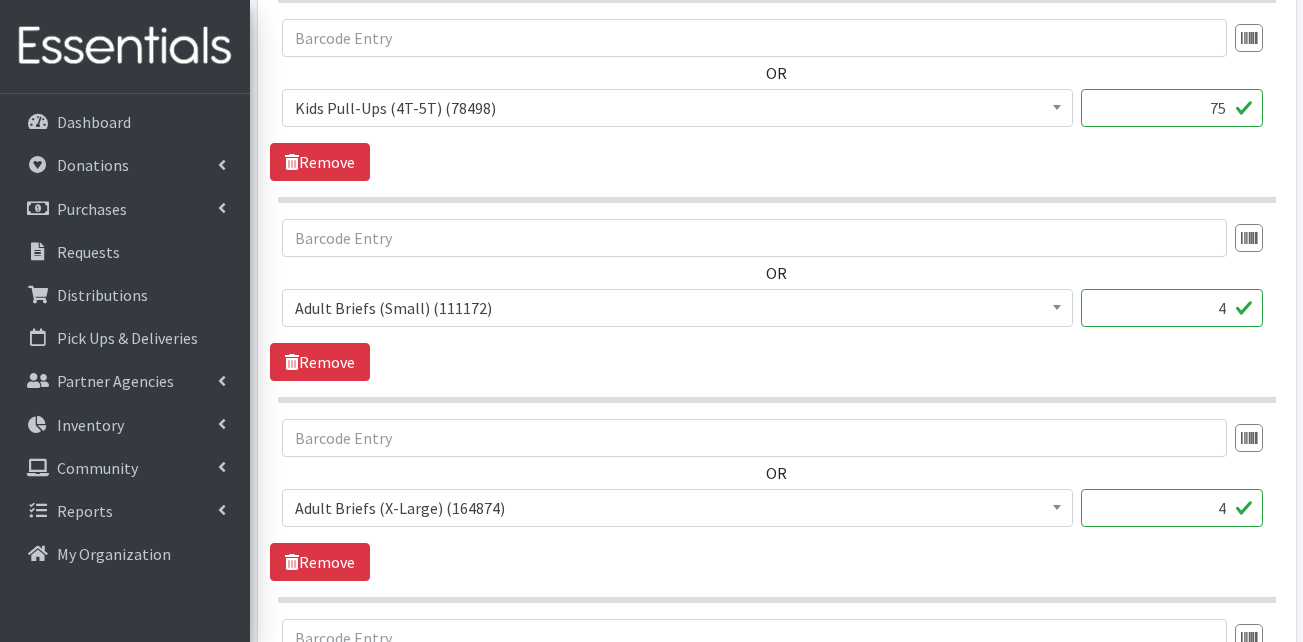 scroll, scrollTop: 2300, scrollLeft: 0, axis: vertical 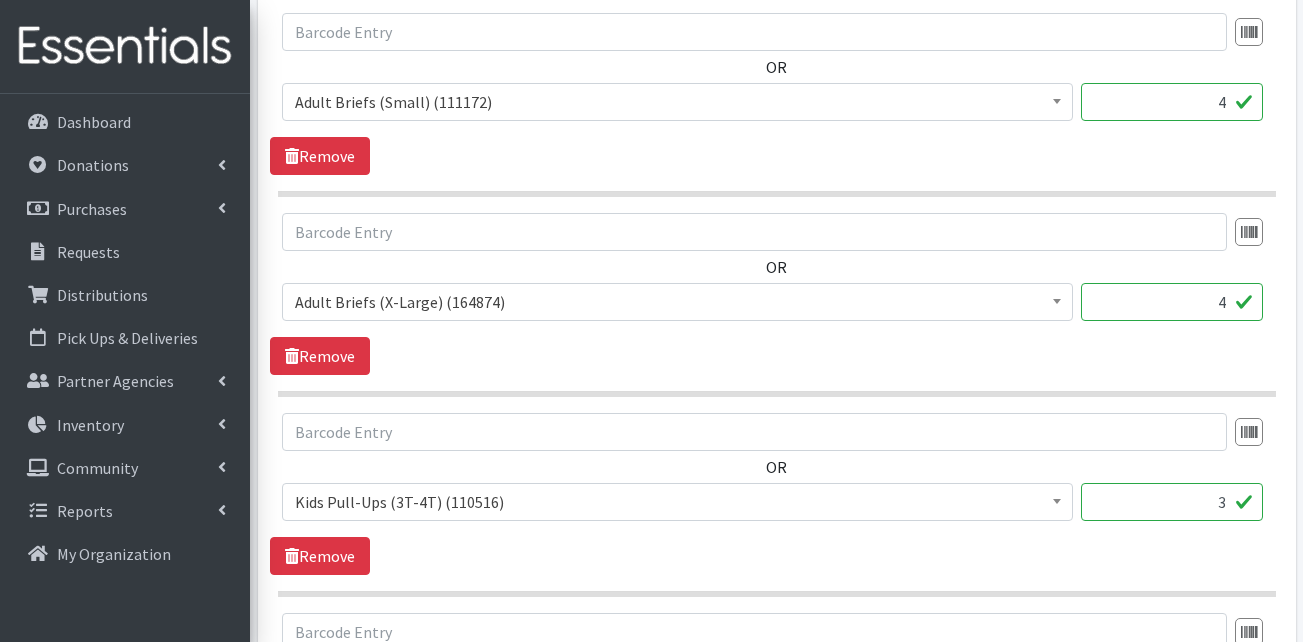 type on "75" 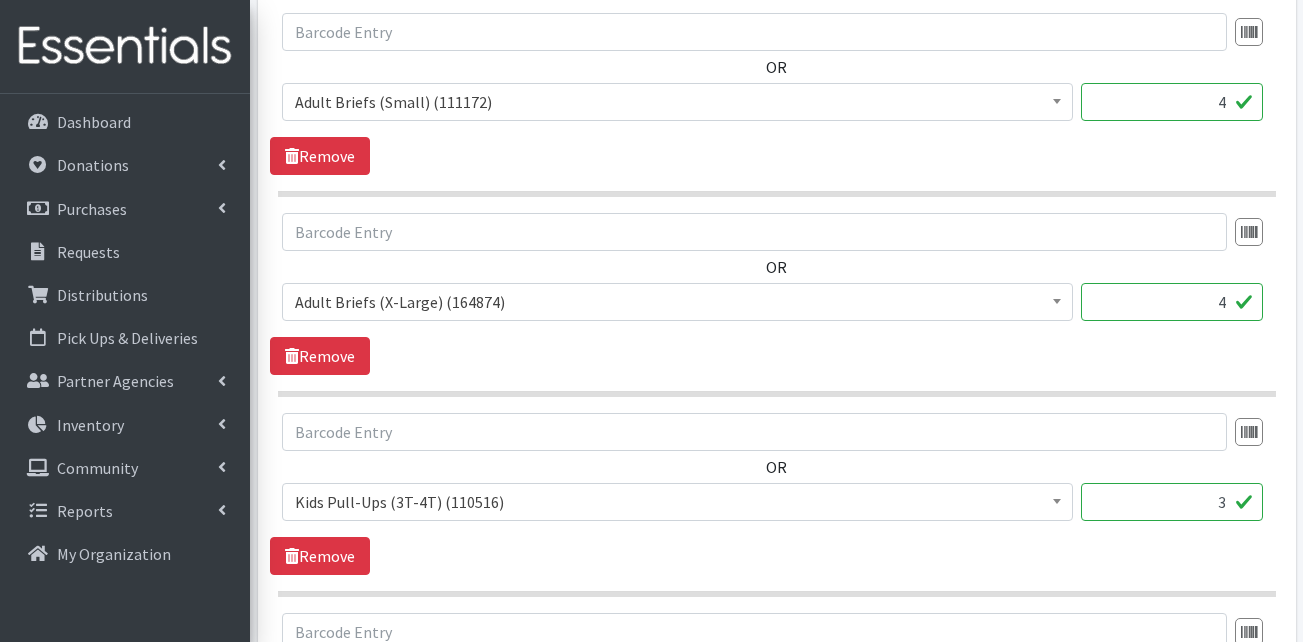 drag, startPoint x: 1222, startPoint y: 506, endPoint x: 1276, endPoint y: 506, distance: 54 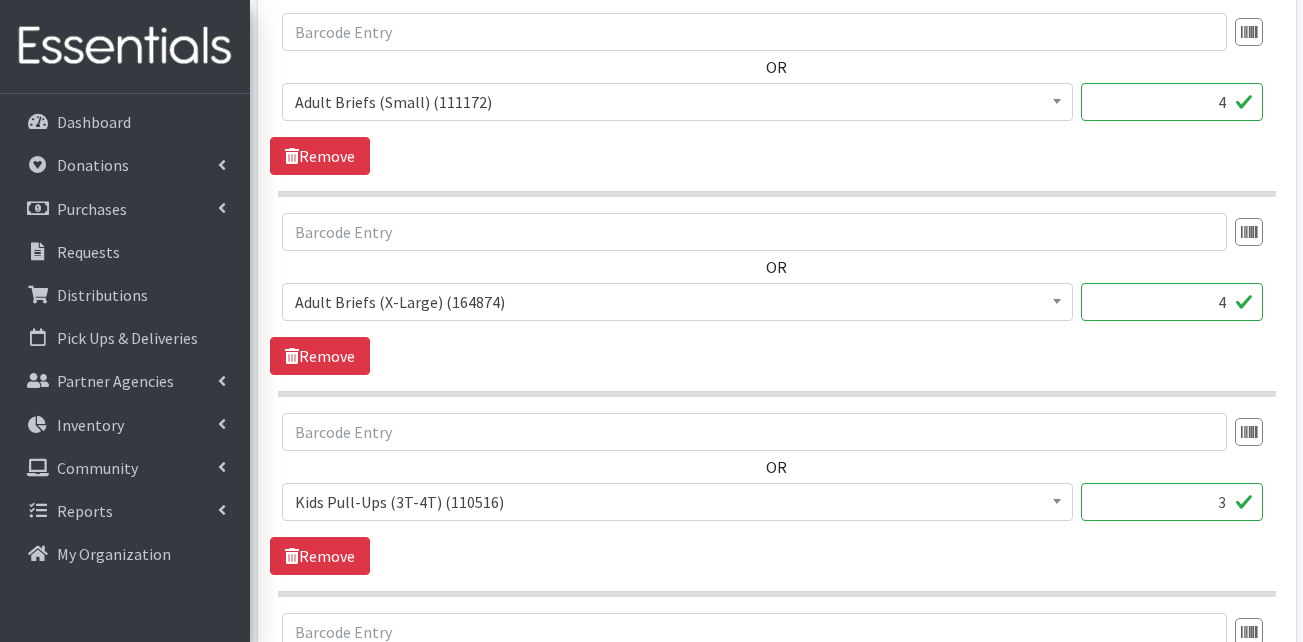 click on "OR
Adult Briefs (Large) (168717)
Adult Briefs (Medium) (109839)
Adult Briefs (Small) (111172)
Adult Briefs (X-Large) (164874)
Adult Briefs (XXL) (1304)
Adult Incontinence Pads (50000)
Adult Liners (50000)
Bed Pads (Disposable) (0)
Diapers (Newborn) (101868)
Diapers (Preemie) (114700)
Diapers (Size 1) (59451)
Diapers (Size 2) (63311)
Diapers (Size 3) (56041)
Diapers (Size 4) (78878)
Diapers (Size 5) (75152)
Diapers (Size 6) (76614)
Diapers (Size 7) (83050)
Kids (Overnights - Older Kids) (42464)
Kids Pull-Ups (2T-3T) (108065)
Kids Pull-Ups (3T-4T) (110516)
Kids Pull-Ups (4T-5T) (78498)
Other (0)
Pads (21976)
Period Packs  (99230)
Period Panties (Large) (365000)
Period Panties (Medium) (0)
Period Panties (Small) (0)
3" at bounding box center (776, 475) 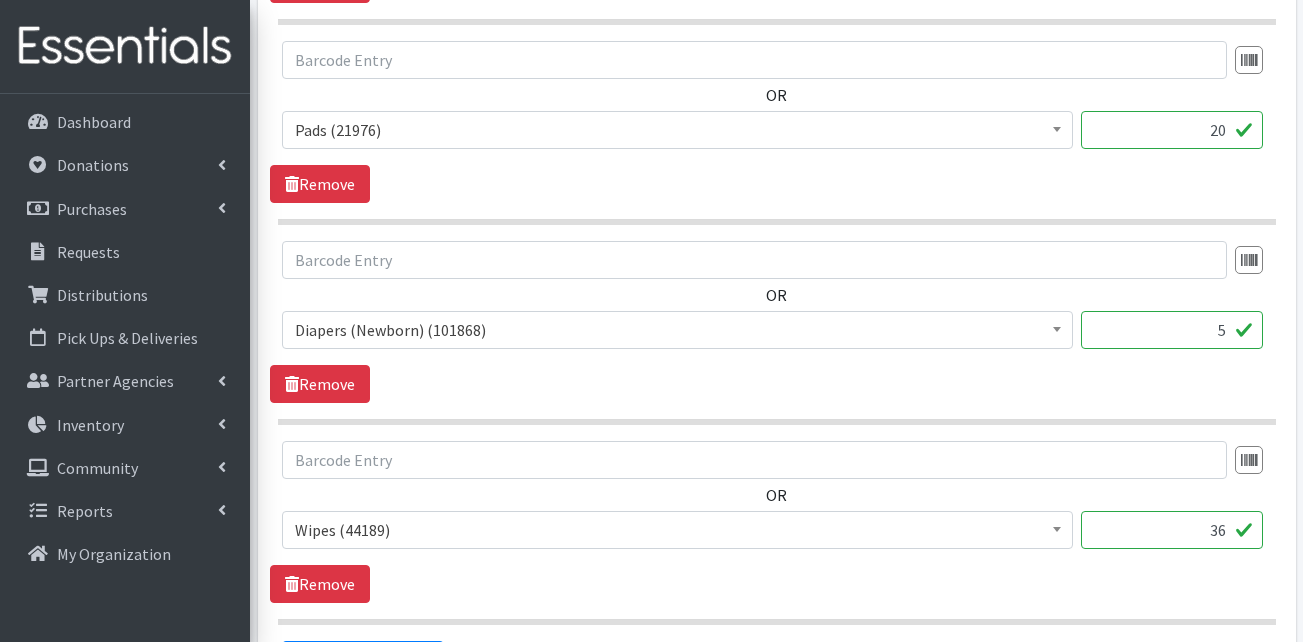 scroll, scrollTop: 3300, scrollLeft: 0, axis: vertical 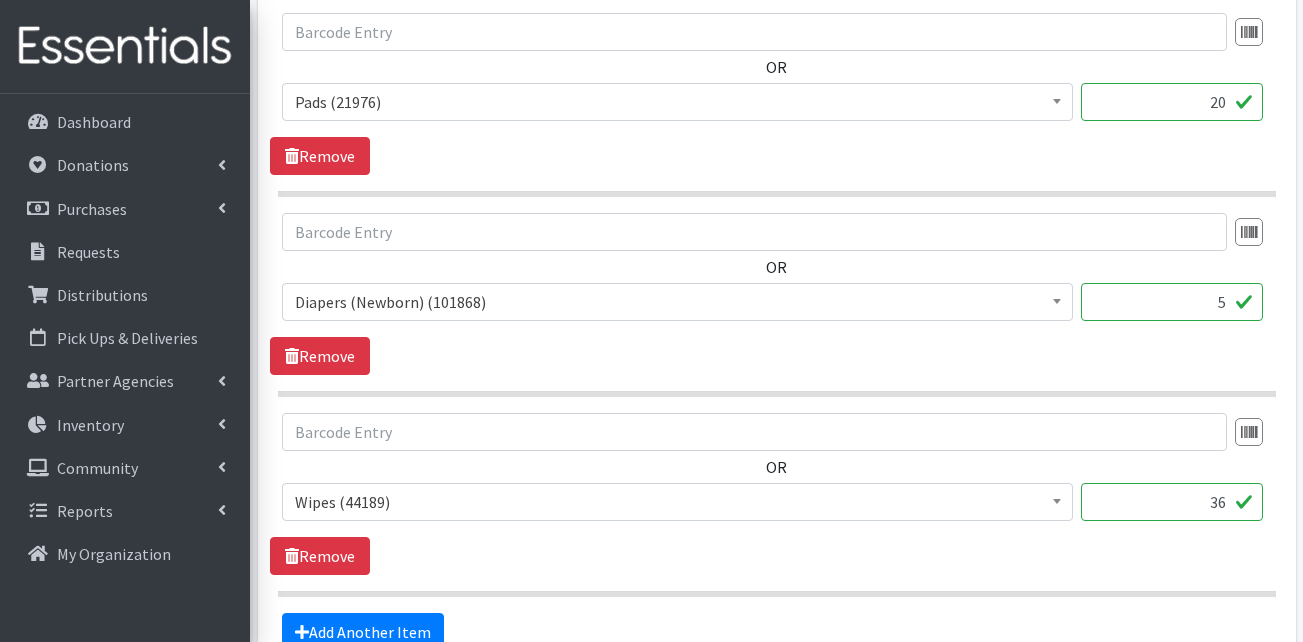 type on "75" 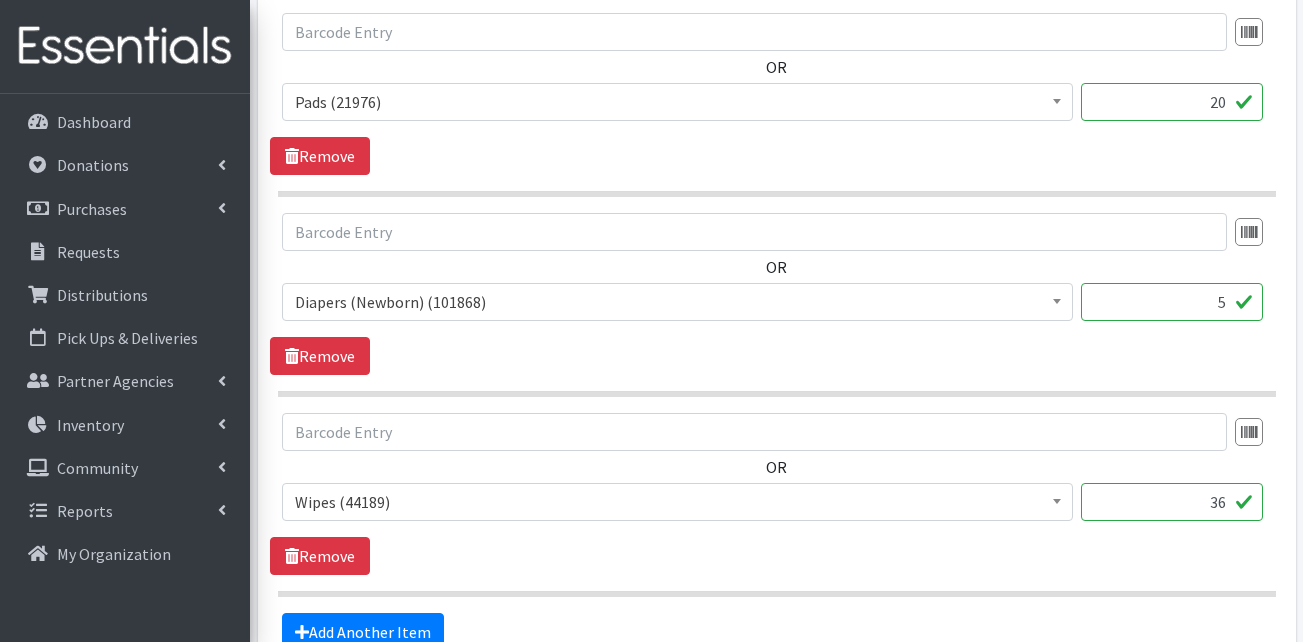 drag, startPoint x: 1218, startPoint y: 303, endPoint x: 1243, endPoint y: 305, distance: 25.079872 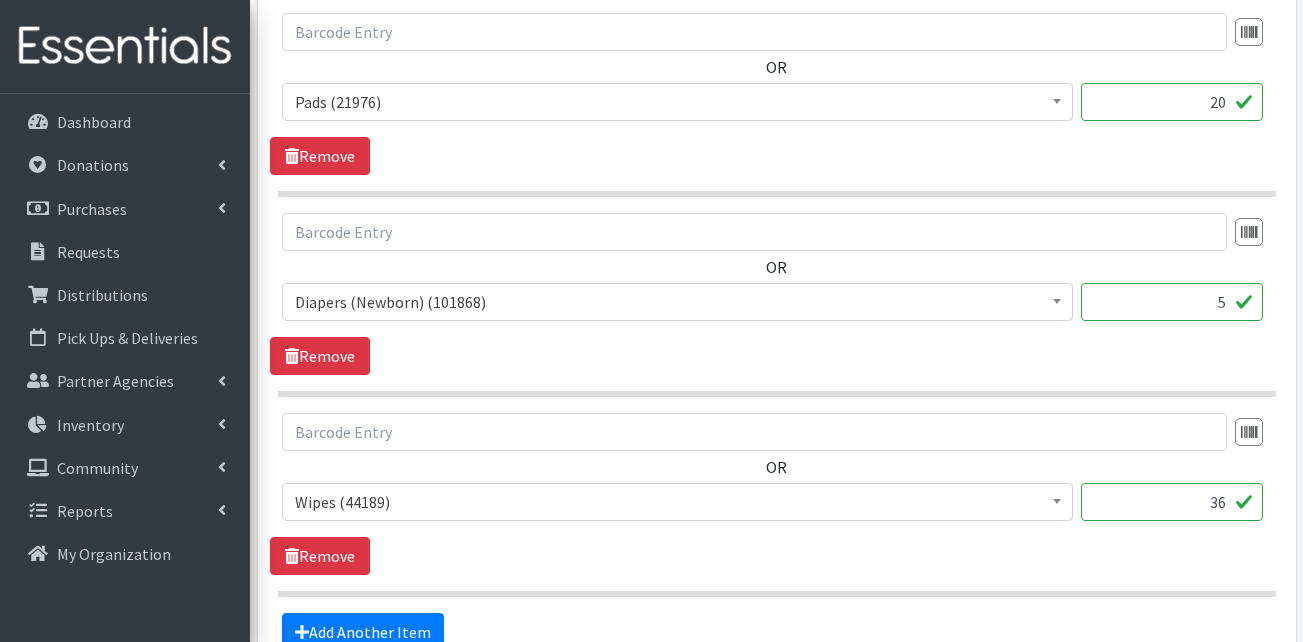 click on "5" at bounding box center [1172, 302] 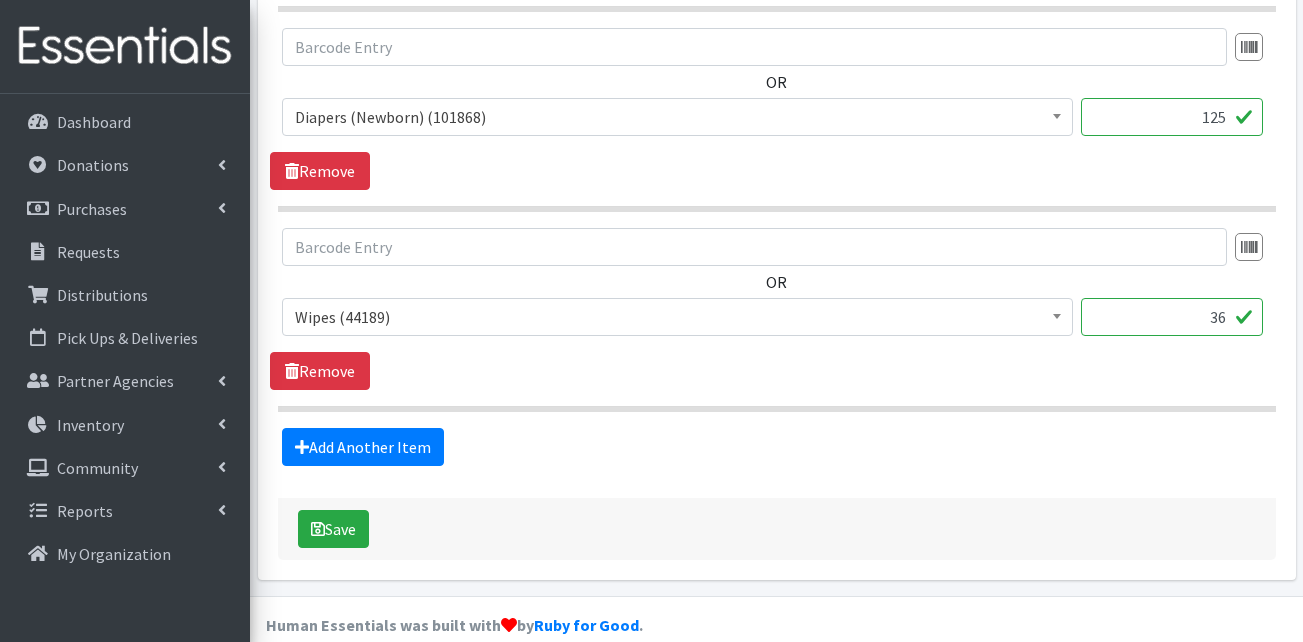 scroll, scrollTop: 3500, scrollLeft: 0, axis: vertical 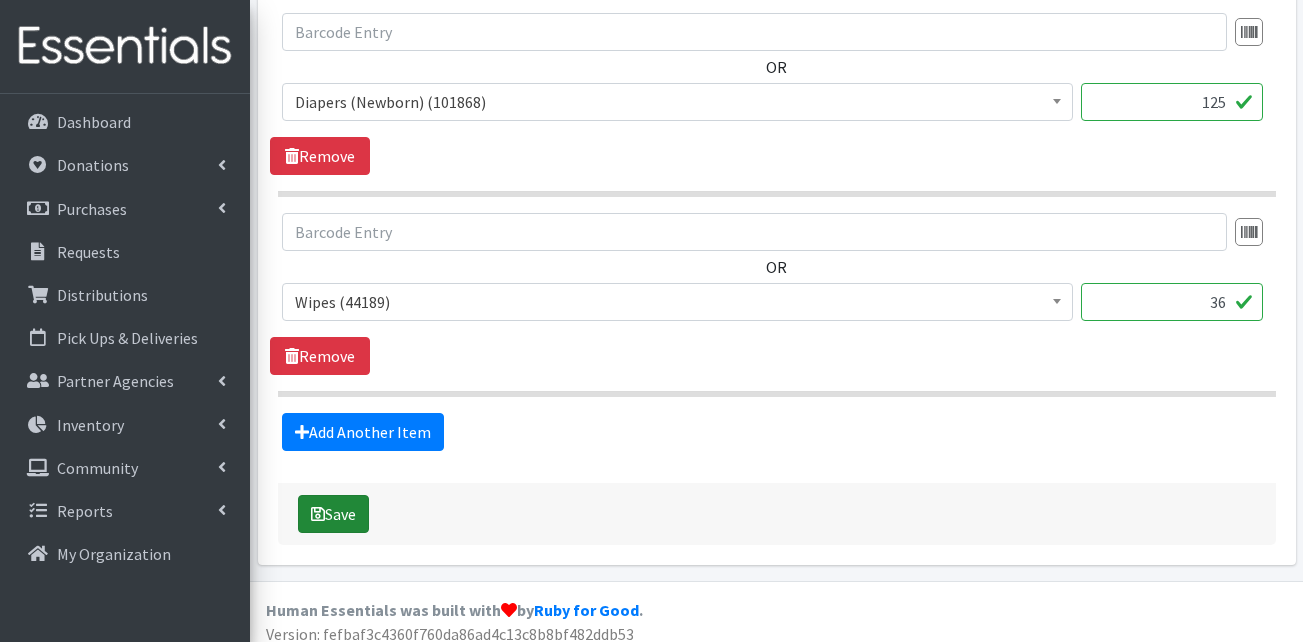 type on "125" 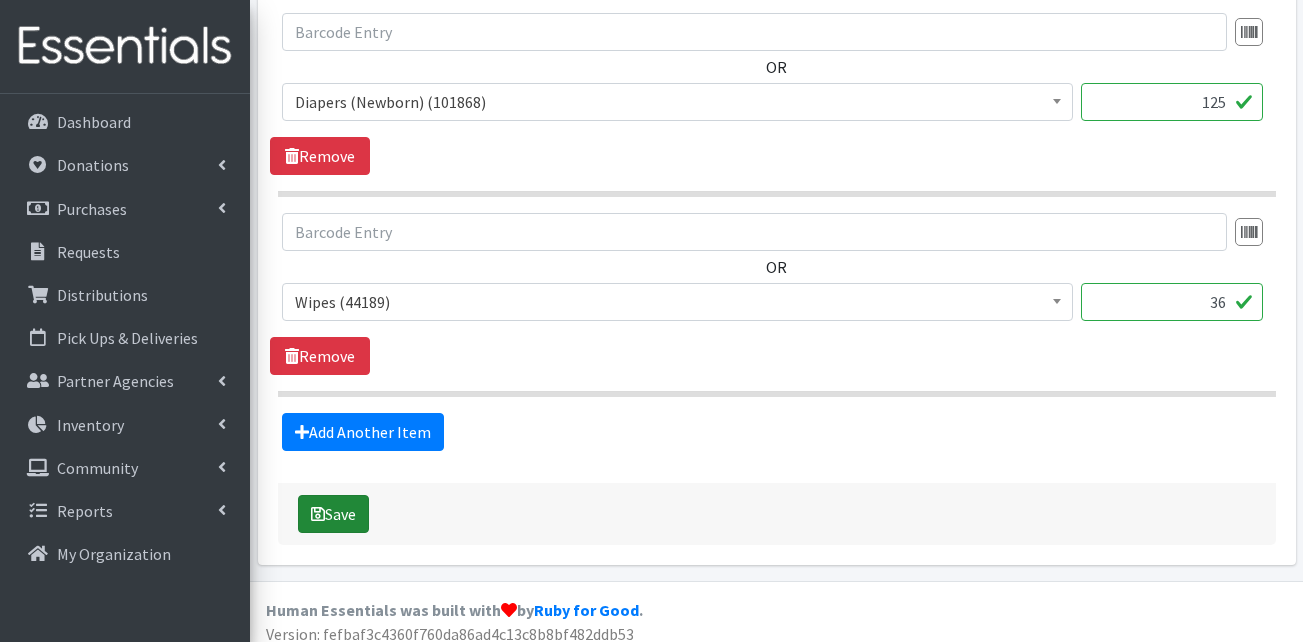 click on "Save" at bounding box center (333, 514) 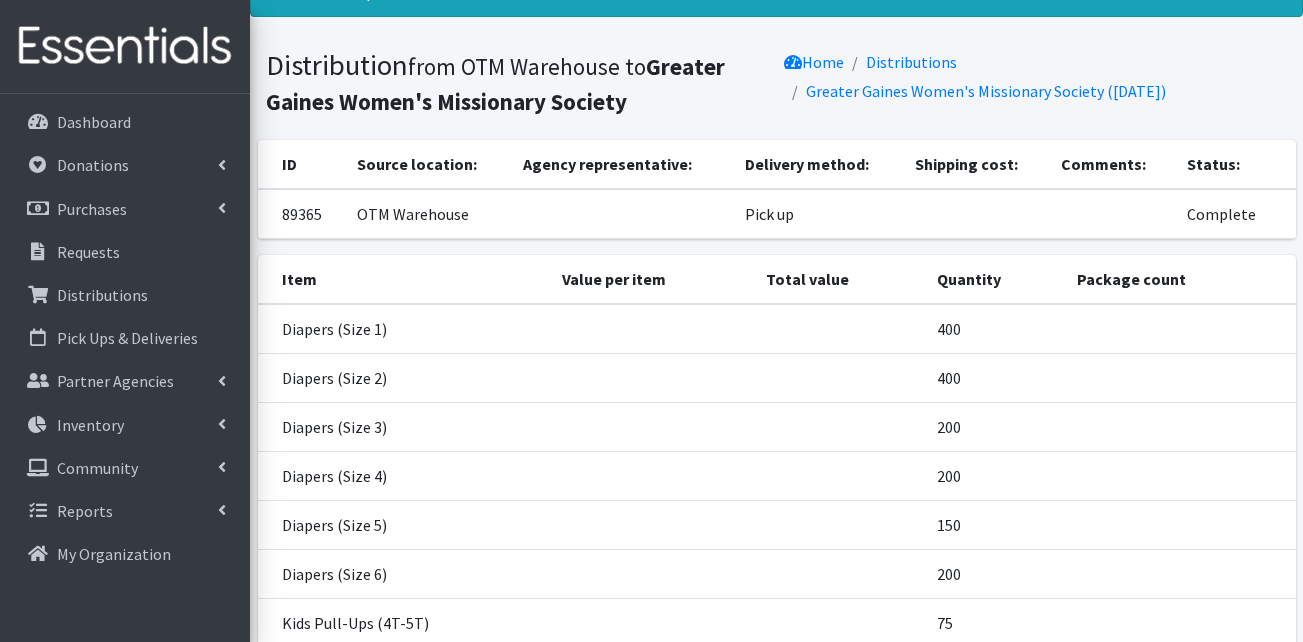 scroll, scrollTop: 0, scrollLeft: 0, axis: both 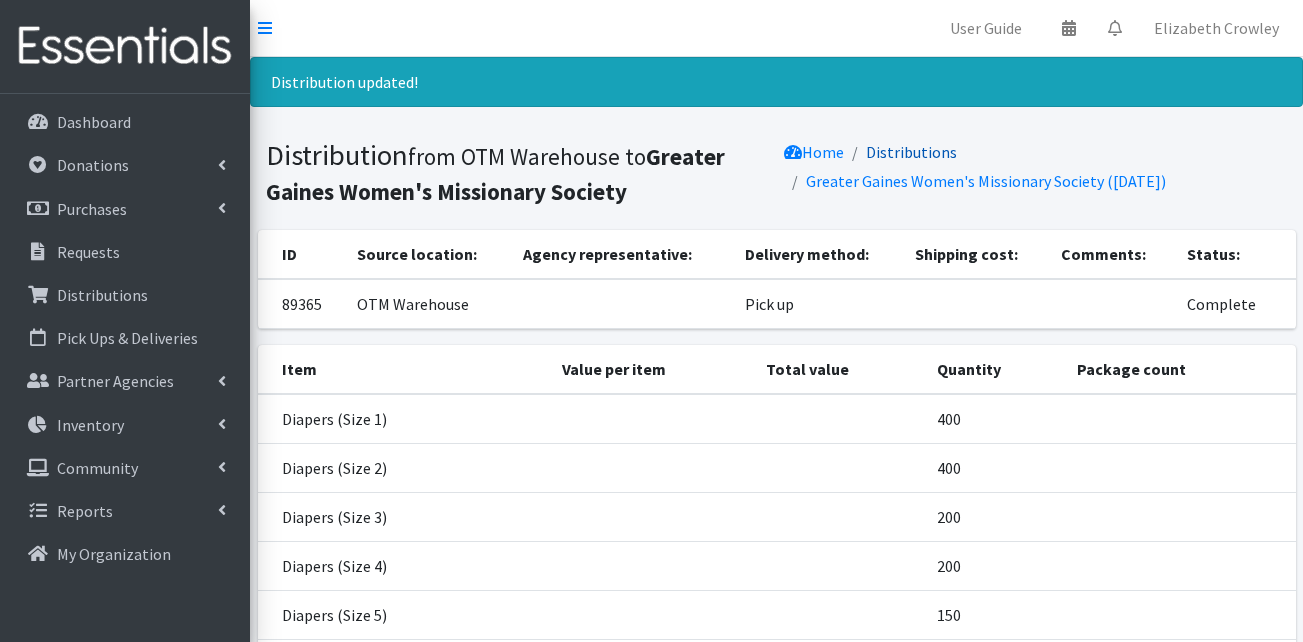 click on "Distributions" at bounding box center (911, 152) 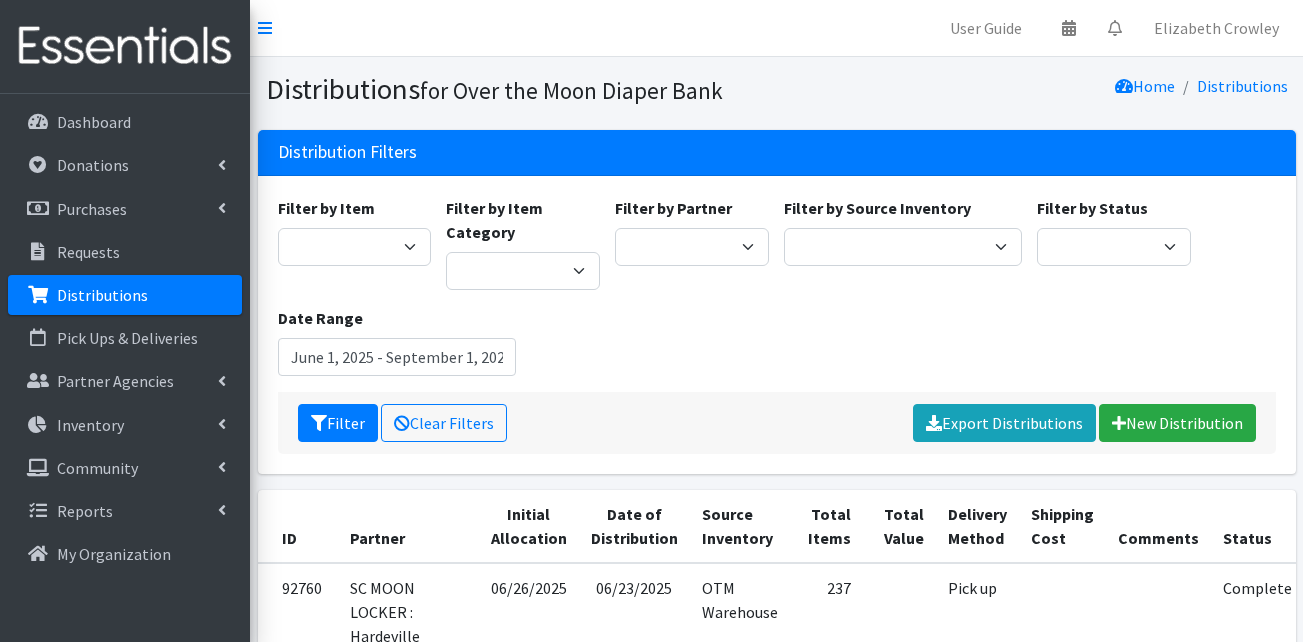 scroll, scrollTop: 0, scrollLeft: 0, axis: both 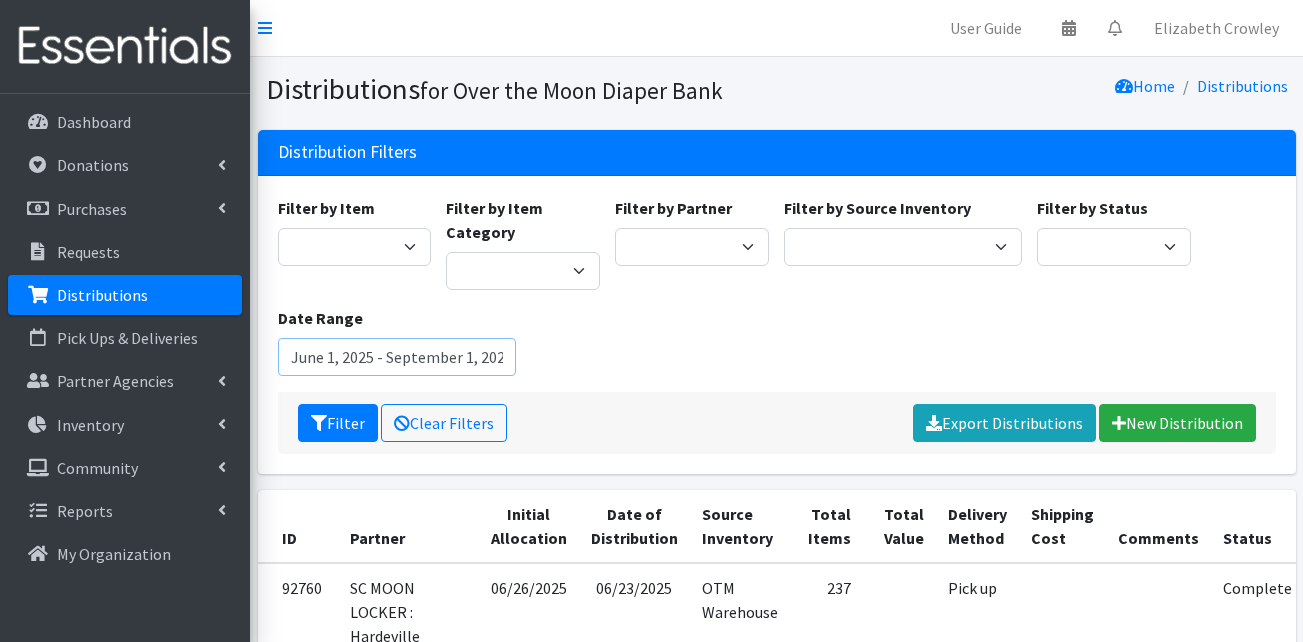 click on "June 1, 2025 - September 1, 2025" at bounding box center [397, 357] 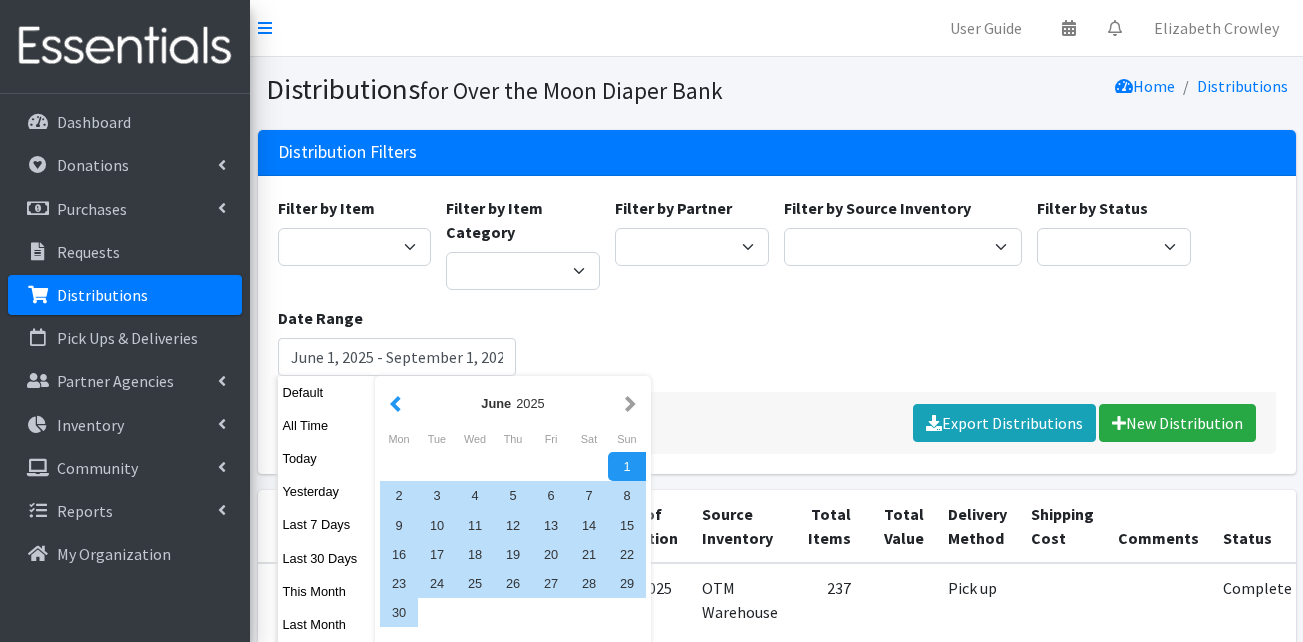 click at bounding box center (395, 403) 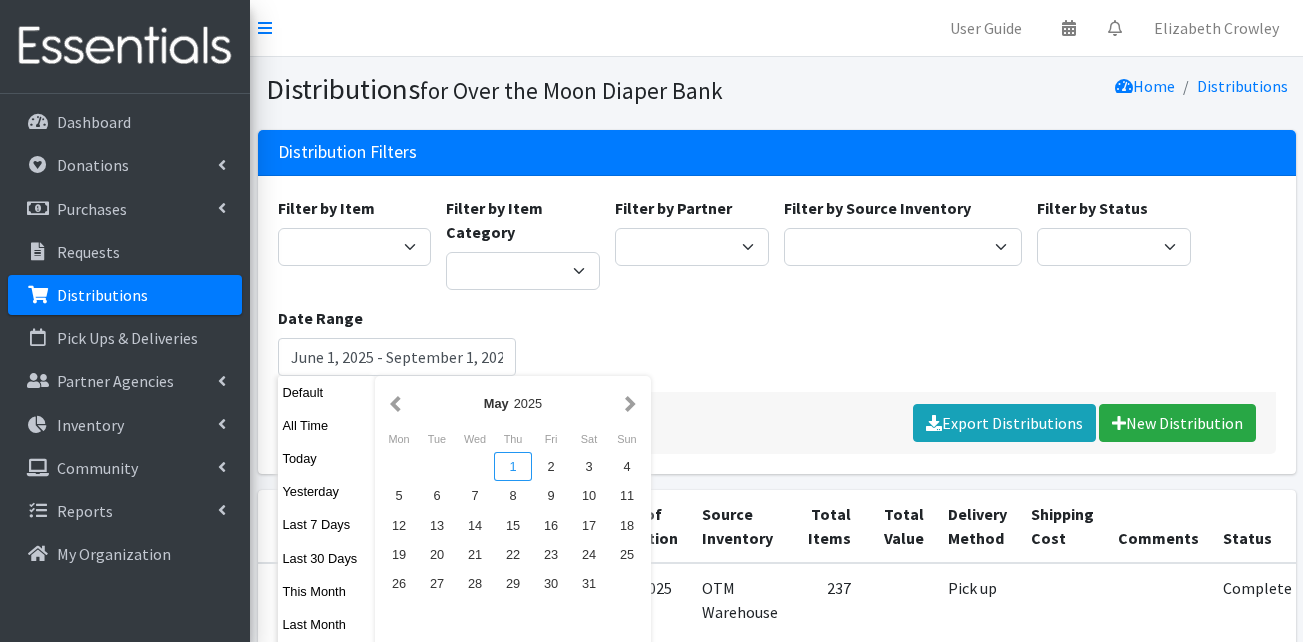 click on "1" at bounding box center (513, 466) 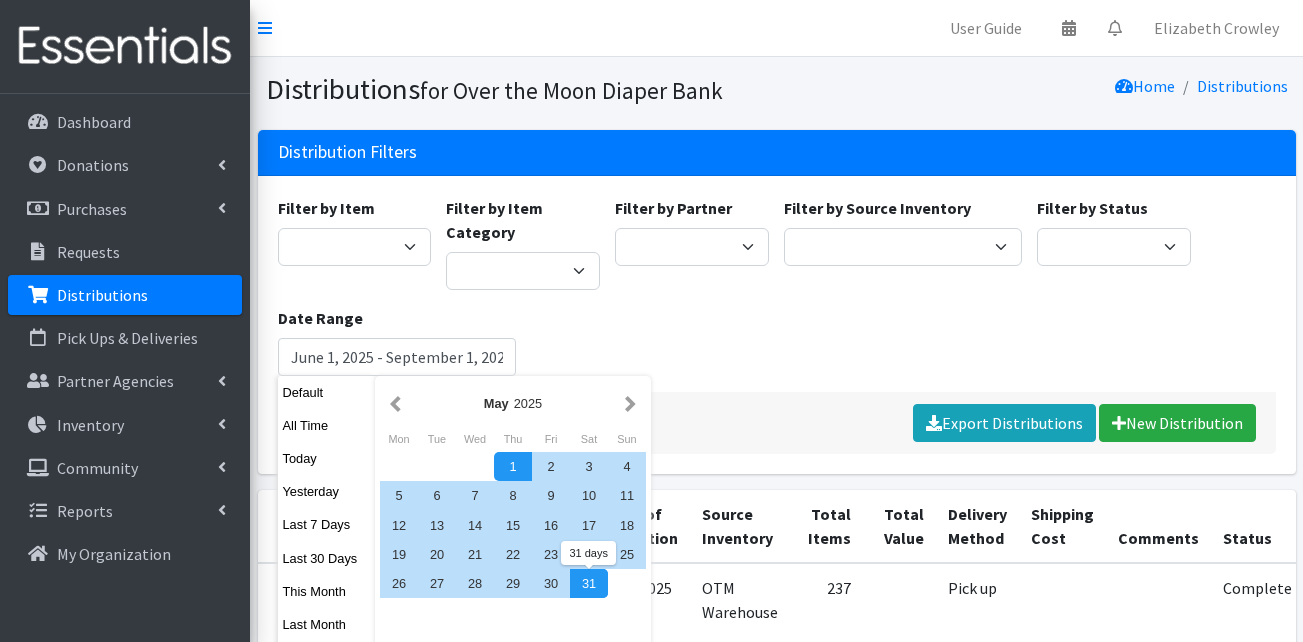 click on "31" at bounding box center [589, 583] 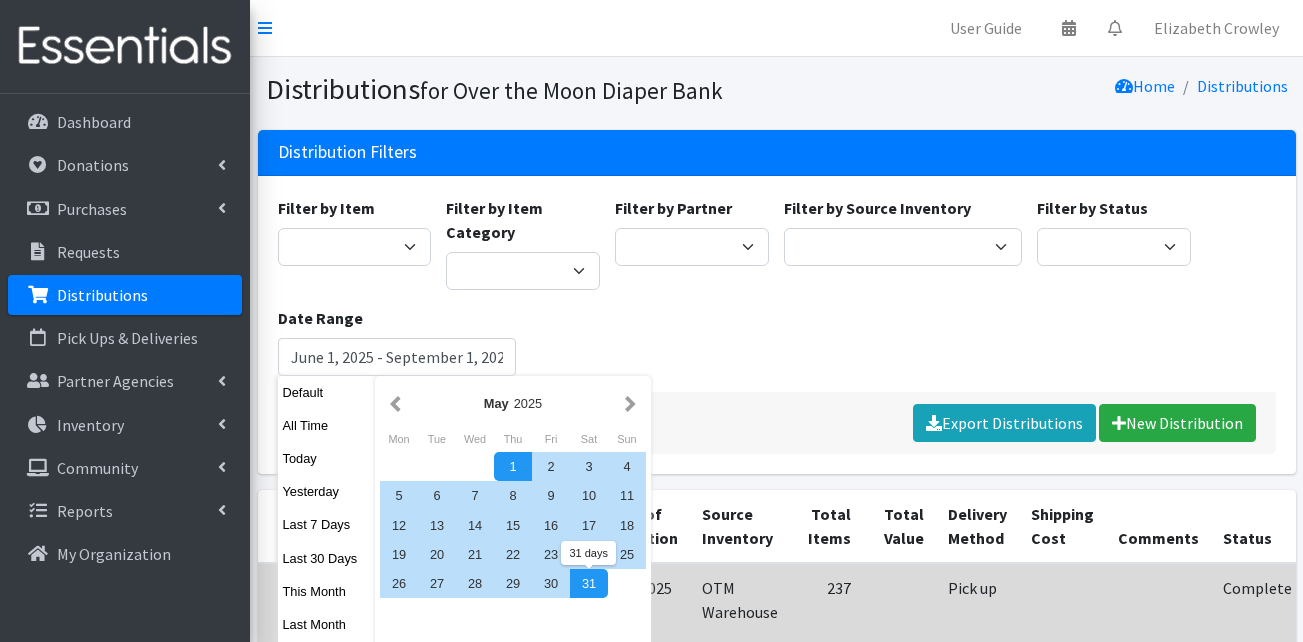 type on "May 1, 2025 - May 31, 2025" 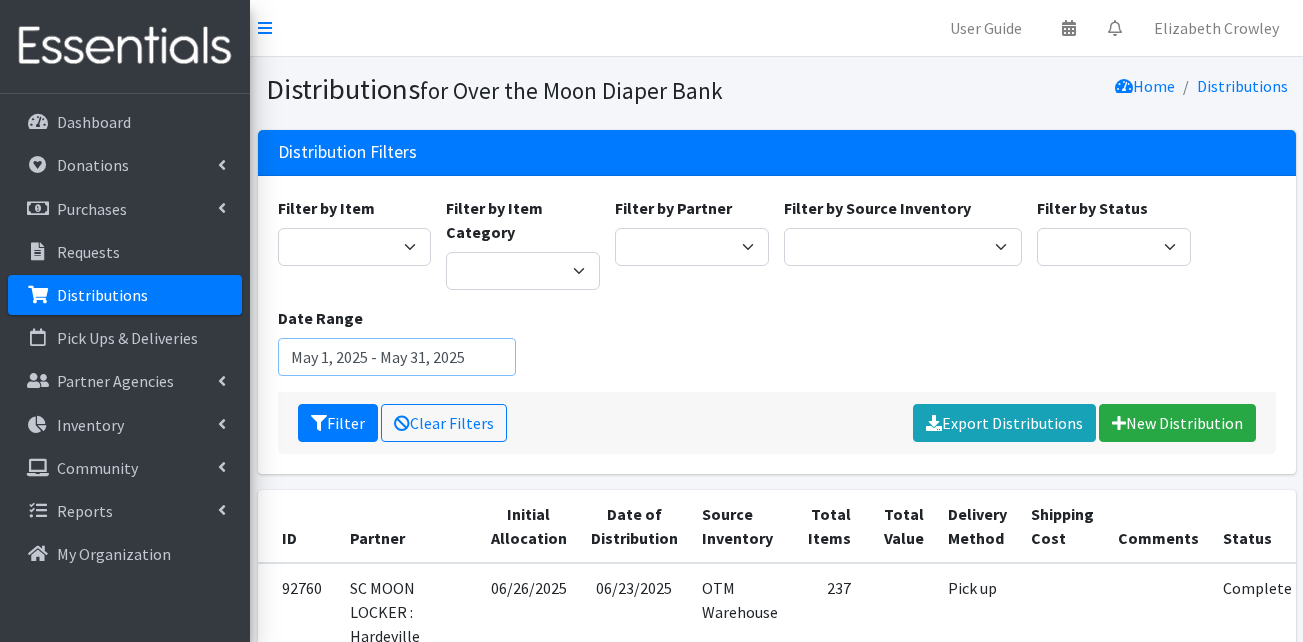 click on "May 1, 2025 - May 31, 2025" at bounding box center [397, 357] 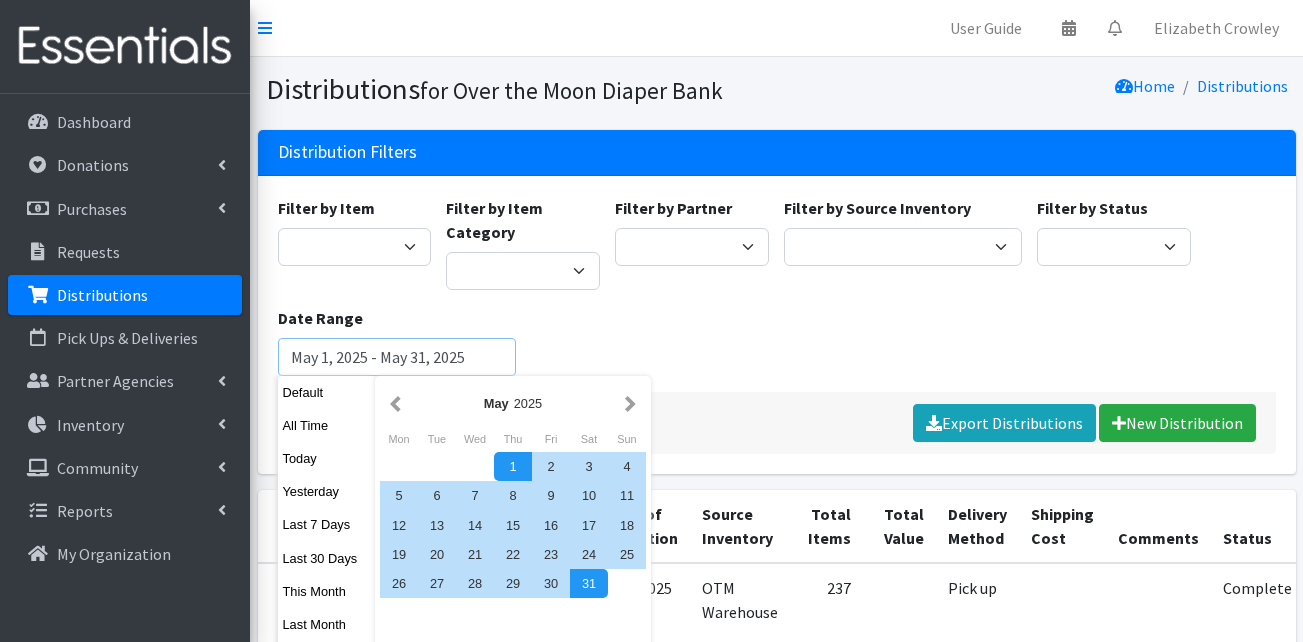 click on "Filter" at bounding box center (338, 423) 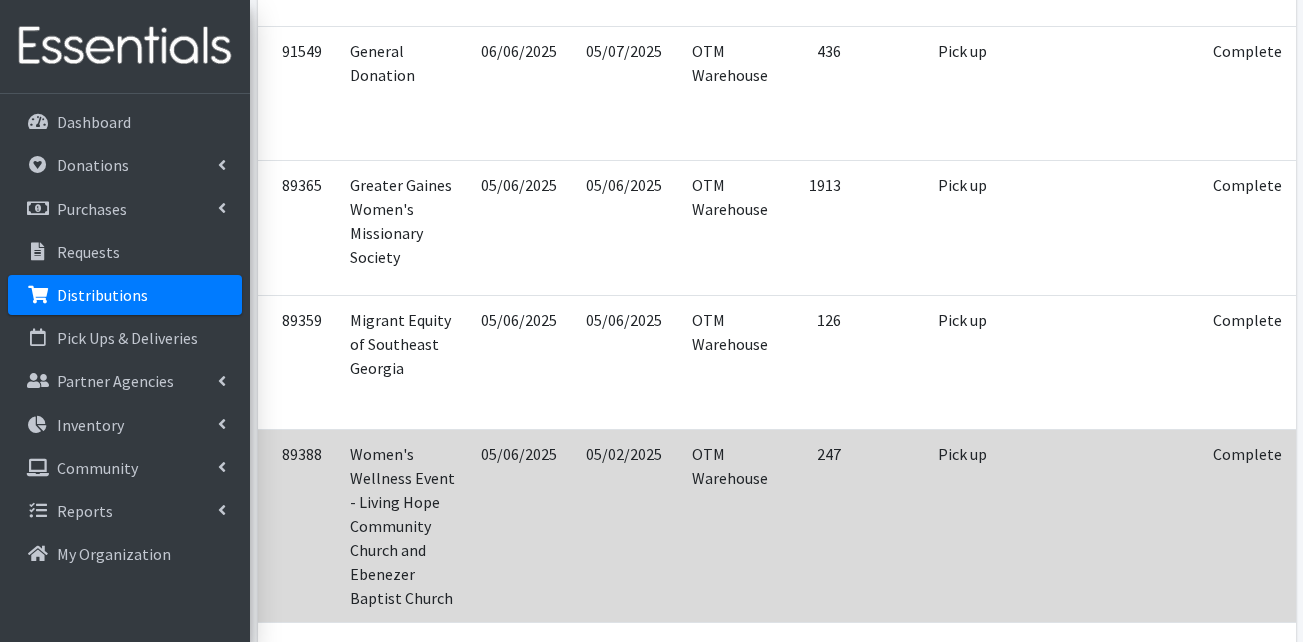 scroll, scrollTop: 2000, scrollLeft: 0, axis: vertical 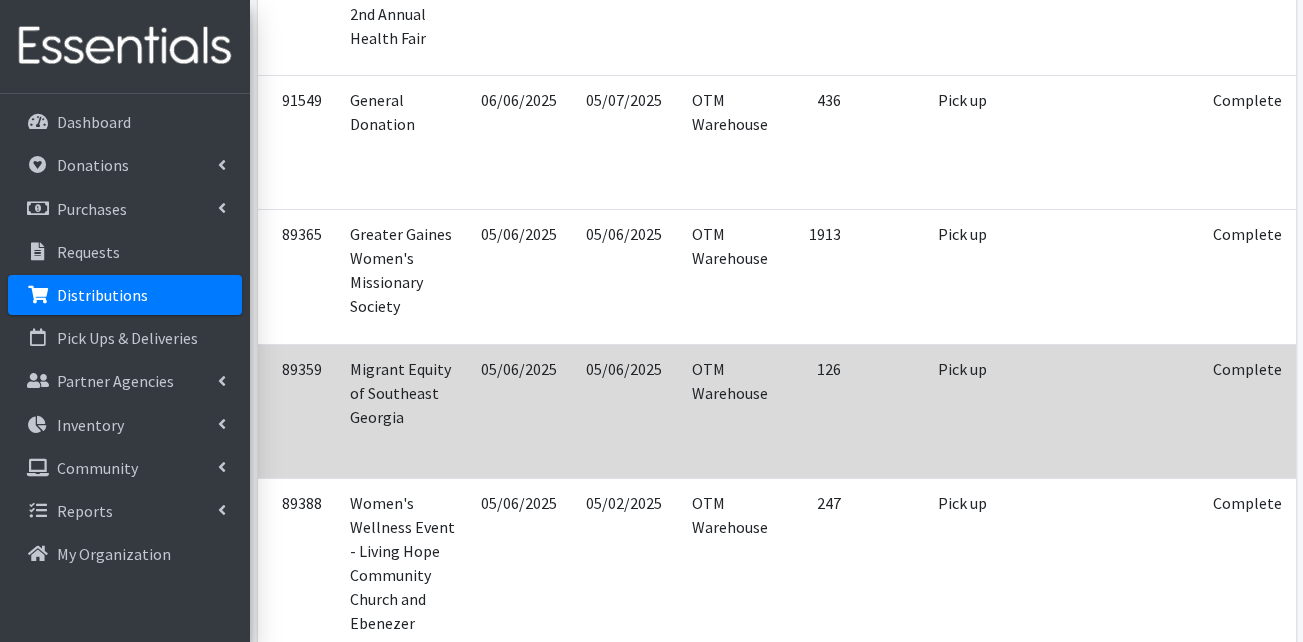 click at bounding box center [1329, 397] 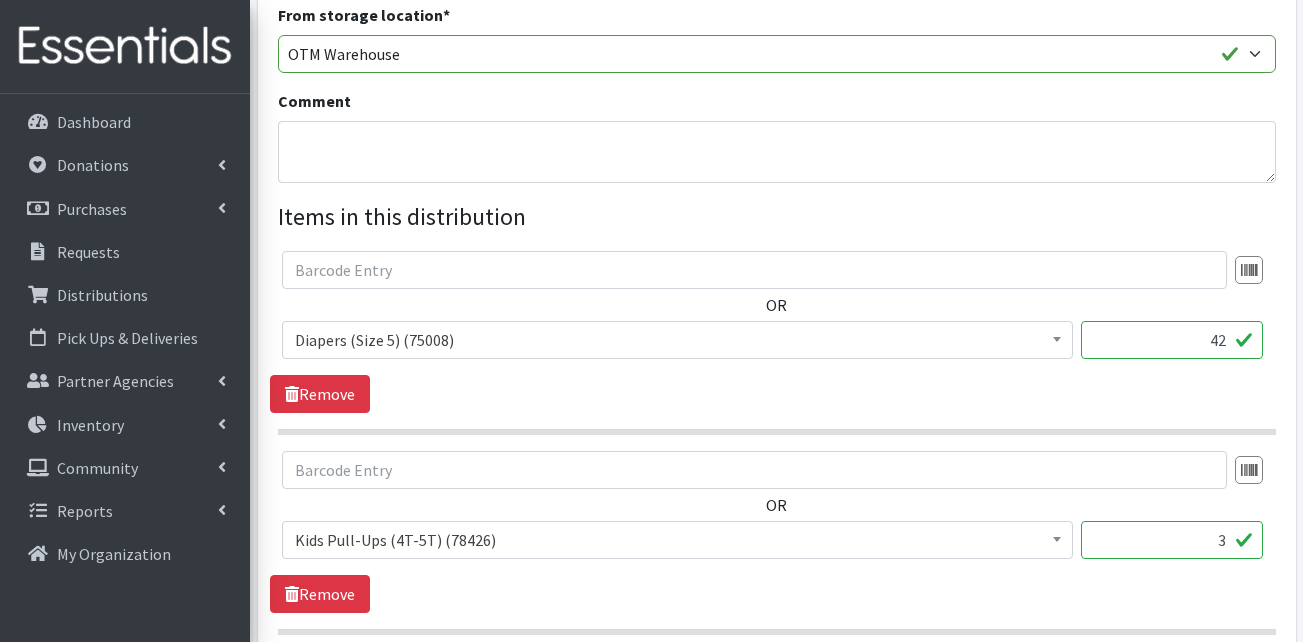 scroll, scrollTop: 700, scrollLeft: 0, axis: vertical 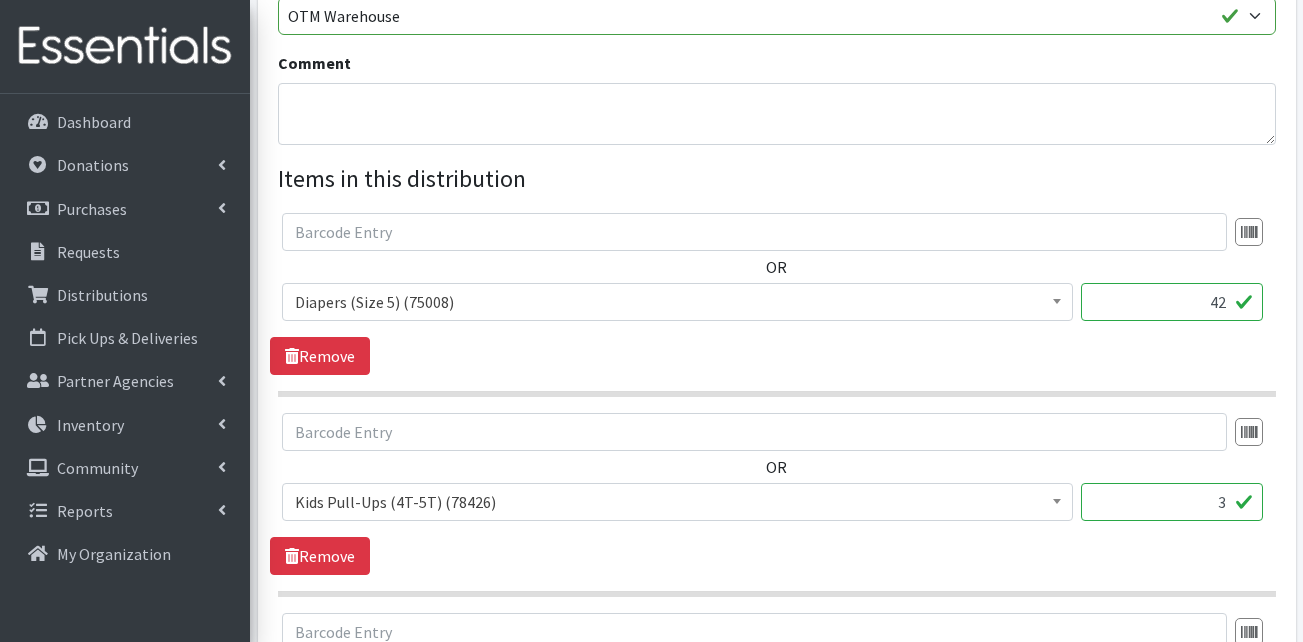 click on "42" at bounding box center [1172, 302] 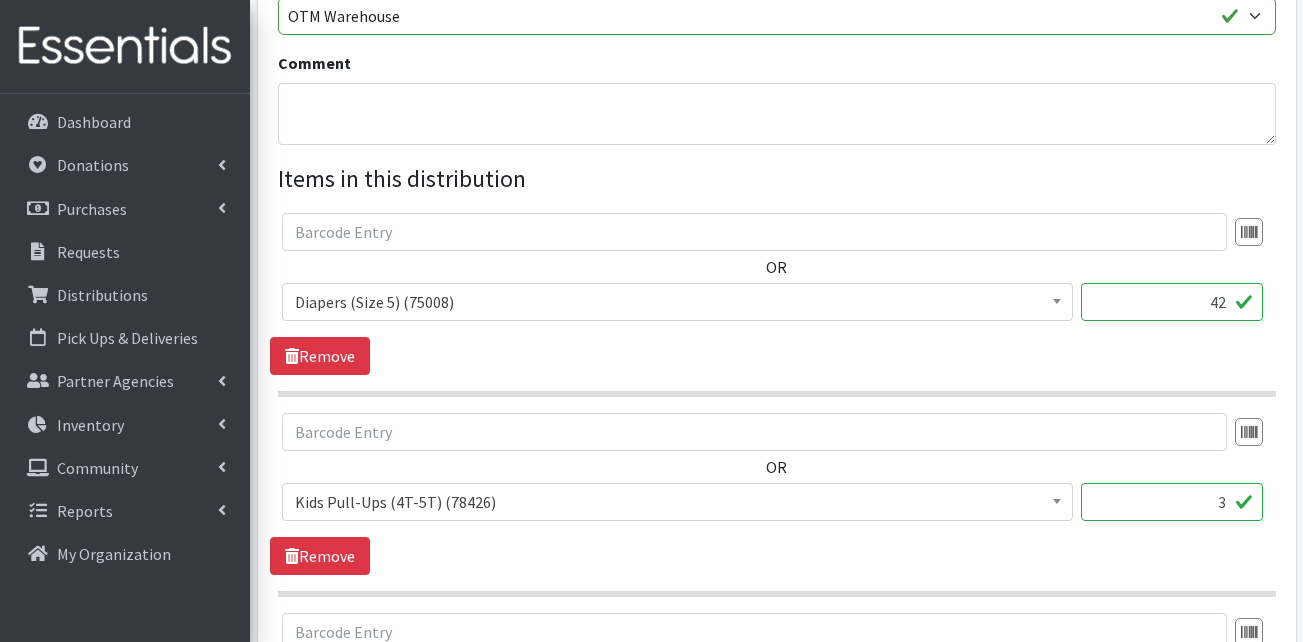 drag, startPoint x: 1179, startPoint y: 304, endPoint x: 1305, endPoint y: 301, distance: 126.035706 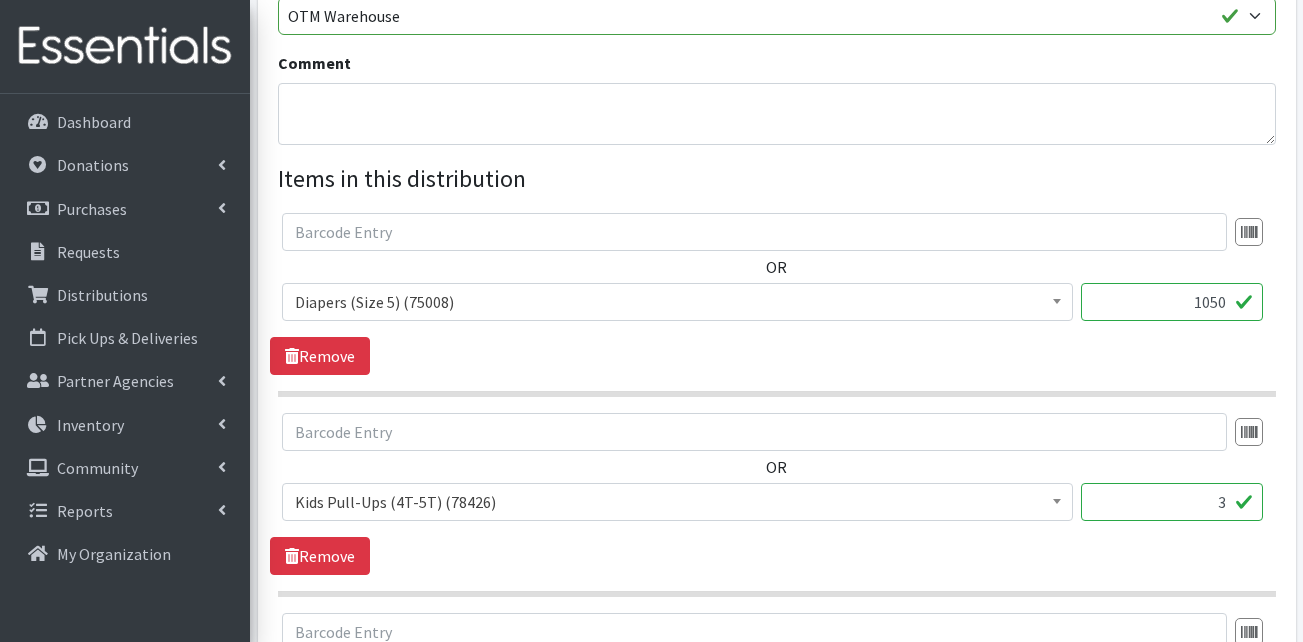 type on "1050" 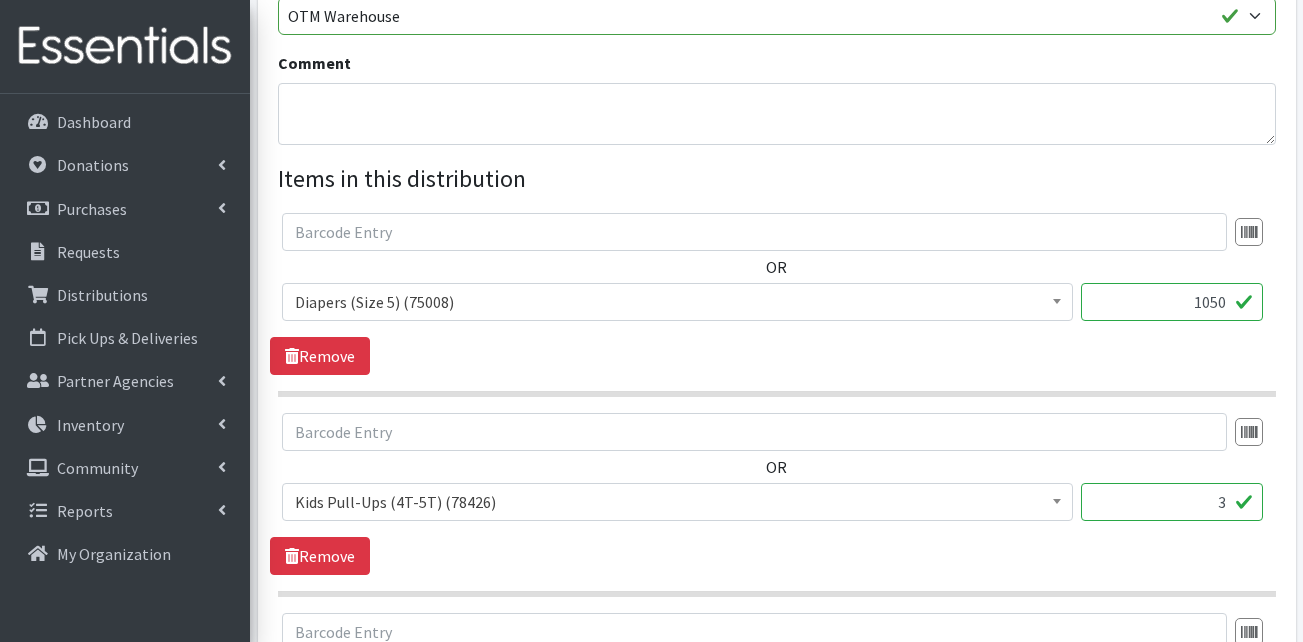 drag, startPoint x: 1209, startPoint y: 507, endPoint x: 1279, endPoint y: 503, distance: 70.11419 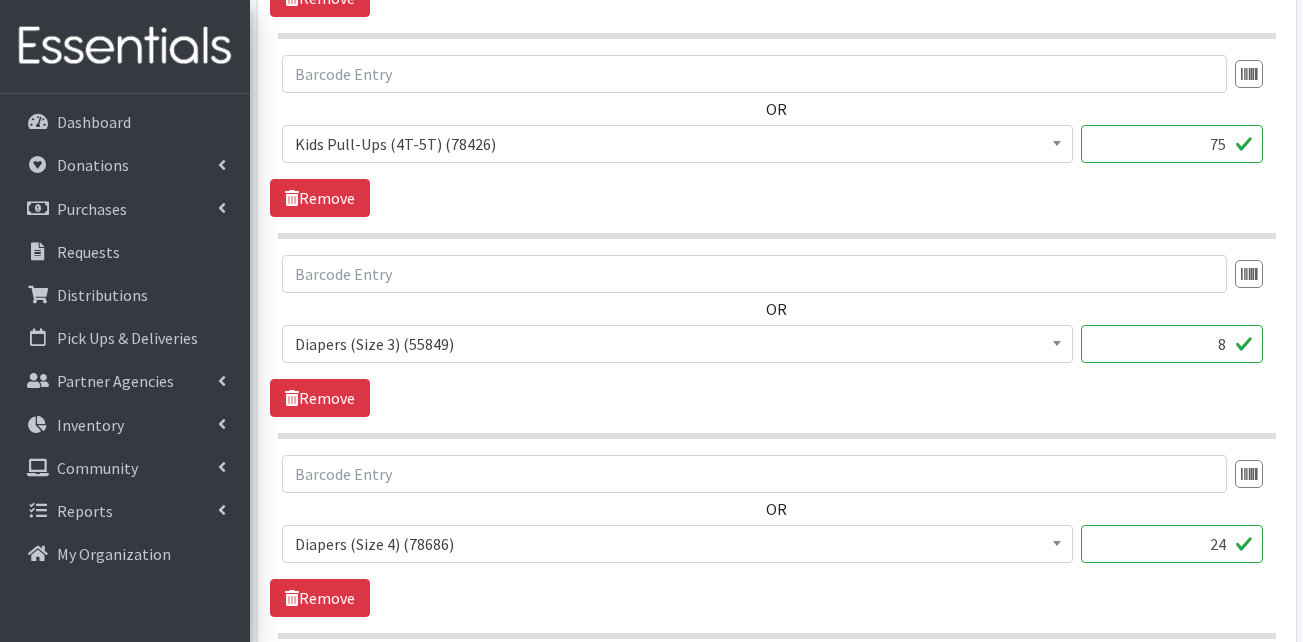 scroll, scrollTop: 1100, scrollLeft: 0, axis: vertical 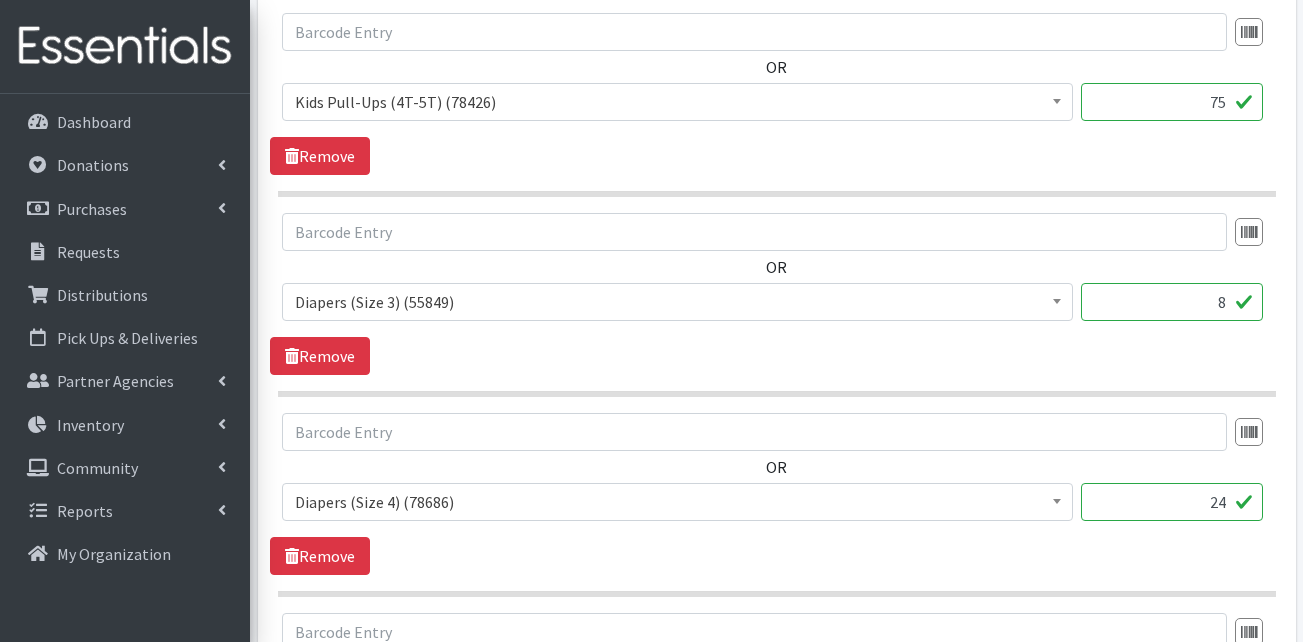type on "75" 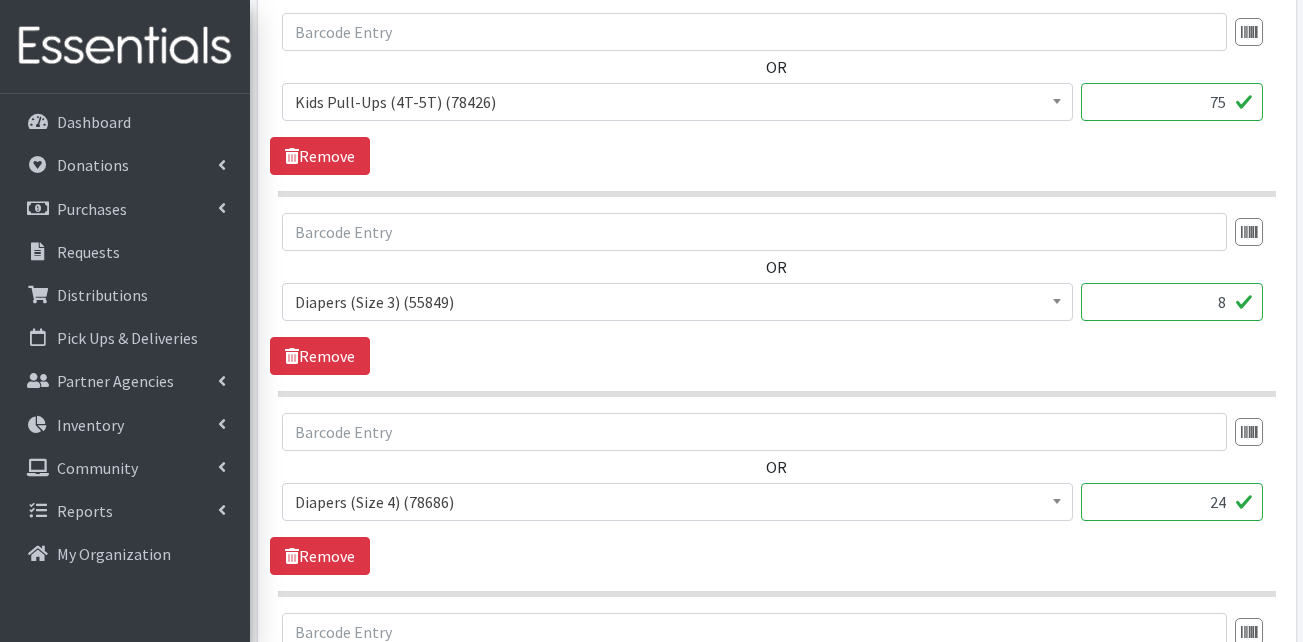 drag, startPoint x: 1184, startPoint y: 324, endPoint x: 1210, endPoint y: 305, distance: 32.202484 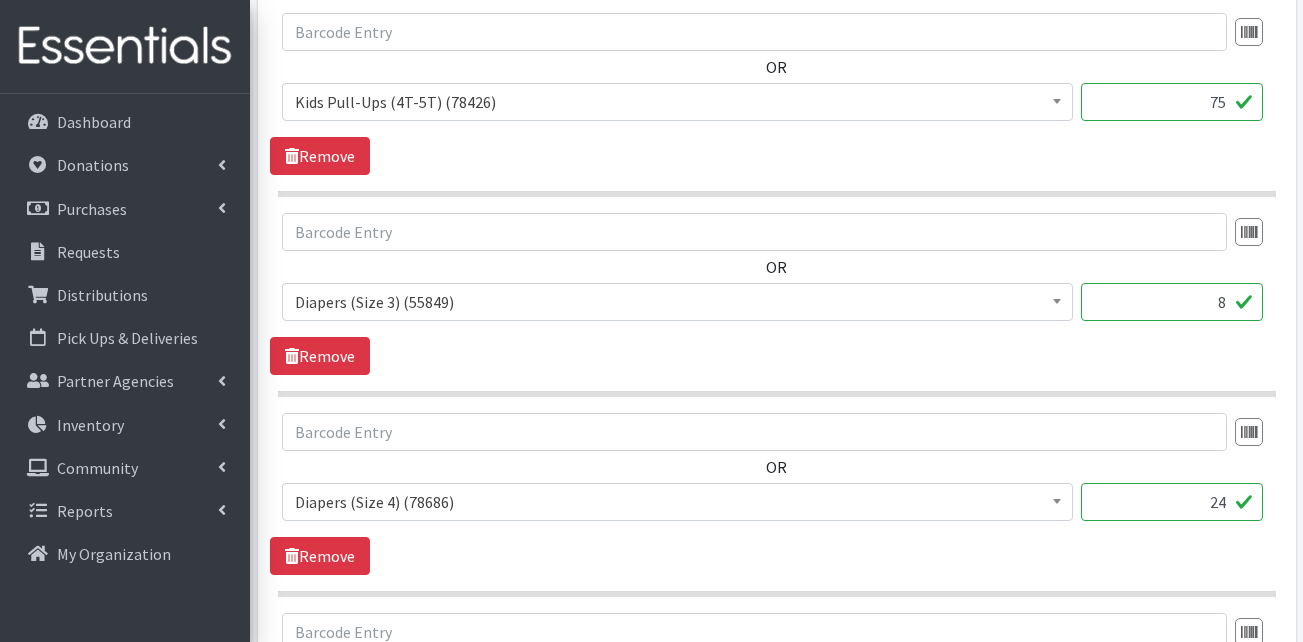 click on "8" at bounding box center (1172, 302) 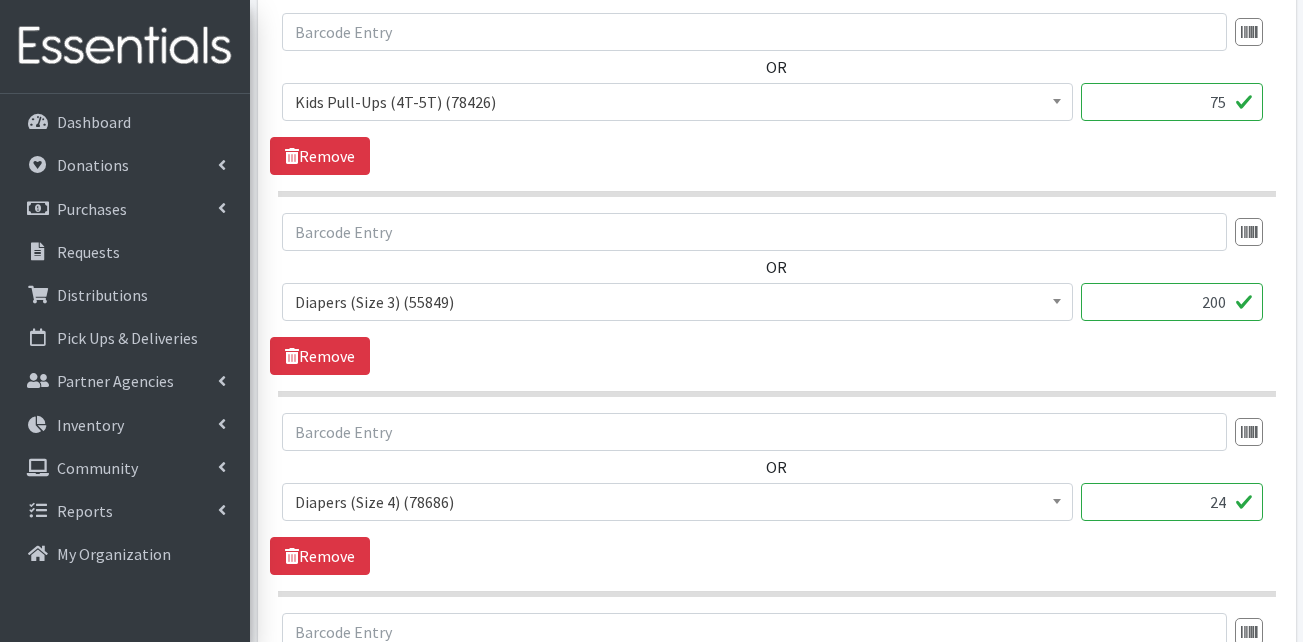 type on "200" 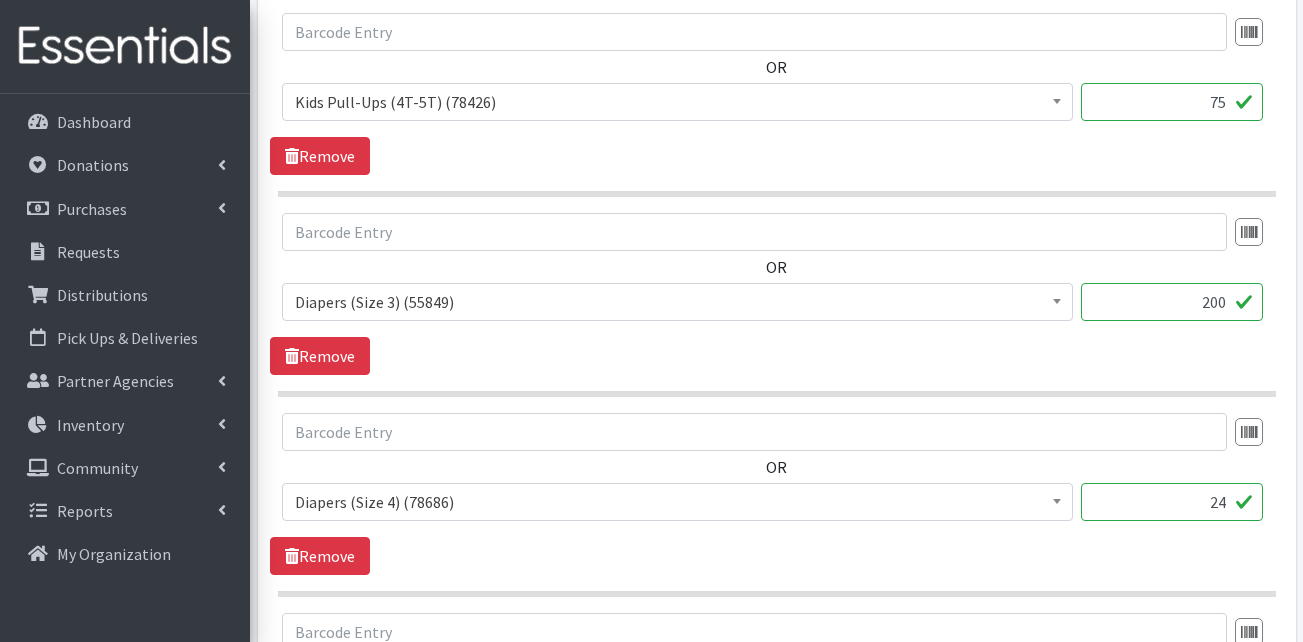 click on "24" at bounding box center (1172, 502) 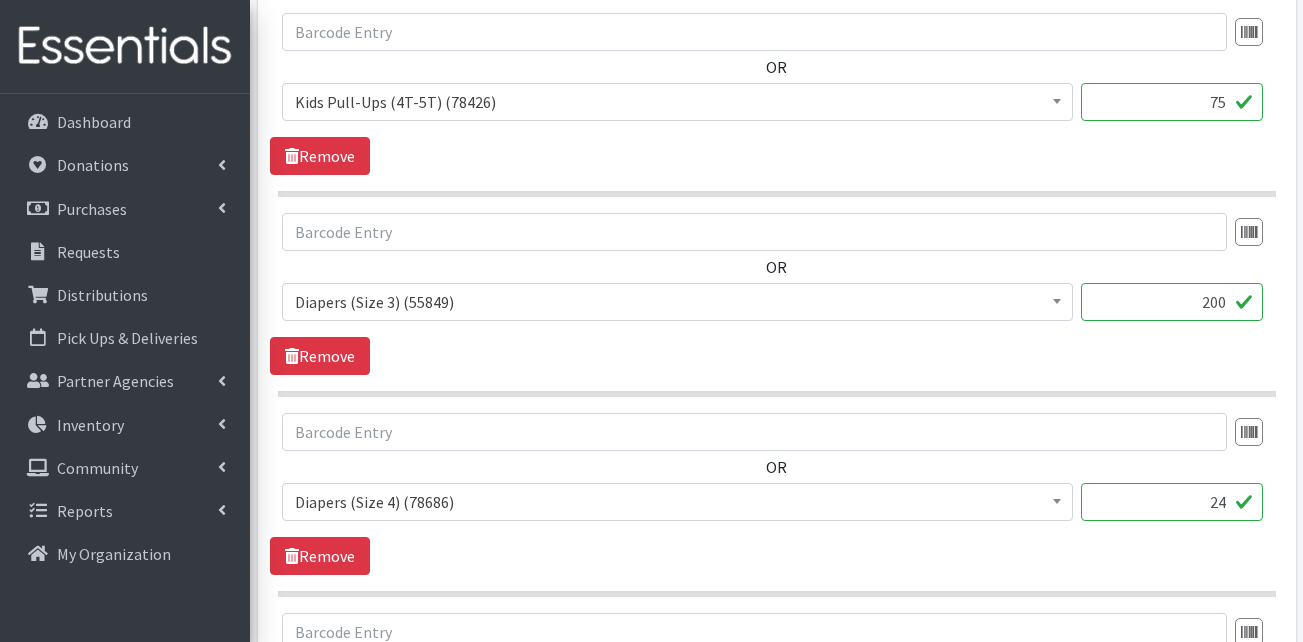 drag, startPoint x: 1198, startPoint y: 514, endPoint x: 1257, endPoint y: 507, distance: 59.413803 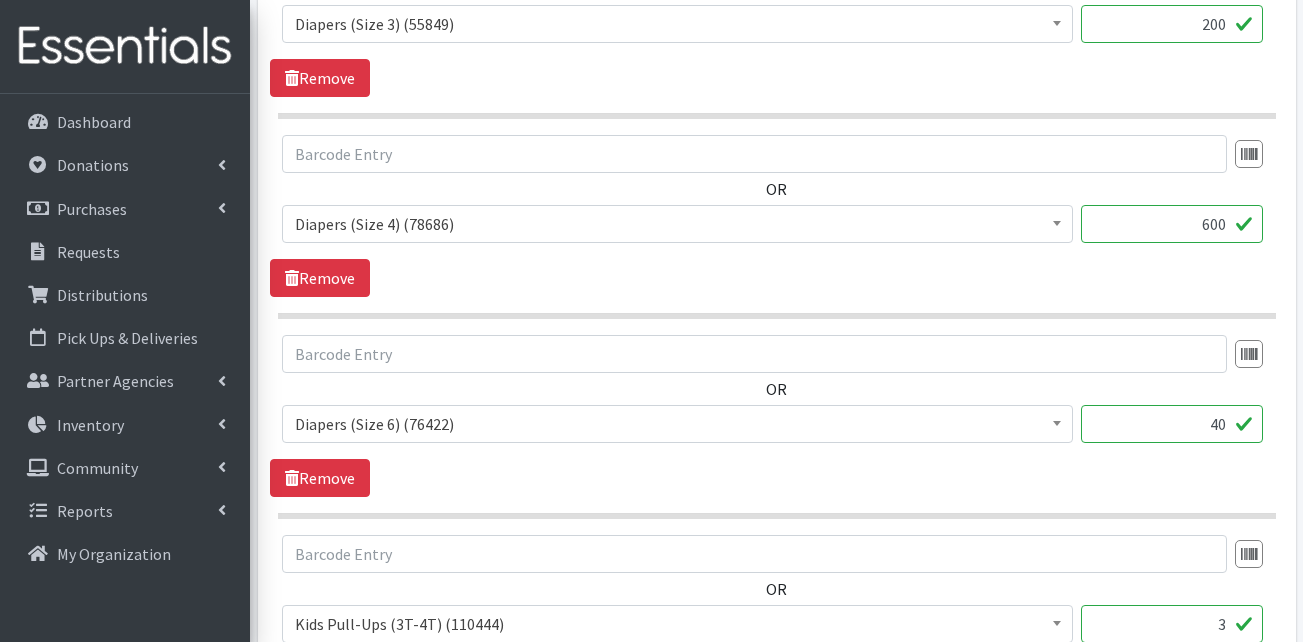 scroll, scrollTop: 1400, scrollLeft: 0, axis: vertical 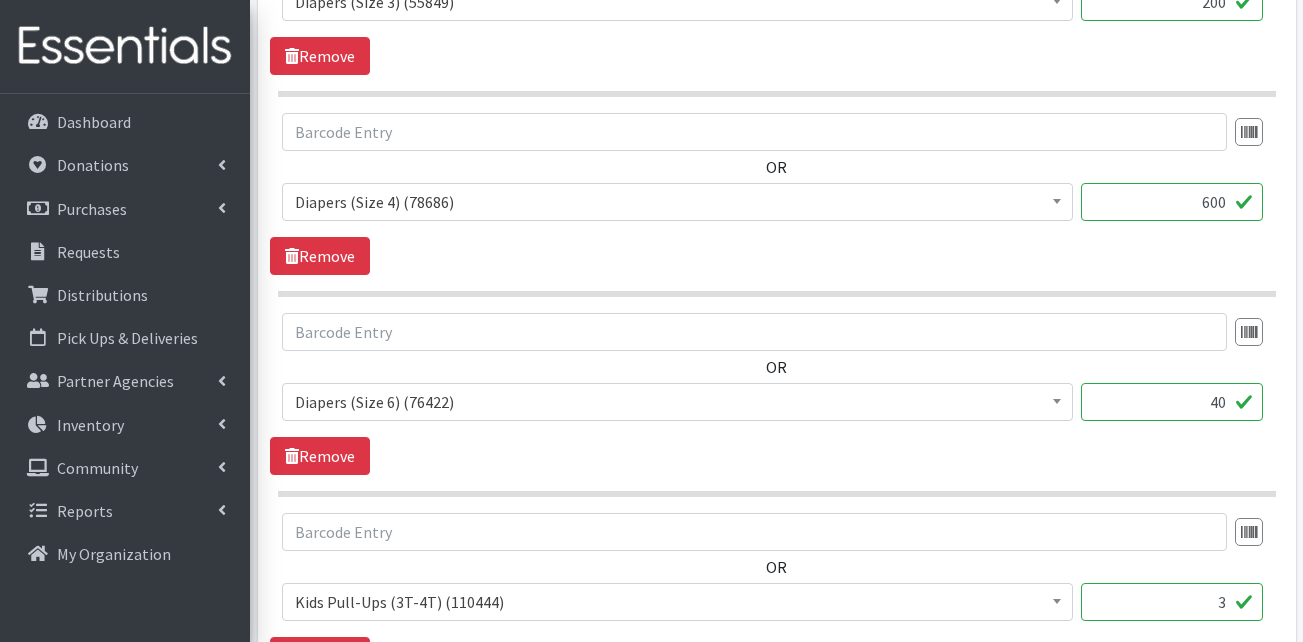 type on "600" 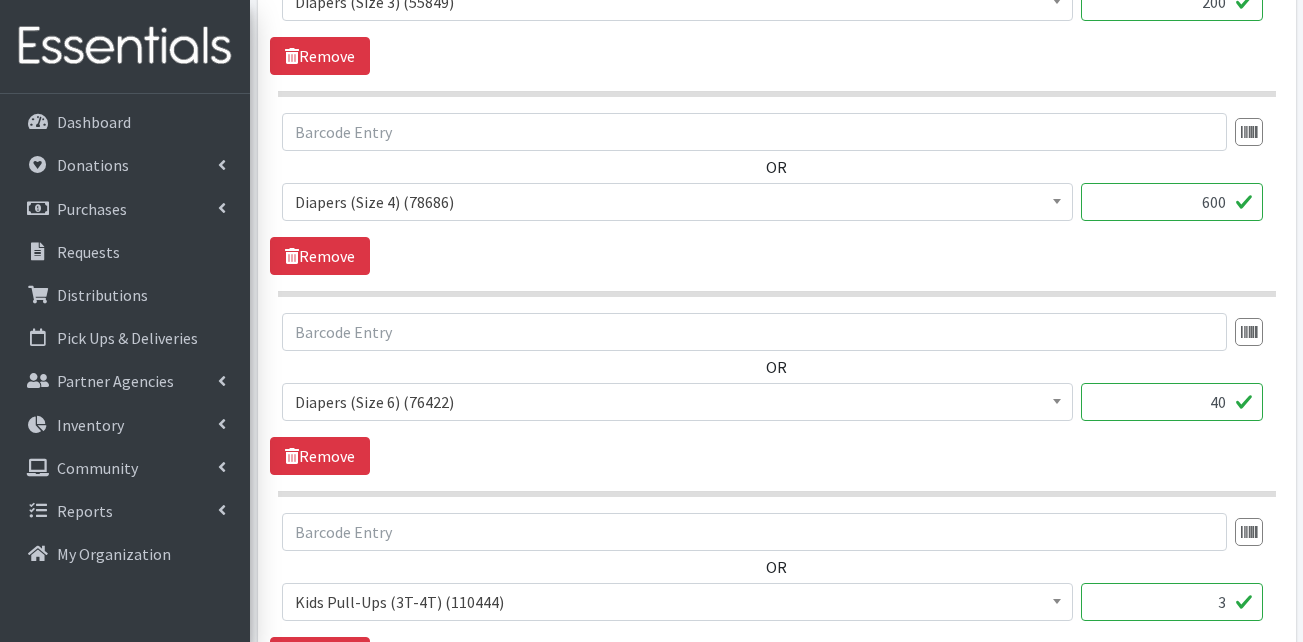 click on "40" at bounding box center [1172, 402] 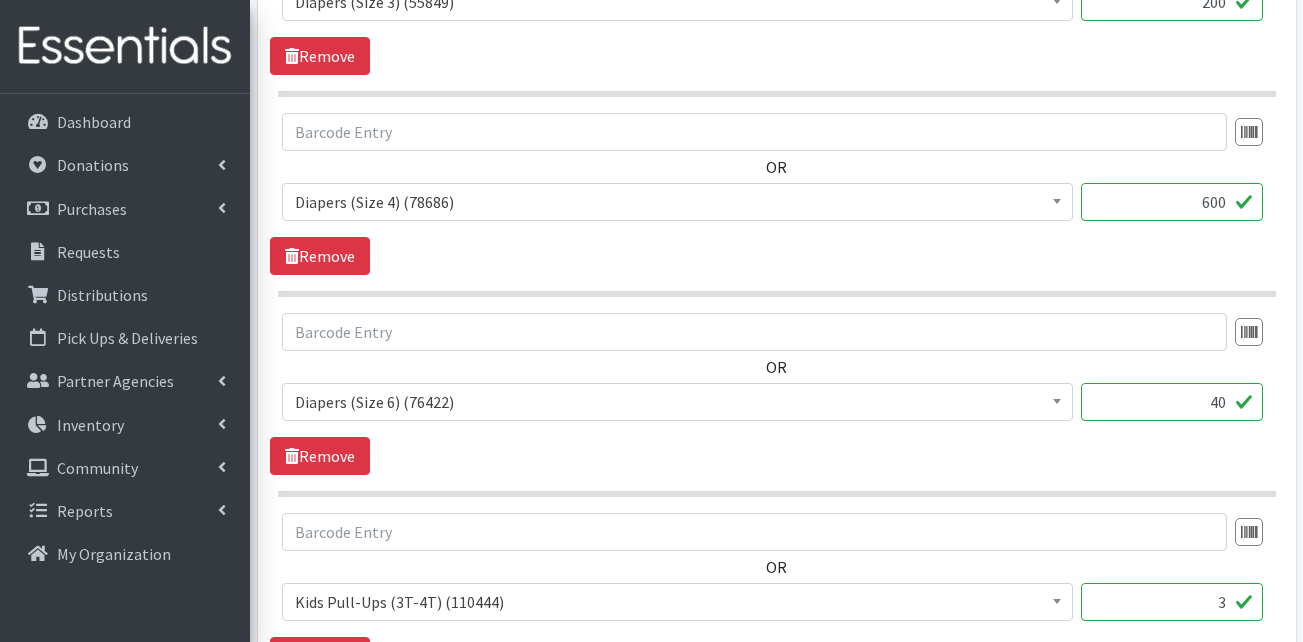 drag, startPoint x: 1194, startPoint y: 403, endPoint x: 1238, endPoint y: 406, distance: 44.102154 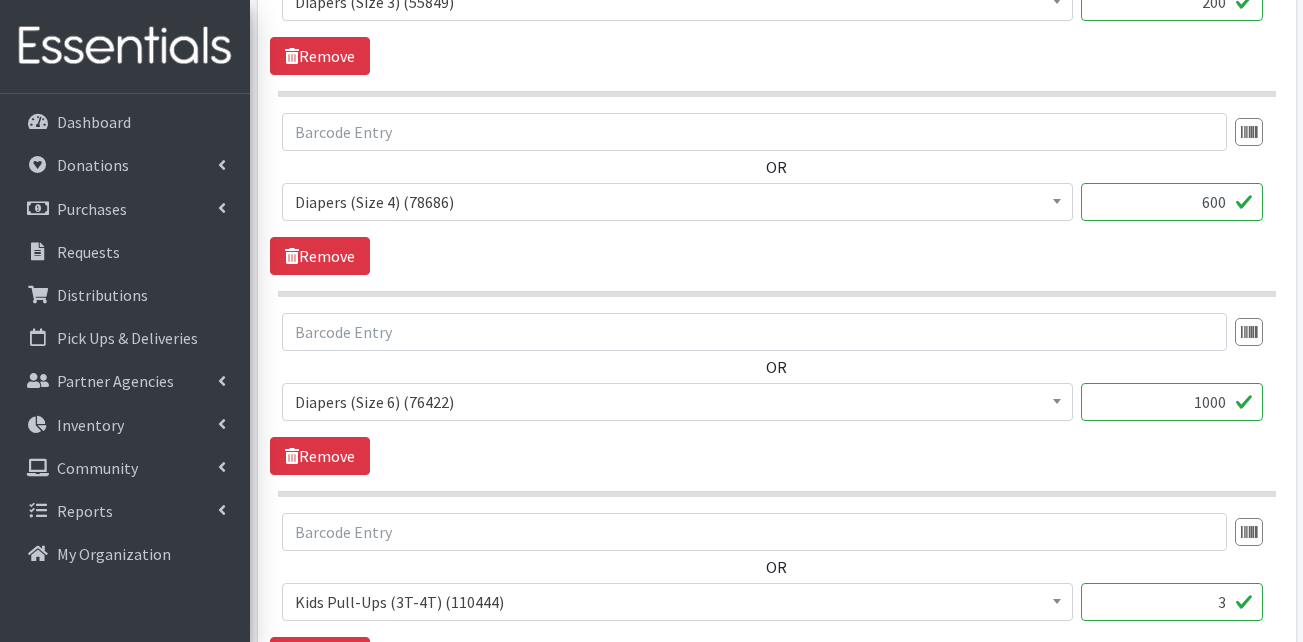 type on "1000" 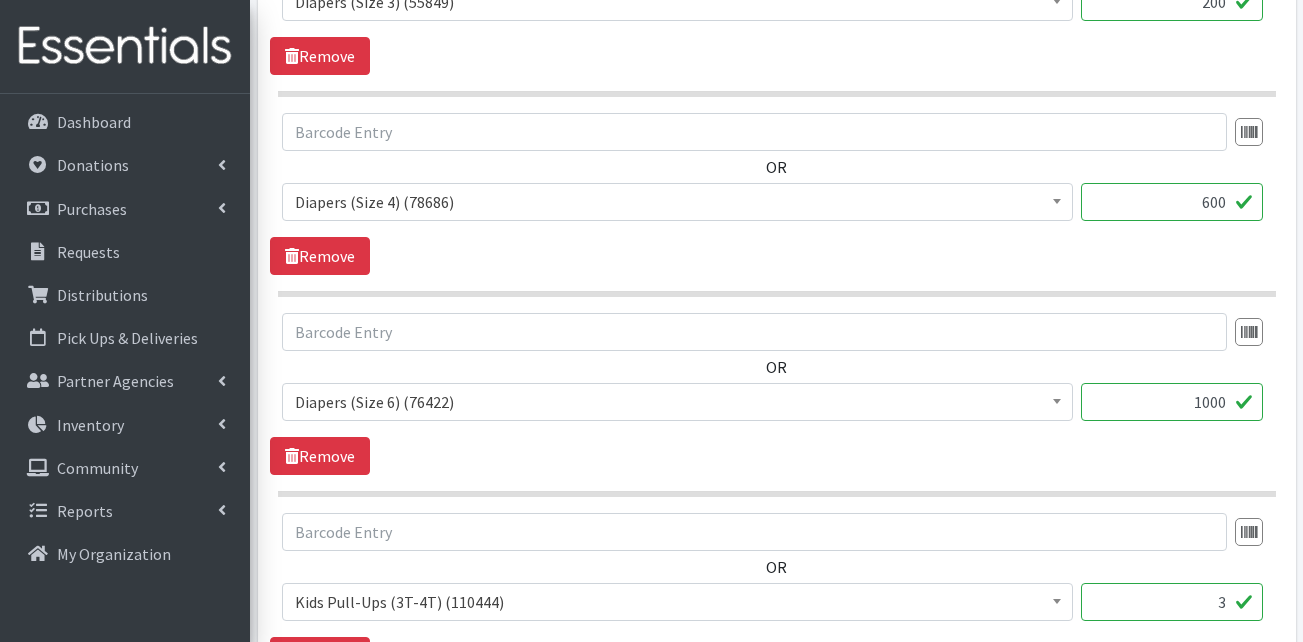 click on "OR
Adult Briefs (Large) (168717)
Adult Briefs (Medium) (109839)
Adult Briefs (Small) (111172)
Adult Briefs (X-Large) (164874)
Adult Briefs (XXL) (1304)
Adult Incontinence Pads (50000)
Adult Liners (50000)
Bed Pads (Disposable) (0)
Diapers (Newborn) (101748)
Diapers (Preemie) (114700)
Diapers (Size 1) (59067)
Diapers (Size 2) (62927)
Diapers (Size 3) (55849)
Diapers (Size 4) (78686)
Diapers (Size 5) (75008)
Diapers (Size 6) (76422)
Diapers (Size 7) (83050)
Kids (Overnights - Older Kids) (42464)
Kids Pull-Ups (2T-3T) (108065)
Kids Pull-Ups (3T-4T) (110444)
Kids Pull-Ups (4T-5T) (78426)
Other (0)
Pads (21976)
Period Packs  (99230)
Period Panties (Large) (365000)
Period Panties (Medium) (0)
Period Panties (Small) (0)" at bounding box center (776, 394) 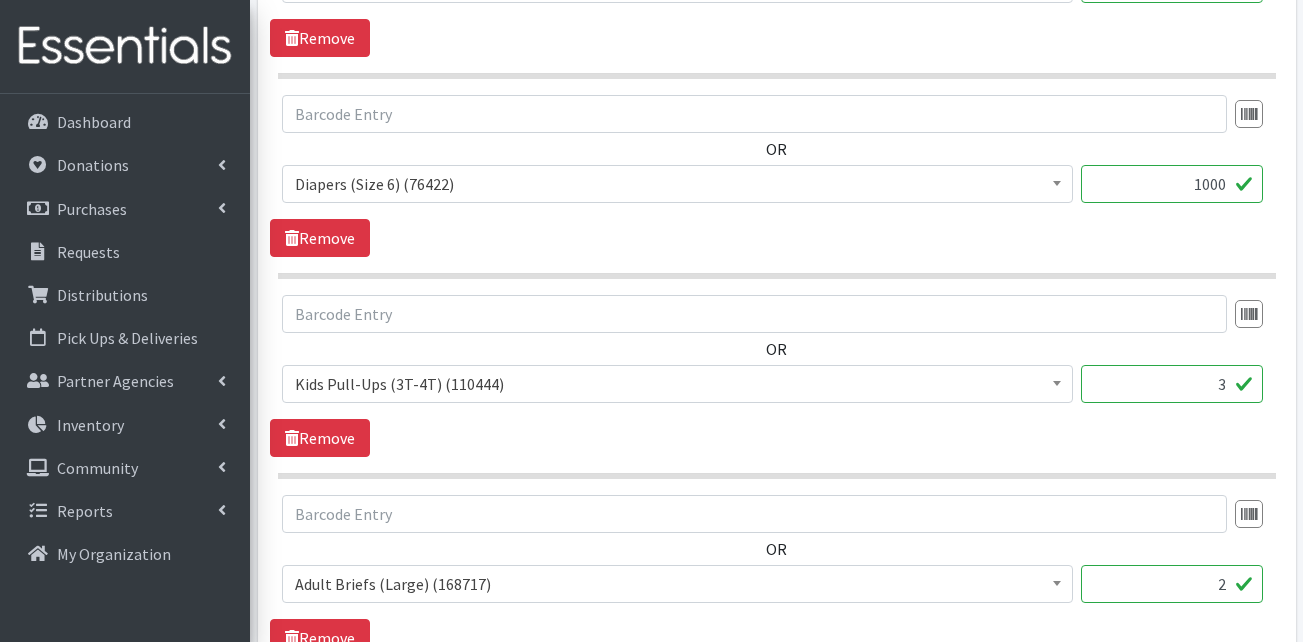 scroll, scrollTop: 1700, scrollLeft: 0, axis: vertical 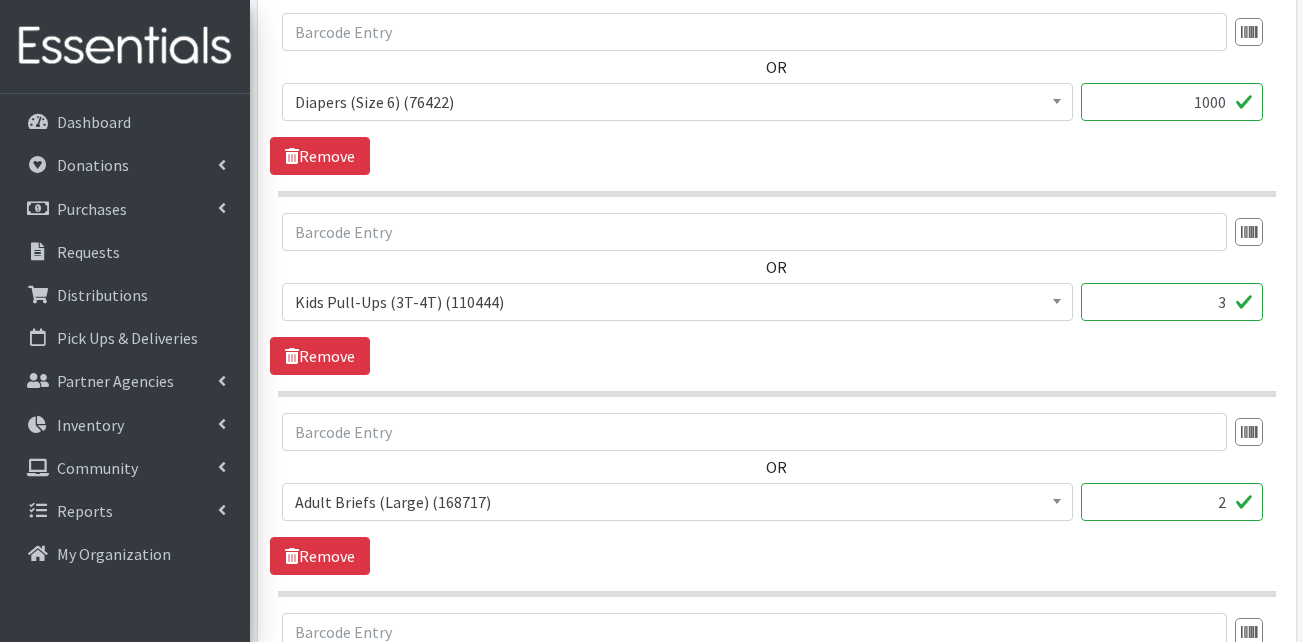 click on "3" at bounding box center [1172, 302] 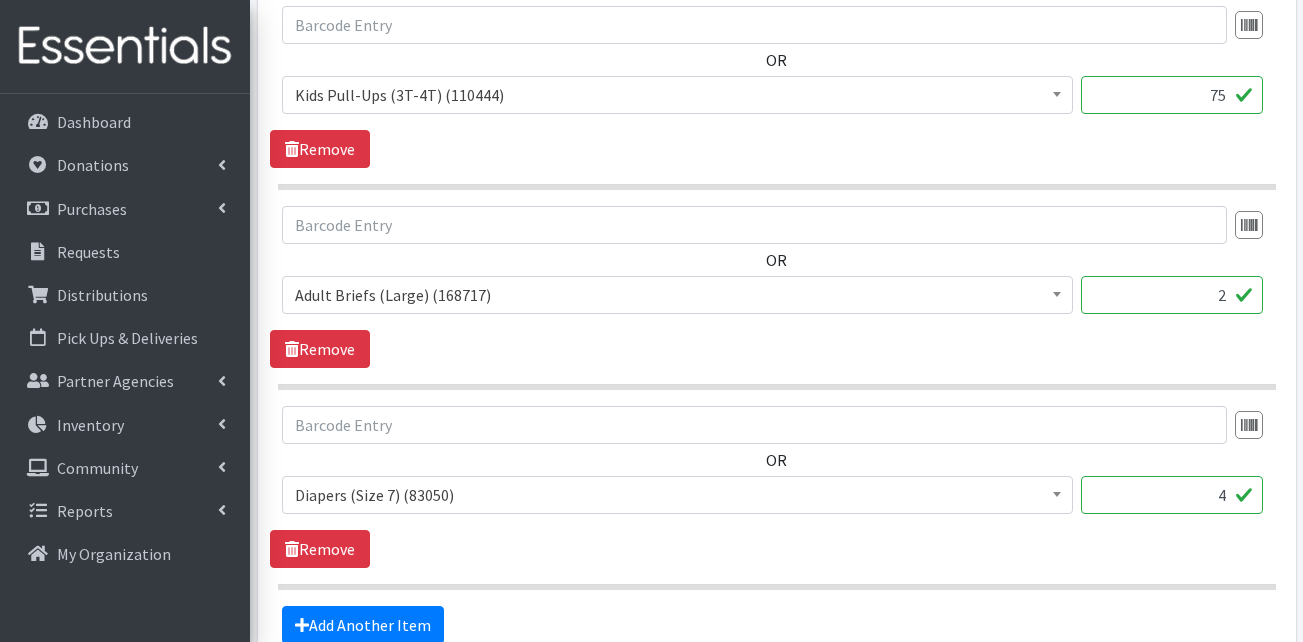 scroll, scrollTop: 2000, scrollLeft: 0, axis: vertical 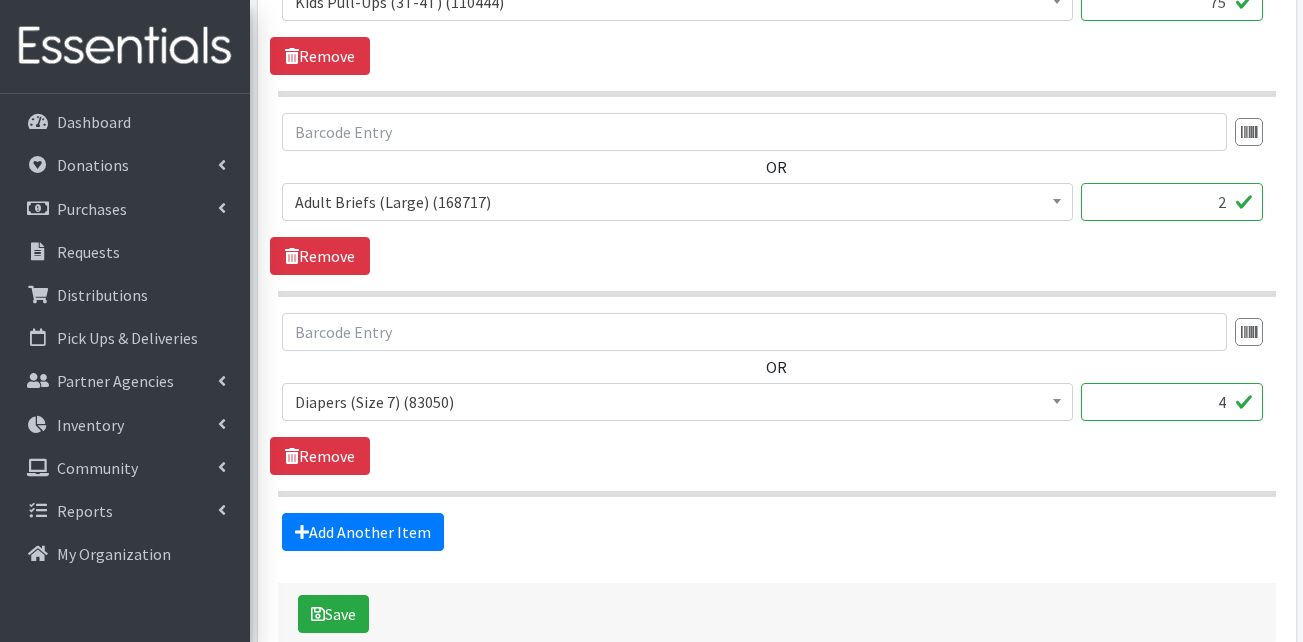 type on "75" 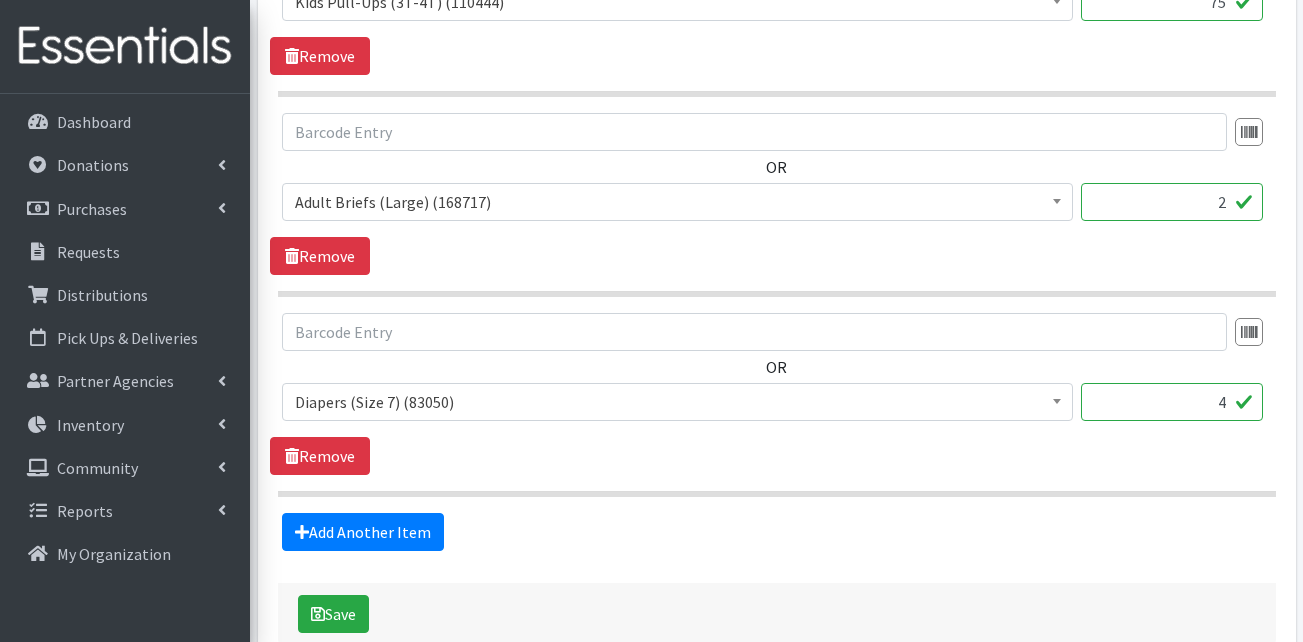 drag, startPoint x: 1181, startPoint y: 396, endPoint x: 1257, endPoint y: 405, distance: 76.53104 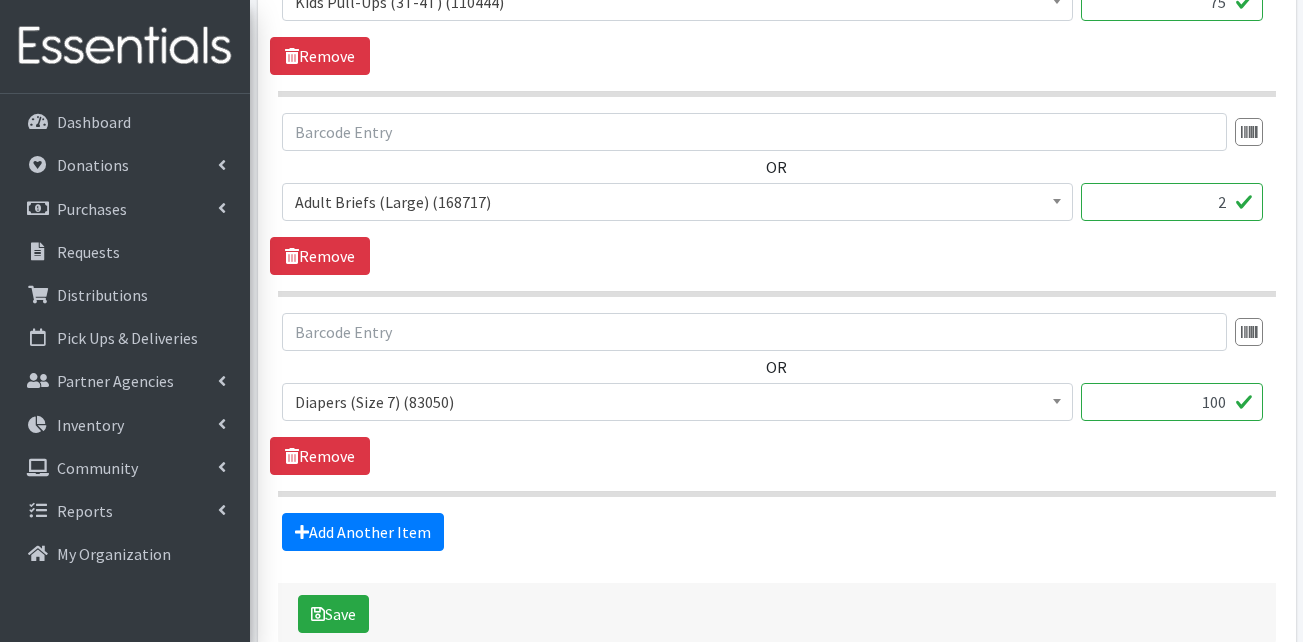 type on "100" 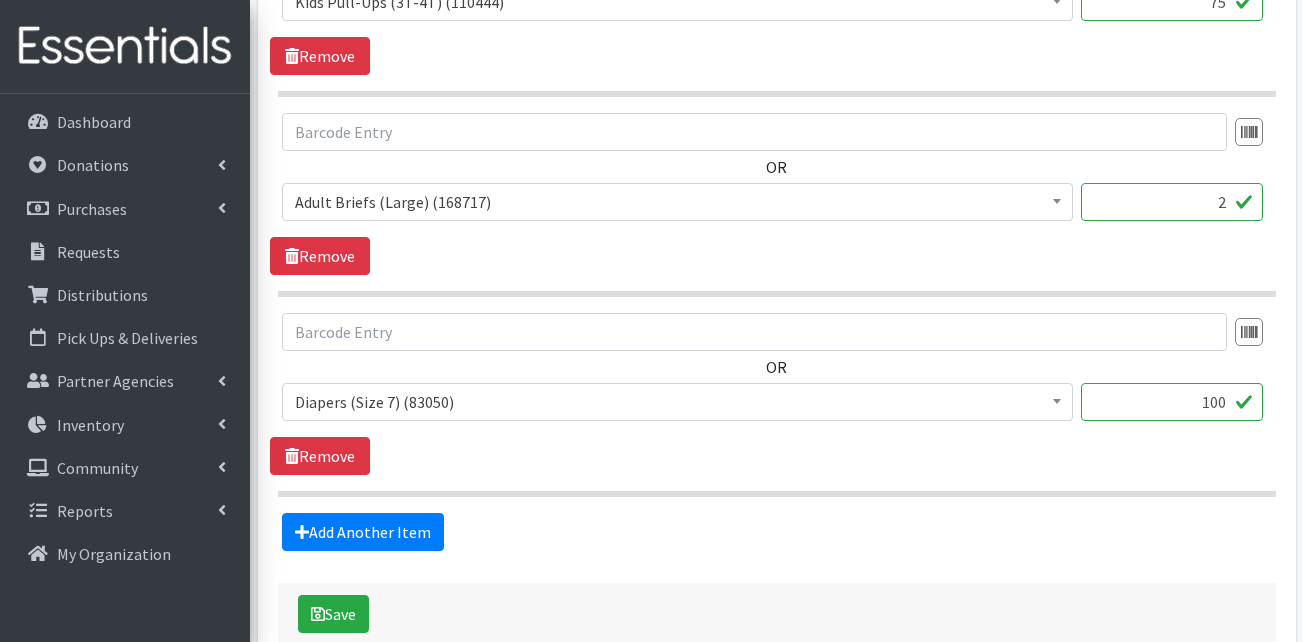 click on "Add Another Item" at bounding box center [776, 532] 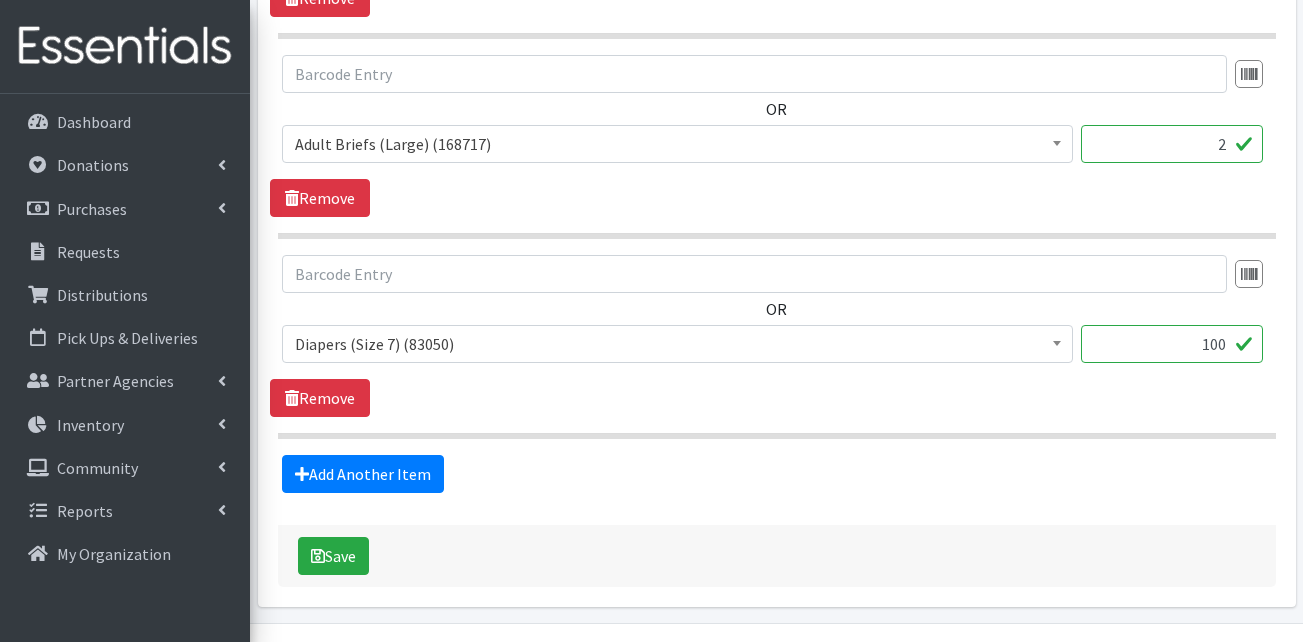 scroll, scrollTop: 2114, scrollLeft: 0, axis: vertical 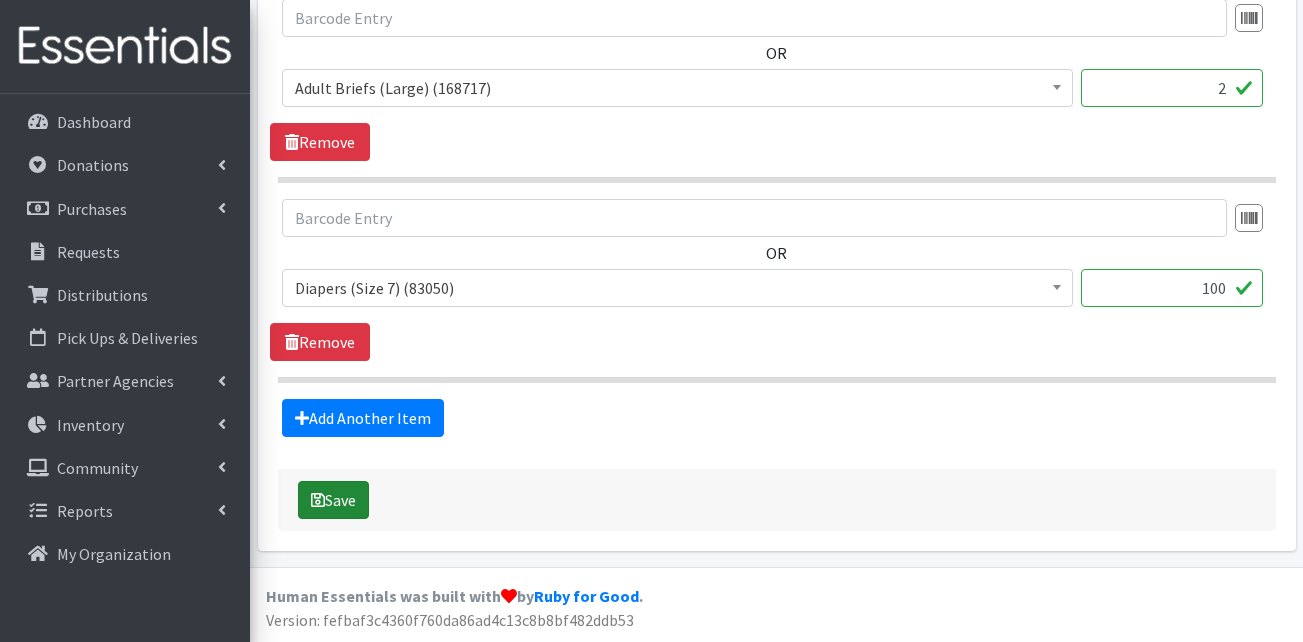 click on "Save" at bounding box center (333, 500) 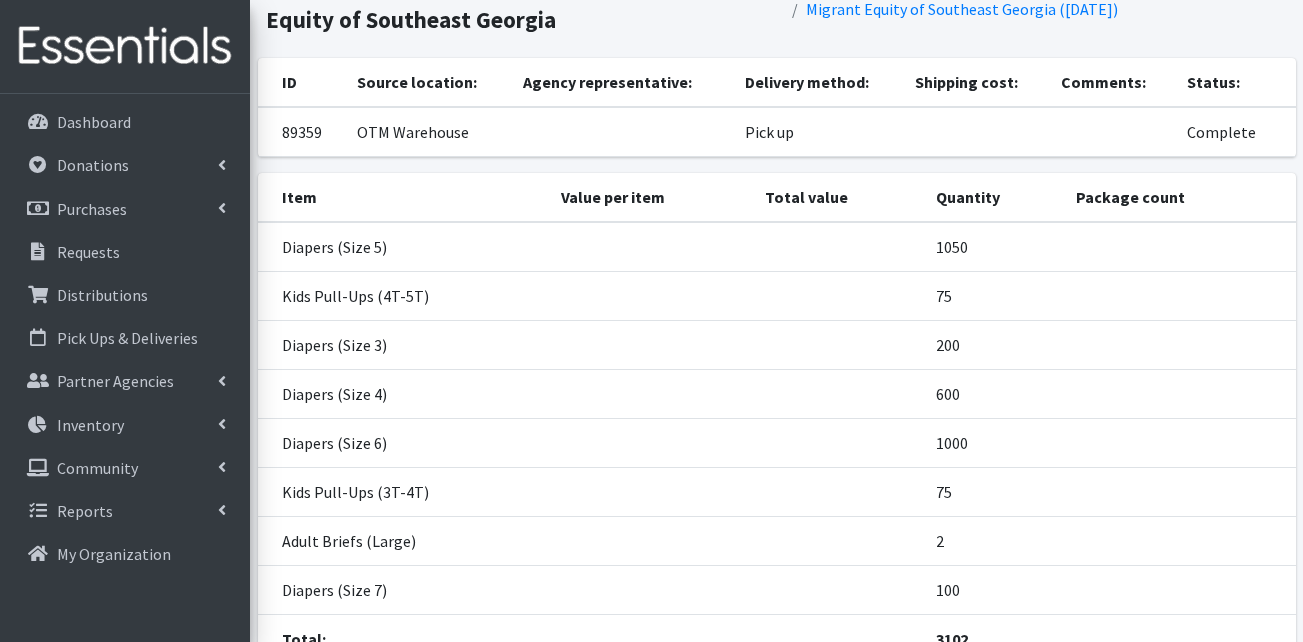 scroll, scrollTop: 0, scrollLeft: 0, axis: both 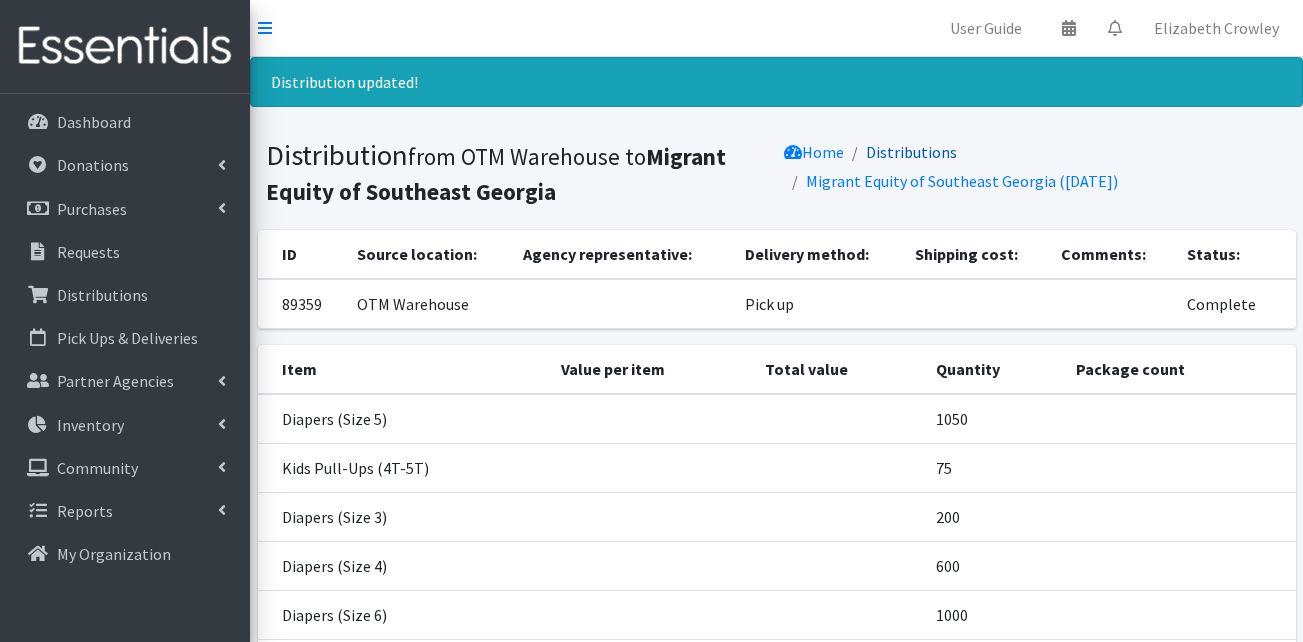 click on "Distributions" at bounding box center [911, 152] 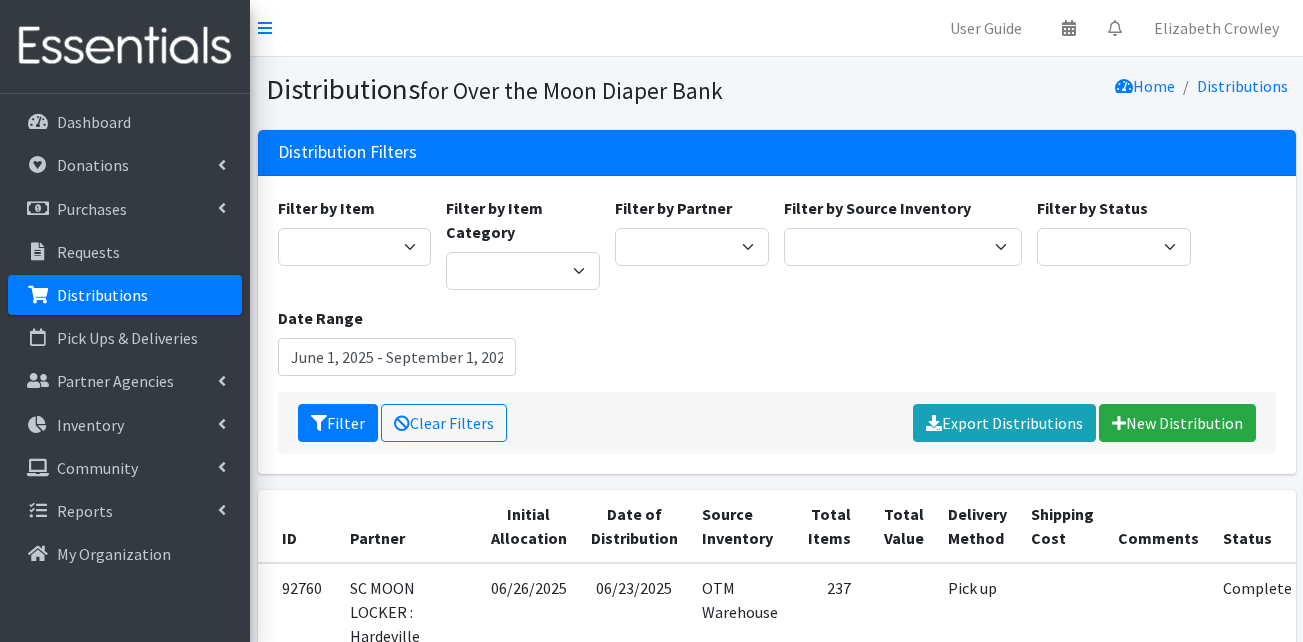 scroll, scrollTop: 0, scrollLeft: 0, axis: both 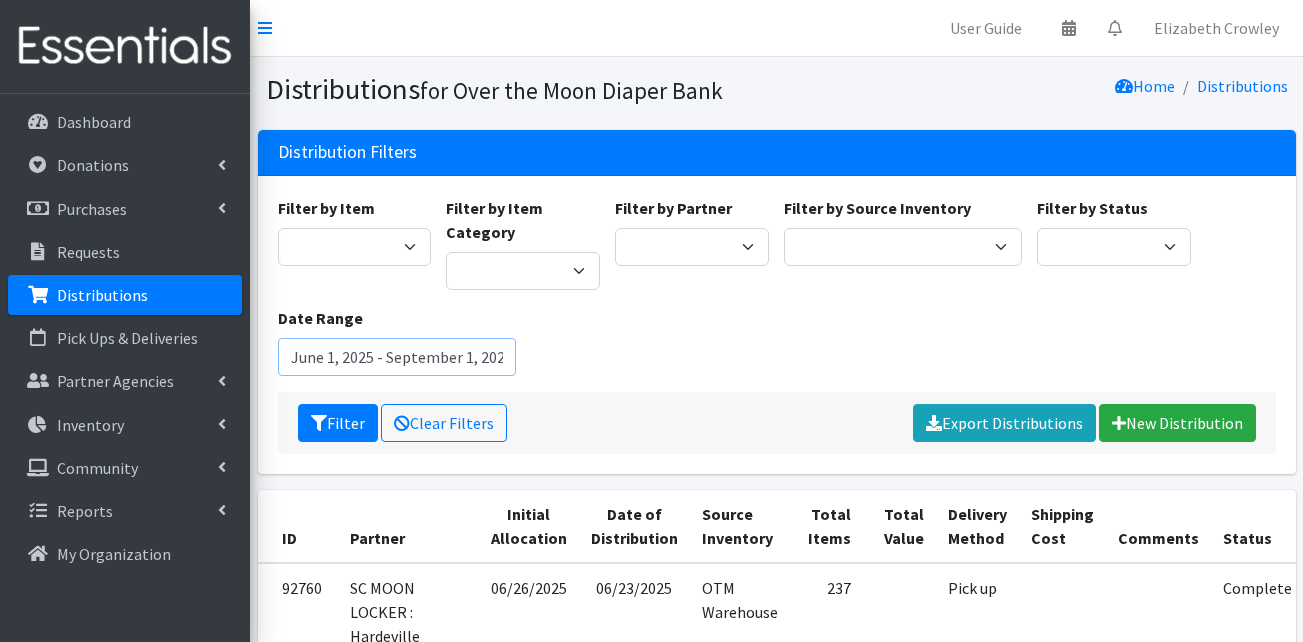 click on "June 1, 2025 - September 1, 2025" at bounding box center (397, 357) 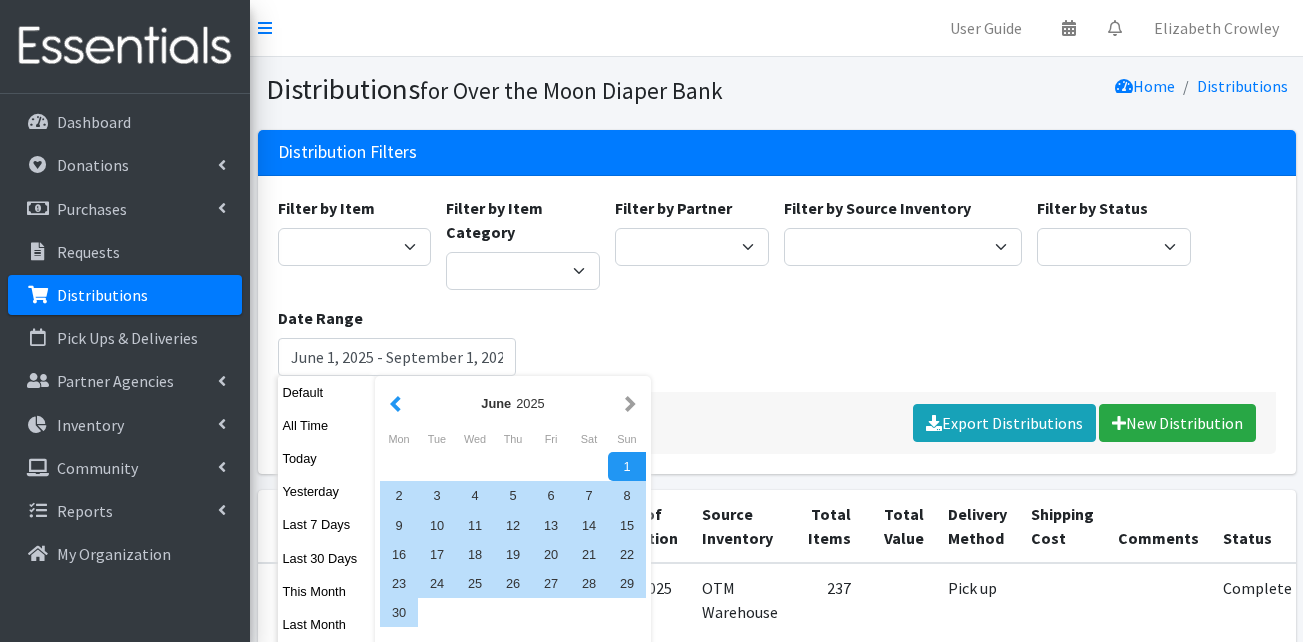 click at bounding box center (395, 403) 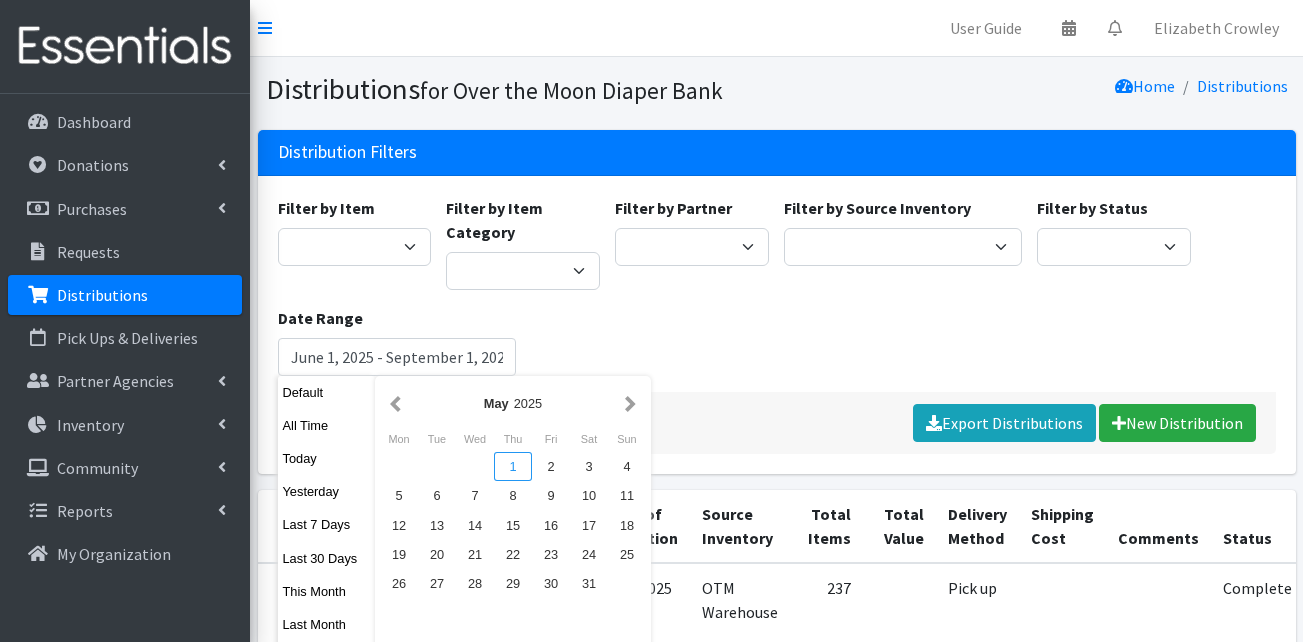 click on "1" at bounding box center (513, 466) 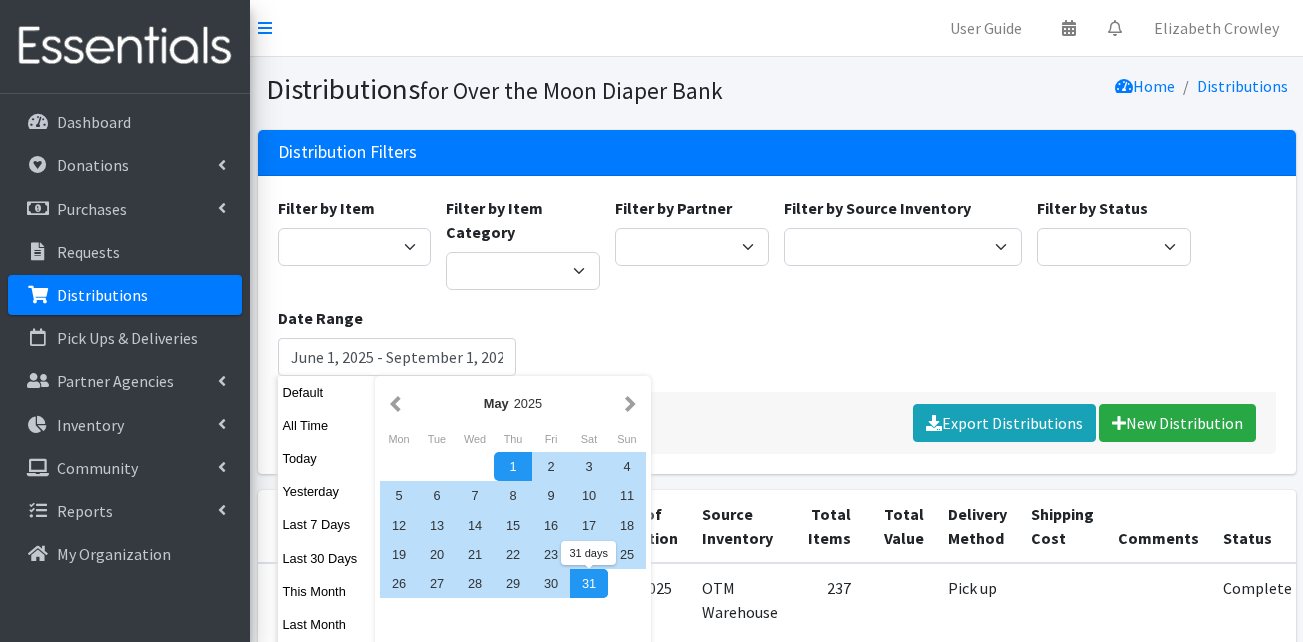 click on "31" at bounding box center [589, 583] 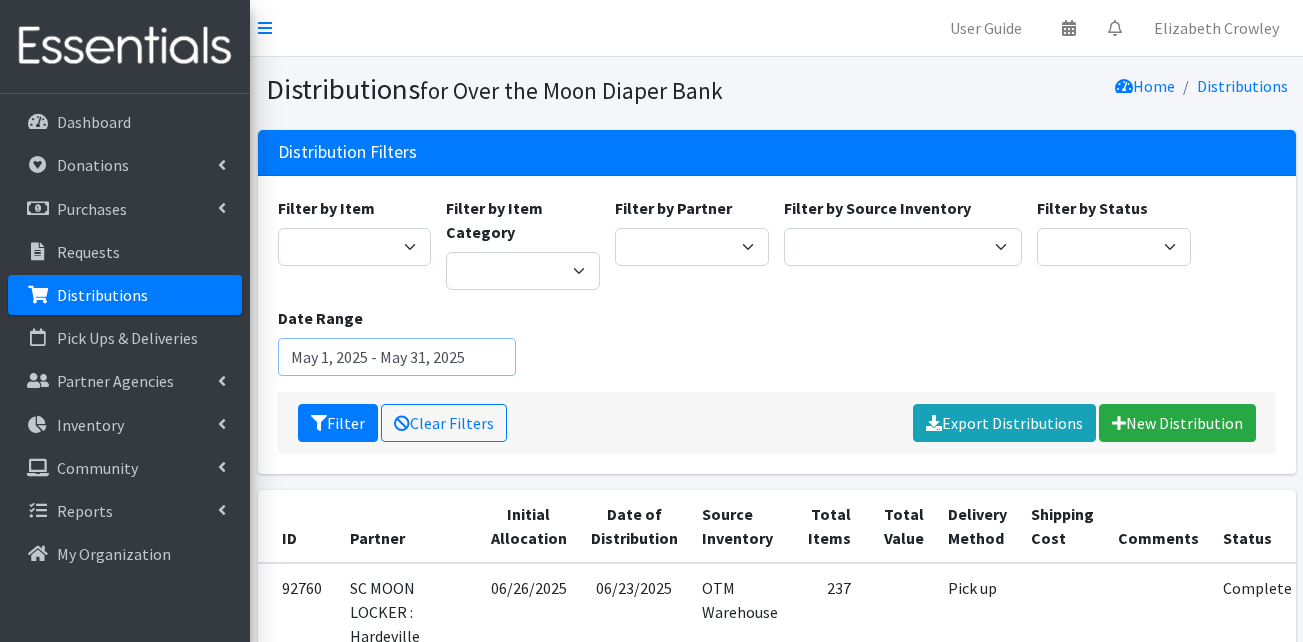 click on "May 1, 2025 - May 31, 2025" at bounding box center [397, 357] 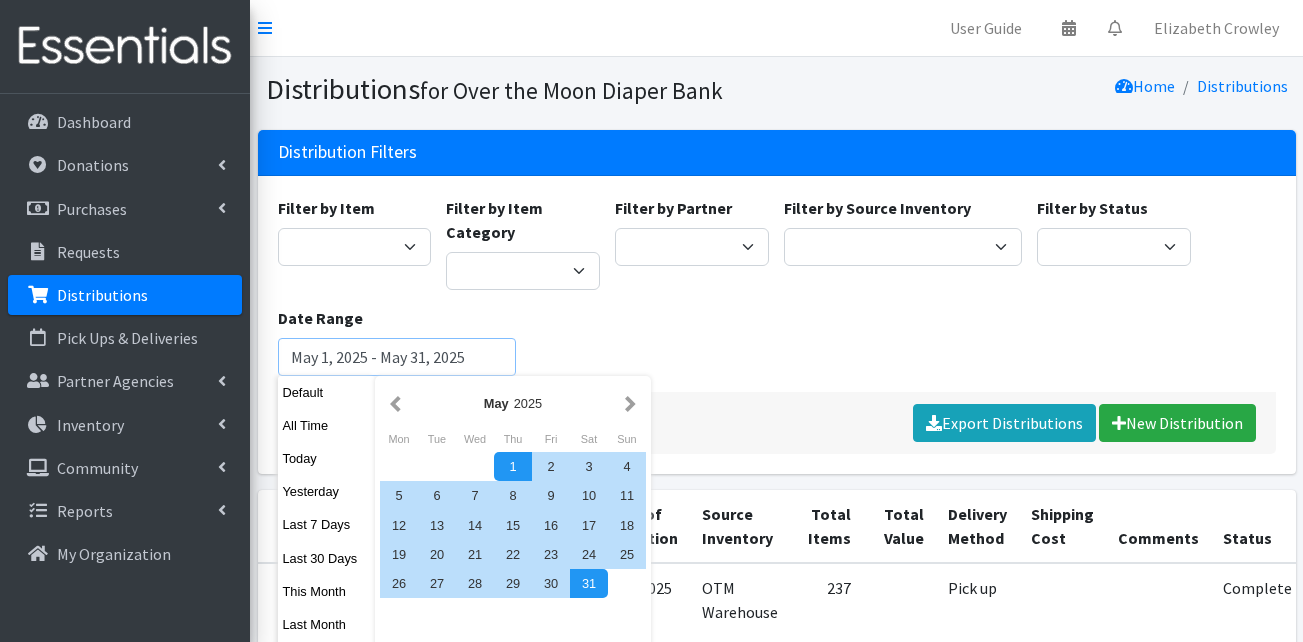 click on "Filter" at bounding box center [338, 423] 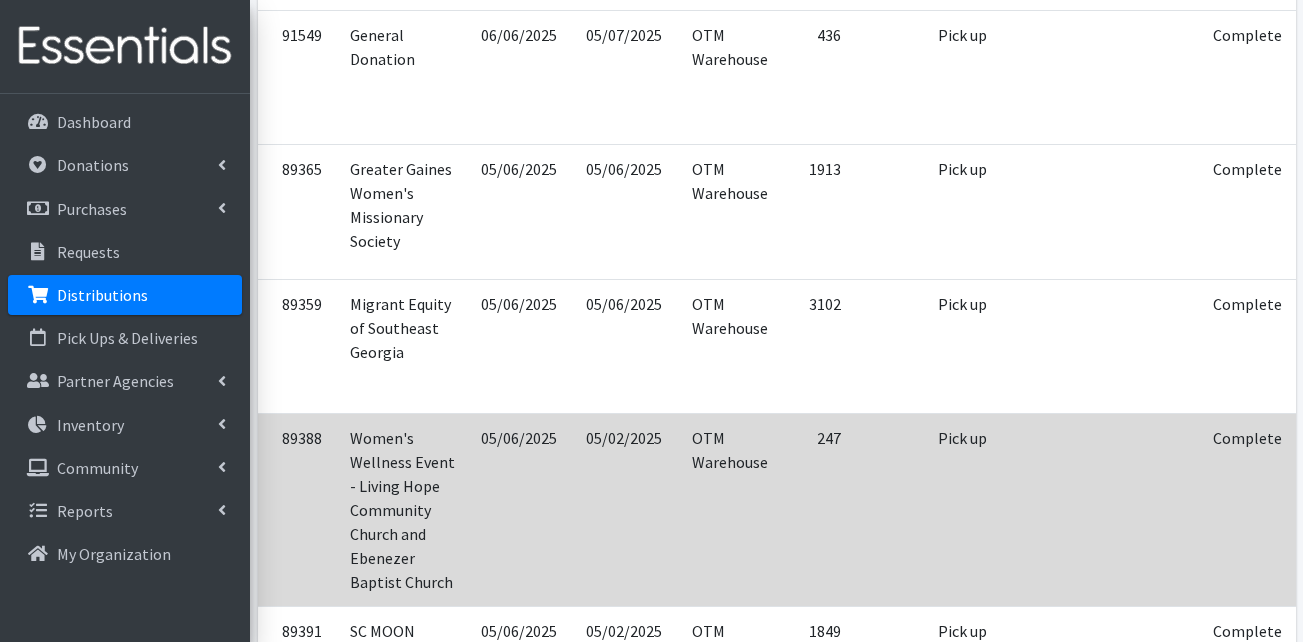 scroll, scrollTop: 2100, scrollLeft: 0, axis: vertical 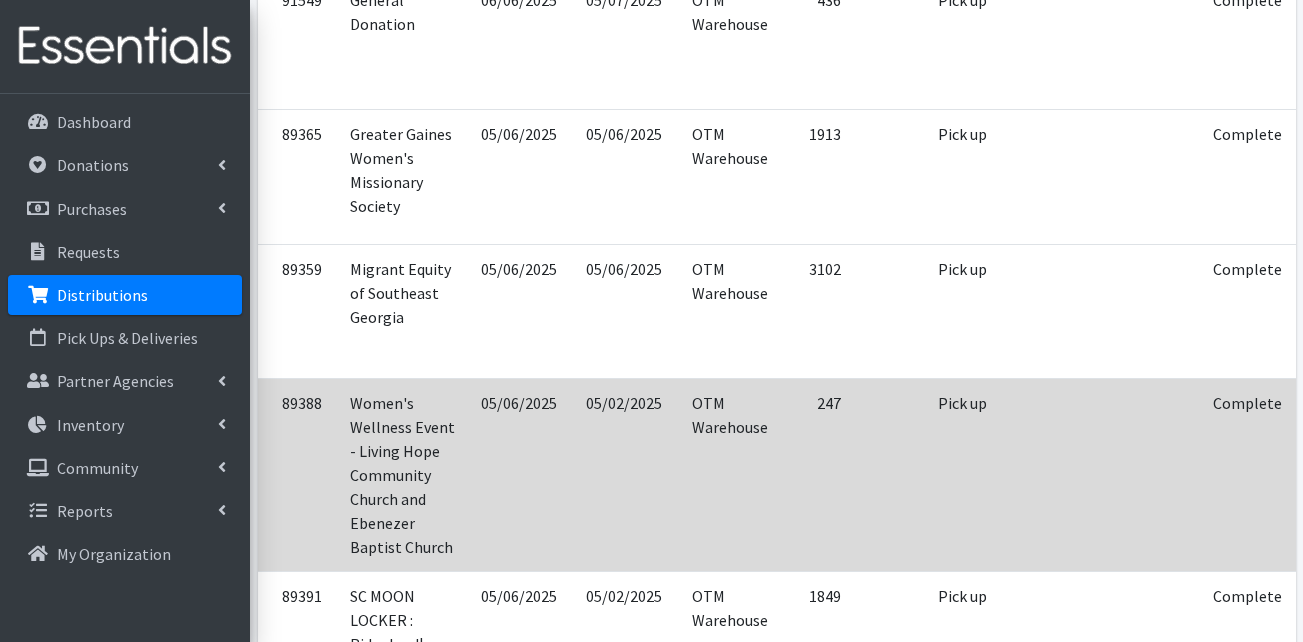 click on "Edit" at bounding box center (1341, 431) 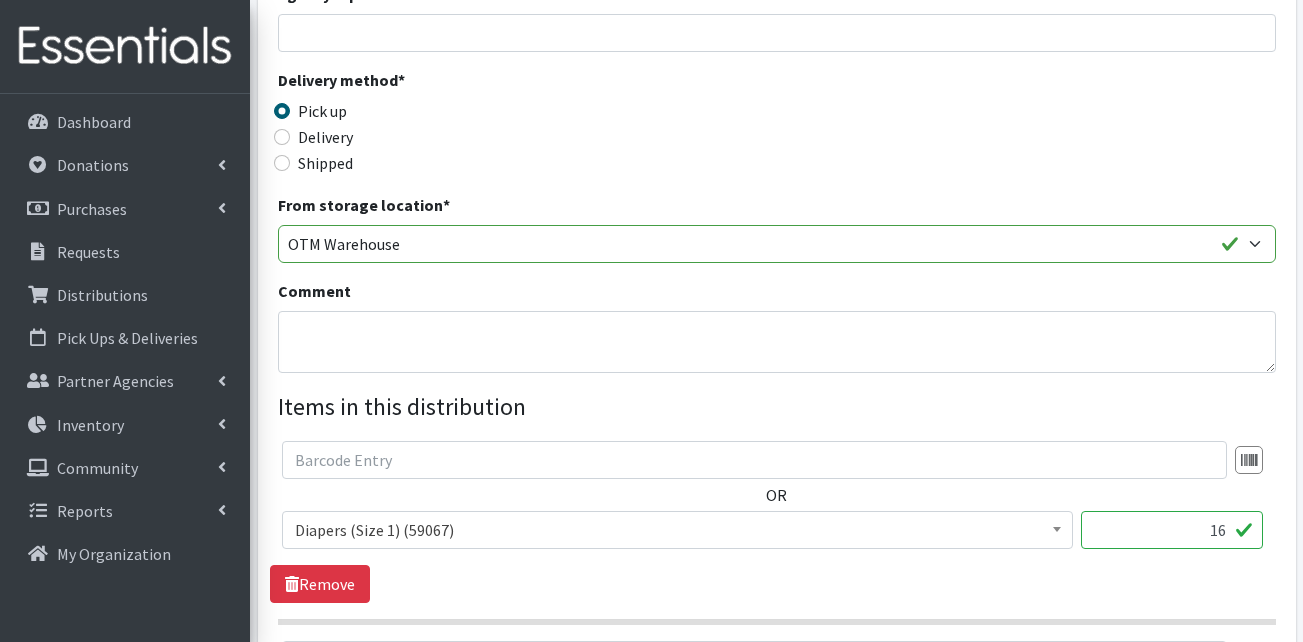 scroll, scrollTop: 600, scrollLeft: 0, axis: vertical 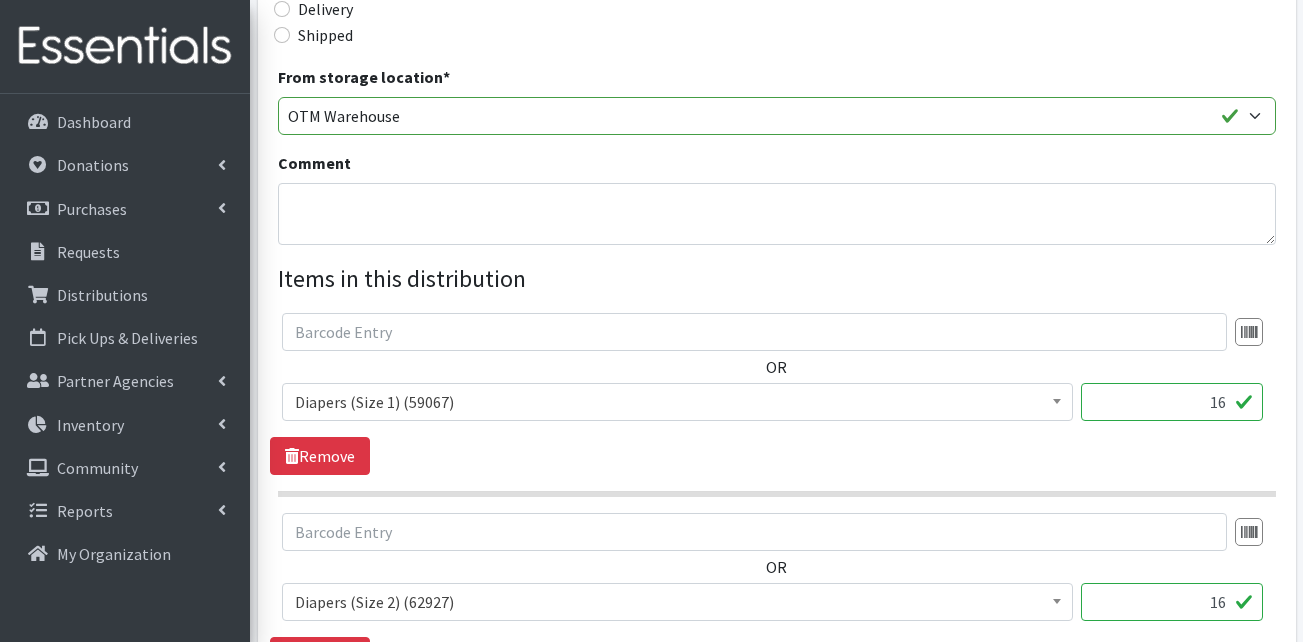 click on "16" at bounding box center [1172, 402] 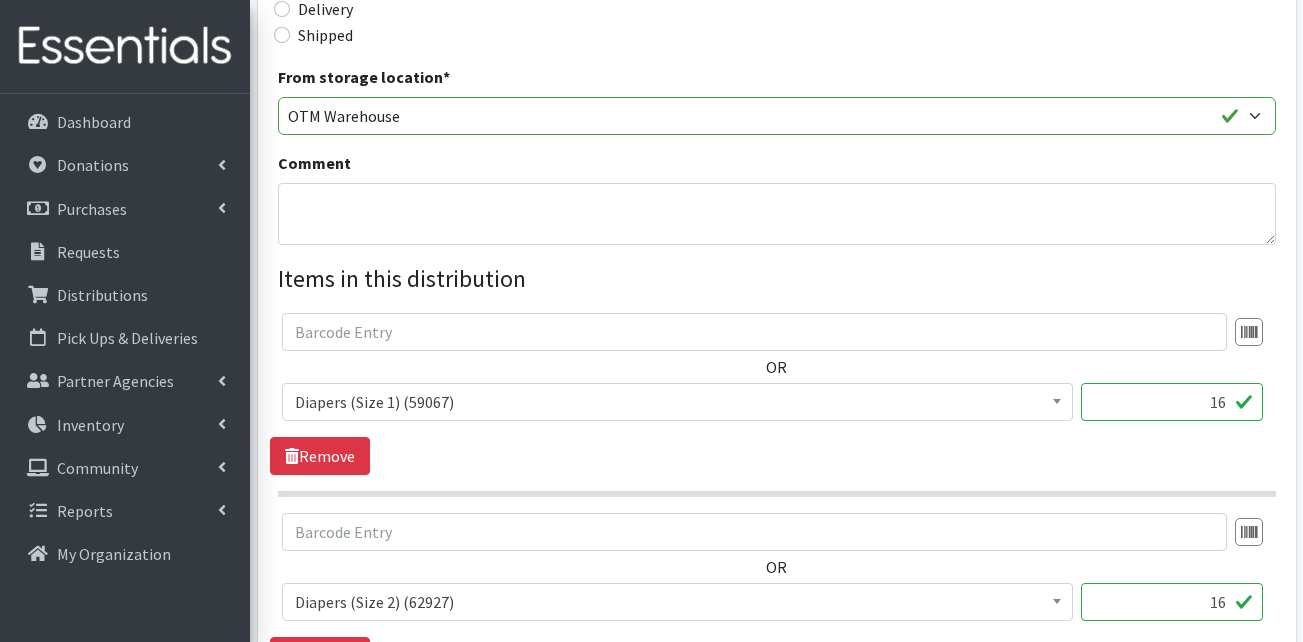 drag, startPoint x: 1179, startPoint y: 412, endPoint x: 1248, endPoint y: 405, distance: 69.354164 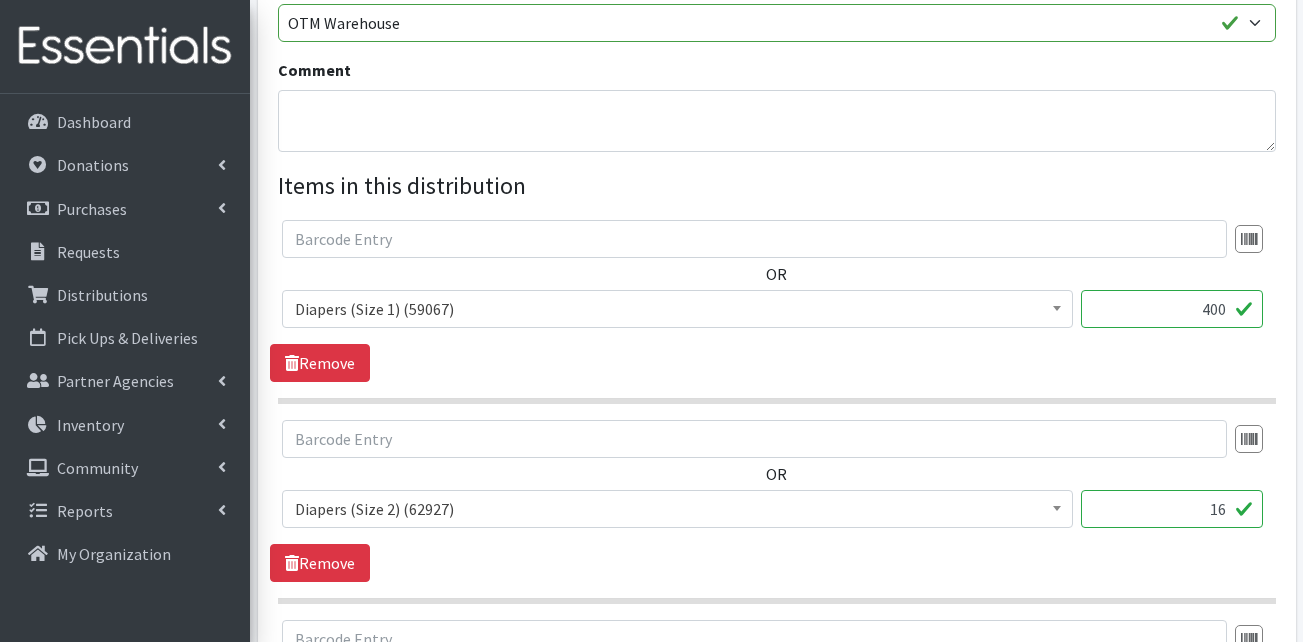 scroll, scrollTop: 800, scrollLeft: 0, axis: vertical 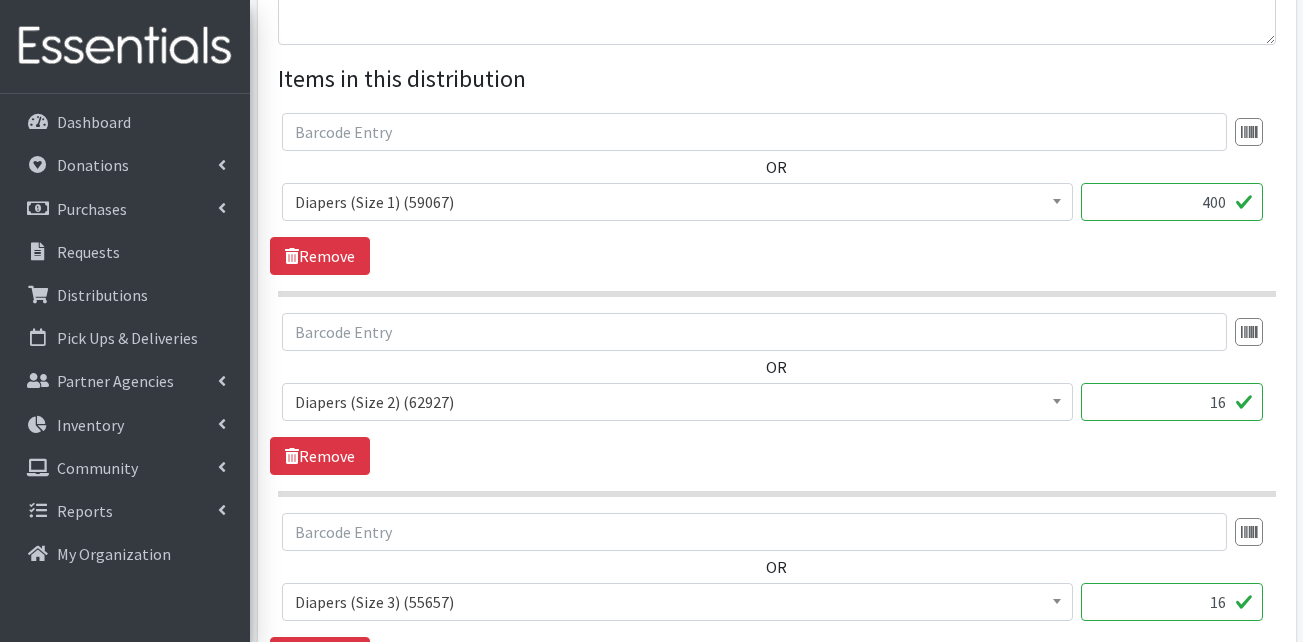 type on "400" 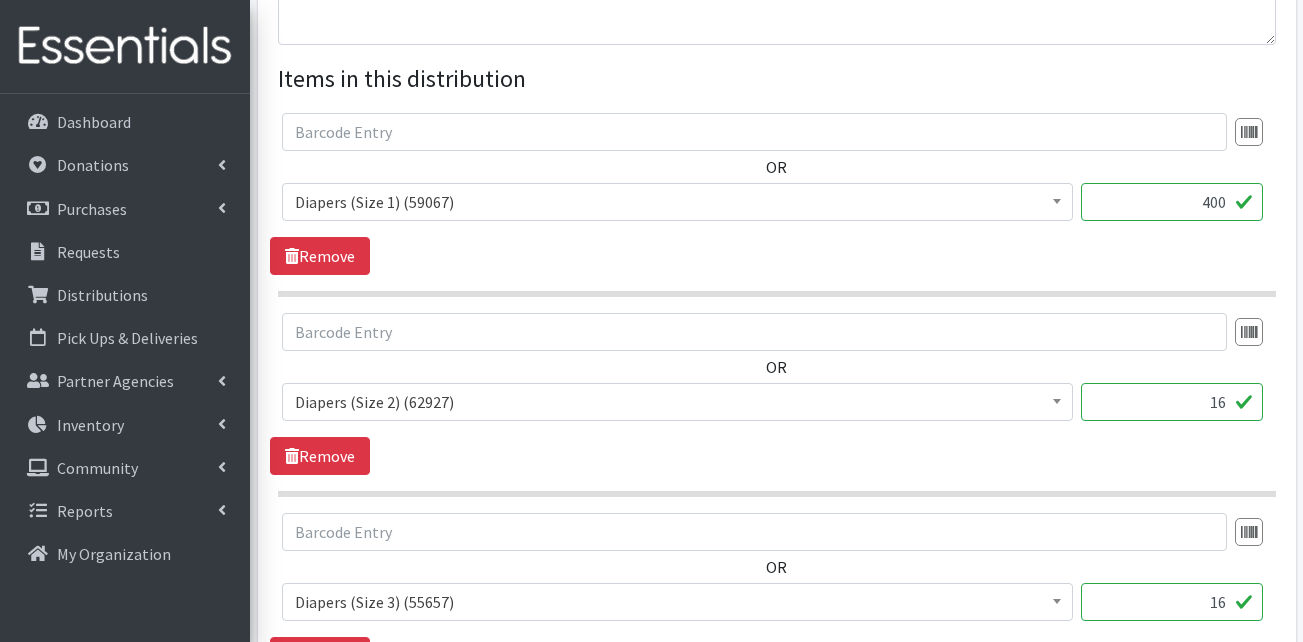 drag, startPoint x: 1184, startPoint y: 393, endPoint x: 1239, endPoint y: 405, distance: 56.293873 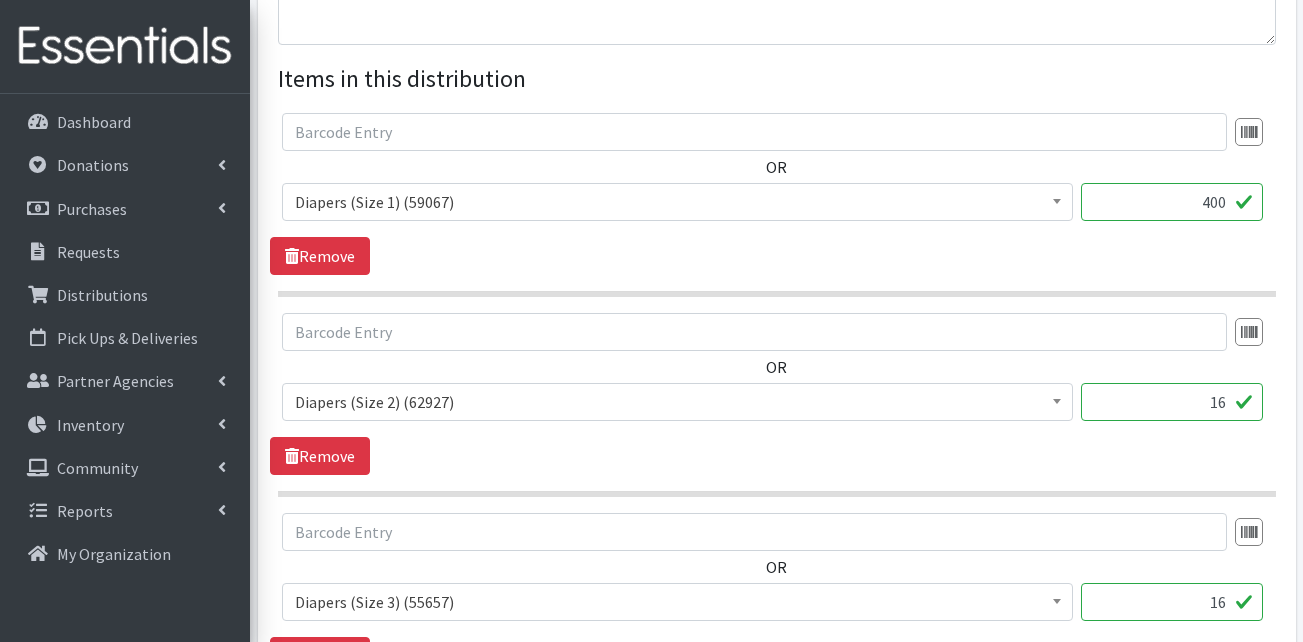 click on "16" at bounding box center (1172, 402) 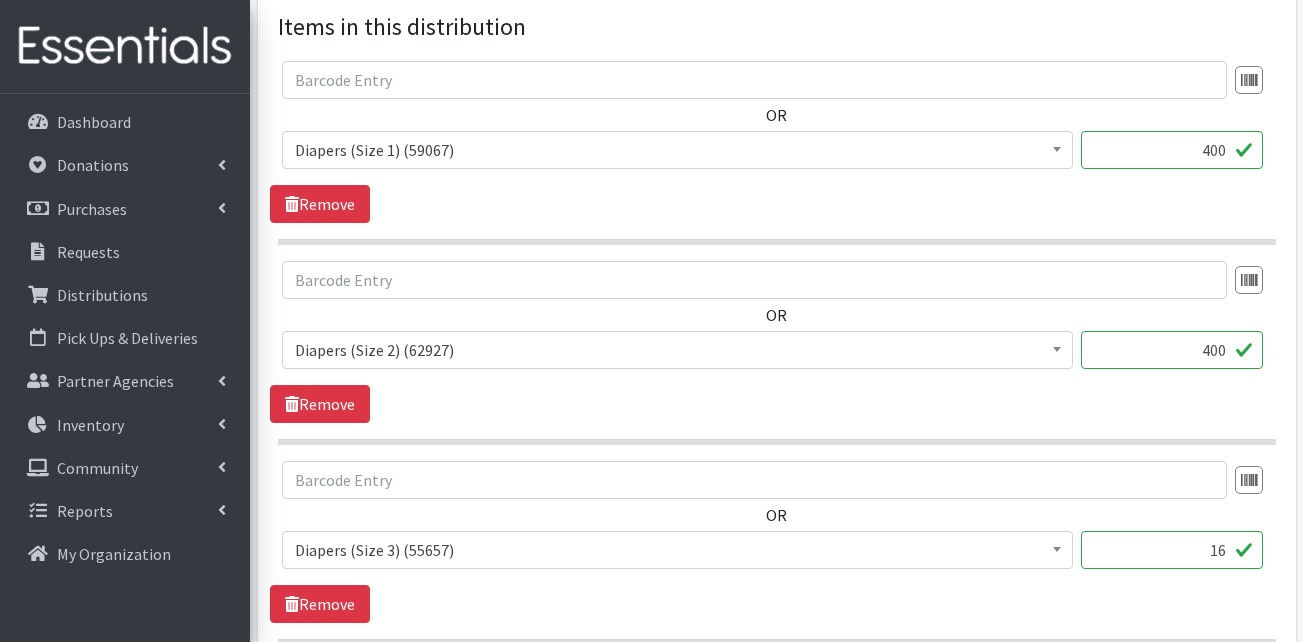scroll, scrollTop: 1100, scrollLeft: 0, axis: vertical 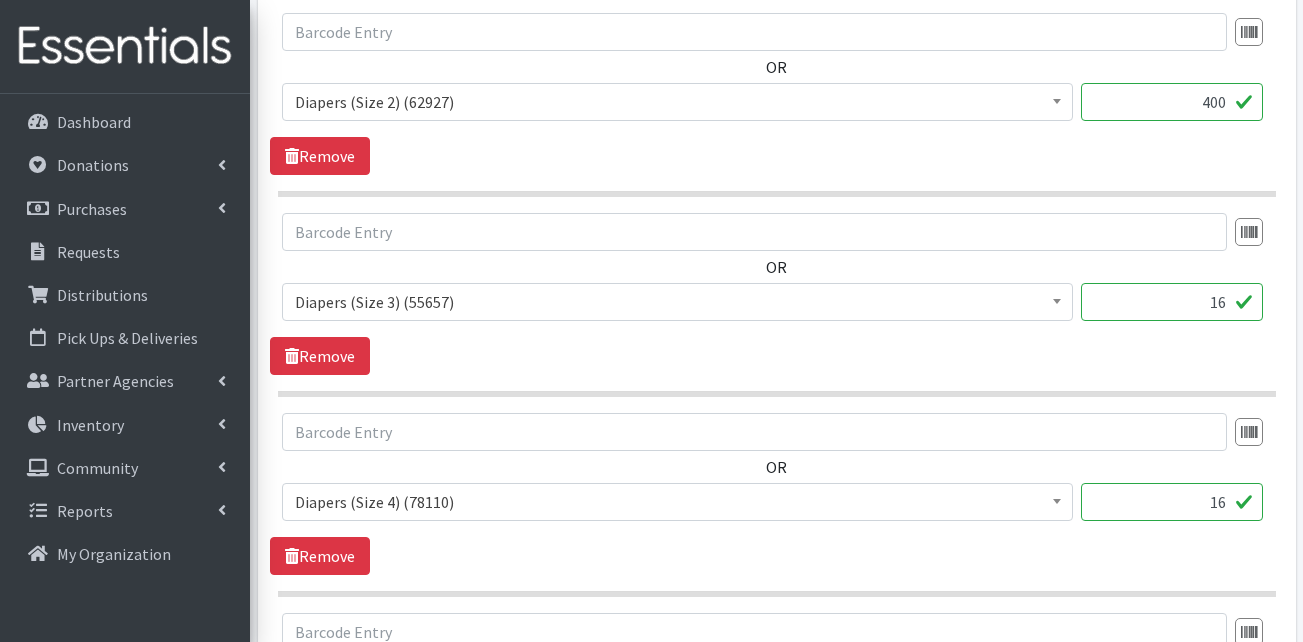 type on "400" 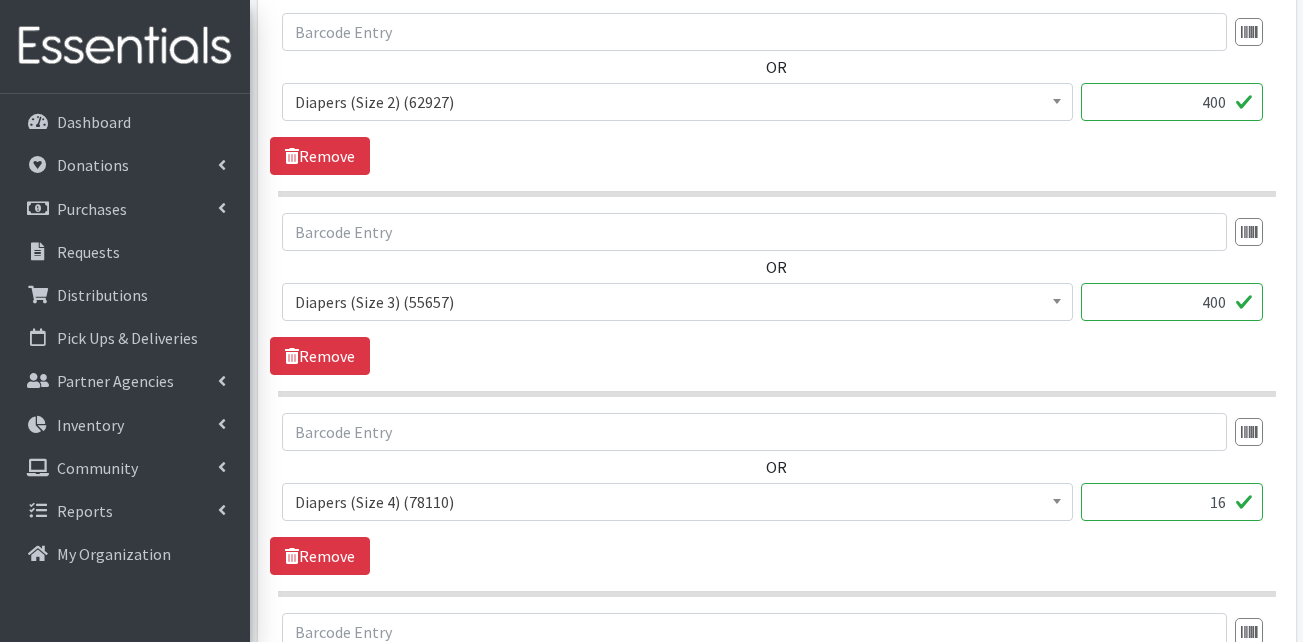 type on "400" 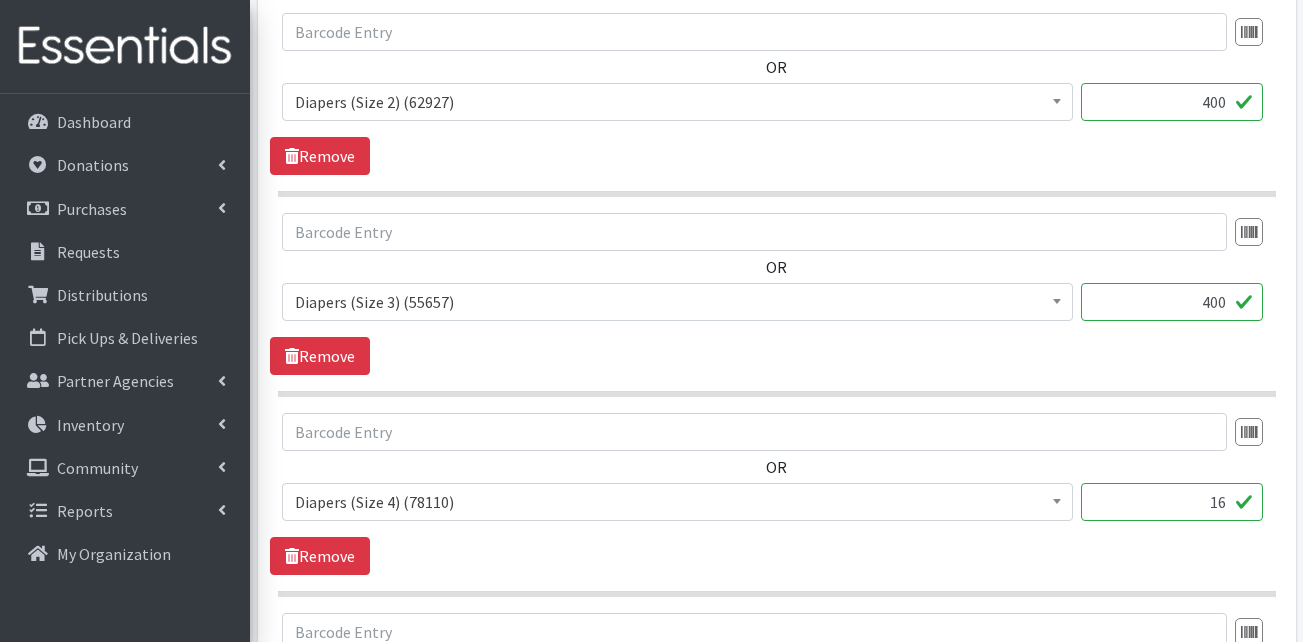 drag, startPoint x: 1204, startPoint y: 498, endPoint x: 1250, endPoint y: 501, distance: 46.09772 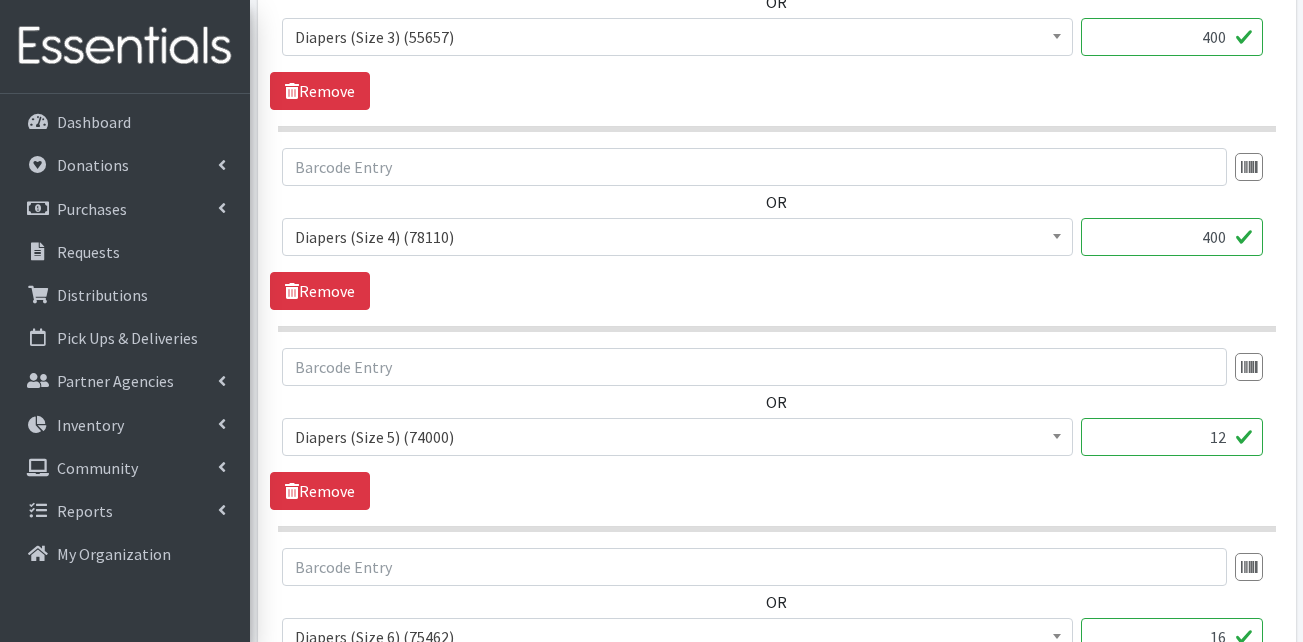 scroll, scrollTop: 1400, scrollLeft: 0, axis: vertical 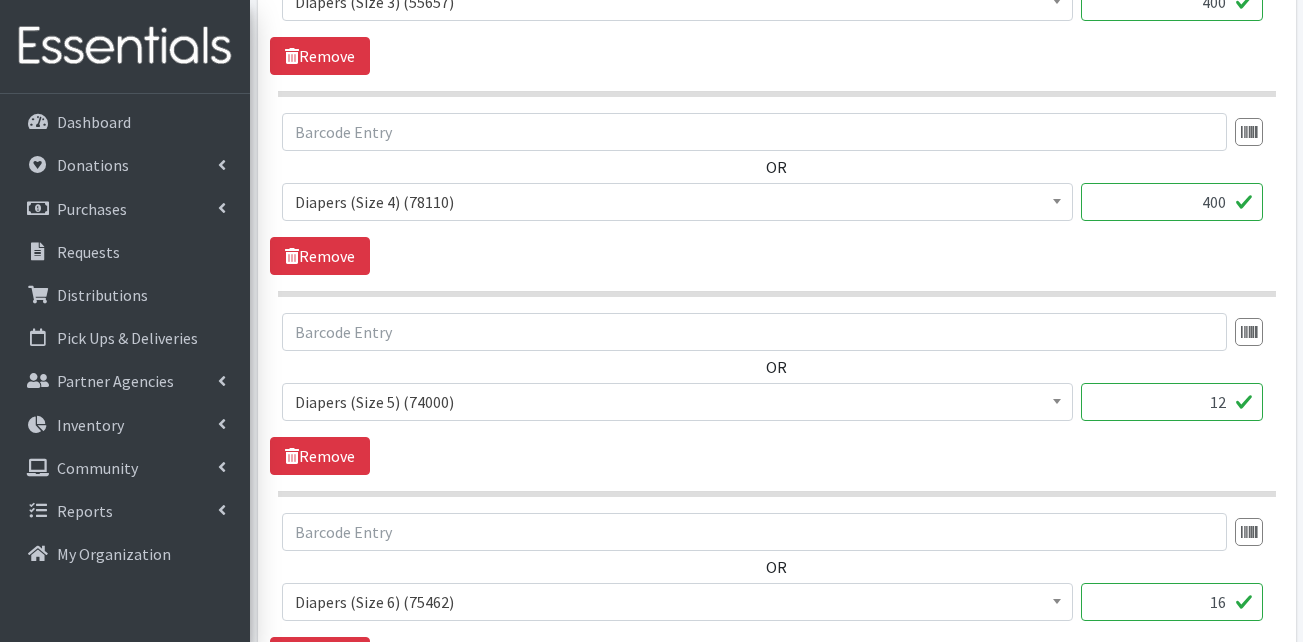 type on "400" 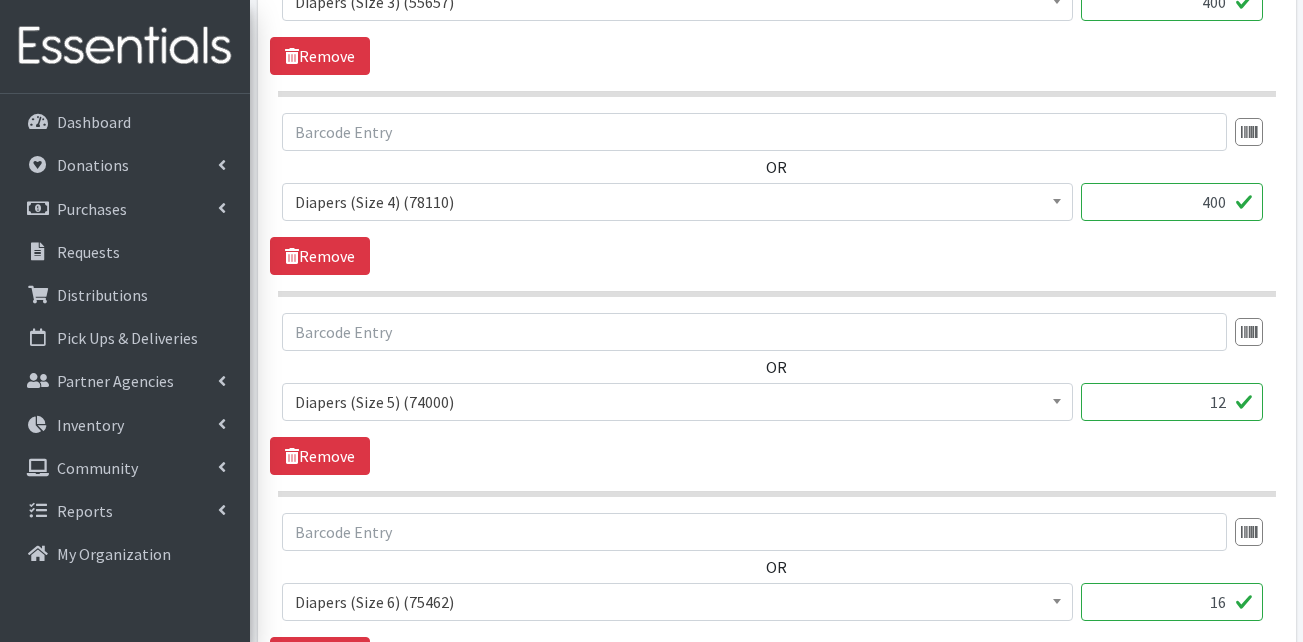 drag, startPoint x: 1208, startPoint y: 414, endPoint x: 1228, endPoint y: 412, distance: 20.09975 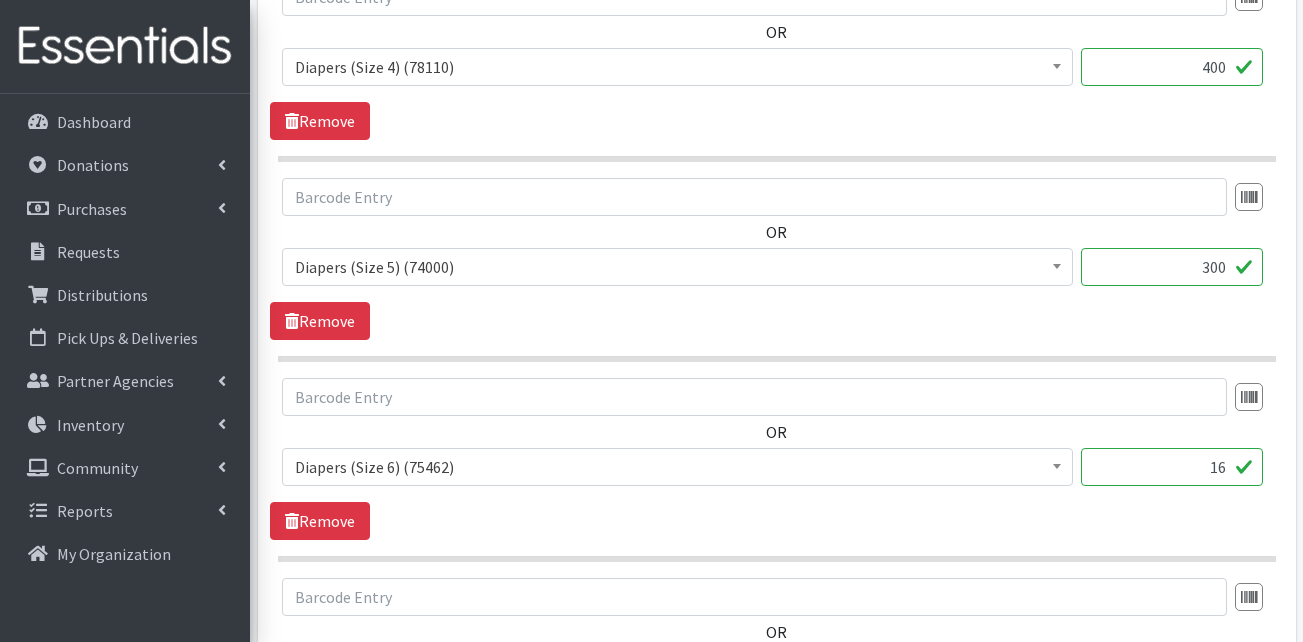 scroll, scrollTop: 1500, scrollLeft: 0, axis: vertical 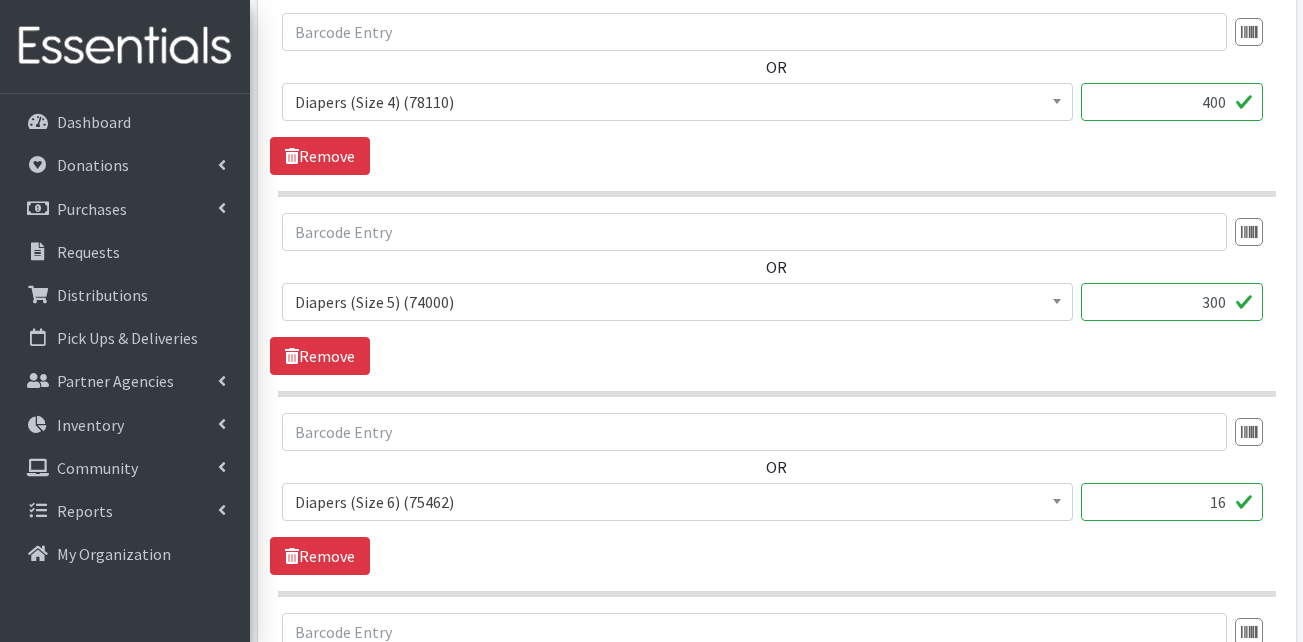 type on "300" 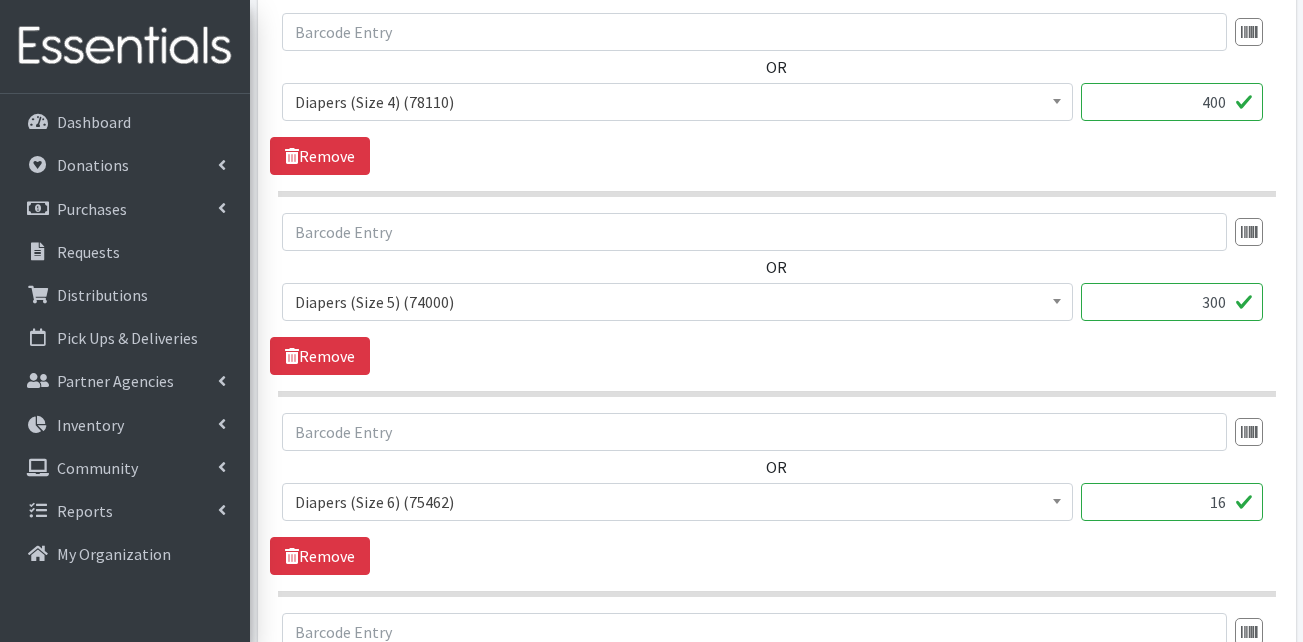 drag, startPoint x: 1213, startPoint y: 504, endPoint x: 1269, endPoint y: 504, distance: 56 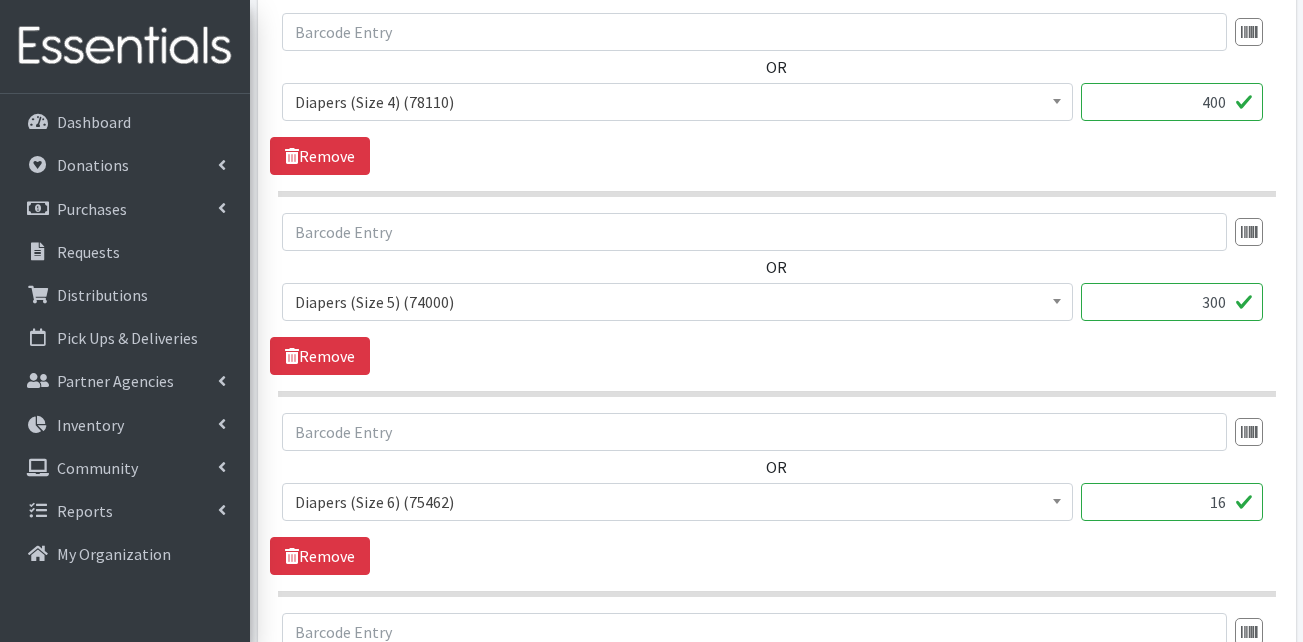 click on "Adult Briefs (Large) (168717)
Adult Briefs (Medium) (109839)
Adult Briefs (Small) (111172)
Adult Briefs (X-Large) (164874)
Adult Briefs (XXL) (1304)
Adult Incontinence Pads (50000)
Adult Liners (50000)
Bed Pads (Disposable) (0)
Diapers (Newborn) (101748)
Diapers (Preemie) (114700)
Diapers (Size 1) (59067)
Diapers (Size 2) (62927)
Diapers (Size 3) (55657)
Diapers (Size 4) (78110)
Diapers (Size 5) (74000)
Diapers (Size 6) (75462)
Diapers (Size 7) (82954)
Kids (Overnights - Older Kids) (42464)
Kids Pull-Ups (2T-3T) (108065)
Kids Pull-Ups (3T-4T) (110372)
Kids Pull-Ups (4T-5T) (78354)
Other (0)
Pads (21976)
Period Packs  (99230)
Period Panties (Large) (365000)
Period Panties (Medium) (0)
Period Panties (Small) (0)
Period Panties (X-Large) (0)
Swimmers (50000)
THINX (45859)
Tampons (39044)
16" at bounding box center [776, 510] 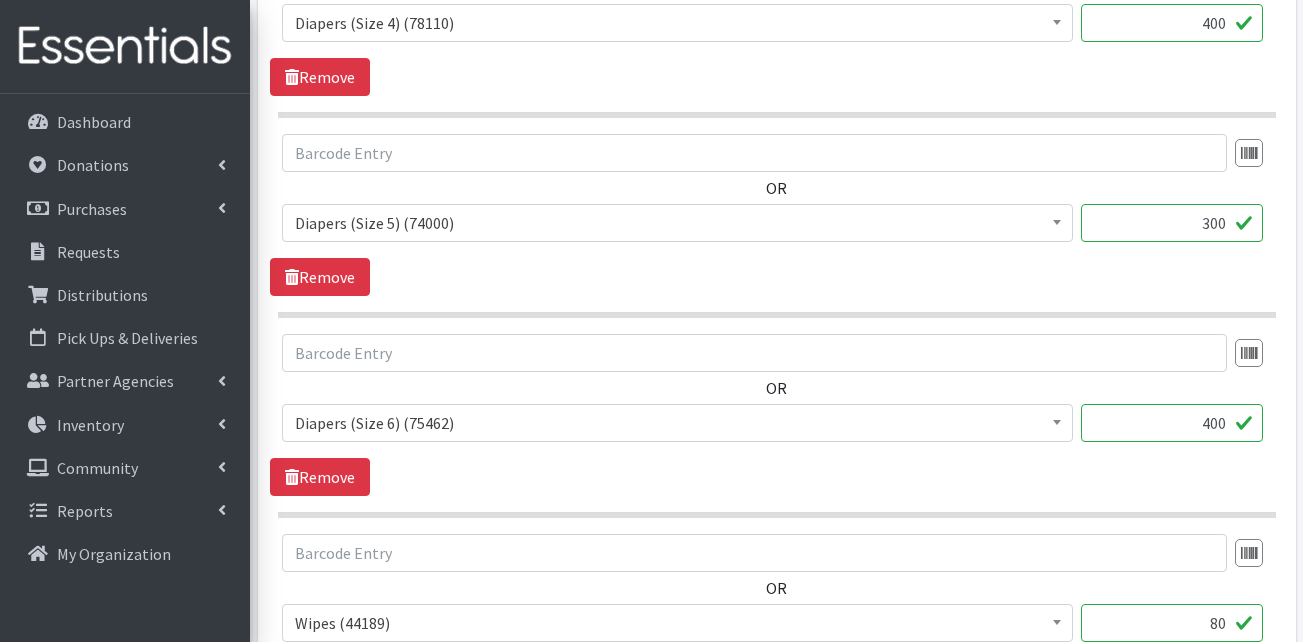 scroll, scrollTop: 1700, scrollLeft: 0, axis: vertical 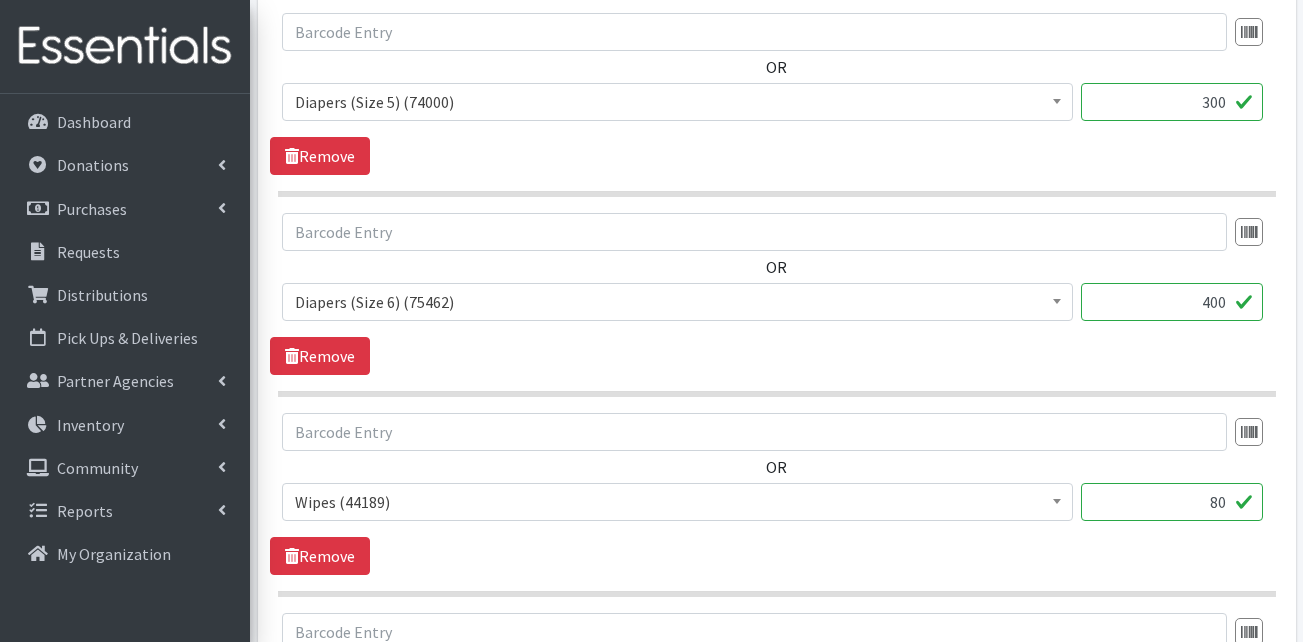 type on "400" 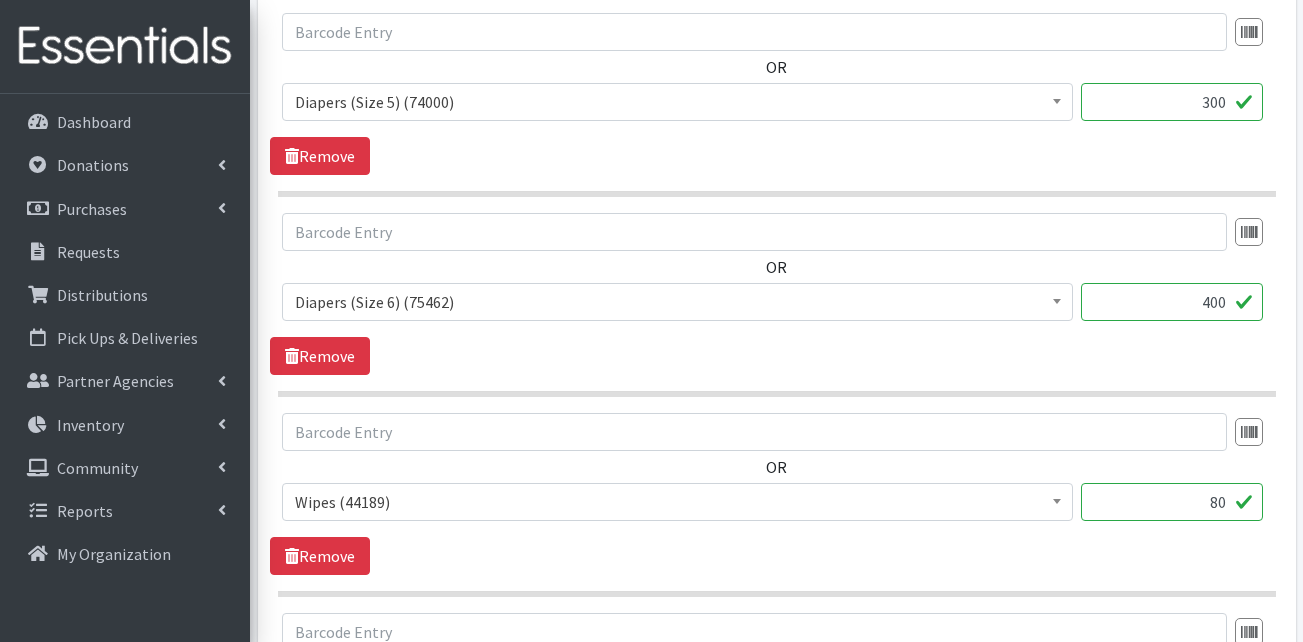 click on "80" at bounding box center (1172, 502) 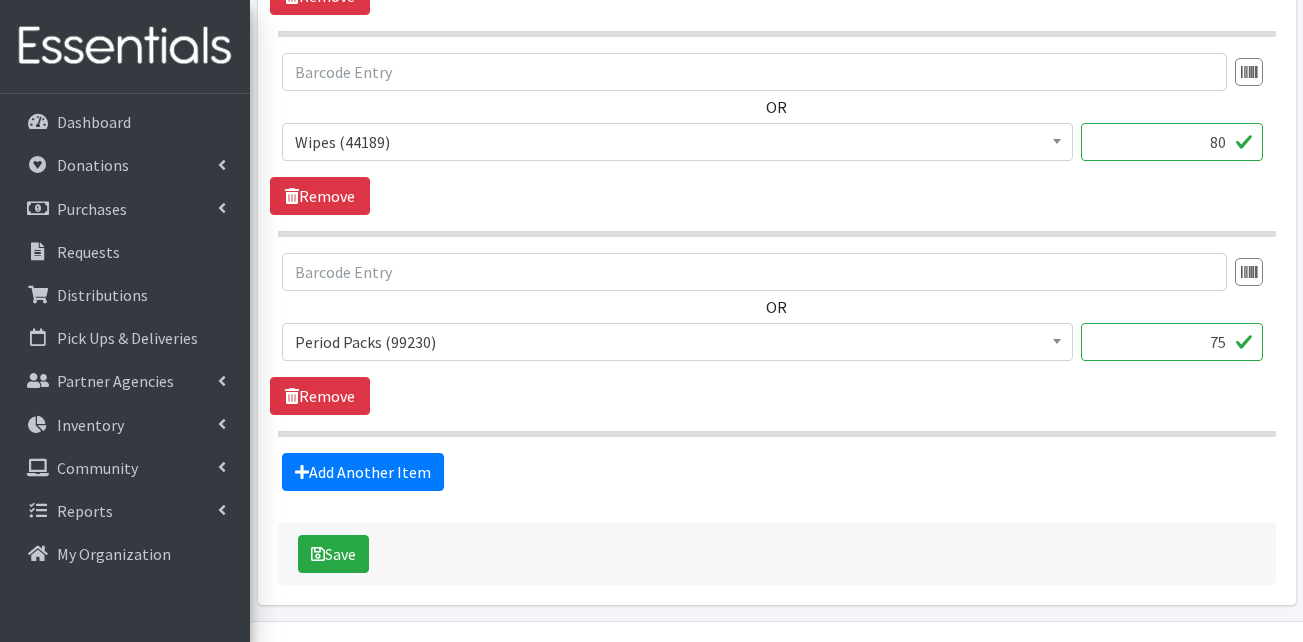 scroll, scrollTop: 2114, scrollLeft: 0, axis: vertical 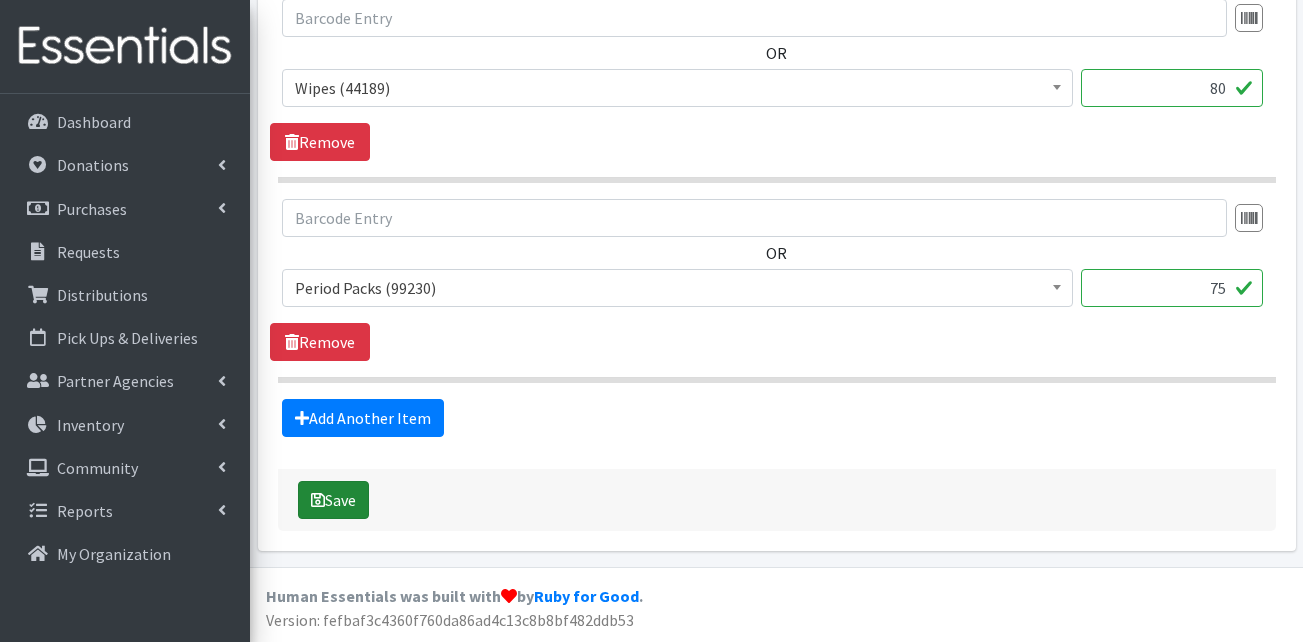 click on "Save" at bounding box center [333, 500] 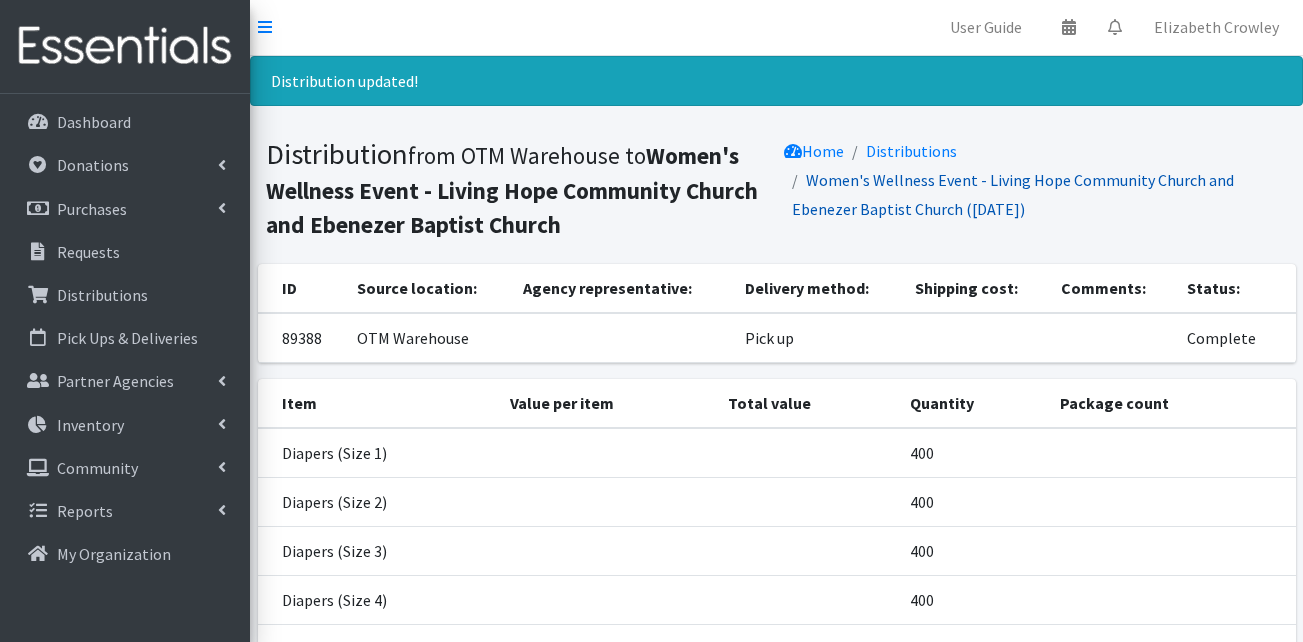 scroll, scrollTop: 0, scrollLeft: 0, axis: both 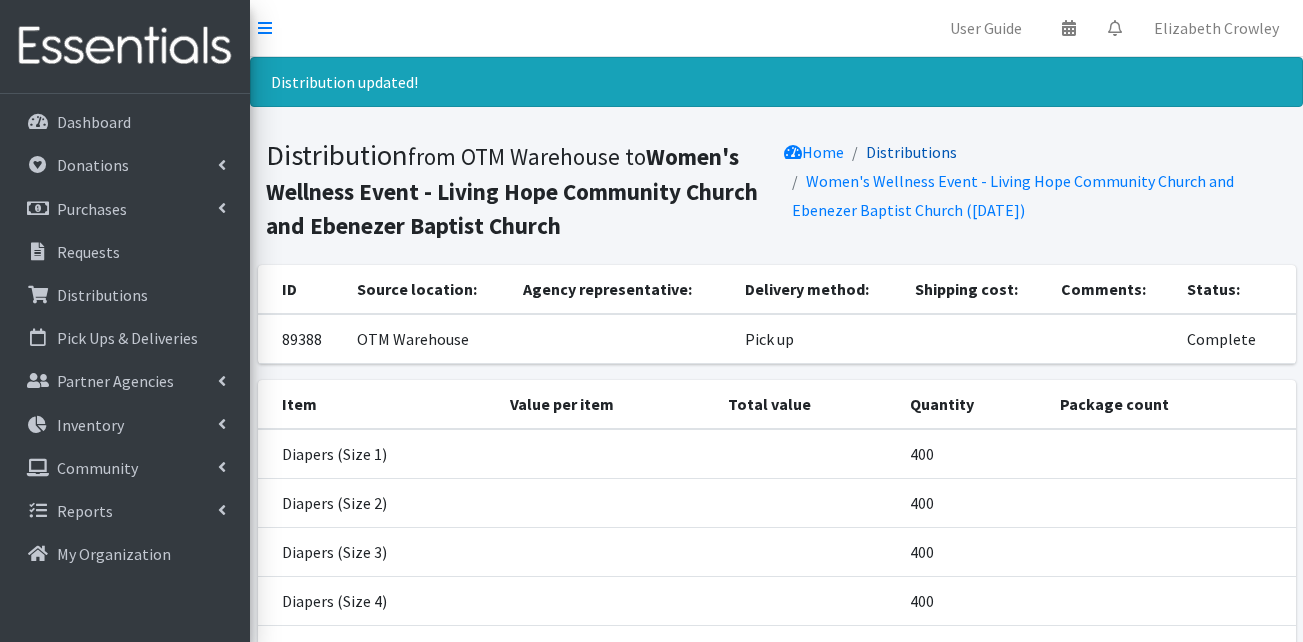click on "Distributions" at bounding box center [911, 152] 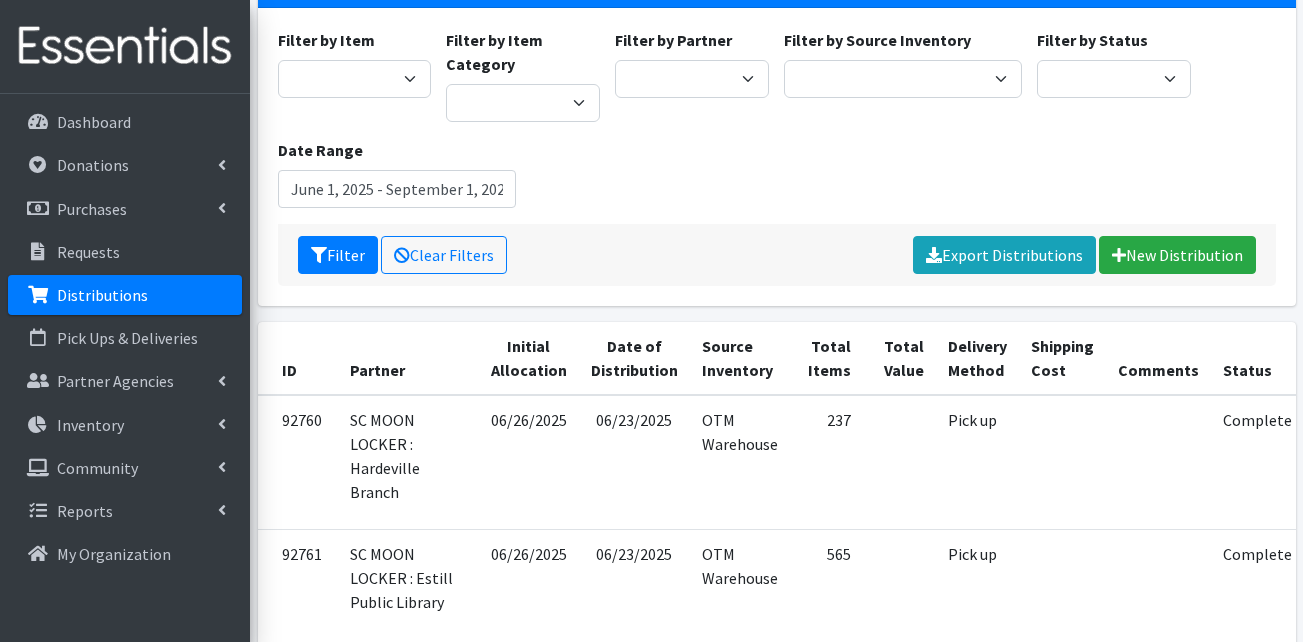 scroll, scrollTop: 0, scrollLeft: 0, axis: both 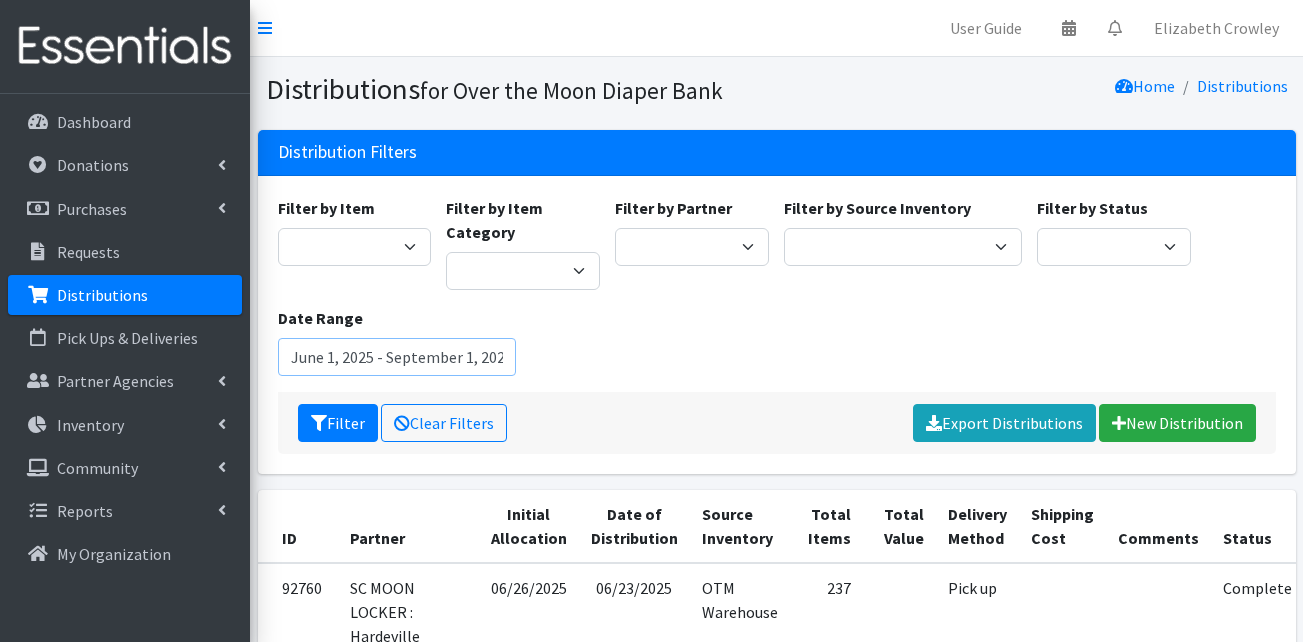click on "June 1, 2025 - September 1, 2025" at bounding box center [397, 357] 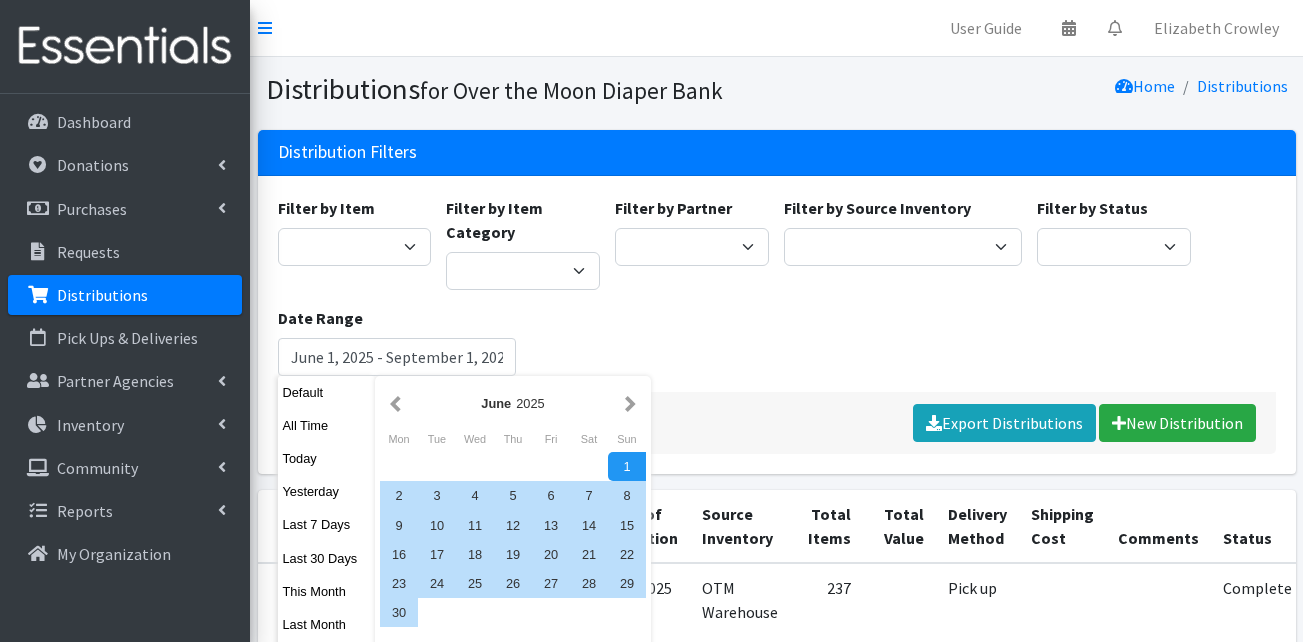 click on "[DATE]" at bounding box center (513, 403) 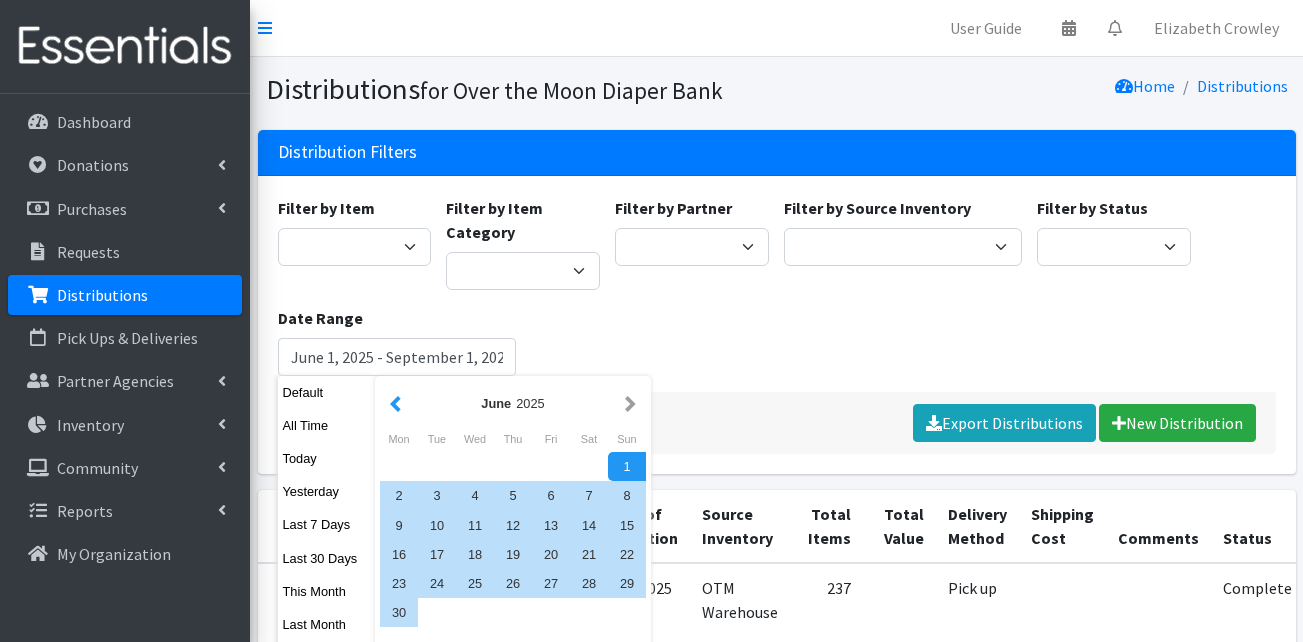 click at bounding box center [395, 403] 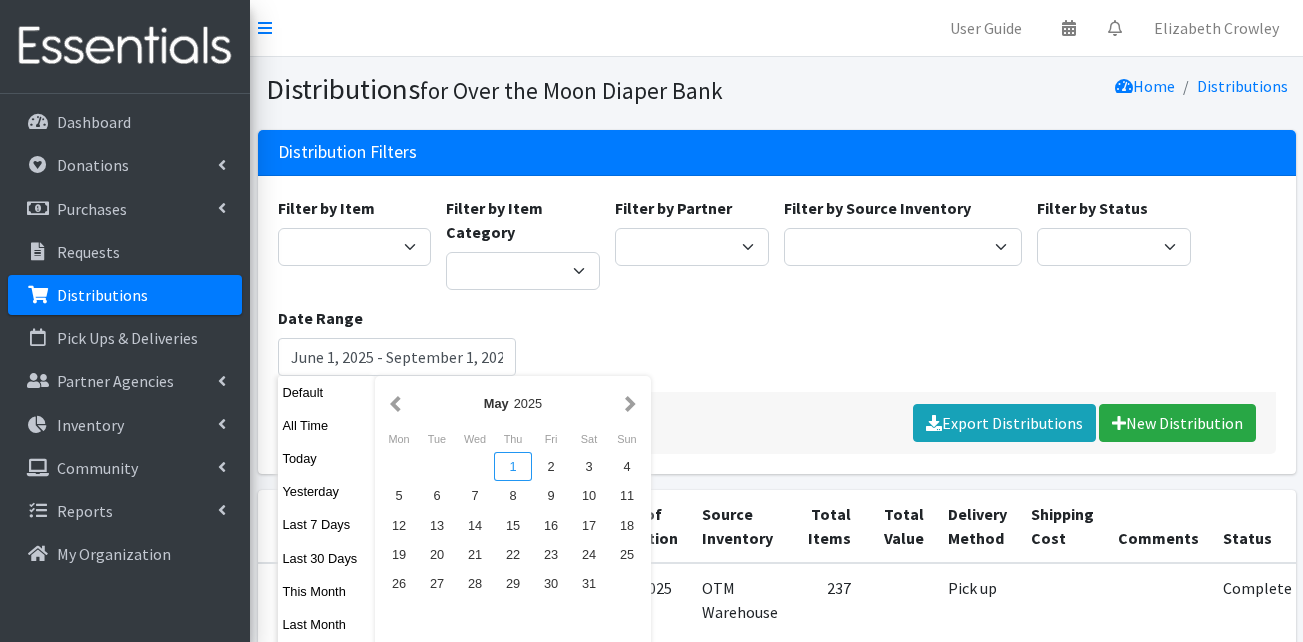 click on "1" at bounding box center (513, 466) 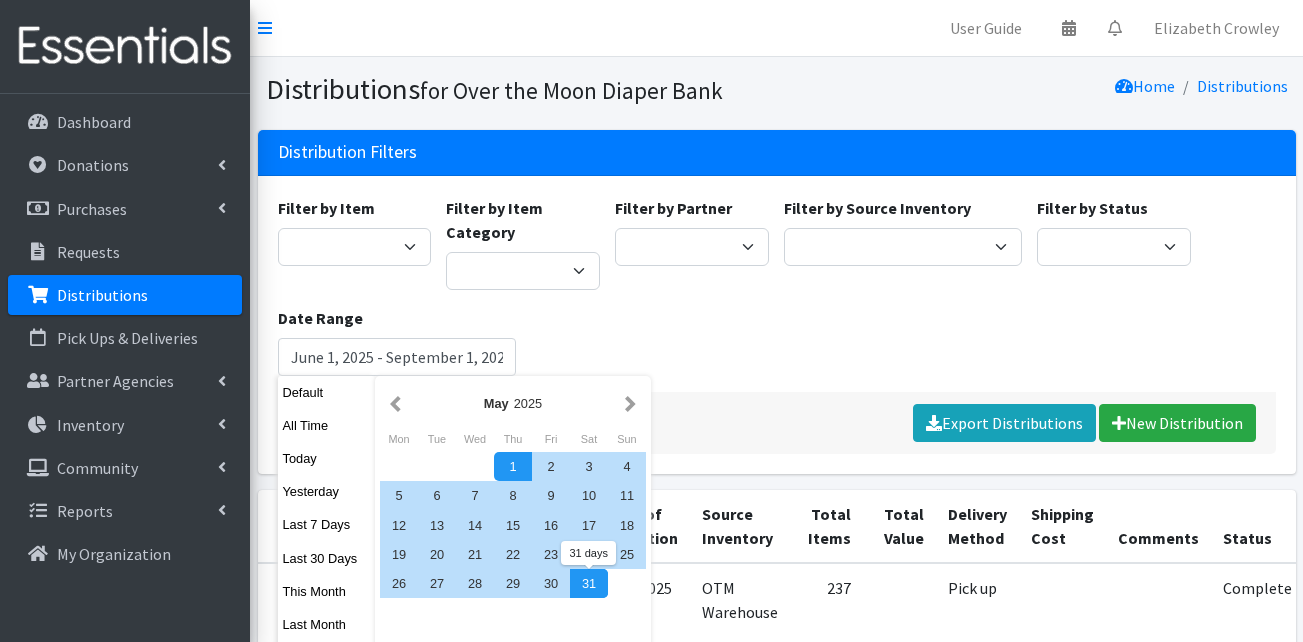 click on "31" at bounding box center [589, 583] 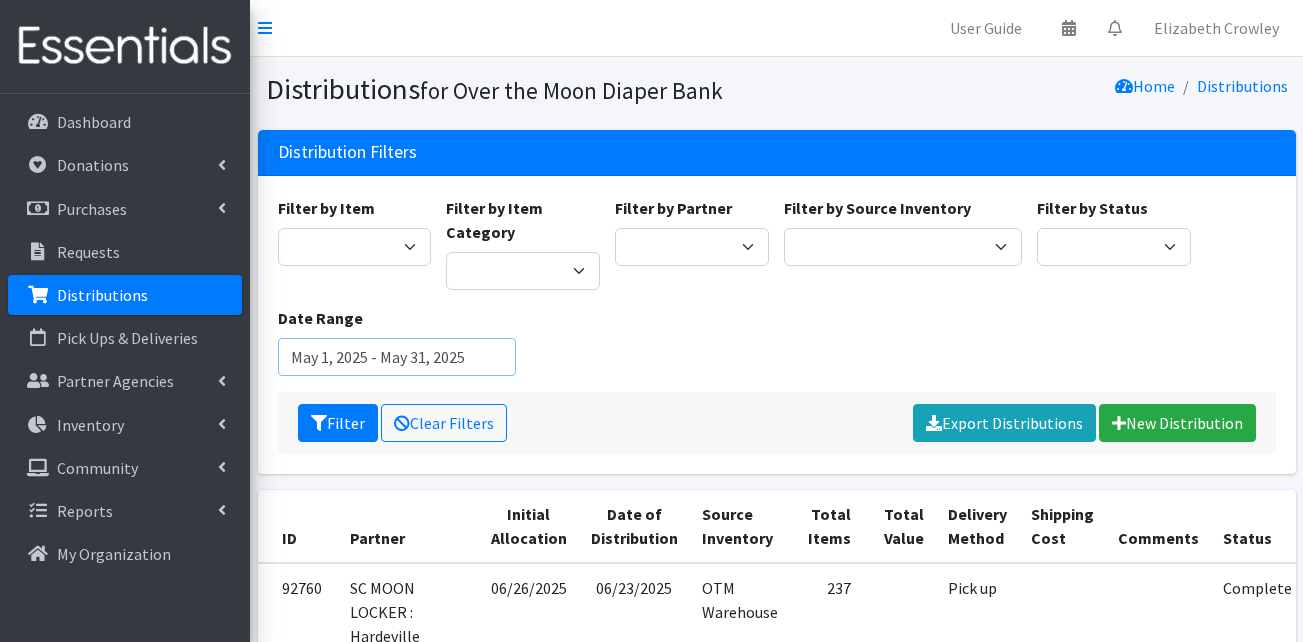 click on "May 1, 2025 - May 31, 2025" at bounding box center (397, 357) 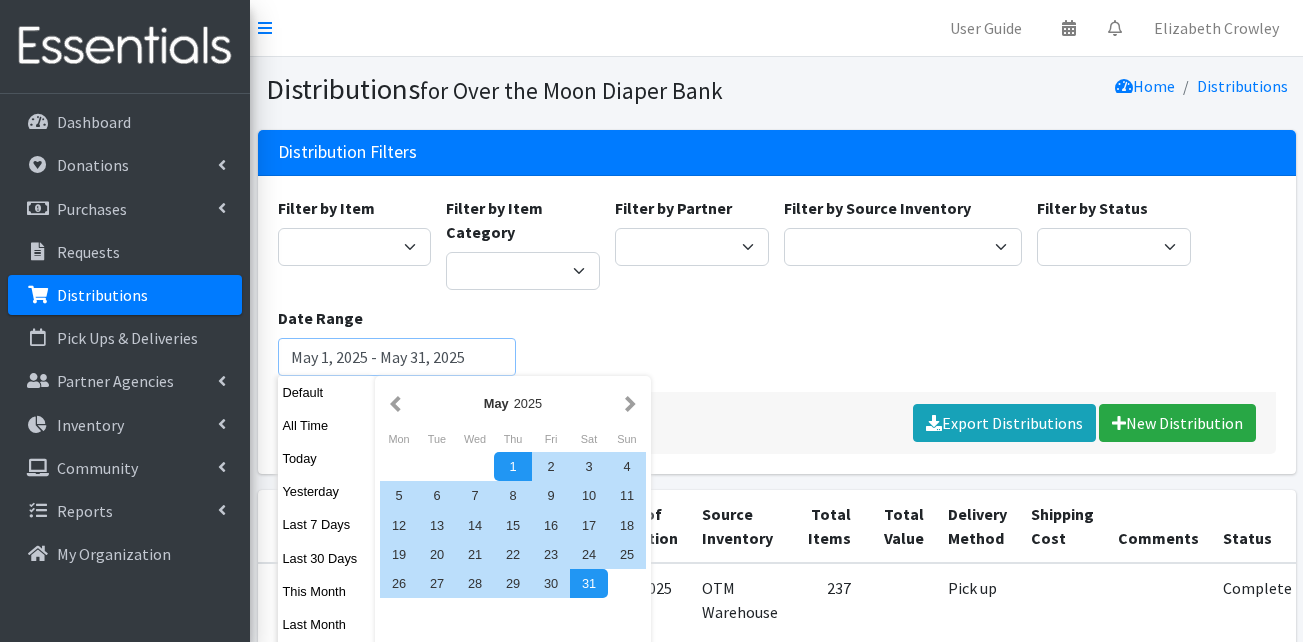 click on "Filter" at bounding box center (338, 423) 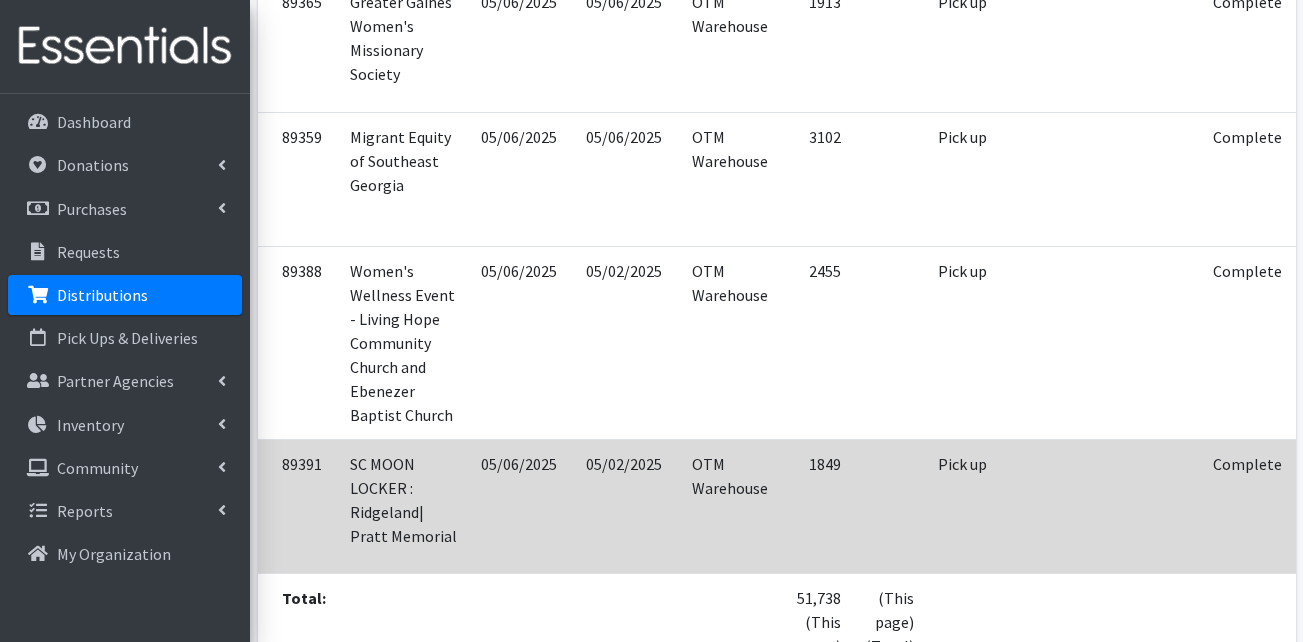 scroll, scrollTop: 2215, scrollLeft: 0, axis: vertical 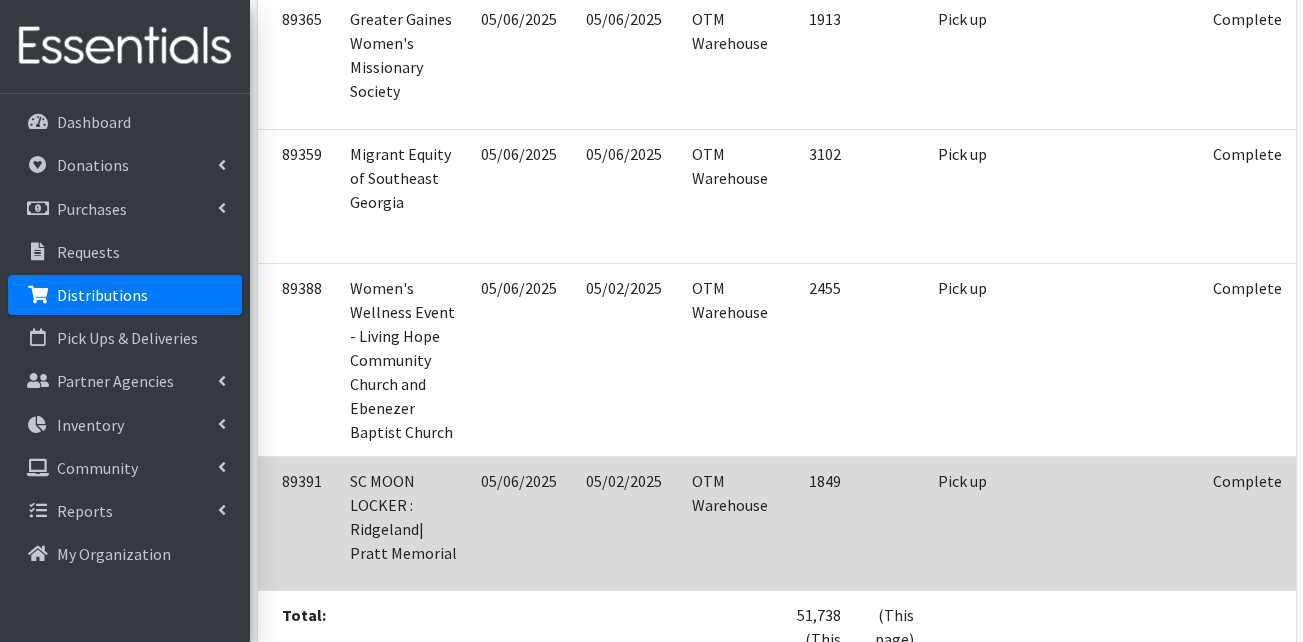 click on "Edit" at bounding box center [1341, 509] 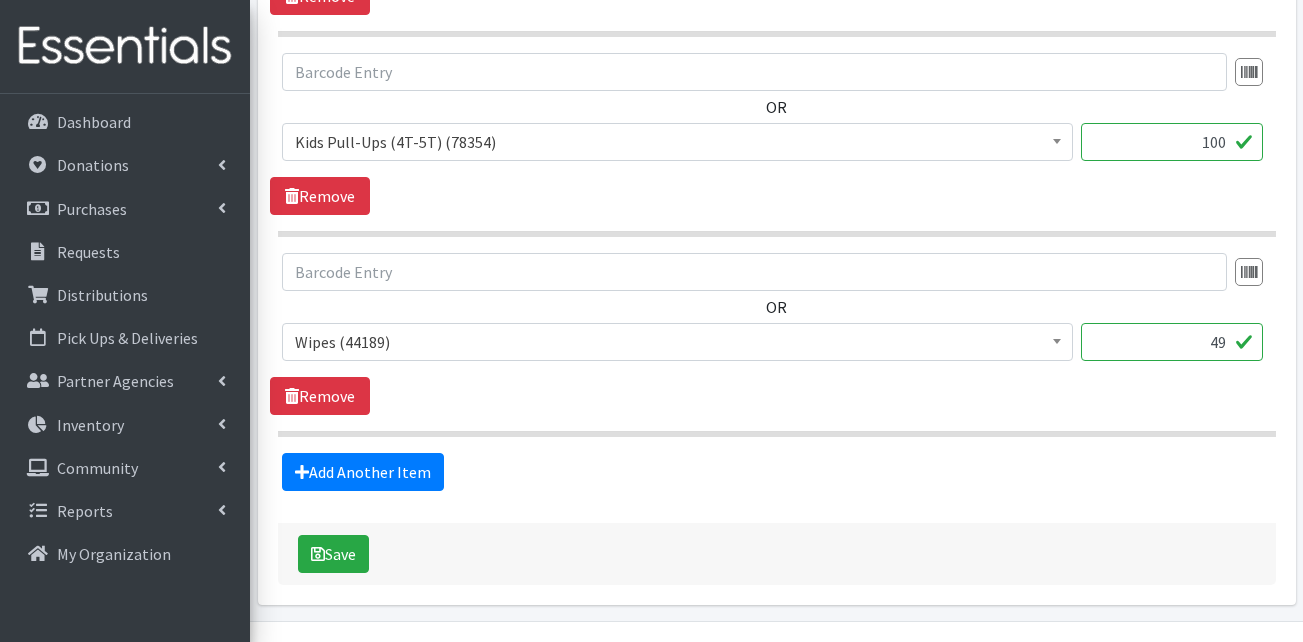 scroll, scrollTop: 2314, scrollLeft: 0, axis: vertical 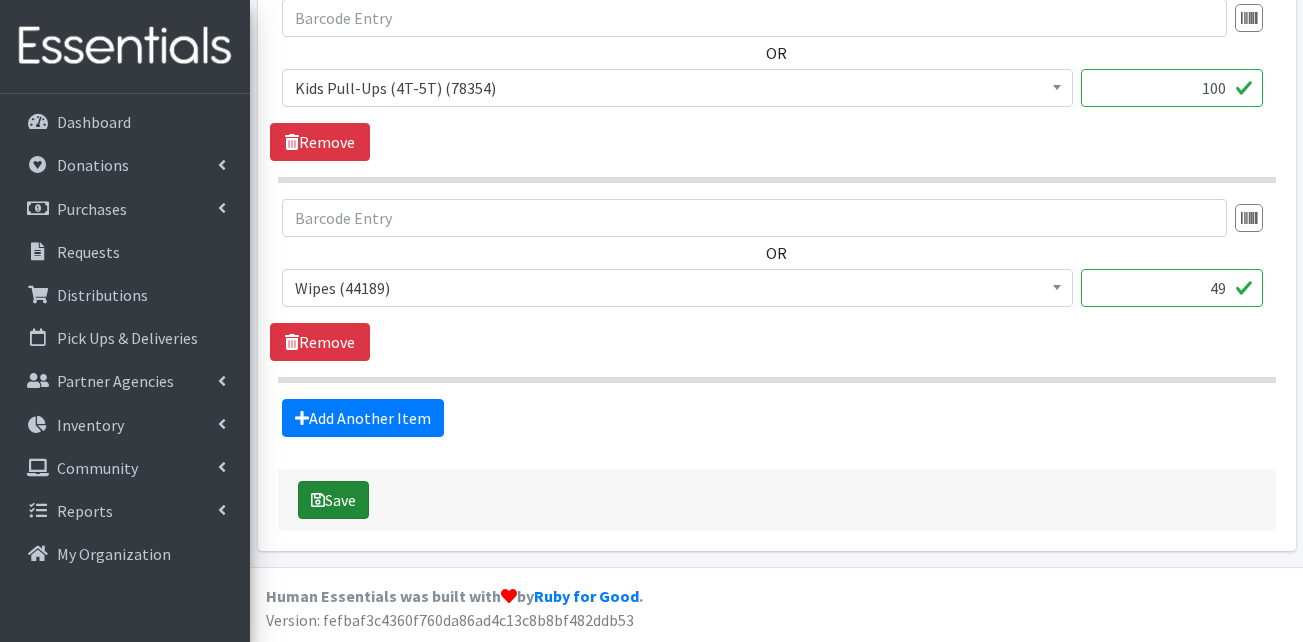 click on "Save" at bounding box center [333, 500] 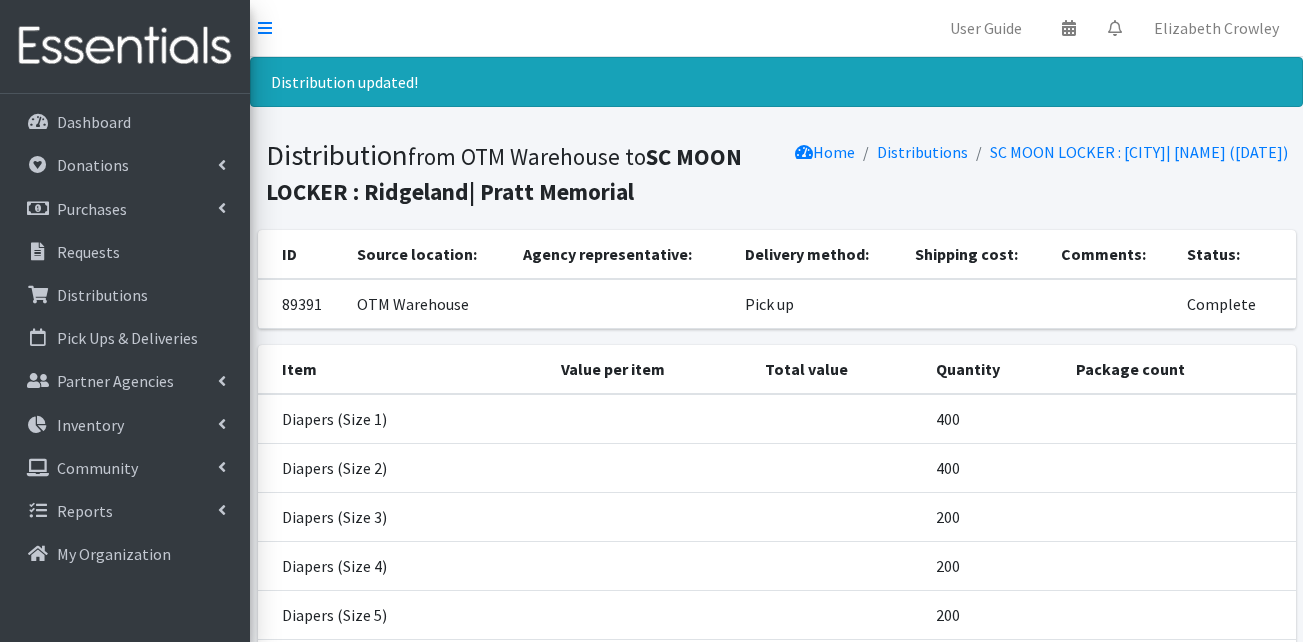 scroll, scrollTop: 0, scrollLeft: 0, axis: both 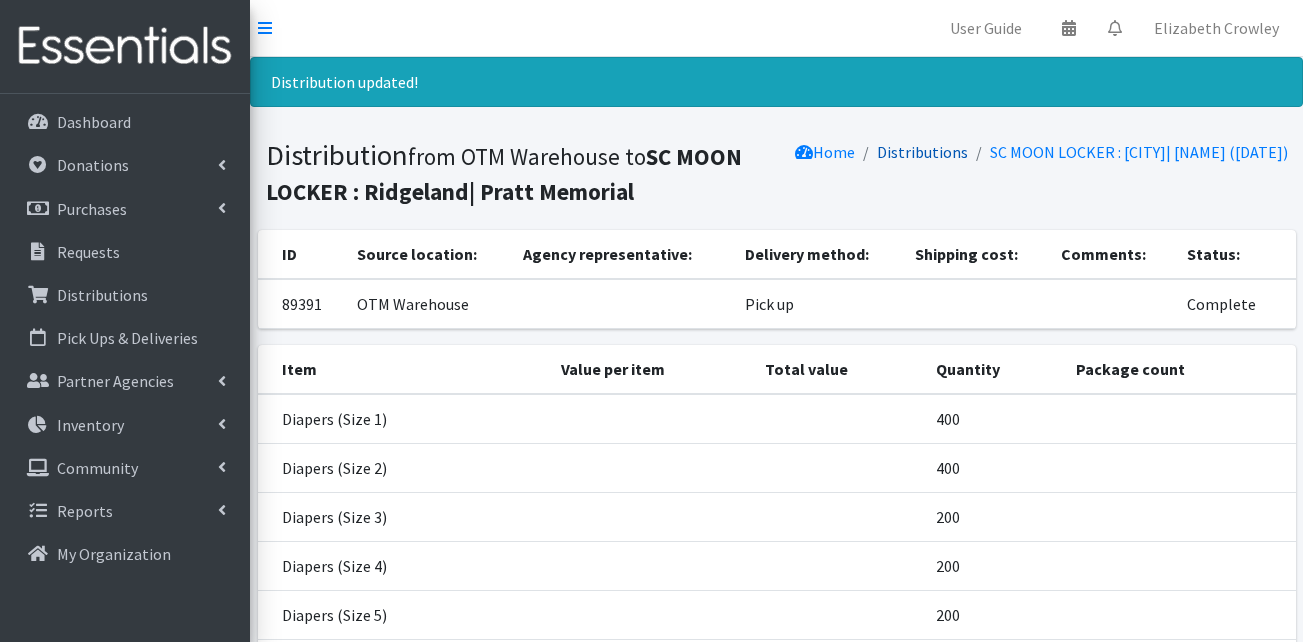 click on "Distributions" at bounding box center (922, 152) 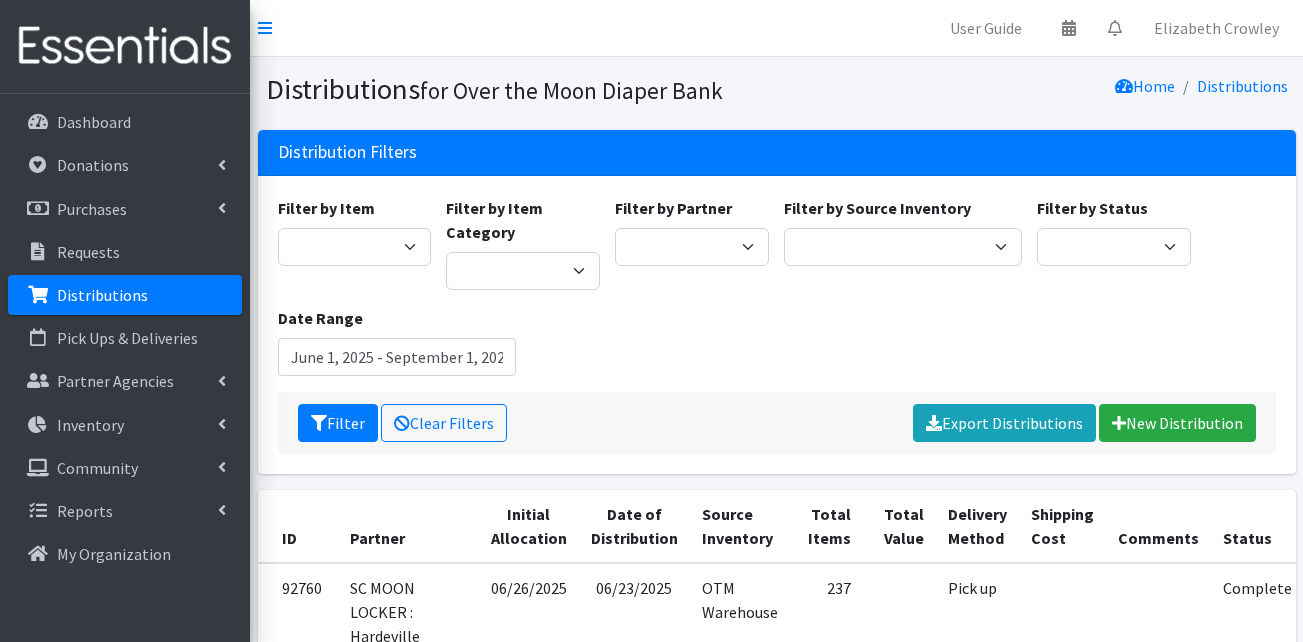 scroll, scrollTop: 0, scrollLeft: 0, axis: both 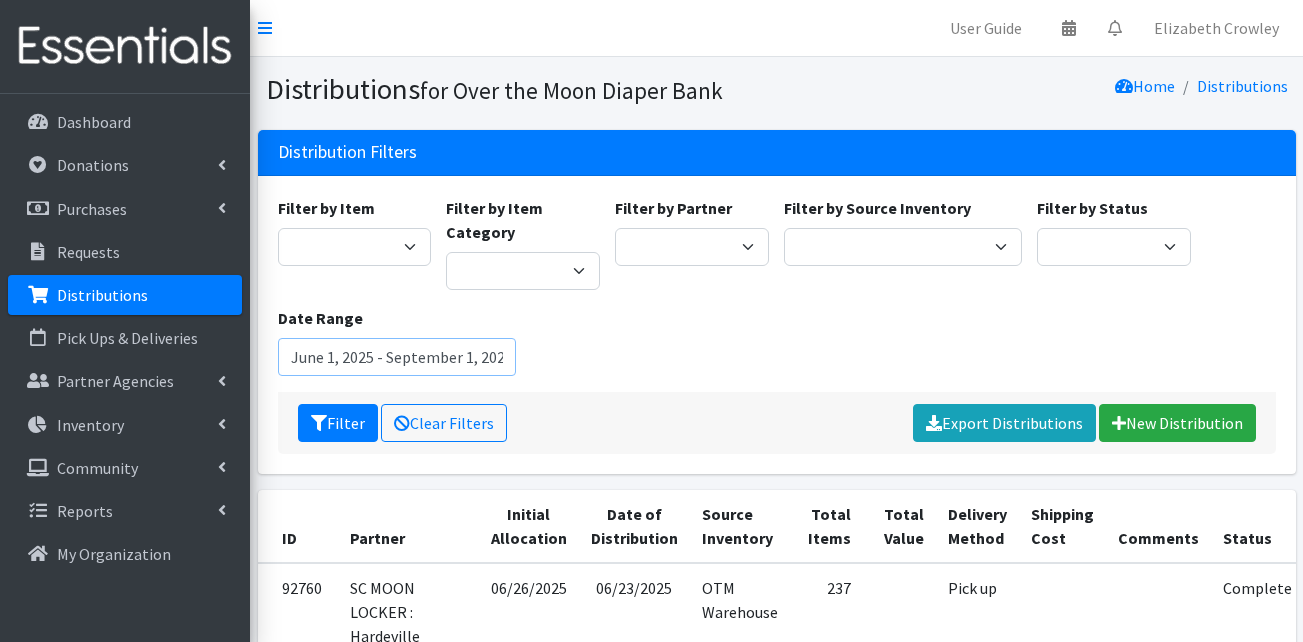 click on "June 1, 2025 - September 1, 2025" at bounding box center [397, 357] 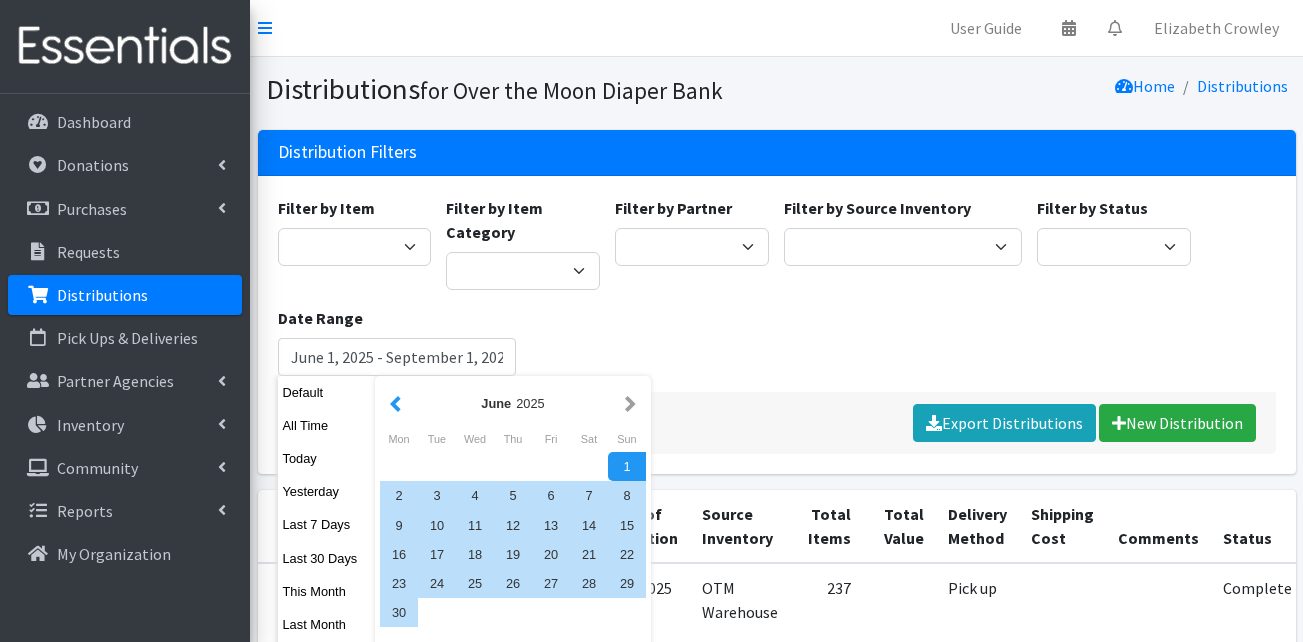 click at bounding box center [395, 403] 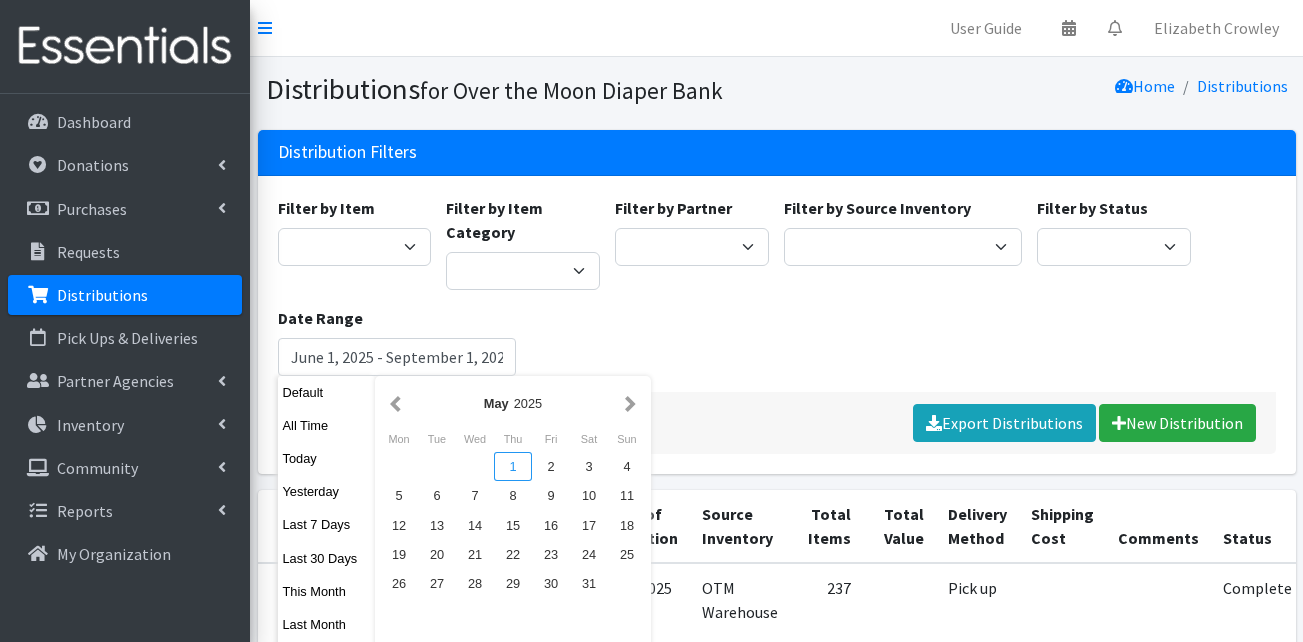 click on "1" at bounding box center [513, 466] 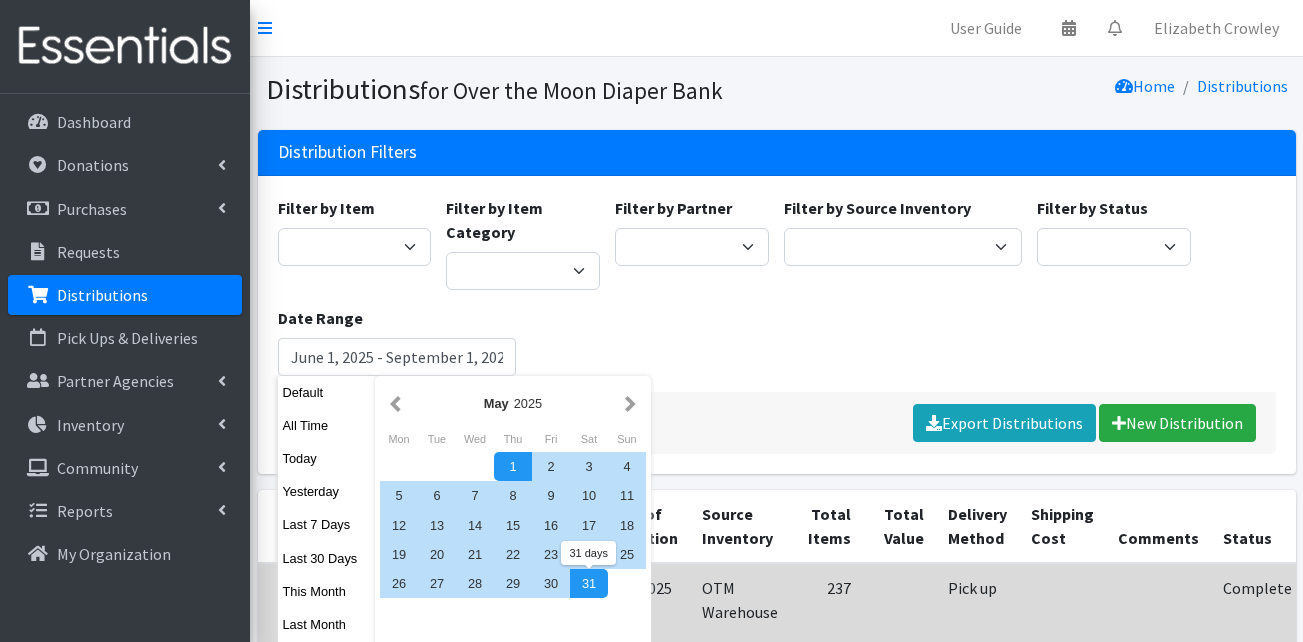 click on "31" at bounding box center (589, 583) 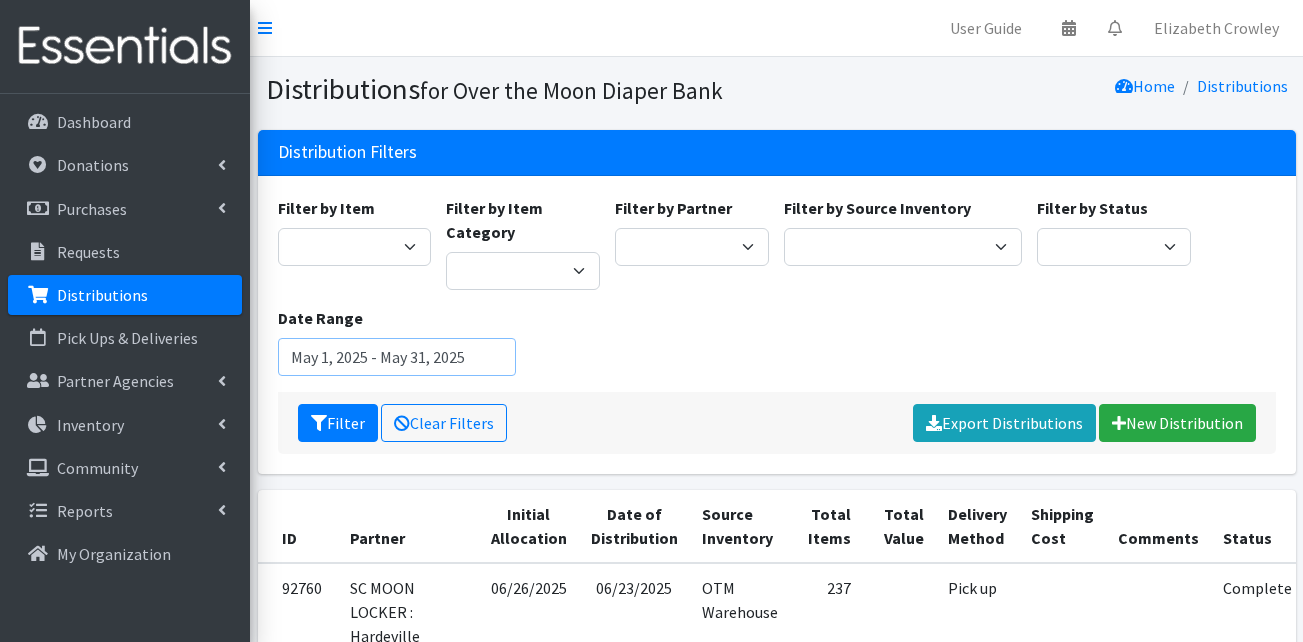 click on "May 1, 2025 - May 31, 2025" at bounding box center [397, 357] 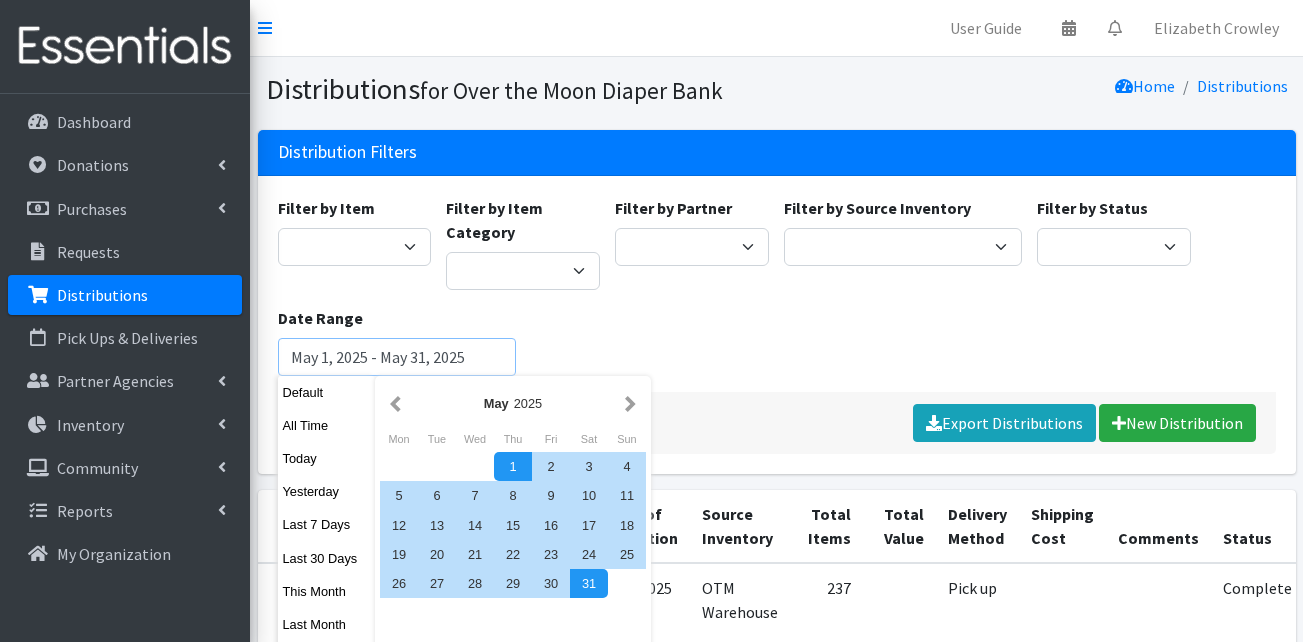 click on "Filter" at bounding box center [338, 423] 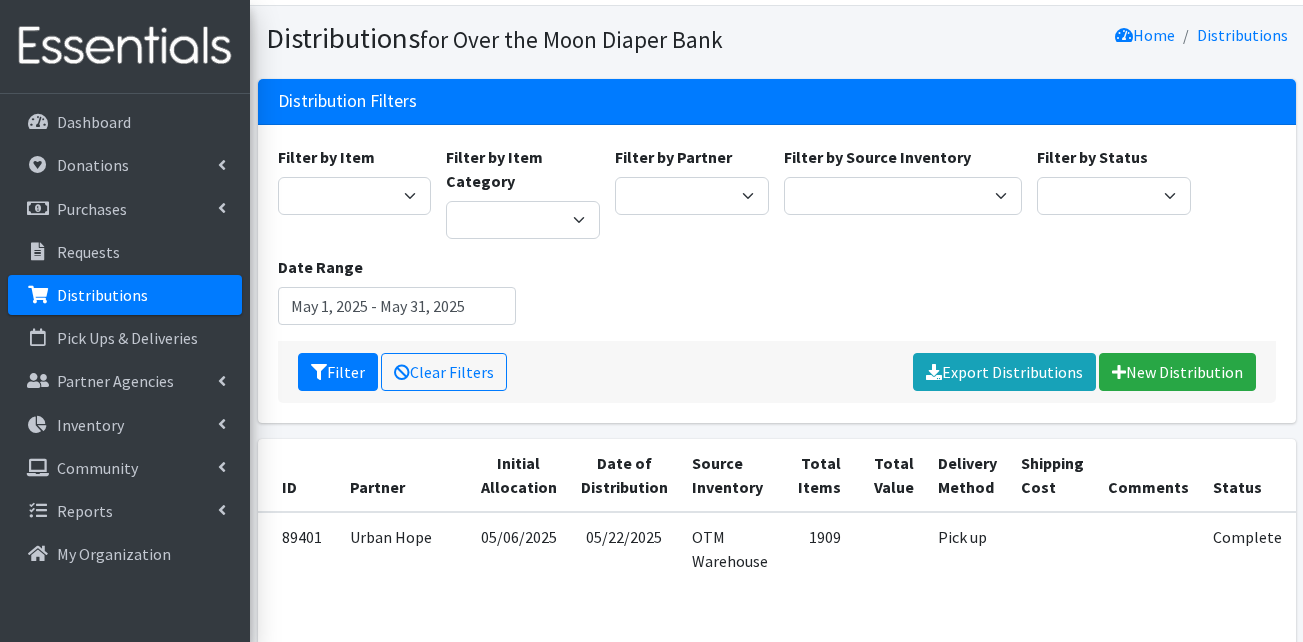 scroll, scrollTop: 0, scrollLeft: 0, axis: both 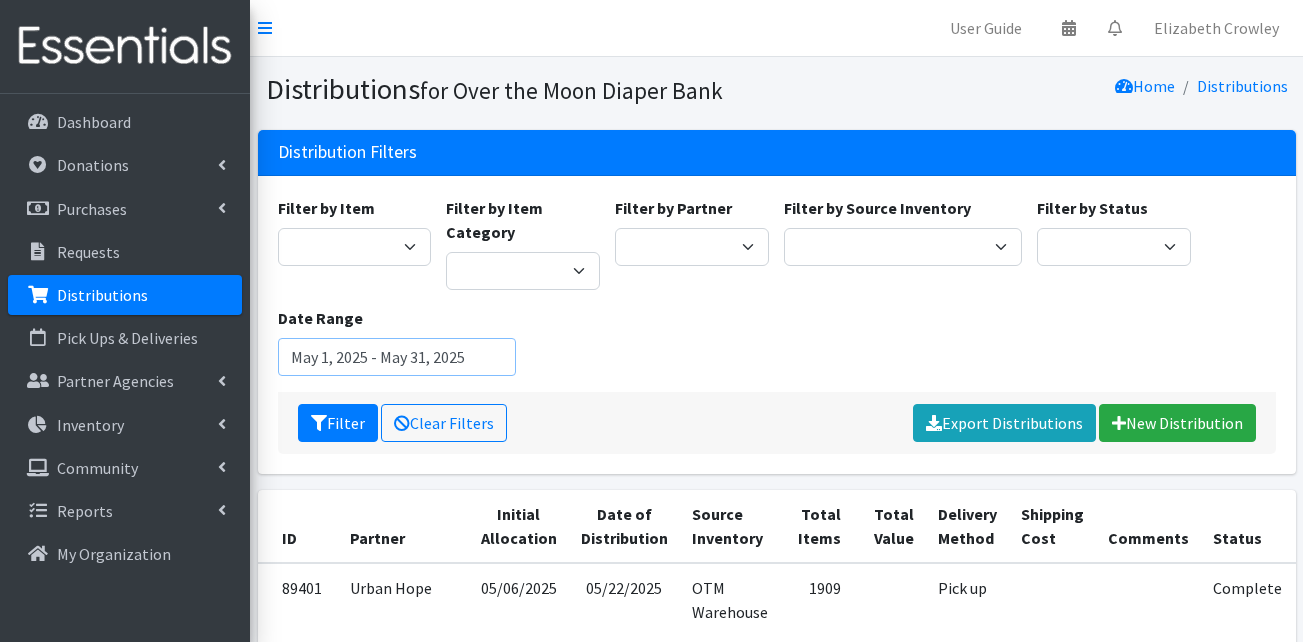 click on "May 1, 2025 - May 31, 2025" at bounding box center (397, 357) 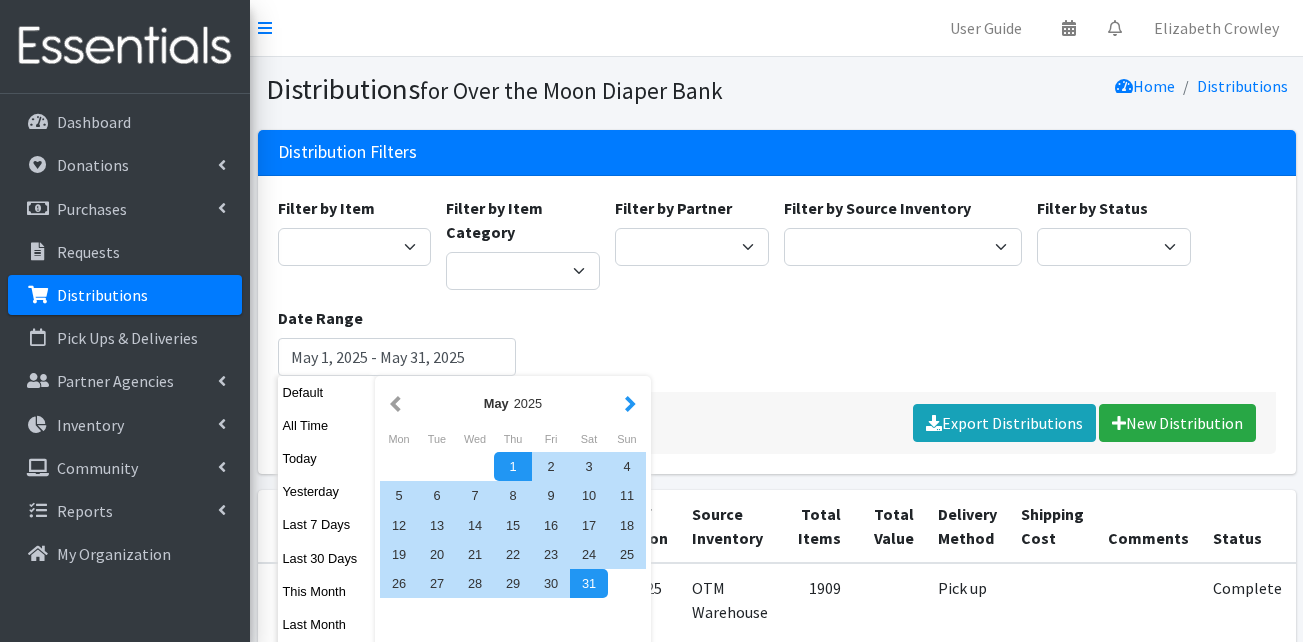 click at bounding box center (630, 403) 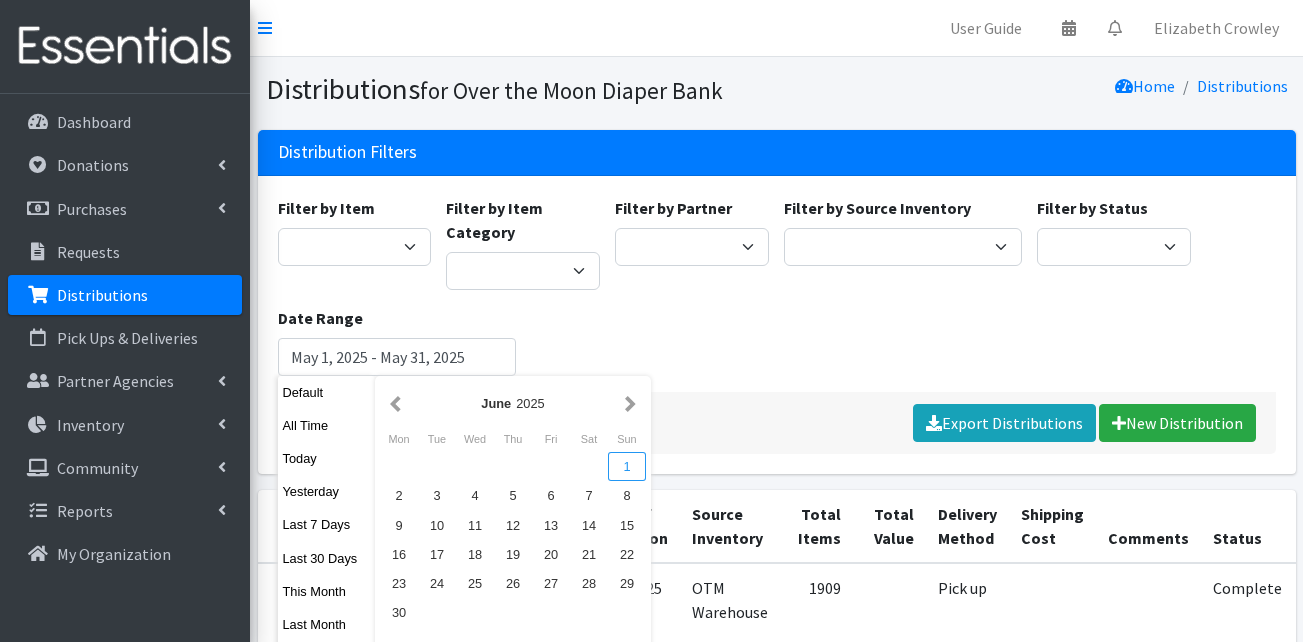 click on "1" at bounding box center (627, 466) 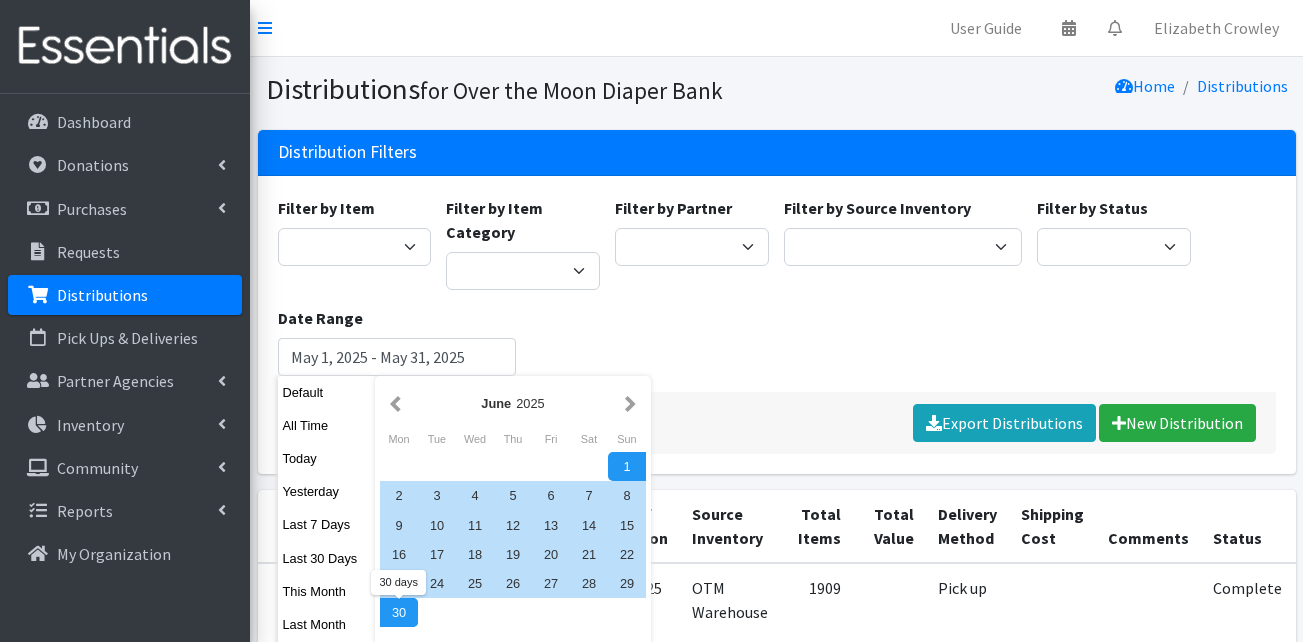 click on "30" at bounding box center [399, 612] 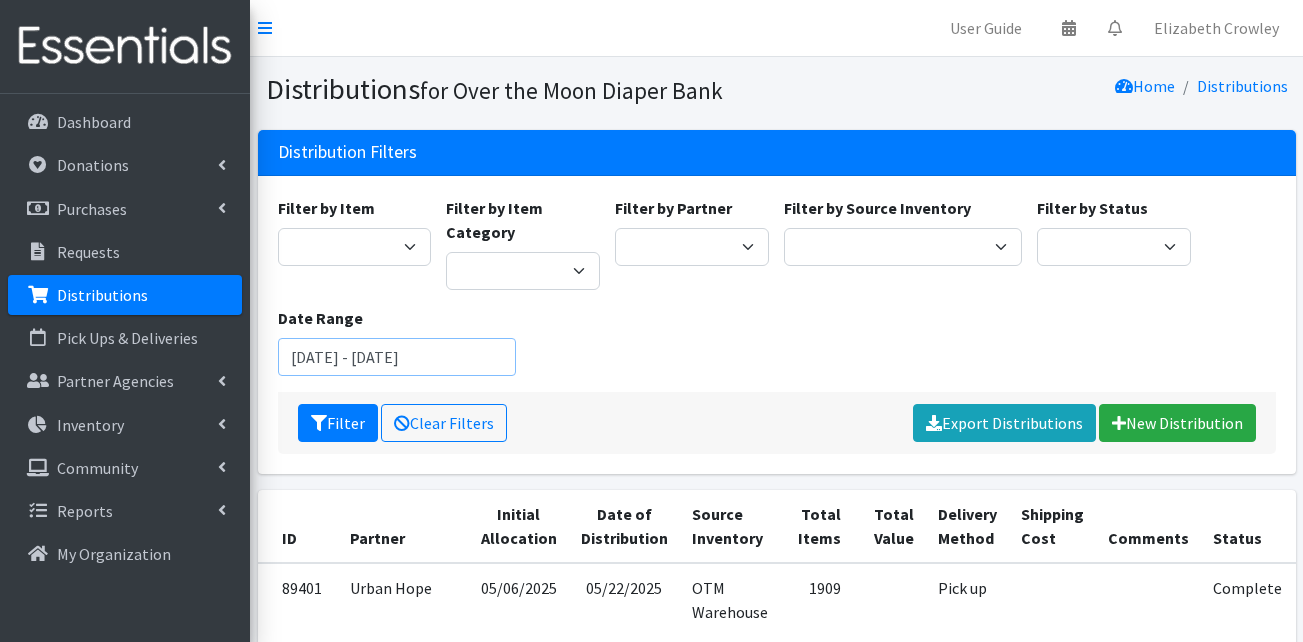 click on "[DATE] - [DATE]" at bounding box center [397, 357] 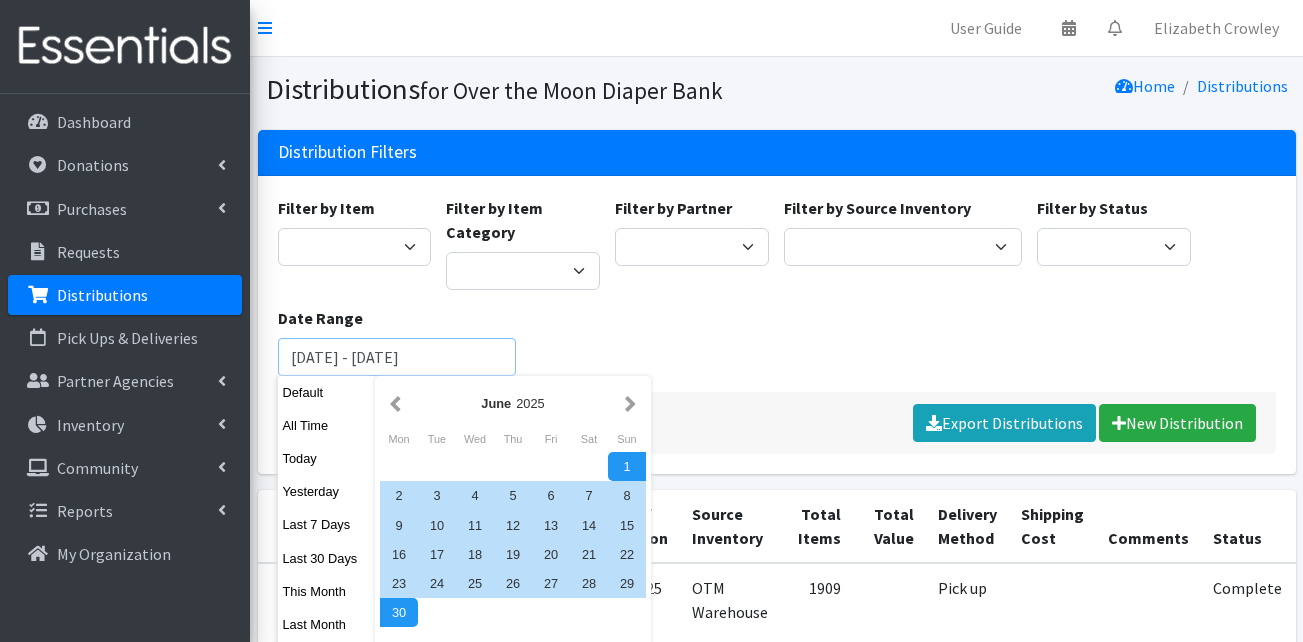 click on "Filter" at bounding box center [338, 423] 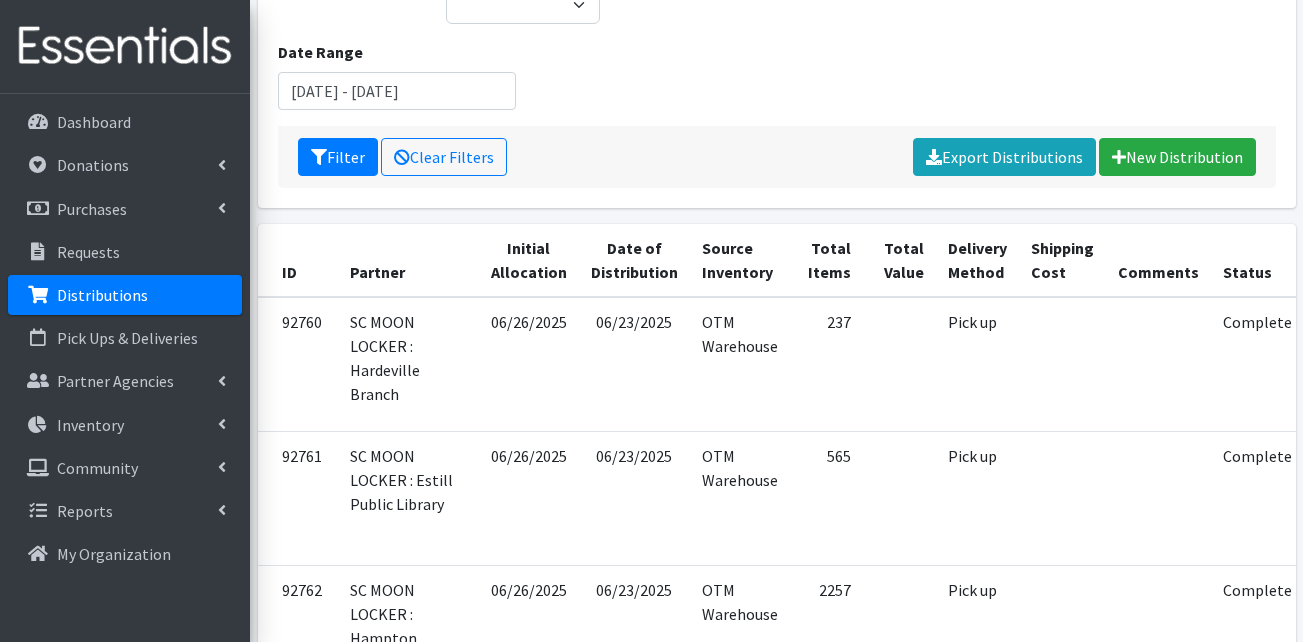 scroll, scrollTop: 223, scrollLeft: 0, axis: vertical 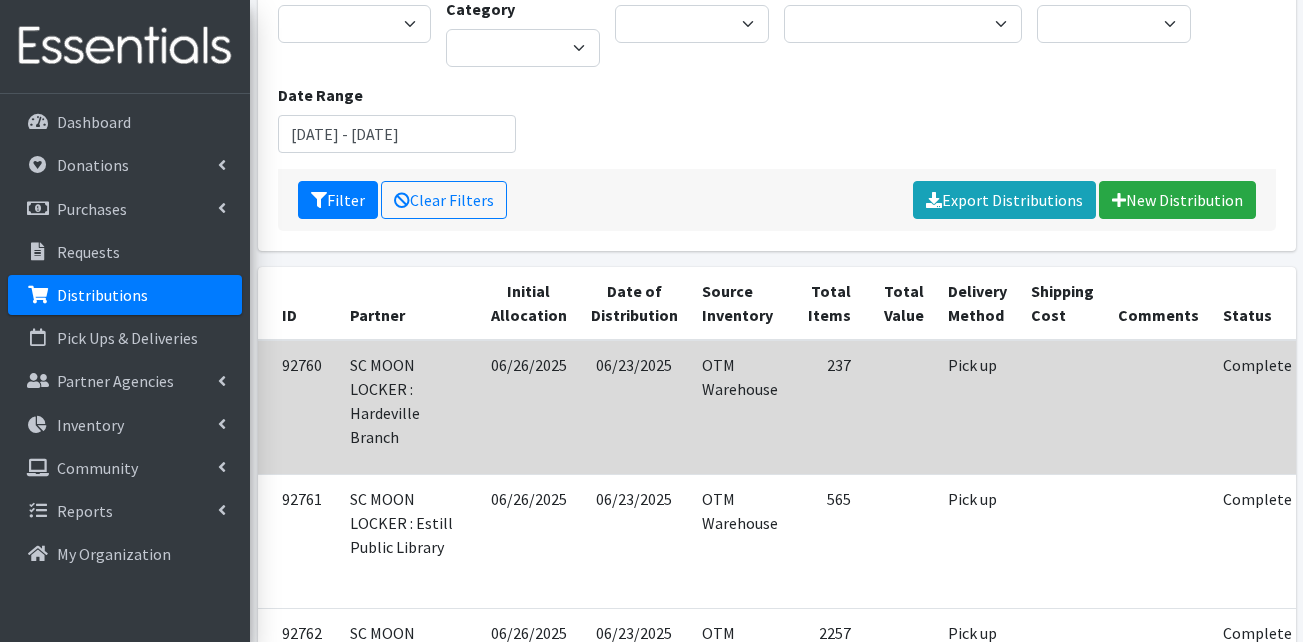 click on "Edit" at bounding box center [1351, 393] 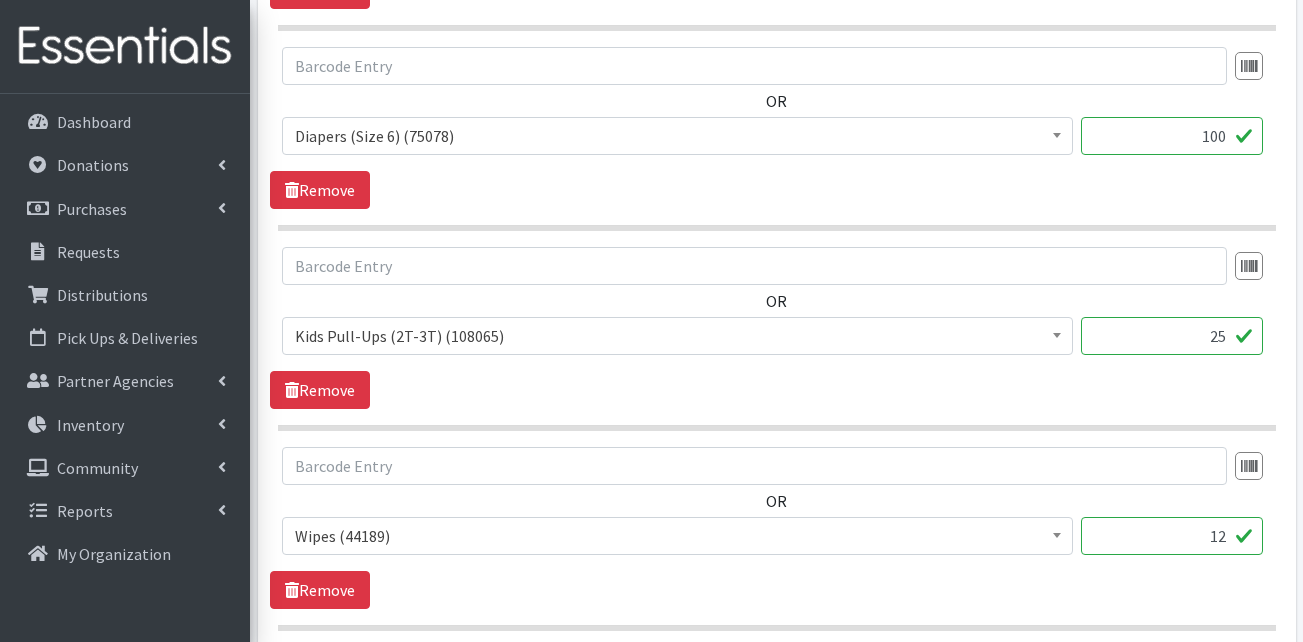 scroll, scrollTop: 1714, scrollLeft: 0, axis: vertical 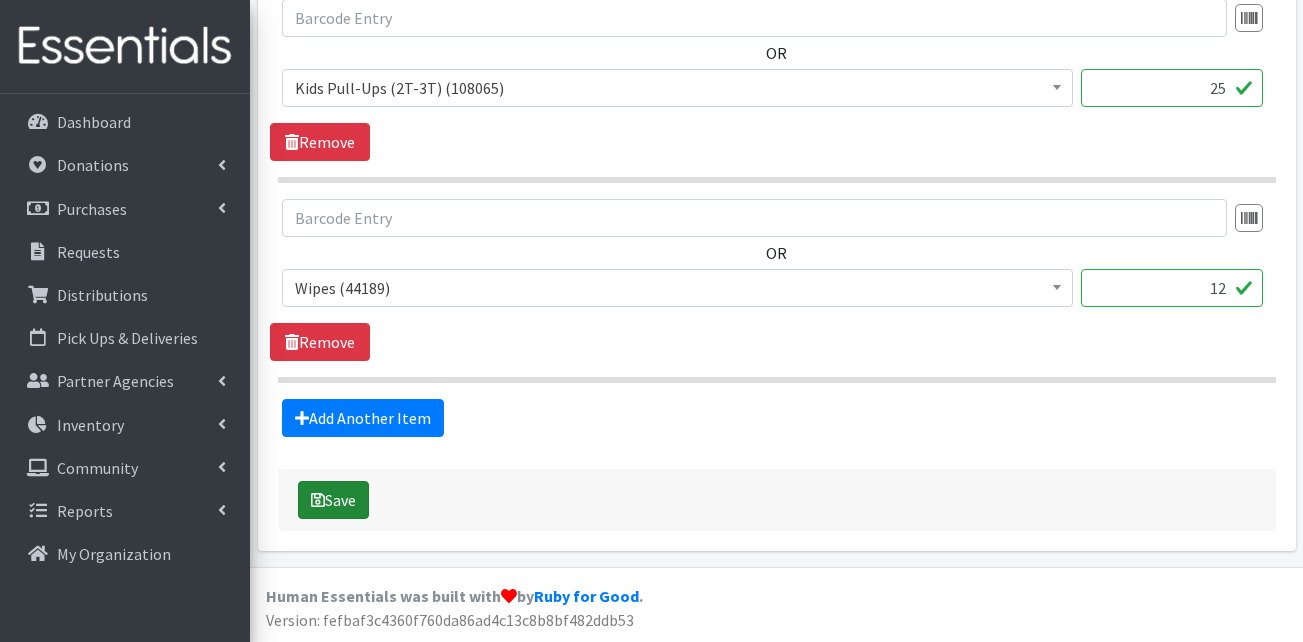 click at bounding box center [318, 500] 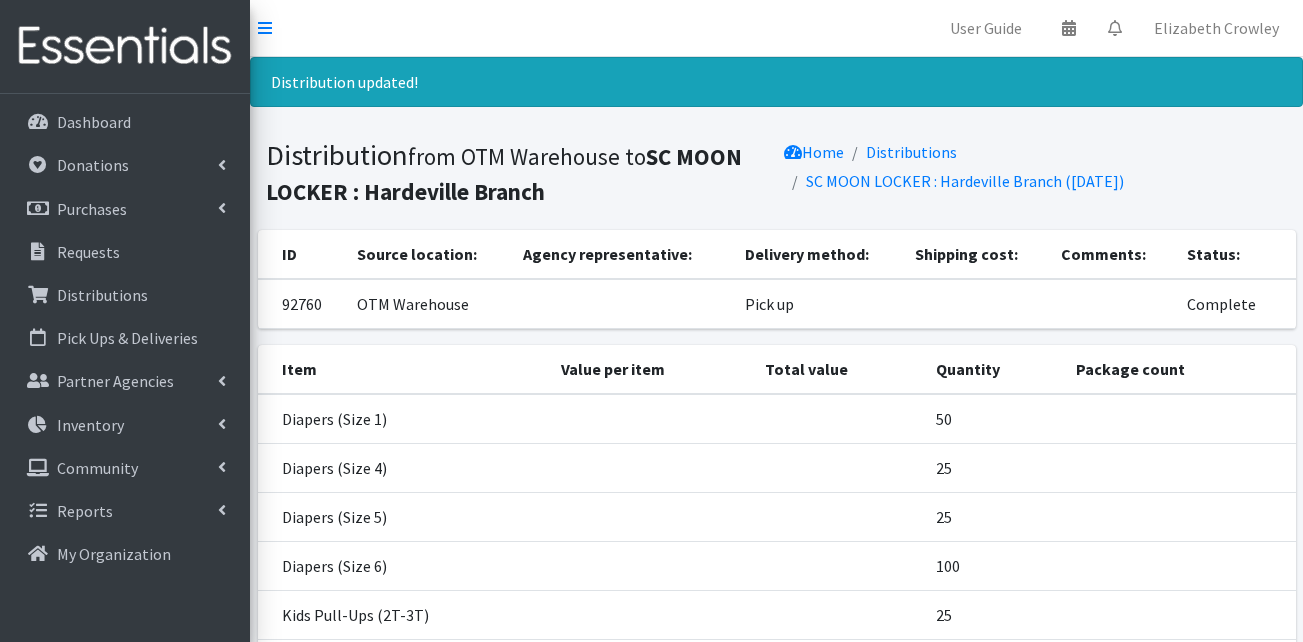 scroll, scrollTop: 0, scrollLeft: 0, axis: both 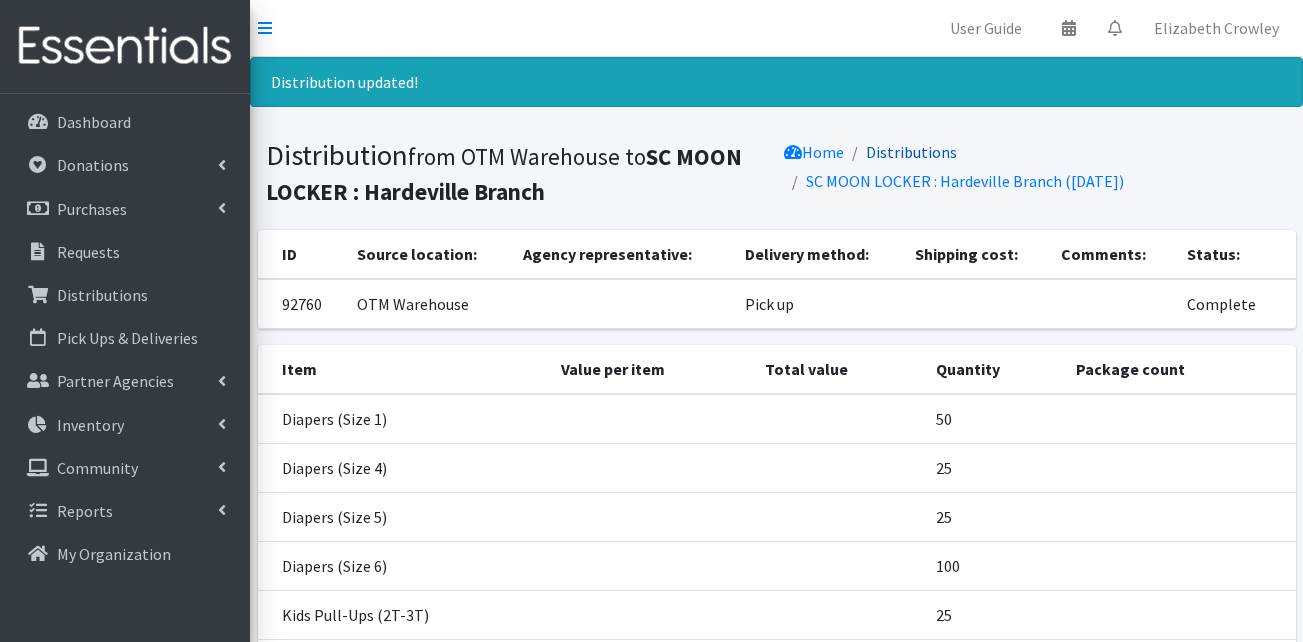 click on "Distributions" at bounding box center [911, 152] 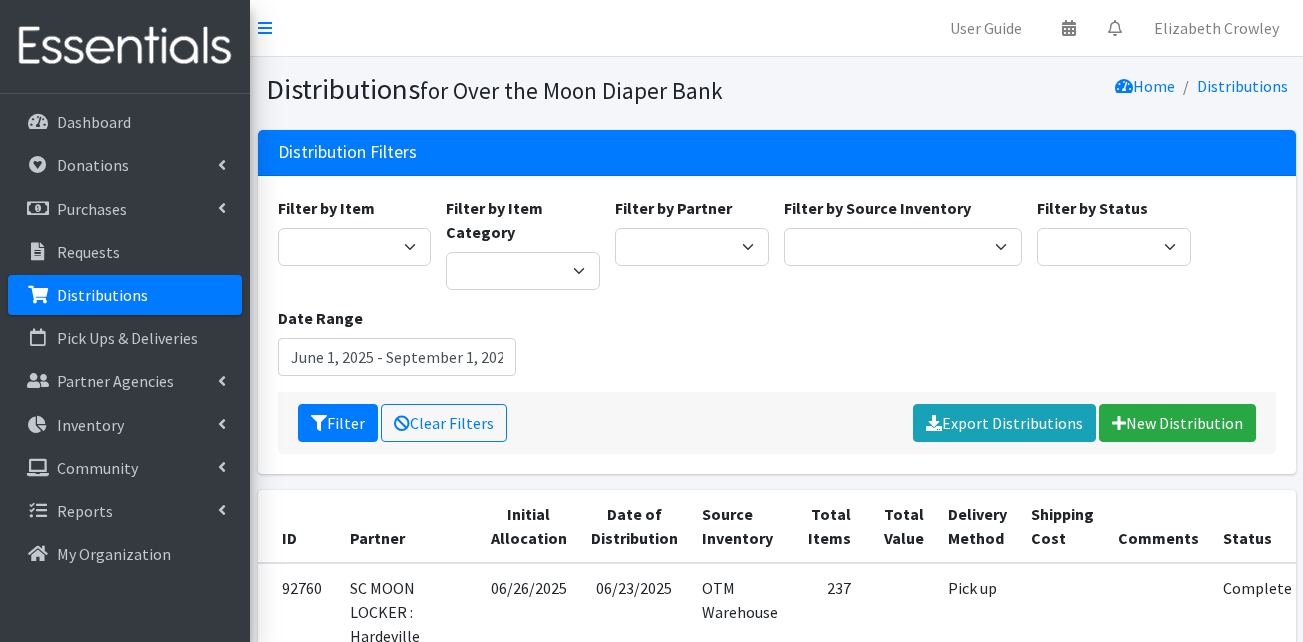 scroll, scrollTop: 0, scrollLeft: 0, axis: both 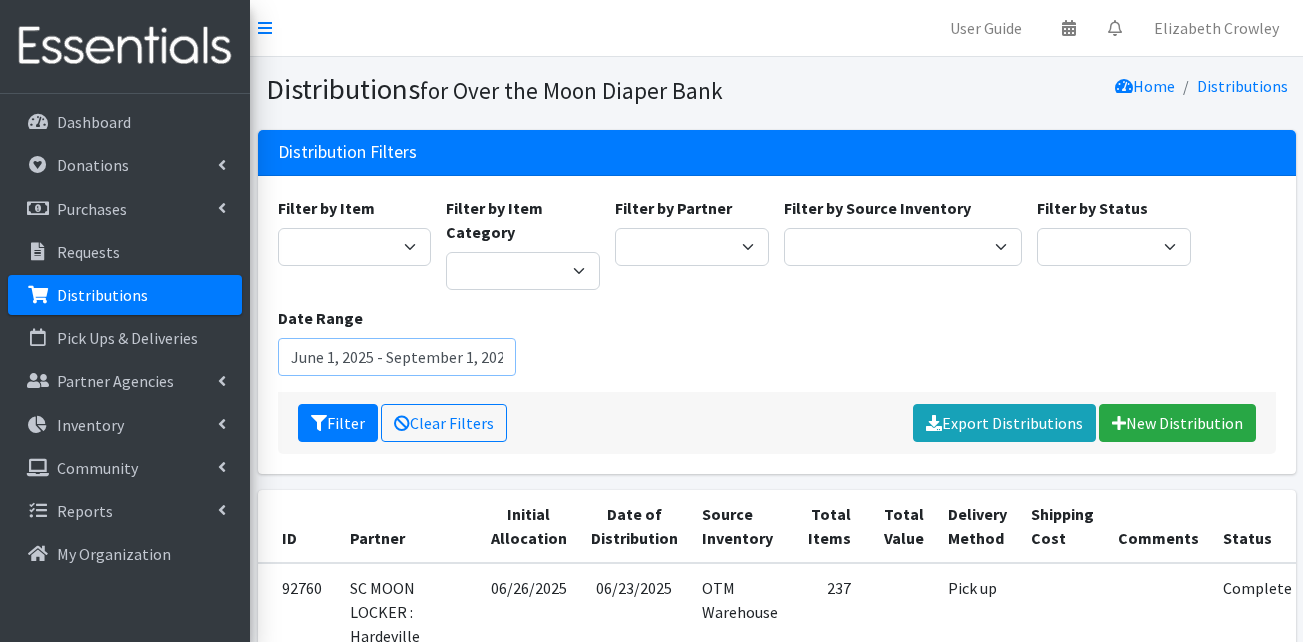 click on "June 1, 2025 - September 1, 2025" at bounding box center (397, 357) 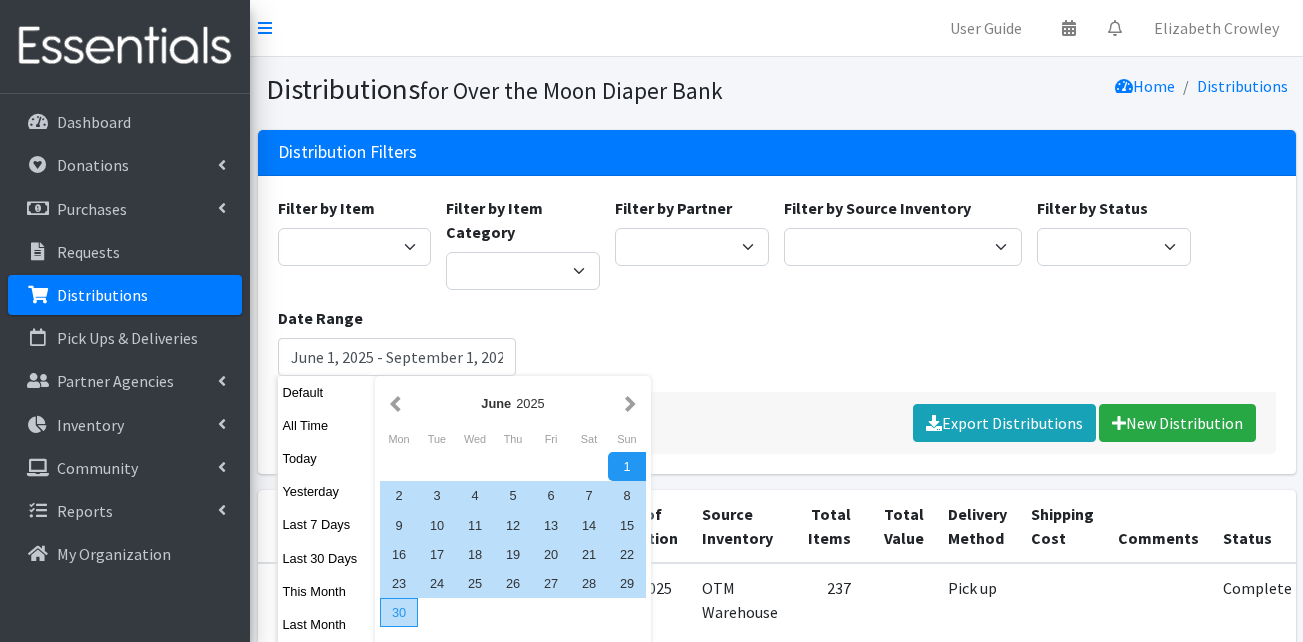 click on "30" at bounding box center (399, 612) 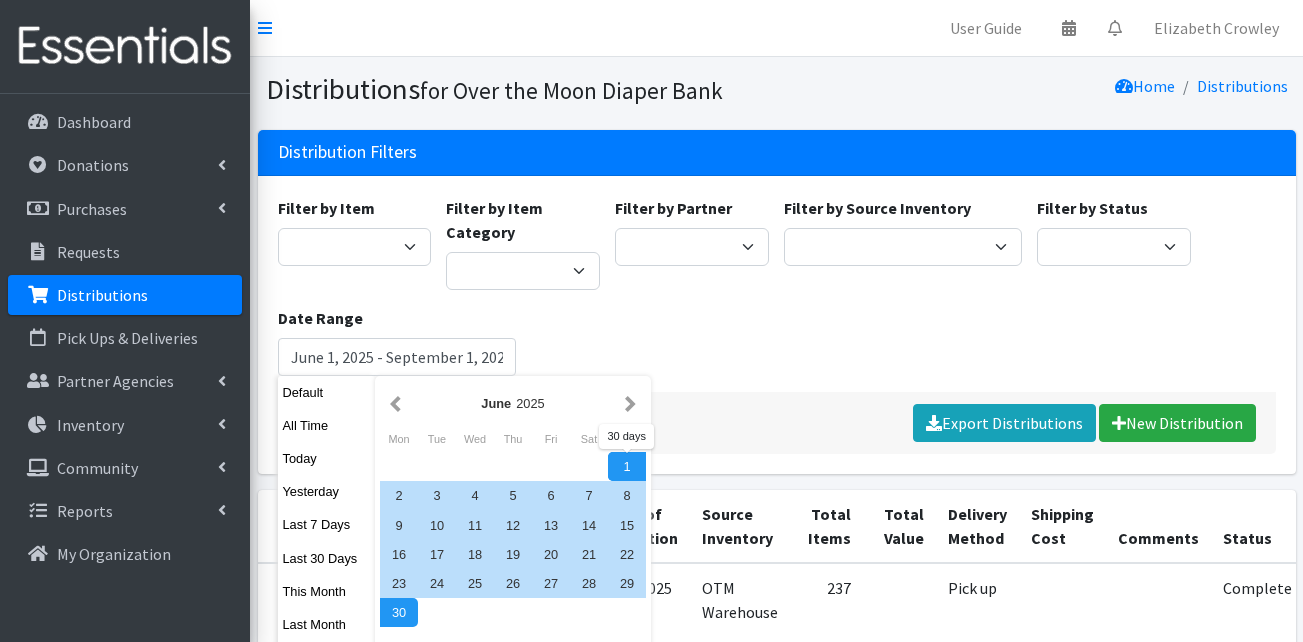 click on "1" at bounding box center [627, 466] 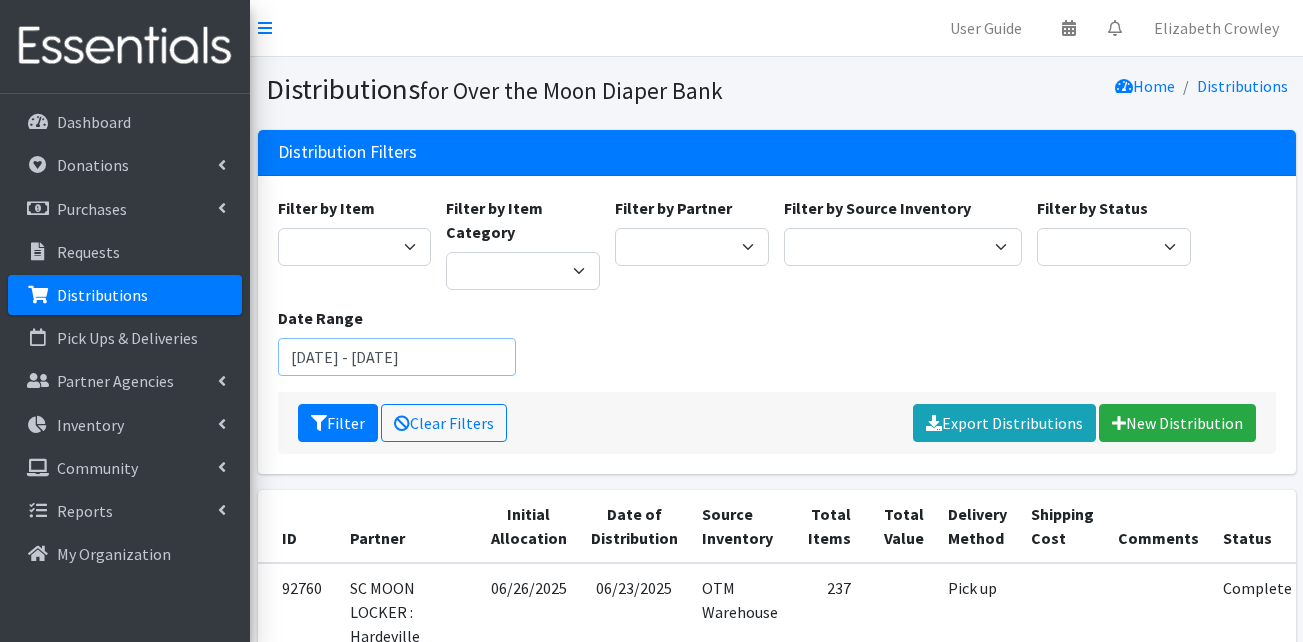 click on "[DATE] - [DATE]" at bounding box center (397, 357) 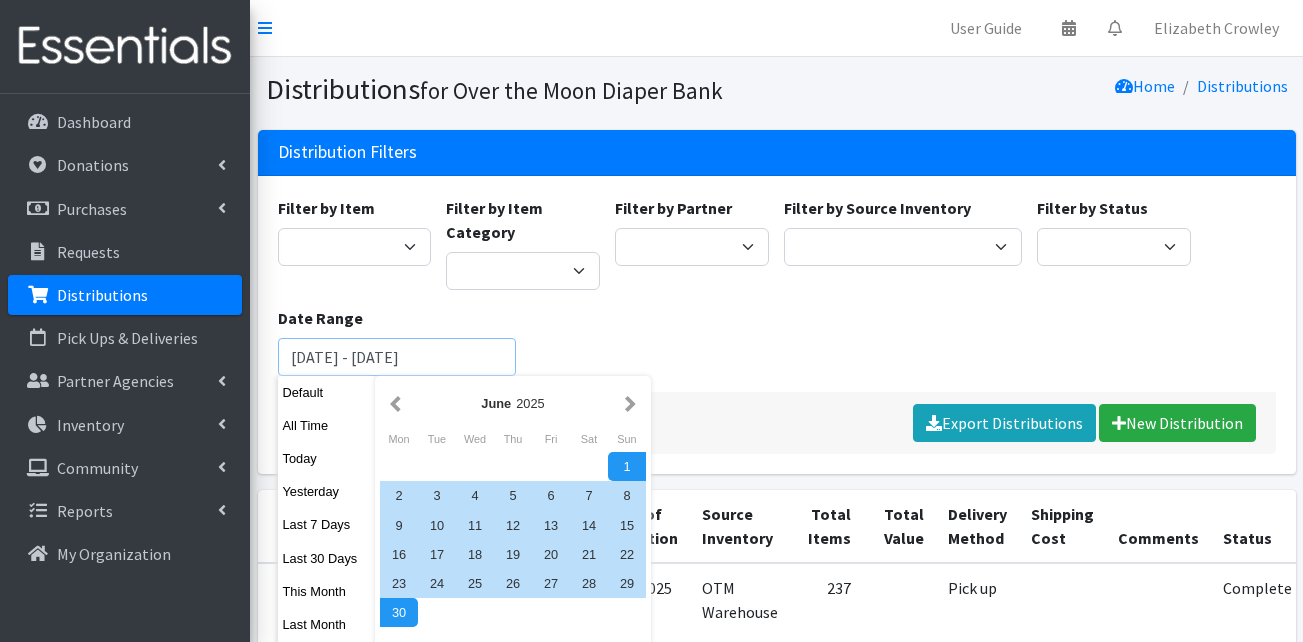 click on "Filter" at bounding box center (338, 423) 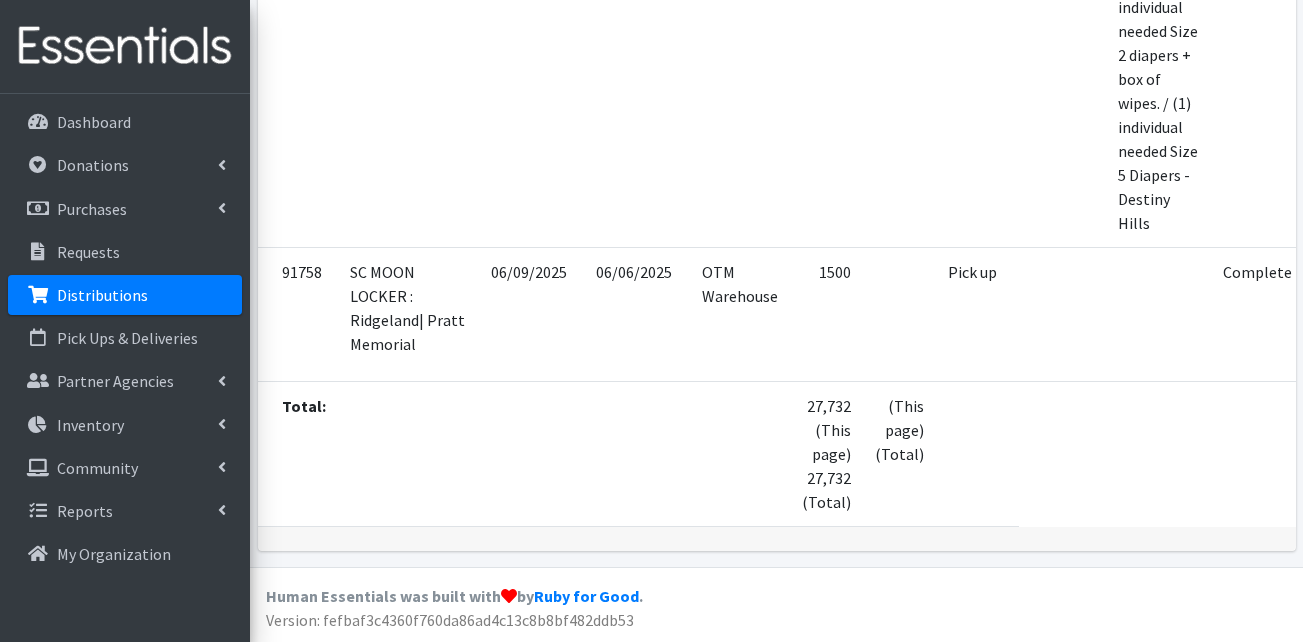 scroll, scrollTop: 2923, scrollLeft: 0, axis: vertical 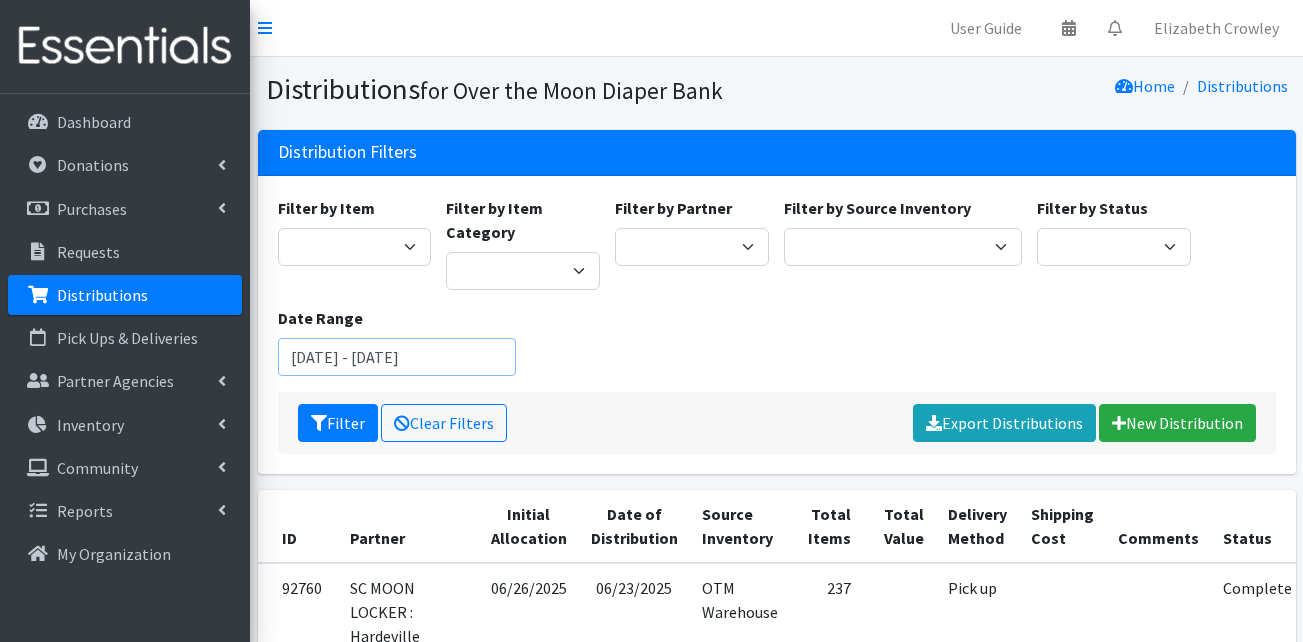click on "June 1, 2025 - June 30, 2025" at bounding box center (397, 357) 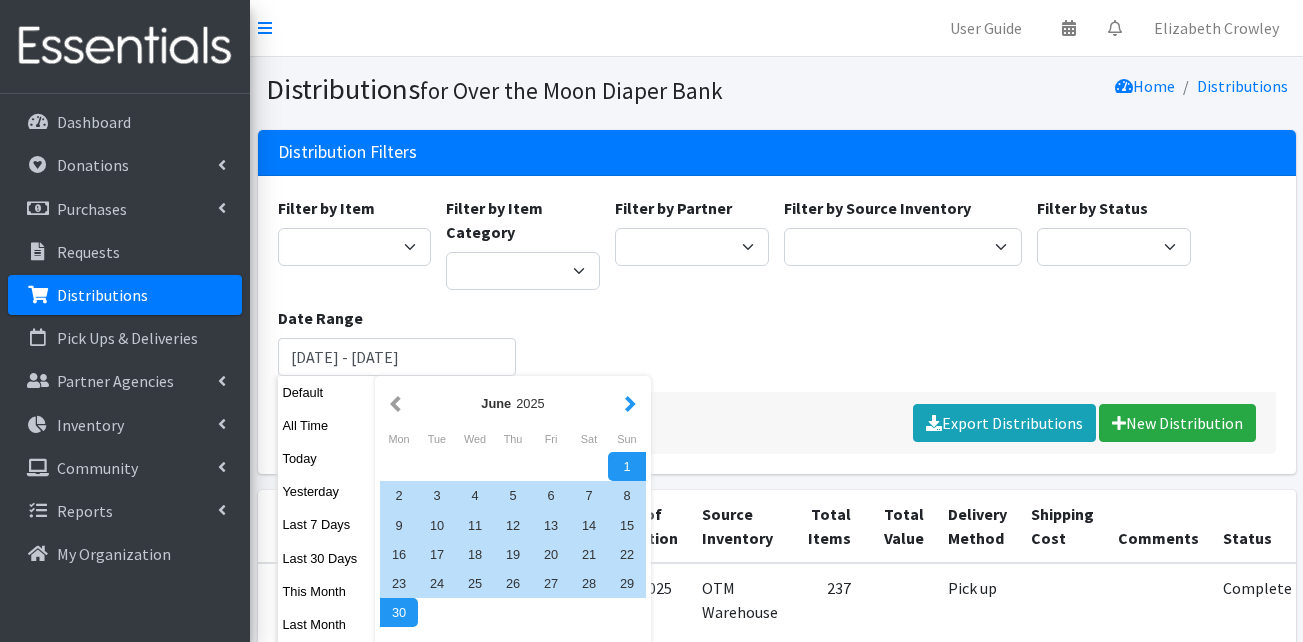 click at bounding box center [630, 403] 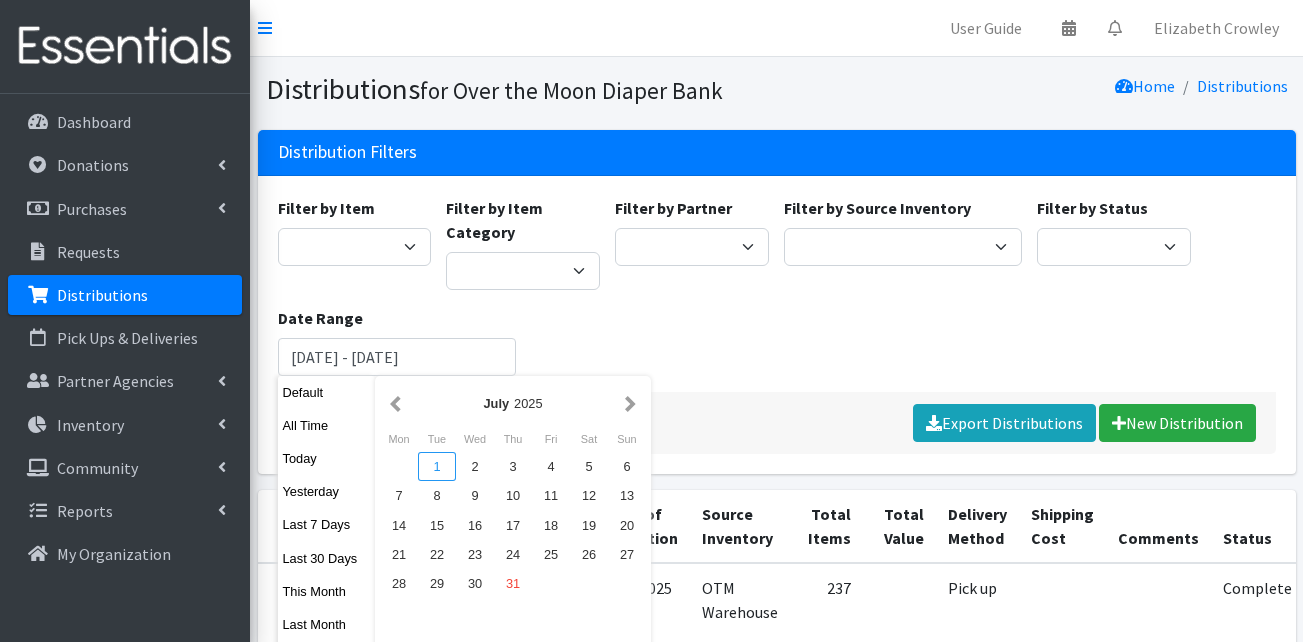 click on "1" at bounding box center [437, 466] 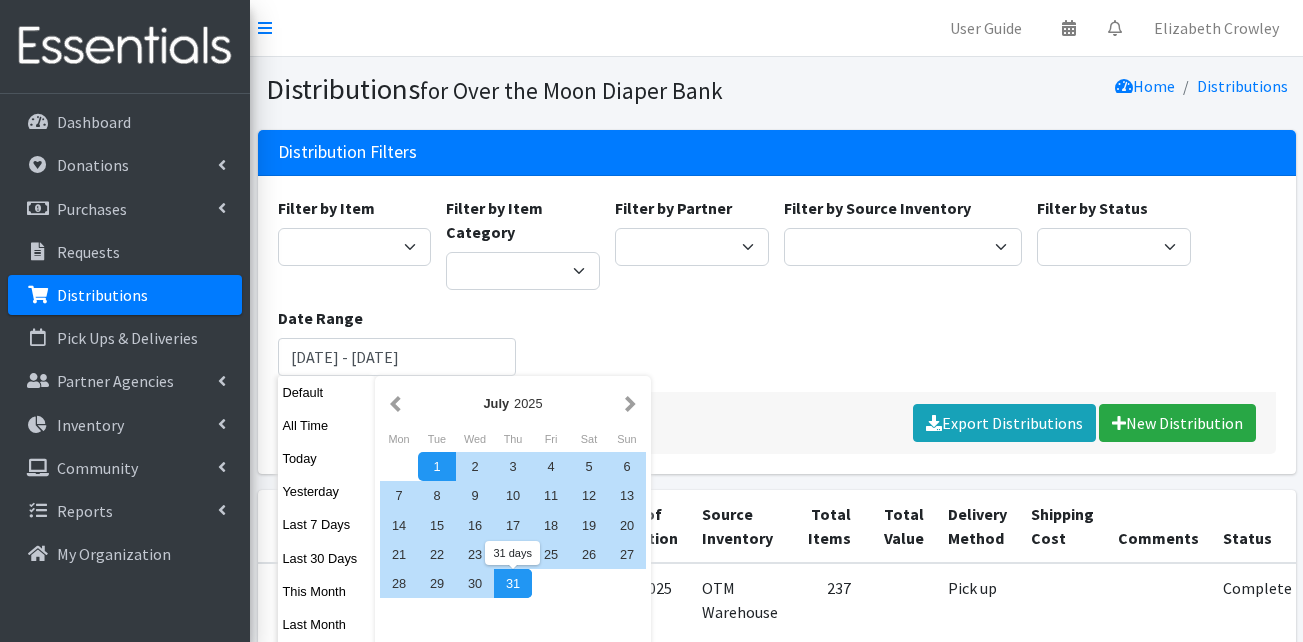 click on "31" at bounding box center (513, 583) 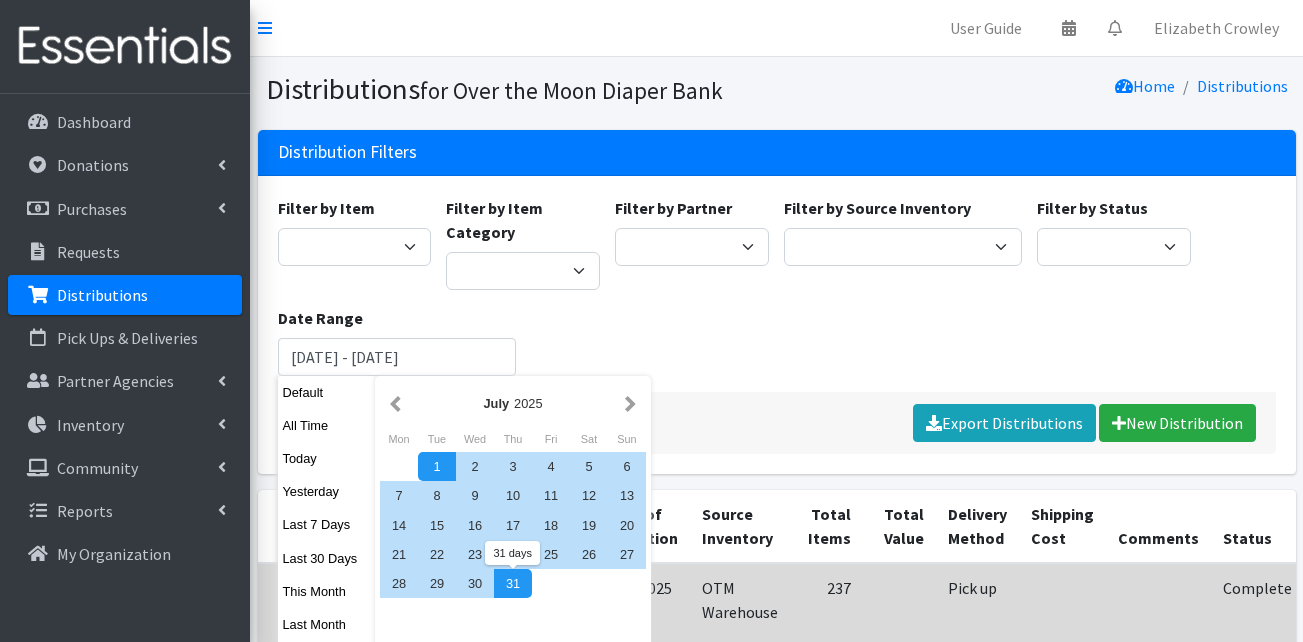 type on "[DATE] - [DATE]" 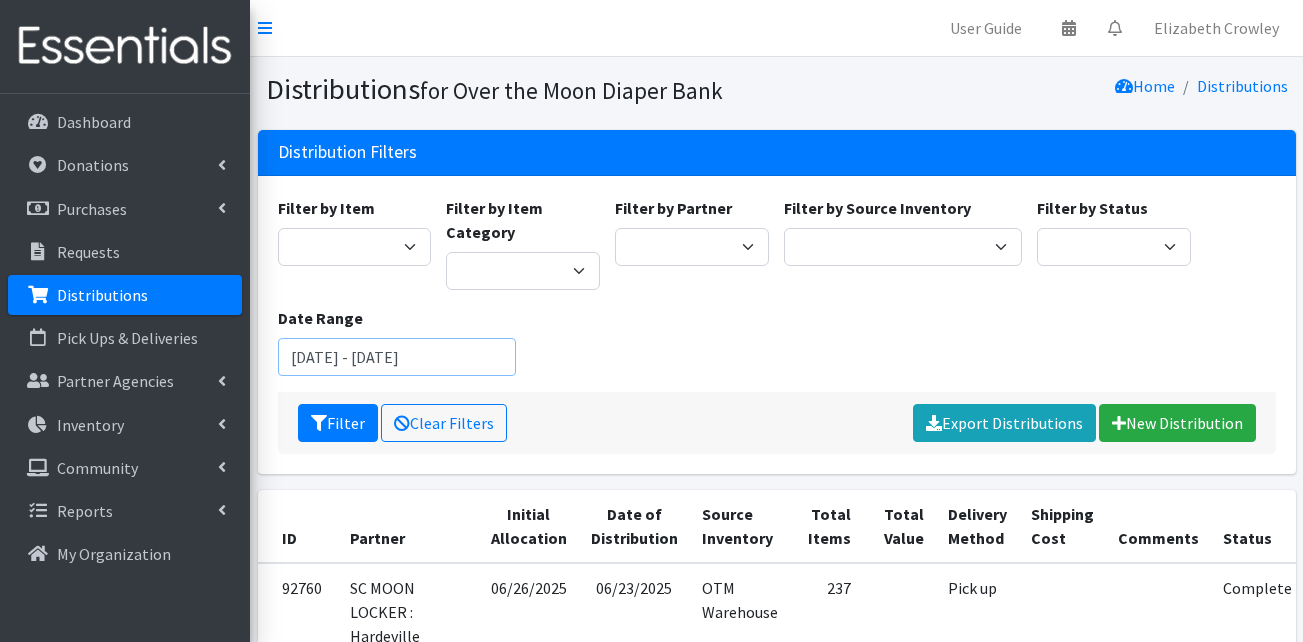 click on "[DATE] - [DATE]" at bounding box center [397, 357] 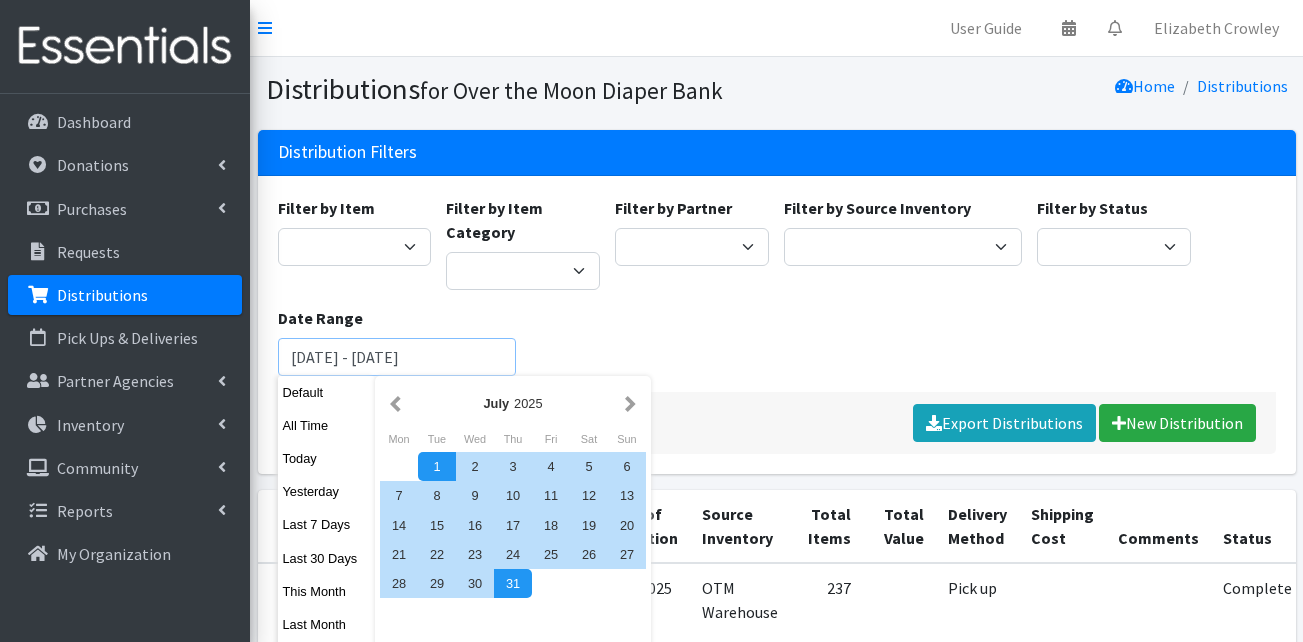 click on "Filter" at bounding box center (338, 423) 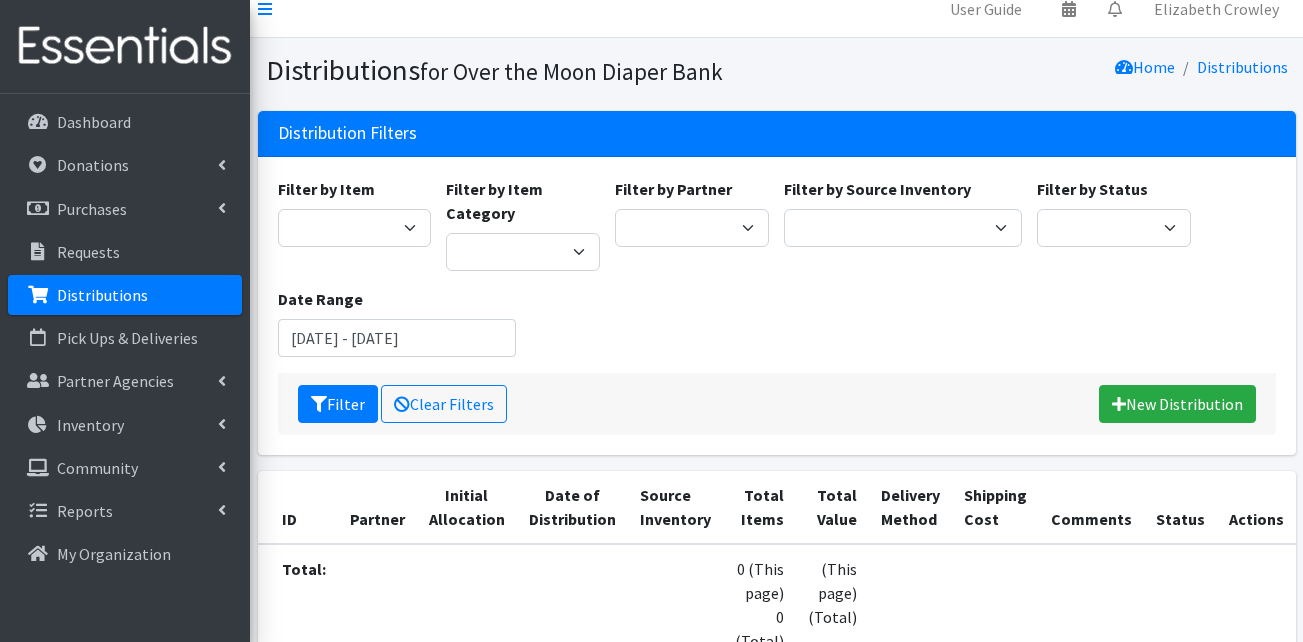 scroll, scrollTop: 0, scrollLeft: 0, axis: both 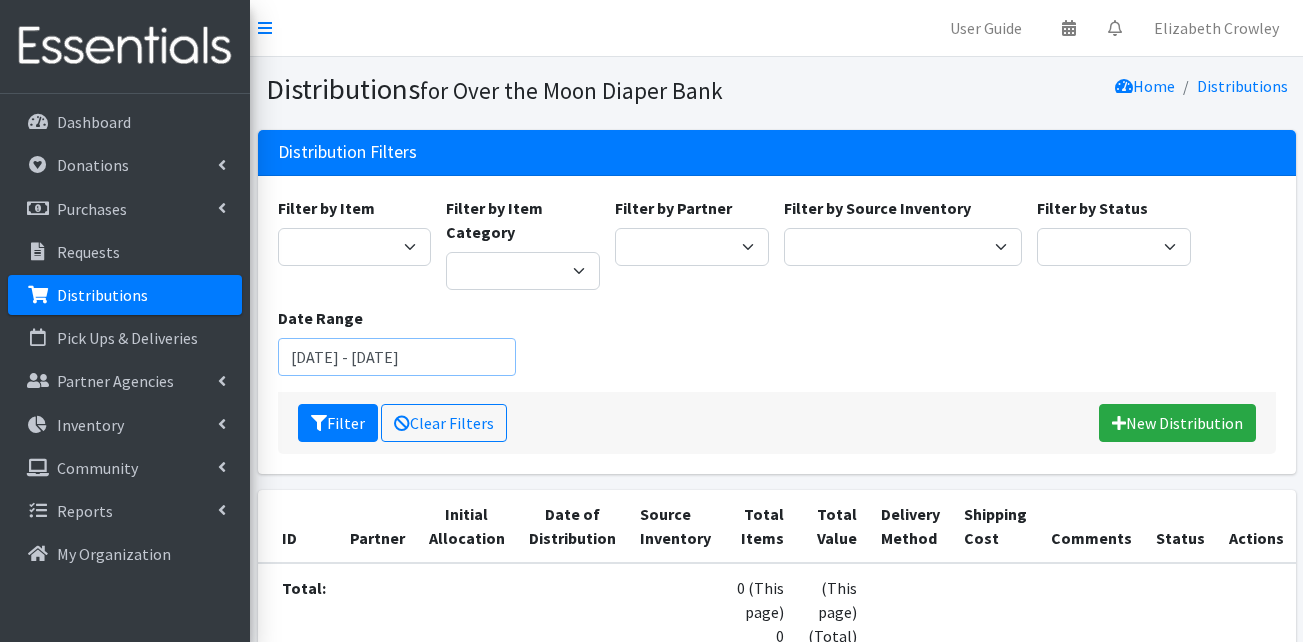 click on "[DATE] - [DATE]" at bounding box center (397, 357) 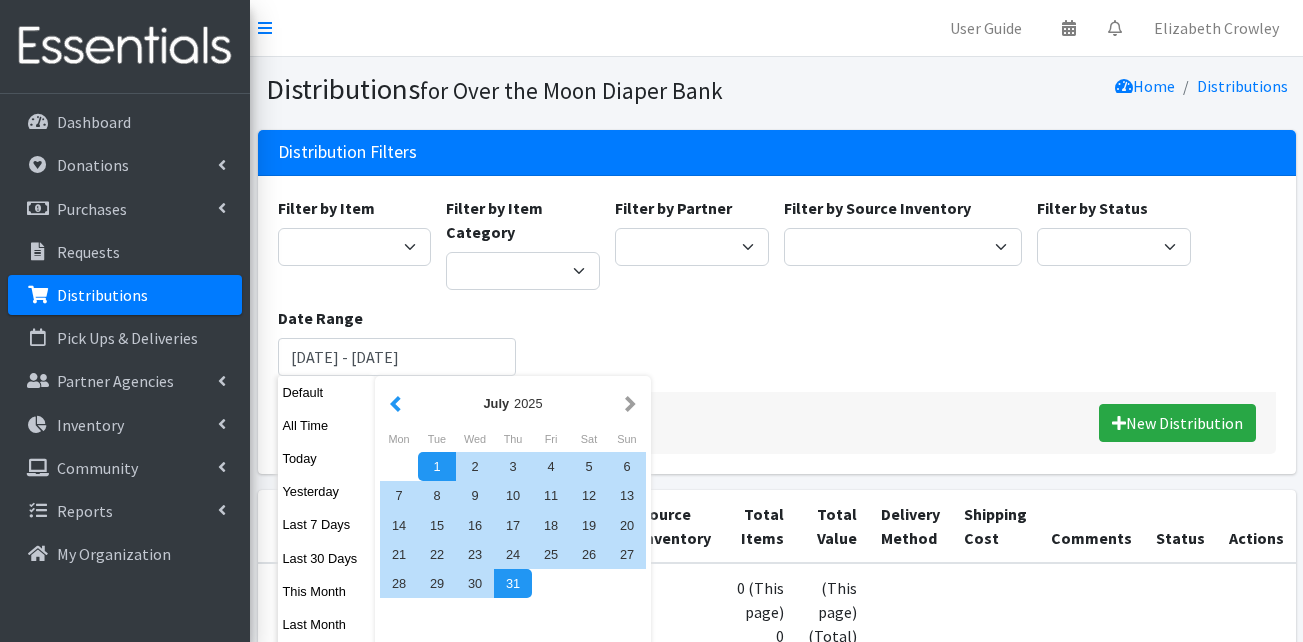 click at bounding box center [395, 403] 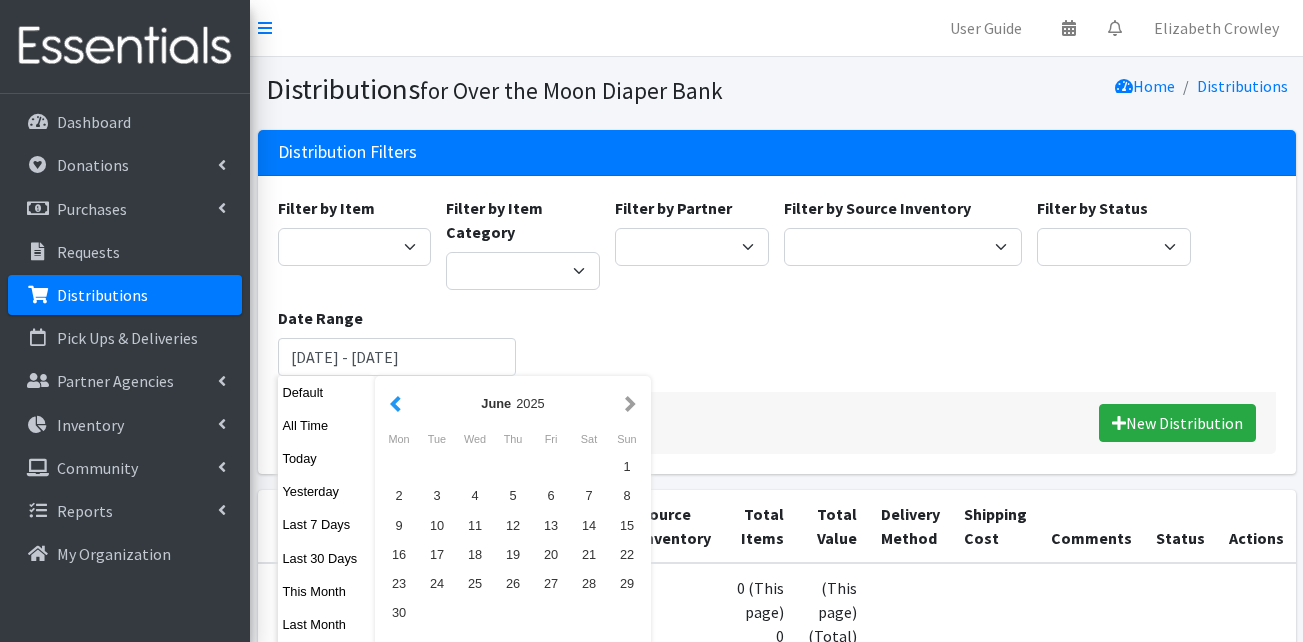 click at bounding box center (395, 403) 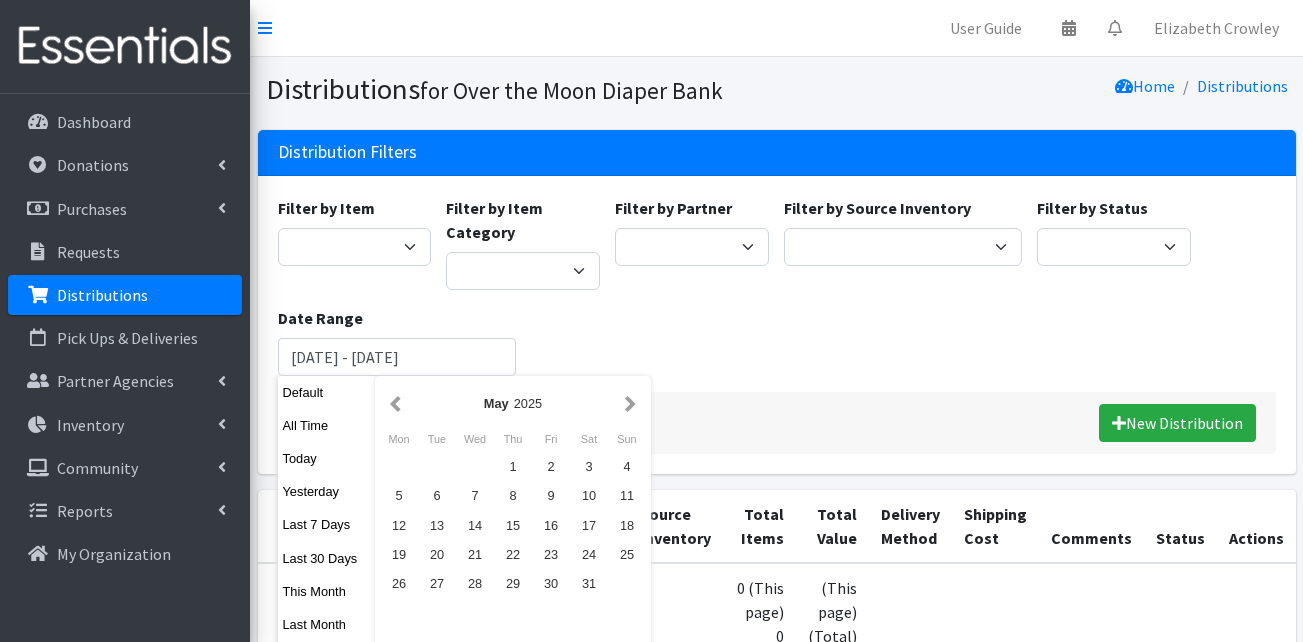 click at bounding box center [395, 403] 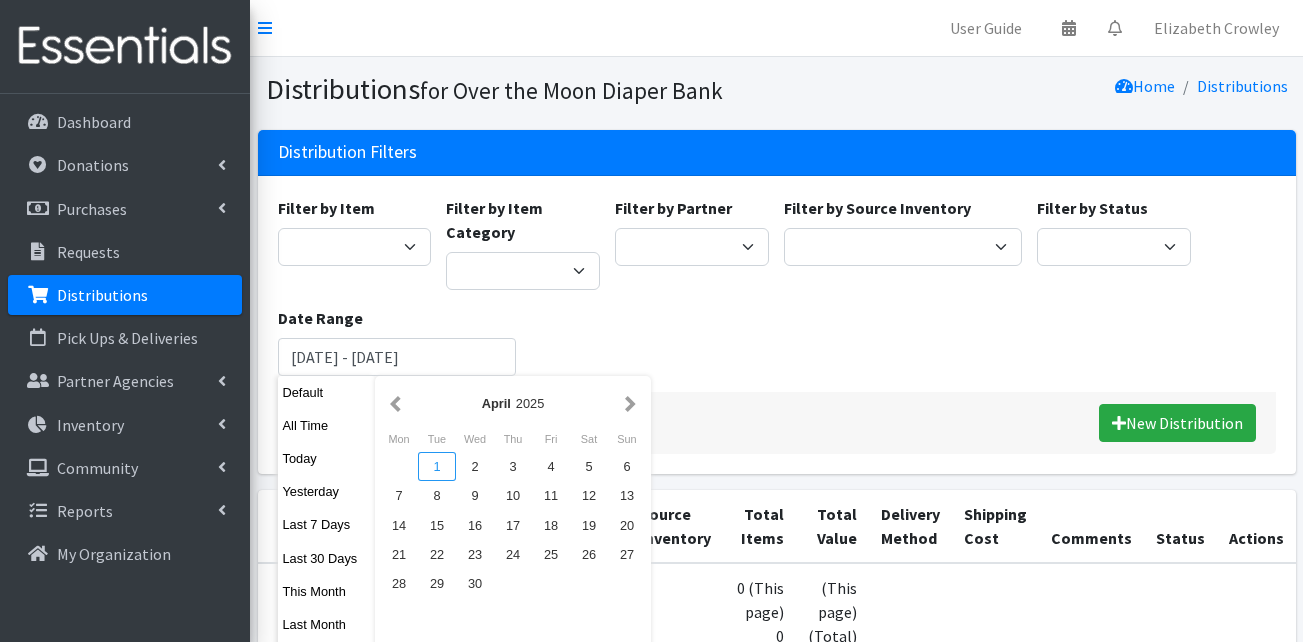 click on "1" at bounding box center [437, 466] 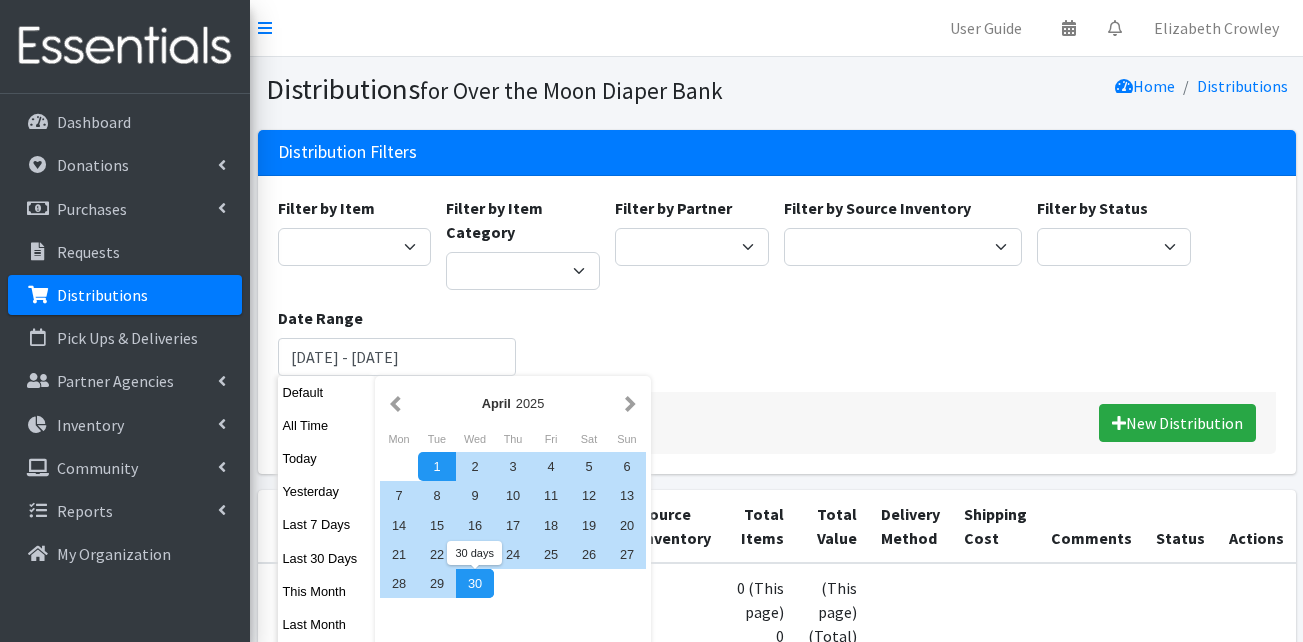 click on "30" at bounding box center [475, 583] 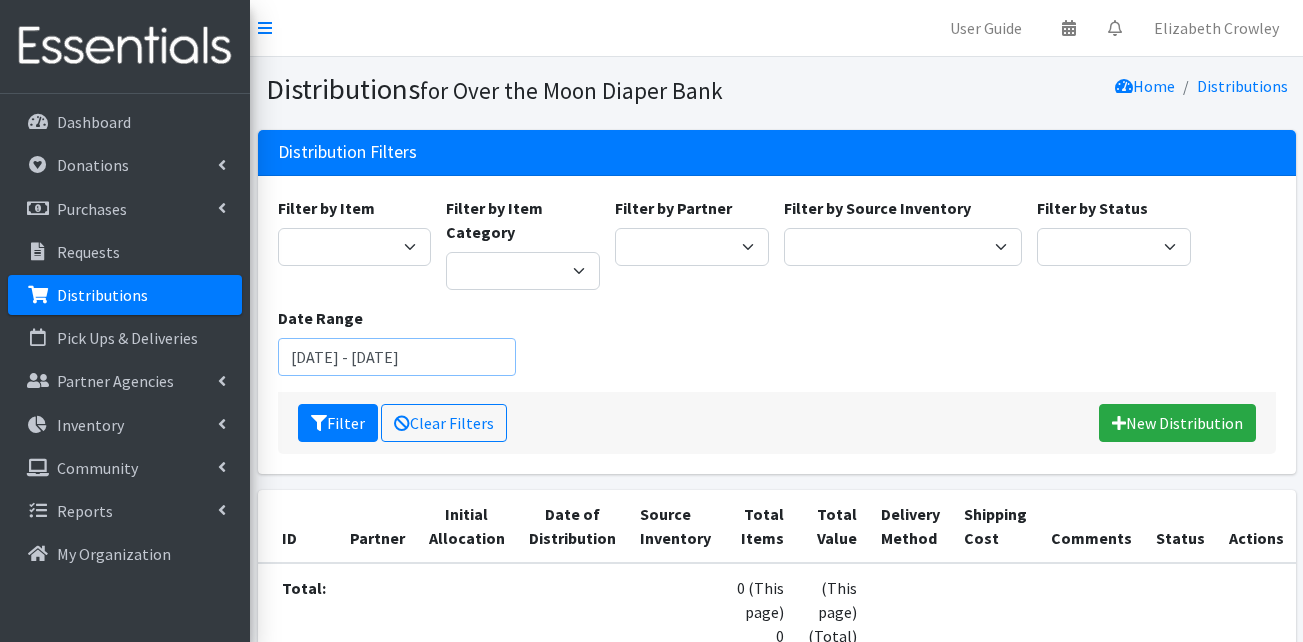 click on "[DATE] - [DATE]" at bounding box center [397, 357] 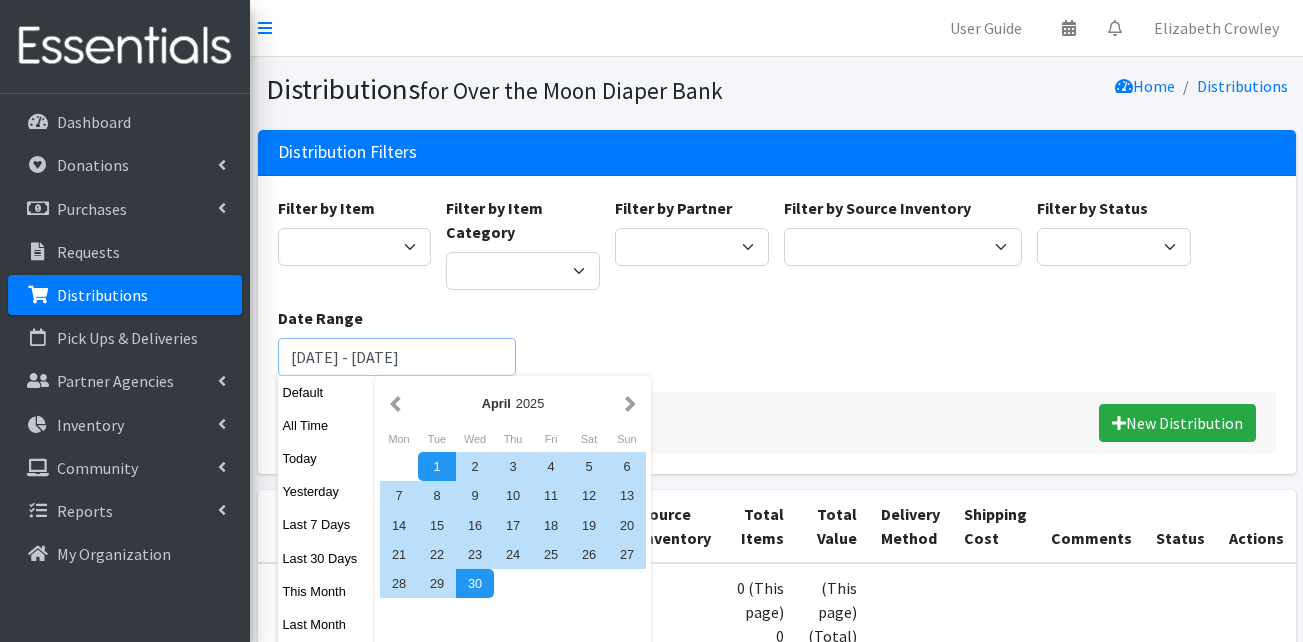 click on "Filter" at bounding box center [338, 423] 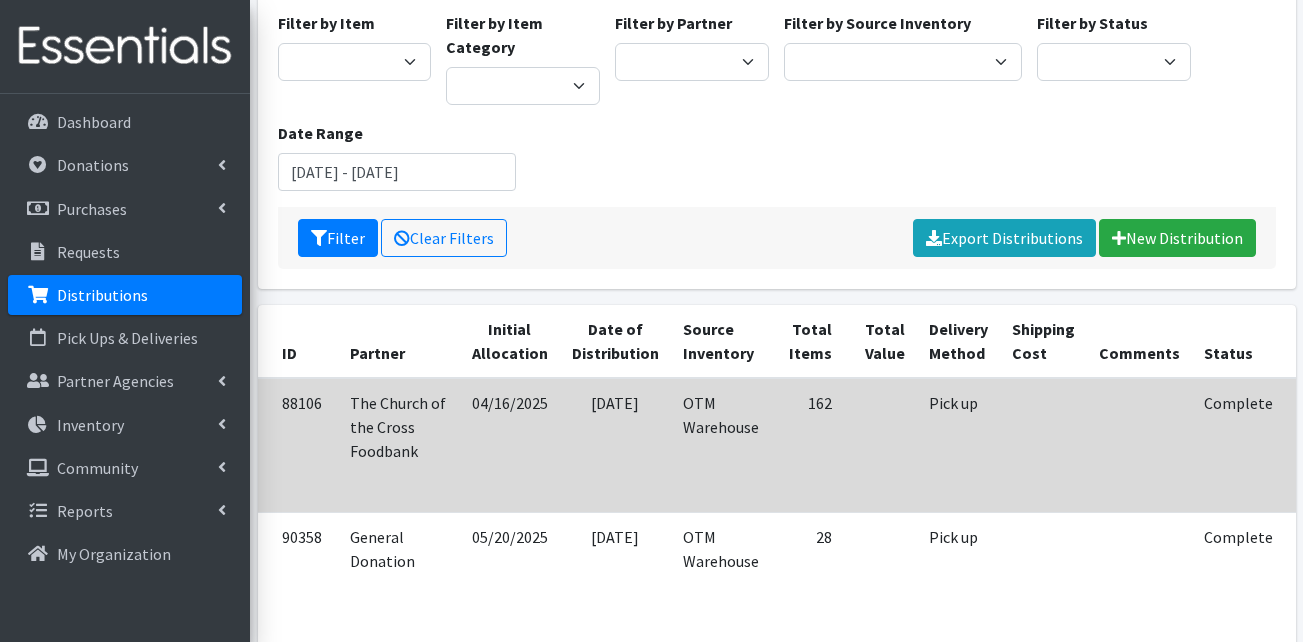 scroll, scrollTop: 200, scrollLeft: 0, axis: vertical 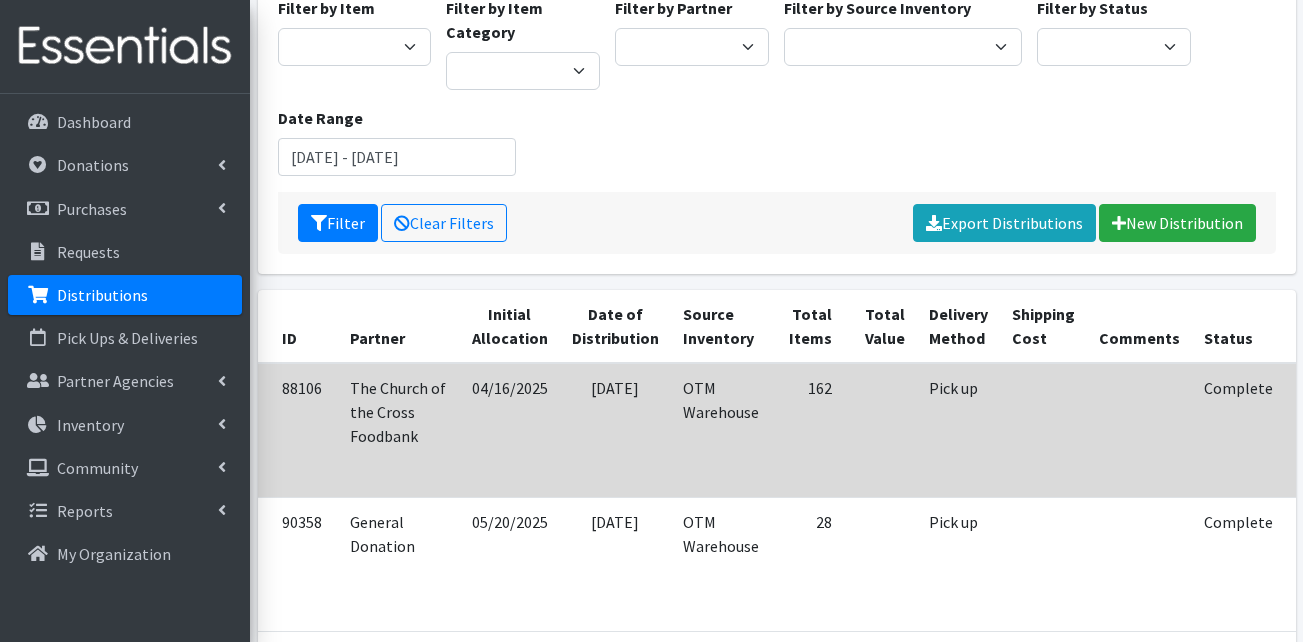 click at bounding box center (1320, 416) 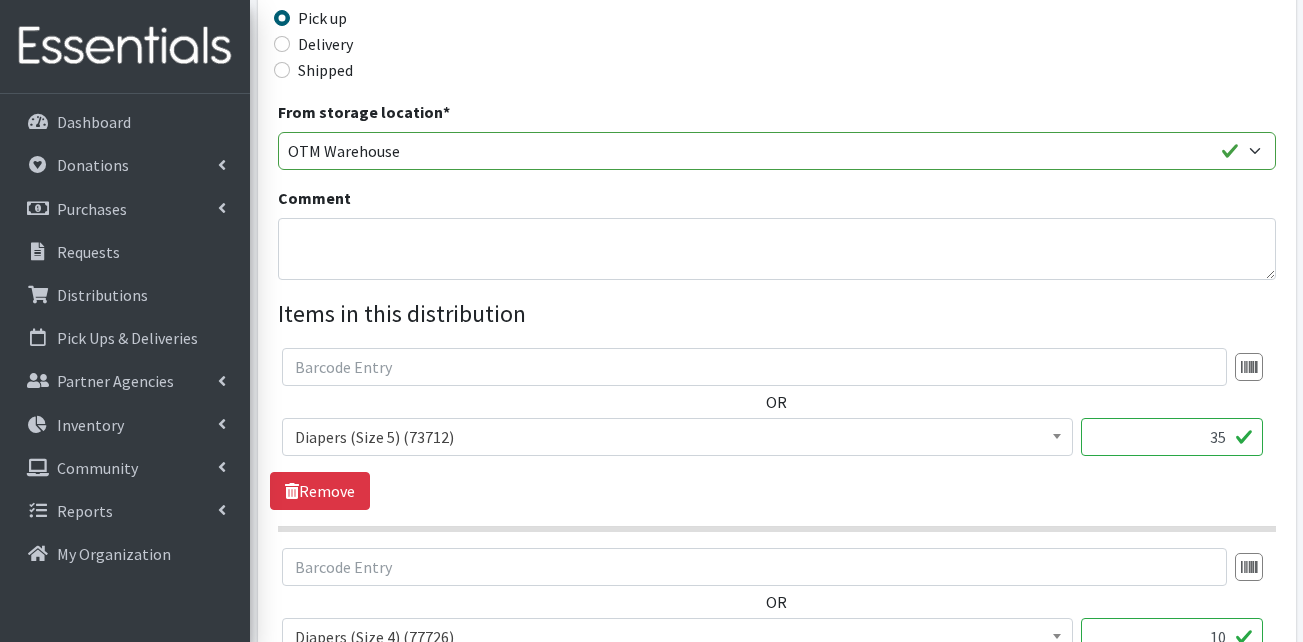 scroll, scrollTop: 600, scrollLeft: 0, axis: vertical 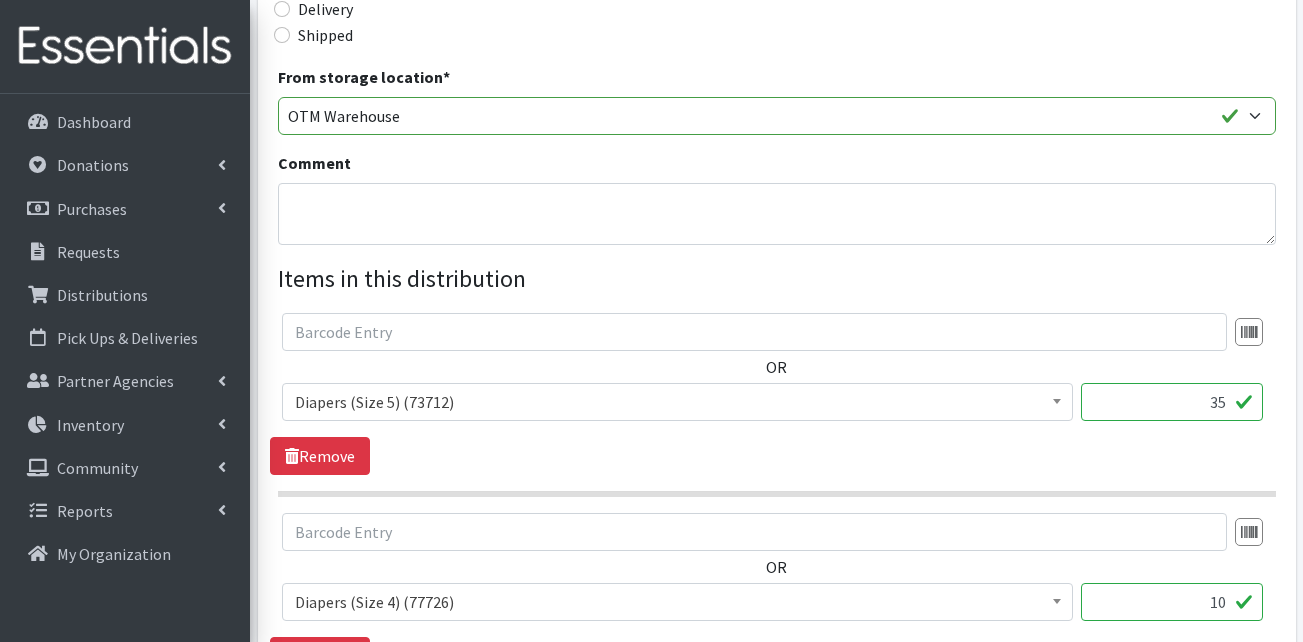 drag, startPoint x: 1257, startPoint y: 411, endPoint x: 1284, endPoint y: 412, distance: 27.018513 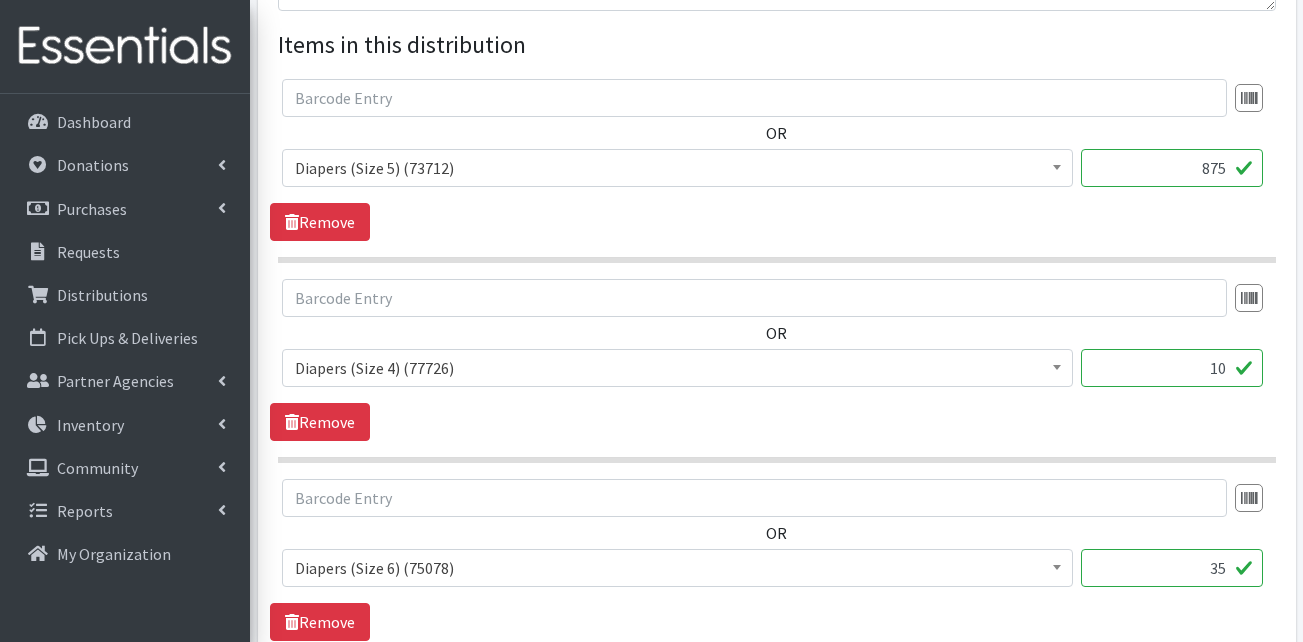 scroll, scrollTop: 900, scrollLeft: 0, axis: vertical 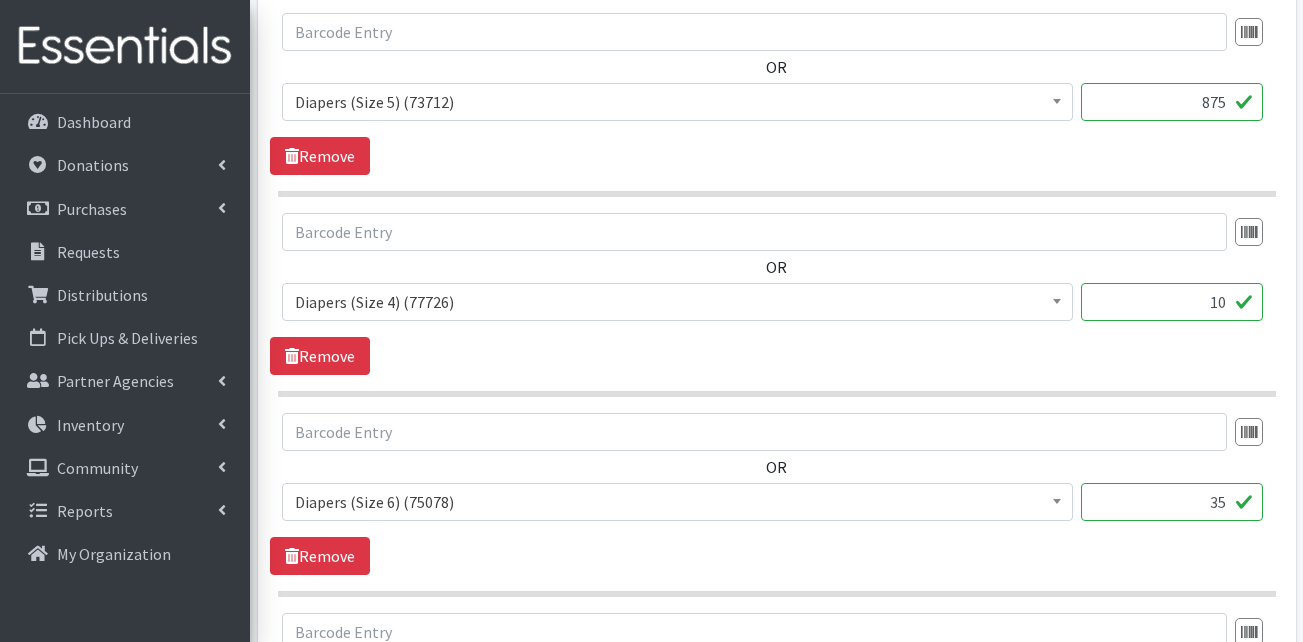 type on "875" 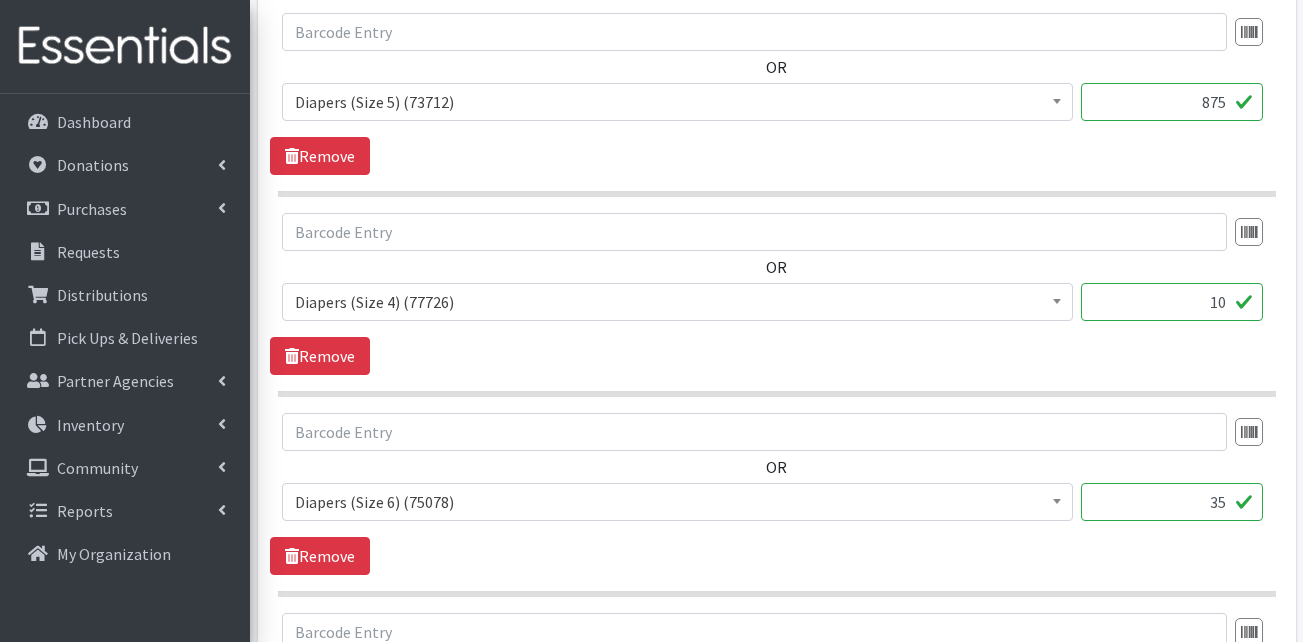 drag, startPoint x: 1201, startPoint y: 304, endPoint x: 1269, endPoint y: 304, distance: 68 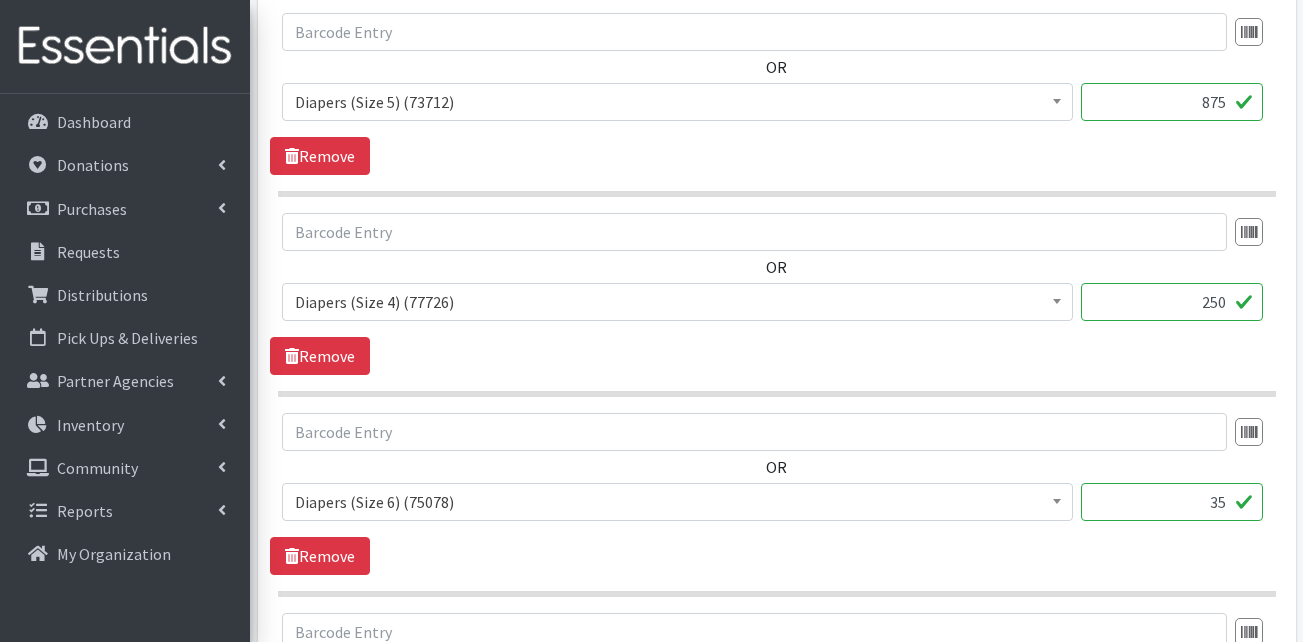 type on "250" 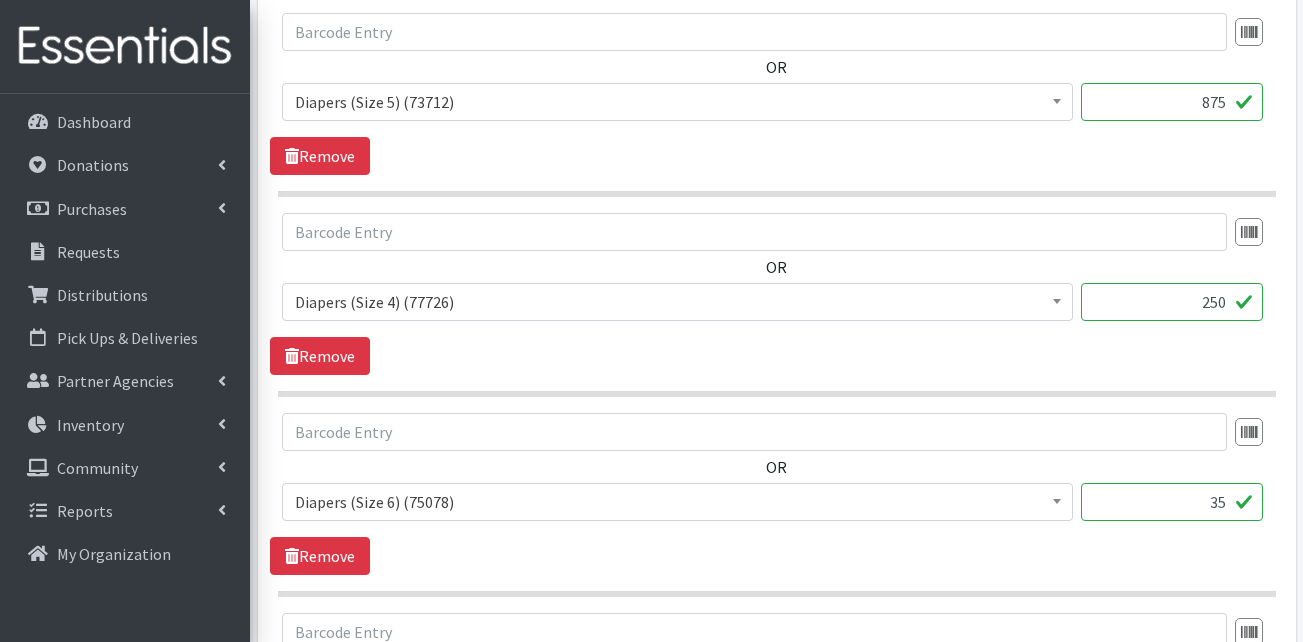 drag, startPoint x: 1147, startPoint y: 500, endPoint x: 1230, endPoint y: 509, distance: 83.48653 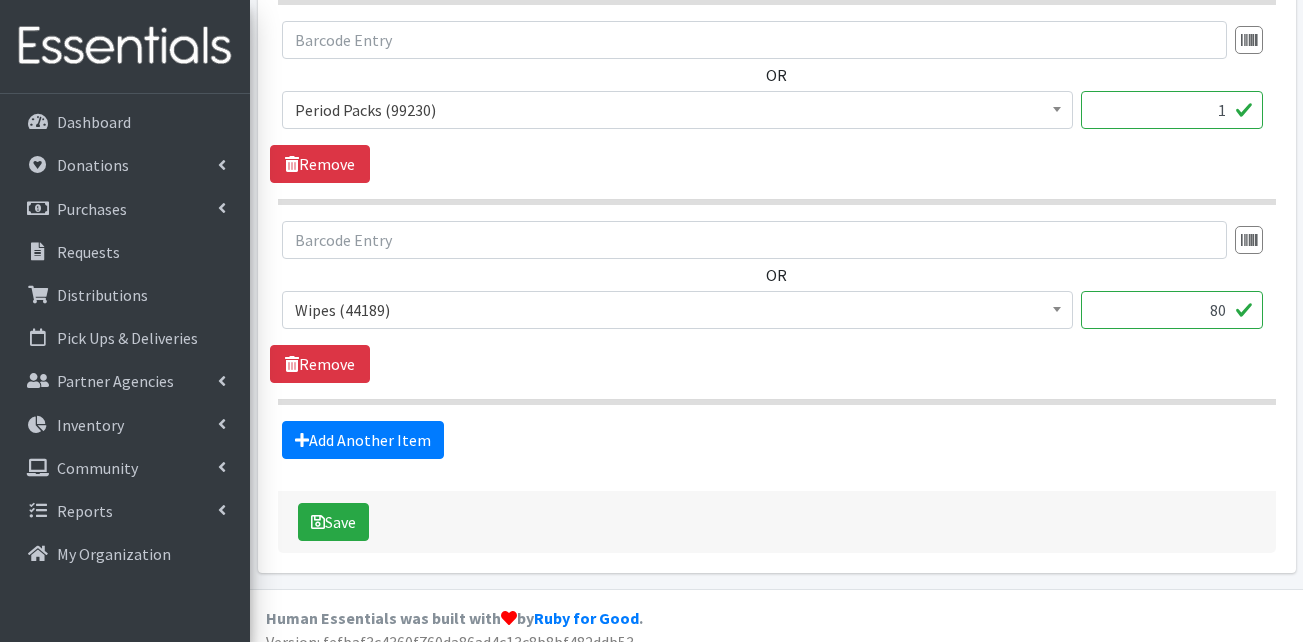 scroll, scrollTop: 1700, scrollLeft: 0, axis: vertical 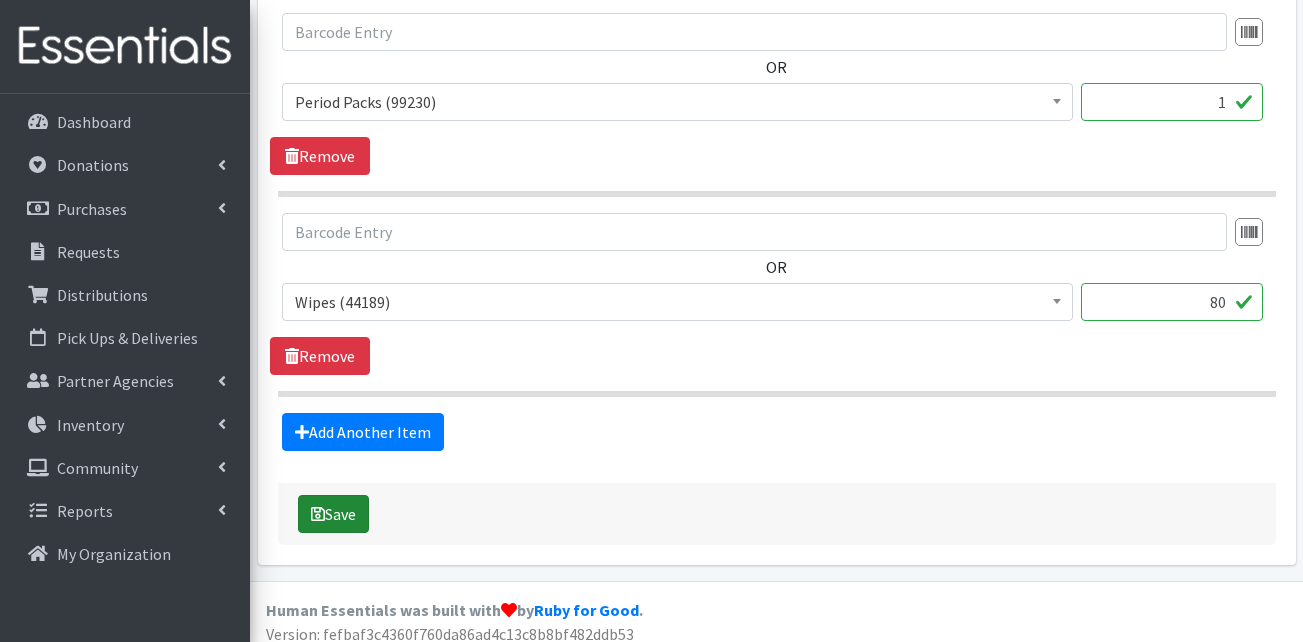 type on "875" 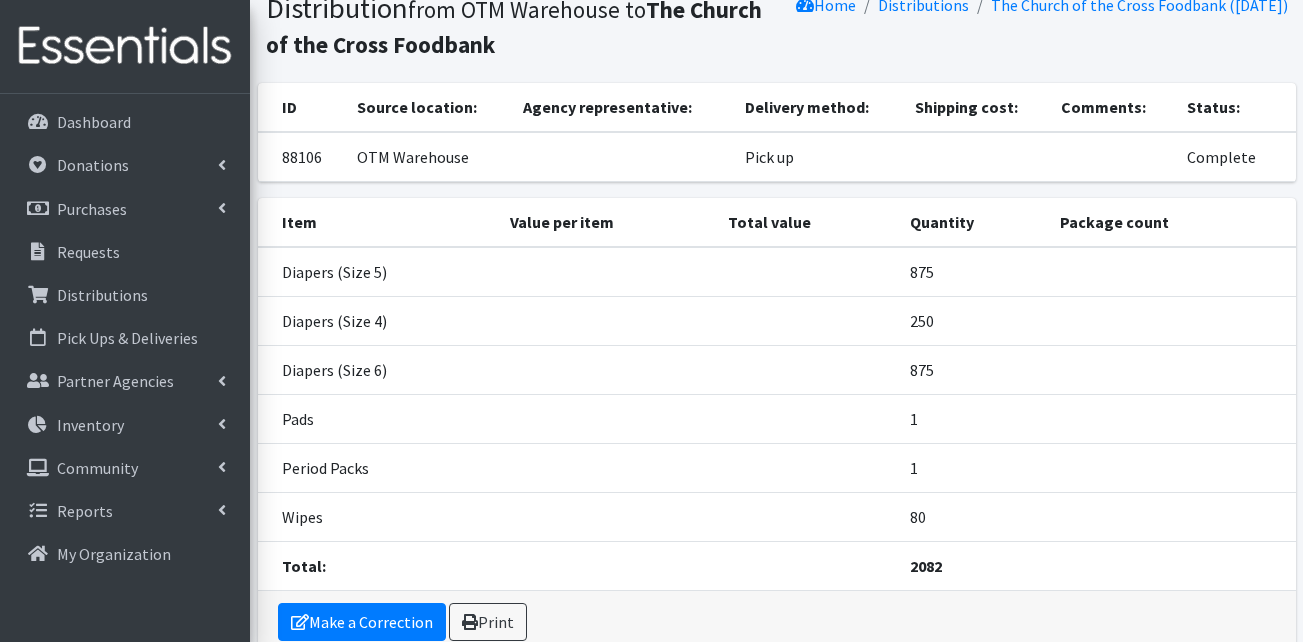 scroll, scrollTop: 0, scrollLeft: 0, axis: both 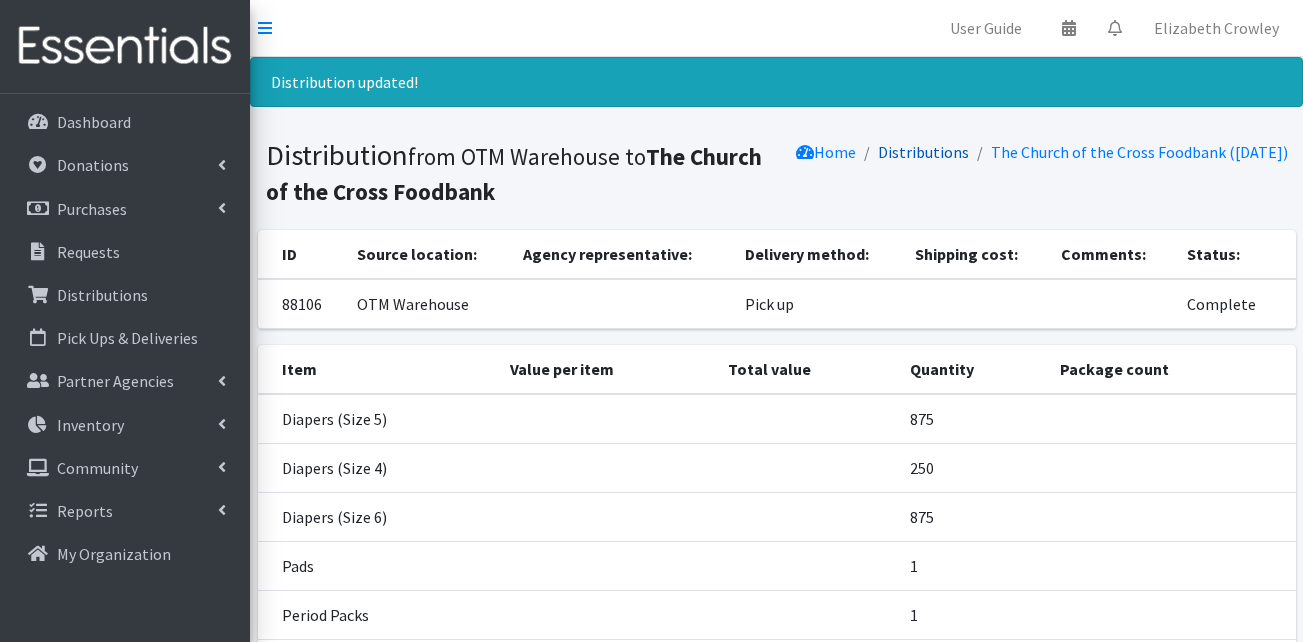 click on "Distributions" at bounding box center [923, 152] 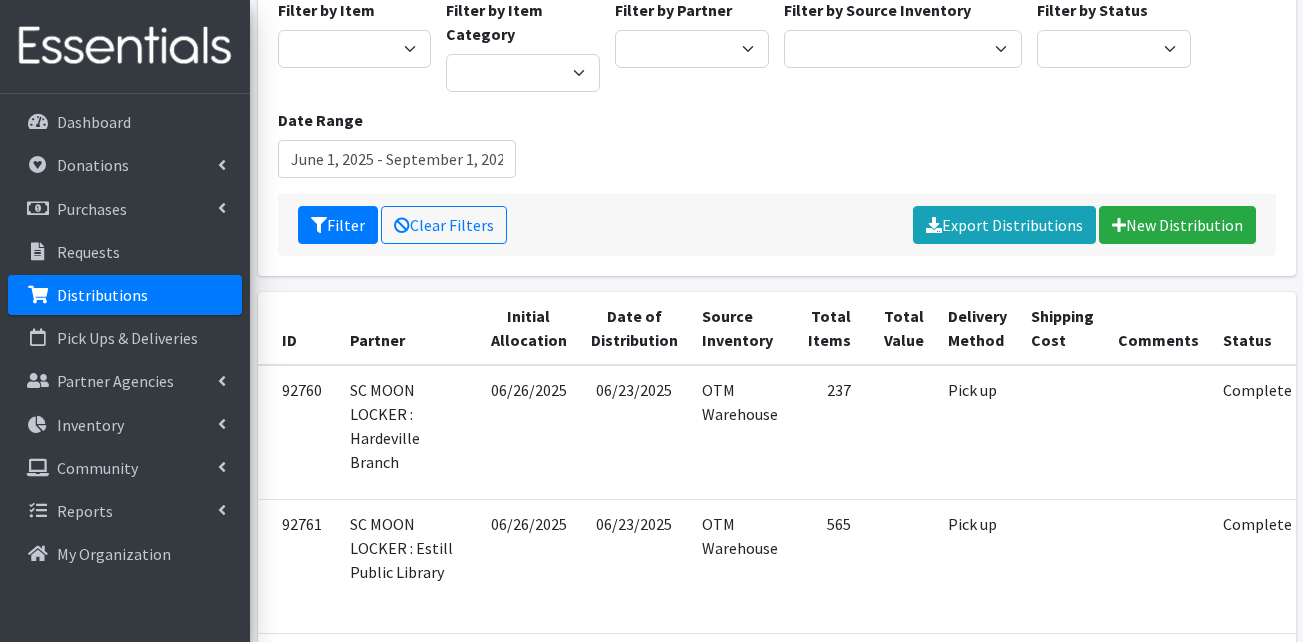 scroll, scrollTop: 200, scrollLeft: 0, axis: vertical 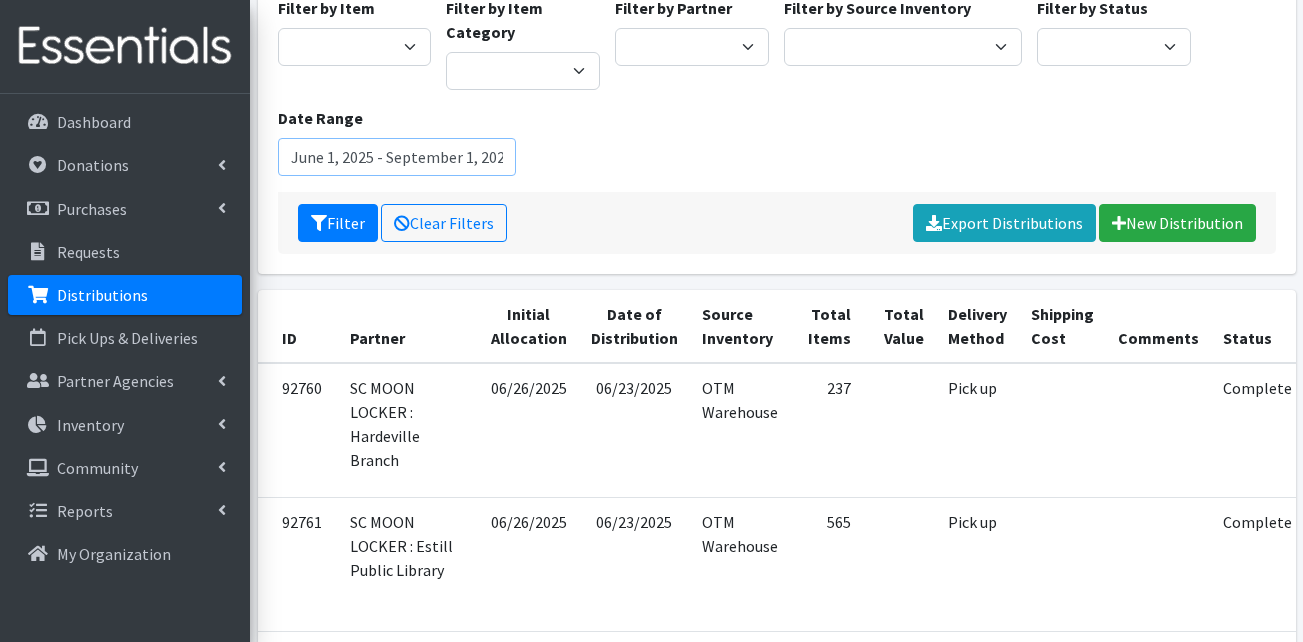 click on "June 1, 2025 - September 1, 2025" at bounding box center [397, 157] 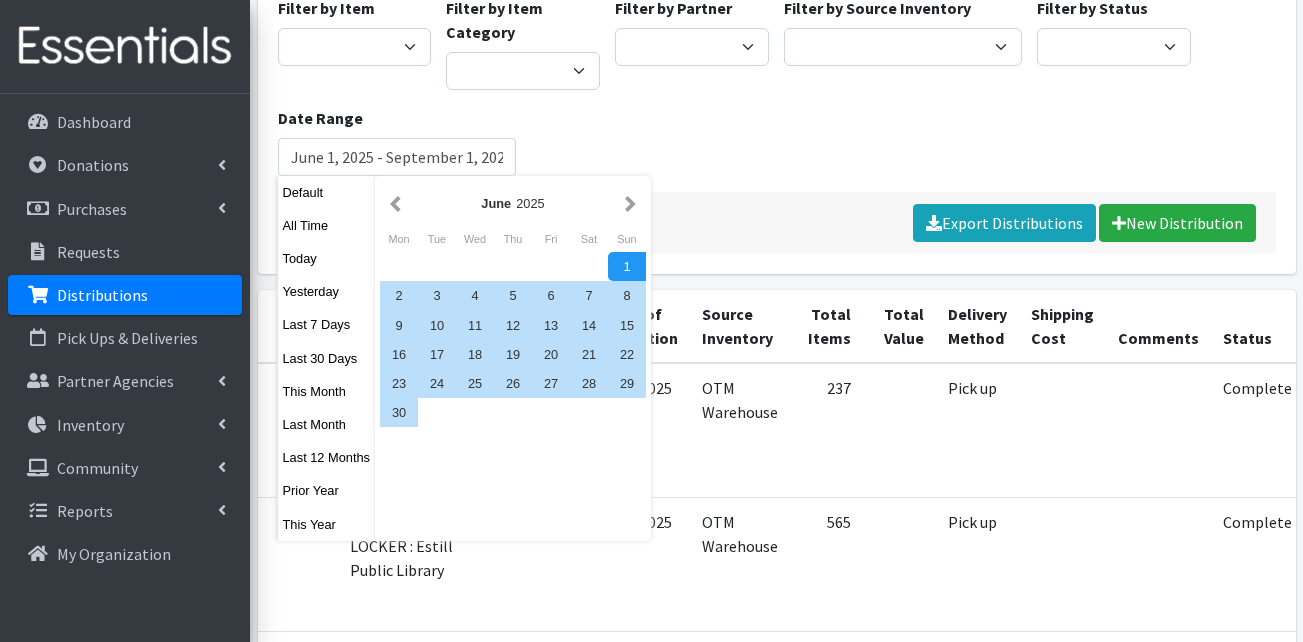 click on "[MONTH] [YEAR]" at bounding box center [513, 203] 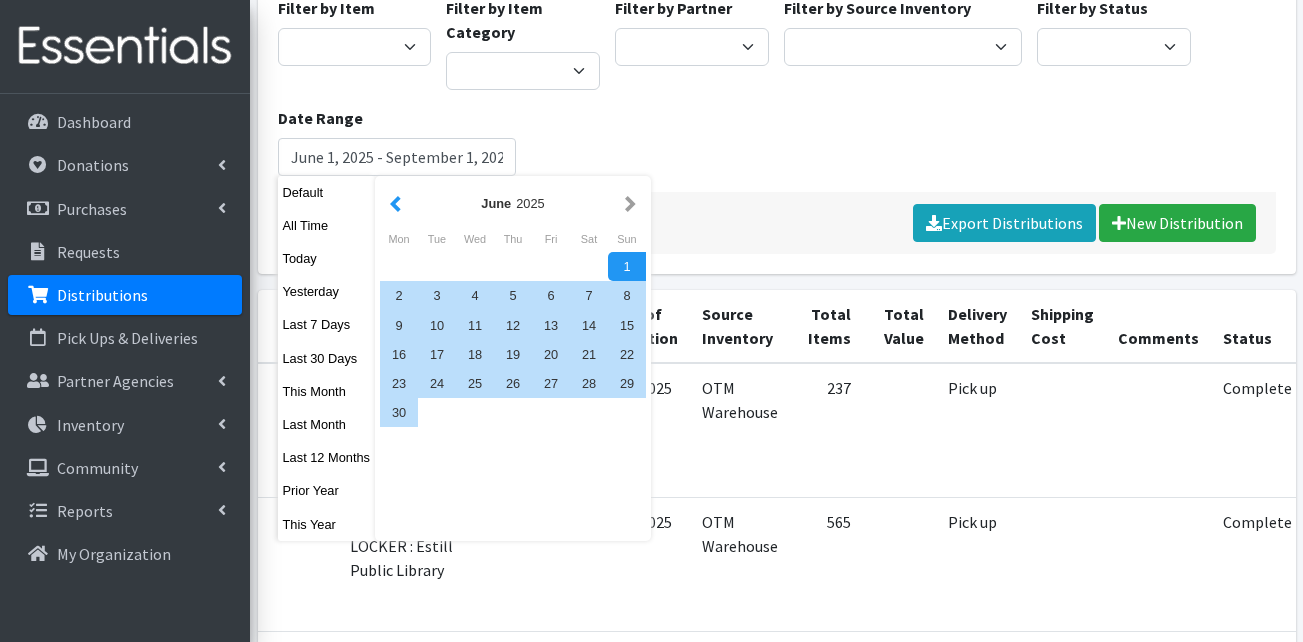 click at bounding box center [395, 203] 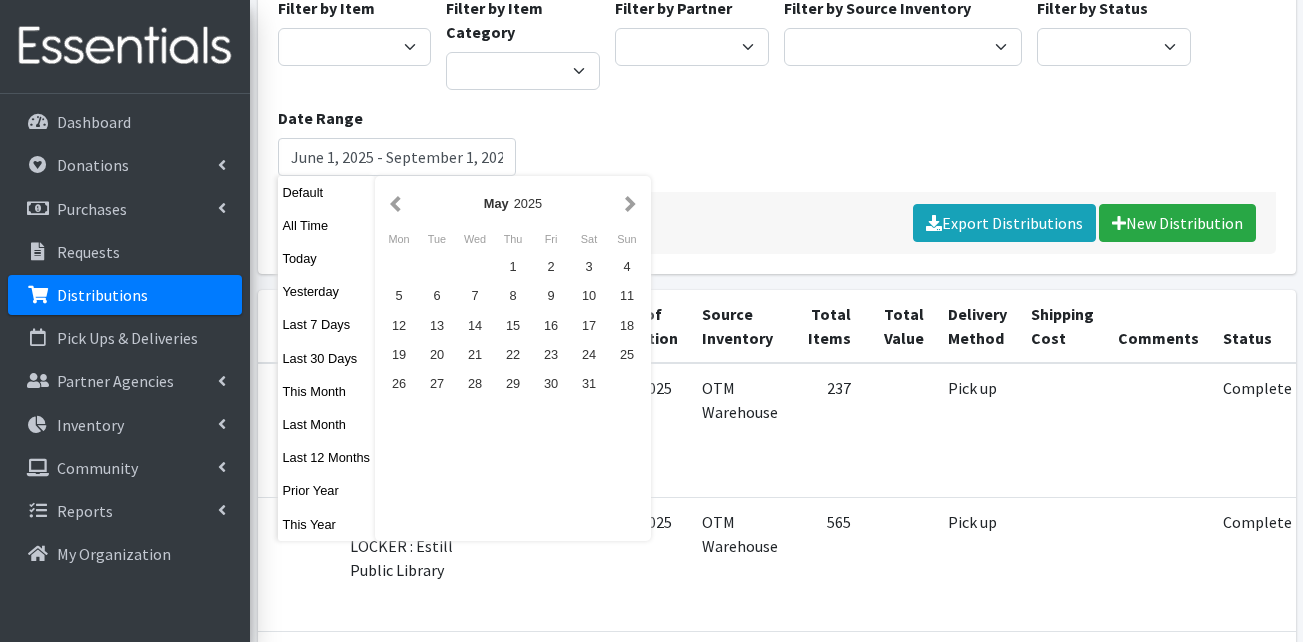 click at bounding box center [395, 203] 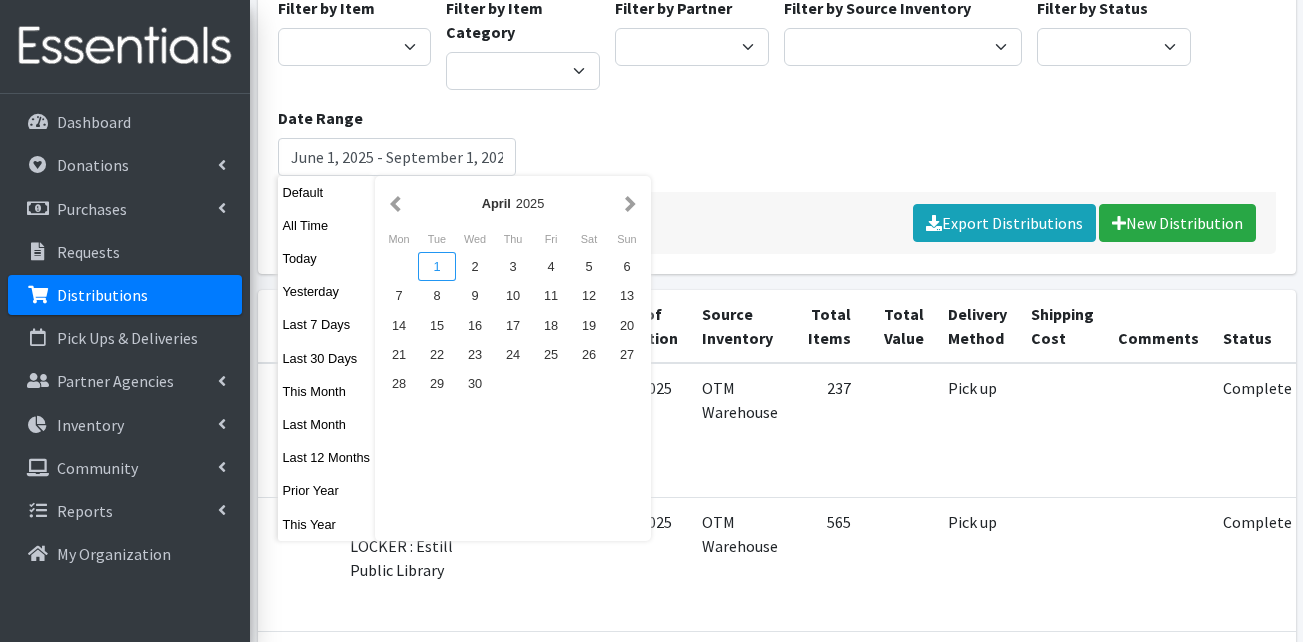 click on "1" at bounding box center (437, 266) 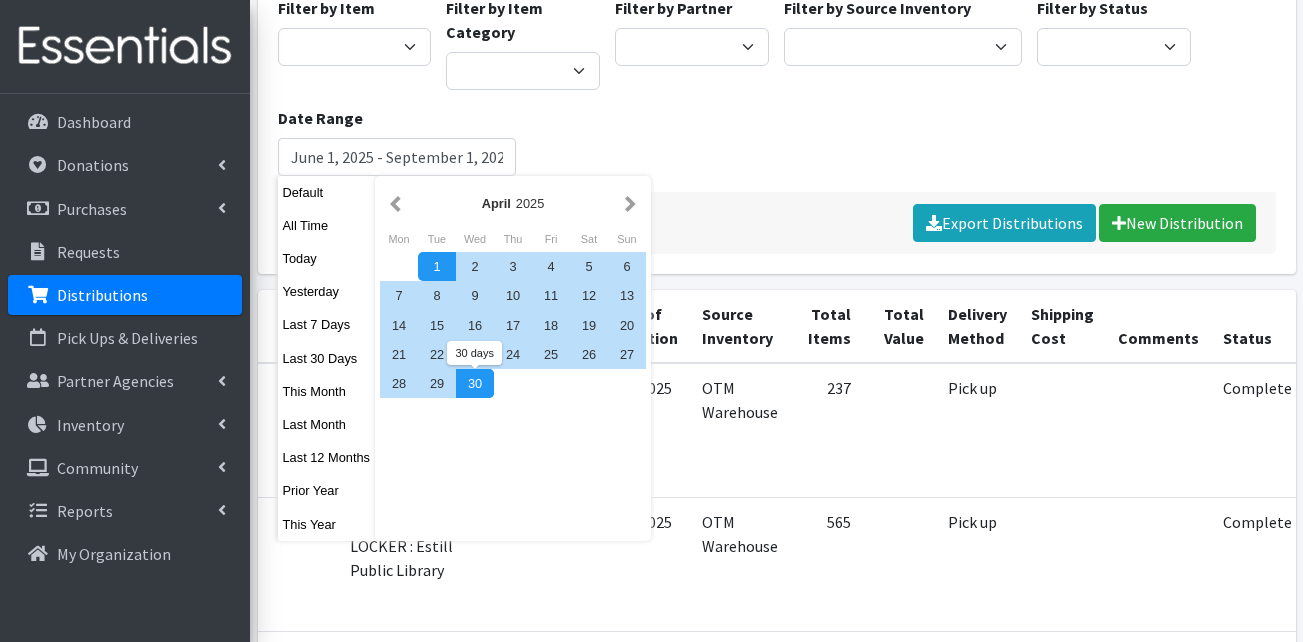 click on "30" at bounding box center (475, 383) 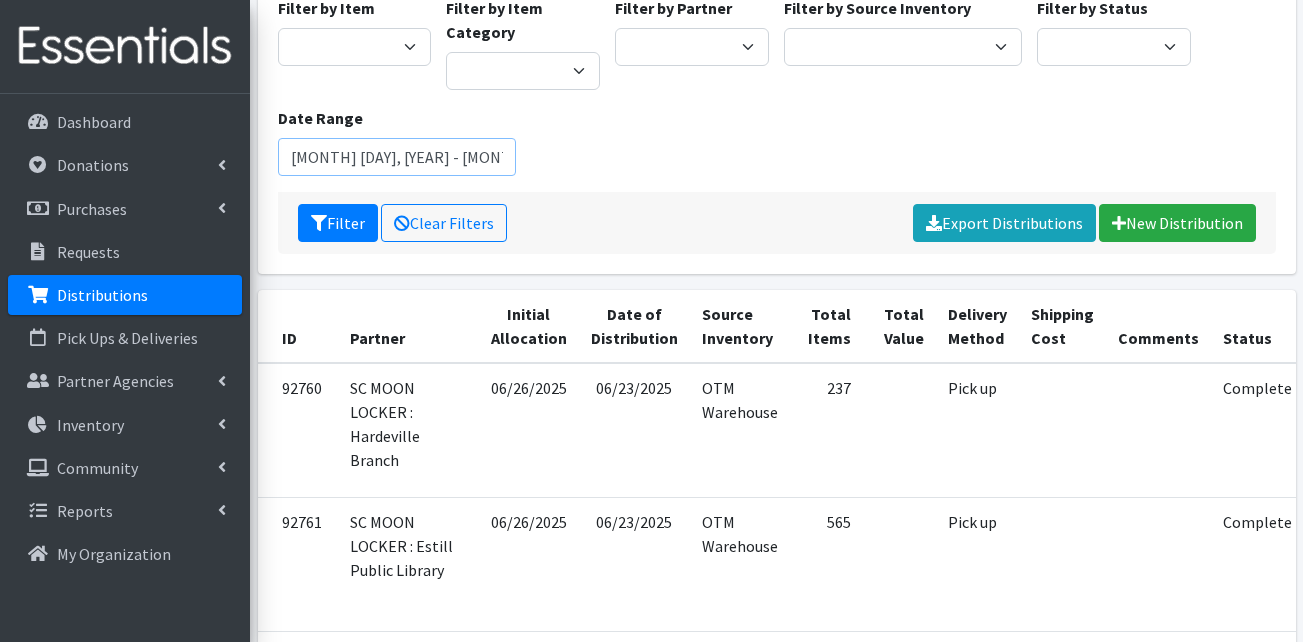 click on "[MONTH] [DAY], [YEAR] - [MONTH] [DAY], [YEAR]" at bounding box center [397, 157] 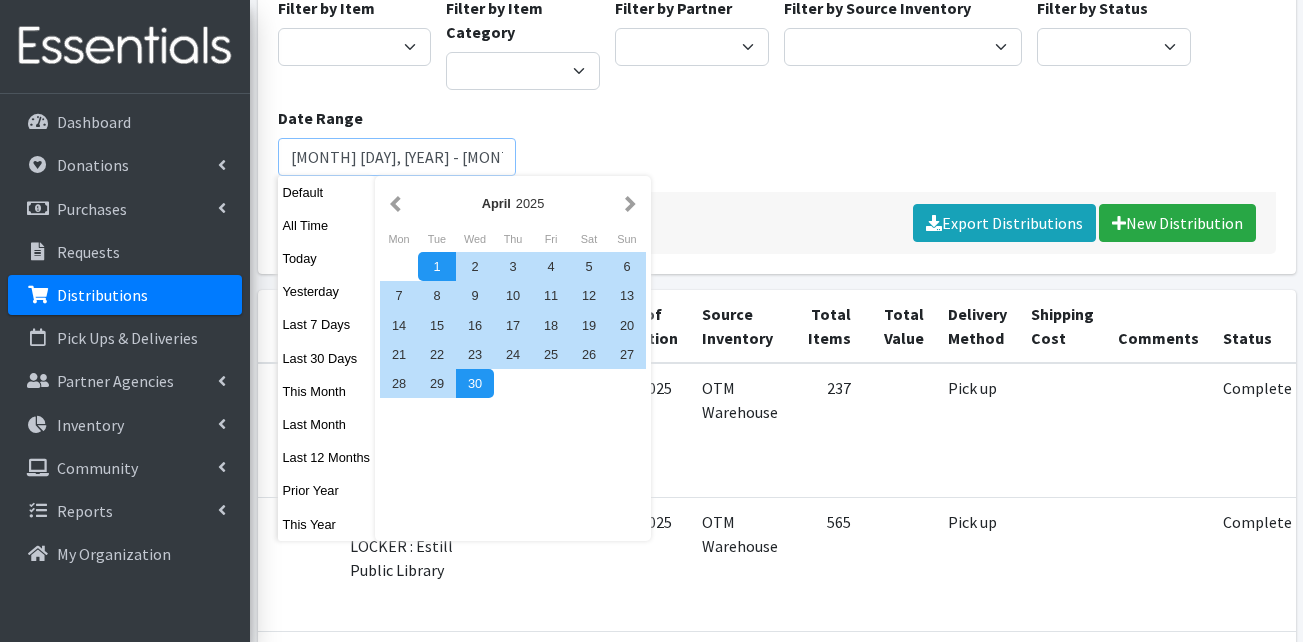 click on "Filter" at bounding box center (338, 223) 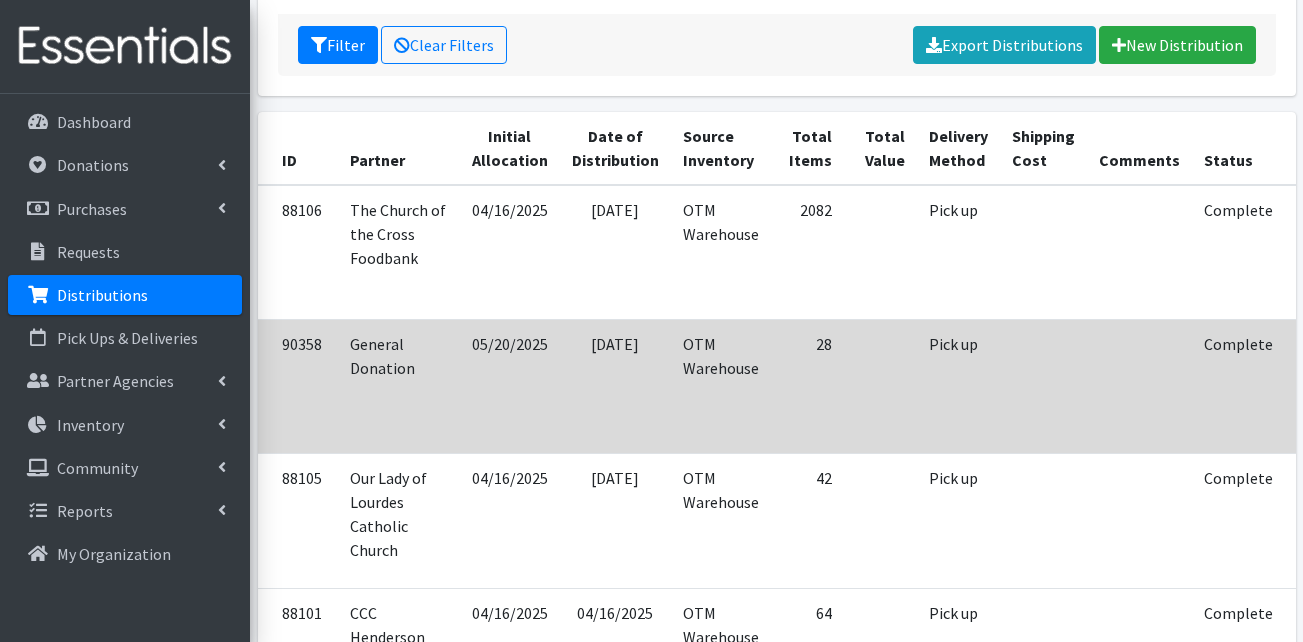 scroll, scrollTop: 400, scrollLeft: 0, axis: vertical 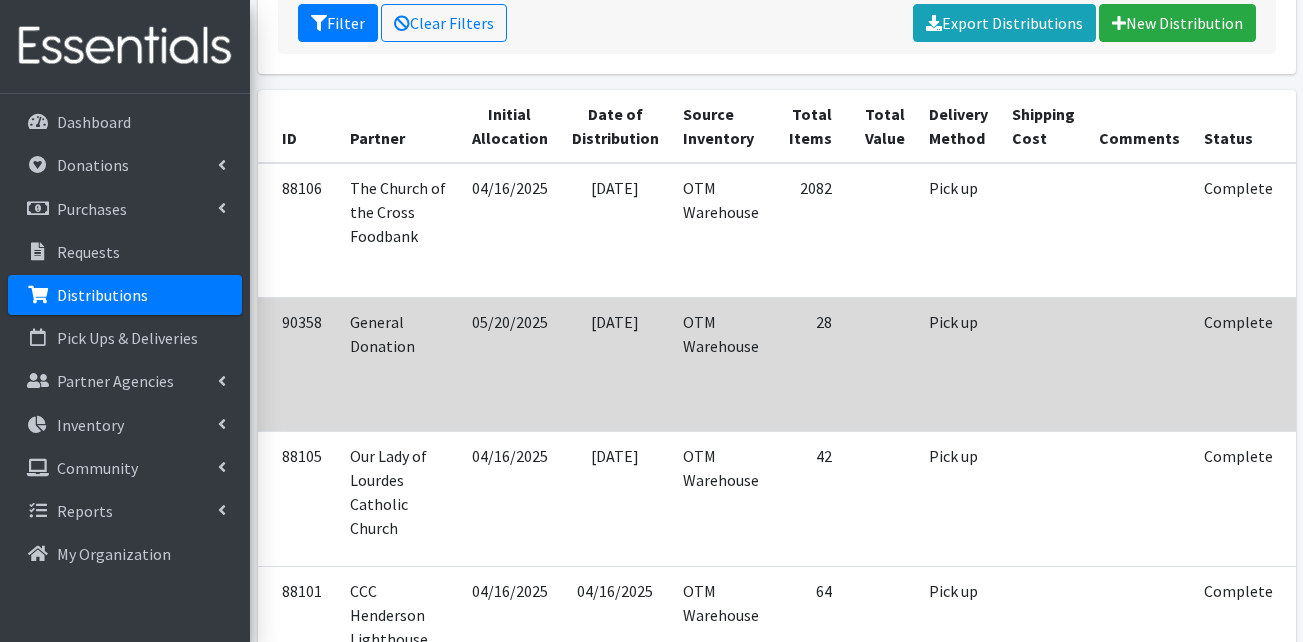 click at bounding box center [1320, 350] 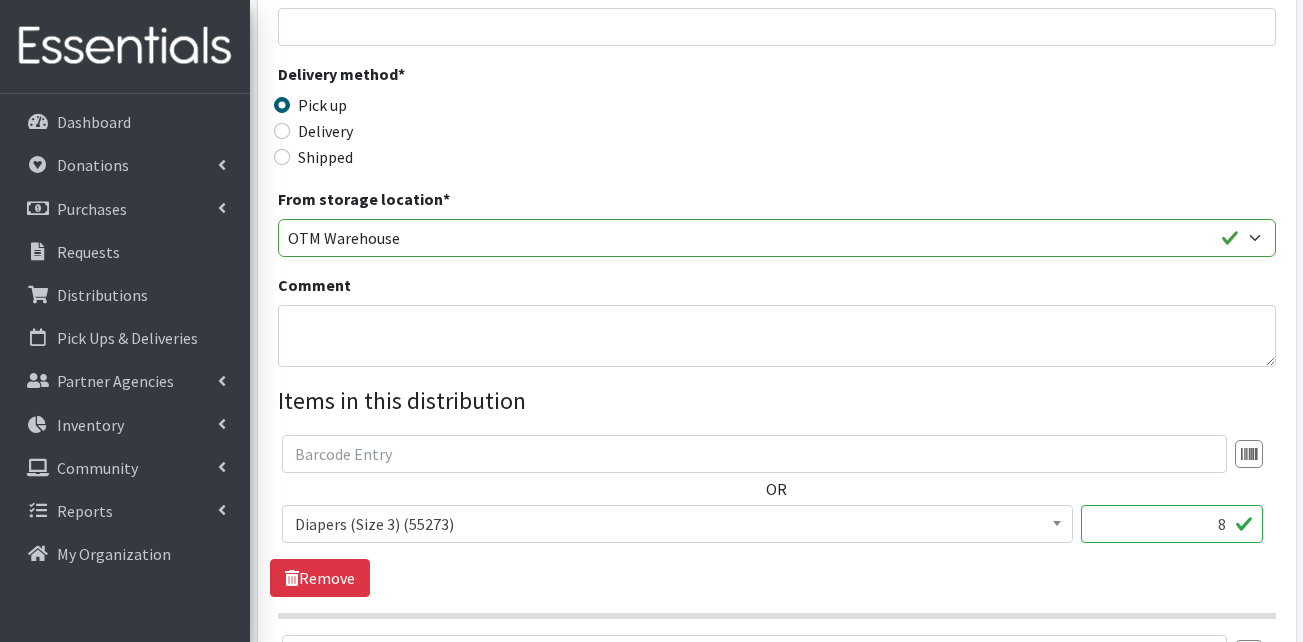 scroll, scrollTop: 600, scrollLeft: 0, axis: vertical 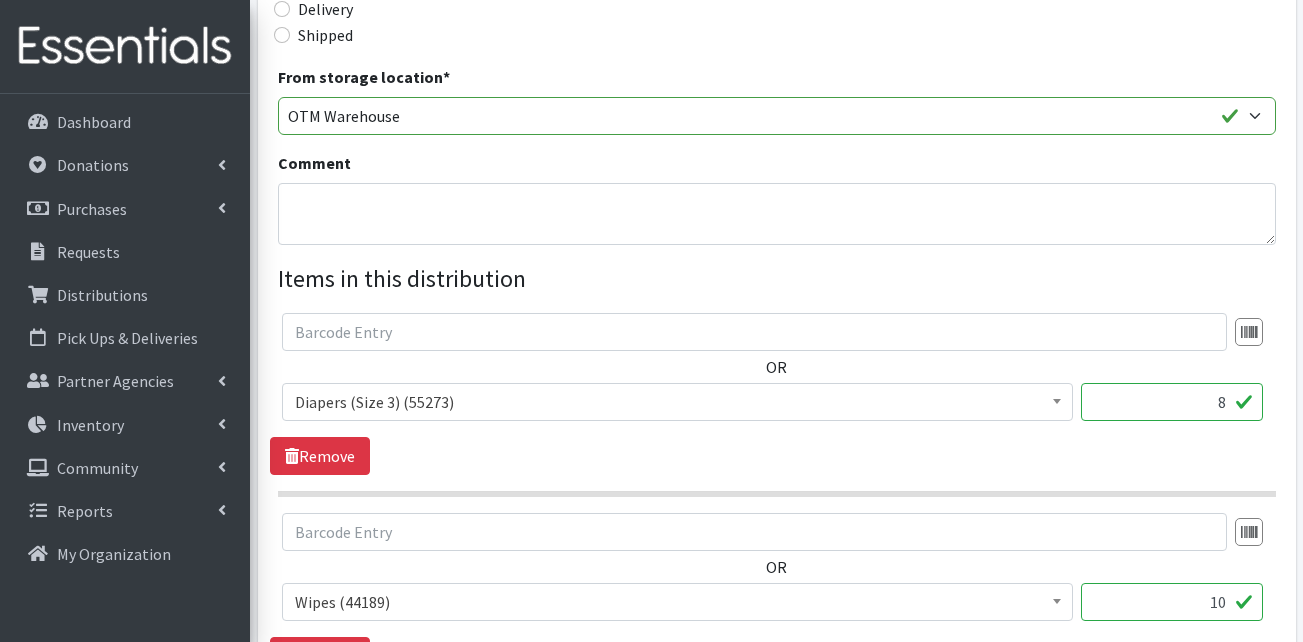 drag, startPoint x: 1150, startPoint y: 402, endPoint x: 1227, endPoint y: 400, distance: 77.02597 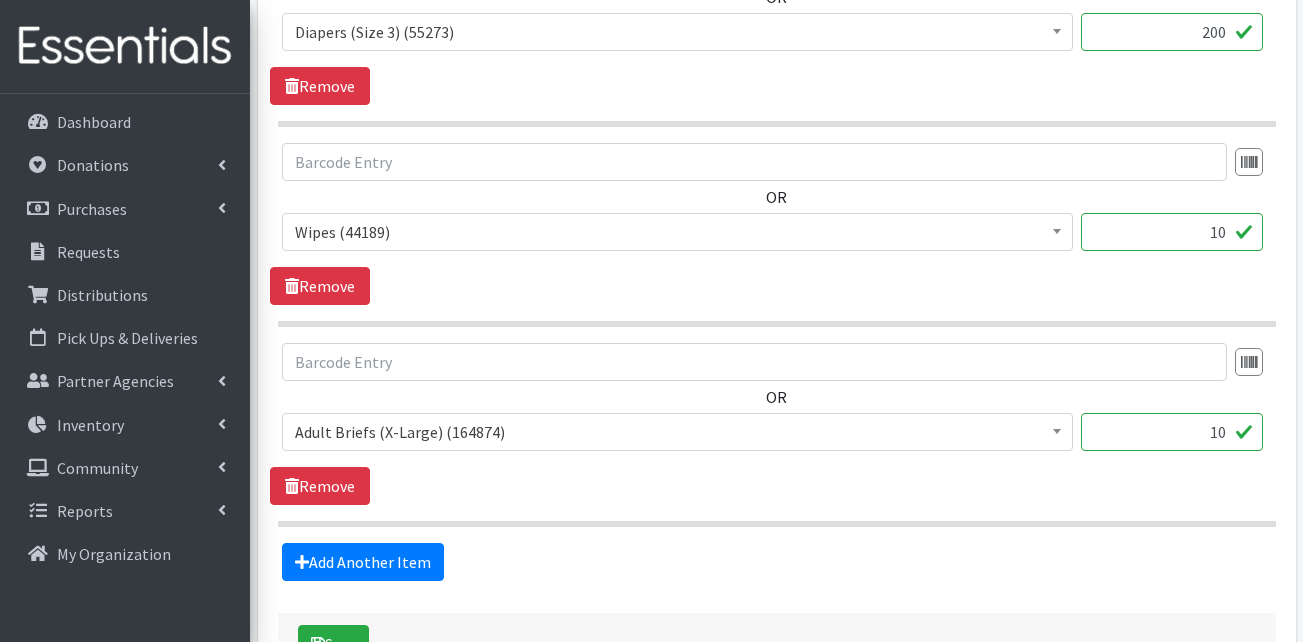 scroll, scrollTop: 1100, scrollLeft: 0, axis: vertical 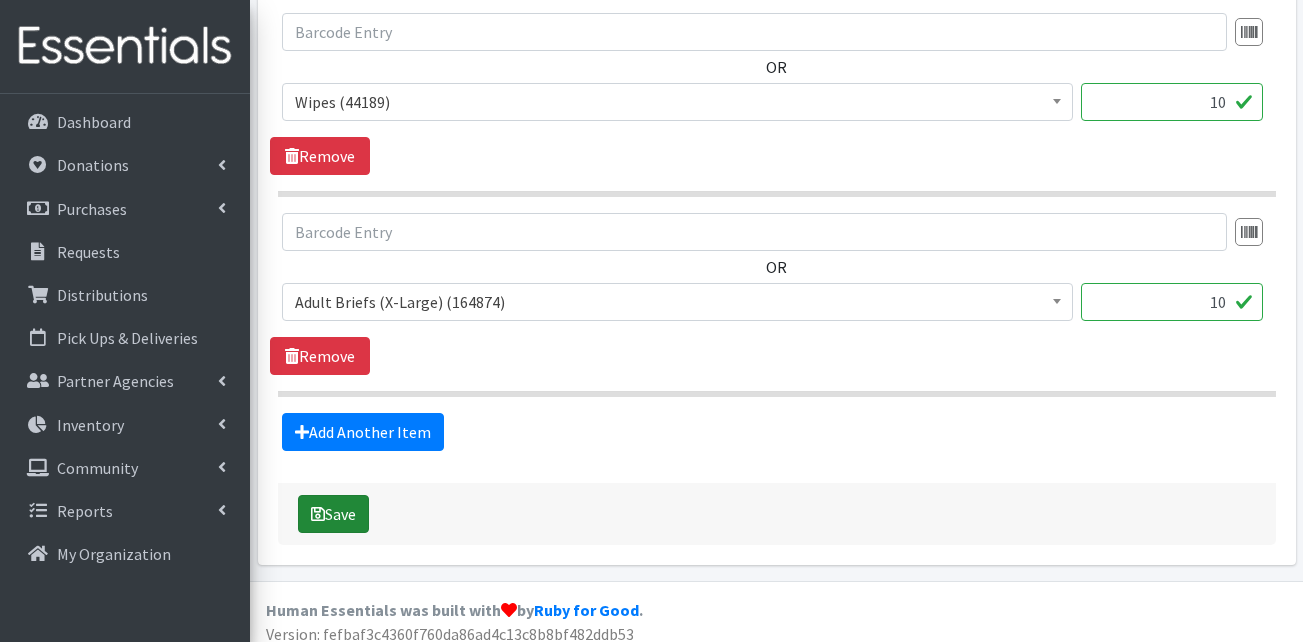 type on "200" 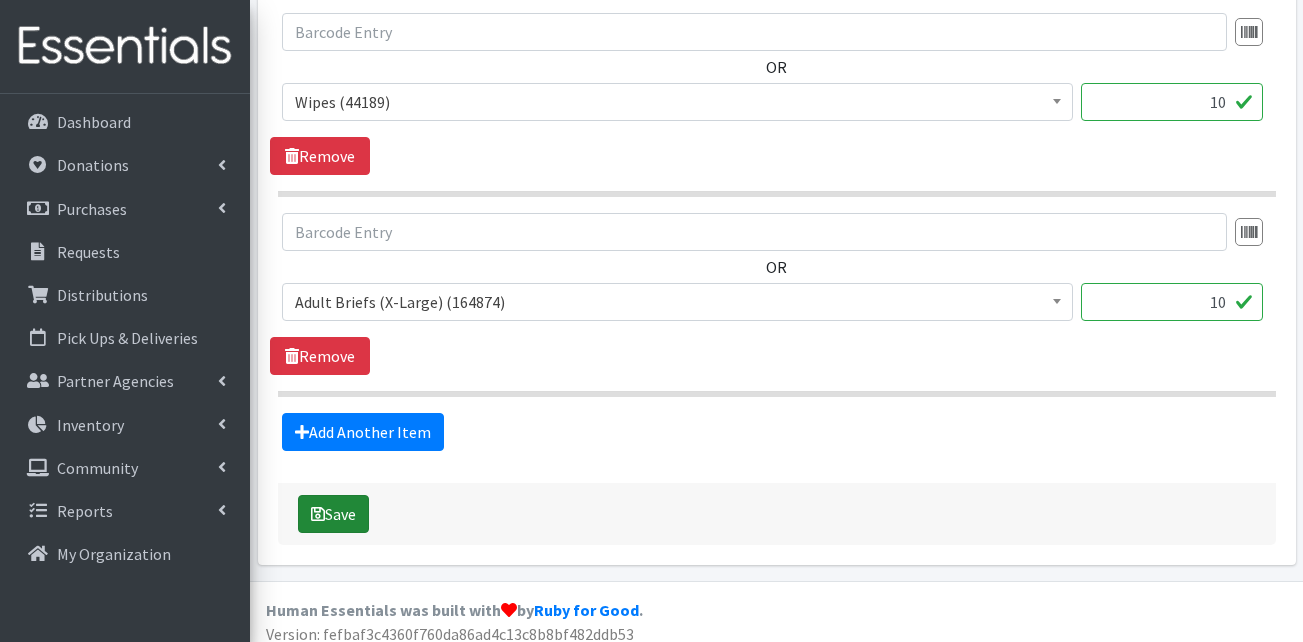 click on "Save" at bounding box center [333, 514] 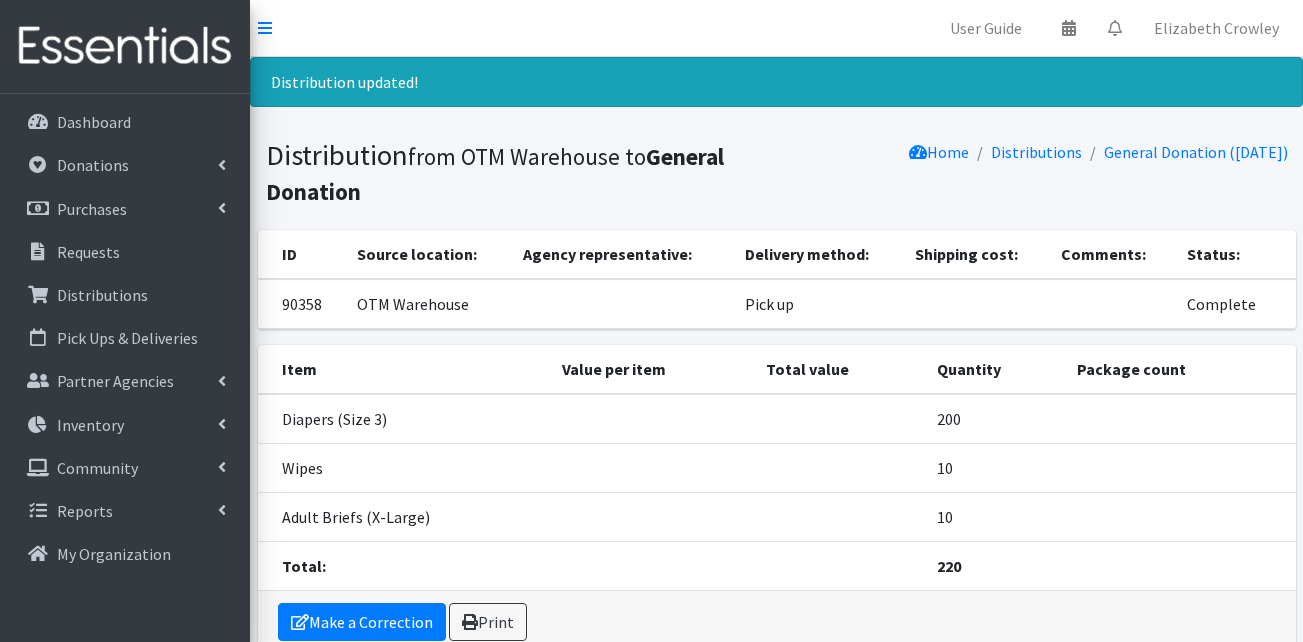 scroll, scrollTop: 0, scrollLeft: 0, axis: both 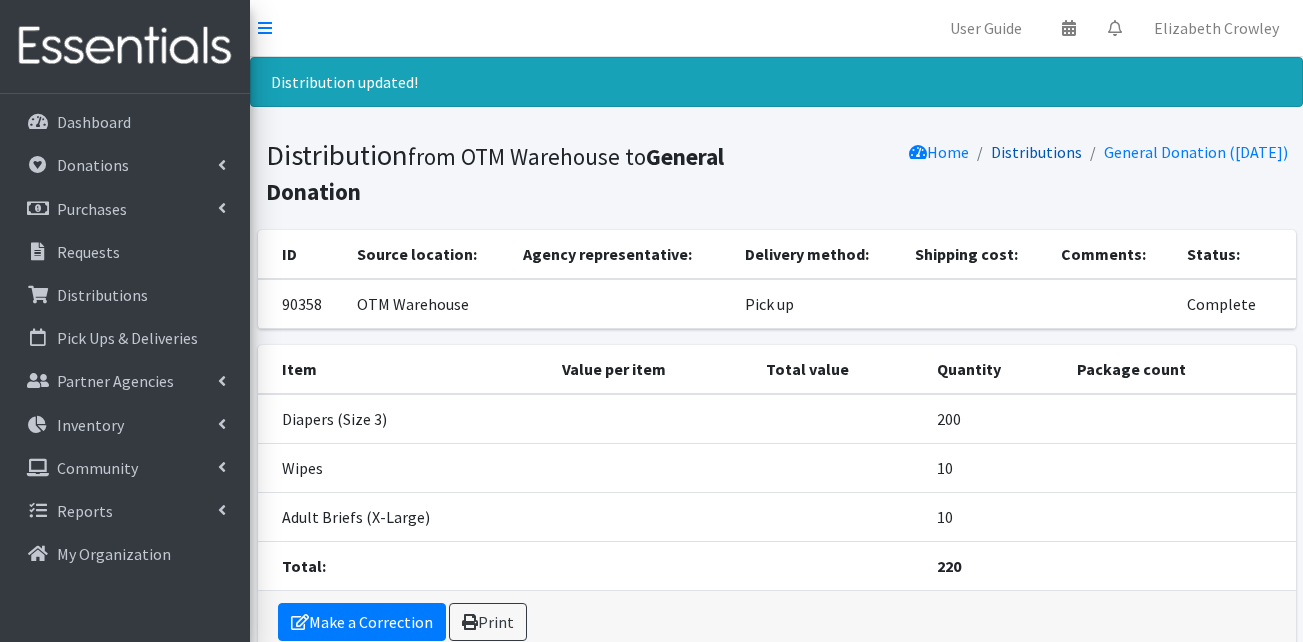click on "Distributions" at bounding box center (1036, 152) 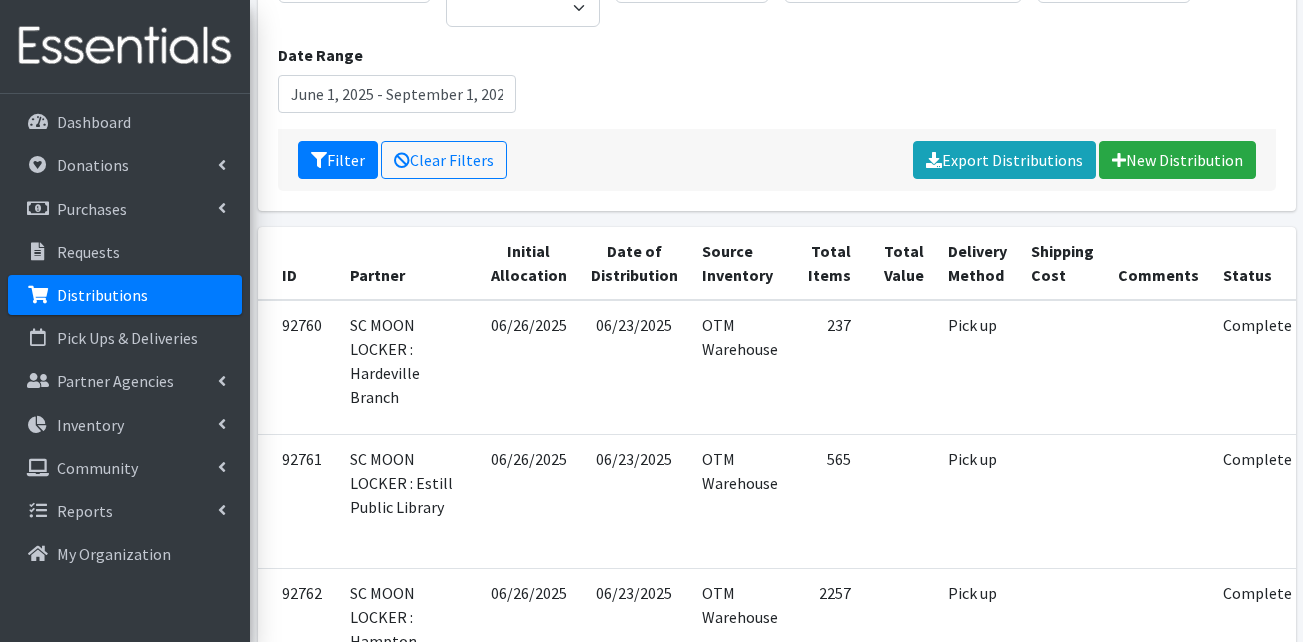 scroll, scrollTop: 100, scrollLeft: 0, axis: vertical 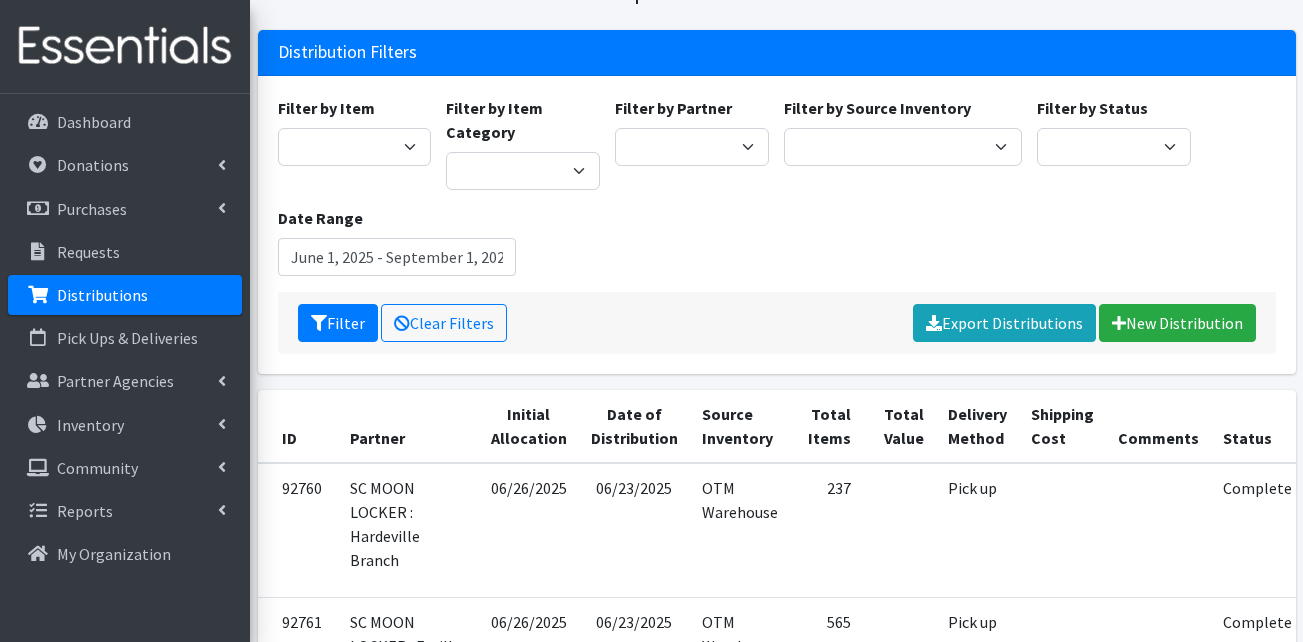 drag, startPoint x: 405, startPoint y: 279, endPoint x: 403, endPoint y: 261, distance: 18.110771 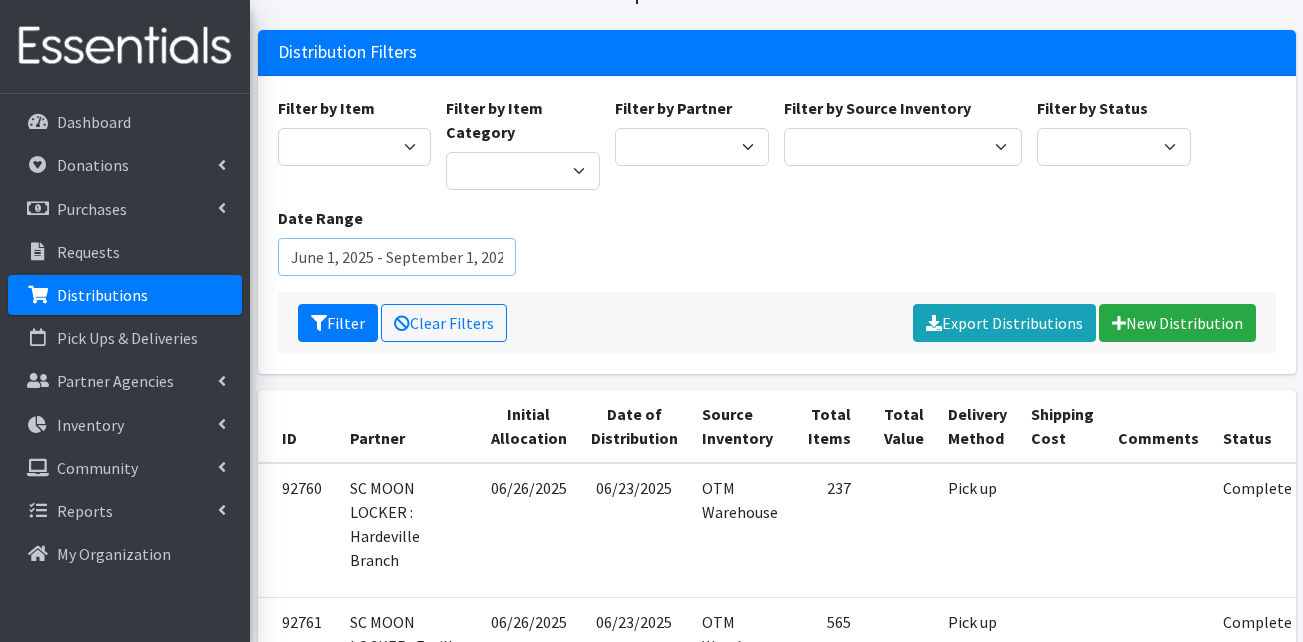 click on "June 1, 2025 - September 1, 2025" at bounding box center [397, 257] 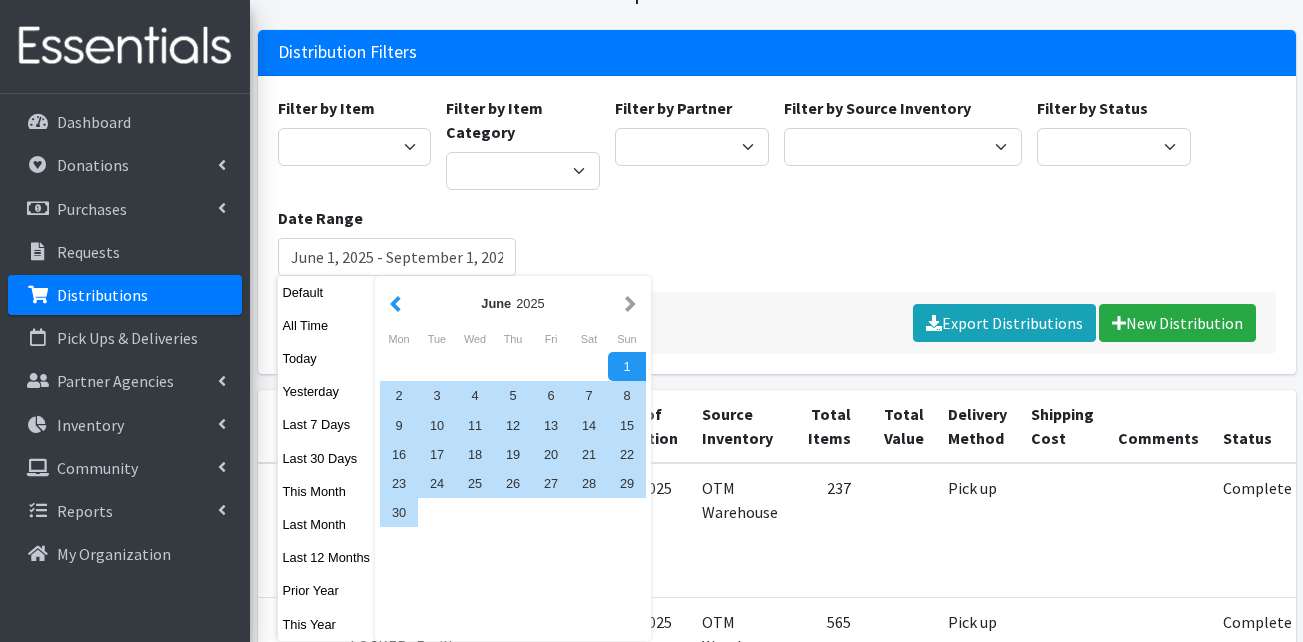 click at bounding box center (395, 303) 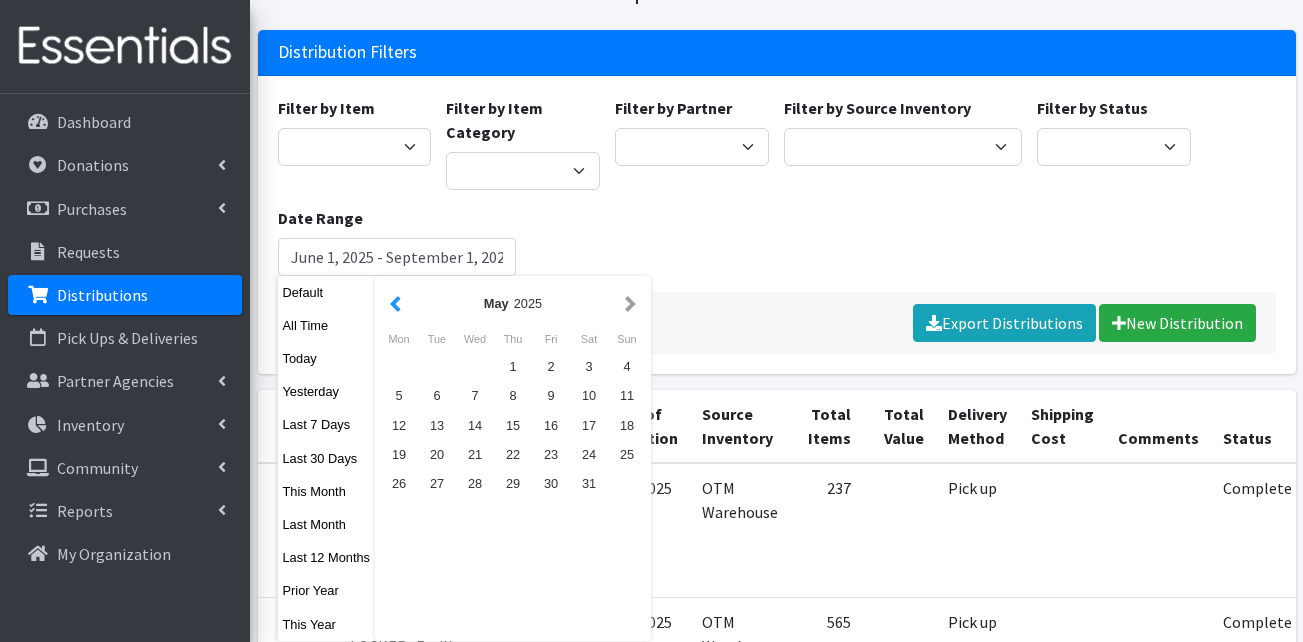 click at bounding box center [395, 303] 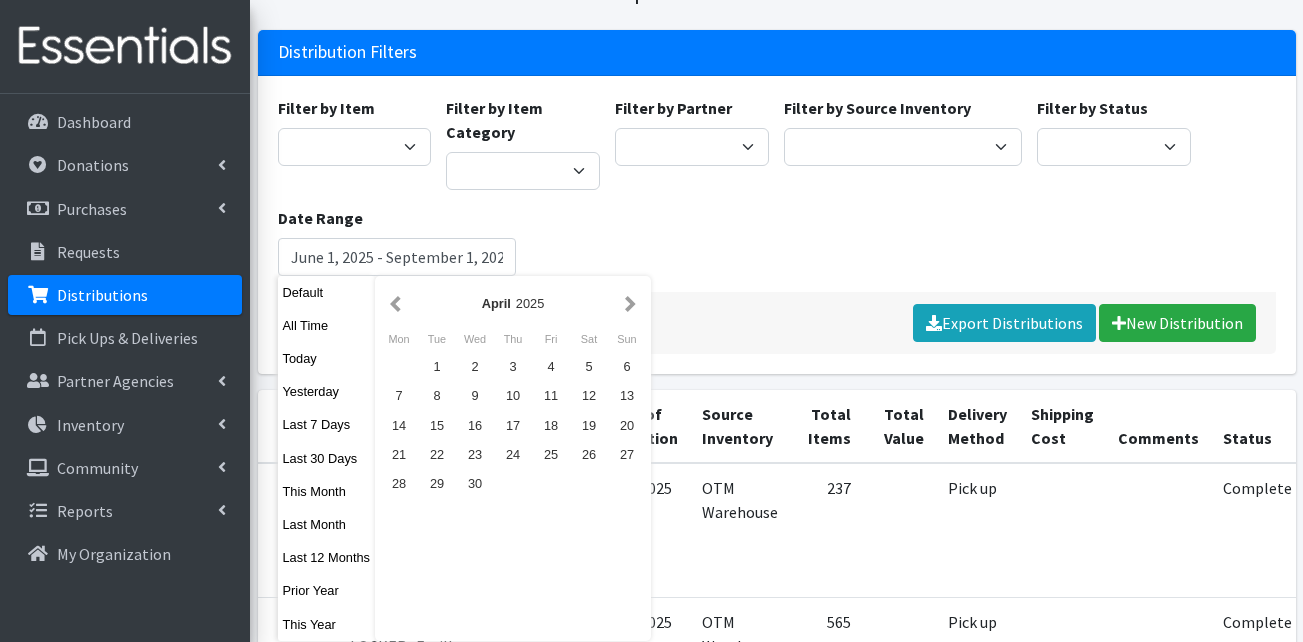 click at bounding box center (395, 303) 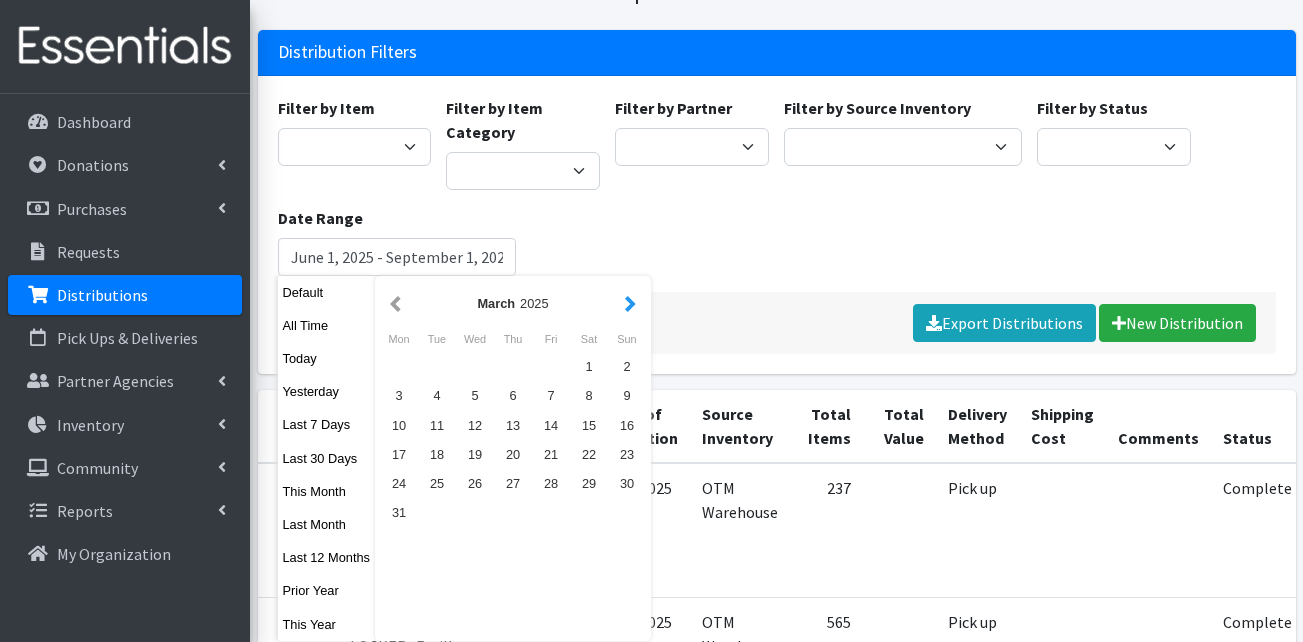 click at bounding box center [630, 303] 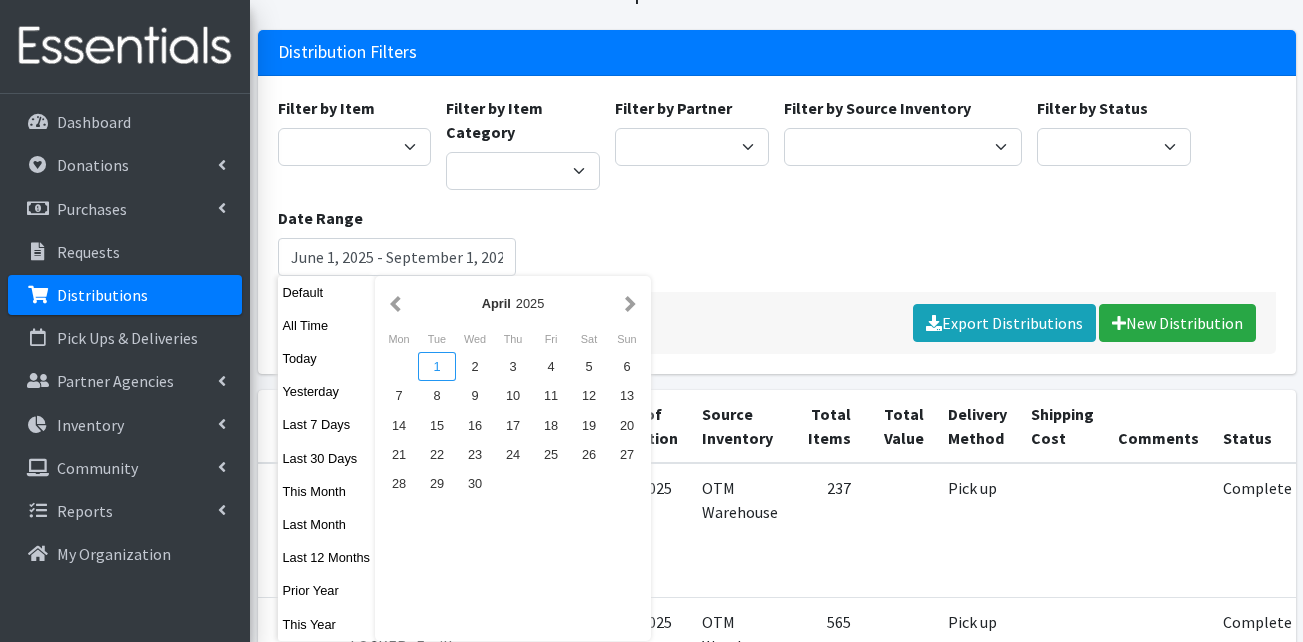 click on "1" at bounding box center (437, 366) 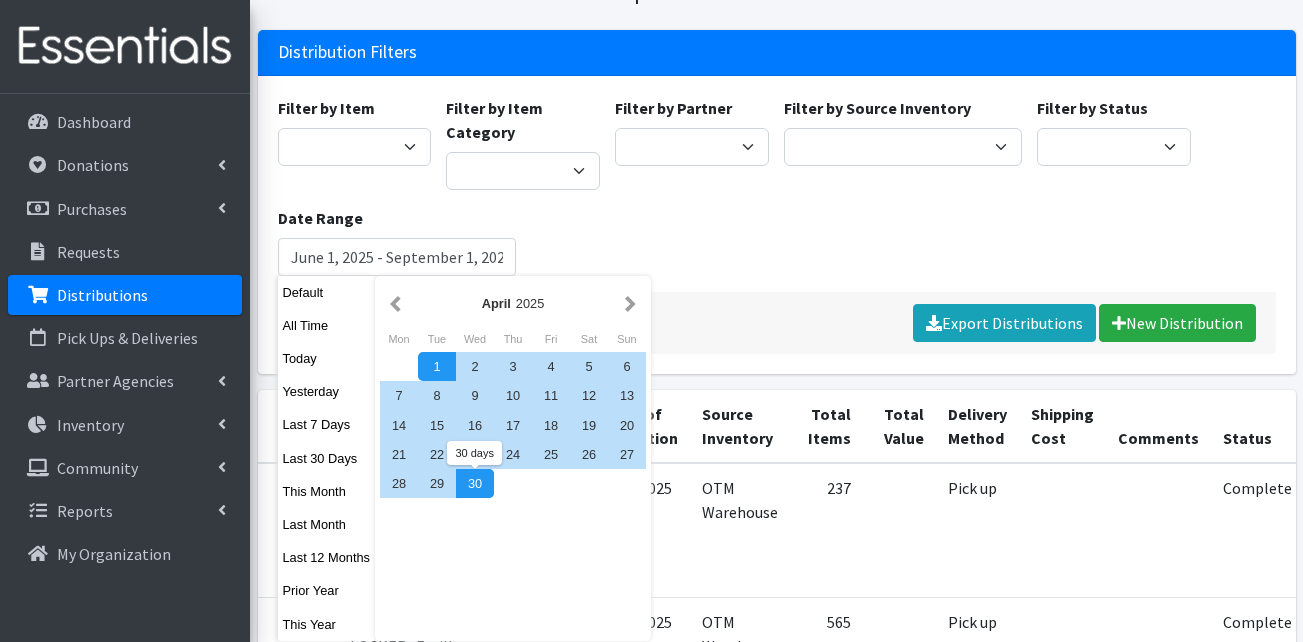 click on "30" at bounding box center (475, 483) 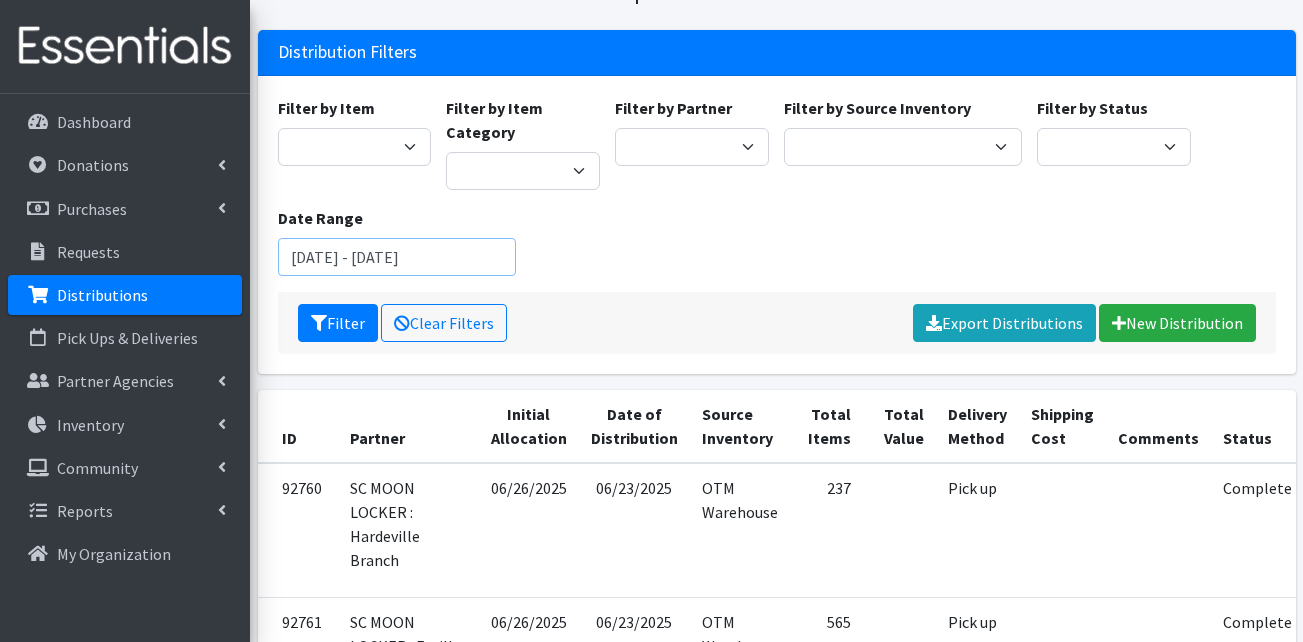 click on "[DATE] - [DATE]" at bounding box center [397, 257] 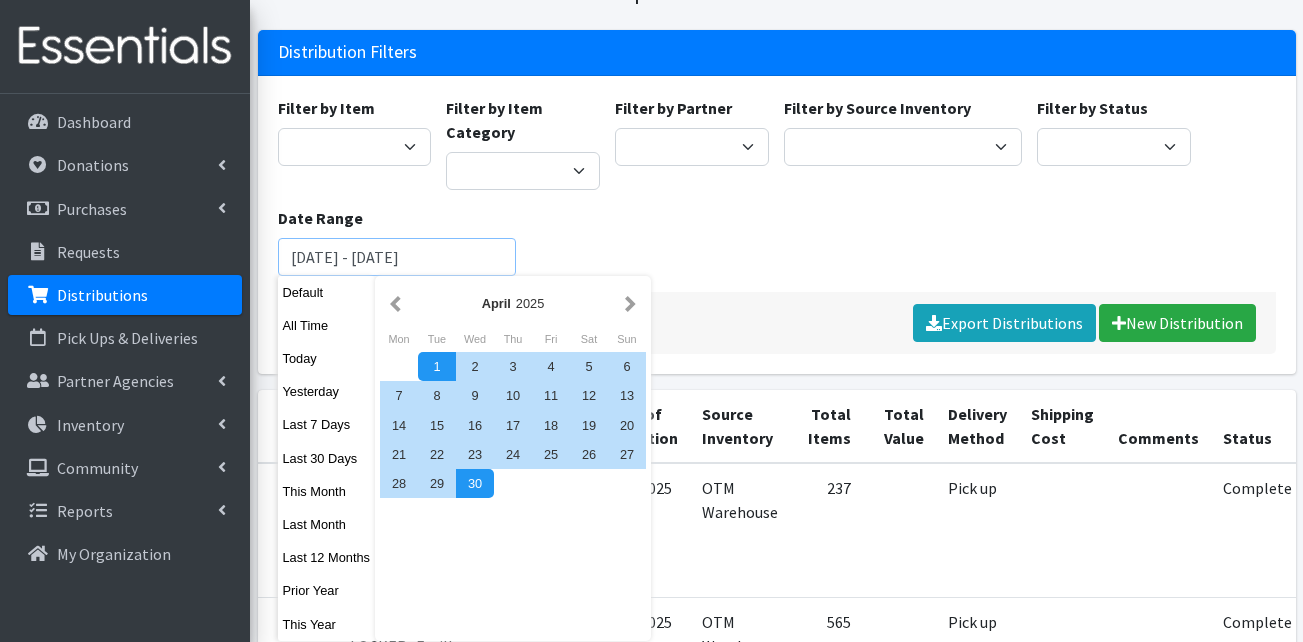 click on "Filter" at bounding box center (338, 323) 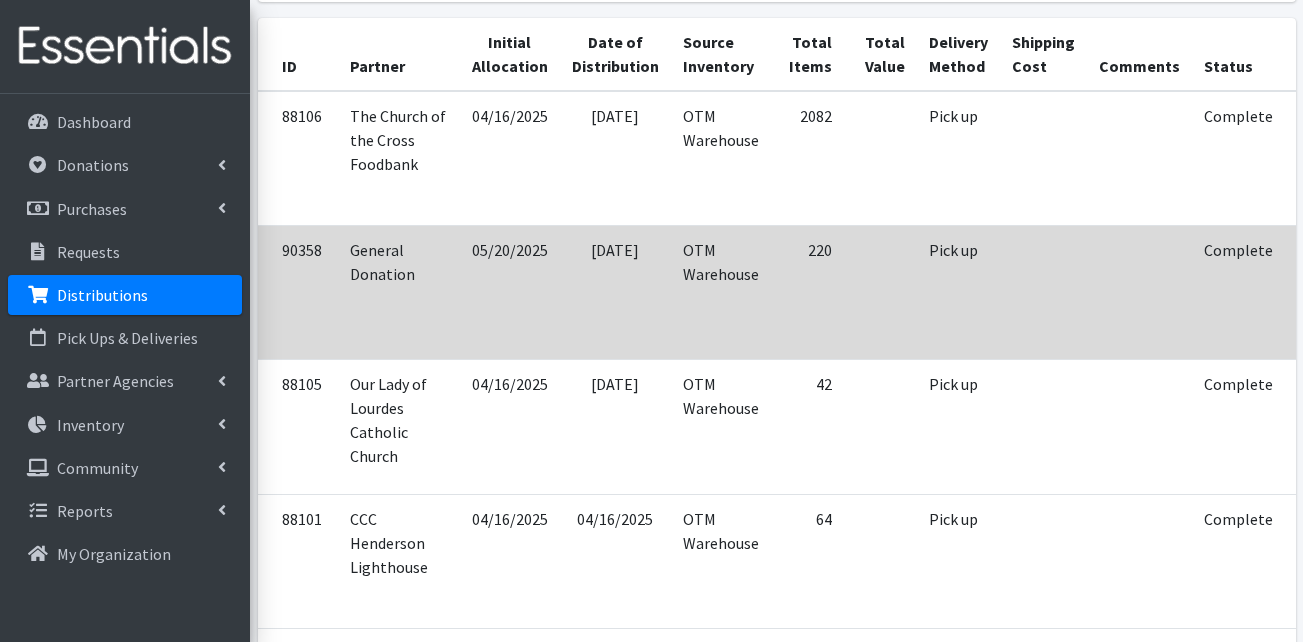 scroll, scrollTop: 500, scrollLeft: 0, axis: vertical 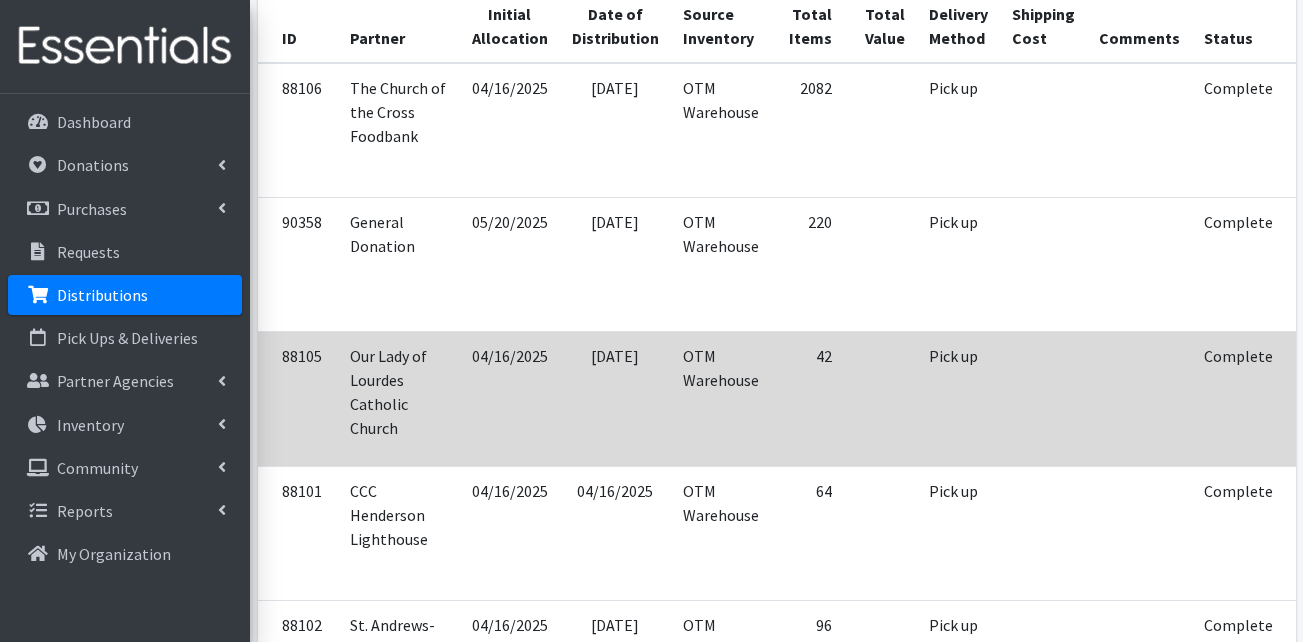 click at bounding box center (1320, 385) 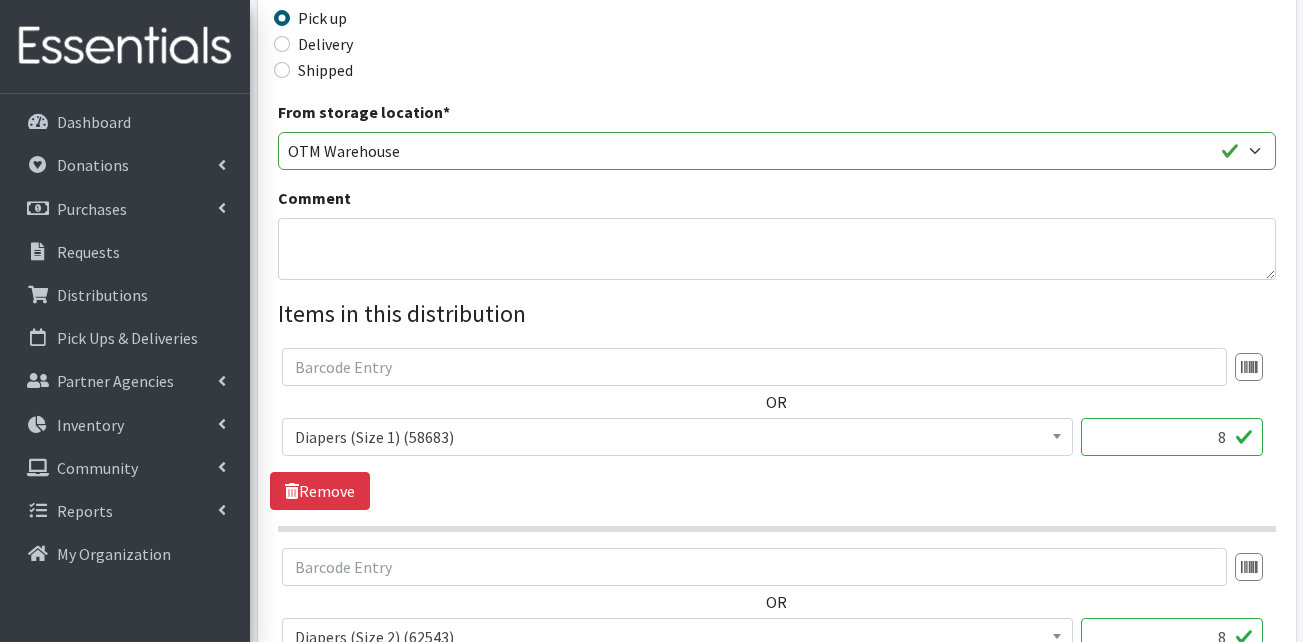 scroll, scrollTop: 600, scrollLeft: 0, axis: vertical 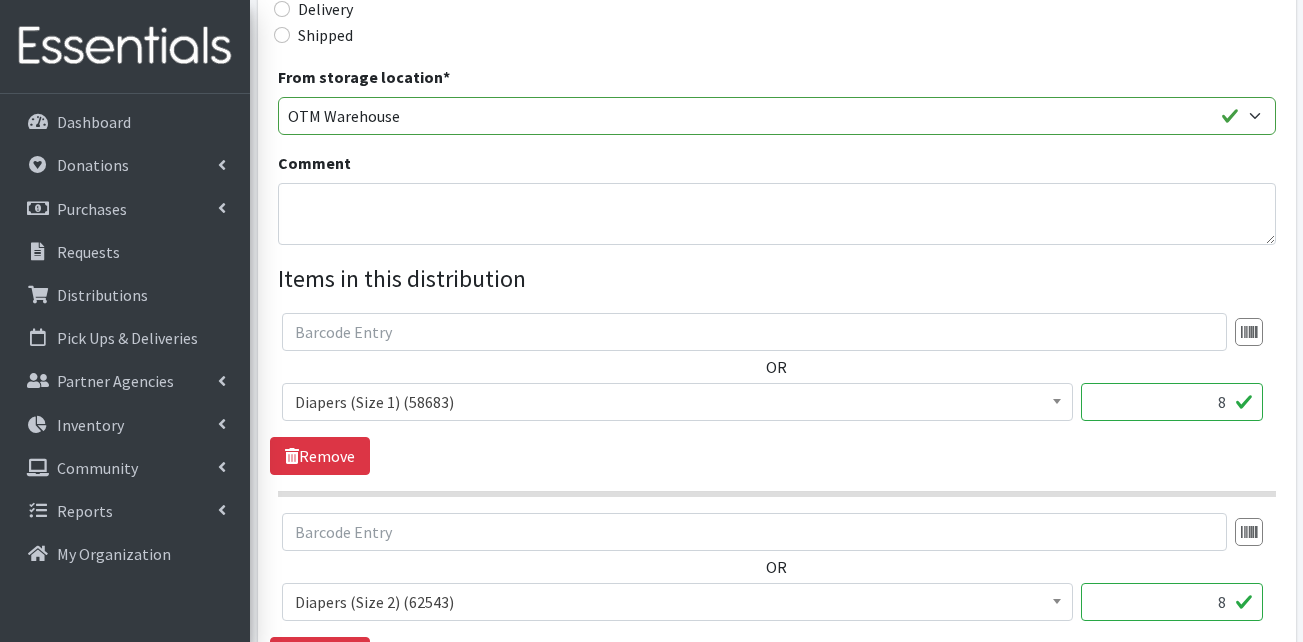 drag, startPoint x: 1184, startPoint y: 398, endPoint x: 1241, endPoint y: 401, distance: 57.07889 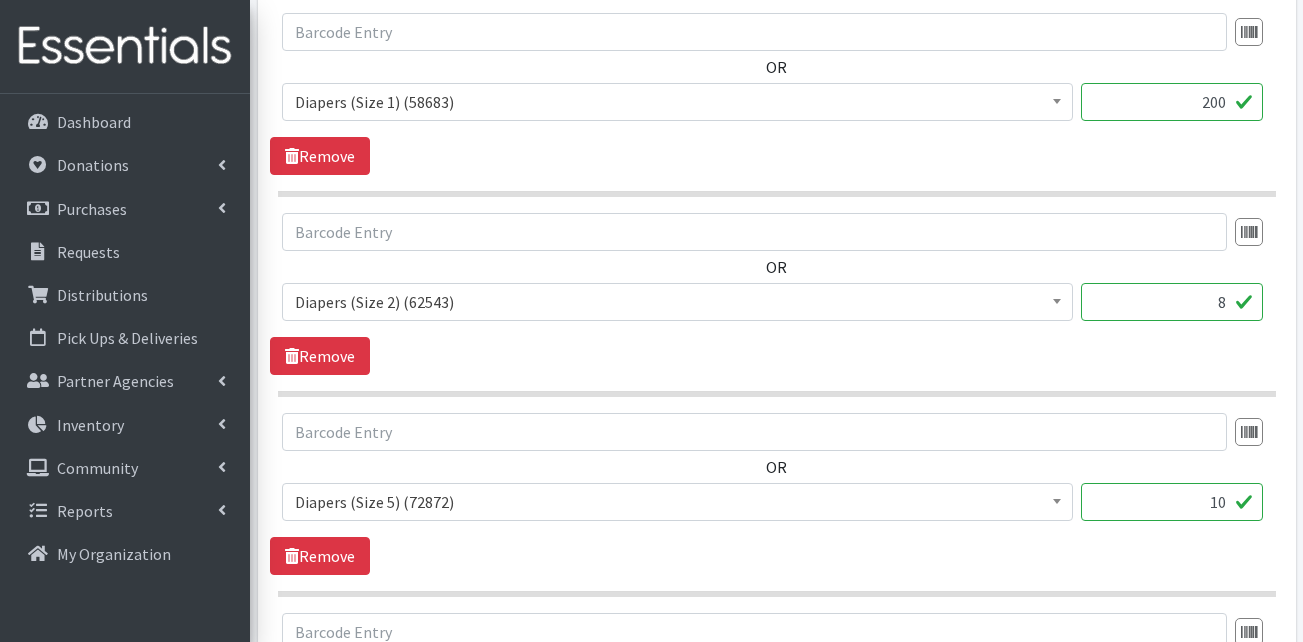 scroll, scrollTop: 1000, scrollLeft: 0, axis: vertical 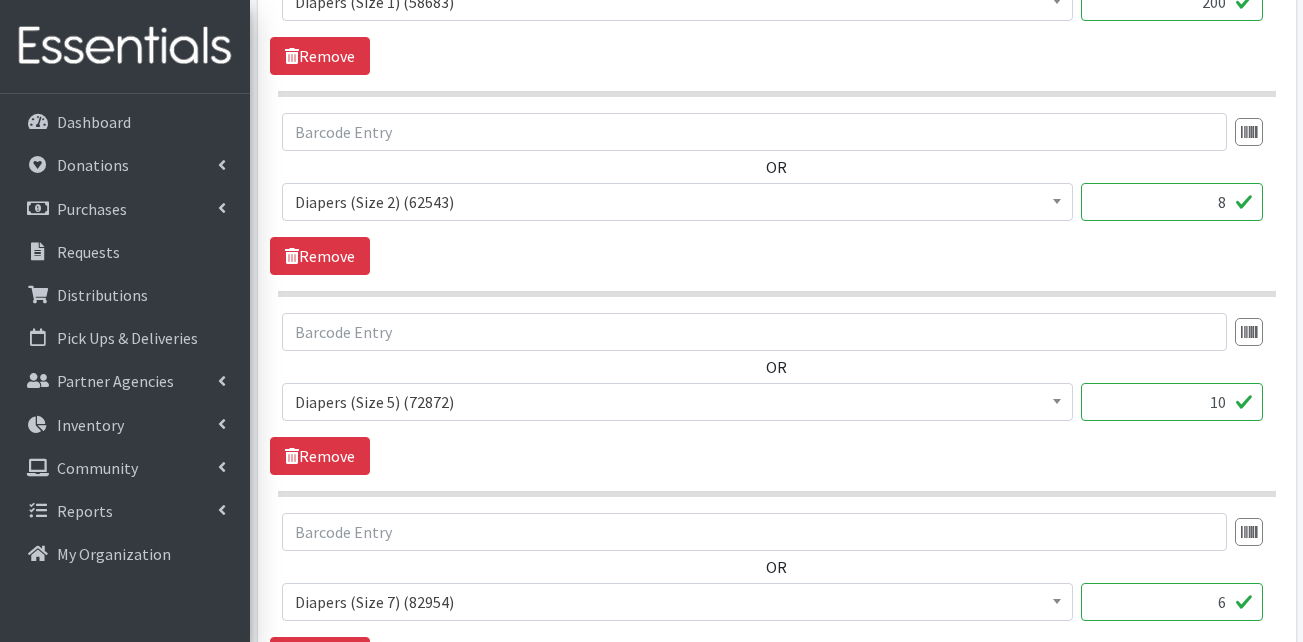 type on "200" 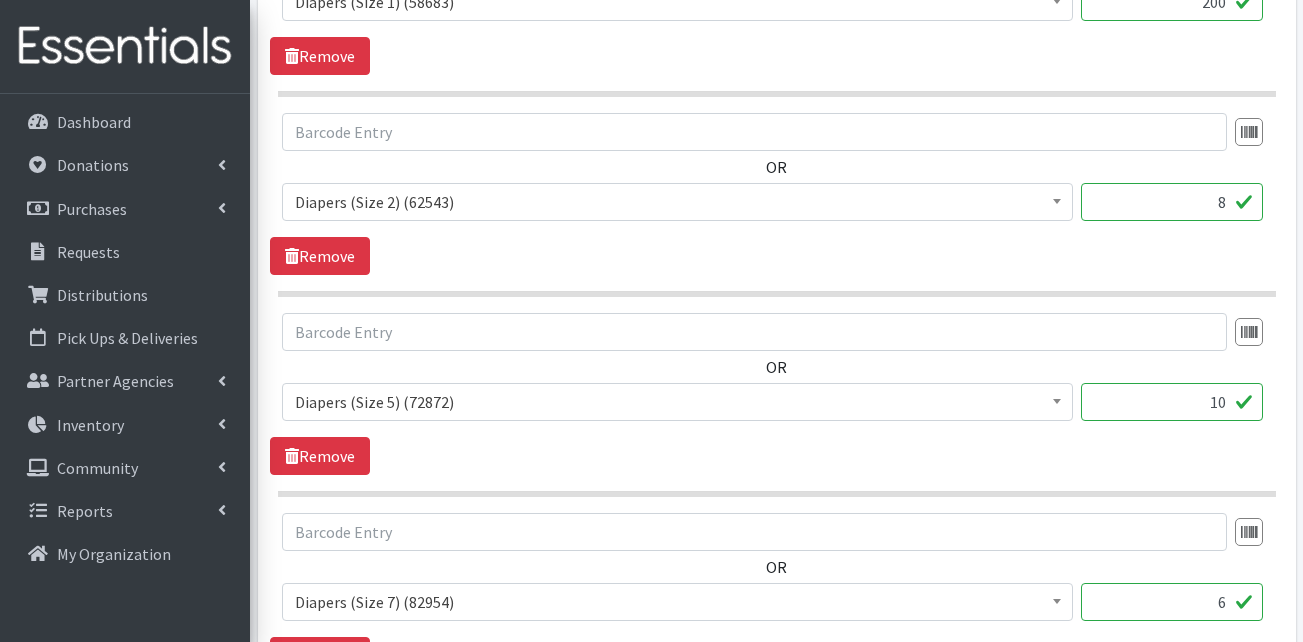 drag, startPoint x: 1201, startPoint y: 210, endPoint x: 1228, endPoint y: 210, distance: 27 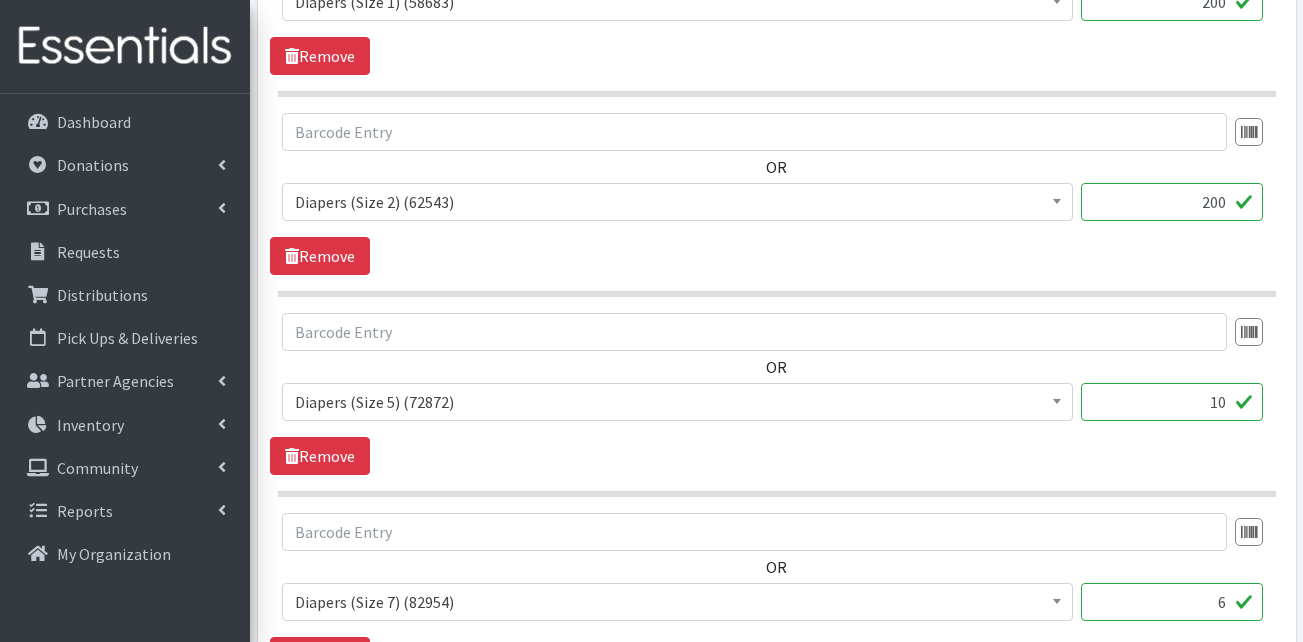 type on "200" 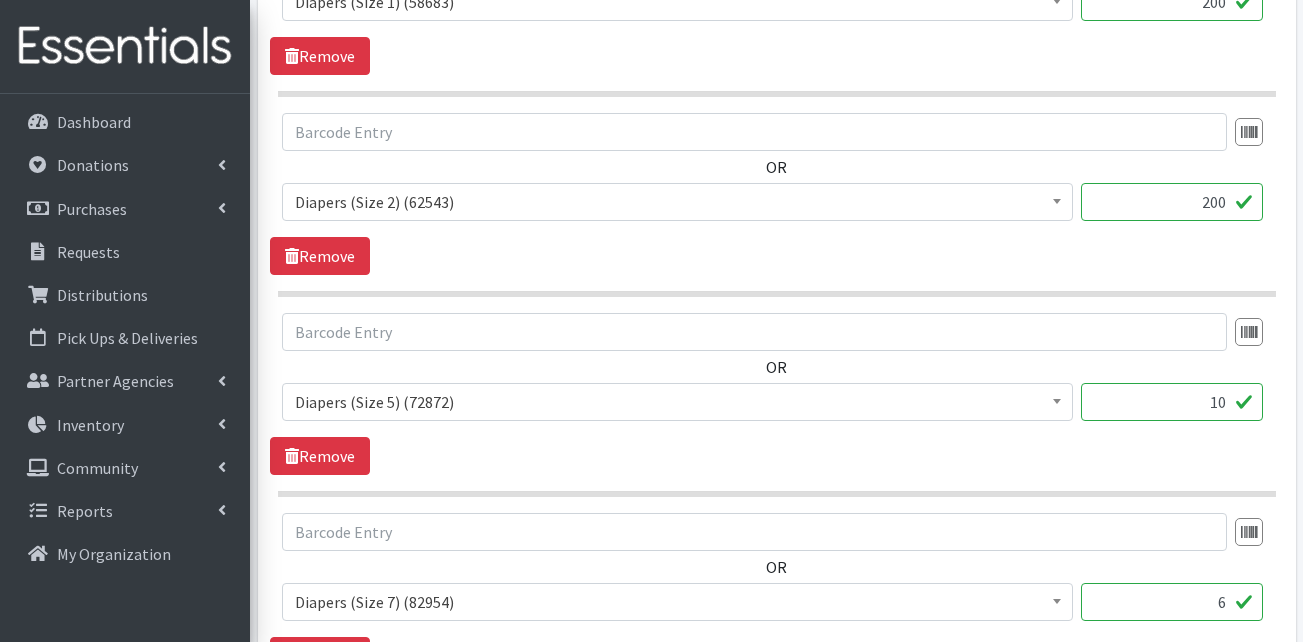 drag, startPoint x: 1181, startPoint y: 397, endPoint x: 1243, endPoint y: 401, distance: 62.1289 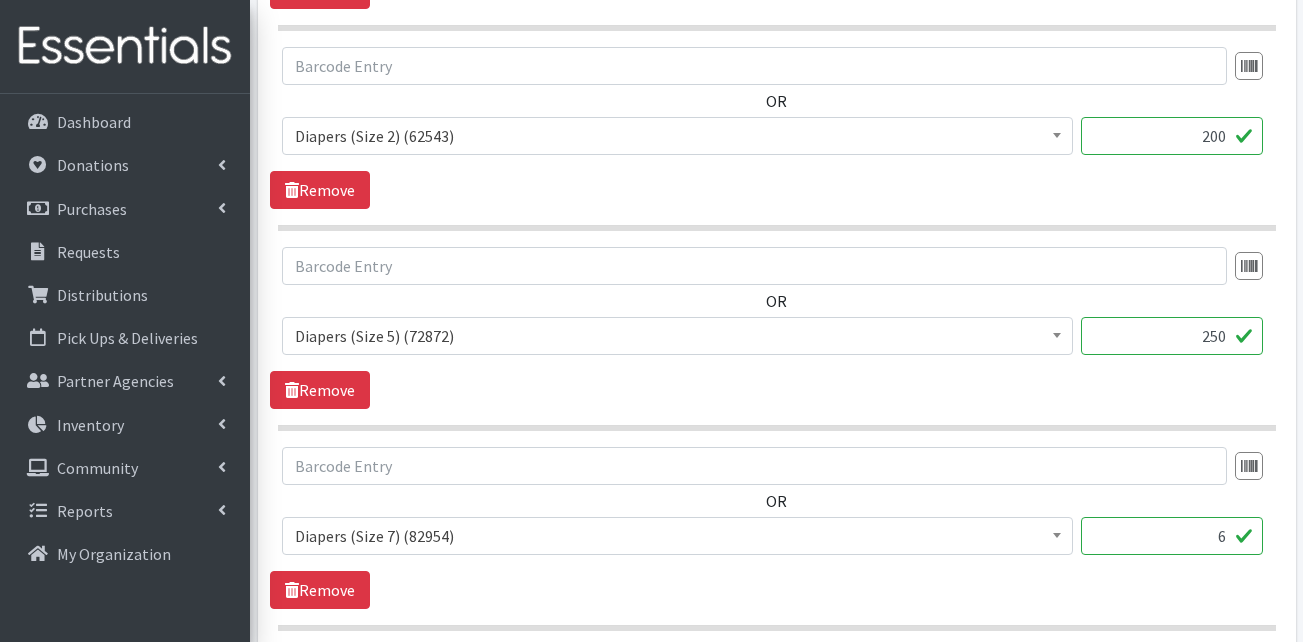 scroll, scrollTop: 1200, scrollLeft: 0, axis: vertical 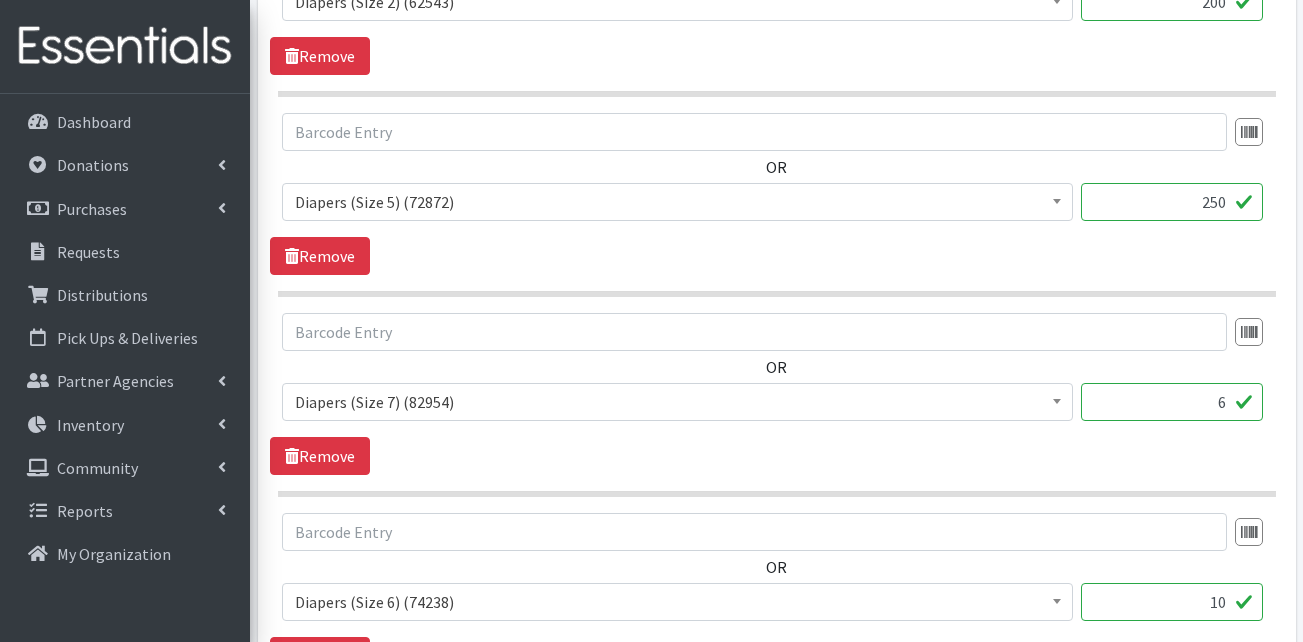 type on "250" 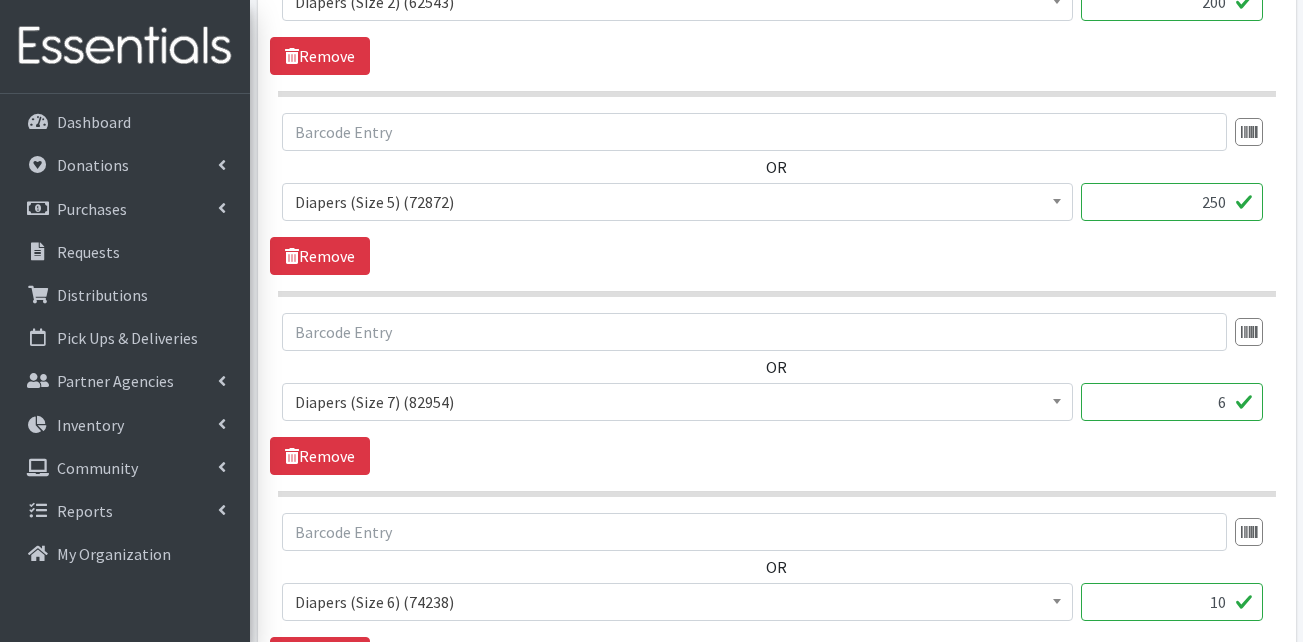 drag, startPoint x: 1192, startPoint y: 401, endPoint x: 1296, endPoint y: 404, distance: 104.04326 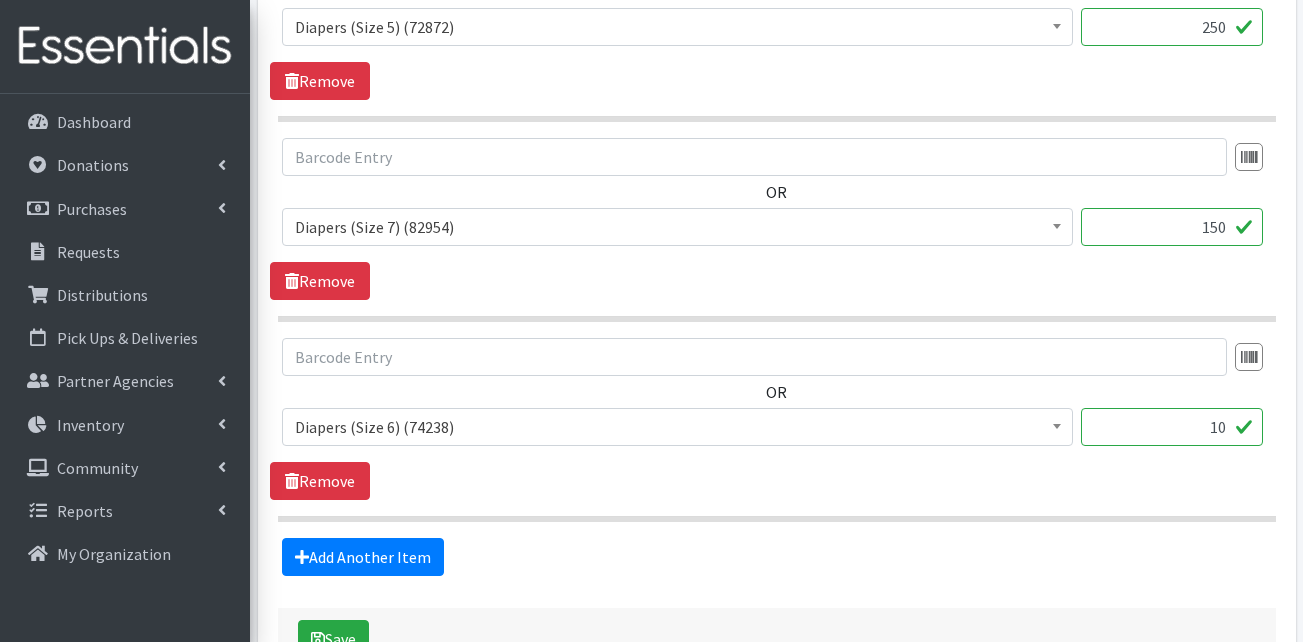 scroll, scrollTop: 1400, scrollLeft: 0, axis: vertical 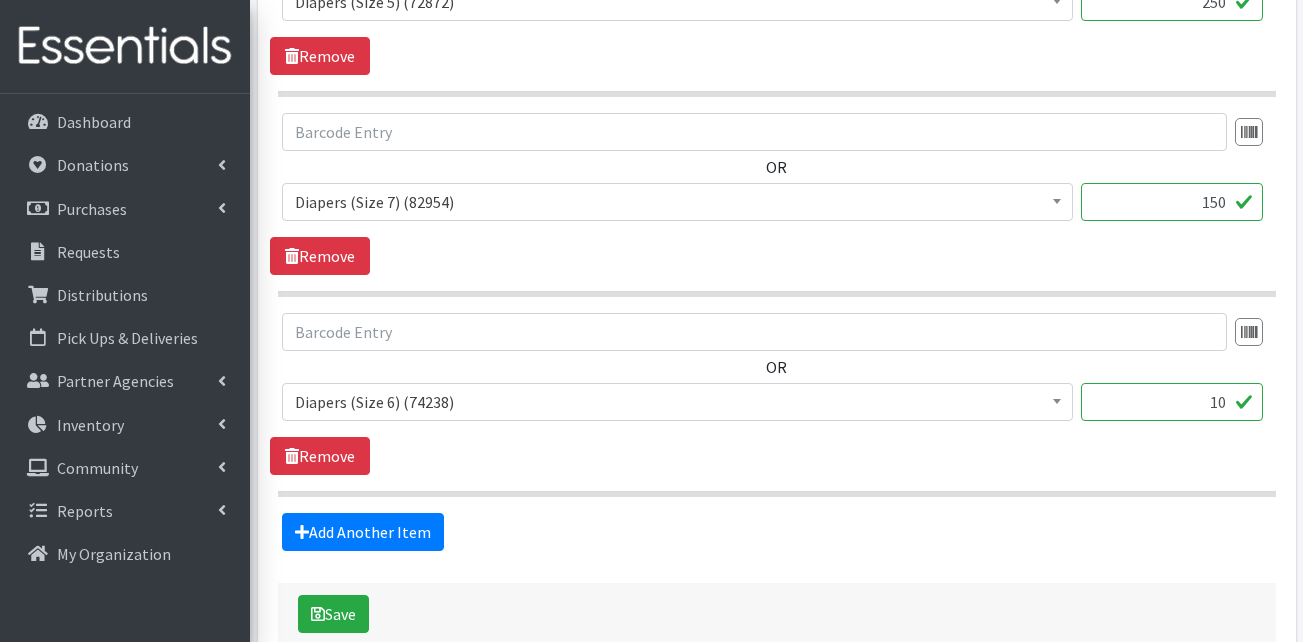 type on "150" 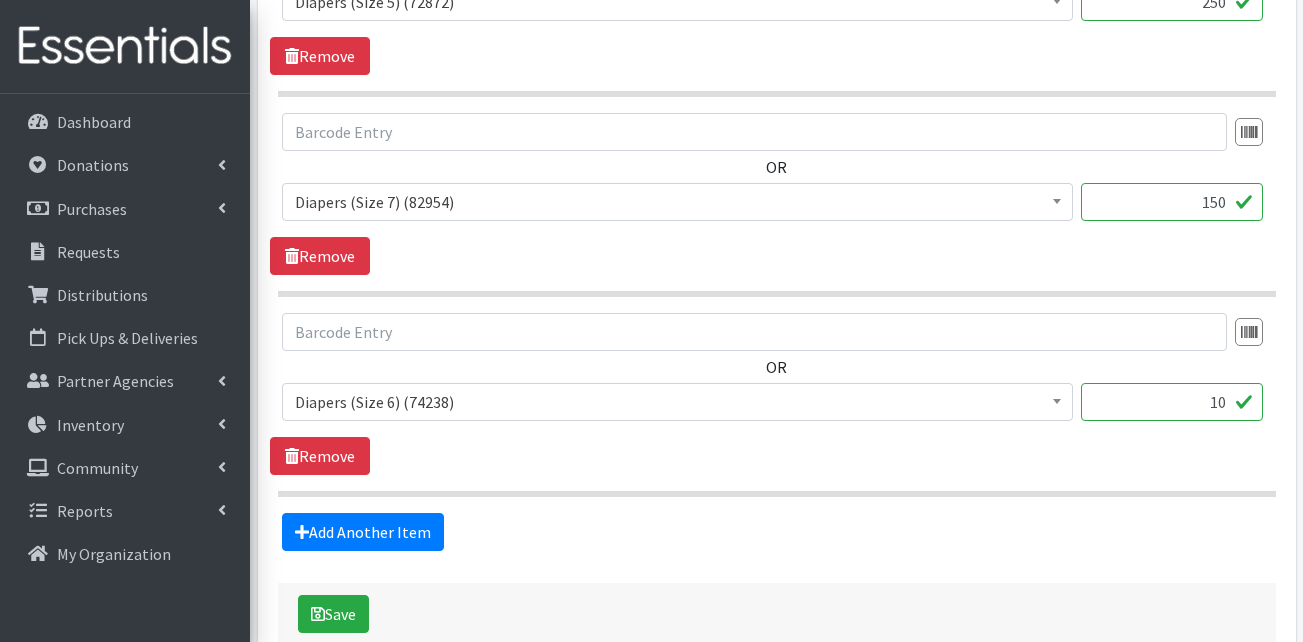 click on "10" at bounding box center (1172, 402) 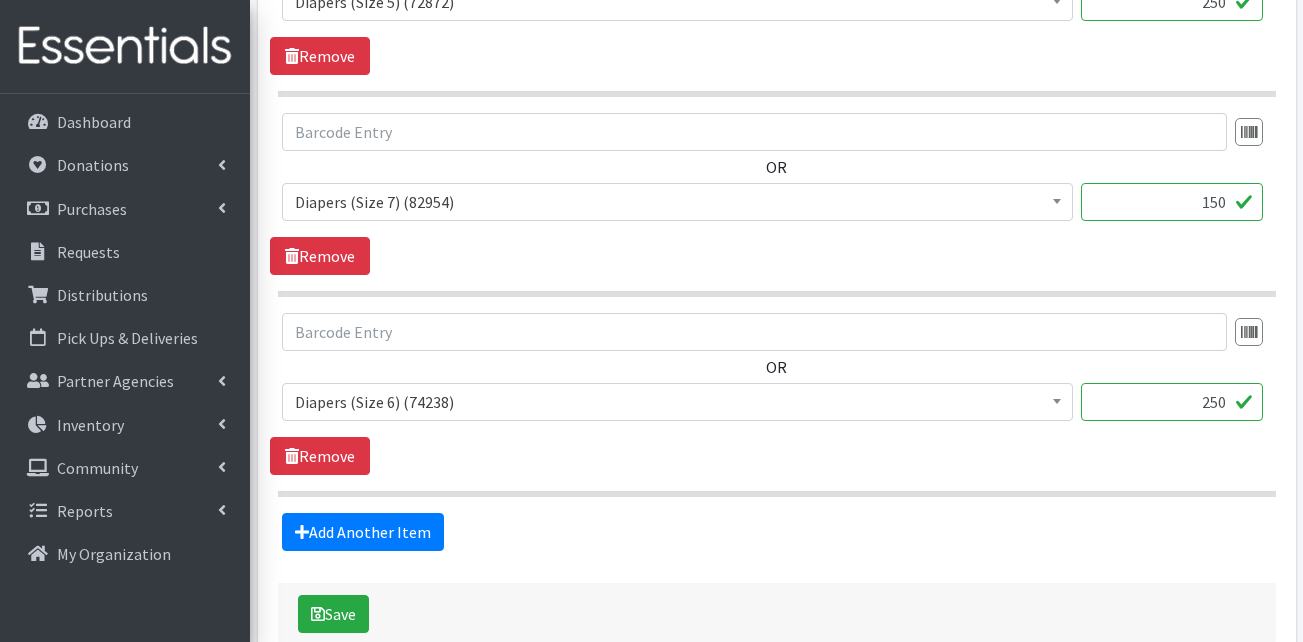 type on "250" 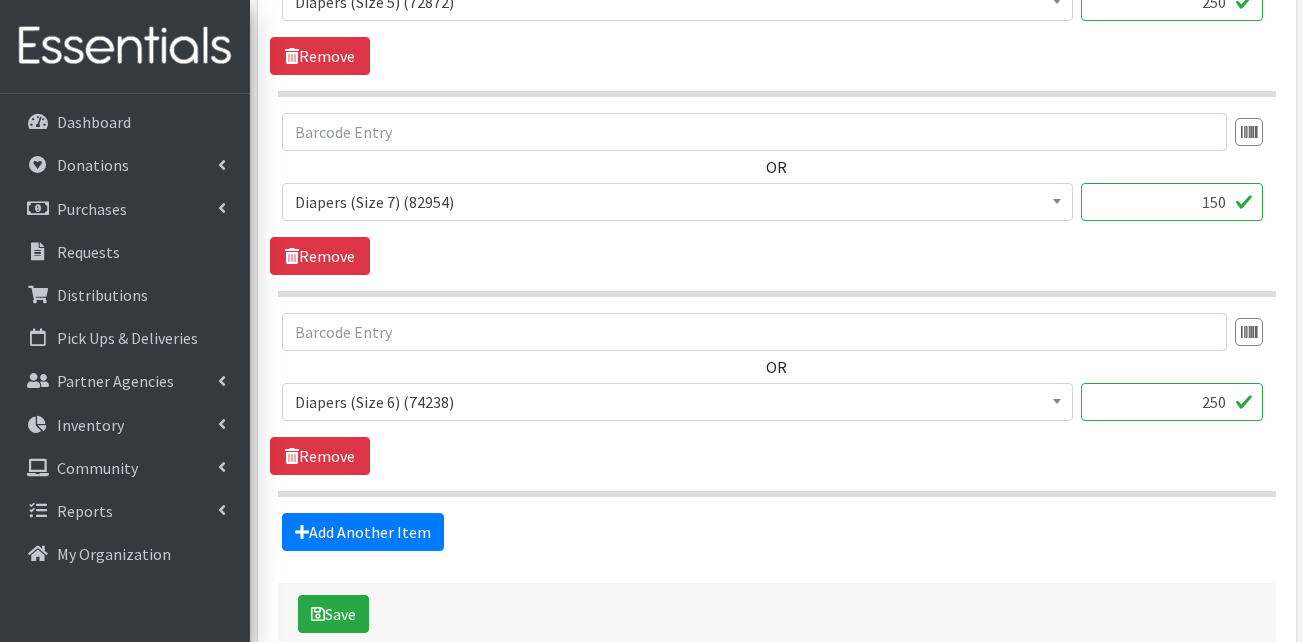 click on "OR
Adult Briefs (Large) (168717)
Adult Briefs (Medium) (109839)
Adult Briefs (Small) (111172)
Adult Briefs (X-Large) (164874)
Adult Briefs (XXL) (1304)
Adult Incontinence Pads (50000)
Adult Liners (50000)
Bed Pads (Disposable) (0)
Diapers (Newborn) (101748)
Diapers (Preemie) (114700)
Diapers (Size 1) (58683)
Diapers (Size 2) (62543)
Diapers (Size 3) (55081)
Diapers (Size 4) (77486)
Diapers (Size 5) (72872)
Diapers (Size 6) (74238)
Diapers (Size 7) (82954)
Kids (Overnights - Older Kids) (42464)
Kids Pull-Ups (2T-3T) (108065)
Kids Pull-Ups (3T-4T) (110372)
Kids Pull-Ups (4T-5T) (78354)
Other (0)
Pads (21976)
Period Packs  (99230)
Period Panties (Large) (365000)
Period Panties (Medium) (0)
Period Panties (Small) (0)" at bounding box center [777, 405] 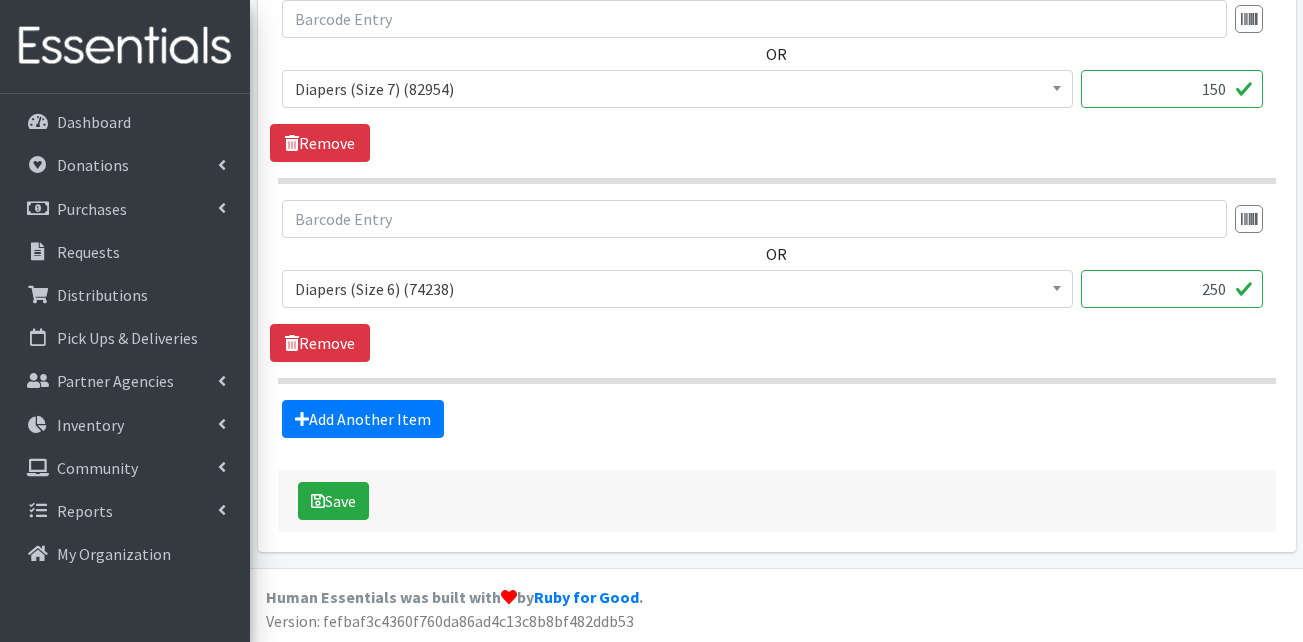 scroll, scrollTop: 1514, scrollLeft: 0, axis: vertical 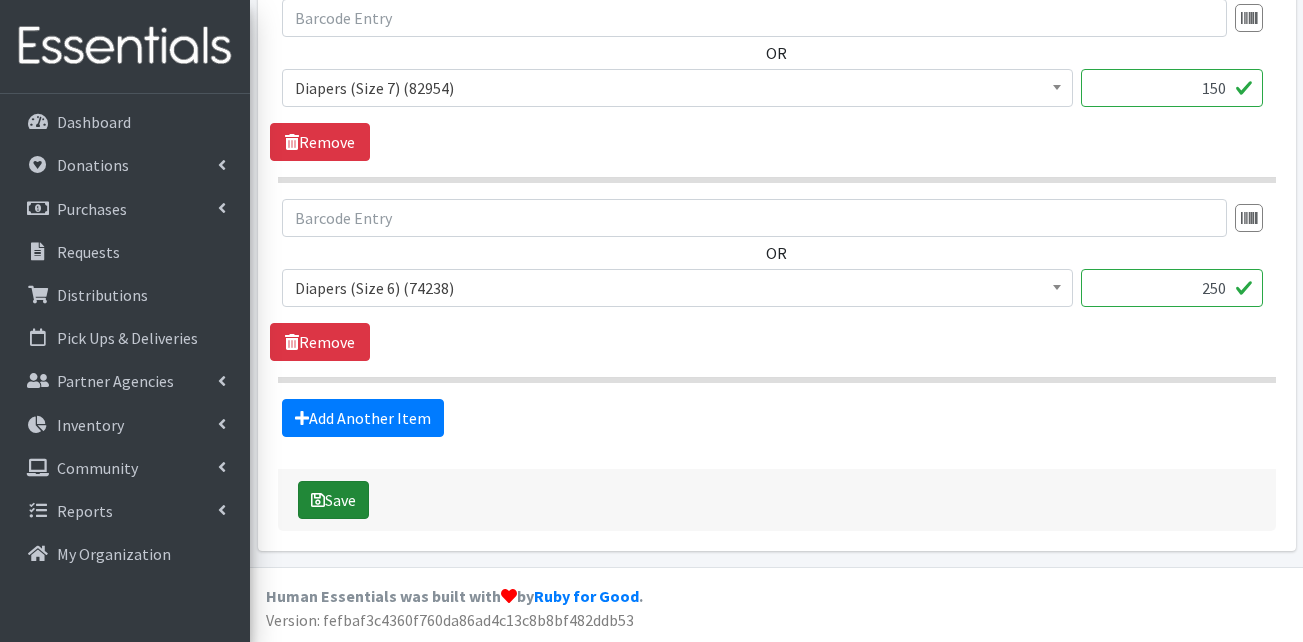 click on "Save" at bounding box center (333, 500) 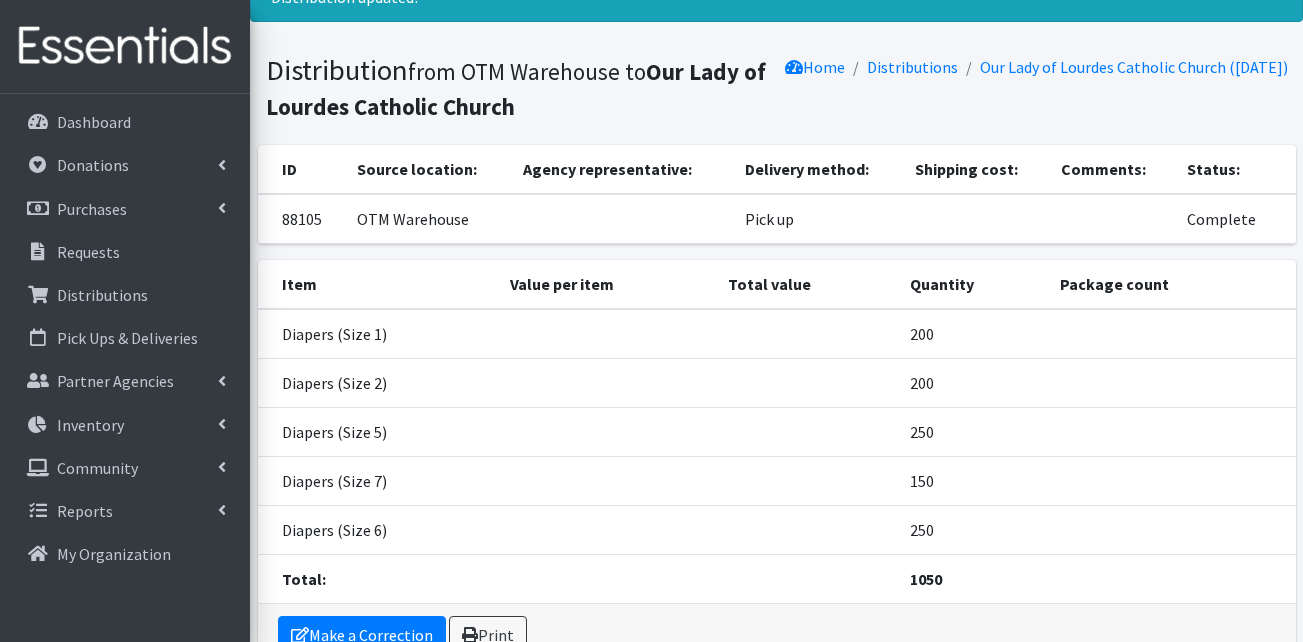 scroll, scrollTop: 0, scrollLeft: 0, axis: both 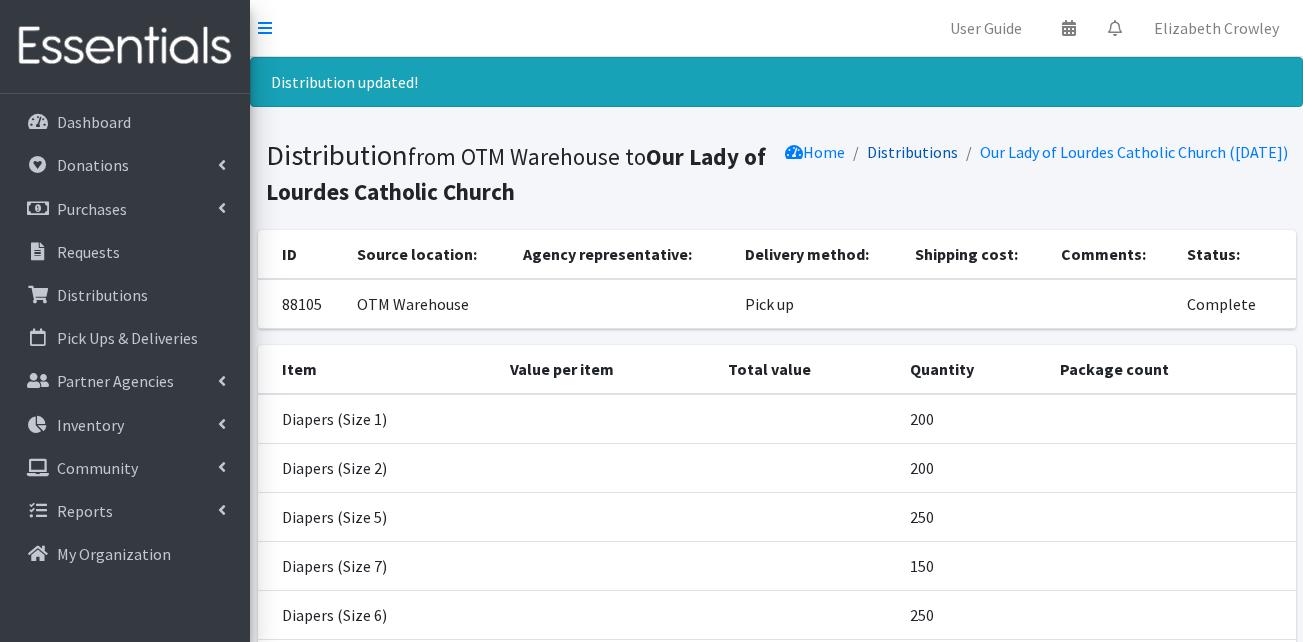 click on "Distributions" at bounding box center [912, 152] 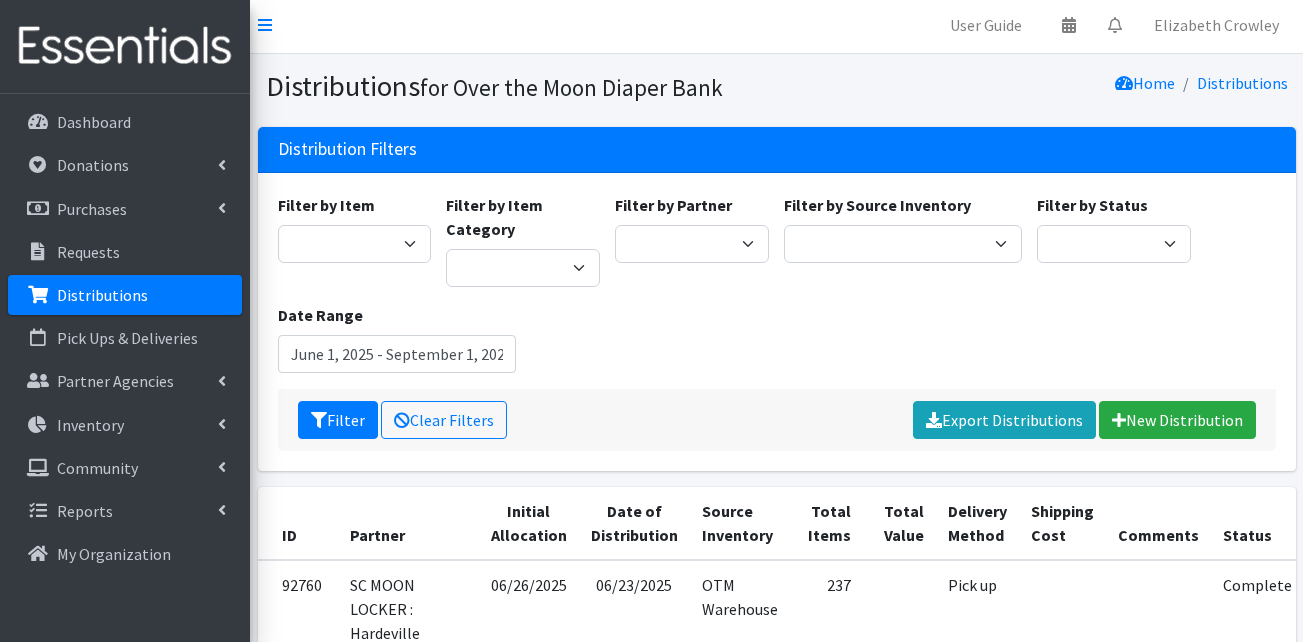 scroll, scrollTop: 0, scrollLeft: 0, axis: both 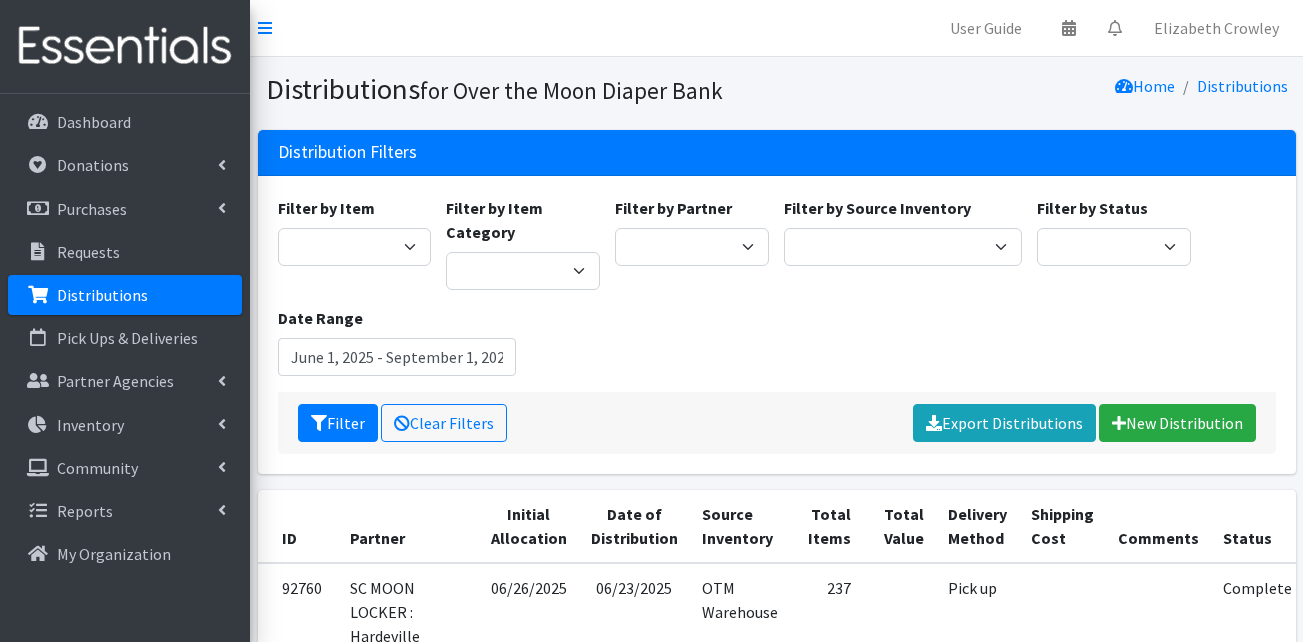 click on "Filter by Item
Adult Briefs (Large)
Adult Briefs (Medium)
Adult Briefs (Small)
Adult Briefs (X-Large)
Adult Briefs (XXL)
Adult Cloth Diapers (Large/XL/XXL)
Adult Cloth Diapers (Small/Medium)
Adult Incontinence Pads
Adult Liners
Bed Pads (Cloth)
Bed Pads (Disposable)
Bibs (Adult & Child)
Cloth Diapers (AIO's/Pocket)
Cloth Diapers (Covers)
Cloth Diapers (Plastic Cover Pants)
Cloth Diapers (Prefolds & Fitted)
Cloth Inserts (For Cloth Diapers)
Cloth Potty Training Pants/Underwear
Cloth Swimmers (Kids)
Diaper Rash Cream/Powder
Diapers (Newborn)
Diapers (Preemie)
Diapers (Size 1)
Diapers (Size 2)
Diapers (Size 3)
Diapers (Size 4)
Diapers (Size 5)
Diapers (Size 6)
Diapers (Size 7)
Disposable Inserts
Kids (Overnights - Older Kids)
Kids Pull-Ups (2T-3T)
Kids Pull-Ups (3T-4T)
Kids Pull-Ups (4T-5T)
Kit
Other
Pads
Period Packs
Period Panties (Large)
Period Panties (Medium)
Period Panties (Small)" at bounding box center [776, 294] 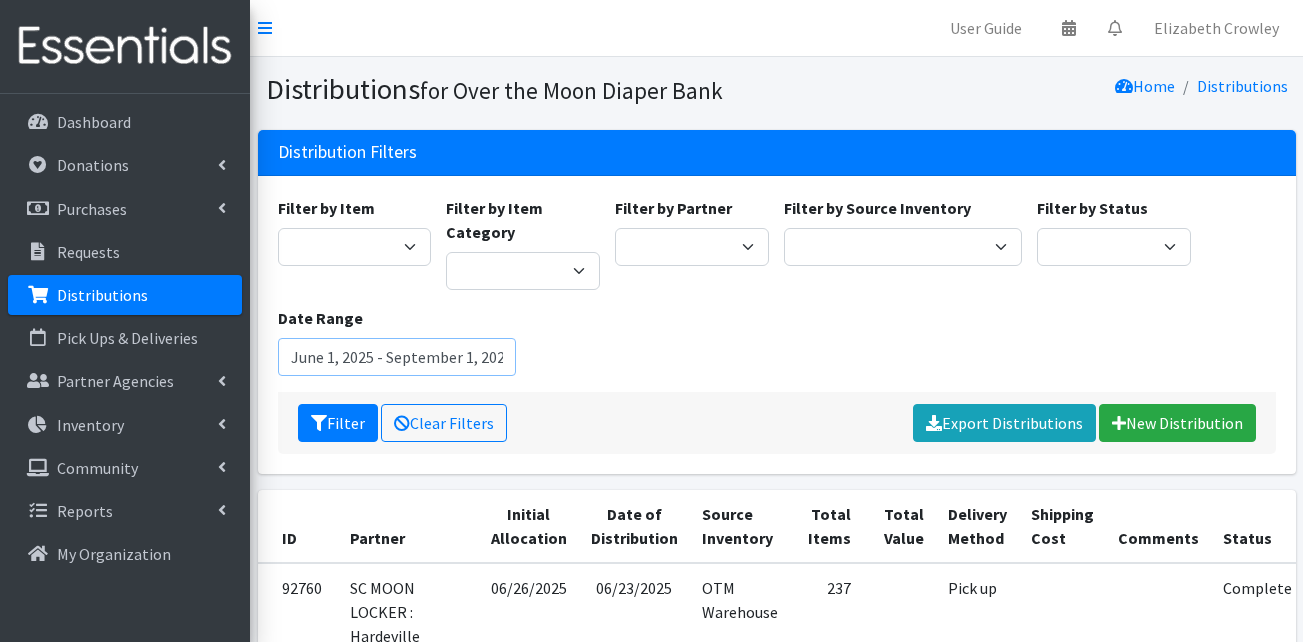 click on "June 1, 2025 - September 1, 2025" at bounding box center [397, 357] 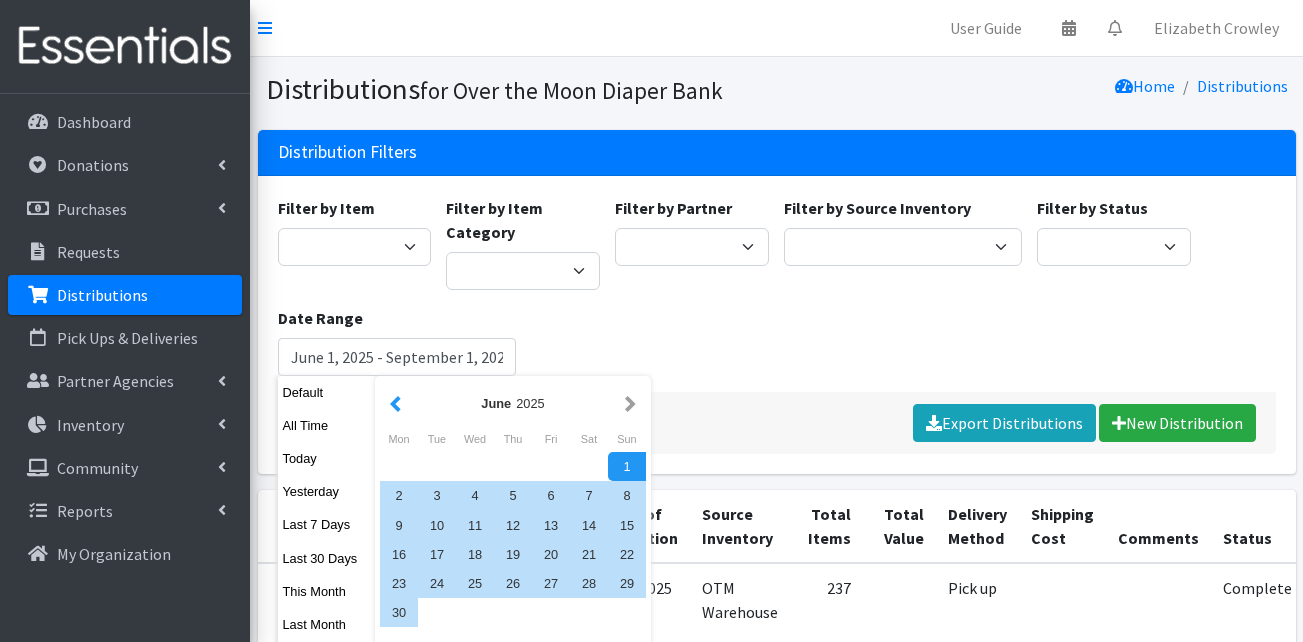 click at bounding box center (395, 403) 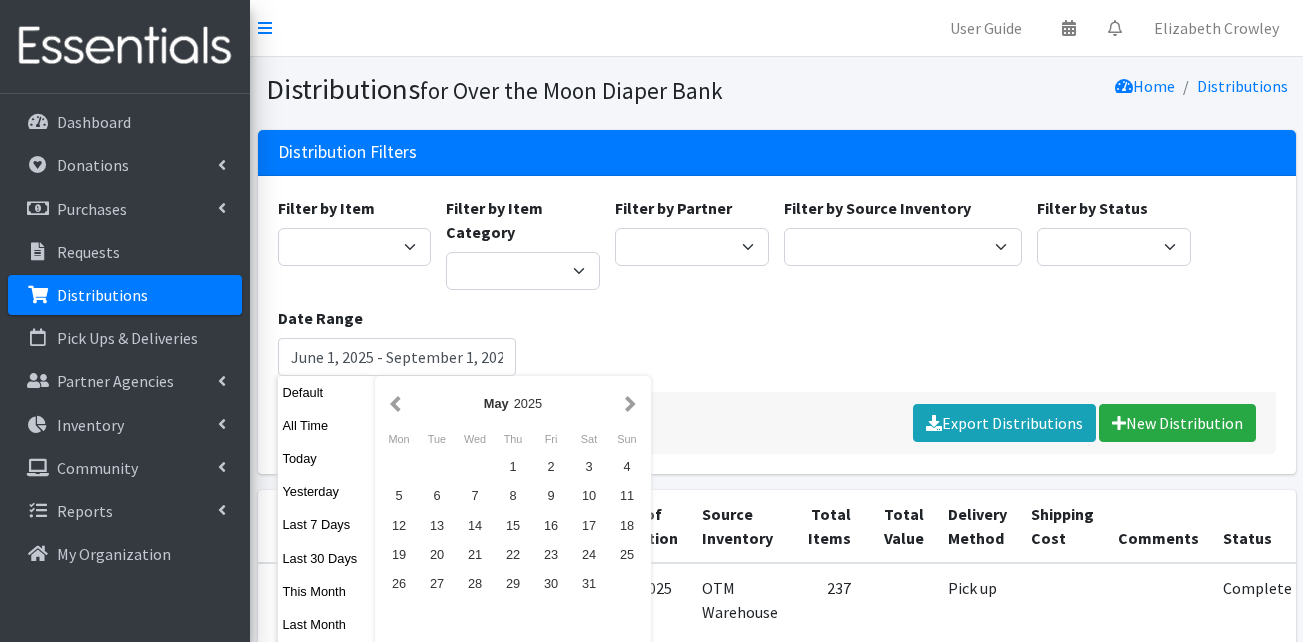click at bounding box center (395, 403) 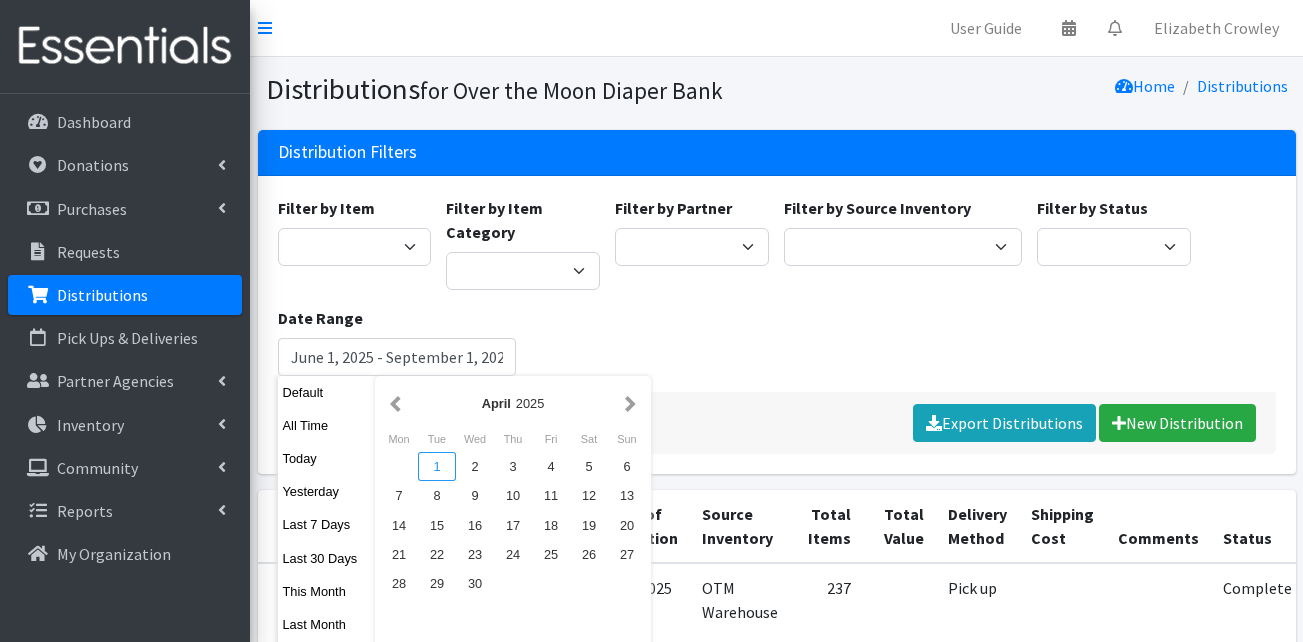 click on "1" at bounding box center [437, 466] 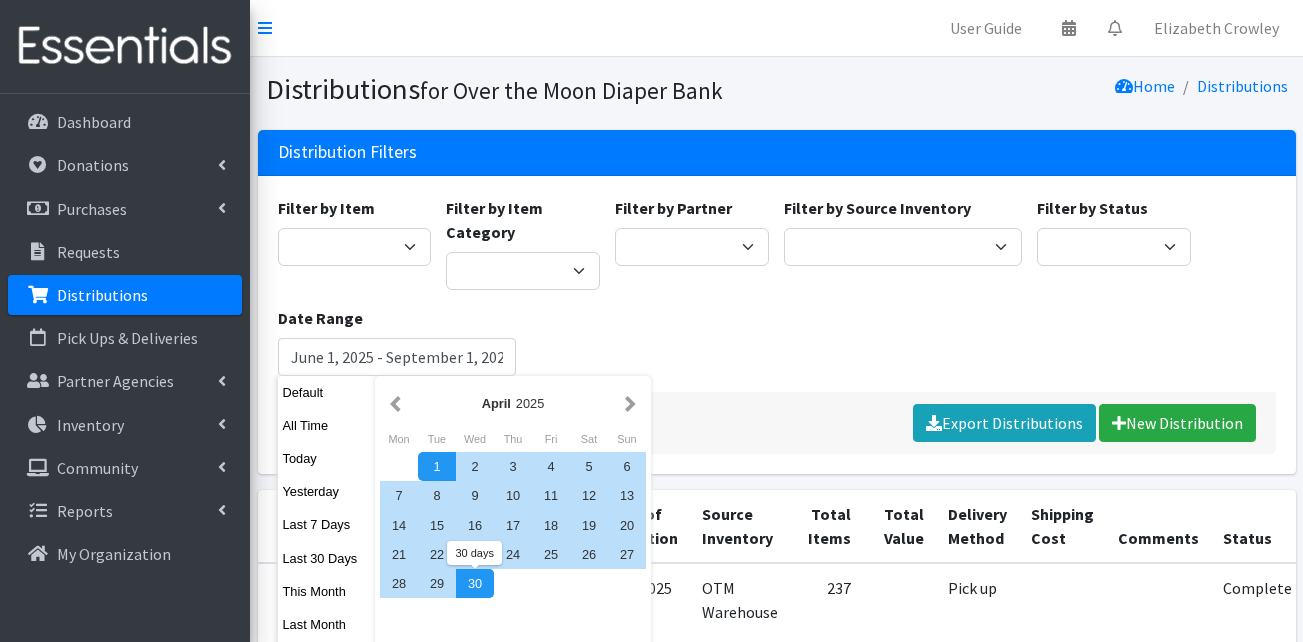 click on "30" at bounding box center [475, 583] 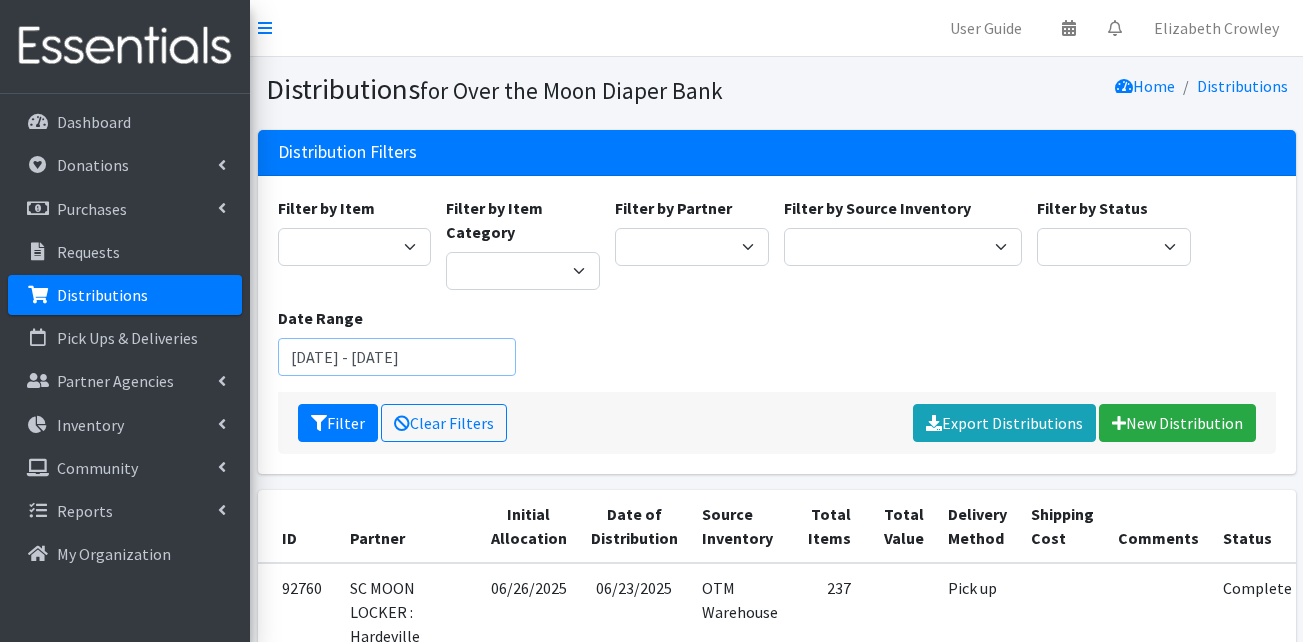 click on "April 1, 2025 - April 30, 2025" at bounding box center [397, 357] 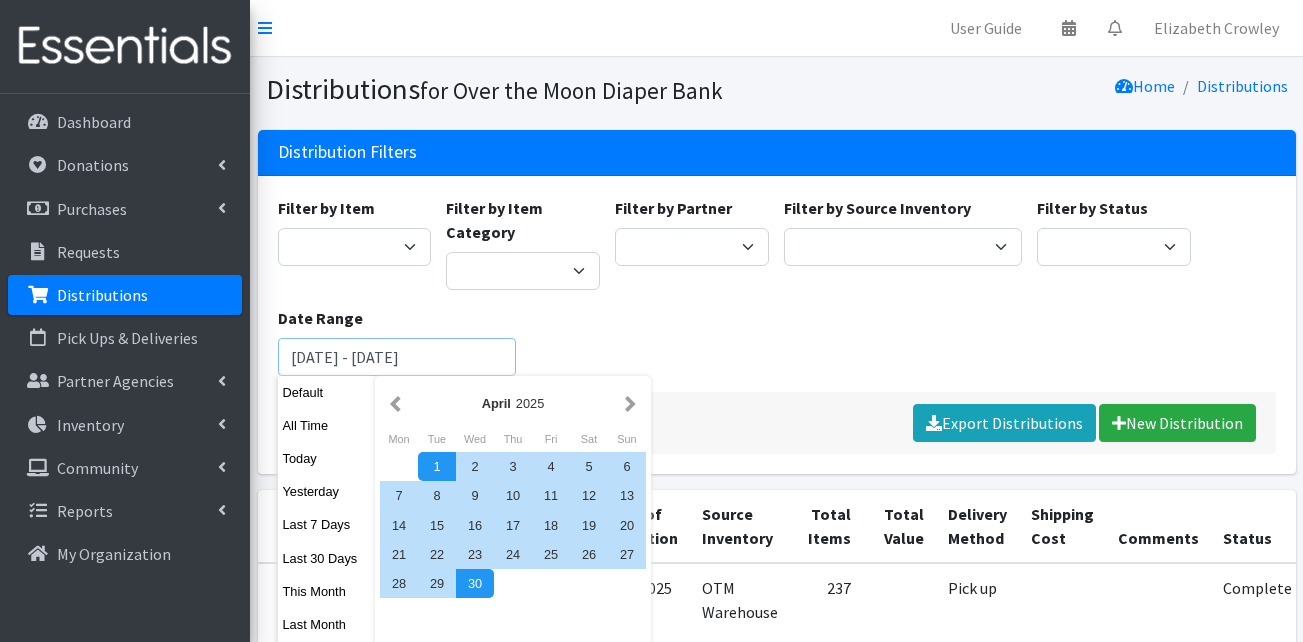 click on "Filter" at bounding box center [338, 423] 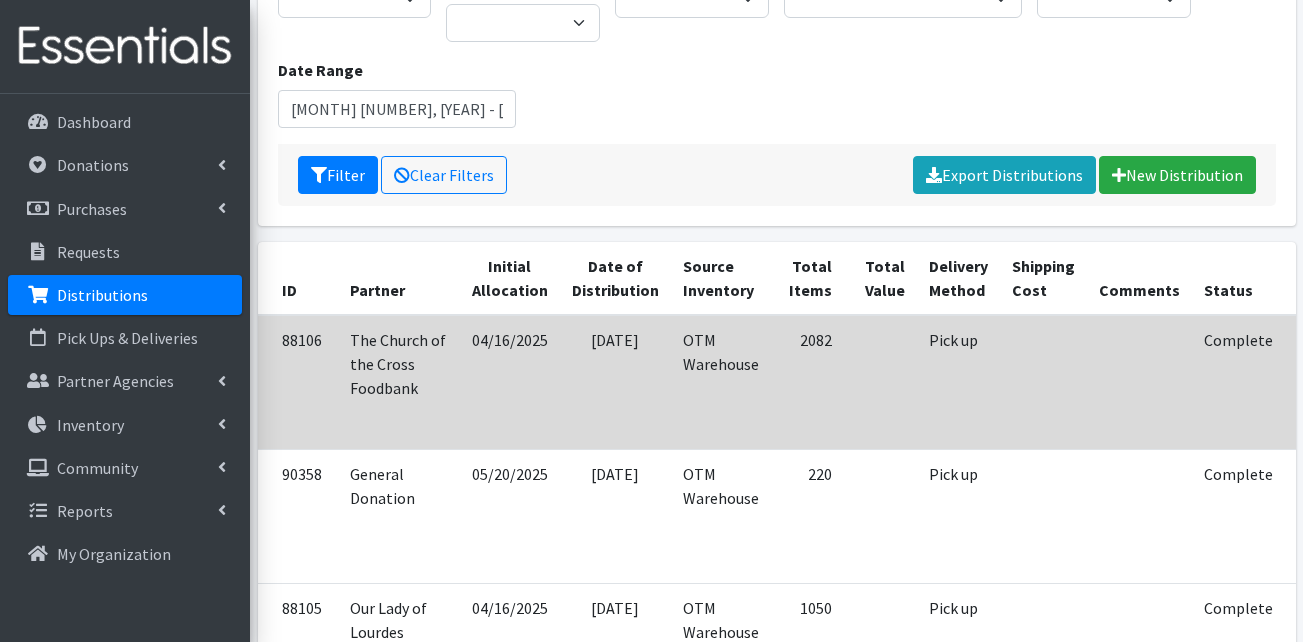 scroll, scrollTop: 400, scrollLeft: 0, axis: vertical 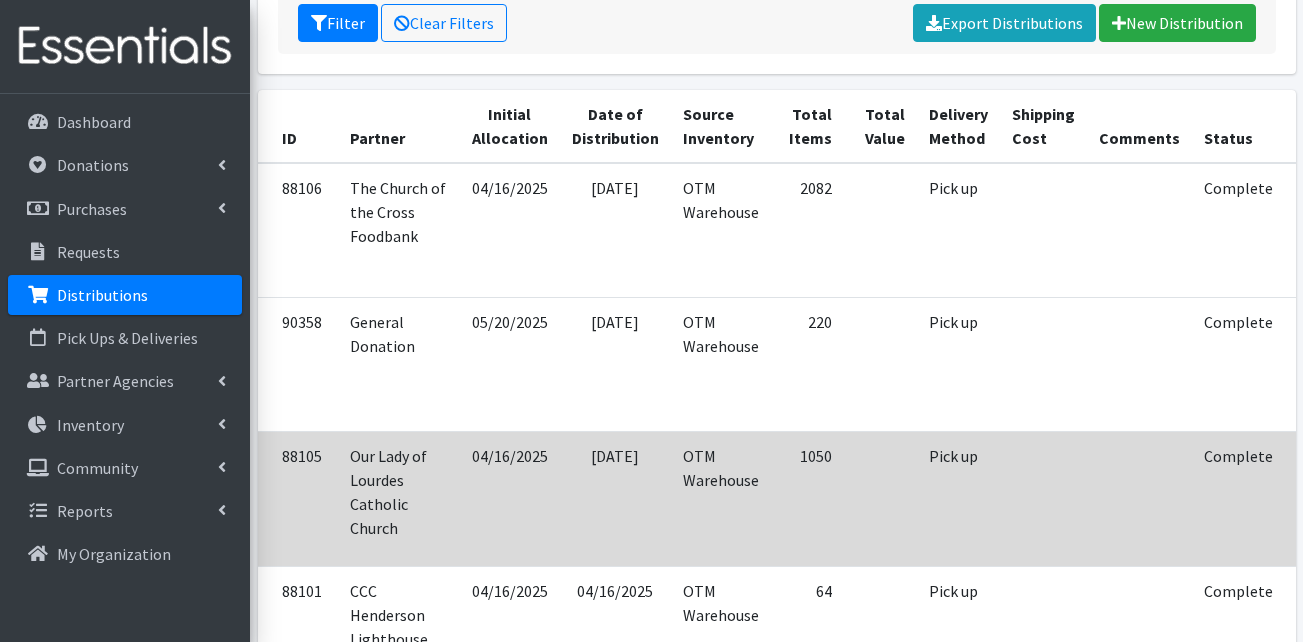 click at bounding box center [1320, 485] 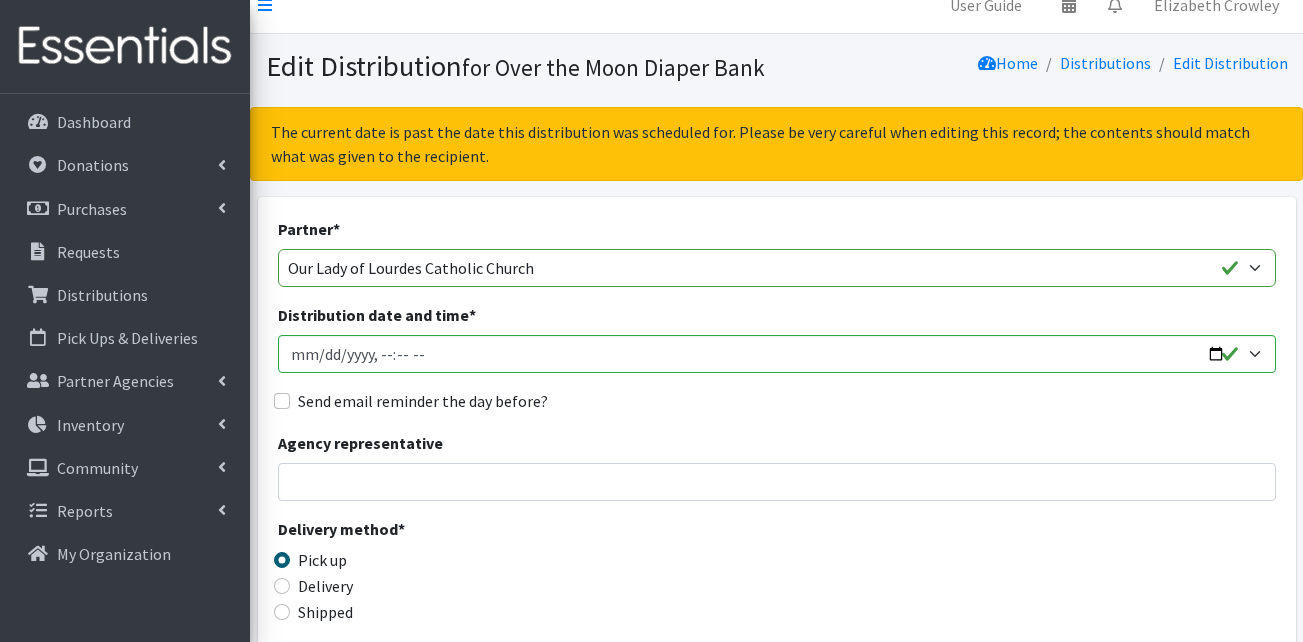scroll, scrollTop: 0, scrollLeft: 0, axis: both 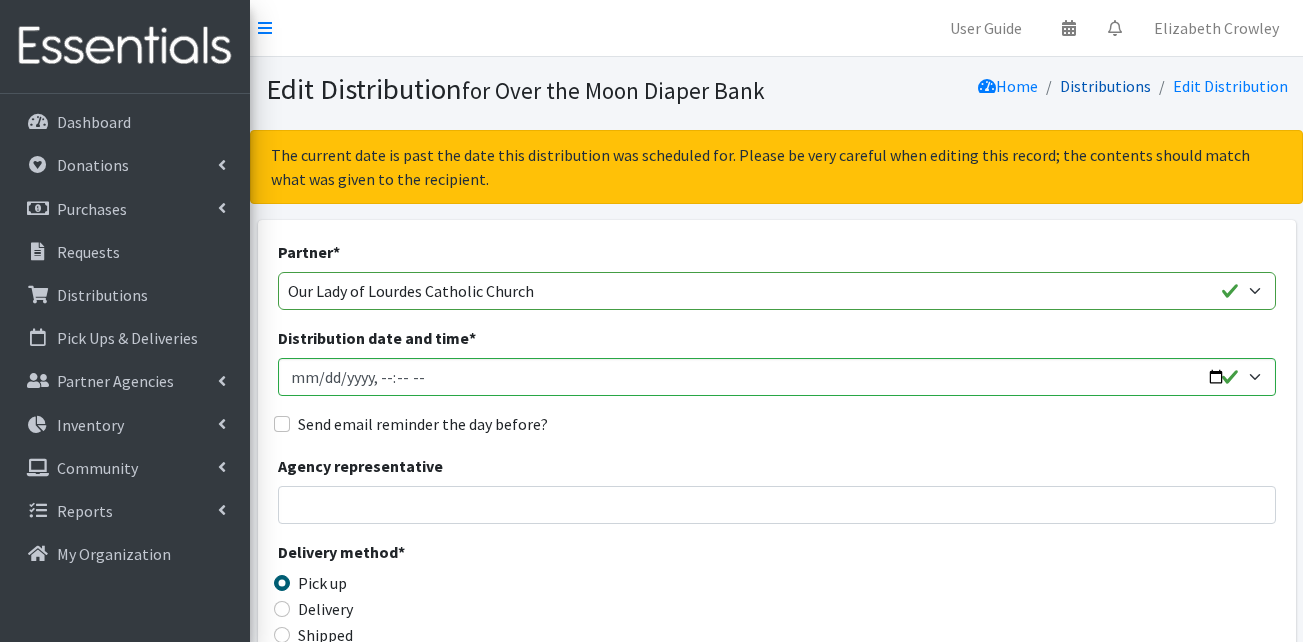 click on "Distributions" at bounding box center (1105, 86) 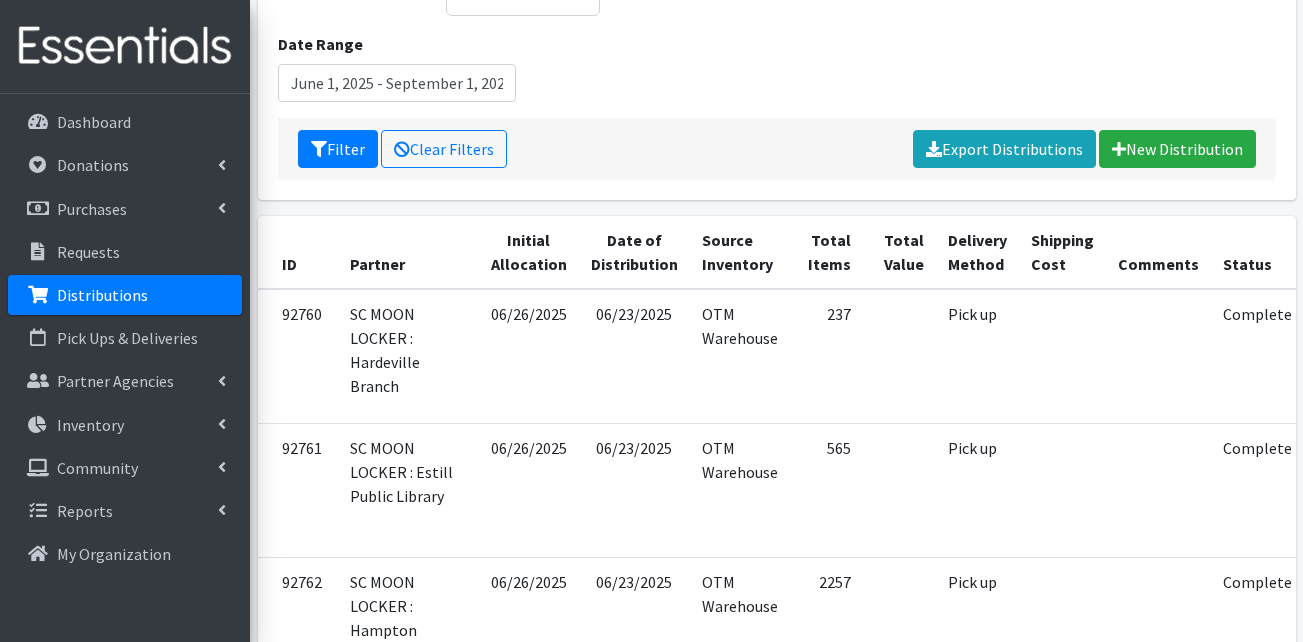 scroll, scrollTop: 100, scrollLeft: 0, axis: vertical 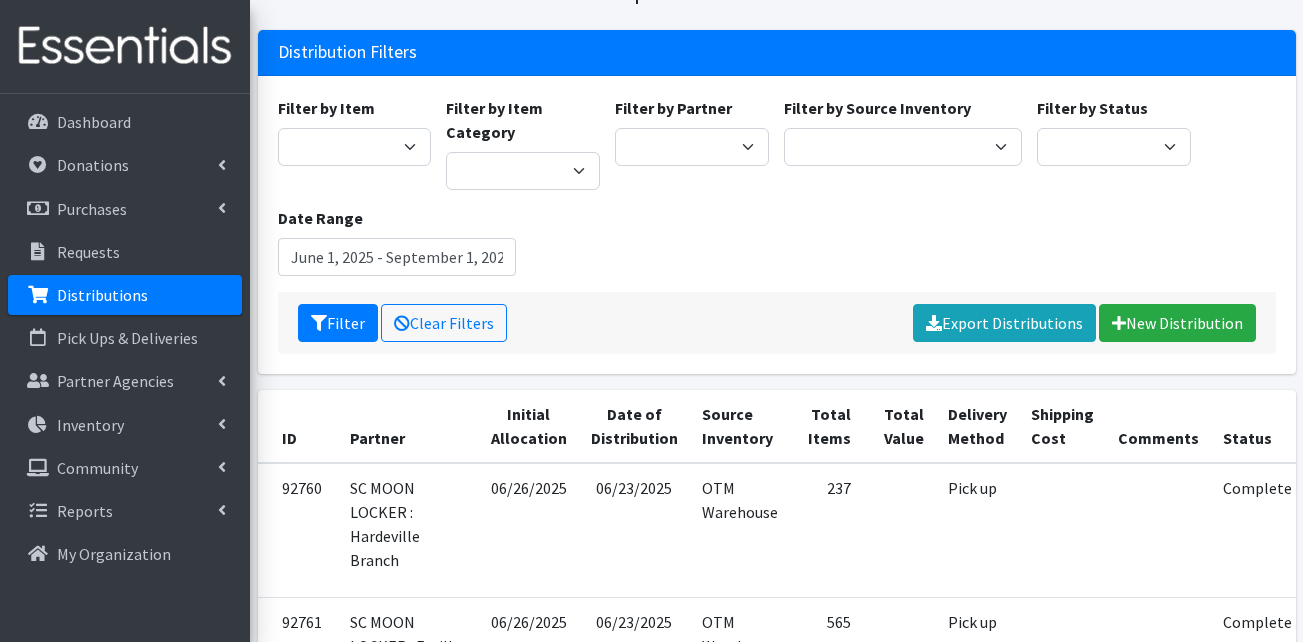 click on "Filter by Item
Adult Briefs (Large)
Adult Briefs (Medium)
Adult Briefs (Small)
Adult Briefs (X-Large)
Adult Briefs (XXL)
Adult Cloth Diapers (Large/XL/XXL)
Adult Cloth Diapers (Small/Medium)
Adult Incontinence Pads
Adult Liners
Bed Pads (Cloth)
Bed Pads (Disposable)
Bibs (Adult & Child)
Cloth Diapers (AIO's/Pocket)
Cloth Diapers (Covers)
Cloth Diapers (Plastic Cover Pants)
Cloth Diapers (Prefolds & Fitted)
Cloth Inserts (For Cloth Diapers)
Cloth Potty Training Pants/Underwear
Cloth Swimmers (Kids)
Diaper Rash Cream/Powder
Diapers (Newborn)
Diapers (Preemie)
Diapers (Size 1)
Diapers (Size 2)
Diapers (Size 3)
Diapers (Size 4)
Diapers (Size 5)
Diapers (Size 6)
Diapers (Size 7)
Disposable Inserts
Kids (Overnights - Older Kids)
Kids Pull-Ups (2T-3T)
Kids Pull-Ups (3T-4T)
Kids Pull-Ups (4T-5T)
Kit
Other
Pads
Period Packs
Period Panties (Large)
Period Panties (Medium)
Period Panties (Small)" at bounding box center (776, 194) 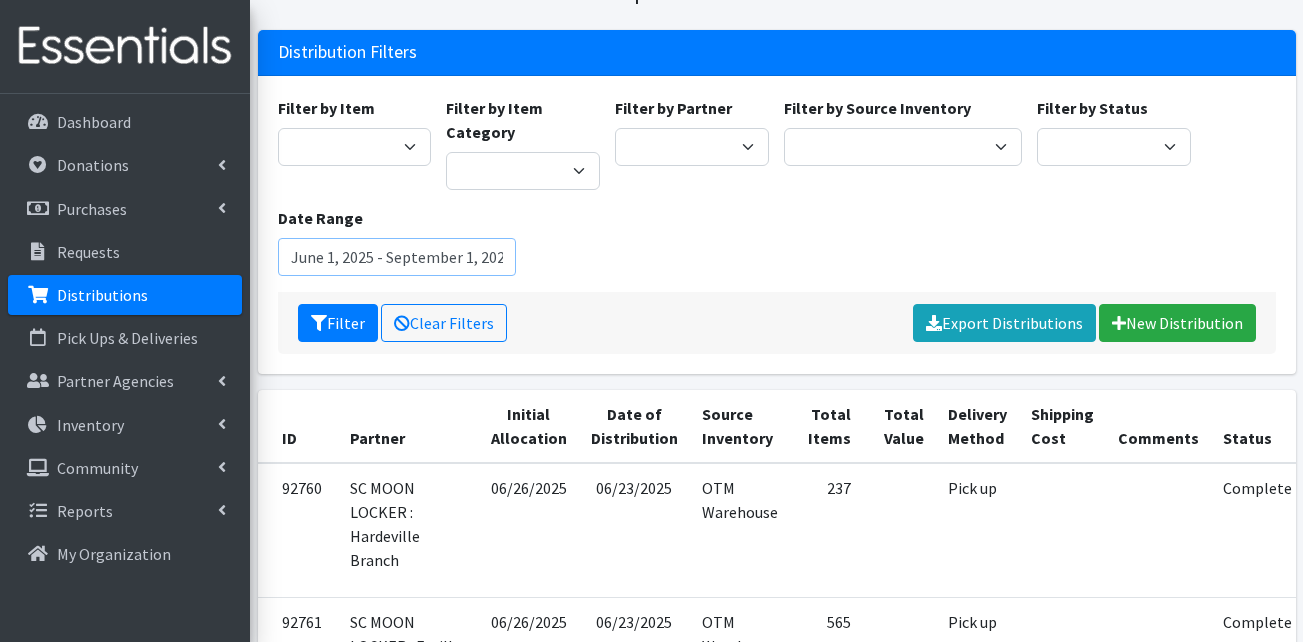 click on "June 1, 2025 - September 1, 2025" at bounding box center [397, 257] 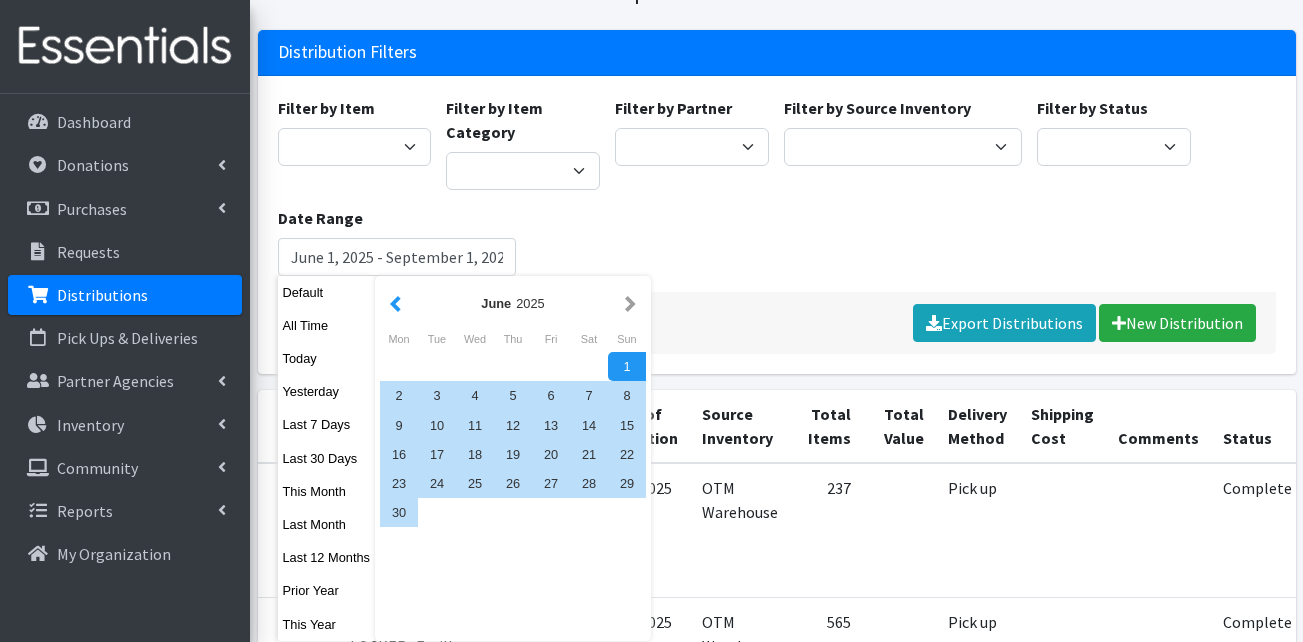 click at bounding box center [395, 303] 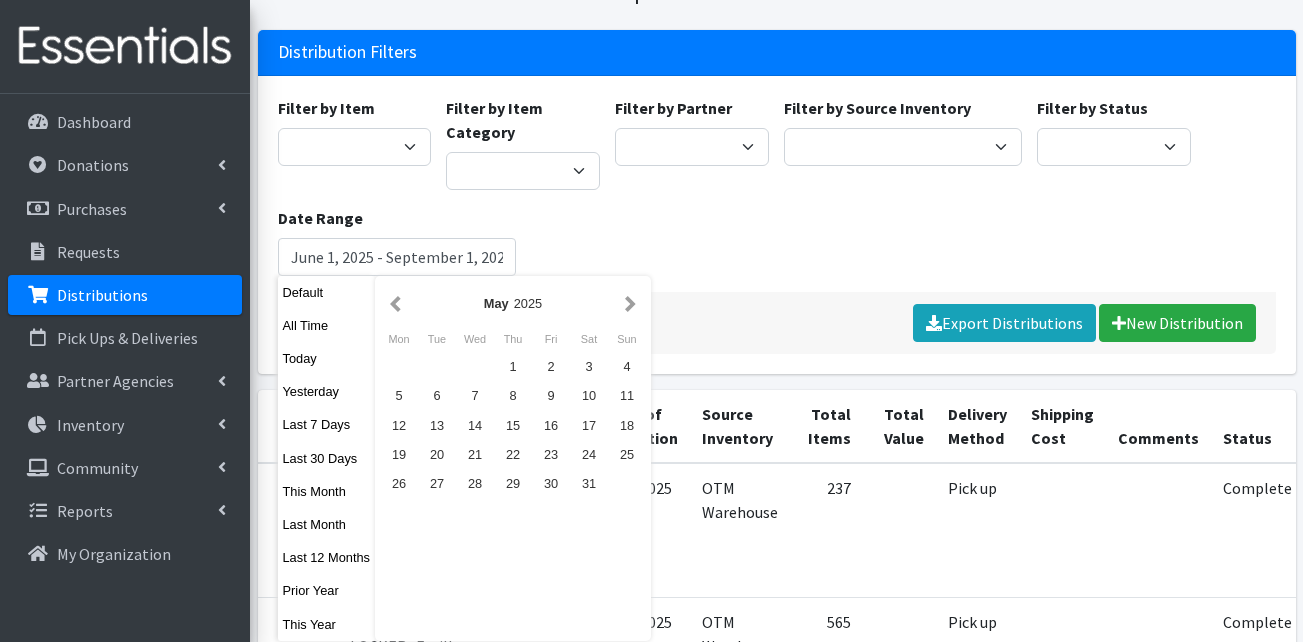 click at bounding box center (395, 303) 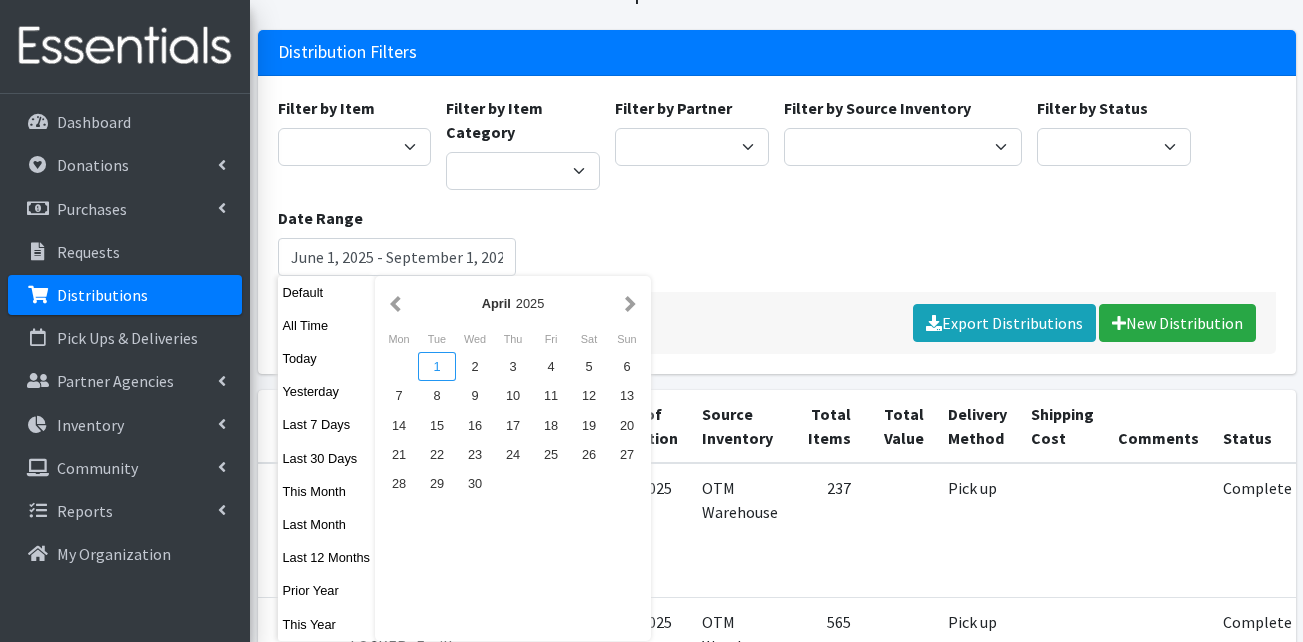 click on "1" at bounding box center (437, 366) 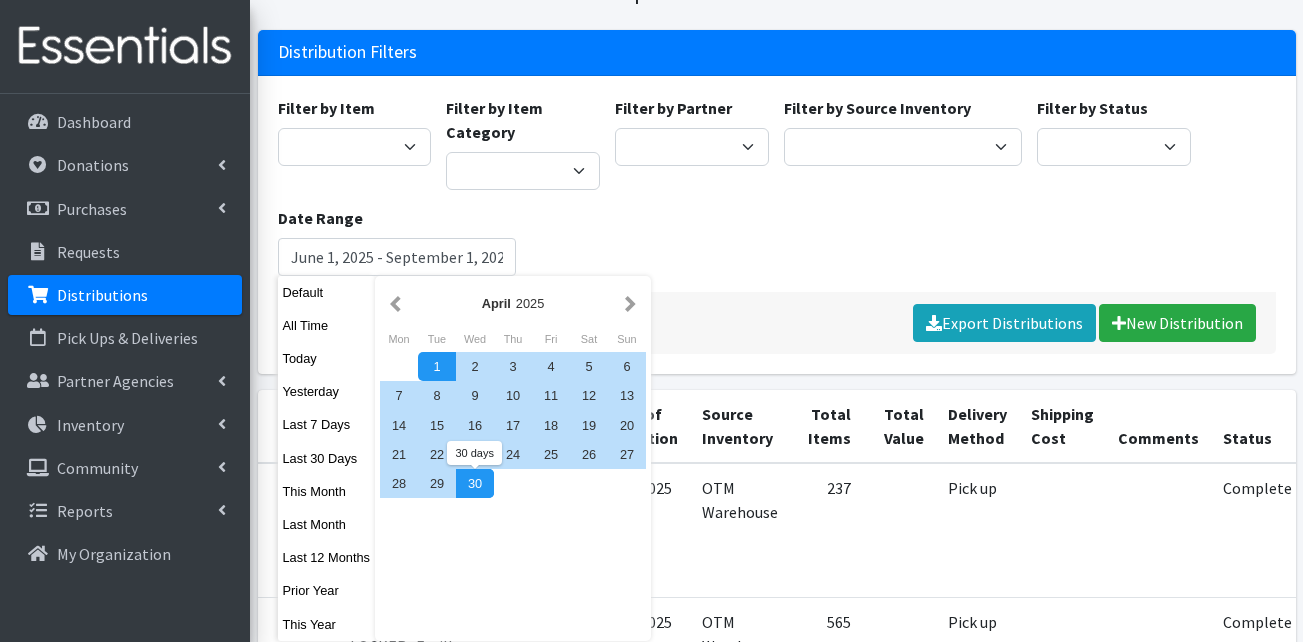 click on "30" at bounding box center (475, 483) 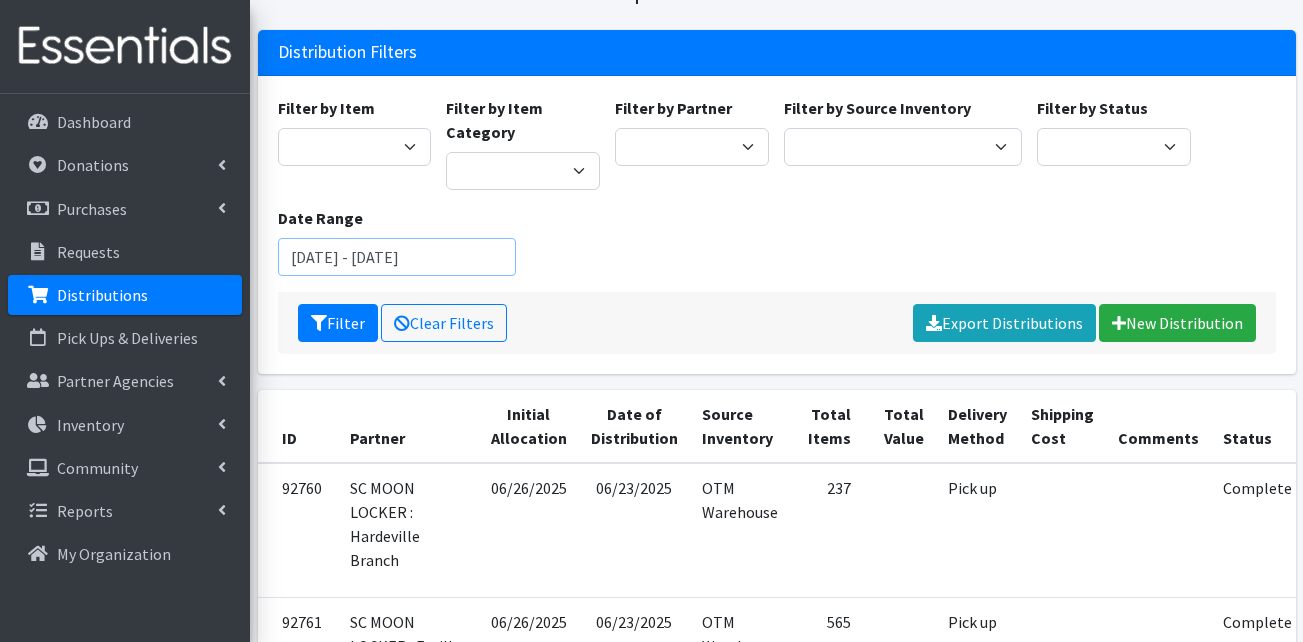 click on "[DATE] - [DATE]" at bounding box center [397, 257] 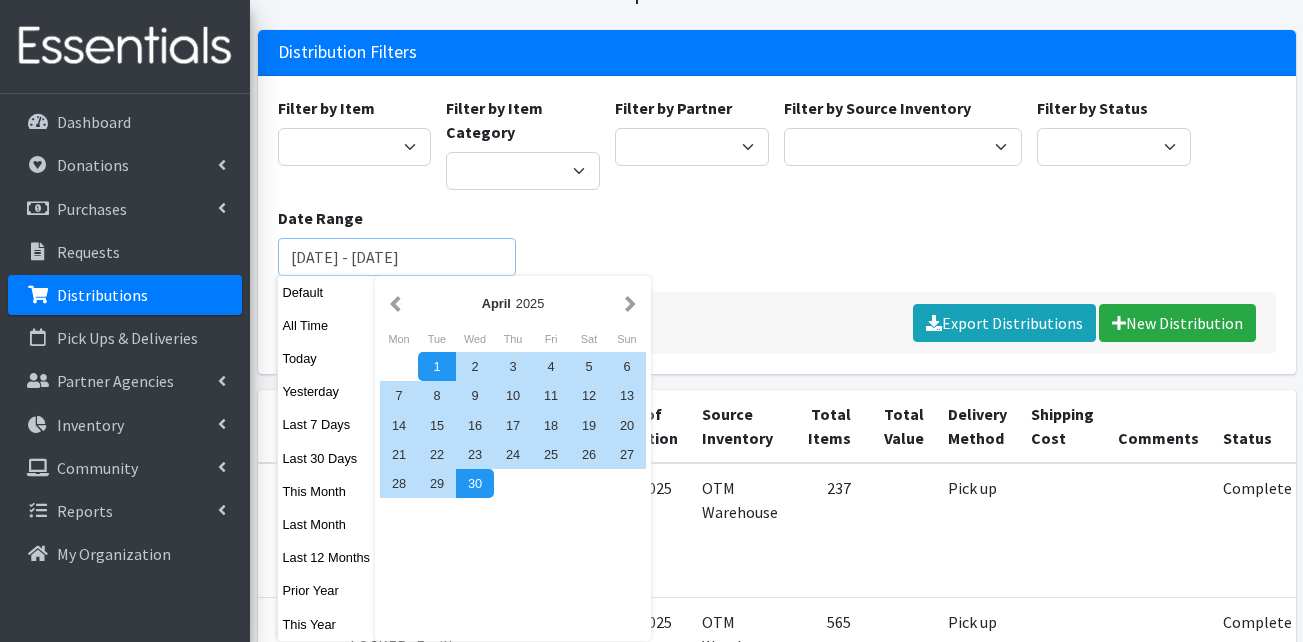 click on "Filter" at bounding box center (338, 323) 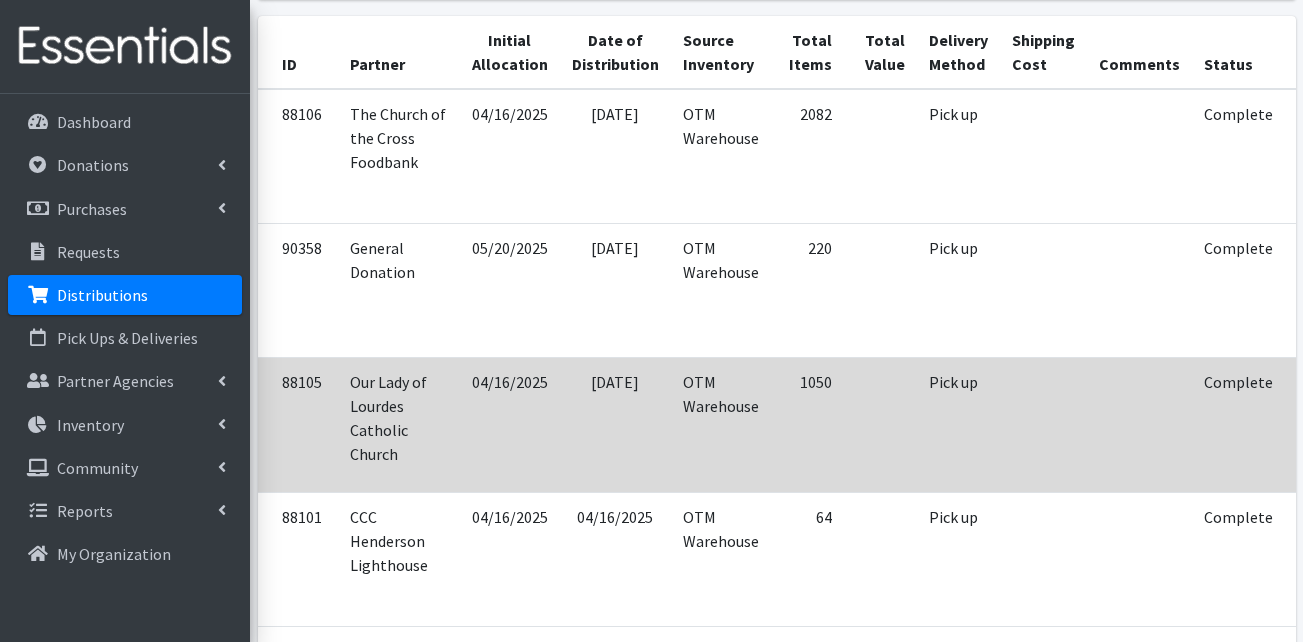 scroll, scrollTop: 600, scrollLeft: 0, axis: vertical 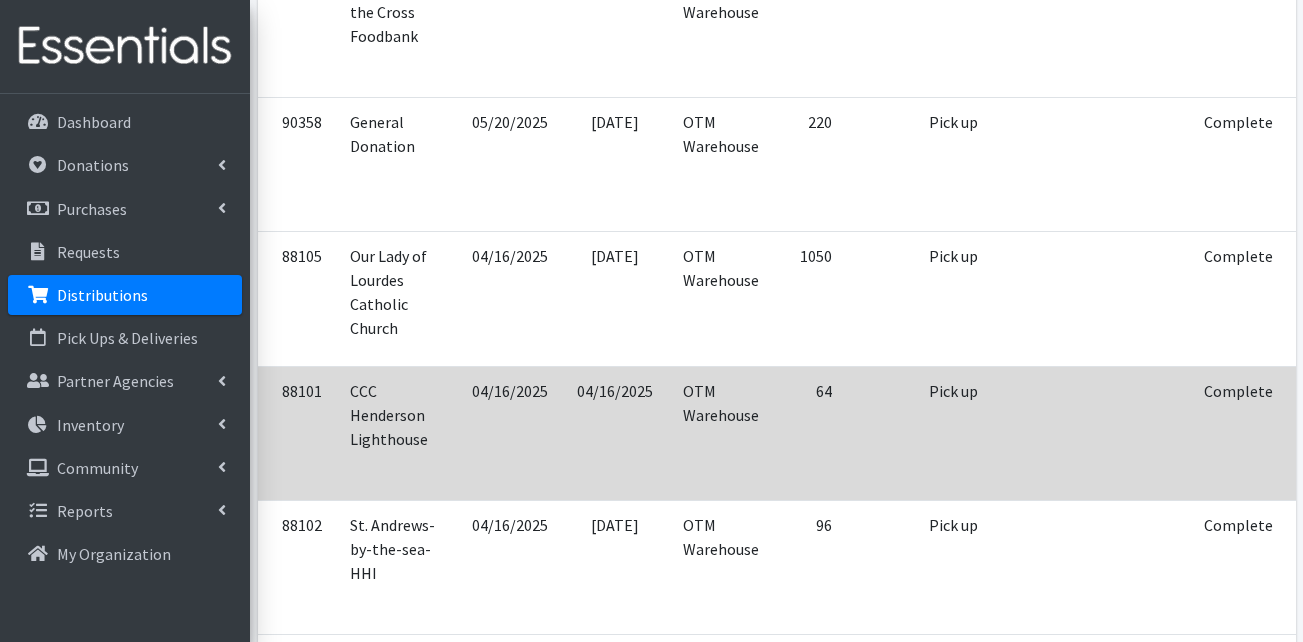 click on "Edit" at bounding box center (1332, 419) 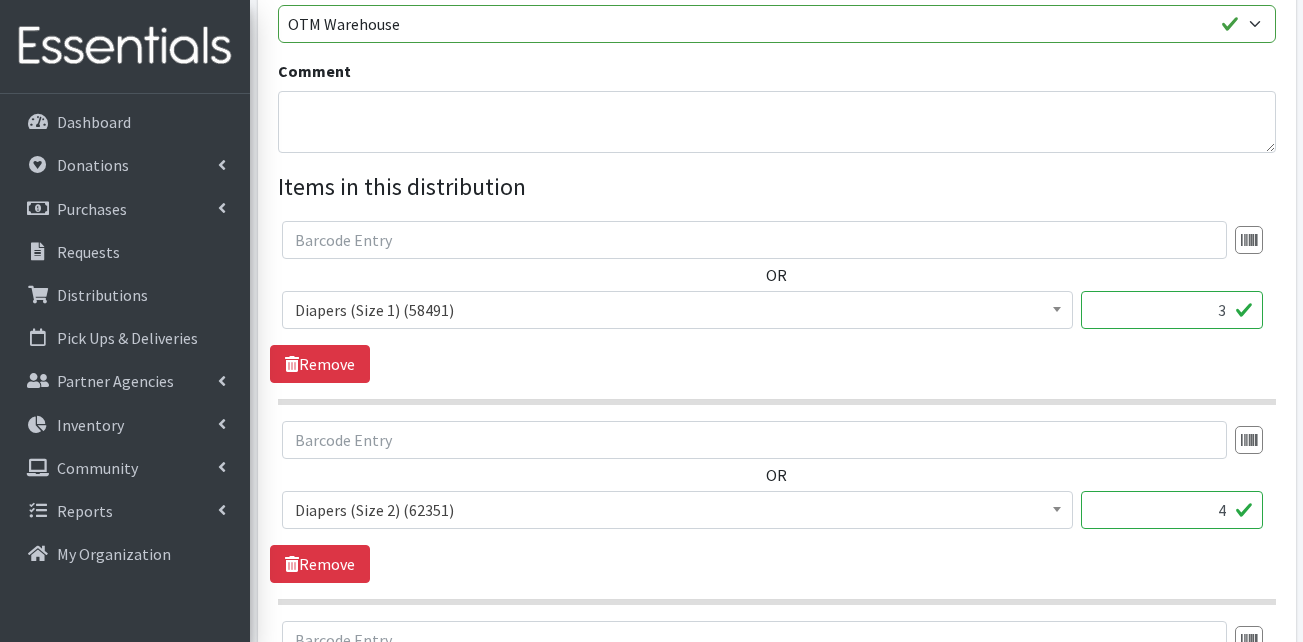 scroll, scrollTop: 700, scrollLeft: 0, axis: vertical 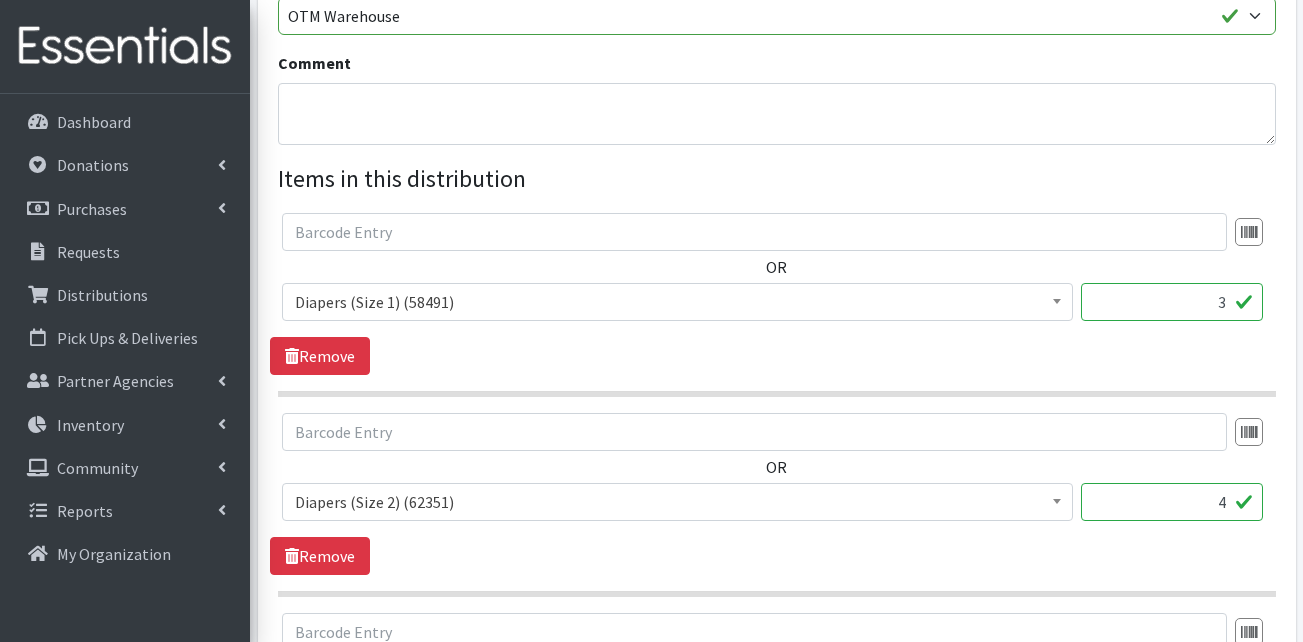 drag, startPoint x: 1181, startPoint y: 312, endPoint x: 1244, endPoint y: 311, distance: 63.007935 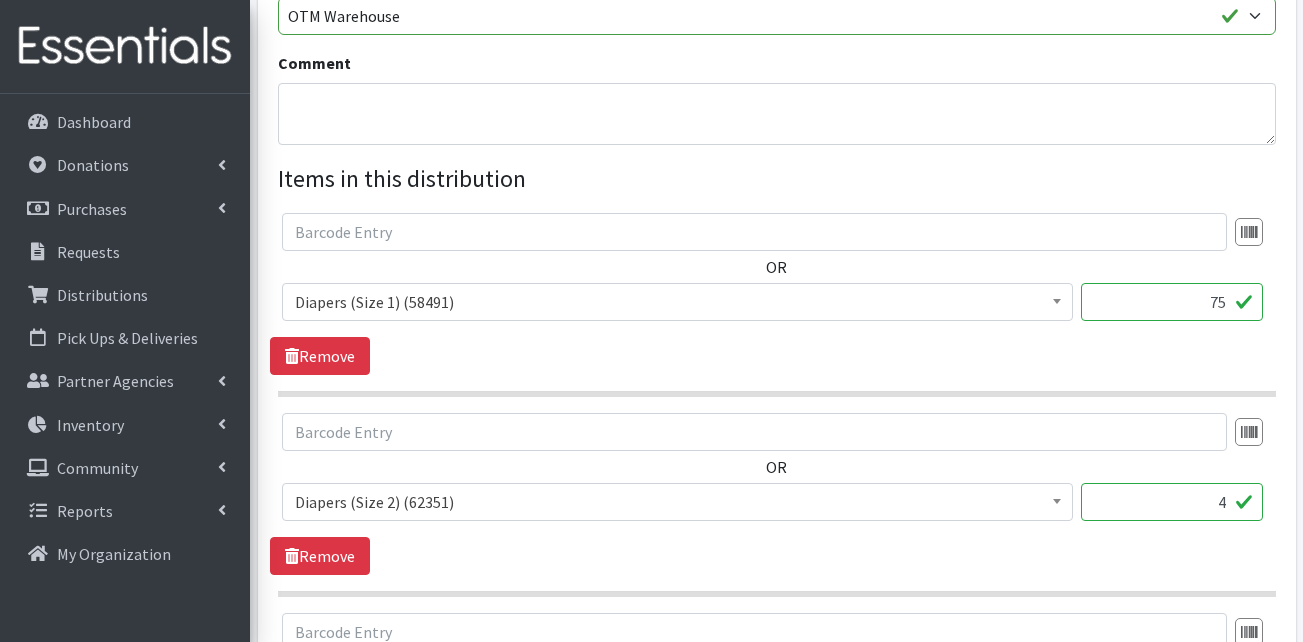 type on "75" 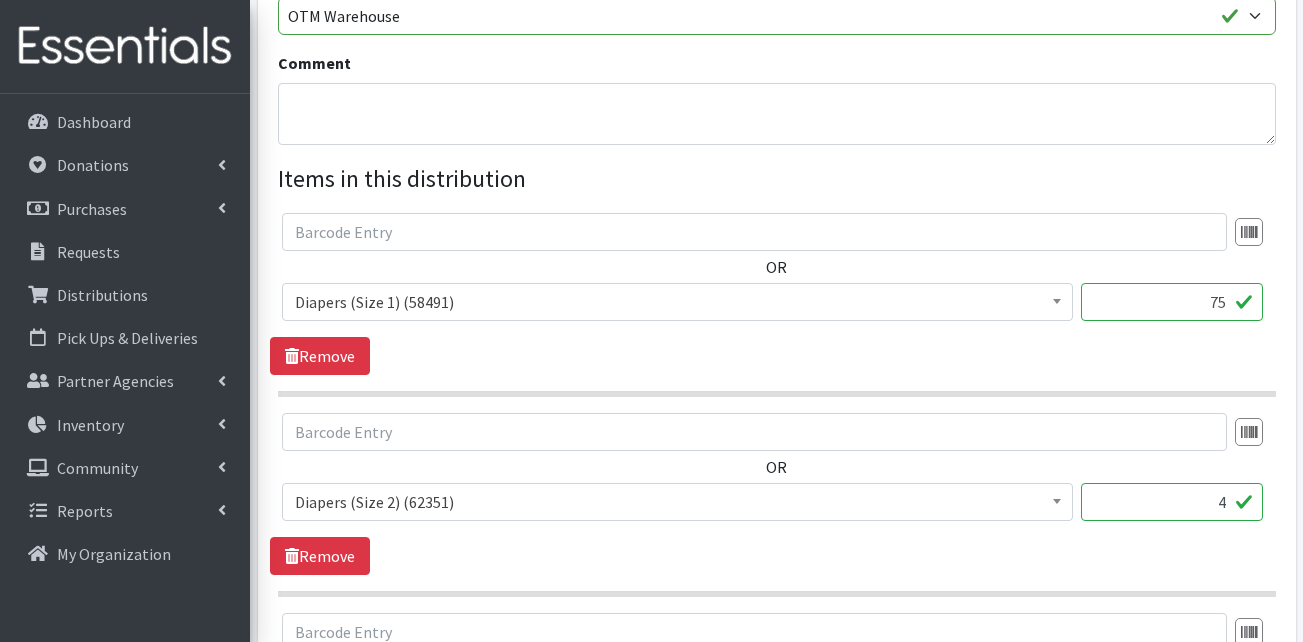 drag, startPoint x: 1208, startPoint y: 509, endPoint x: 1228, endPoint y: 509, distance: 20 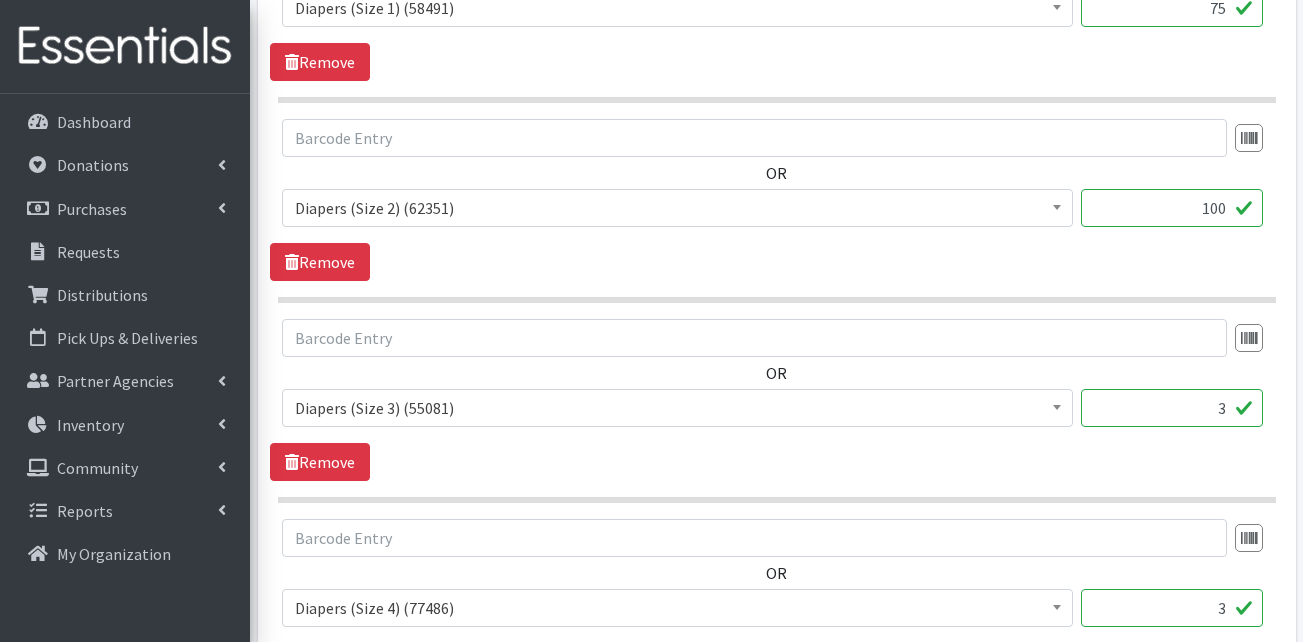 scroll, scrollTop: 1000, scrollLeft: 0, axis: vertical 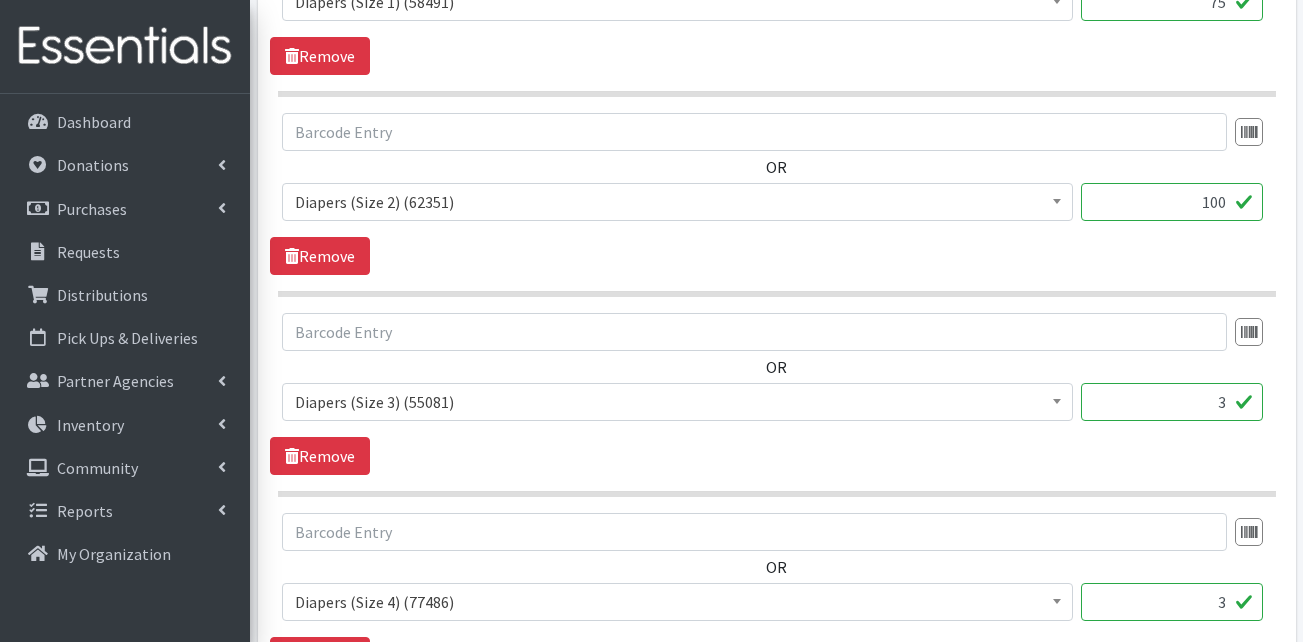 type on "100" 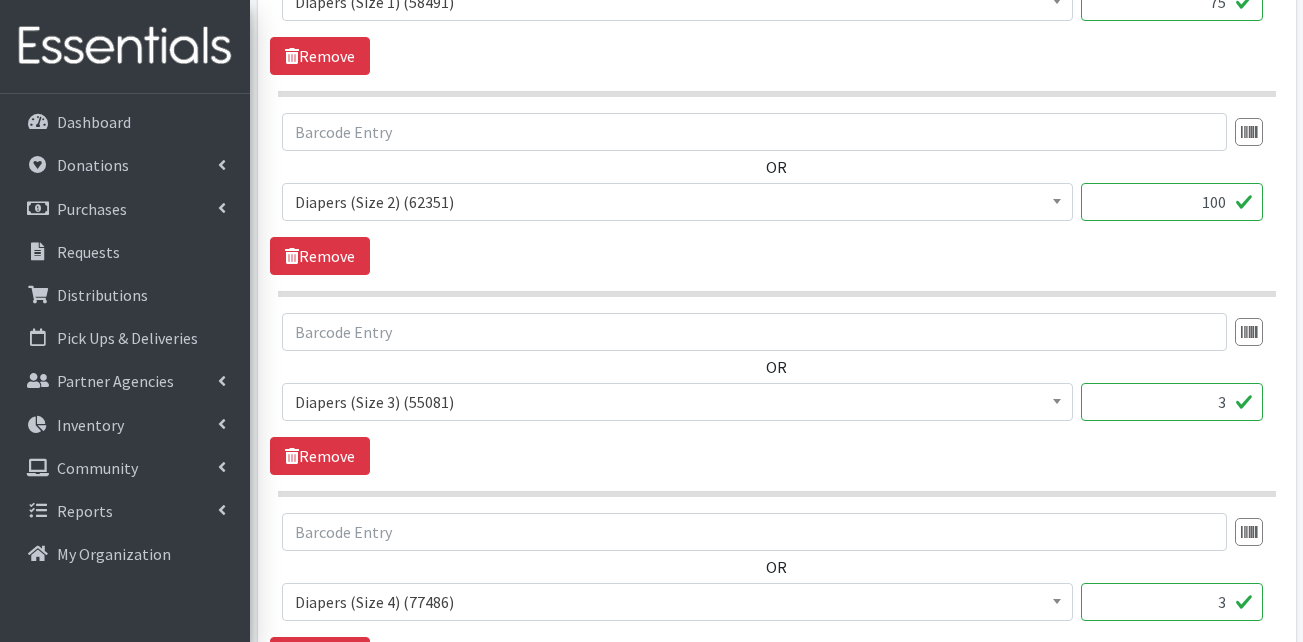 drag, startPoint x: 1190, startPoint y: 398, endPoint x: 1250, endPoint y: 399, distance: 60.00833 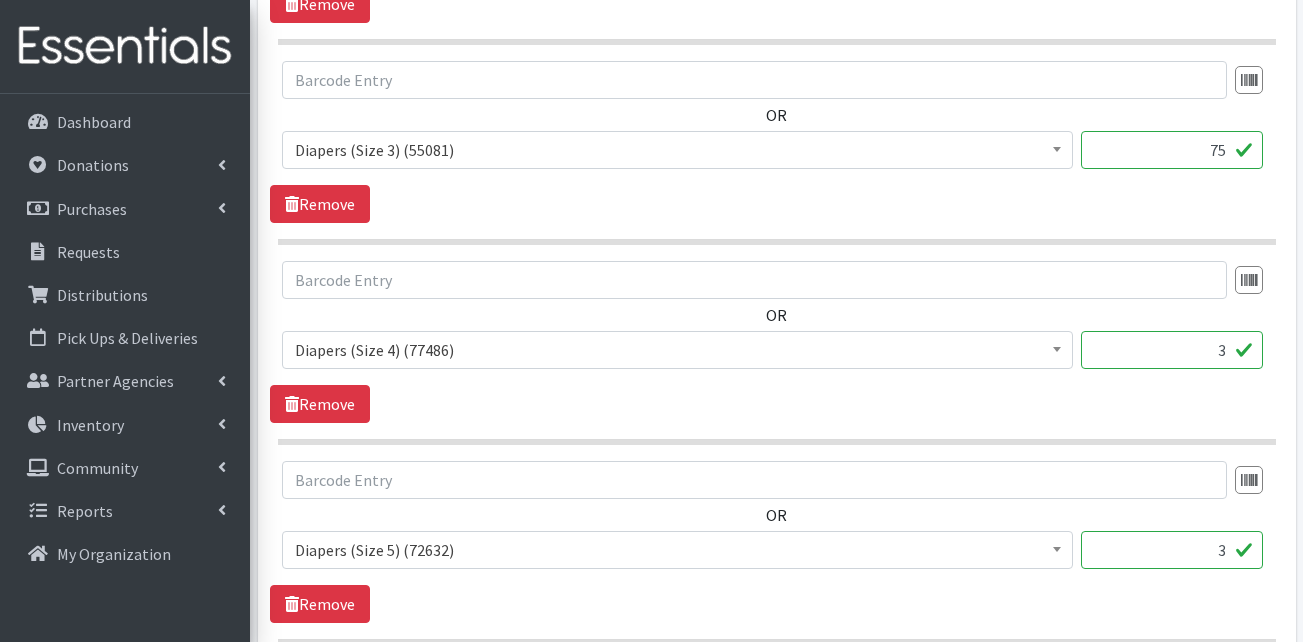 scroll, scrollTop: 1300, scrollLeft: 0, axis: vertical 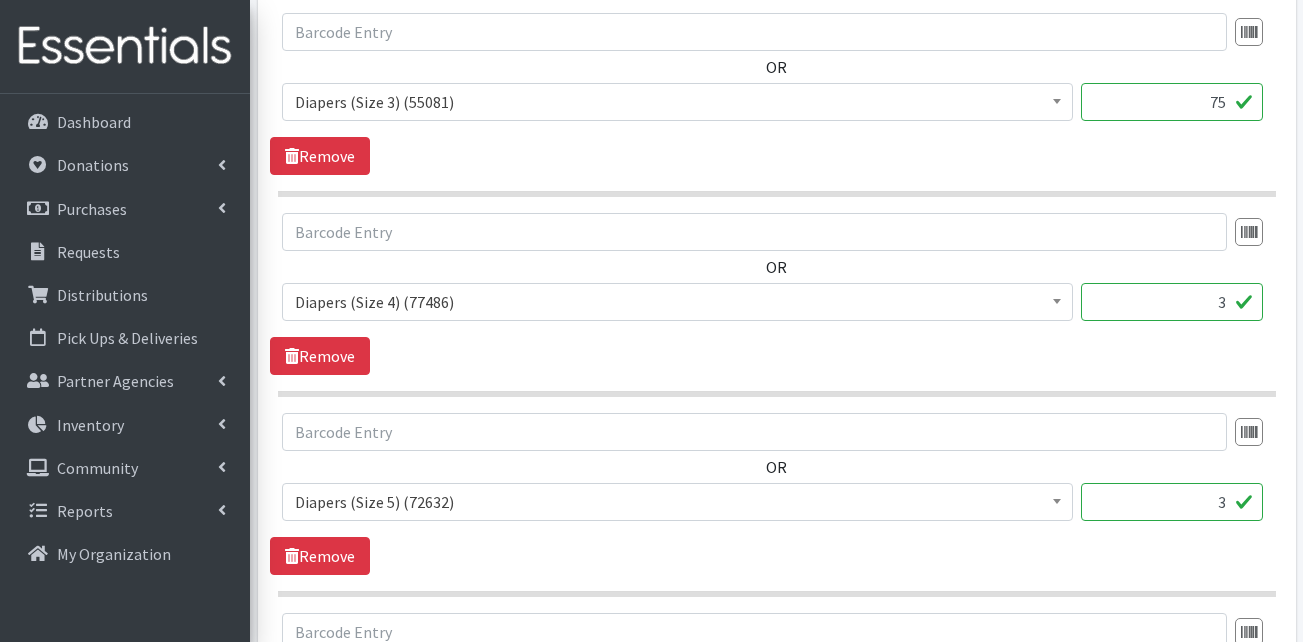 type on "75" 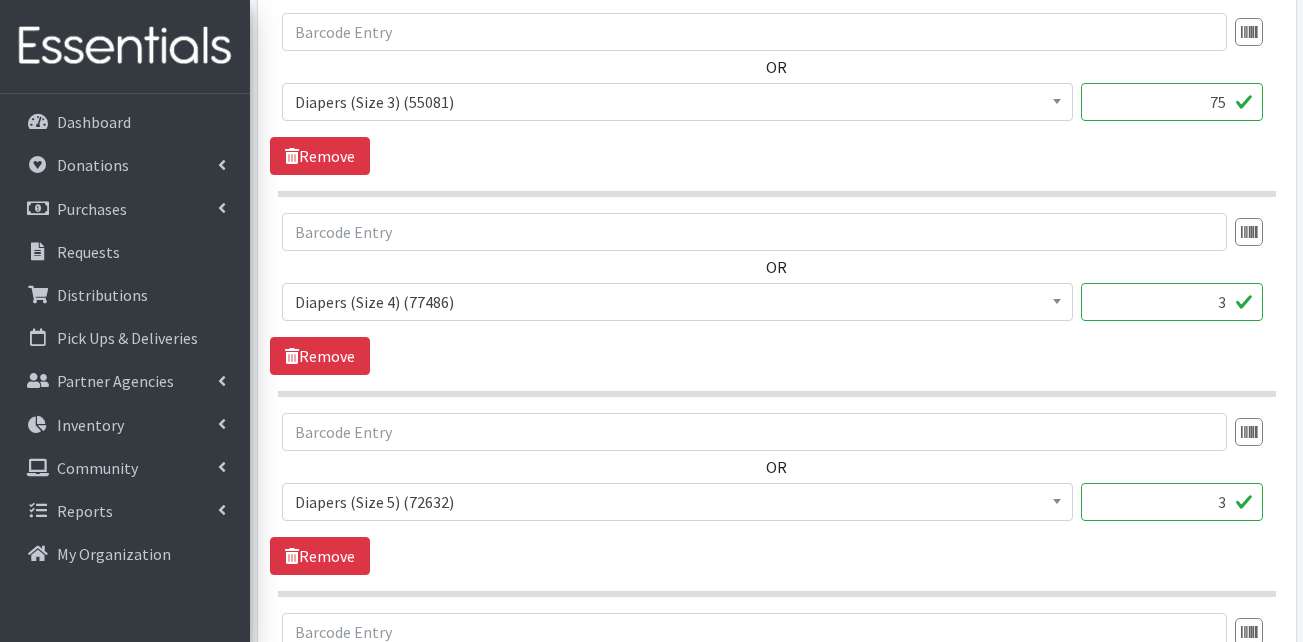 drag, startPoint x: 1198, startPoint y: 307, endPoint x: 1253, endPoint y: 309, distance: 55.03635 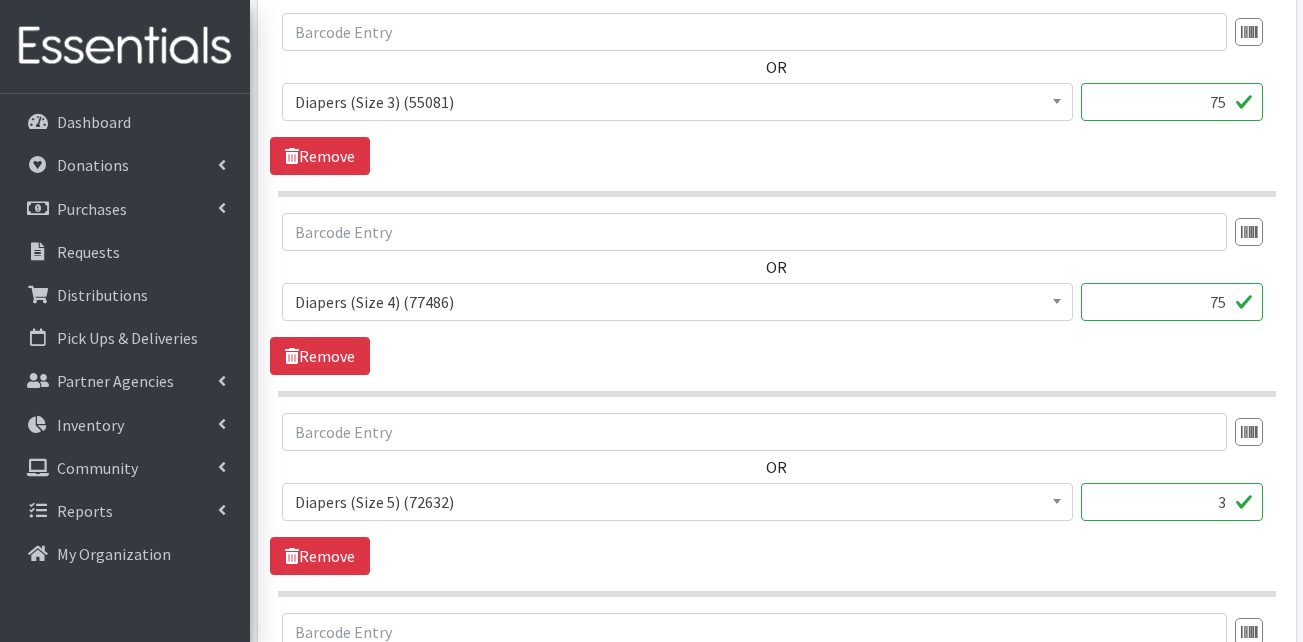 type on "75" 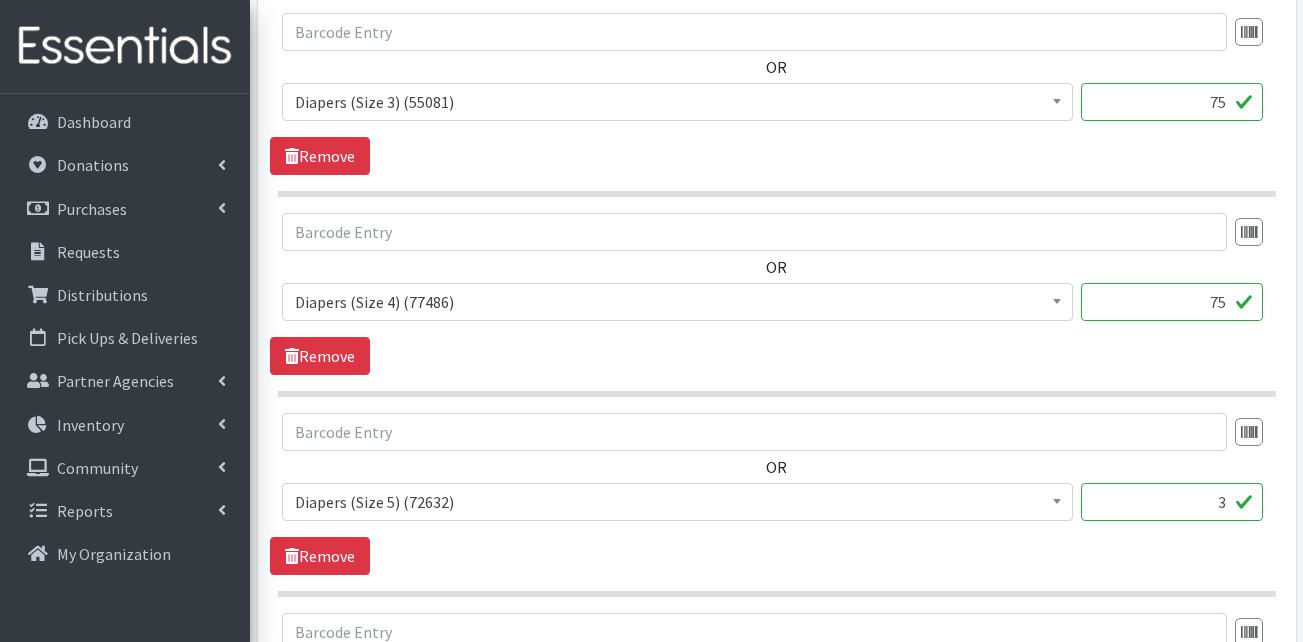drag, startPoint x: 1173, startPoint y: 501, endPoint x: 1235, endPoint y: 503, distance: 62.03225 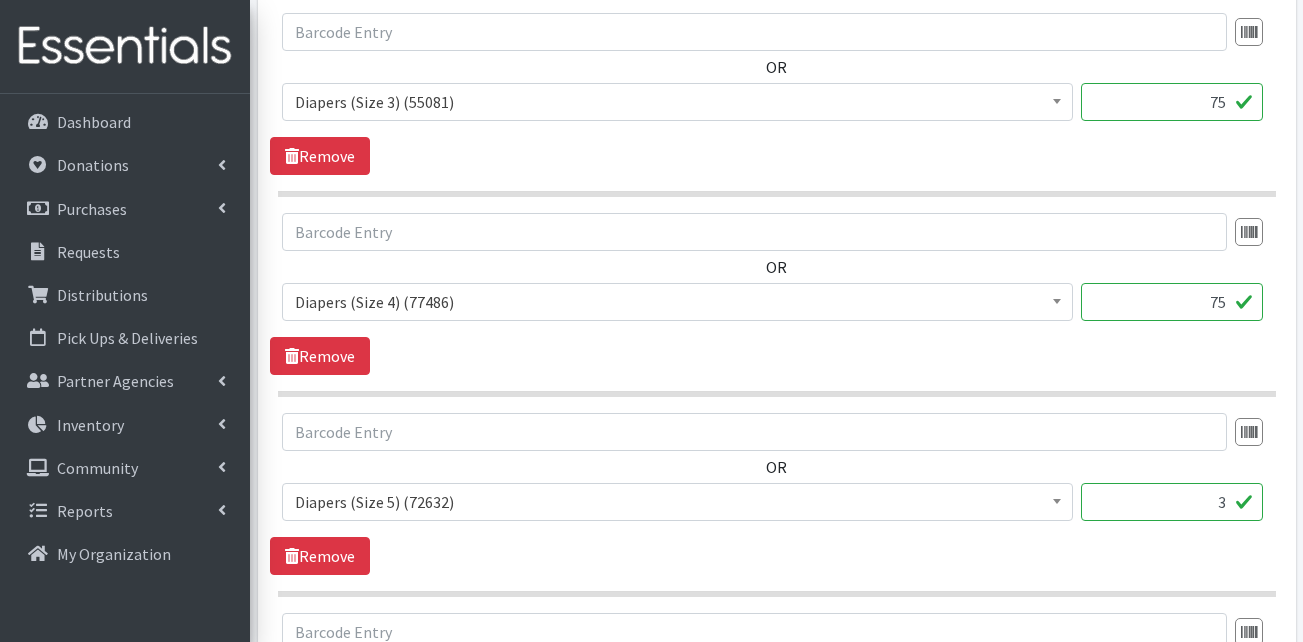 click on "3" at bounding box center (1172, 502) 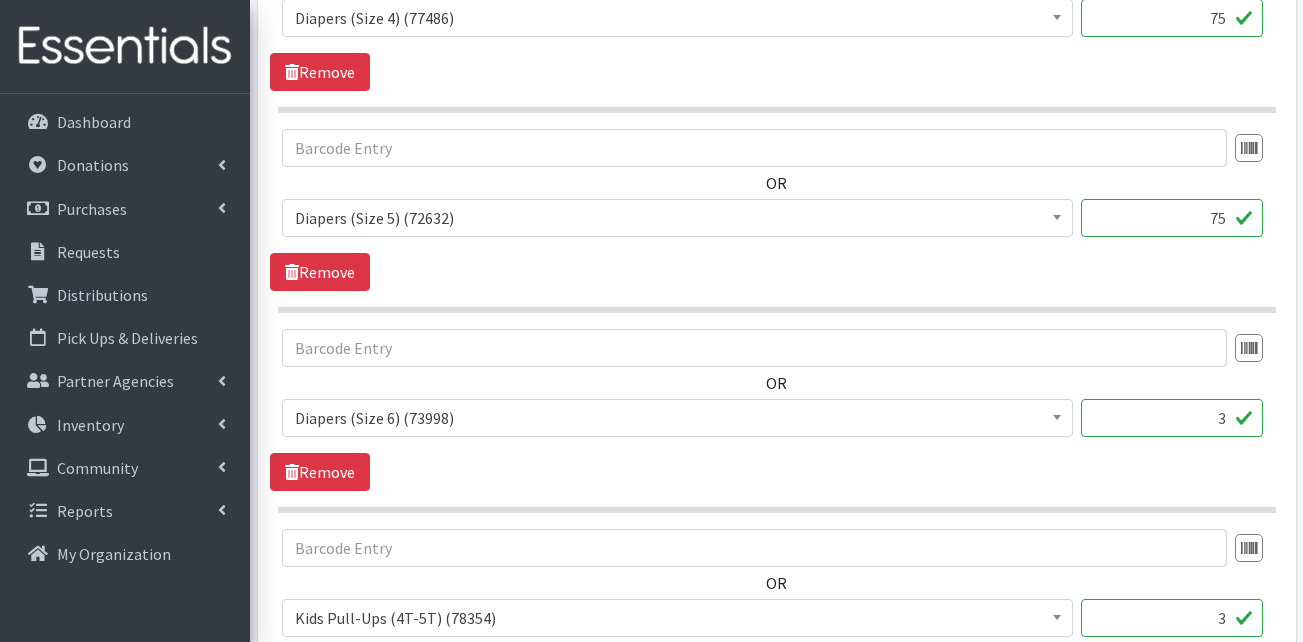scroll, scrollTop: 1600, scrollLeft: 0, axis: vertical 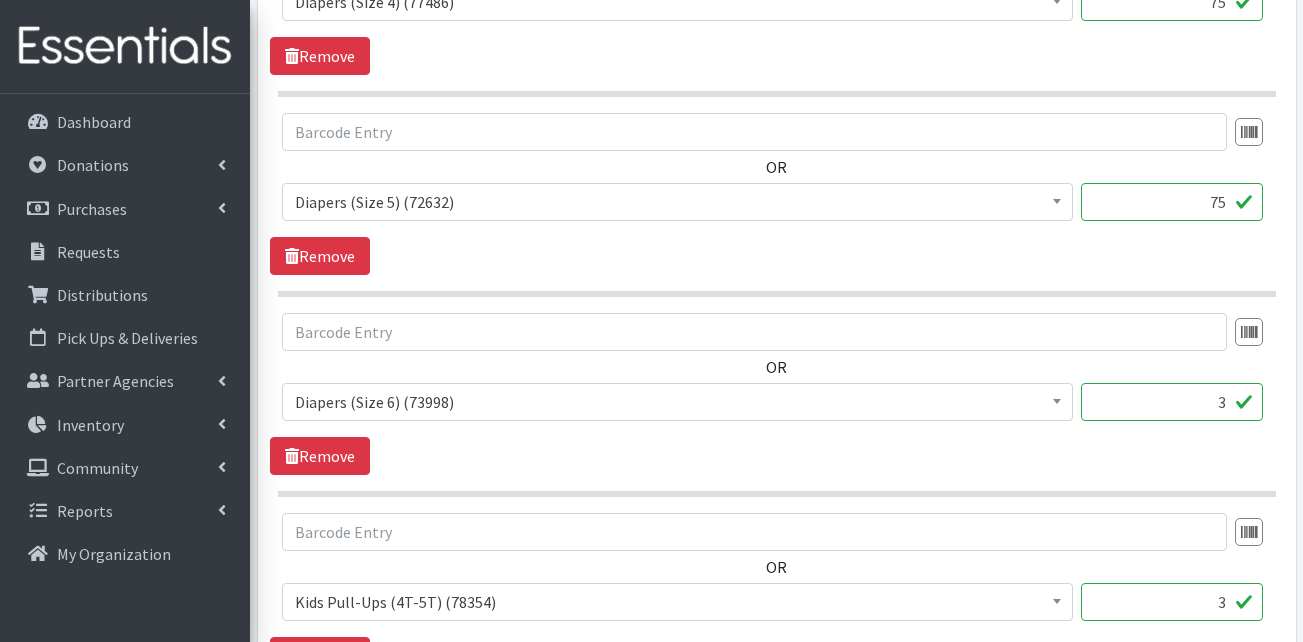 type on "75" 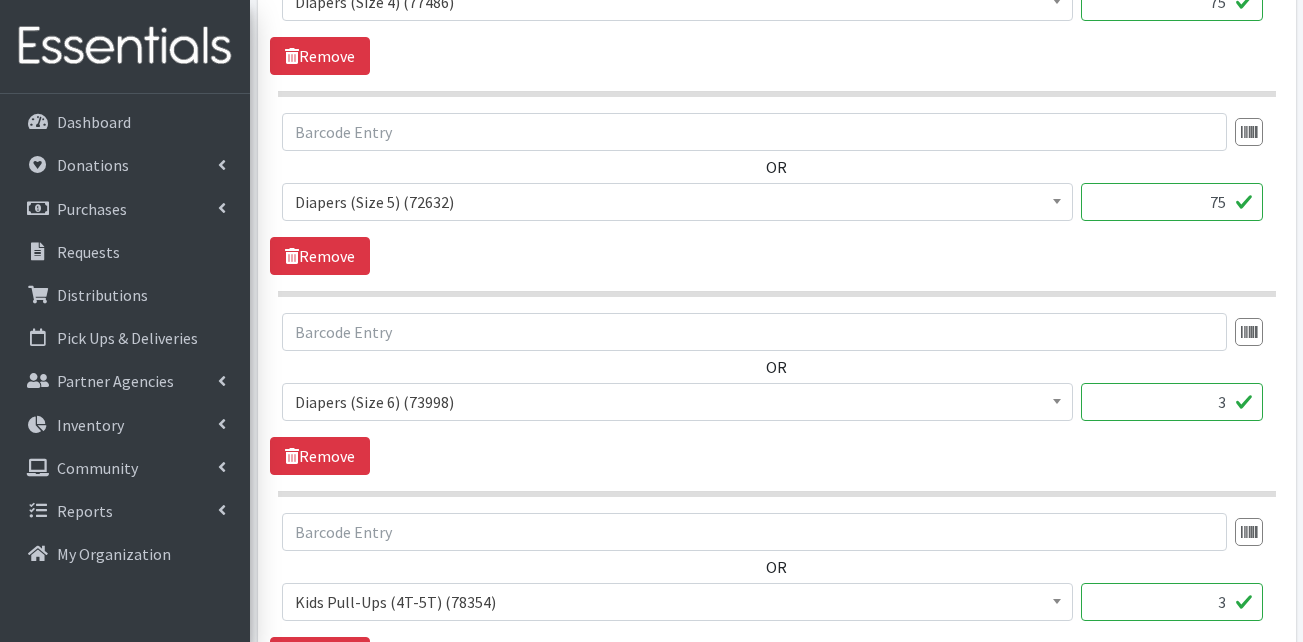 click on "OR
Adult Briefs (Large) (168717)
Adult Briefs (Medium) (109839)
Adult Briefs (Small) (111172)
Adult Briefs (X-Large) (164874)
Adult Briefs (XXL) (1304)
Adult Incontinence Pads (50000)
Adult Liners (50000)
Bed Pads (Disposable) (0)
Diapers (Newborn) (101748)
Diapers (Preemie) (114700)
Diapers (Size 1) (58491)
Diapers (Size 2) (62351)
Diapers (Size 3) (55081)
Diapers (Size 4) (77486)
Diapers (Size 5) (72632)
Diapers (Size 6) (73998)
Diapers (Size 7) (82810)
Kids (Overnights - Older Kids) (42464)
Kids Pull-Ups (2T-3T) (108065)
Kids Pull-Ups (3T-4T) (110372)
Kids Pull-Ups (4T-5T) (78354)
Other (0)
Pads (21976)
Period Packs  (99230)
Period Panties (Large) (365000)
Period Panties (Medium) (0)
Period Panties (Small) (0)
3" at bounding box center (776, 375) 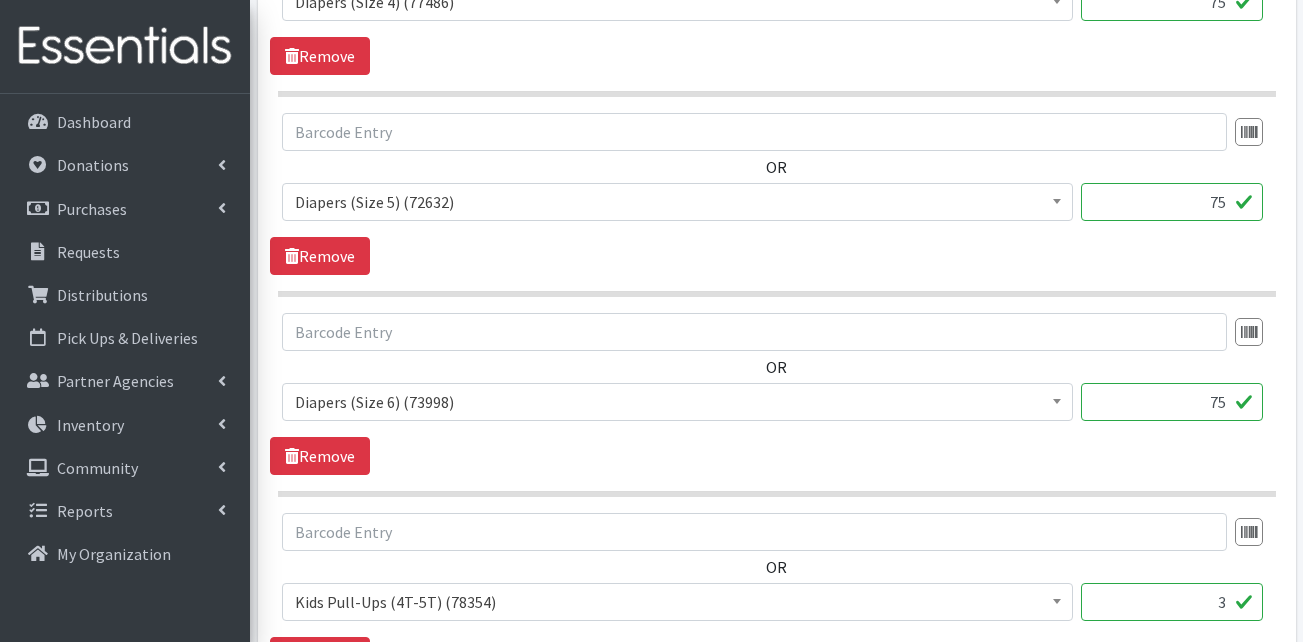 scroll, scrollTop: 1800, scrollLeft: 0, axis: vertical 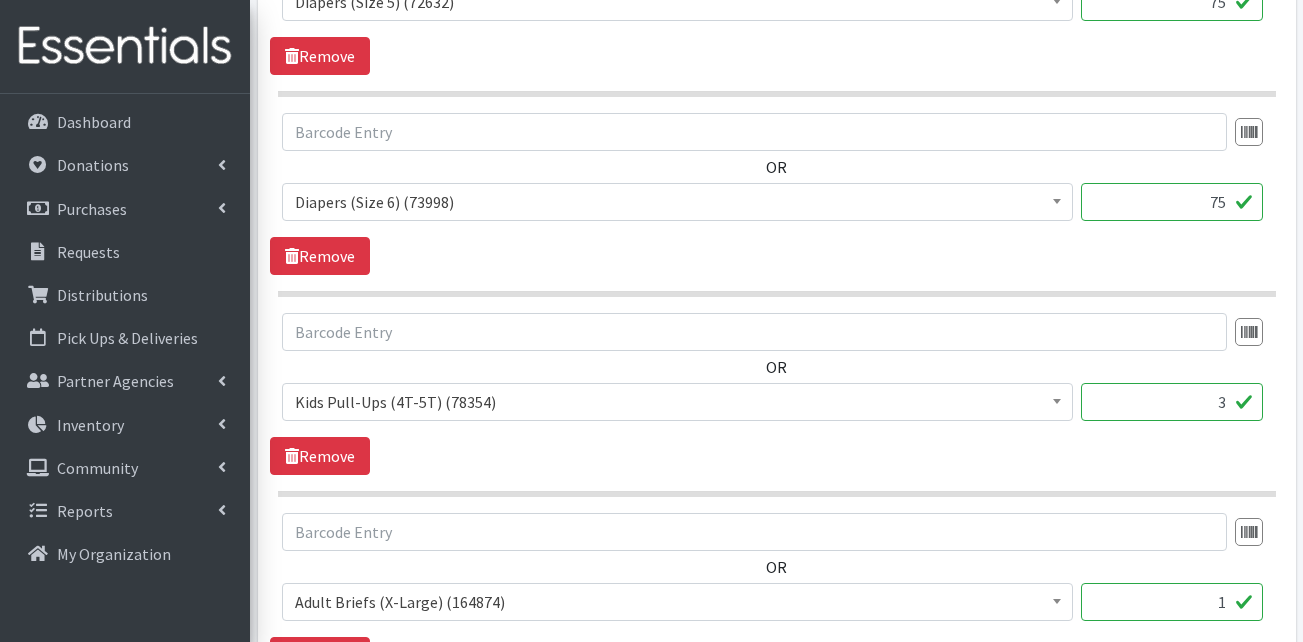type on "75" 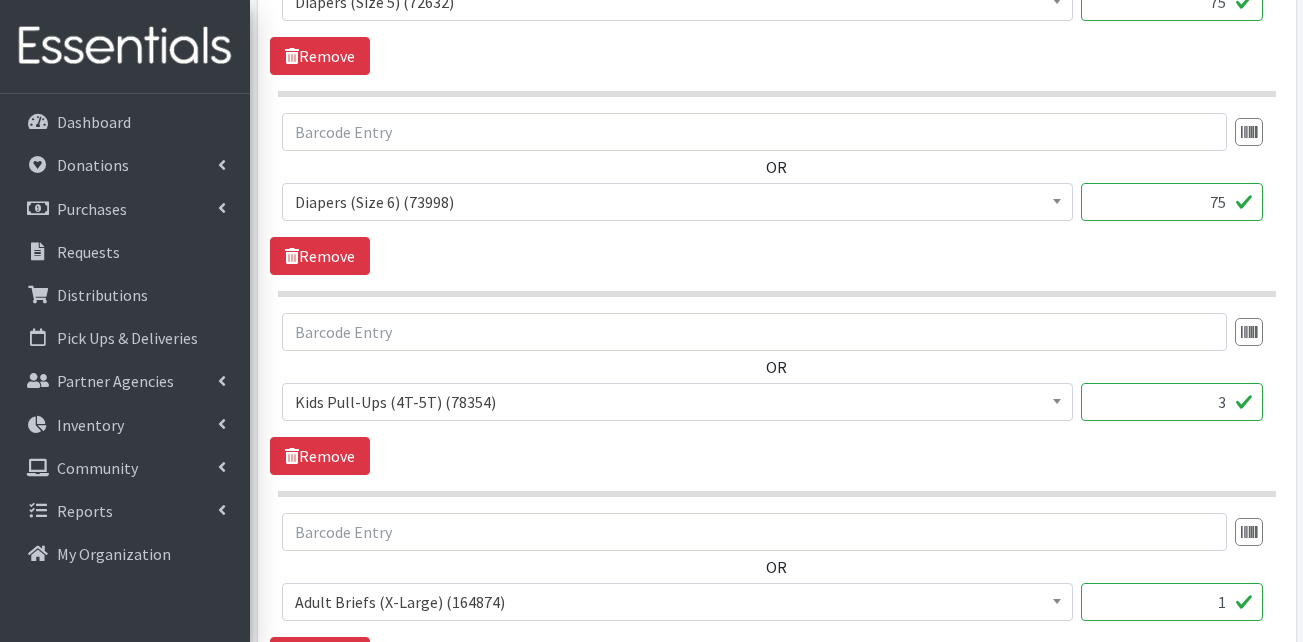 drag, startPoint x: 1203, startPoint y: 405, endPoint x: 1233, endPoint y: 412, distance: 30.805843 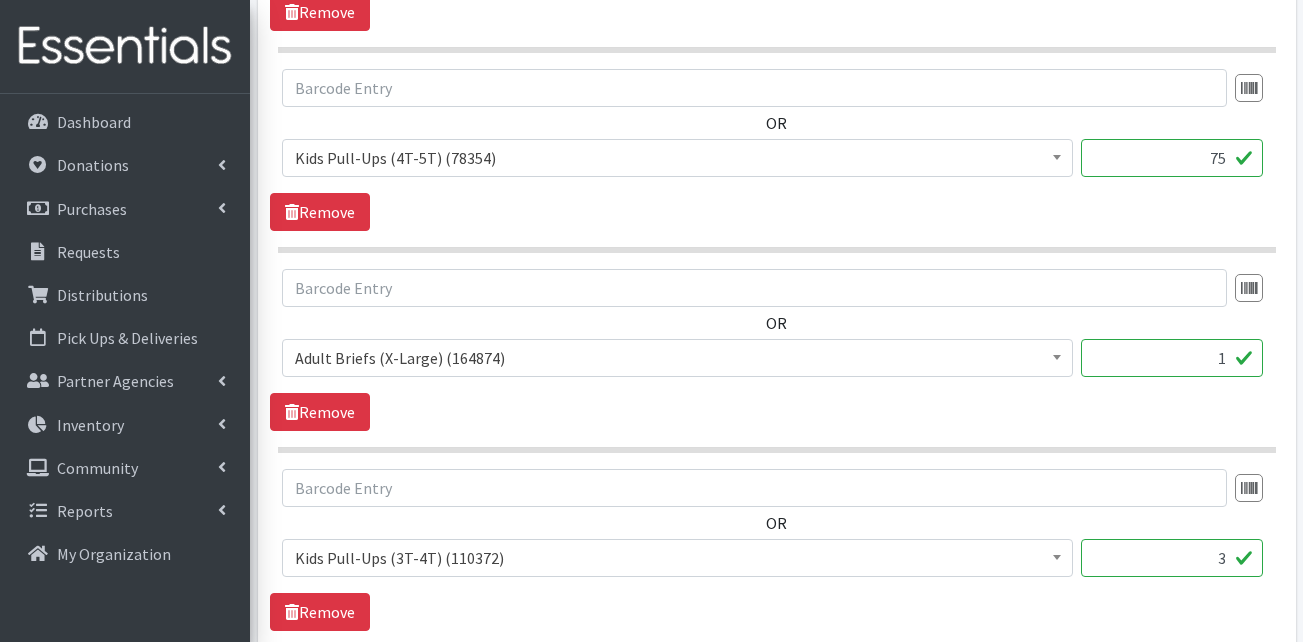 scroll, scrollTop: 2200, scrollLeft: 0, axis: vertical 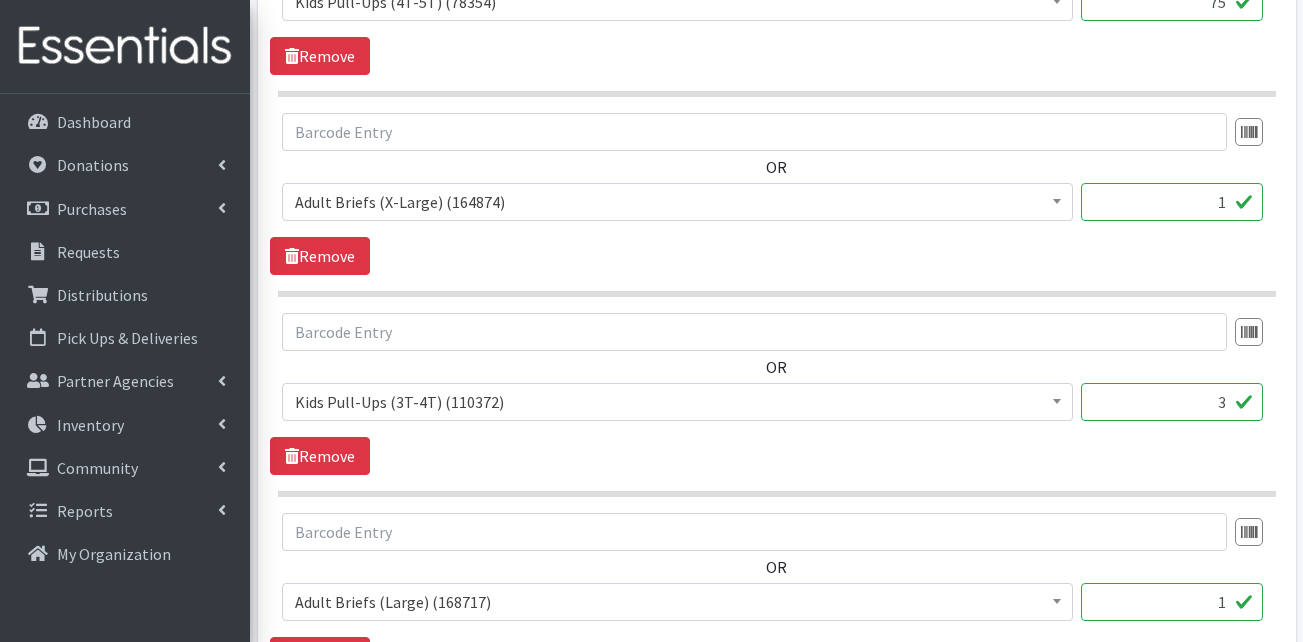 type on "75" 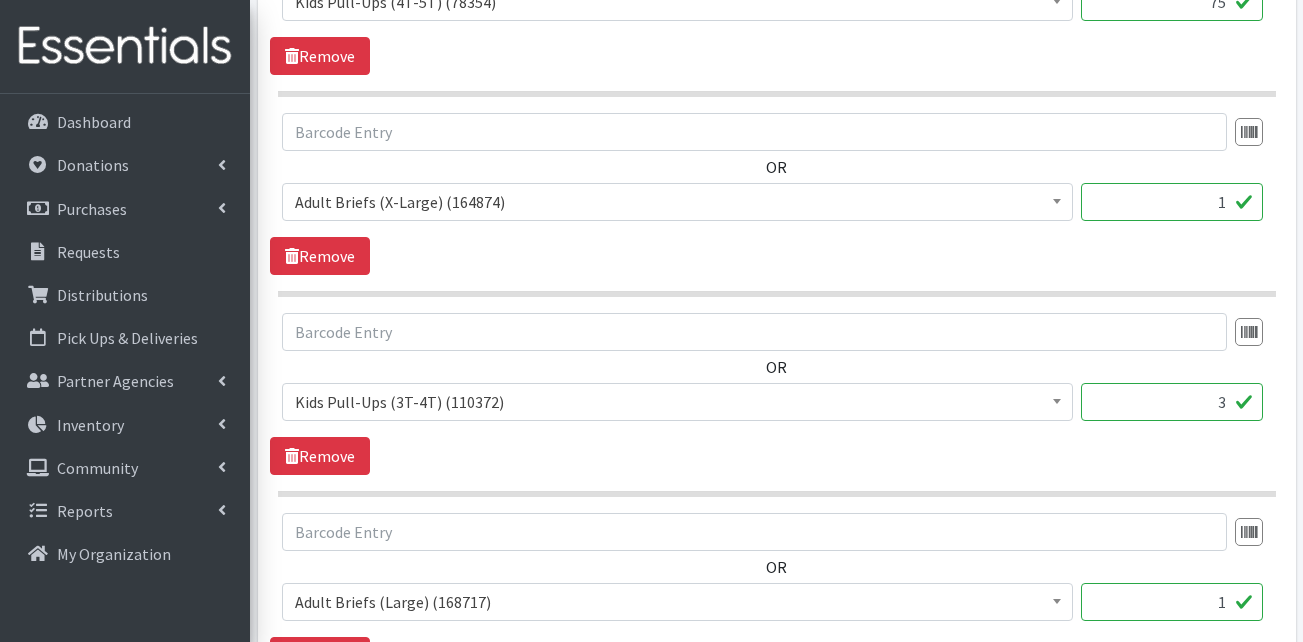drag, startPoint x: 1203, startPoint y: 411, endPoint x: 1248, endPoint y: 406, distance: 45.276924 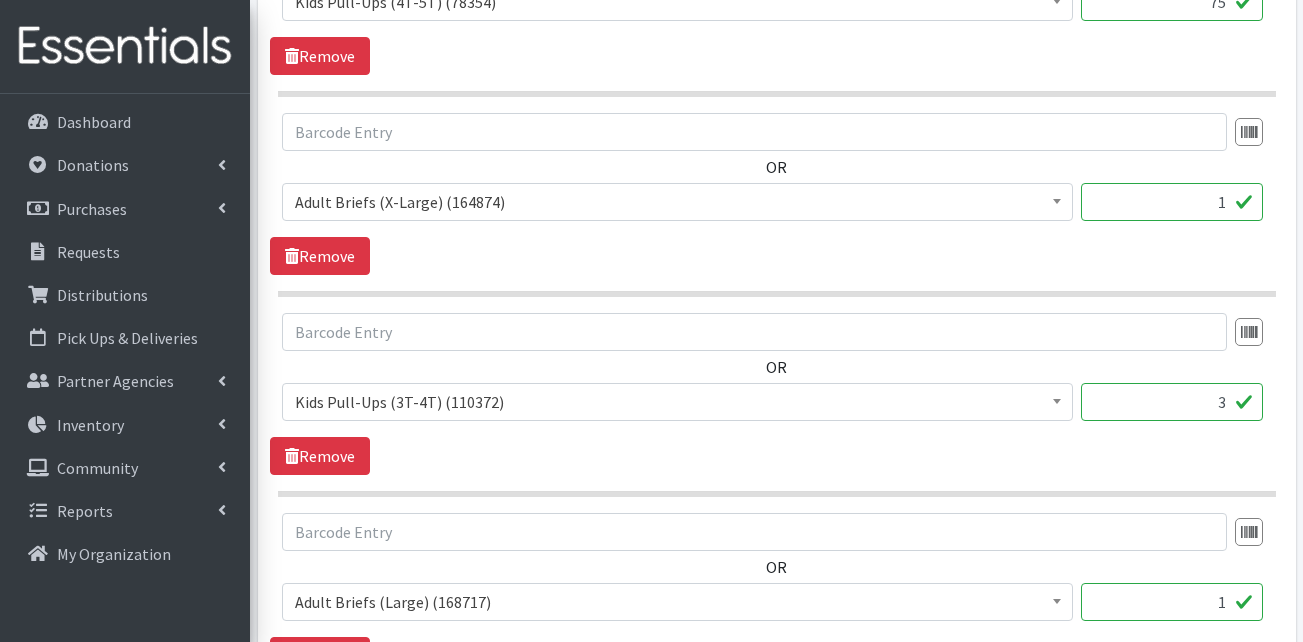 click on "3" at bounding box center [1172, 402] 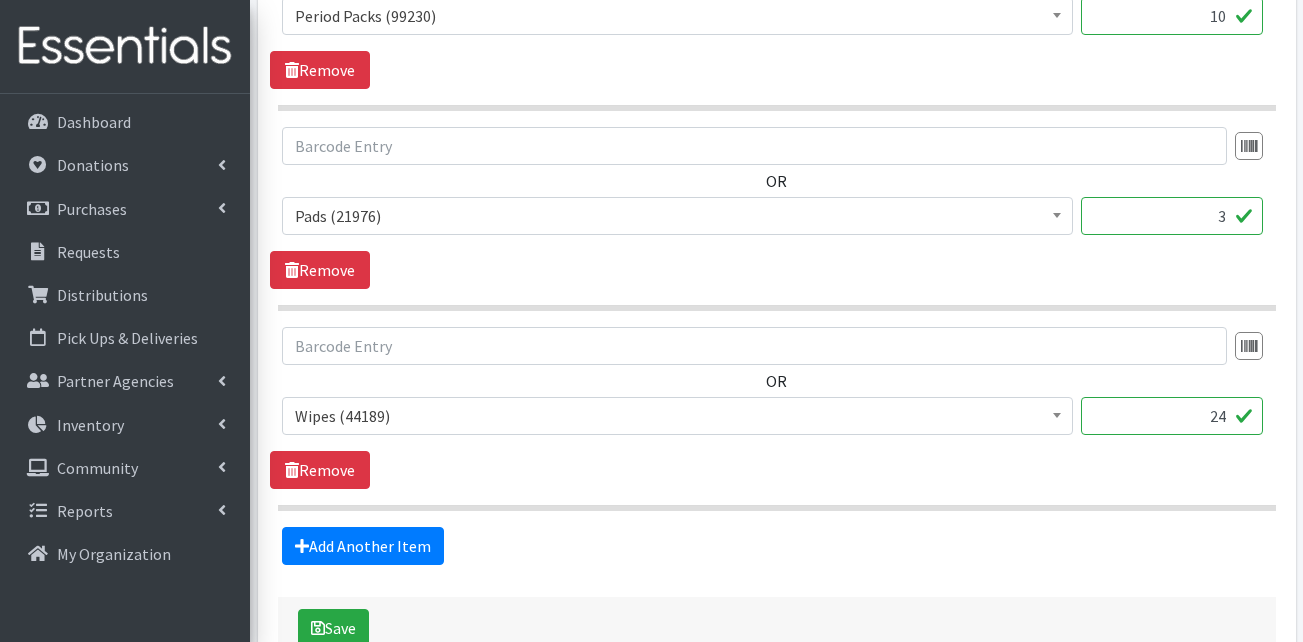 scroll, scrollTop: 3000, scrollLeft: 0, axis: vertical 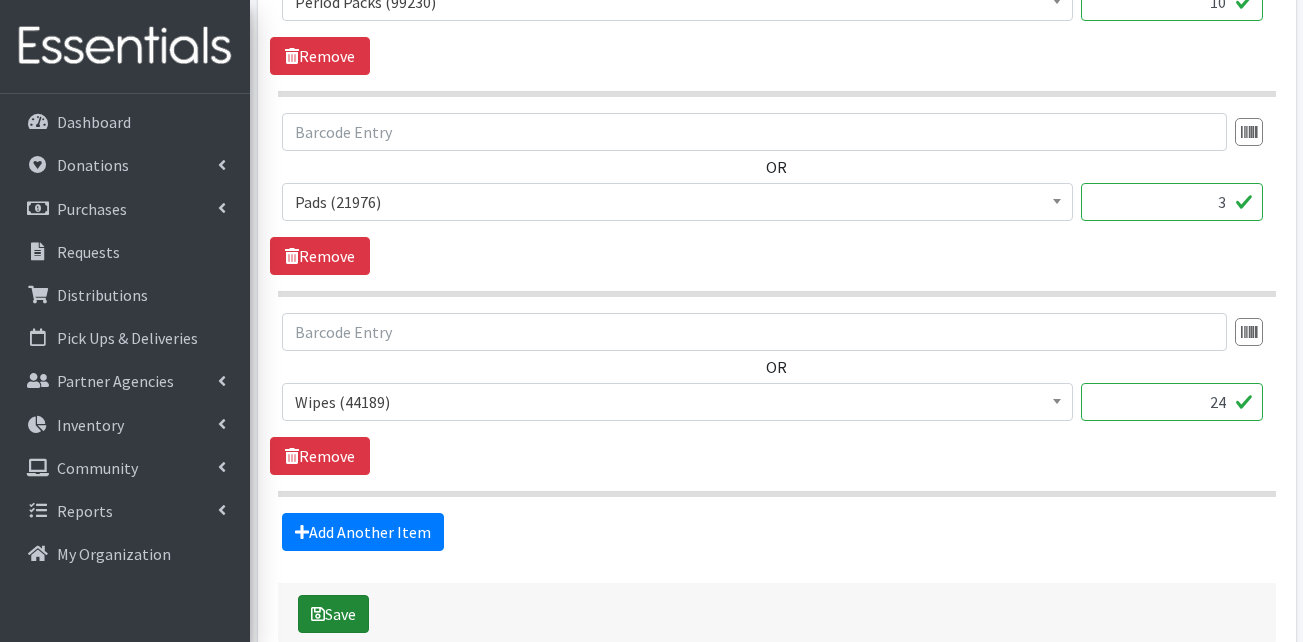 type on "75" 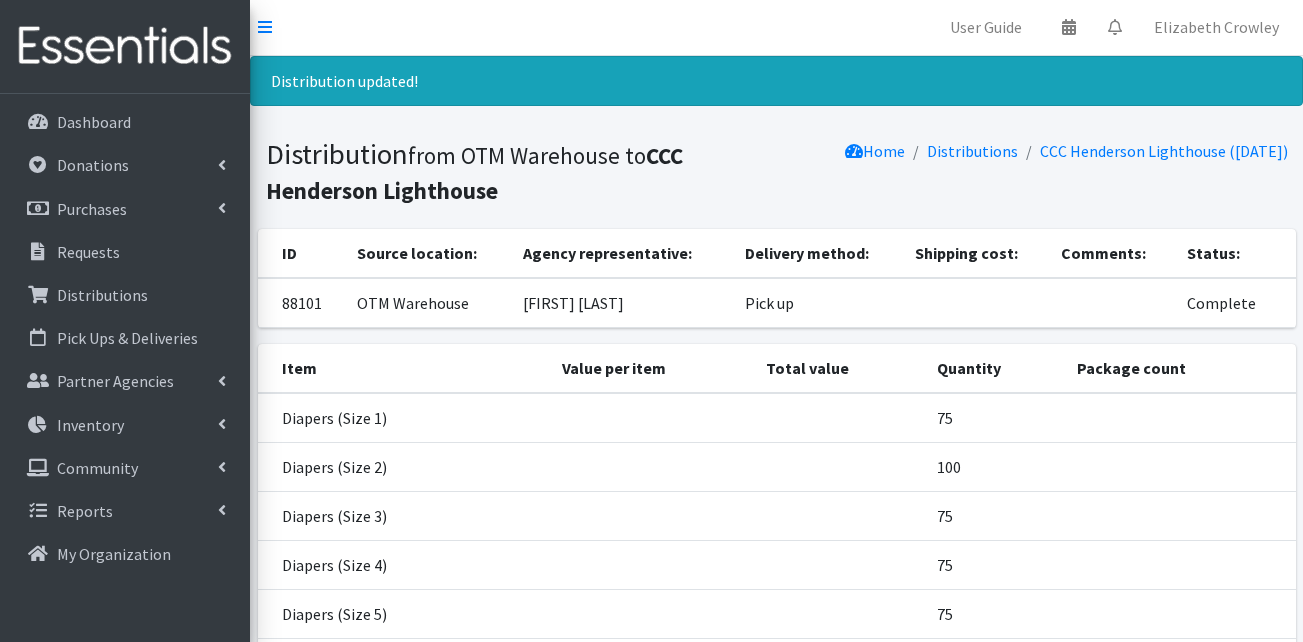 scroll, scrollTop: 0, scrollLeft: 0, axis: both 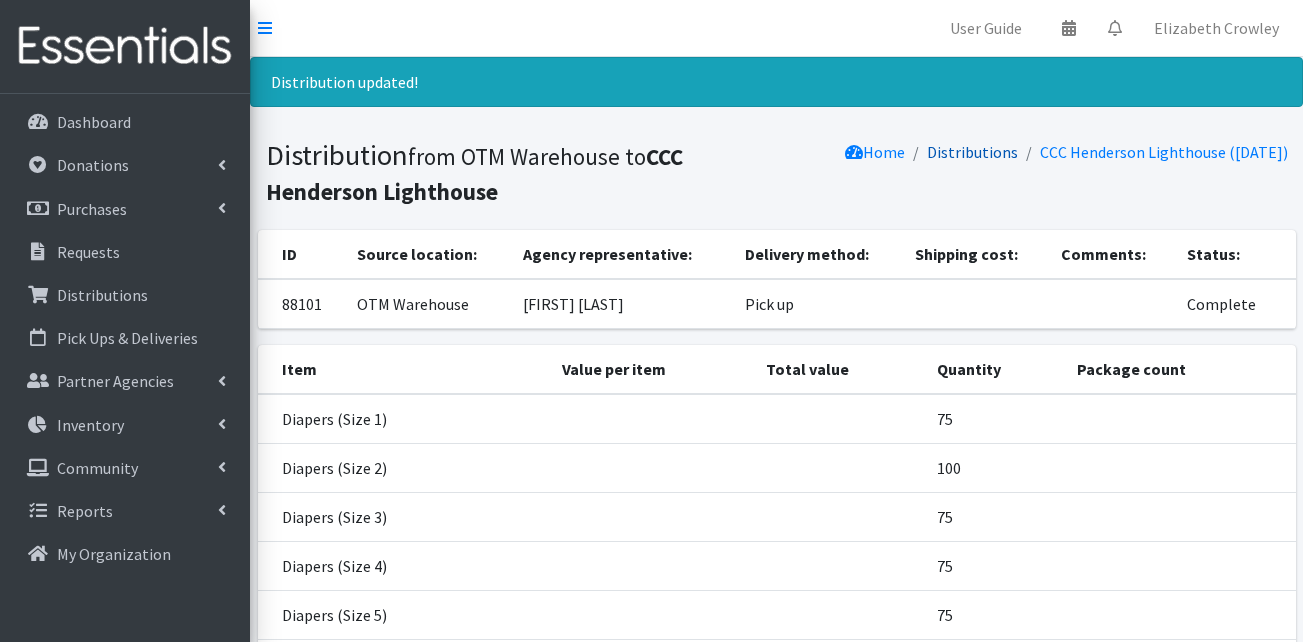 click on "Distributions" at bounding box center (972, 152) 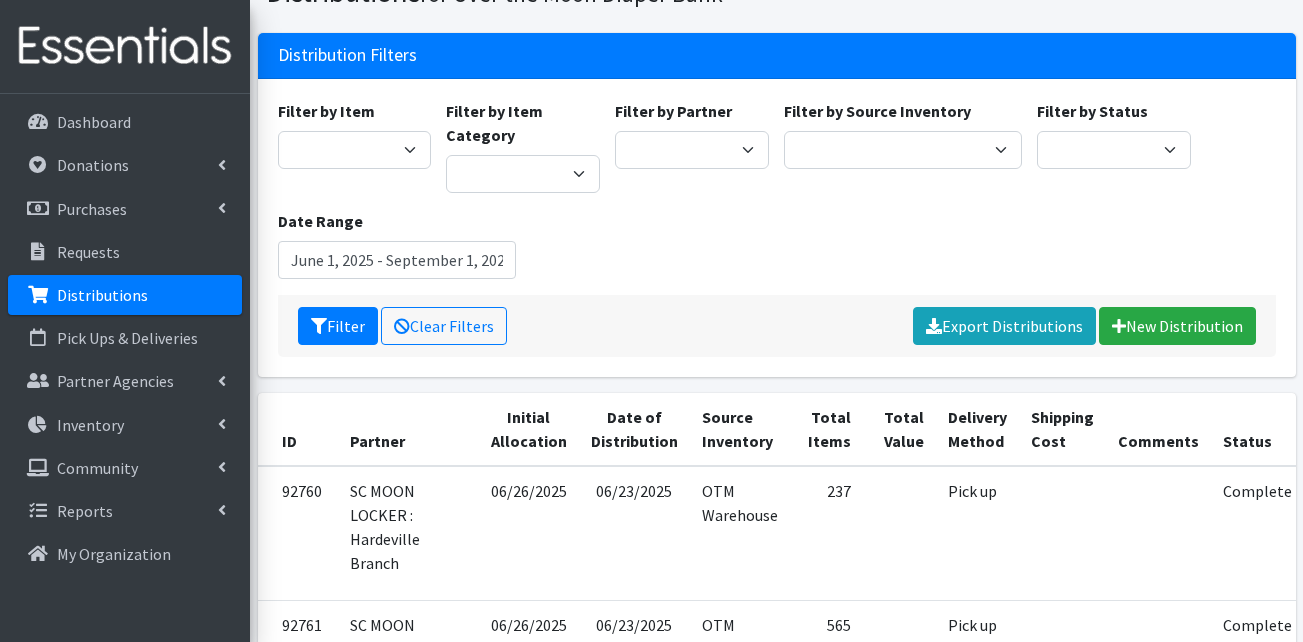 scroll, scrollTop: 0, scrollLeft: 0, axis: both 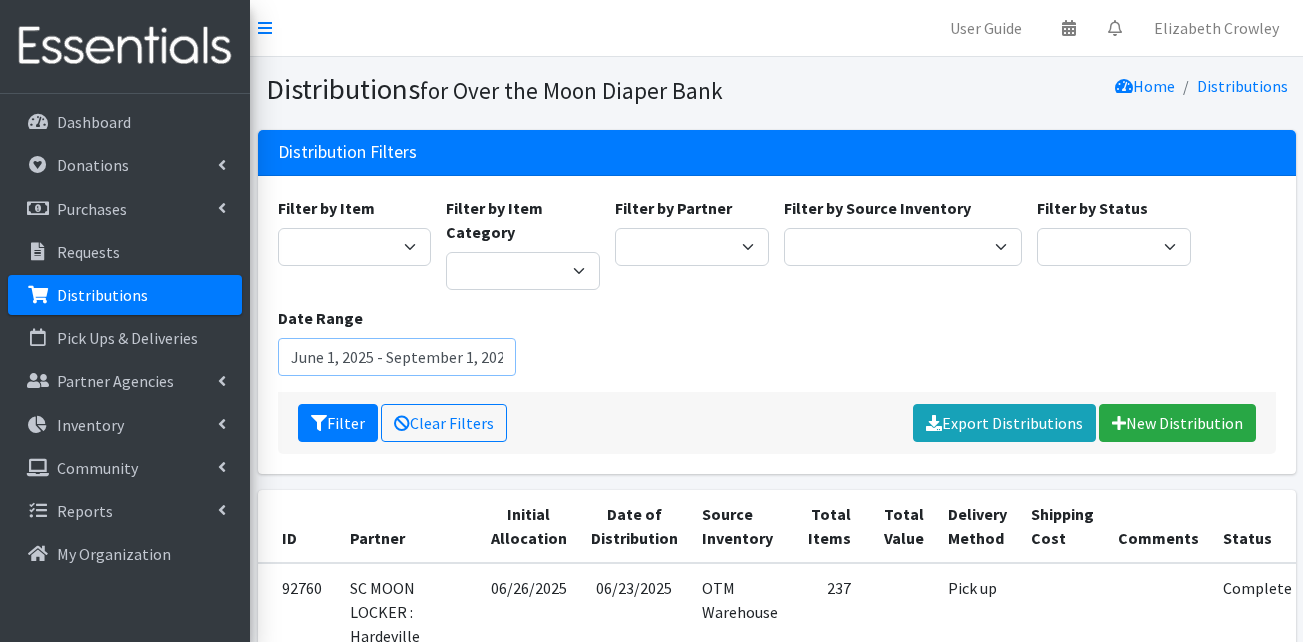 click on "June 1, 2025 - September 1, 2025" at bounding box center [397, 357] 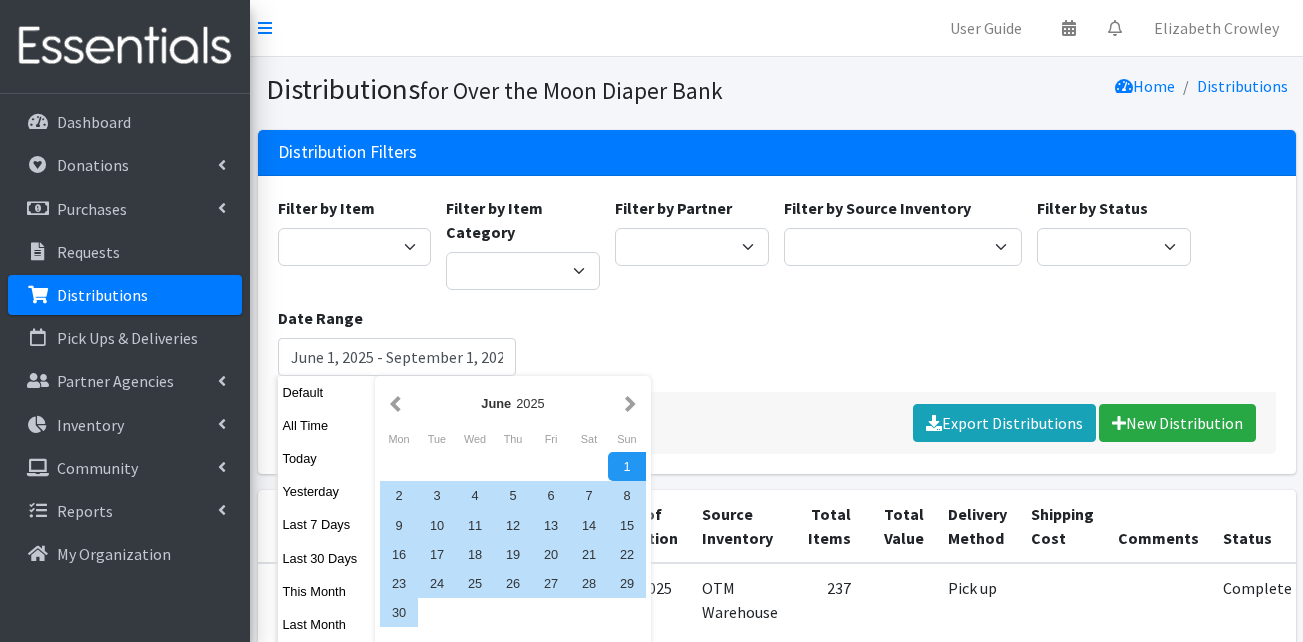 click on "June 2025" at bounding box center [513, 403] 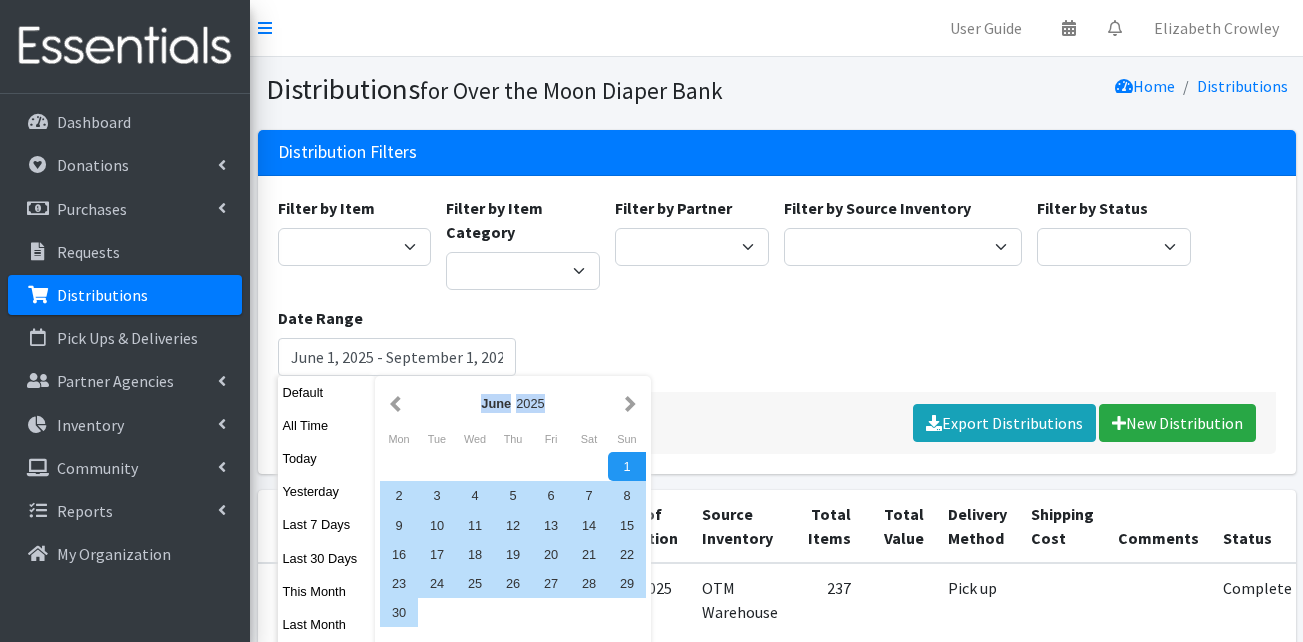 click on "June 2025" at bounding box center [513, 403] 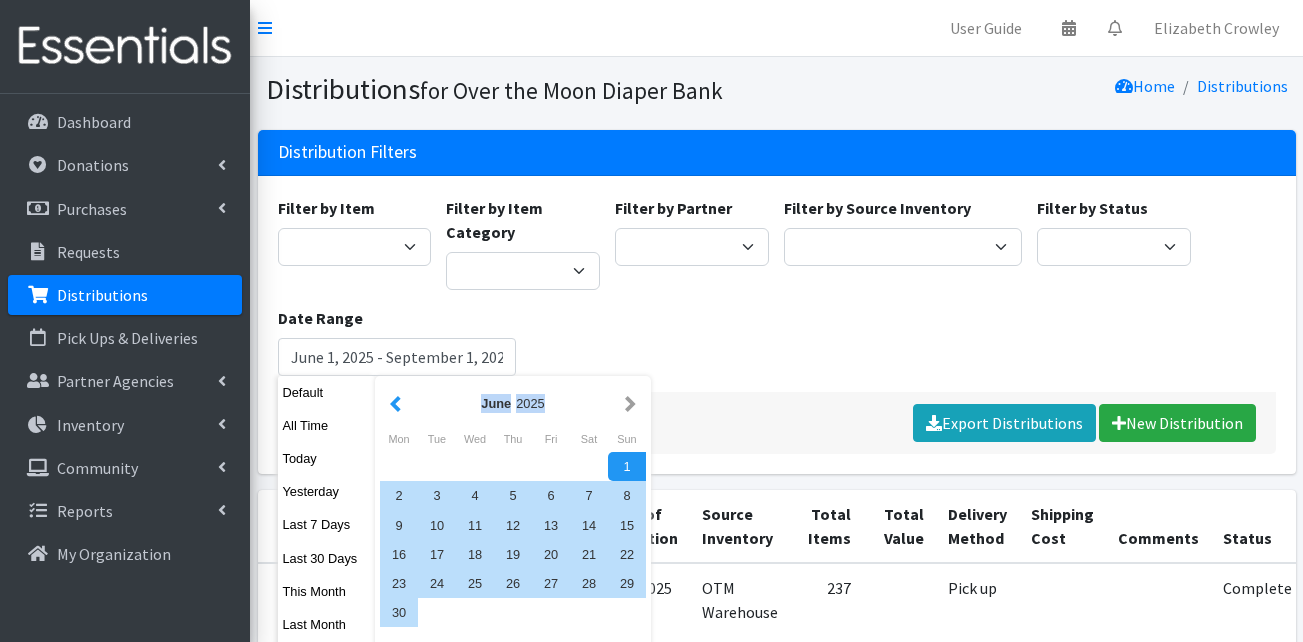 click at bounding box center [395, 403] 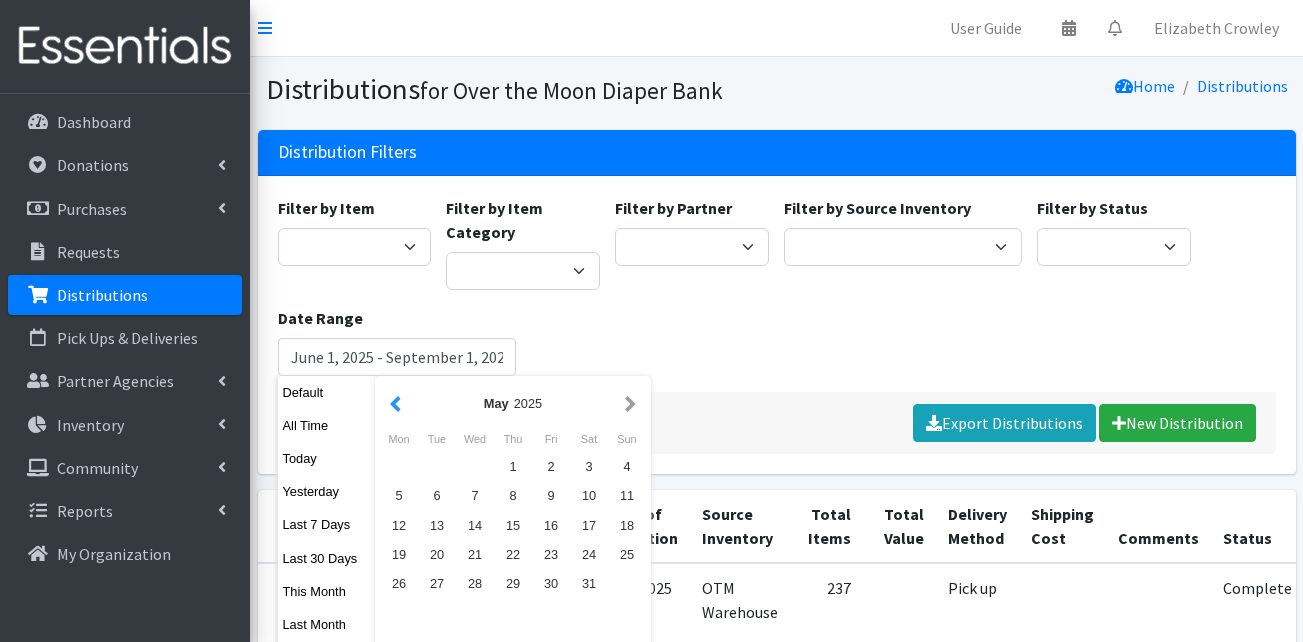 click at bounding box center (395, 403) 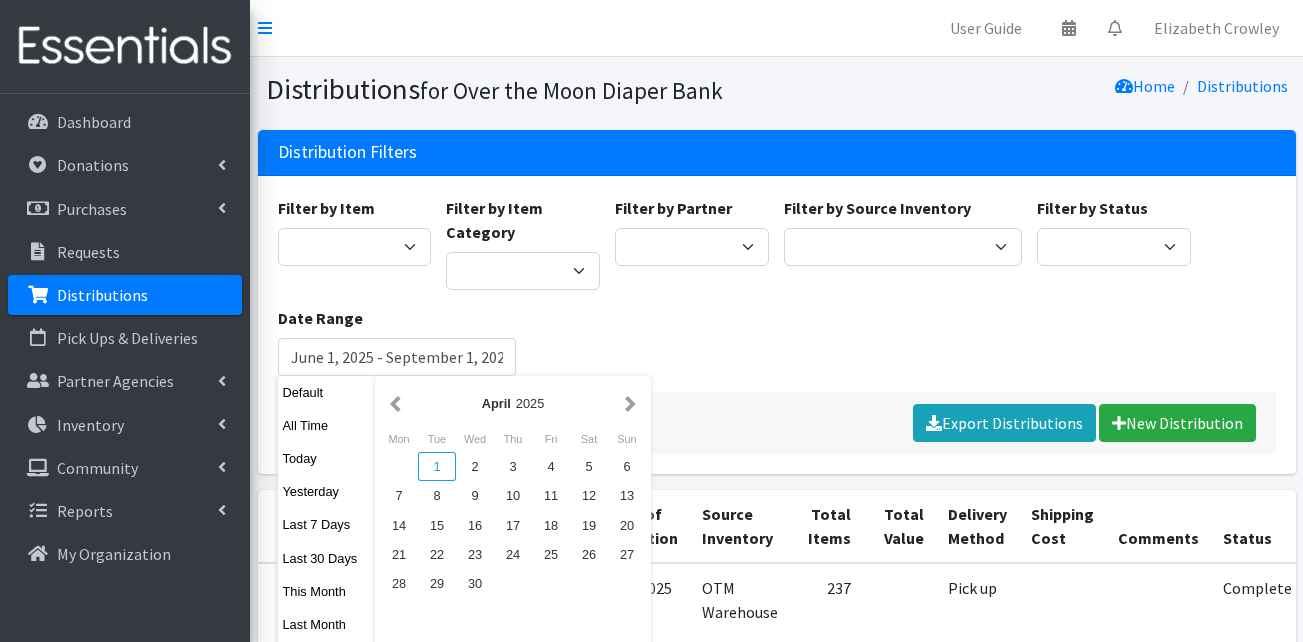 click on "1" at bounding box center (437, 466) 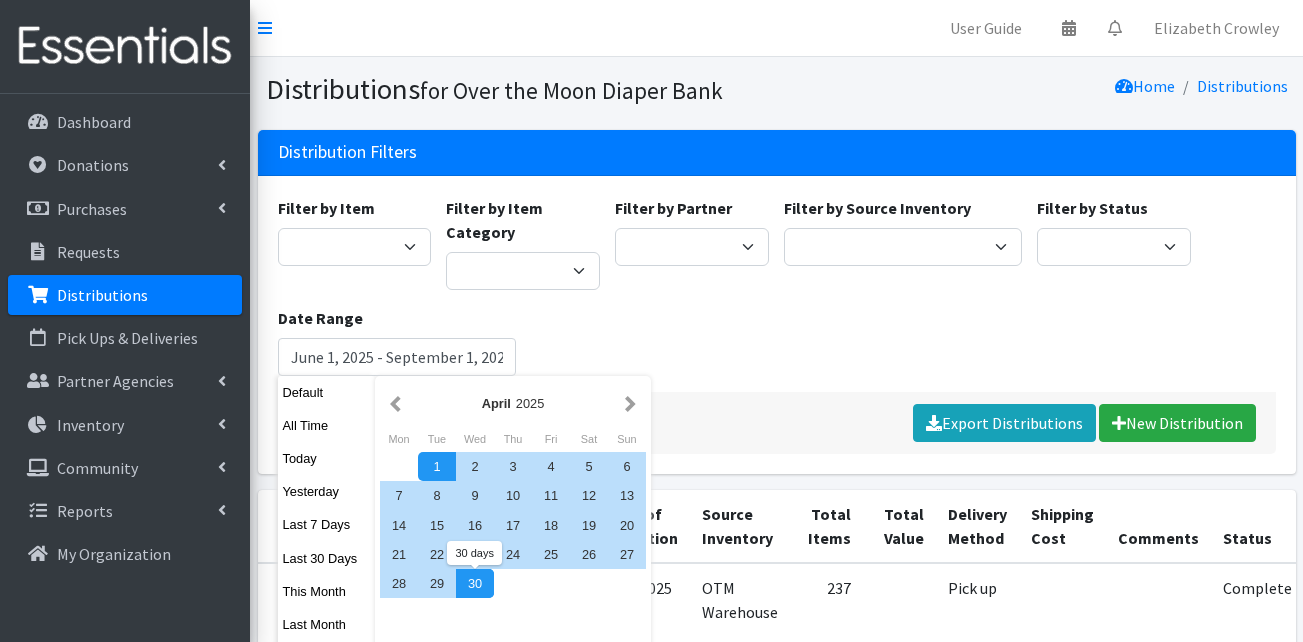 click on "30" at bounding box center [475, 583] 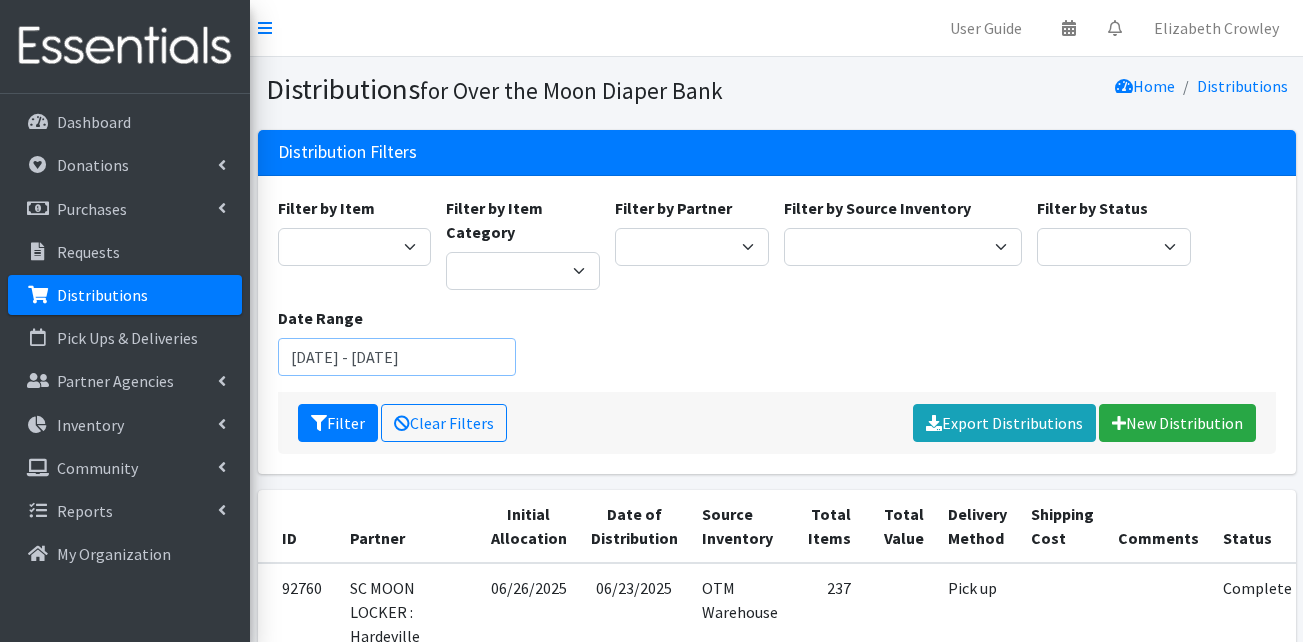 click on "April 1, 2025 - April 30, 2025" at bounding box center [397, 357] 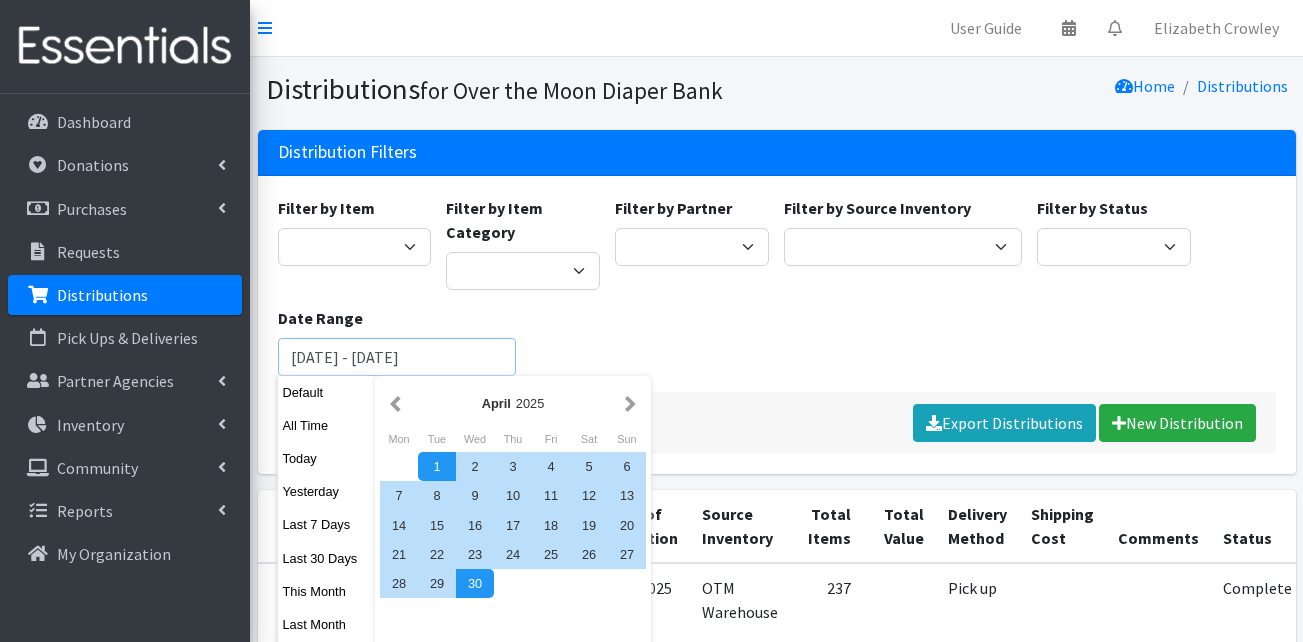 click on "Filter" at bounding box center (338, 423) 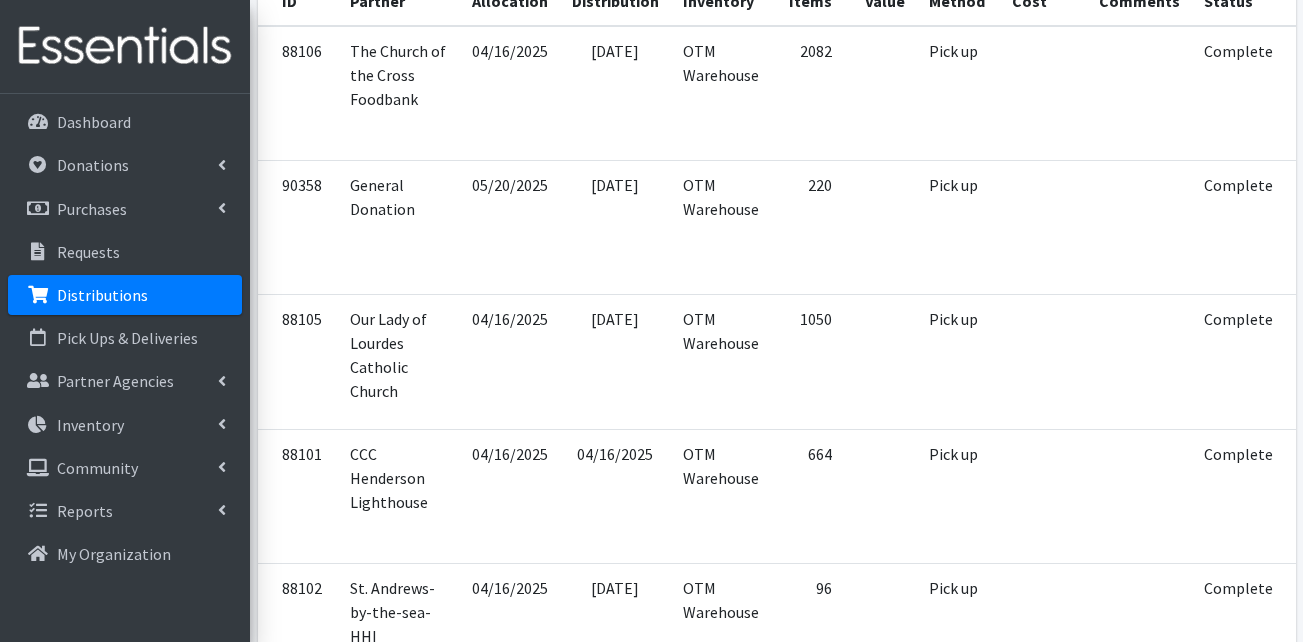 scroll, scrollTop: 700, scrollLeft: 0, axis: vertical 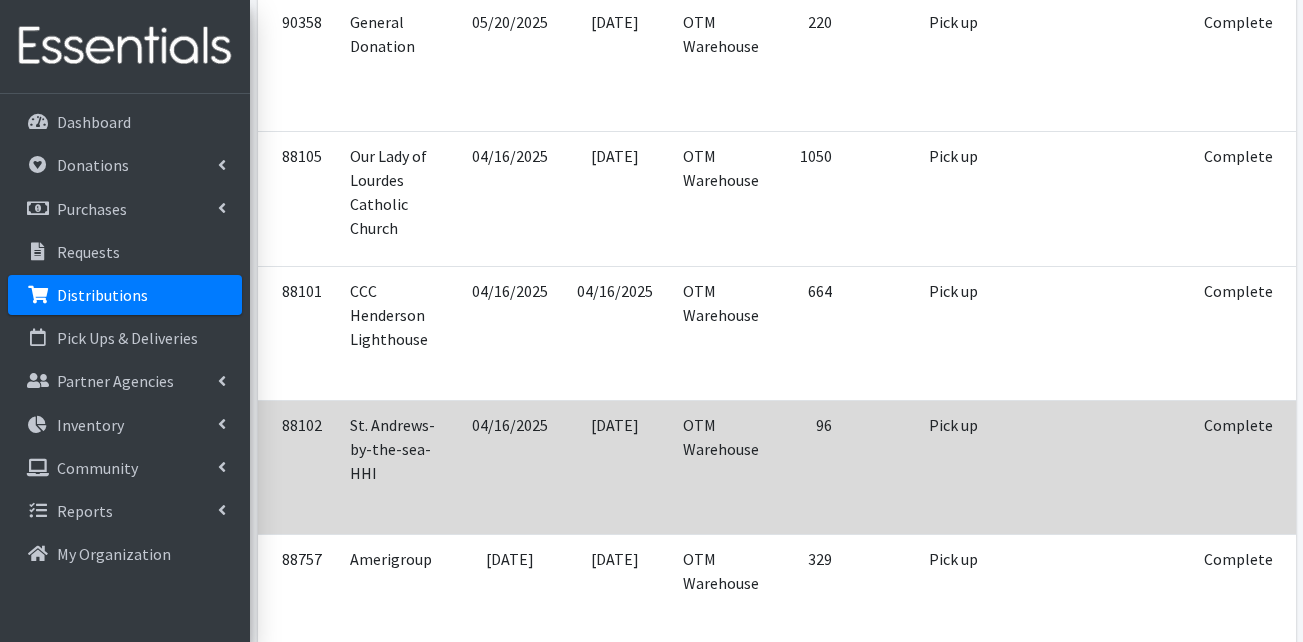click at bounding box center (1320, 453) 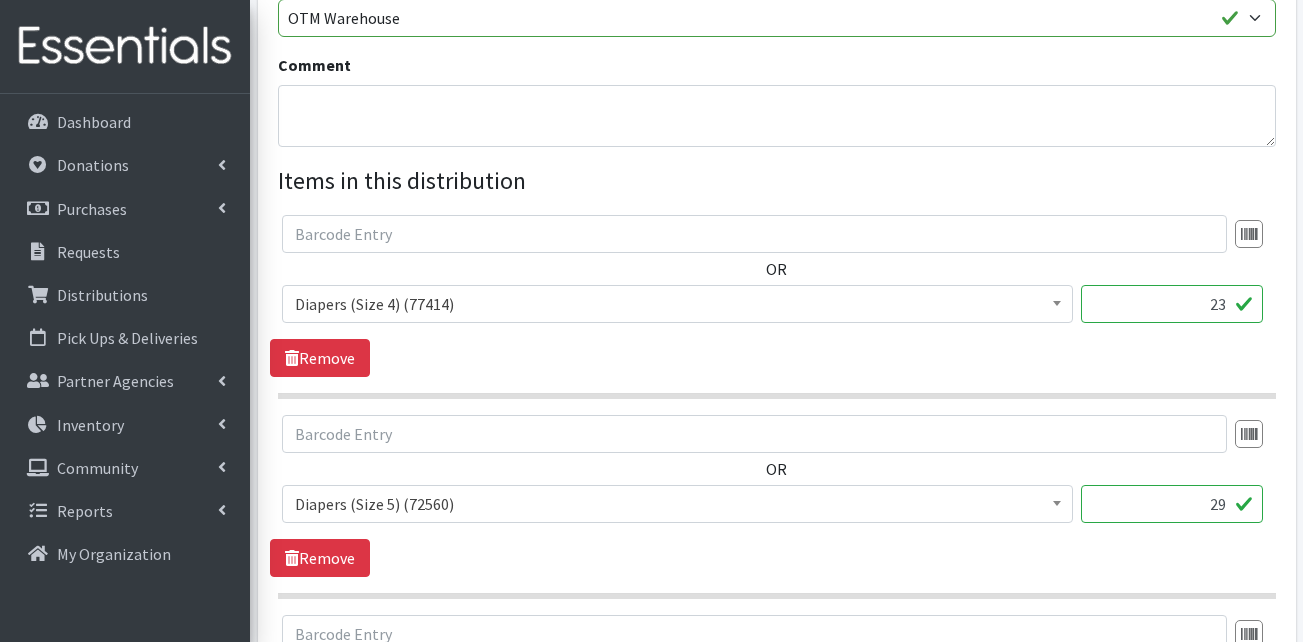 scroll, scrollTop: 700, scrollLeft: 0, axis: vertical 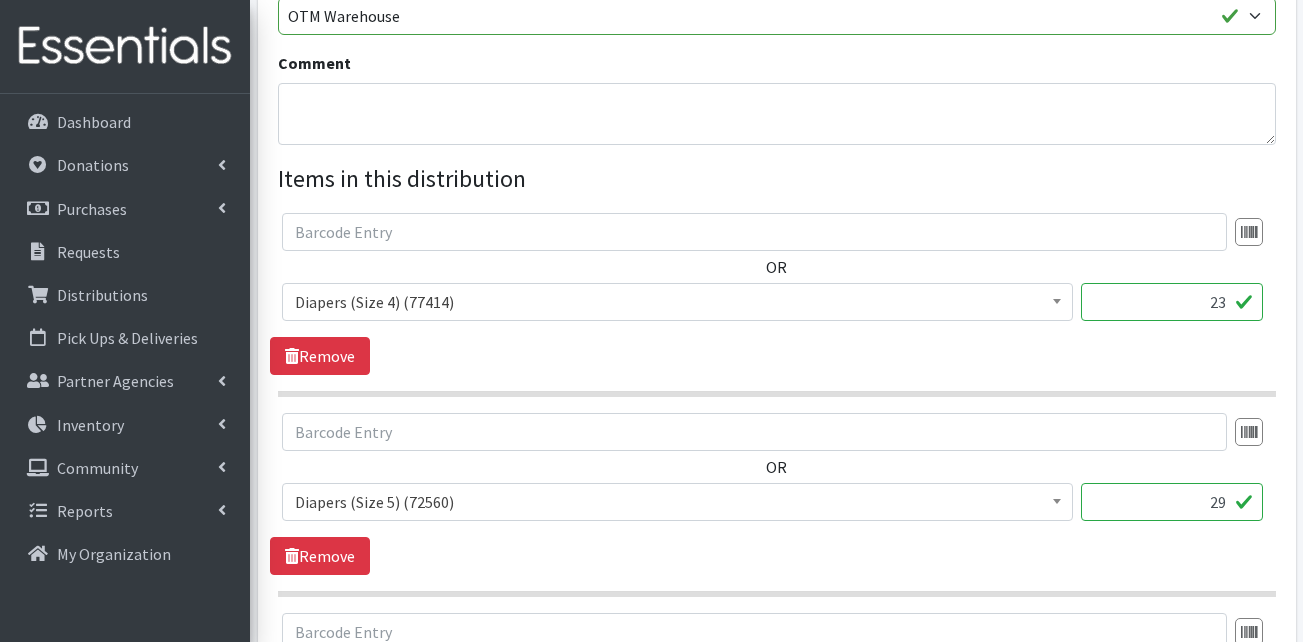 drag, startPoint x: 1207, startPoint y: 296, endPoint x: 1247, endPoint y: 307, distance: 41.484936 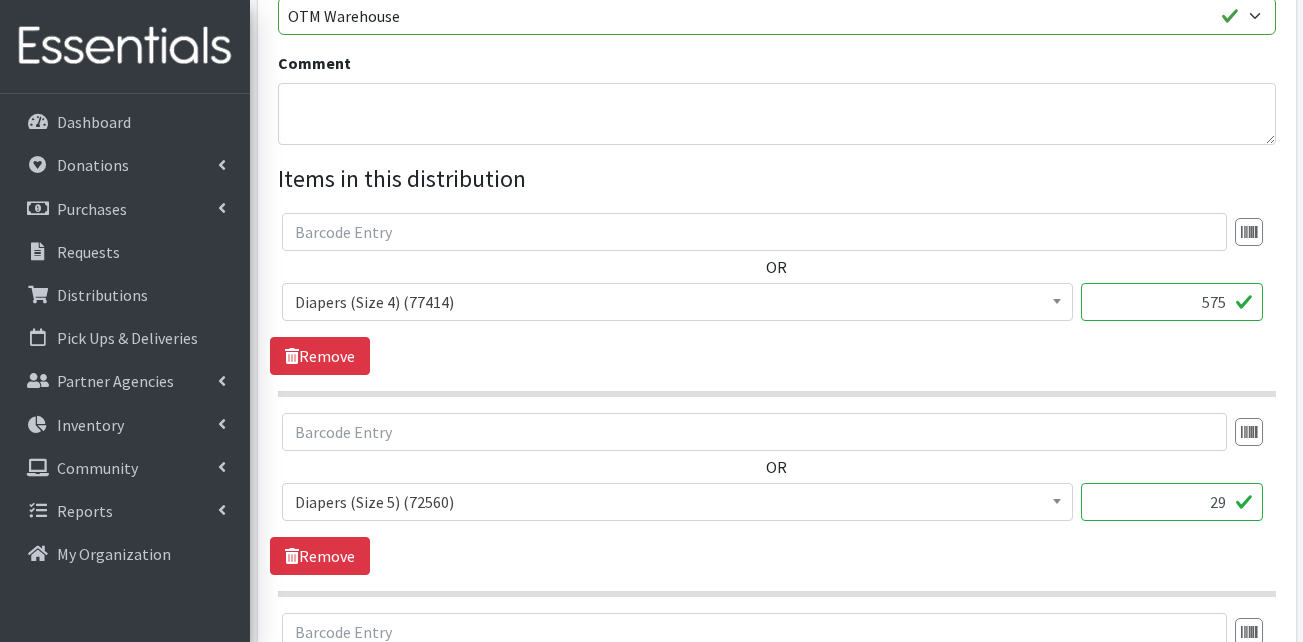 type on "575" 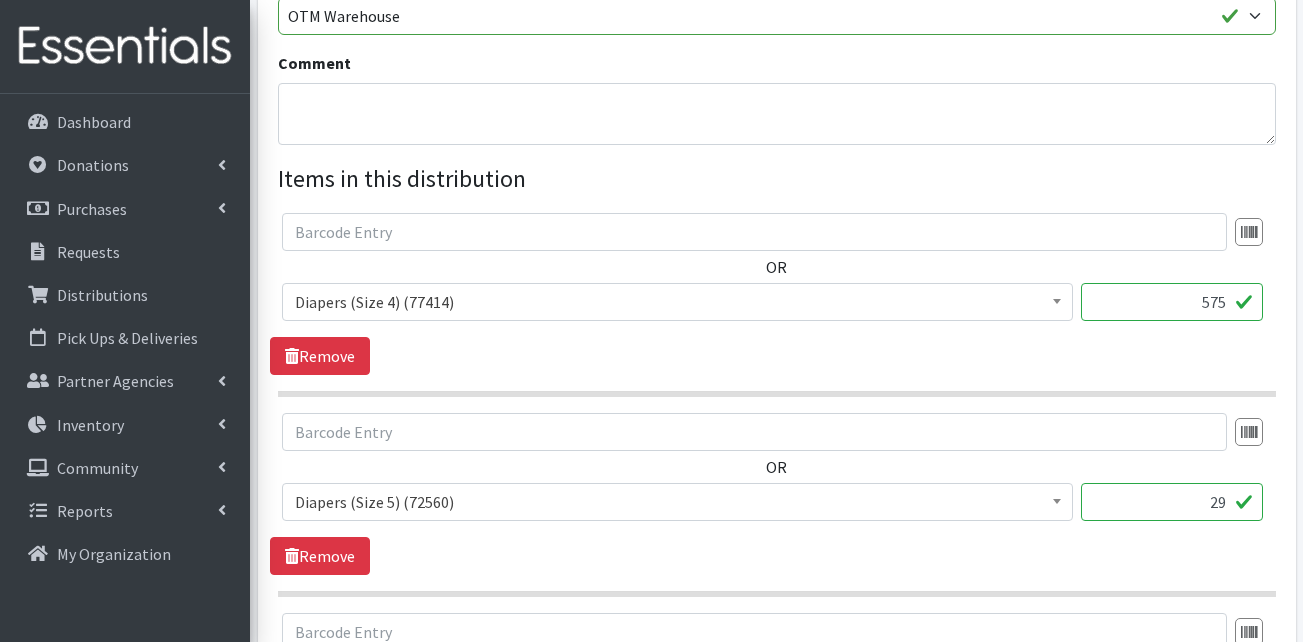 click on "29" at bounding box center (1172, 502) 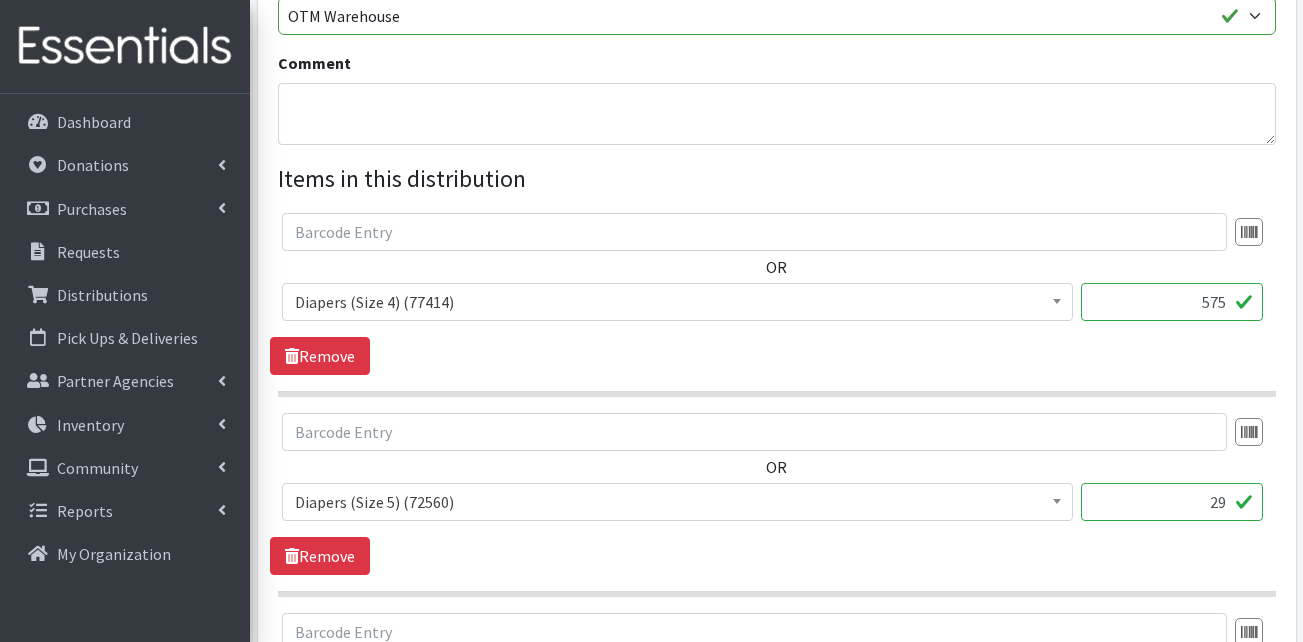 drag, startPoint x: 1198, startPoint y: 505, endPoint x: 1281, endPoint y: 517, distance: 83.86298 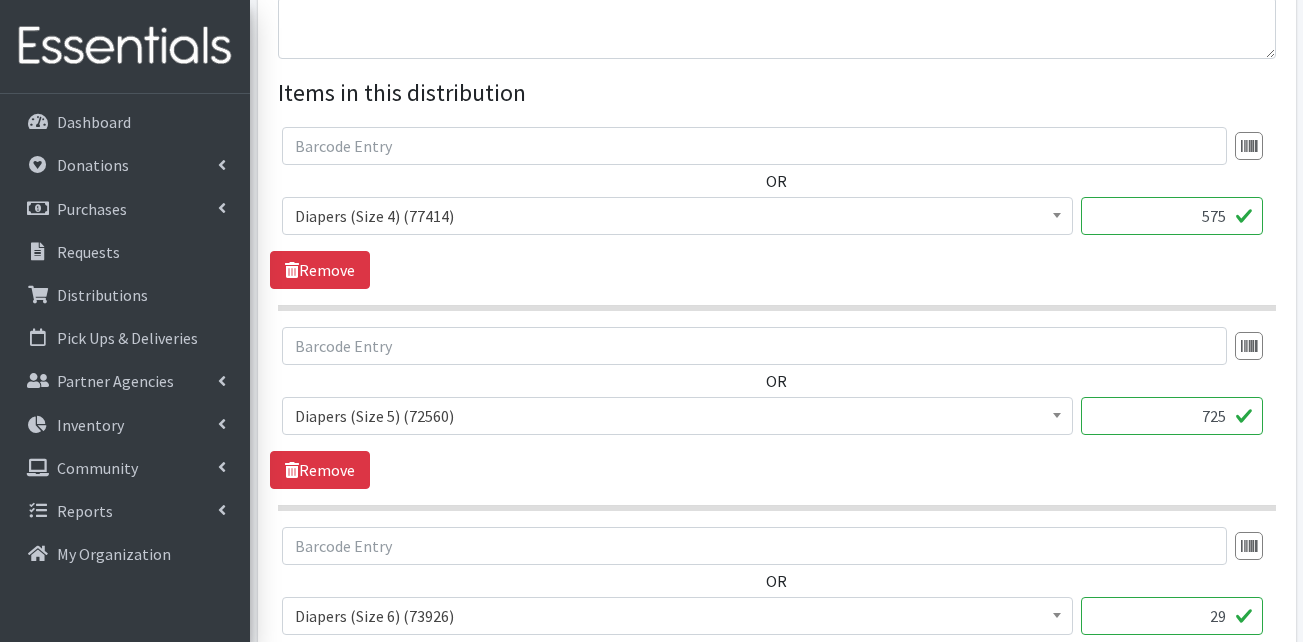 scroll, scrollTop: 900, scrollLeft: 0, axis: vertical 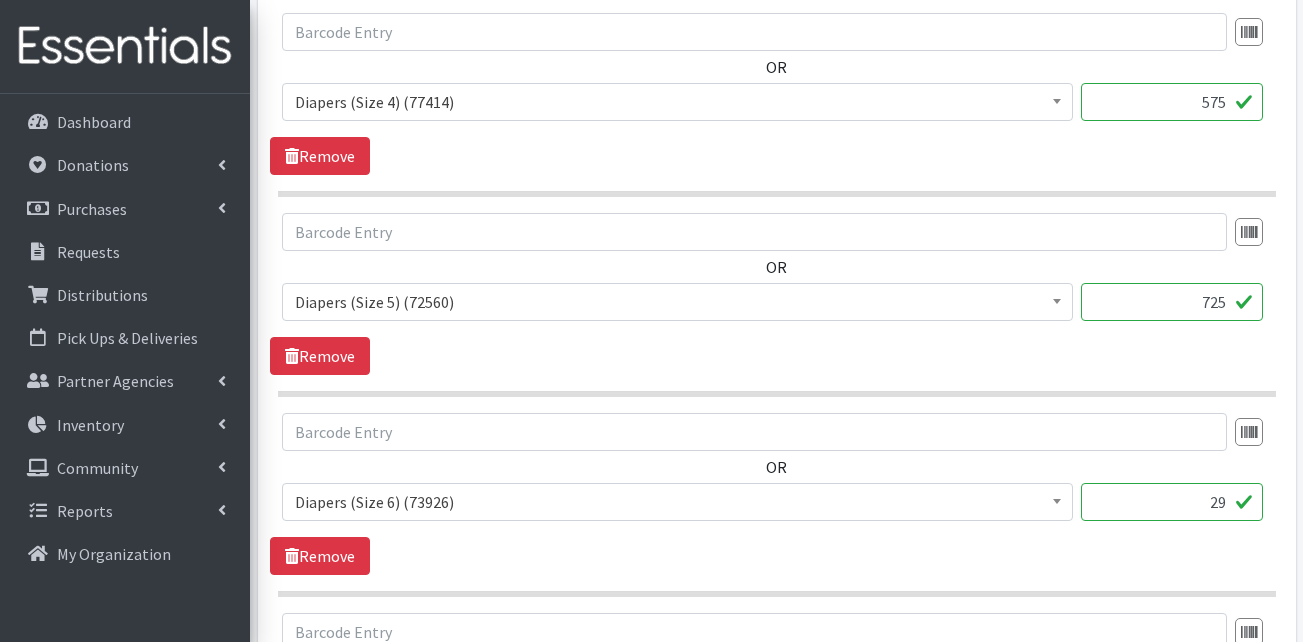 type on "725" 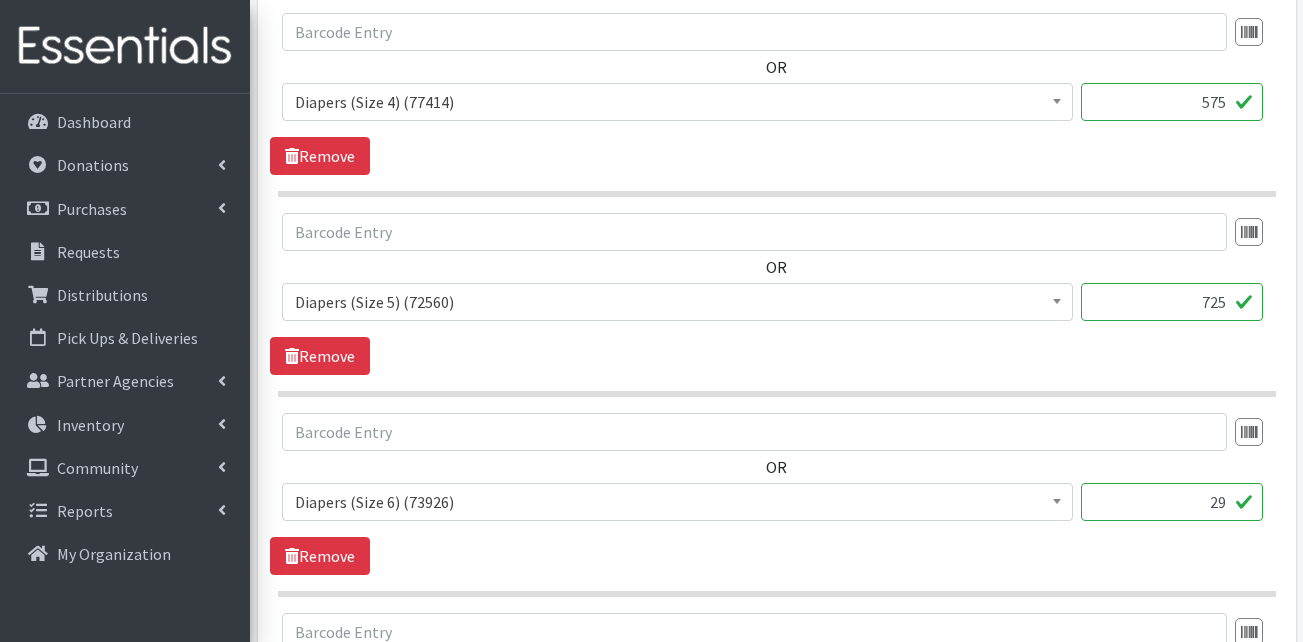 drag, startPoint x: 1162, startPoint y: 498, endPoint x: 1232, endPoint y: 497, distance: 70.00714 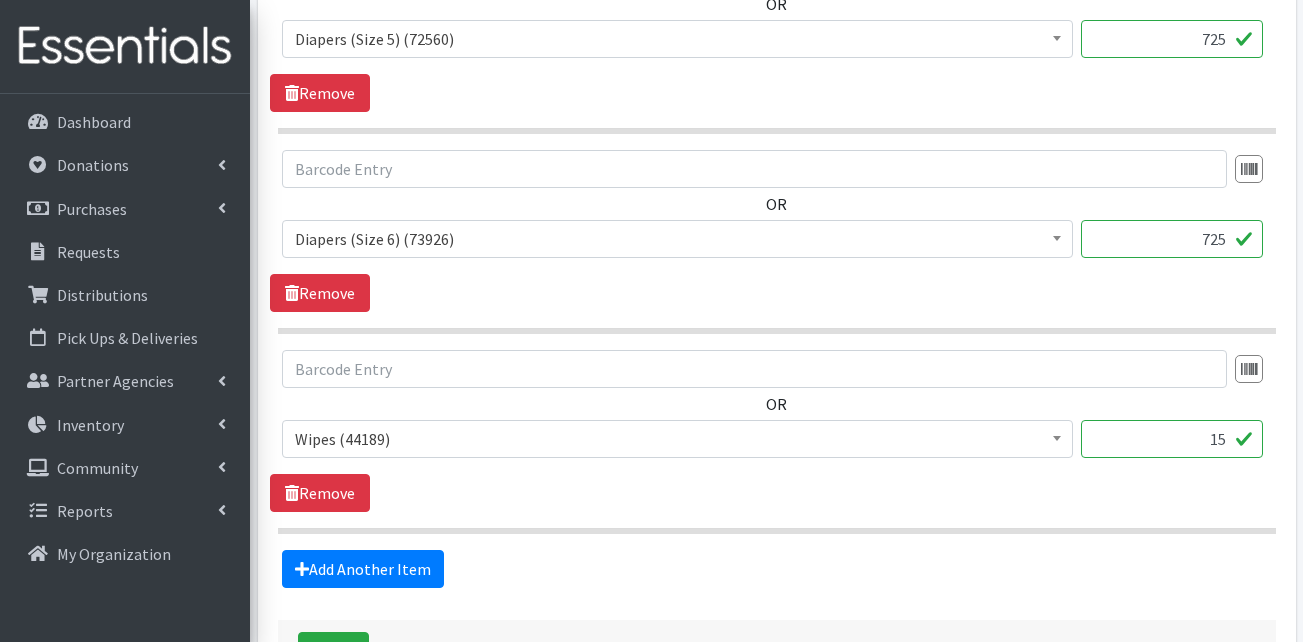 scroll, scrollTop: 1200, scrollLeft: 0, axis: vertical 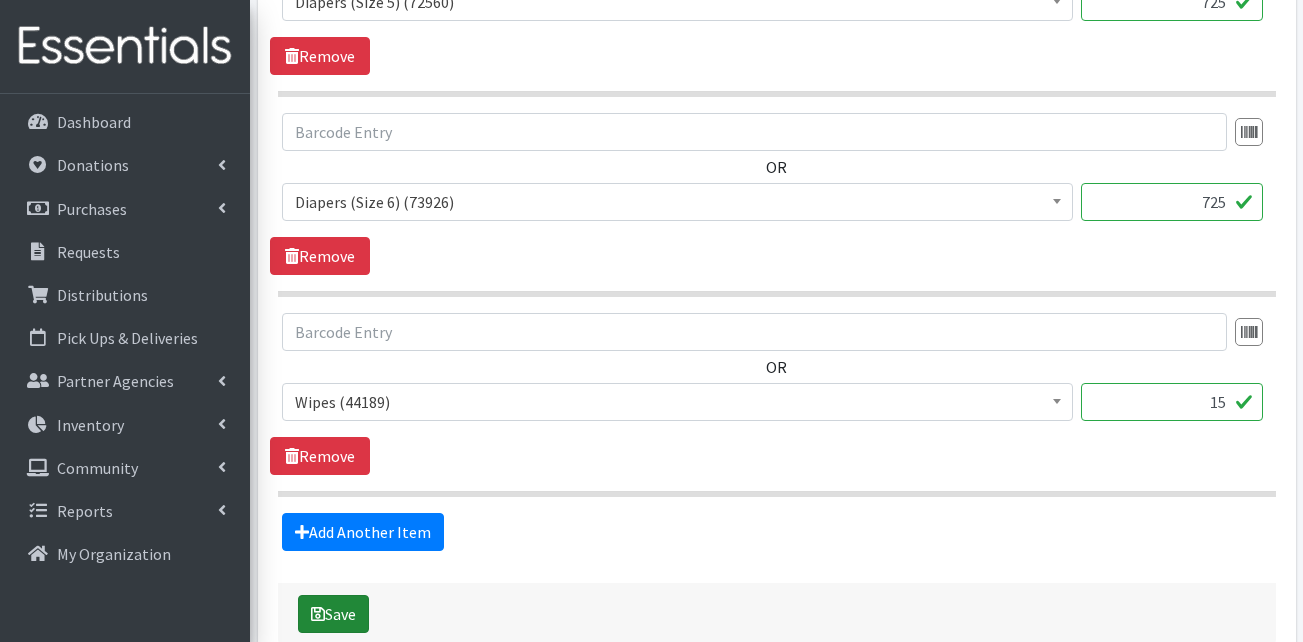 type on "725" 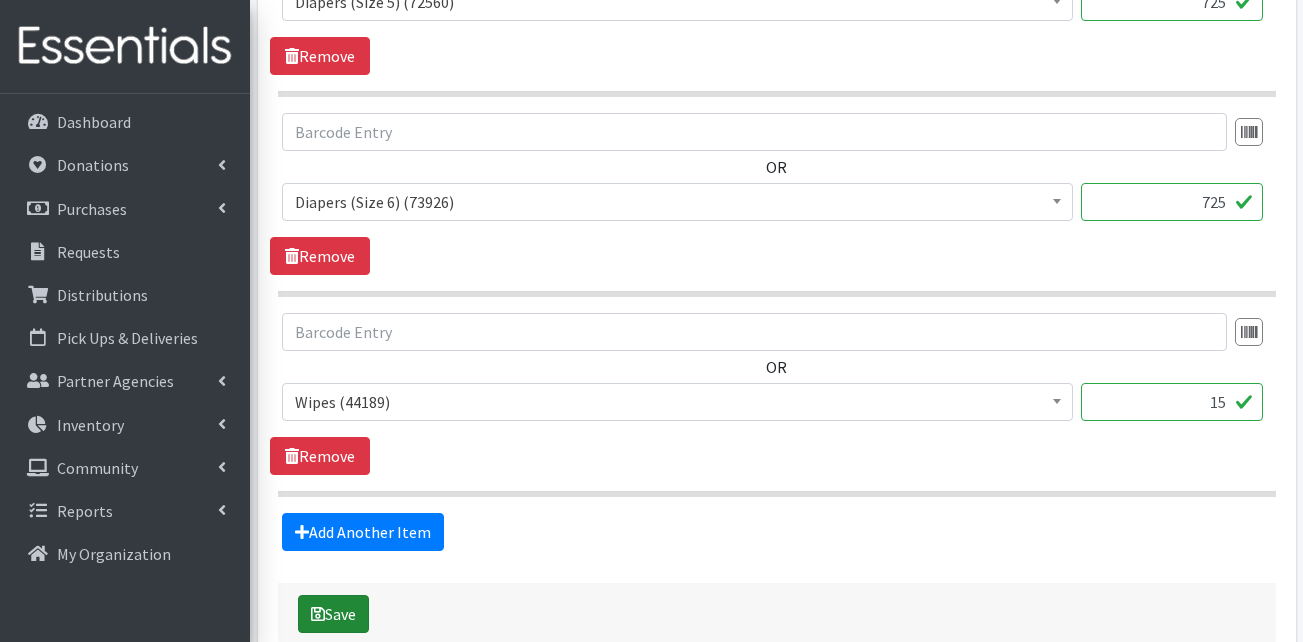 click on "Save" at bounding box center (333, 614) 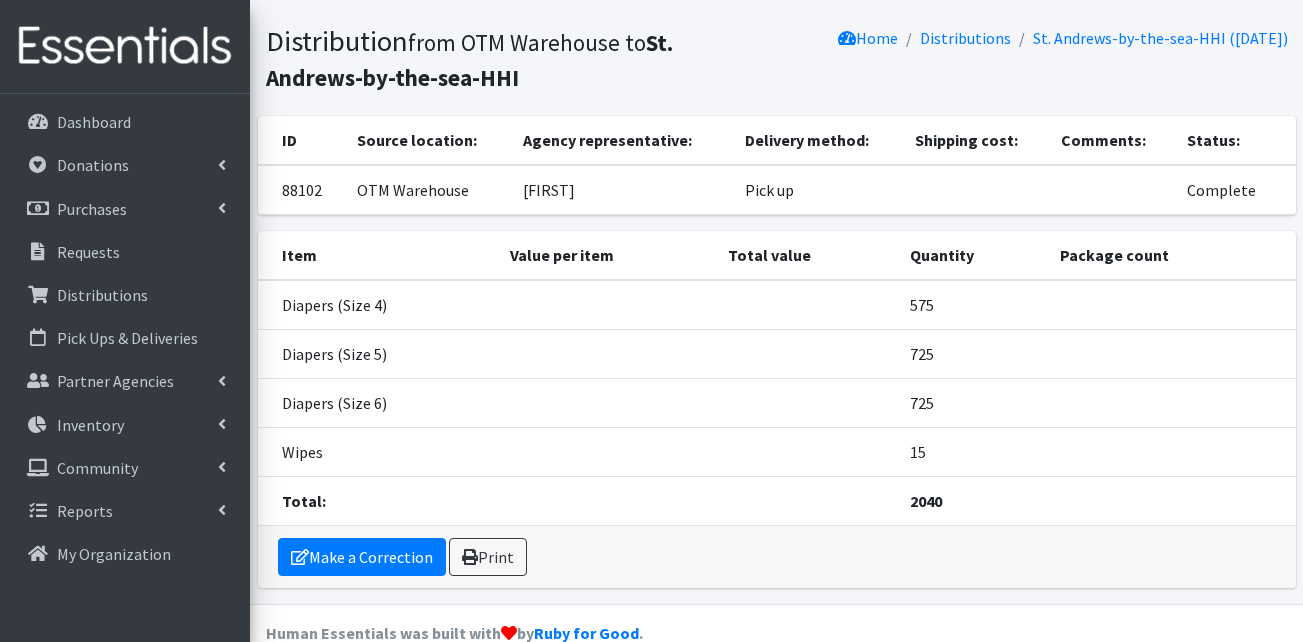 scroll, scrollTop: 0, scrollLeft: 0, axis: both 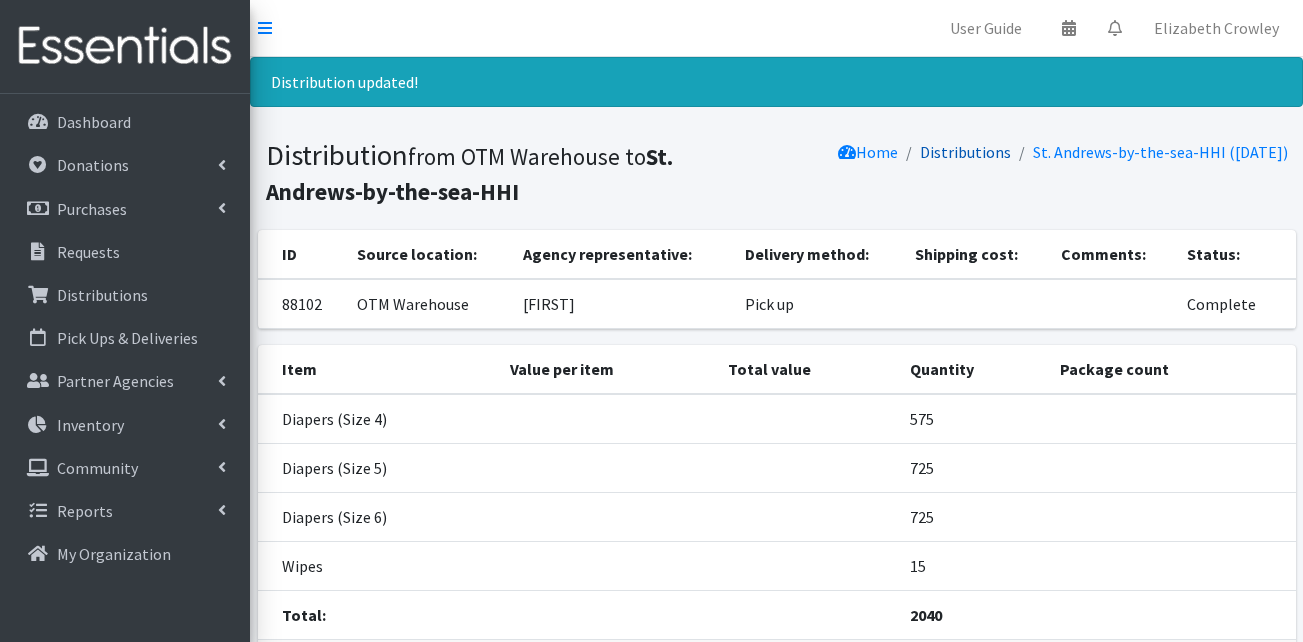 click on "Distributions" at bounding box center [965, 152] 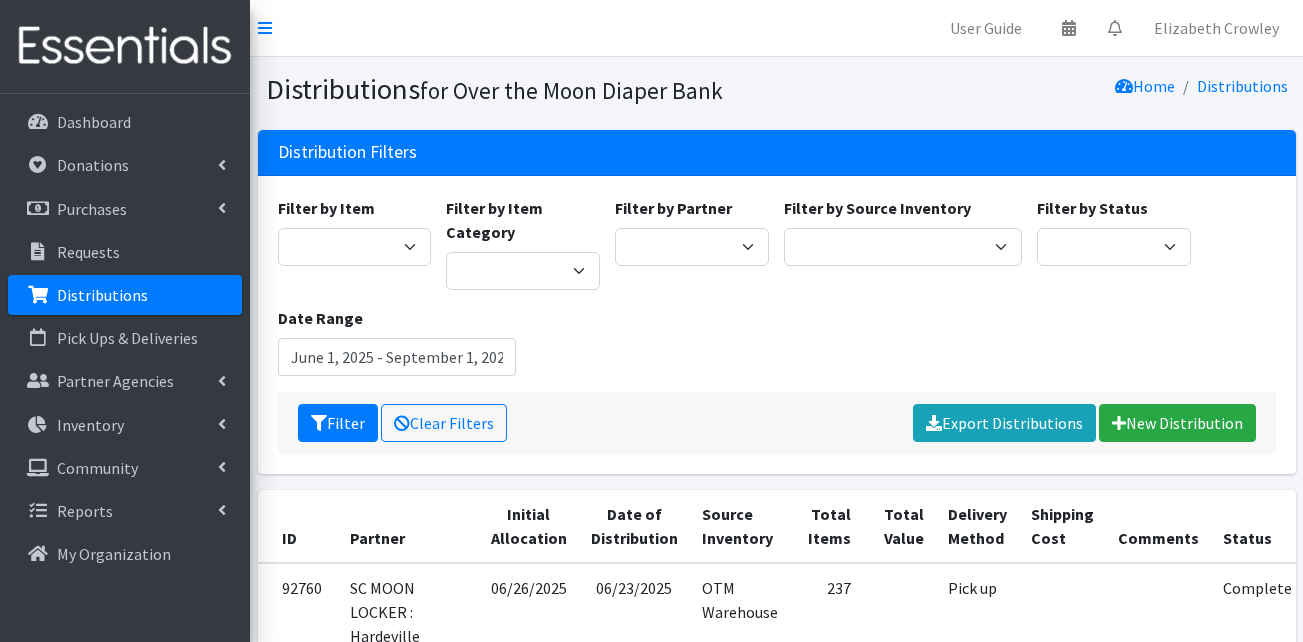 scroll, scrollTop: 0, scrollLeft: 0, axis: both 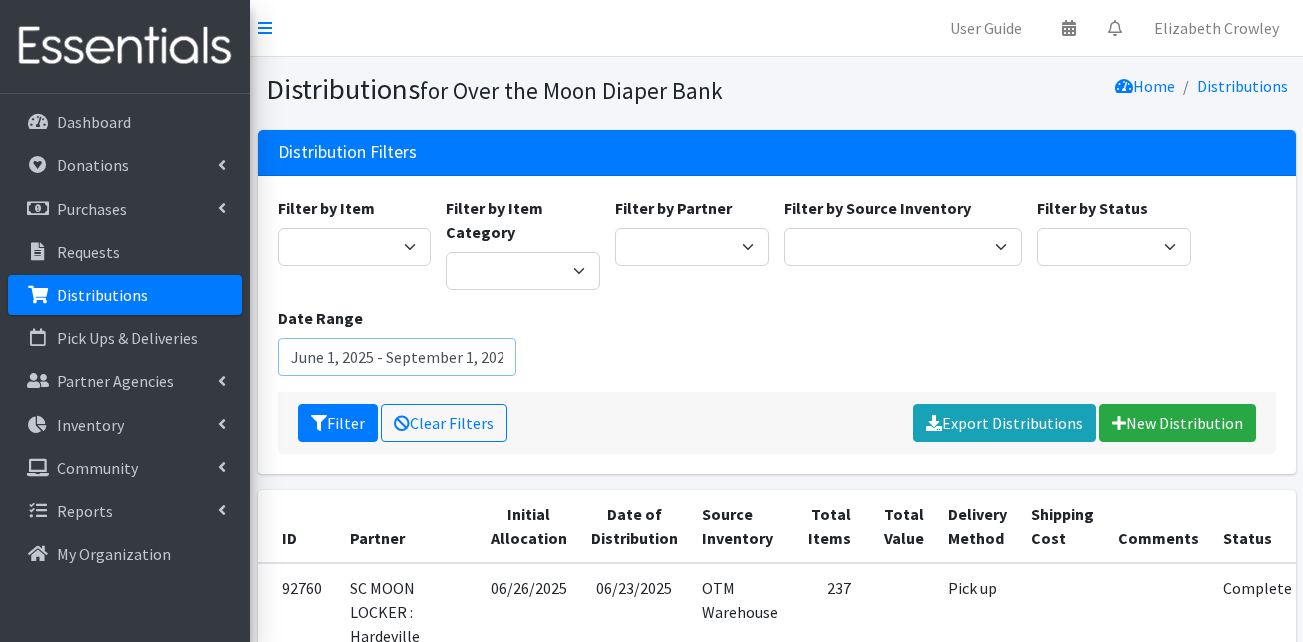 click on "June 1, 2025 - September 1, 2025" at bounding box center [397, 357] 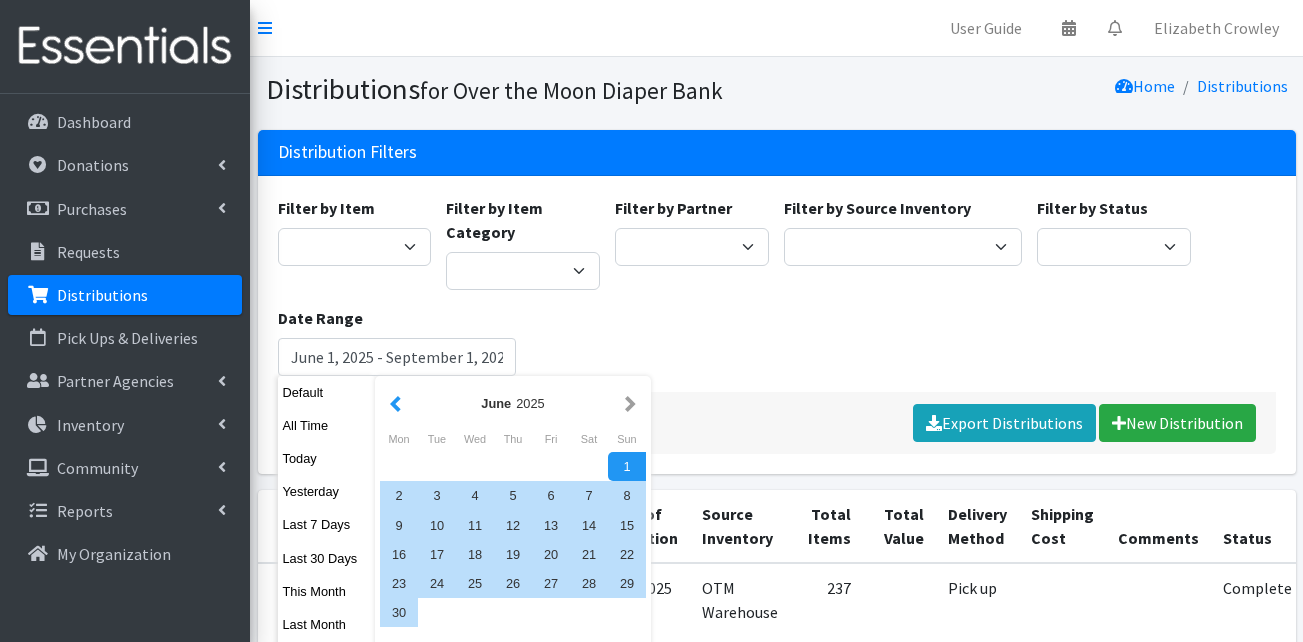 click at bounding box center (395, 403) 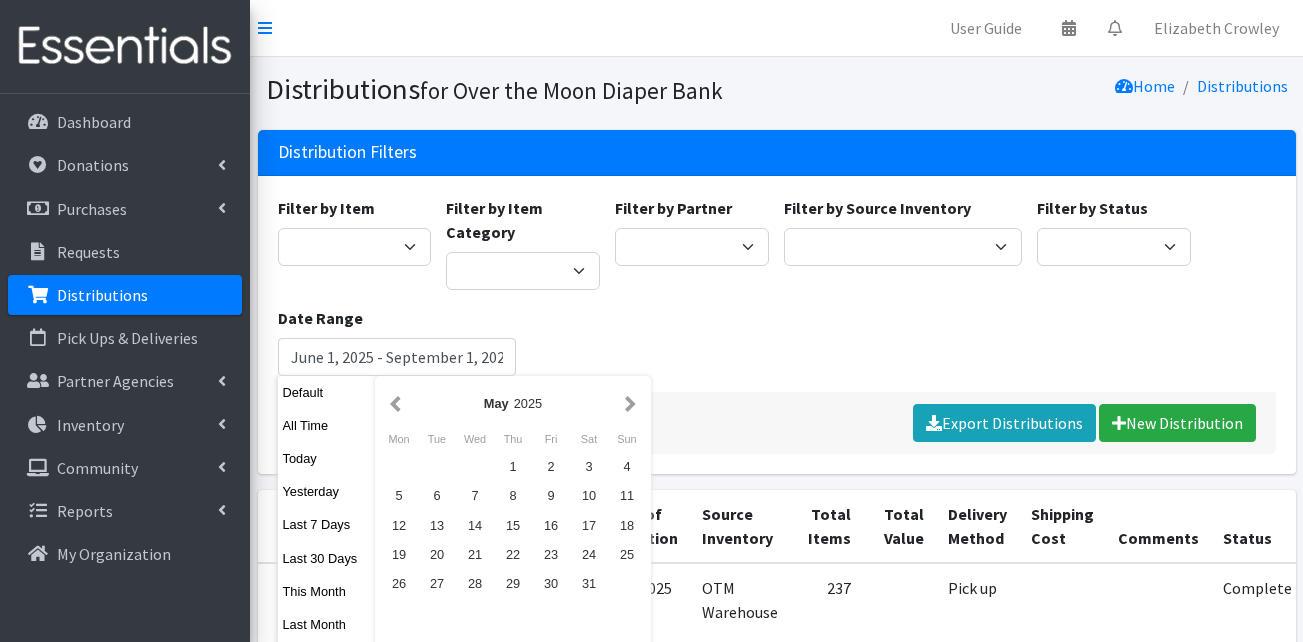 click at bounding box center (395, 403) 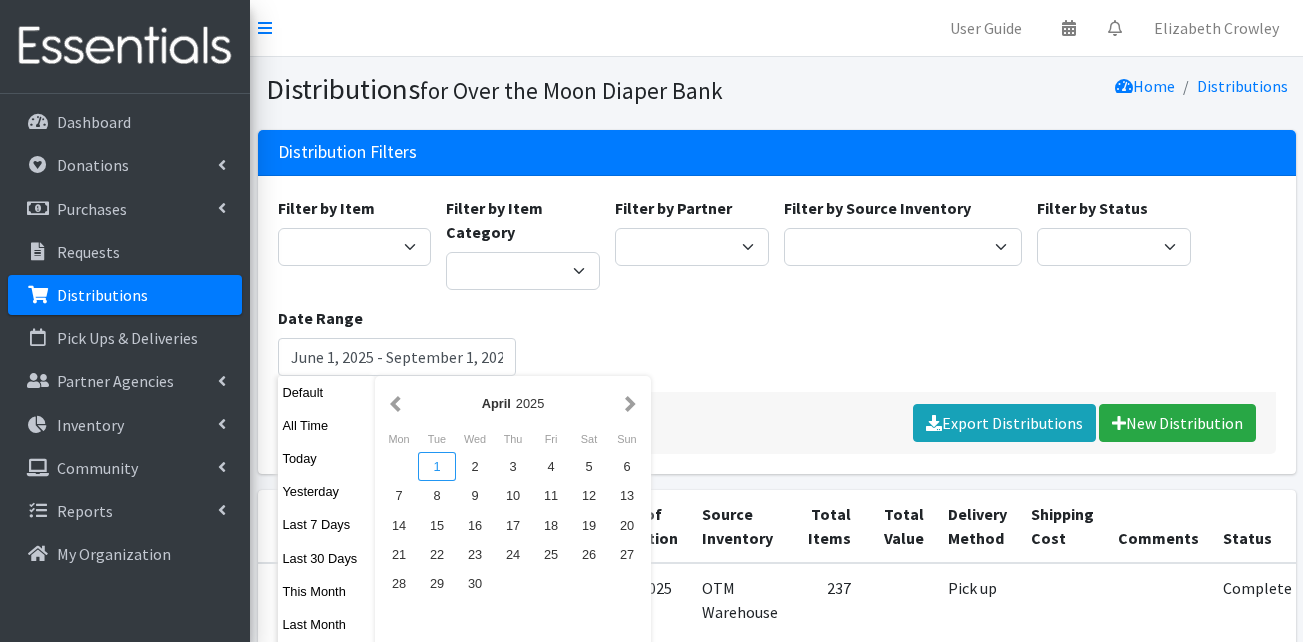 click on "1" at bounding box center [437, 466] 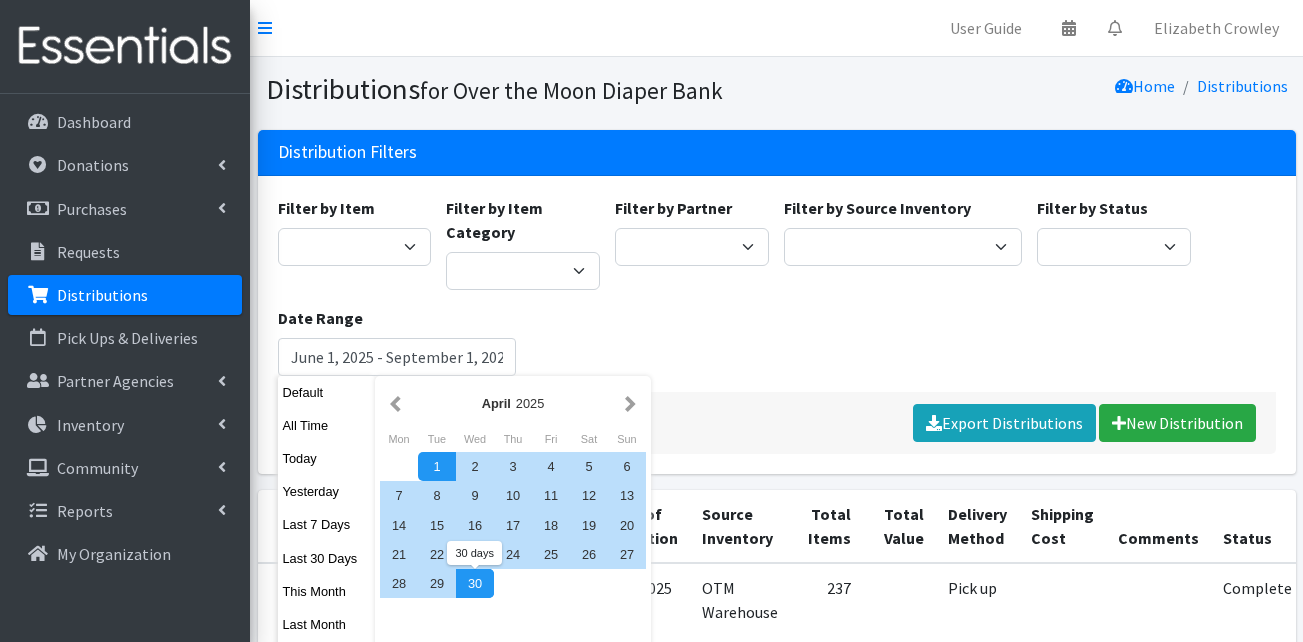 click on "30" at bounding box center [475, 583] 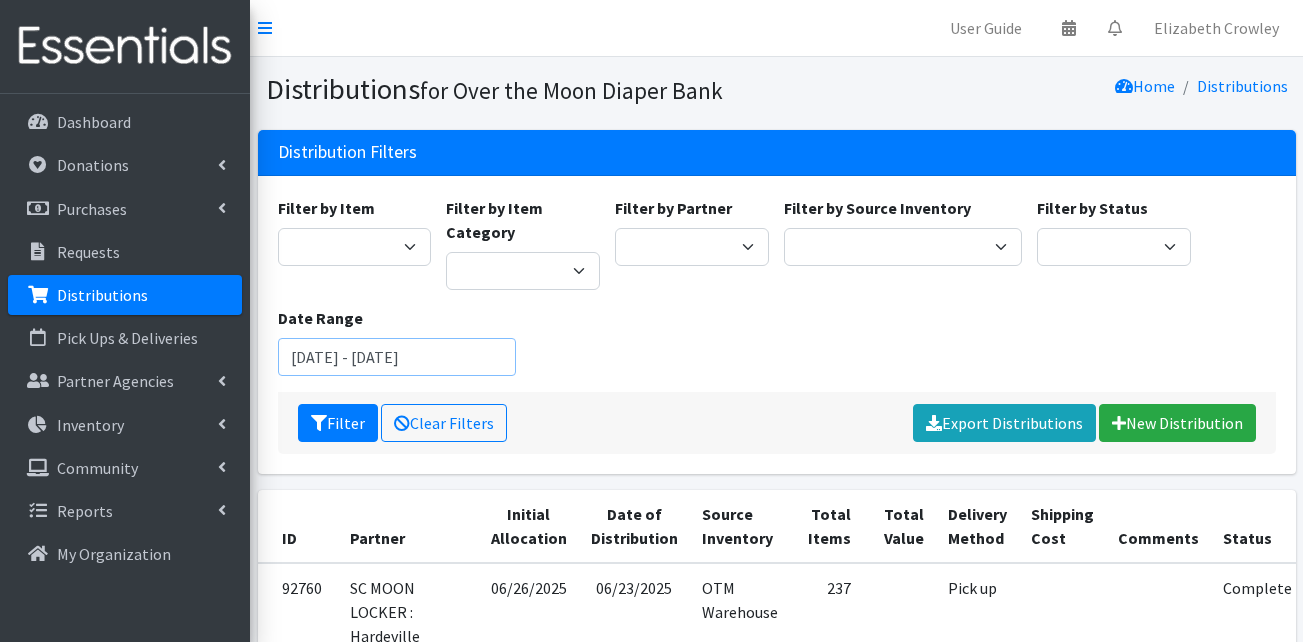 click on "[MONTH] [DAY], [YEAR] - [MONTH] [DAY], [YEAR]" at bounding box center (397, 357) 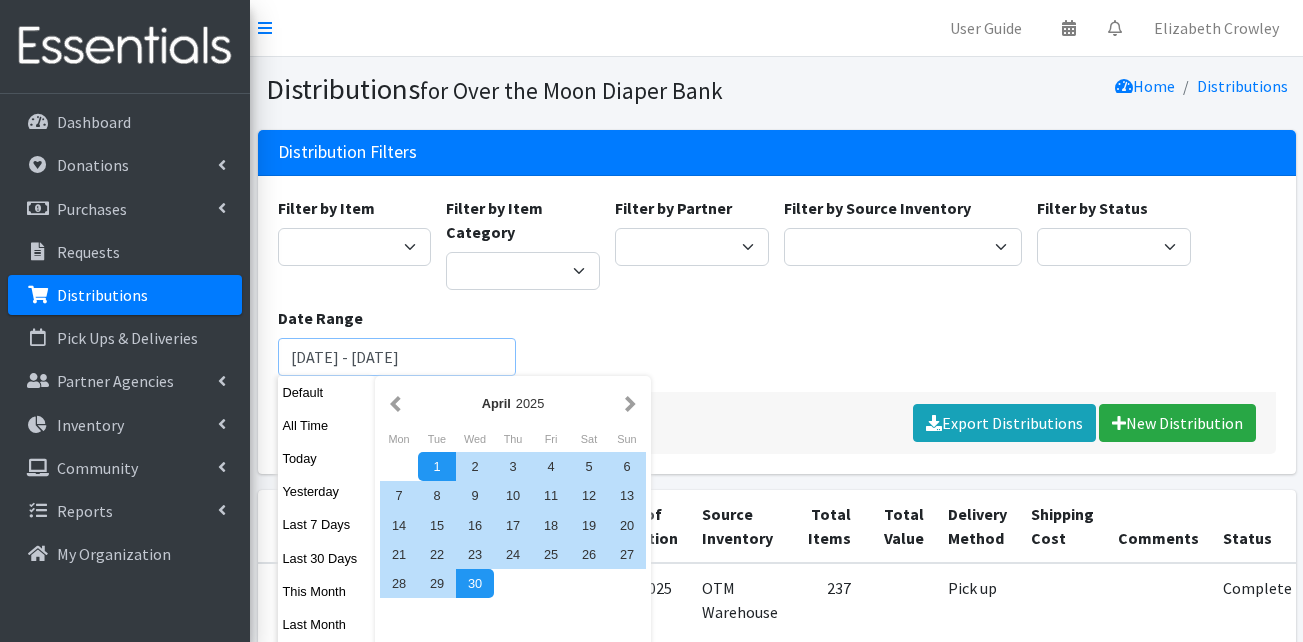 click on "Filter" at bounding box center [338, 423] 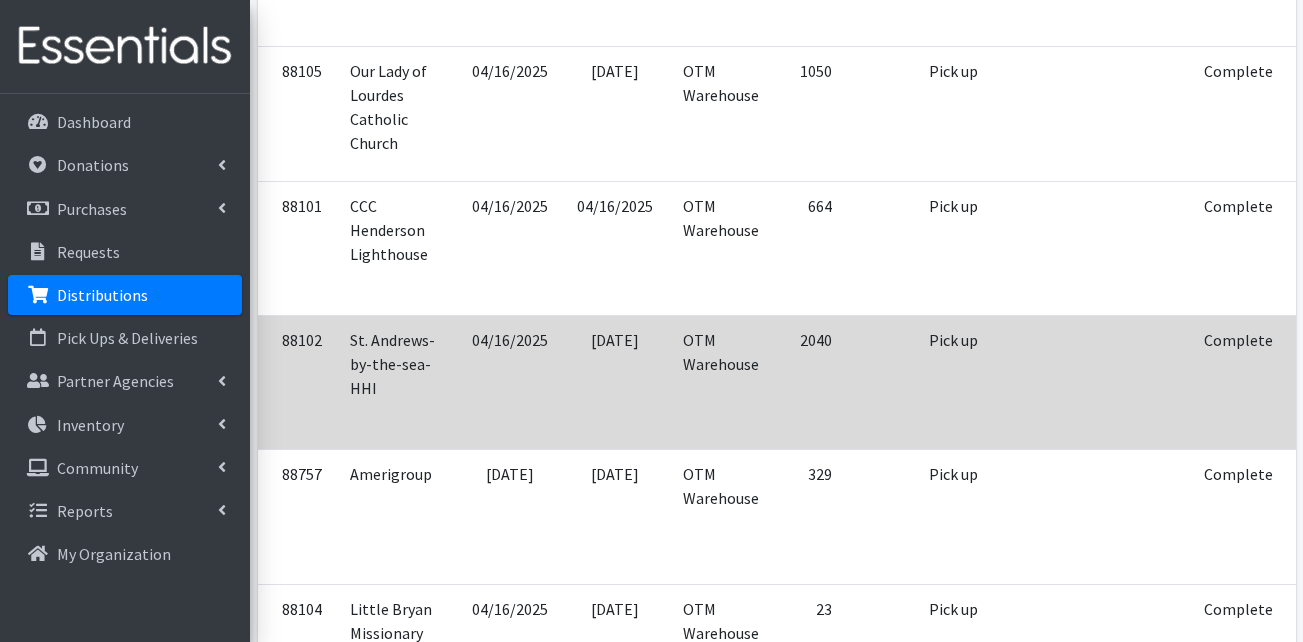 scroll, scrollTop: 900, scrollLeft: 0, axis: vertical 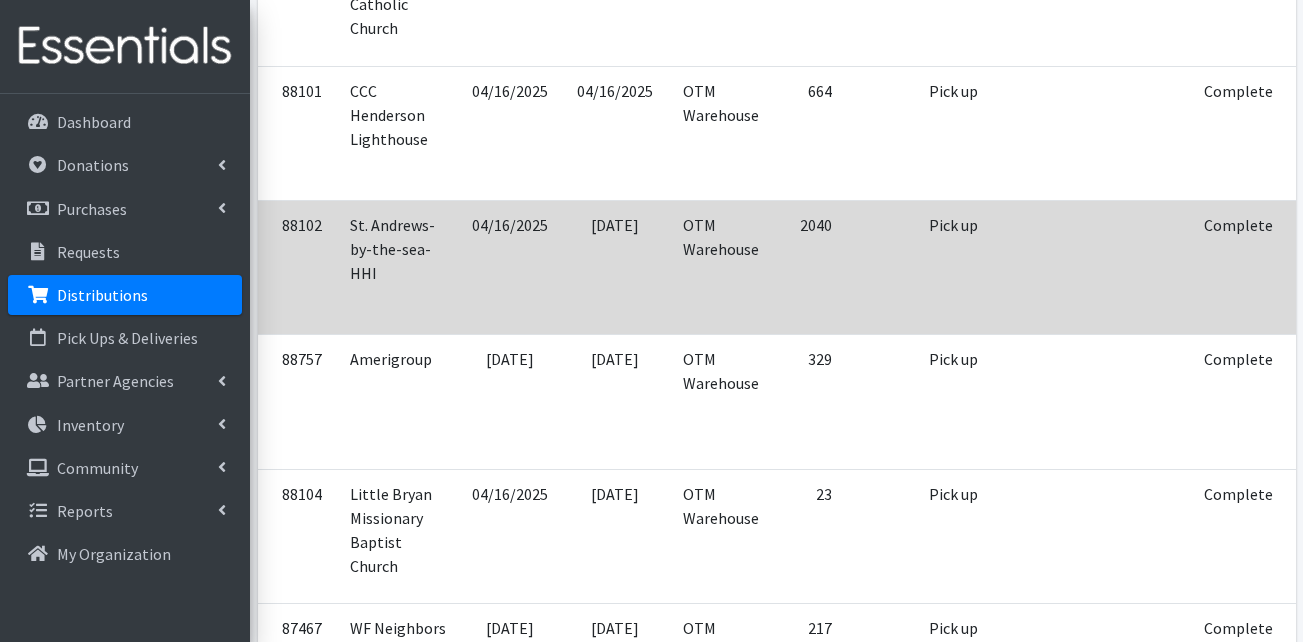 click at bounding box center (1320, 253) 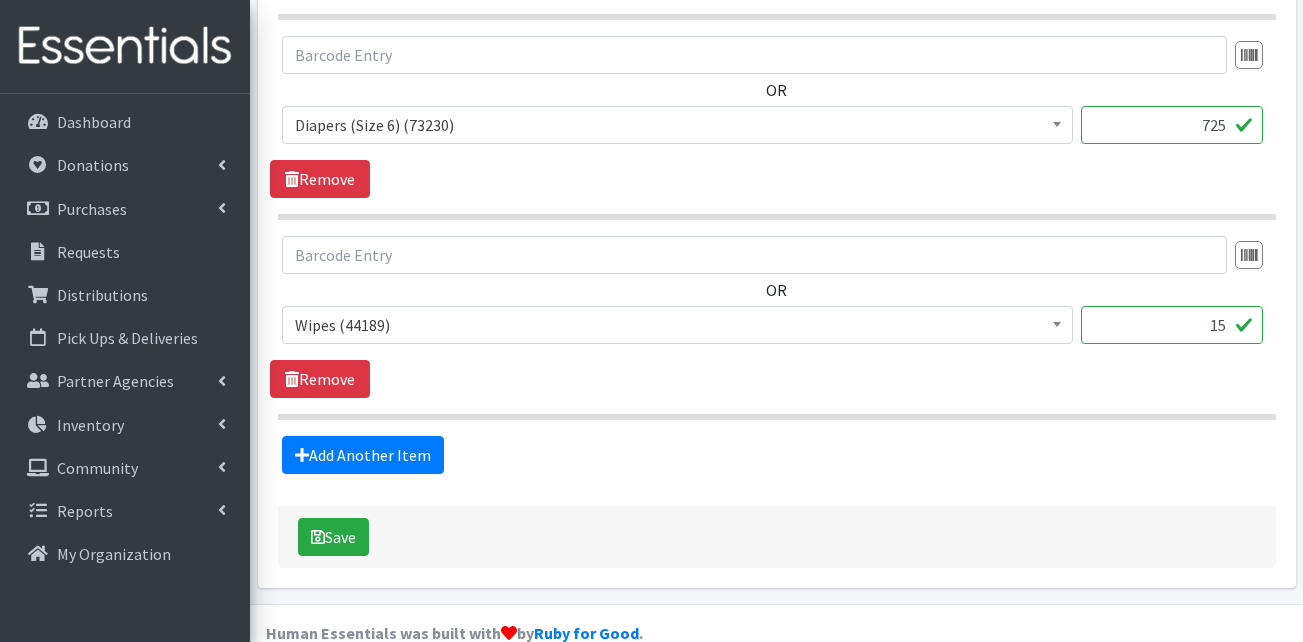 scroll, scrollTop: 1314, scrollLeft: 0, axis: vertical 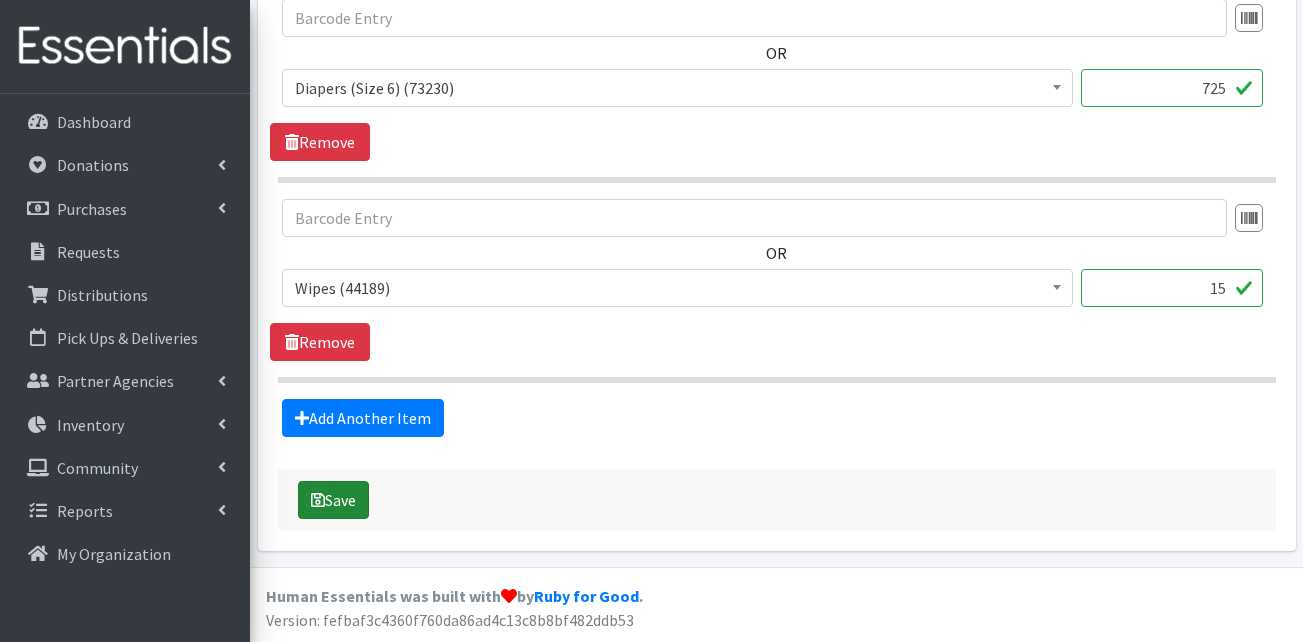 click on "Save" at bounding box center [333, 500] 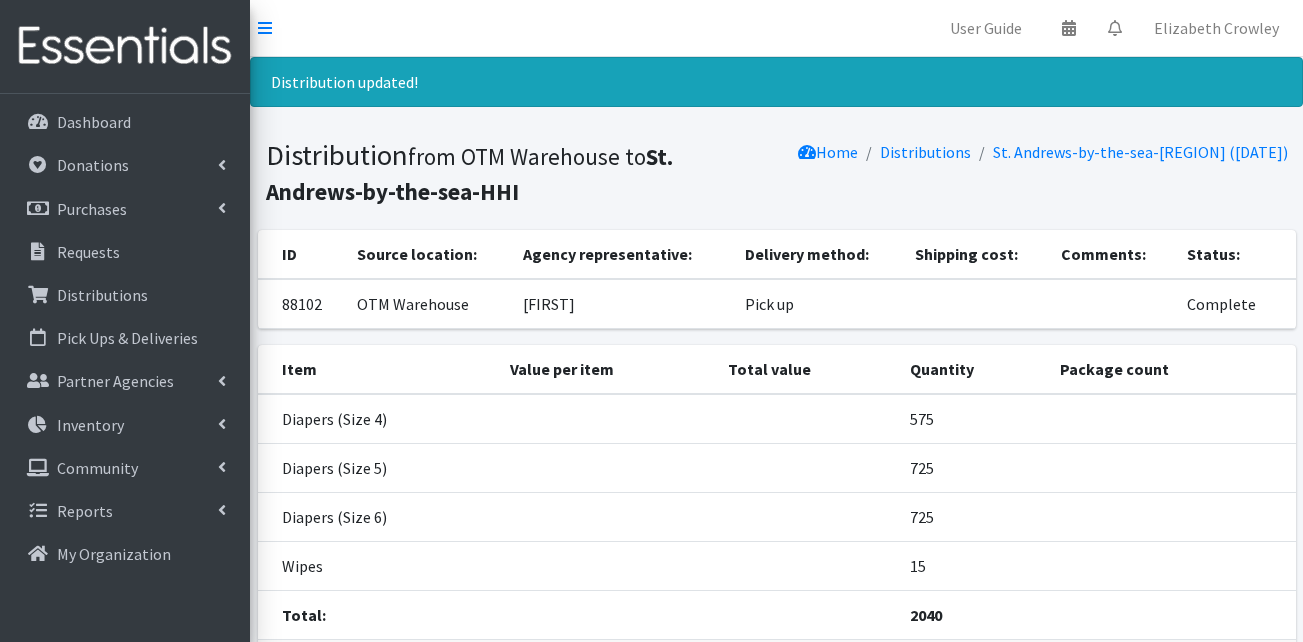 scroll, scrollTop: 0, scrollLeft: 0, axis: both 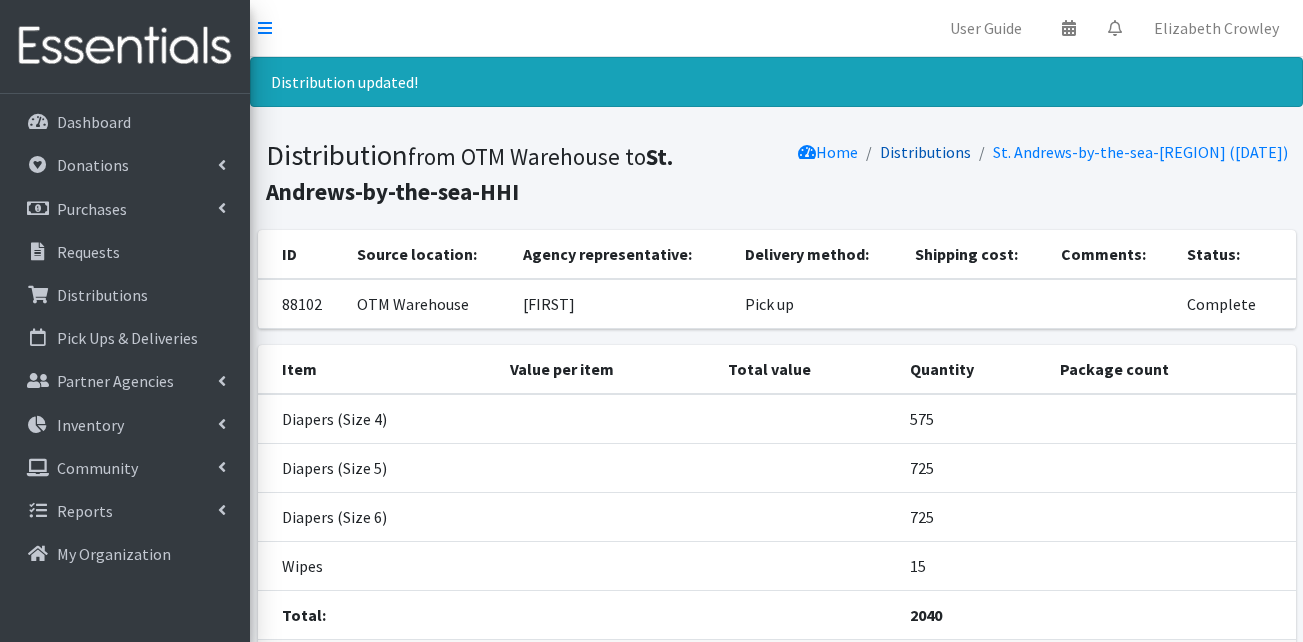 click on "Distributions" at bounding box center [925, 152] 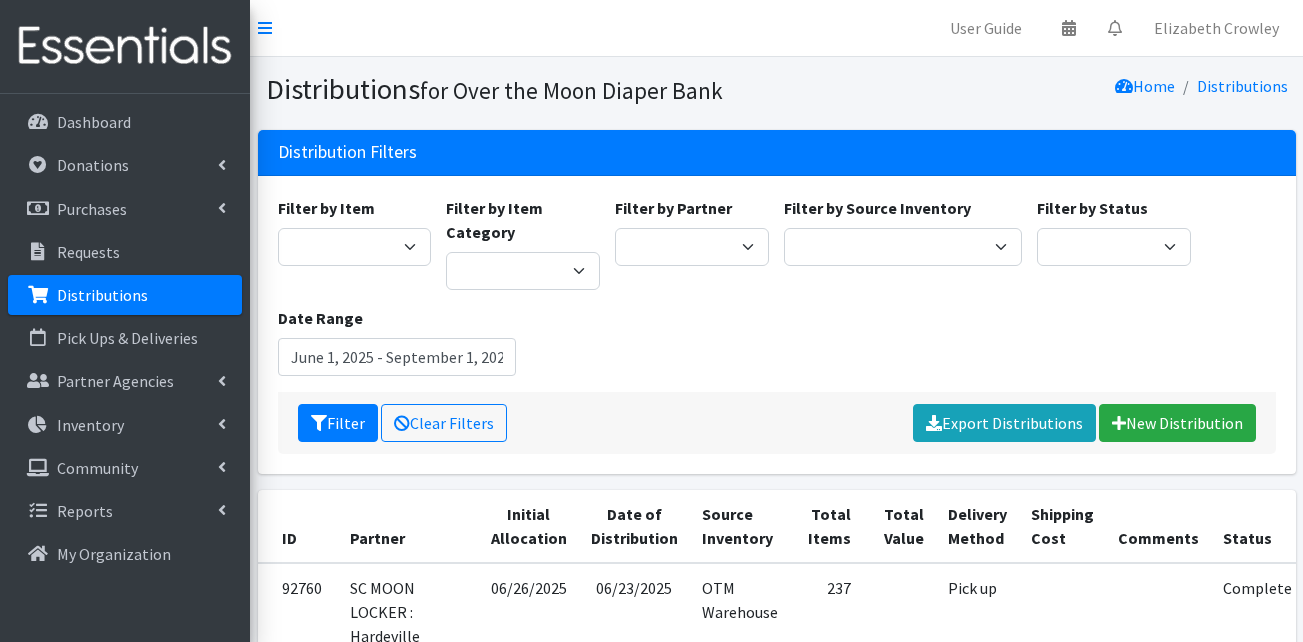 scroll, scrollTop: 0, scrollLeft: 0, axis: both 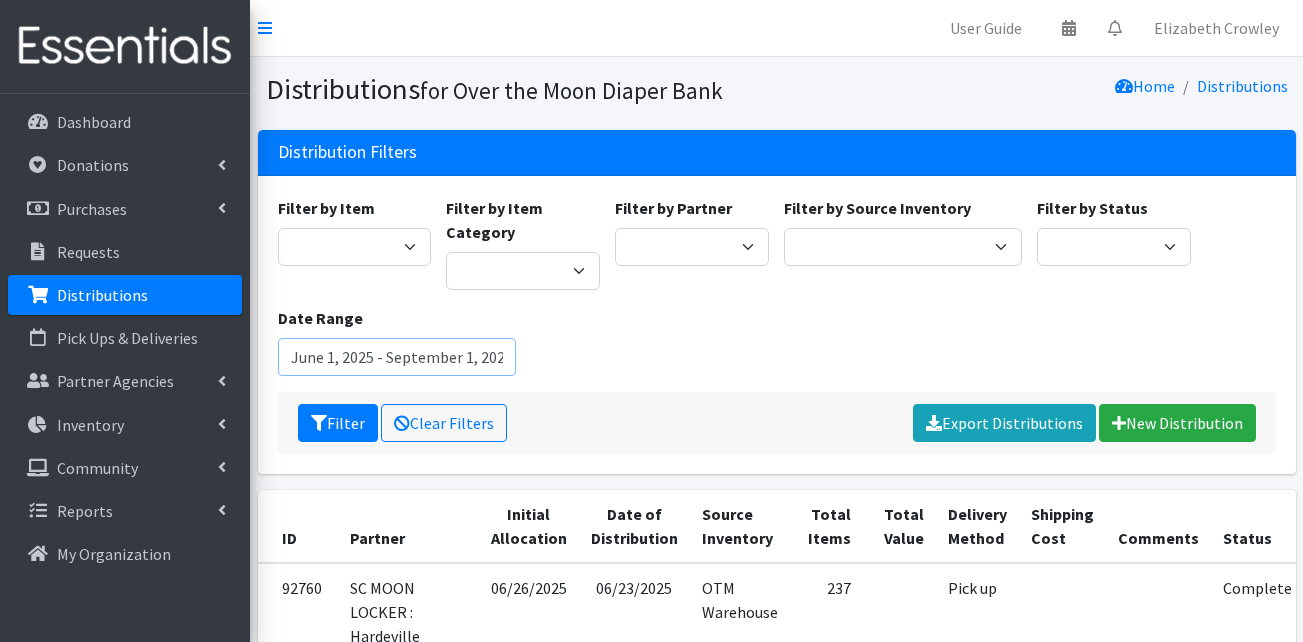 click on "June 1, 2025 - September 1, 2025" at bounding box center [397, 357] 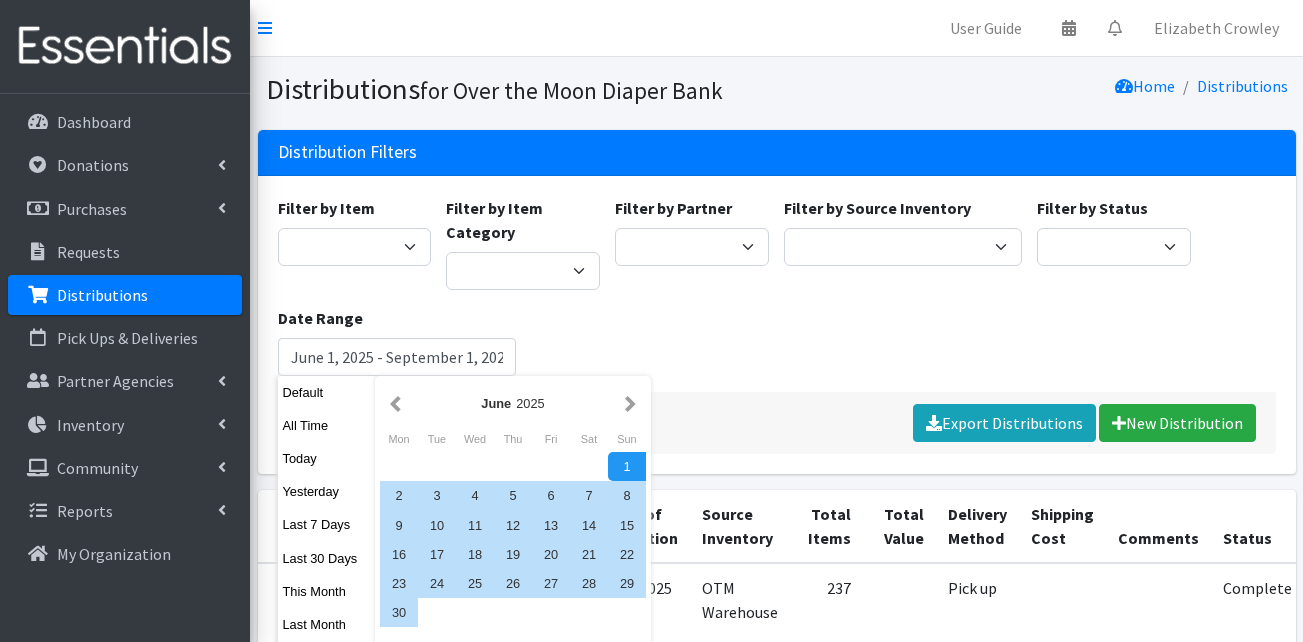 click on "[MONTH] [YEAR]" at bounding box center (513, 403) 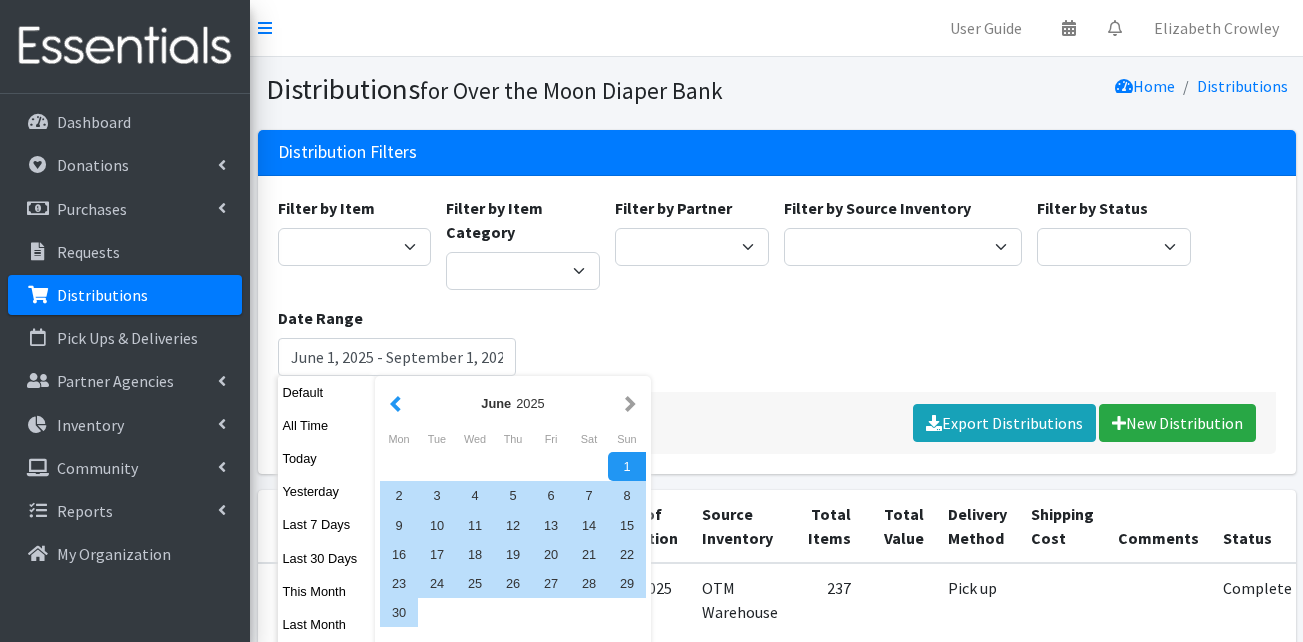 click at bounding box center (395, 403) 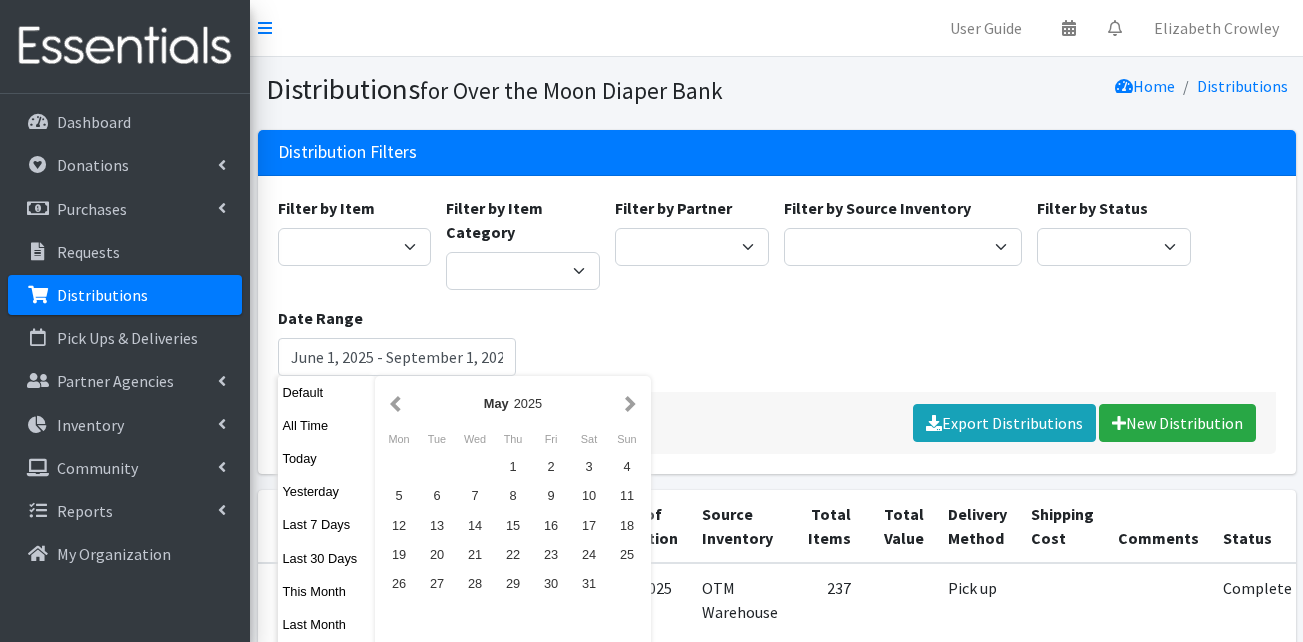 click at bounding box center (395, 403) 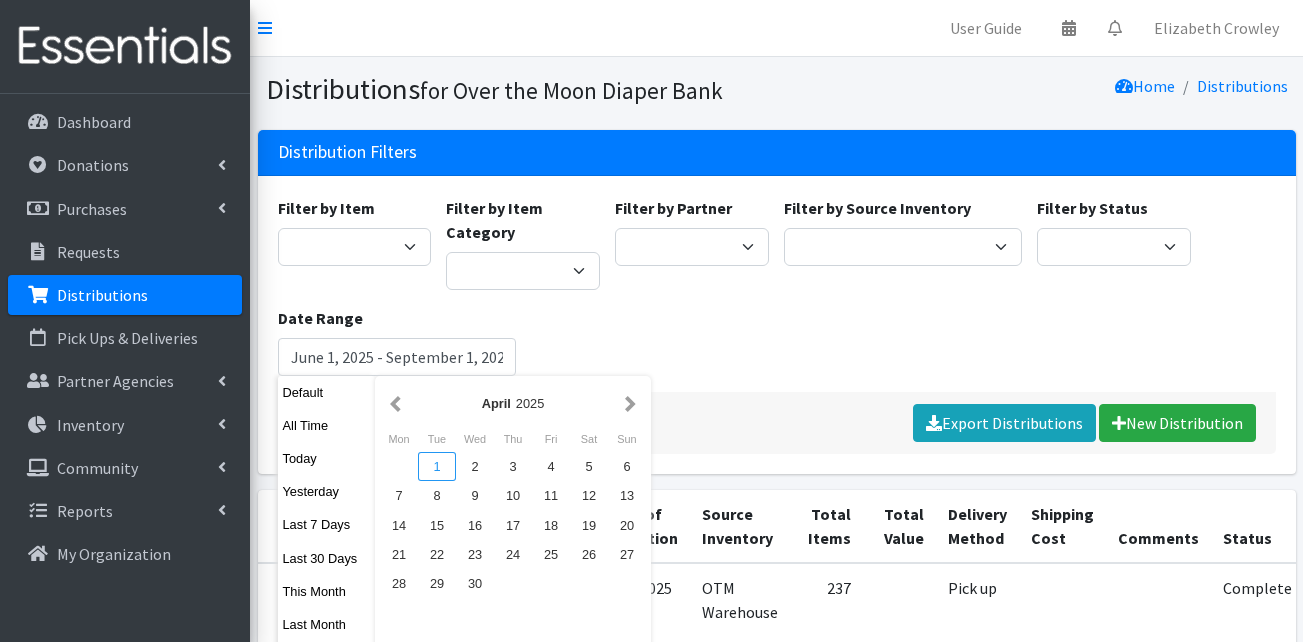 click on "1" at bounding box center [437, 466] 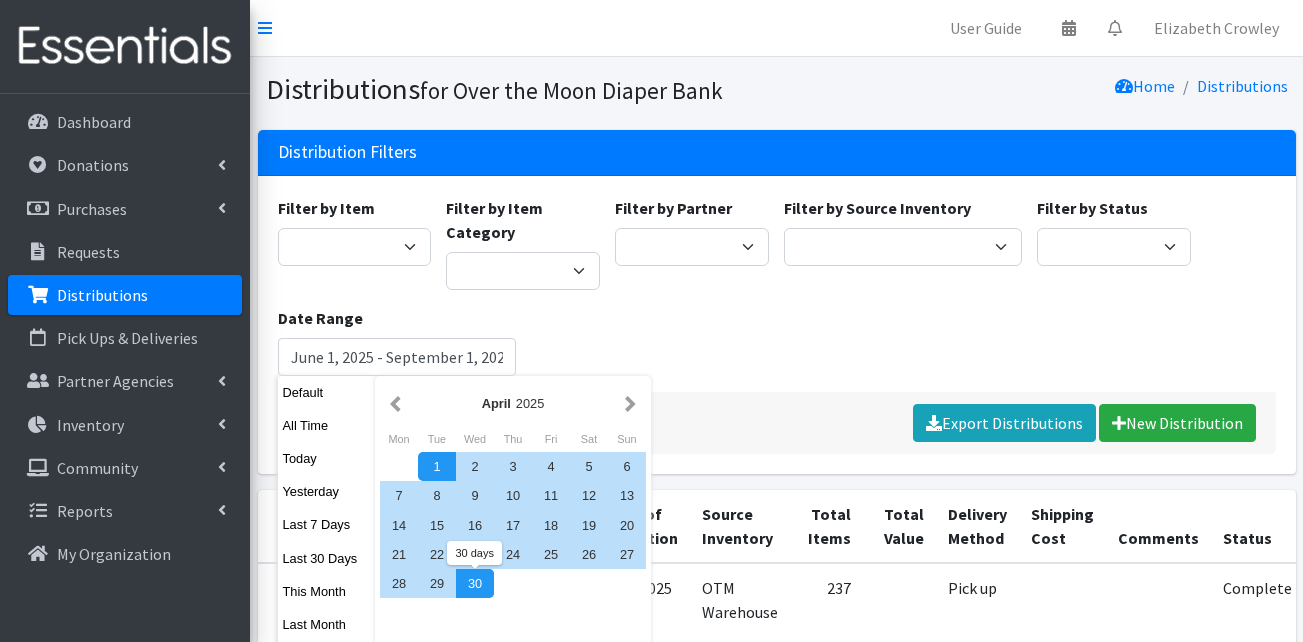 click on "30" at bounding box center [475, 583] 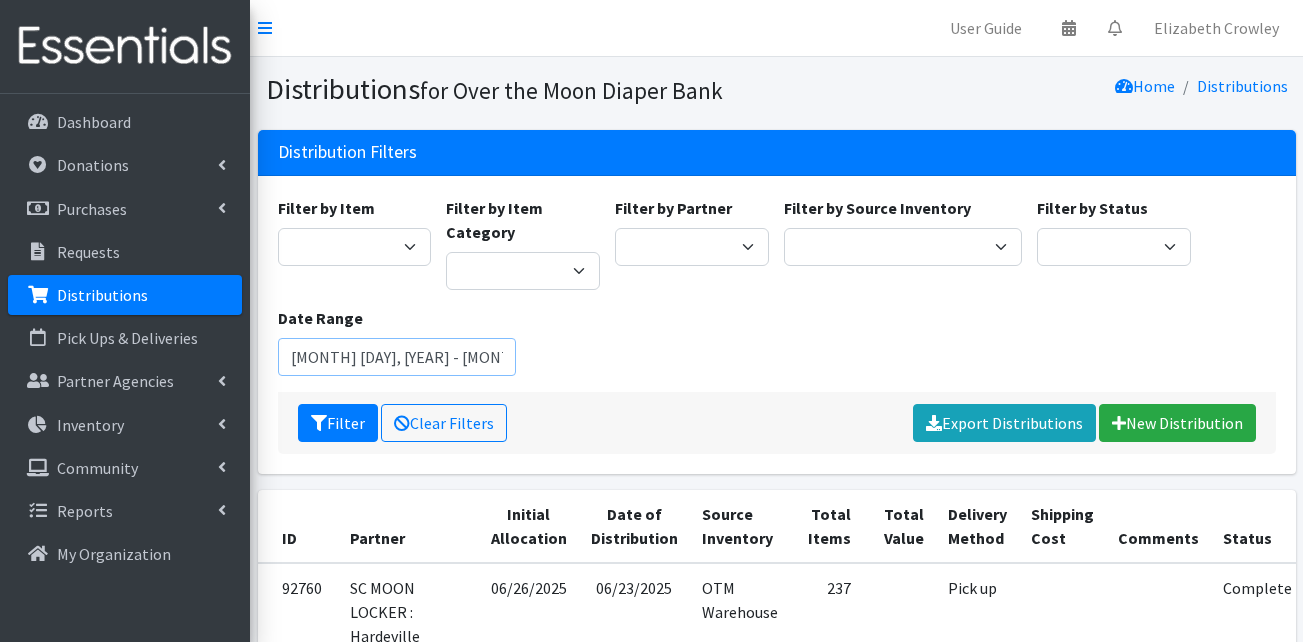 click on "[MONTH] [DAY], [YEAR] - [MONTH] [DAY], [YEAR]" at bounding box center (397, 357) 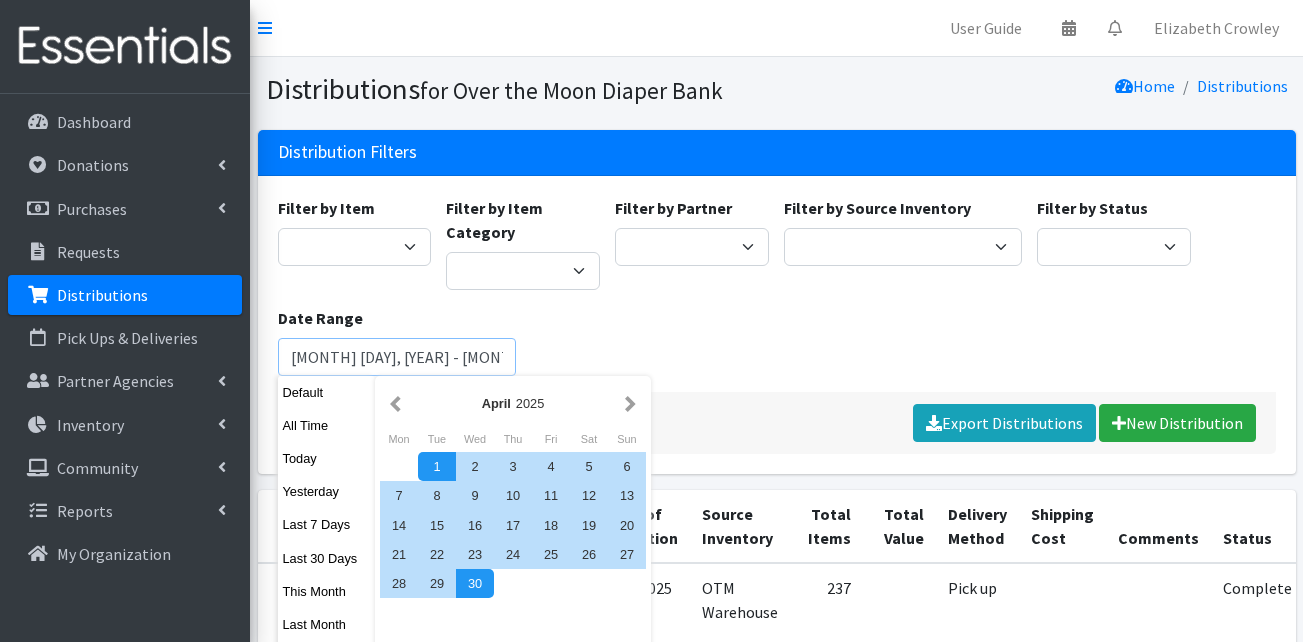 click on "Filter" at bounding box center (338, 423) 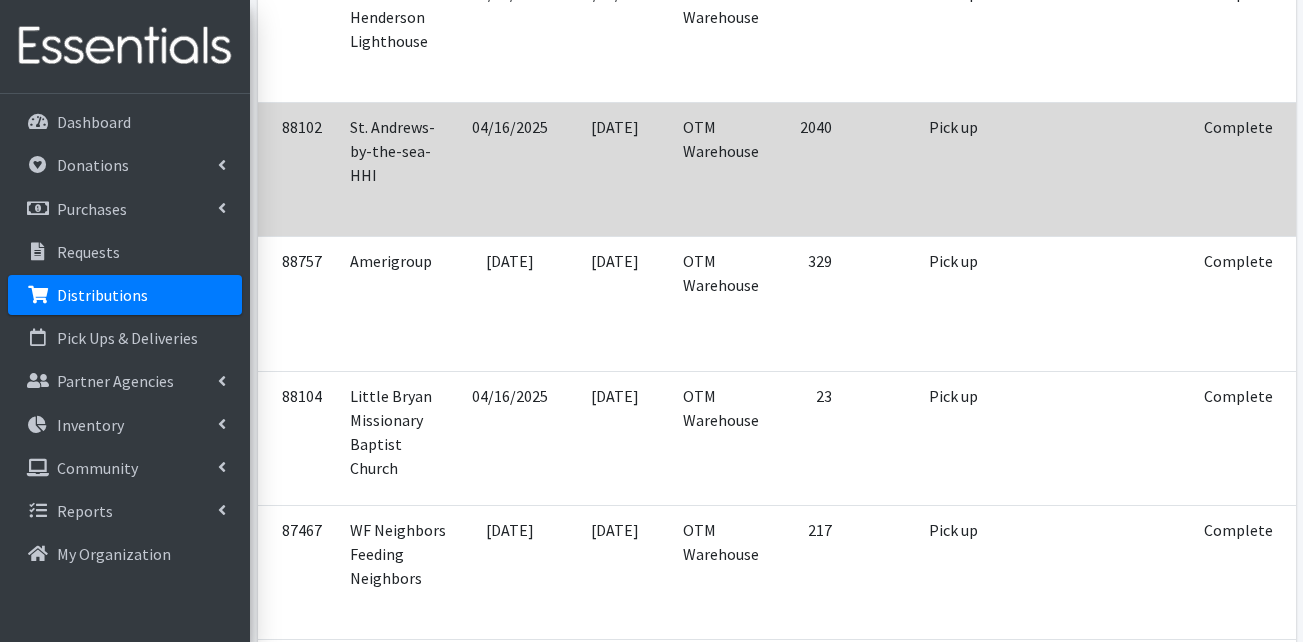 scroll, scrollTop: 1000, scrollLeft: 0, axis: vertical 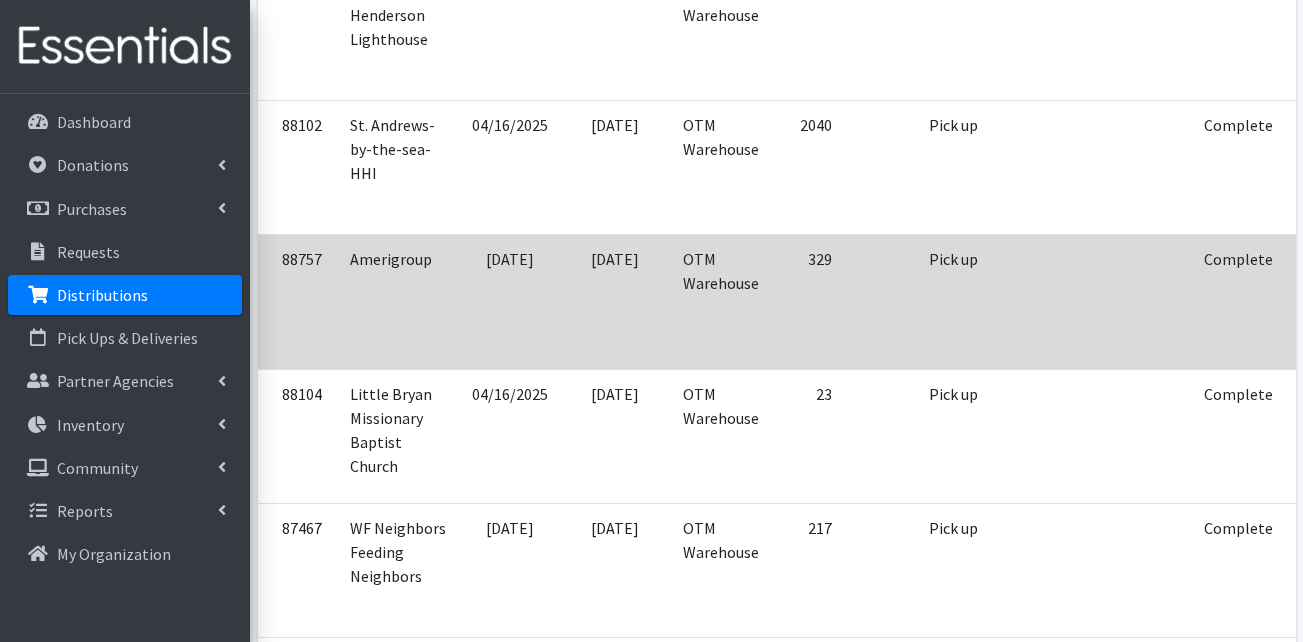 click on "Edit" at bounding box center (1332, 288) 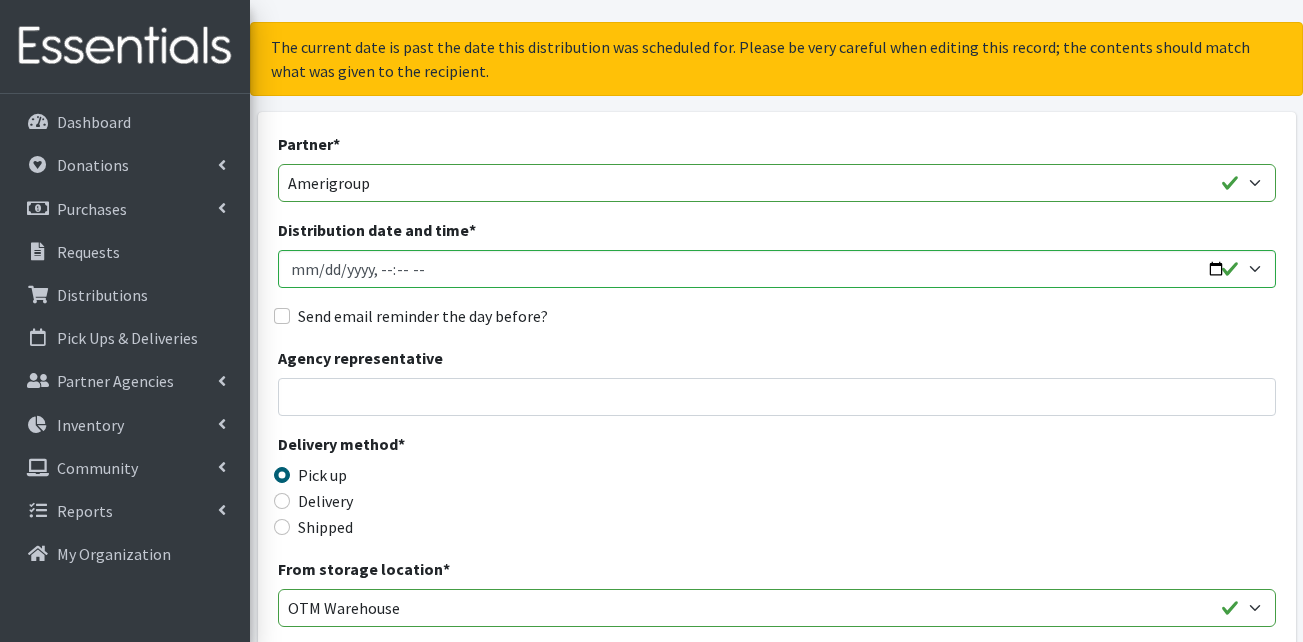 scroll, scrollTop: 0, scrollLeft: 0, axis: both 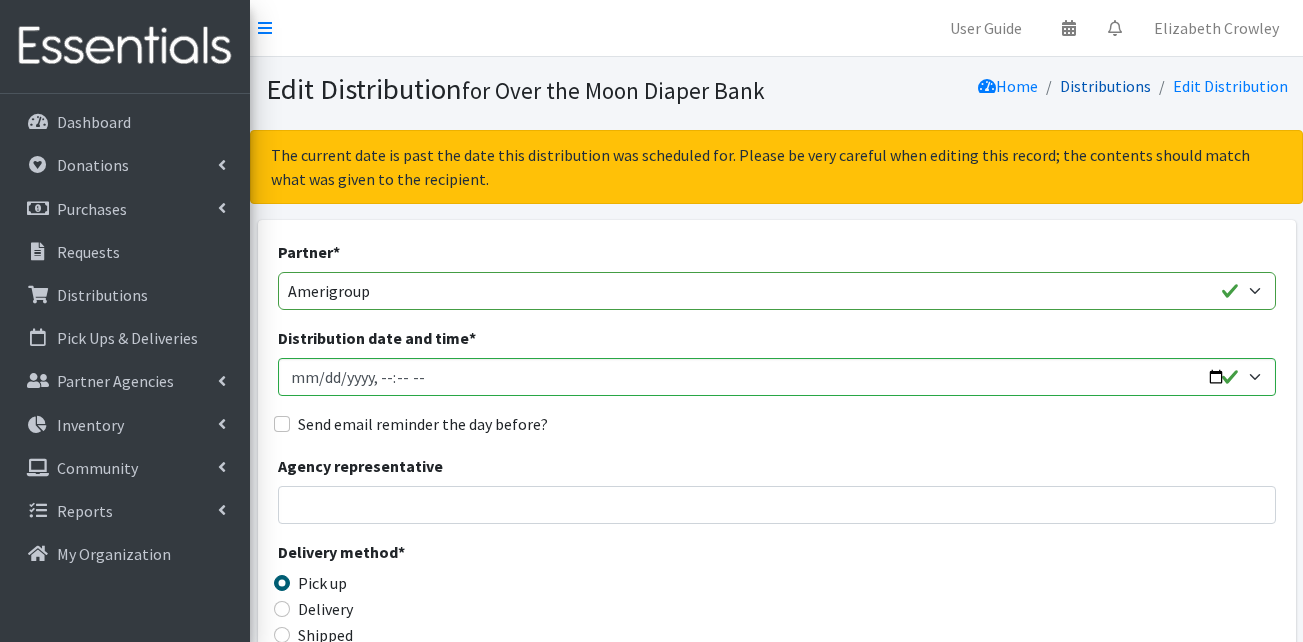click on "Distributions" at bounding box center (1105, 86) 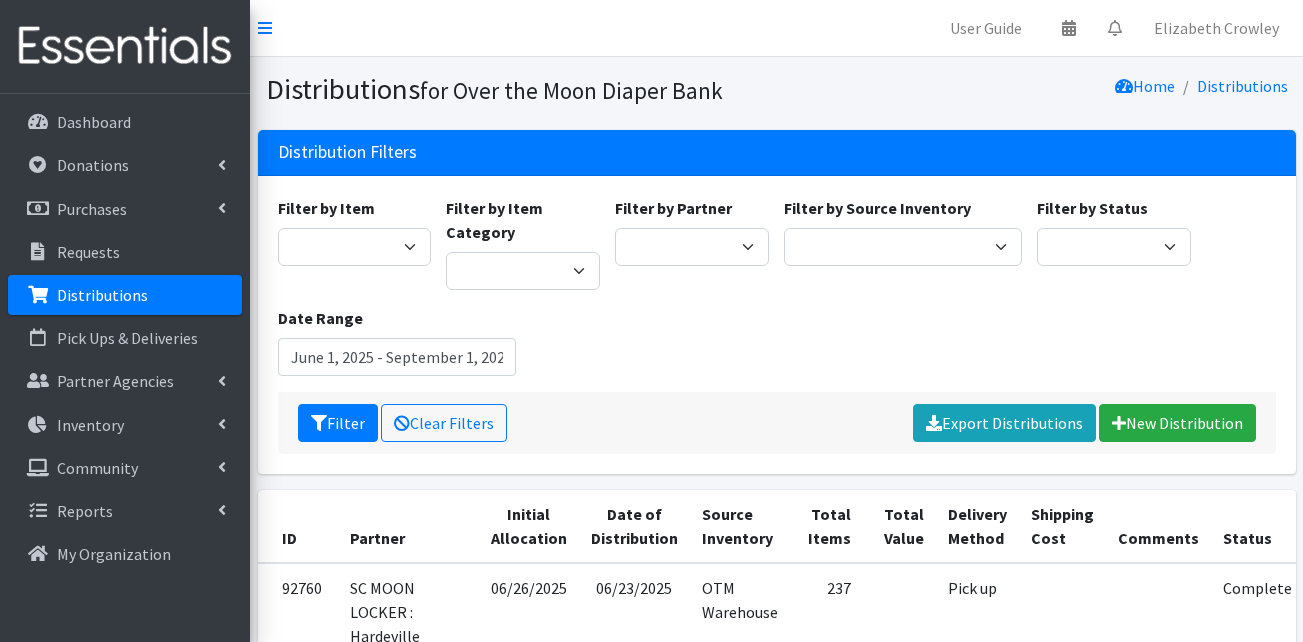 scroll, scrollTop: 0, scrollLeft: 0, axis: both 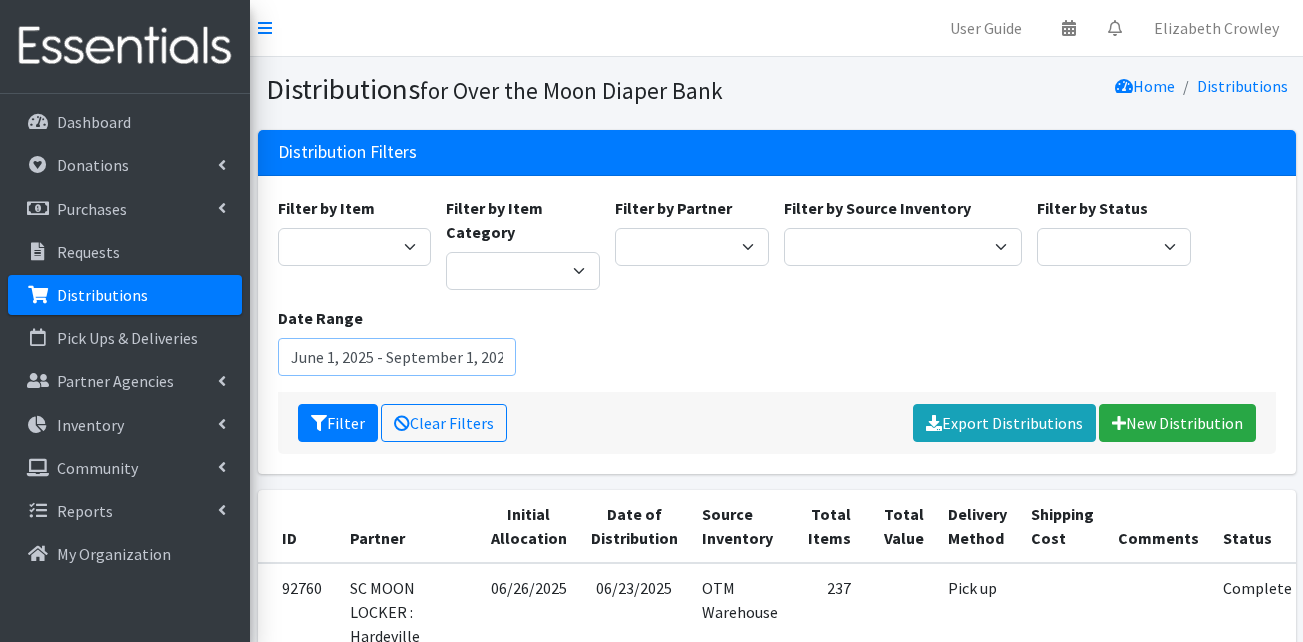 click on "June 1, 2025 - September 1, 2025" at bounding box center (397, 357) 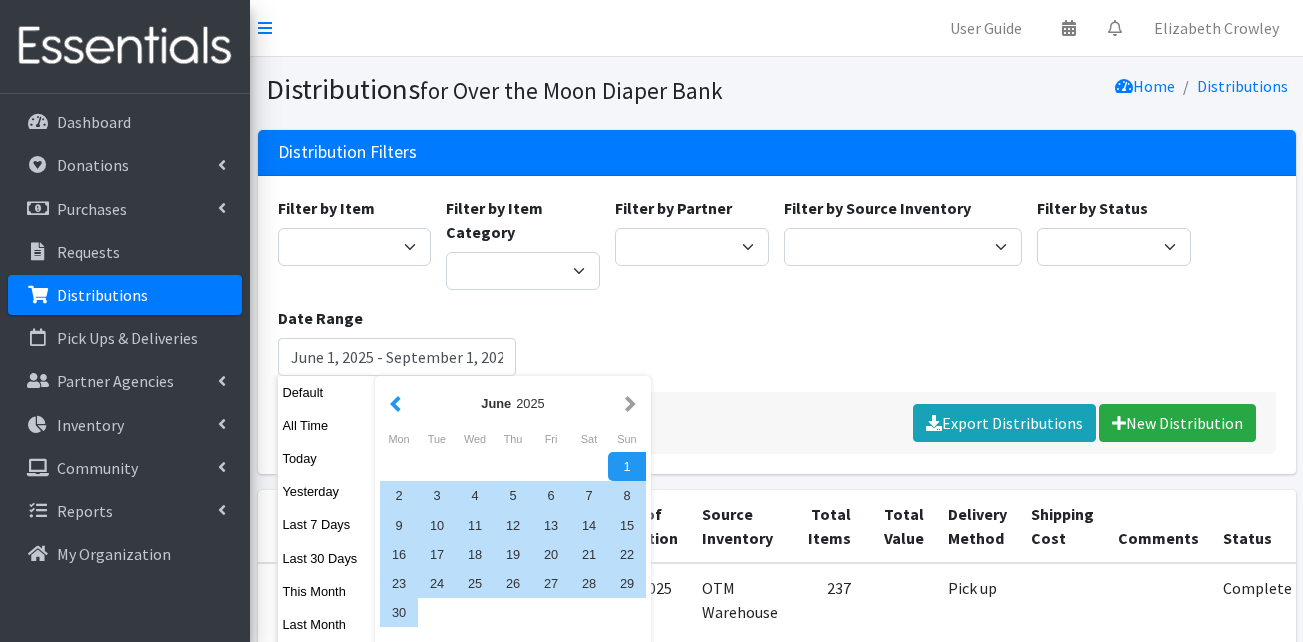 click at bounding box center [395, 403] 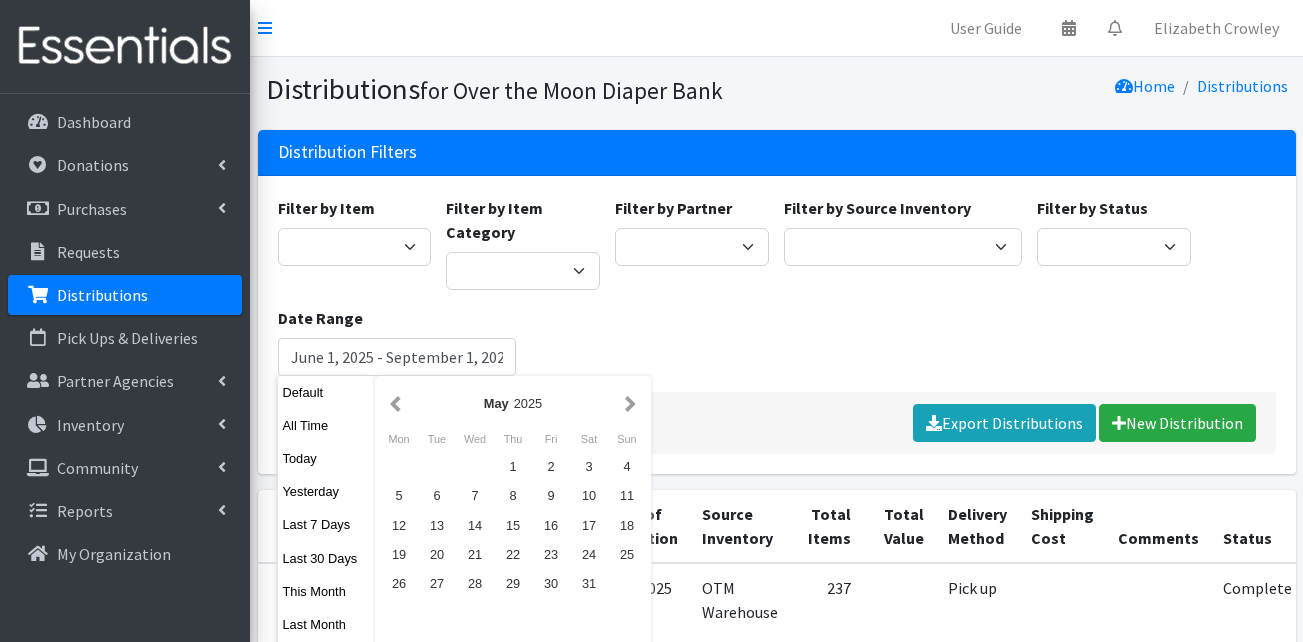 click at bounding box center (395, 403) 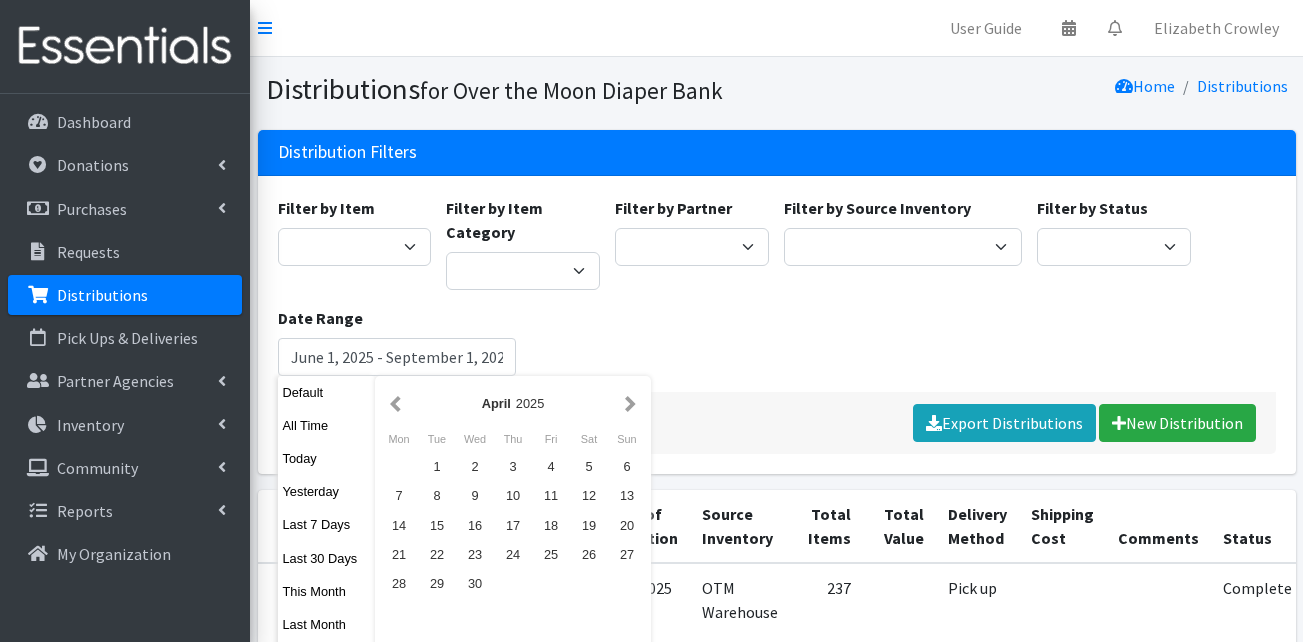 click at bounding box center [395, 403] 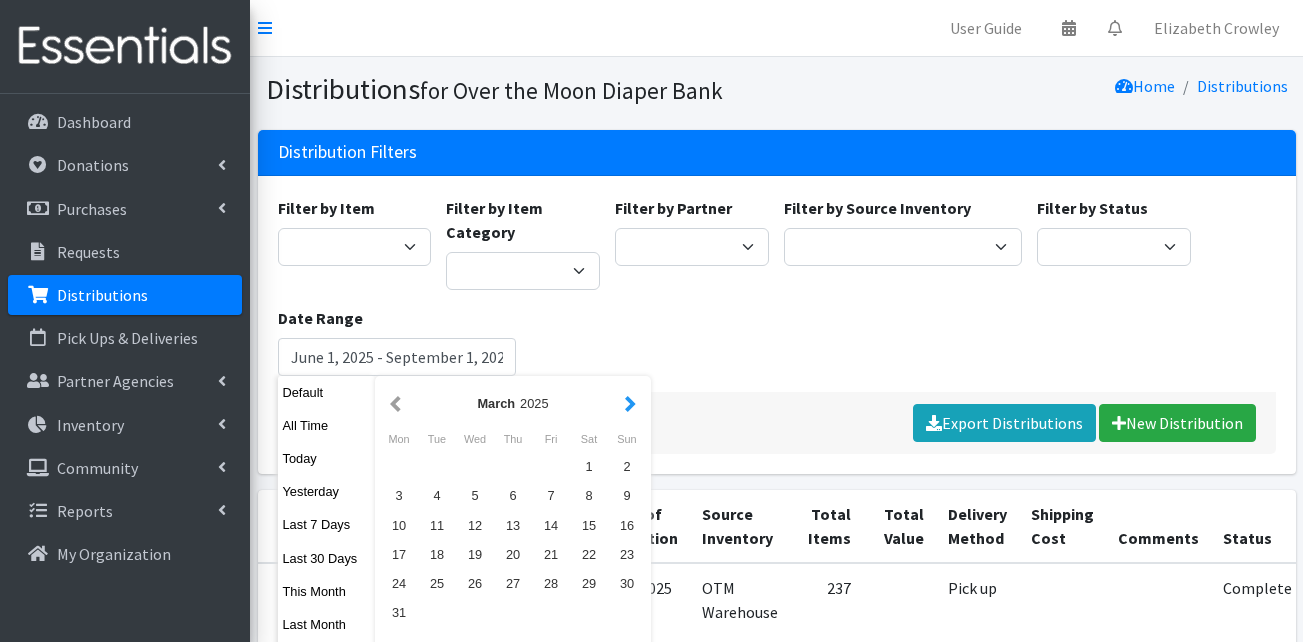 click at bounding box center [630, 403] 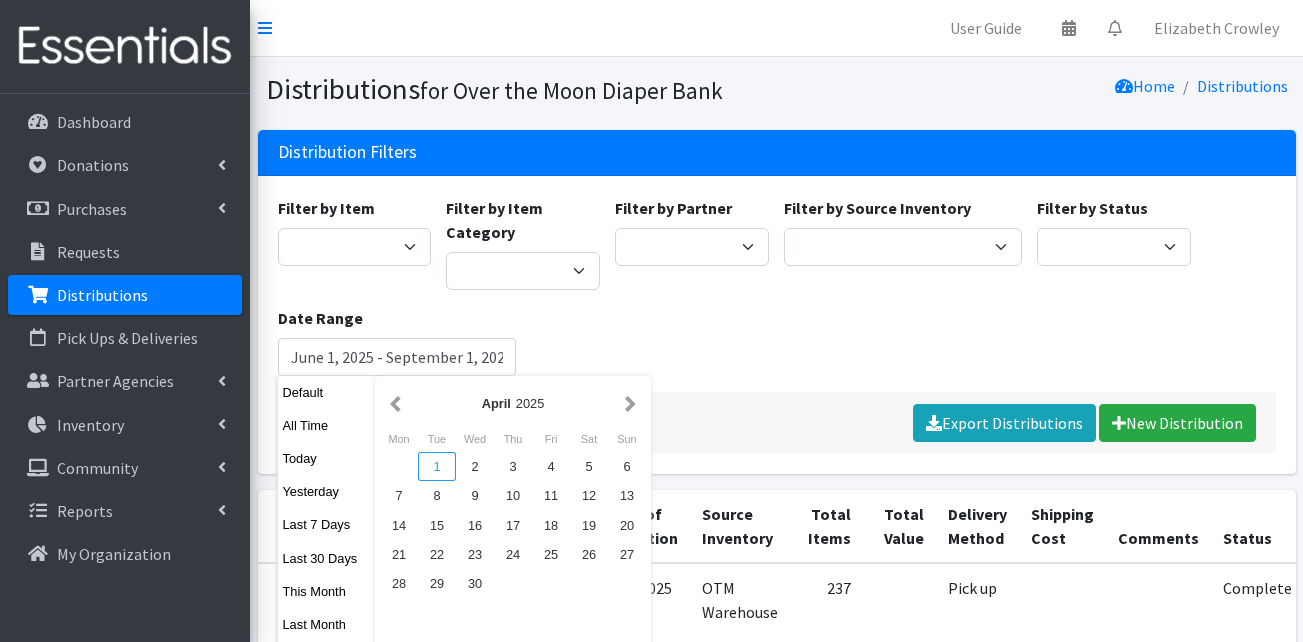 click on "1" at bounding box center (437, 466) 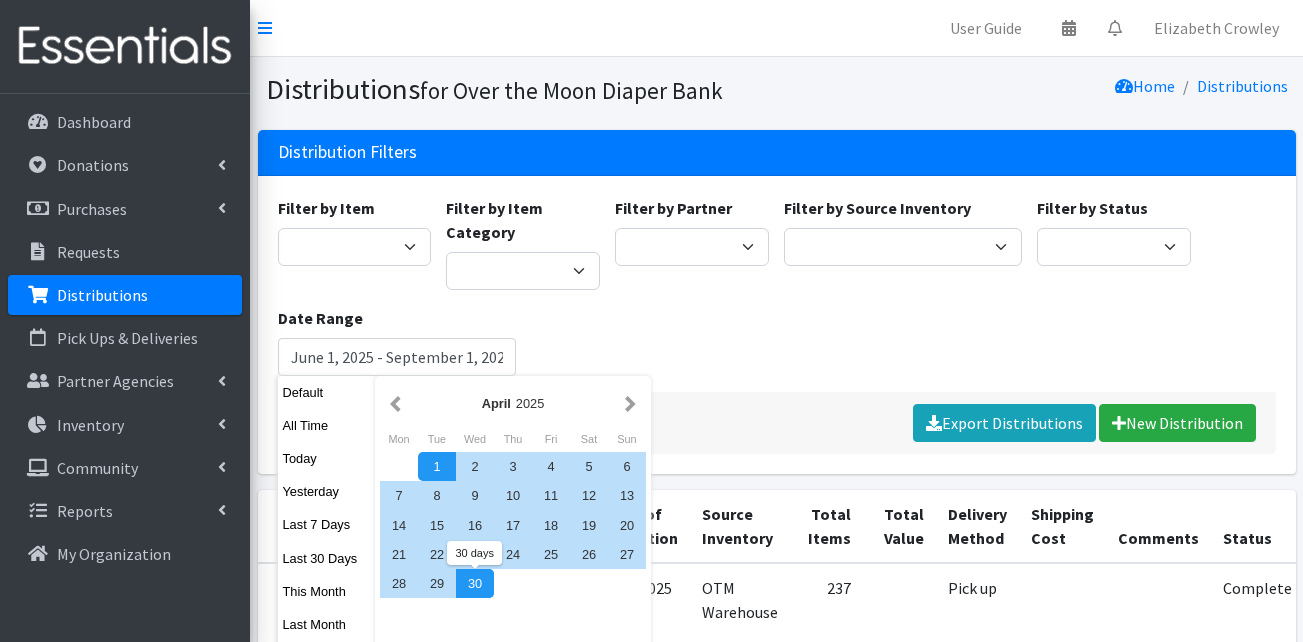 click on "30" at bounding box center (475, 583) 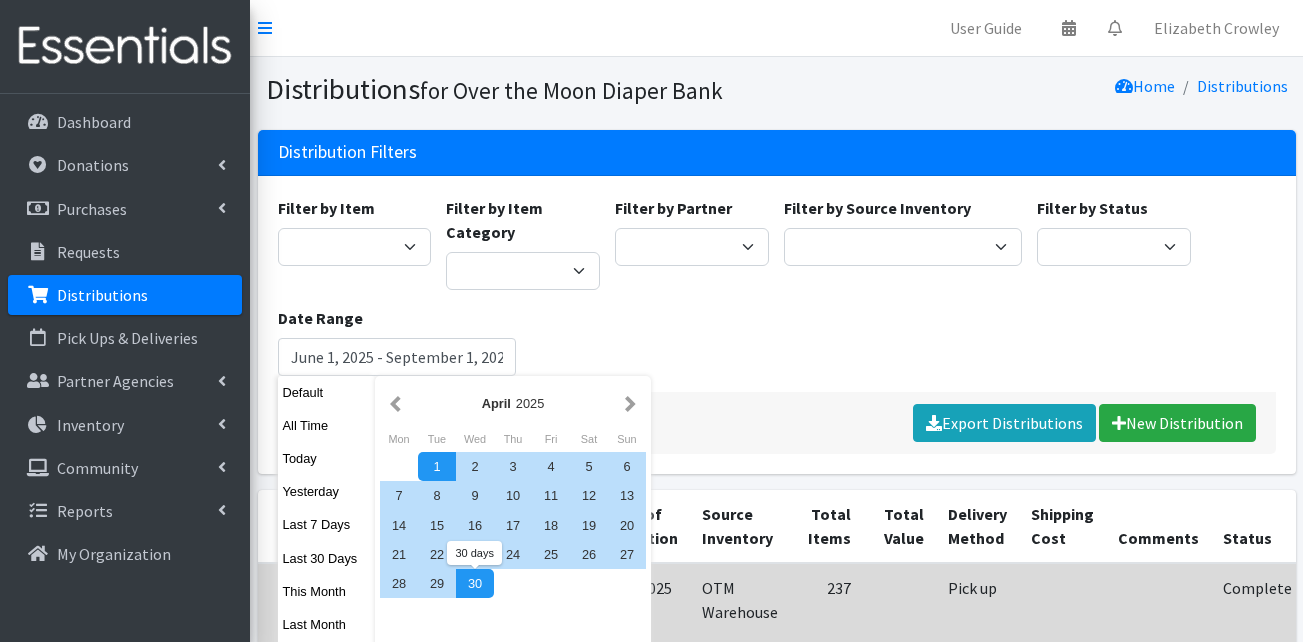 type on "[MONTH] [DAY], [YEAR] - [MONTH] [DAY], [YEAR]" 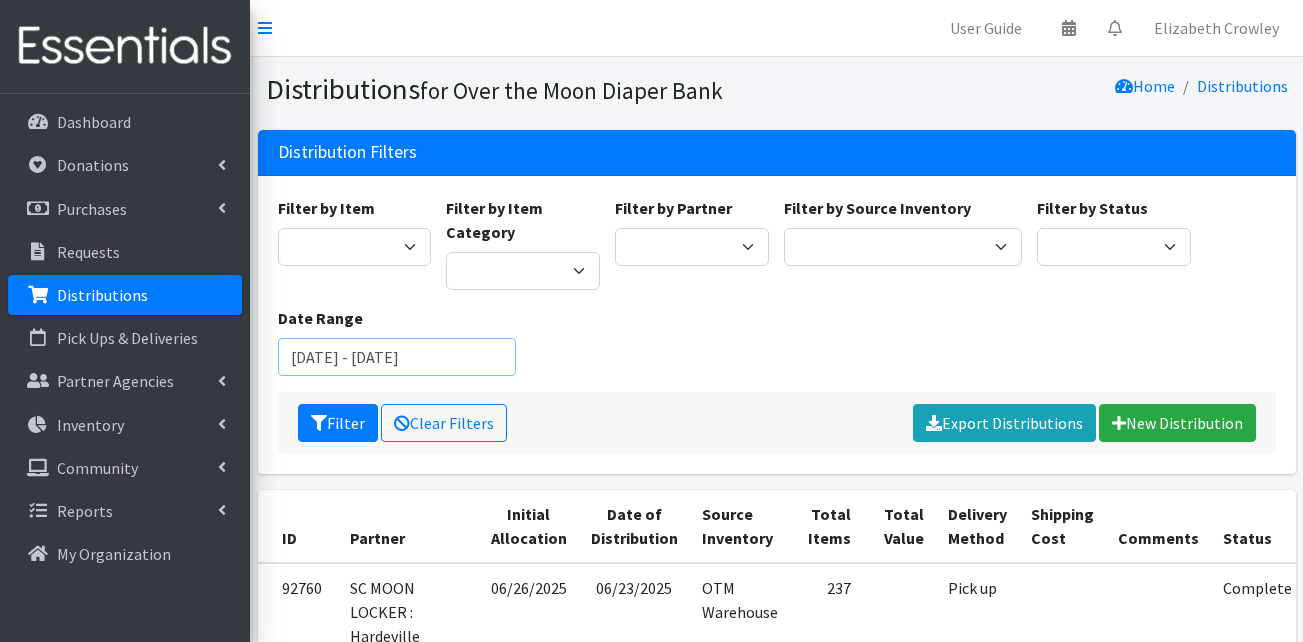 click on "[MONTH] [DAY], [YEAR] - [MONTH] [DAY], [YEAR]" at bounding box center (397, 357) 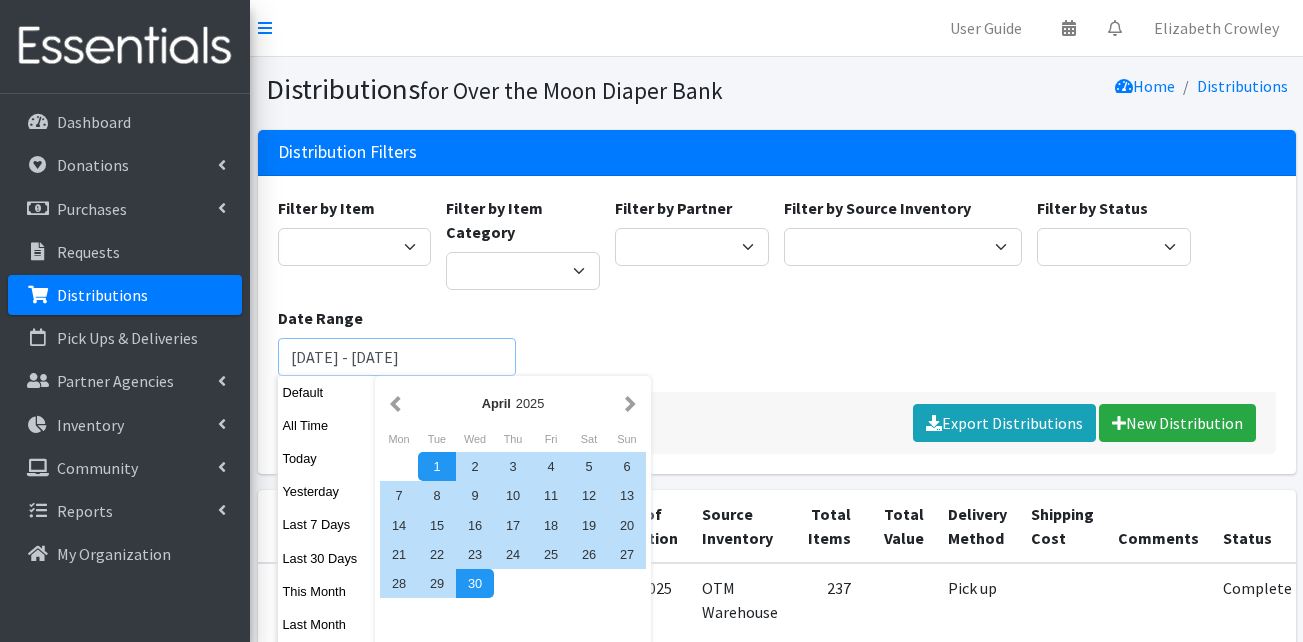 click on "Filter" at bounding box center [338, 423] 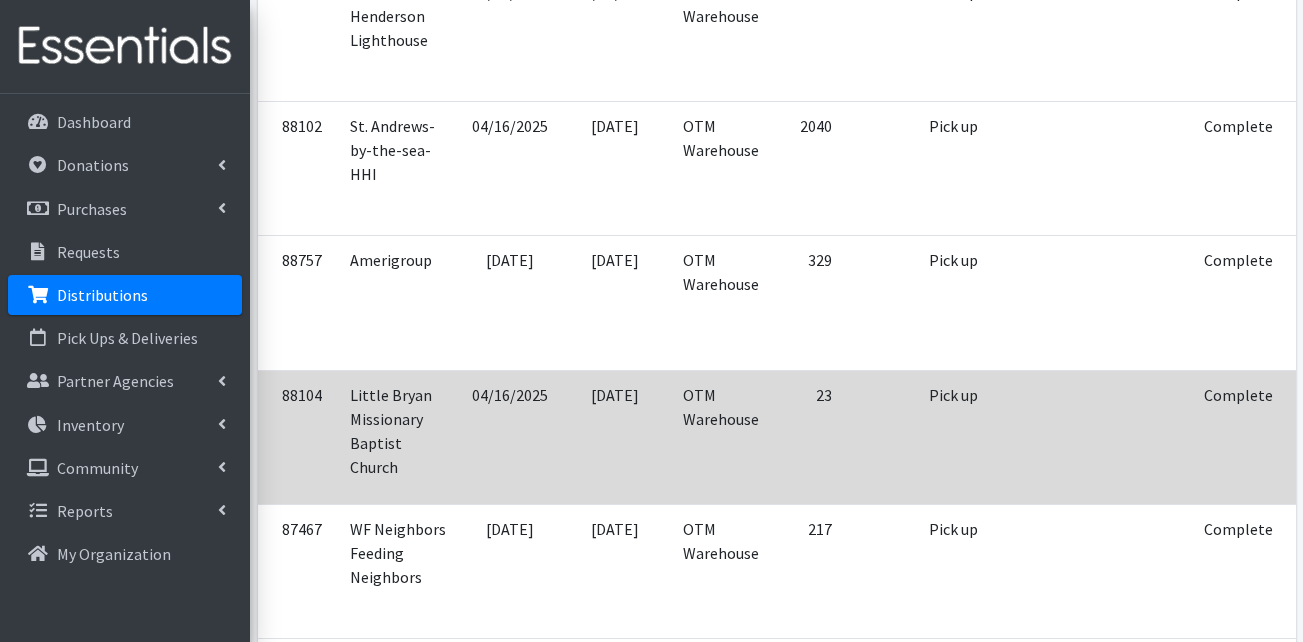 scroll, scrollTop: 1000, scrollLeft: 0, axis: vertical 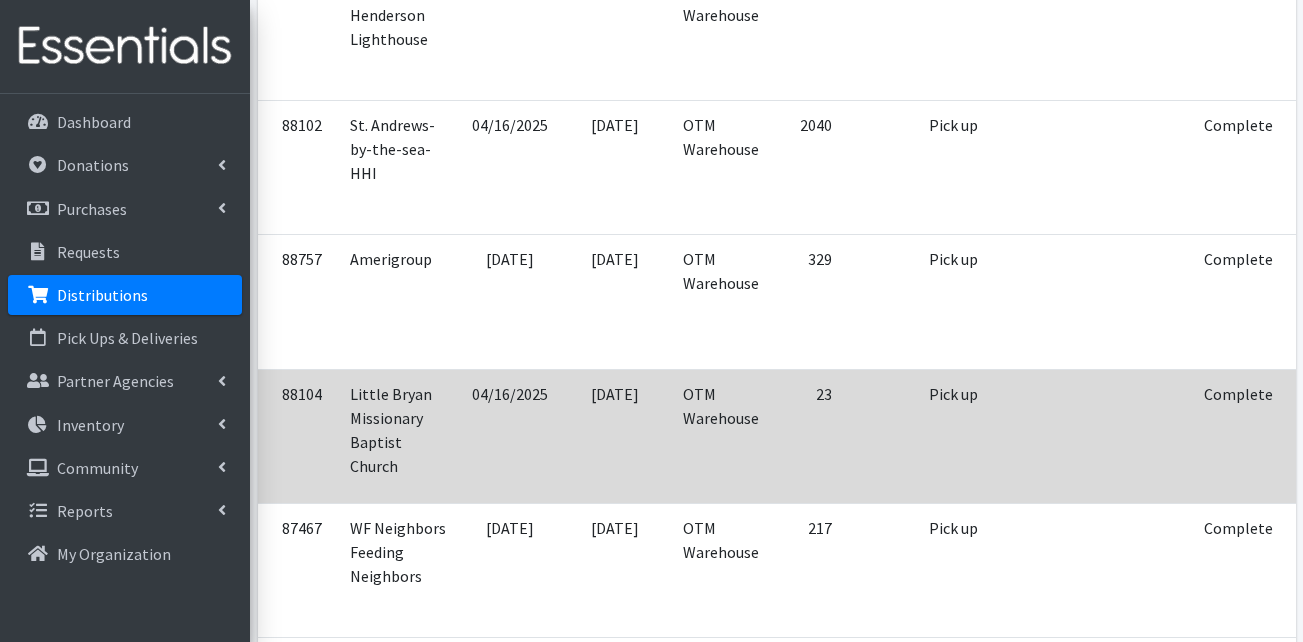 click at bounding box center (1320, 422) 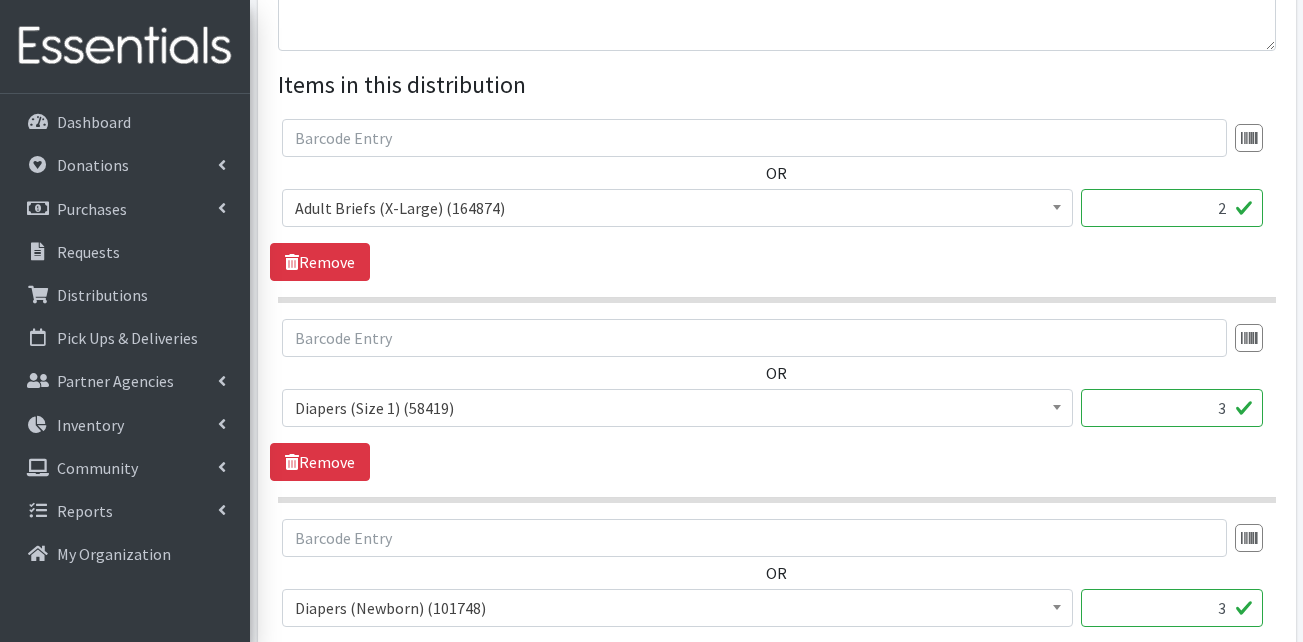 scroll, scrollTop: 800, scrollLeft: 0, axis: vertical 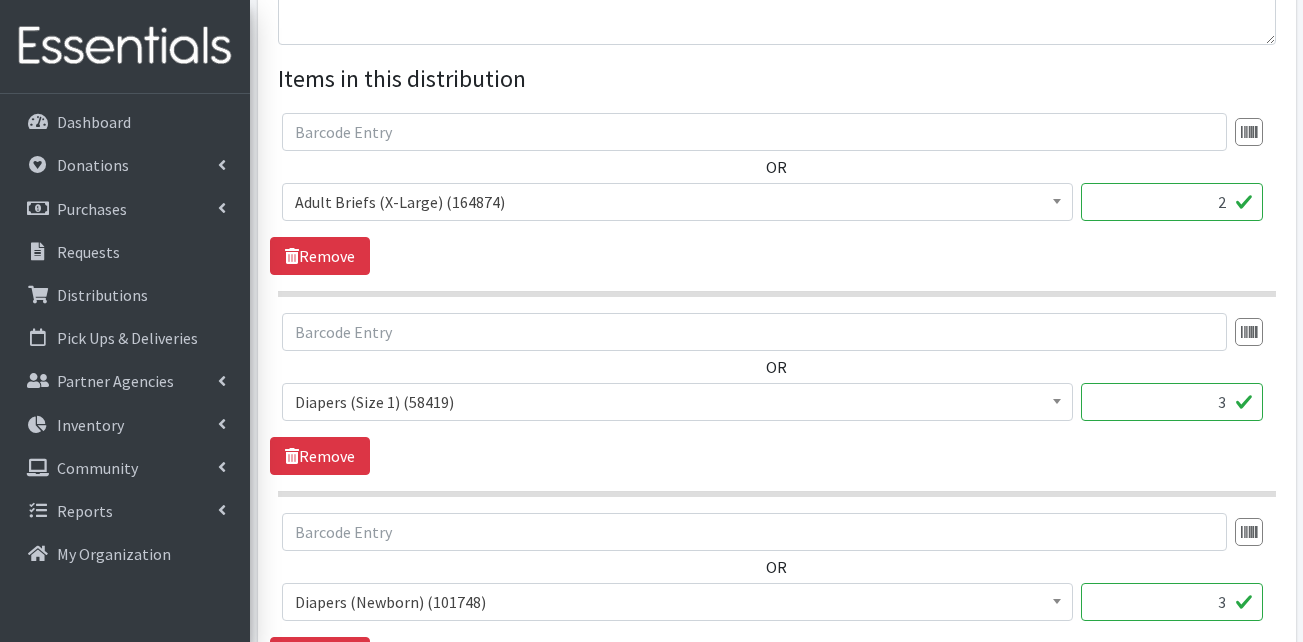 drag, startPoint x: 1161, startPoint y: 406, endPoint x: 1253, endPoint y: 403, distance: 92.0489 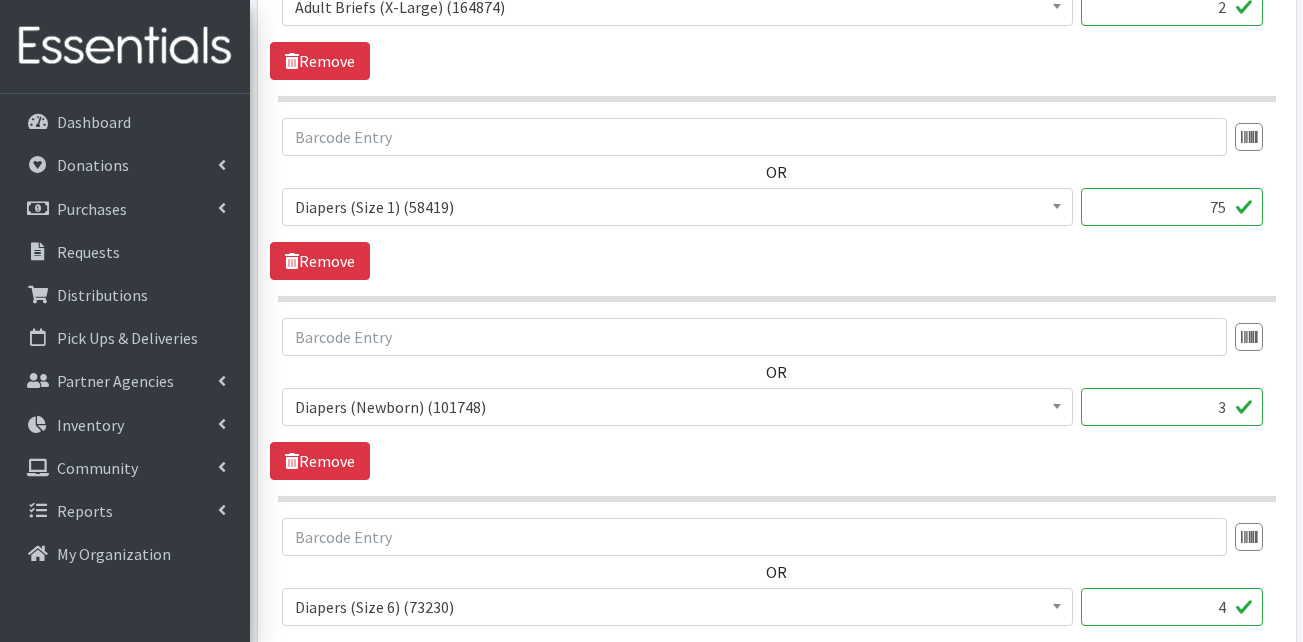 scroll, scrollTop: 1000, scrollLeft: 0, axis: vertical 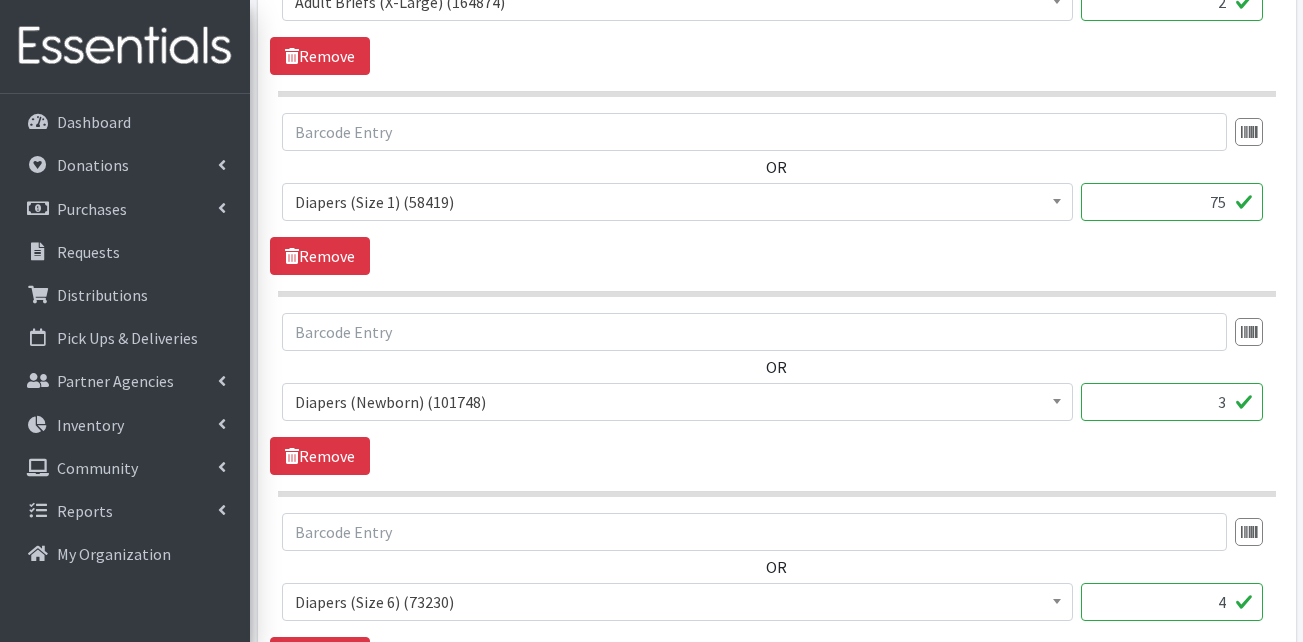 type on "75" 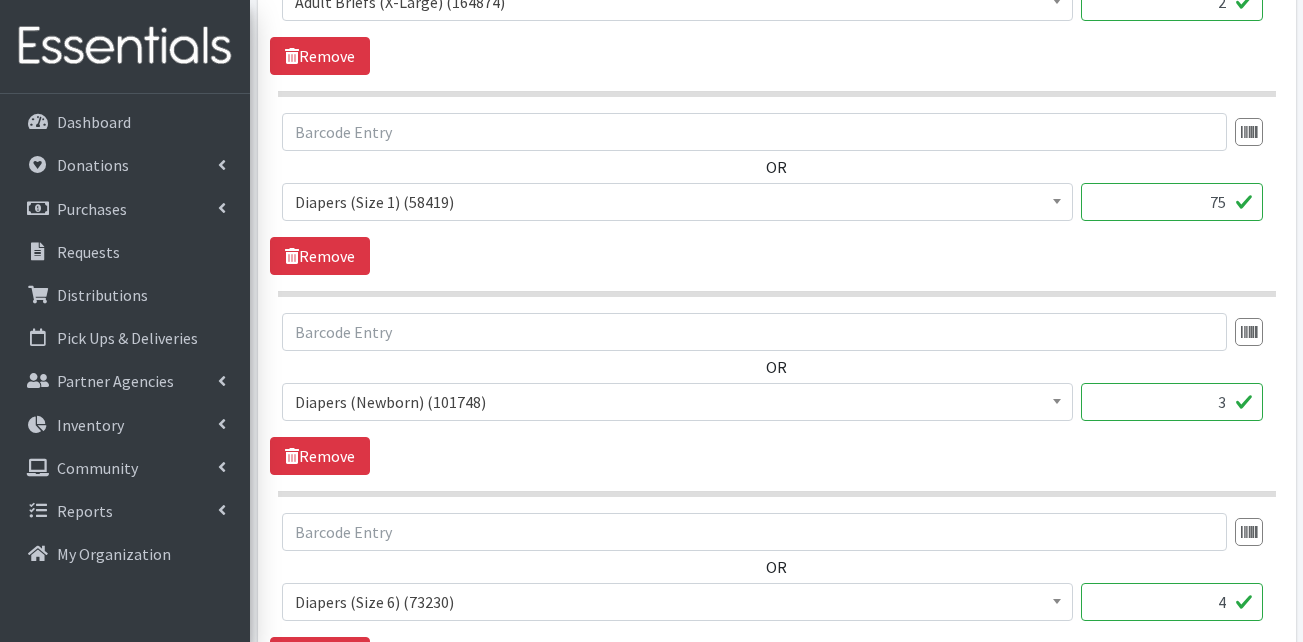 drag, startPoint x: 1195, startPoint y: 404, endPoint x: 1254, endPoint y: 398, distance: 59.3043 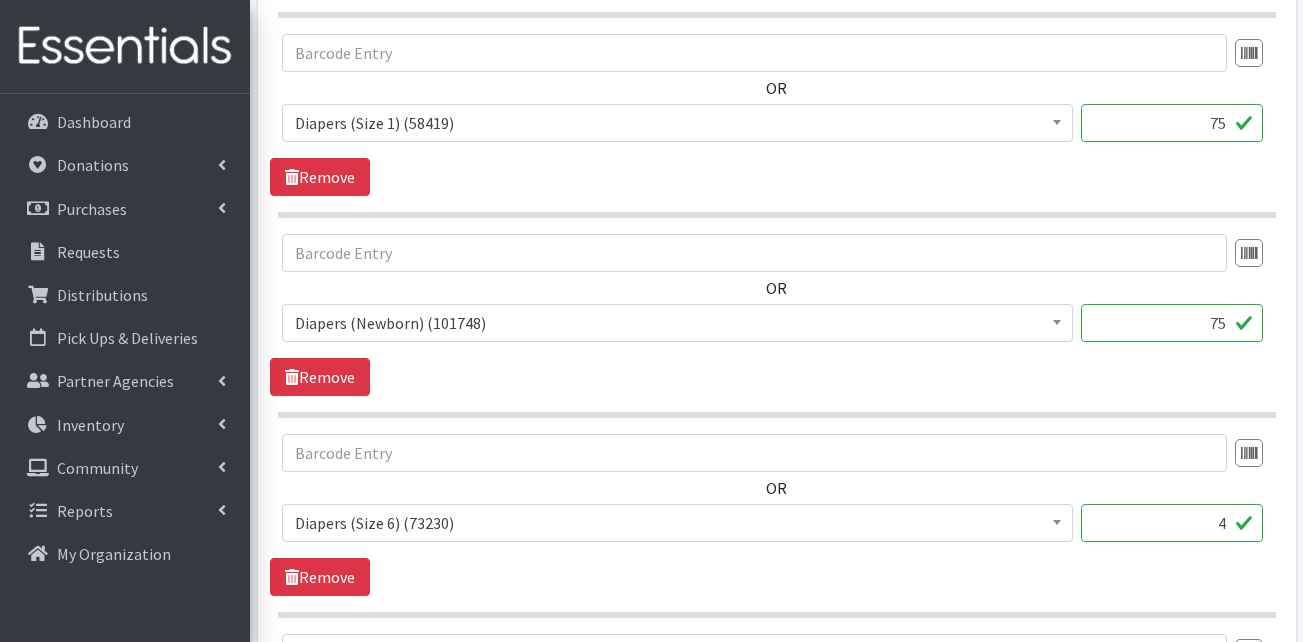 scroll, scrollTop: 1200, scrollLeft: 0, axis: vertical 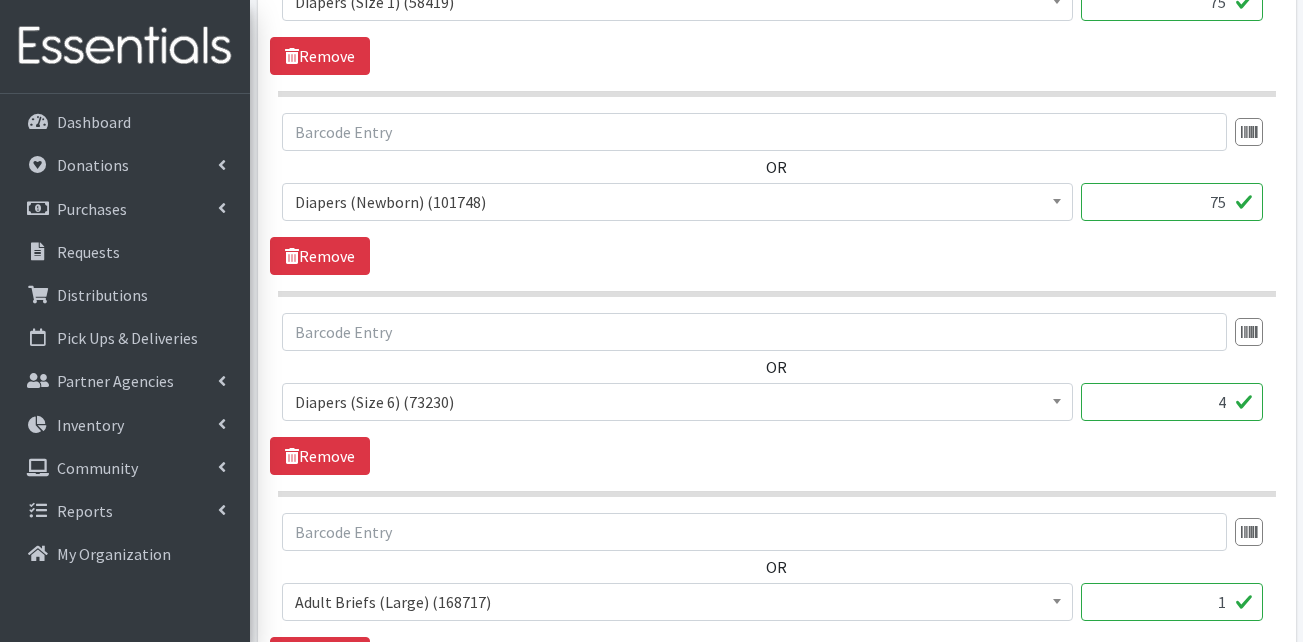 type on "75" 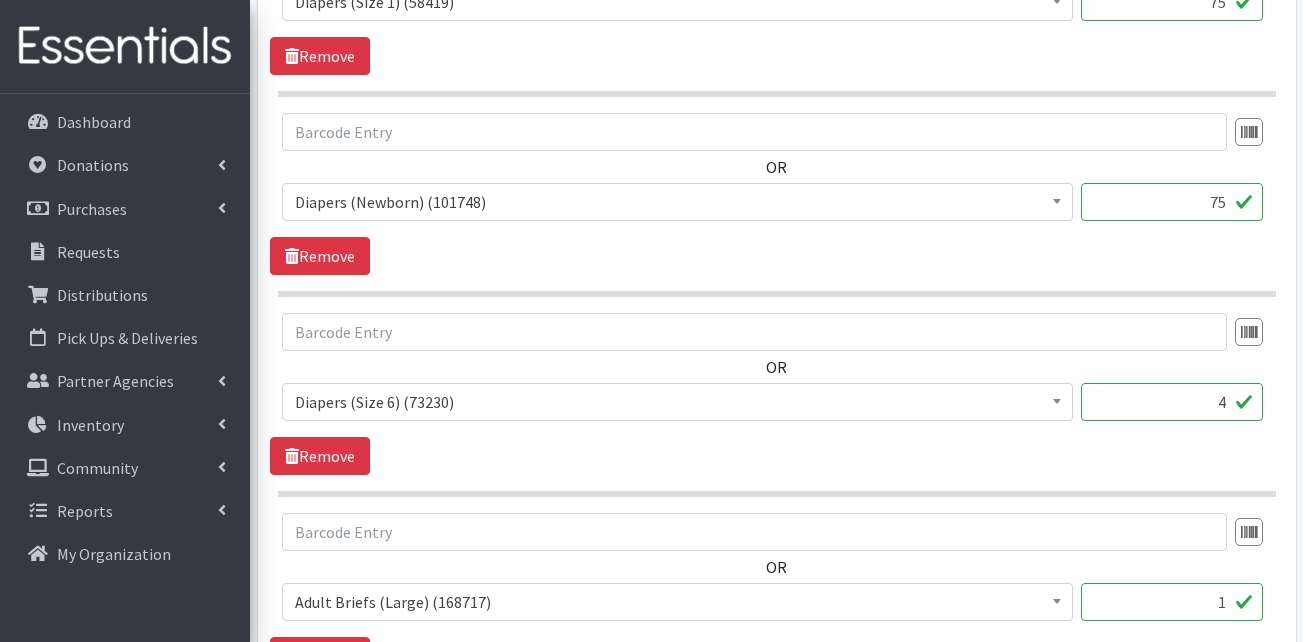 drag, startPoint x: 1211, startPoint y: 405, endPoint x: 1243, endPoint y: 407, distance: 32.06244 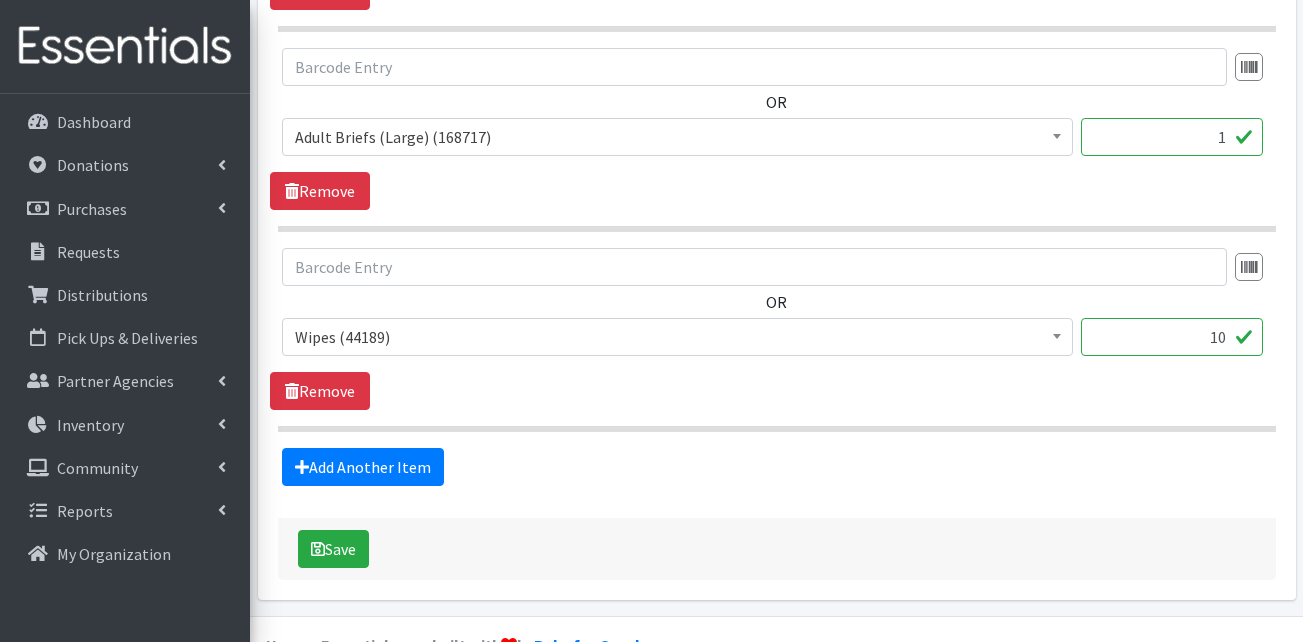 scroll, scrollTop: 1700, scrollLeft: 0, axis: vertical 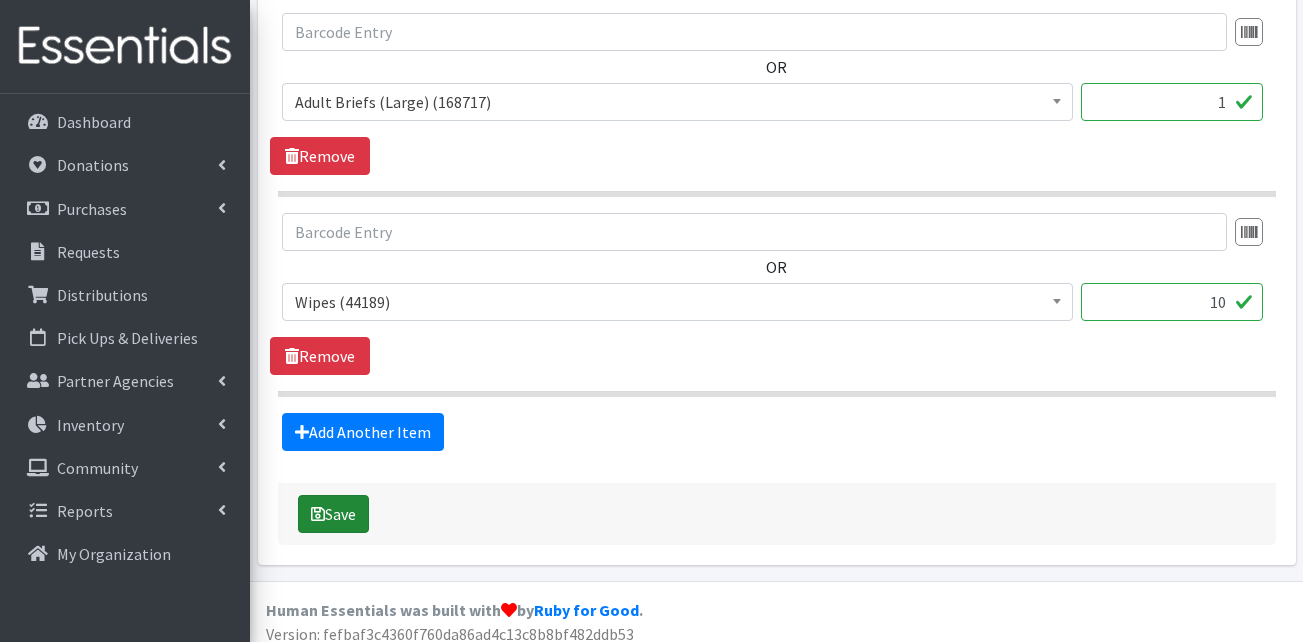 type on "100" 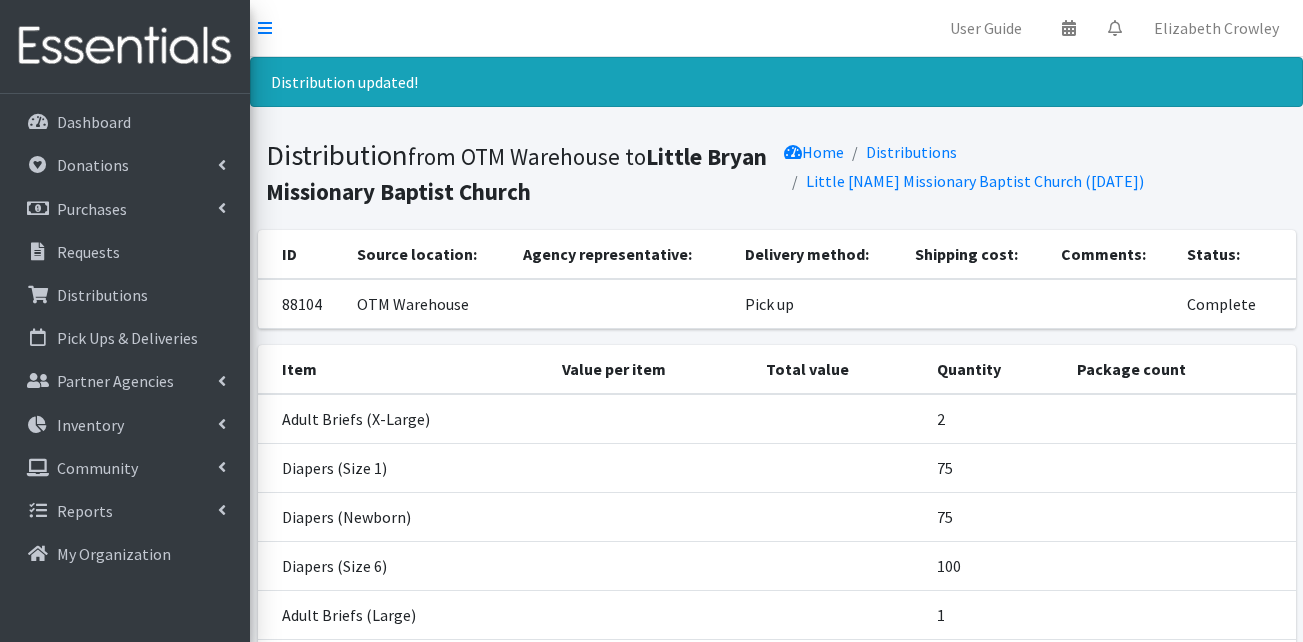 scroll, scrollTop: 0, scrollLeft: 0, axis: both 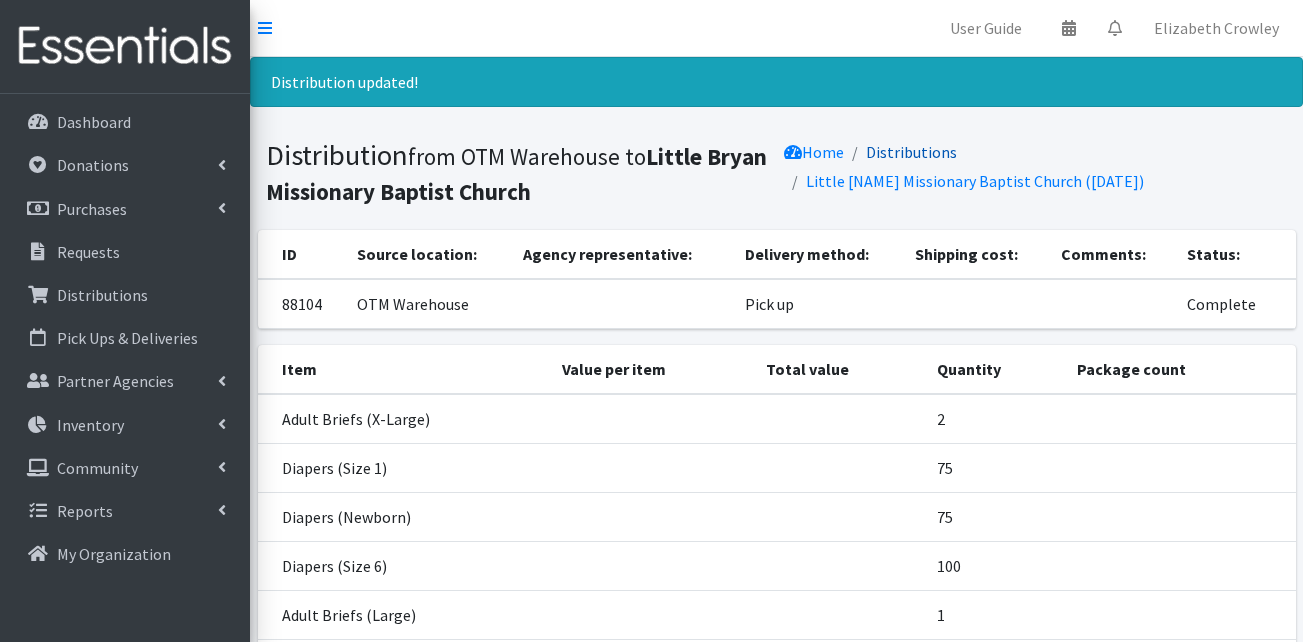 click on "Distributions" at bounding box center [911, 152] 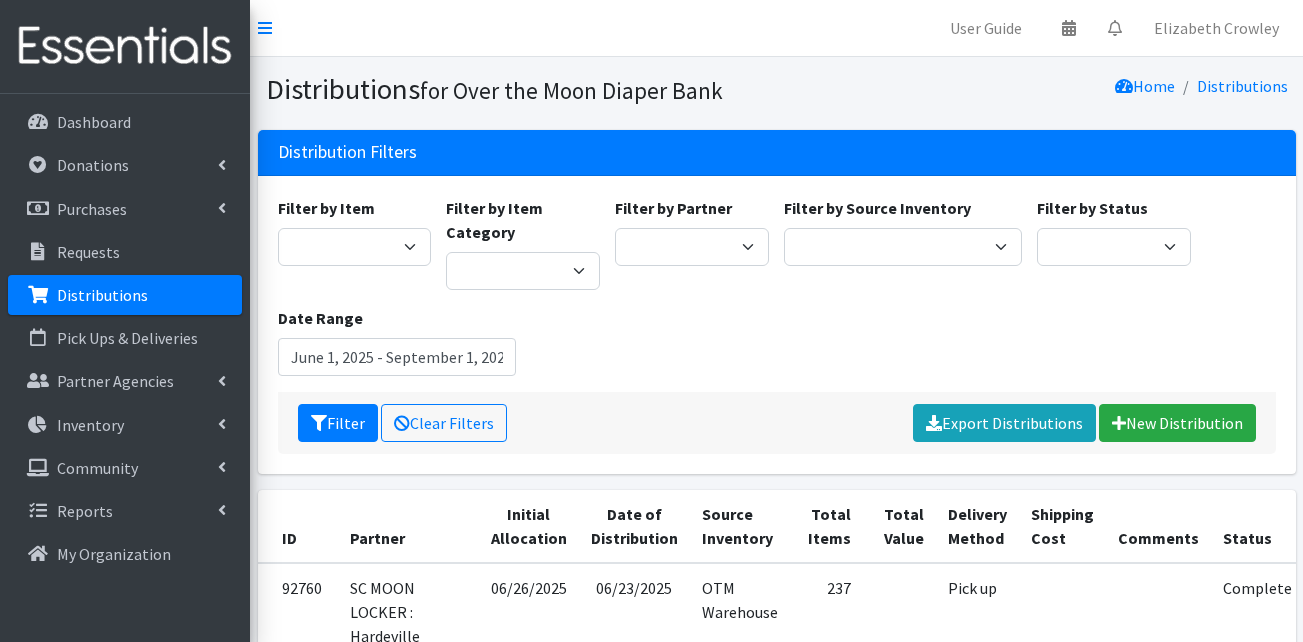 scroll, scrollTop: 0, scrollLeft: 0, axis: both 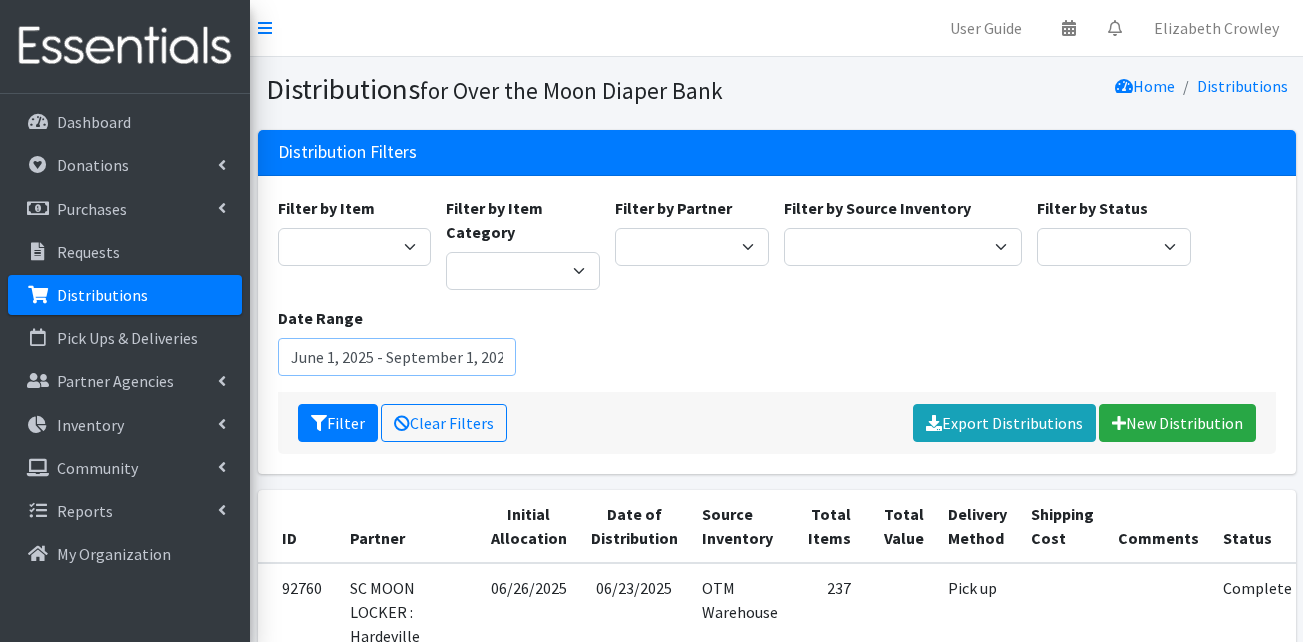 click on "June 1, 2025 - September 1, 2025" at bounding box center [397, 357] 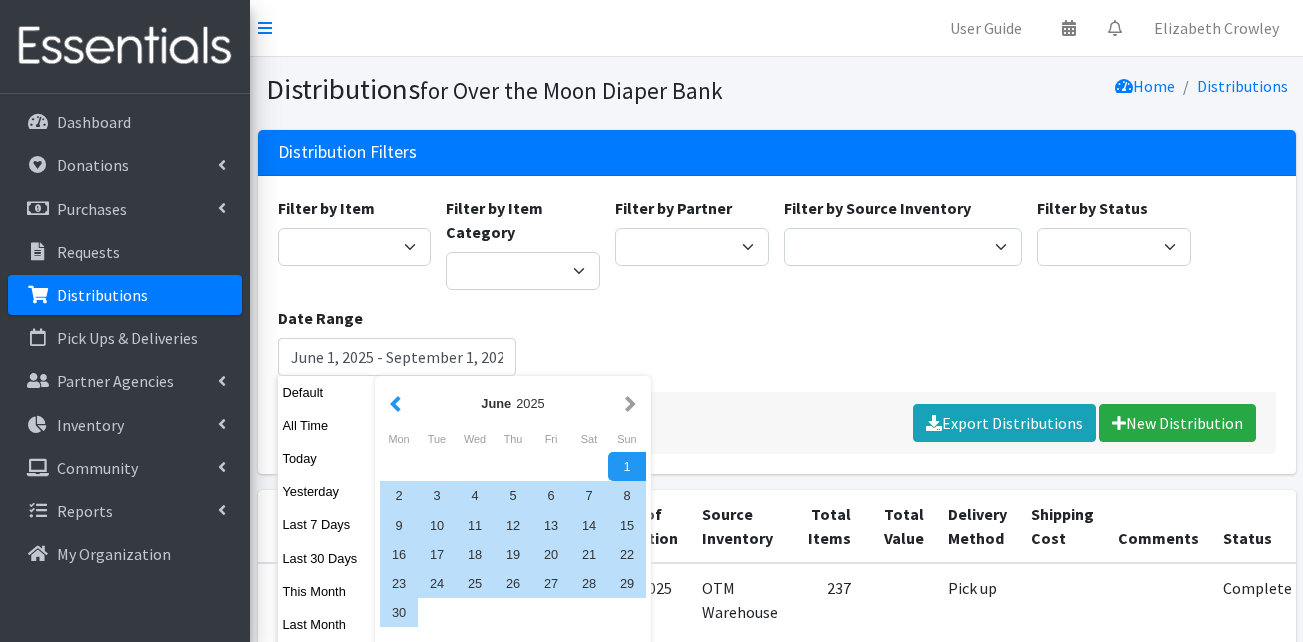 click at bounding box center [395, 403] 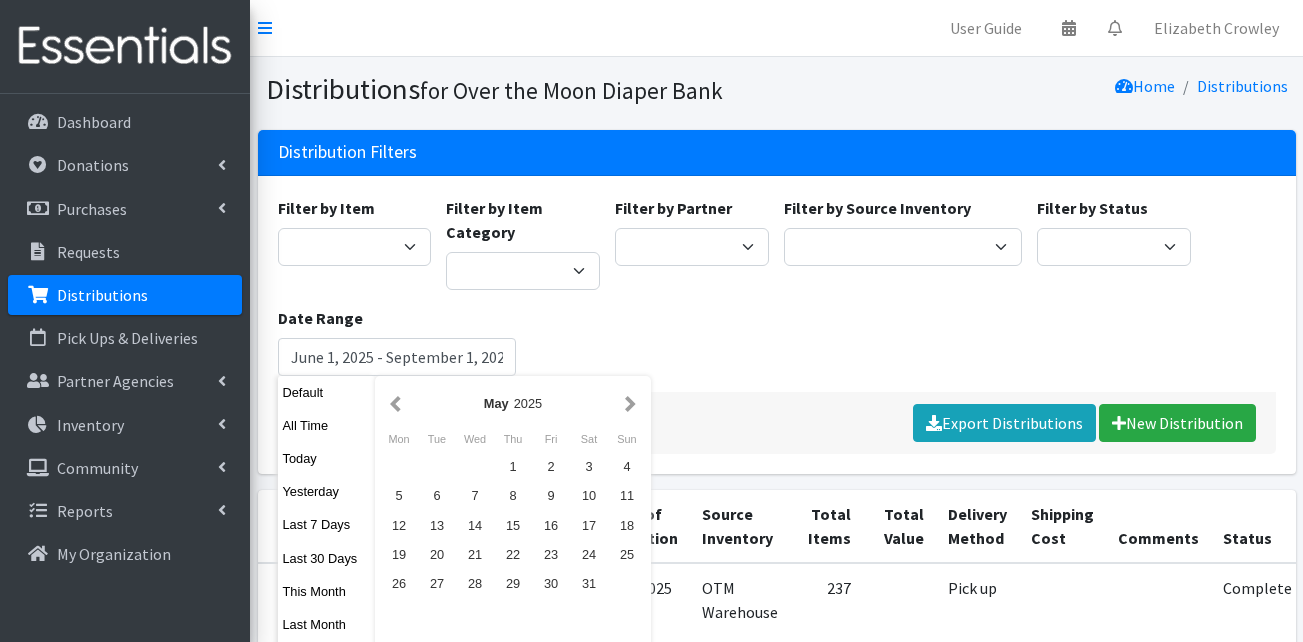 click at bounding box center [395, 403] 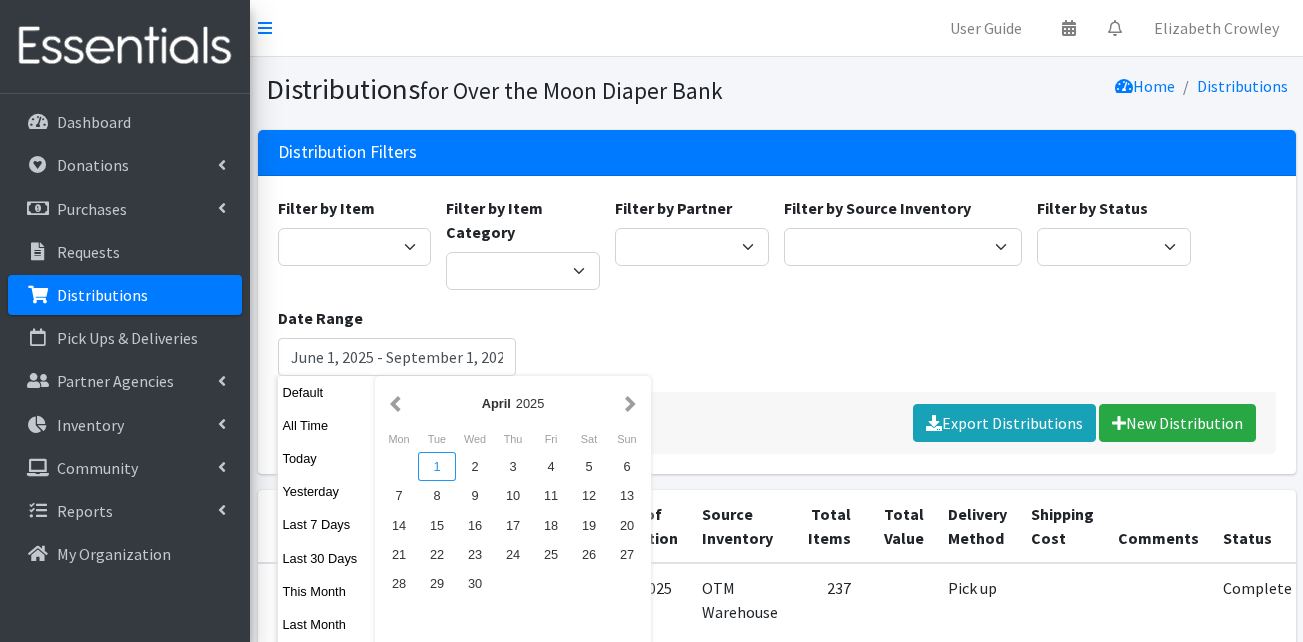 click on "1" at bounding box center (437, 466) 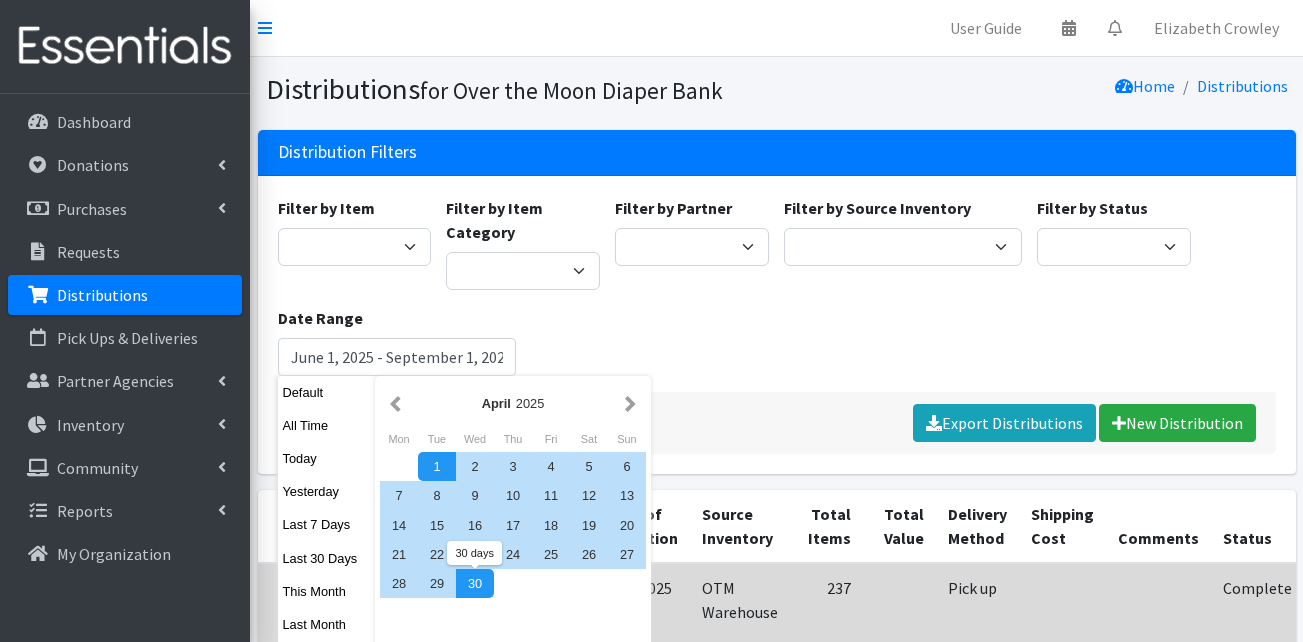 click on "30" at bounding box center [475, 583] 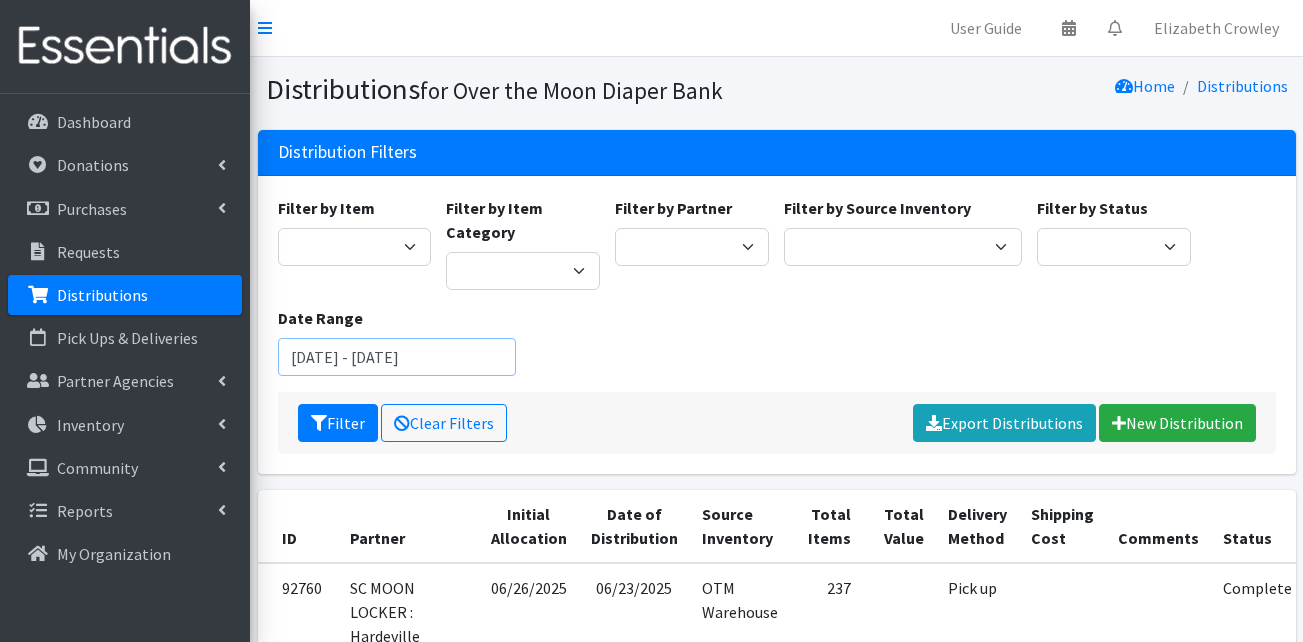 click on "[DATE] - [DATE]" at bounding box center [397, 357] 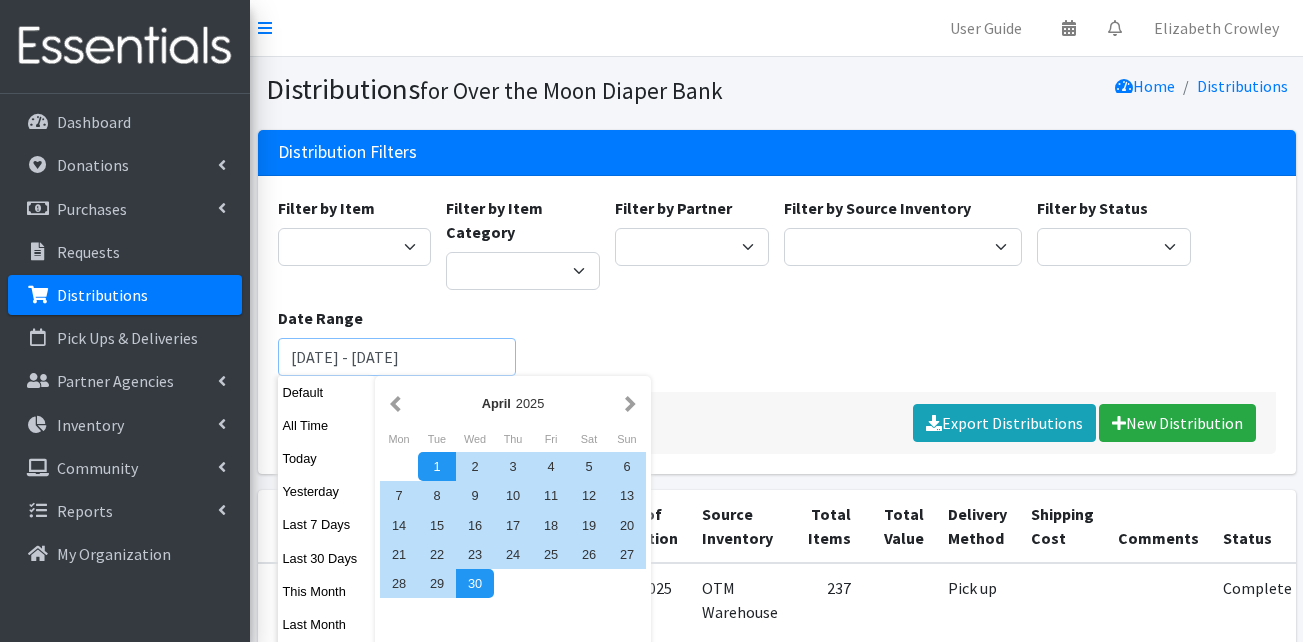 click on "Filter" at bounding box center [338, 423] 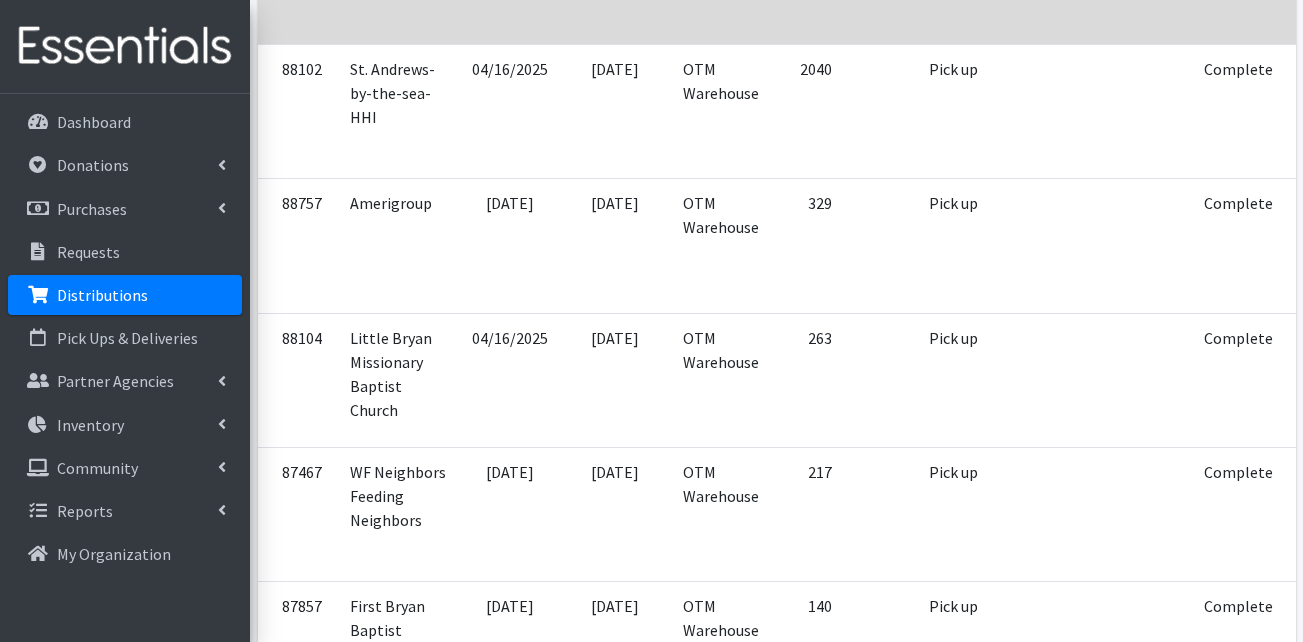 scroll, scrollTop: 1100, scrollLeft: 0, axis: vertical 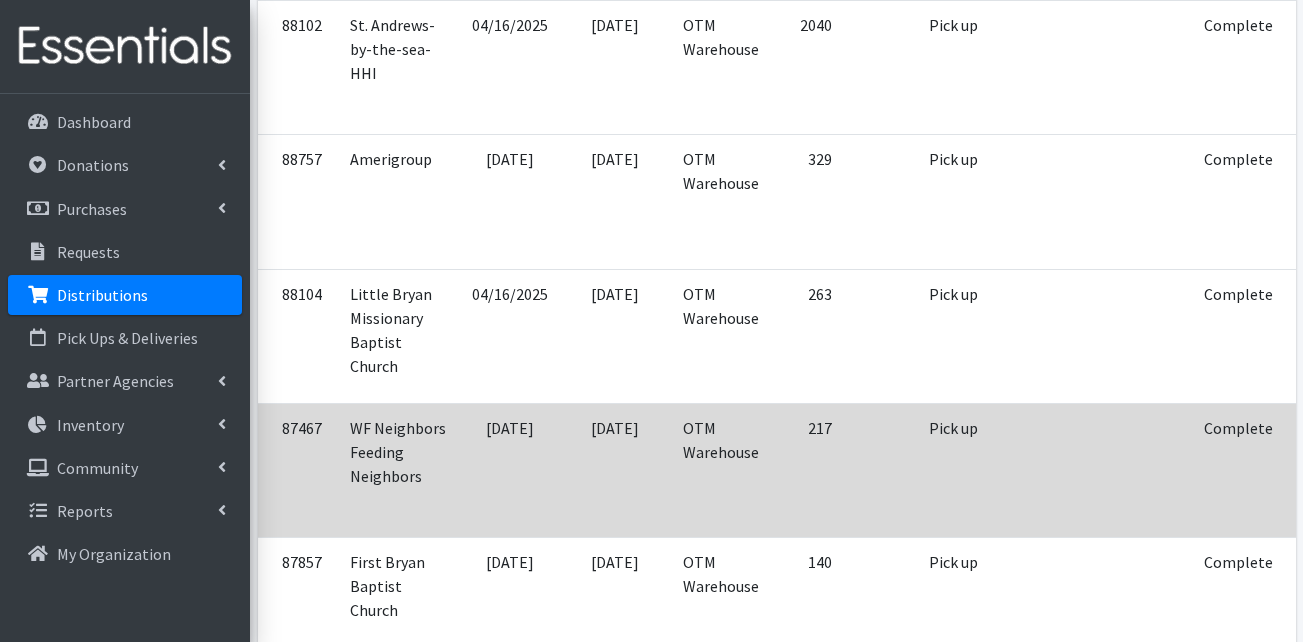 click at bounding box center (1320, 456) 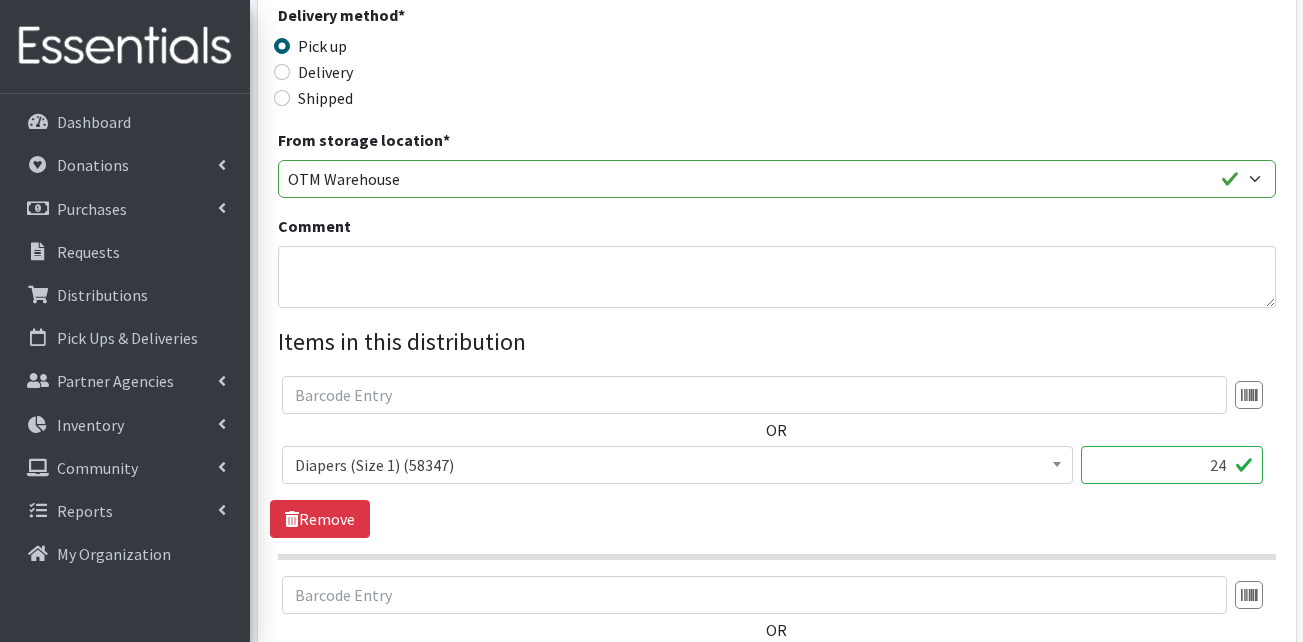 scroll, scrollTop: 600, scrollLeft: 0, axis: vertical 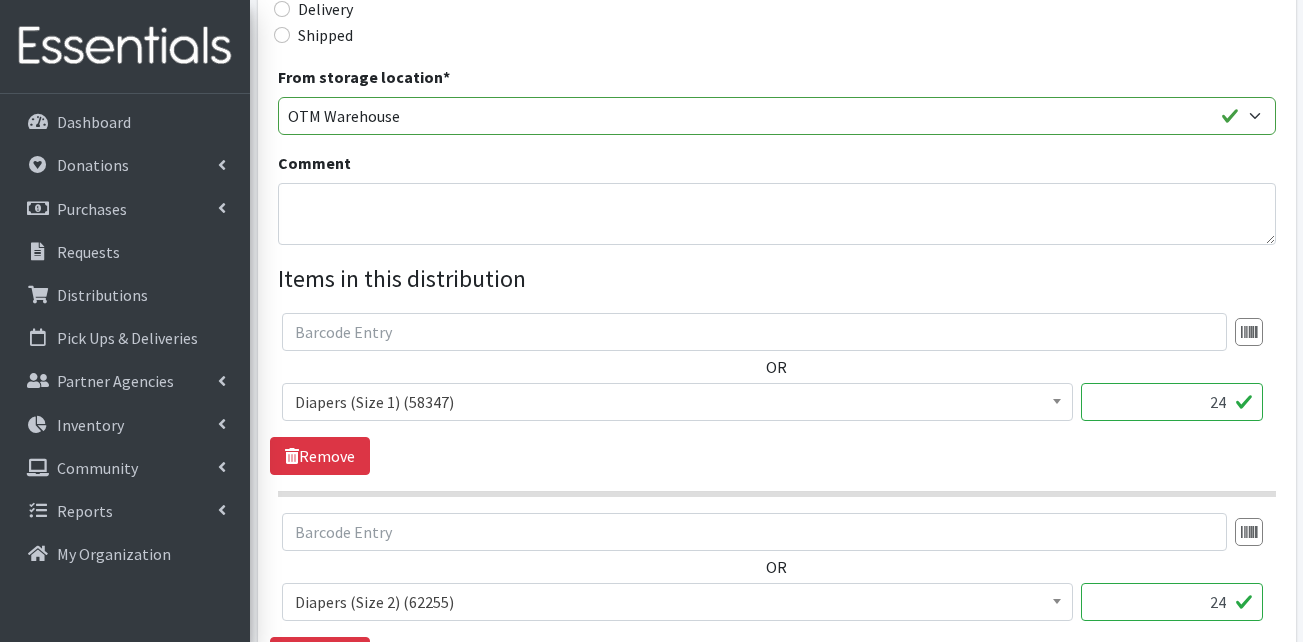 drag, startPoint x: 1199, startPoint y: 408, endPoint x: 1290, endPoint y: 402, distance: 91.197586 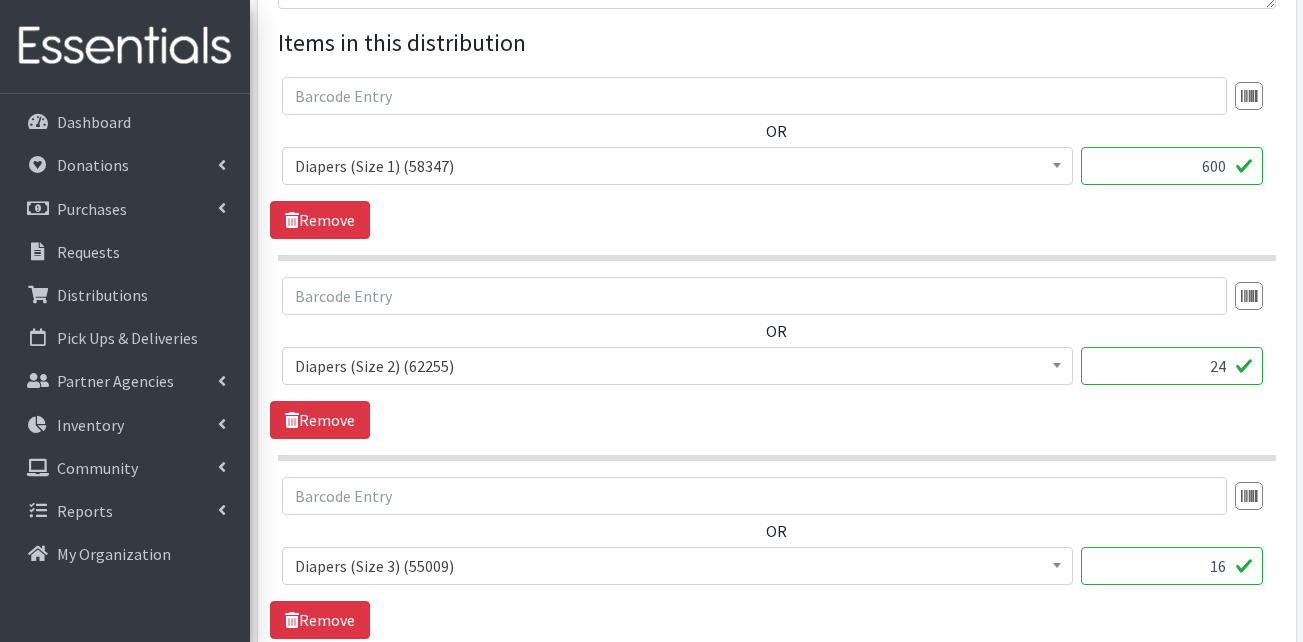 scroll, scrollTop: 900, scrollLeft: 0, axis: vertical 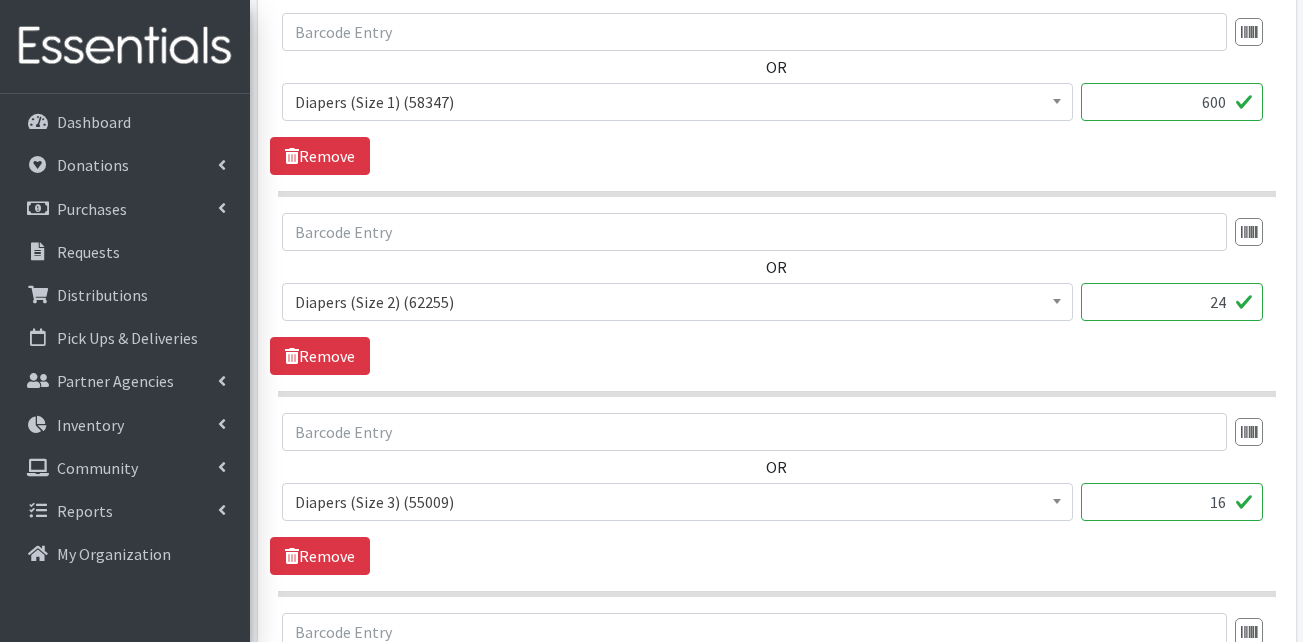 type on "600" 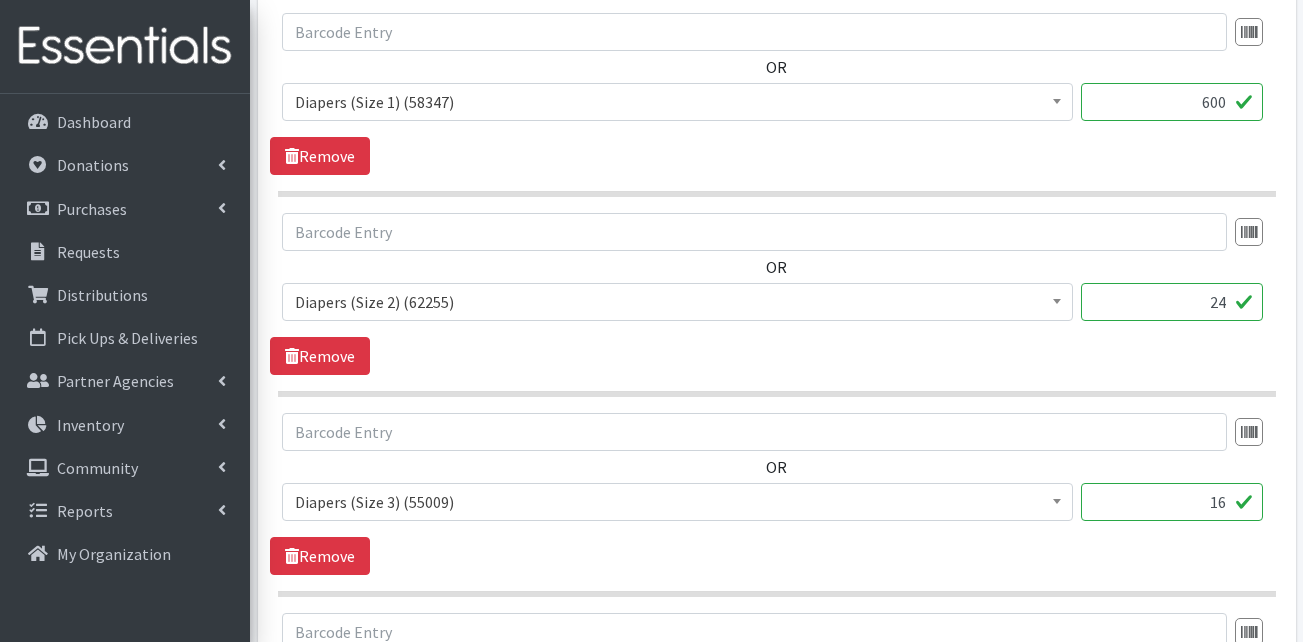 drag, startPoint x: 1185, startPoint y: 305, endPoint x: 1251, endPoint y: 301, distance: 66.1211 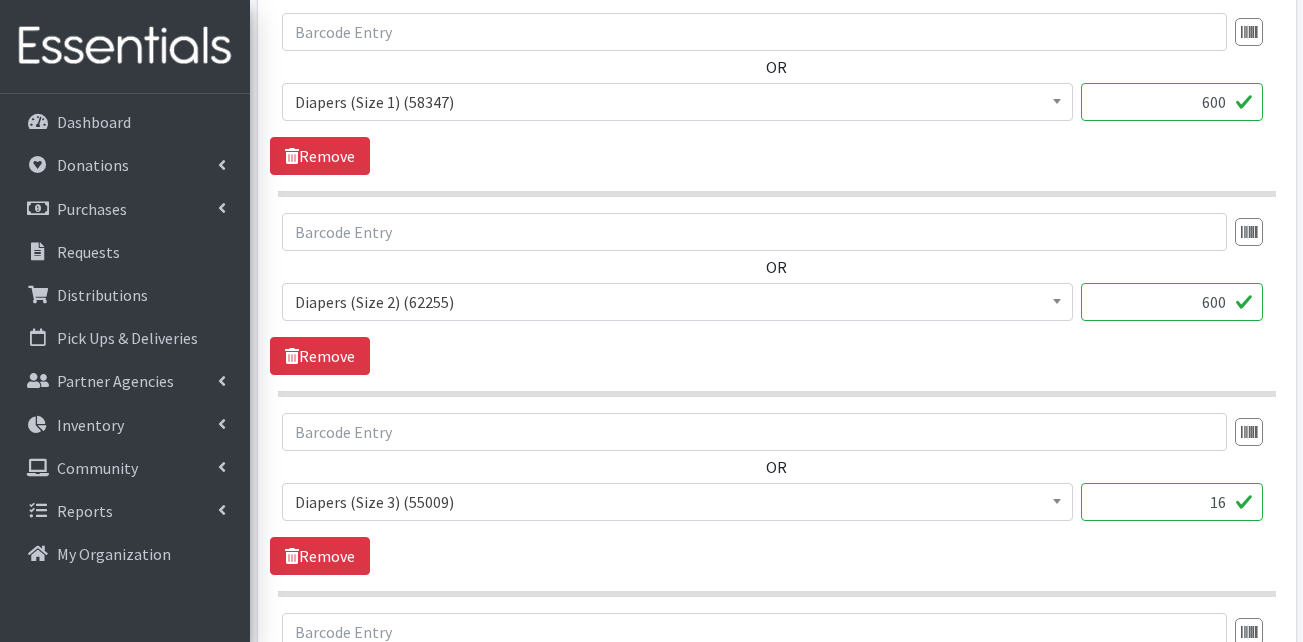 type on "600" 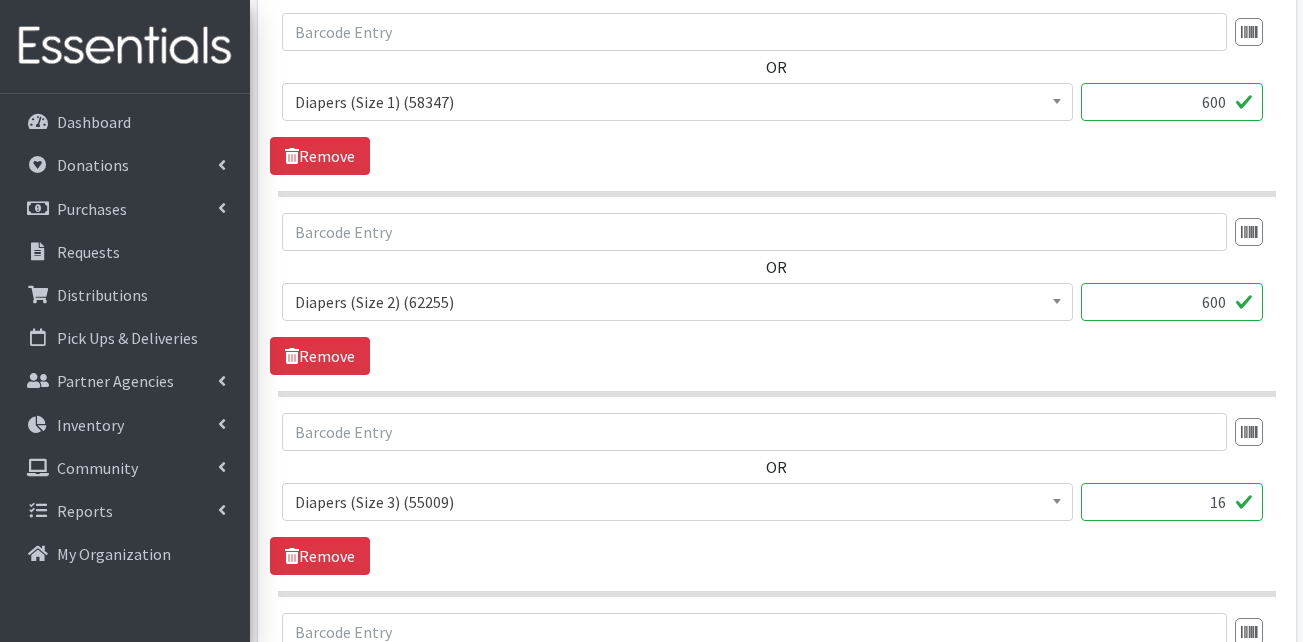 click on "OR
Adult Briefs (Large) ([NUMBER])
Adult Briefs (Medium) ([NUMBER])
Adult Briefs (Small) ([NUMBER])
Adult Briefs (X-Large) ([NUMBER])
Adult Briefs (XXL) ([NUMBER])
Adult Incontinence Pads ([NUMBER])
Adult Liners ([NUMBER])
Bed Pads (Disposable) ([NUMBER])
Diapers (Newborn) ([NUMBER])
Diapers (Preemie) ([NUMBER])
Diapers (Size 1) ([NUMBER])
Diapers (Size 2) ([NUMBER])
Diapers (Size 3) ([NUMBER])
Diapers (Size 4) ([NUMBER])
Diapers (Size 5) ([NUMBER])
Diapers (Size 6) ([NUMBER])
Diapers (Size 7) ([NUMBER])
Kids (Overnights - Older Kids) ([NUMBER])
Kids Pull-Ups (2T-3T) ([NUMBER])
Kids Pull-Ups (3T-4T) ([NUMBER])
Kids Pull-Ups (4T-5T) ([NUMBER])
Other ([NUMBER])
Pads ([NUMBER])
Period Packs  ([NUMBER])
Period Panties (Large) ([NUMBER])
Period Panties (Medium) ([NUMBER])
Period Panties (Small) ([NUMBER])
600" at bounding box center (776, 275) 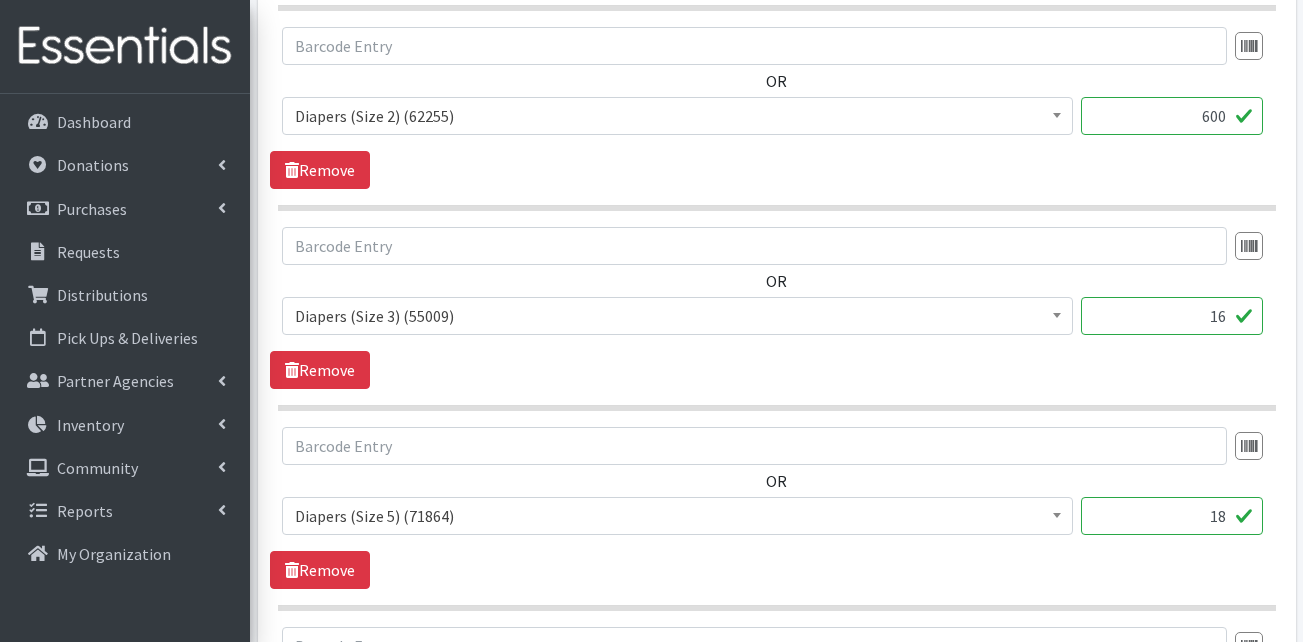 scroll, scrollTop: 1100, scrollLeft: 0, axis: vertical 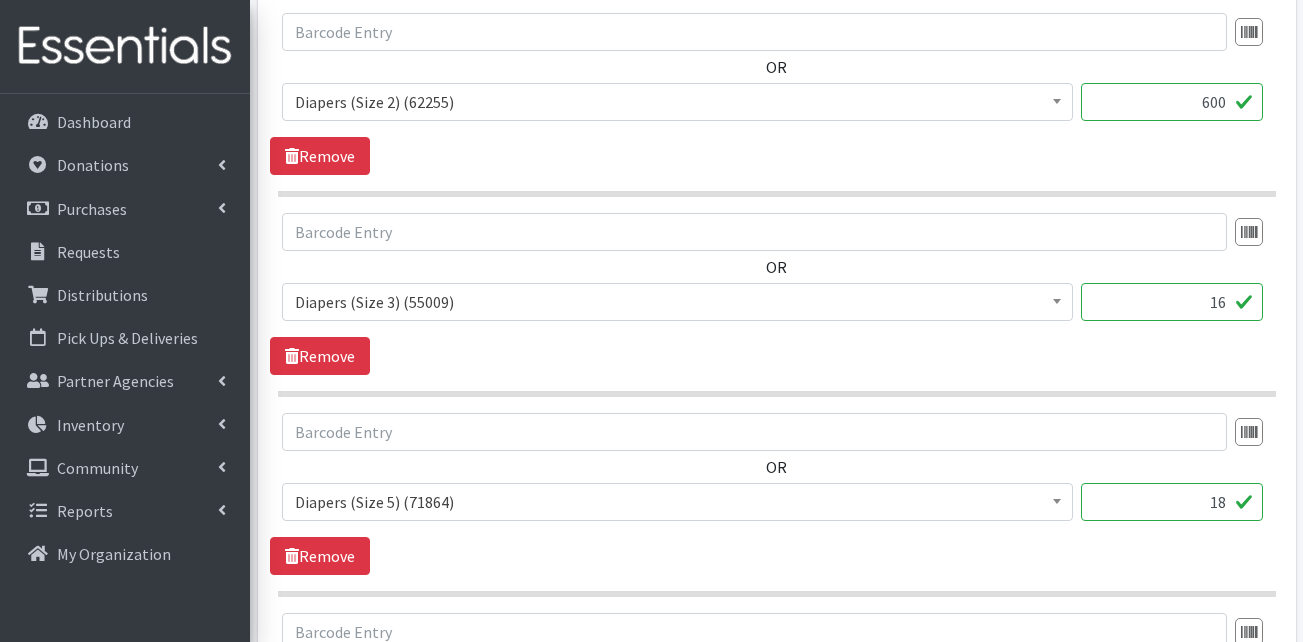 drag, startPoint x: 1190, startPoint y: 304, endPoint x: 1230, endPoint y: 303, distance: 40.012497 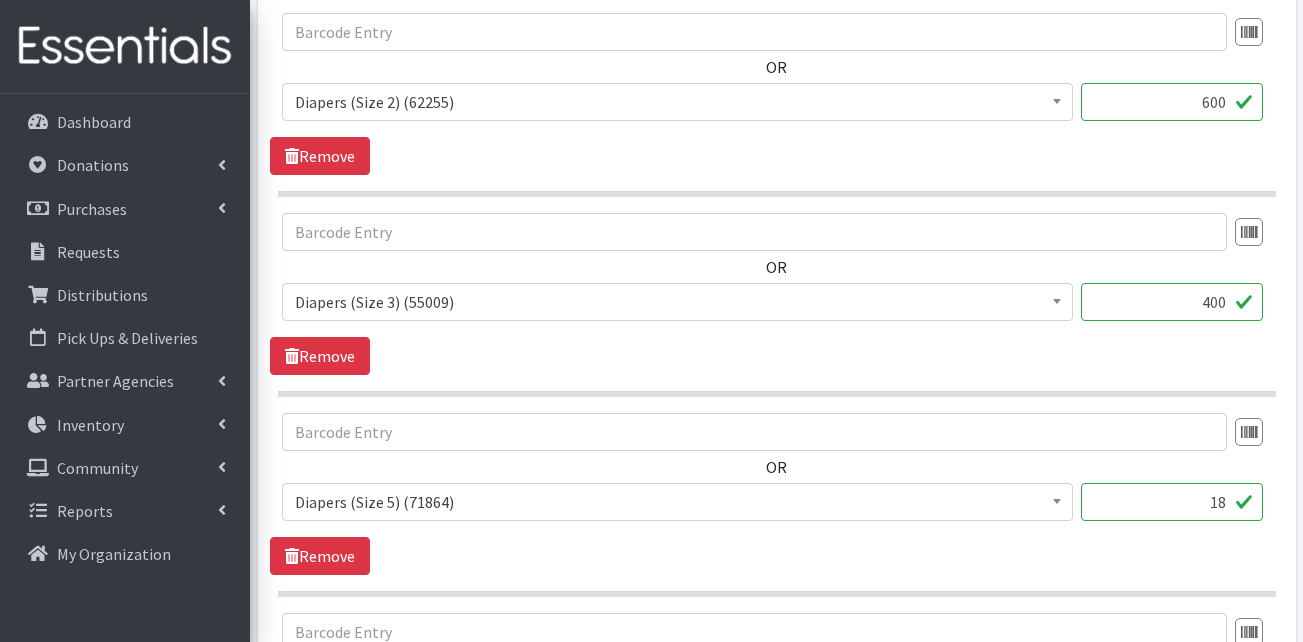 type on "400" 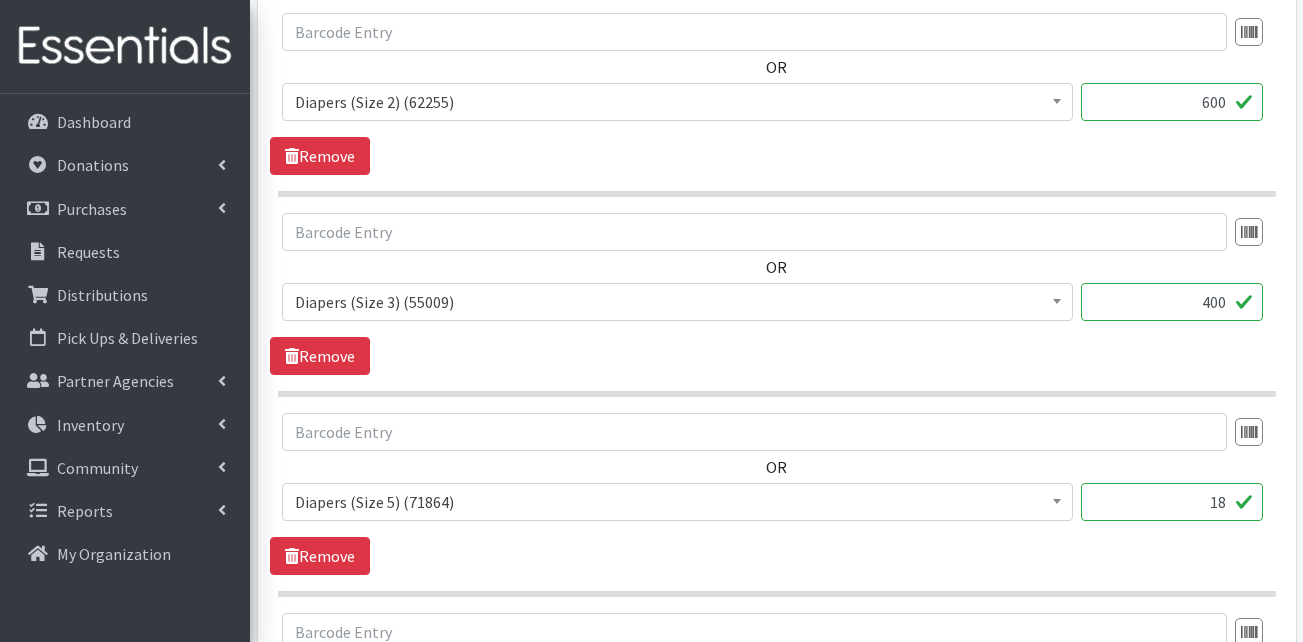 click on "18" at bounding box center [1172, 502] 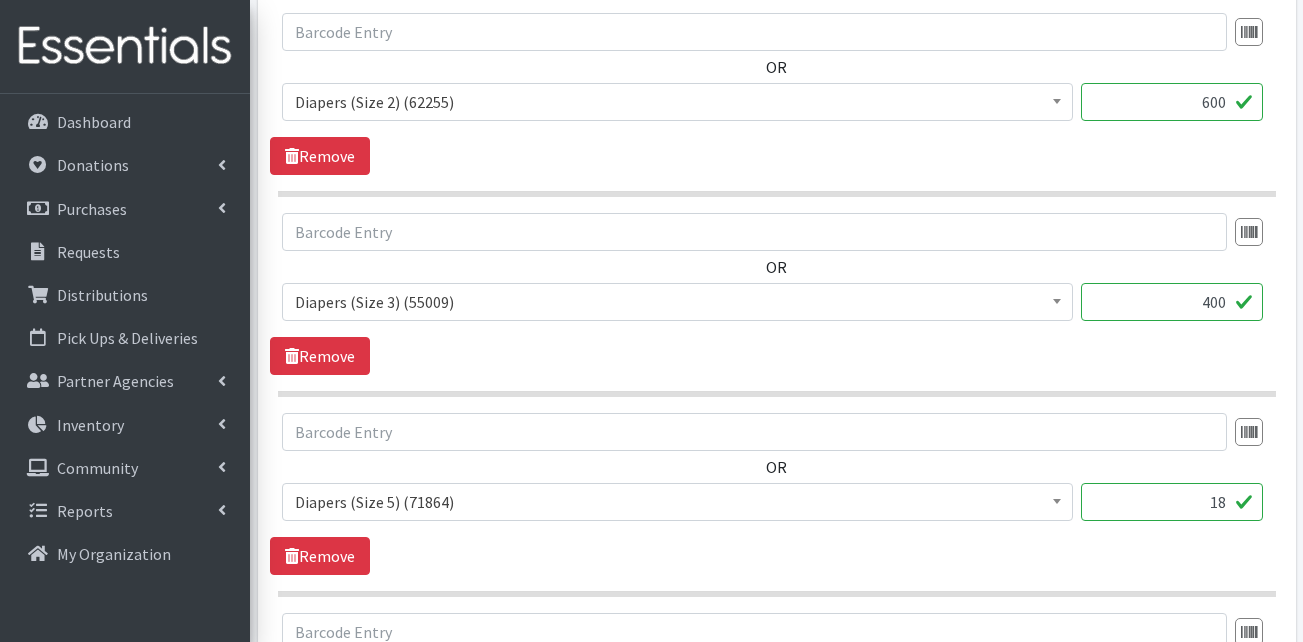 drag, startPoint x: 1181, startPoint y: 494, endPoint x: 1315, endPoint y: 527, distance: 138.00362 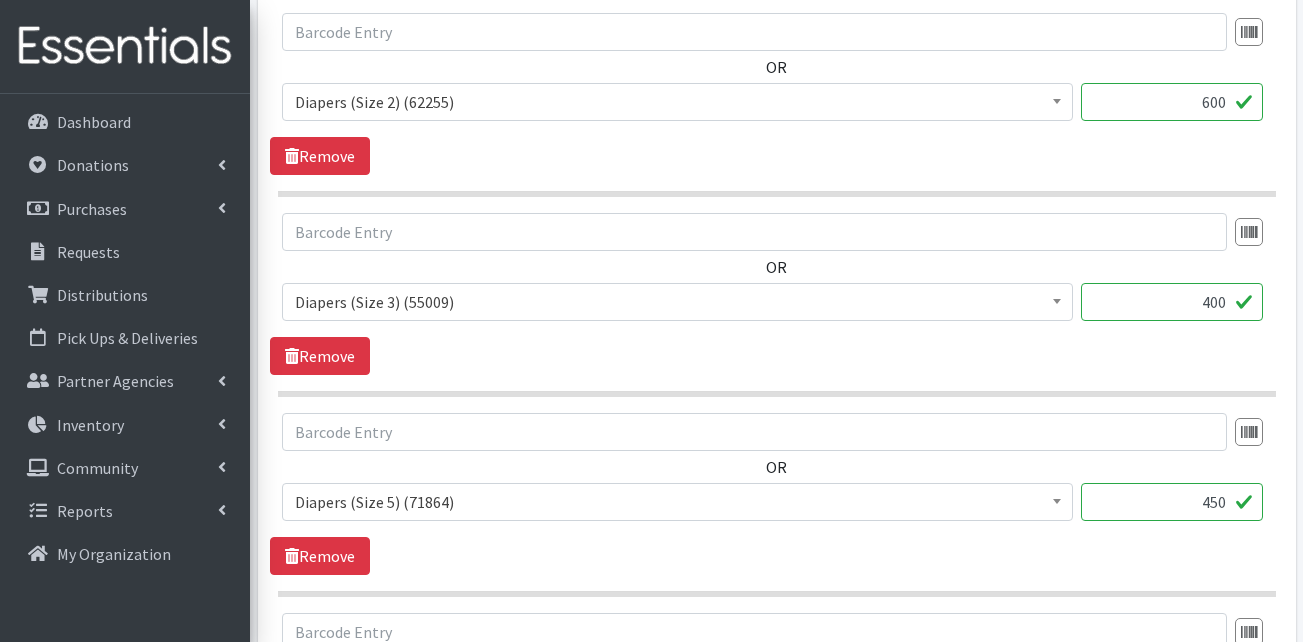 type on "450" 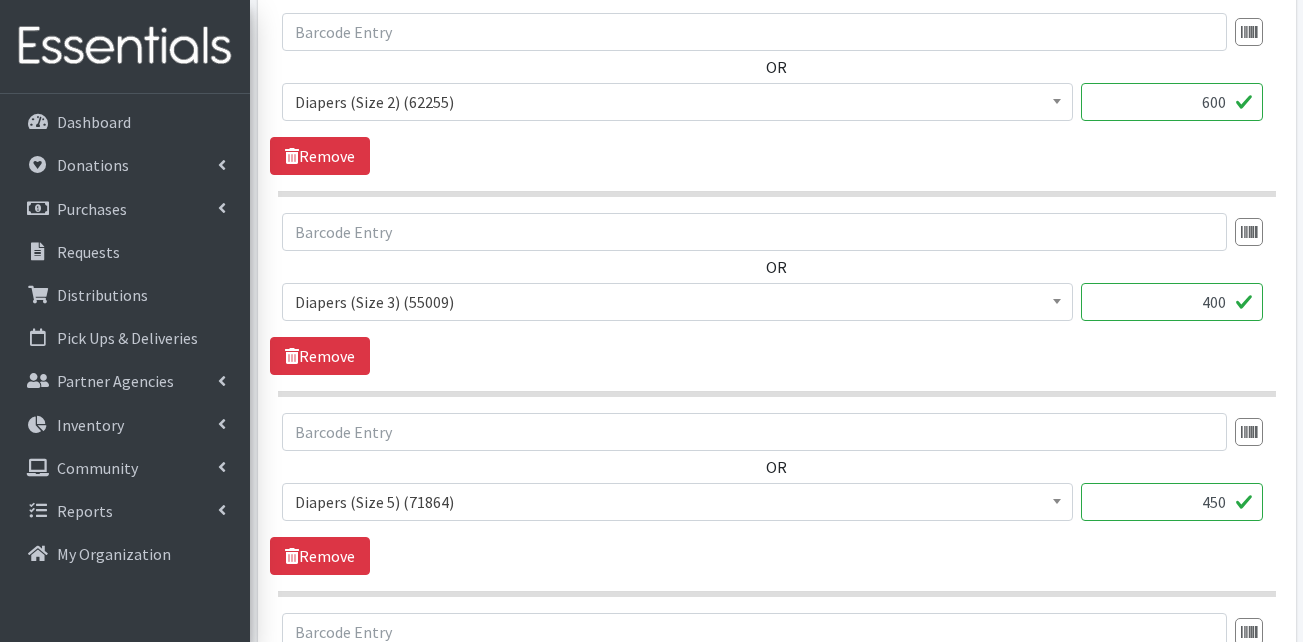 click on "OR
Adult Briefs (Large) (168717)
Adult Briefs (Medium) (109839)
Adult Briefs (Small) (111172)
Adult Briefs (X-Large) (164874)
Adult Briefs (XXL) (1304)
Adult Incontinence Pads (50000)
Adult Liners (50000)
Bed Pads (Disposable) (0)
Diapers (Newborn) (101676)
Diapers (Preemie) (114700)
Diapers (Size 1) (58347)
Diapers (Size 2) (62255)
Diapers (Size 3) (55009)
Diapers (Size 4) (76862)
Diapers (Size 5) (71864)
Diapers (Size 6) (73134)
Diapers (Size 7) (82810)
Kids (Overnights - Older Kids) (42464)
Kids Pull-Ups (2T-3T) (108065)
Kids Pull-Ups (3T-4T) (110300)
Kids Pull-Ups (4T-5T) (78282)
Other (0)
Pads (21976)
Period Packs  (99230)
Period Panties (Large) (365000)
Period Panties (Medium) (0)
Period Panties (Small) (0)" at bounding box center (776, 494) 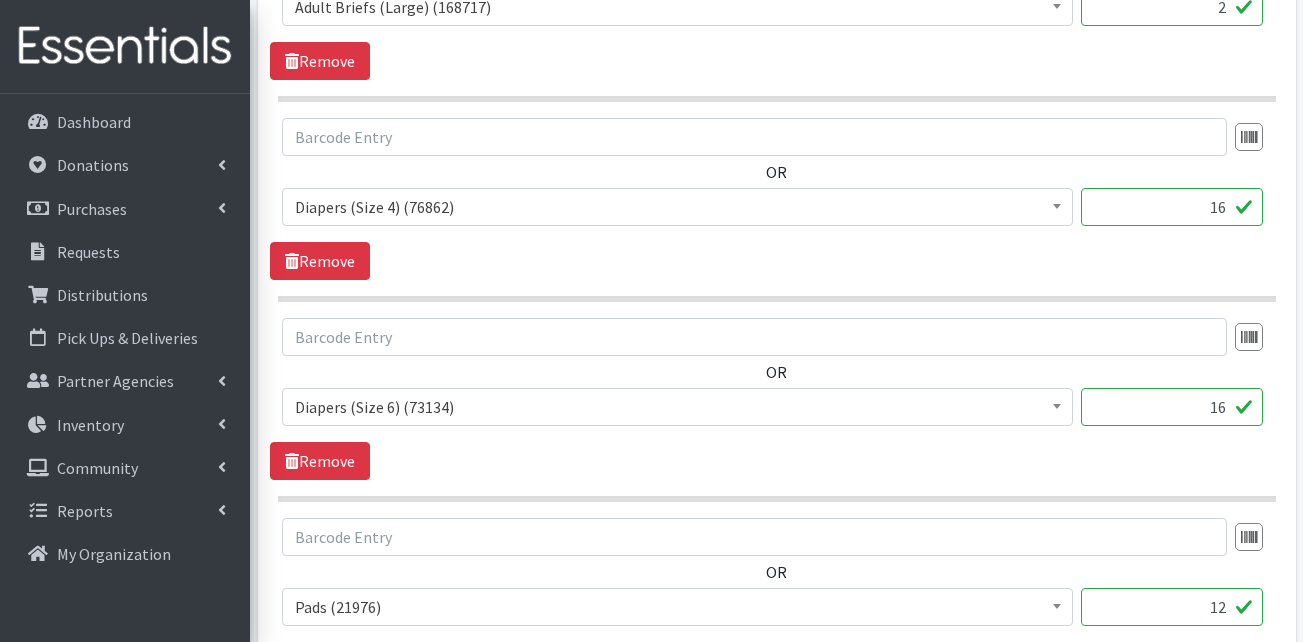 scroll, scrollTop: 2000, scrollLeft: 0, axis: vertical 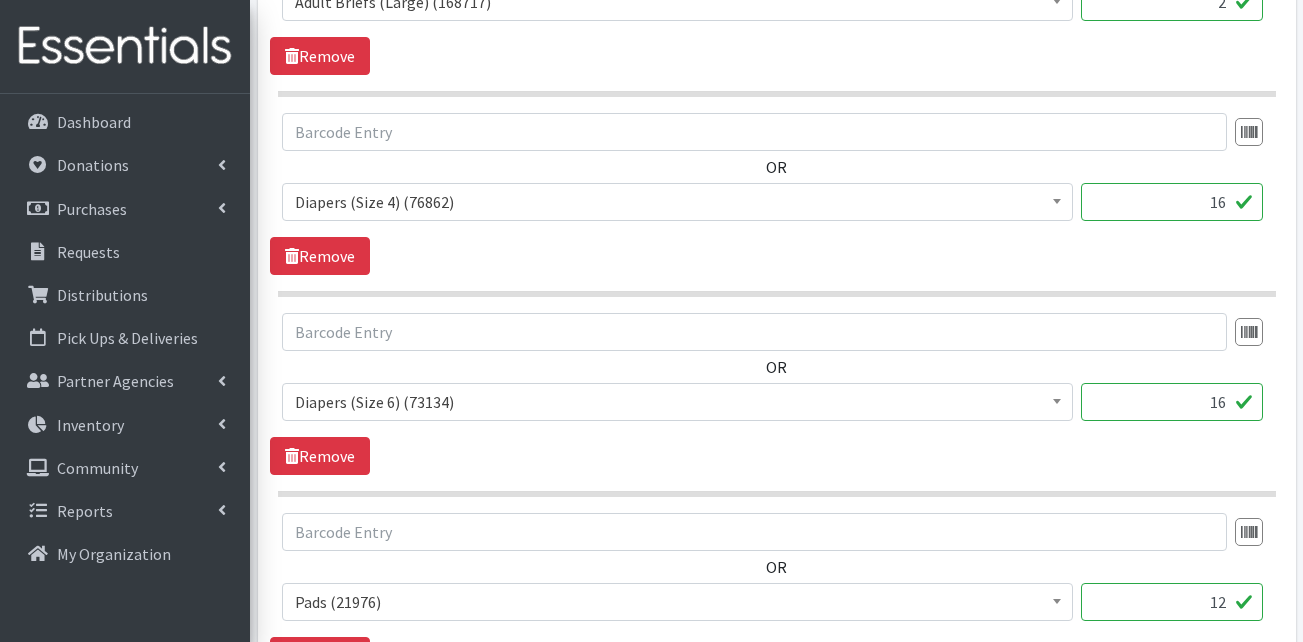 click on "16" at bounding box center [1172, 202] 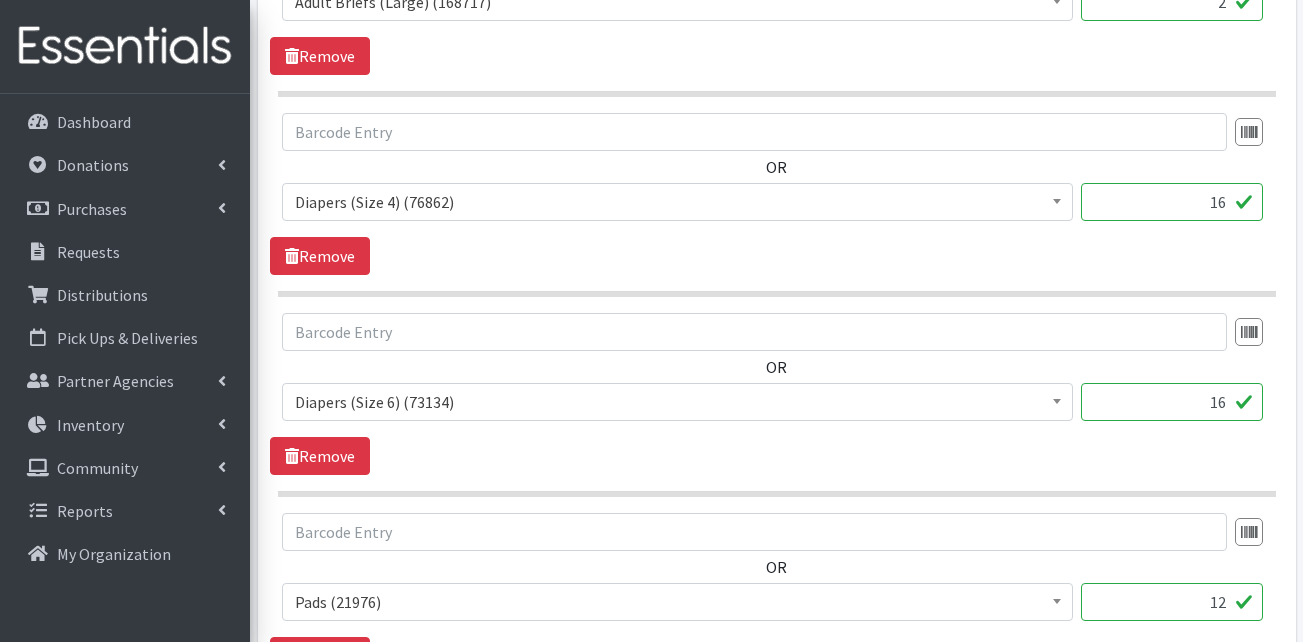 drag, startPoint x: 1184, startPoint y: 215, endPoint x: 1256, endPoint y: 209, distance: 72.249565 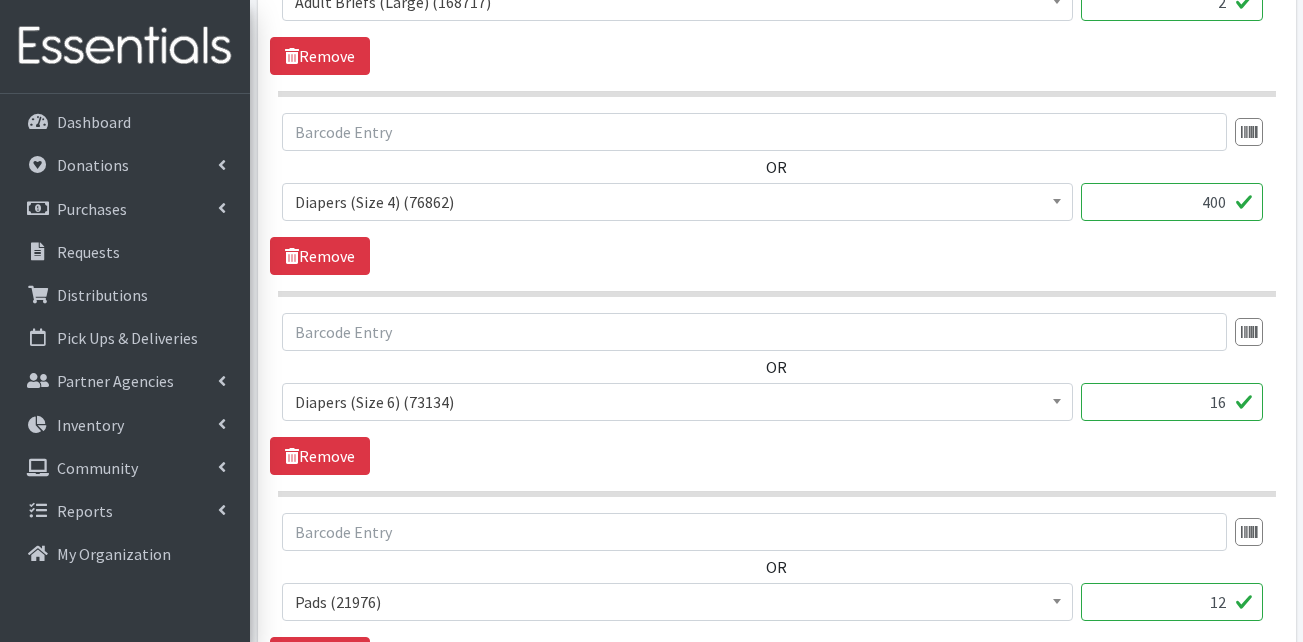 type on "400" 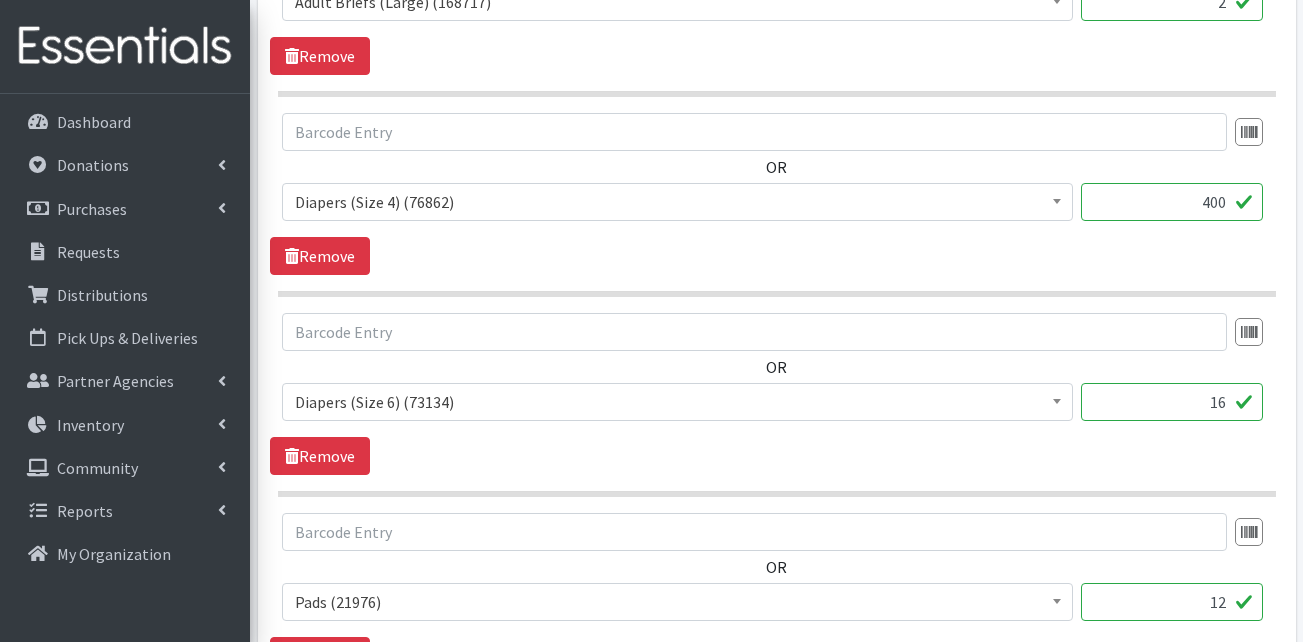 drag, startPoint x: 1209, startPoint y: 408, endPoint x: 1288, endPoint y: 401, distance: 79.30952 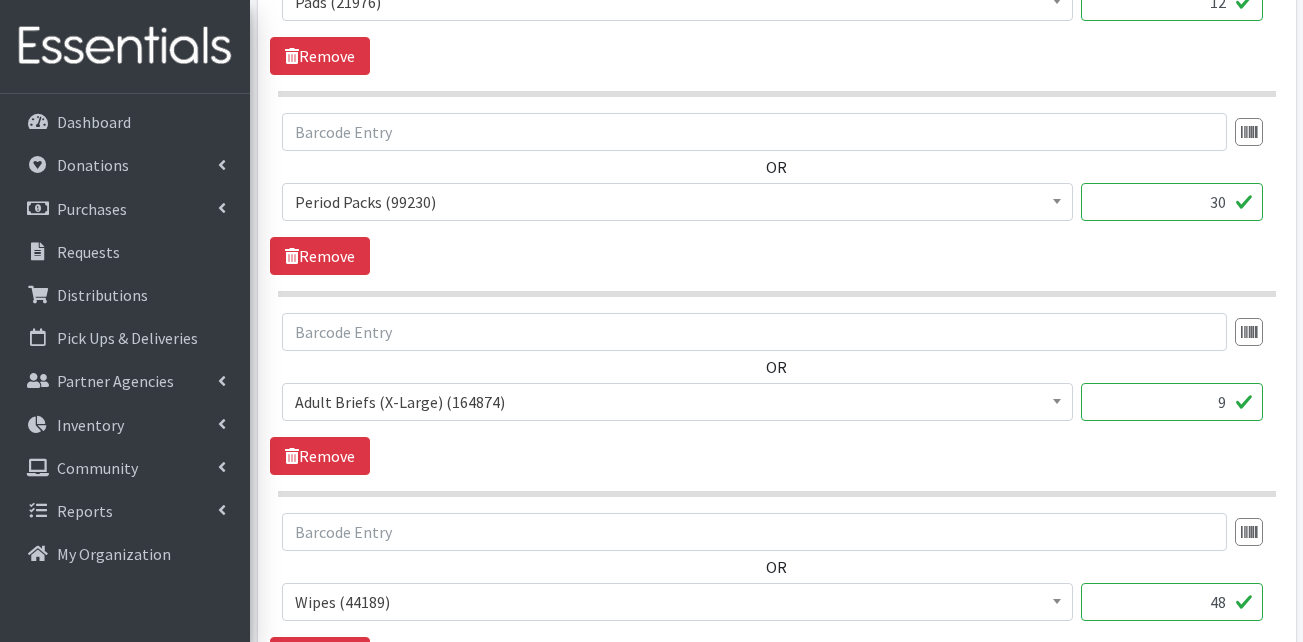 scroll, scrollTop: 2800, scrollLeft: 0, axis: vertical 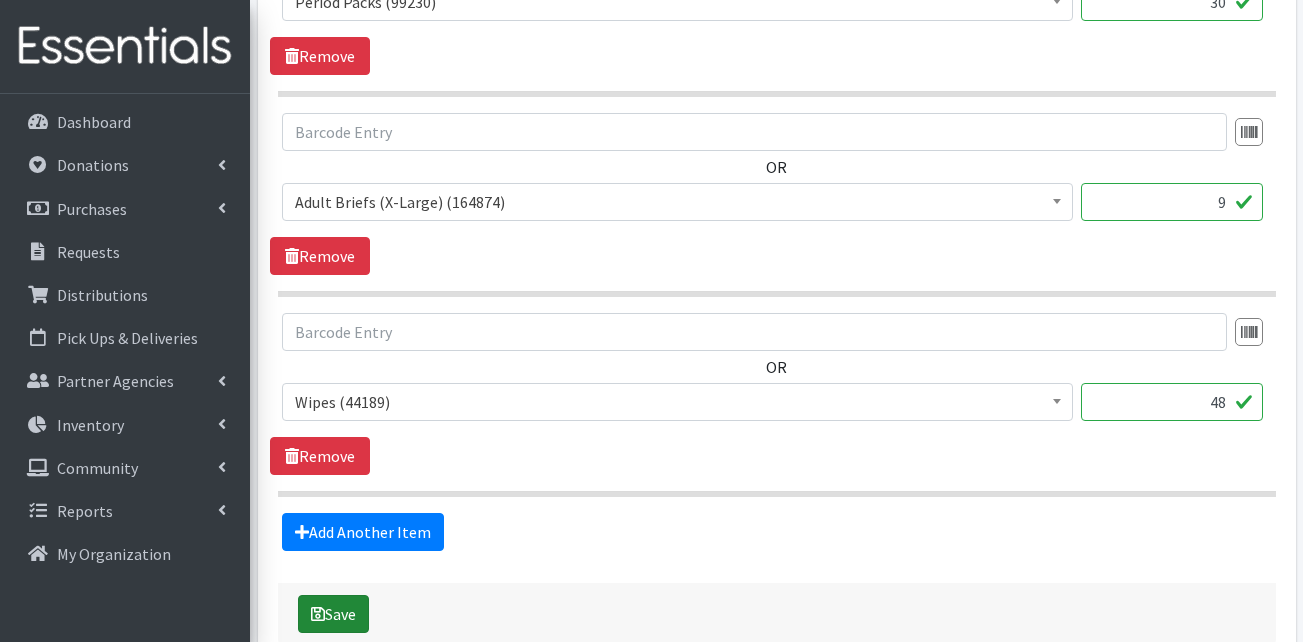 type on "400" 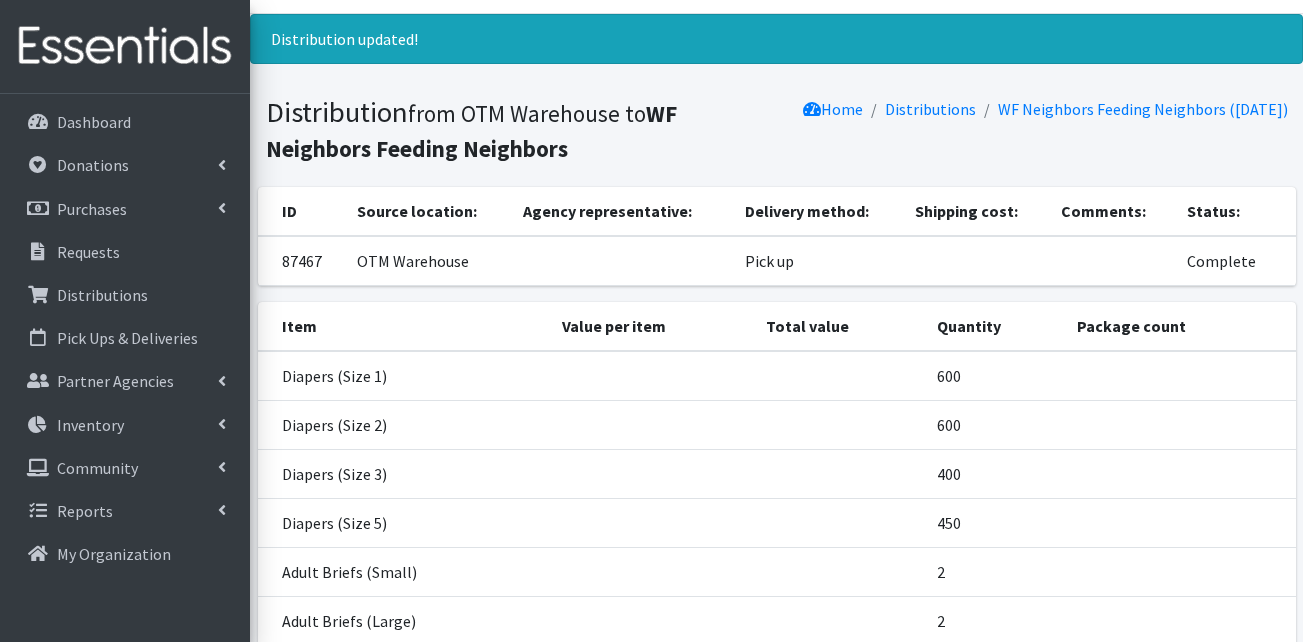 scroll, scrollTop: 0, scrollLeft: 0, axis: both 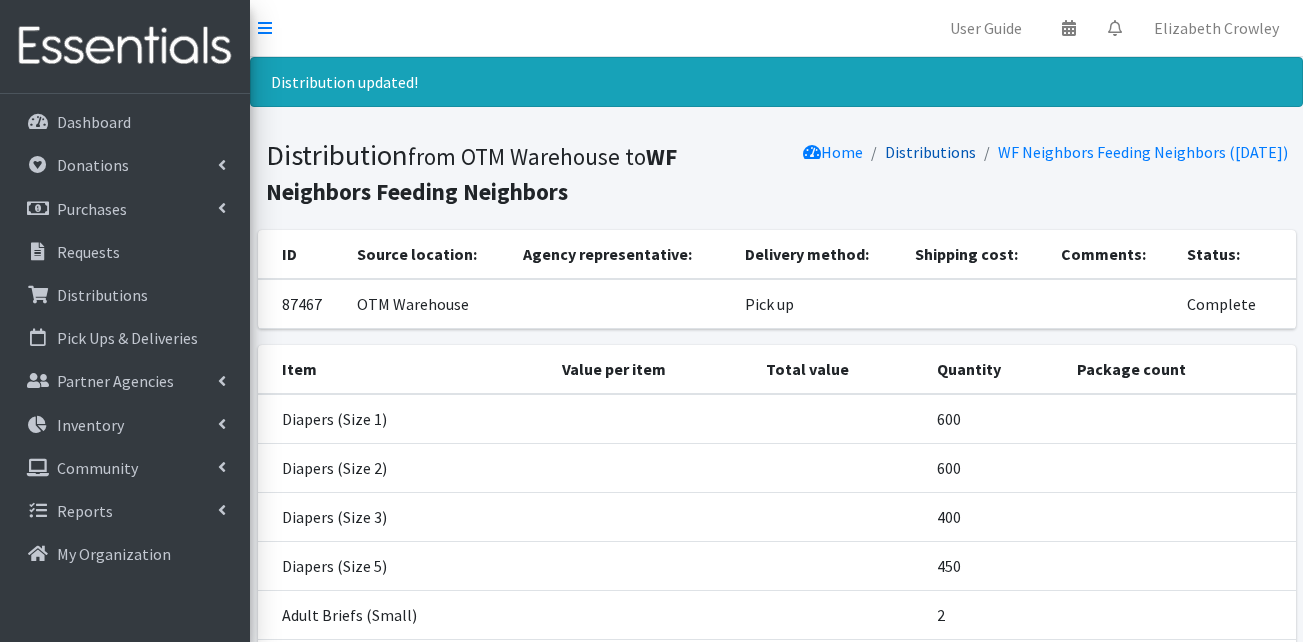 click on "Distributions" at bounding box center [930, 152] 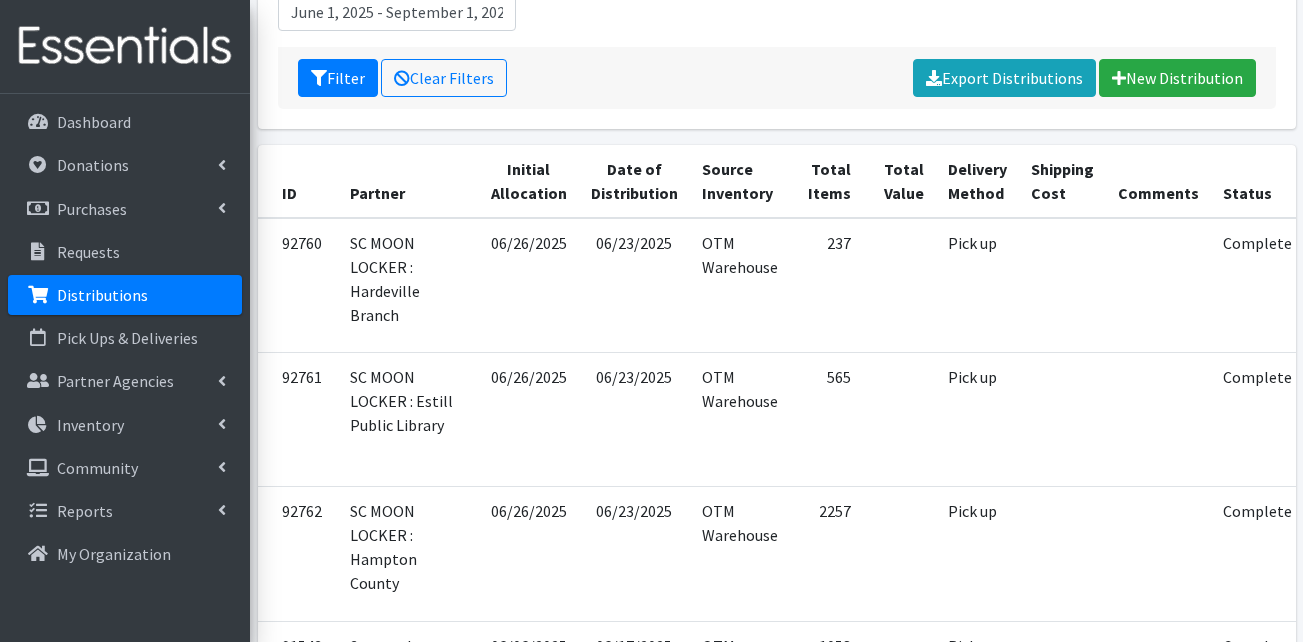scroll, scrollTop: 100, scrollLeft: 0, axis: vertical 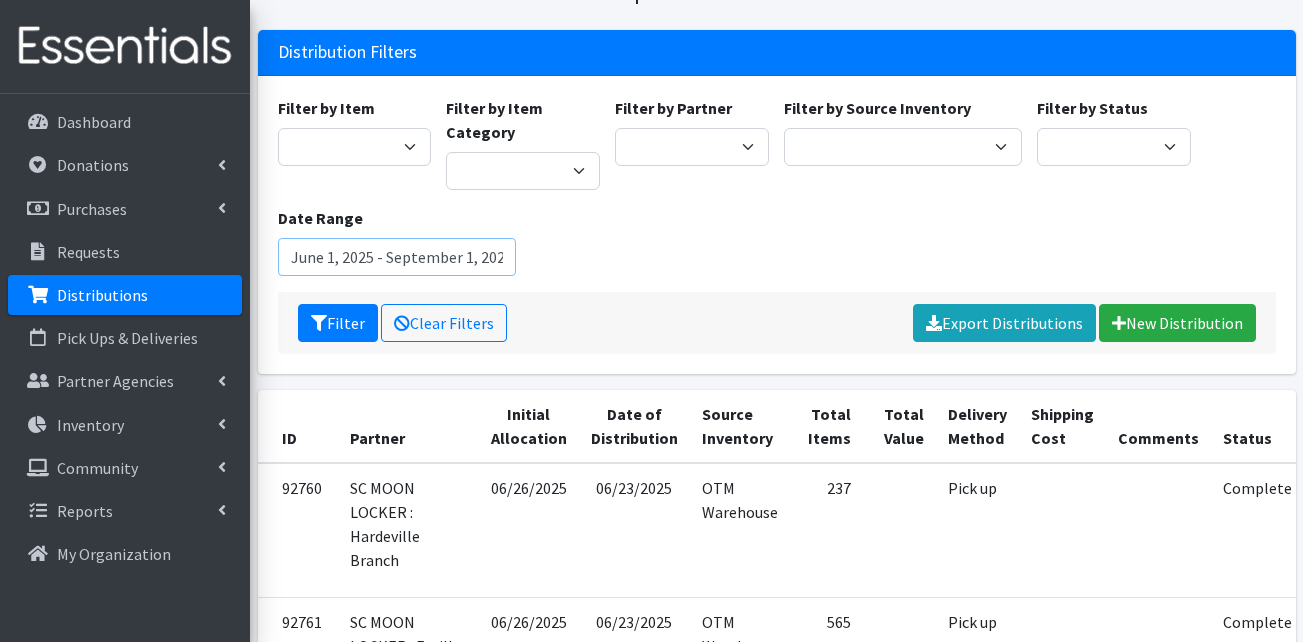 click on "June 1, 2025 - September 1, 2025" at bounding box center [397, 257] 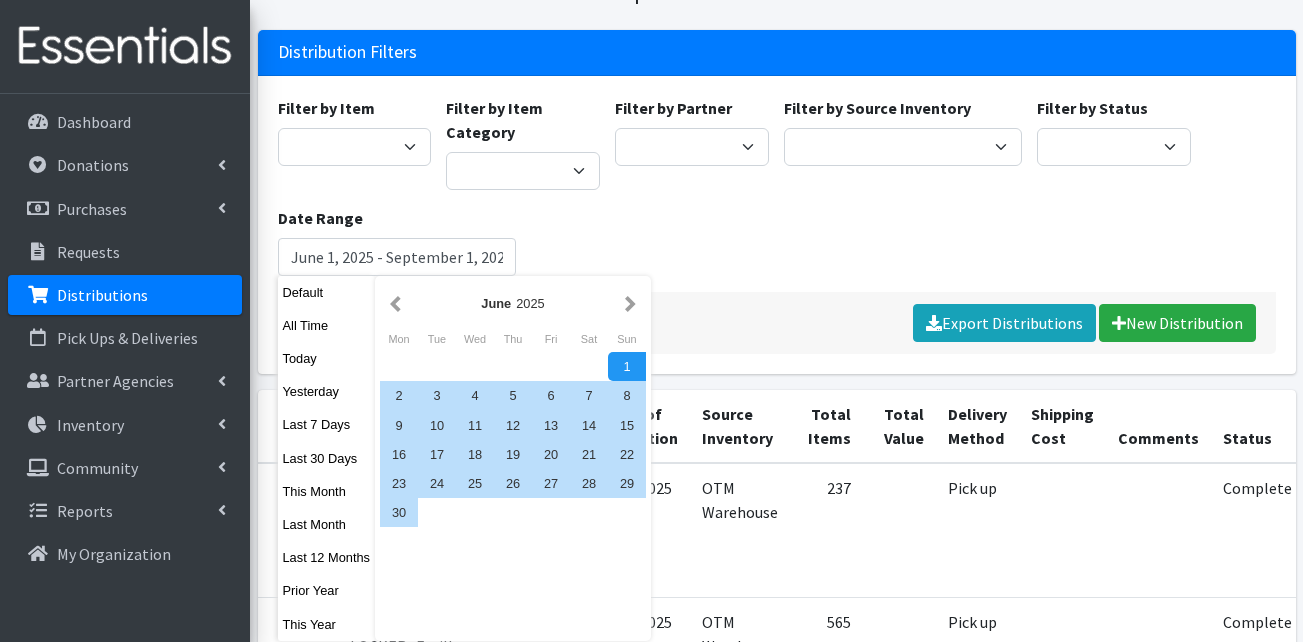 click on "[MONTH] [YEAR]" at bounding box center [513, 303] 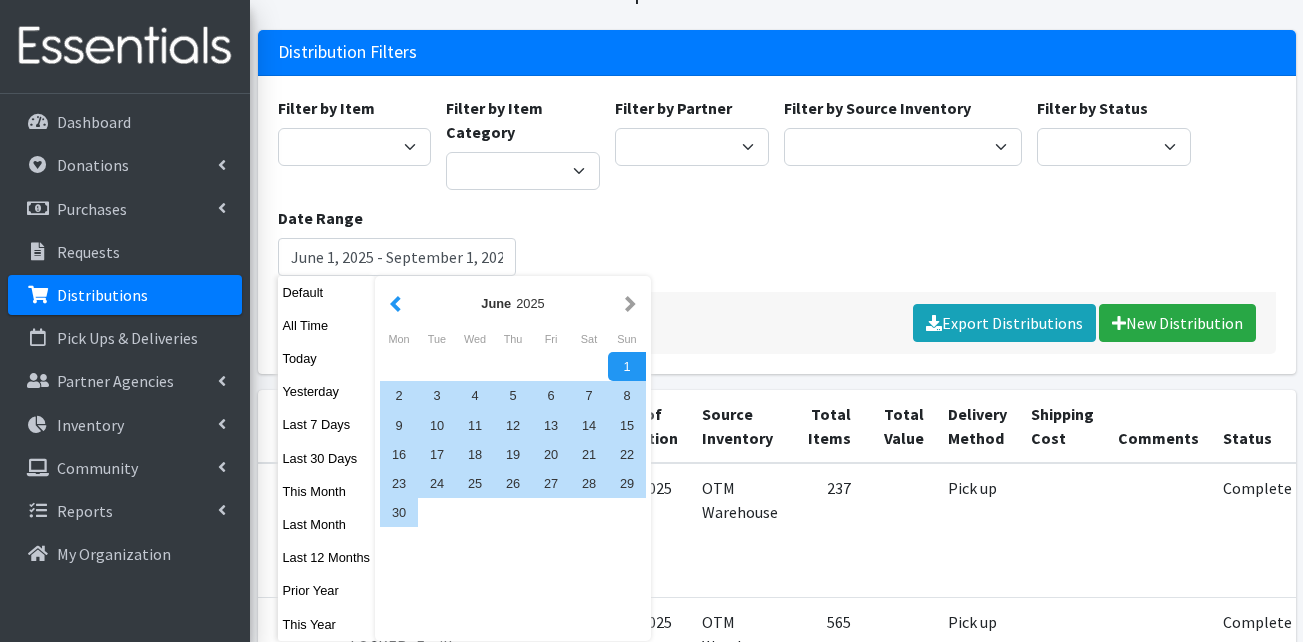 click at bounding box center [395, 303] 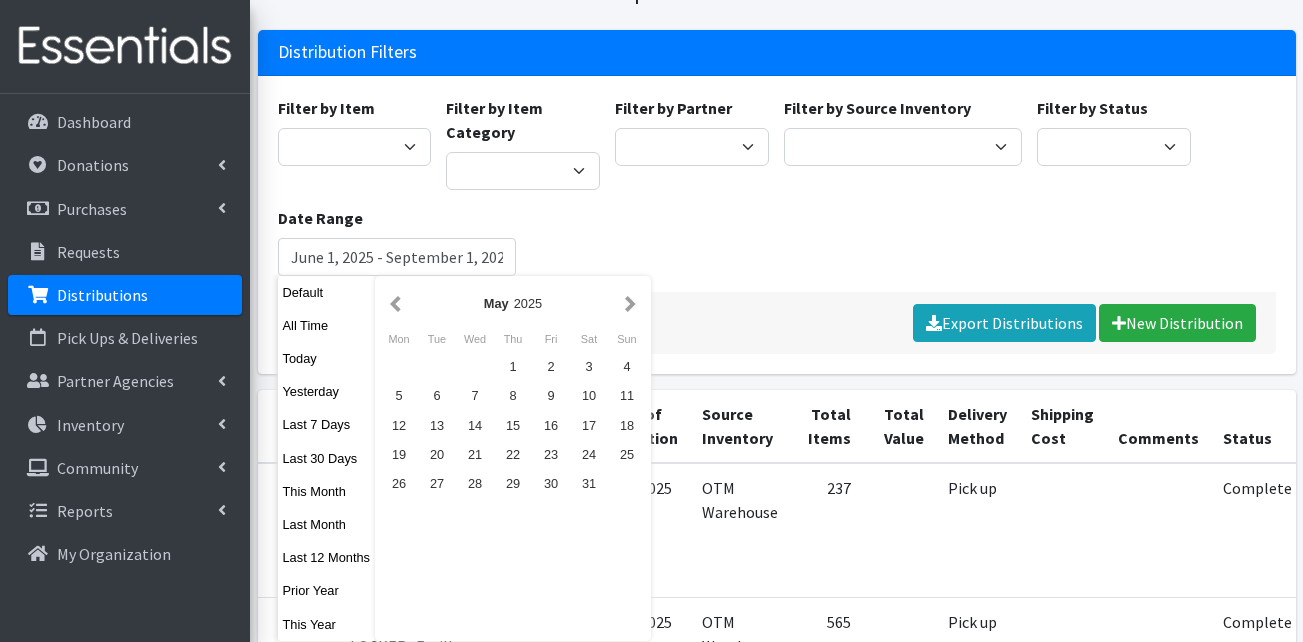 click at bounding box center [395, 303] 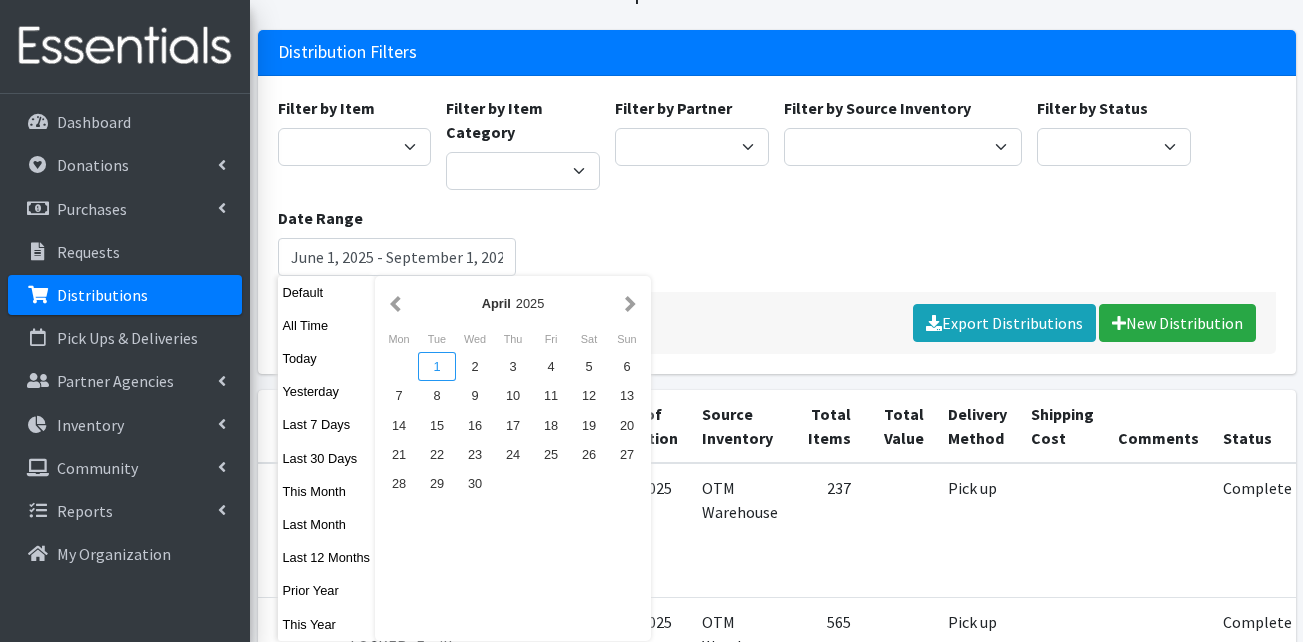 click on "1" at bounding box center [437, 366] 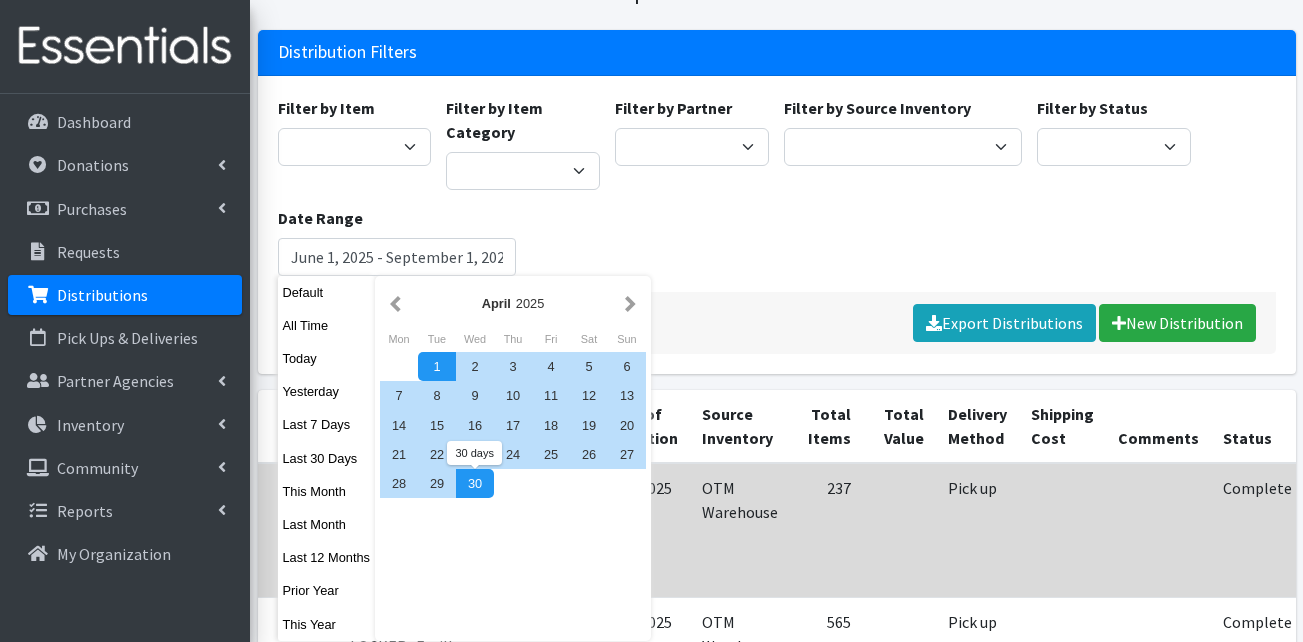 click on "30" at bounding box center [475, 483] 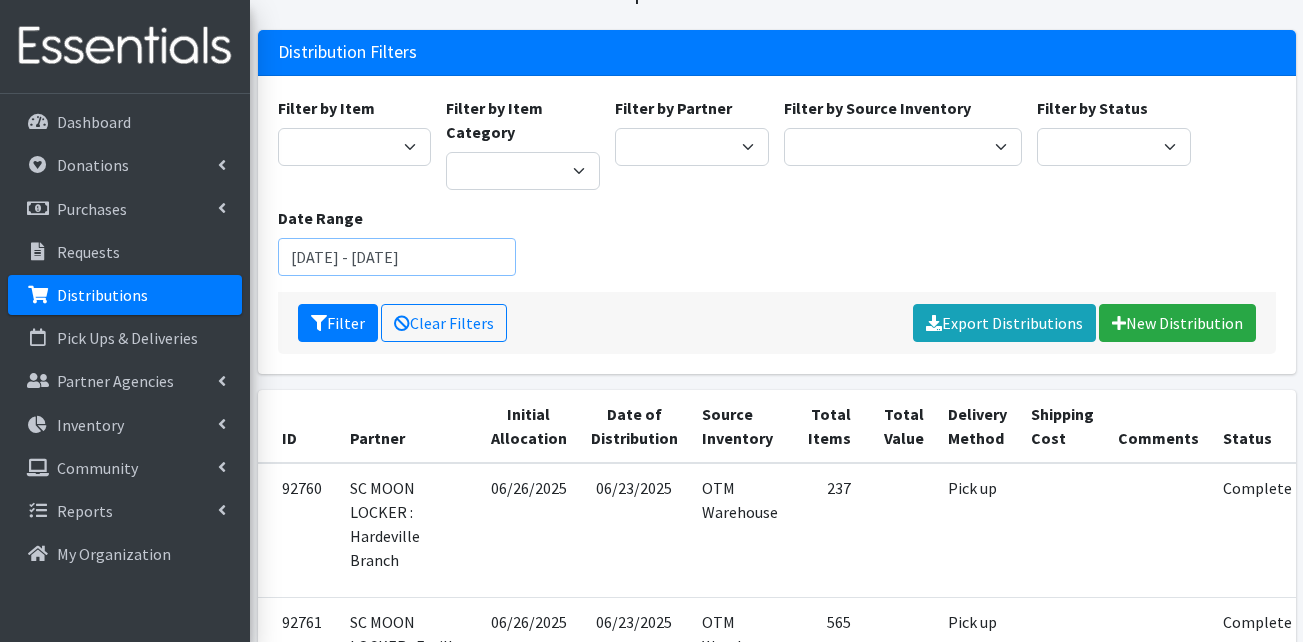 click on "April 1, 2025 - April 30, 2025" at bounding box center (397, 257) 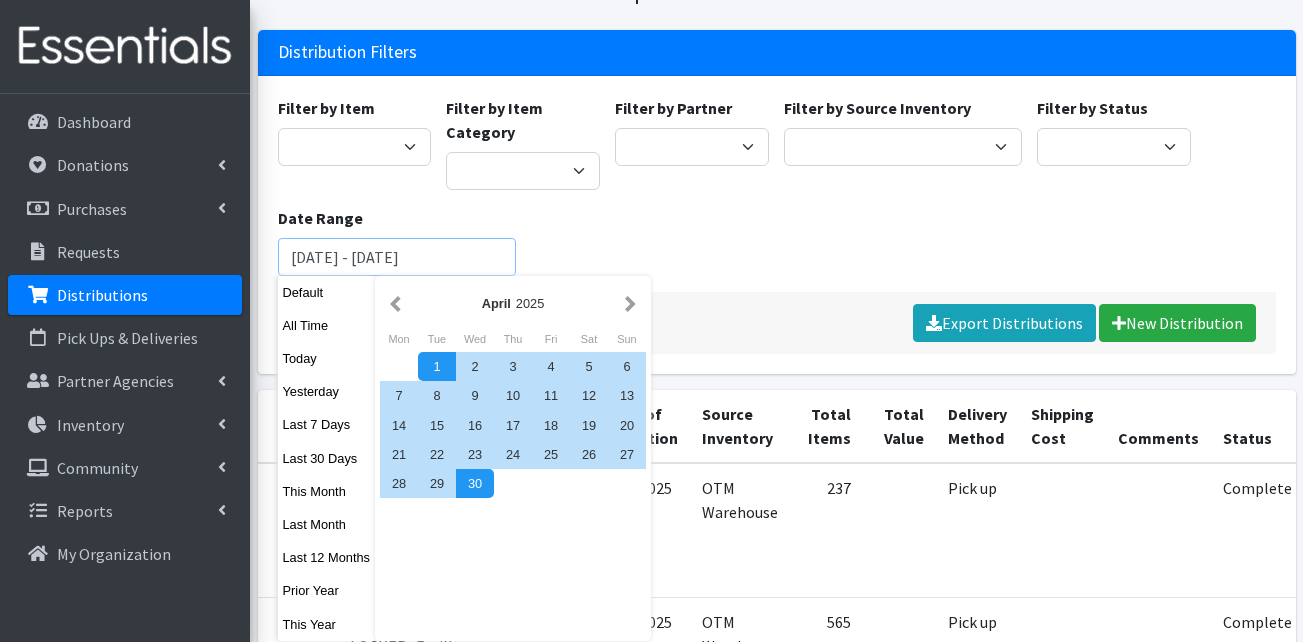 click on "Filter" at bounding box center [338, 323] 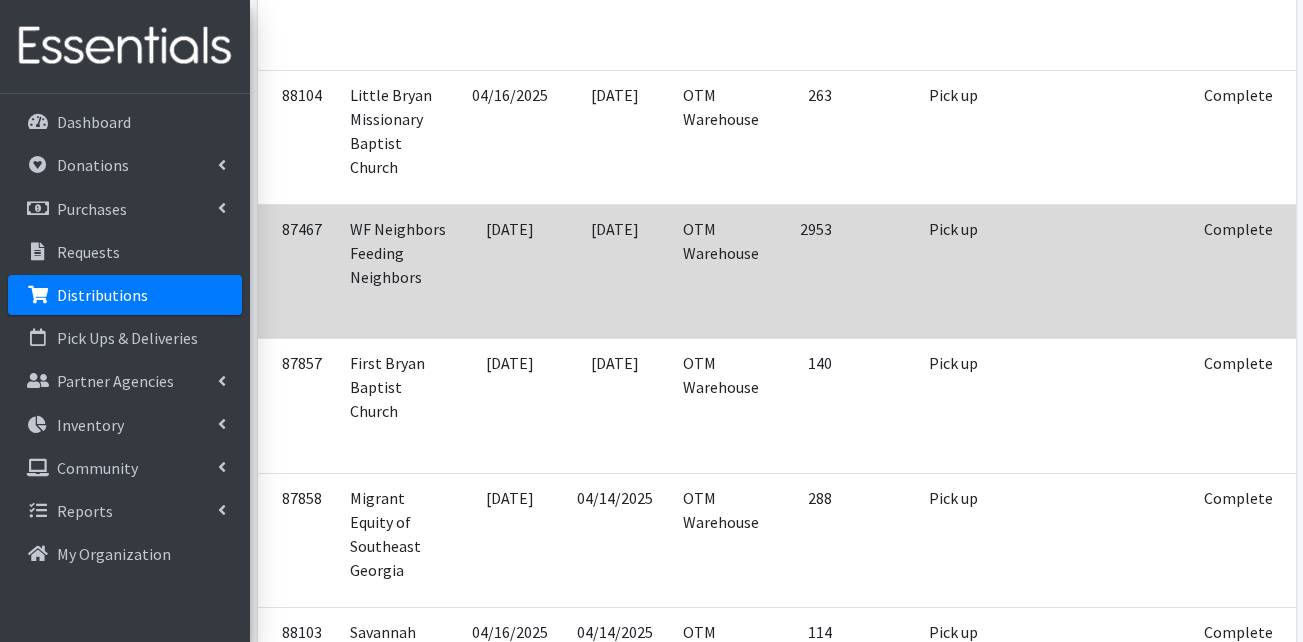 scroll, scrollTop: 1300, scrollLeft: 0, axis: vertical 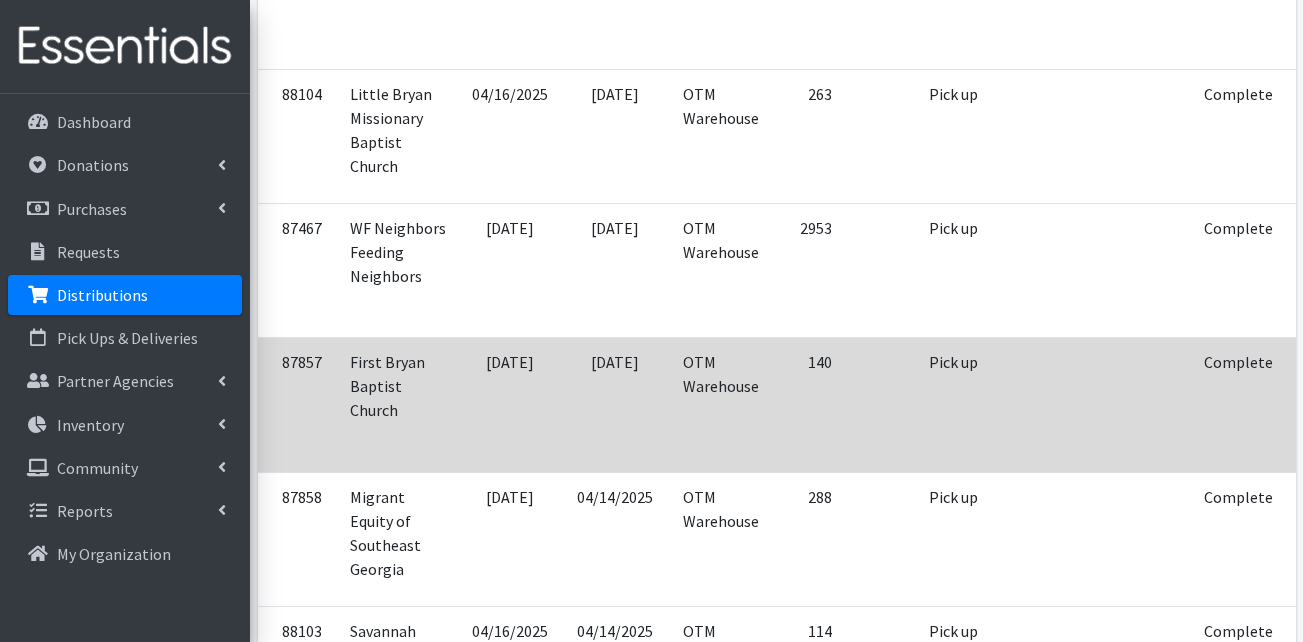 click at bounding box center [1320, 391] 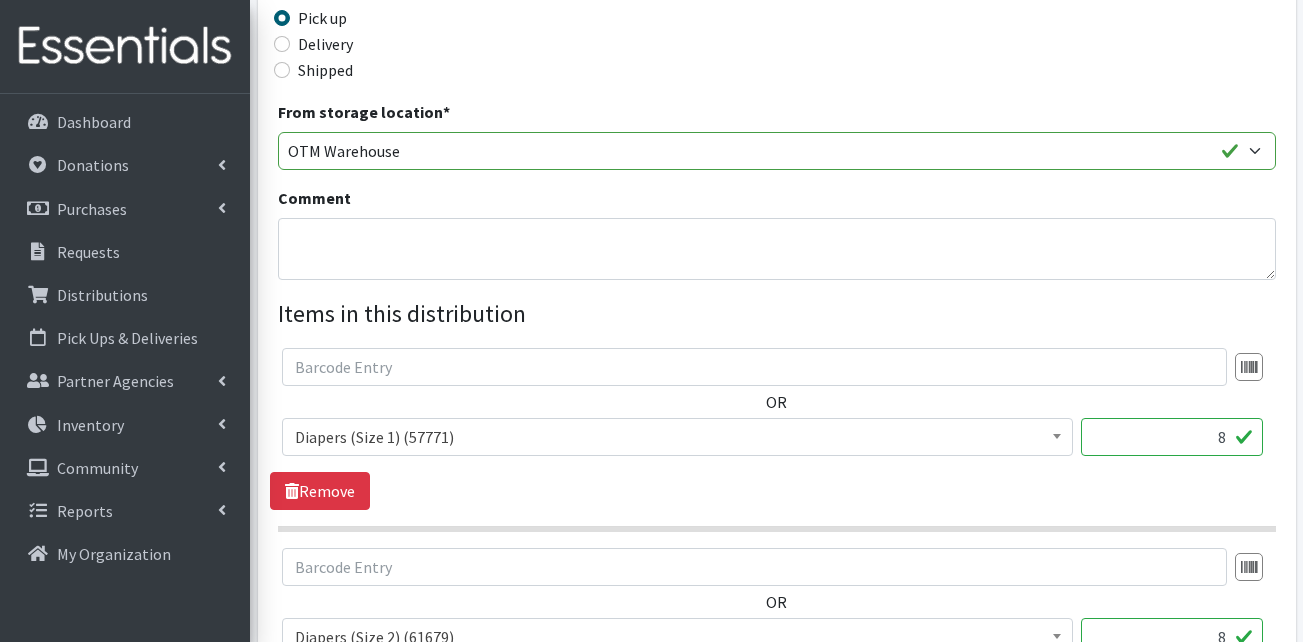 scroll, scrollTop: 600, scrollLeft: 0, axis: vertical 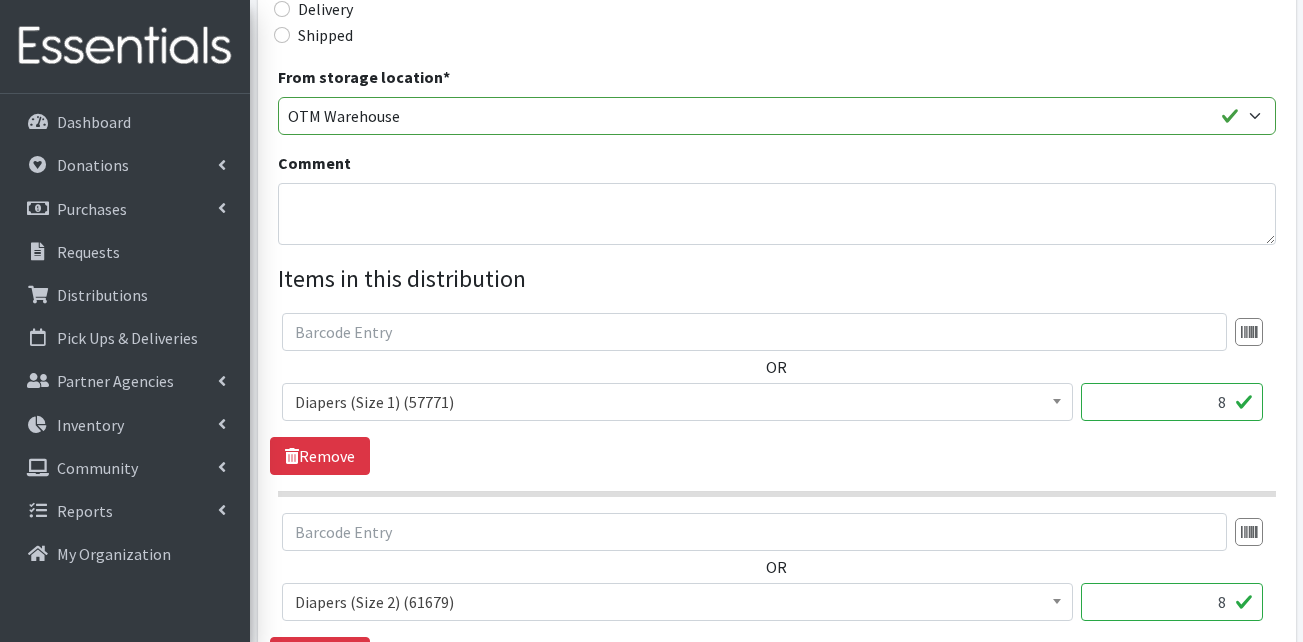 drag, startPoint x: 1232, startPoint y: 392, endPoint x: 1251, endPoint y: 392, distance: 19 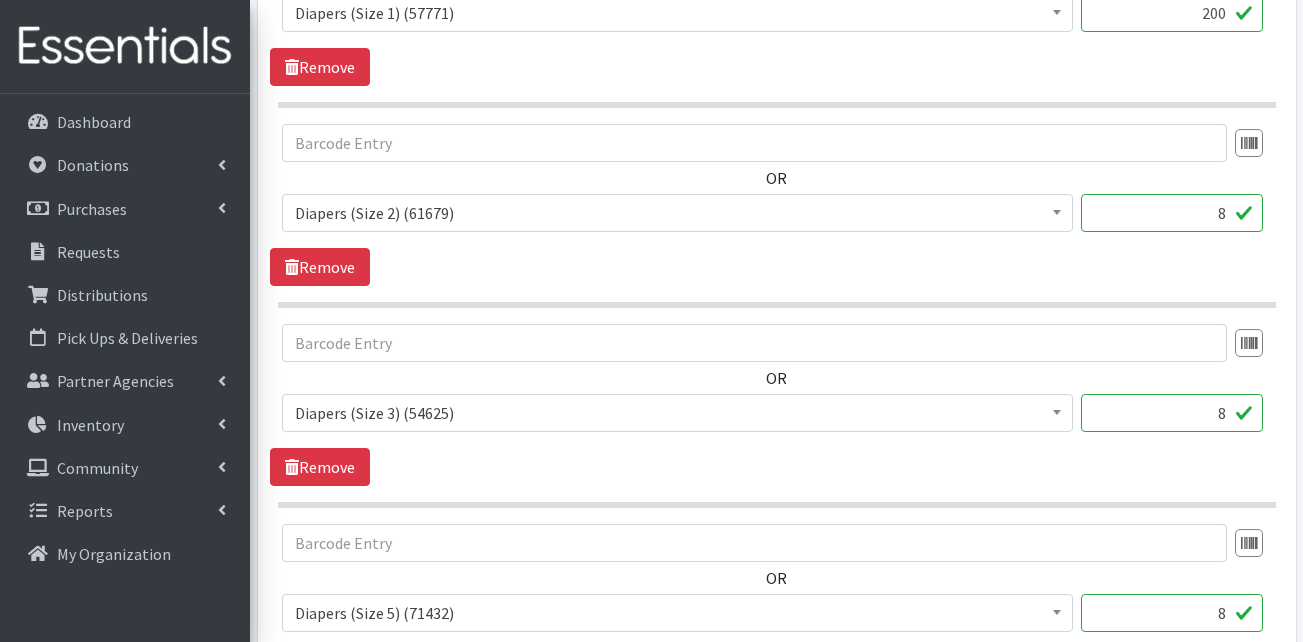 scroll, scrollTop: 1000, scrollLeft: 0, axis: vertical 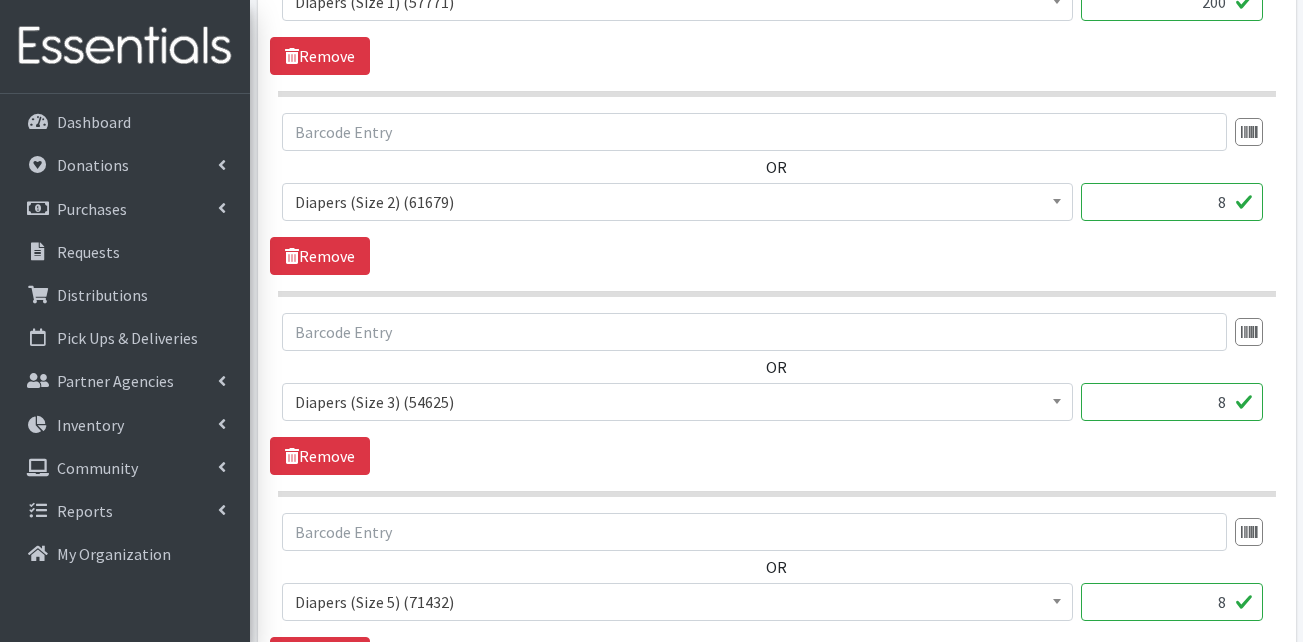 type on "200" 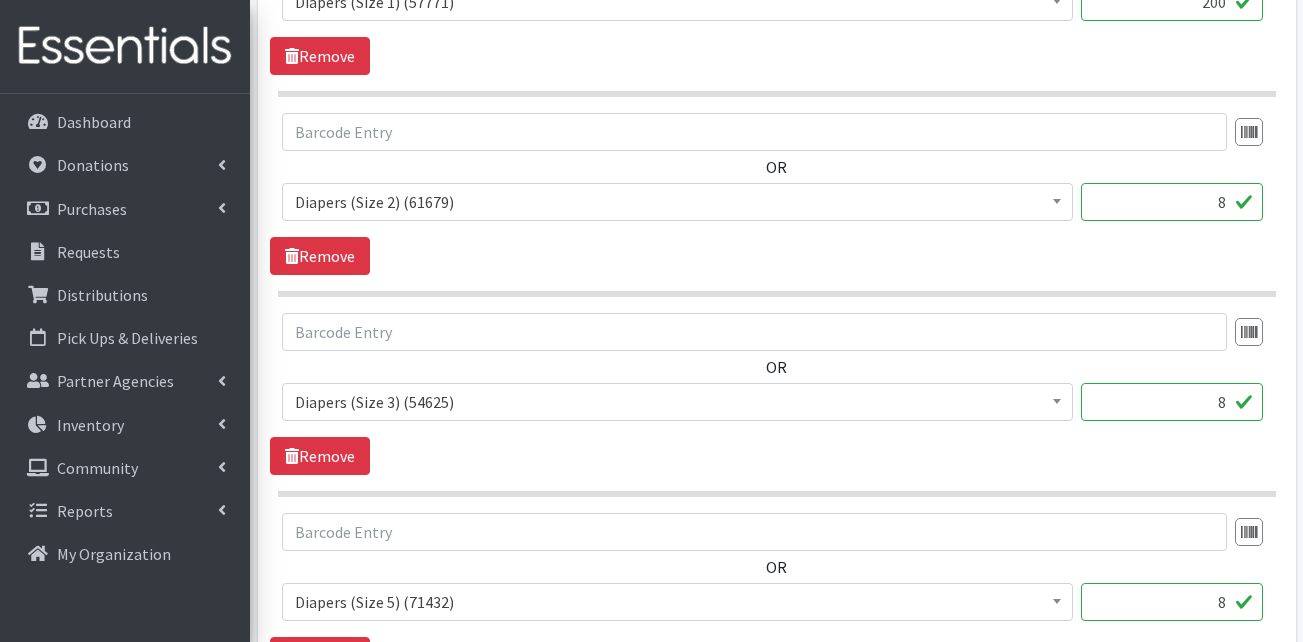 drag, startPoint x: 1197, startPoint y: 207, endPoint x: 1240, endPoint y: 200, distance: 43.56604 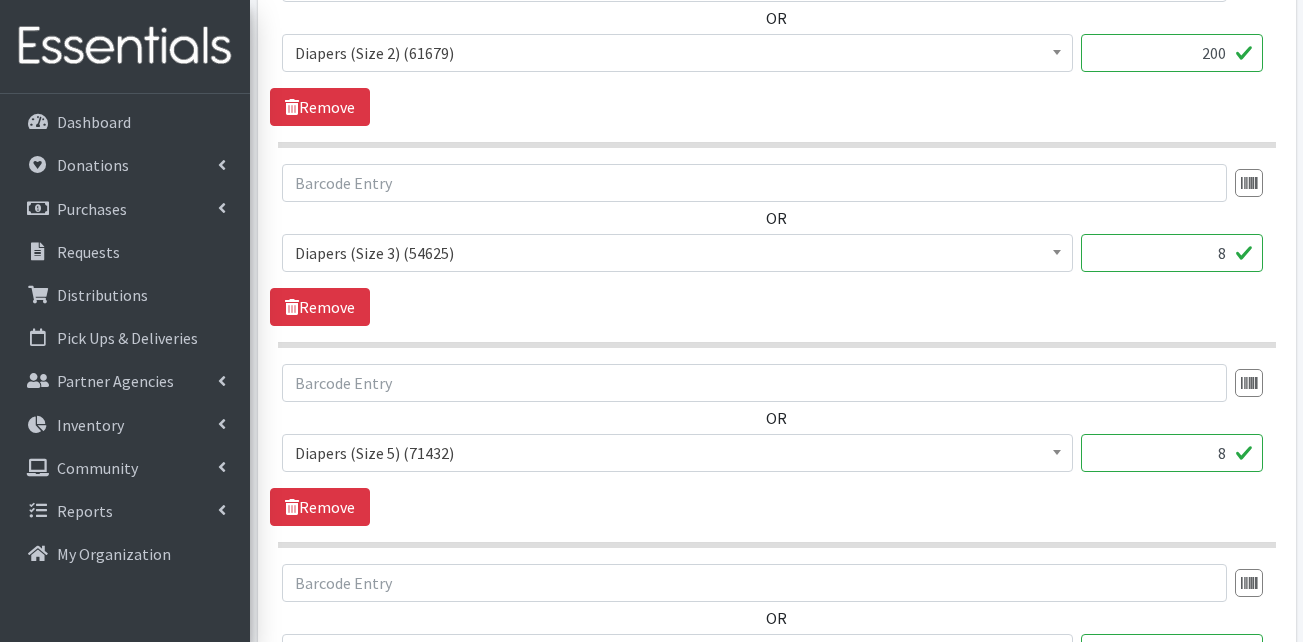 scroll, scrollTop: 1200, scrollLeft: 0, axis: vertical 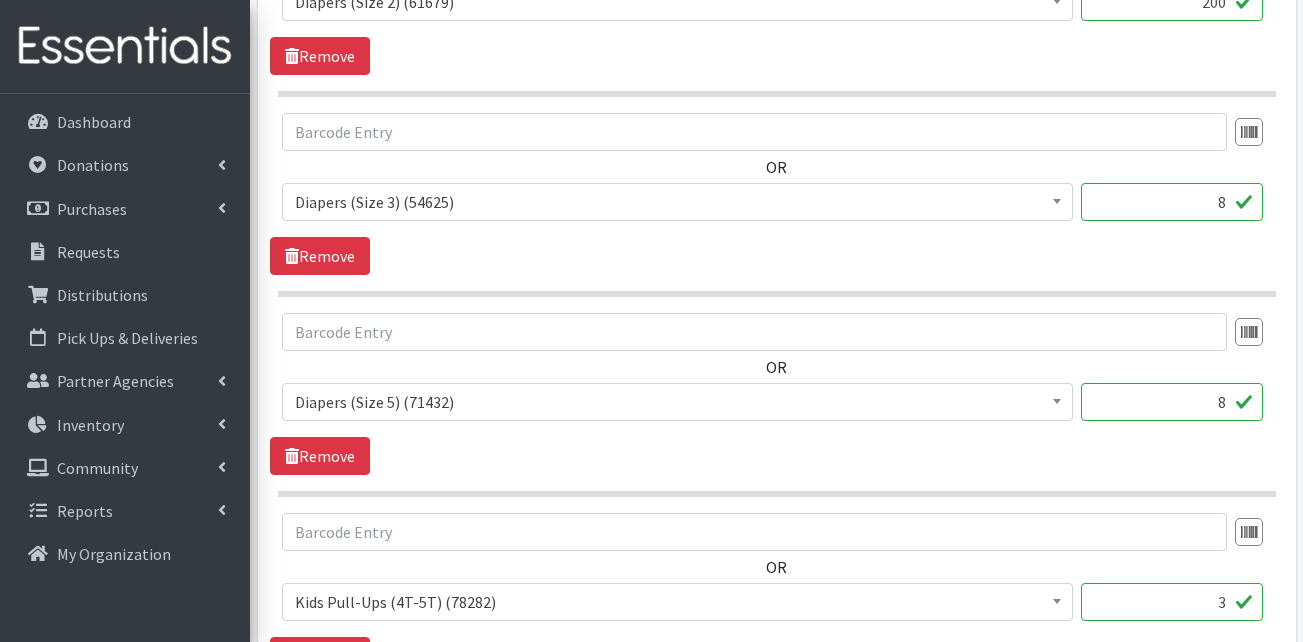 type on "200" 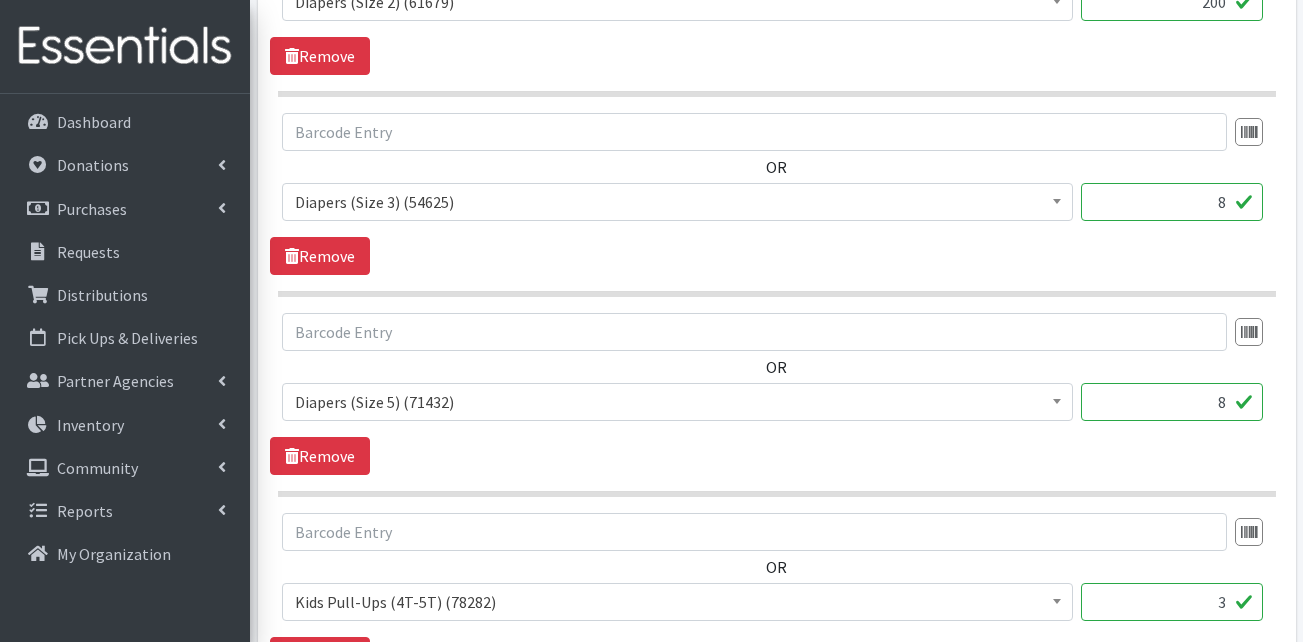 click on "8" at bounding box center [1172, 202] 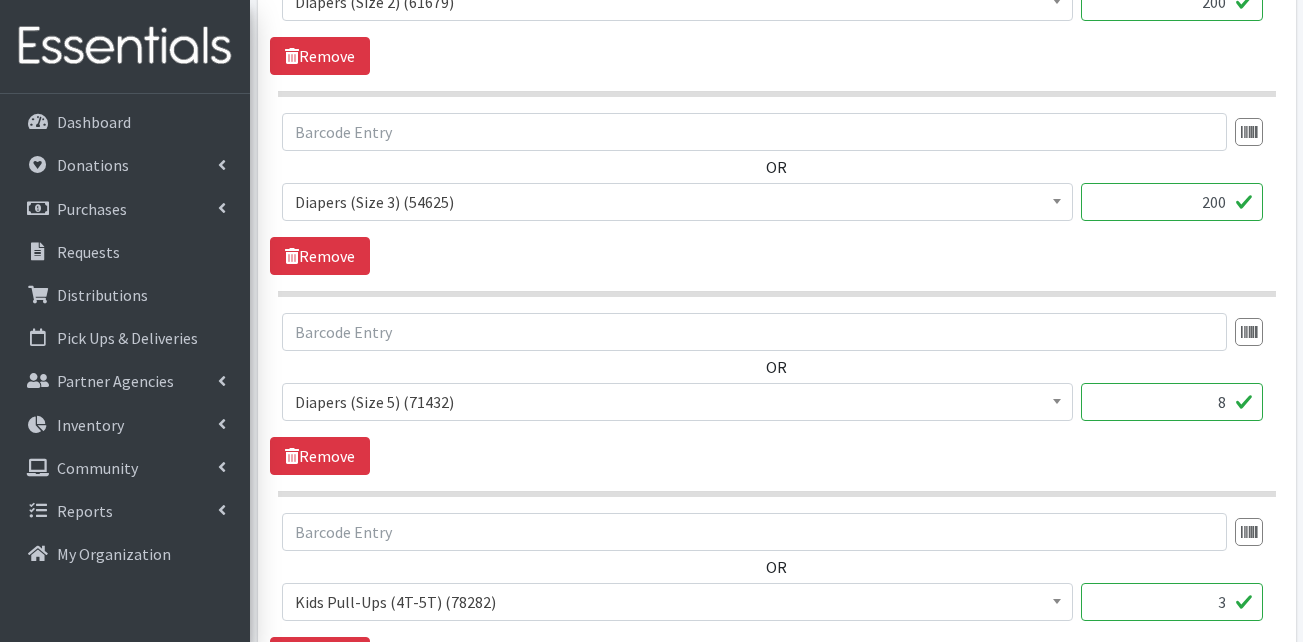 type on "200" 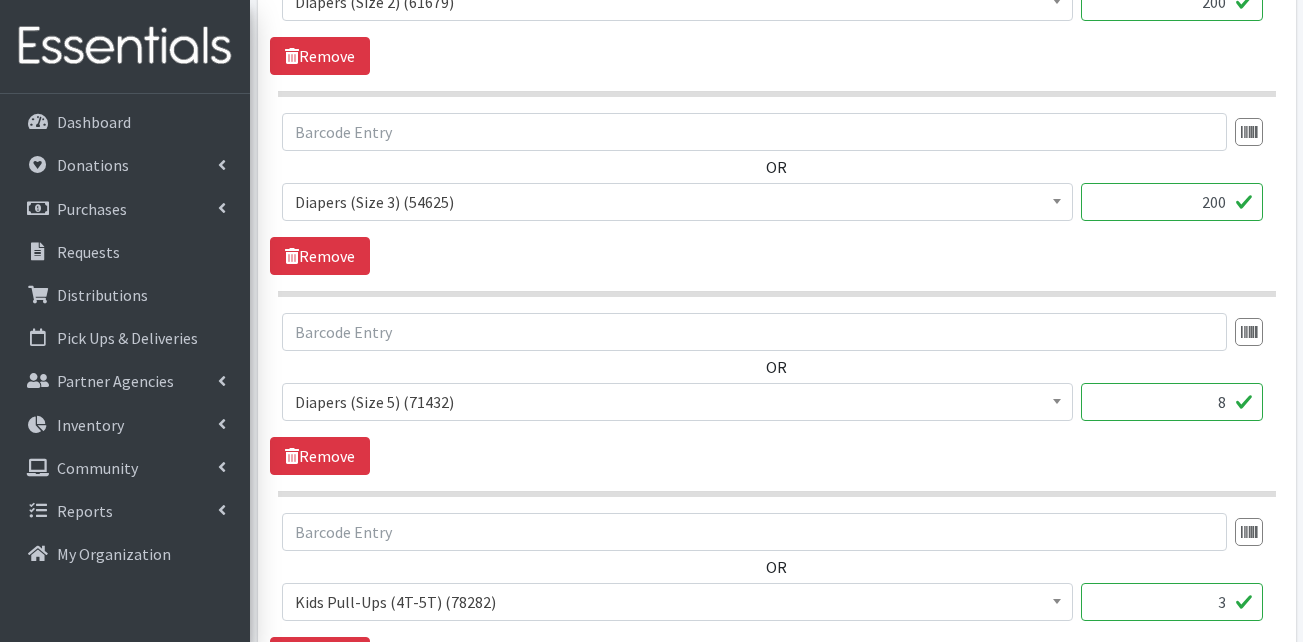 drag, startPoint x: 1189, startPoint y: 392, endPoint x: 1255, endPoint y: 394, distance: 66.0303 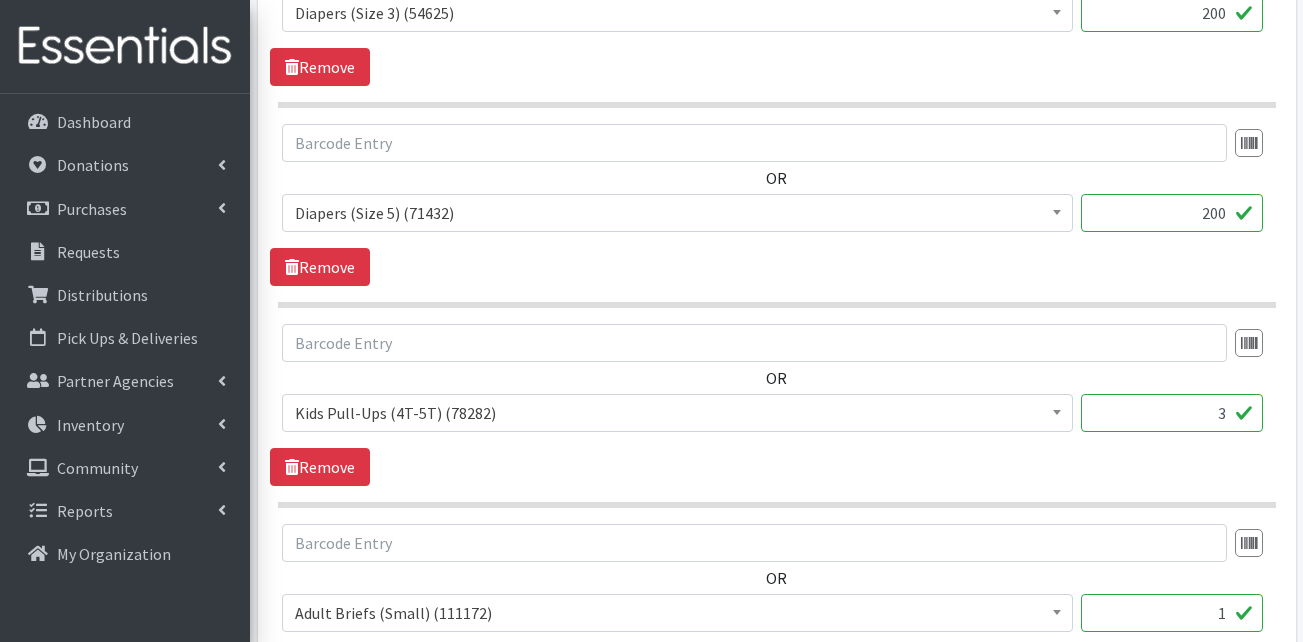 scroll, scrollTop: 1400, scrollLeft: 0, axis: vertical 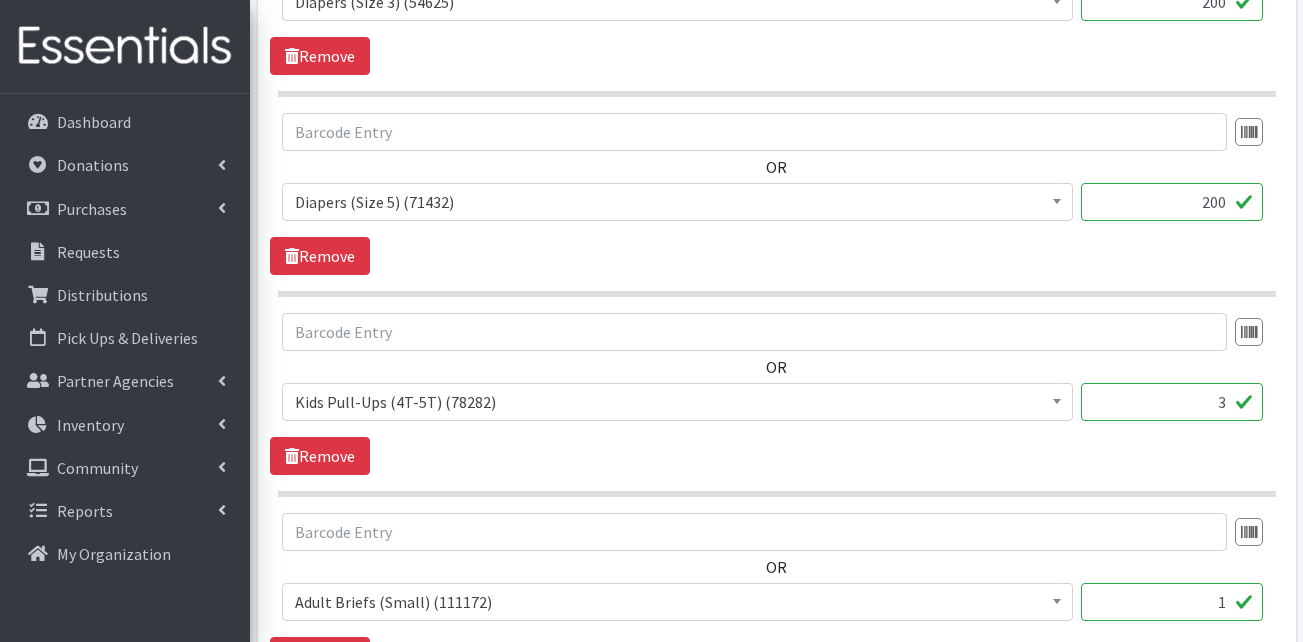 type on "200" 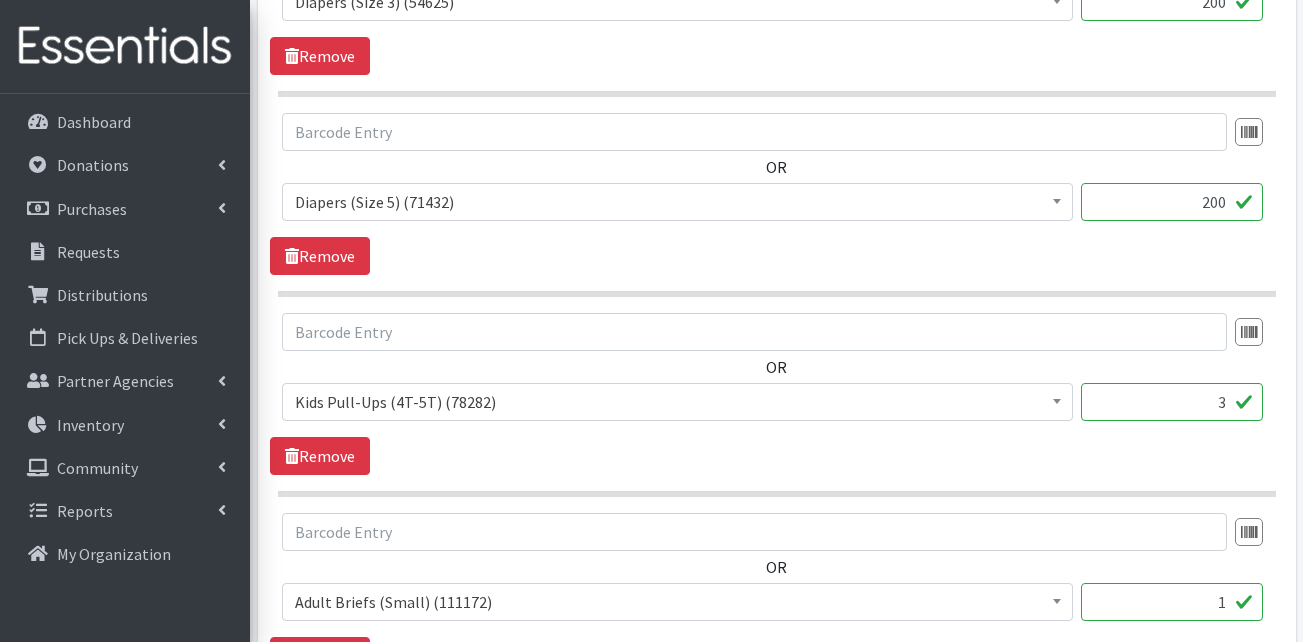 drag, startPoint x: 1193, startPoint y: 395, endPoint x: 1236, endPoint y: 402, distance: 43.56604 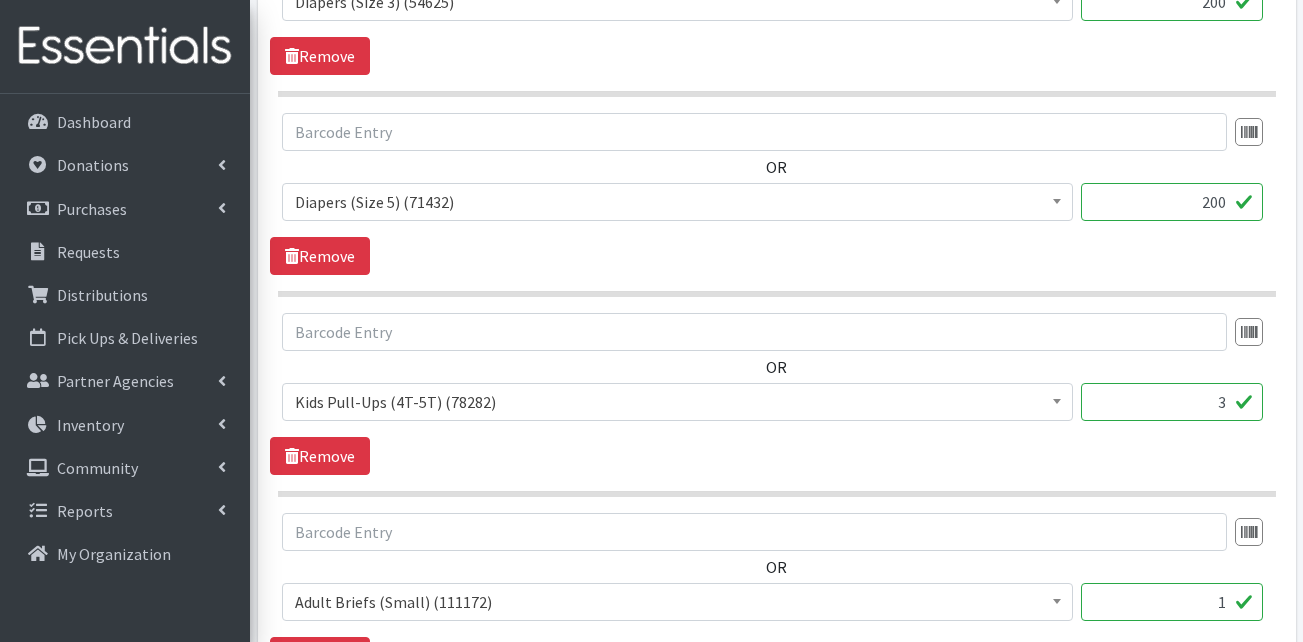 click on "3" at bounding box center [1172, 402] 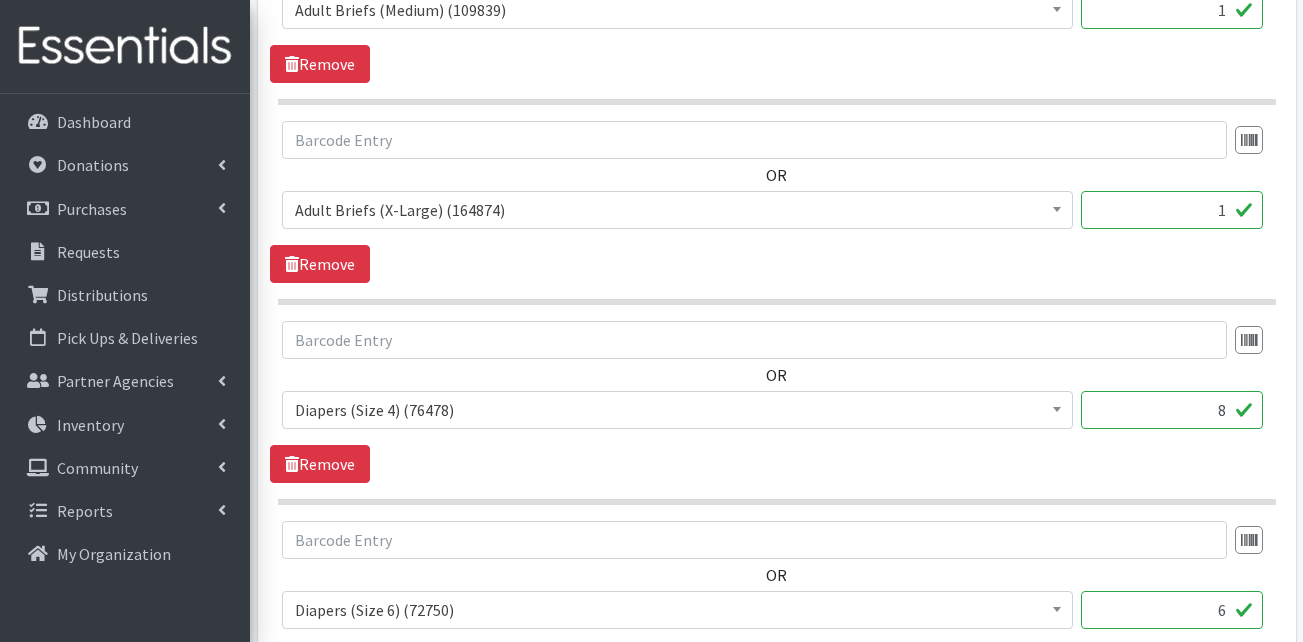 scroll, scrollTop: 2200, scrollLeft: 0, axis: vertical 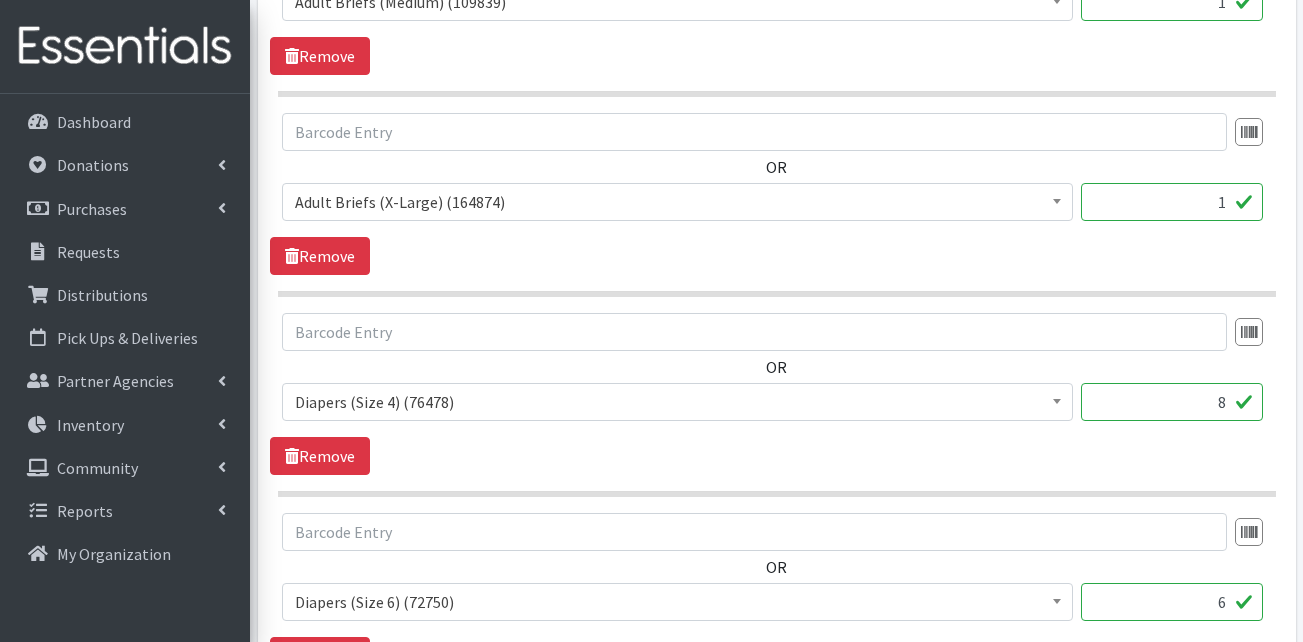 type on "75" 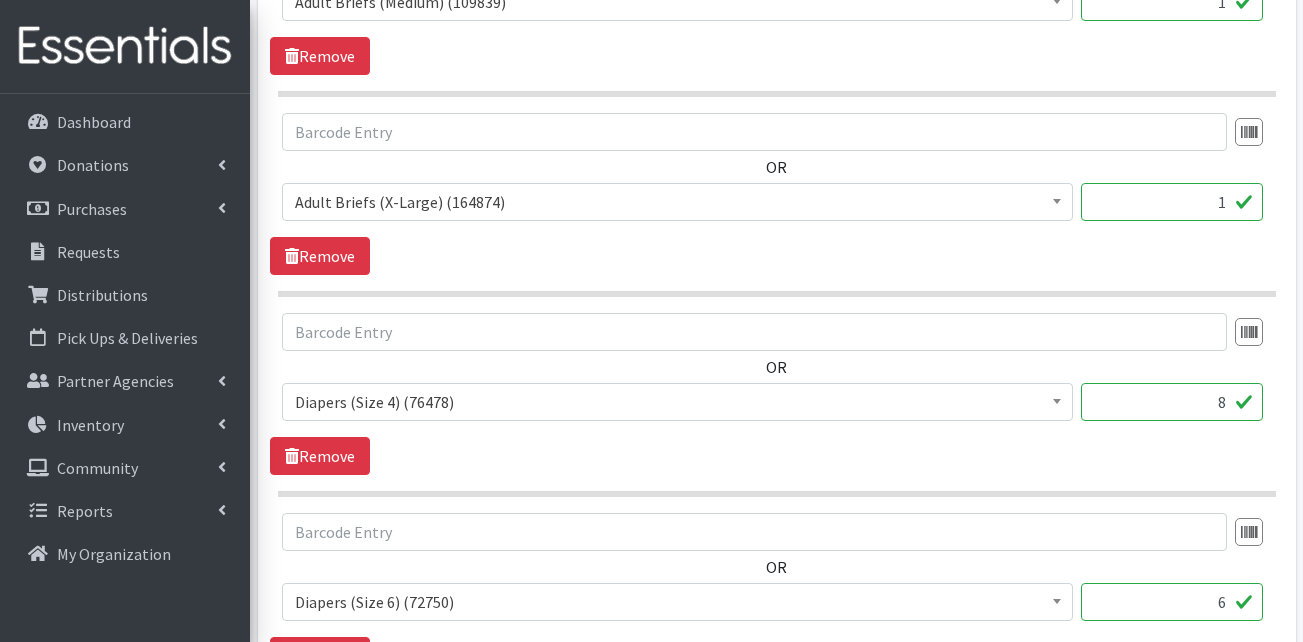 drag, startPoint x: 1195, startPoint y: 406, endPoint x: 1223, endPoint y: 401, distance: 28.442924 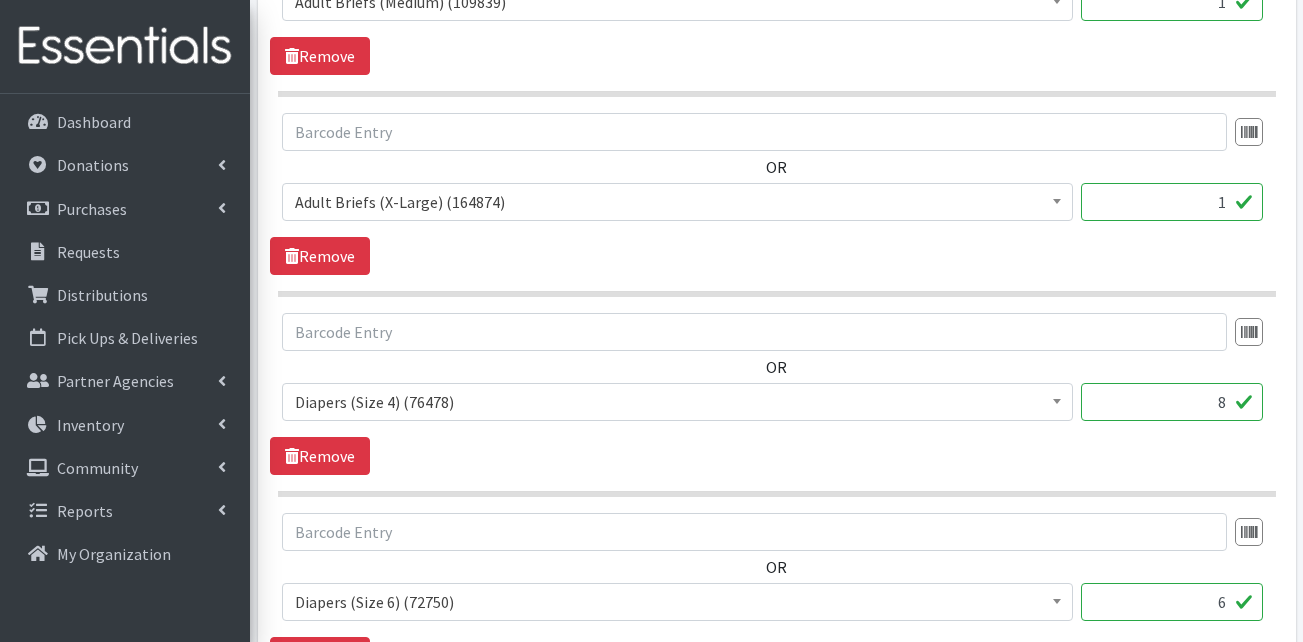 click on "8" at bounding box center (1172, 402) 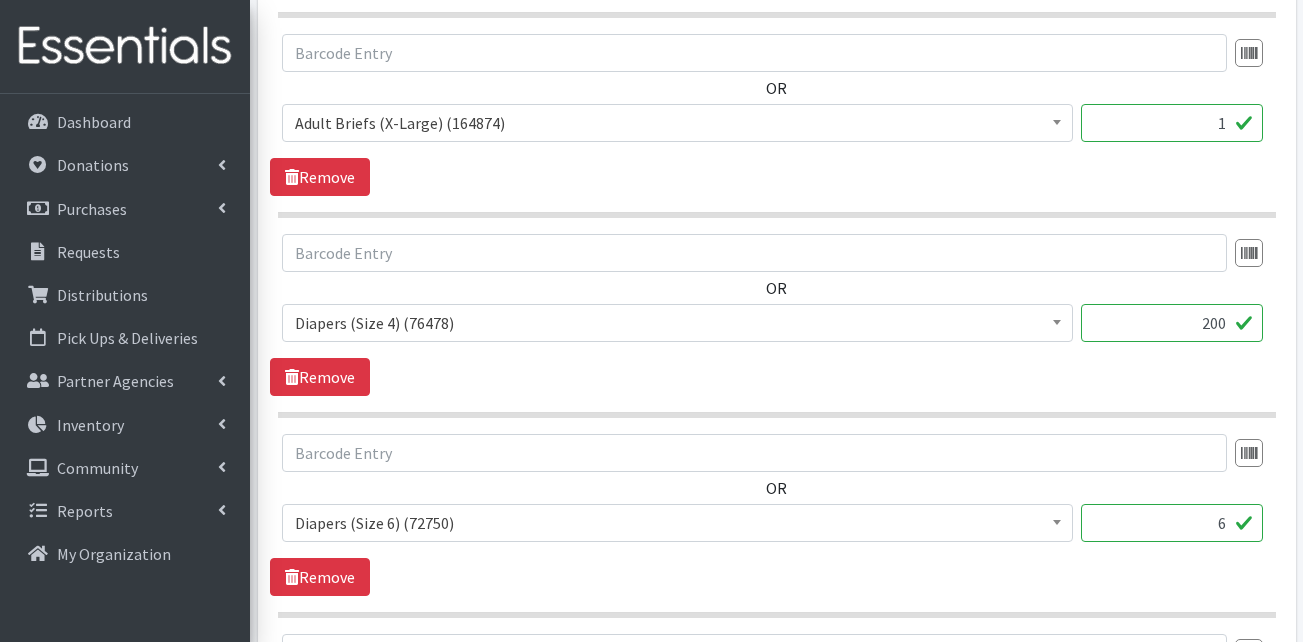 scroll, scrollTop: 2400, scrollLeft: 0, axis: vertical 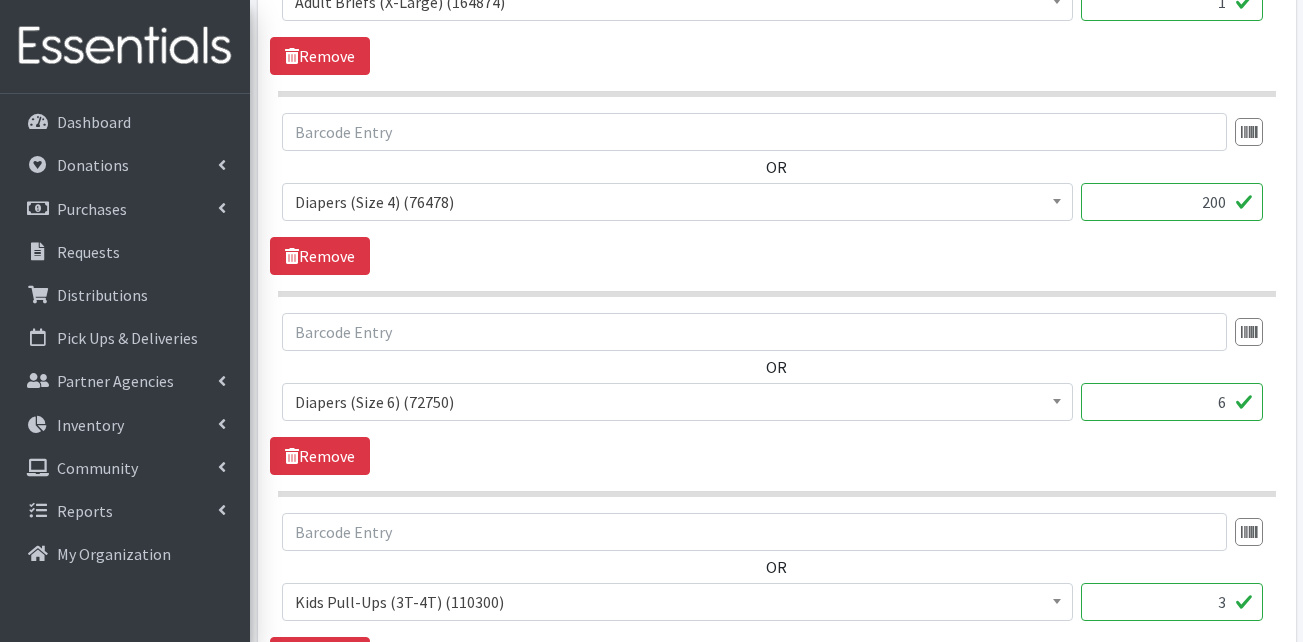 type on "200" 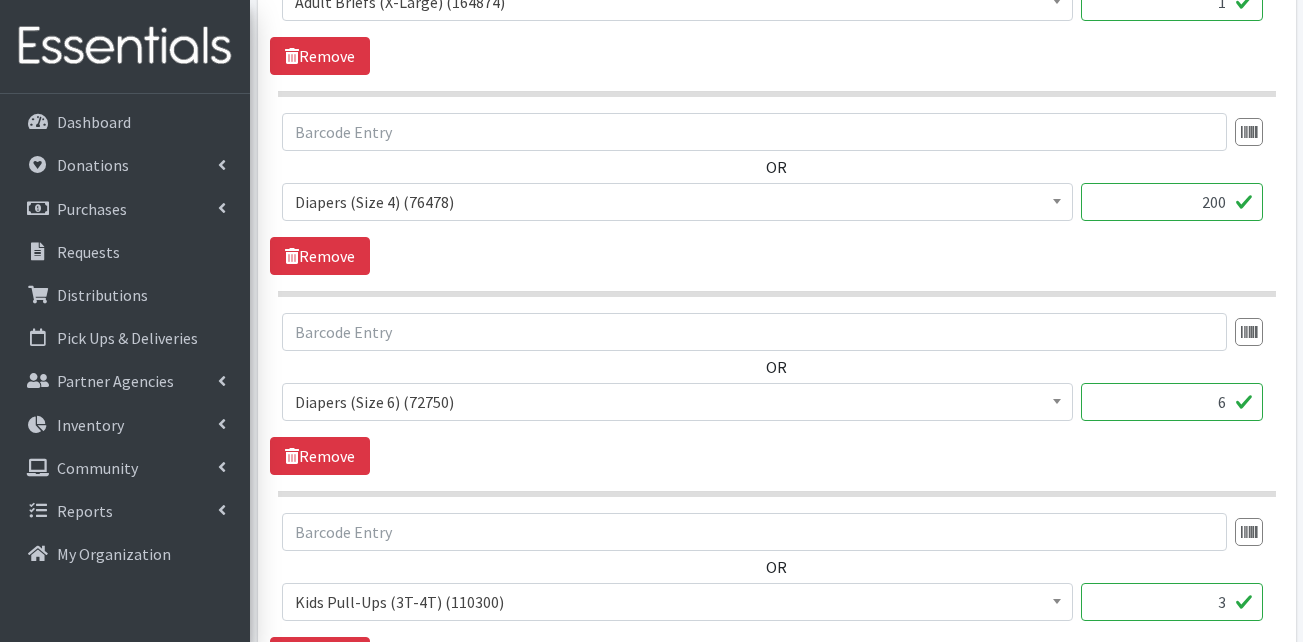 drag, startPoint x: 1193, startPoint y: 406, endPoint x: 1243, endPoint y: 406, distance: 50 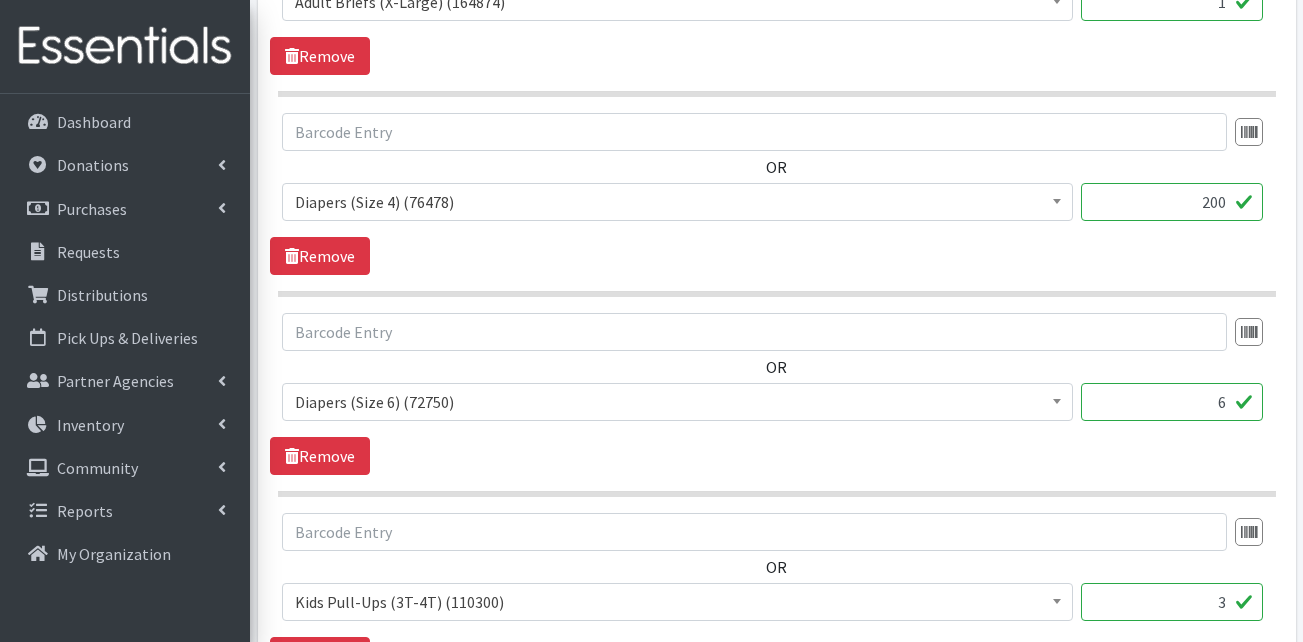 click on "6" at bounding box center (1172, 402) 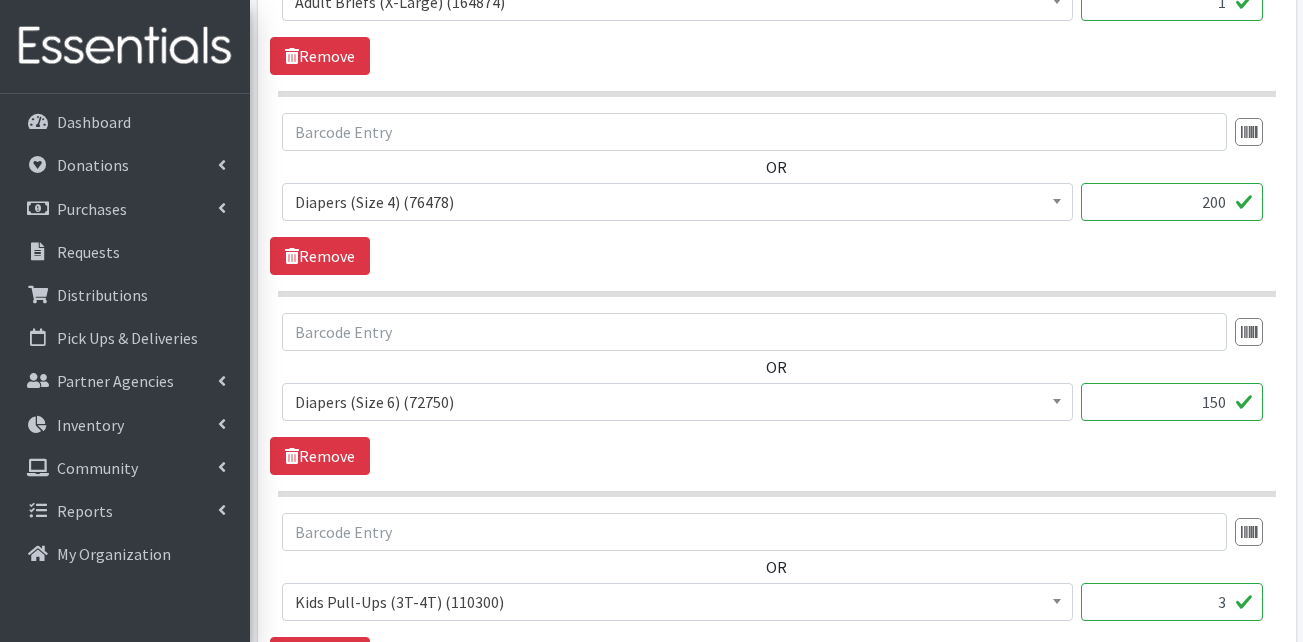 scroll, scrollTop: 2600, scrollLeft: 0, axis: vertical 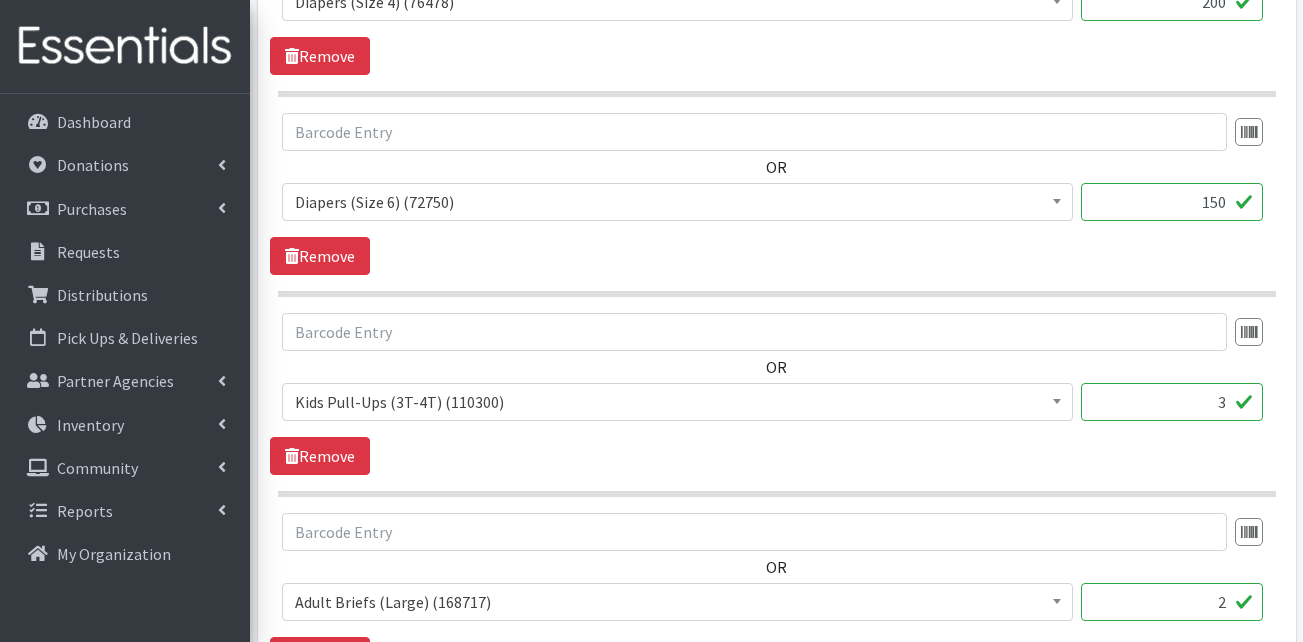 type on "150" 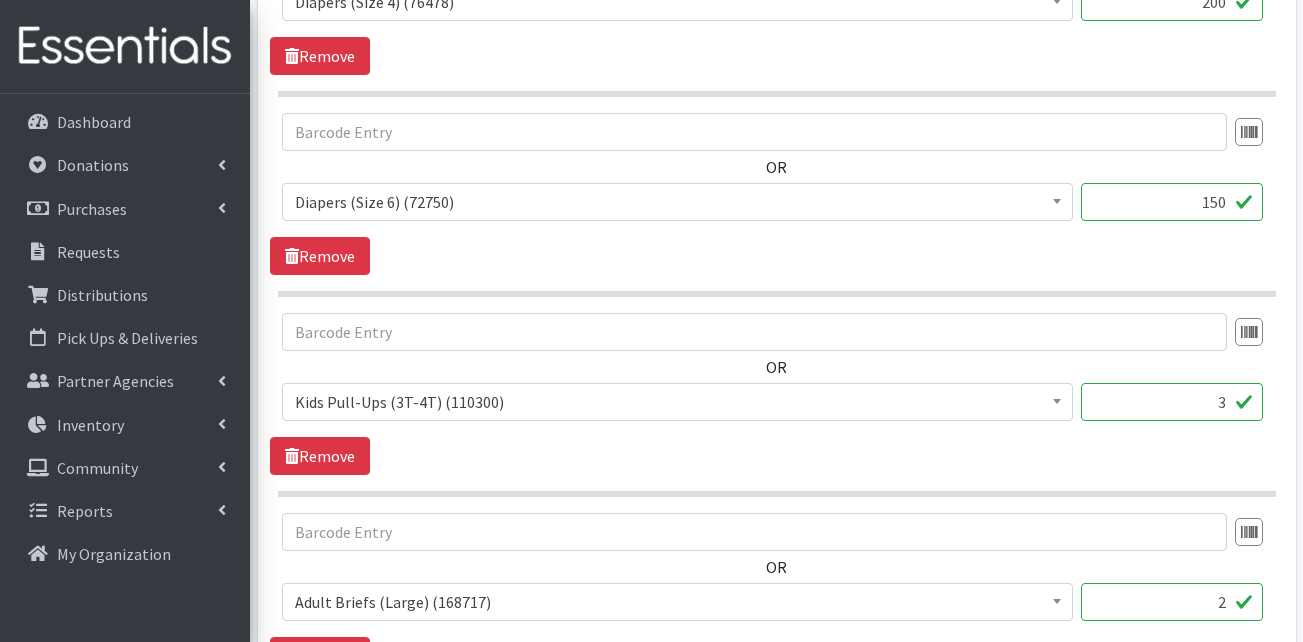 drag, startPoint x: 1224, startPoint y: 397, endPoint x: 1241, endPoint y: 397, distance: 17 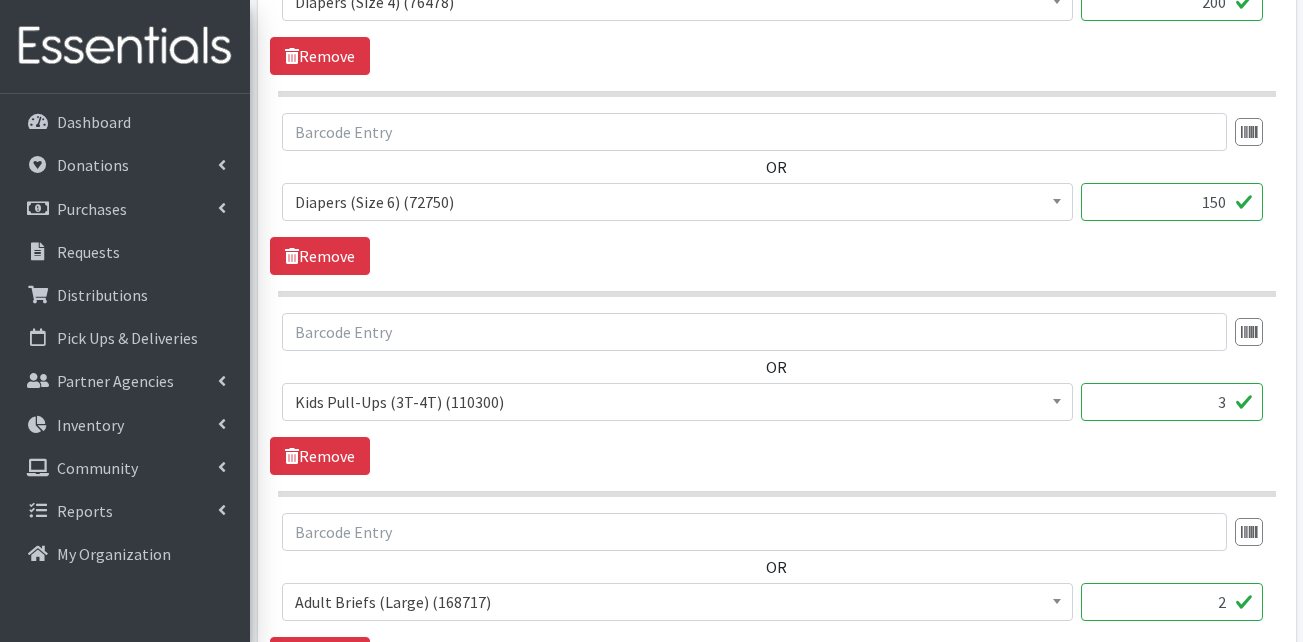 click on "3" at bounding box center [1172, 402] 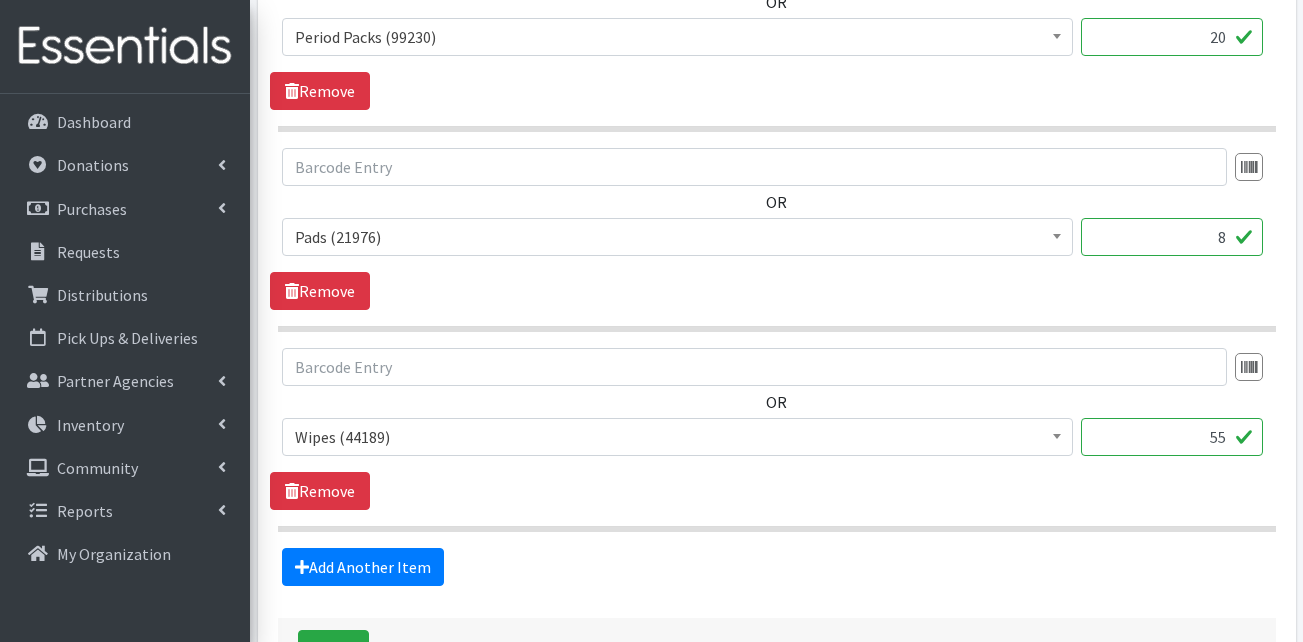 scroll, scrollTop: 3400, scrollLeft: 0, axis: vertical 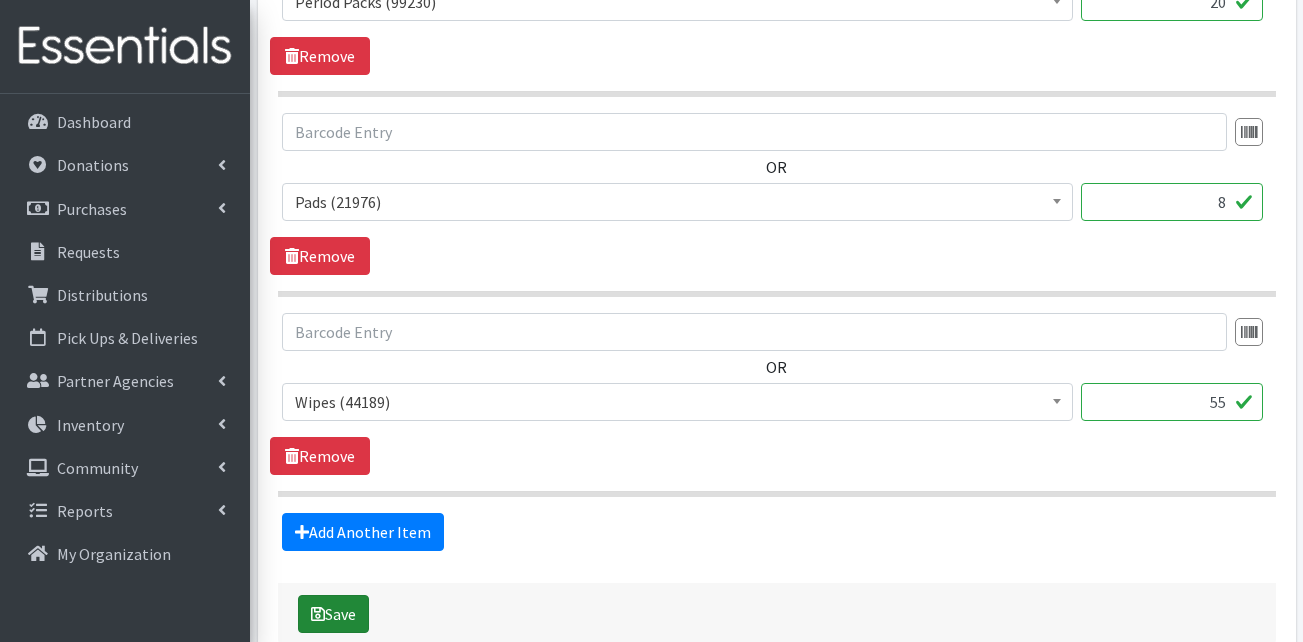 type on "75" 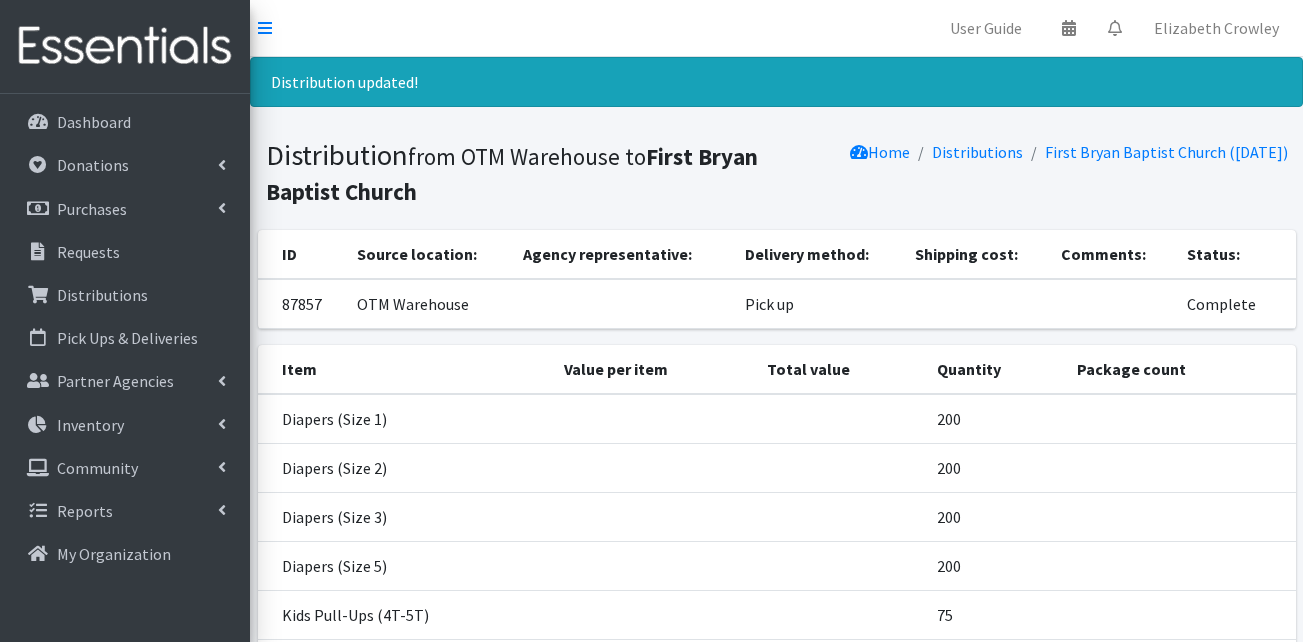 scroll, scrollTop: 0, scrollLeft: 0, axis: both 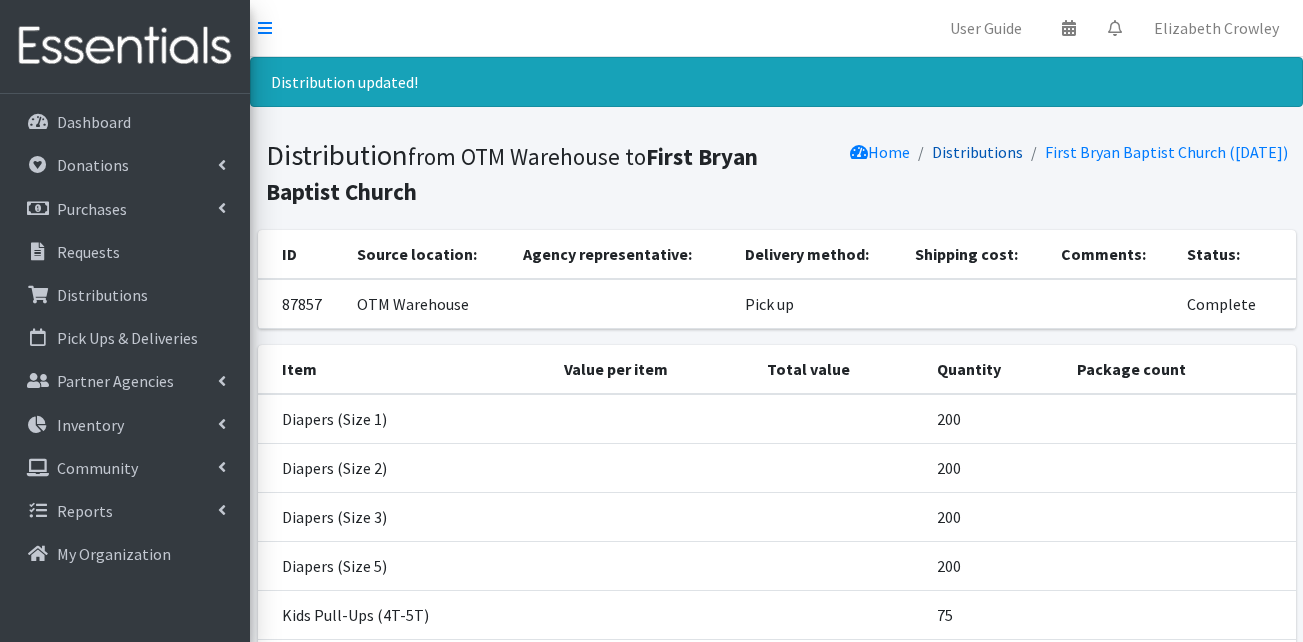 click on "Distributions" at bounding box center (977, 152) 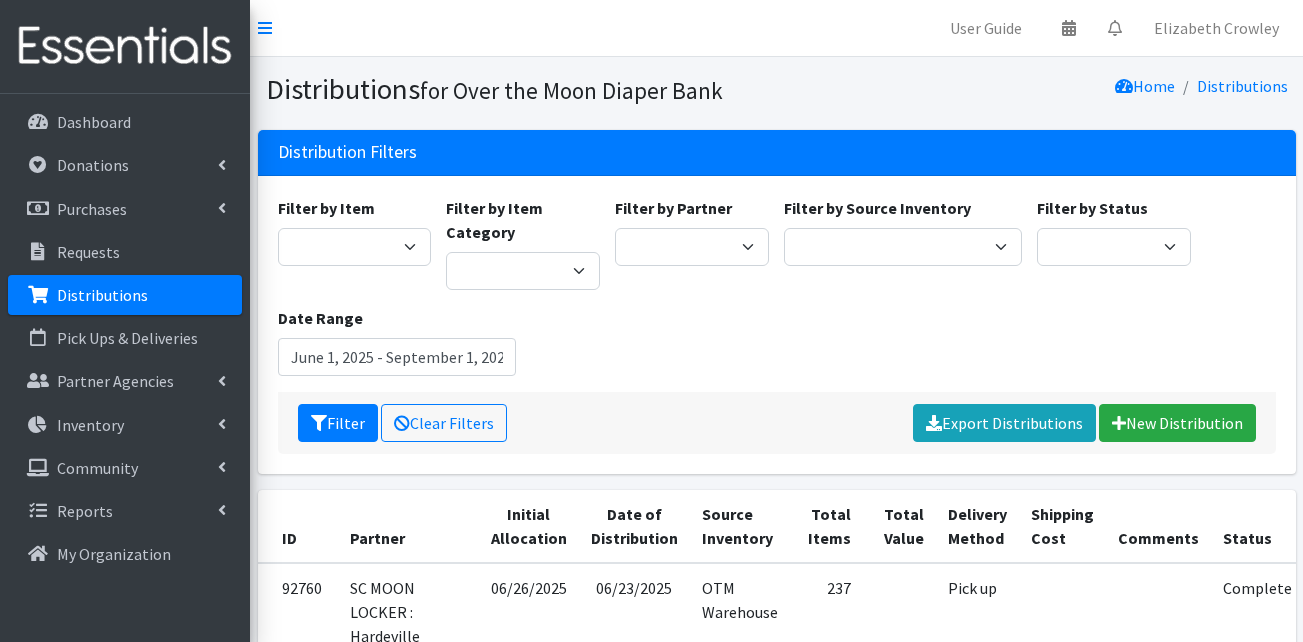scroll, scrollTop: 0, scrollLeft: 0, axis: both 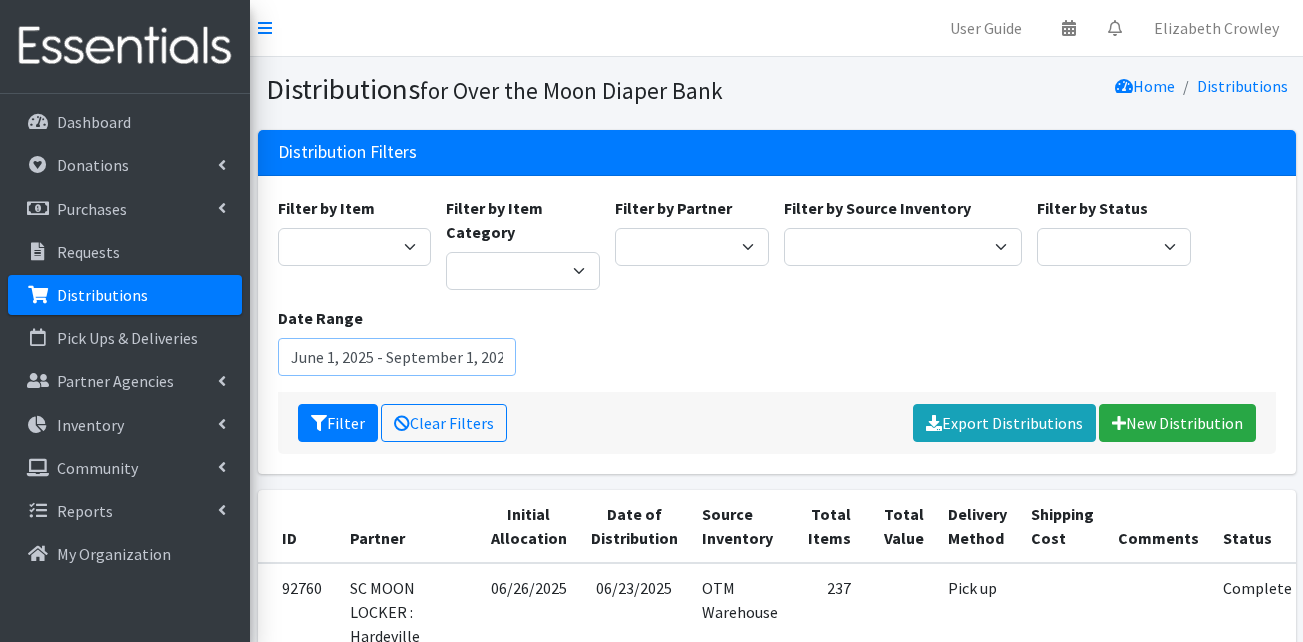 click on "June 1, 2025 - September 1, 2025" at bounding box center (397, 357) 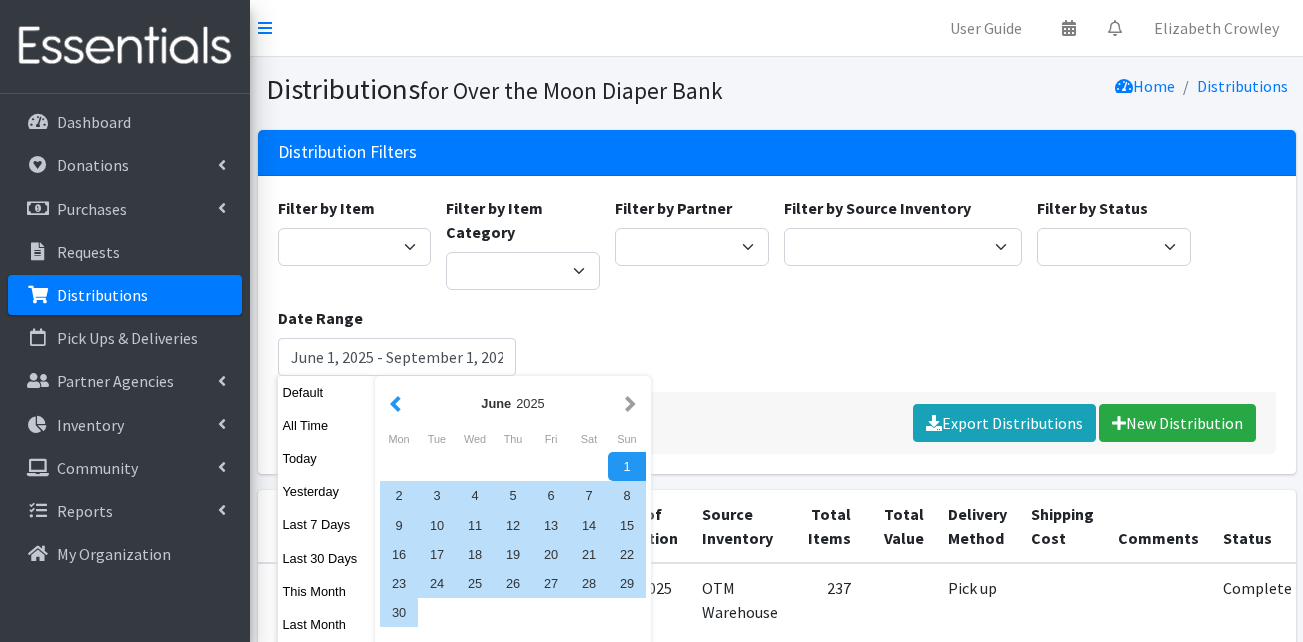 click at bounding box center [395, 403] 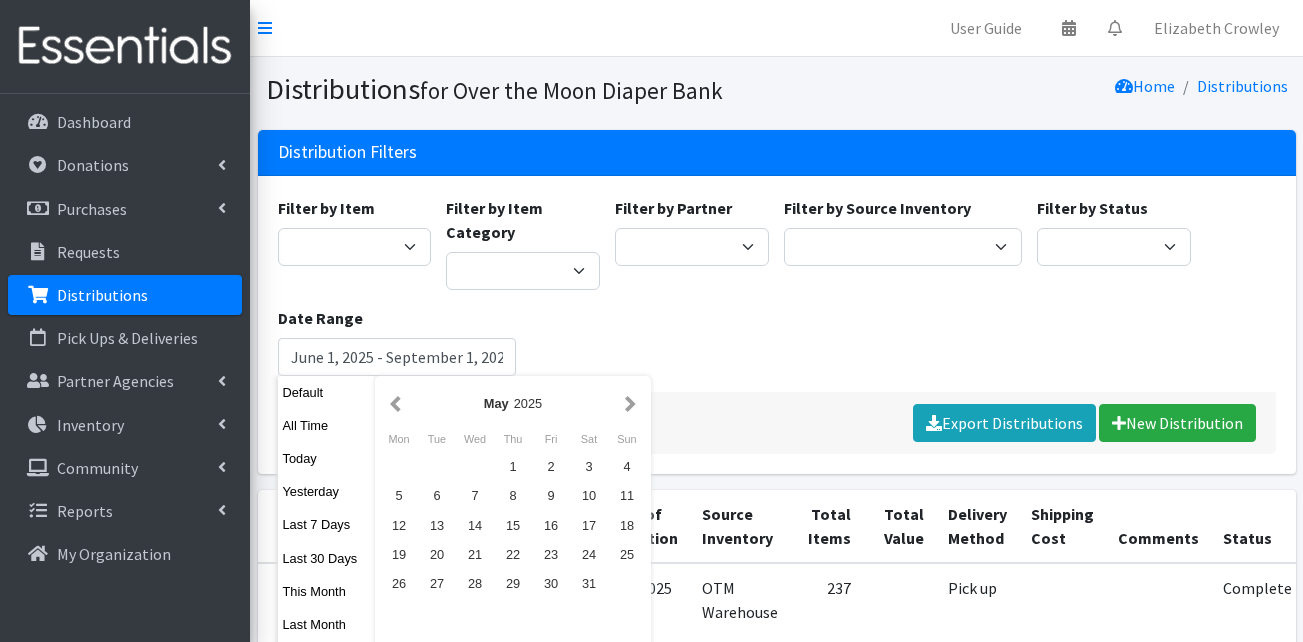 click at bounding box center (395, 403) 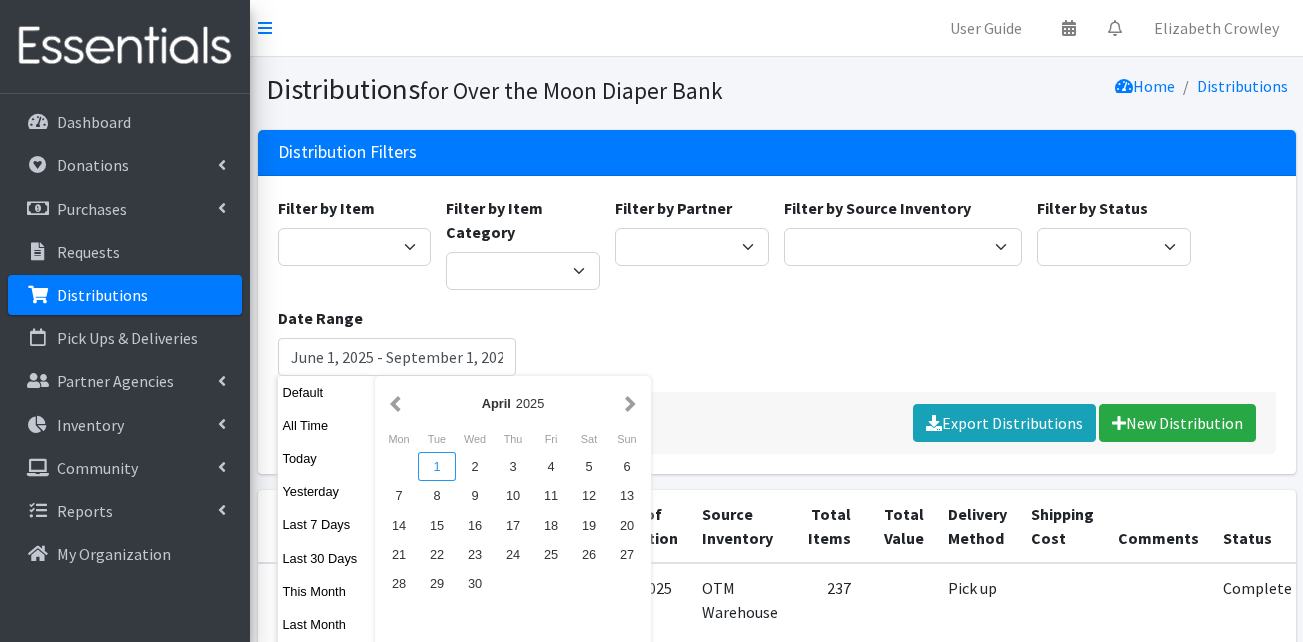 click on "1" at bounding box center [437, 466] 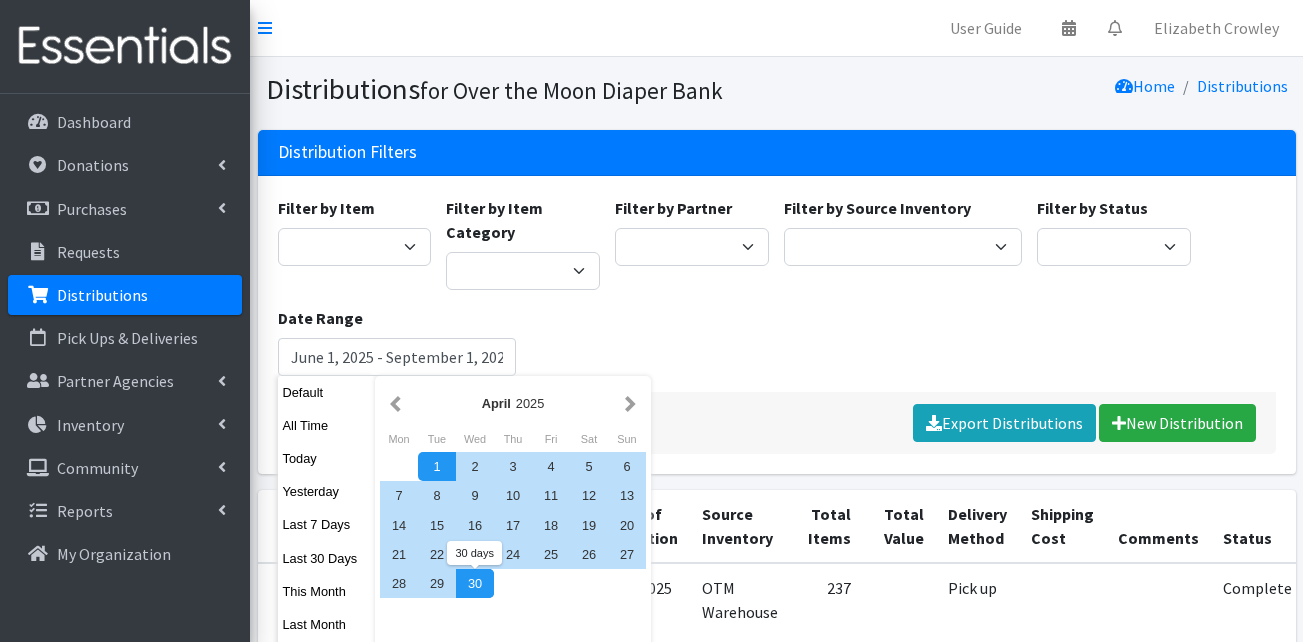 click on "30" at bounding box center (475, 583) 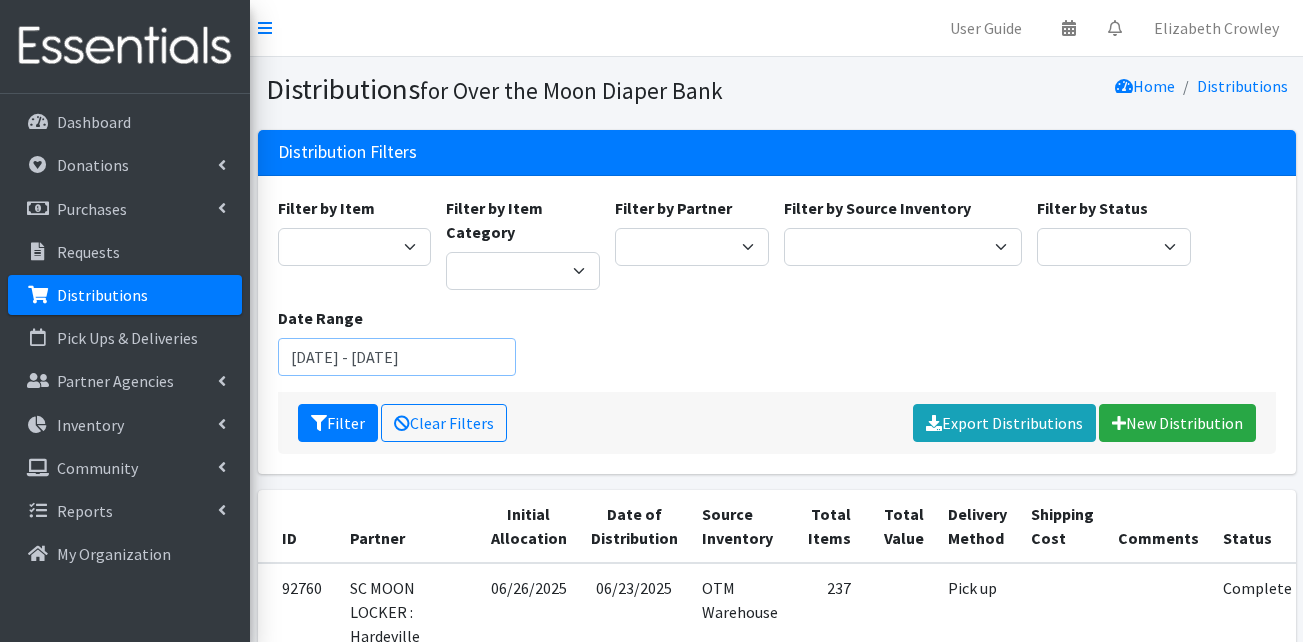 click on "[DATE] - [DATE]" at bounding box center (397, 357) 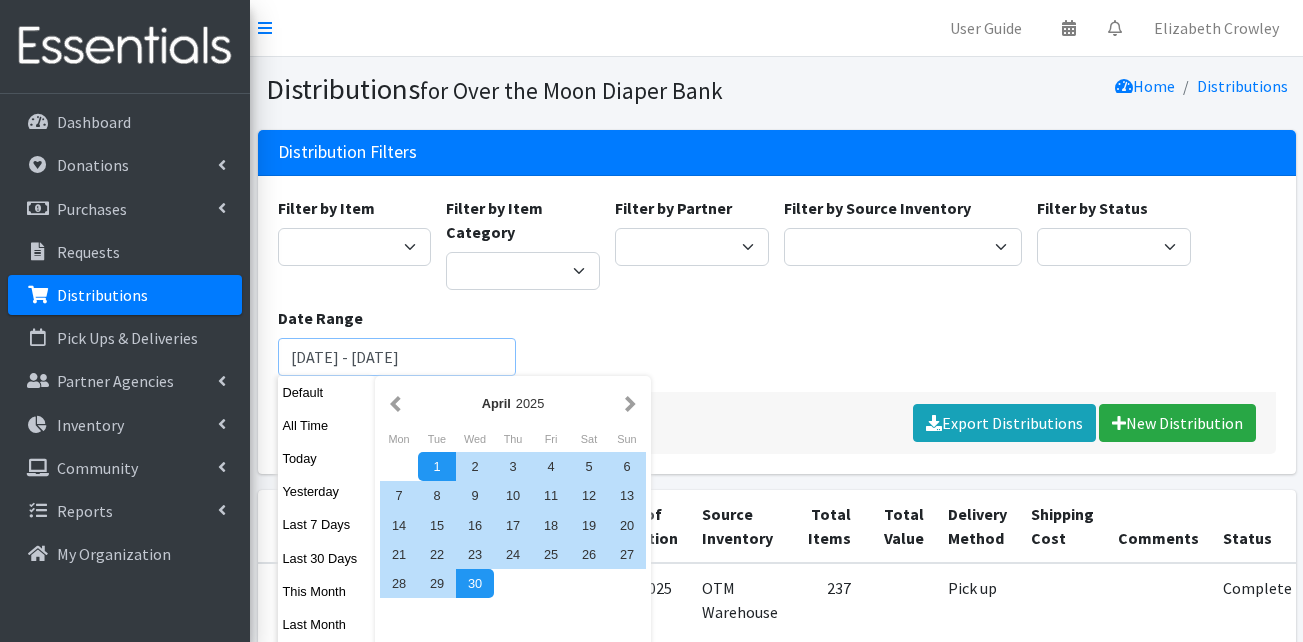 click on "Filter" at bounding box center [338, 423] 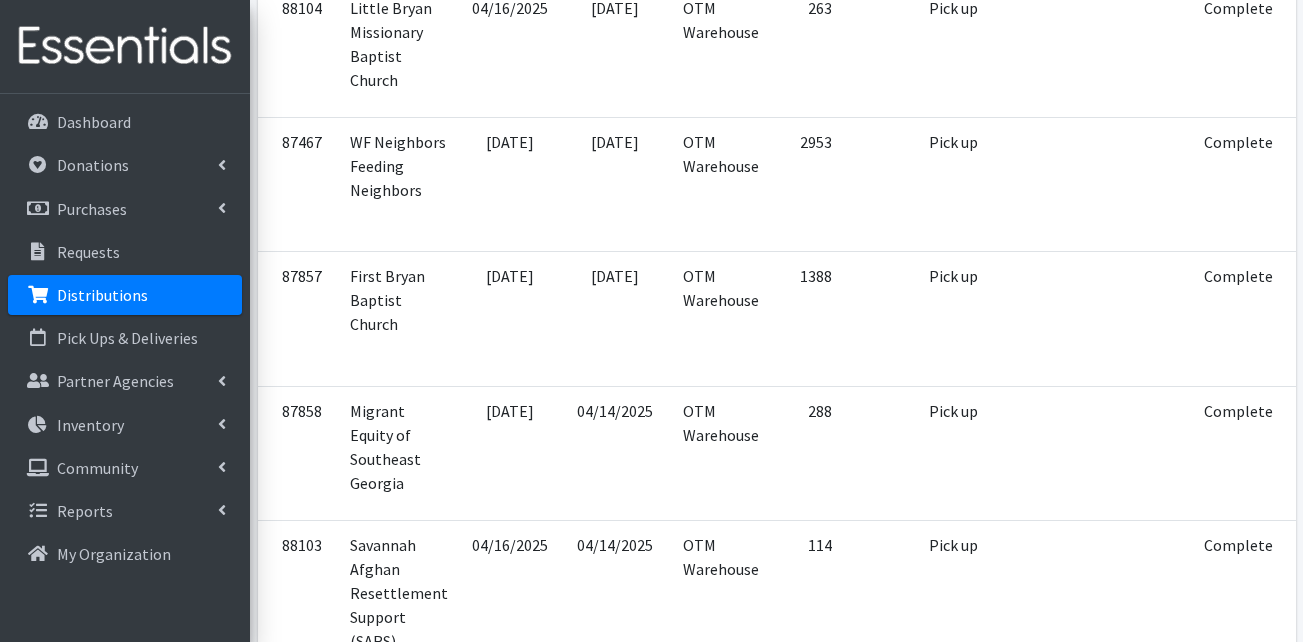 scroll, scrollTop: 1400, scrollLeft: 0, axis: vertical 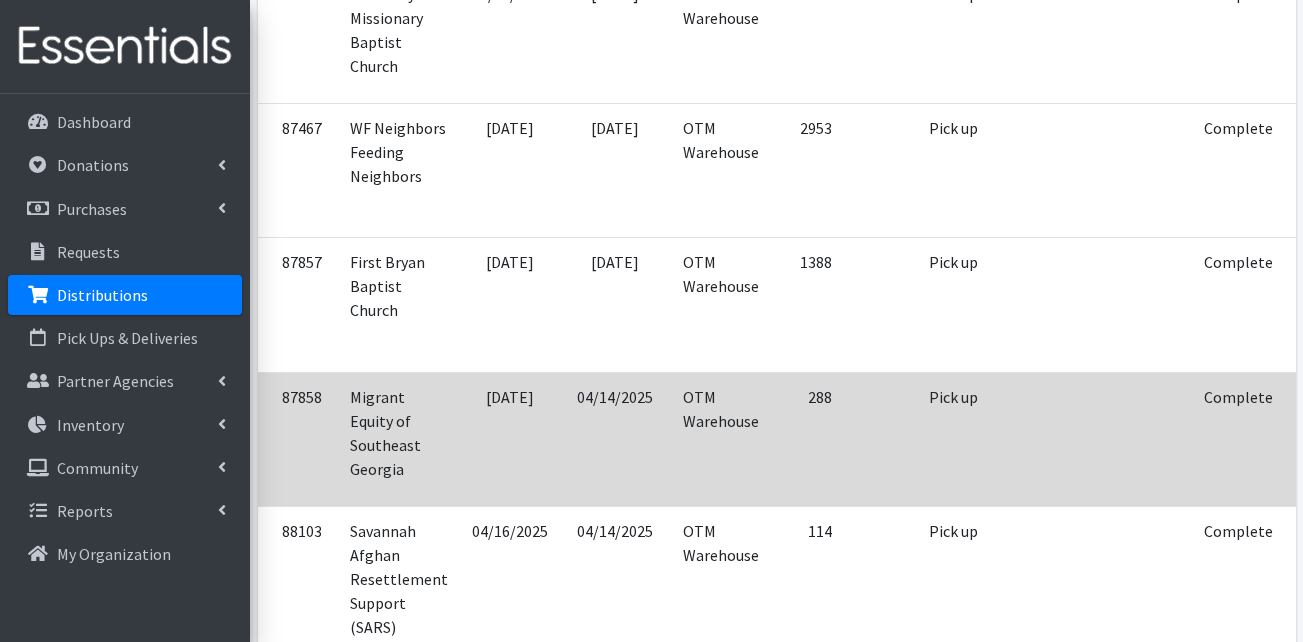 click at bounding box center (1320, 425) 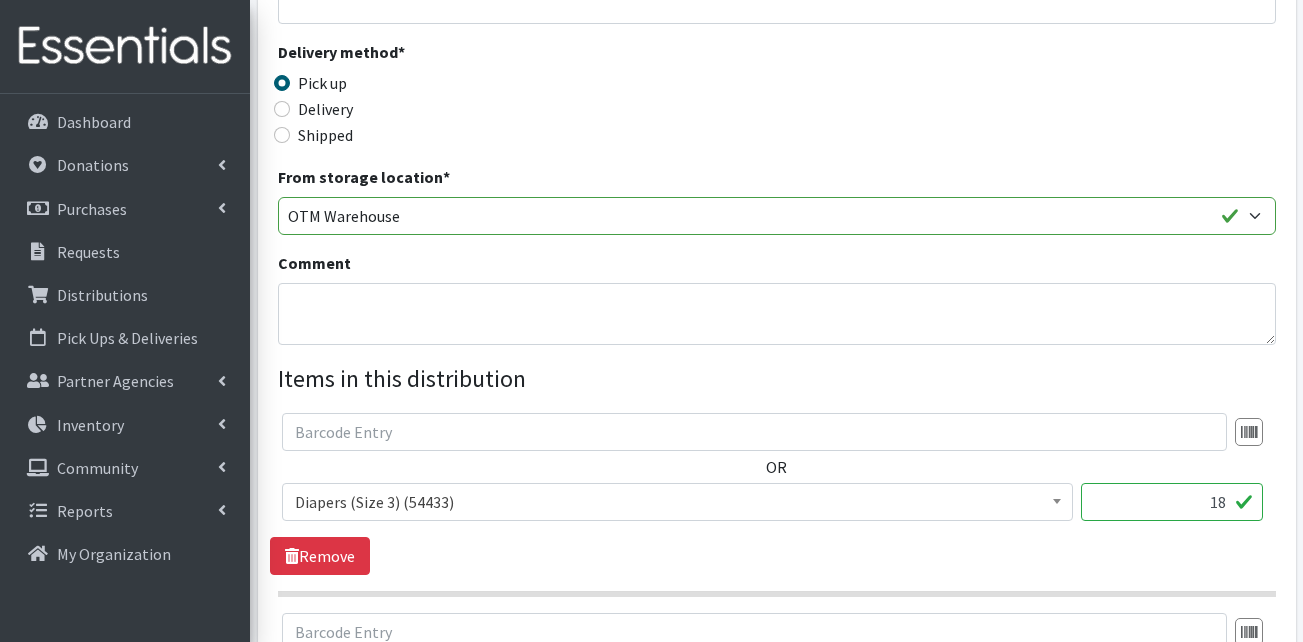 scroll, scrollTop: 600, scrollLeft: 0, axis: vertical 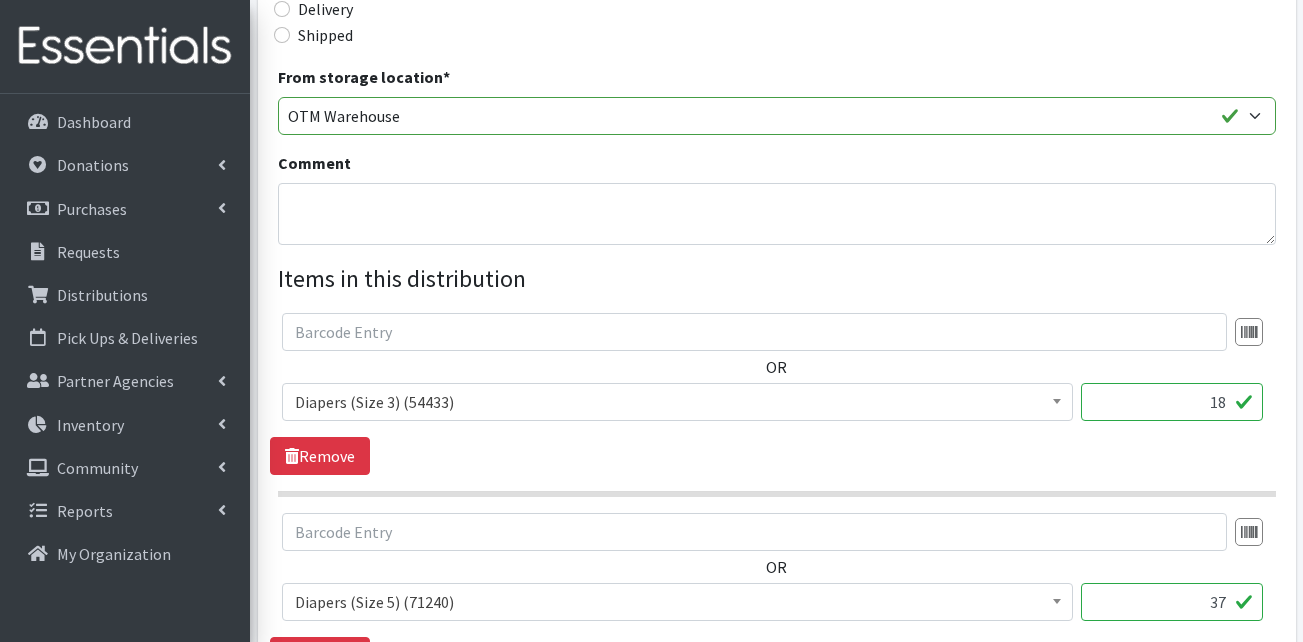 drag, startPoint x: 1207, startPoint y: 409, endPoint x: 1227, endPoint y: 408, distance: 20.024984 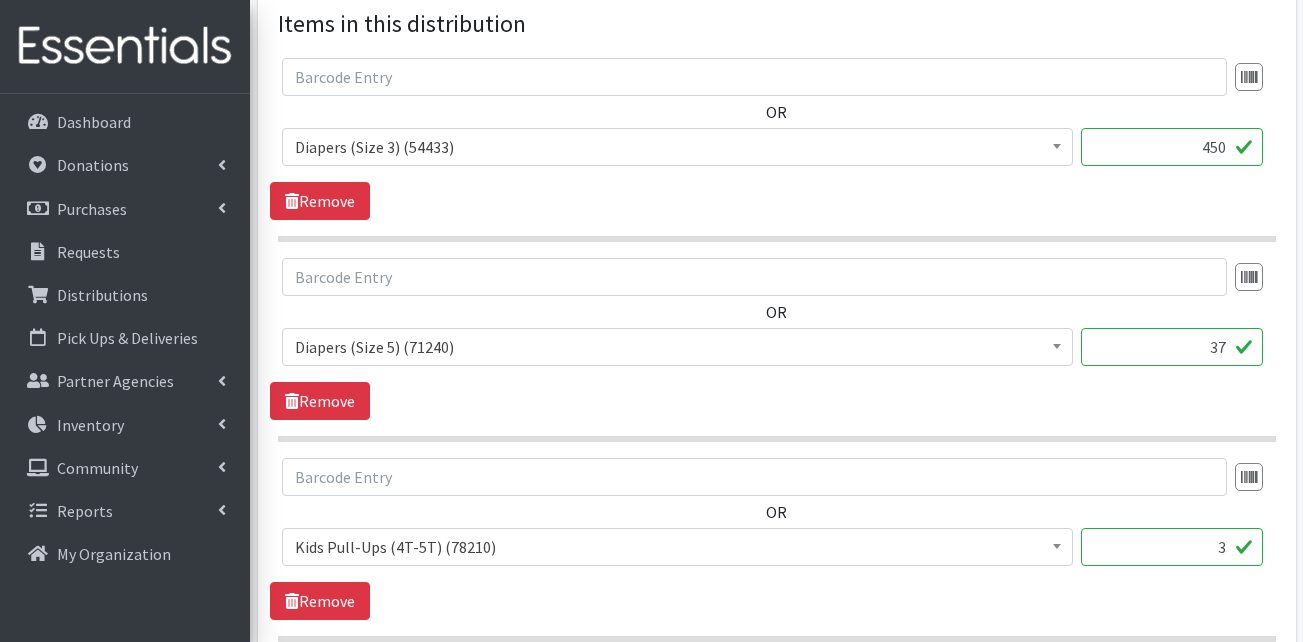 scroll, scrollTop: 900, scrollLeft: 0, axis: vertical 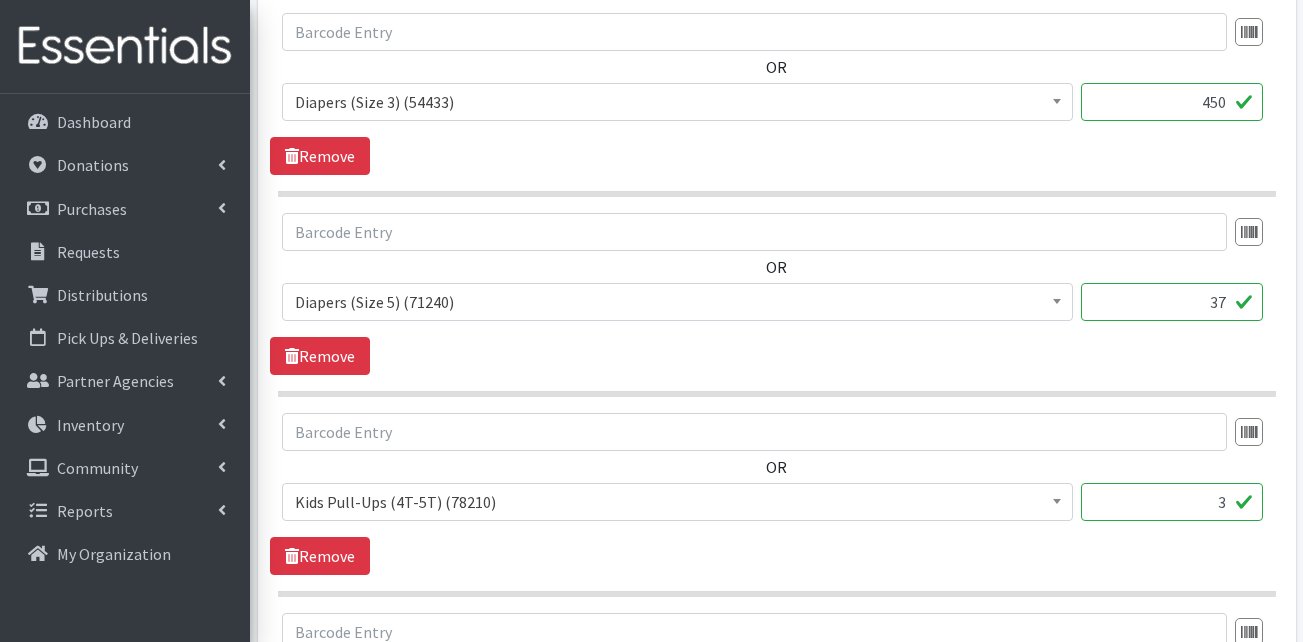 type on "450" 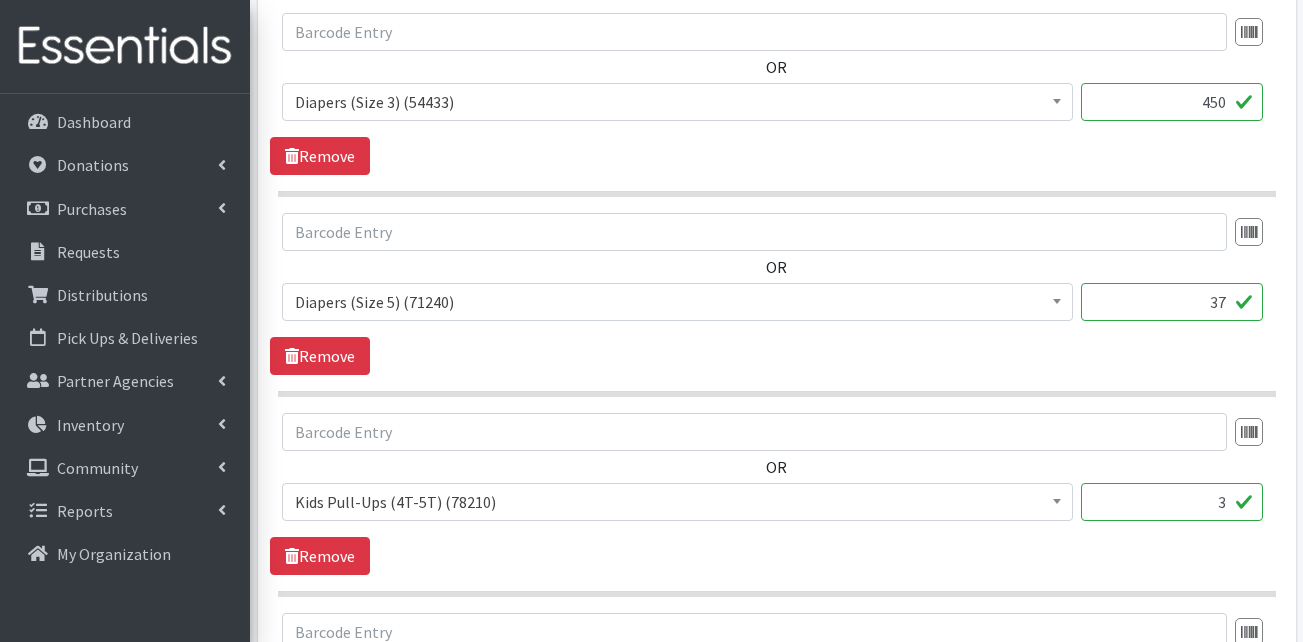 drag, startPoint x: 1190, startPoint y: 308, endPoint x: 1241, endPoint y: 311, distance: 51.088158 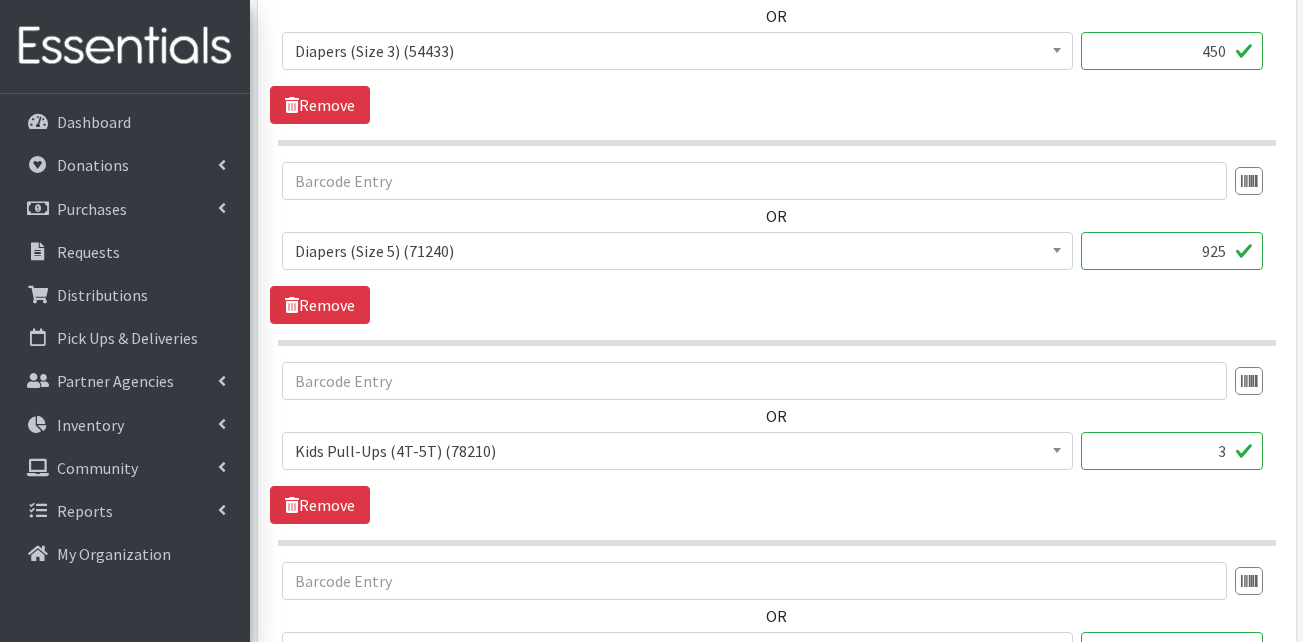 scroll, scrollTop: 1000, scrollLeft: 0, axis: vertical 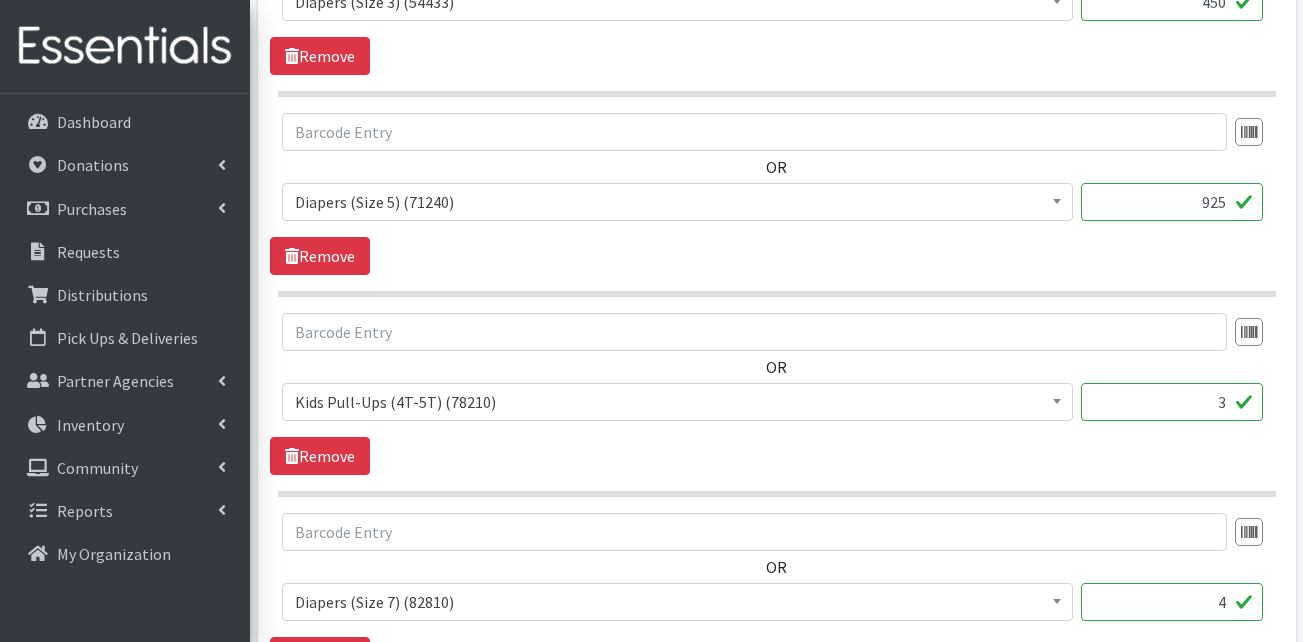 type on "925" 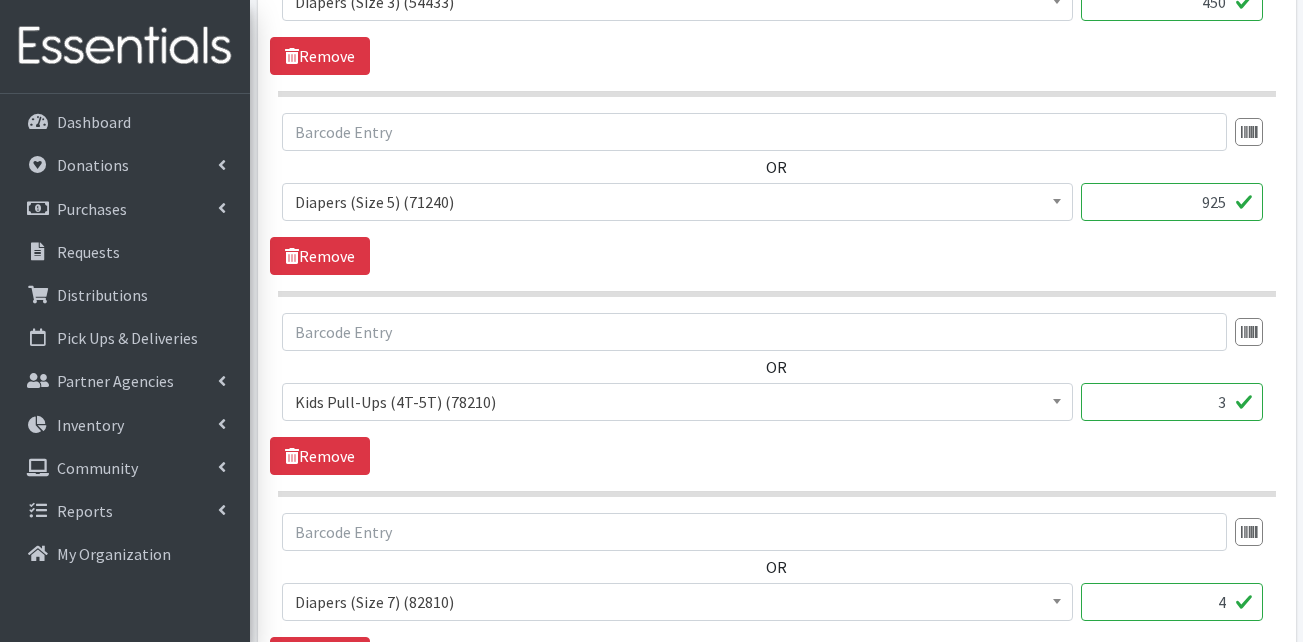 drag, startPoint x: 1213, startPoint y: 412, endPoint x: 1255, endPoint y: 406, distance: 42.426407 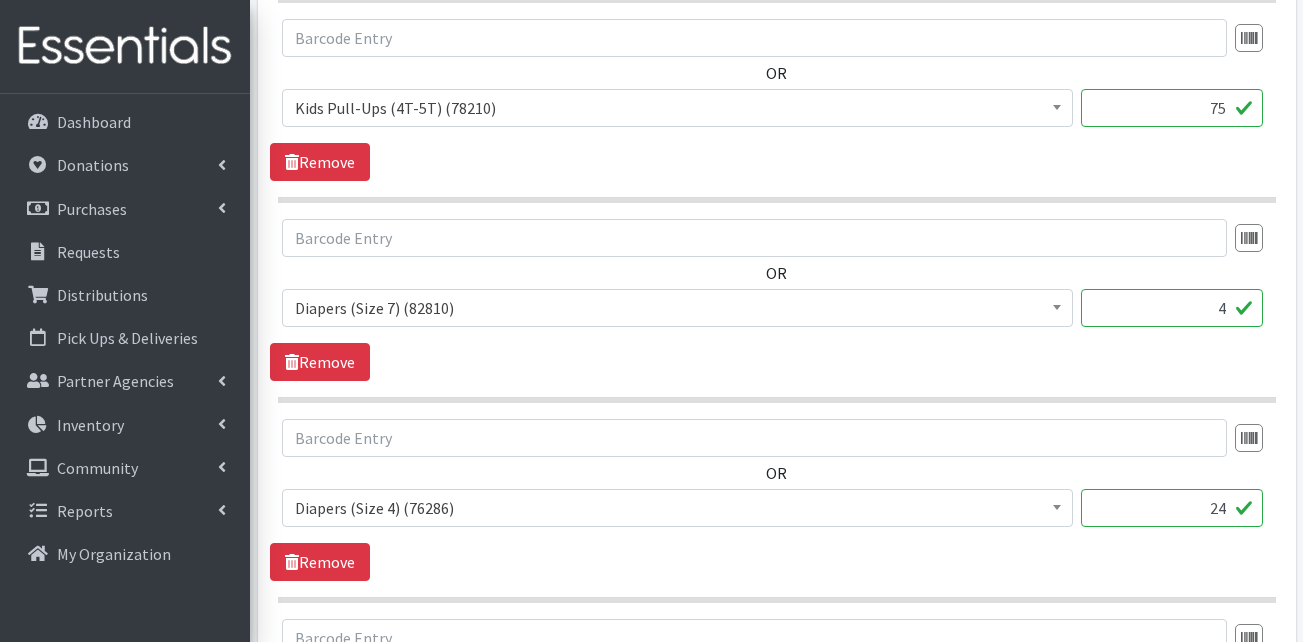 scroll, scrollTop: 1300, scrollLeft: 0, axis: vertical 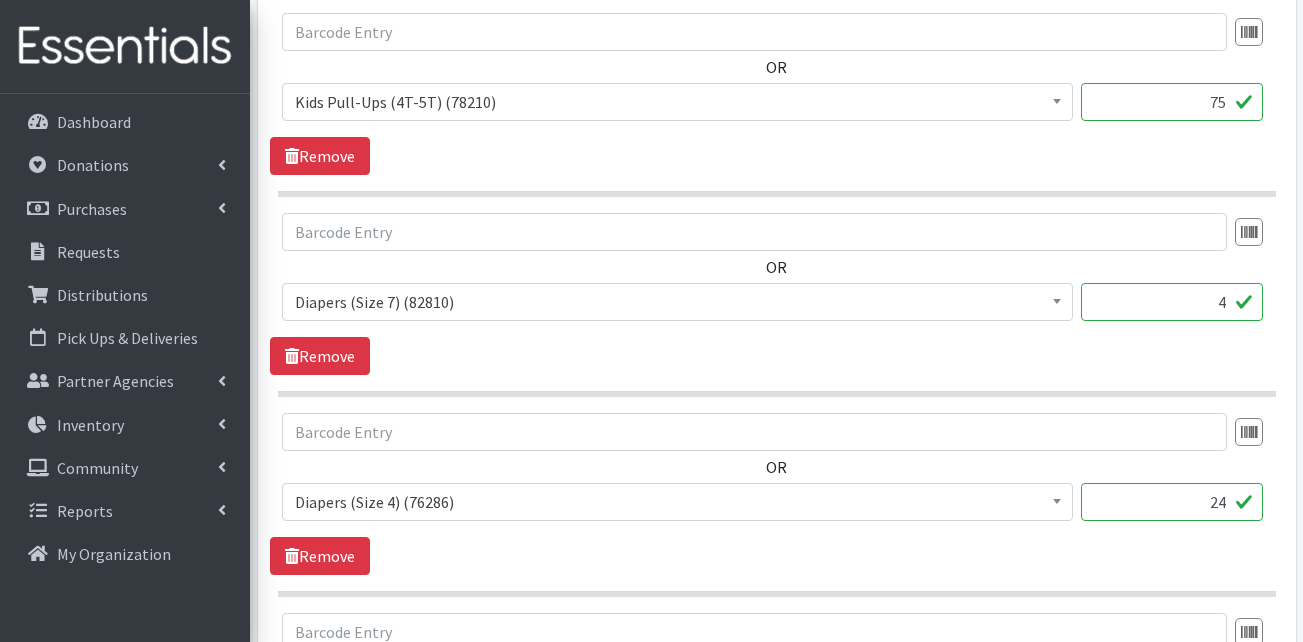 type on "75" 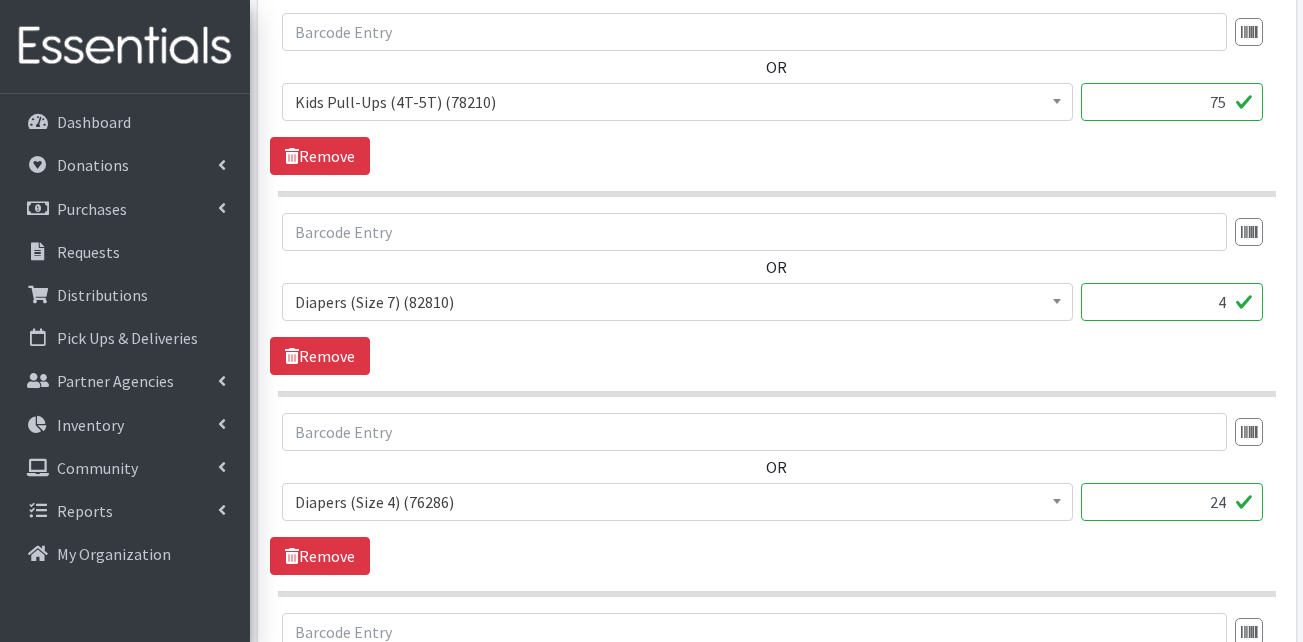 drag, startPoint x: 1214, startPoint y: 306, endPoint x: 1229, endPoint y: 304, distance: 15.132746 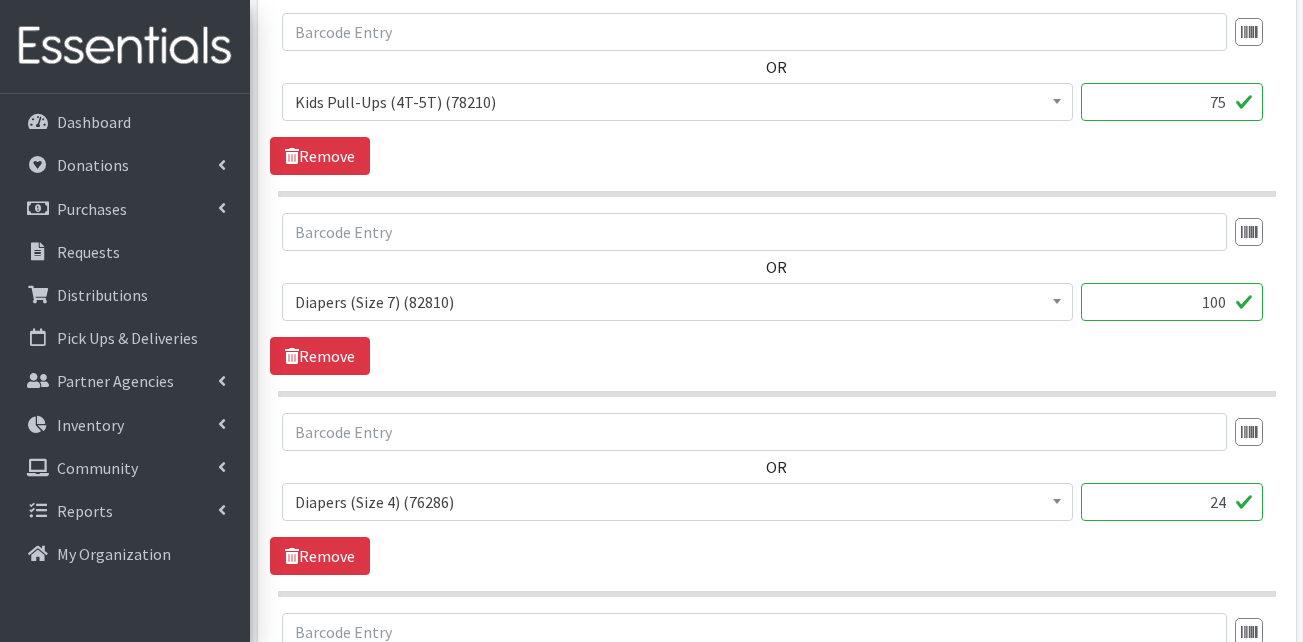 type on "100" 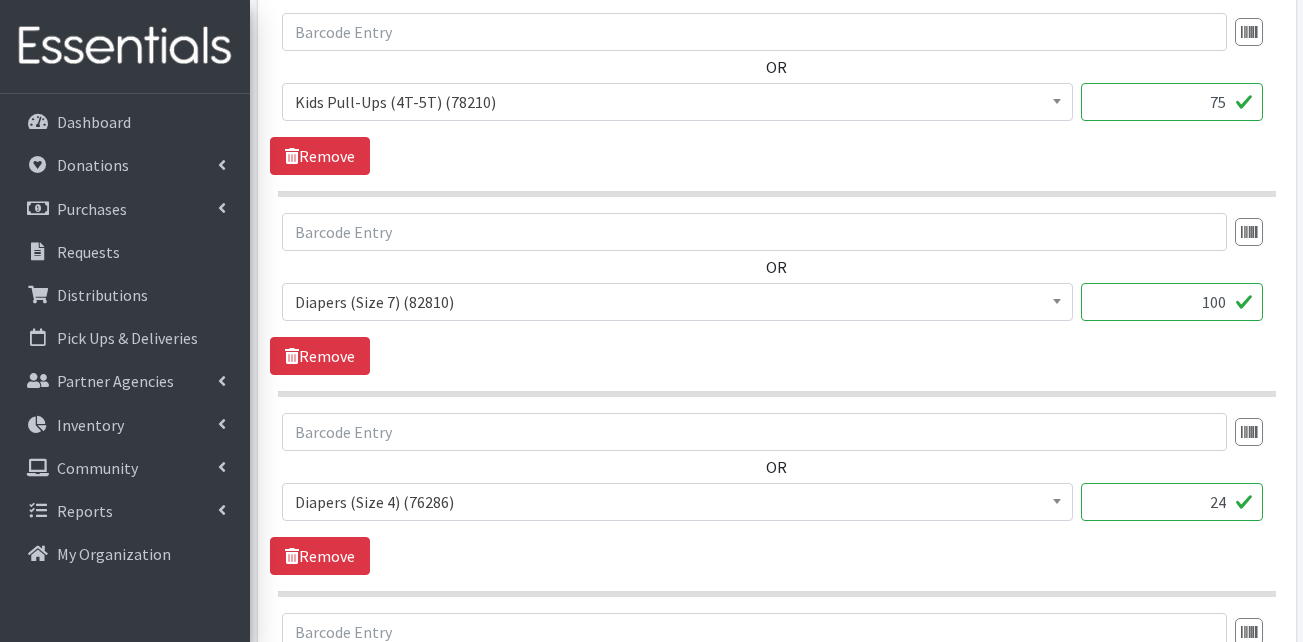 click on "24" at bounding box center (1172, 502) 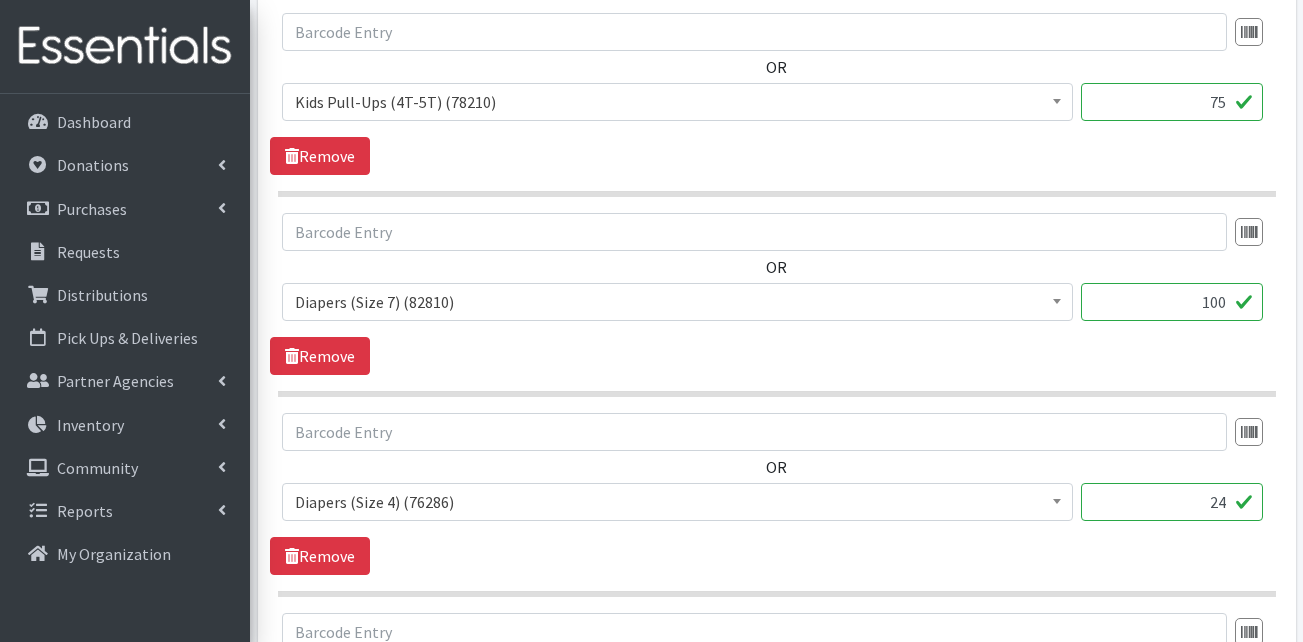 drag, startPoint x: 1190, startPoint y: 495, endPoint x: 1261, endPoint y: 508, distance: 72.18033 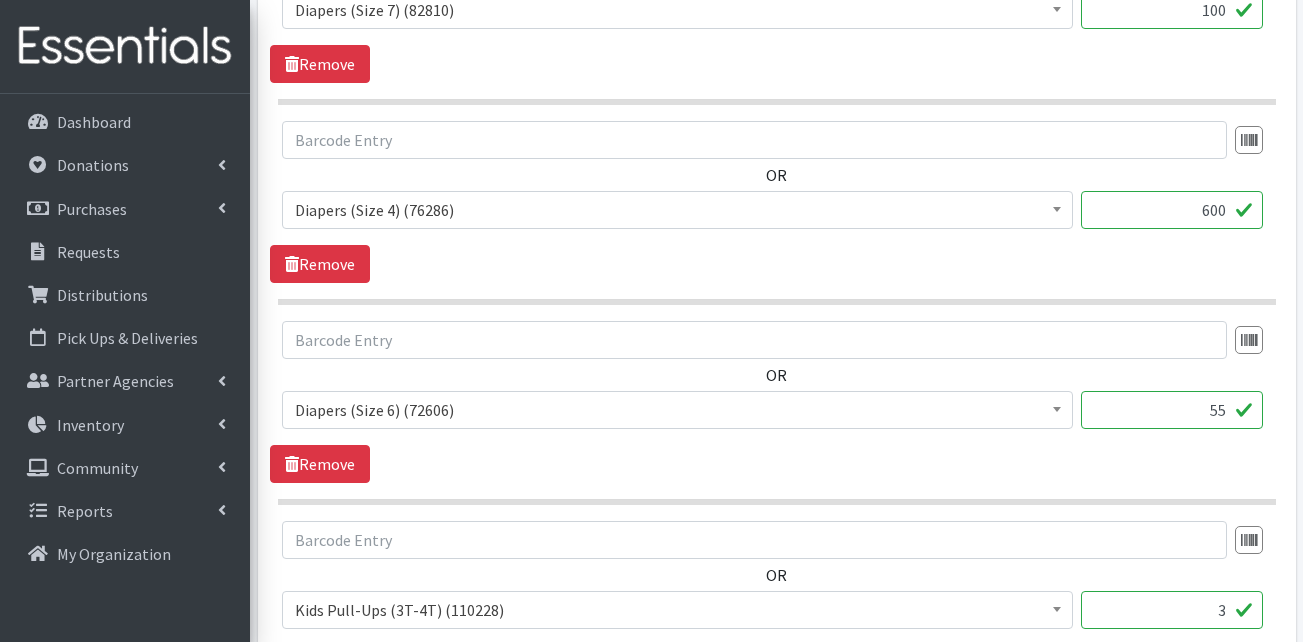 scroll, scrollTop: 1600, scrollLeft: 0, axis: vertical 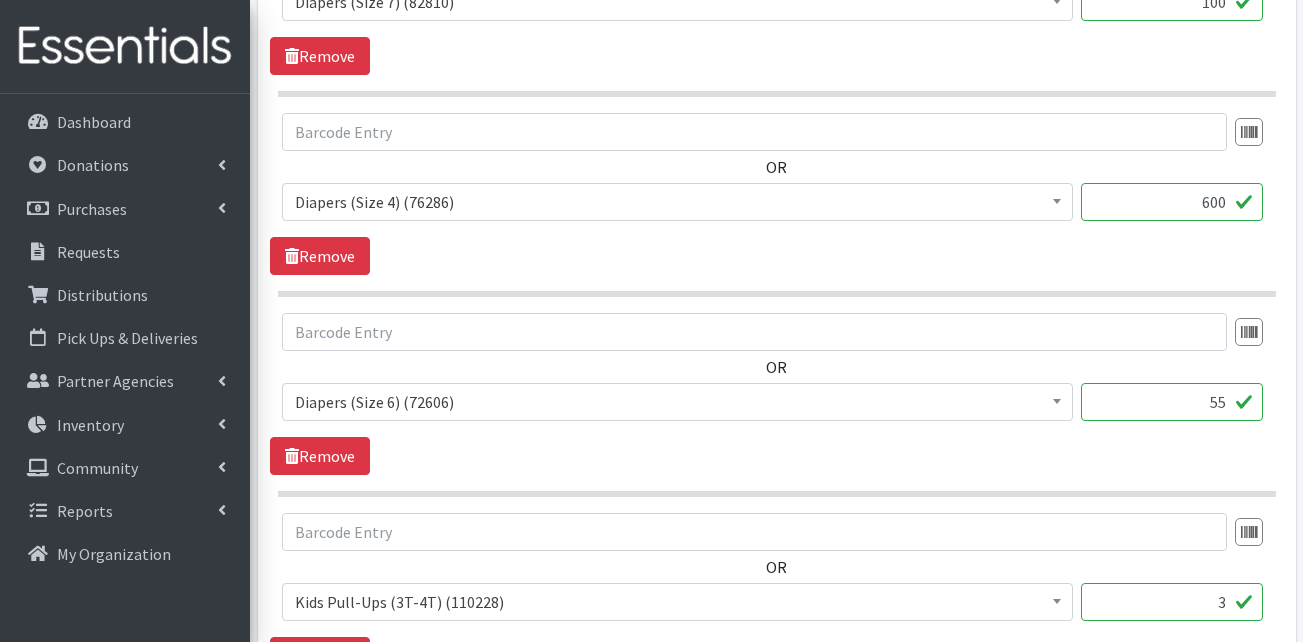 type on "600" 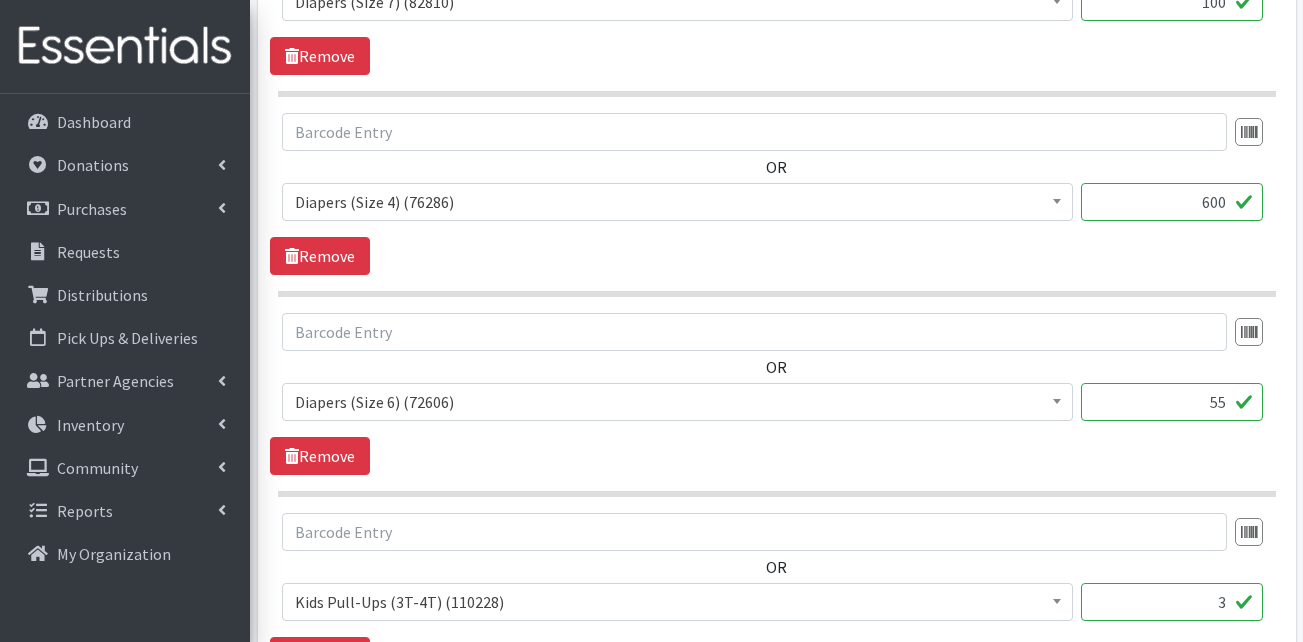 click on "55" at bounding box center [1172, 402] 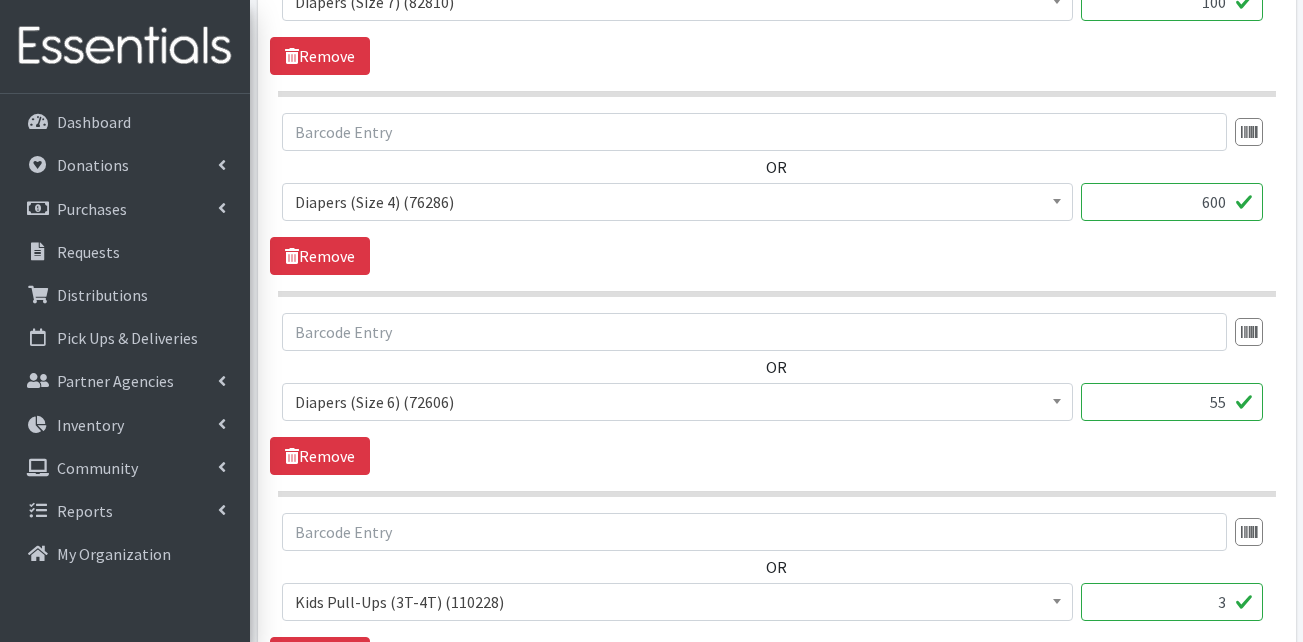 drag, startPoint x: 1176, startPoint y: 400, endPoint x: 1289, endPoint y: 410, distance: 113.44161 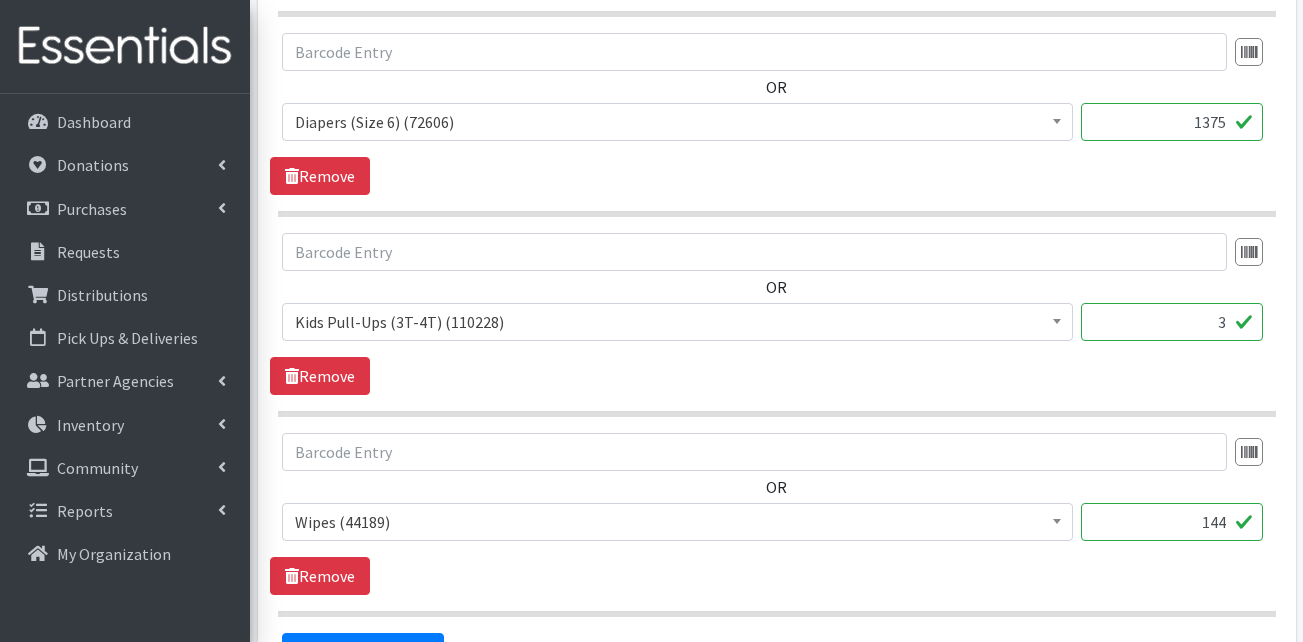 scroll, scrollTop: 1900, scrollLeft: 0, axis: vertical 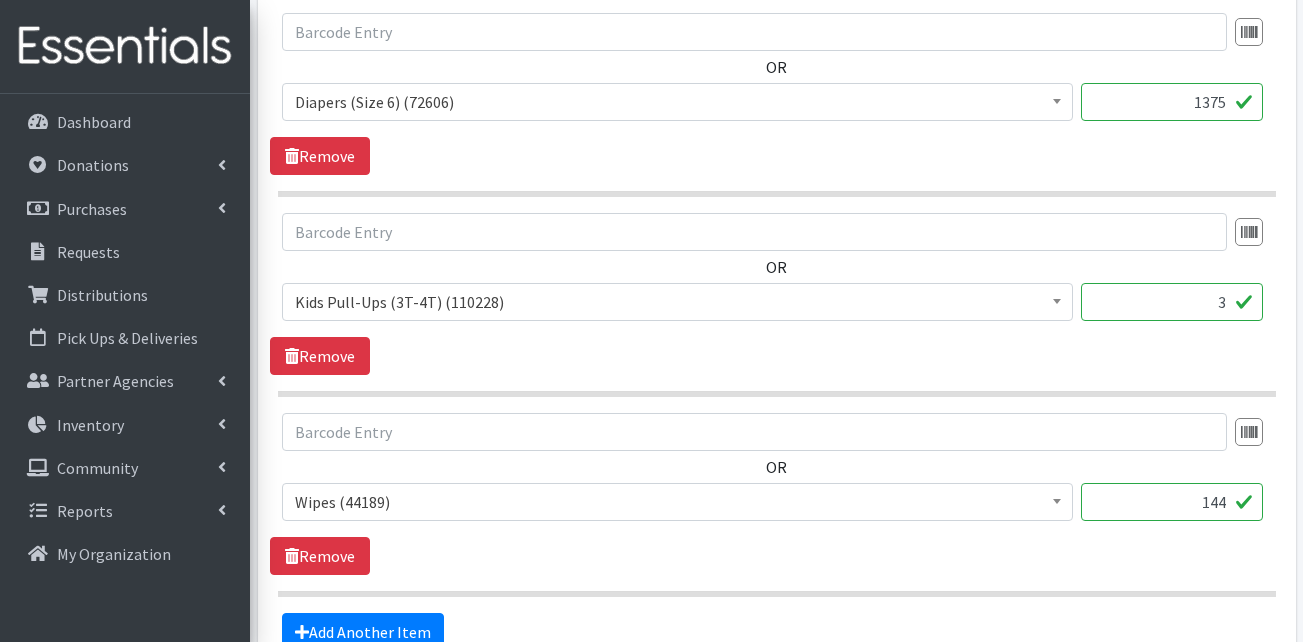 type on "1375" 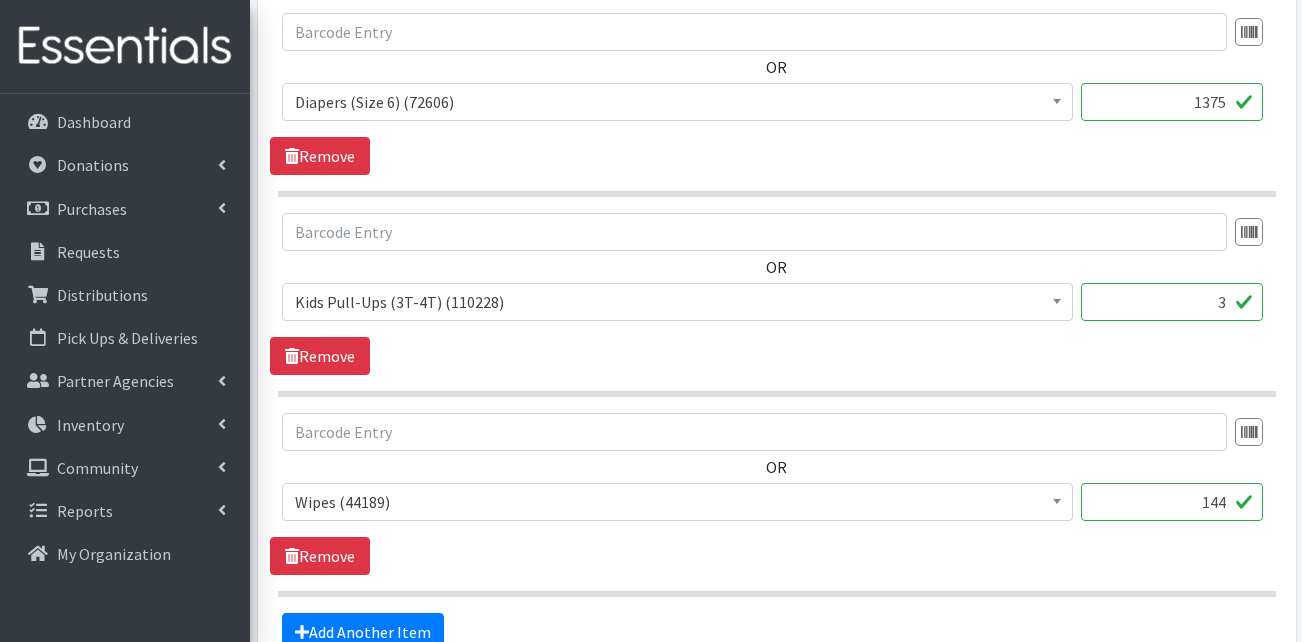 drag, startPoint x: 1210, startPoint y: 307, endPoint x: 1252, endPoint y: 307, distance: 42 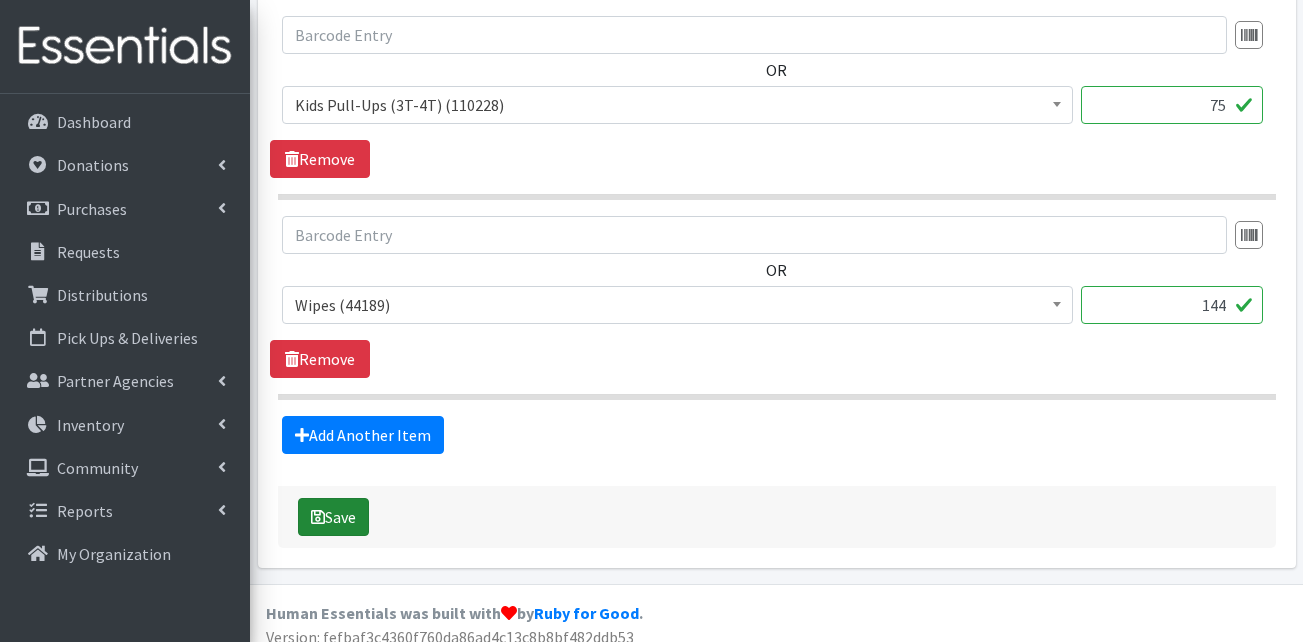 scroll, scrollTop: 2100, scrollLeft: 0, axis: vertical 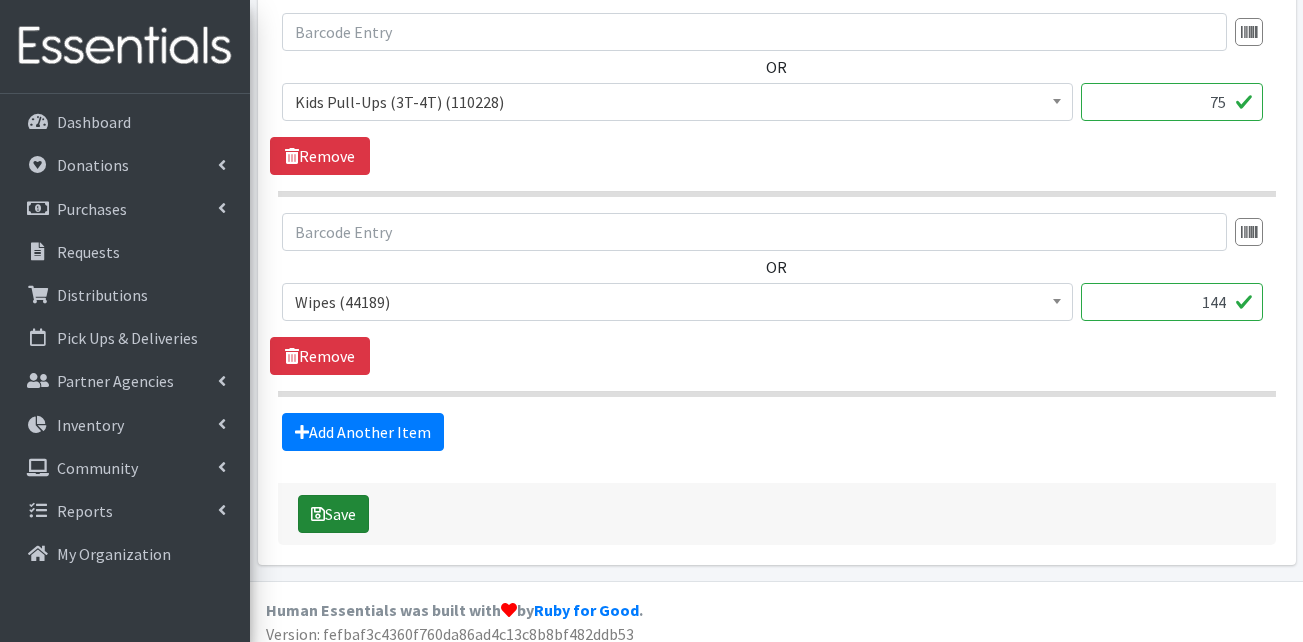 type on "75" 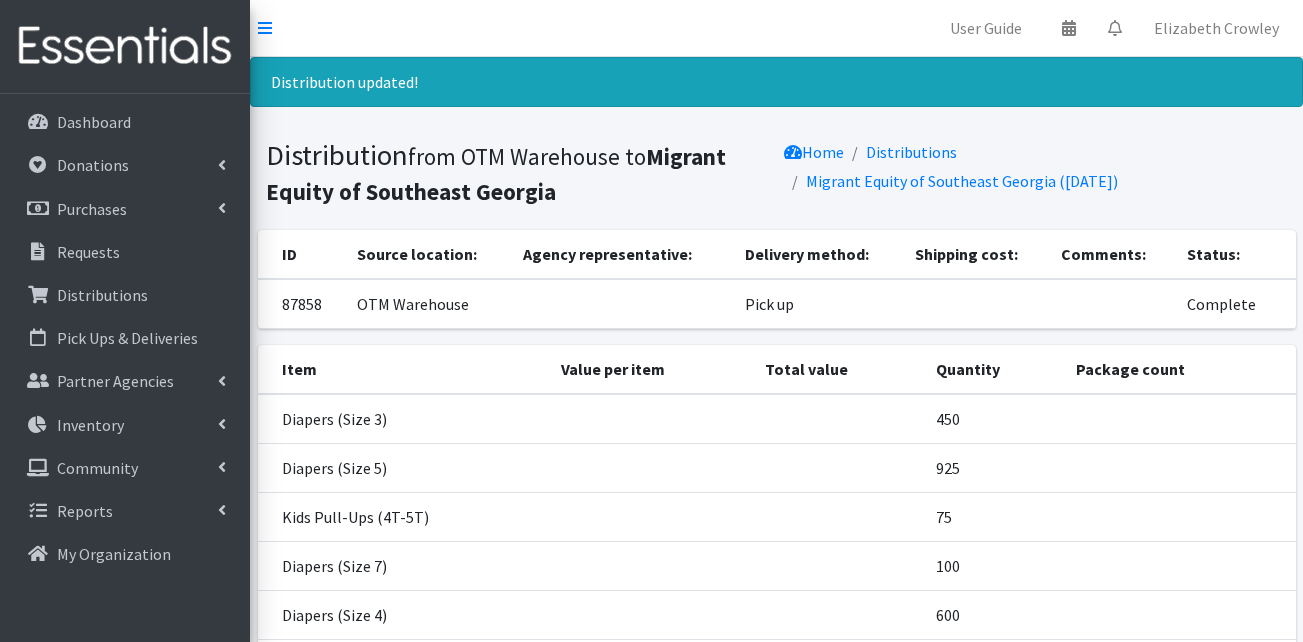 scroll, scrollTop: 0, scrollLeft: 0, axis: both 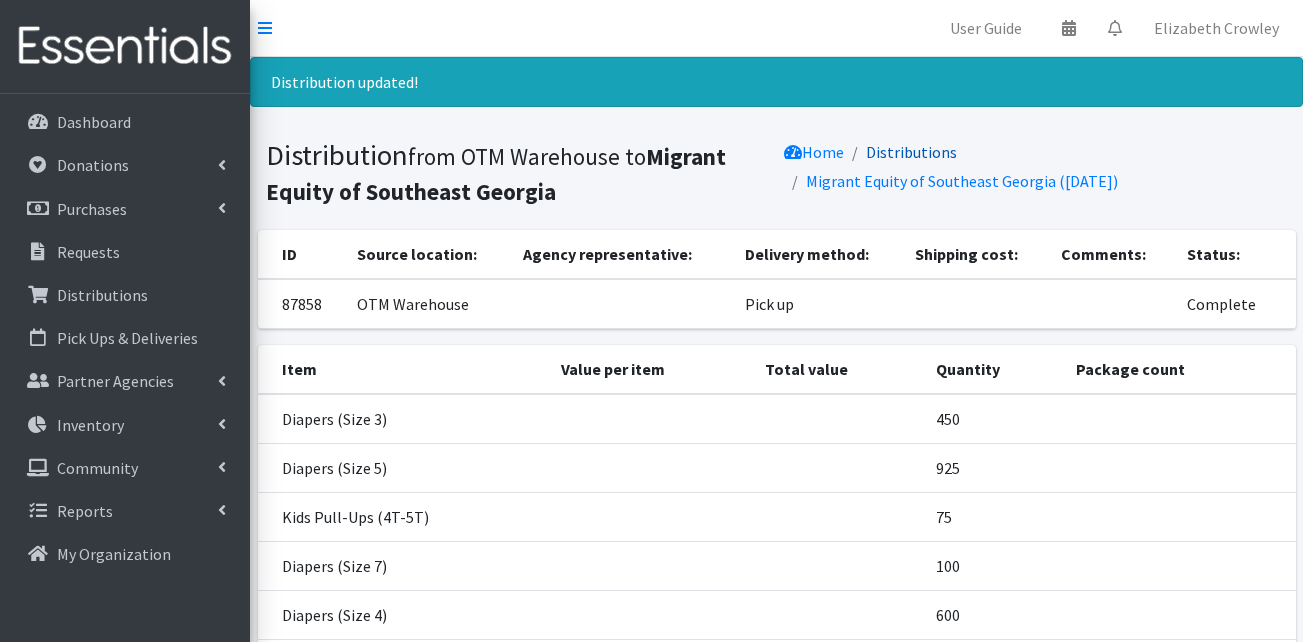 click on "Distributions" at bounding box center (911, 152) 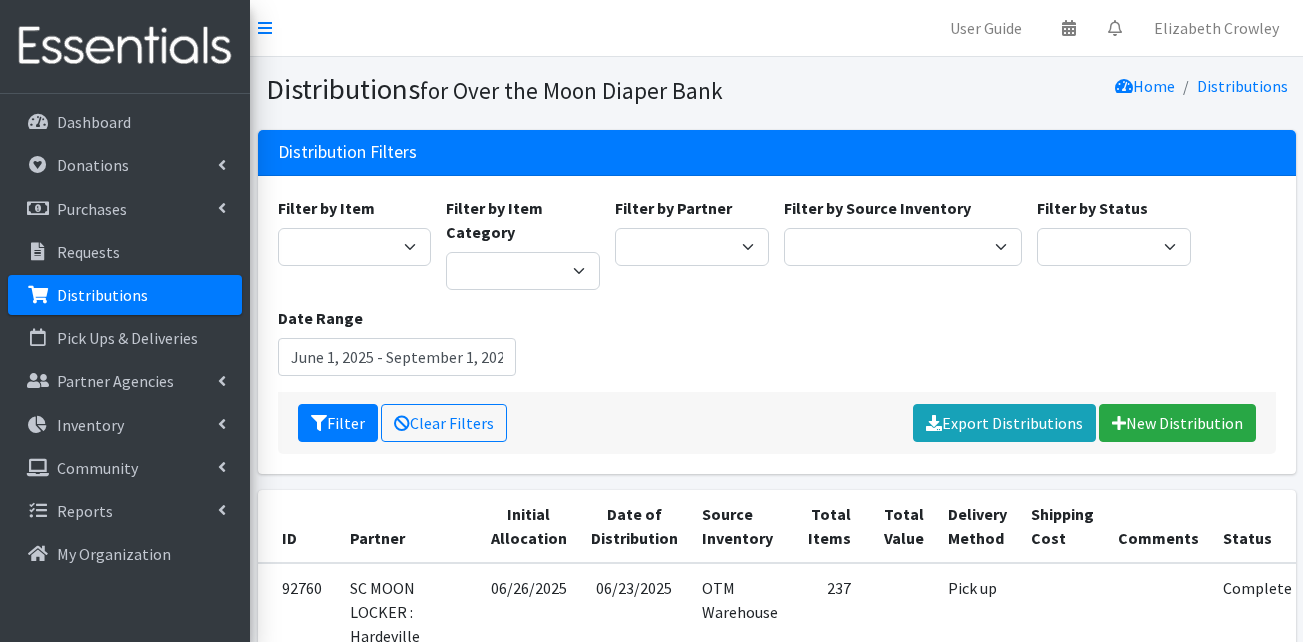scroll, scrollTop: 0, scrollLeft: 0, axis: both 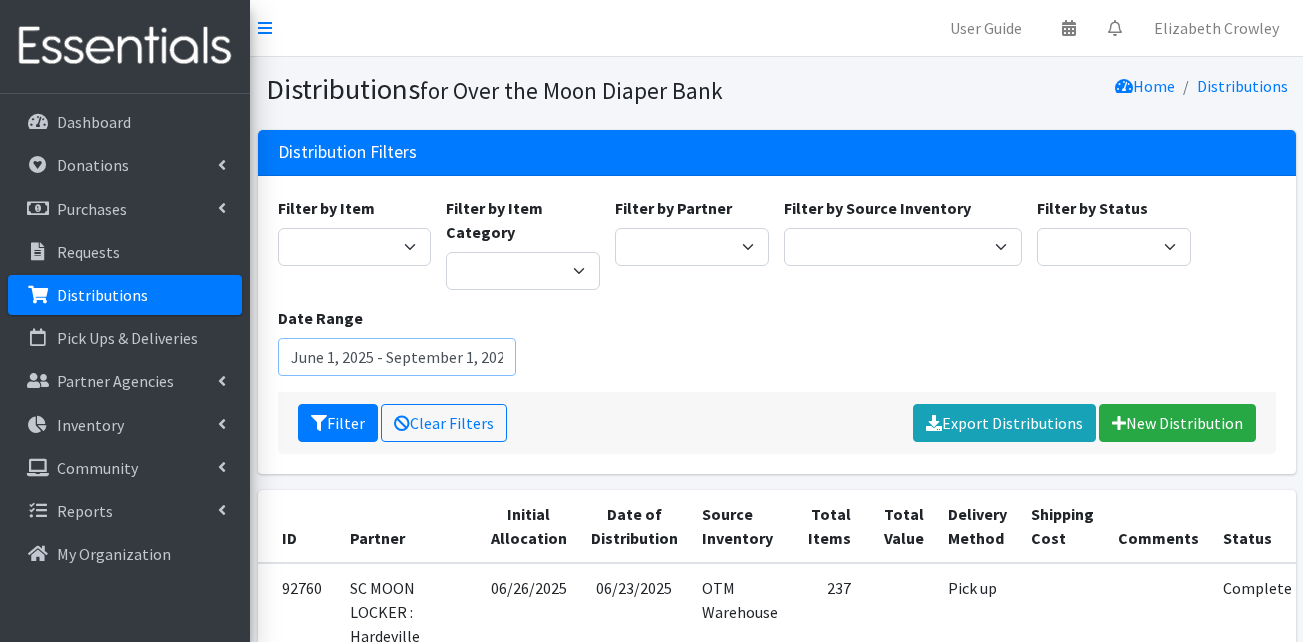 click on "June 1, 2025 - September 1, 2025" at bounding box center [397, 357] 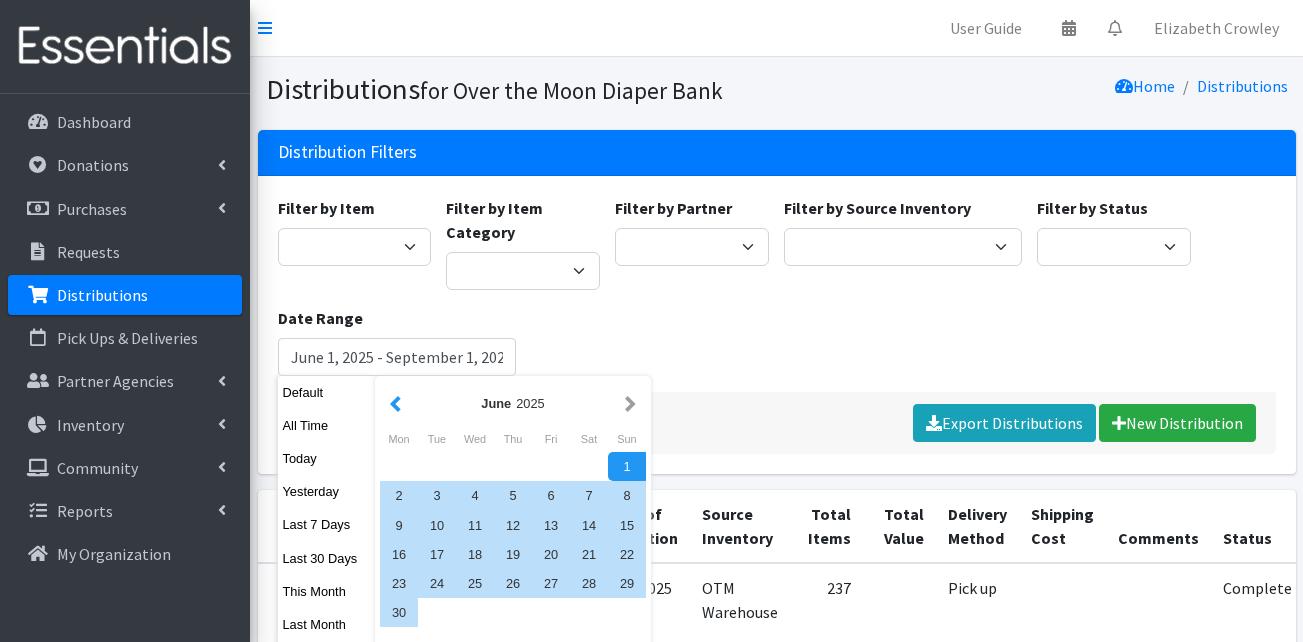 click at bounding box center [395, 403] 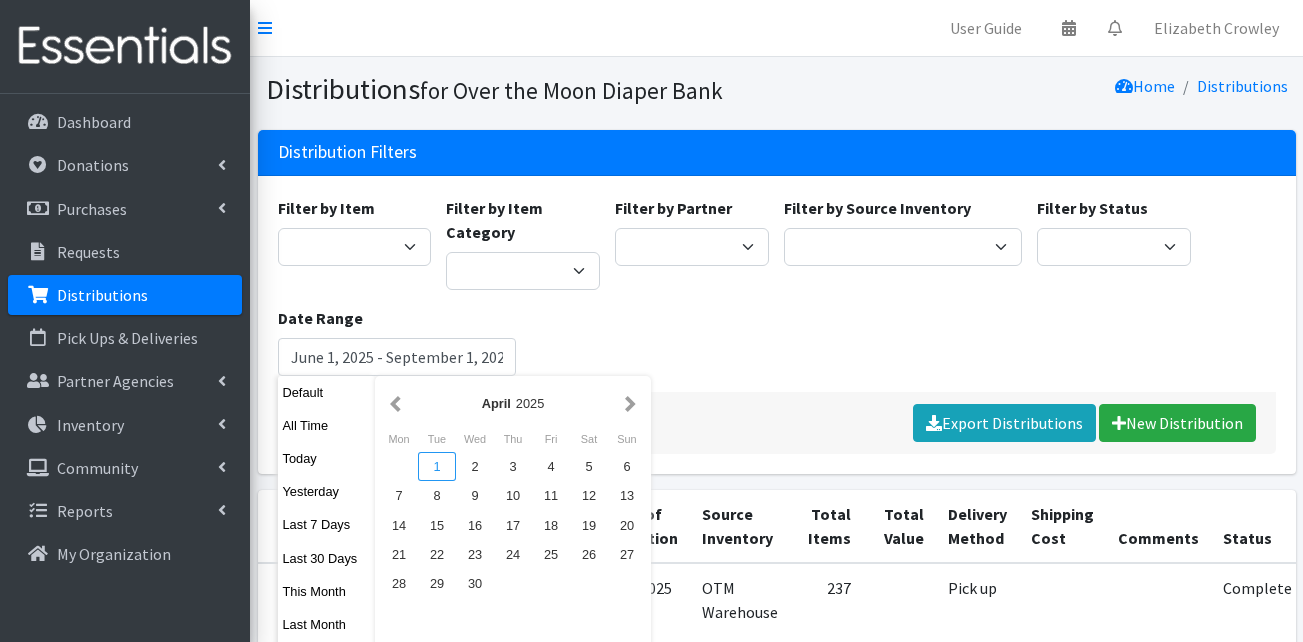 click on "1" at bounding box center (437, 466) 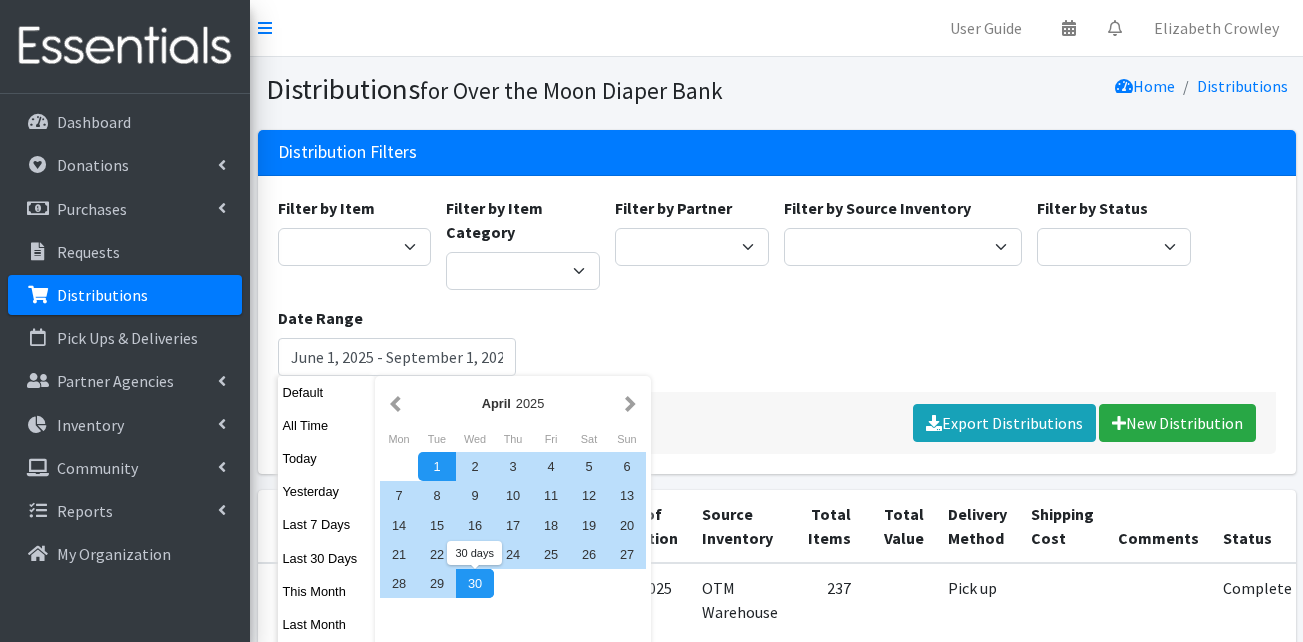 click on "30" at bounding box center (475, 583) 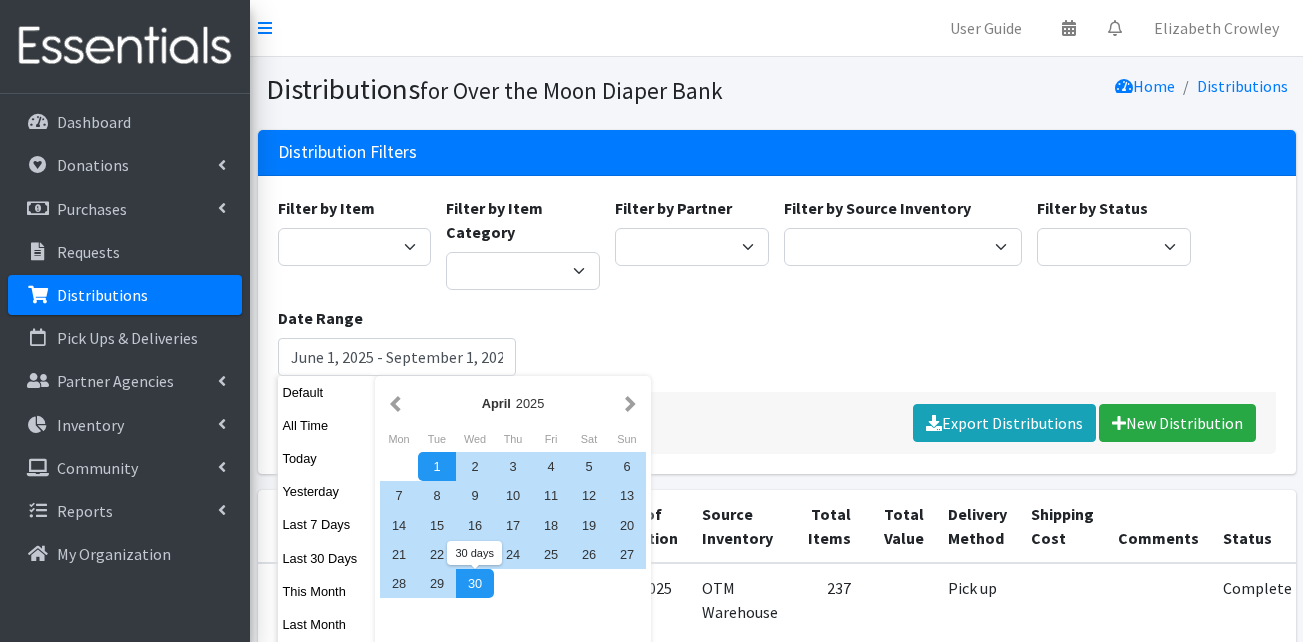 type on "[DATE] - [DATE]" 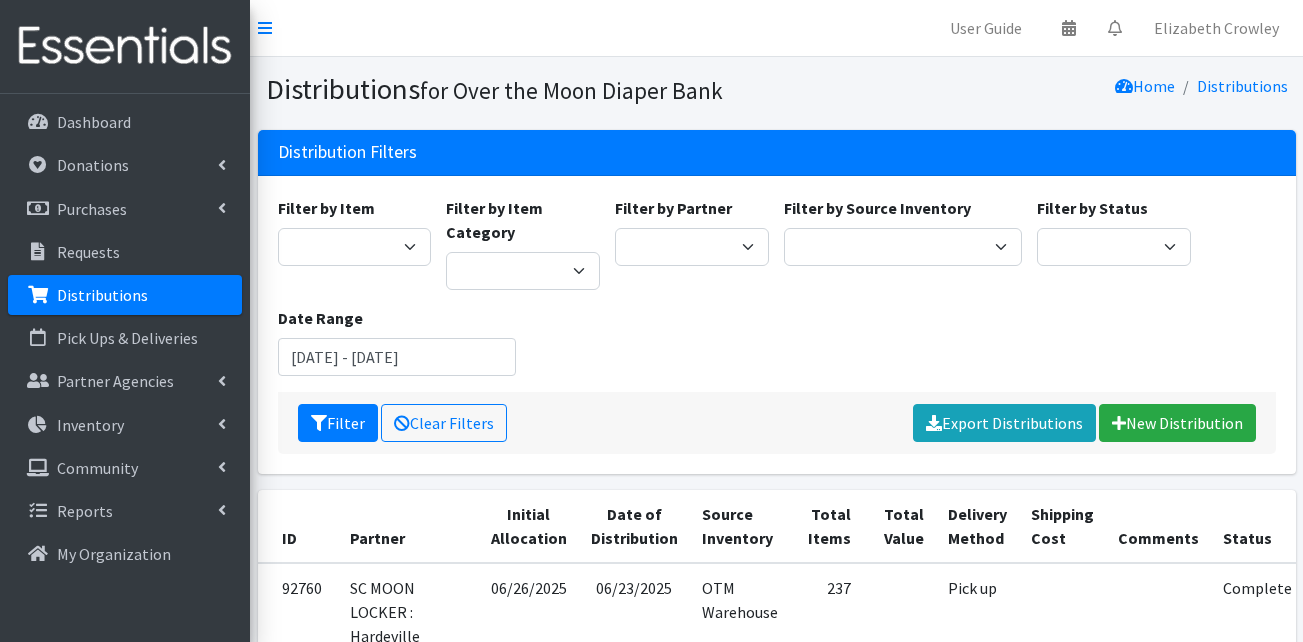 click on "Filter by Item
Adult Briefs (Large)
Adult Briefs (Medium)
Adult Briefs (Small)
Adult Briefs (X-Large)
Adult Briefs (XXL)
Adult Cloth Diapers (Large/XL/XXL)
Adult Cloth Diapers (Small/Medium)
Adult Incontinence Pads
Adult Liners
Bed Pads (Cloth)
Bed Pads (Disposable)
Bibs (Adult & Child)
Cloth Diapers (AIO's/Pocket)
Cloth Diapers (Covers)
Cloth Diapers (Plastic Cover Pants)
Cloth Diapers (Prefolds & Fitted)
Cloth Inserts (For Cloth Diapers)
Cloth Potty Training Pants/Underwear
Cloth Swimmers (Kids)
Diaper Rash Cream/Powder
Diapers (Newborn)
Diapers (Preemie)
Diapers (Size 1)
Diapers (Size 2)
Diapers (Size 3)
Diapers (Size 4)
Diapers (Size 5)
Diapers (Size 6)
Diapers (Size 7)
Disposable Inserts
Kids (Overnights - Older Kids)
Kids Pull-Ups (2T-3T)
Kids Pull-Ups (3T-4T)
Kids Pull-Ups (4T-5T)
Kit
Other
Pads
Period Packs
Period Panties (Large)
Period Panties (Medium)
Period Panties (Small)" at bounding box center [776, 294] 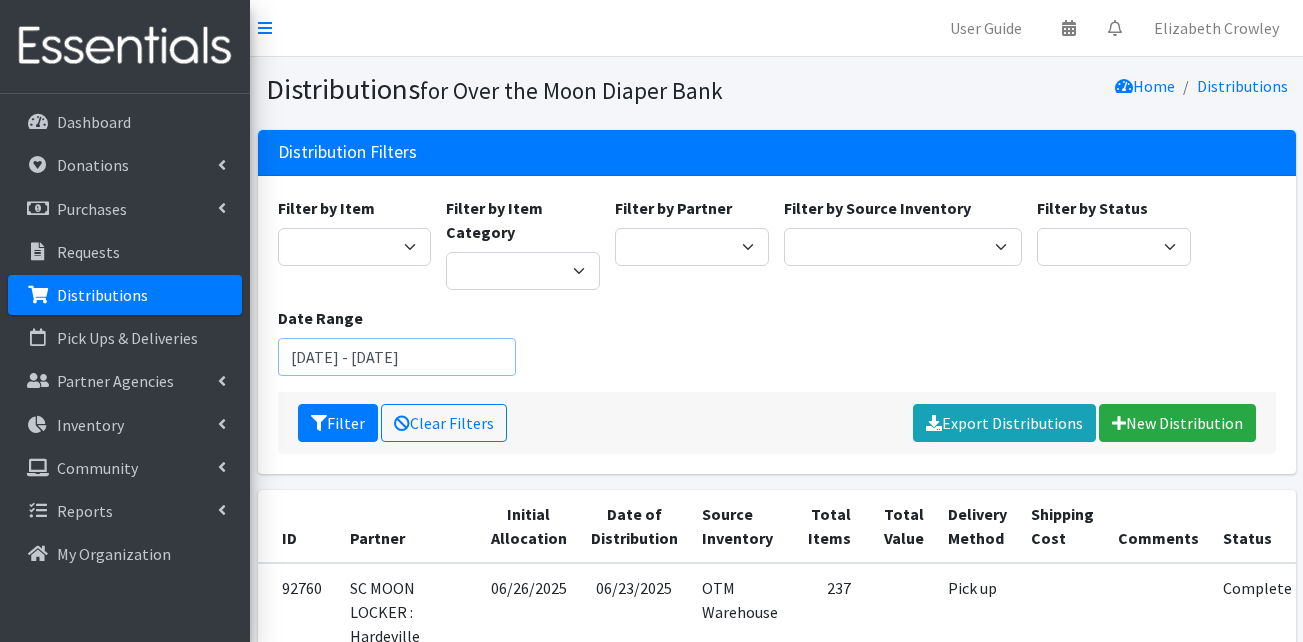 click on "[DATE] - [DATE]" at bounding box center (397, 357) 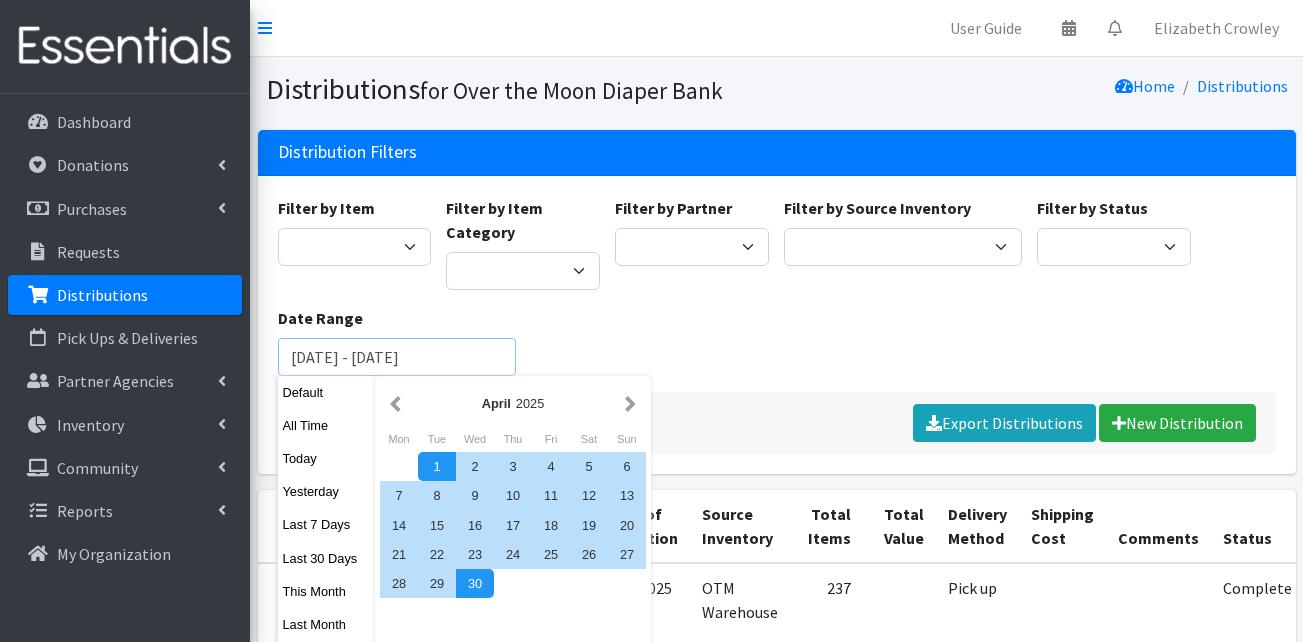 click on "Filter" at bounding box center [338, 423] 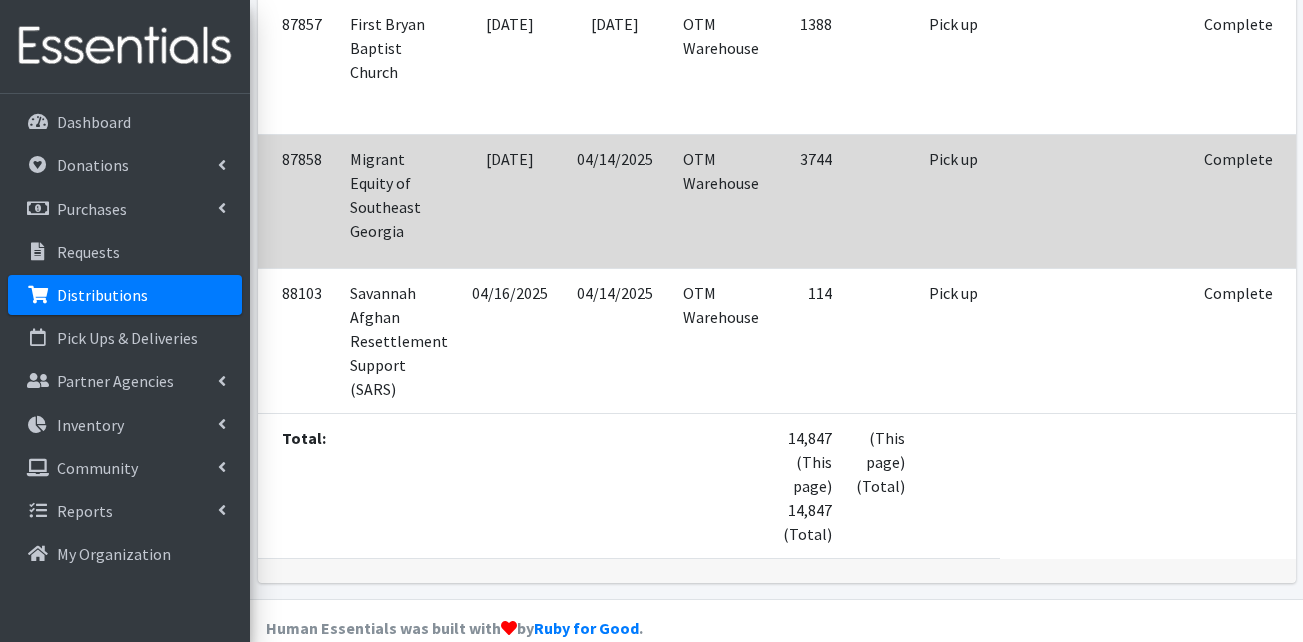 scroll, scrollTop: 1685, scrollLeft: 0, axis: vertical 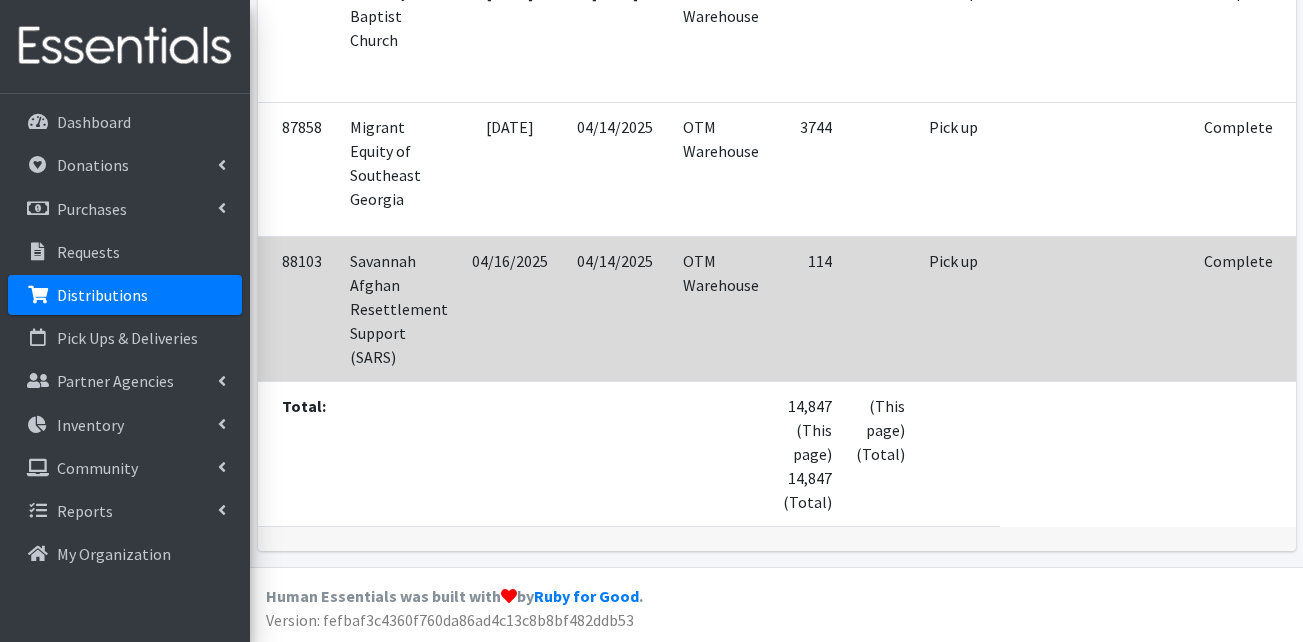 click at bounding box center (1320, 289) 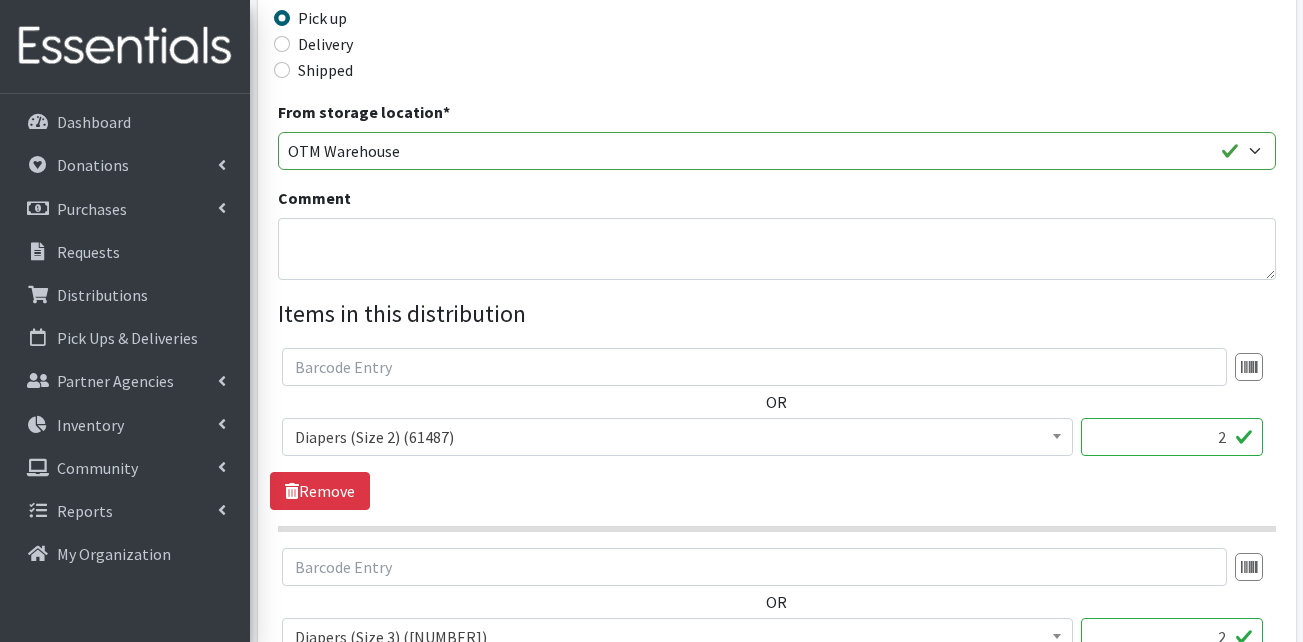 scroll, scrollTop: 600, scrollLeft: 0, axis: vertical 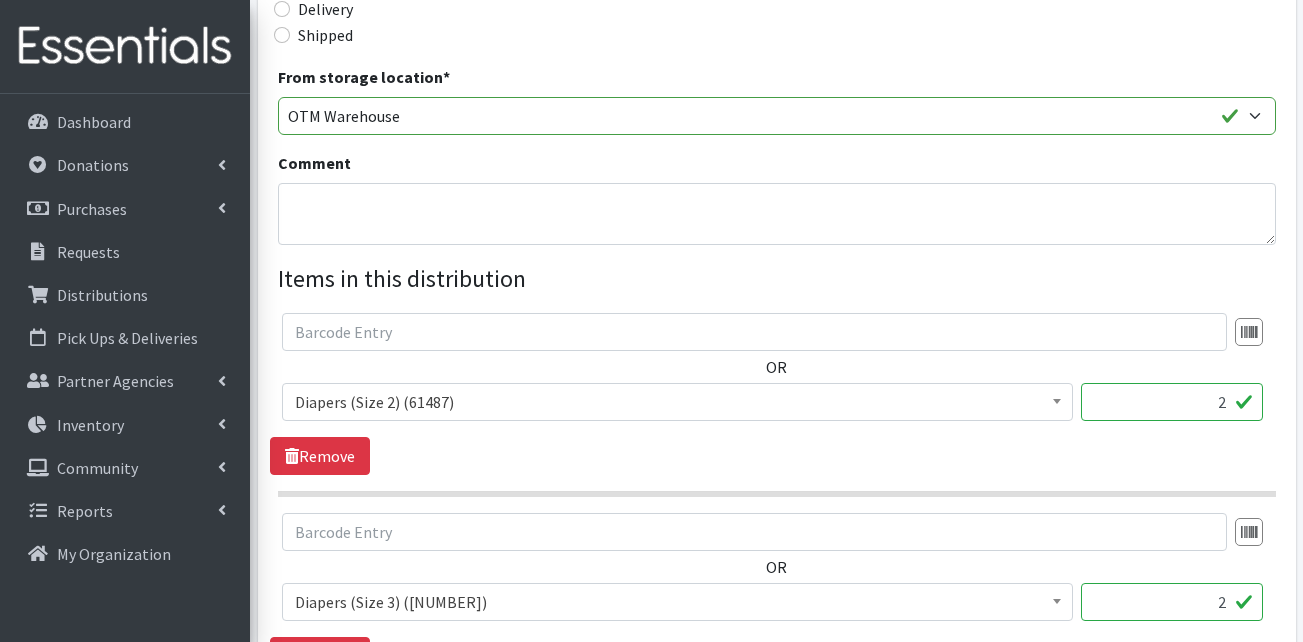 click on "2" at bounding box center (1172, 402) 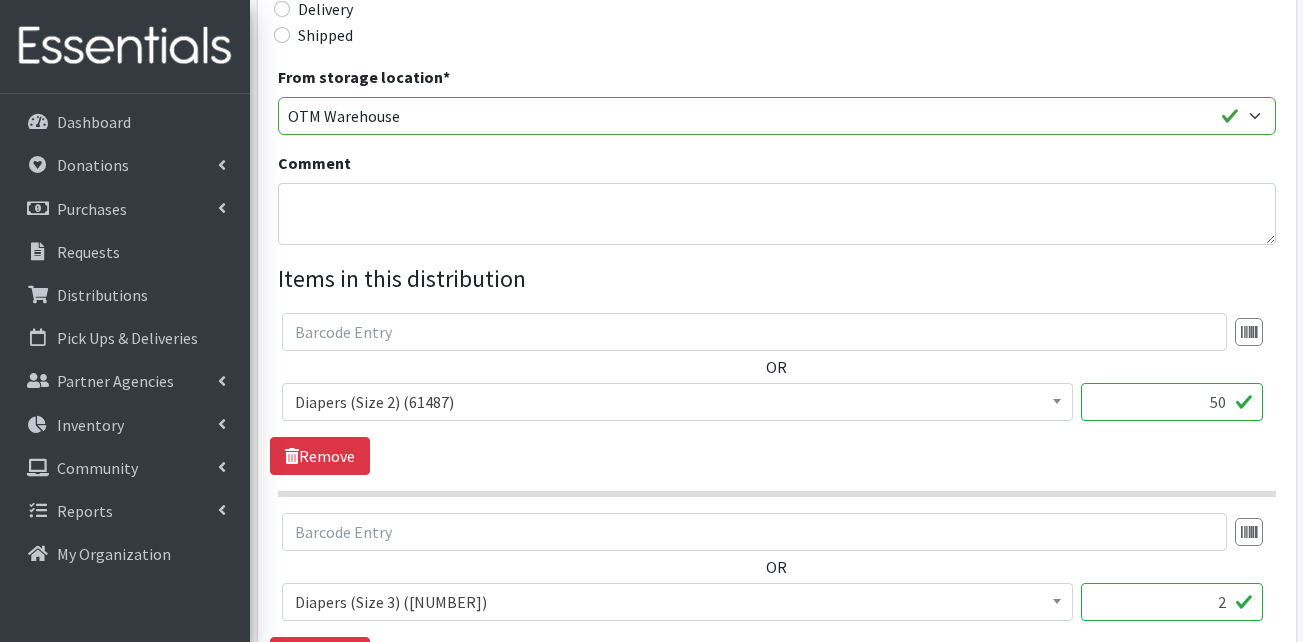 type on "50" 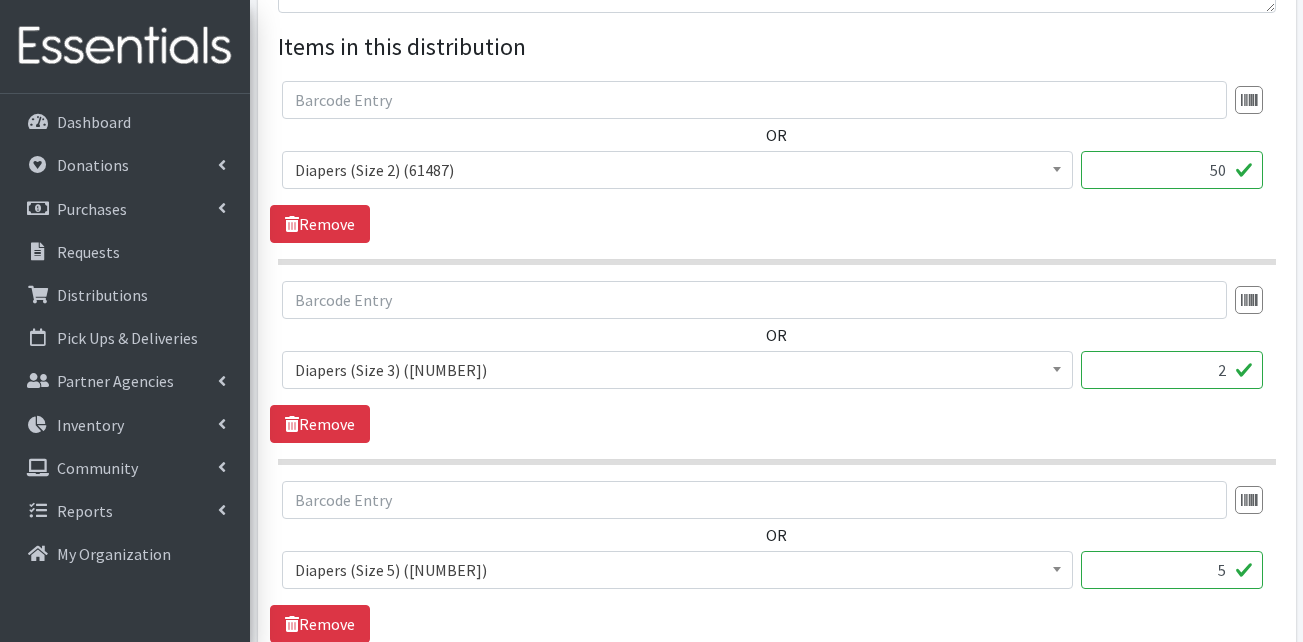scroll, scrollTop: 900, scrollLeft: 0, axis: vertical 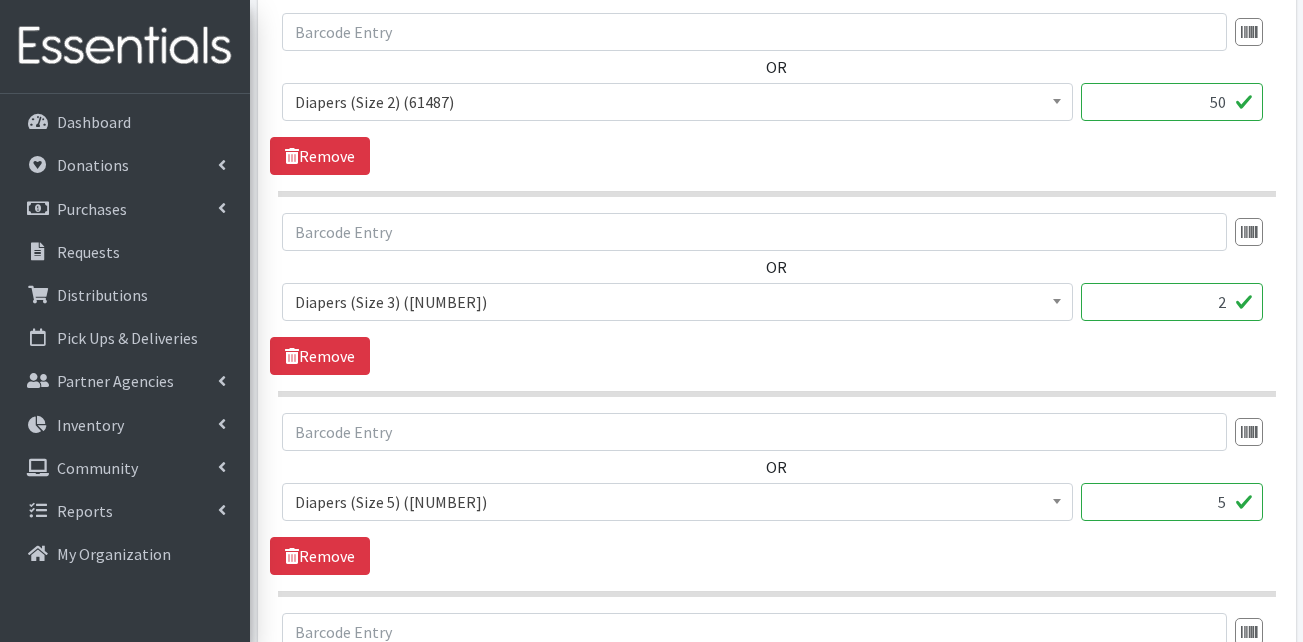drag, startPoint x: 1244, startPoint y: 304, endPoint x: 1262, endPoint y: 303, distance: 18.027756 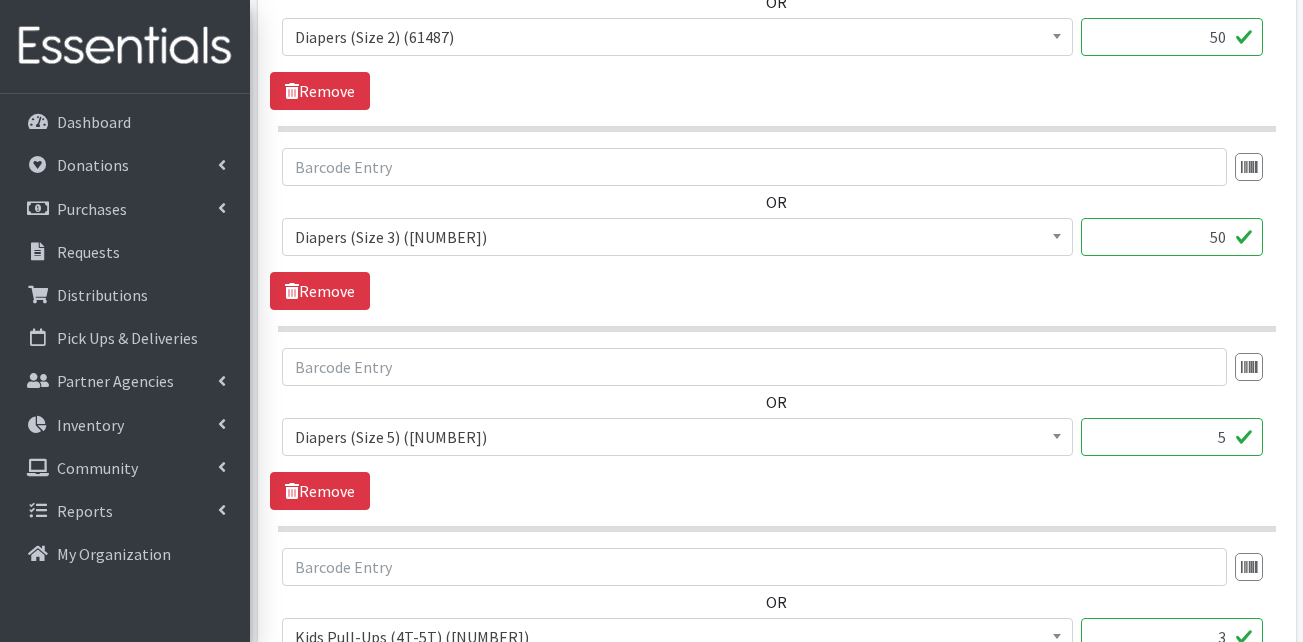 scroll, scrollTop: 1000, scrollLeft: 0, axis: vertical 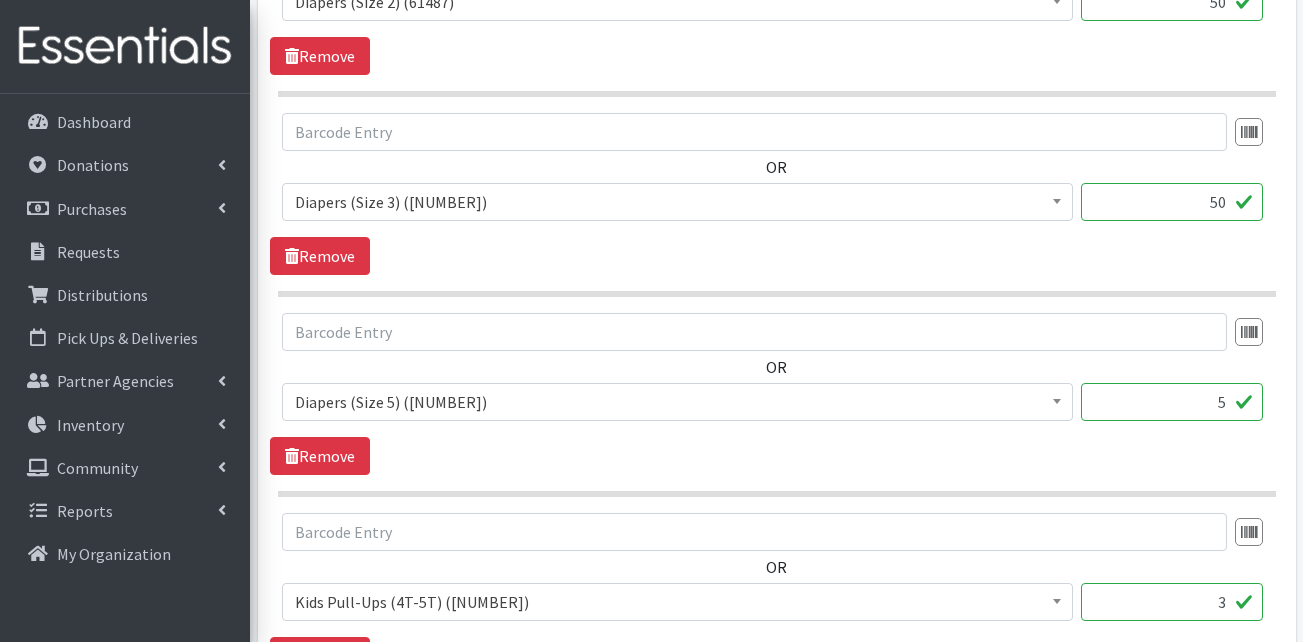 type on "50" 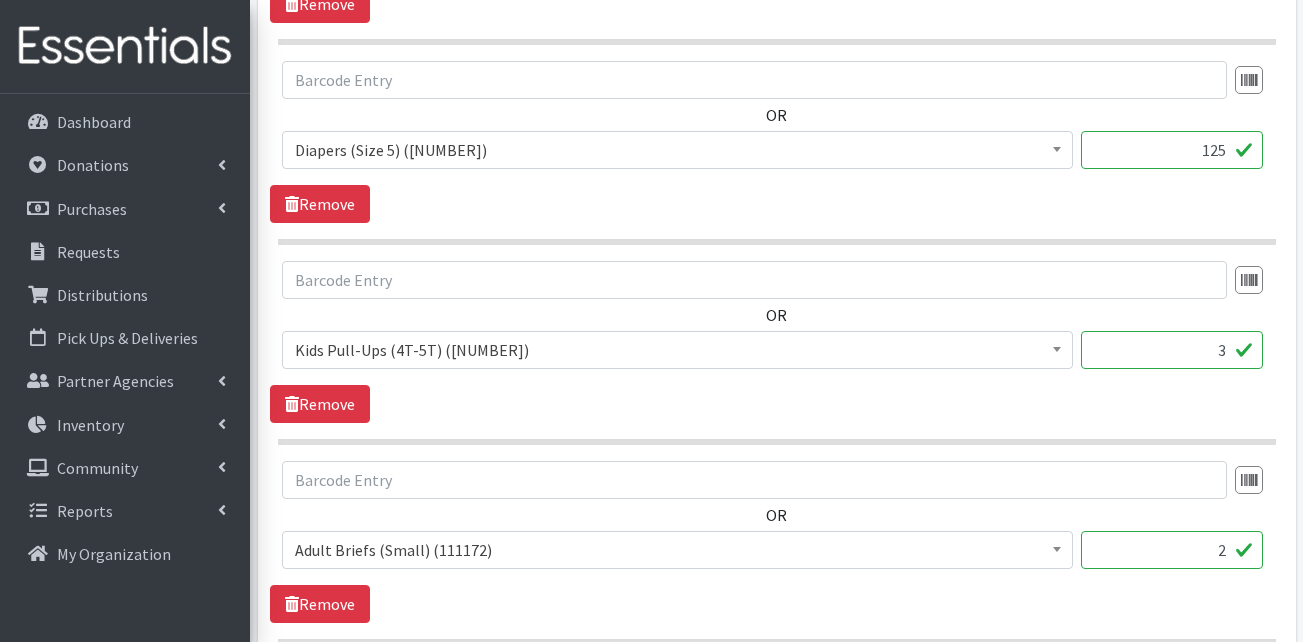 scroll, scrollTop: 1300, scrollLeft: 0, axis: vertical 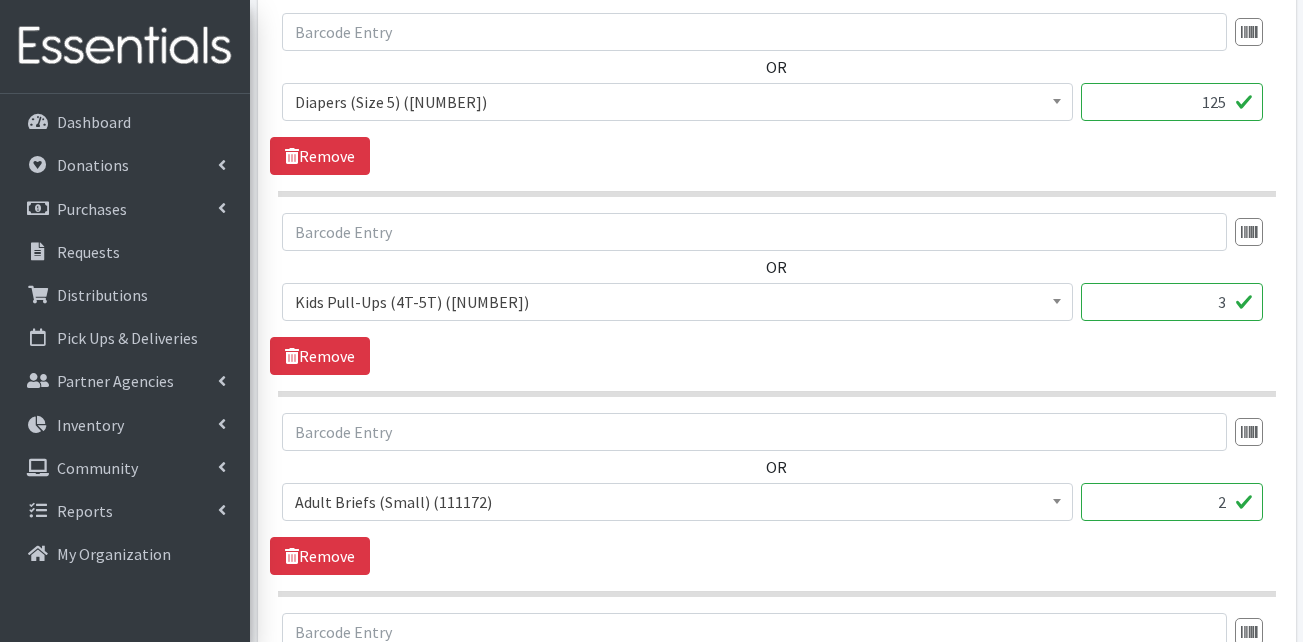 type on "125" 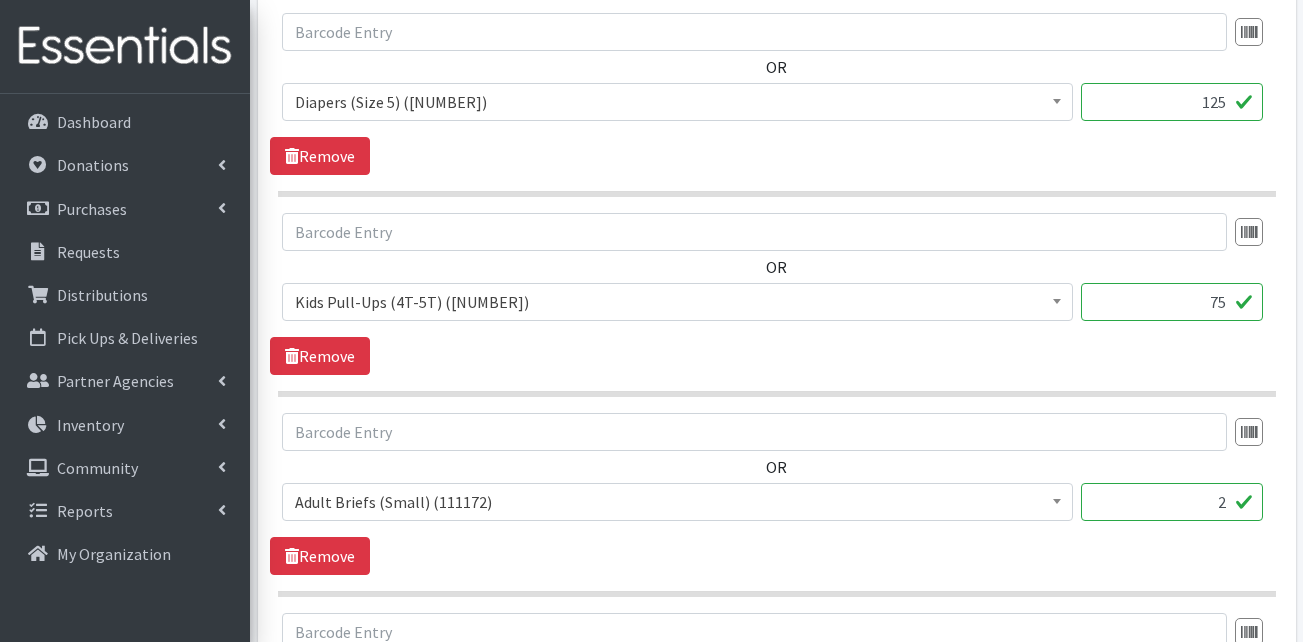 type on "75" 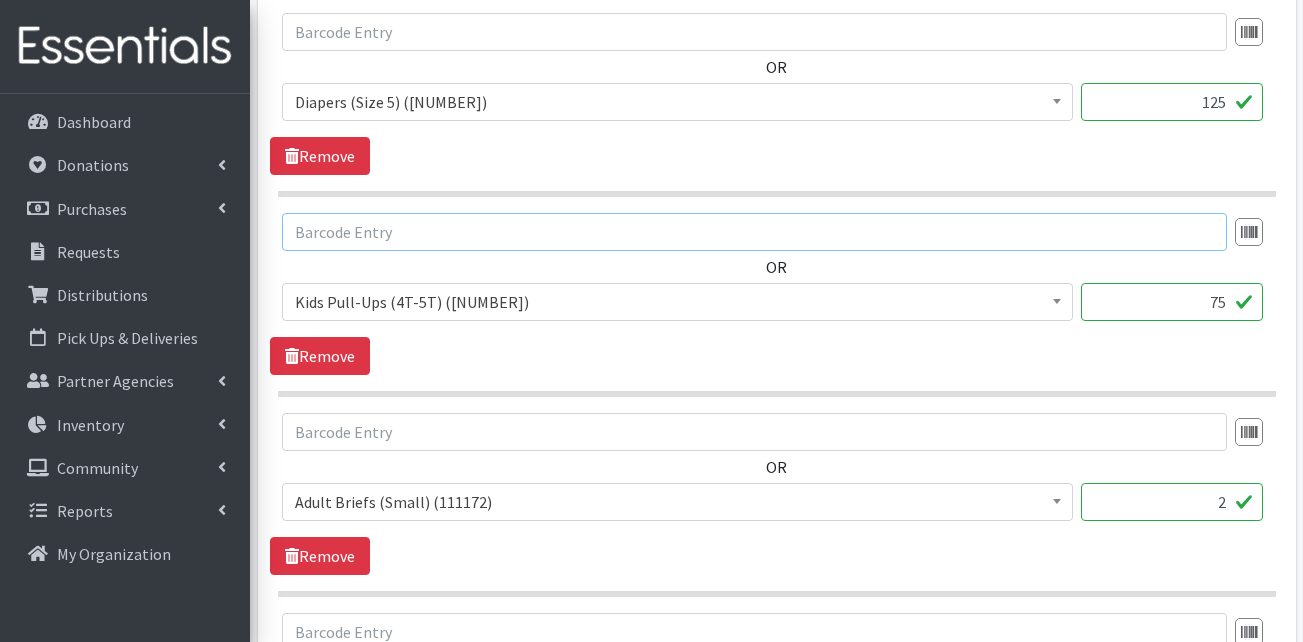 click at bounding box center [754, 232] 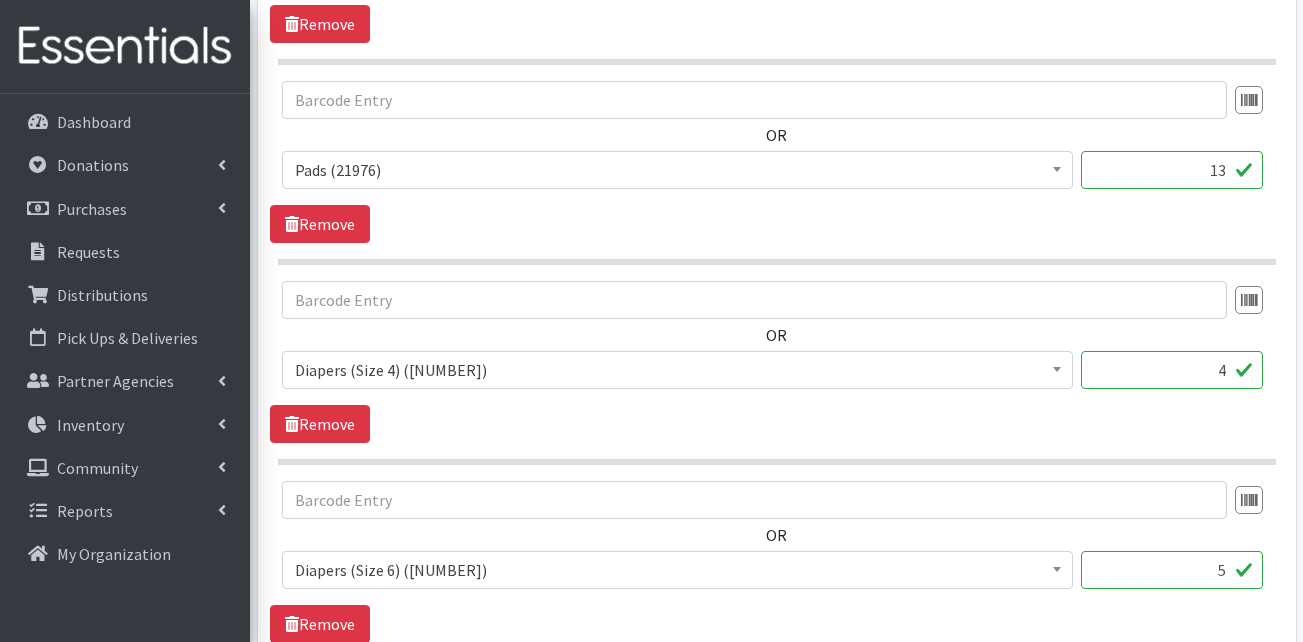 scroll, scrollTop: 2700, scrollLeft: 0, axis: vertical 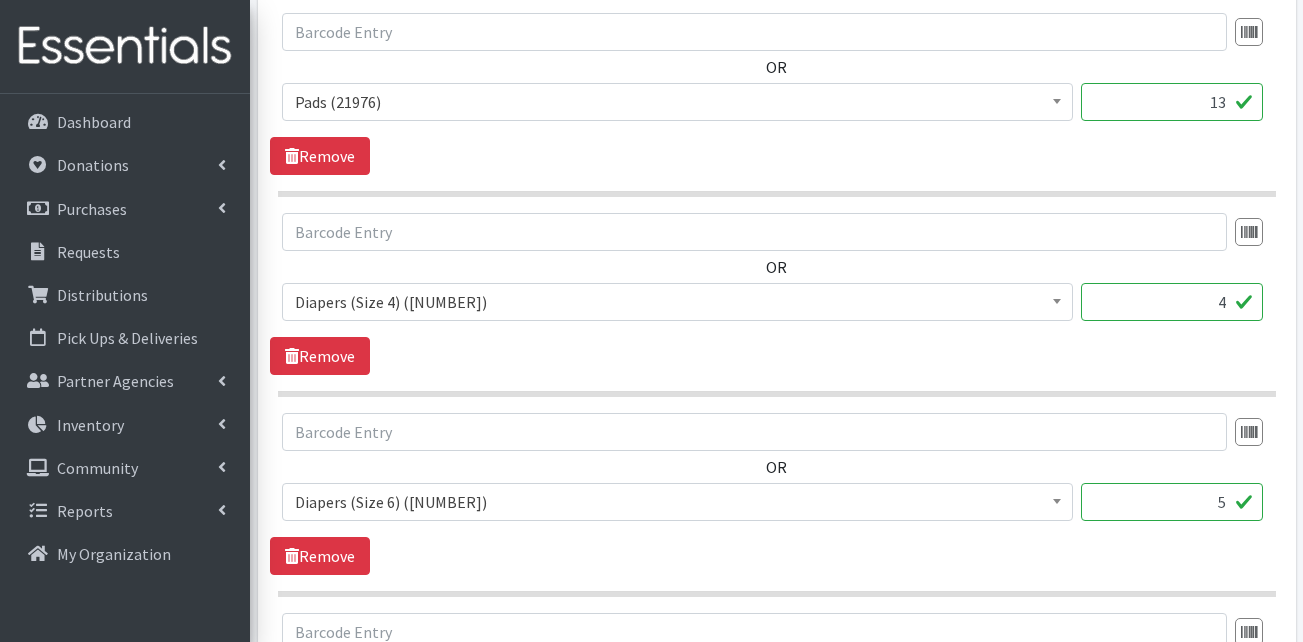 drag, startPoint x: 1179, startPoint y: 311, endPoint x: 1282, endPoint y: 305, distance: 103.17461 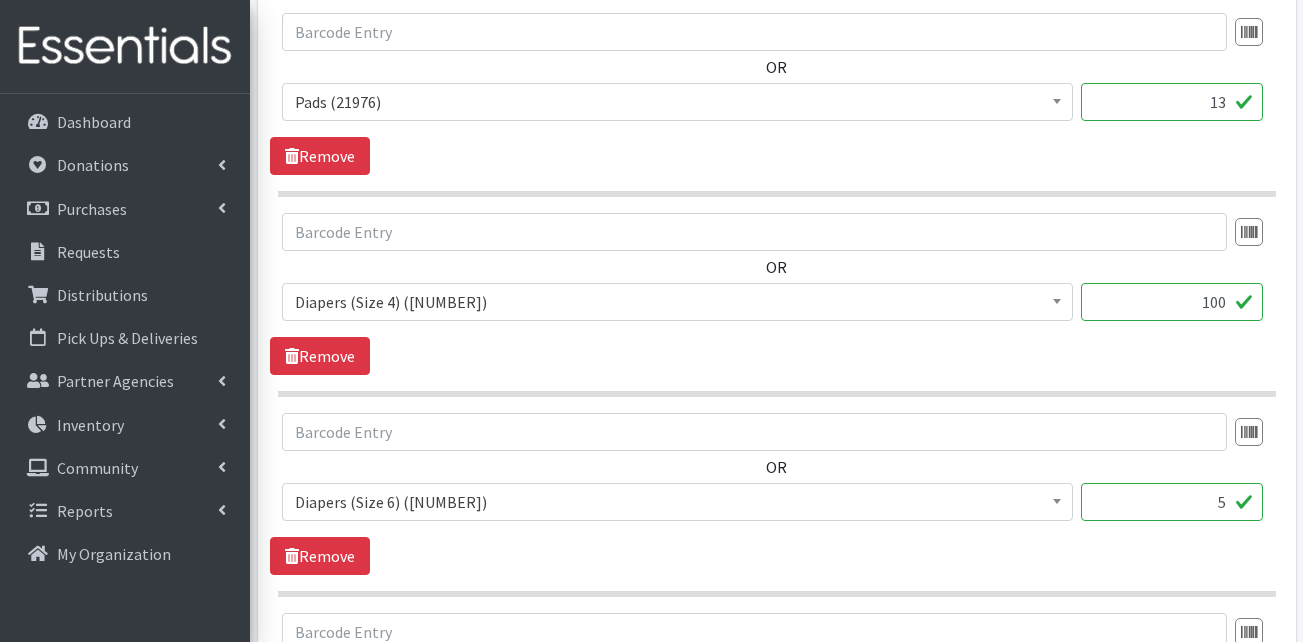 type on "100" 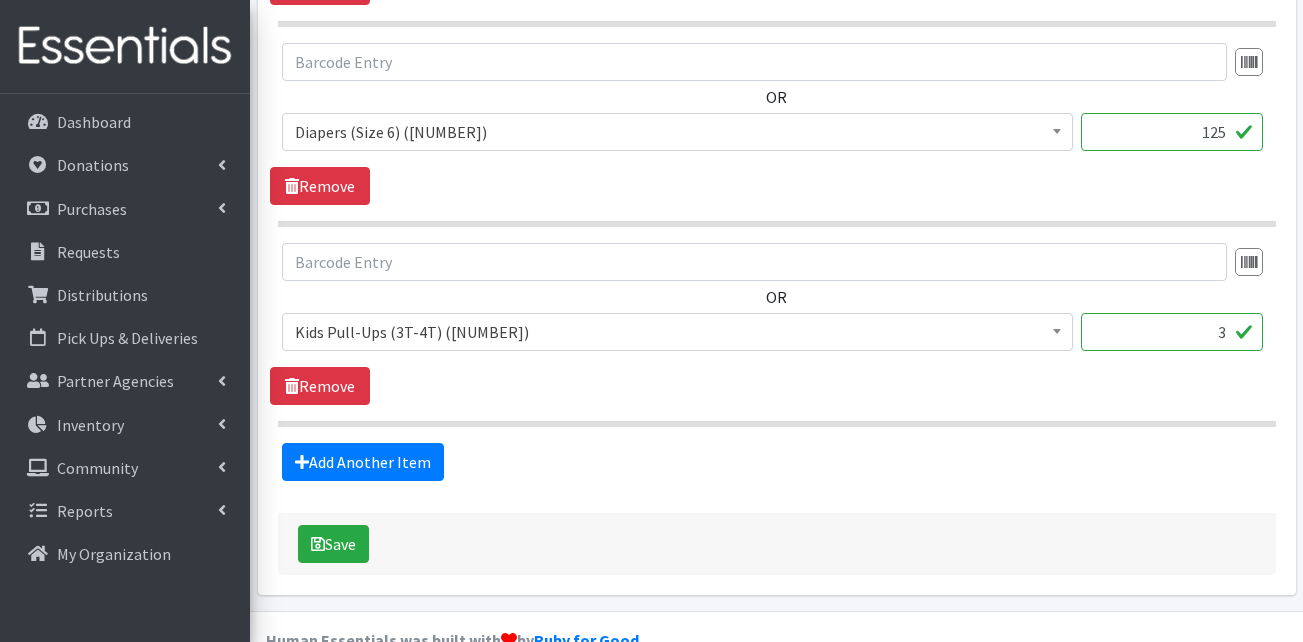 scroll, scrollTop: 3100, scrollLeft: 0, axis: vertical 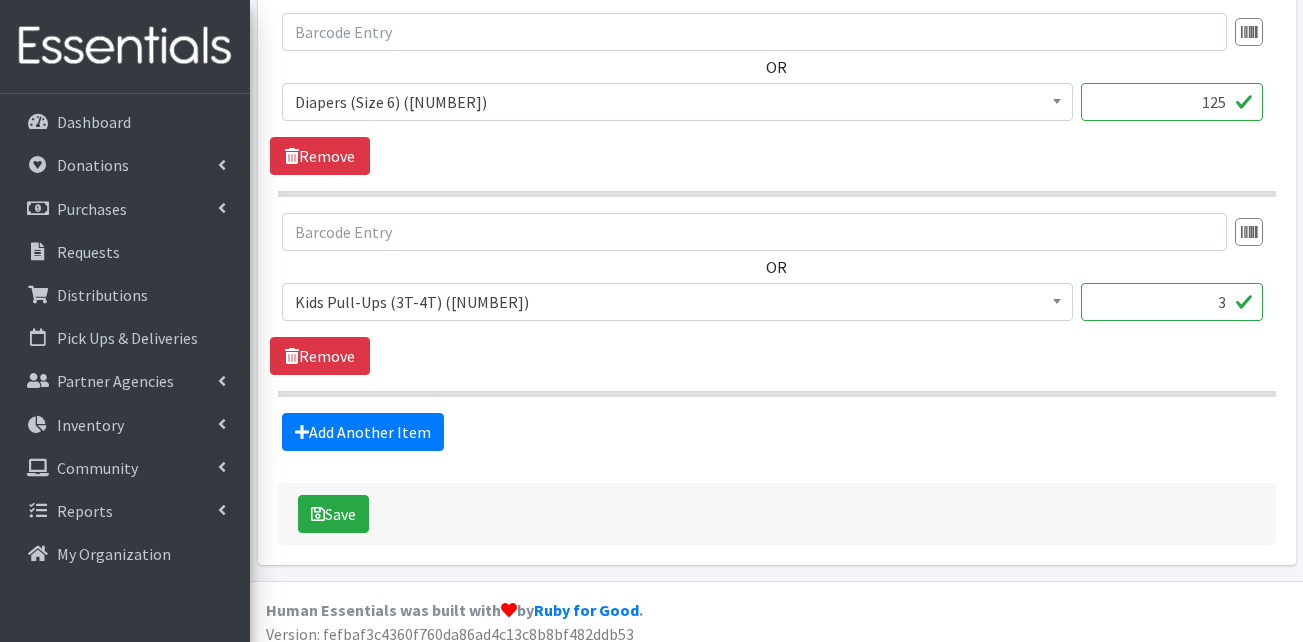 type on "125" 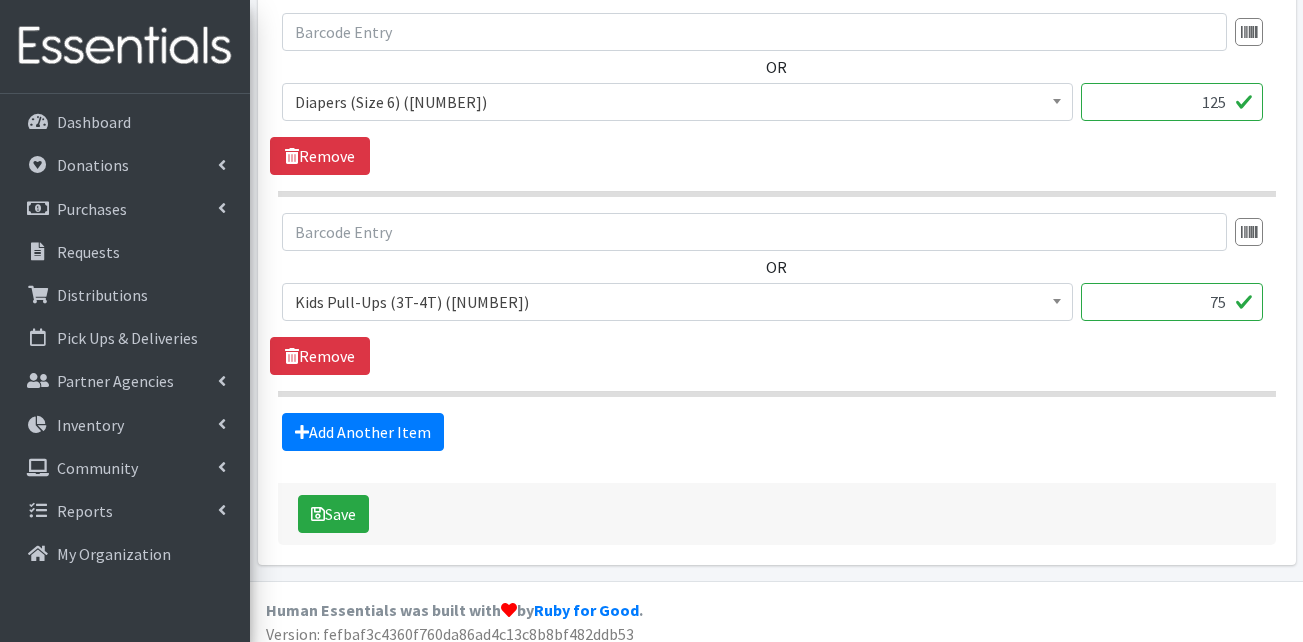 type on "75" 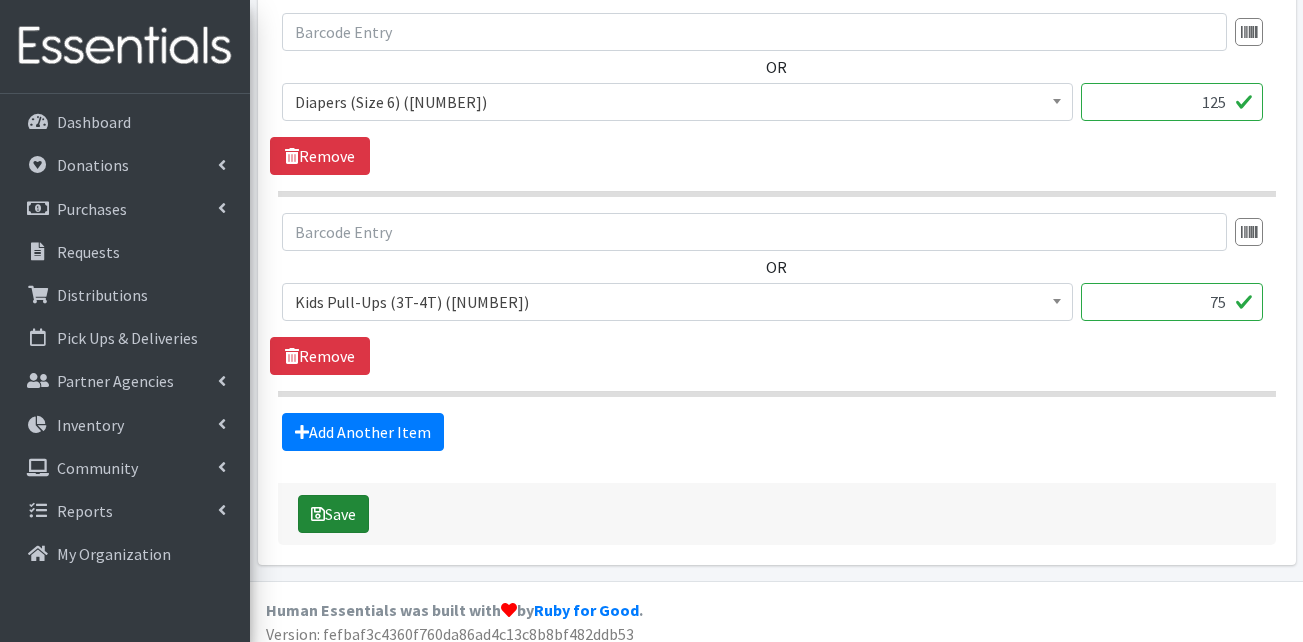 click on "Save" at bounding box center (333, 514) 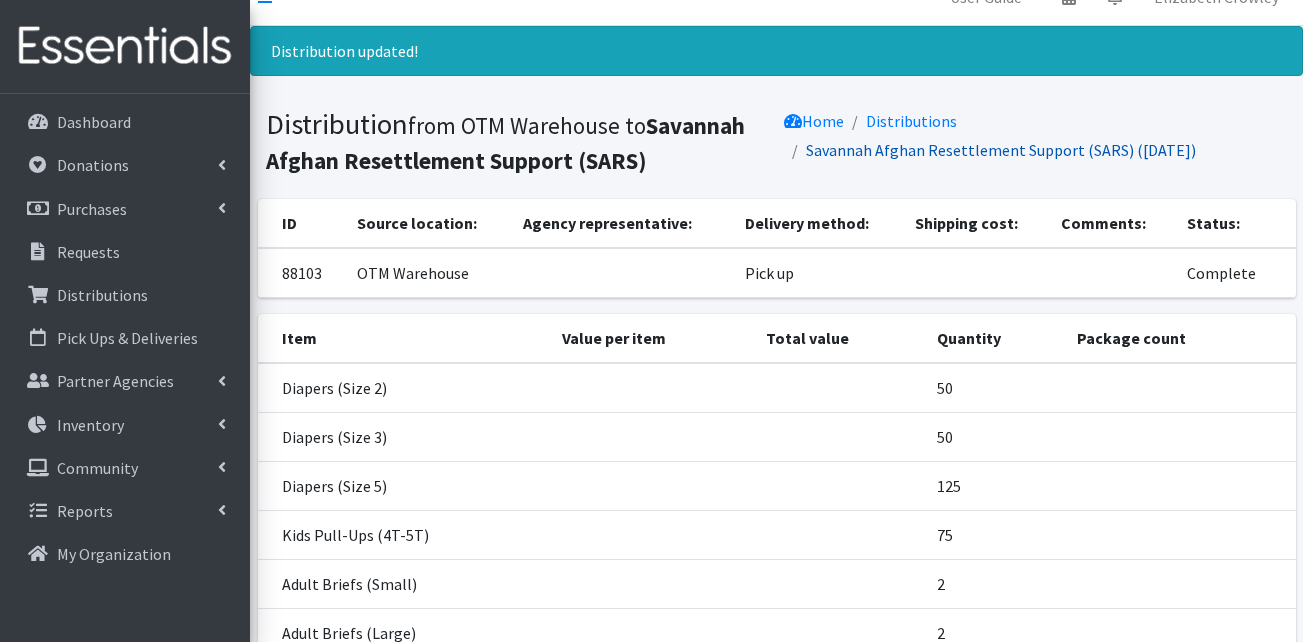 scroll, scrollTop: 0, scrollLeft: 0, axis: both 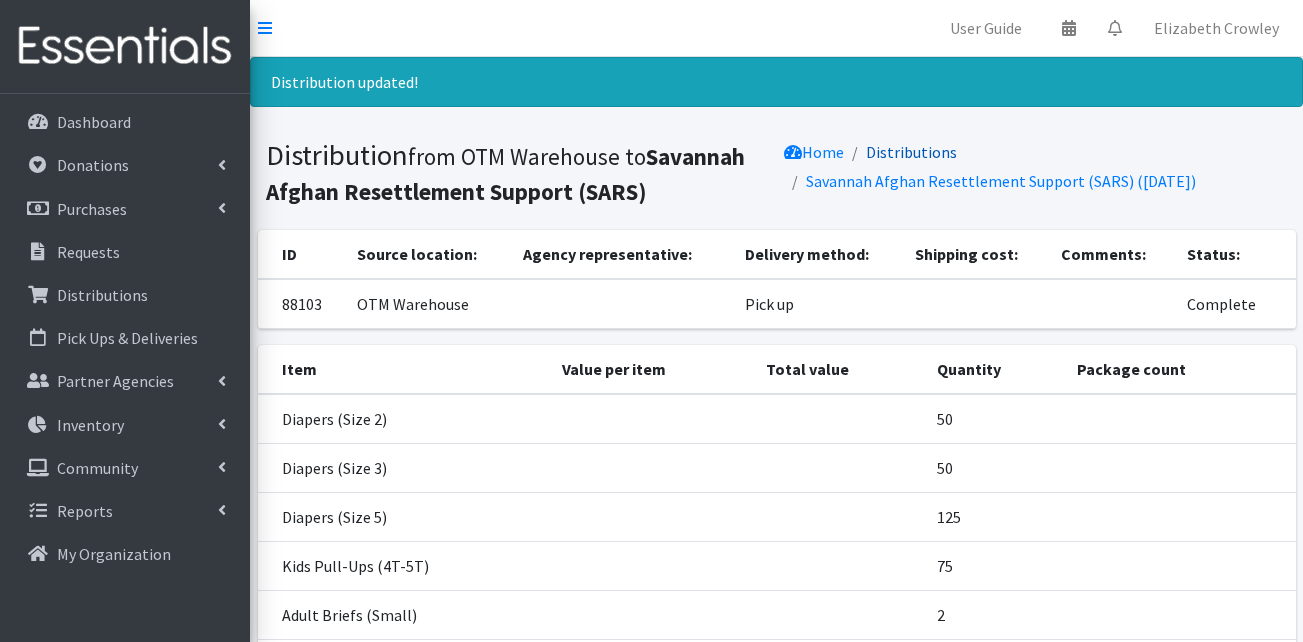click on "Distributions" at bounding box center (911, 152) 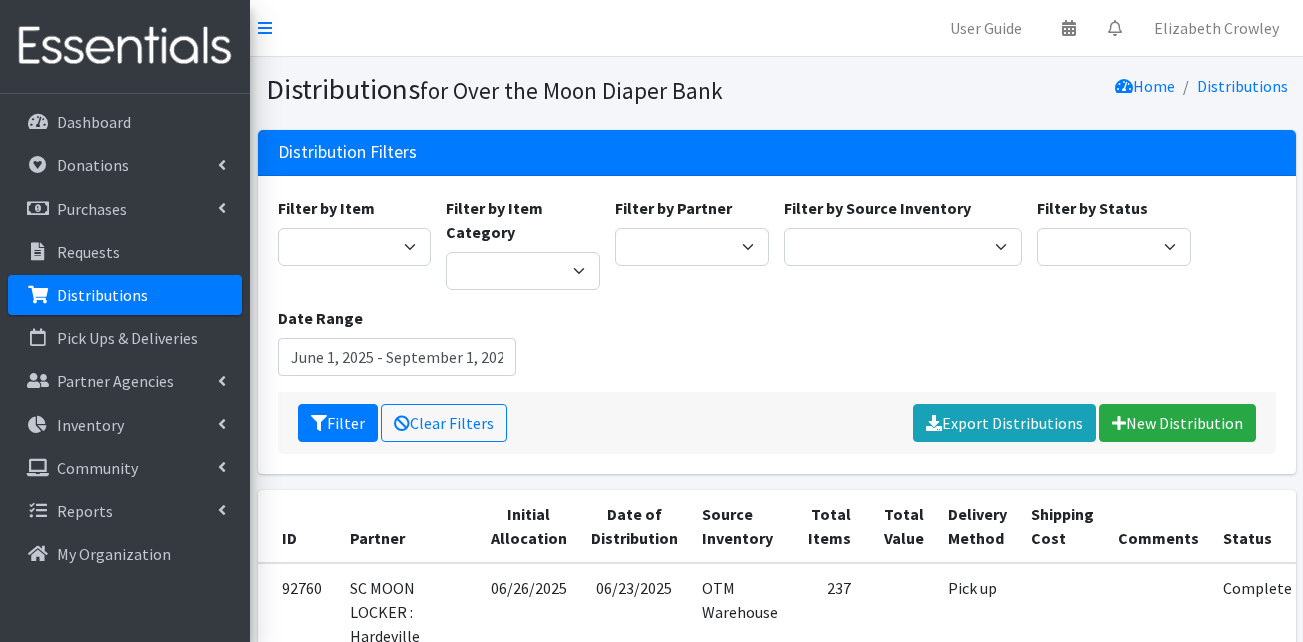scroll, scrollTop: 0, scrollLeft: 0, axis: both 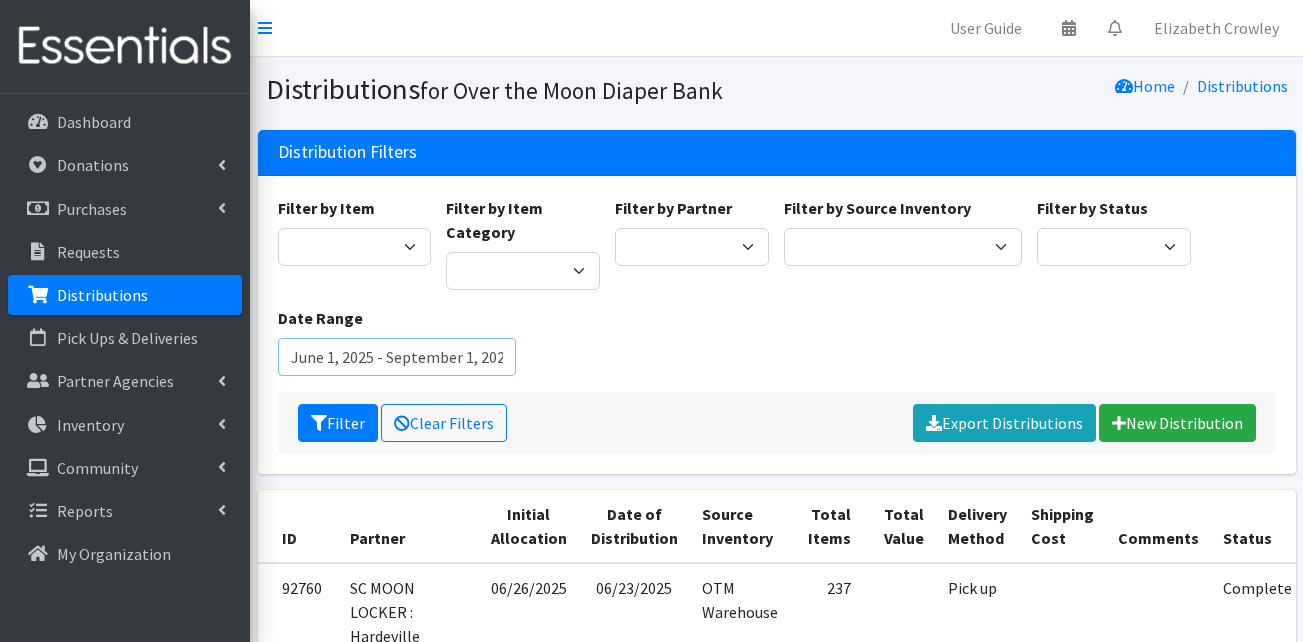 click on "June 1, 2025 - September 1, 2025" at bounding box center [397, 357] 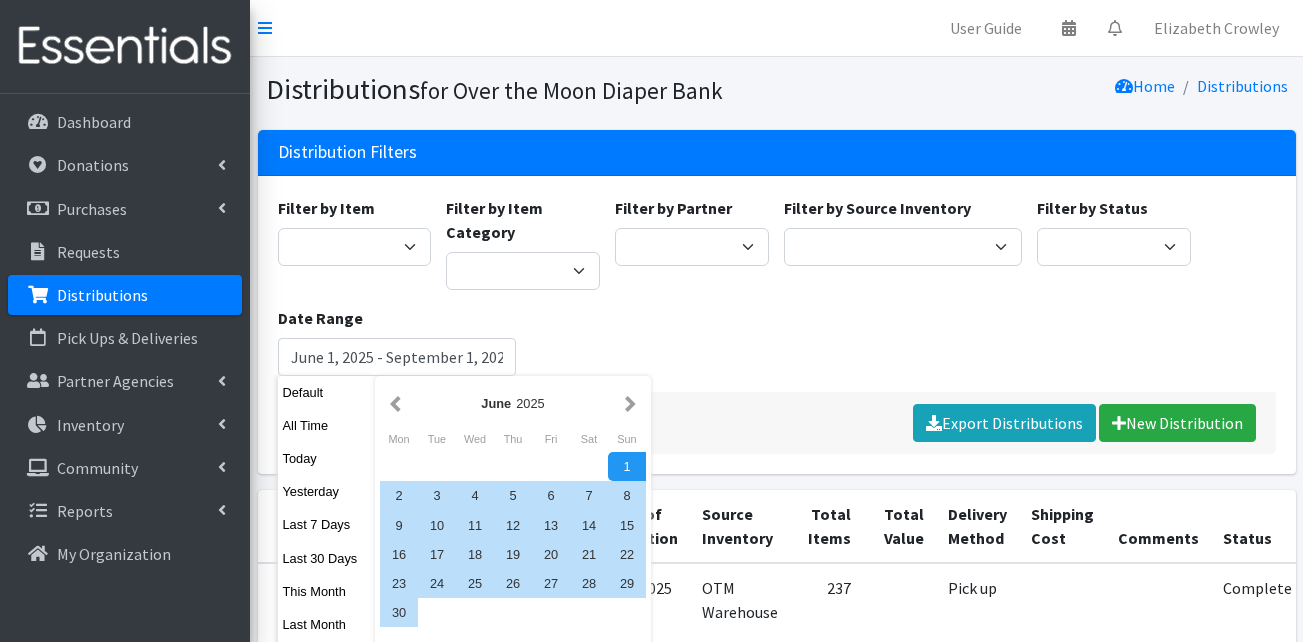 click on "[MONTH] [YEAR]" at bounding box center [513, 403] 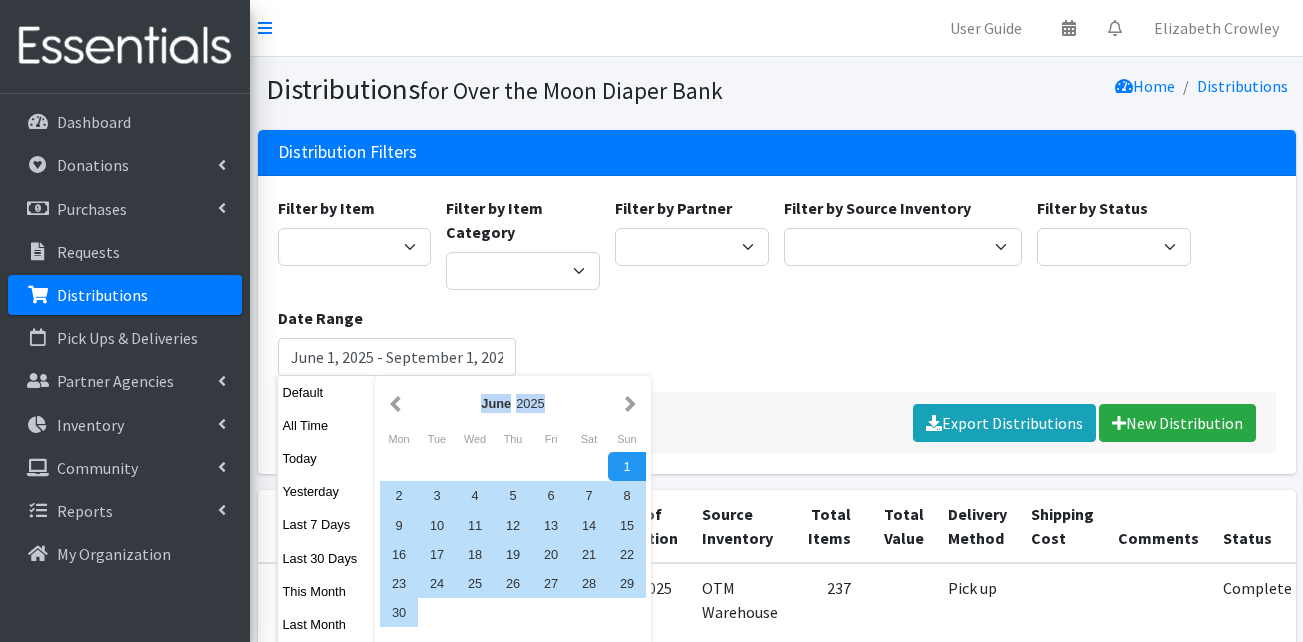 click on "June 2025" at bounding box center [513, 403] 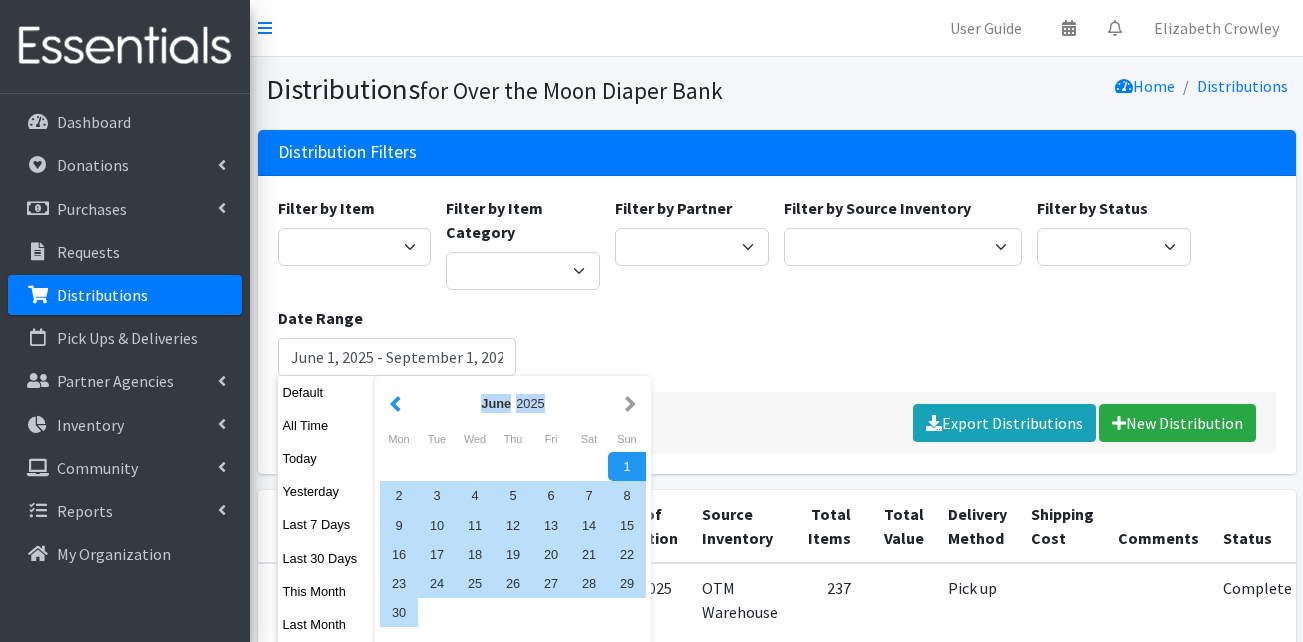 click at bounding box center [395, 403] 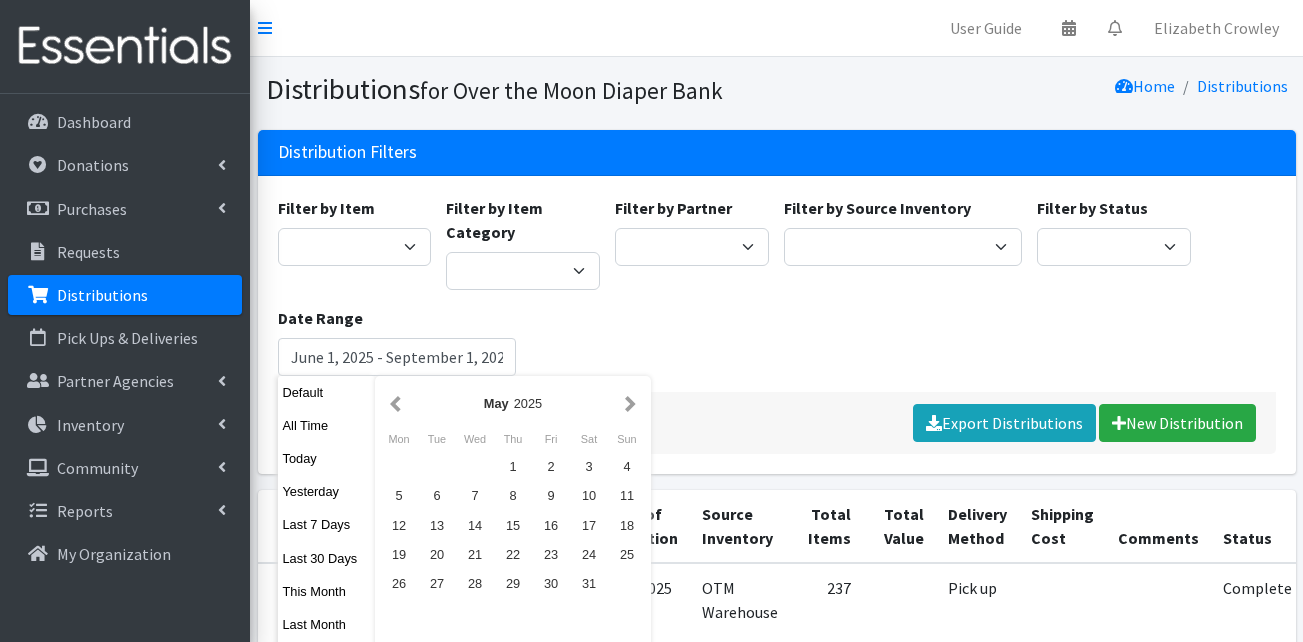 click at bounding box center (395, 403) 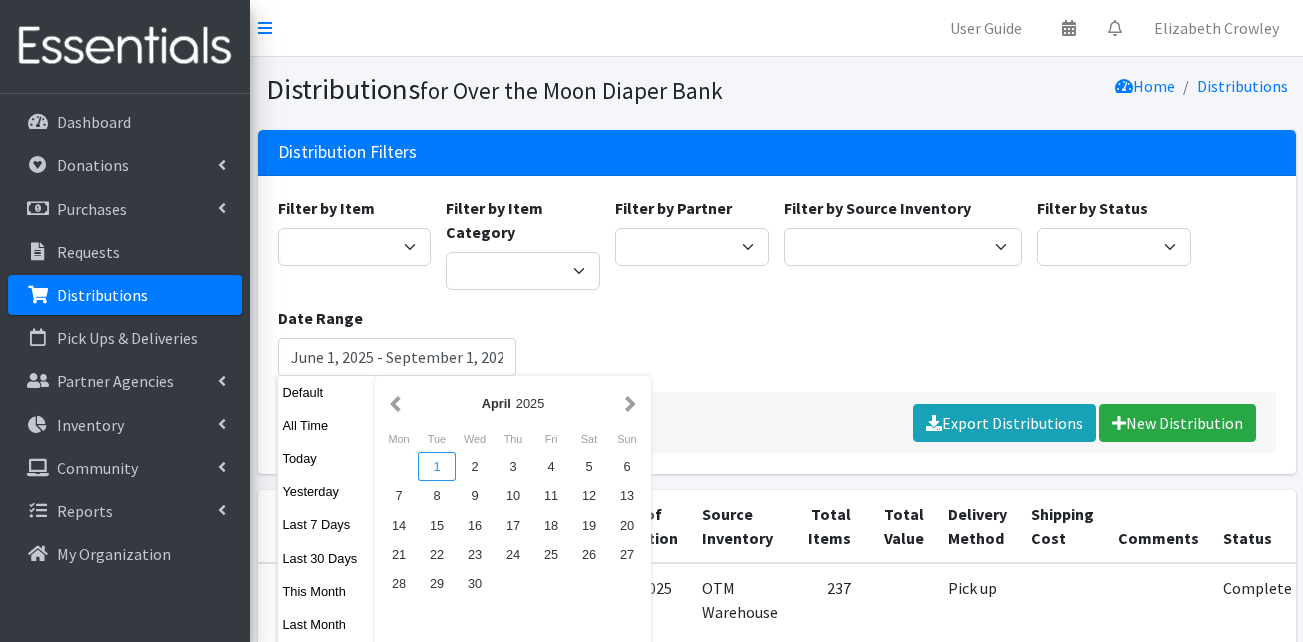 click on "1" at bounding box center (437, 466) 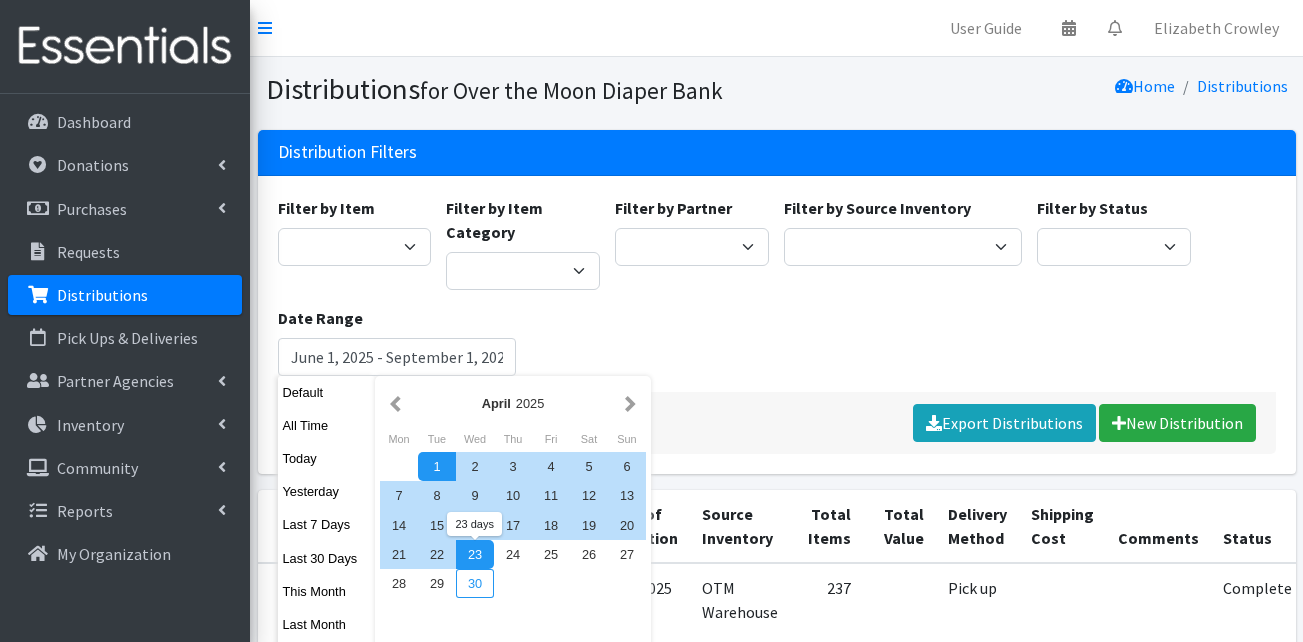 click on "30" at bounding box center [475, 583] 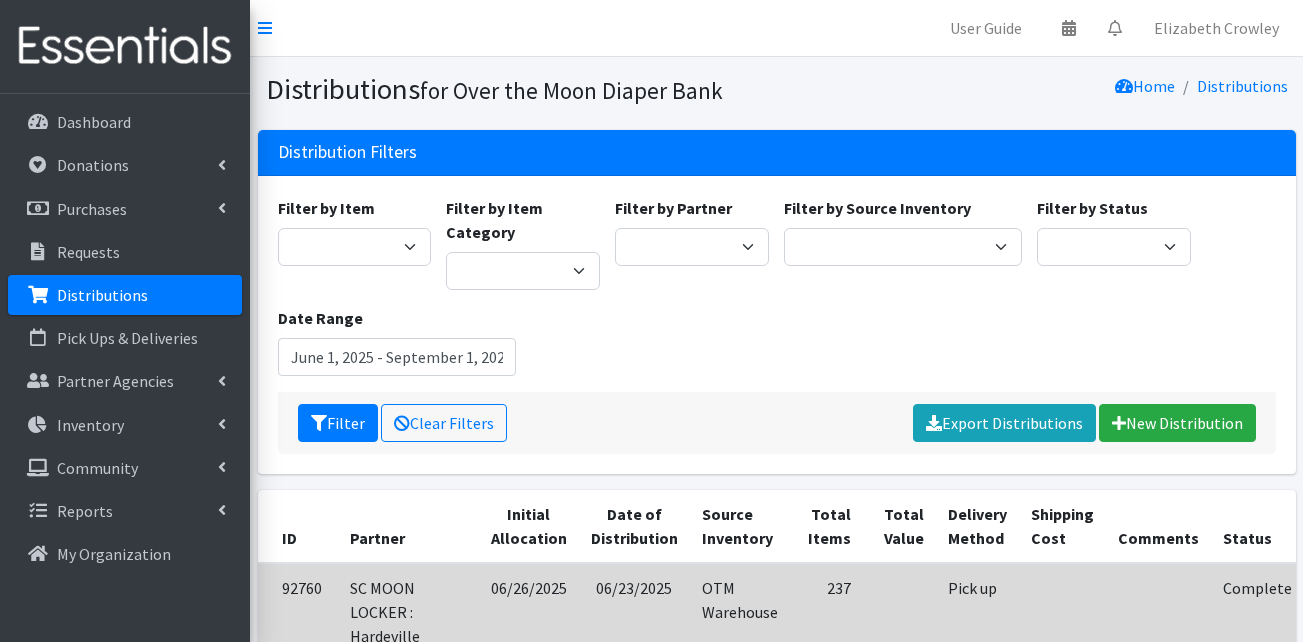 type on "April 1, 2025 - April 30, 2025" 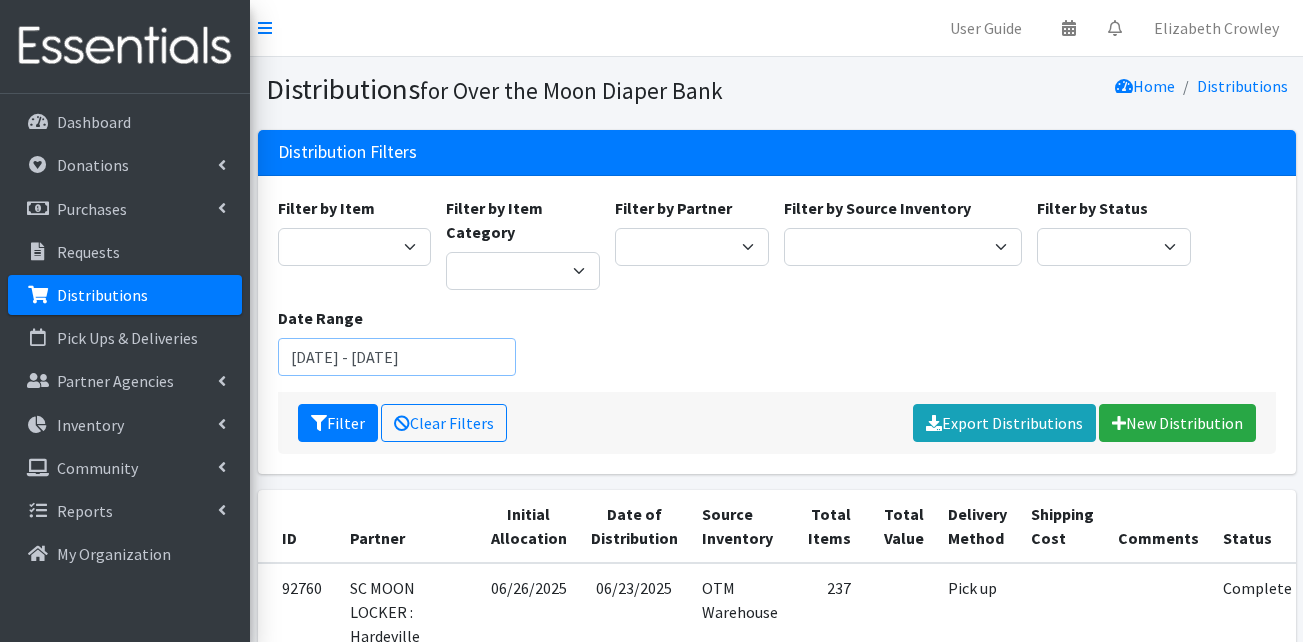 click on "April 1, 2025 - April 30, 2025" at bounding box center [397, 357] 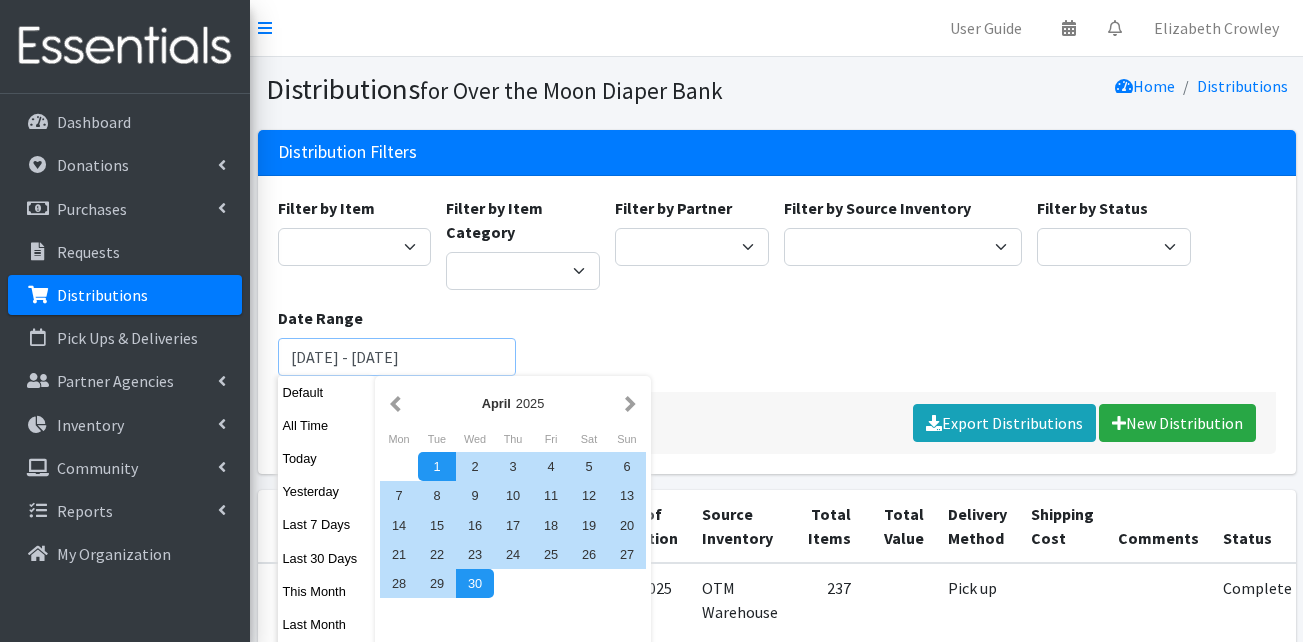 click on "Filter" at bounding box center [338, 423] 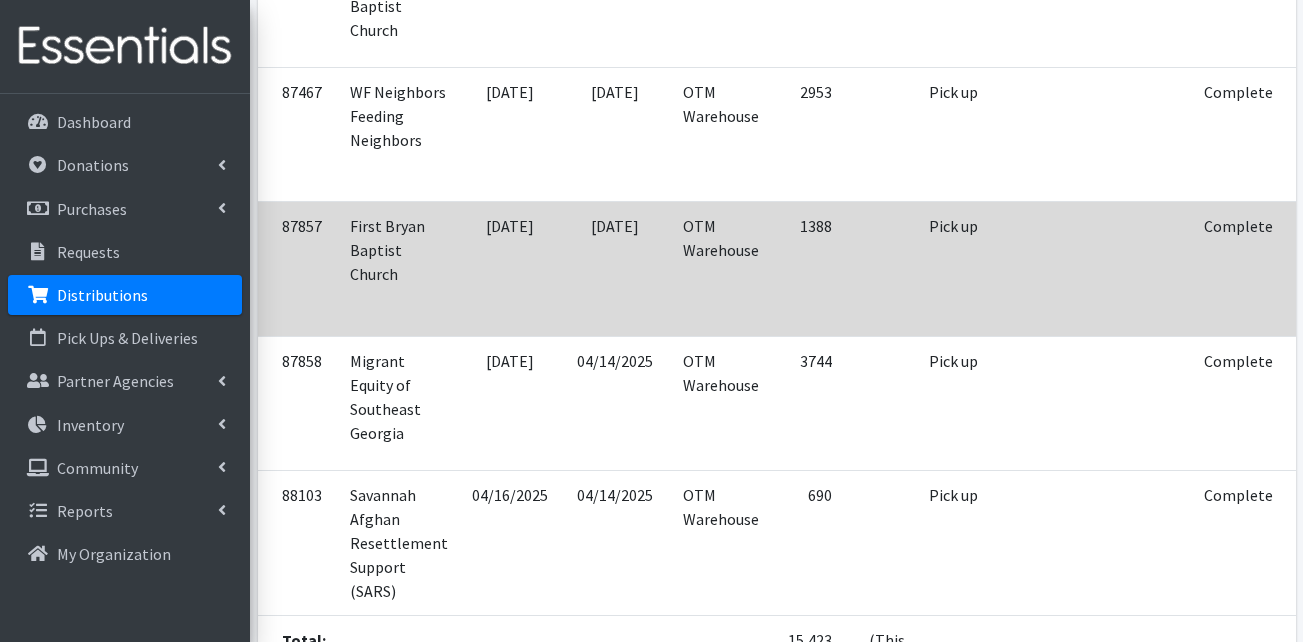 scroll, scrollTop: 1685, scrollLeft: 0, axis: vertical 